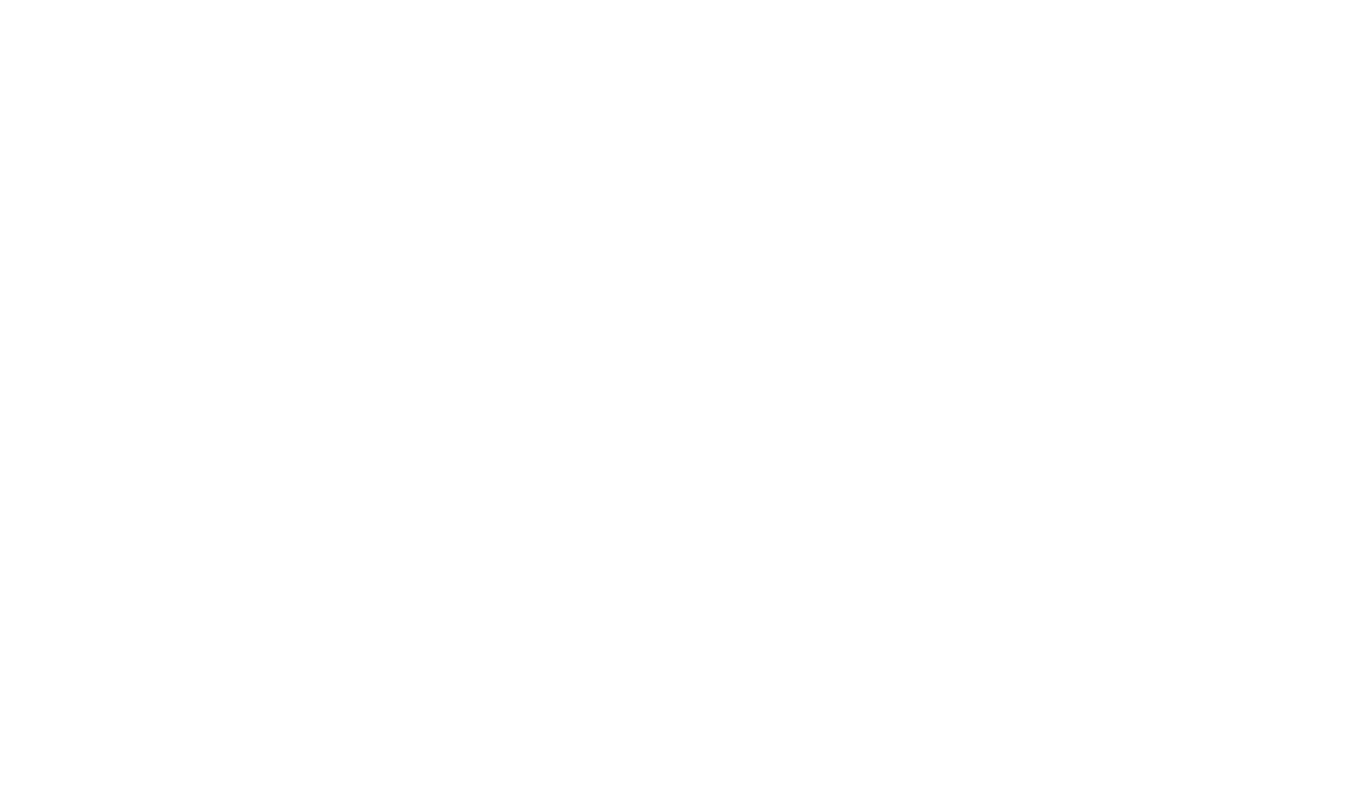 scroll, scrollTop: 0, scrollLeft: 0, axis: both 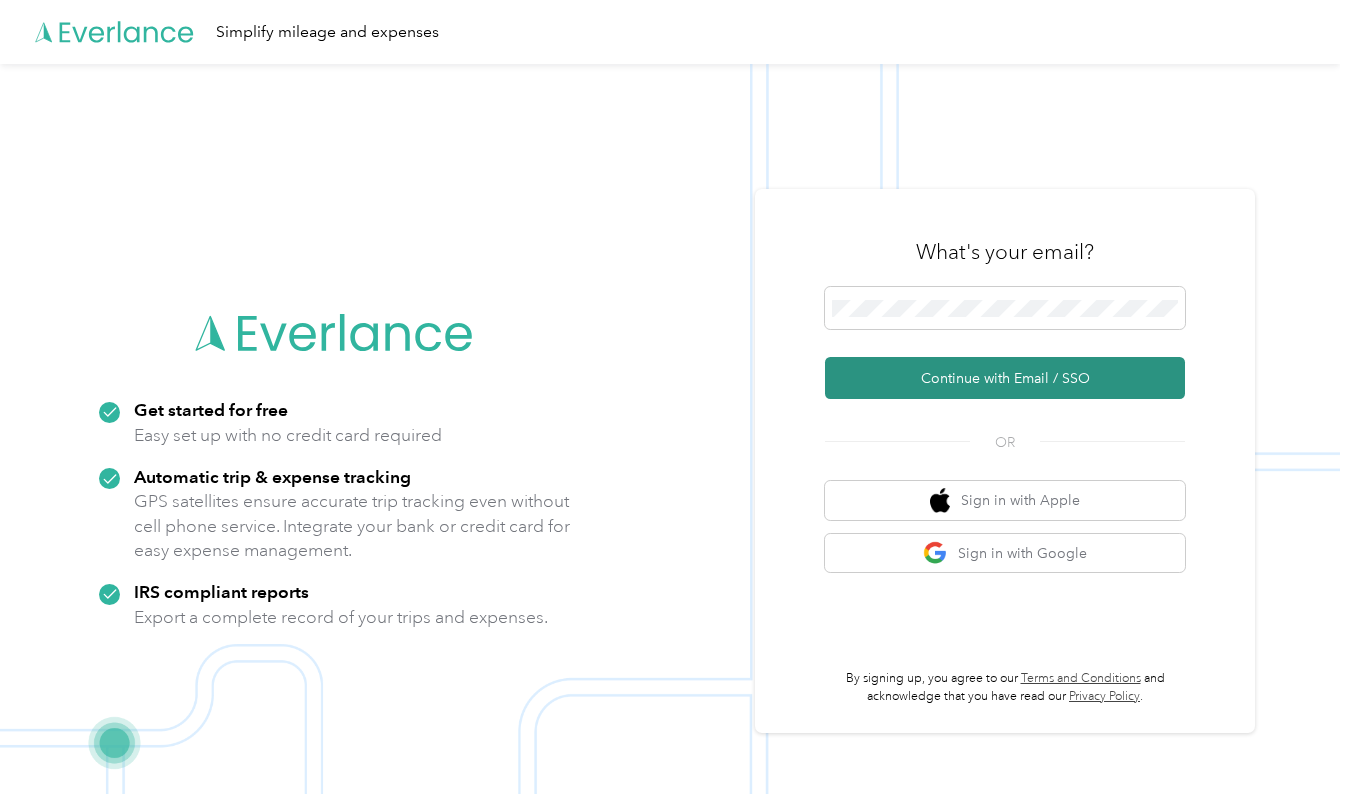 click on "Continue with Email / SSO" at bounding box center (1005, 378) 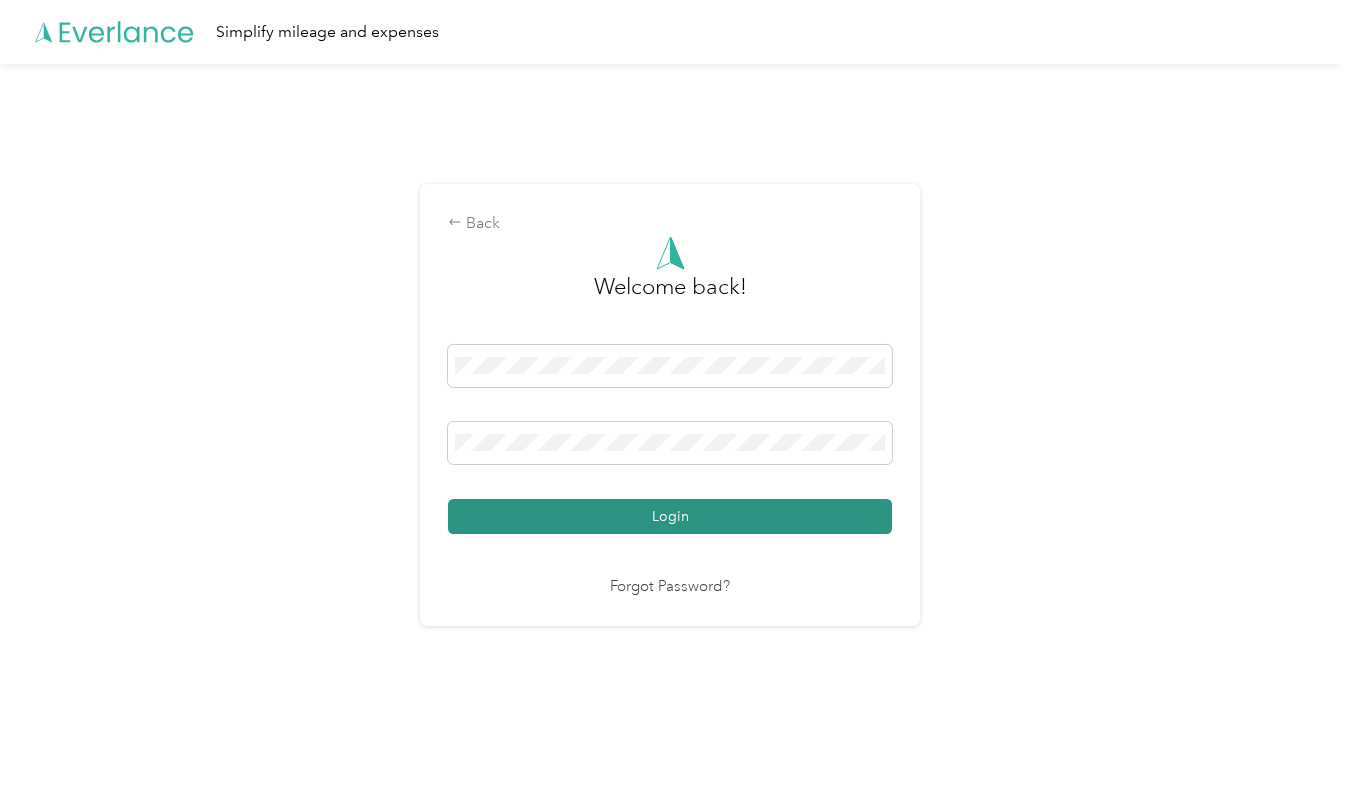 click on "Login" at bounding box center [670, 516] 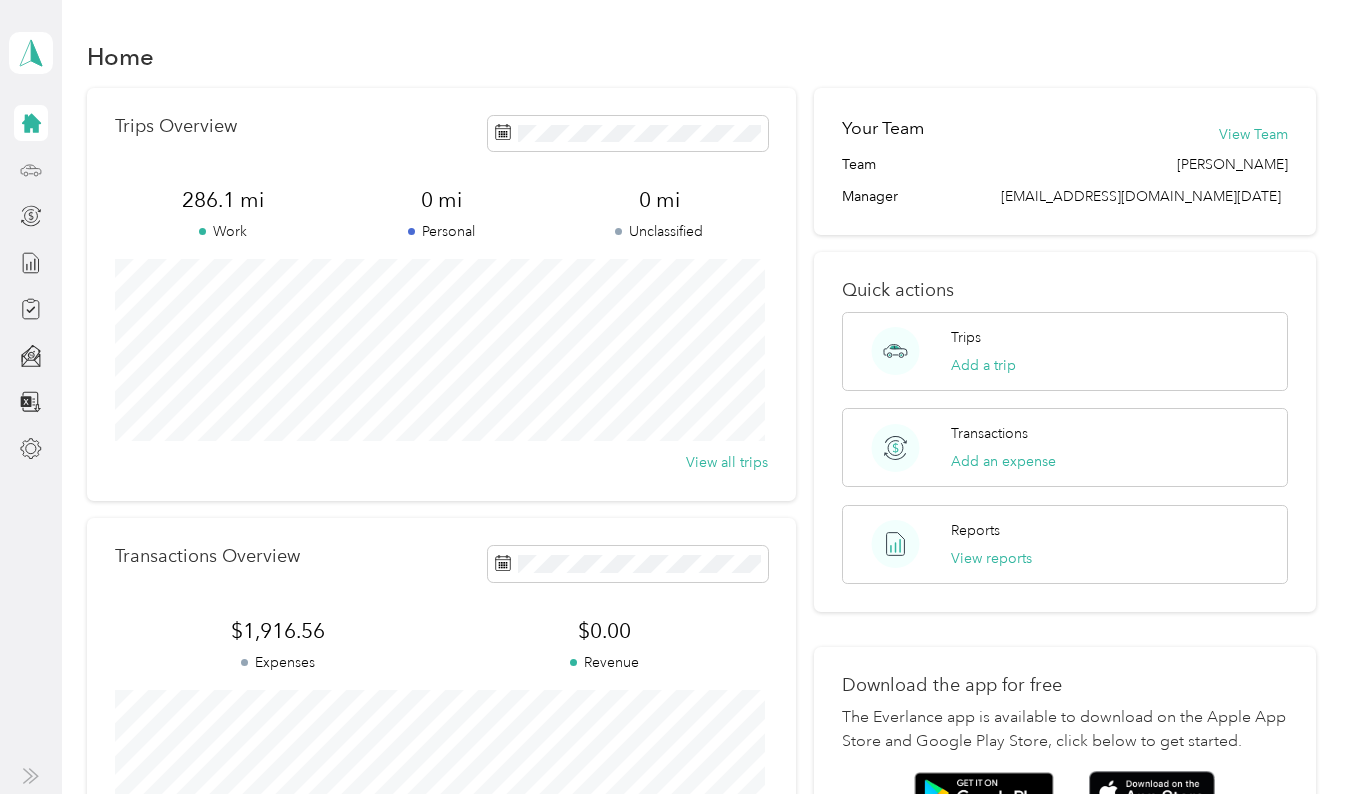 click 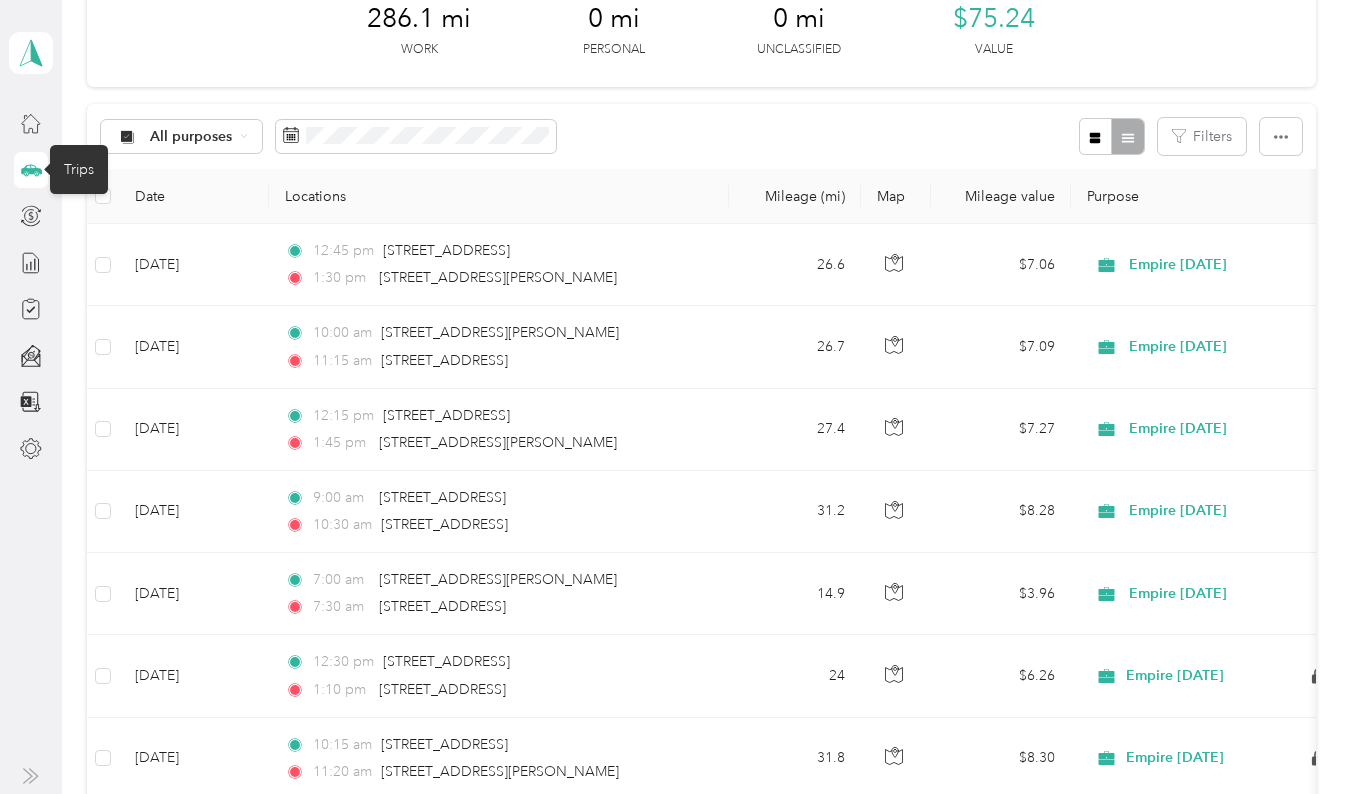 scroll, scrollTop: 113, scrollLeft: 0, axis: vertical 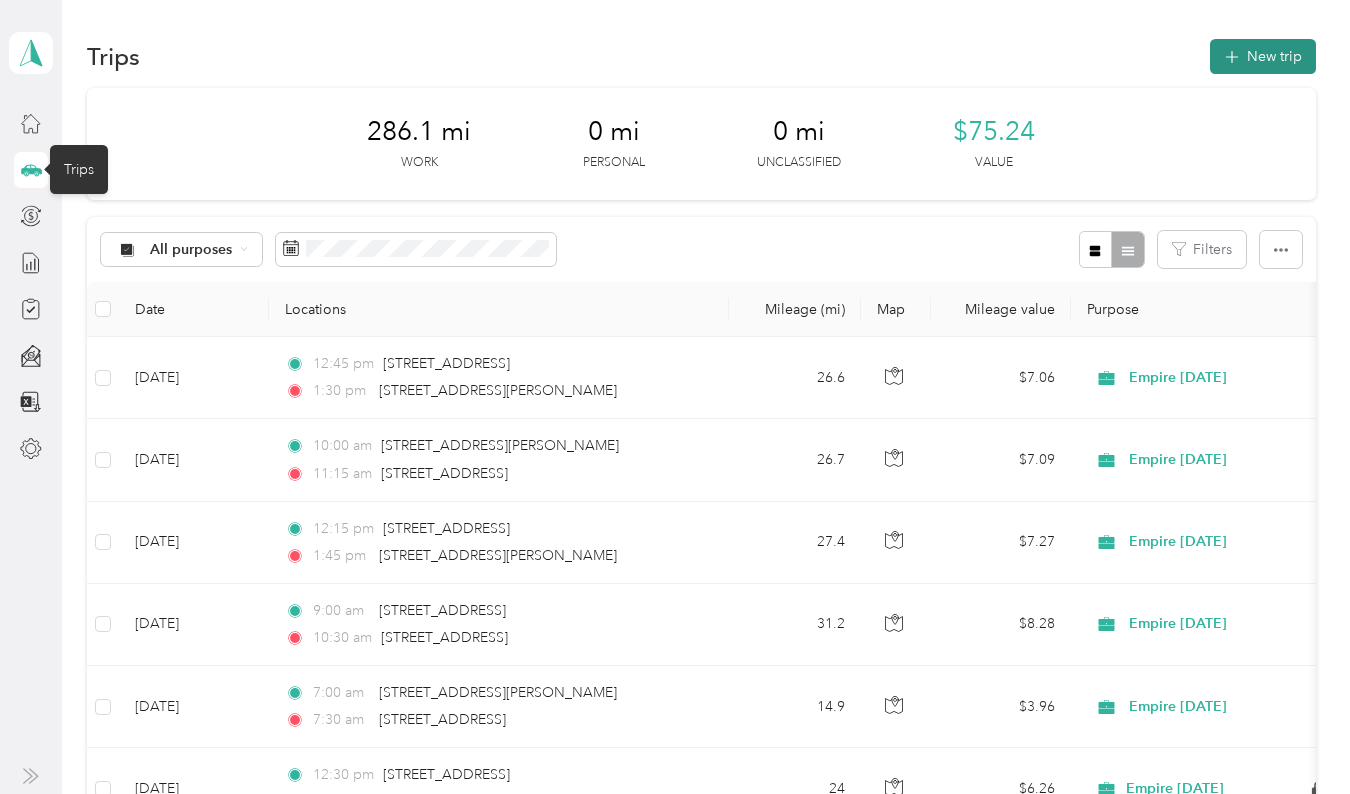 click on "New trip" at bounding box center [1263, 56] 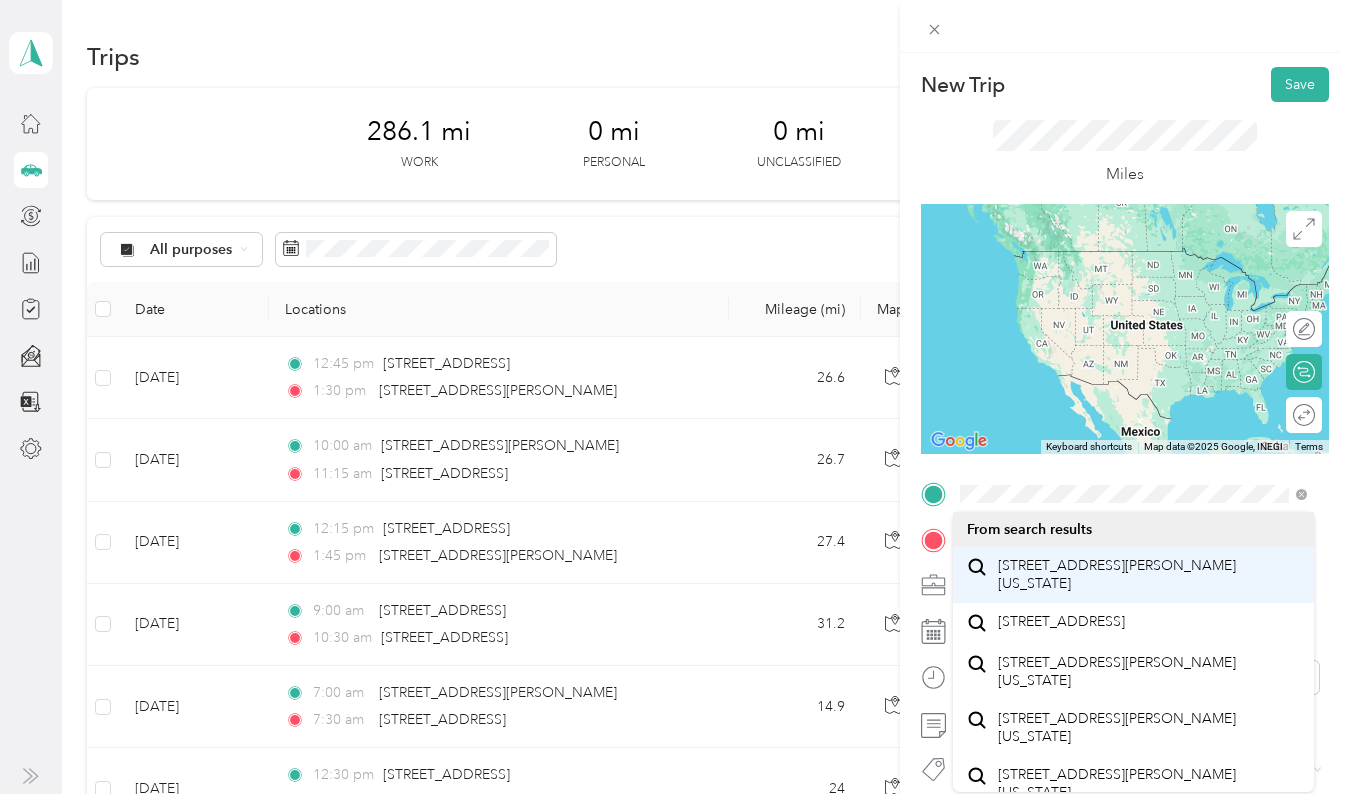 click on "[STREET_ADDRESS][PERSON_NAME][US_STATE]" at bounding box center (1149, 574) 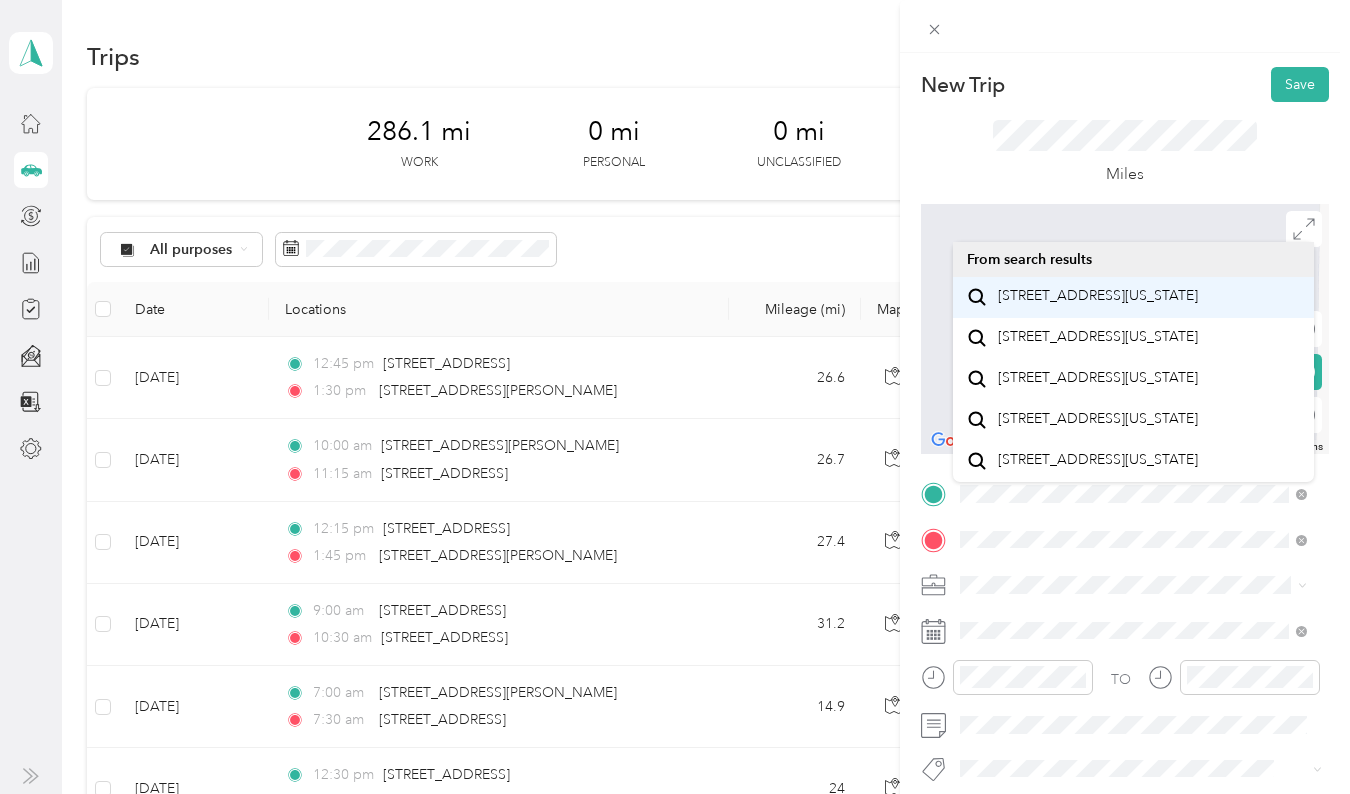 click on "[STREET_ADDRESS][US_STATE]" at bounding box center (1098, 296) 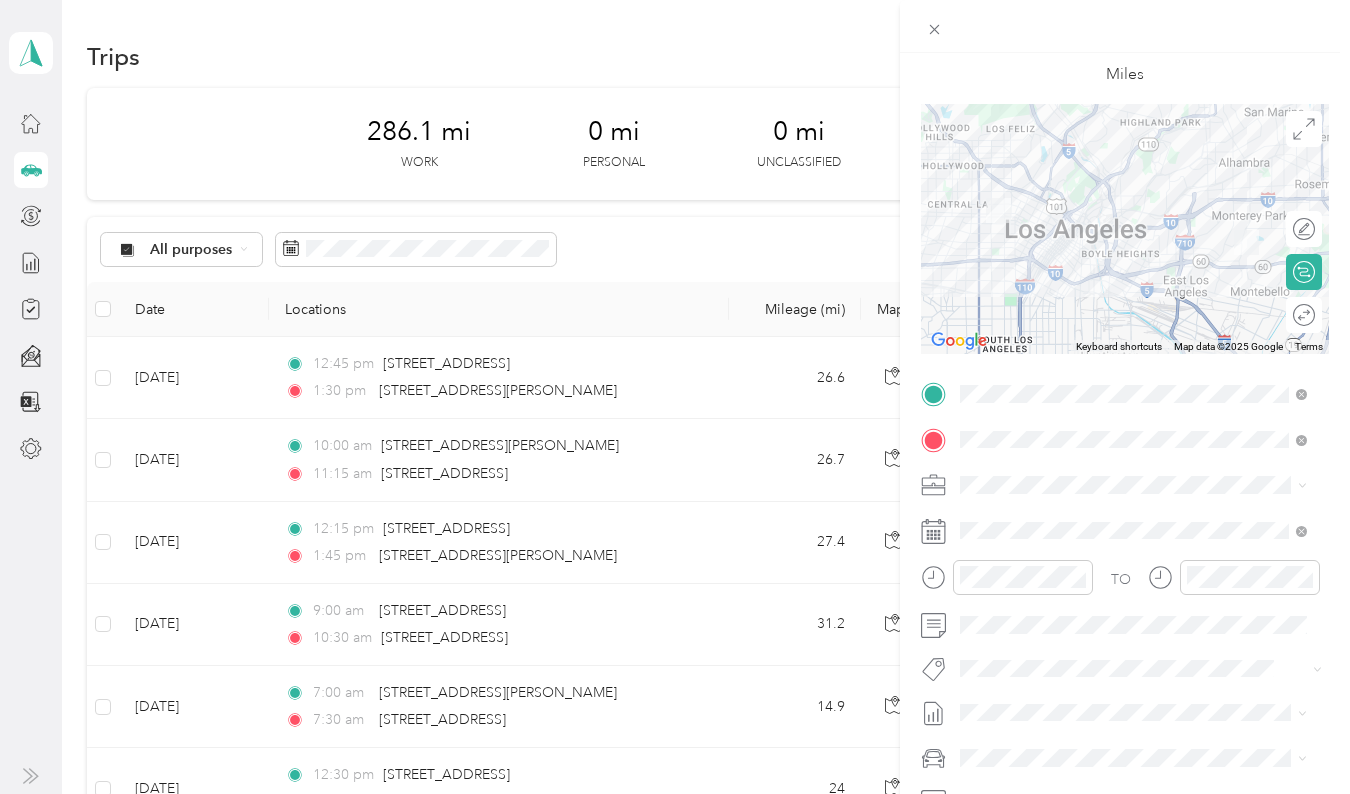 scroll, scrollTop: 136, scrollLeft: 0, axis: vertical 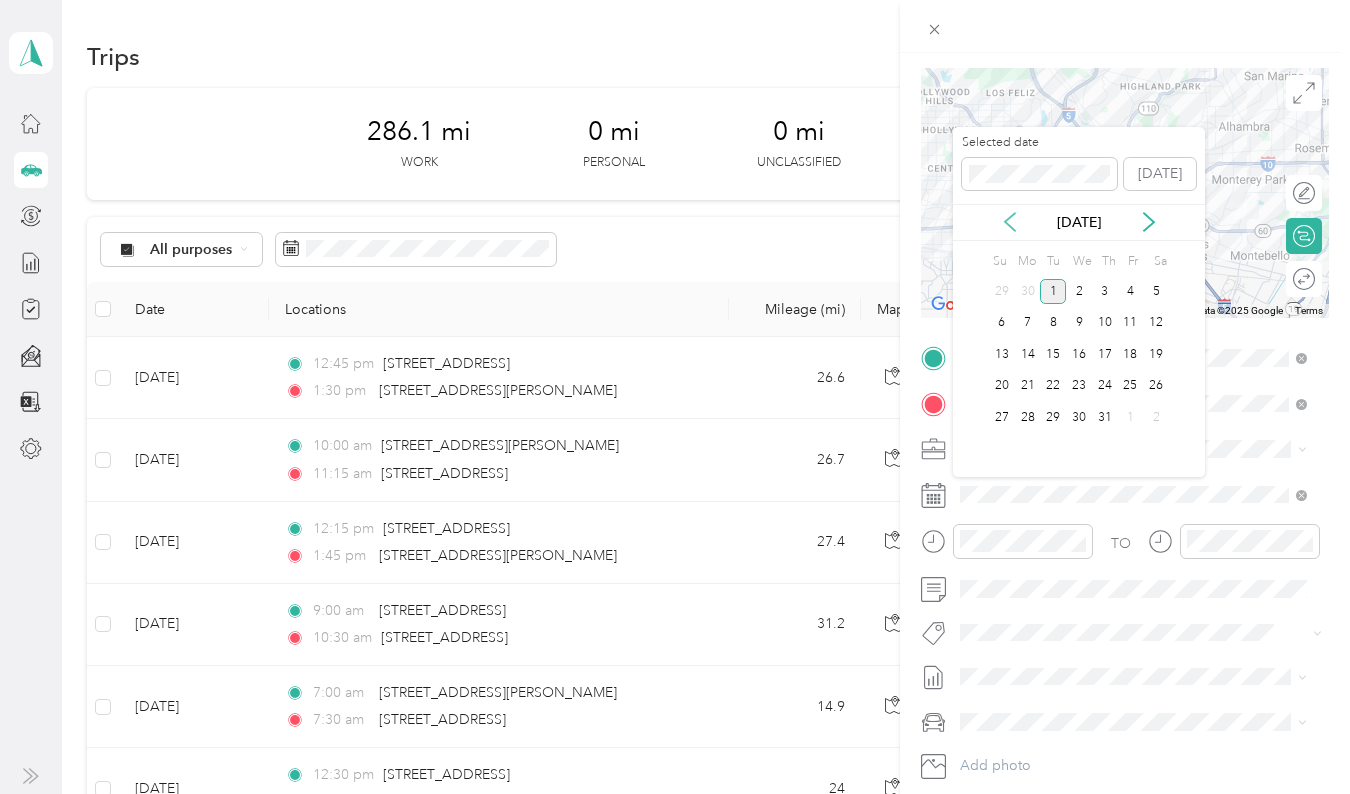 click 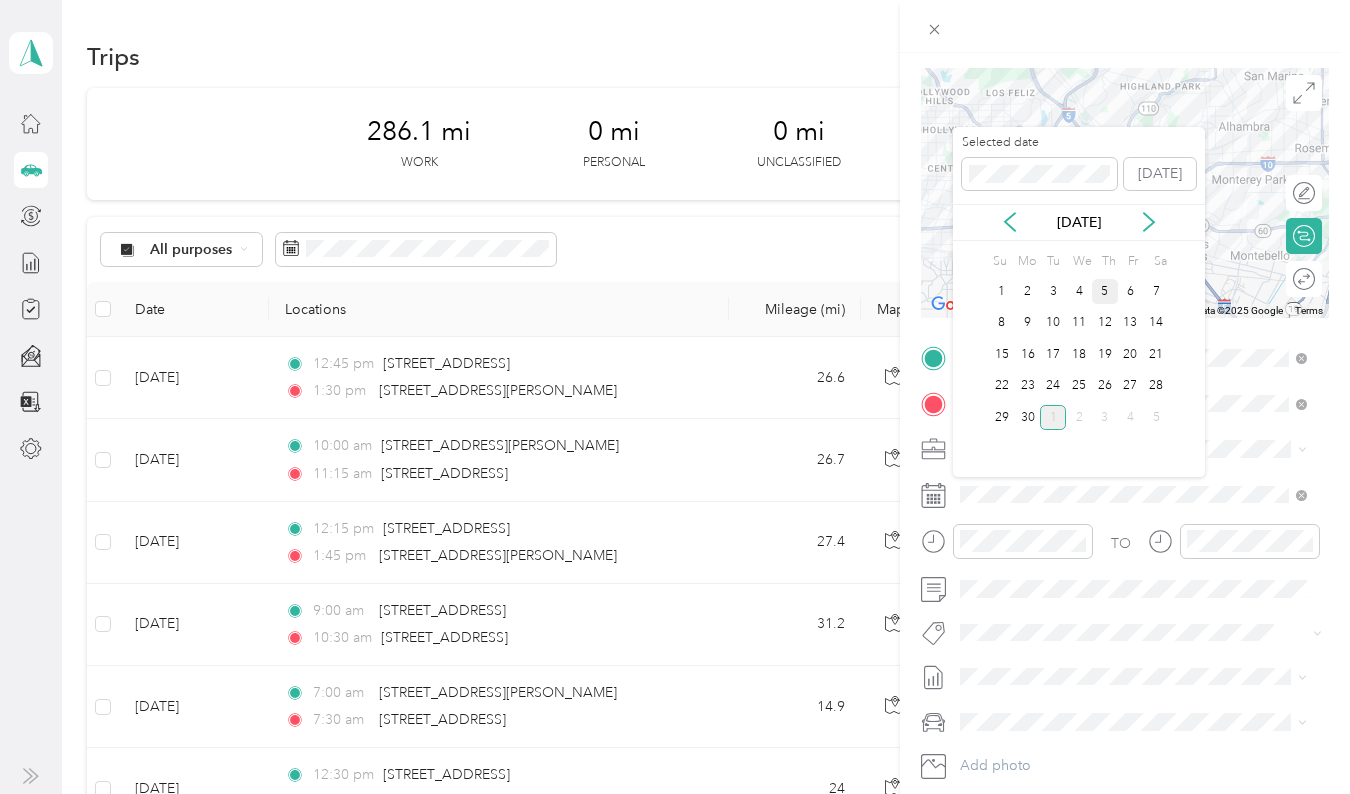 click on "5" at bounding box center [1105, 291] 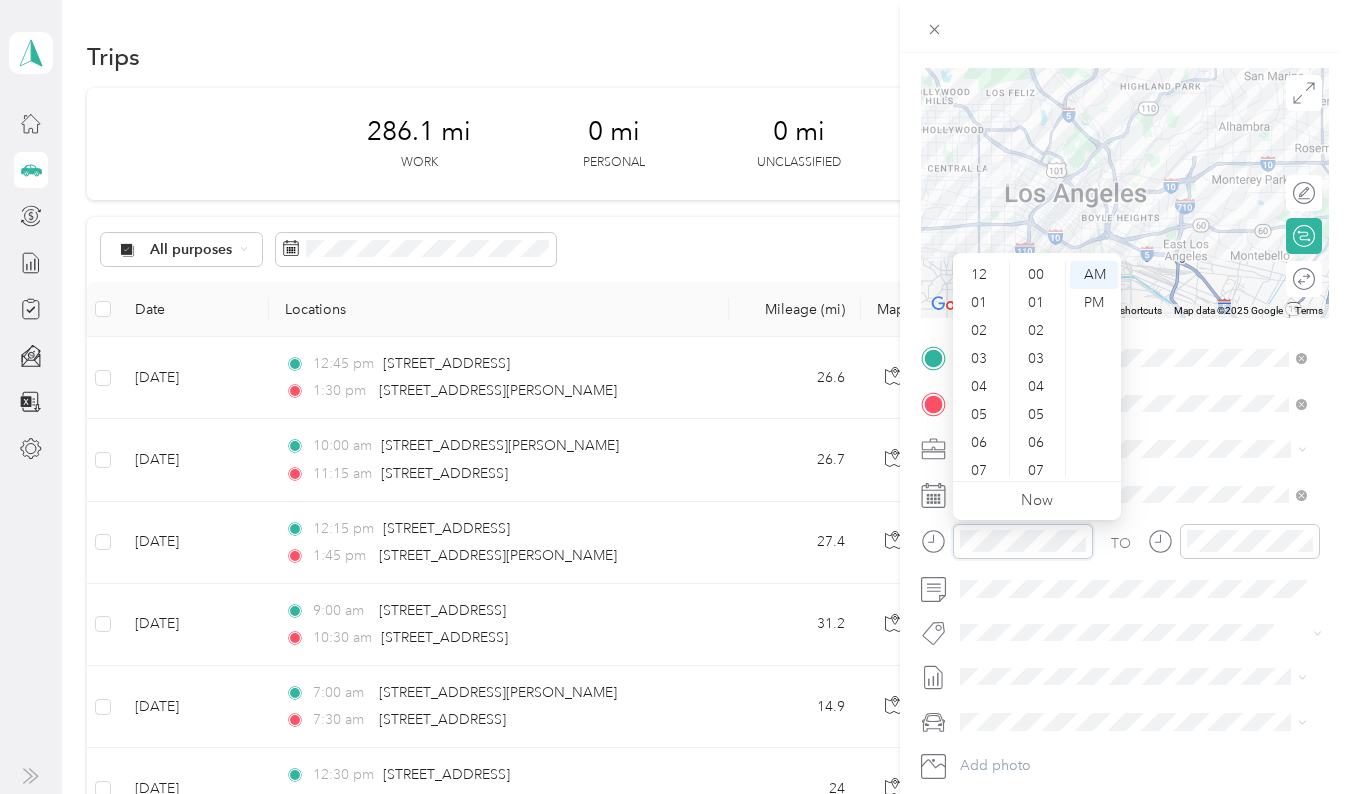 scroll, scrollTop: 1148, scrollLeft: 0, axis: vertical 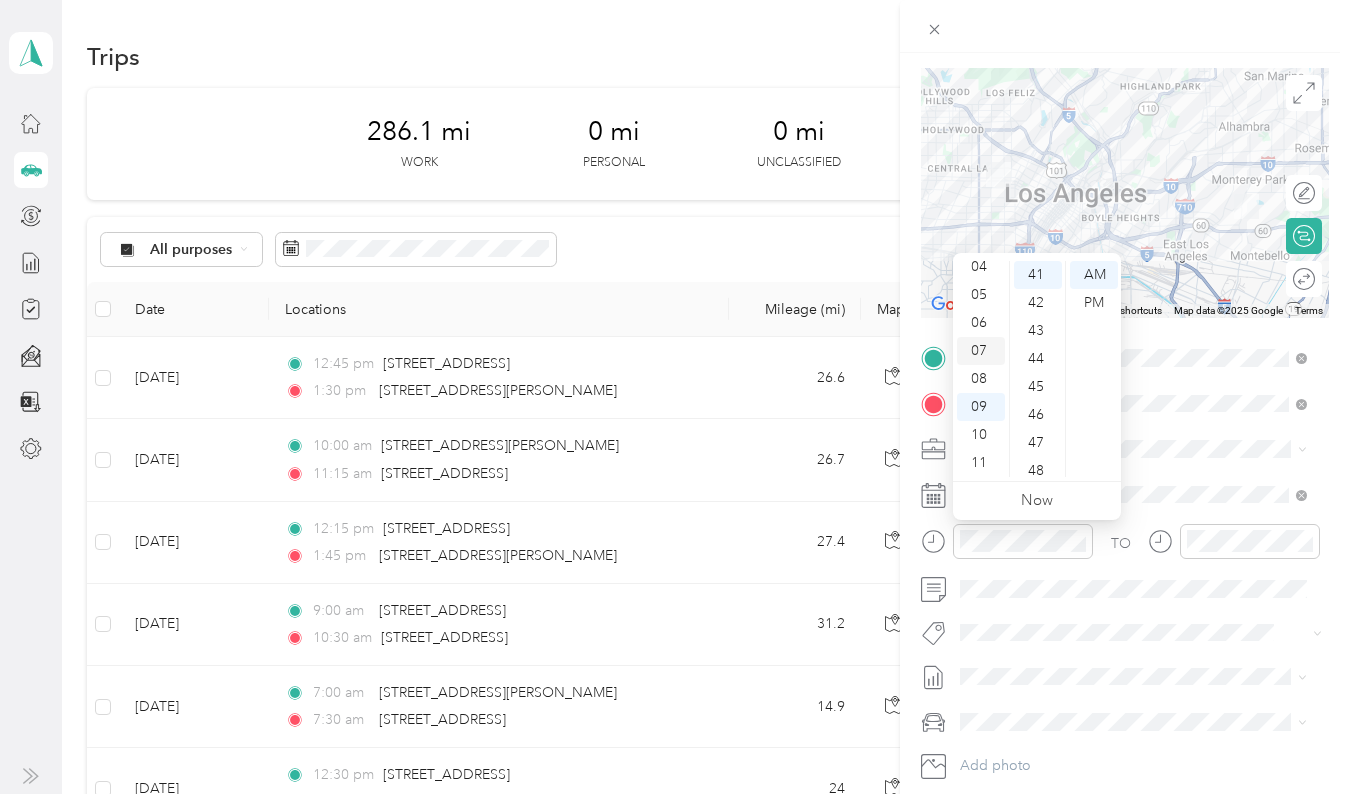 click on "07" at bounding box center (981, 351) 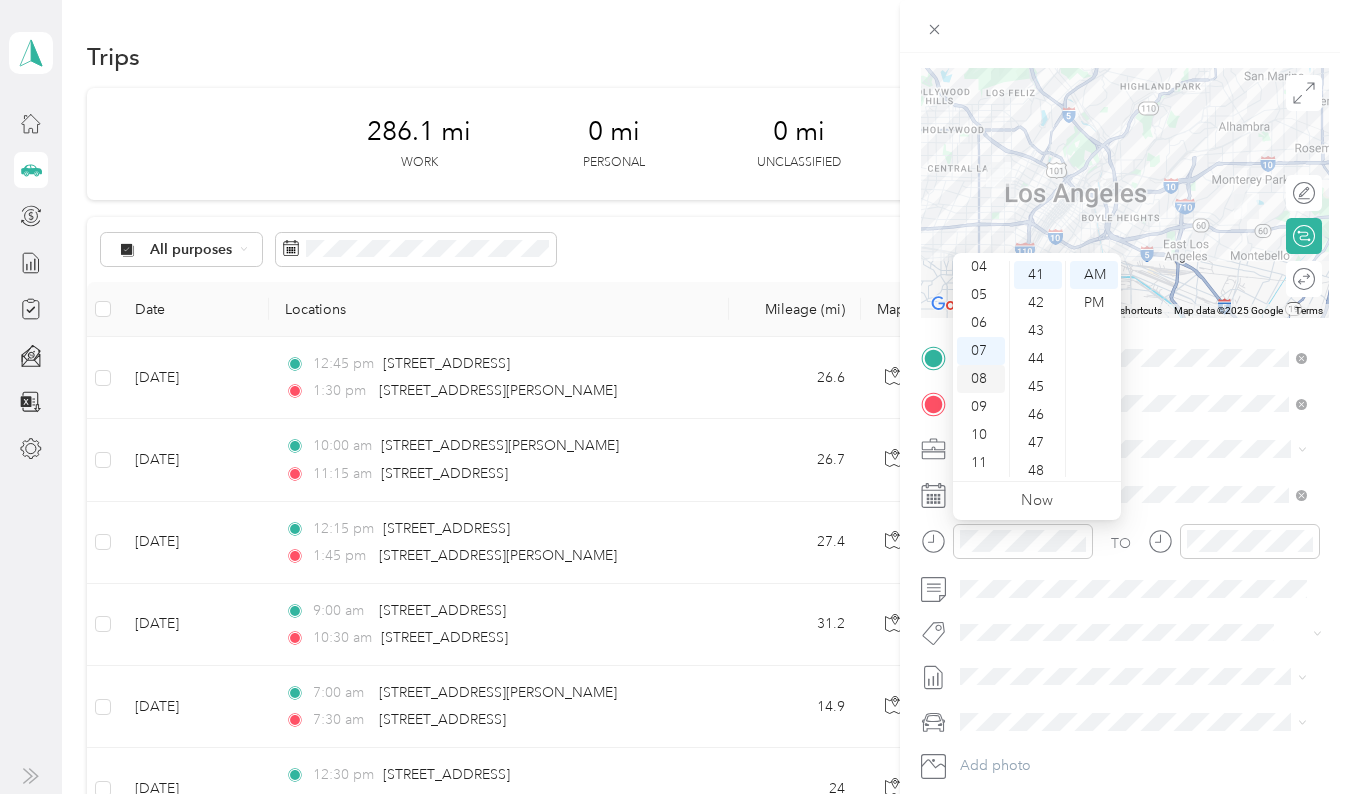 click on "08" at bounding box center [981, 379] 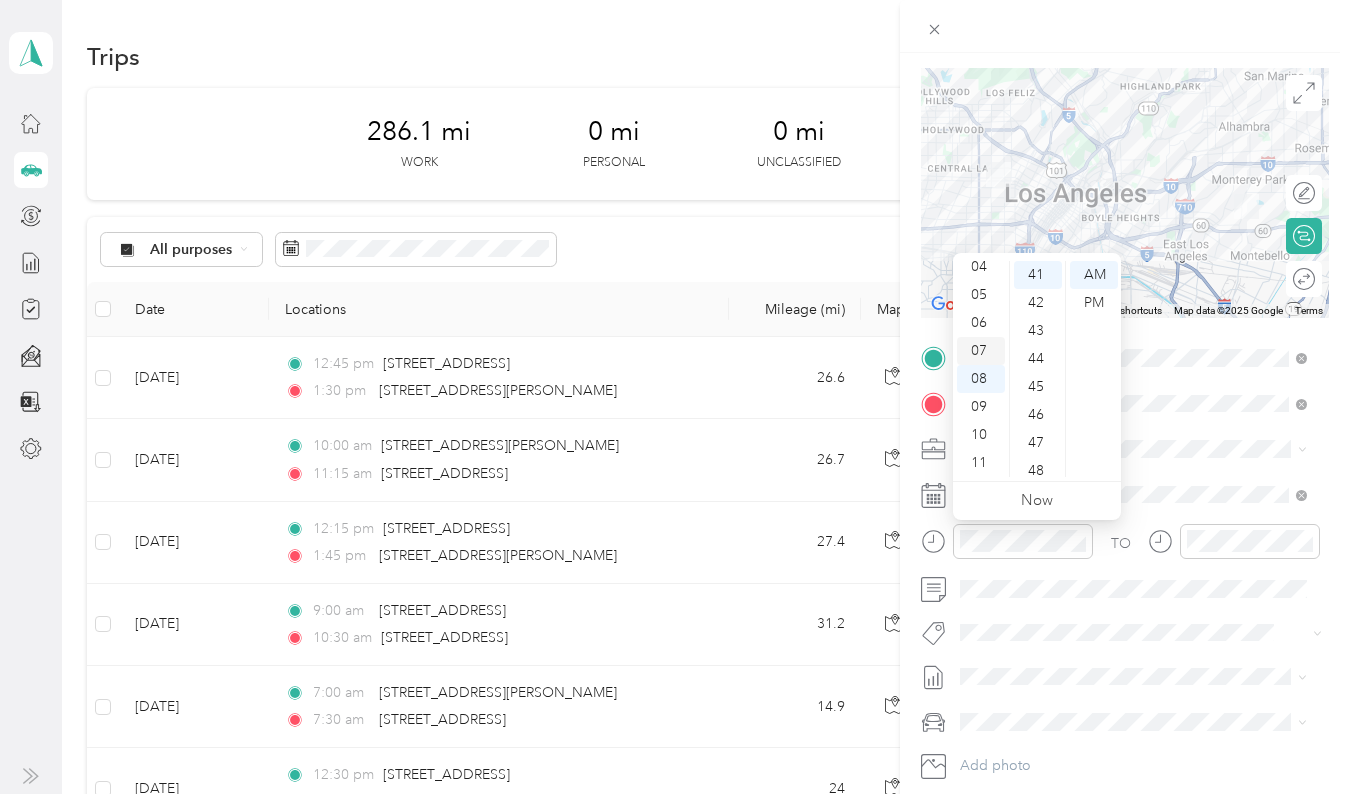 click on "07" at bounding box center [981, 351] 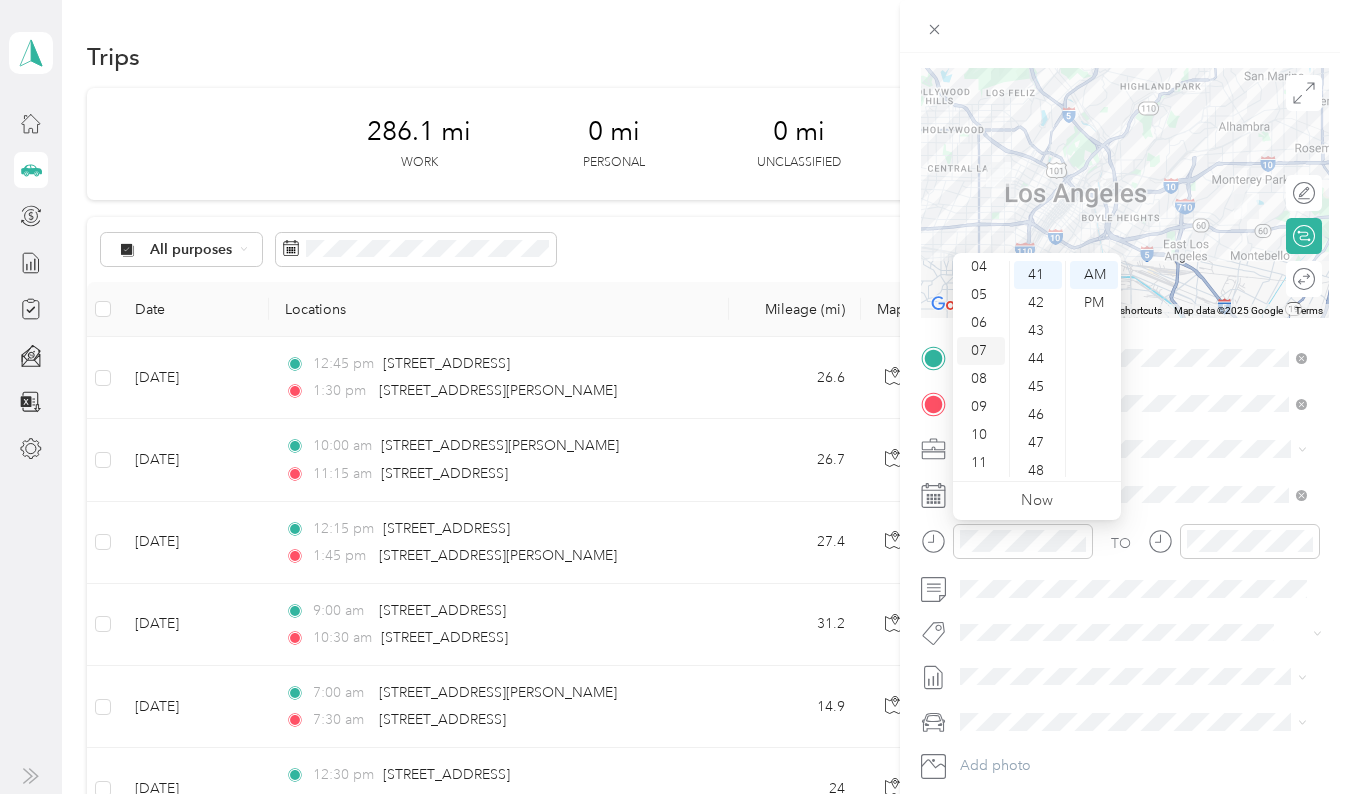 click on "07" at bounding box center (981, 351) 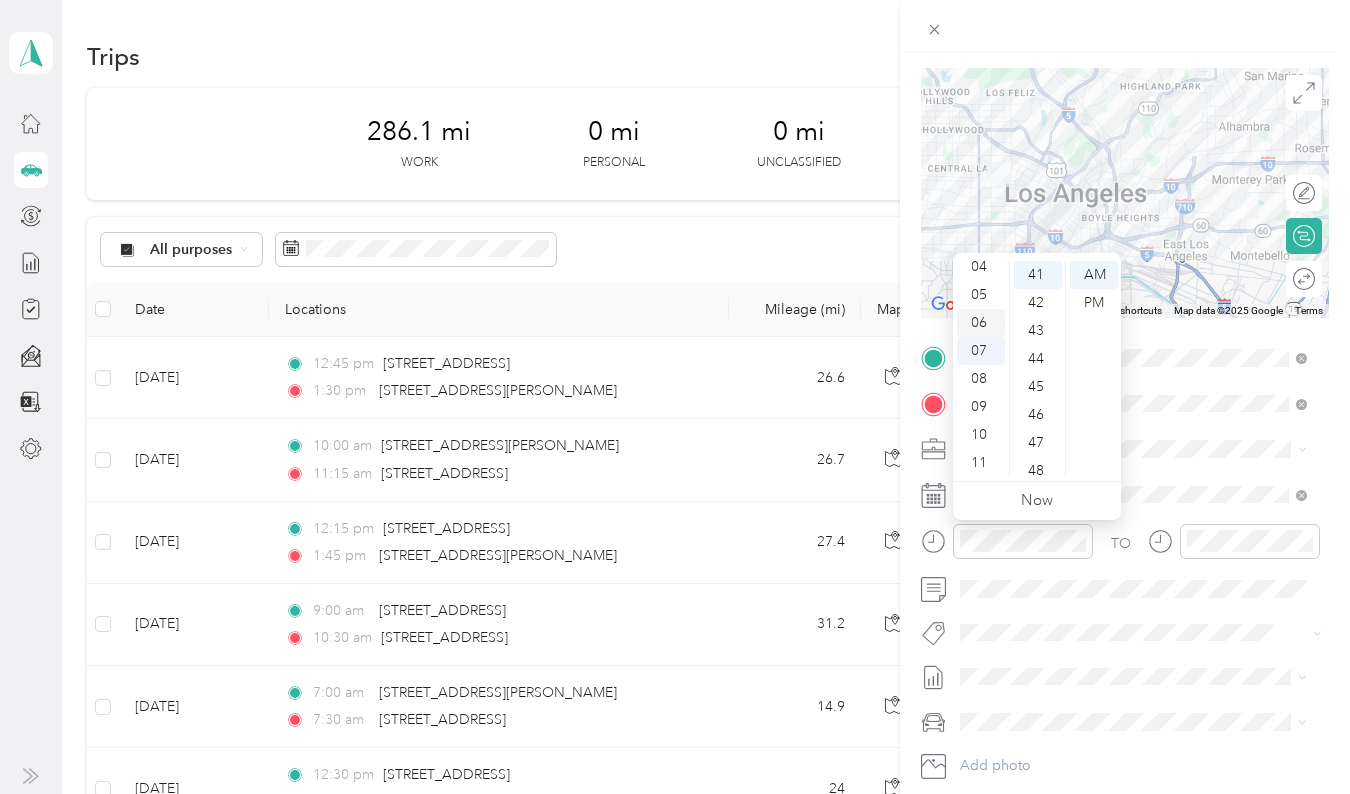 click on "06" at bounding box center [981, 323] 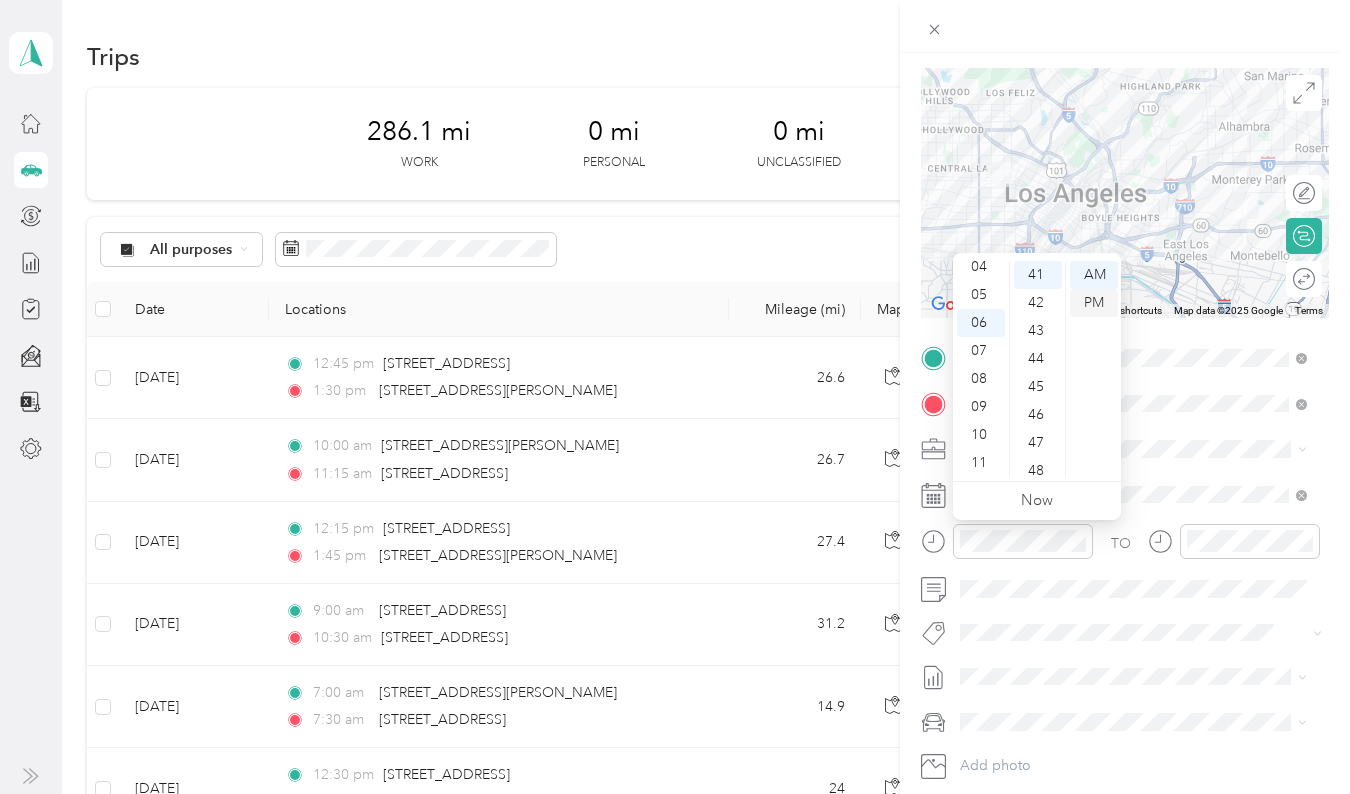 click on "PM" at bounding box center (1094, 303) 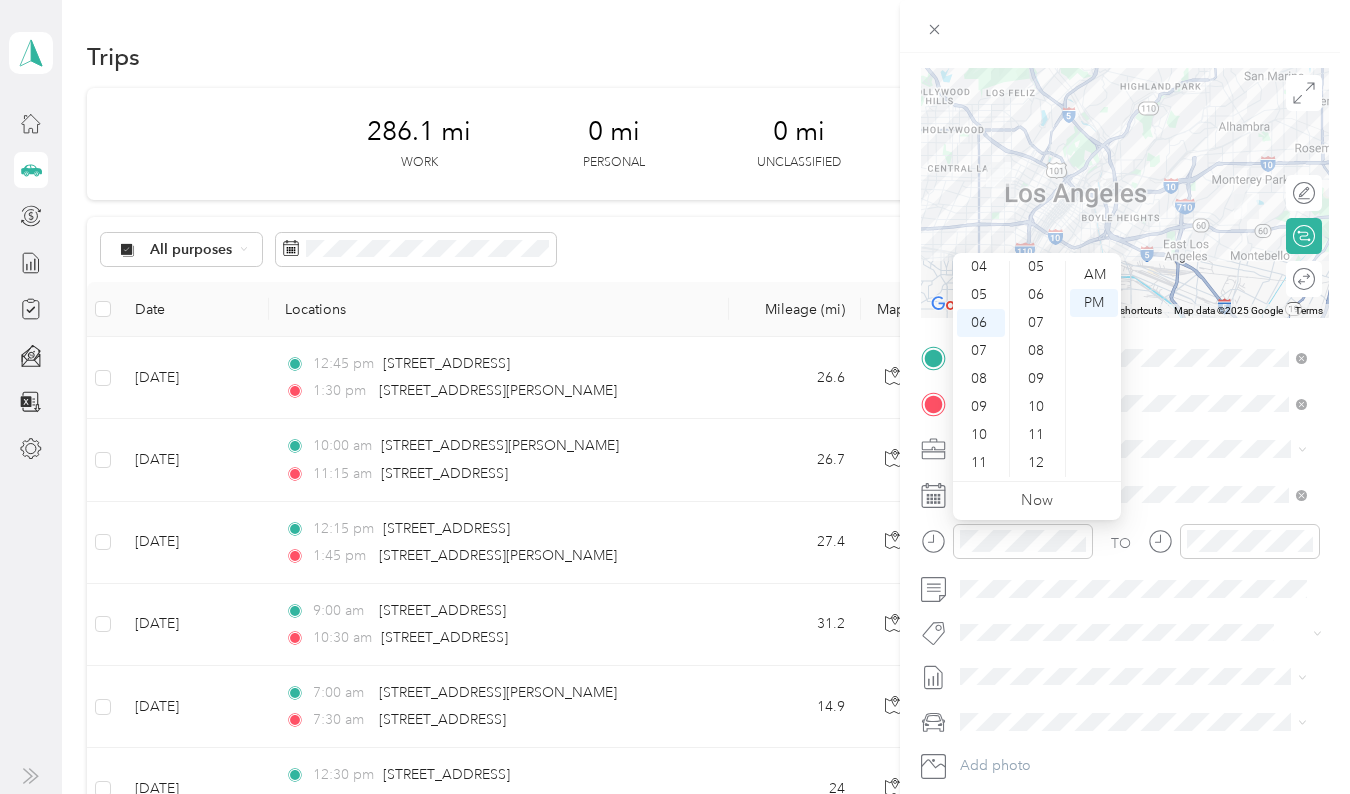 scroll, scrollTop: 0, scrollLeft: 0, axis: both 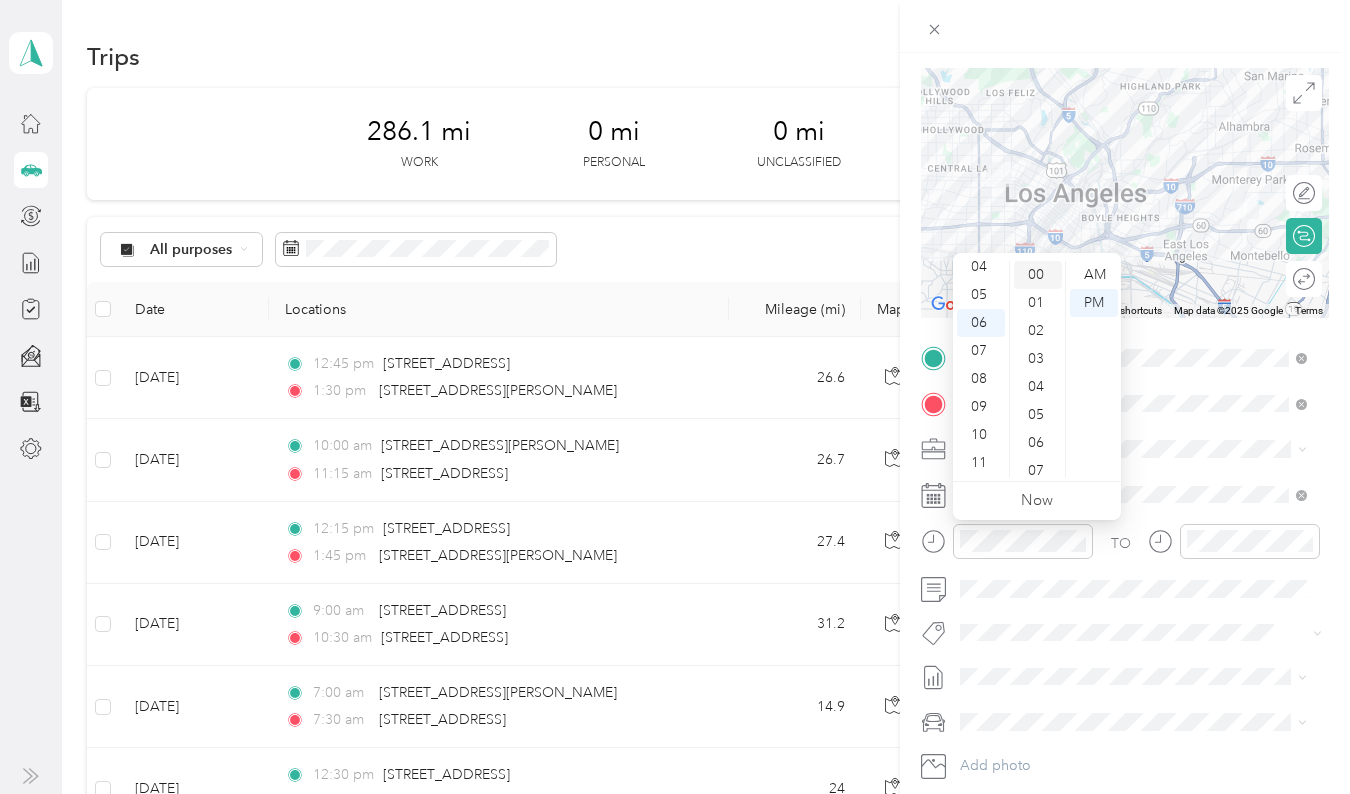 click on "00" at bounding box center (1038, 275) 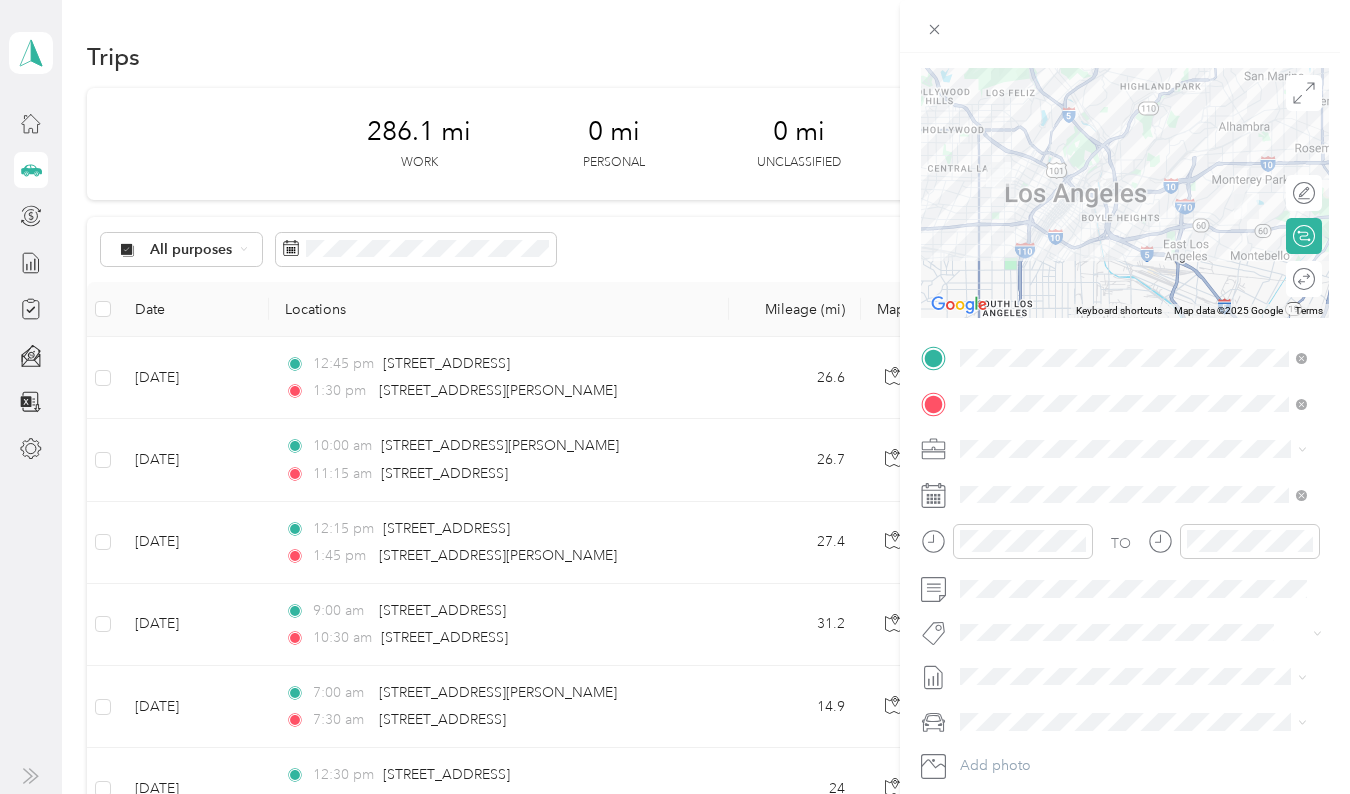 click at bounding box center (1141, 449) 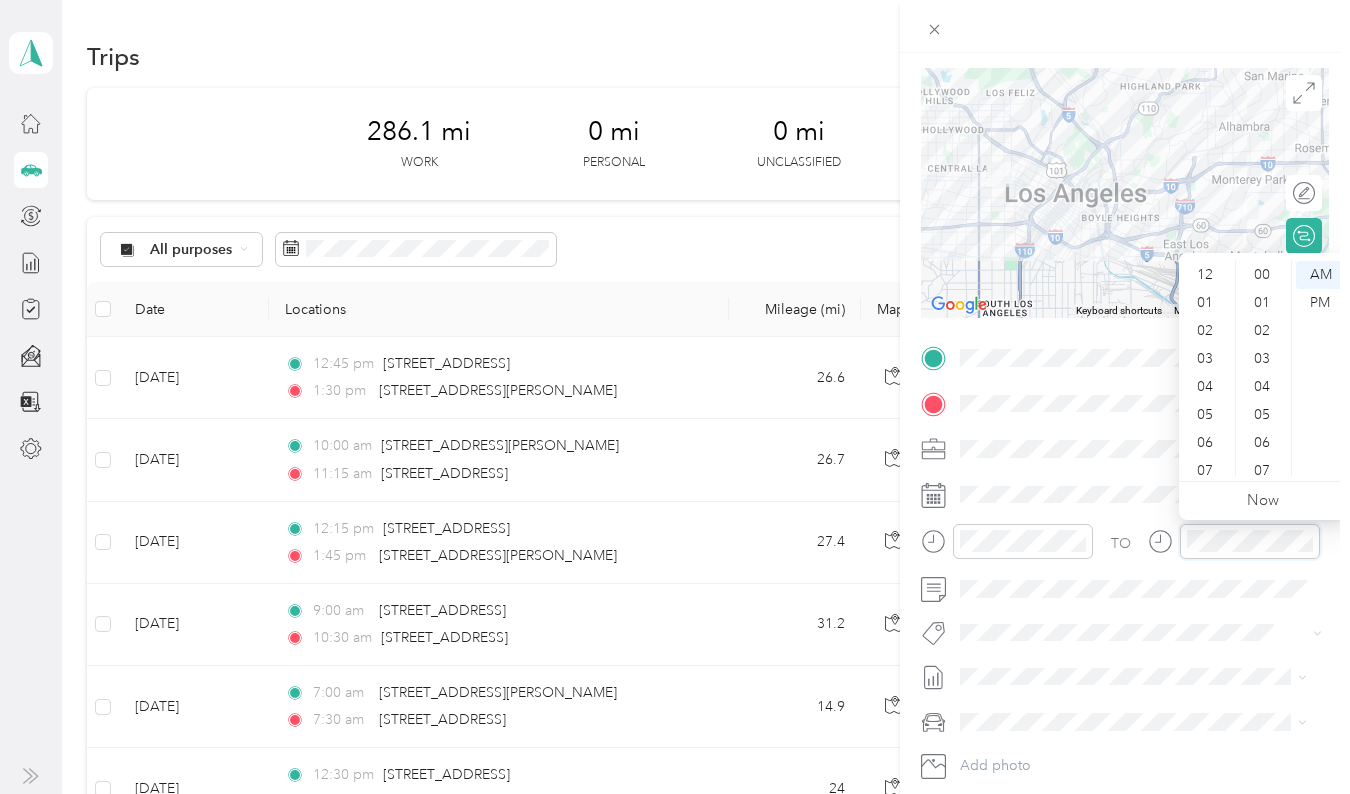 scroll, scrollTop: 1148, scrollLeft: 0, axis: vertical 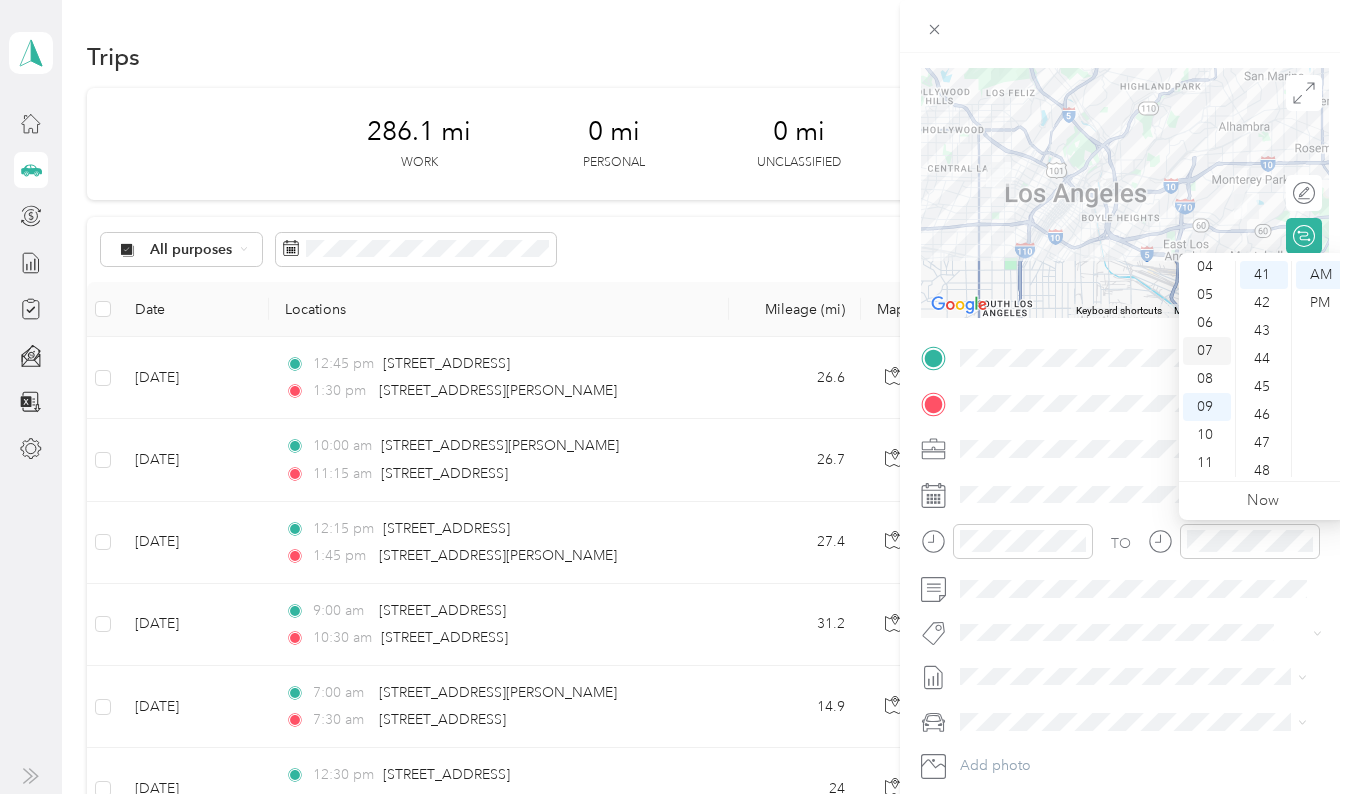 click on "07" at bounding box center (1207, 351) 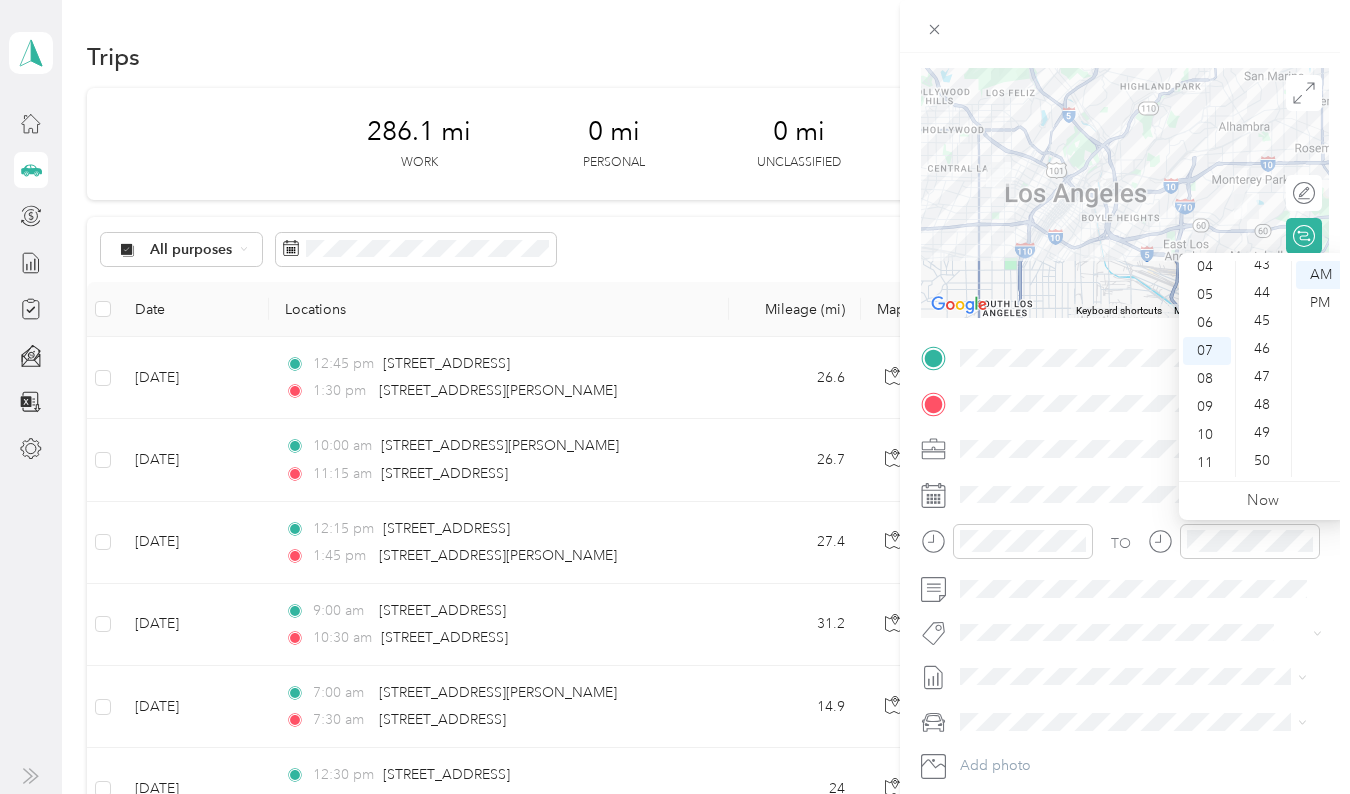 scroll, scrollTop: 1215, scrollLeft: 0, axis: vertical 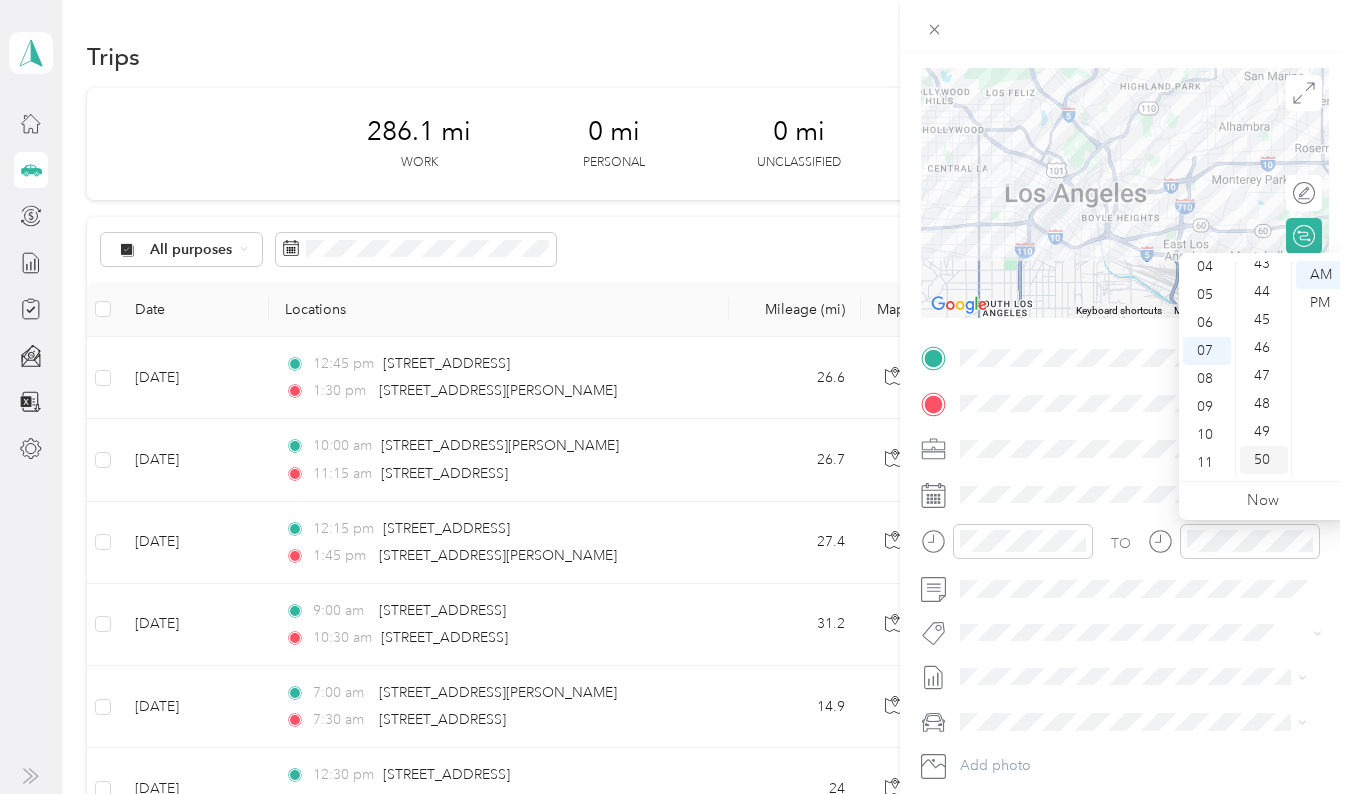click on "50" at bounding box center [1264, 460] 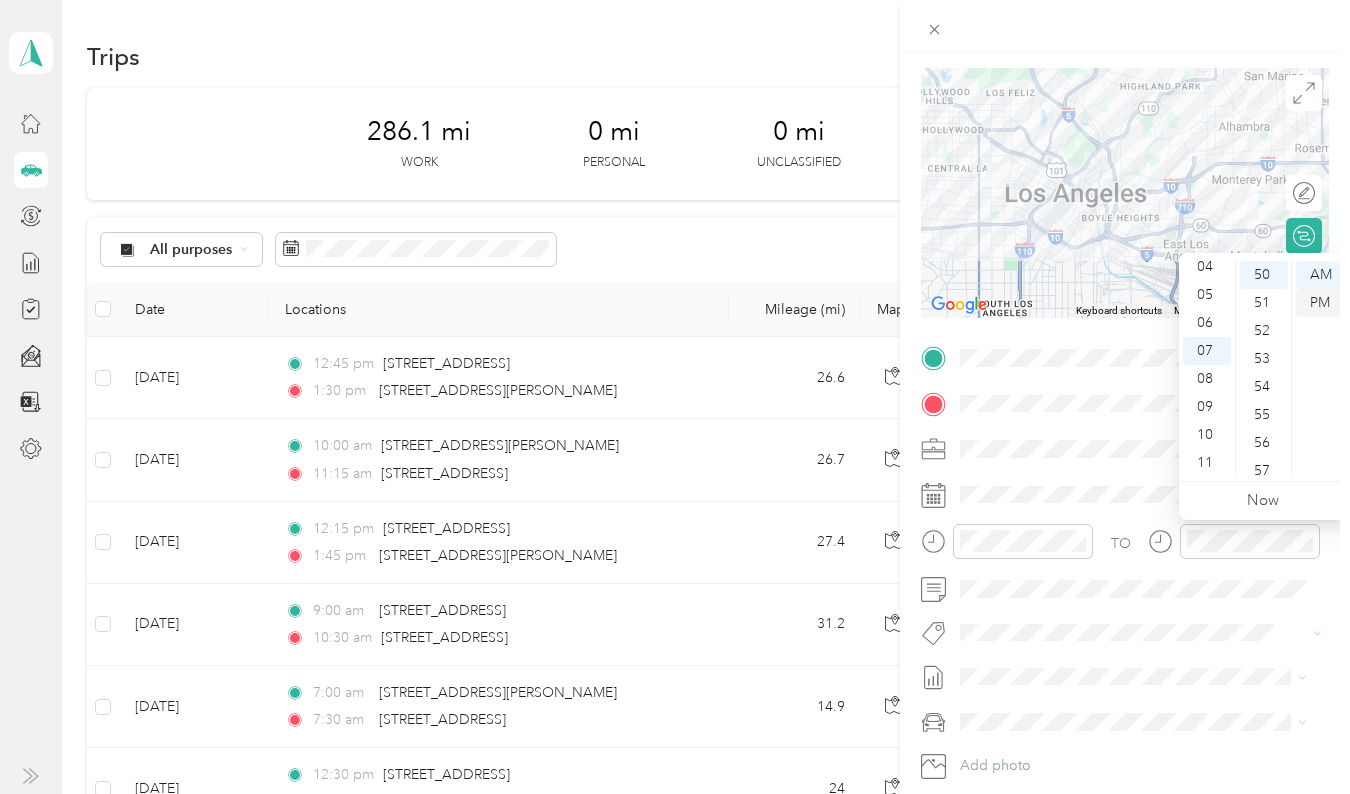 click on "PM" at bounding box center (1320, 303) 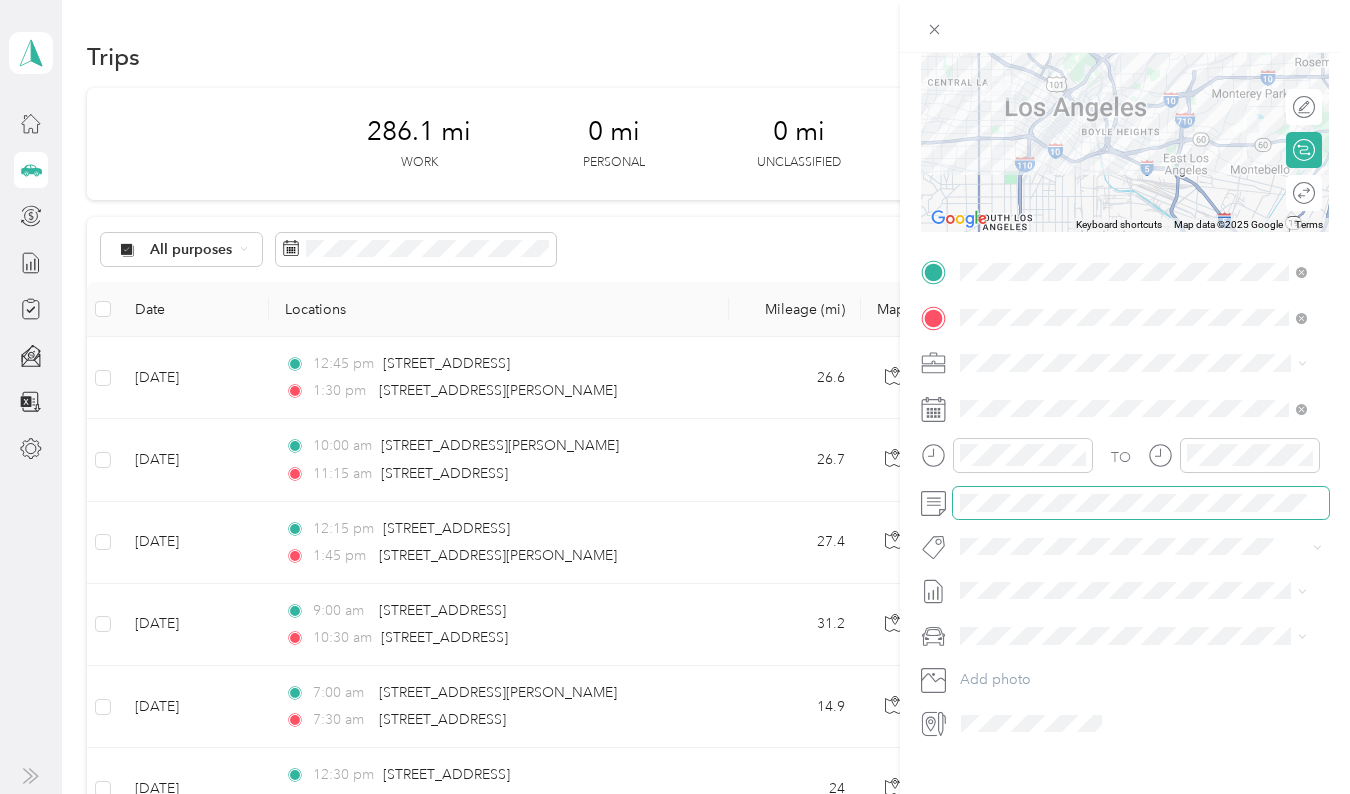scroll, scrollTop: 224, scrollLeft: 0, axis: vertical 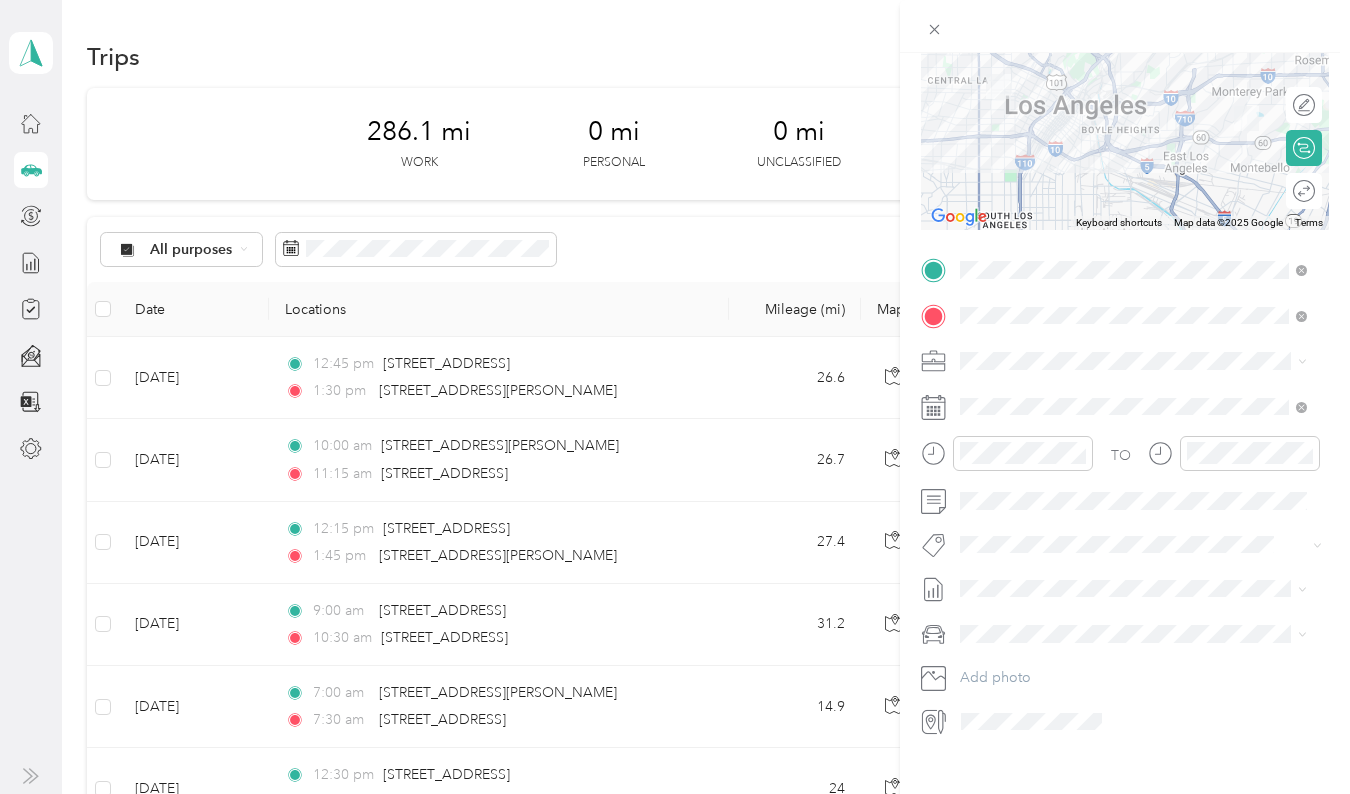 click on "[DATE] - [DATE] Draft" at bounding box center (1133, 651) 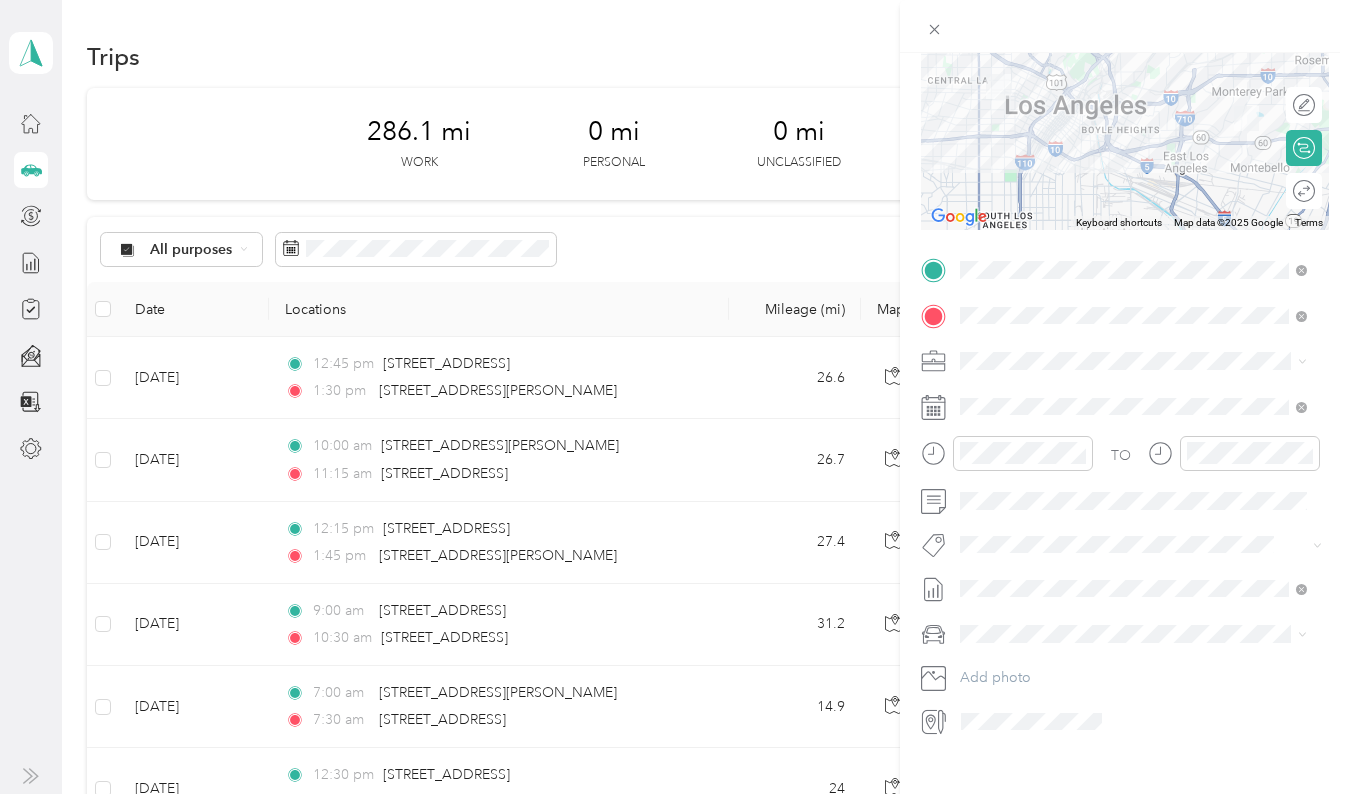 scroll, scrollTop: 255, scrollLeft: 0, axis: vertical 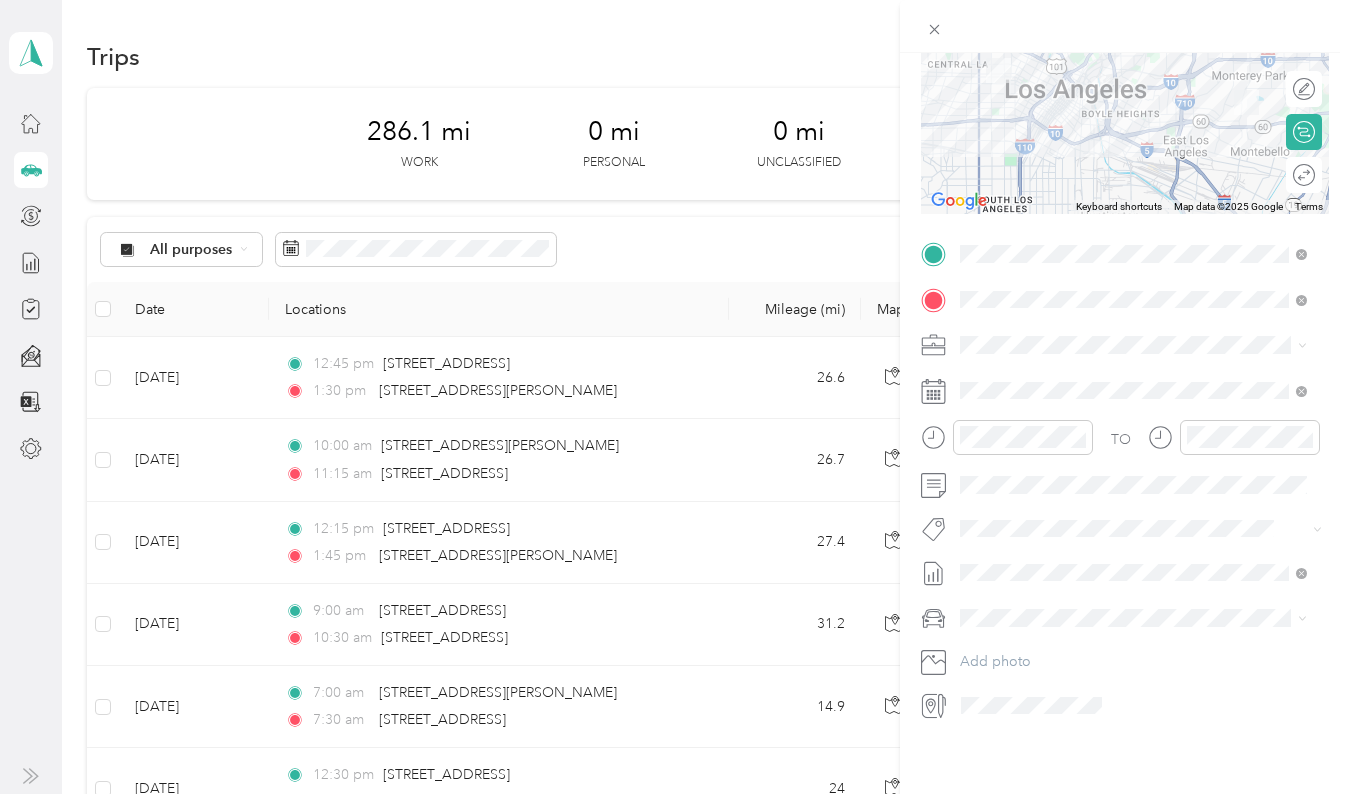 click on "Mercedes-Benz GLK Class" at bounding box center [1133, 627] 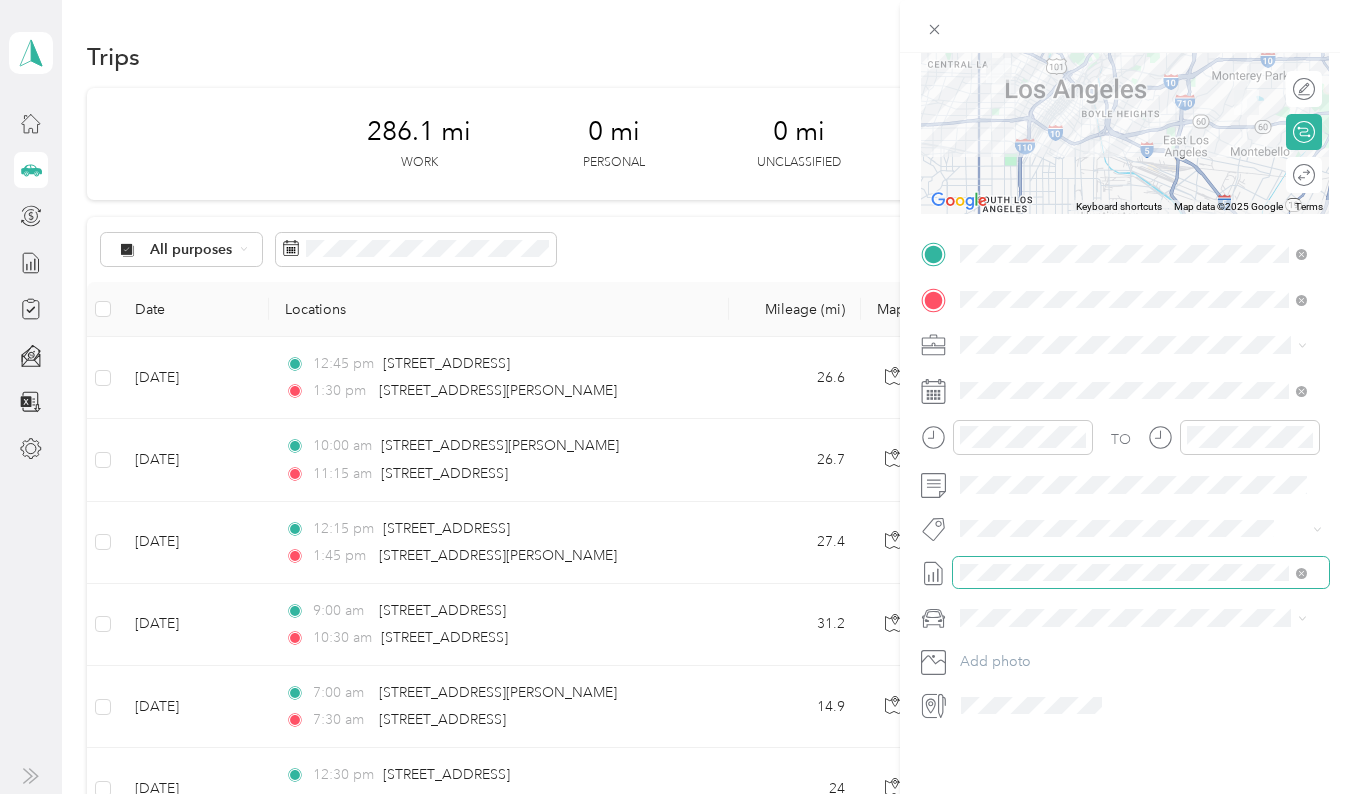 scroll, scrollTop: 0, scrollLeft: 0, axis: both 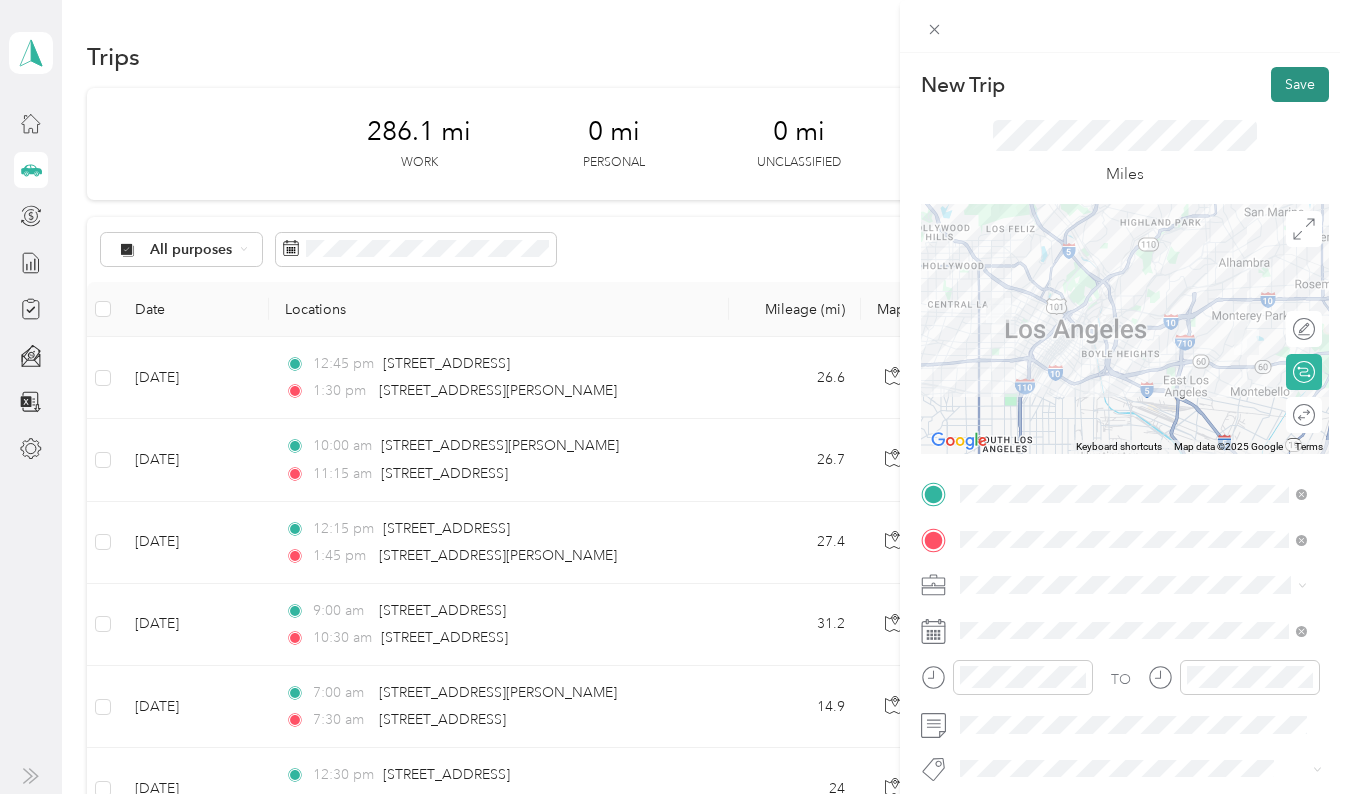 click on "Save" at bounding box center [1300, 84] 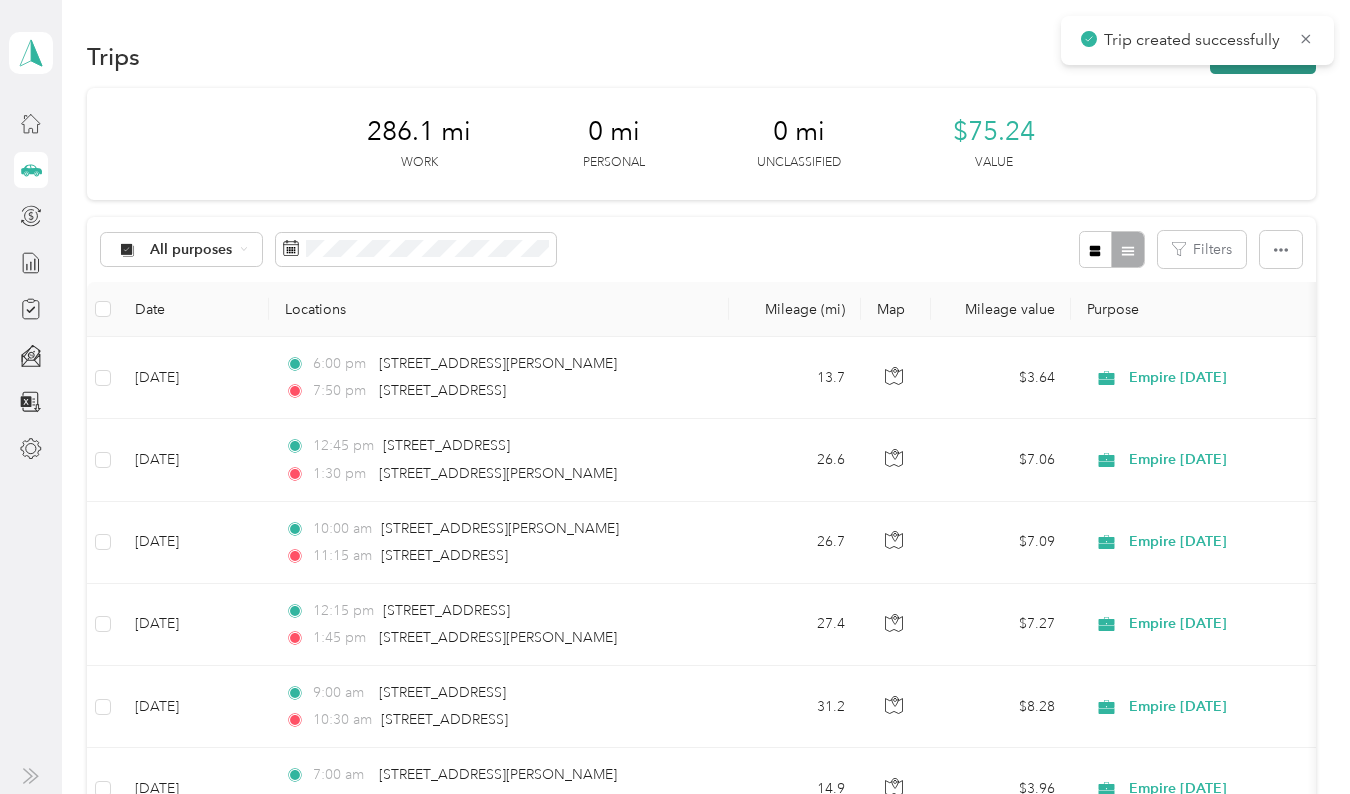click on "New trip" at bounding box center [1263, 56] 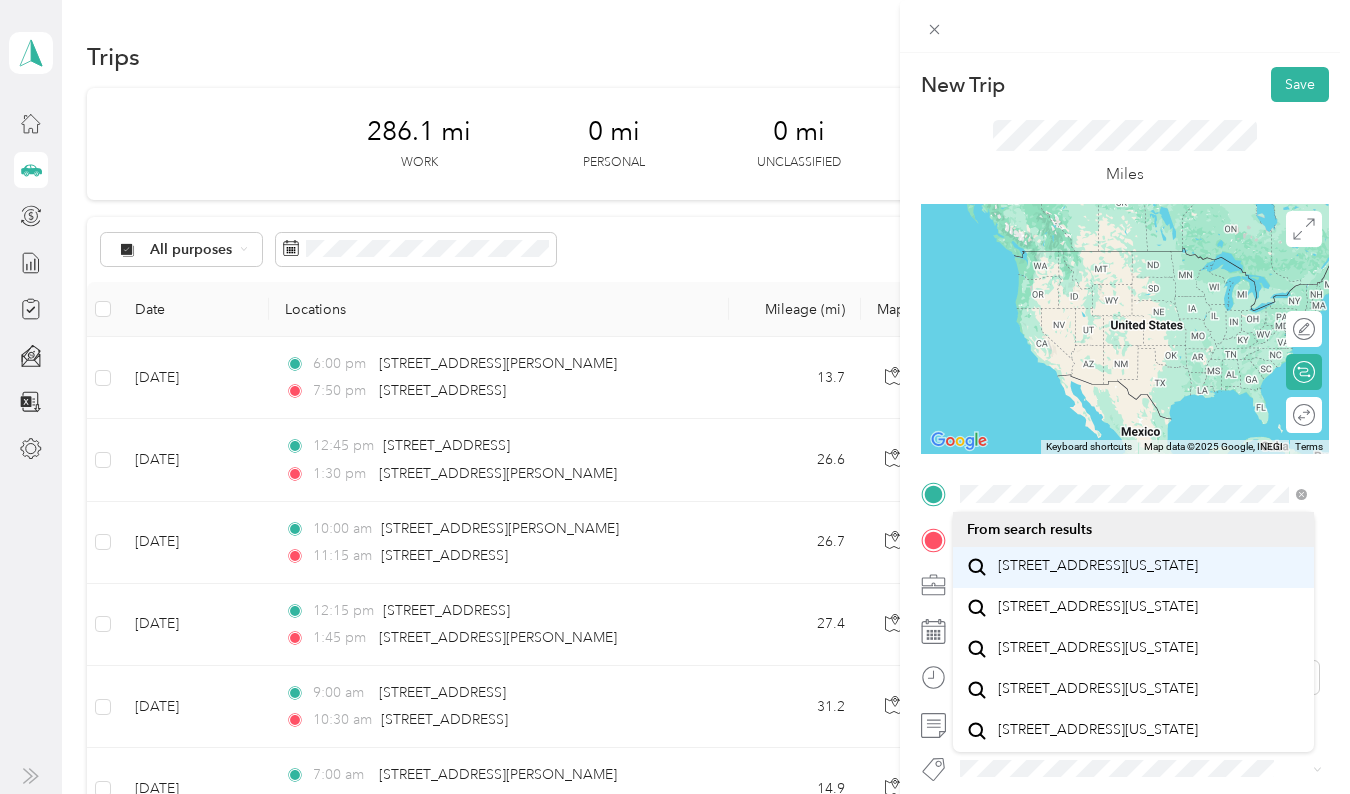 click on "[STREET_ADDRESS][US_STATE]" at bounding box center [1098, 566] 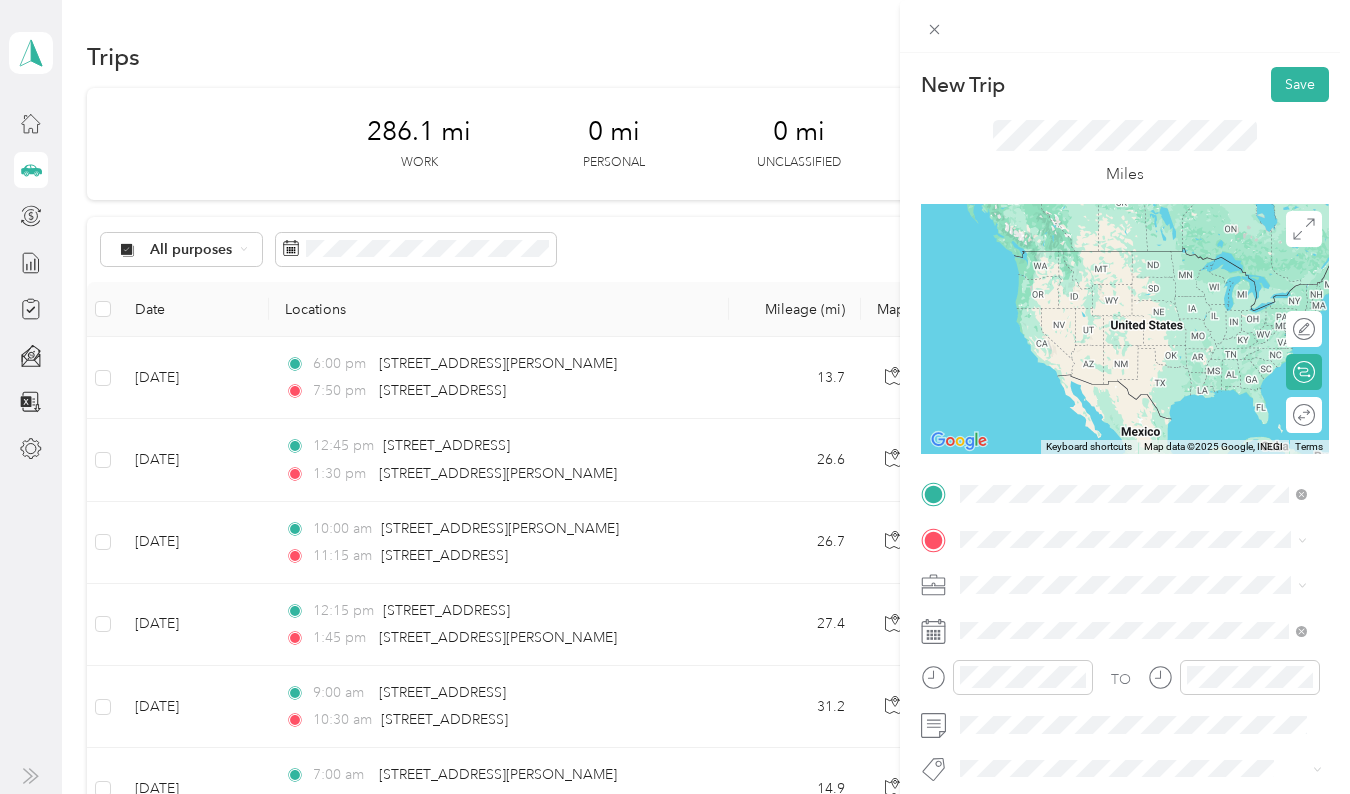 type 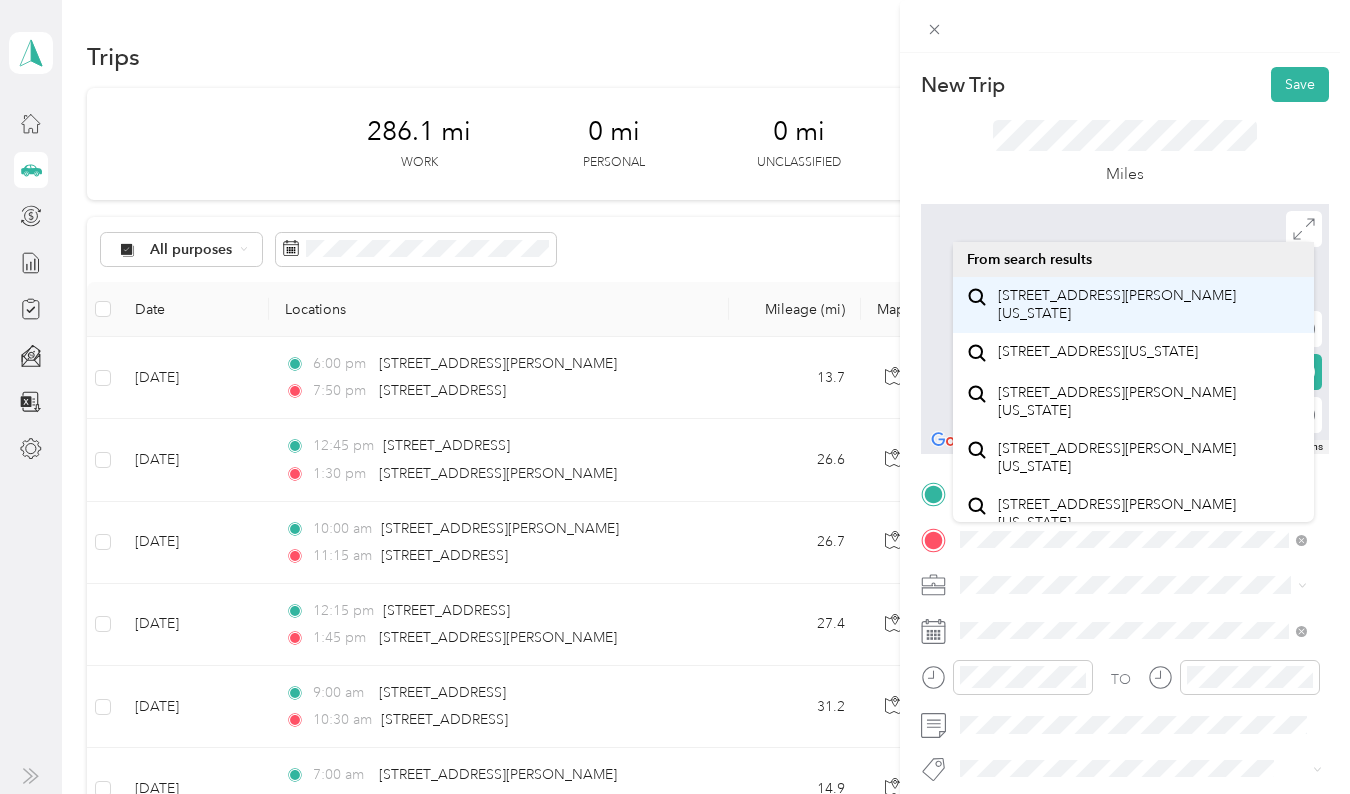 click on "[STREET_ADDRESS][PERSON_NAME][US_STATE]" at bounding box center (1149, 304) 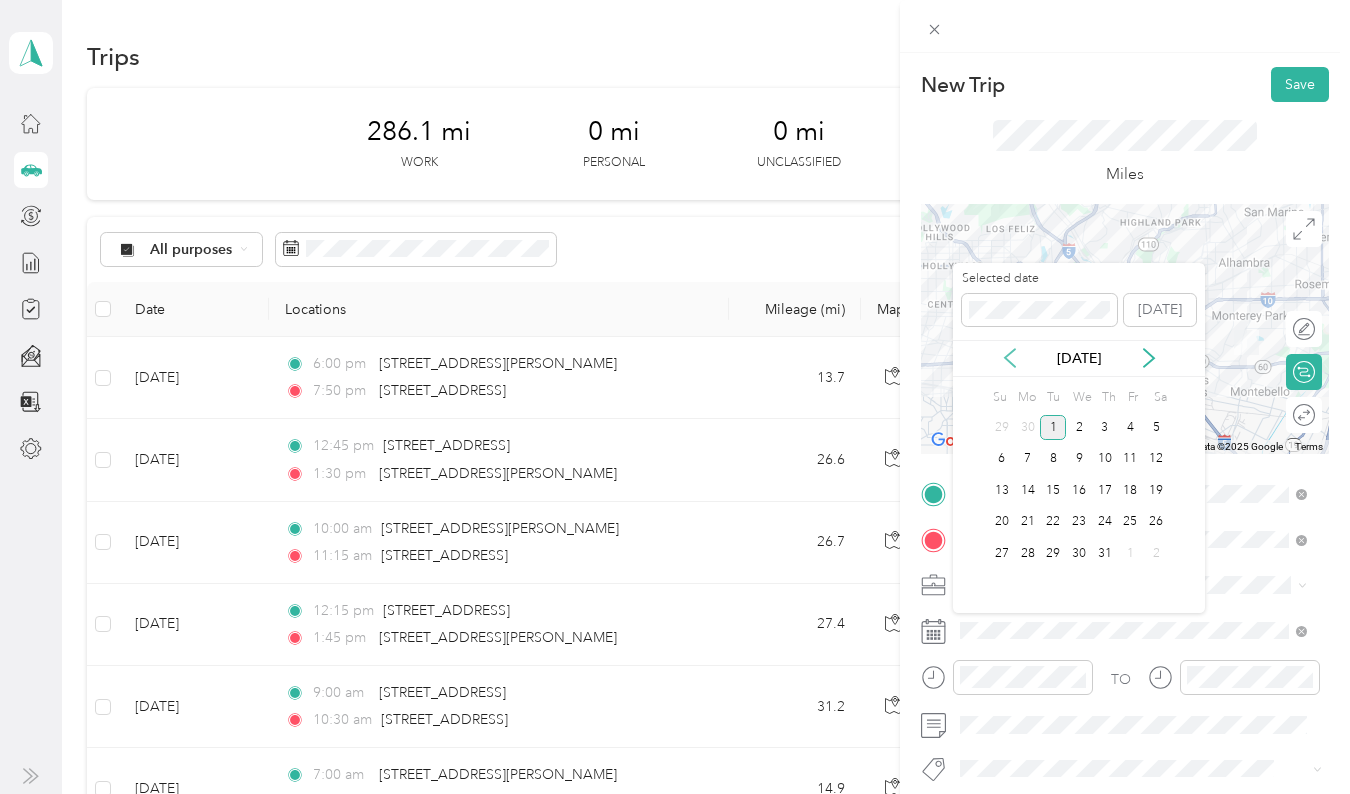 click 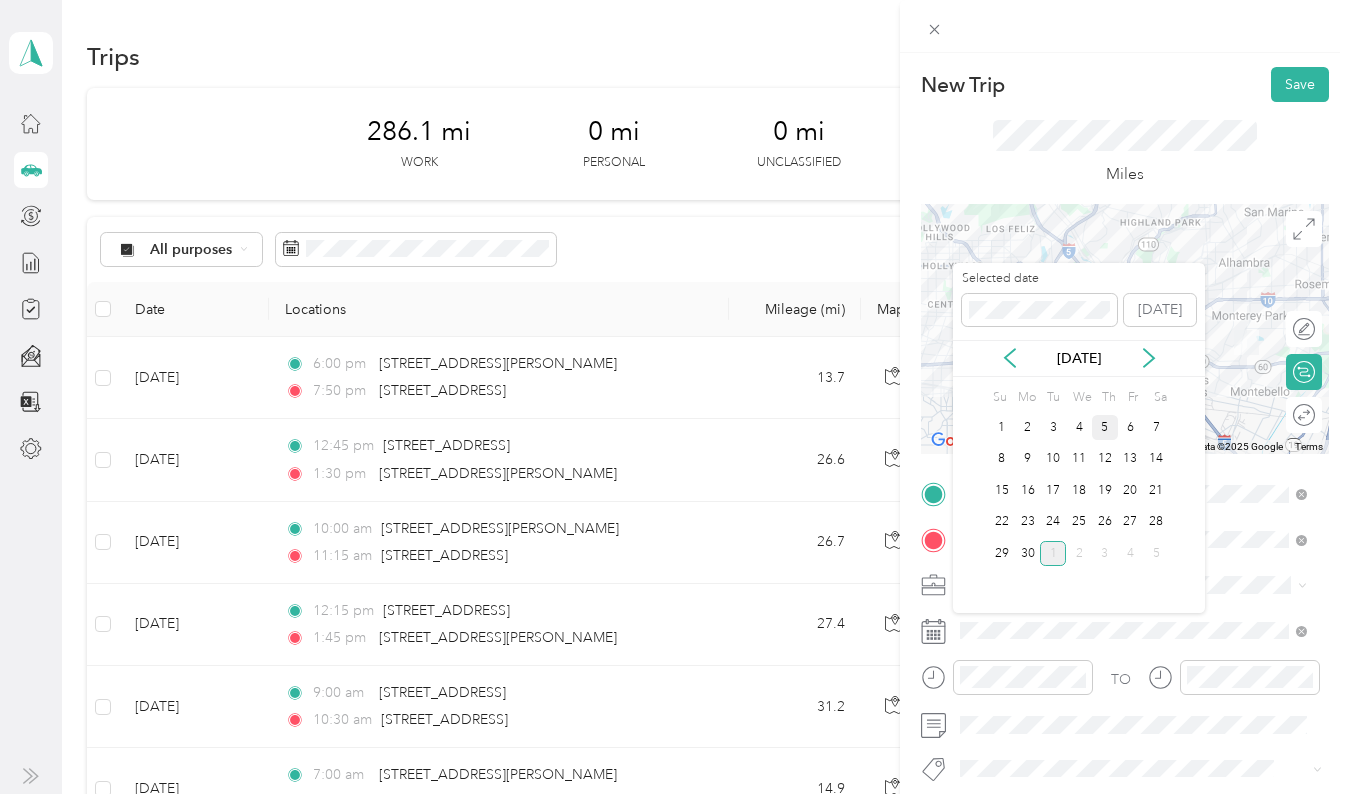 click on "5" at bounding box center (1105, 427) 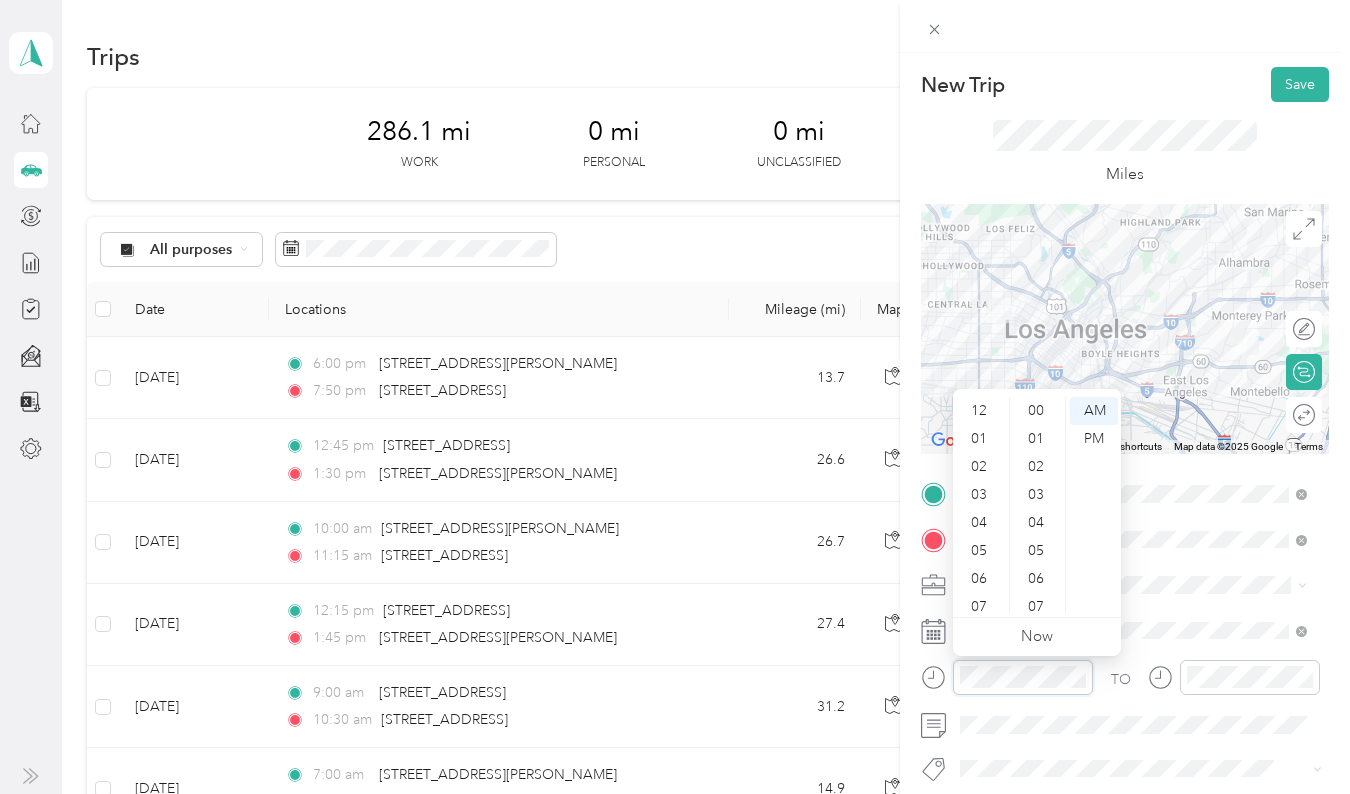 scroll, scrollTop: 1204, scrollLeft: 0, axis: vertical 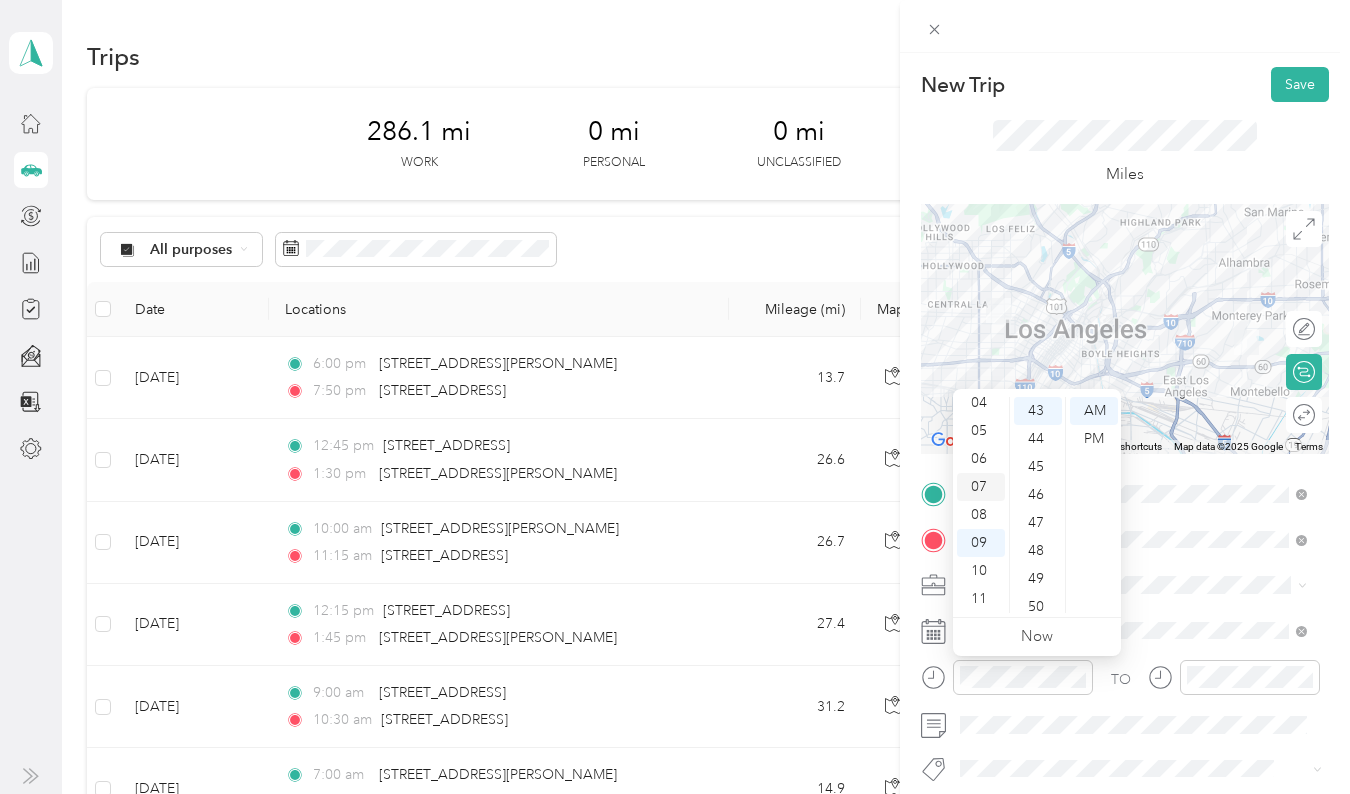 click on "07" at bounding box center [981, 487] 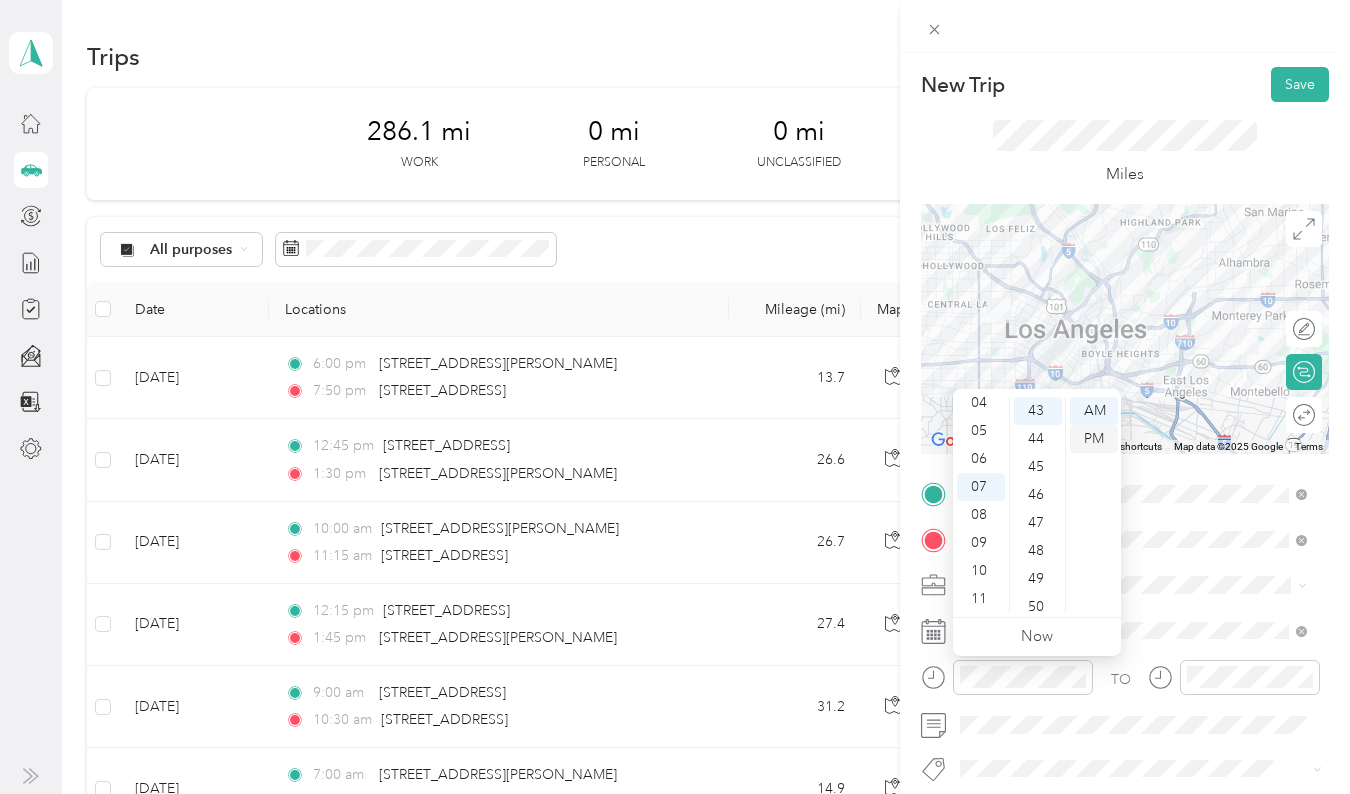 click on "PM" at bounding box center [1094, 439] 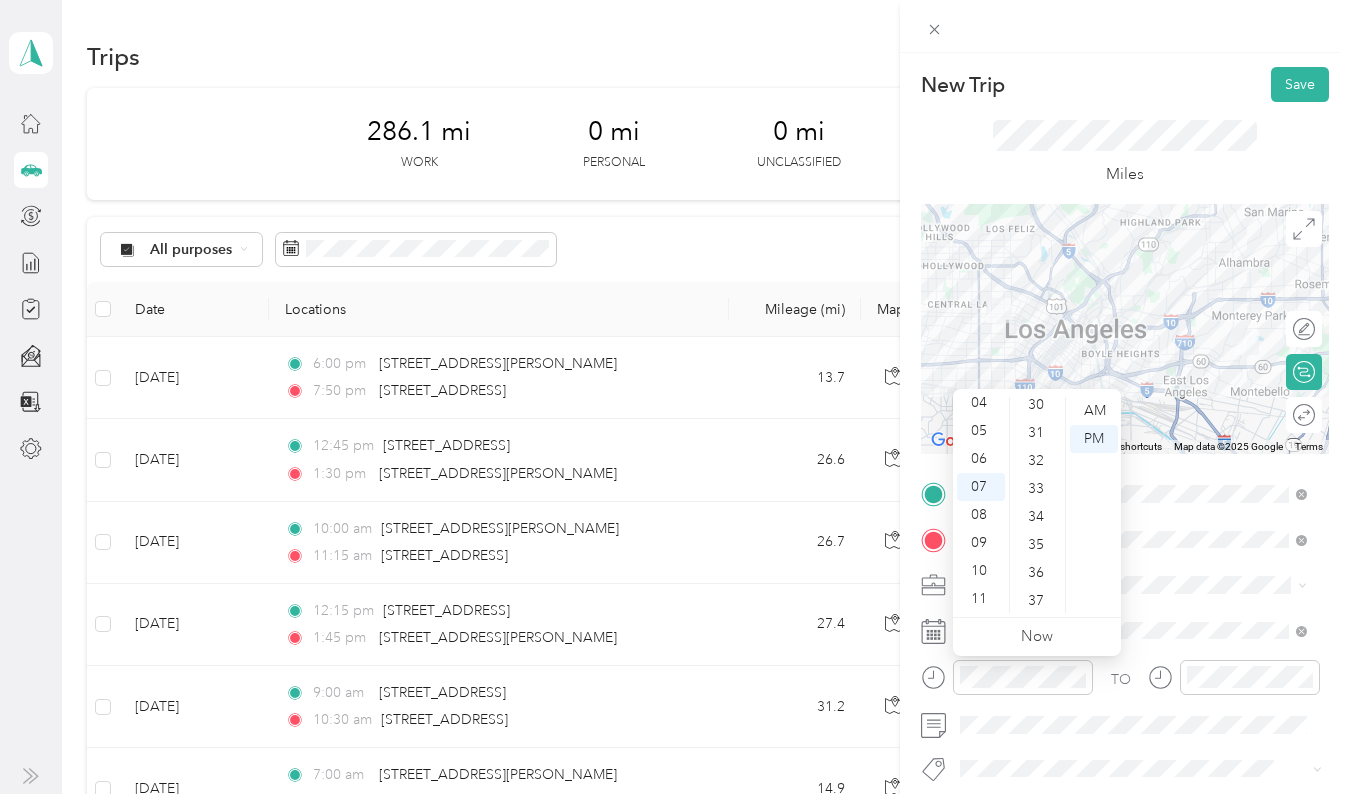 scroll, scrollTop: 817, scrollLeft: 0, axis: vertical 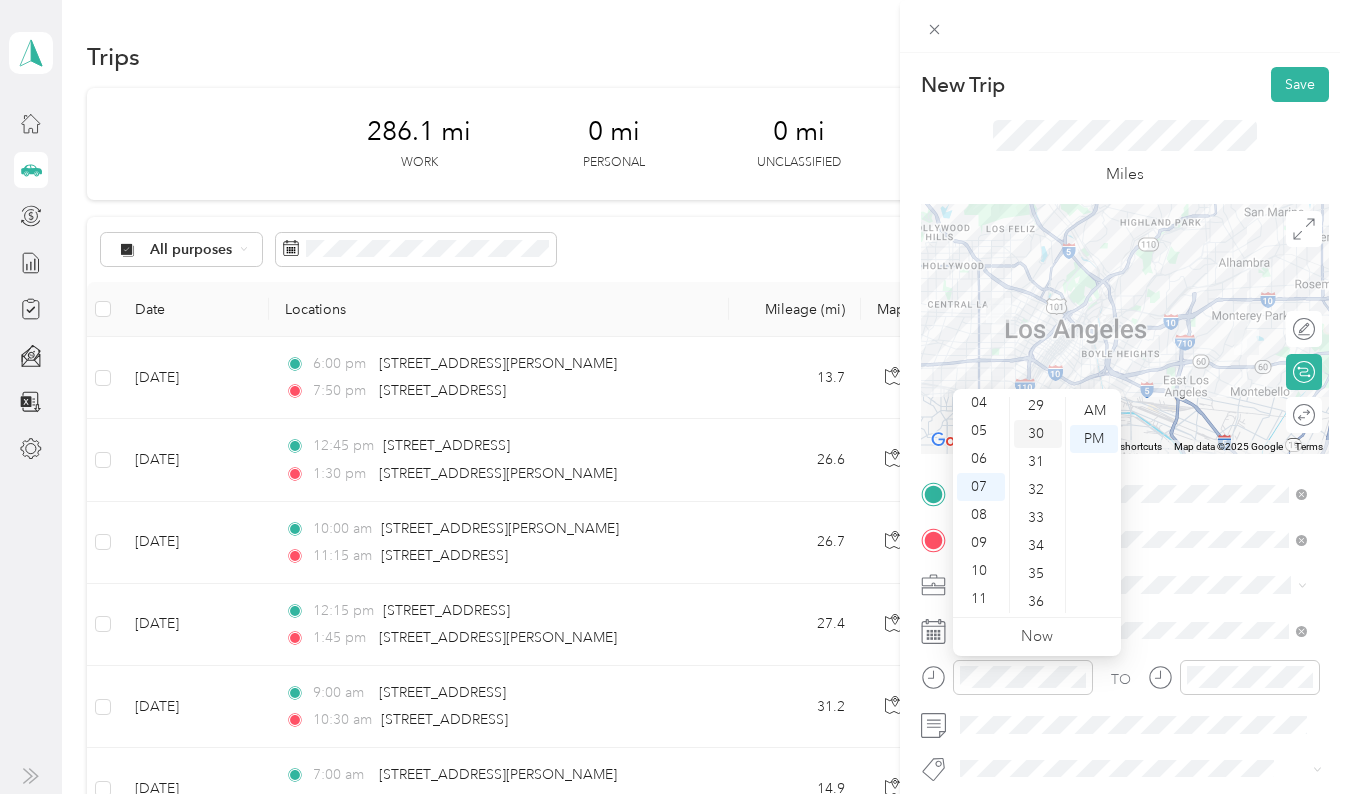 click on "30" at bounding box center [1038, 434] 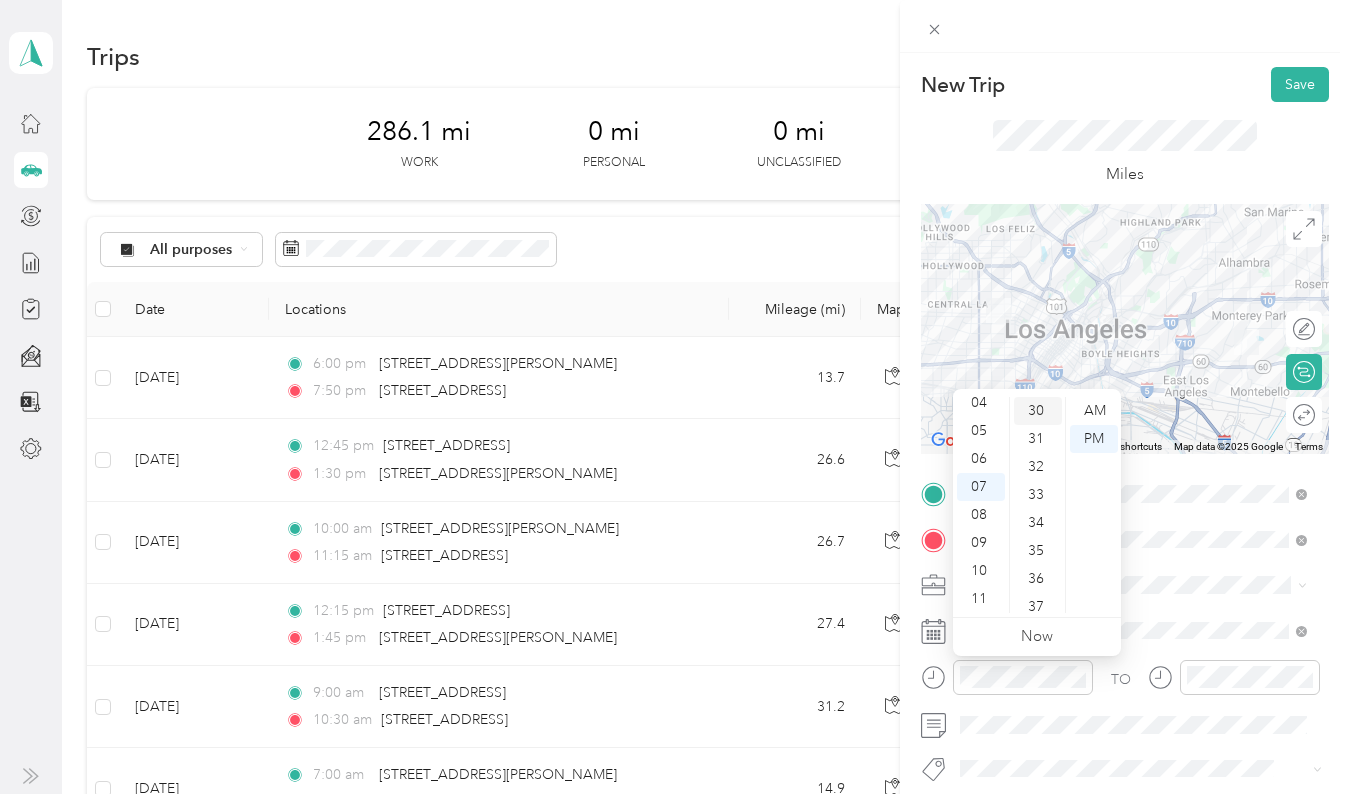 scroll, scrollTop: 840, scrollLeft: 0, axis: vertical 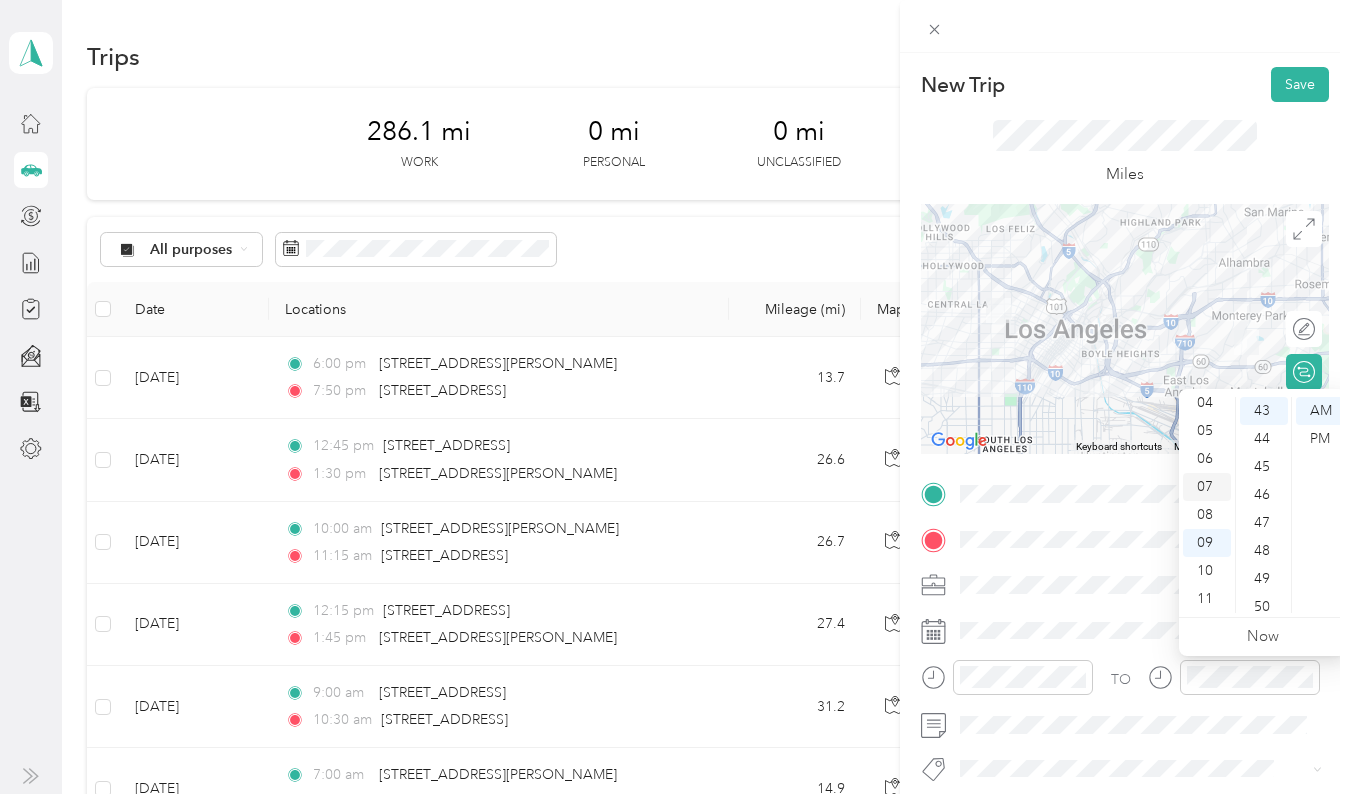 click on "07" at bounding box center (1207, 487) 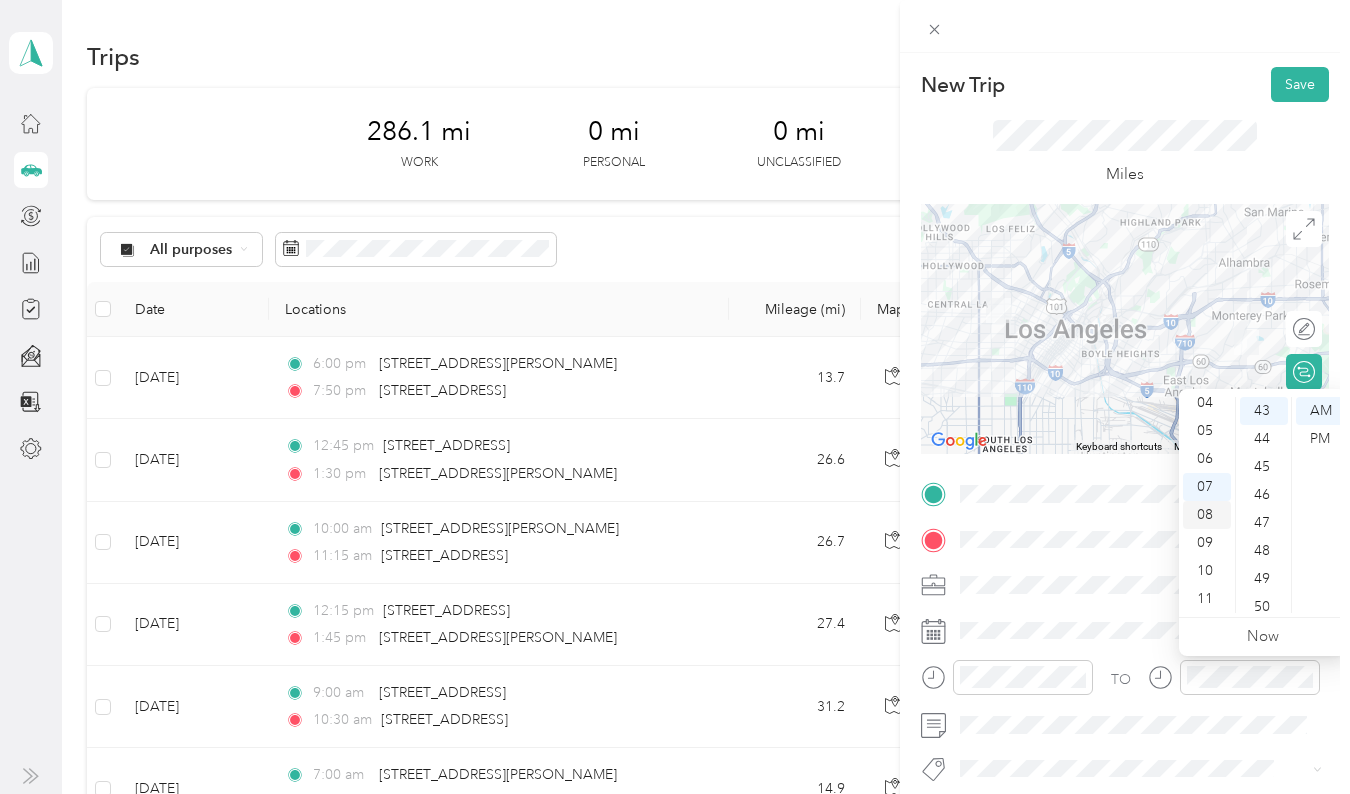 click on "08" at bounding box center [1207, 515] 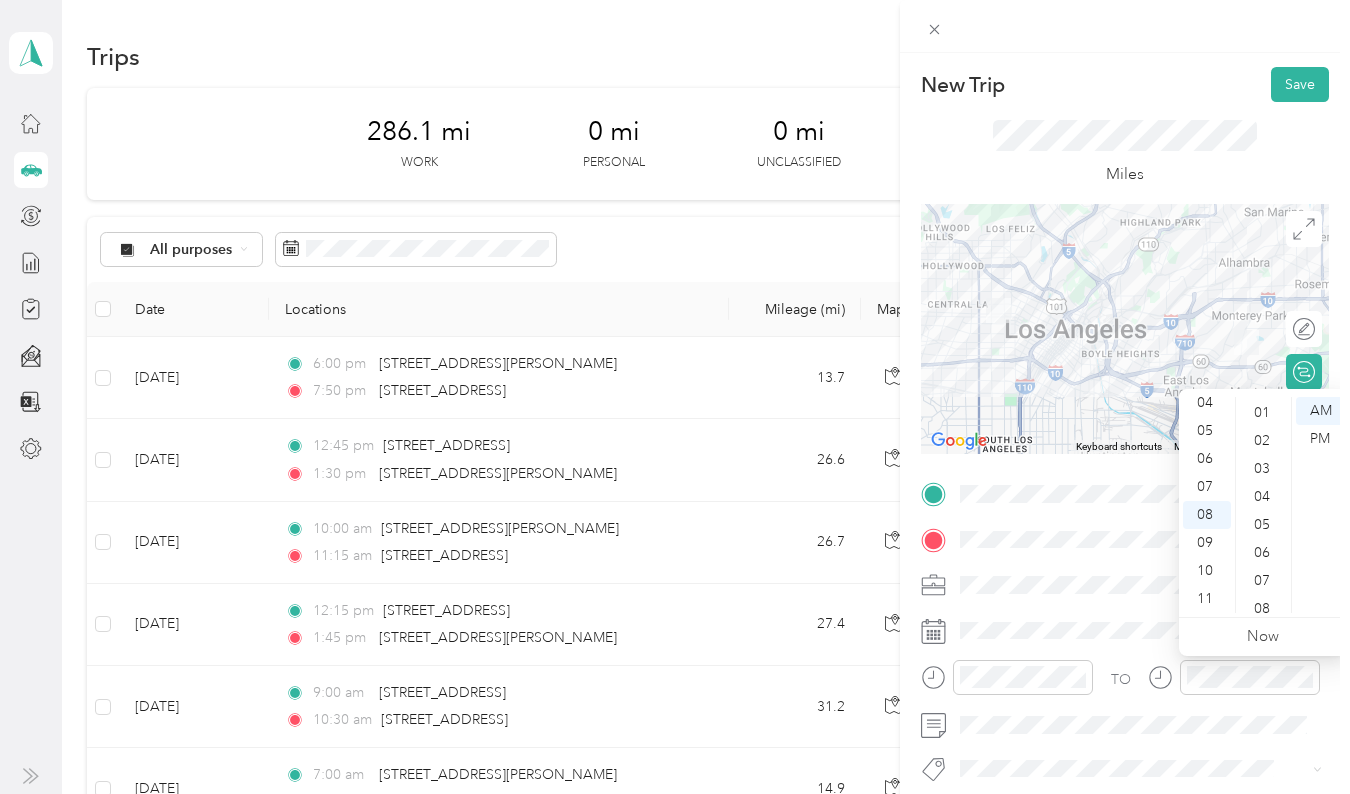 scroll, scrollTop: 0, scrollLeft: 0, axis: both 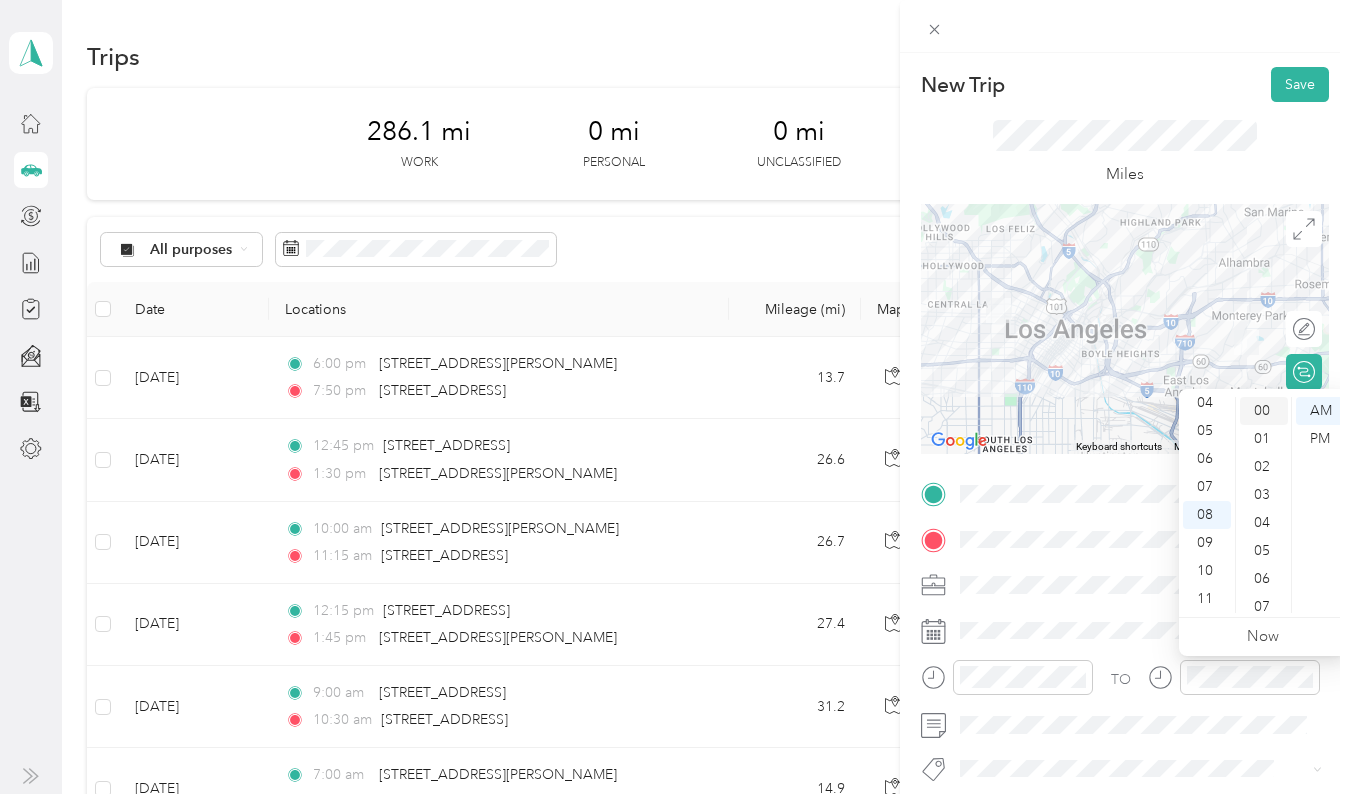 click on "00" at bounding box center [1264, 411] 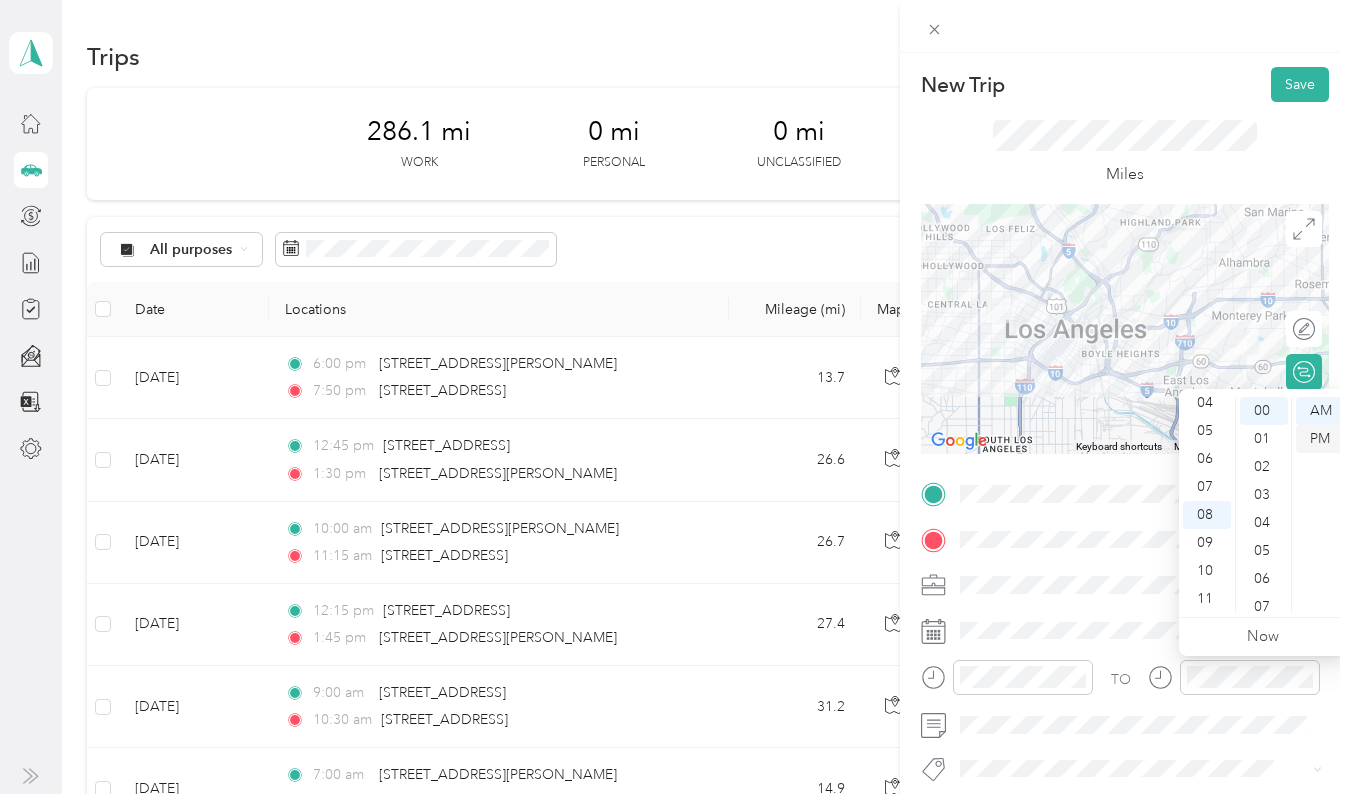 click on "PM" at bounding box center [1320, 439] 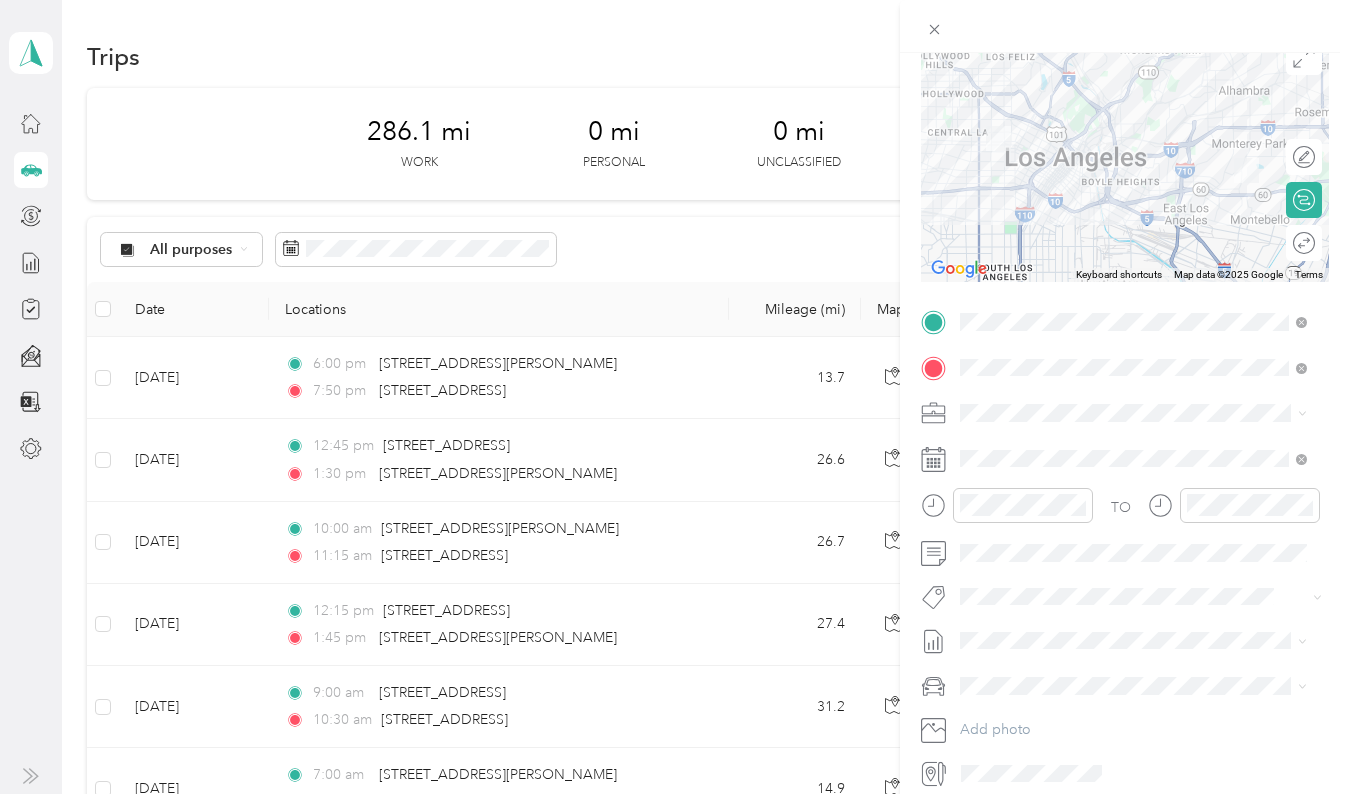 scroll, scrollTop: 187, scrollLeft: 0, axis: vertical 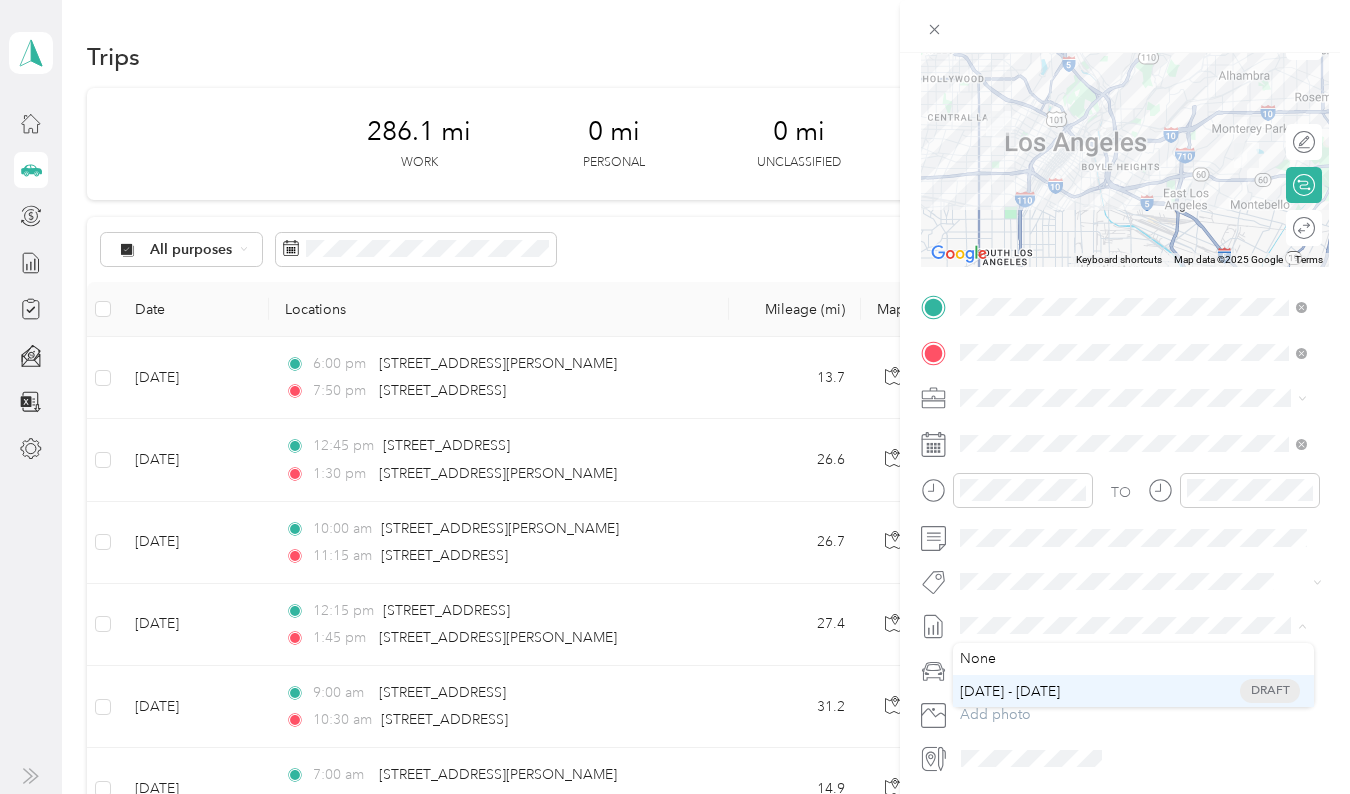 click on "[DATE] - [DATE] Draft" at bounding box center (1133, 691) 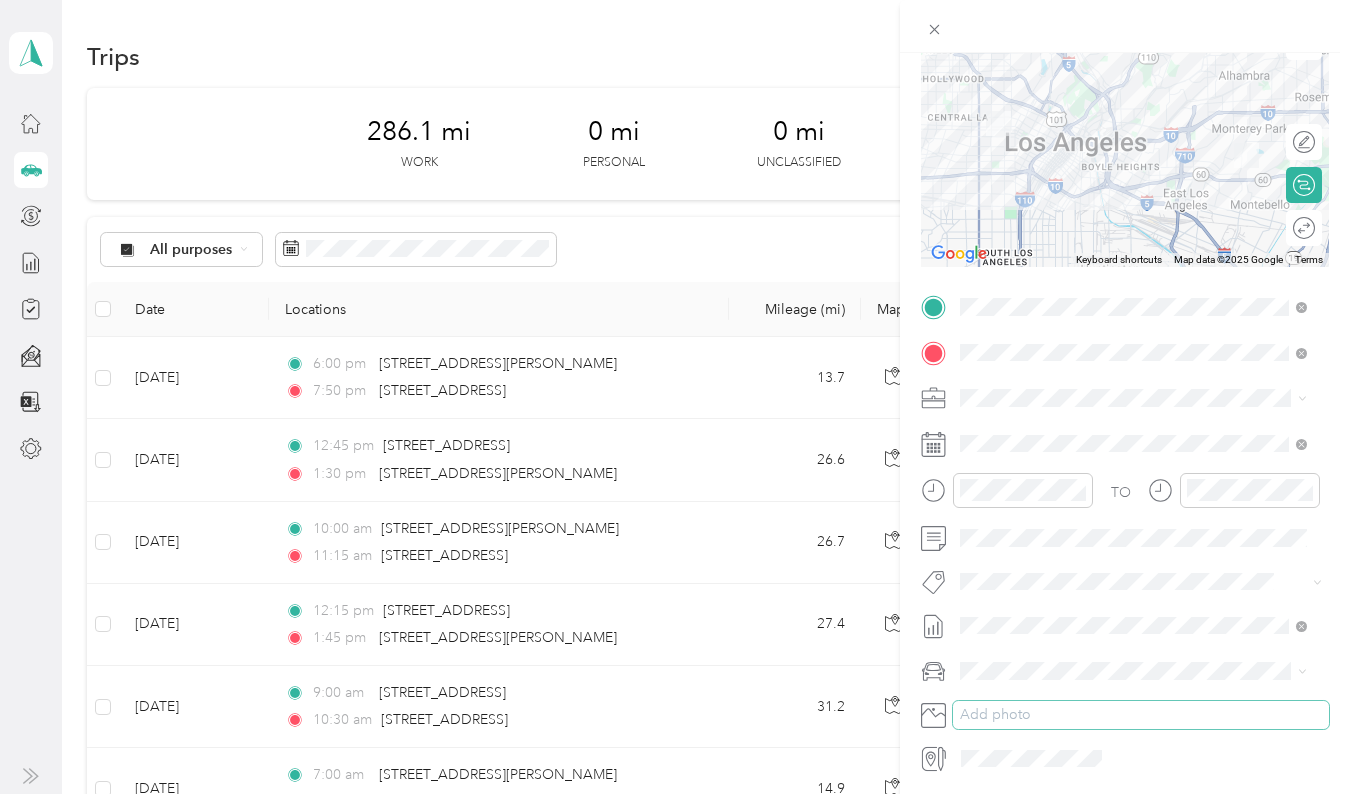 click on "Add photo" at bounding box center [1141, 715] 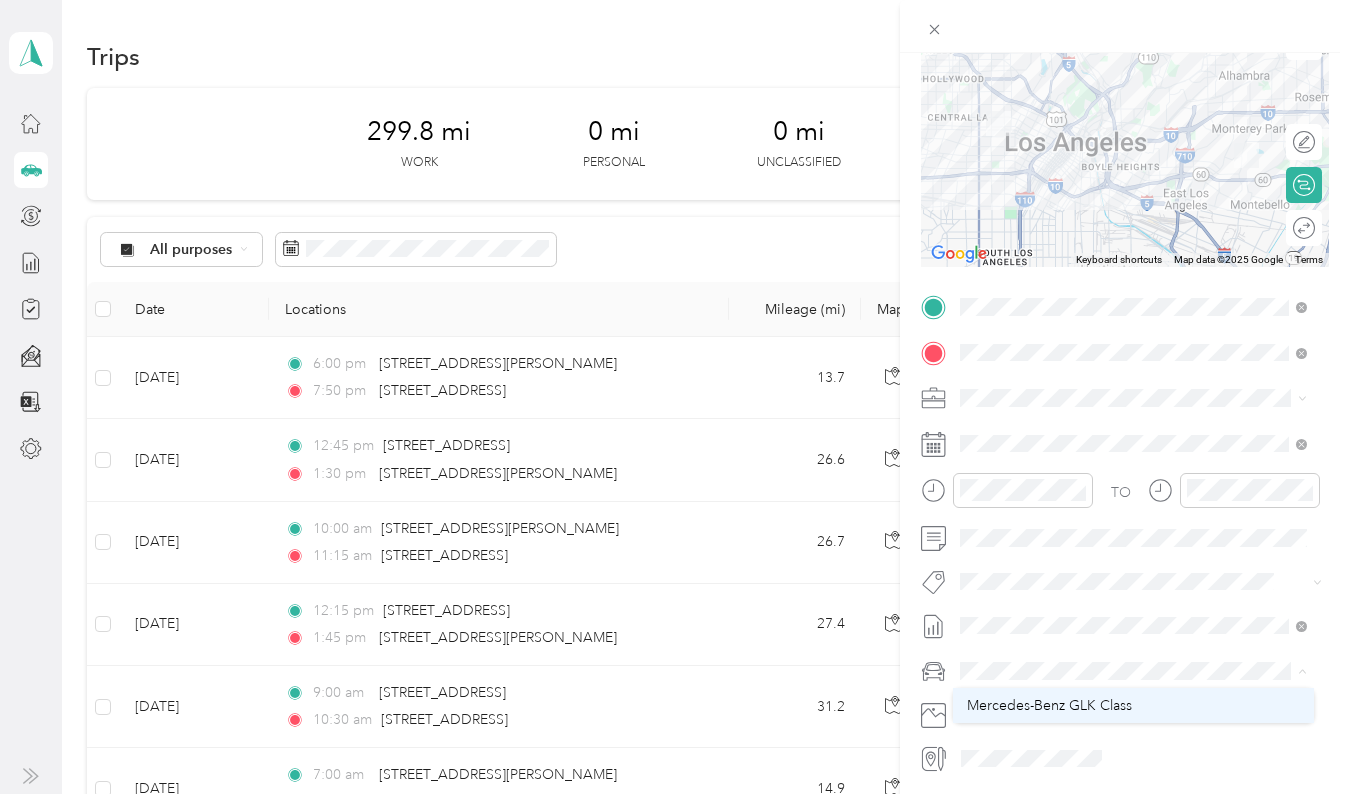 click on "Mercedes-Benz GLK Class" at bounding box center (1133, 705) 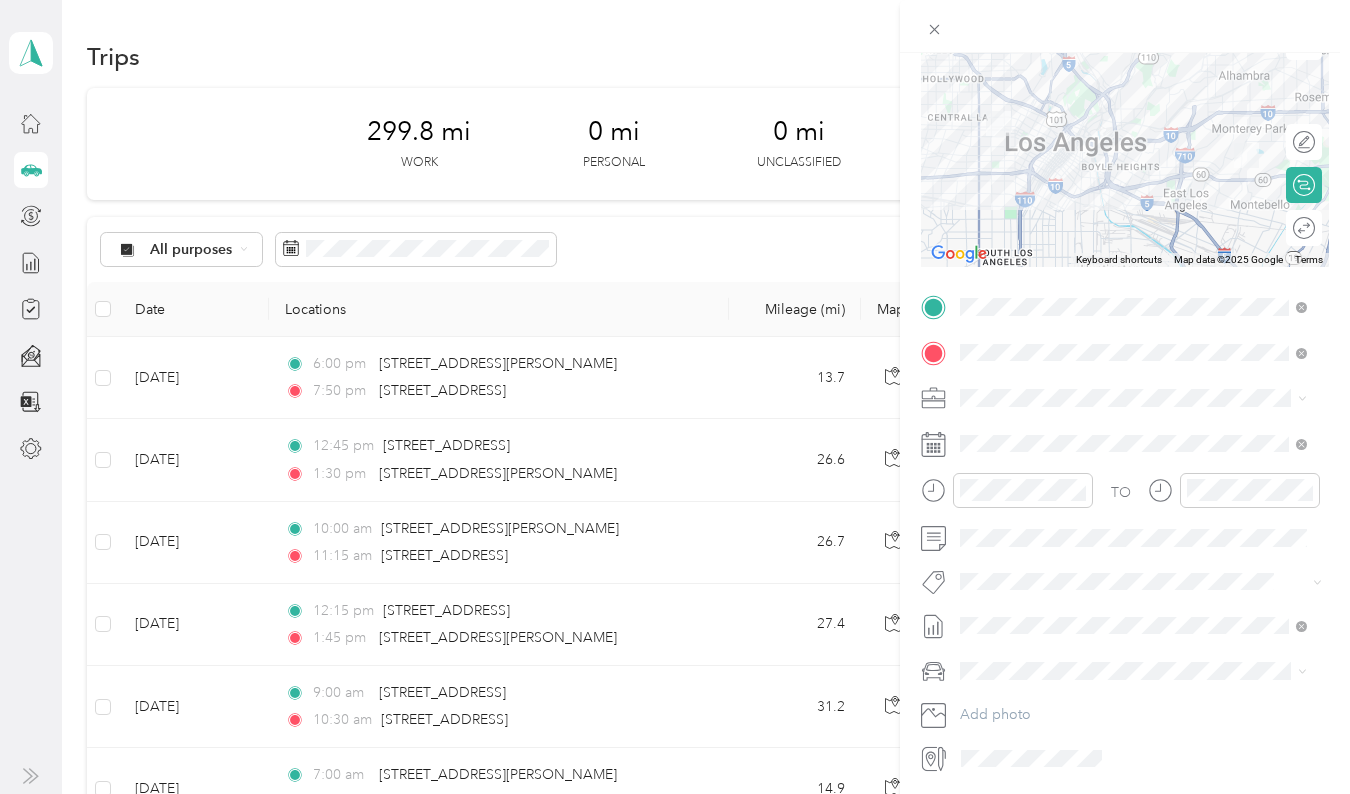 scroll, scrollTop: 0, scrollLeft: 0, axis: both 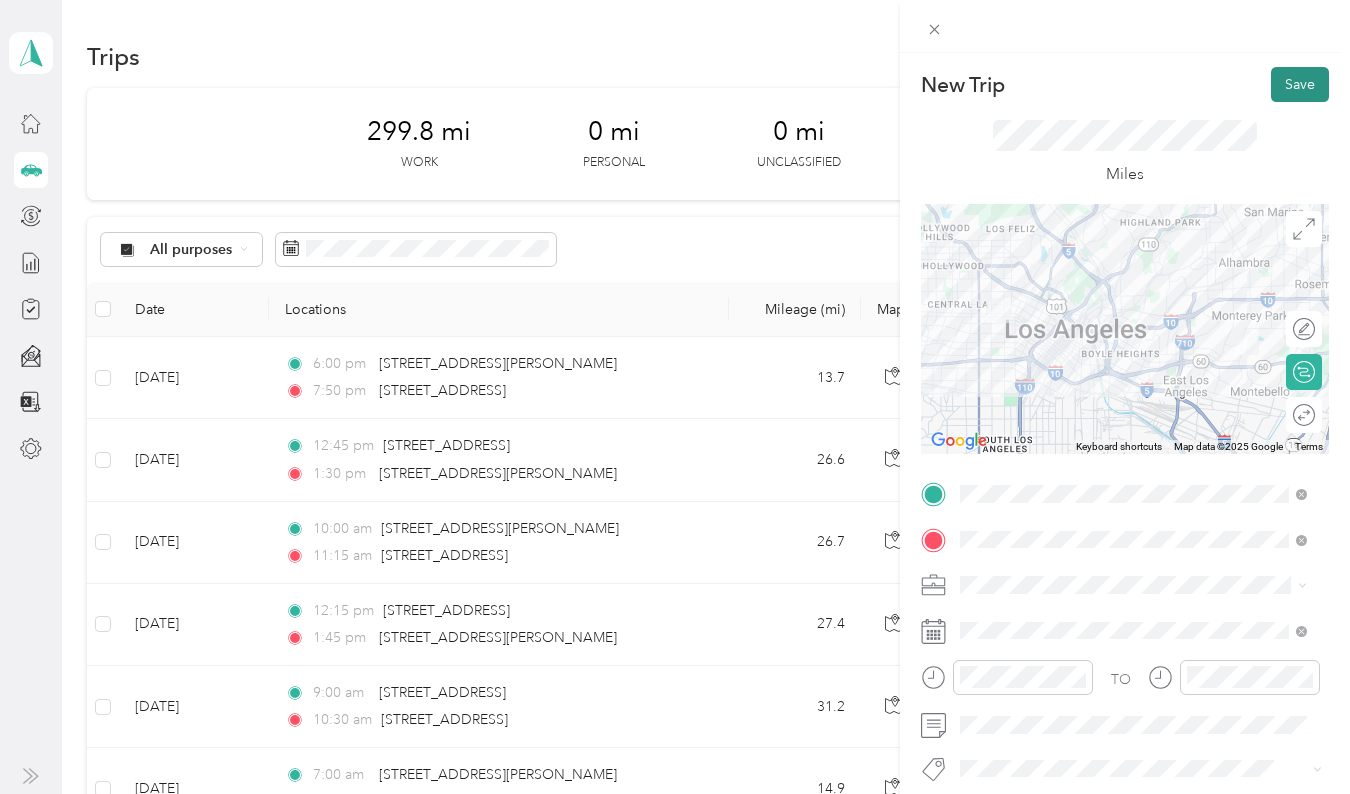 click on "Save" at bounding box center (1300, 84) 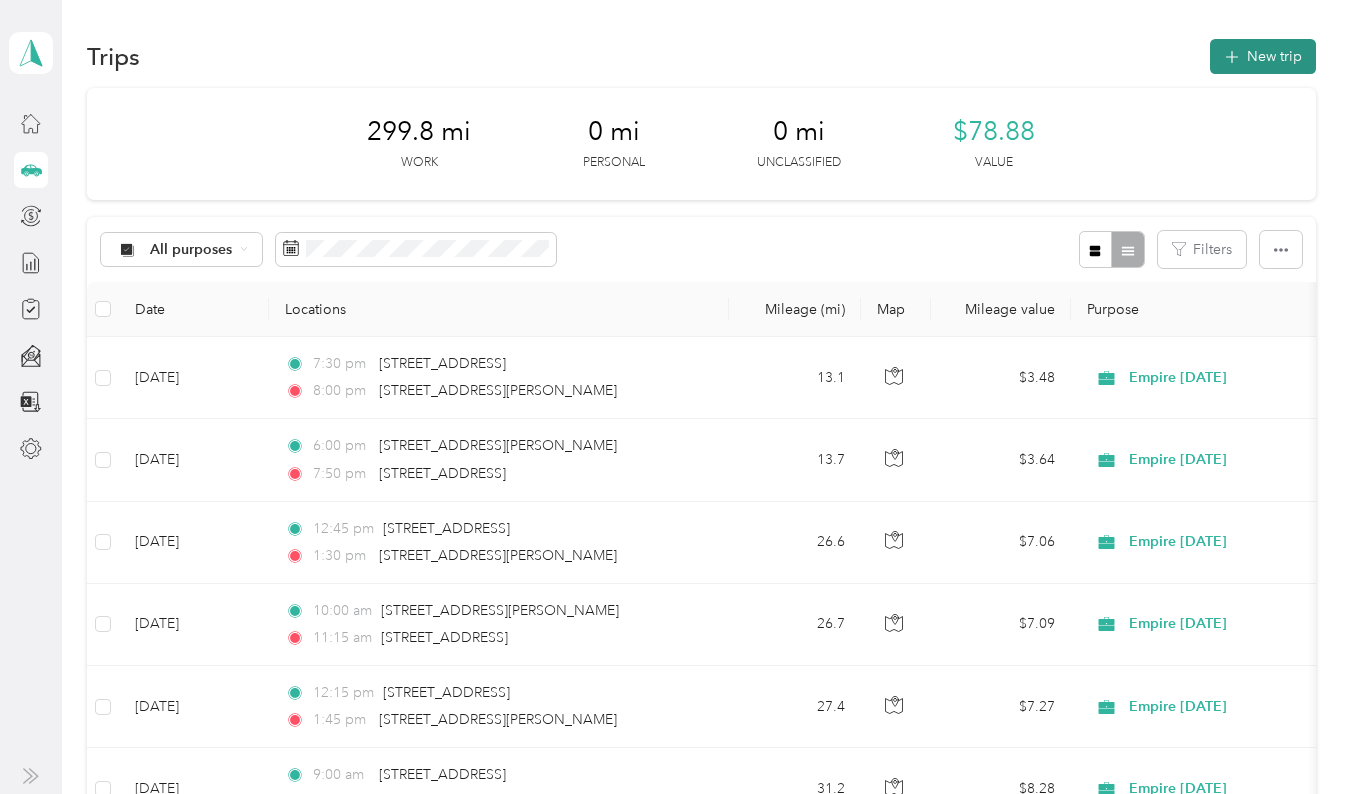 click on "New trip" at bounding box center [1263, 56] 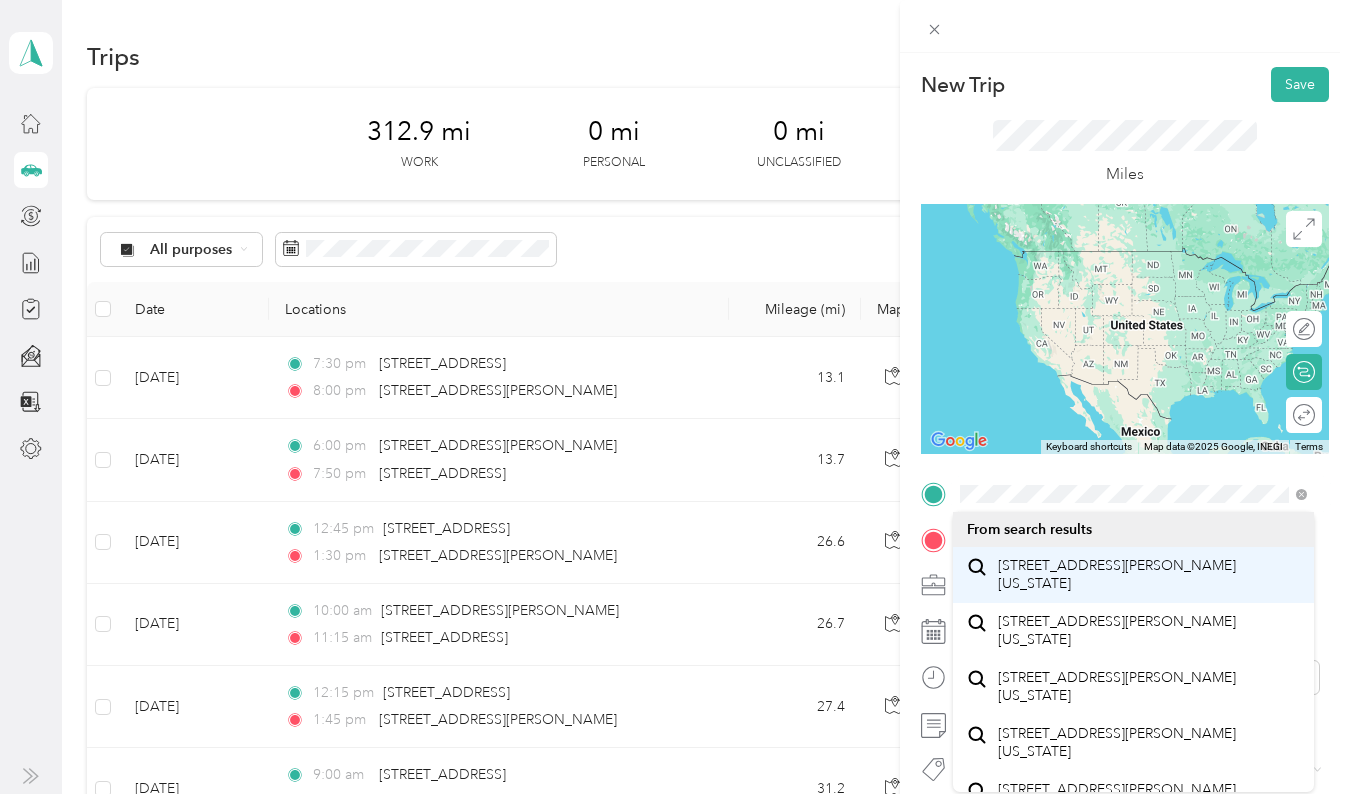 click on "[STREET_ADDRESS][PERSON_NAME][US_STATE]" at bounding box center (1149, 574) 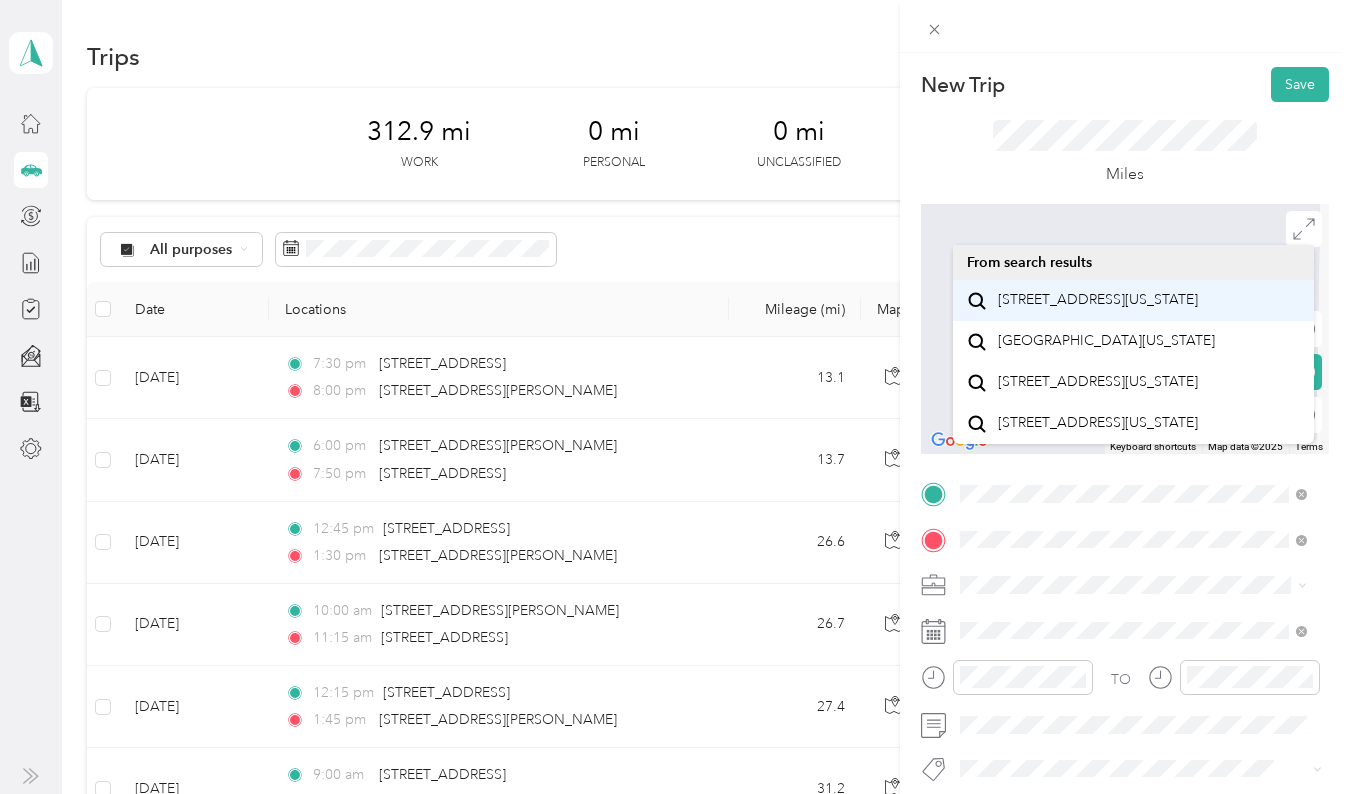 click on "[STREET_ADDRESS][US_STATE]" at bounding box center (1098, 300) 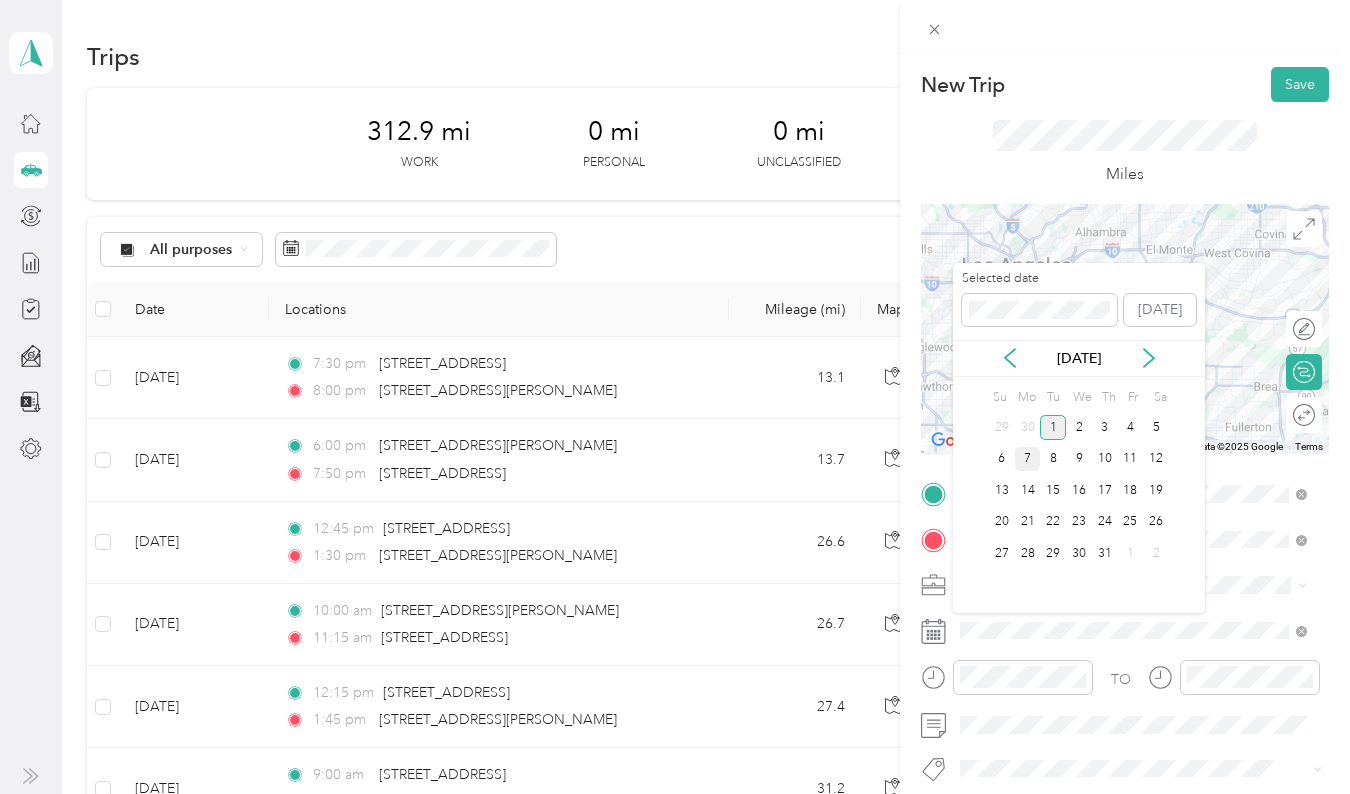 click on "7" at bounding box center (1028, 459) 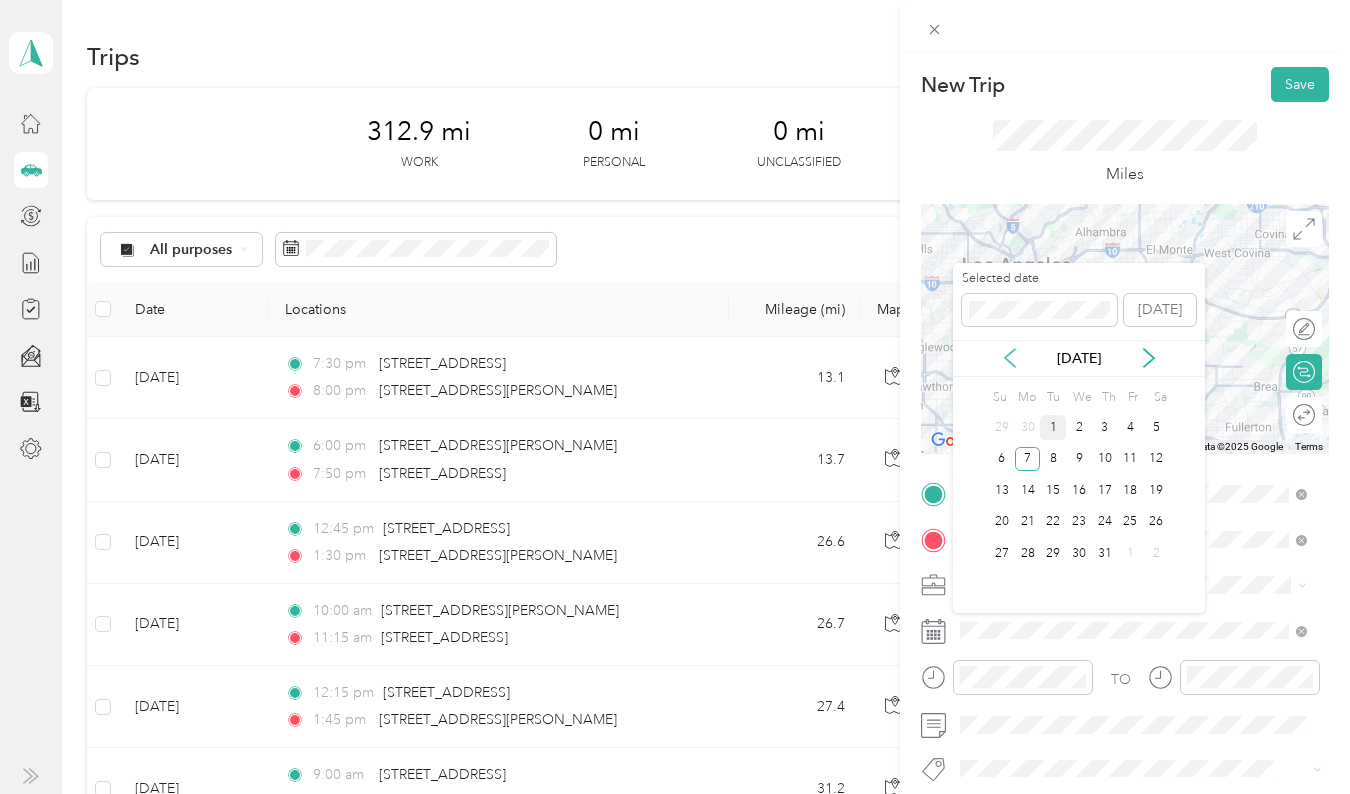 click 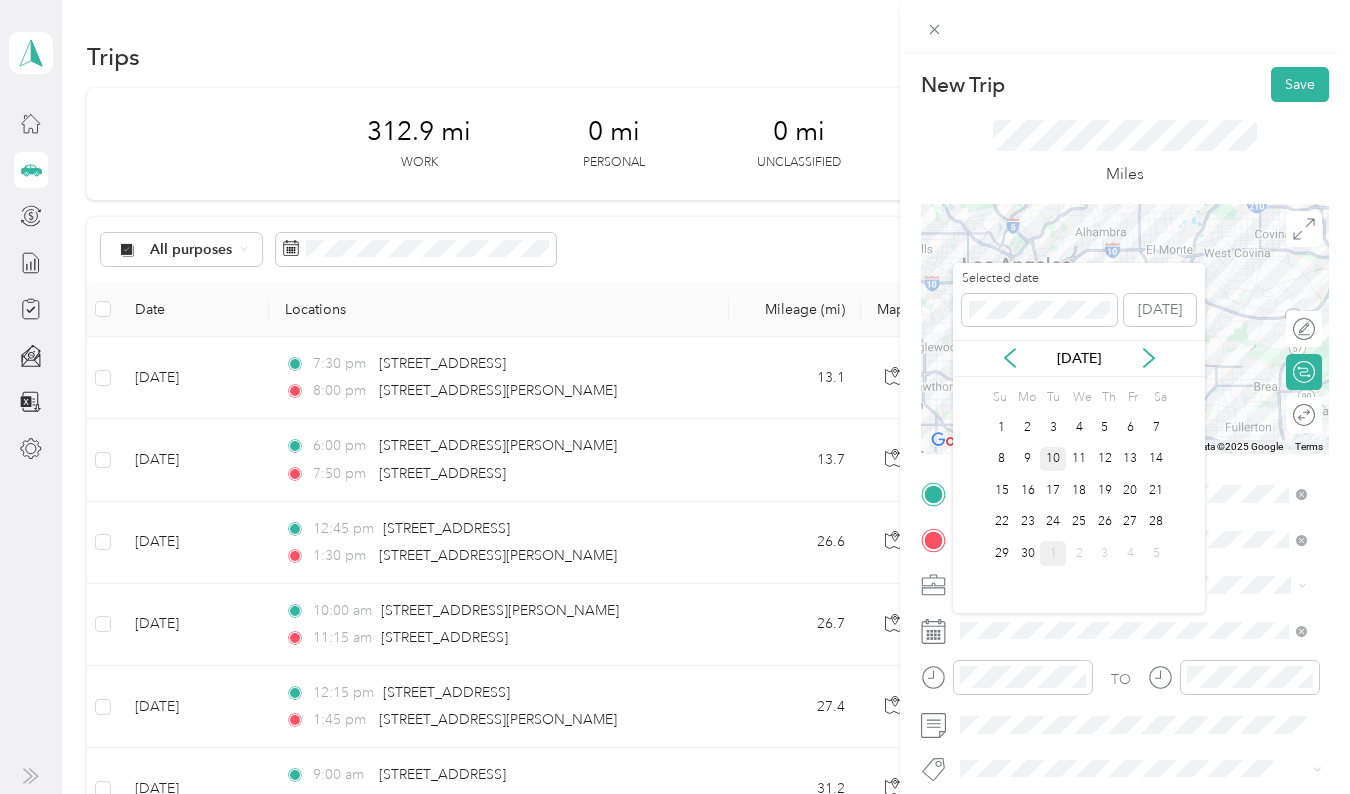 click on "10" at bounding box center [1053, 459] 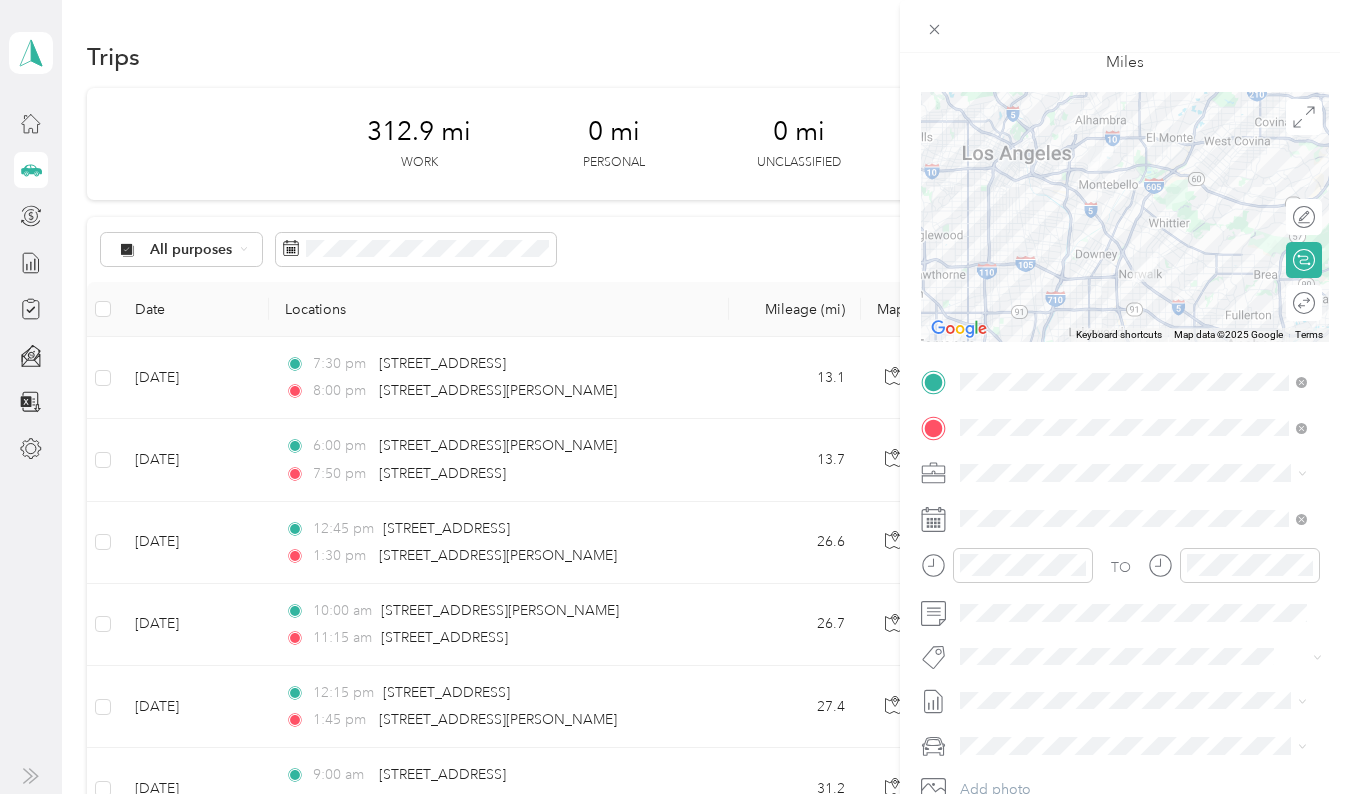 scroll, scrollTop: 113, scrollLeft: 0, axis: vertical 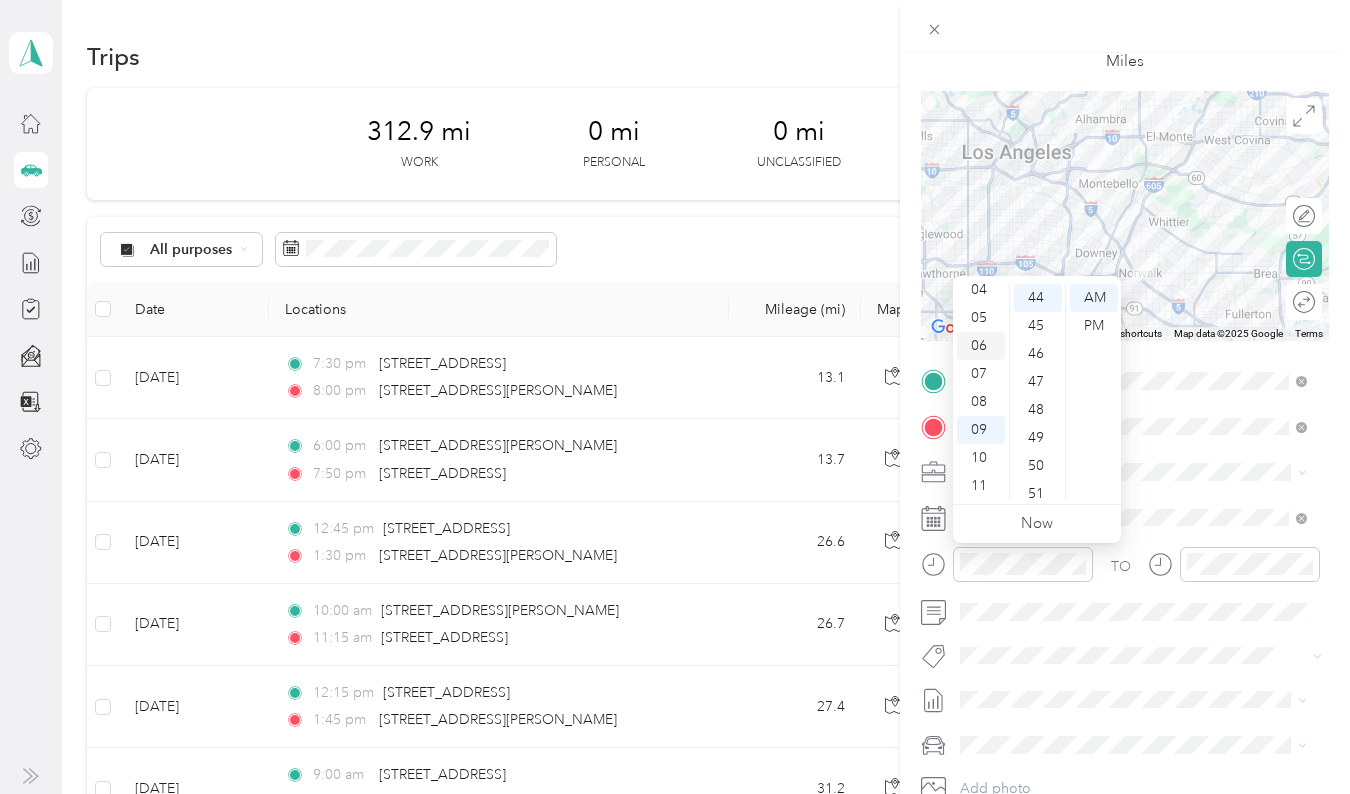 click on "06" at bounding box center (981, 346) 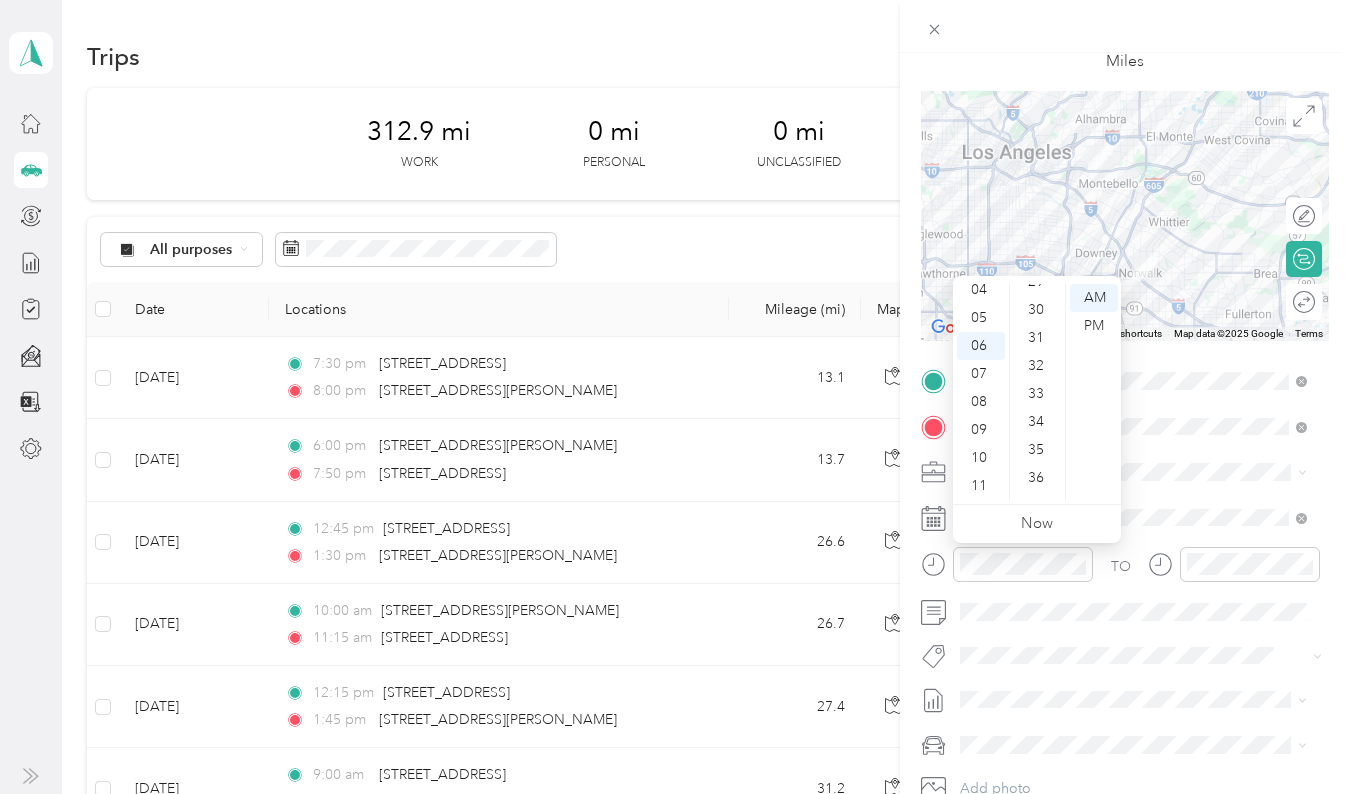 scroll, scrollTop: 825, scrollLeft: 0, axis: vertical 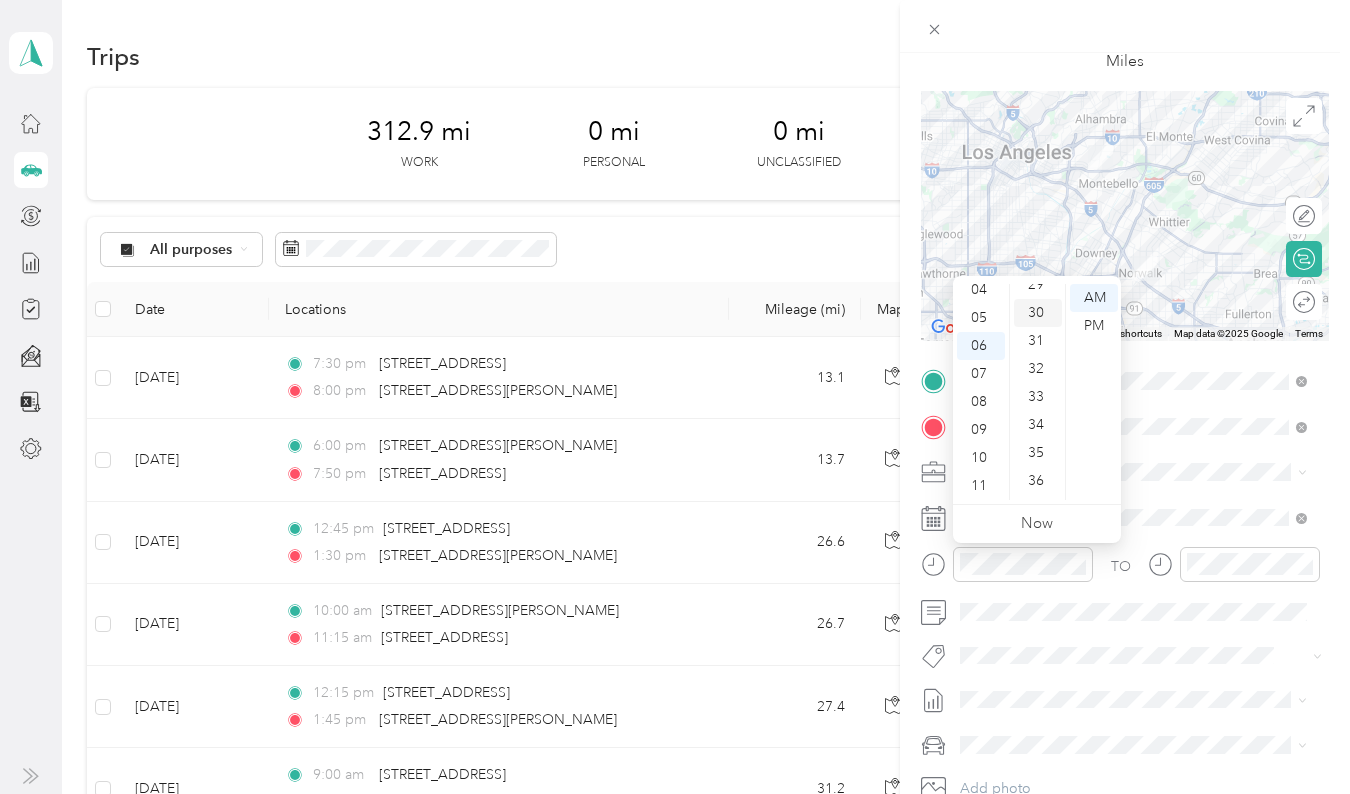 click on "30" at bounding box center (1038, 313) 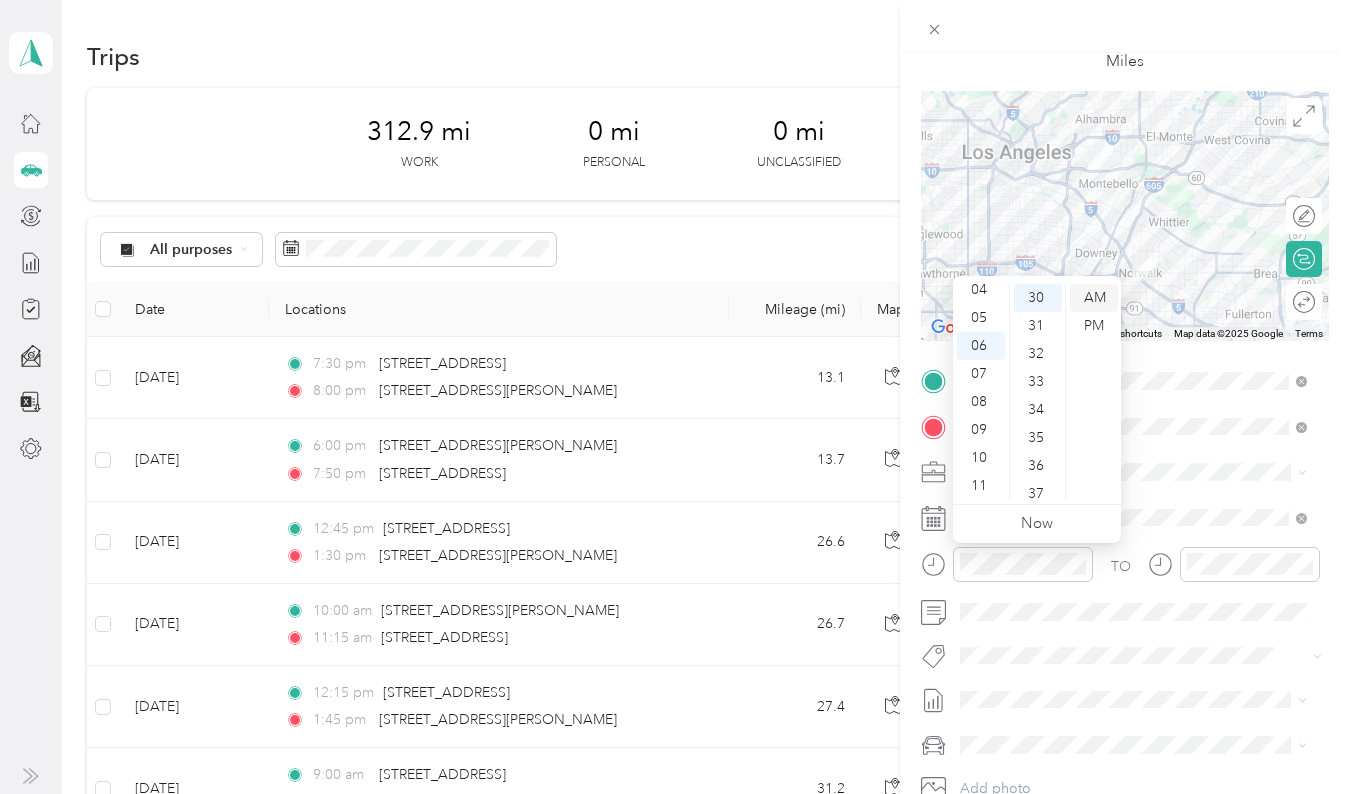 click on "AM" at bounding box center [1094, 298] 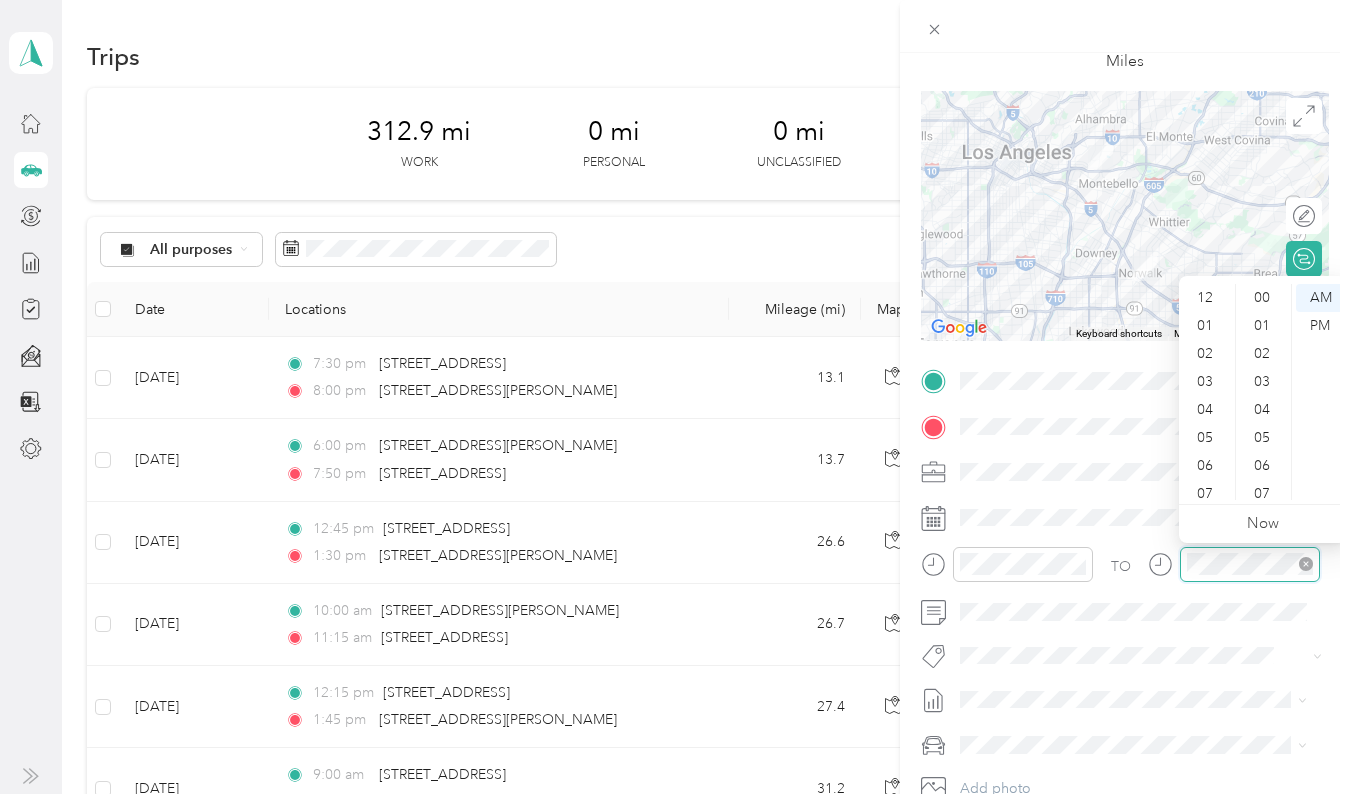 scroll, scrollTop: 1232, scrollLeft: 0, axis: vertical 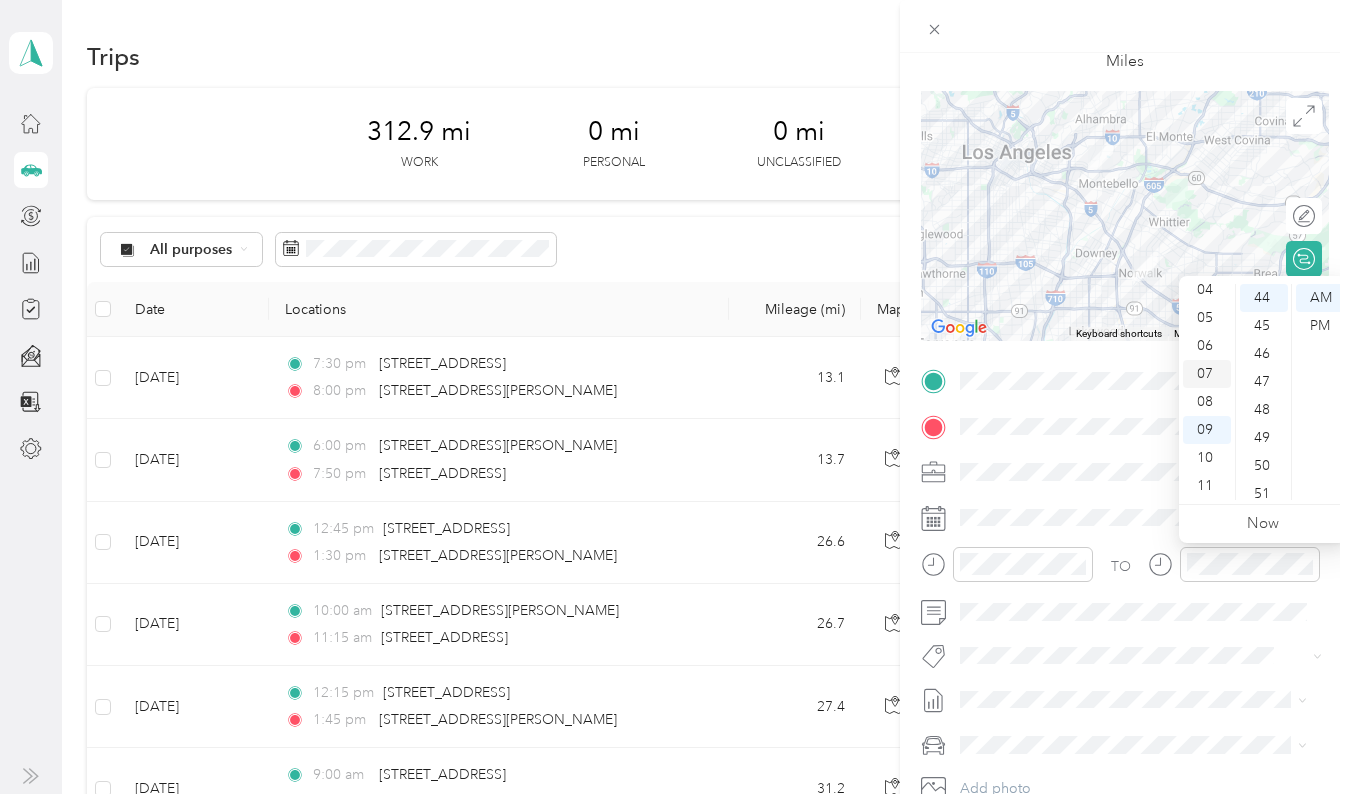 click on "07" at bounding box center [1207, 374] 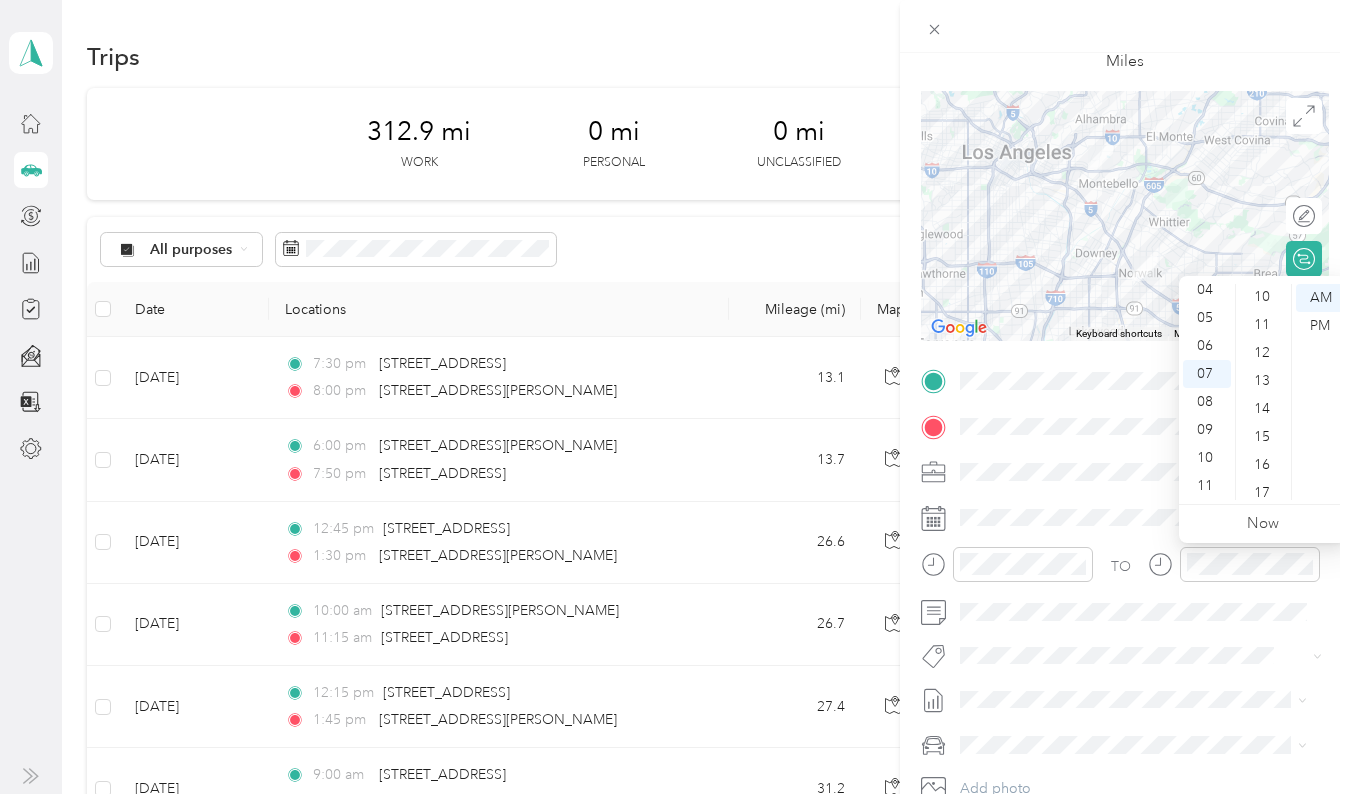 scroll, scrollTop: 280, scrollLeft: 0, axis: vertical 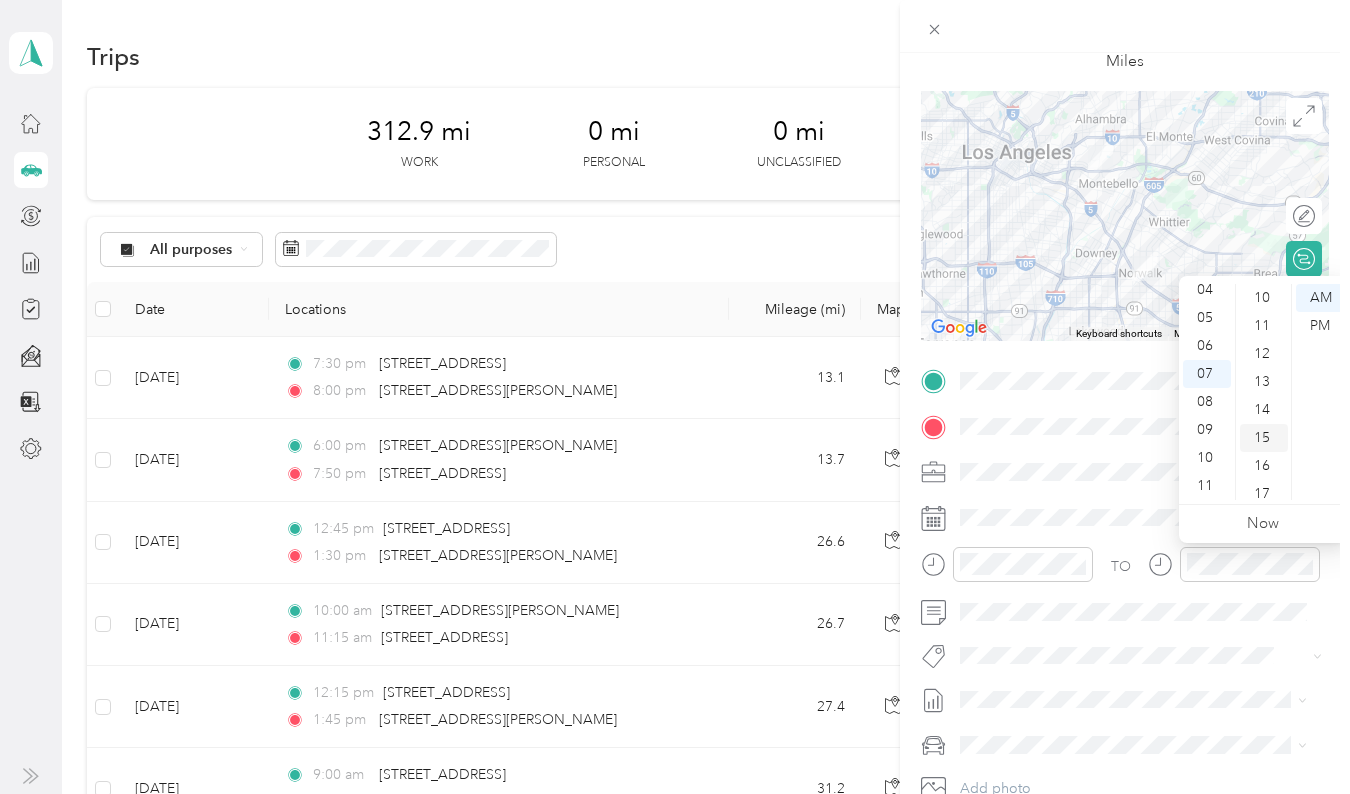 click on "15" at bounding box center [1264, 438] 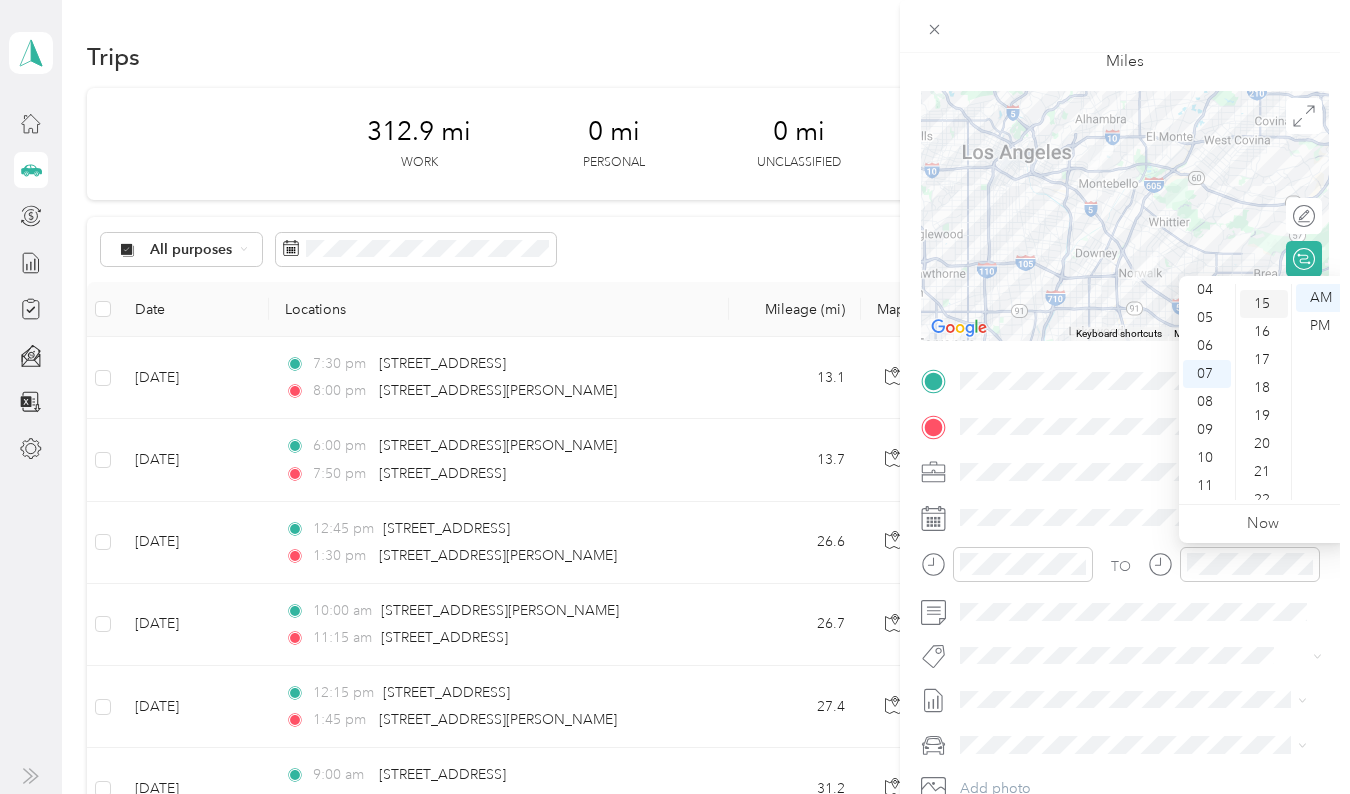 scroll, scrollTop: 420, scrollLeft: 0, axis: vertical 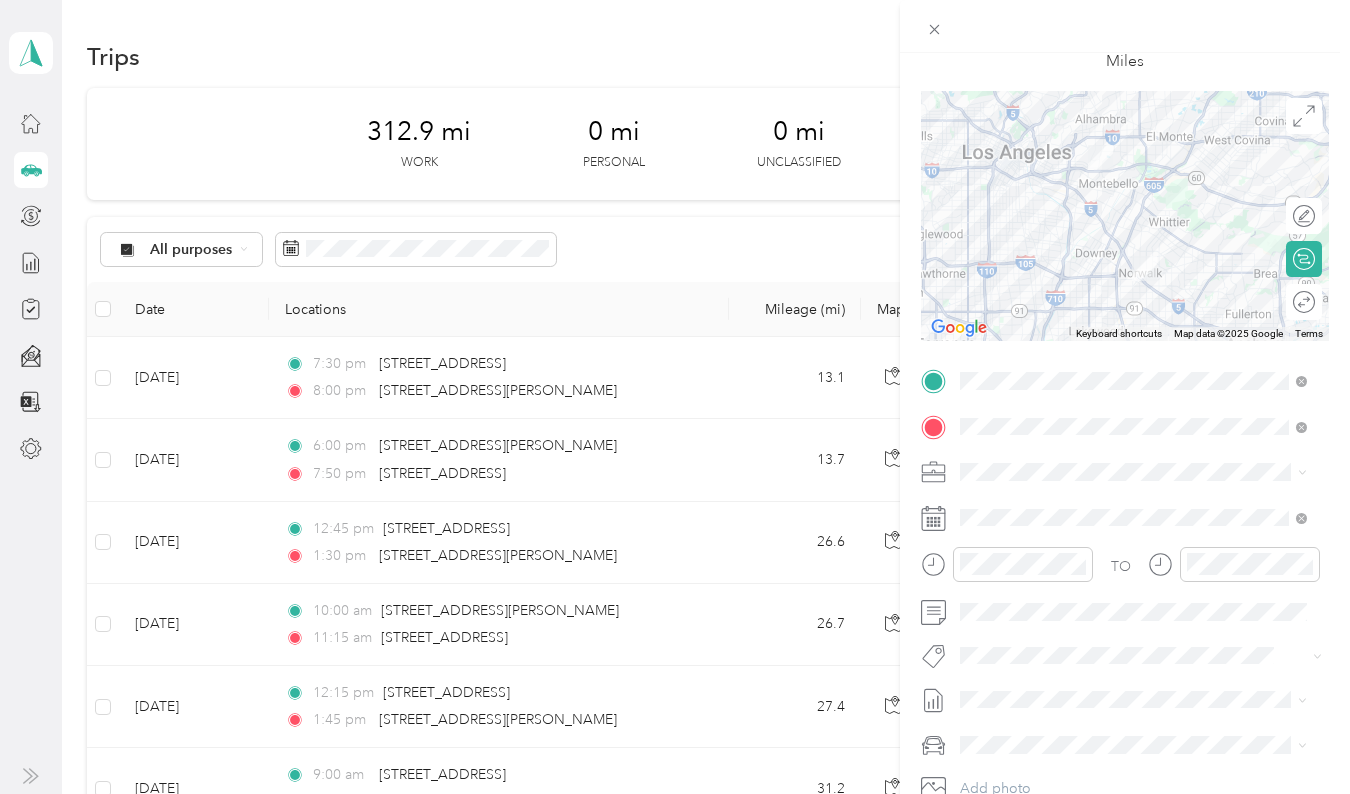 click on "TO Add photo" at bounding box center [1125, 606] 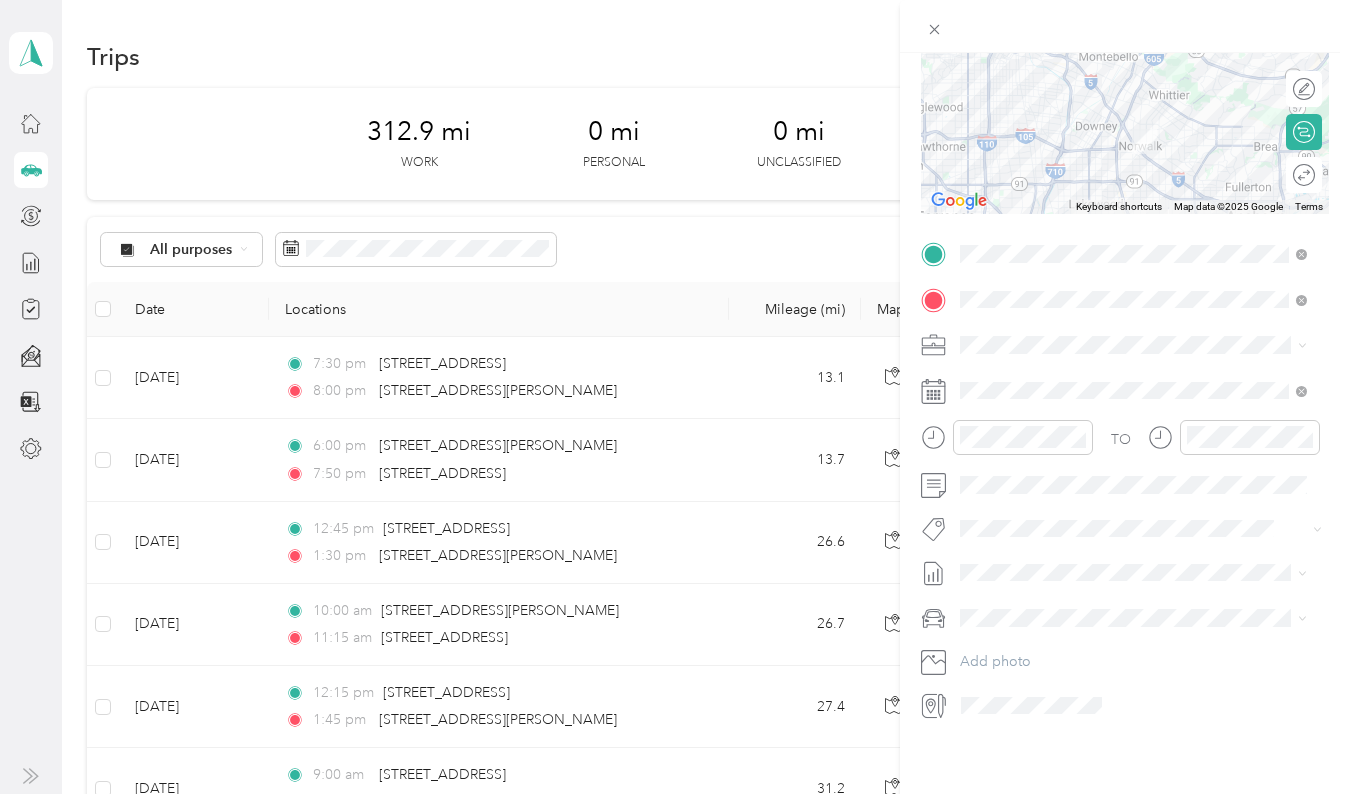 scroll, scrollTop: 255, scrollLeft: 0, axis: vertical 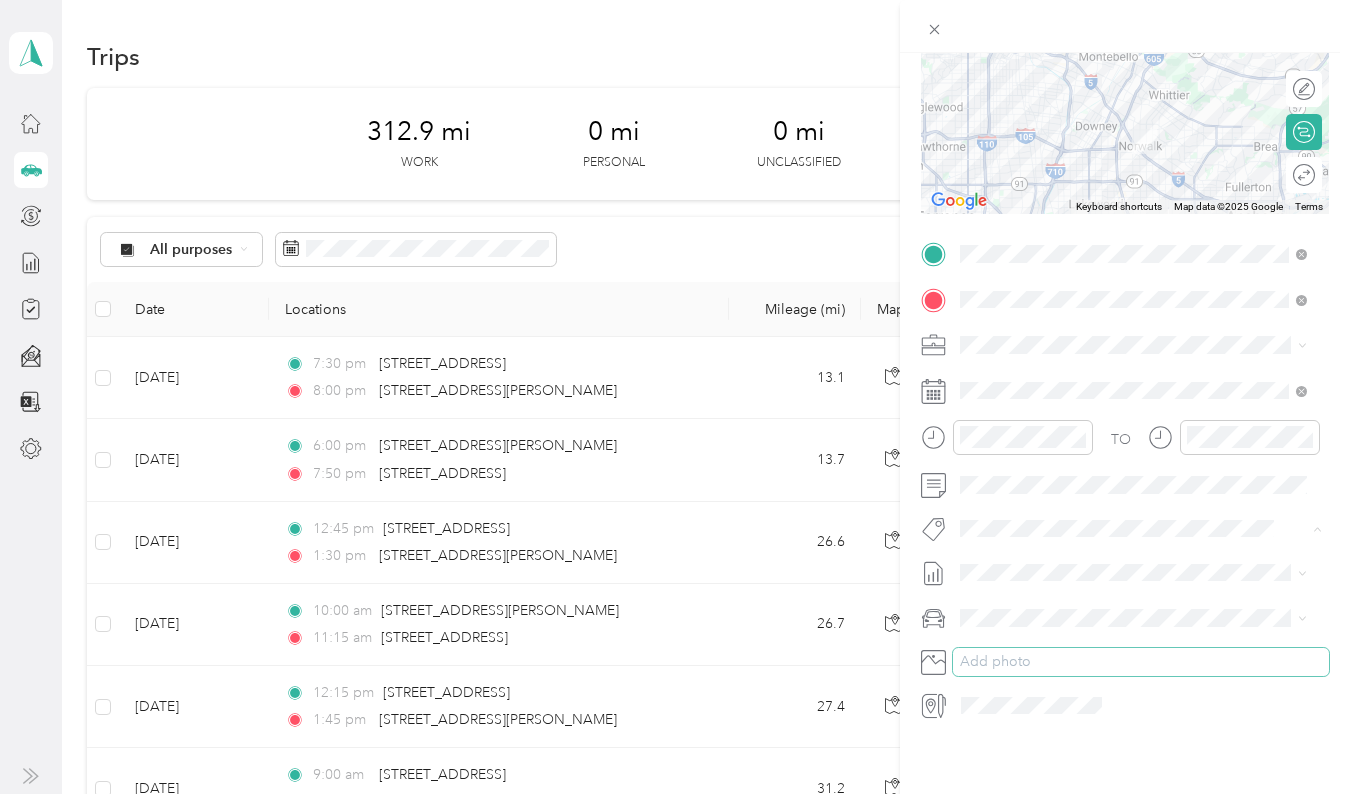 click on "Add photo" at bounding box center (1141, 662) 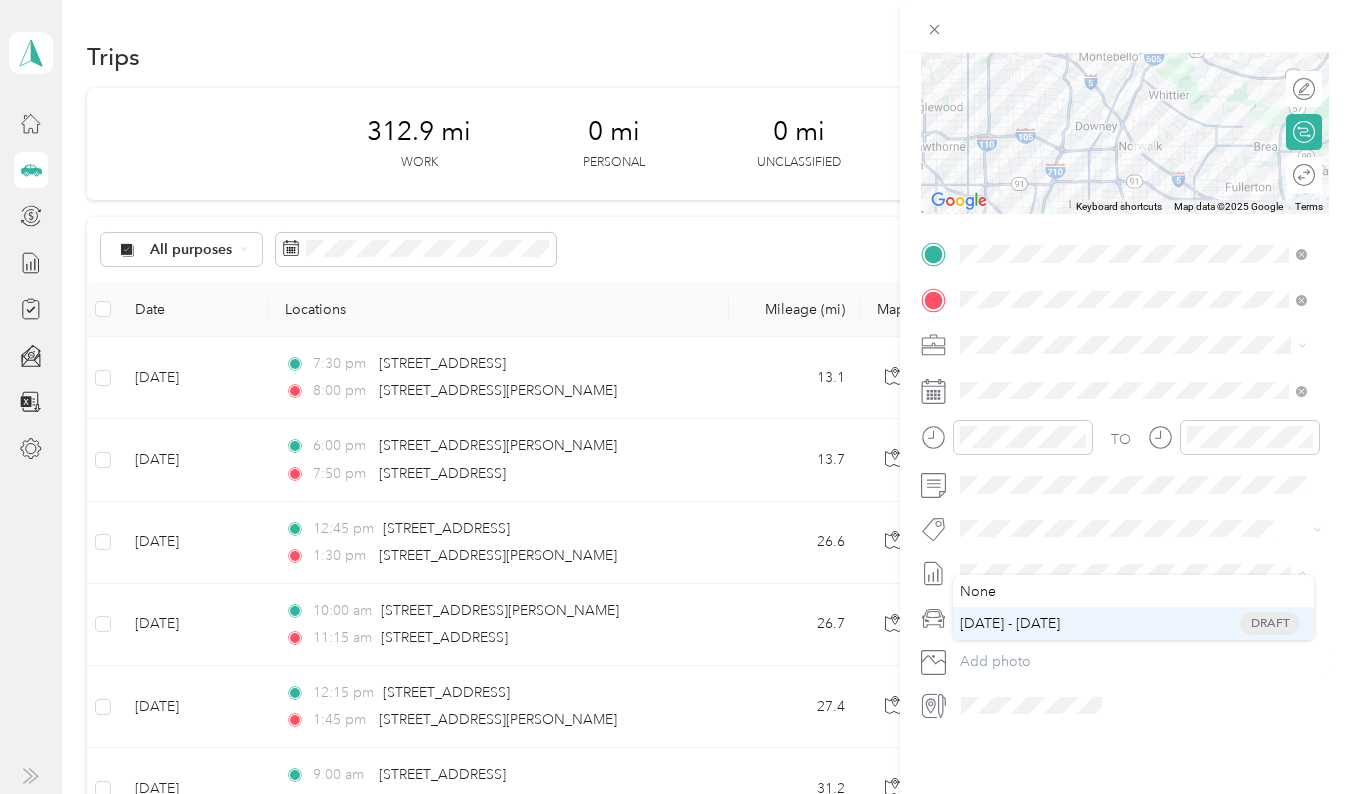 click on "[DATE] - [DATE]" at bounding box center (1010, 623) 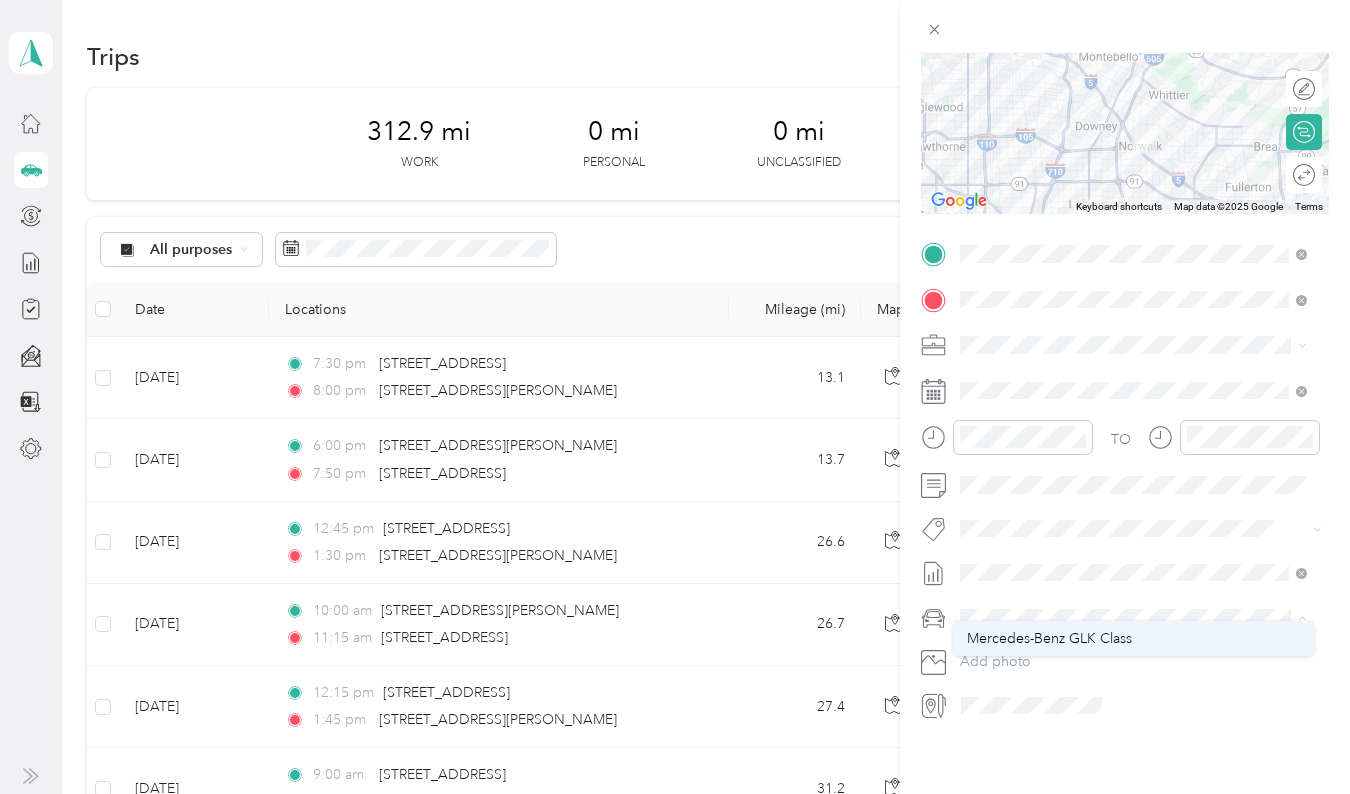 click on "Mercedes-Benz GLK Class" at bounding box center (1049, 638) 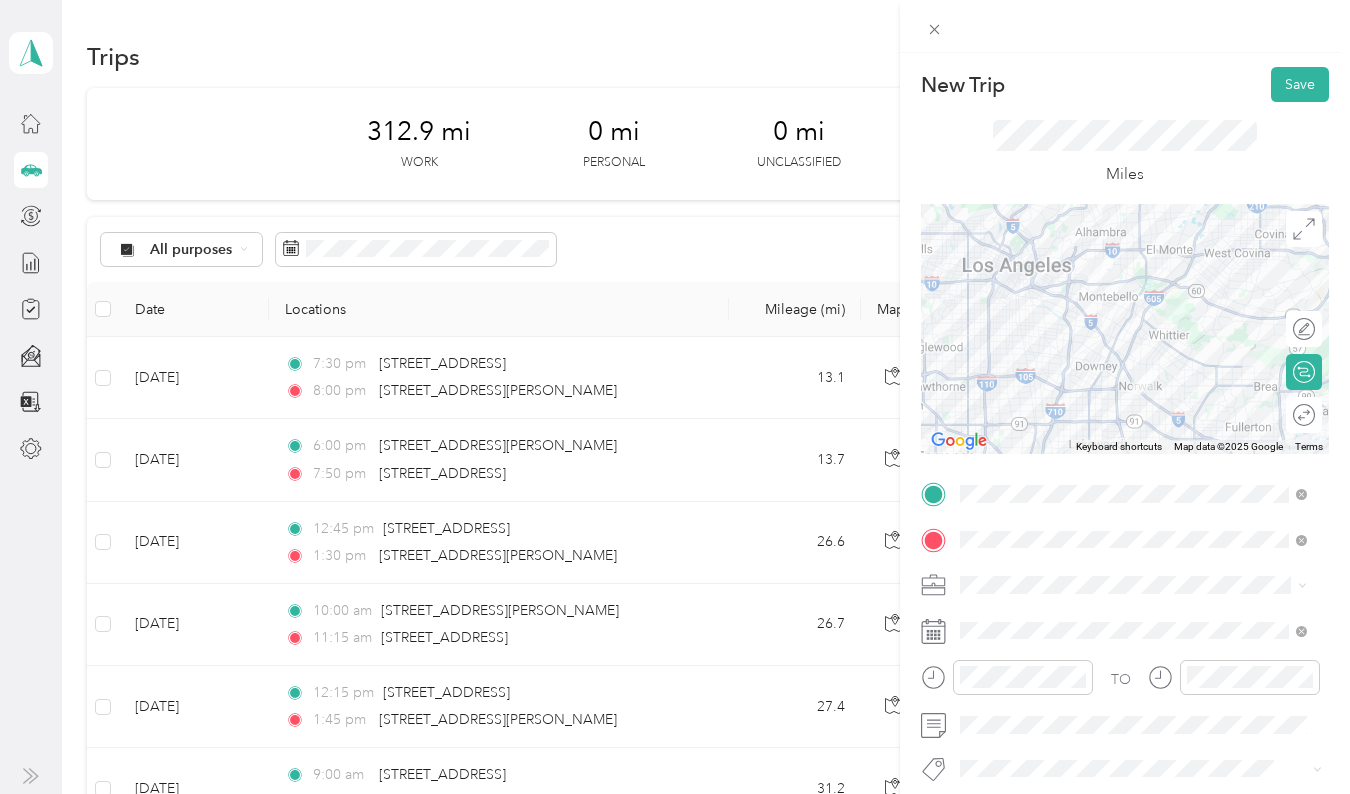scroll, scrollTop: 4, scrollLeft: 0, axis: vertical 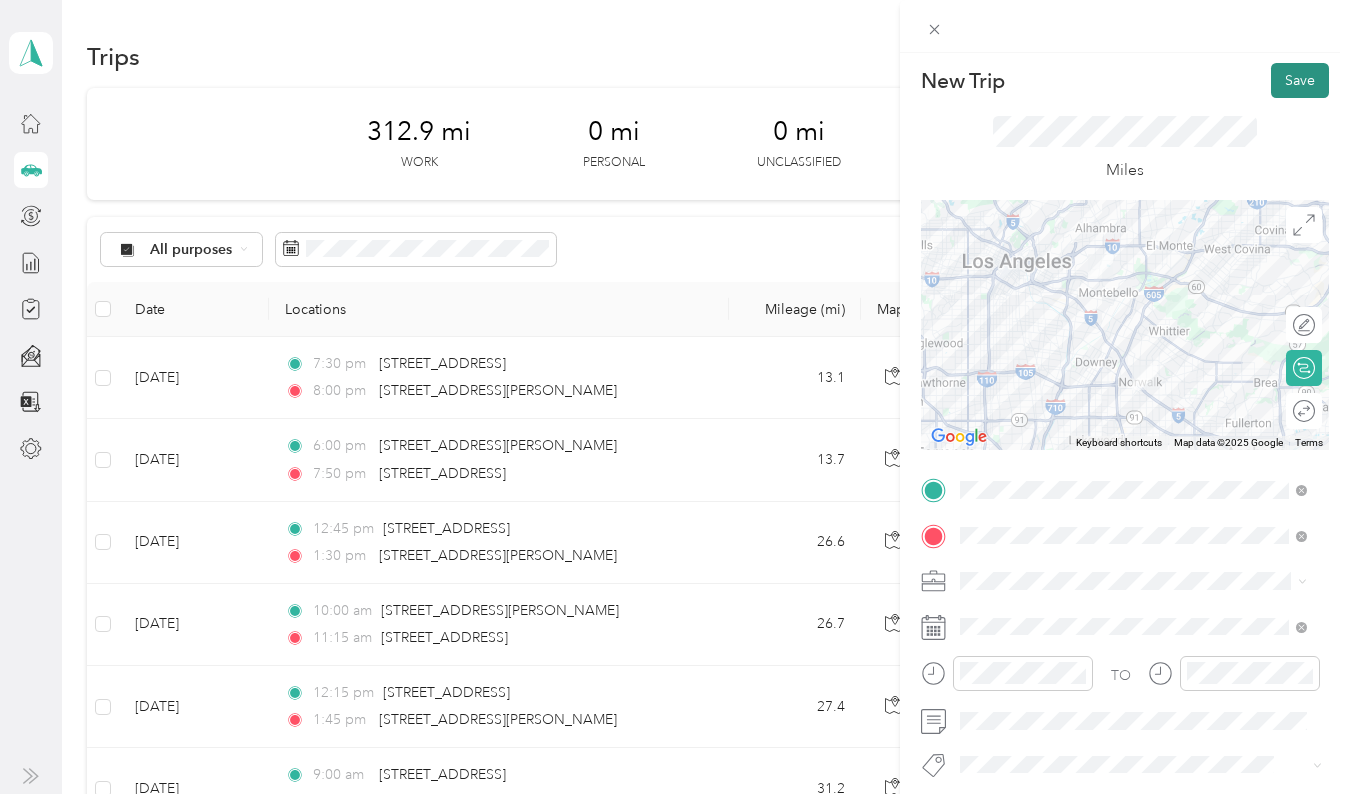 click on "Save" at bounding box center [1300, 80] 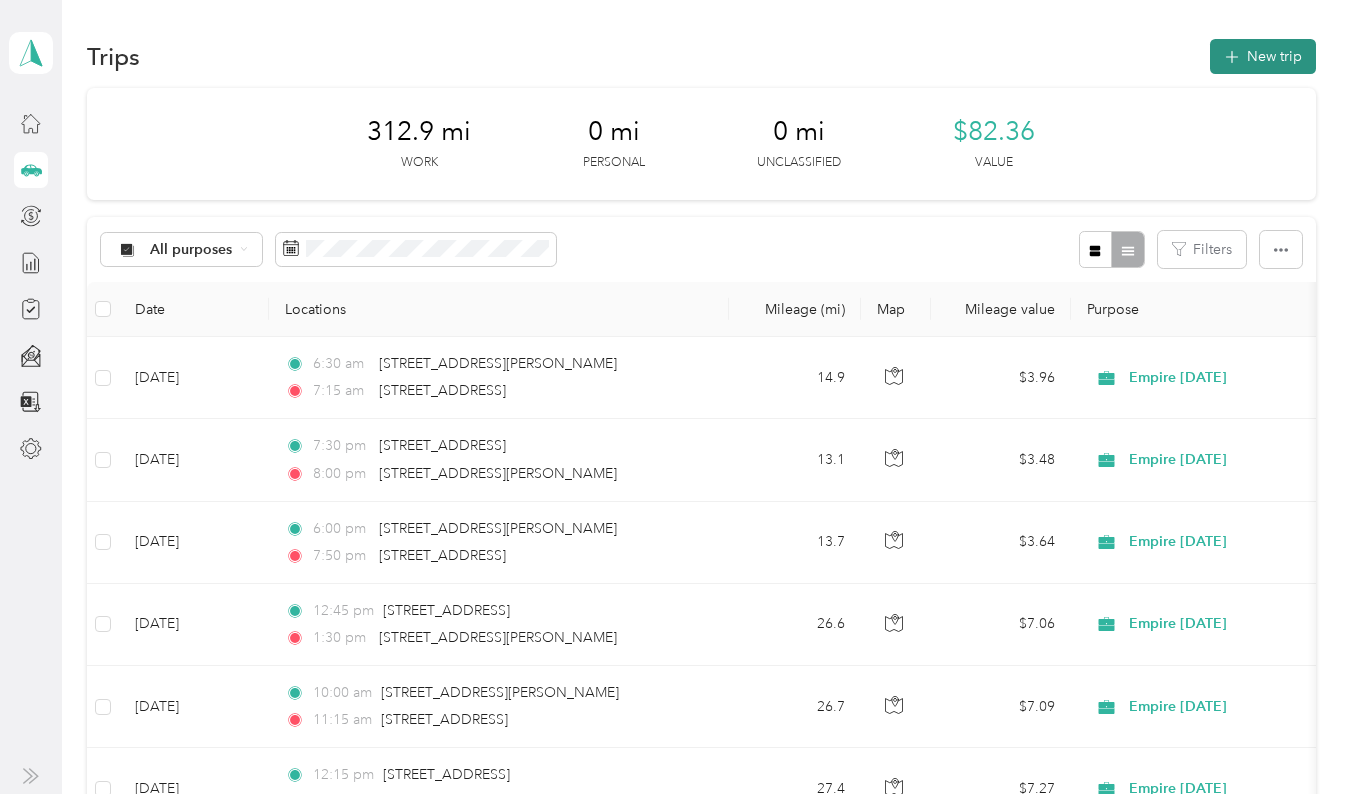 click on "New trip" at bounding box center (1263, 56) 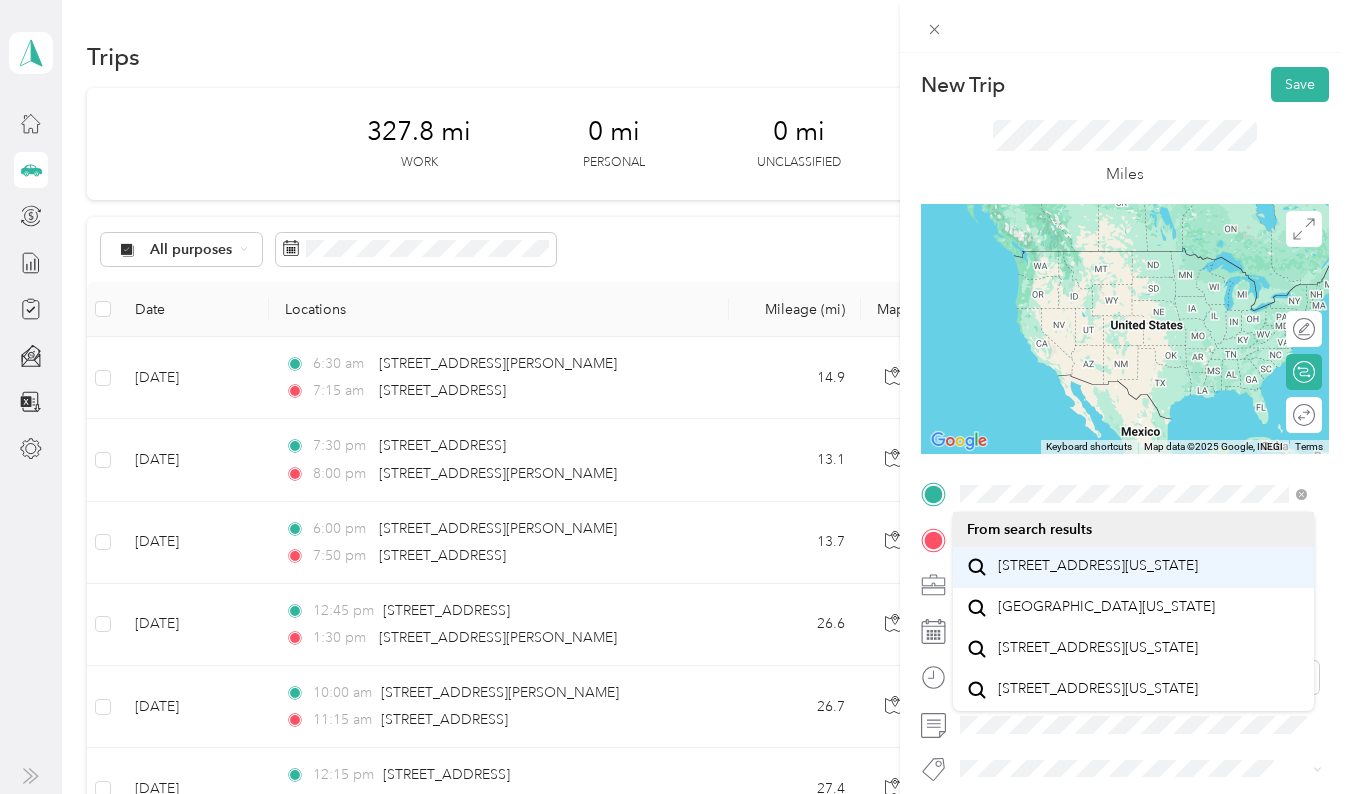 click on "[STREET_ADDRESS][US_STATE]" at bounding box center [1098, 566] 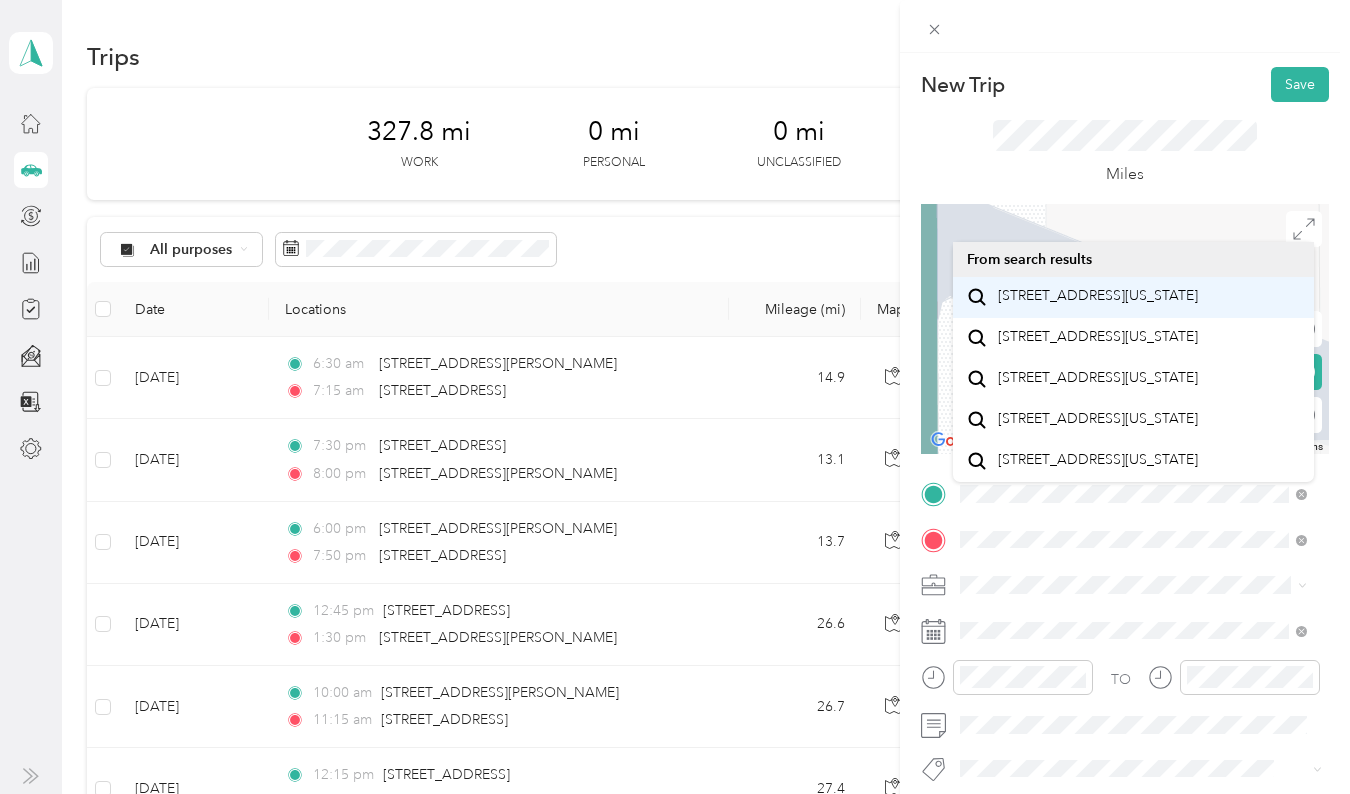 click on "[STREET_ADDRESS][US_STATE]" at bounding box center [1098, 296] 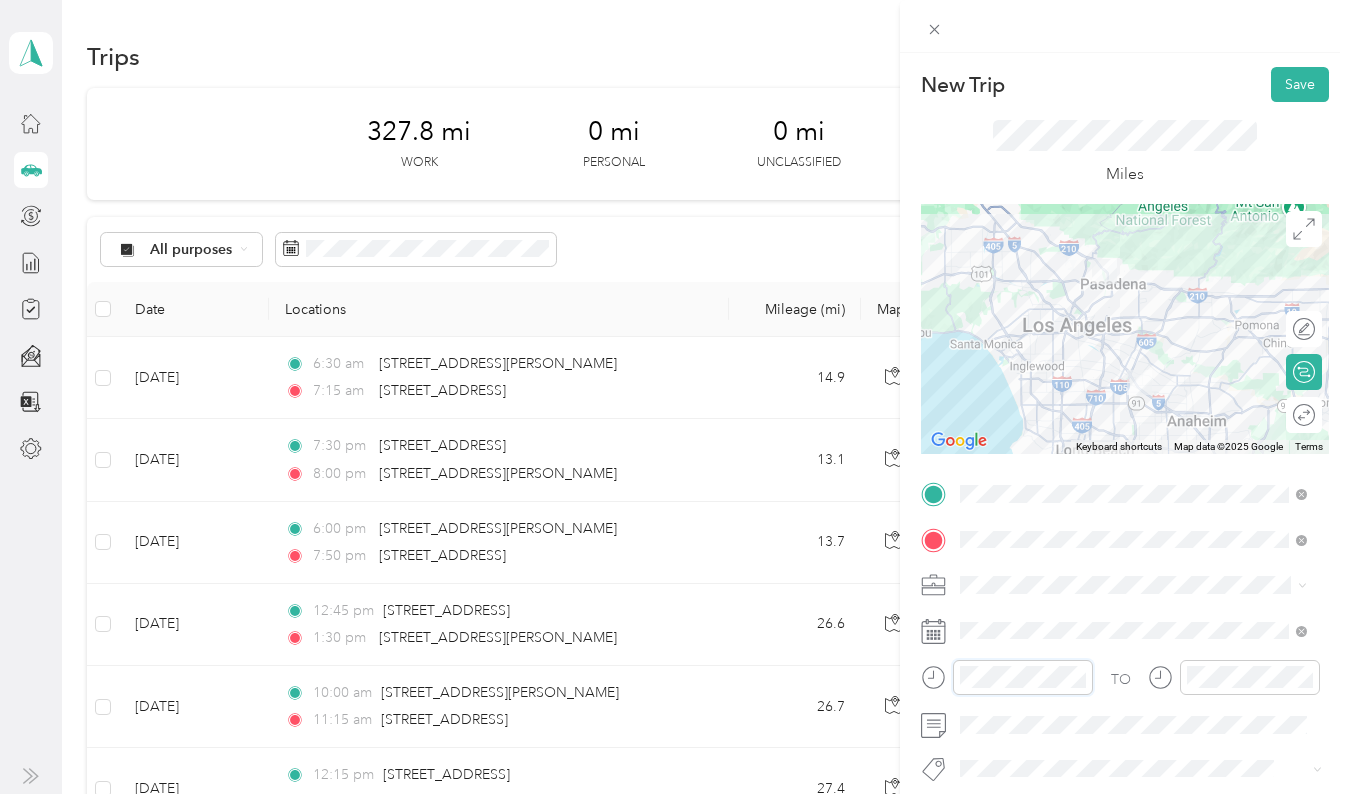 scroll, scrollTop: 1258, scrollLeft: 0, axis: vertical 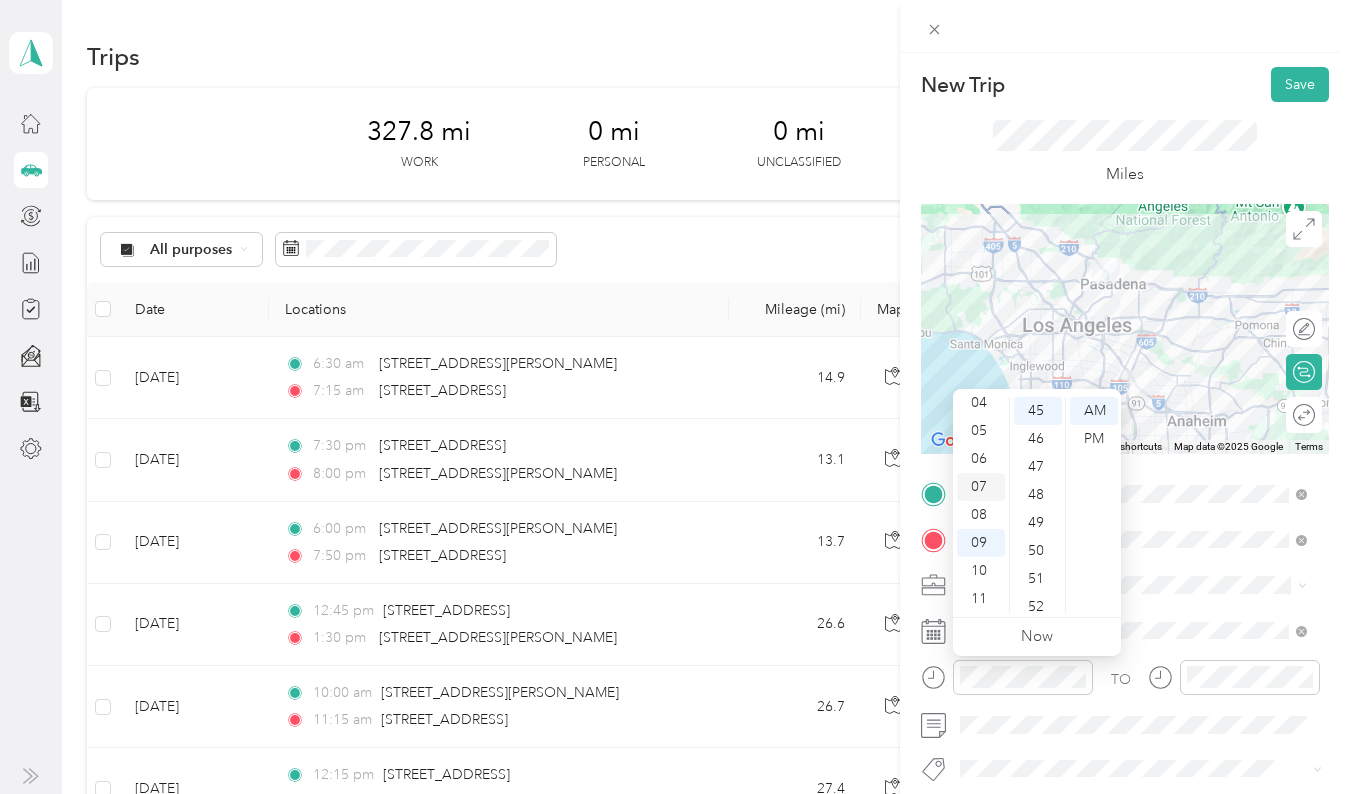 click on "07" at bounding box center [981, 487] 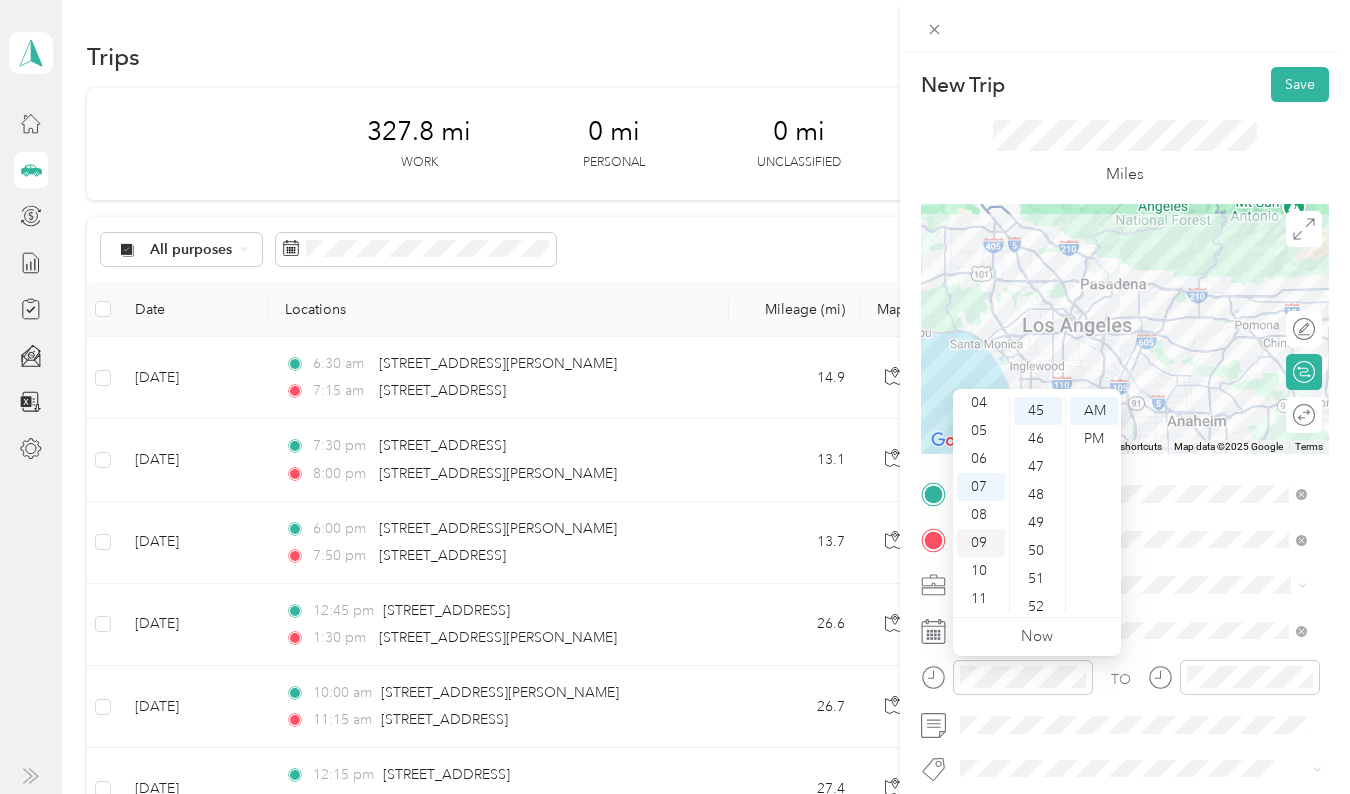 click on "09" at bounding box center (981, 543) 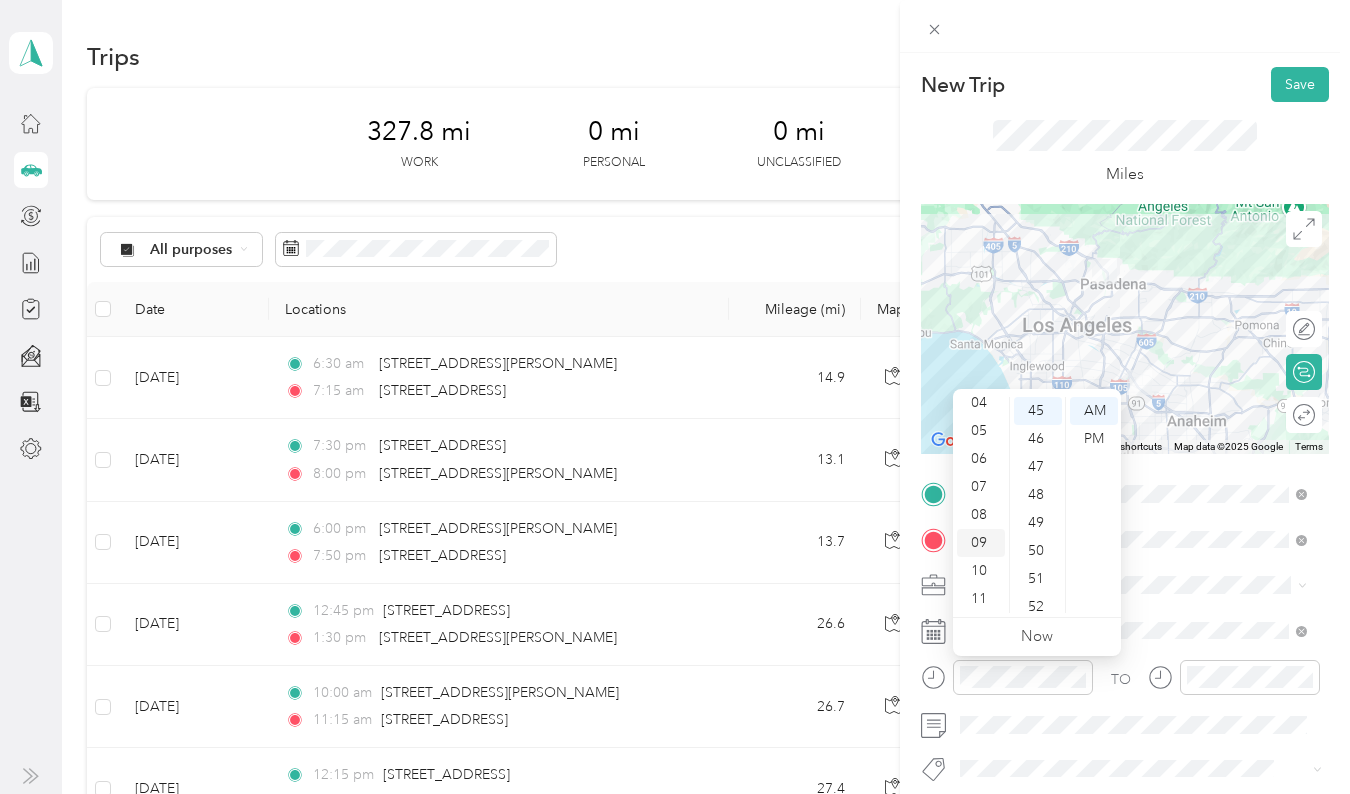 click on "09" at bounding box center (981, 543) 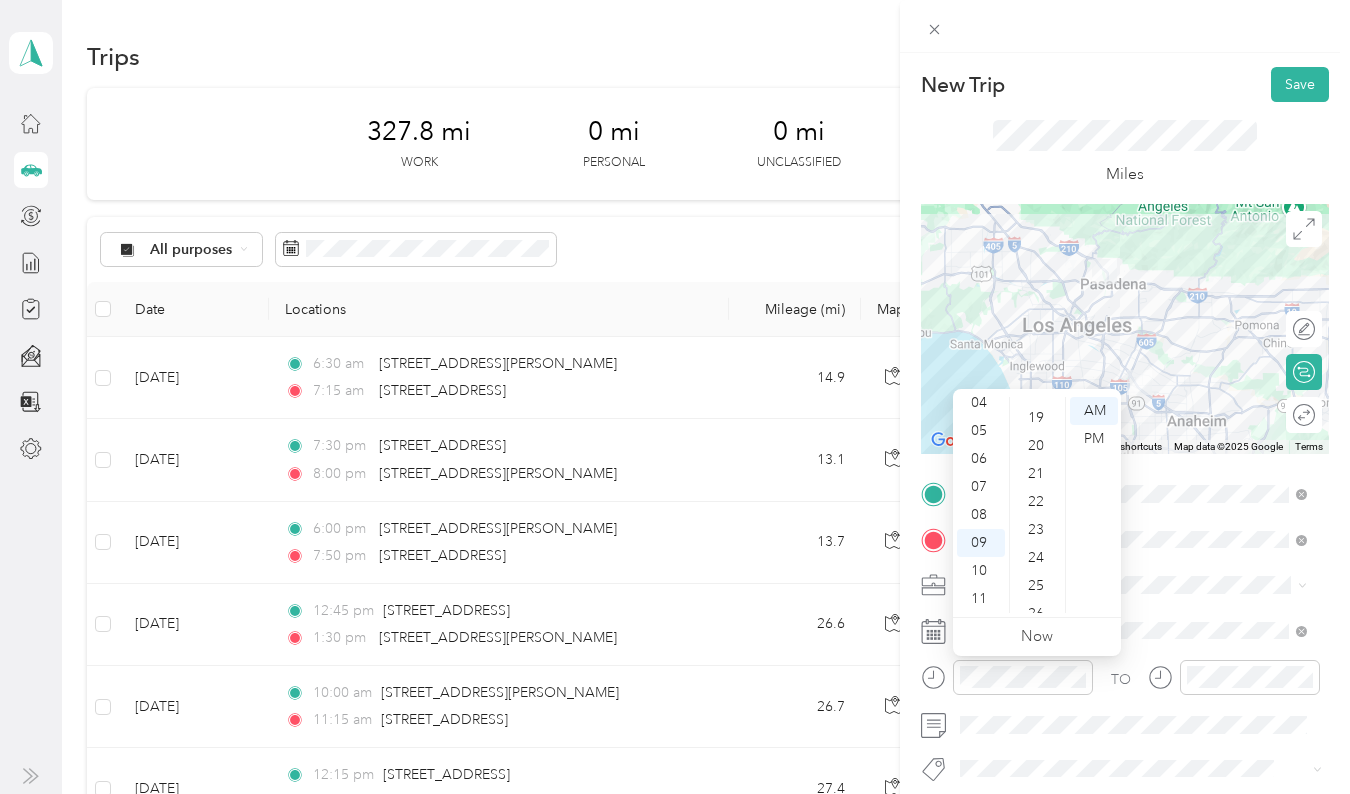 scroll, scrollTop: 0, scrollLeft: 0, axis: both 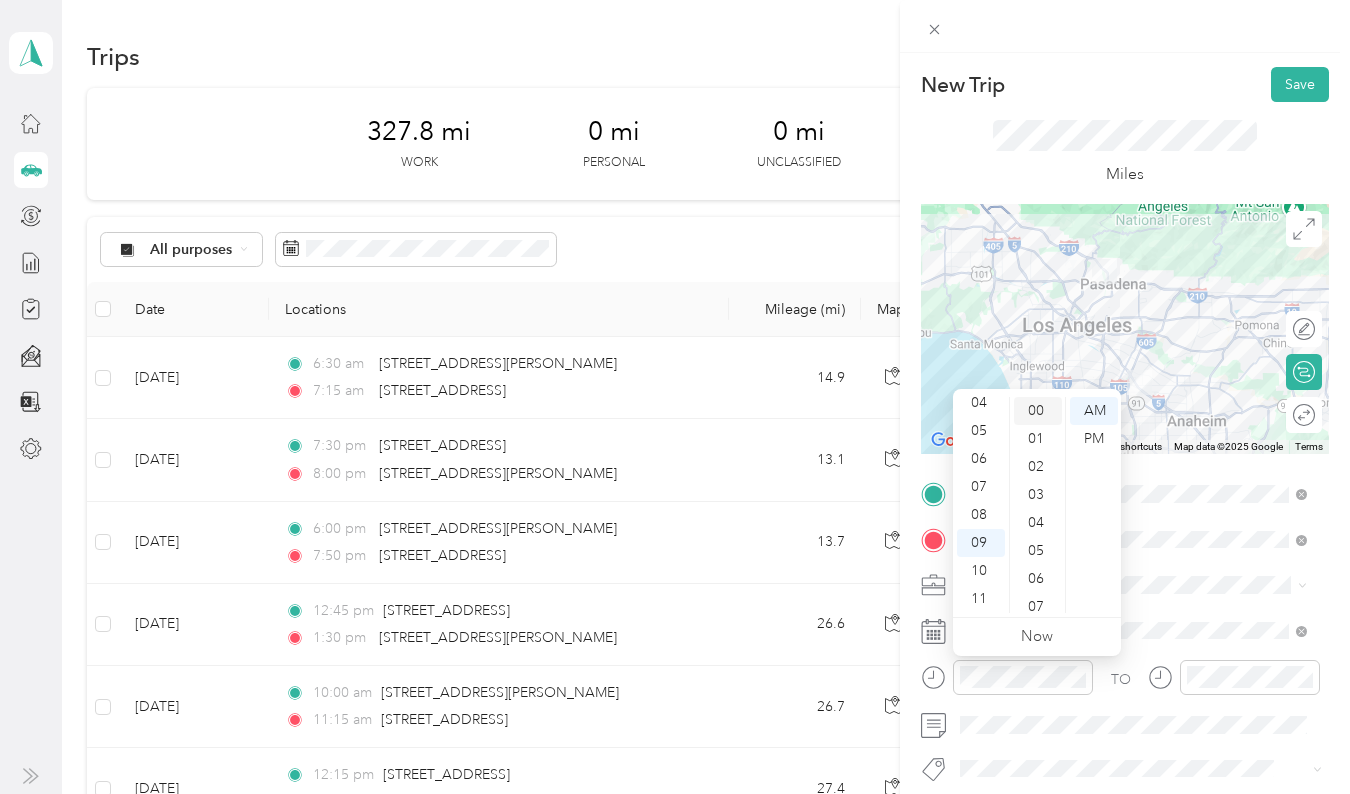 click on "00" at bounding box center (1038, 411) 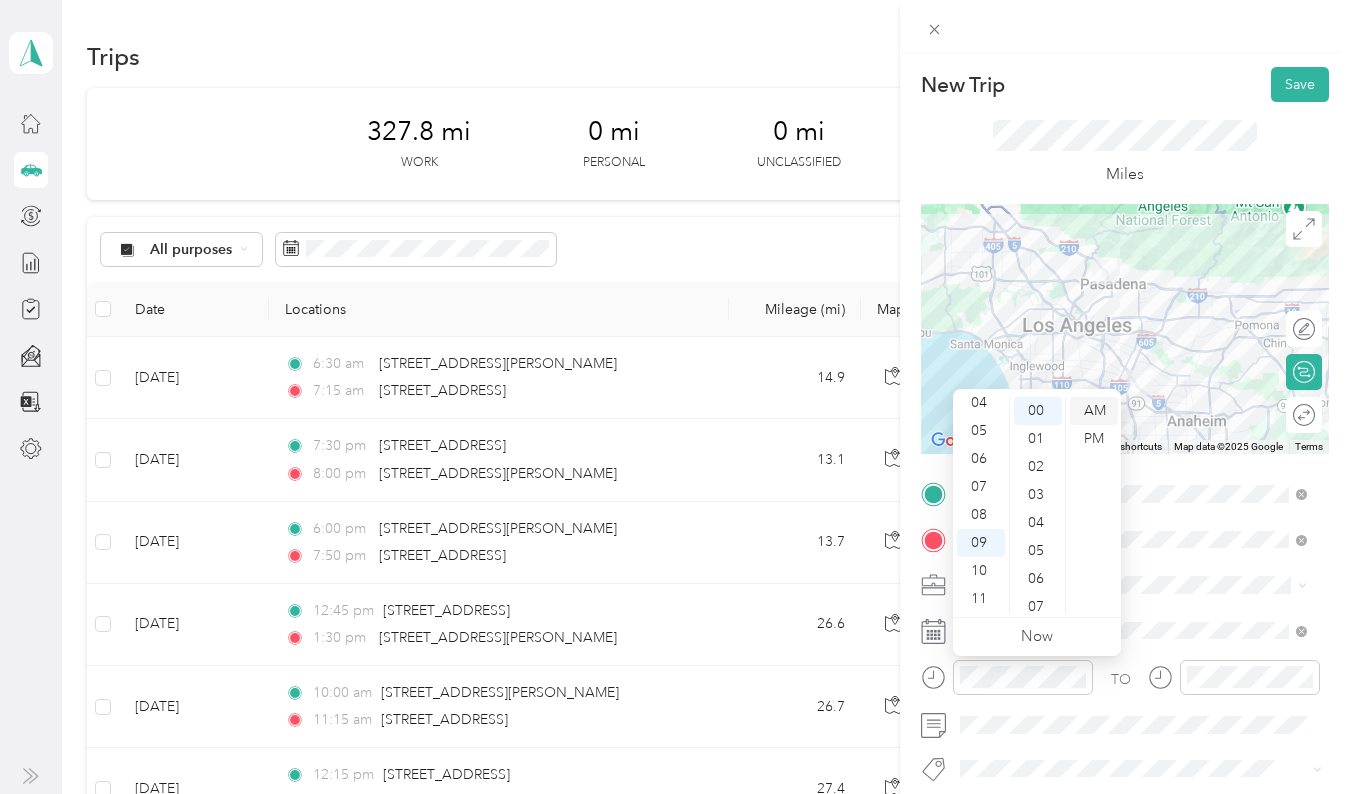 click on "AM" at bounding box center [1094, 411] 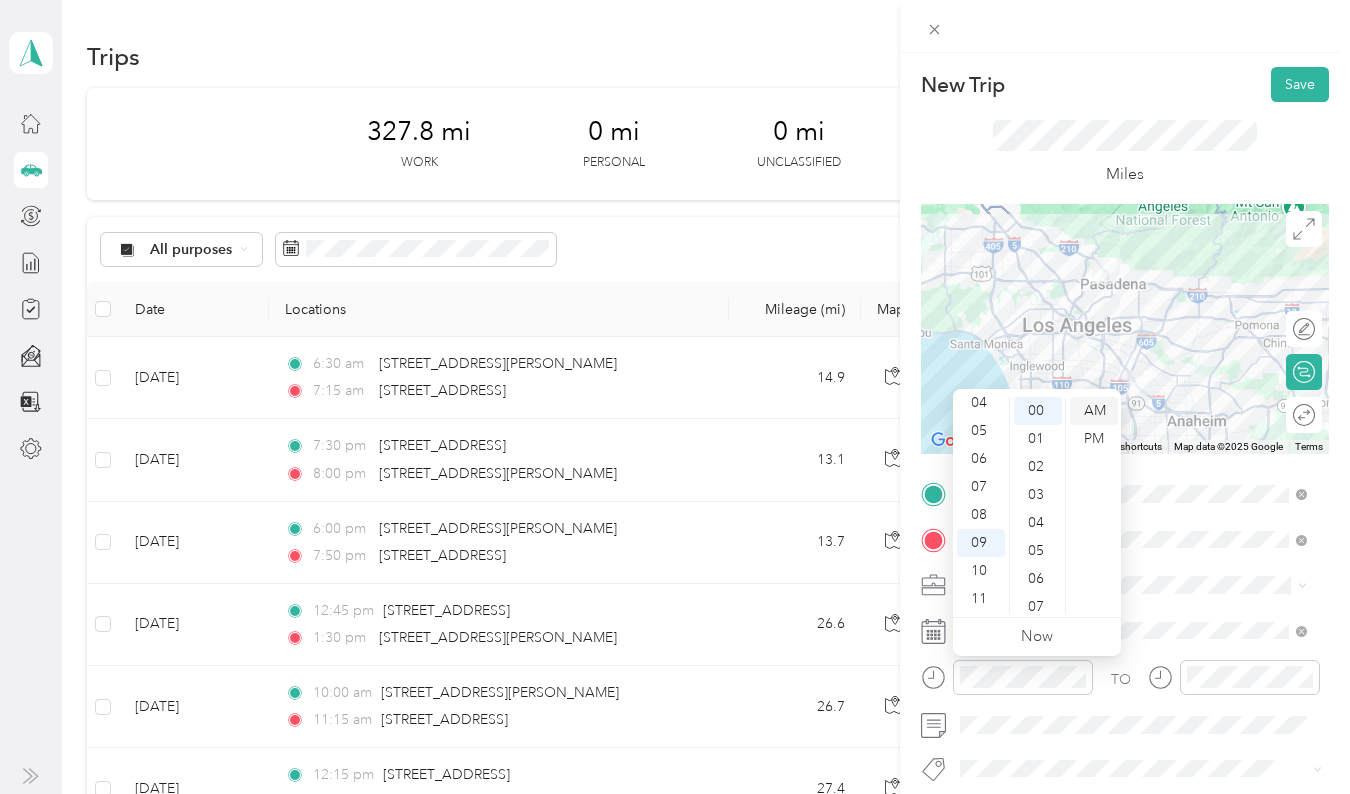 click on "AM" at bounding box center [1094, 411] 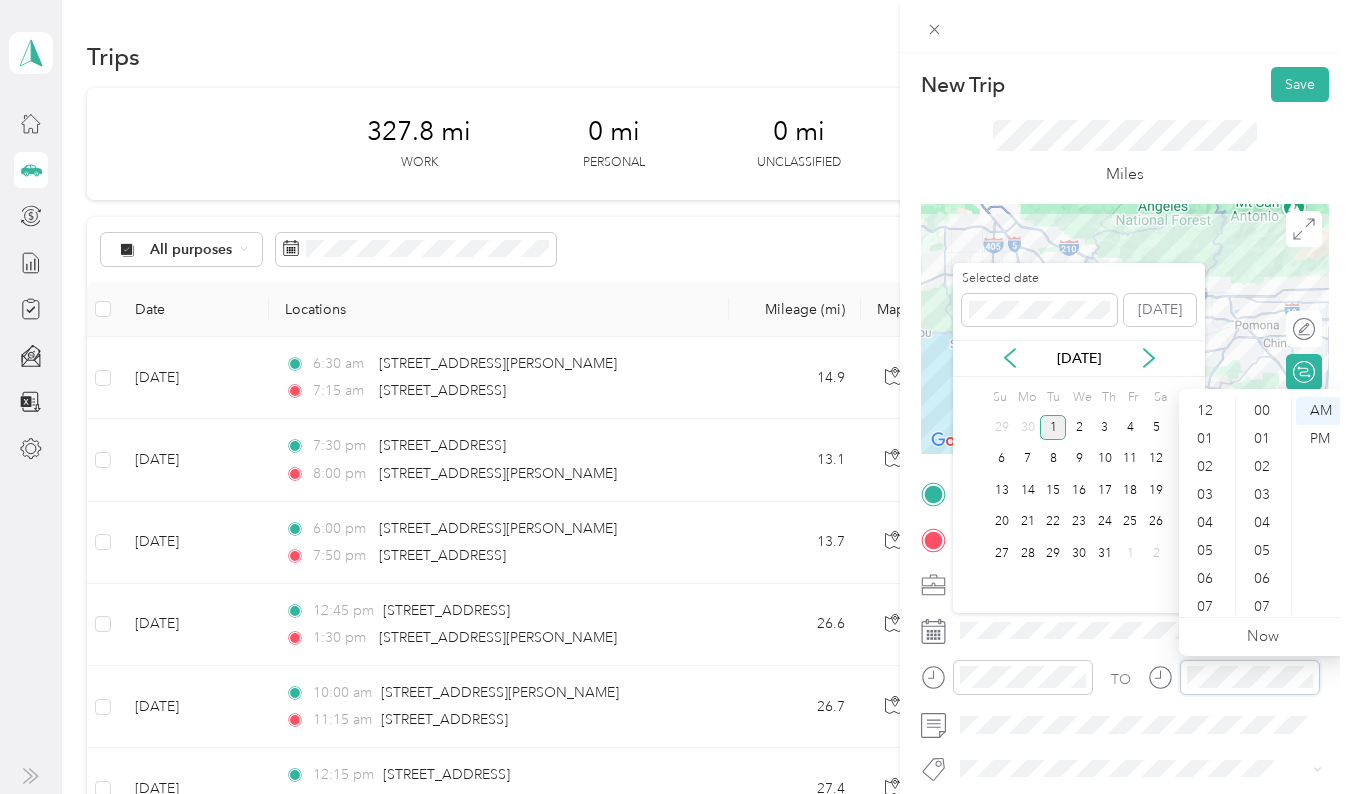 scroll, scrollTop: 1260, scrollLeft: 0, axis: vertical 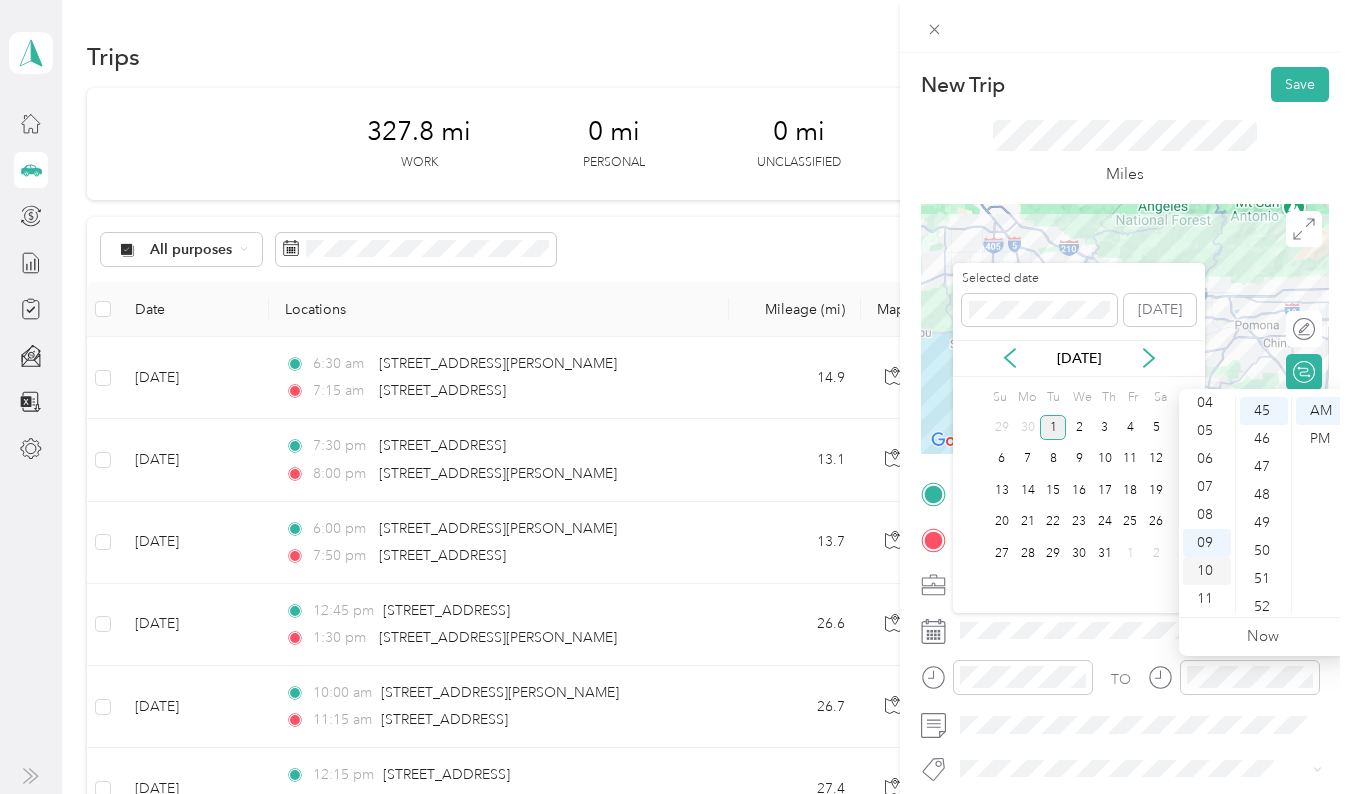 click on "10" at bounding box center (1207, 571) 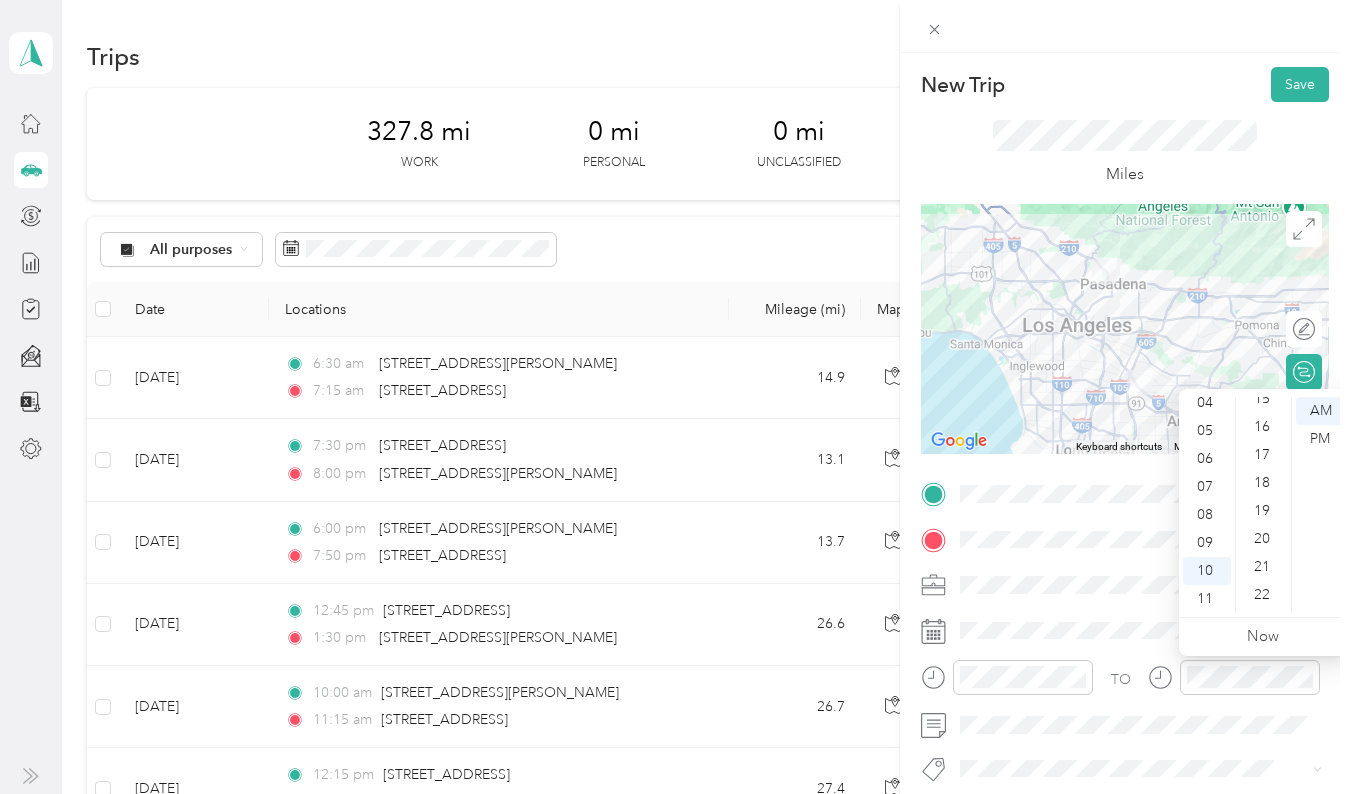 scroll, scrollTop: 389, scrollLeft: 0, axis: vertical 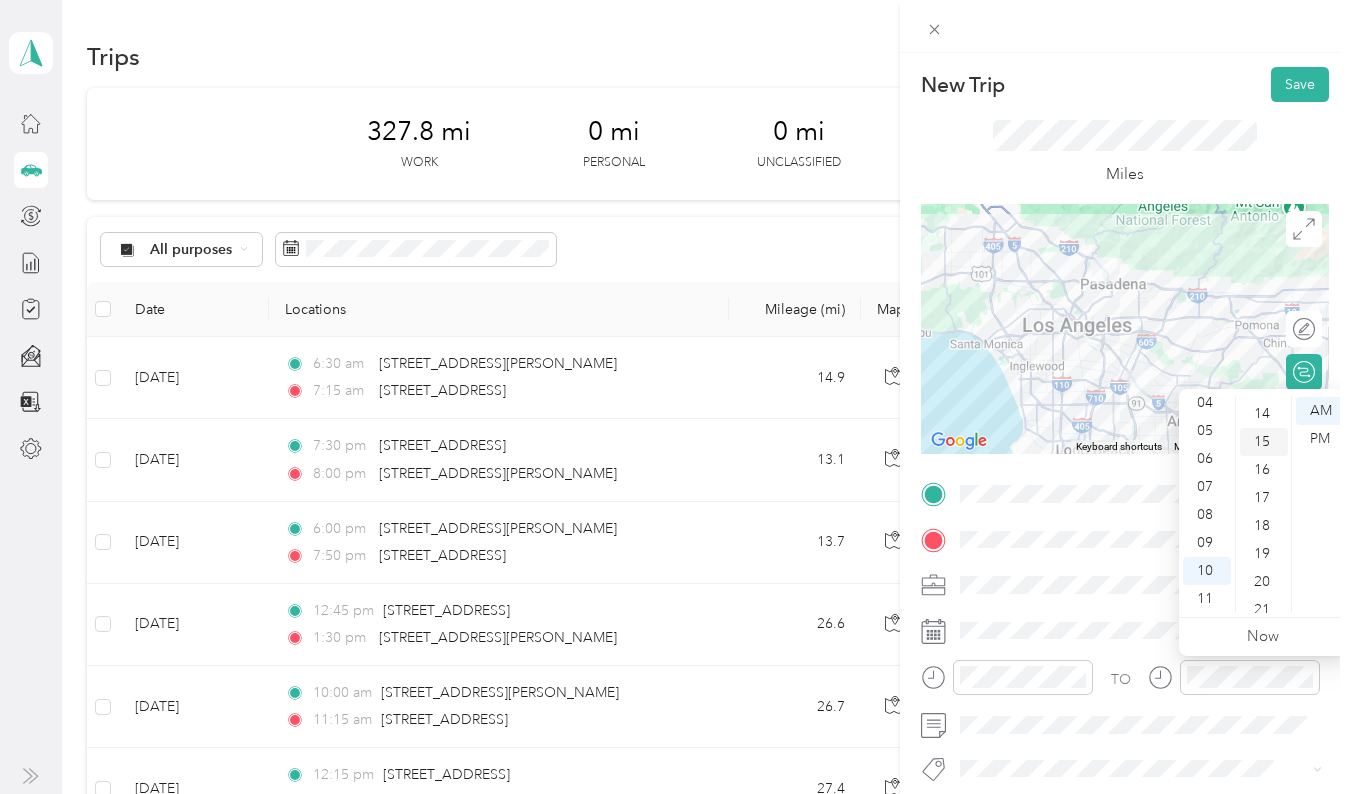 click on "15" at bounding box center [1264, 442] 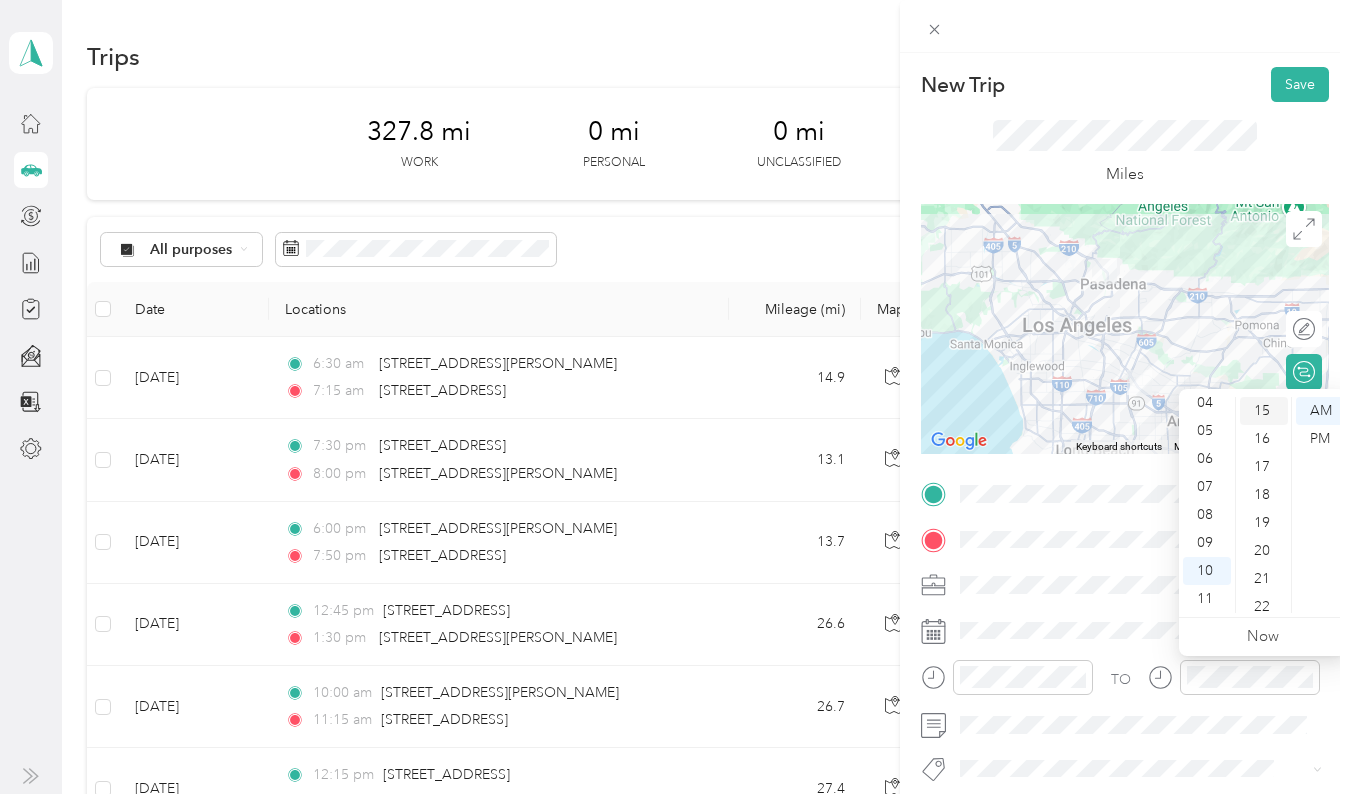 scroll, scrollTop: 420, scrollLeft: 0, axis: vertical 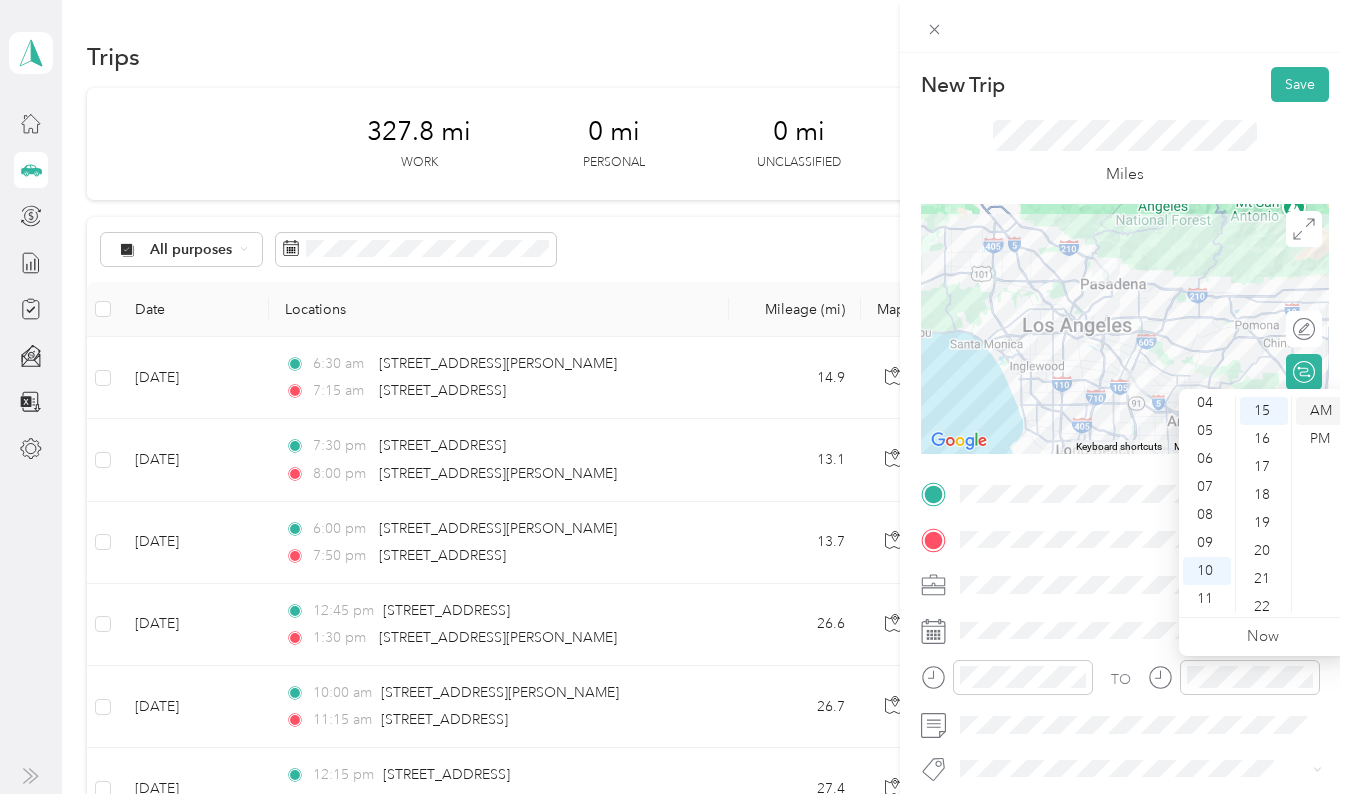 click on "AM" at bounding box center (1320, 411) 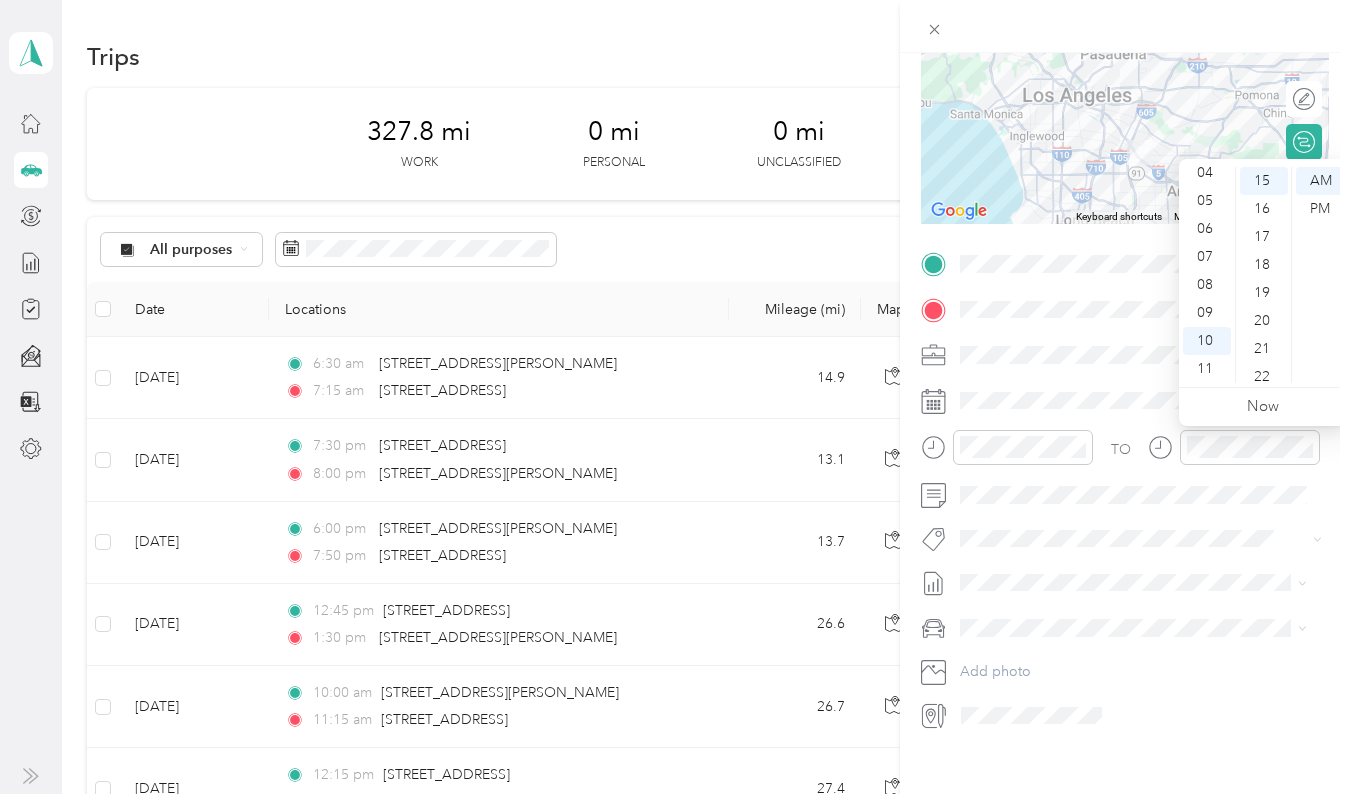 scroll, scrollTop: 255, scrollLeft: 0, axis: vertical 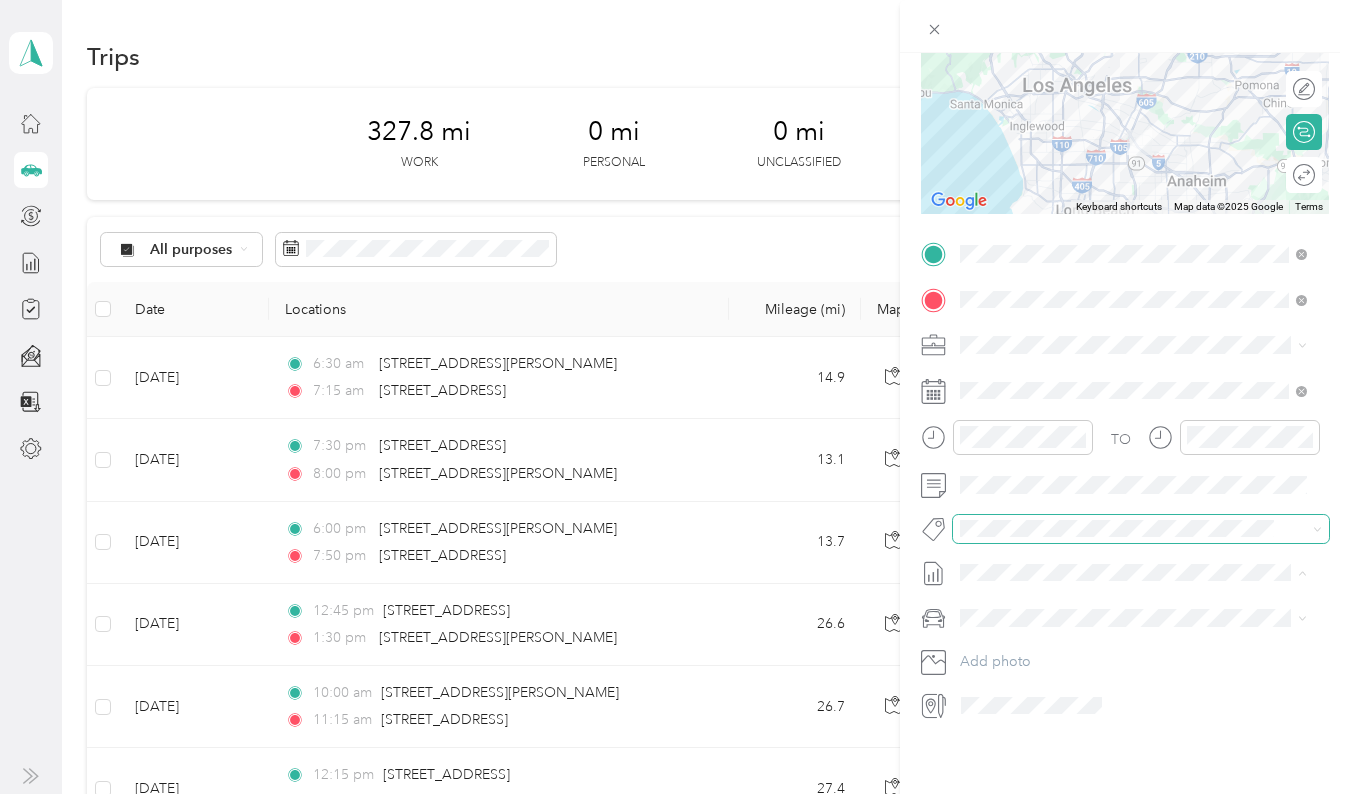 click at bounding box center (1141, 529) 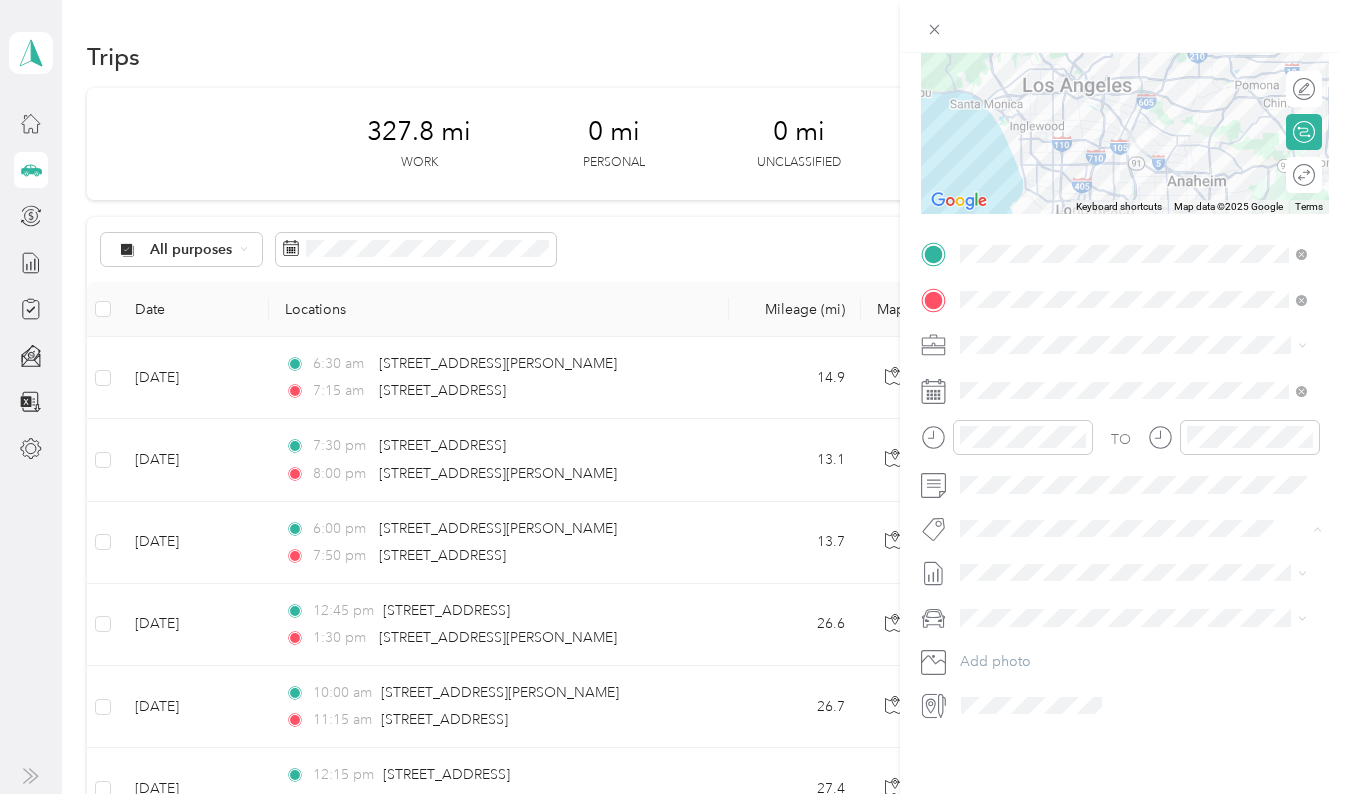 click at bounding box center [1141, 618] 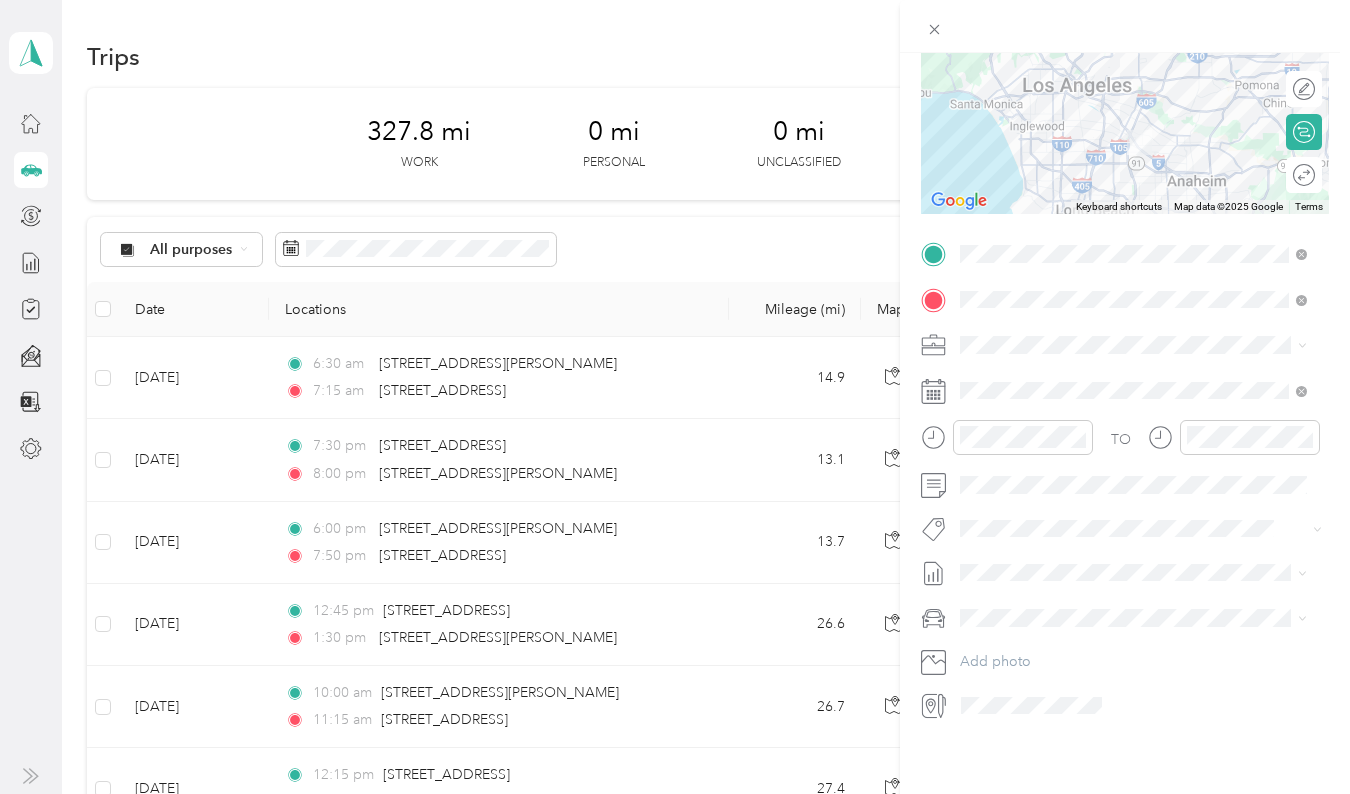 click 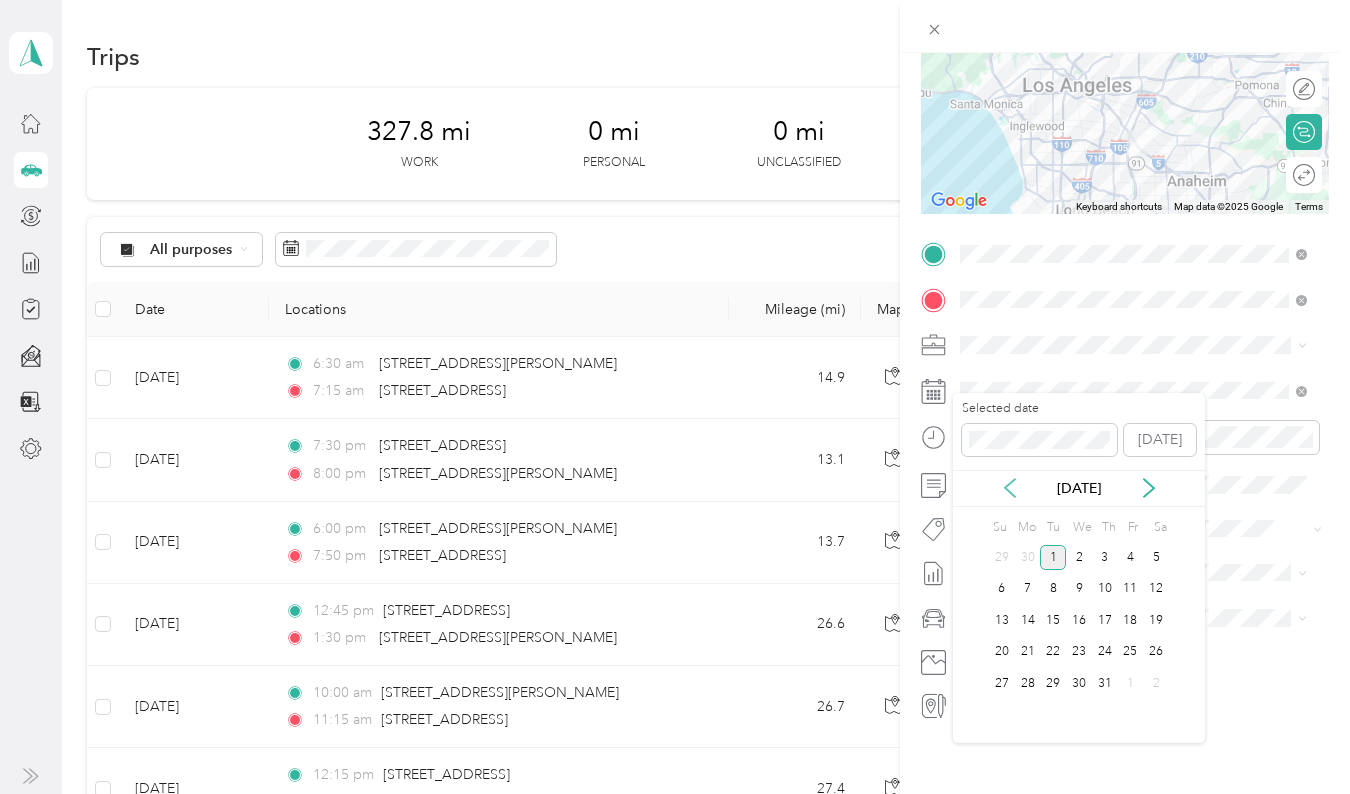 click 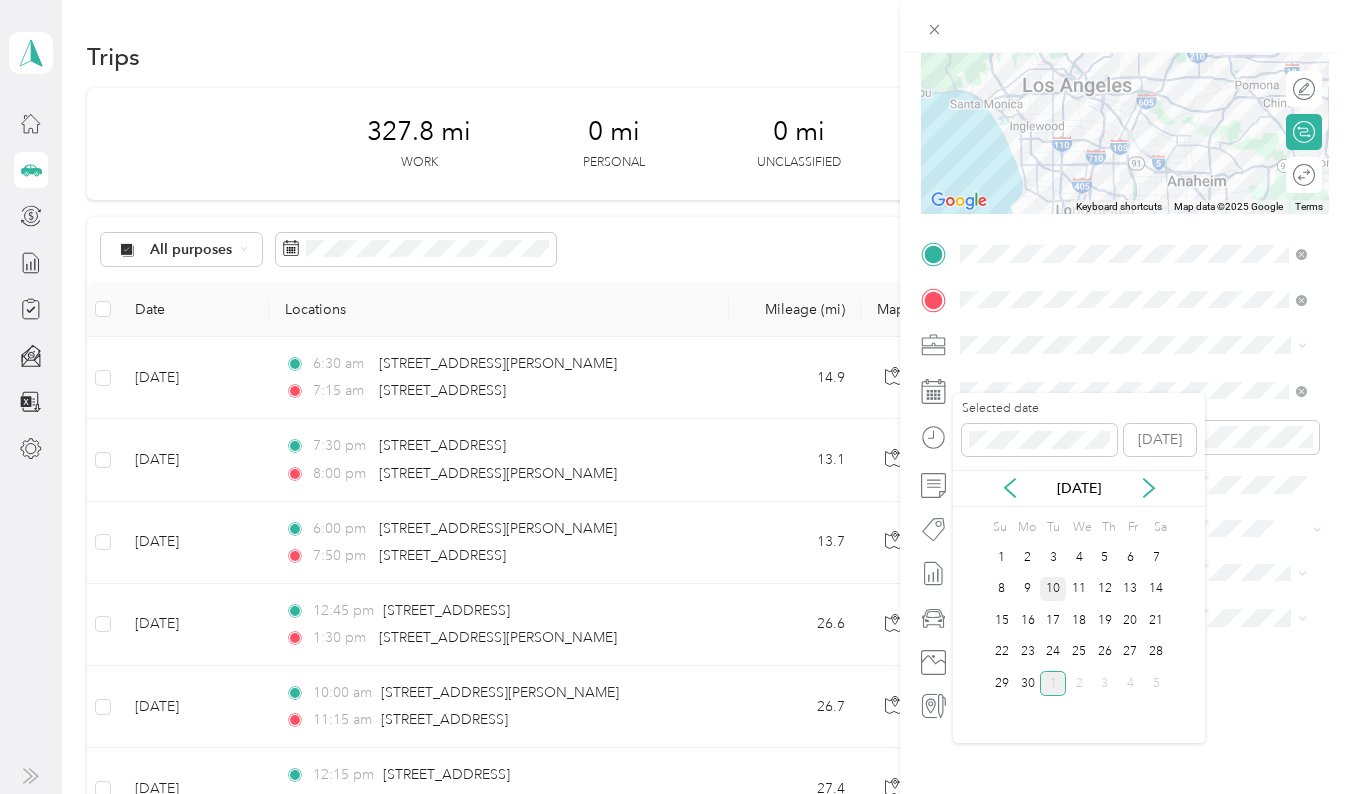 click on "10" at bounding box center [1053, 589] 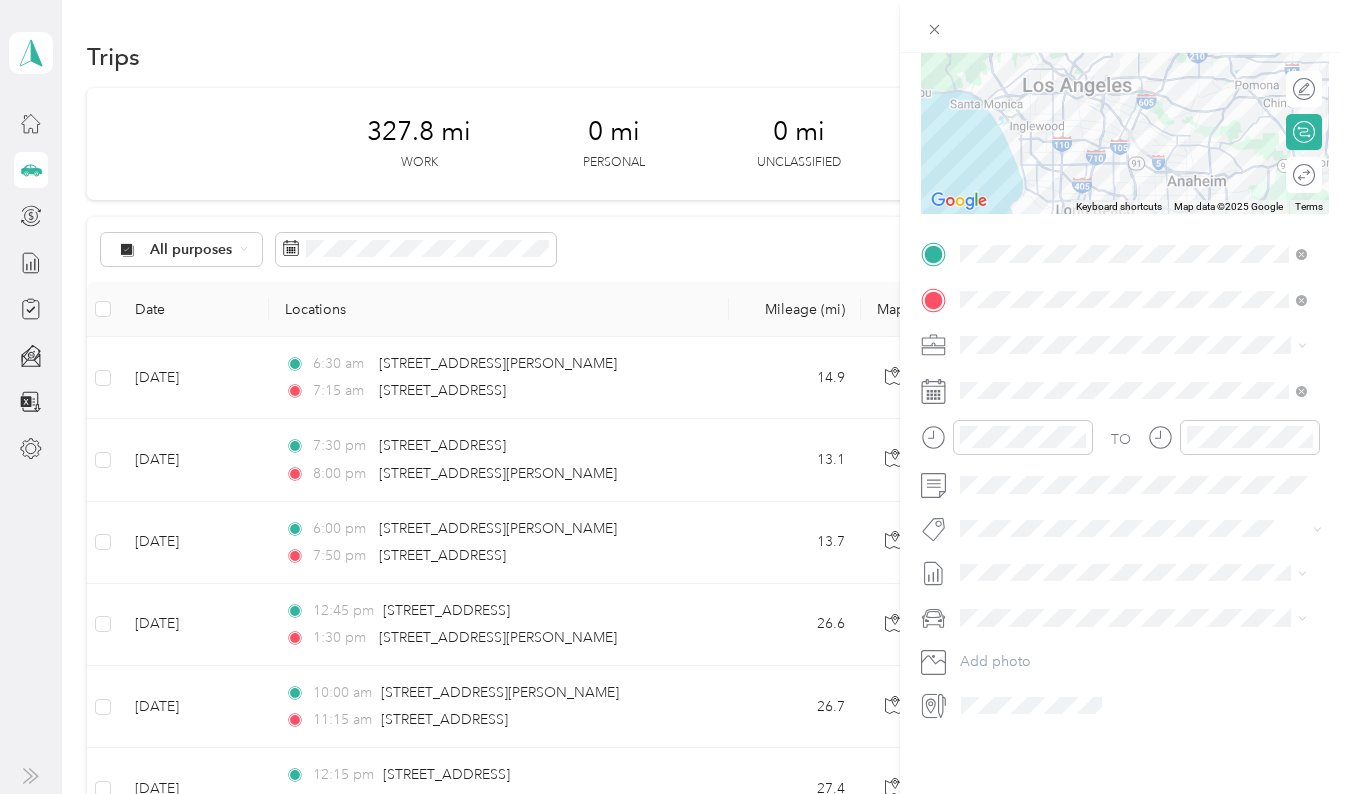 click on "[DATE] - [DATE] Draft" at bounding box center [1133, 612] 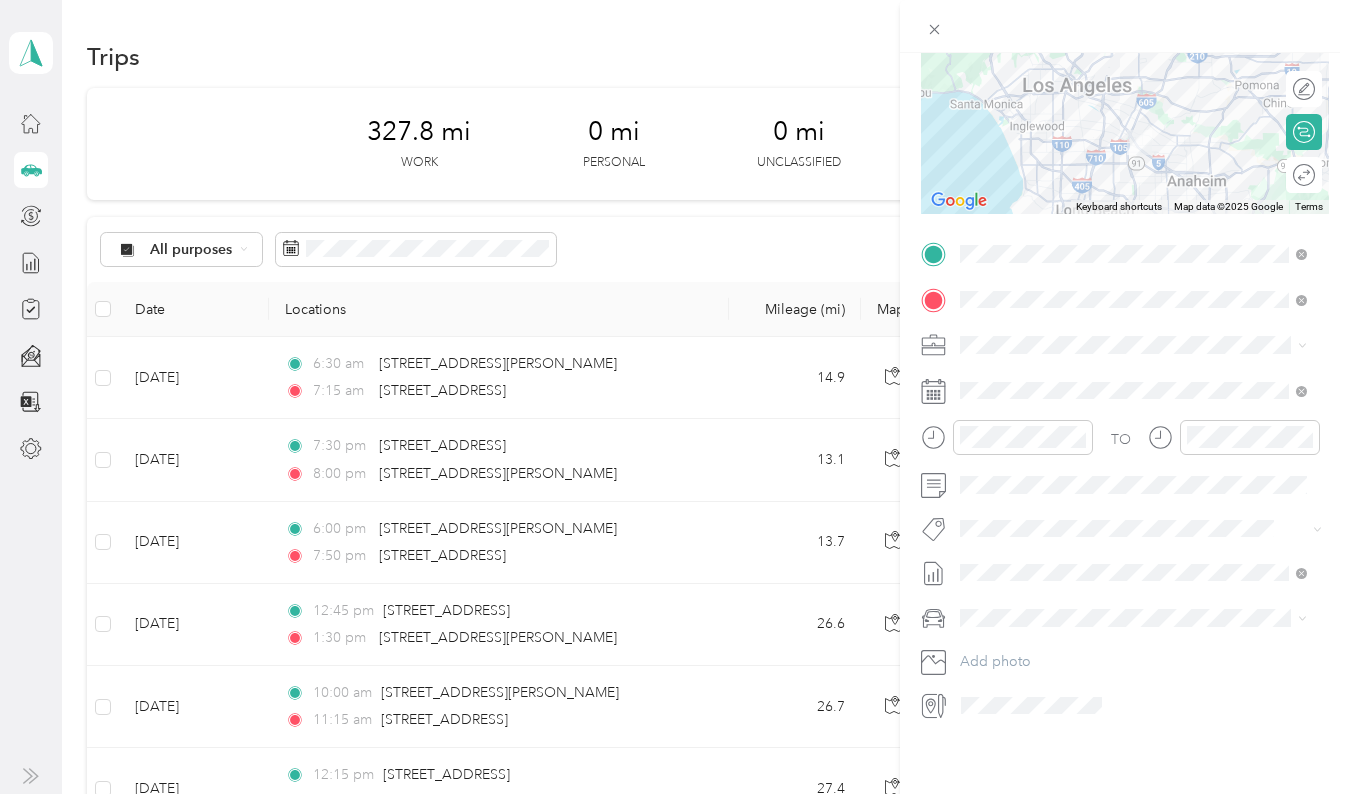 click at bounding box center (1141, 618) 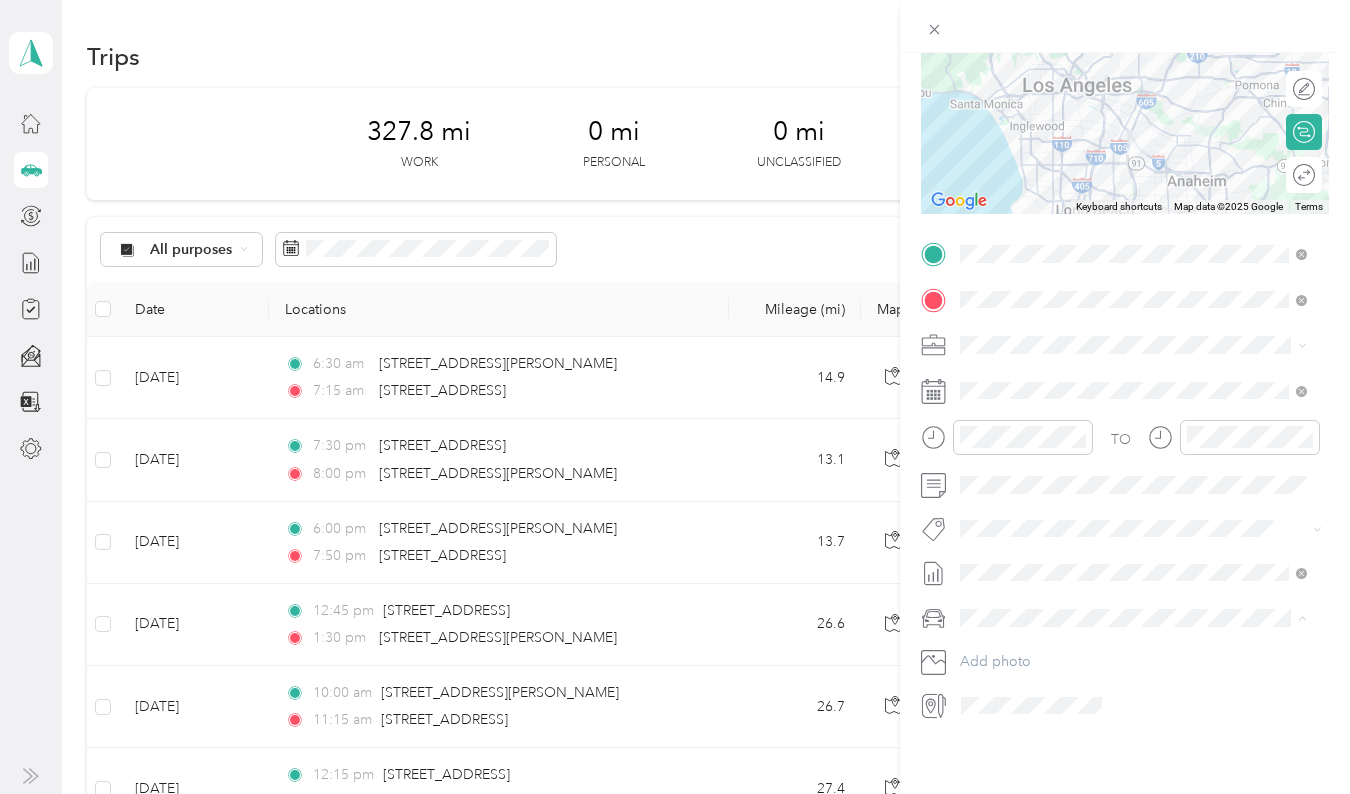 click on "Mercedes-Benz GLK Class" at bounding box center (1133, 637) 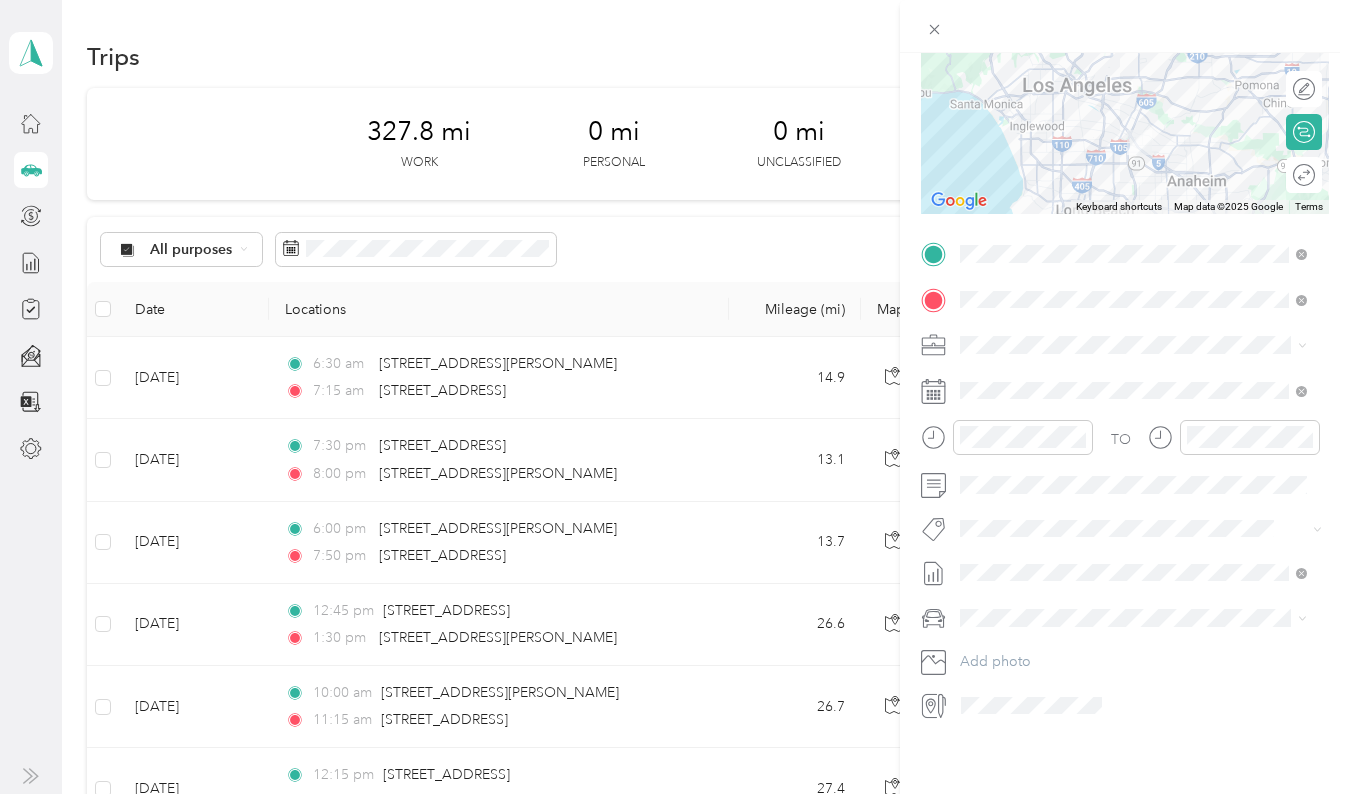scroll, scrollTop: 0, scrollLeft: 0, axis: both 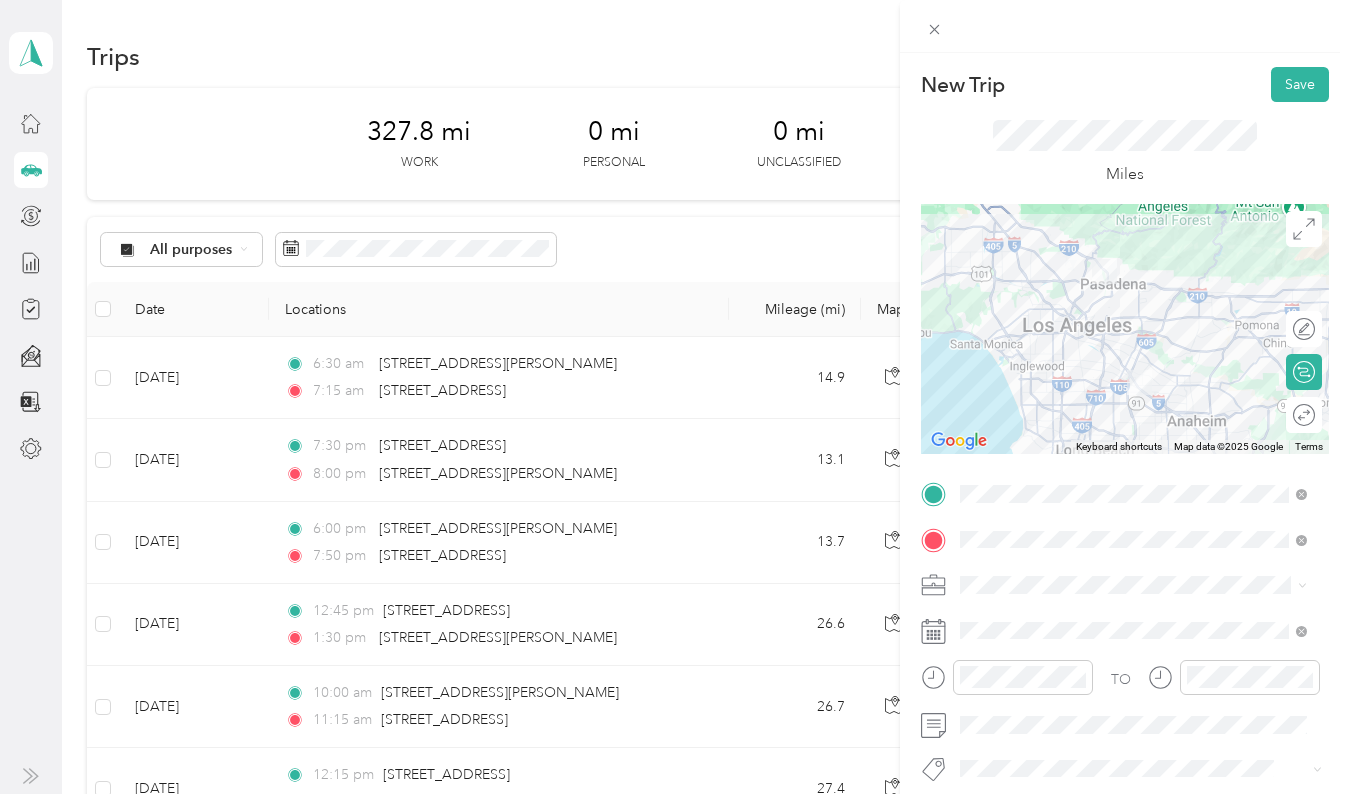 click on "New Trip Save This trip cannot be edited because it is either under review, approved, or paid. Contact your Team Manager to edit it. Miles To navigate the map with touch gestures double-tap and hold your finger on the map, then drag the map. ← Move left → Move right ↑ Move up ↓ Move down + Zoom in - Zoom out Home Jump left by 75% End Jump right by 75% Page Up Jump up by 75% Page Down Jump down by 75% To navigate, press the arrow keys. Keyboard shortcuts Map Data Map data ©2025 Google Map data ©2025 Google 20 km  Click to toggle between metric and imperial units Terms Report a map error Edit route Calculate route Round trip TO Add photo" at bounding box center [1125, 450] 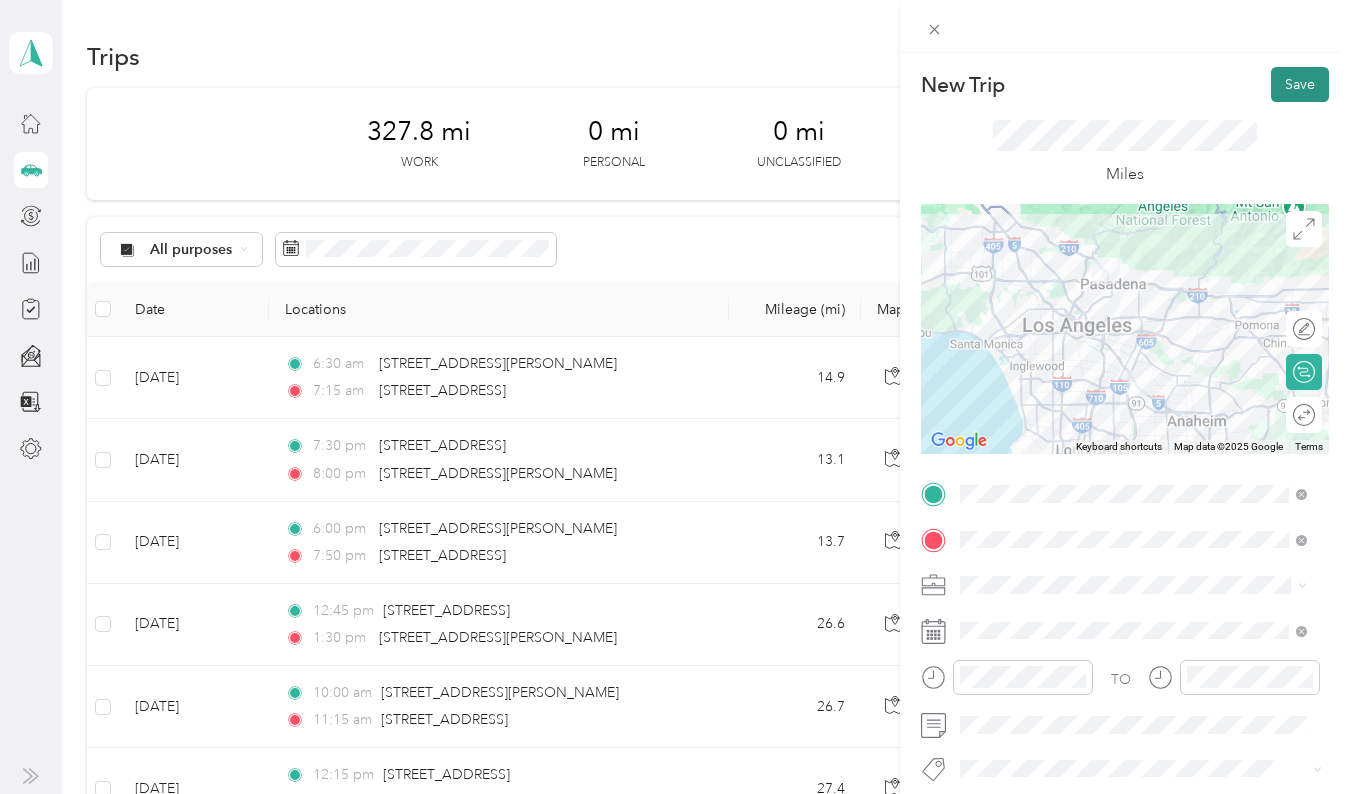 click on "Save" at bounding box center (1300, 84) 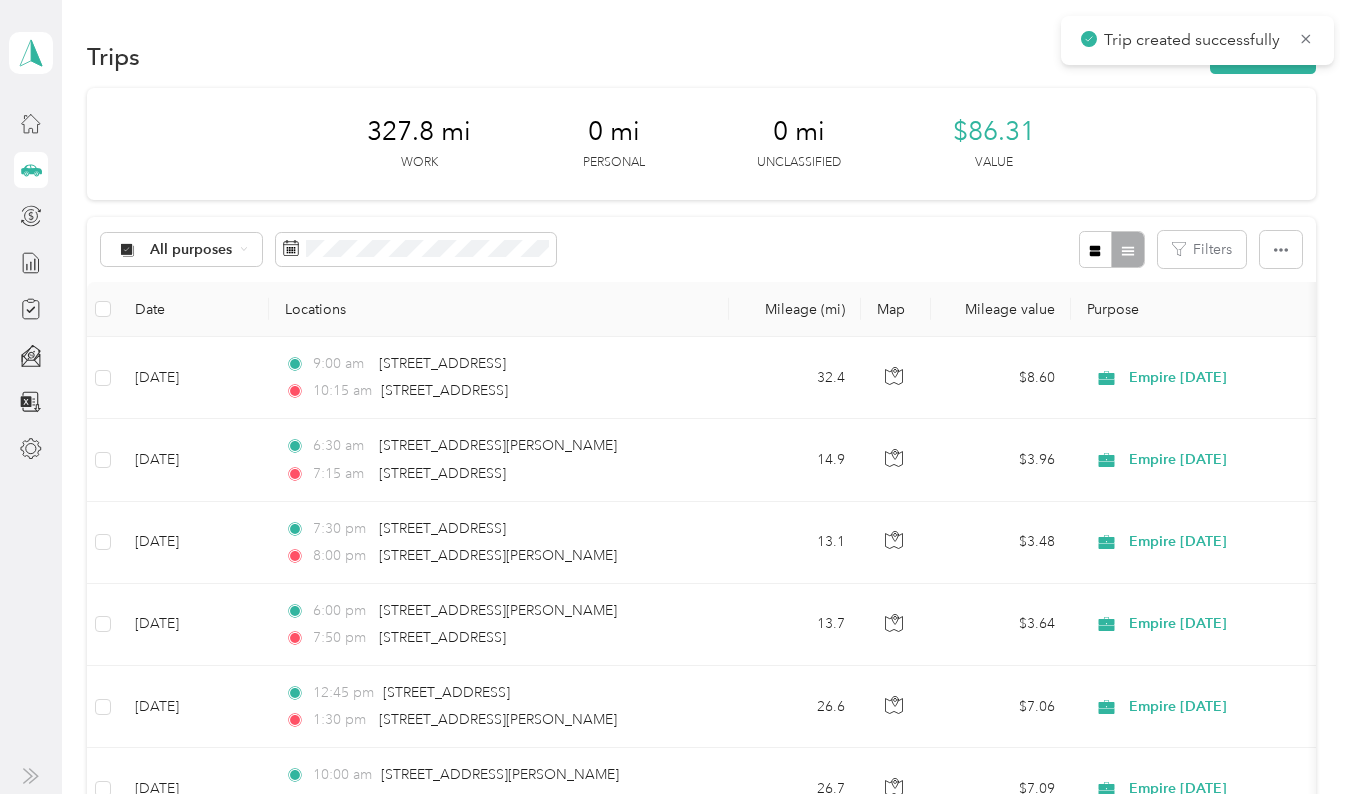 click on "Trip created successfully" at bounding box center (1197, 40) 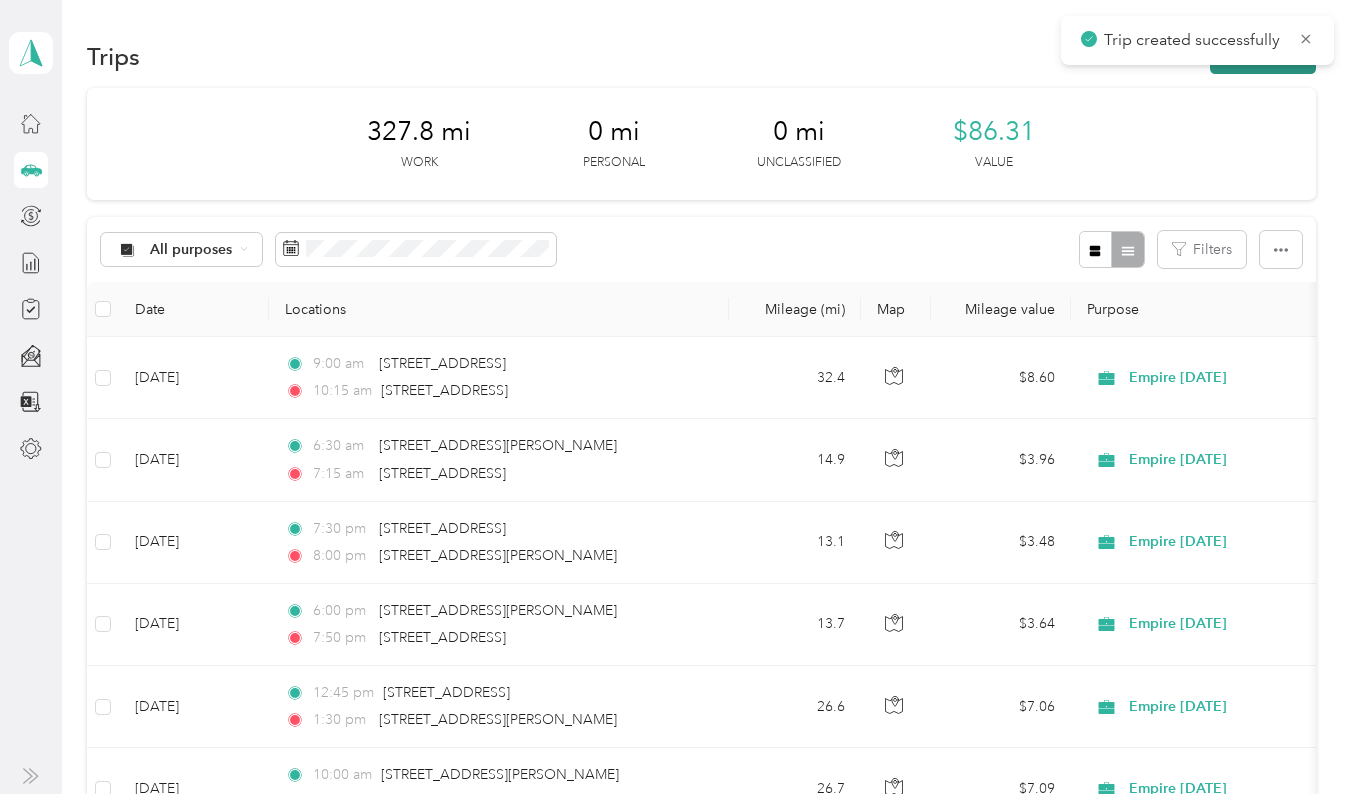 click on "New trip" at bounding box center (1263, 56) 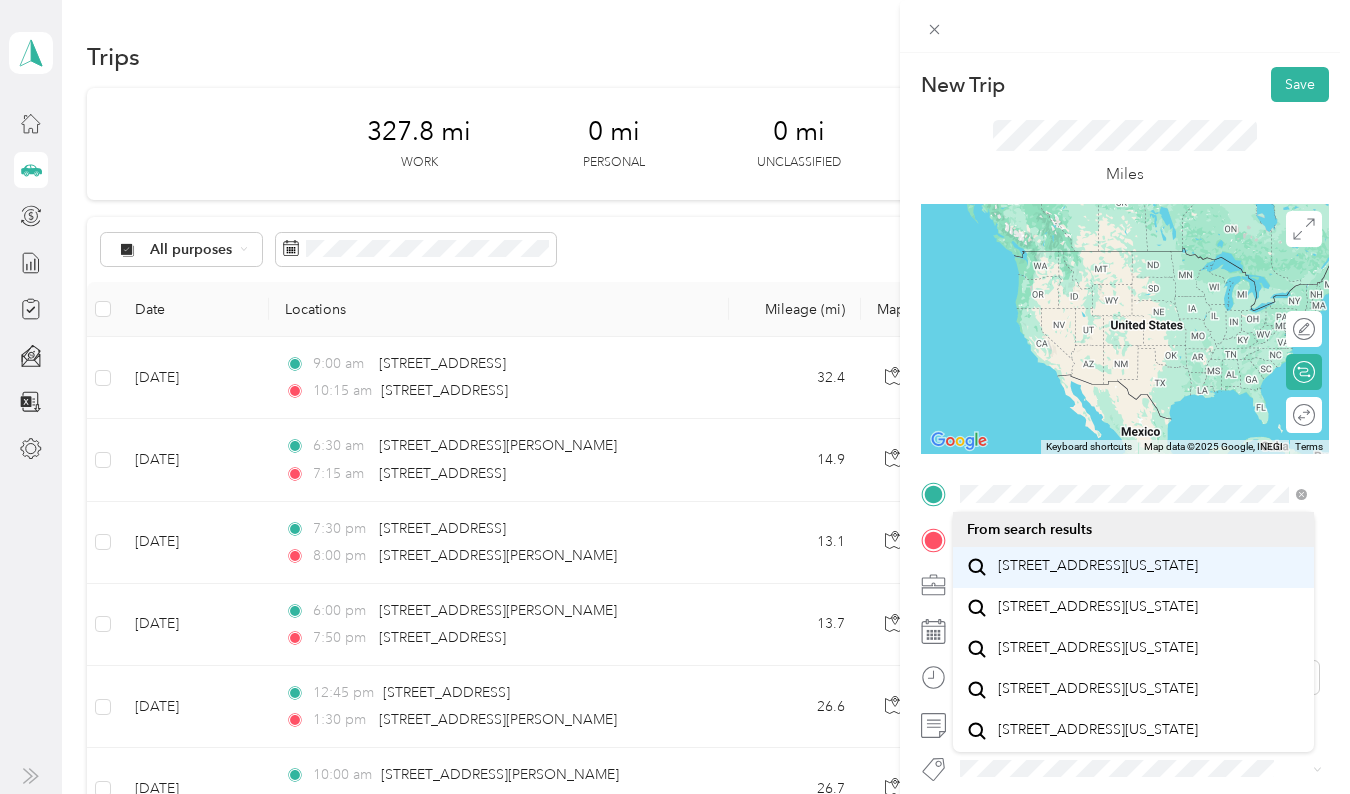 click on "[STREET_ADDRESS][US_STATE]" at bounding box center [1098, 566] 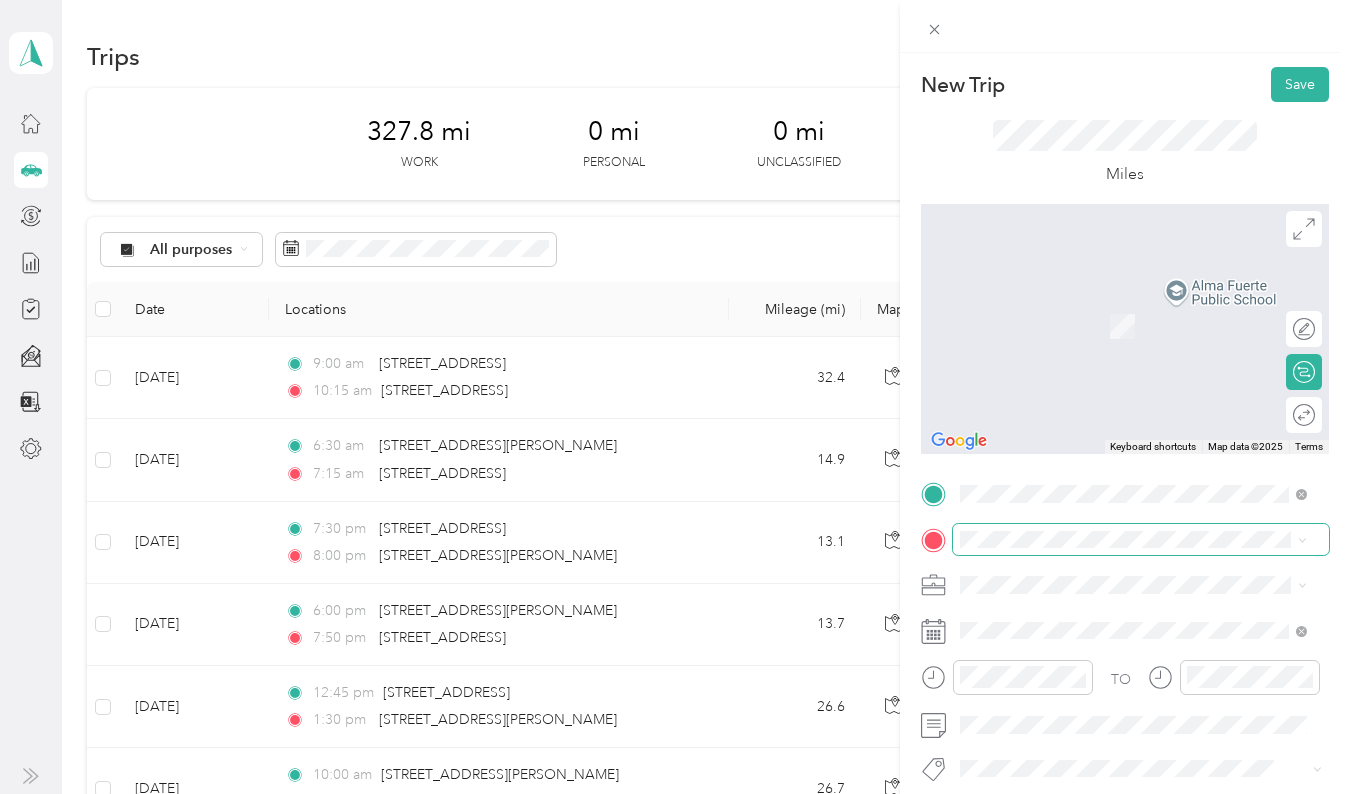 click at bounding box center (1141, 540) 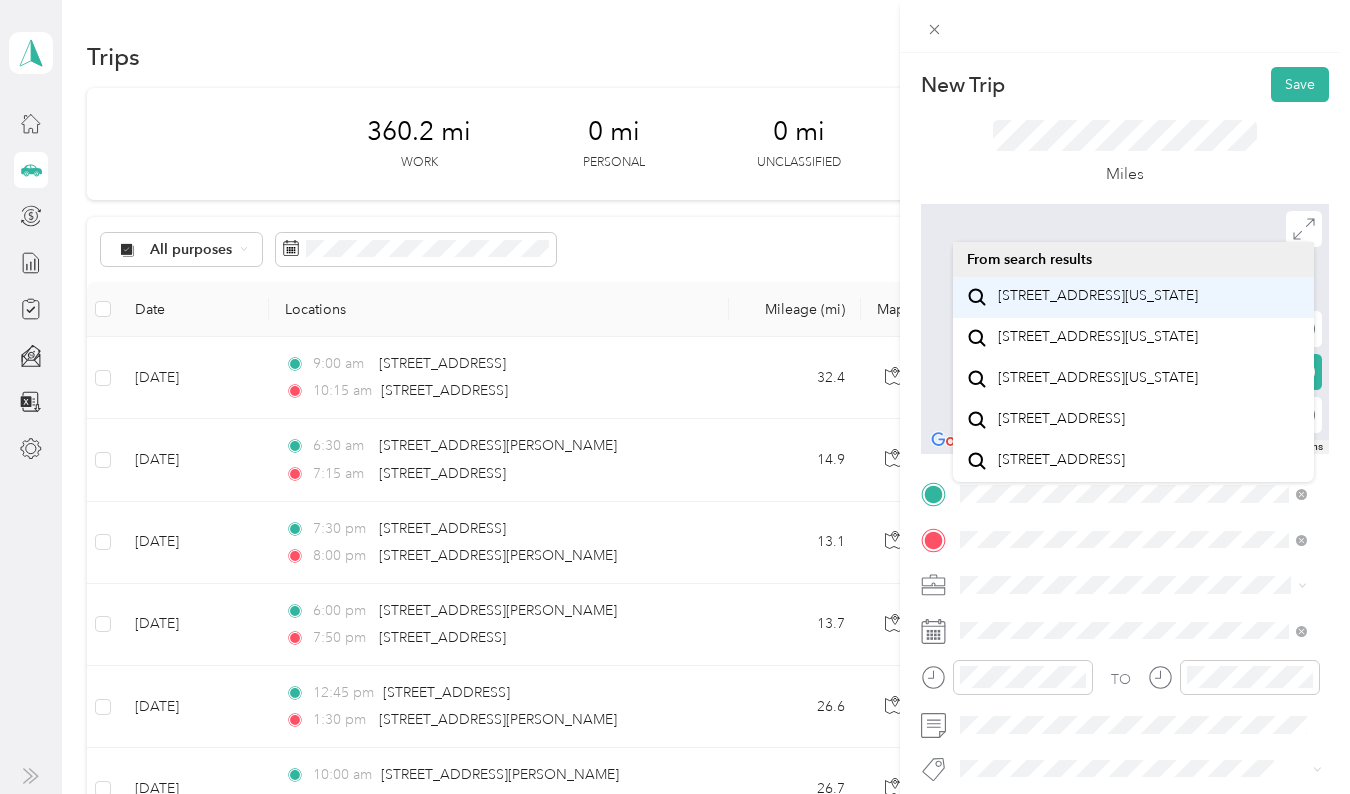 click on "[STREET_ADDRESS][US_STATE]" at bounding box center (1098, 296) 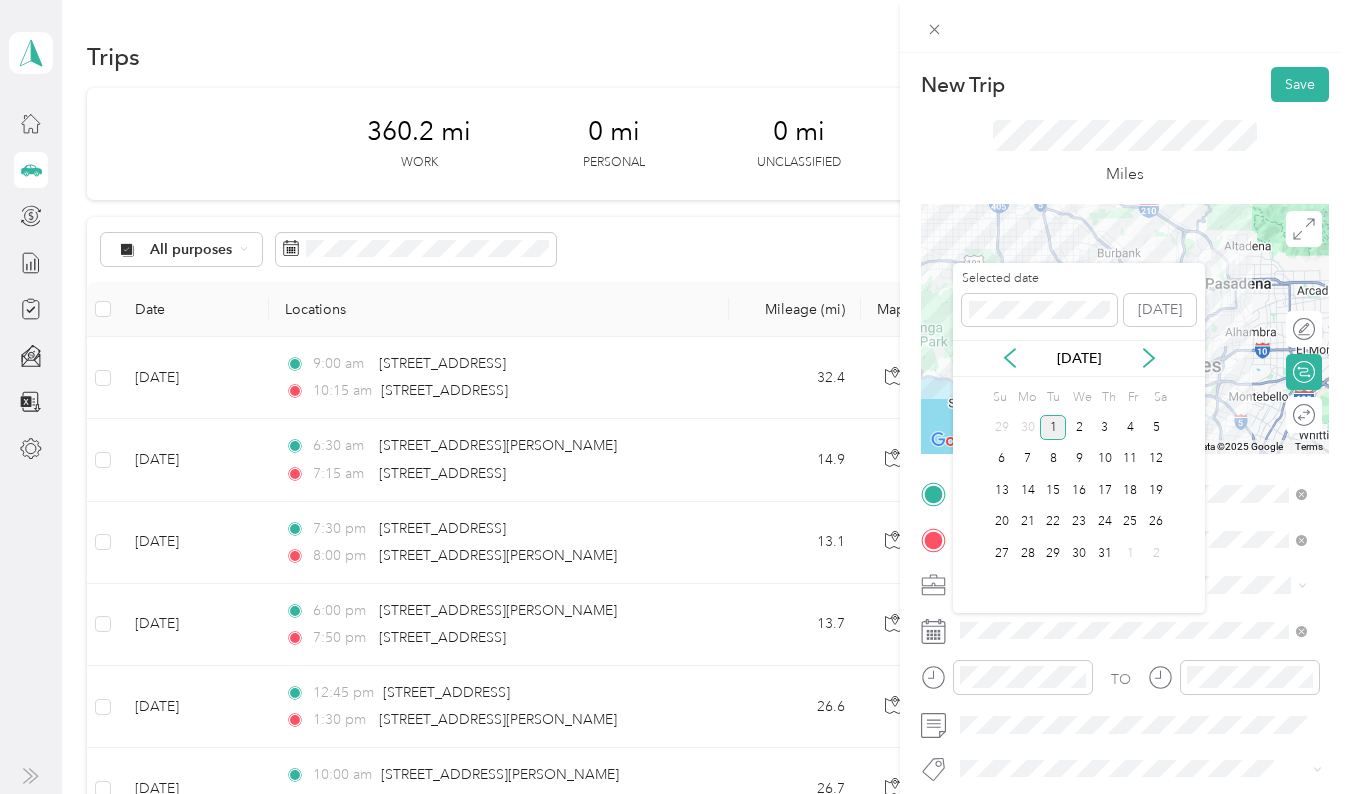 click on "[DATE]" at bounding box center (1079, 358) 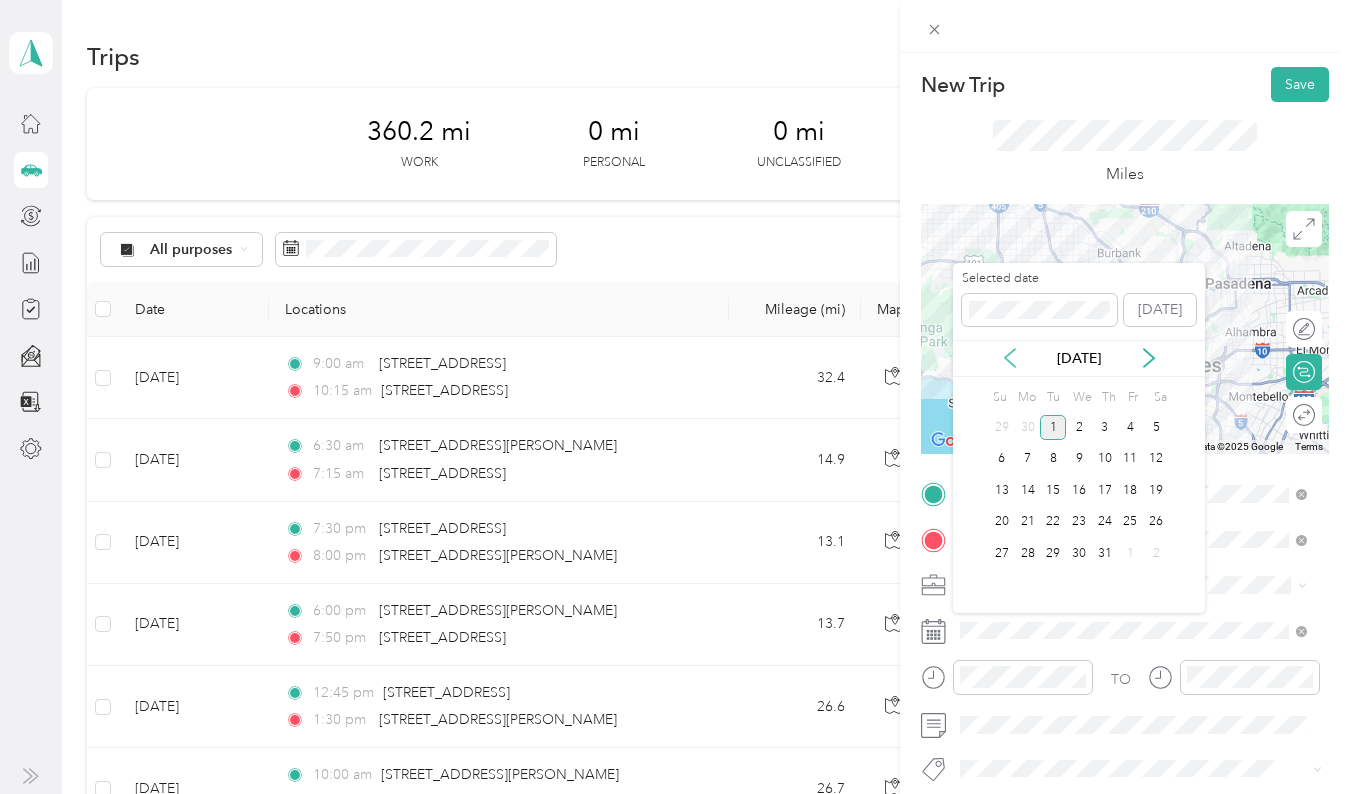 click 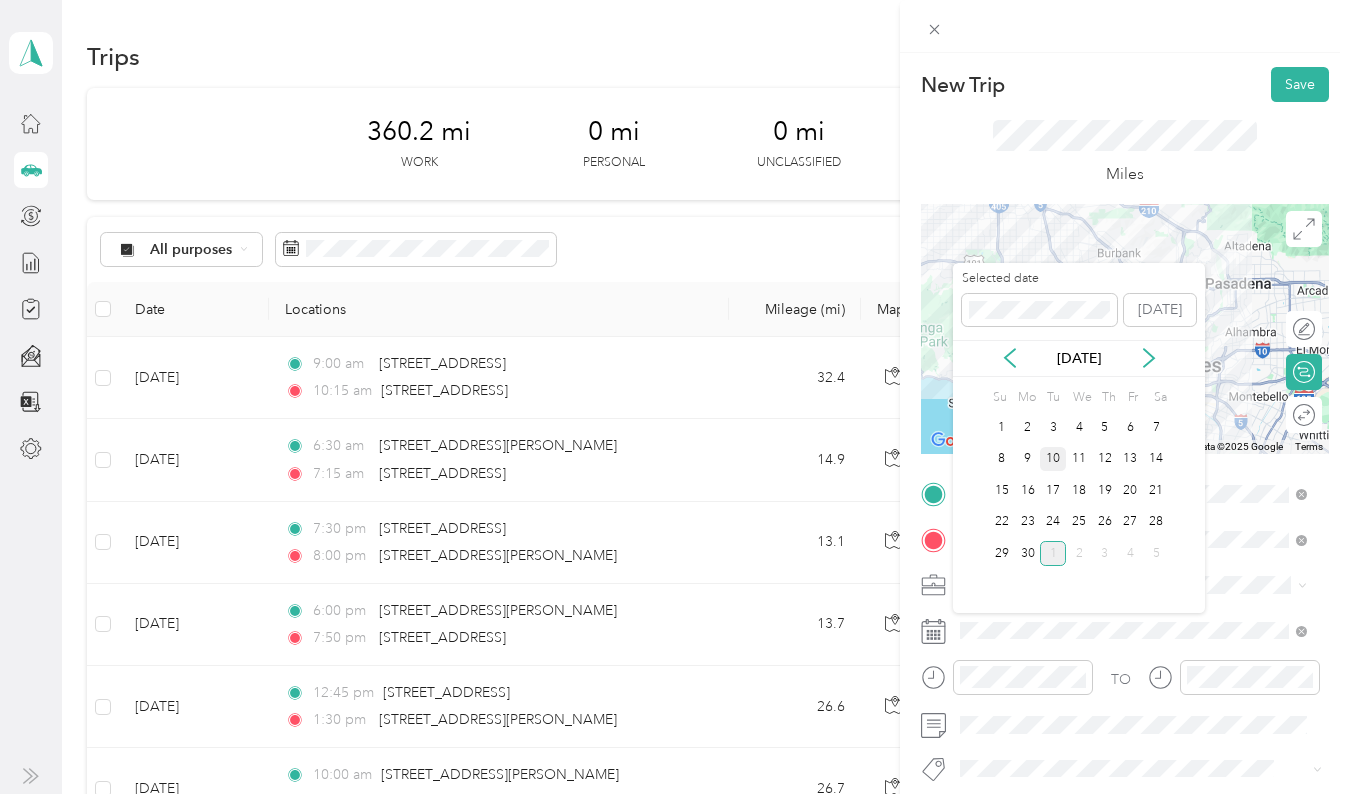 click on "10" at bounding box center (1053, 459) 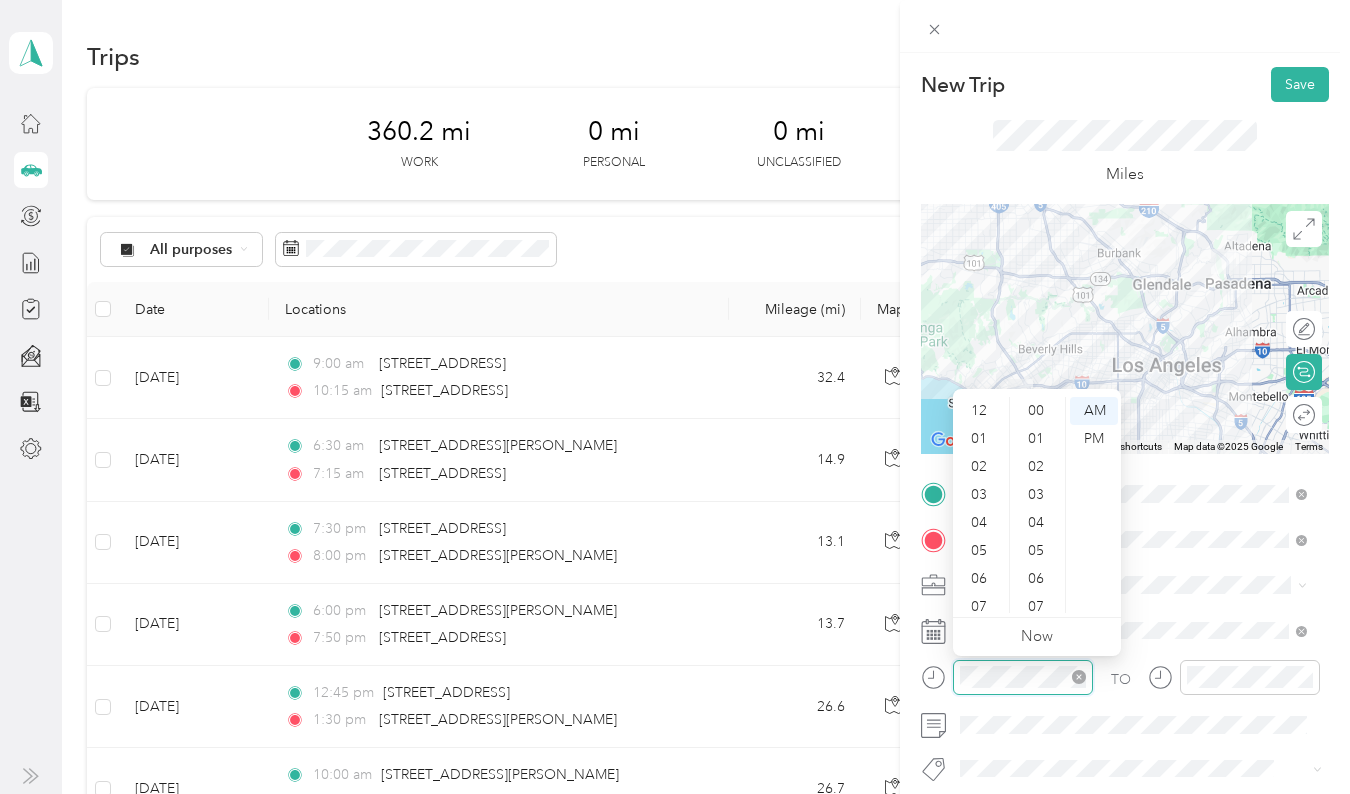 scroll, scrollTop: 1316, scrollLeft: 0, axis: vertical 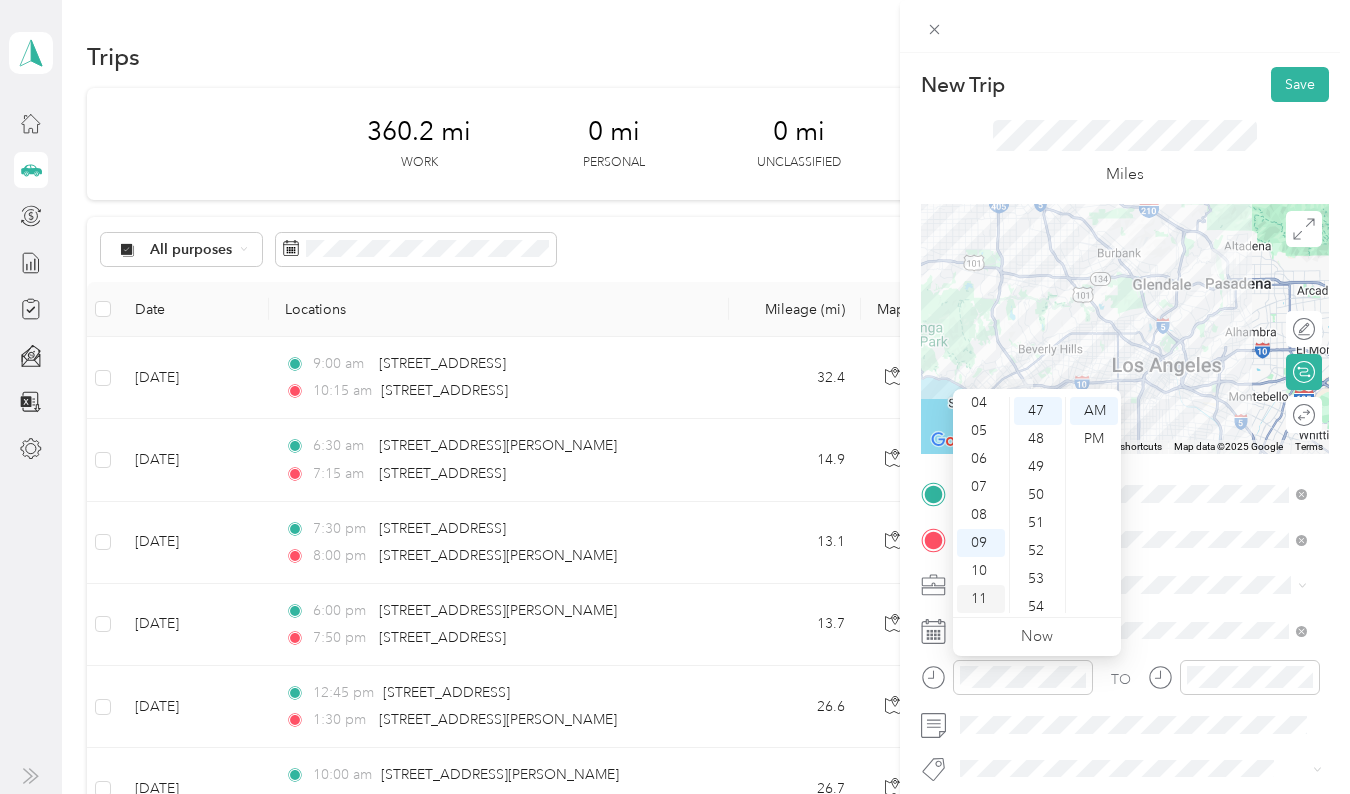 click on "11" at bounding box center [981, 599] 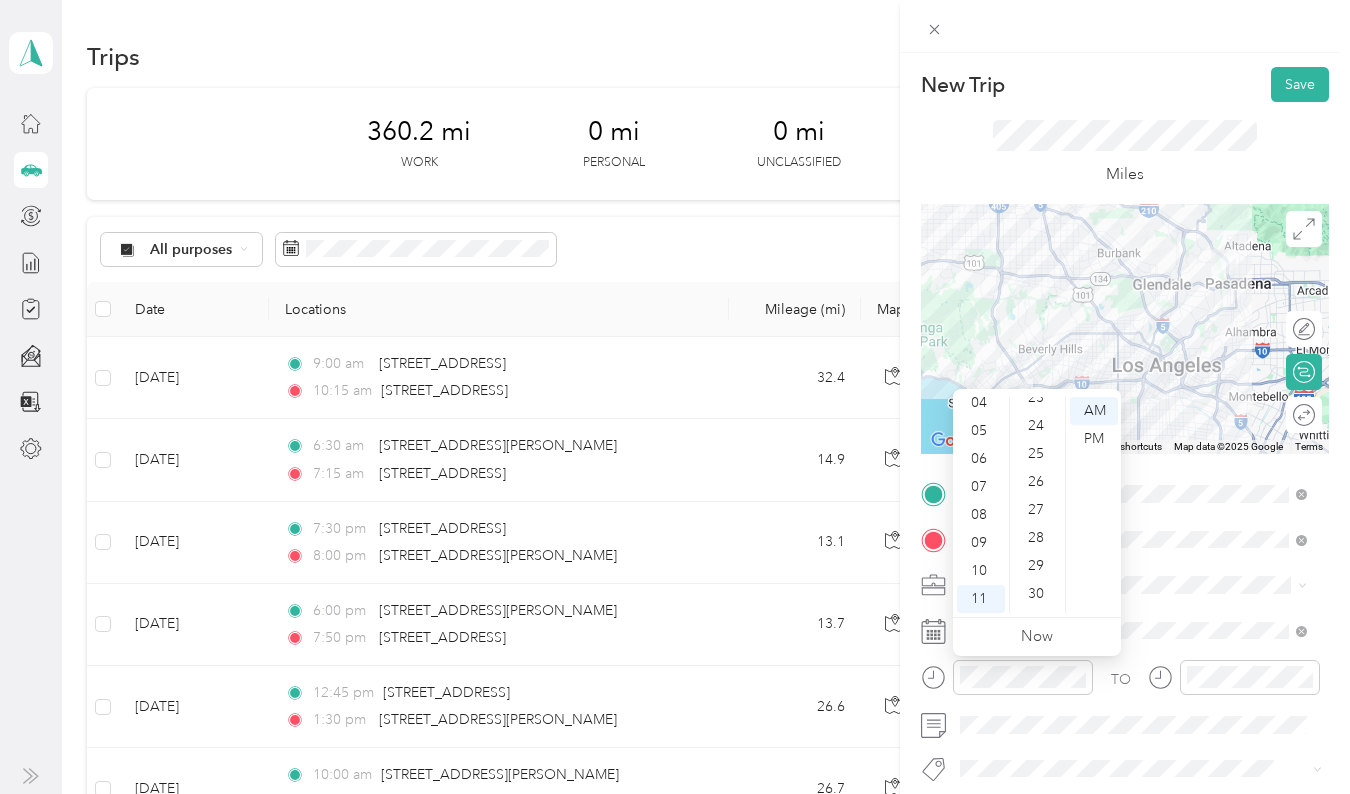 scroll, scrollTop: 693, scrollLeft: 0, axis: vertical 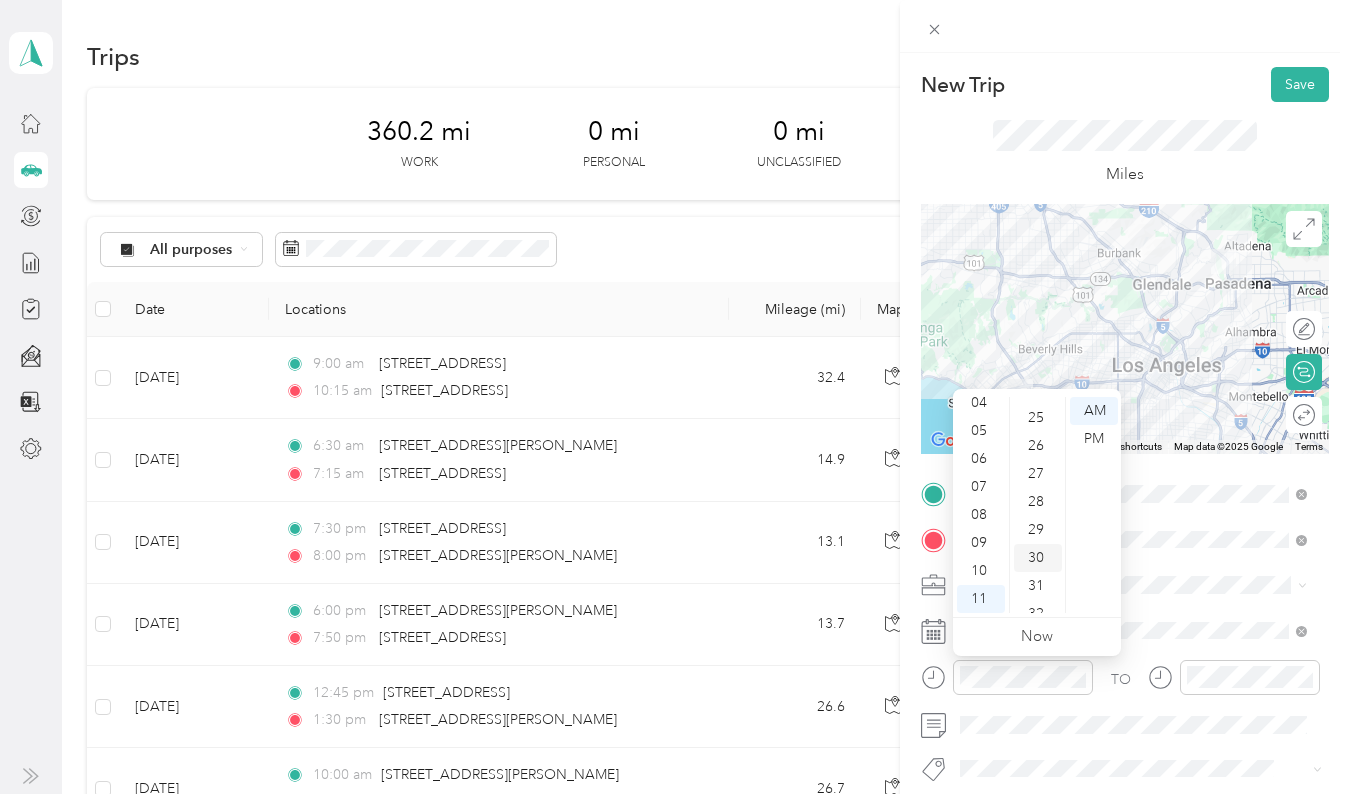 click on "30" at bounding box center [1038, 558] 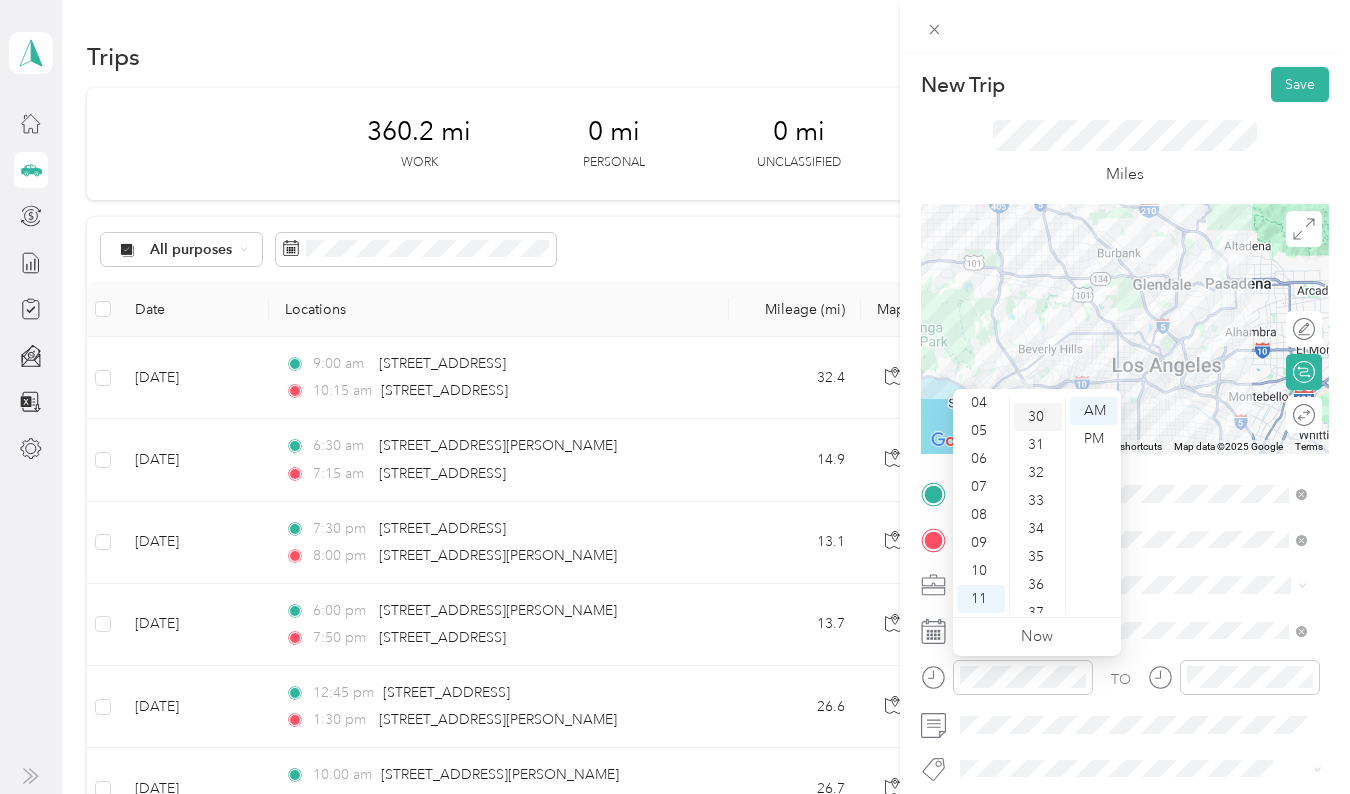 scroll, scrollTop: 840, scrollLeft: 0, axis: vertical 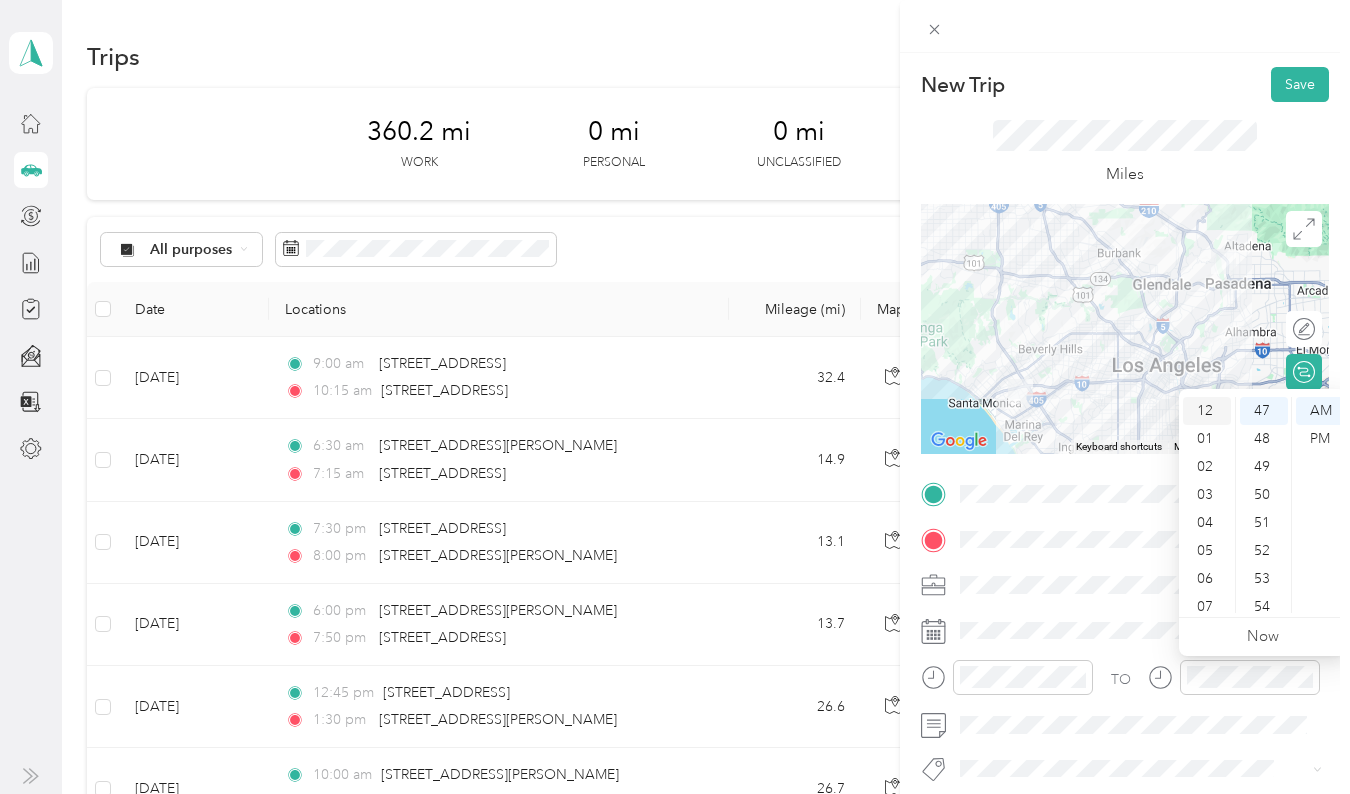 click on "12" at bounding box center [1207, 411] 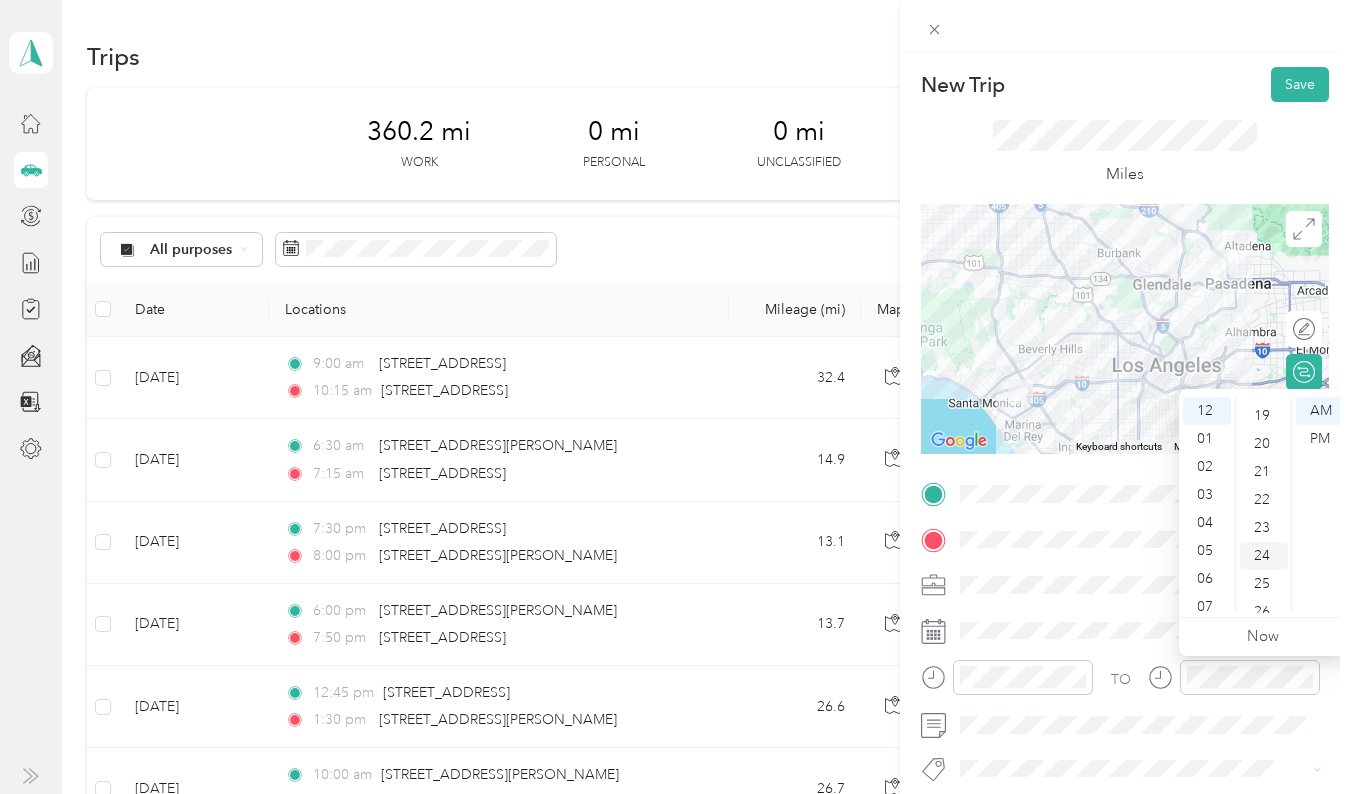 scroll, scrollTop: 526, scrollLeft: 0, axis: vertical 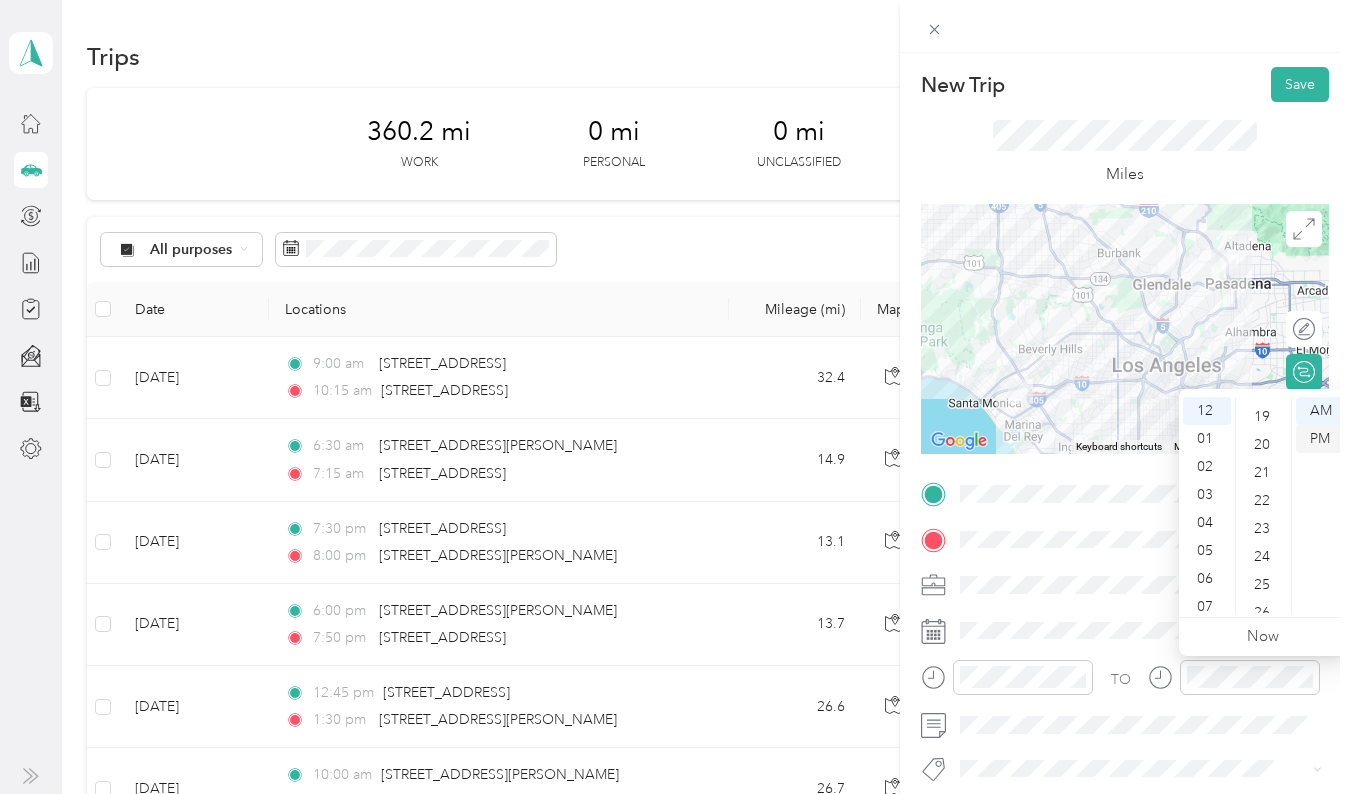 click on "PM" at bounding box center (1320, 439) 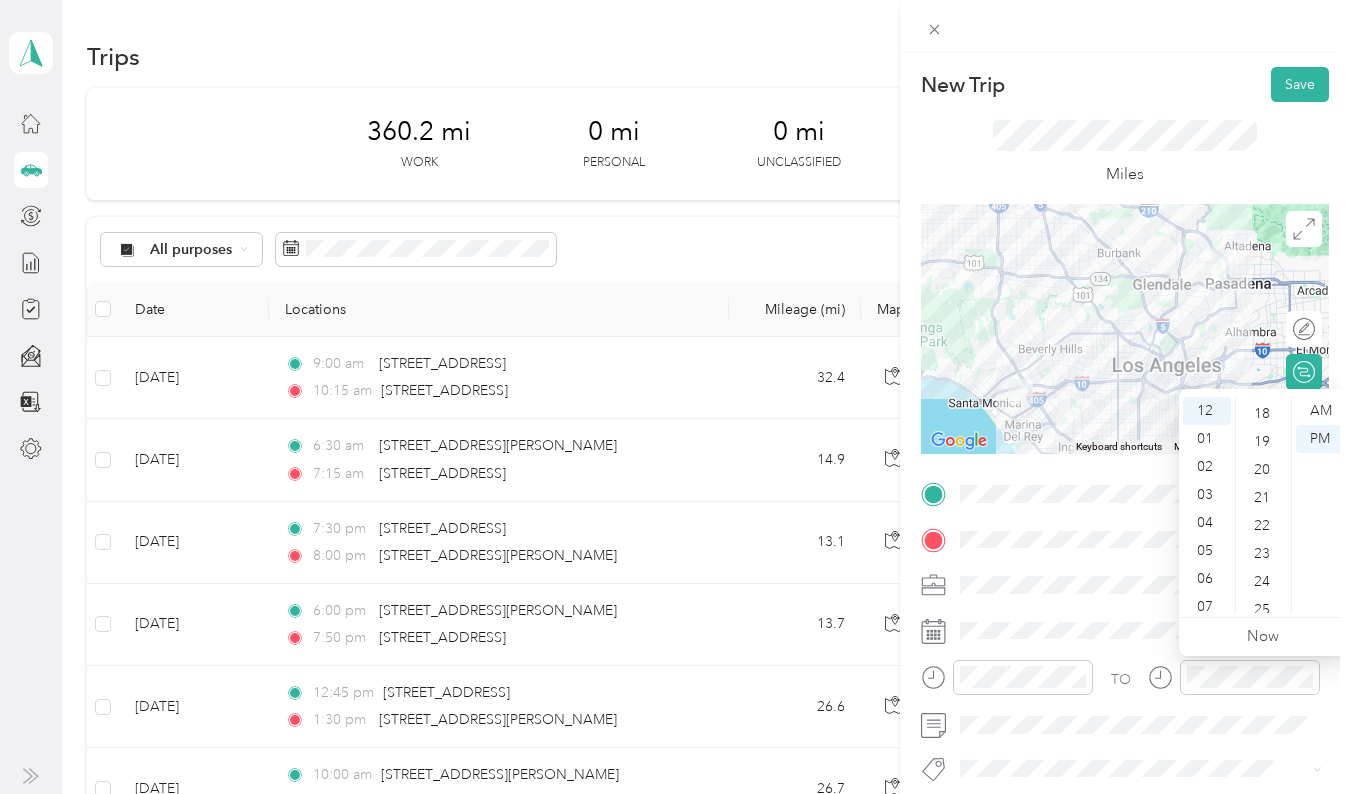 scroll, scrollTop: 503, scrollLeft: 0, axis: vertical 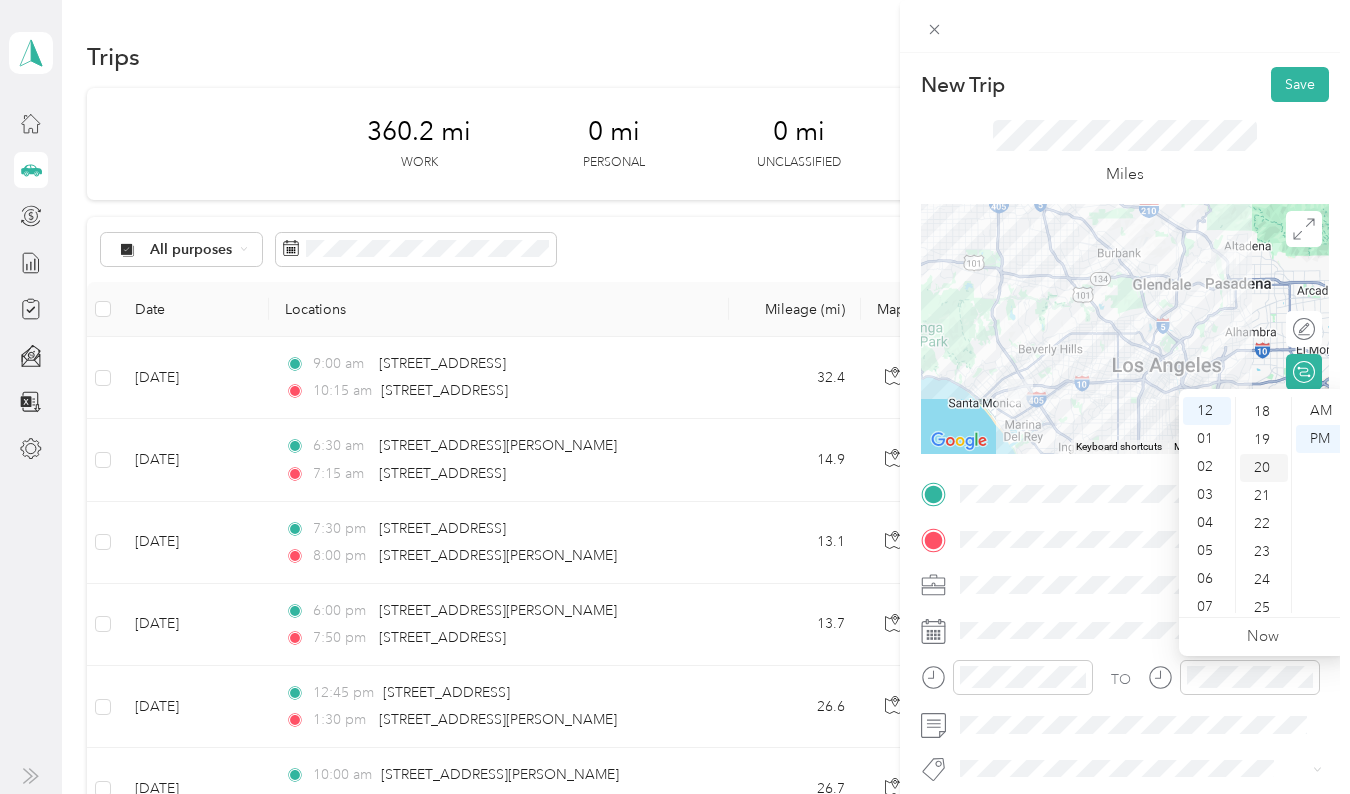 click on "20" at bounding box center (1264, 468) 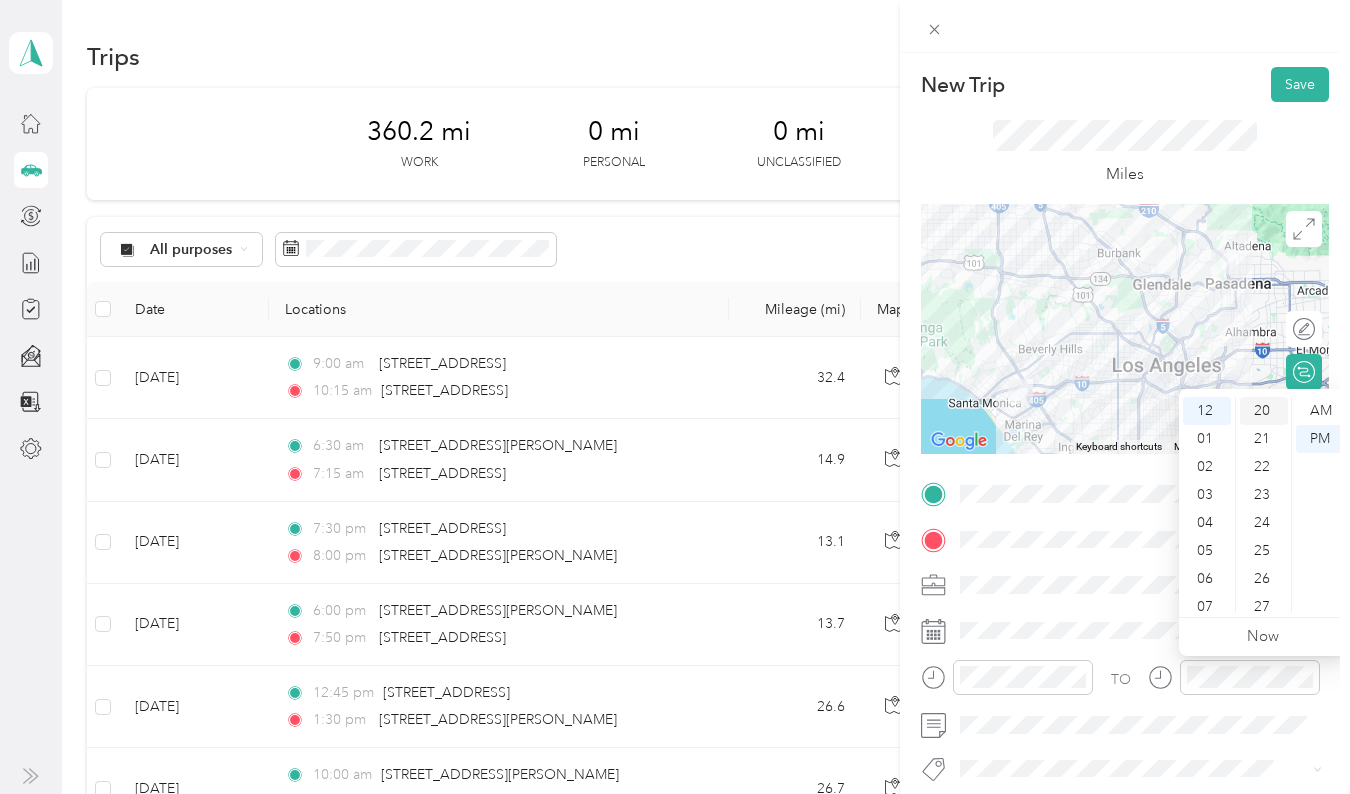 click on "22" at bounding box center (1264, 467) 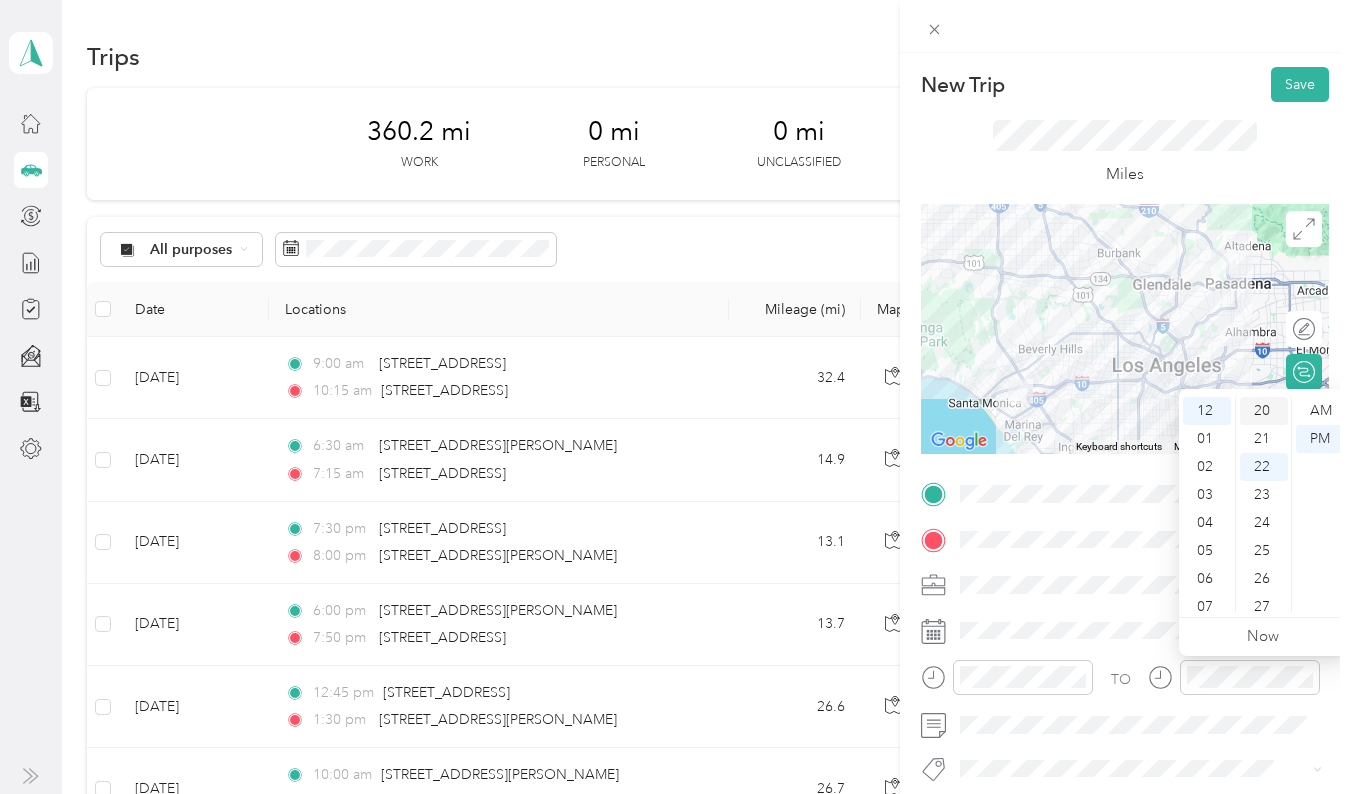 scroll, scrollTop: 616, scrollLeft: 0, axis: vertical 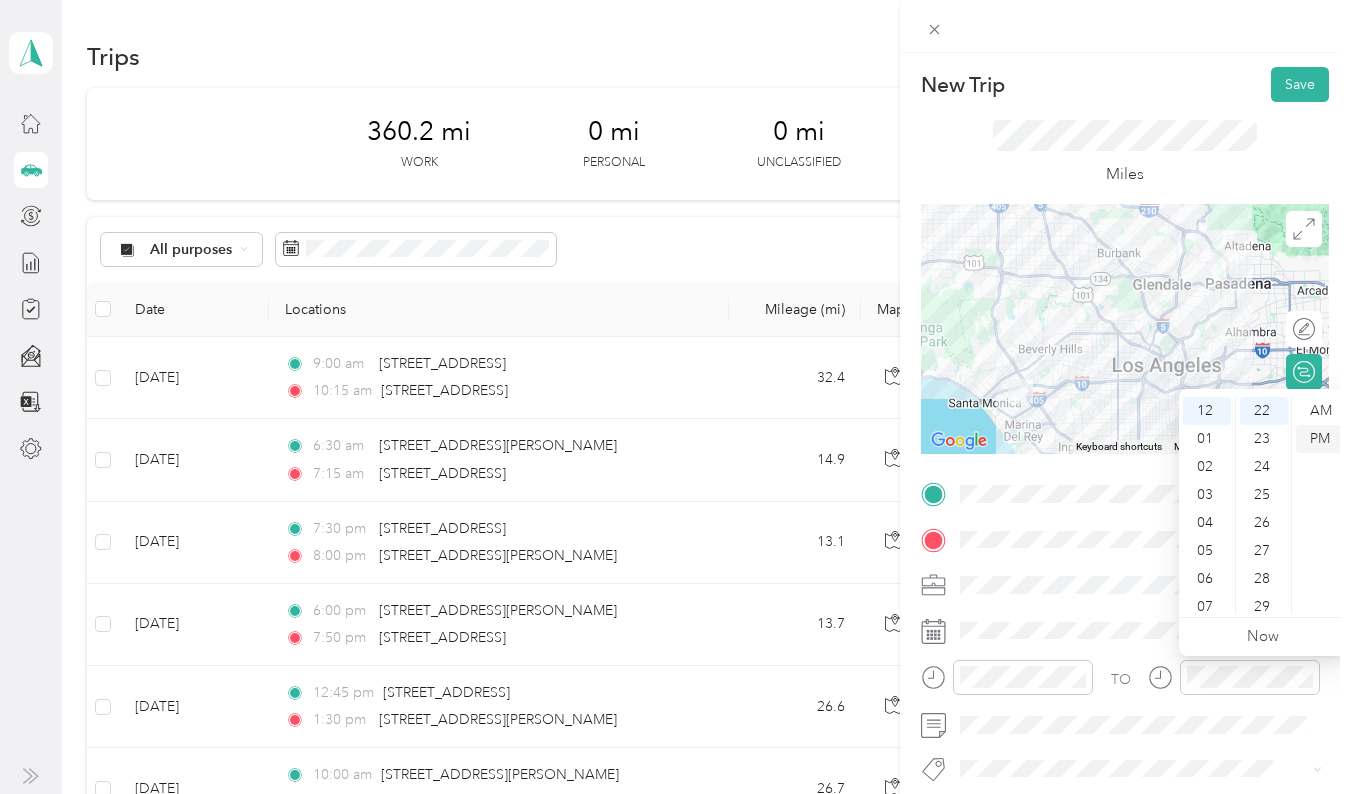 click on "PM" at bounding box center [1320, 439] 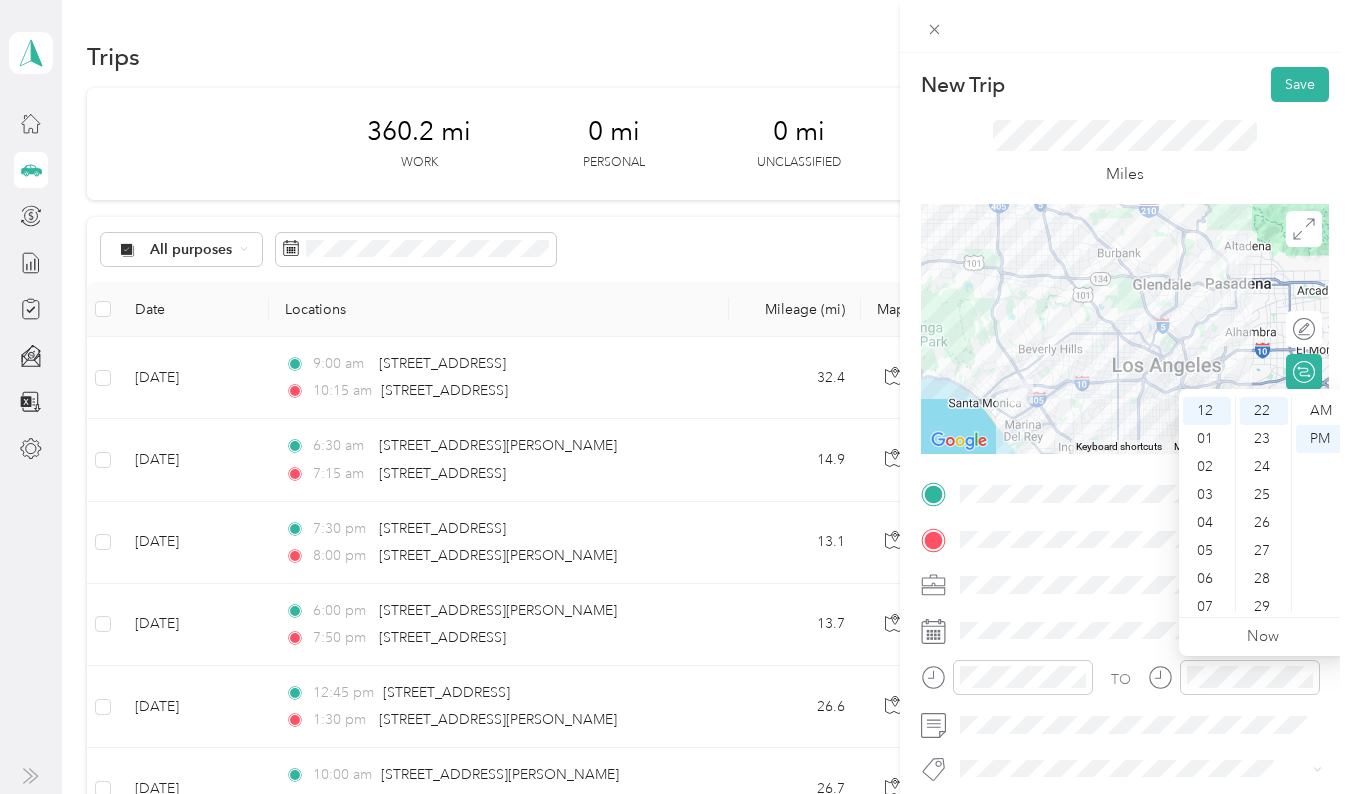 click on "TO Add photo" at bounding box center [1125, 719] 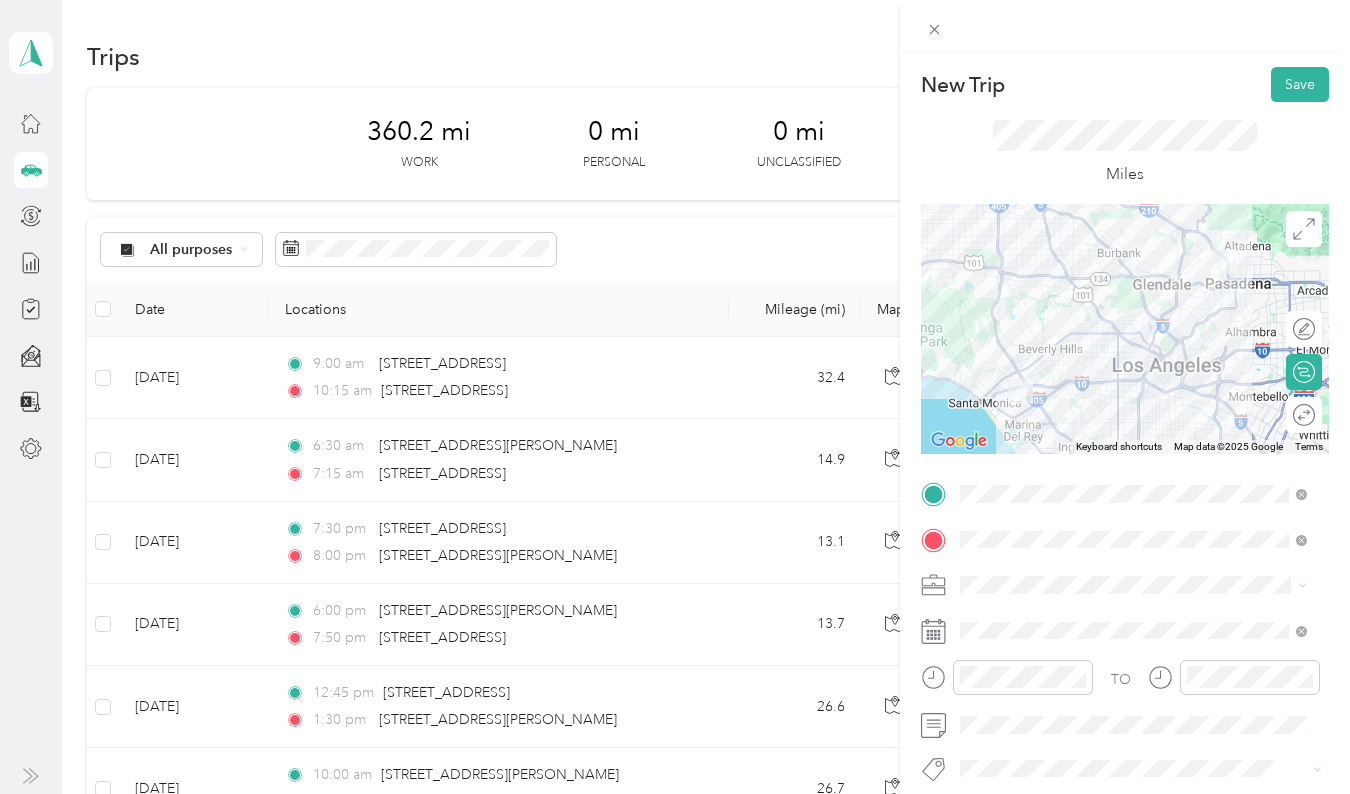 scroll, scrollTop: 255, scrollLeft: 0, axis: vertical 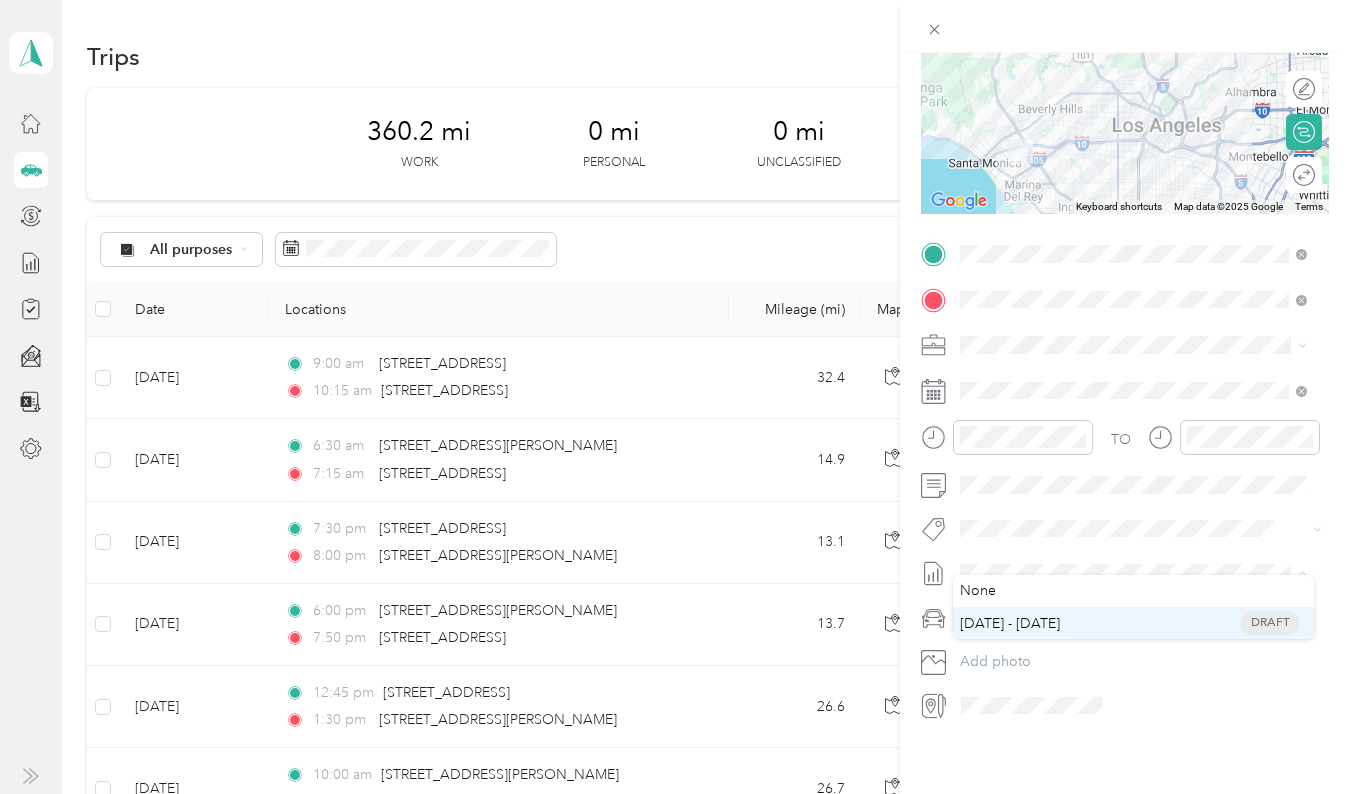 click on "[DATE] - [DATE] Draft" at bounding box center (1133, 623) 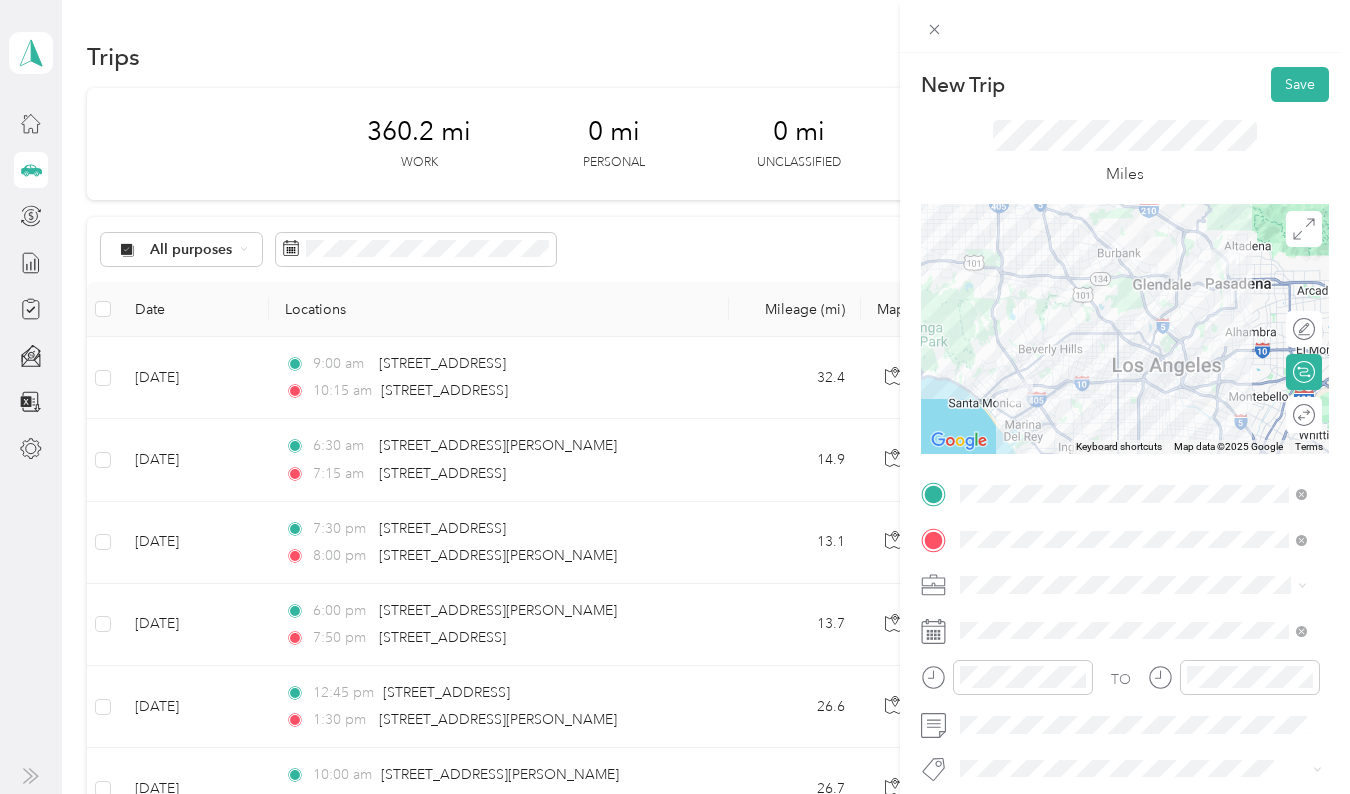scroll, scrollTop: 1, scrollLeft: 0, axis: vertical 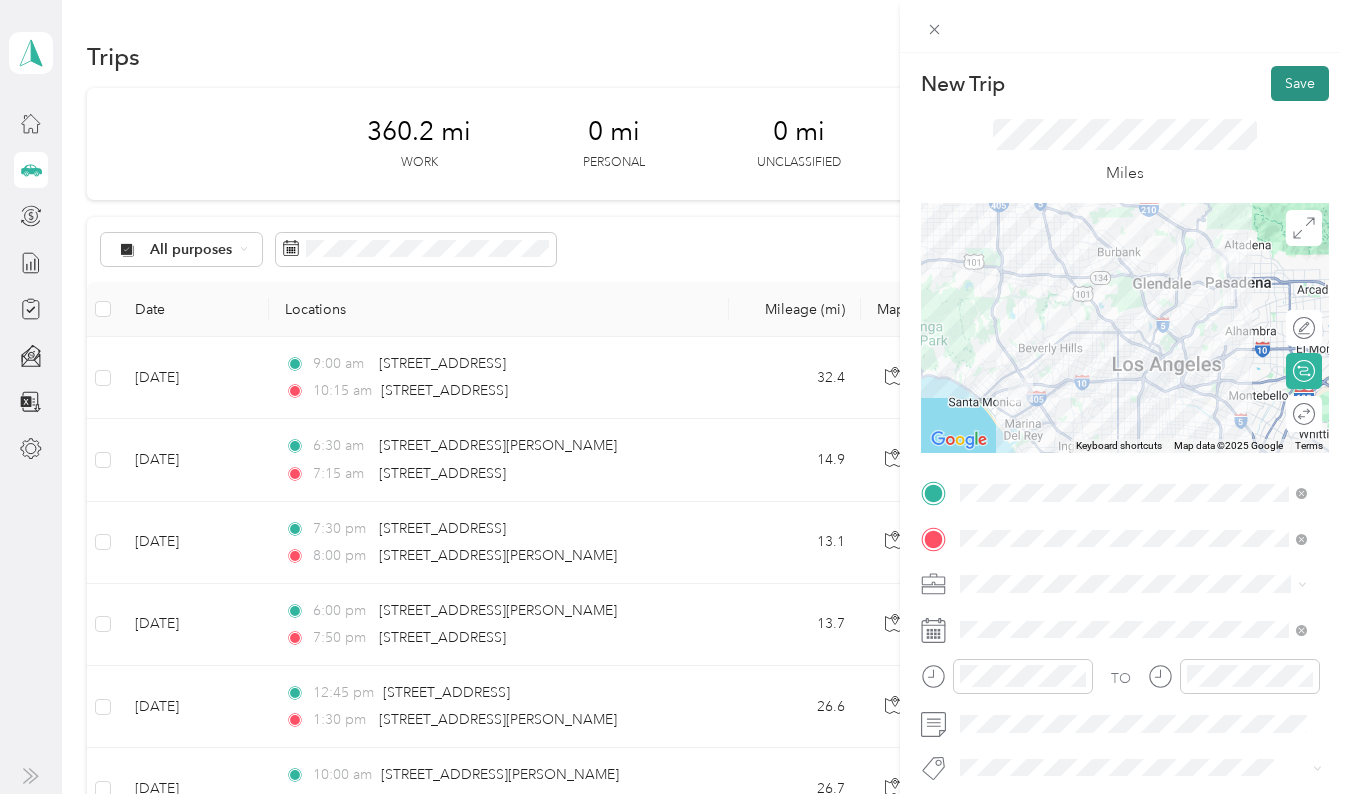 click on "Save" at bounding box center (1300, 83) 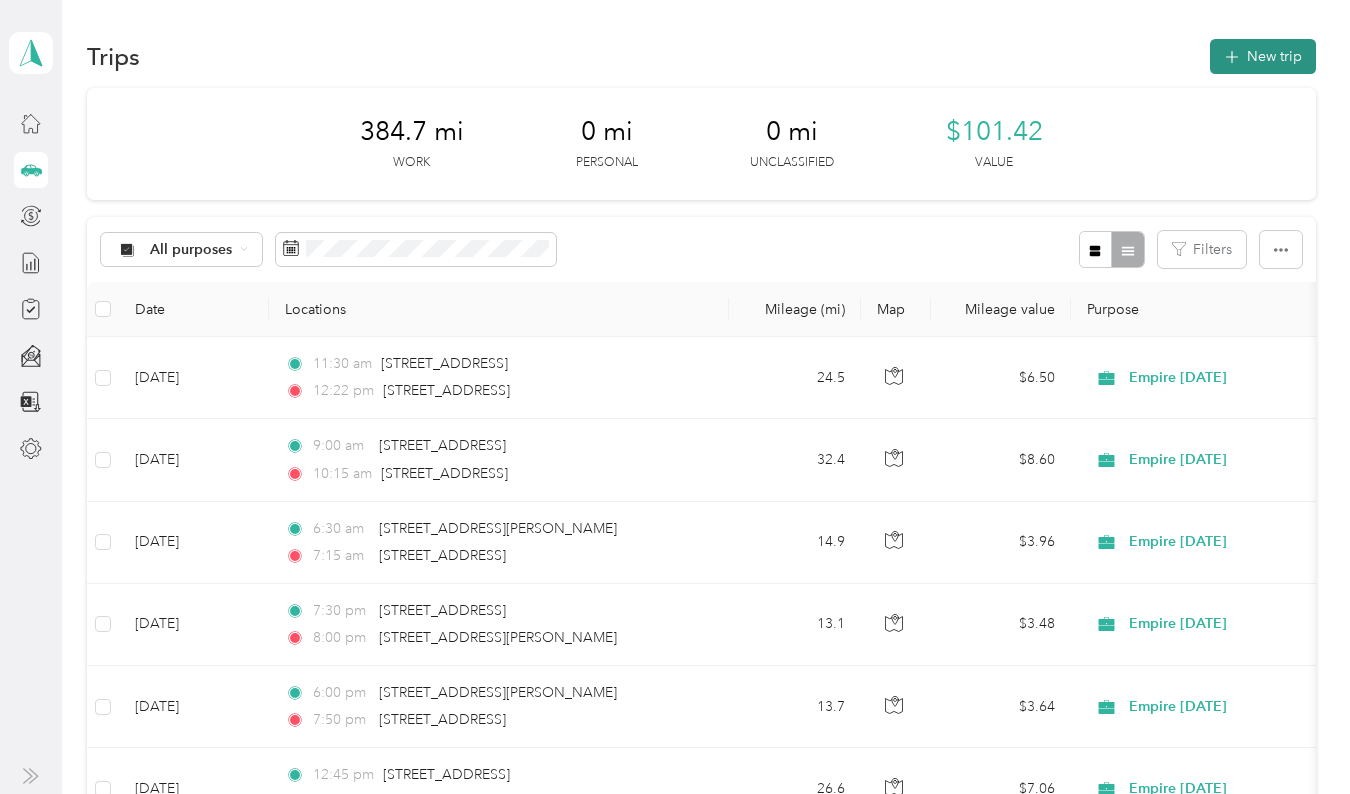 click on "New trip" at bounding box center [1263, 56] 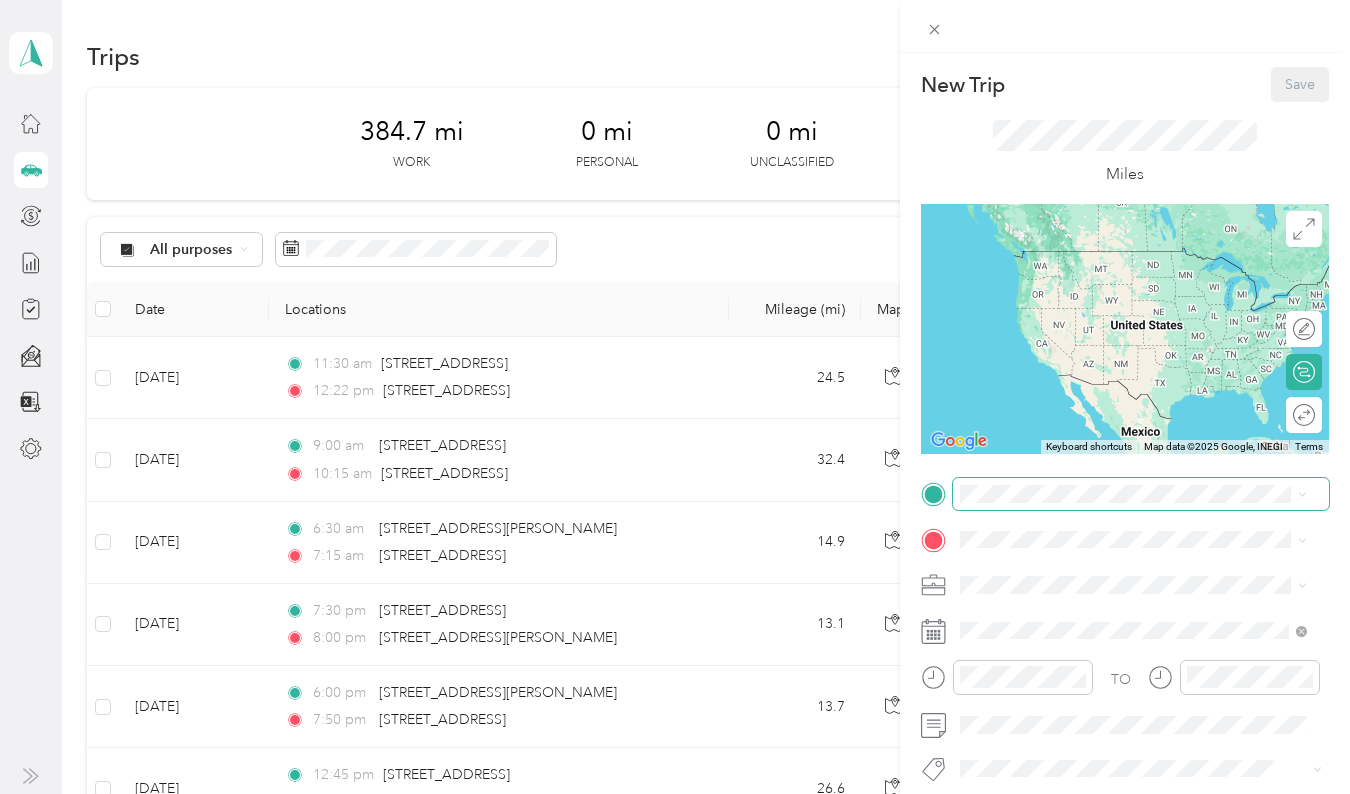 click at bounding box center [1141, 494] 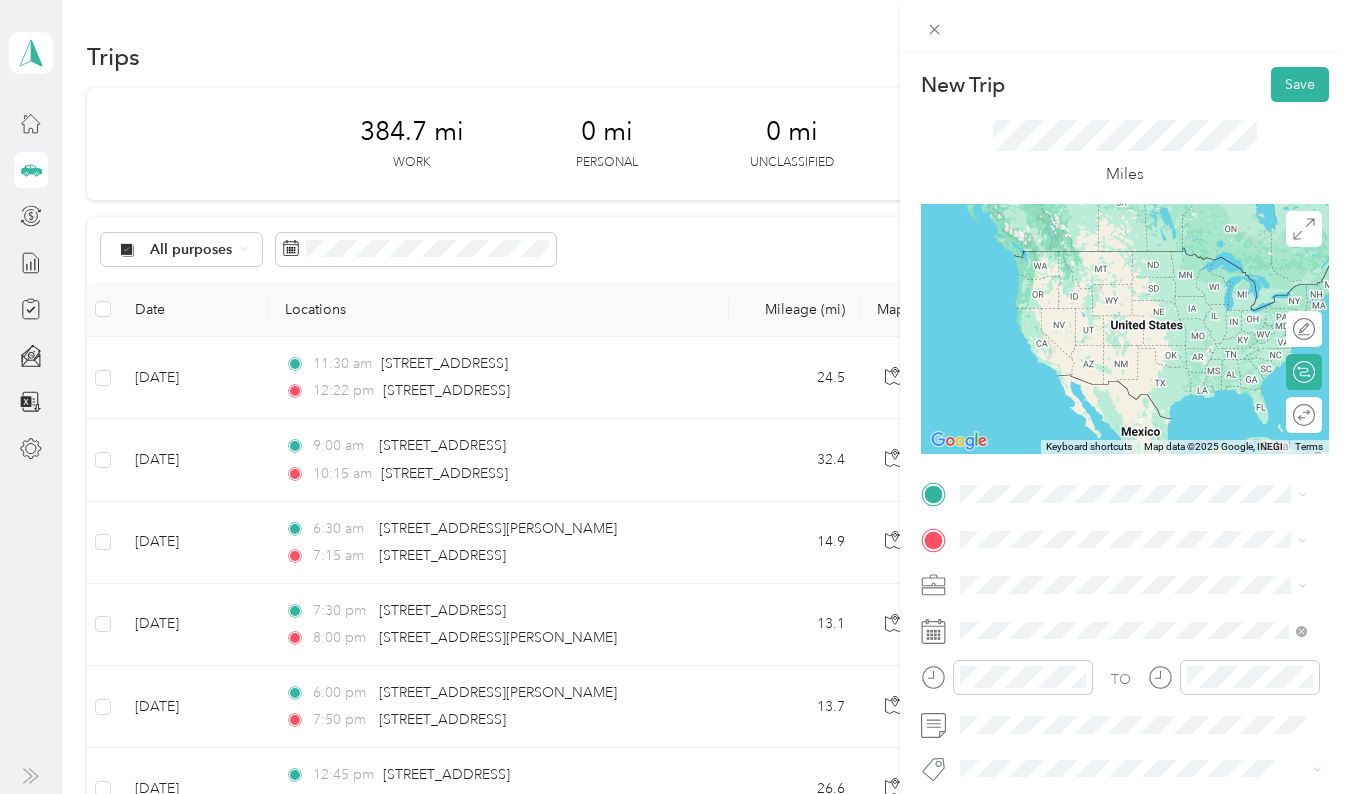 click on "New Trip Save This trip cannot be edited because it is either under review, approved, or paid. Contact your Team Manager to edit it. Miles To navigate the map with touch gestures double-tap and hold your finger on the map, then drag the map. ← Move left → Move right ↑ Move up ↓ Move down + Zoom in - Zoom out Home Jump left by 75% End Jump right by 75% Page Up Jump up by 75% Page Down Jump down by 75% To navigate, press the arrow keys. Keyboard shortcuts Map Data Map data ©2025 Google, INEGI Map data ©2025 Google, INEGI 1000 km  Click to toggle between metric and imperial units Terms Report a map error Edit route Calculate route Round trip TO Add photo" at bounding box center (675, 397) 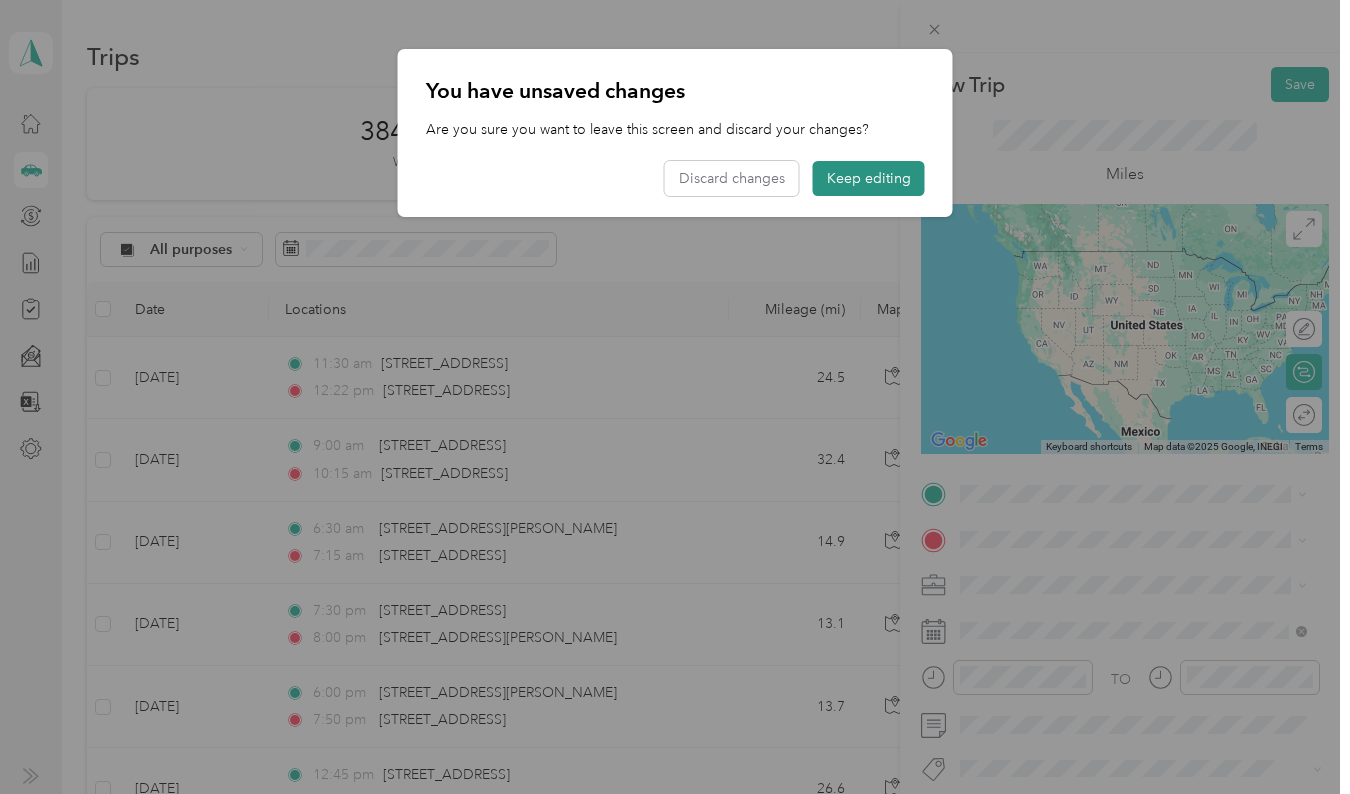 click on "Keep editing" at bounding box center (869, 178) 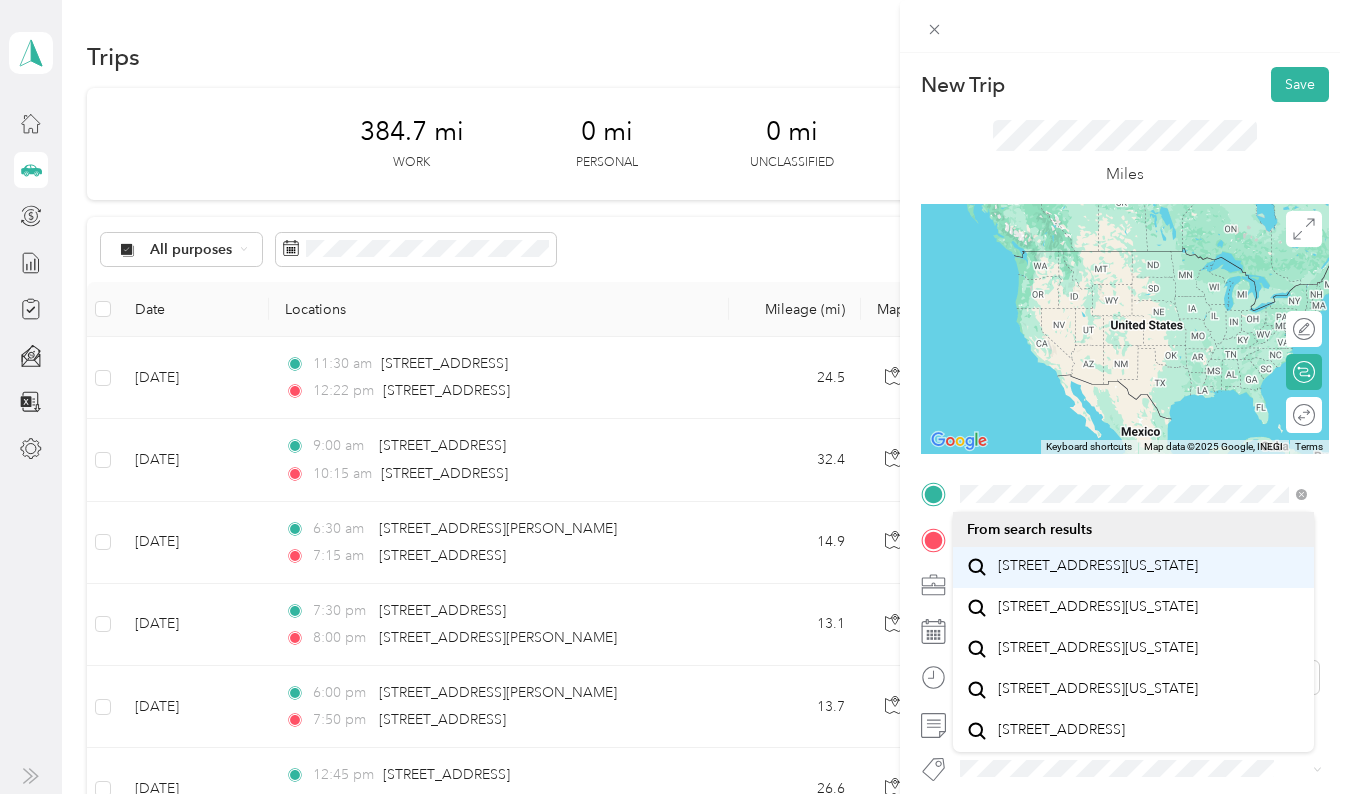 click on "[STREET_ADDRESS][US_STATE]" at bounding box center [1098, 566] 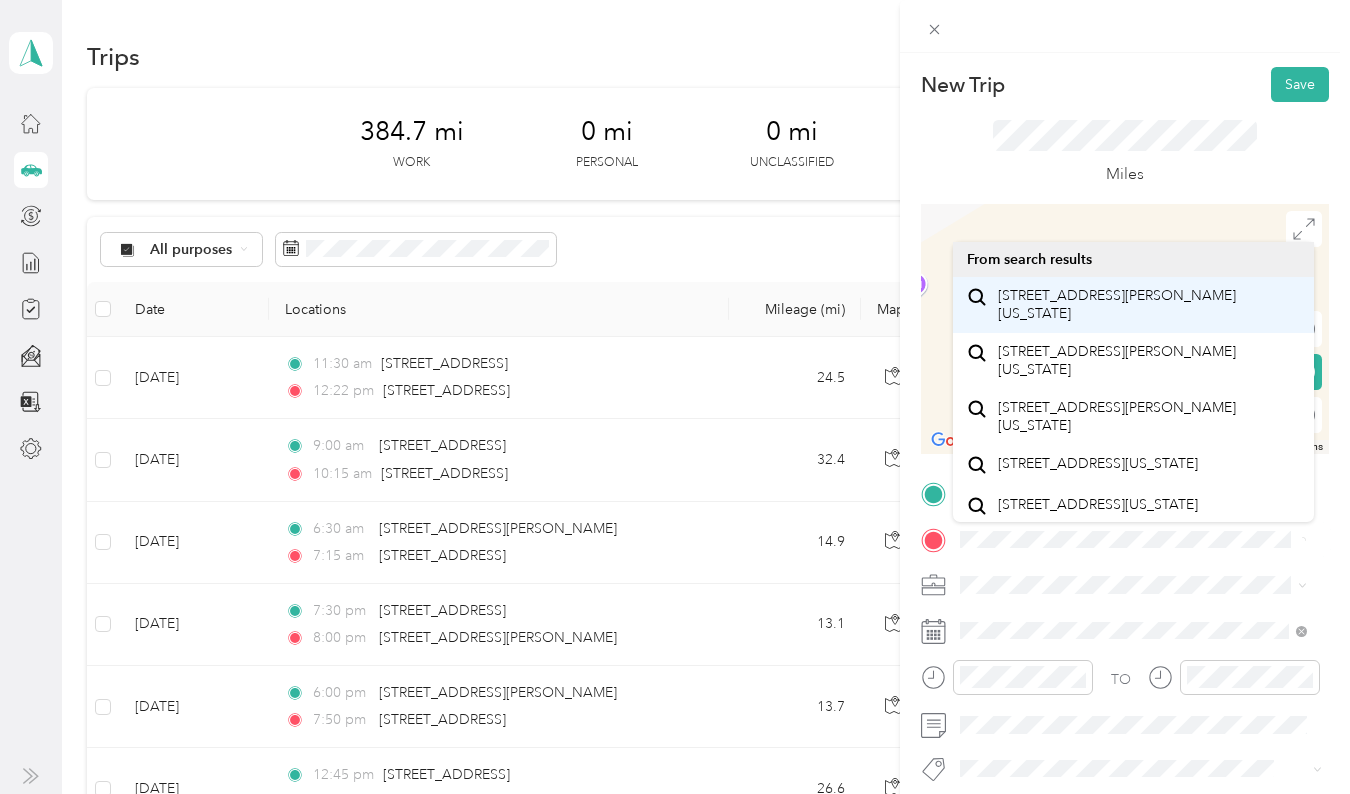 click on "[STREET_ADDRESS][PERSON_NAME][US_STATE]" at bounding box center (1149, 304) 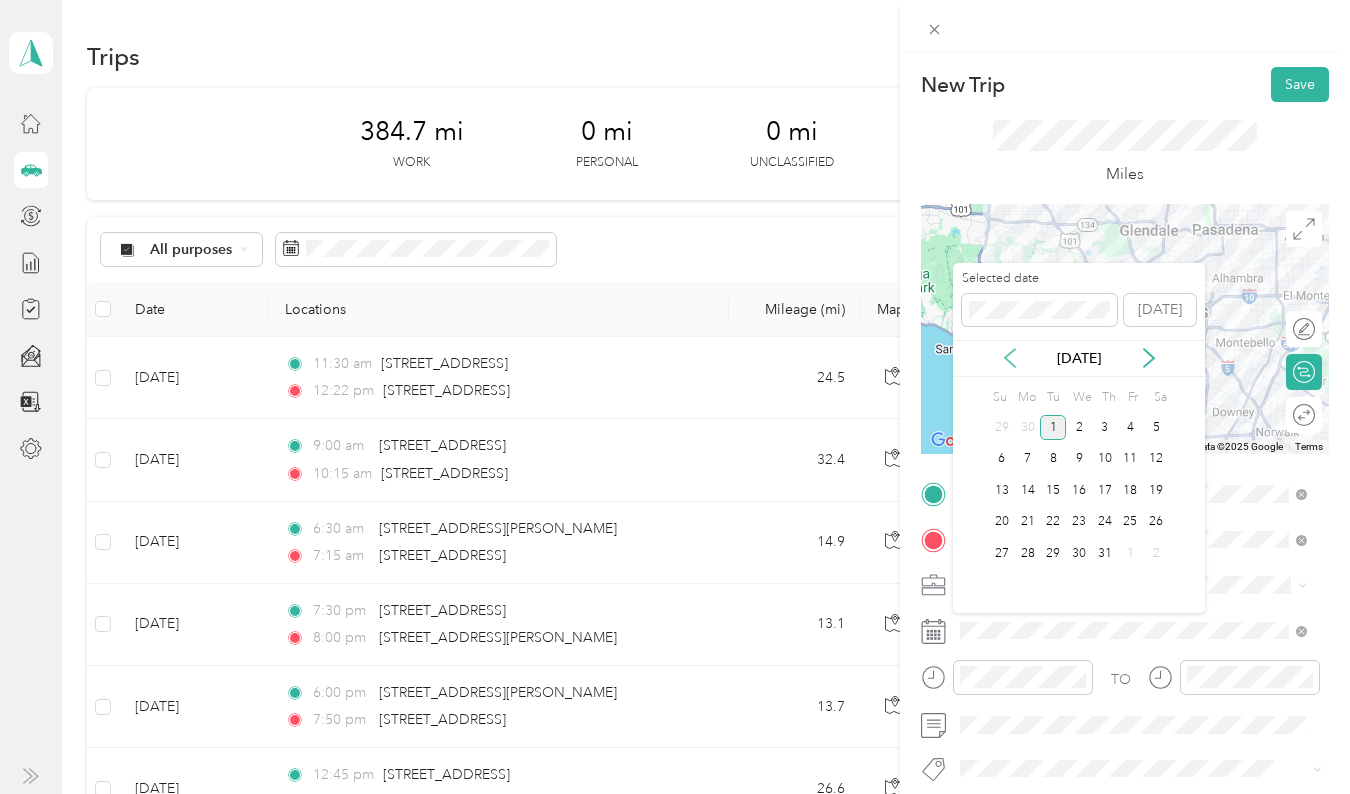 click 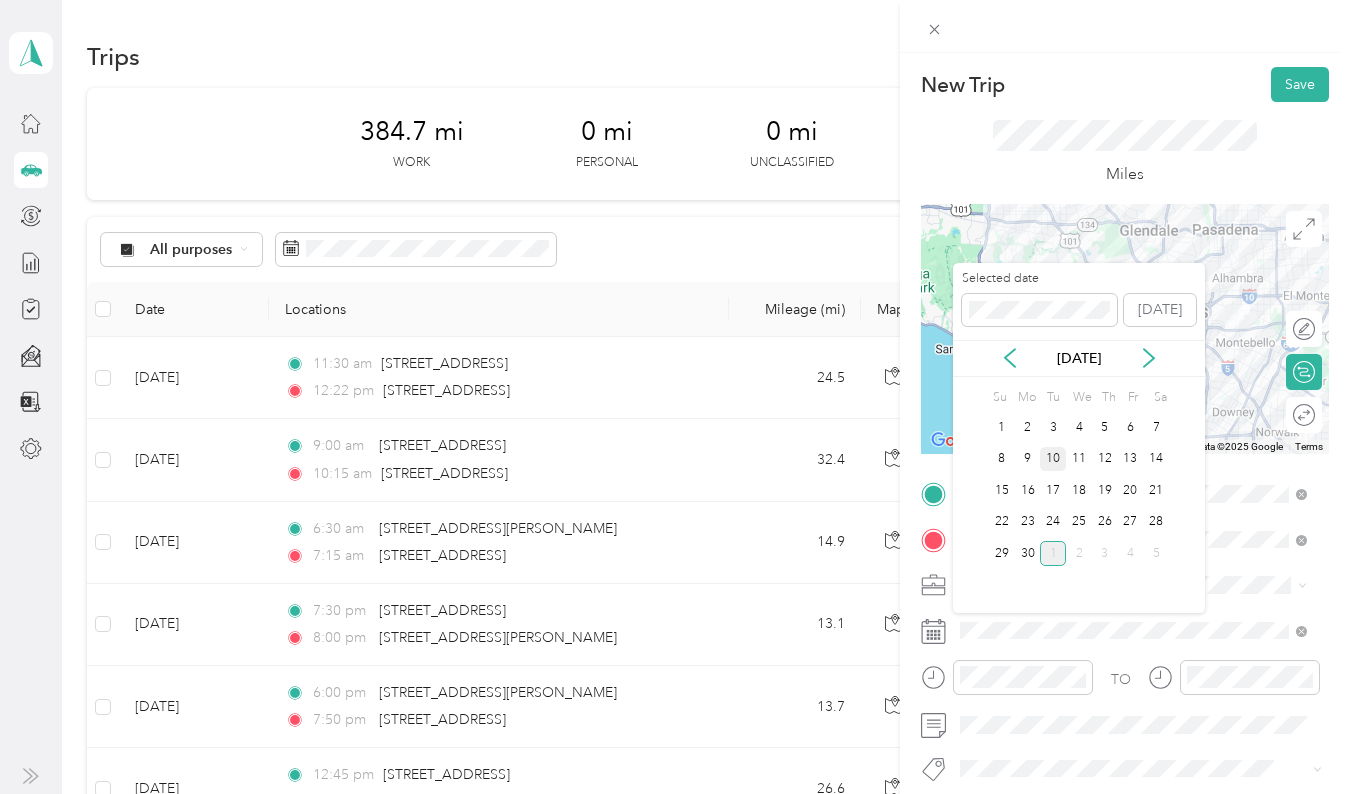 click on "10" at bounding box center [1053, 459] 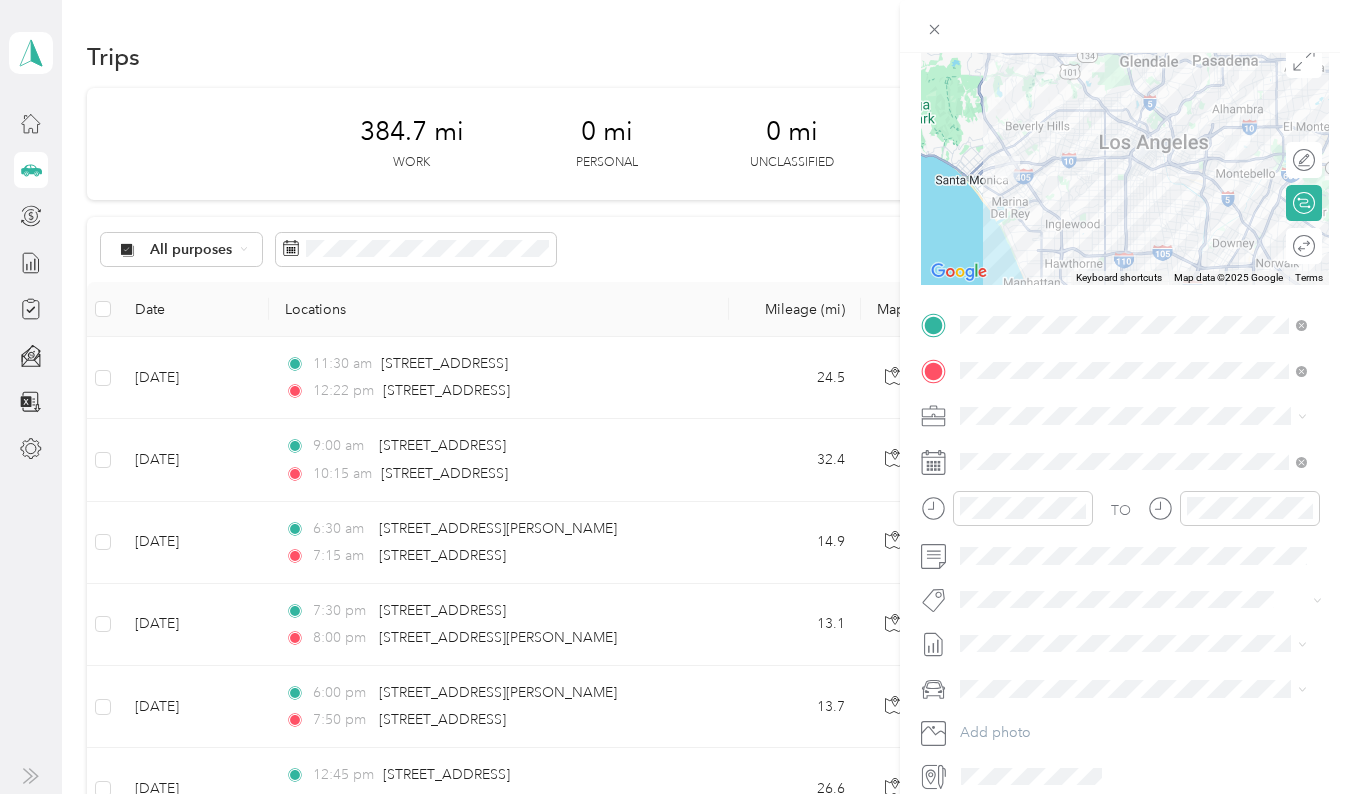 scroll, scrollTop: 179, scrollLeft: 0, axis: vertical 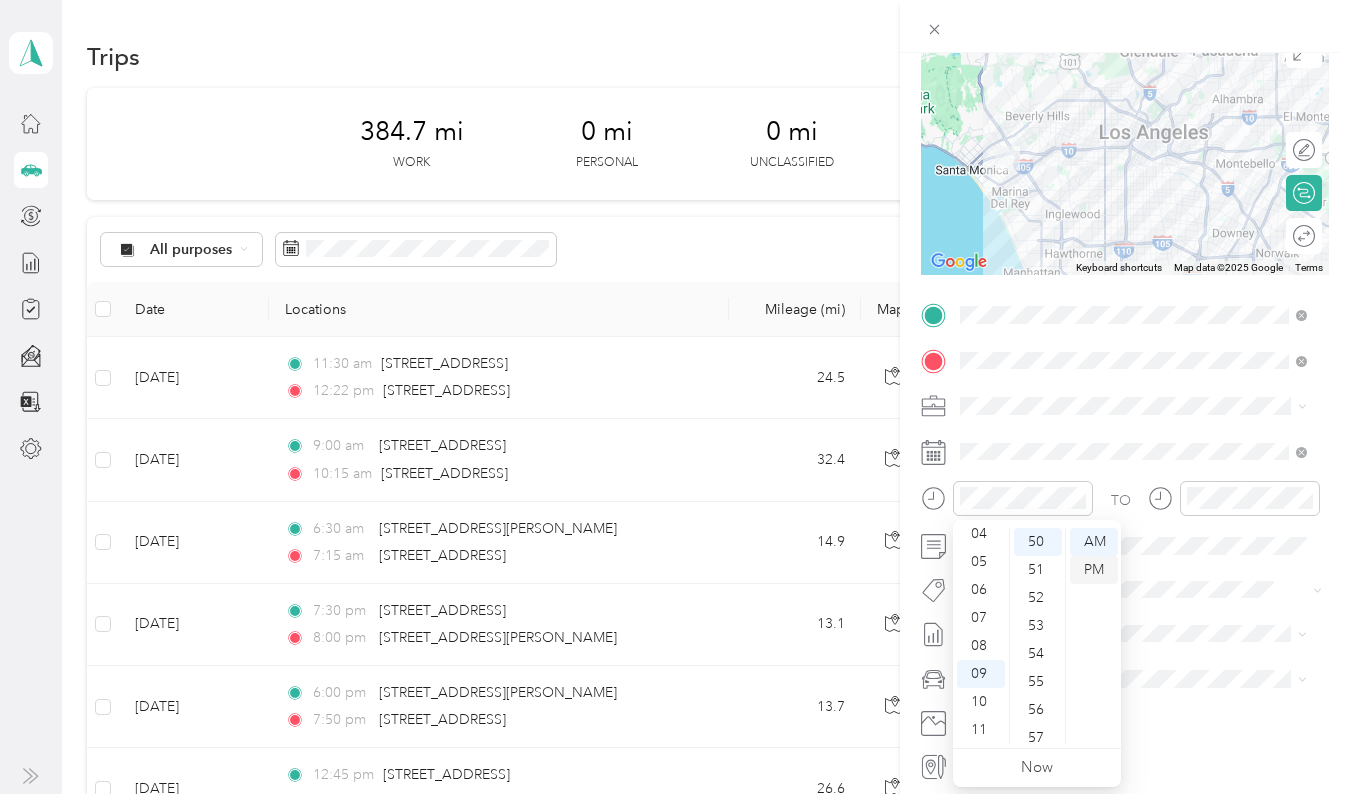 click on "PM" at bounding box center [1094, 570] 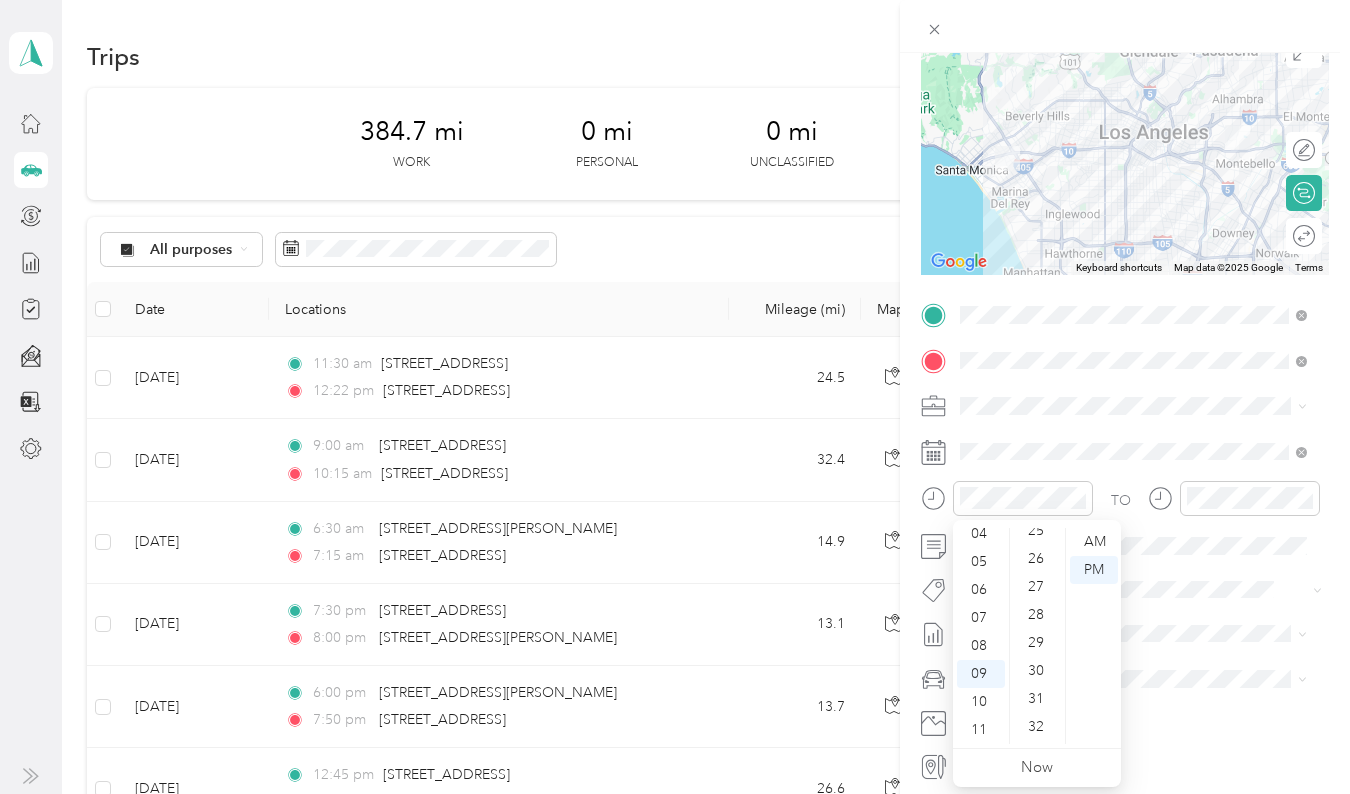 scroll, scrollTop: 752, scrollLeft: 0, axis: vertical 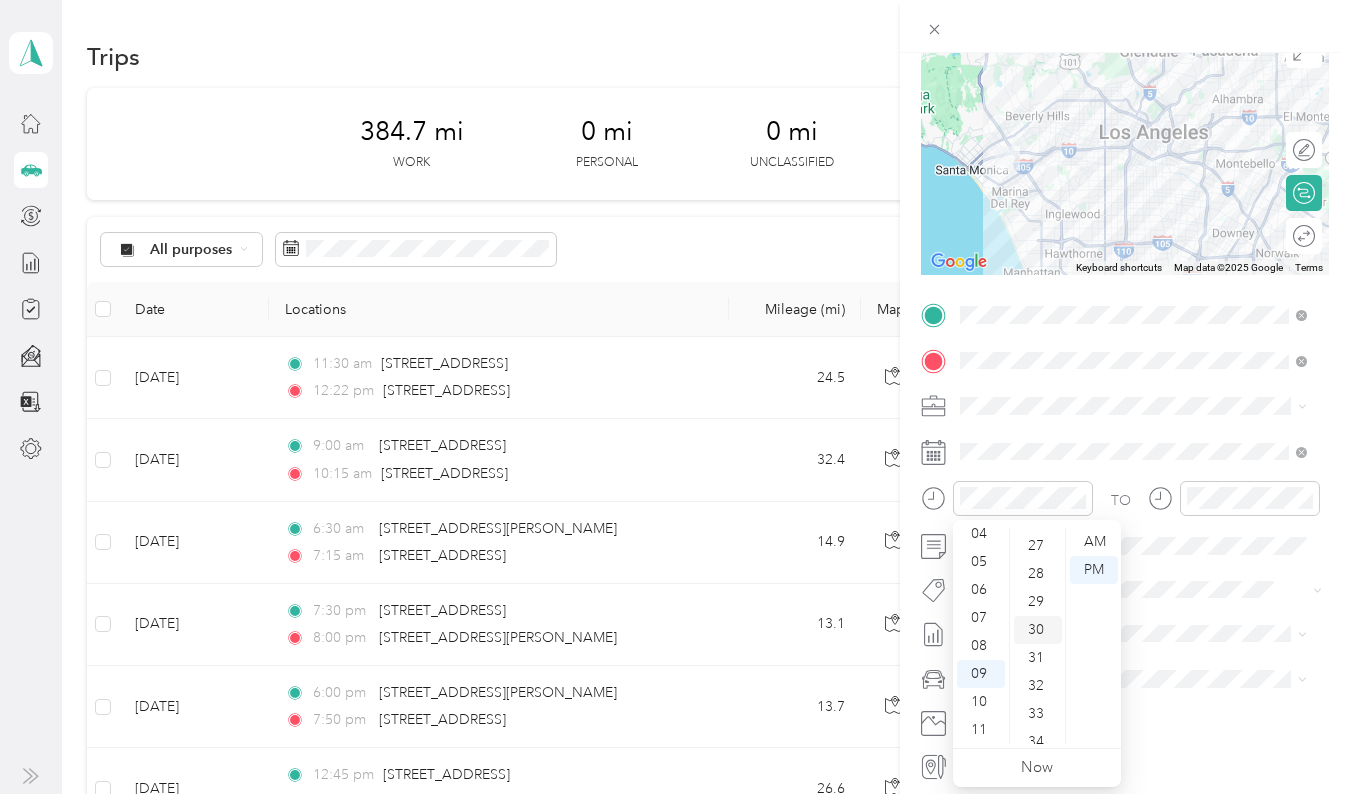 click on "30" at bounding box center [1038, 630] 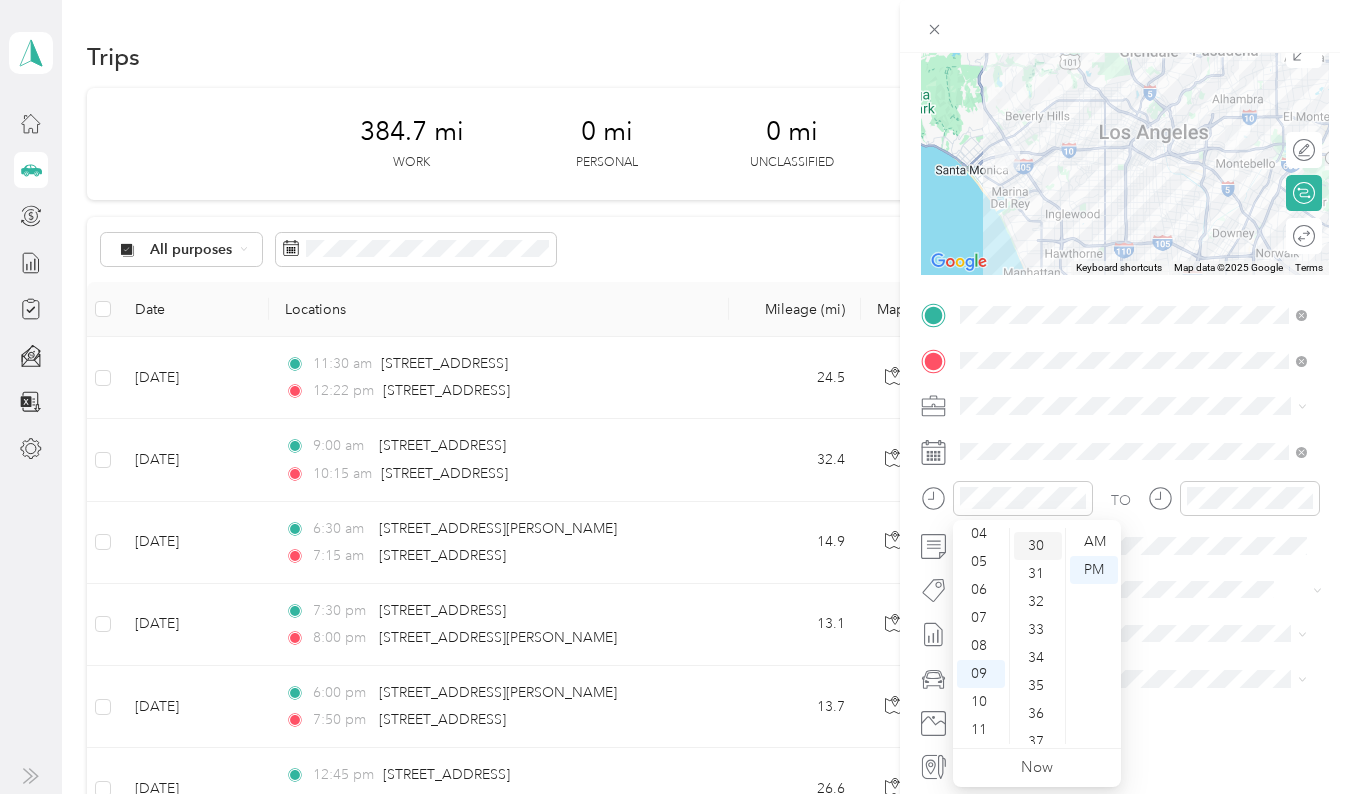 scroll, scrollTop: 840, scrollLeft: 0, axis: vertical 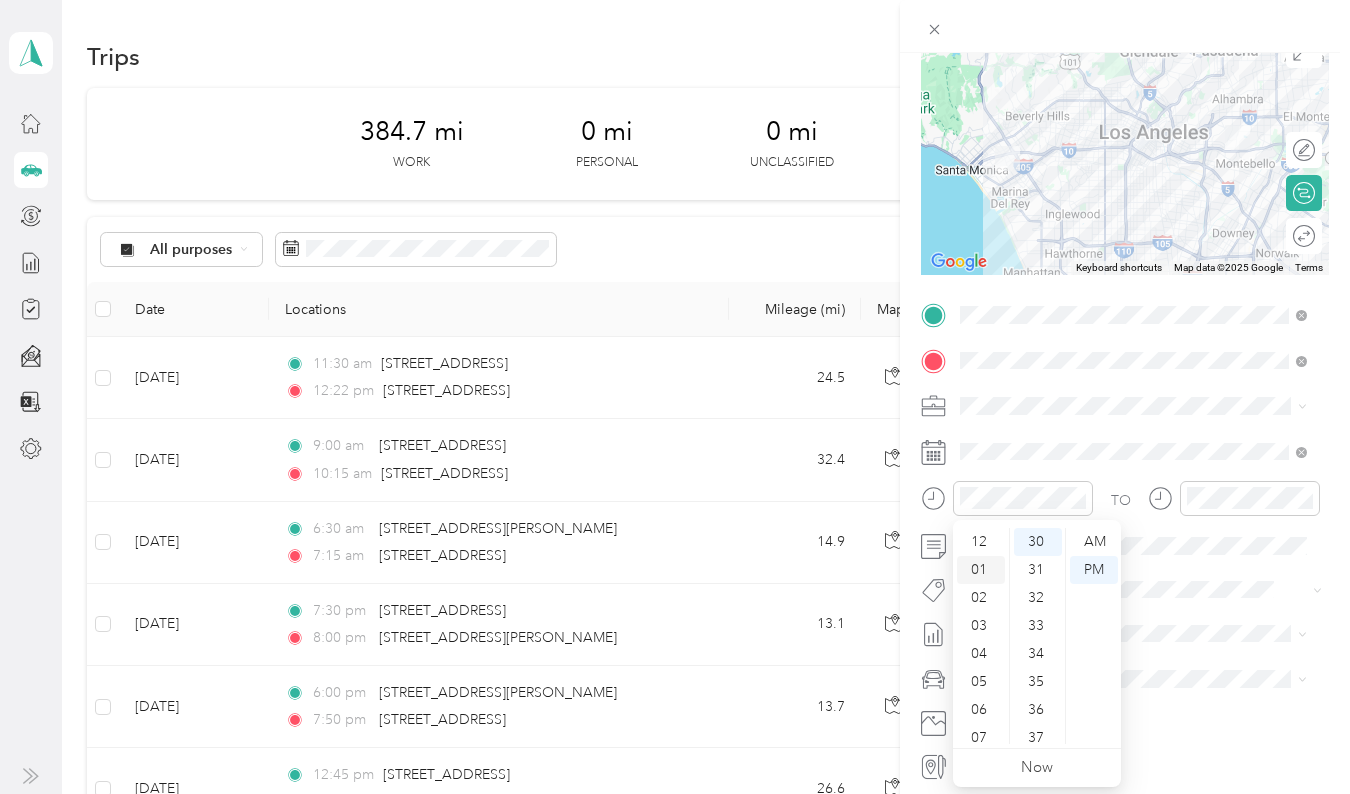 click on "01" at bounding box center (981, 570) 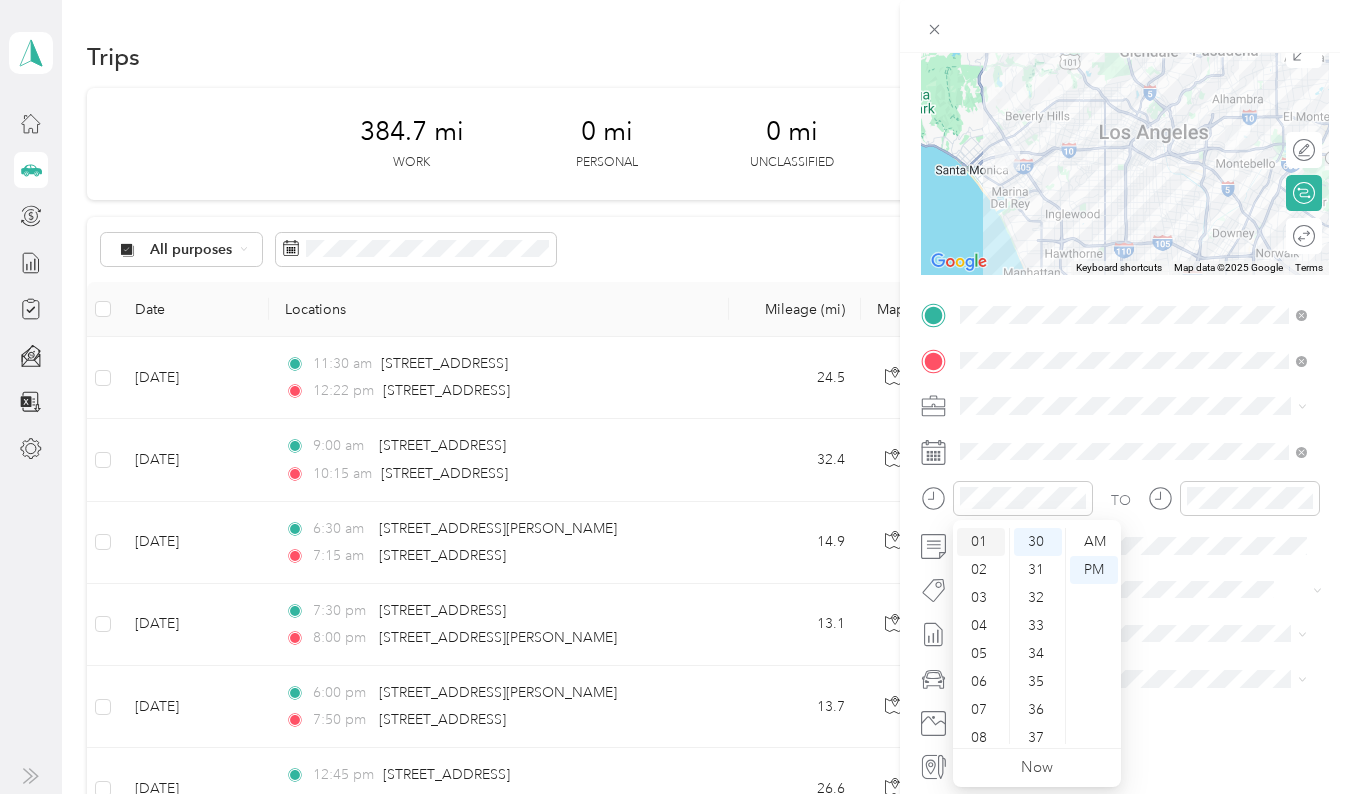 scroll, scrollTop: 28, scrollLeft: 0, axis: vertical 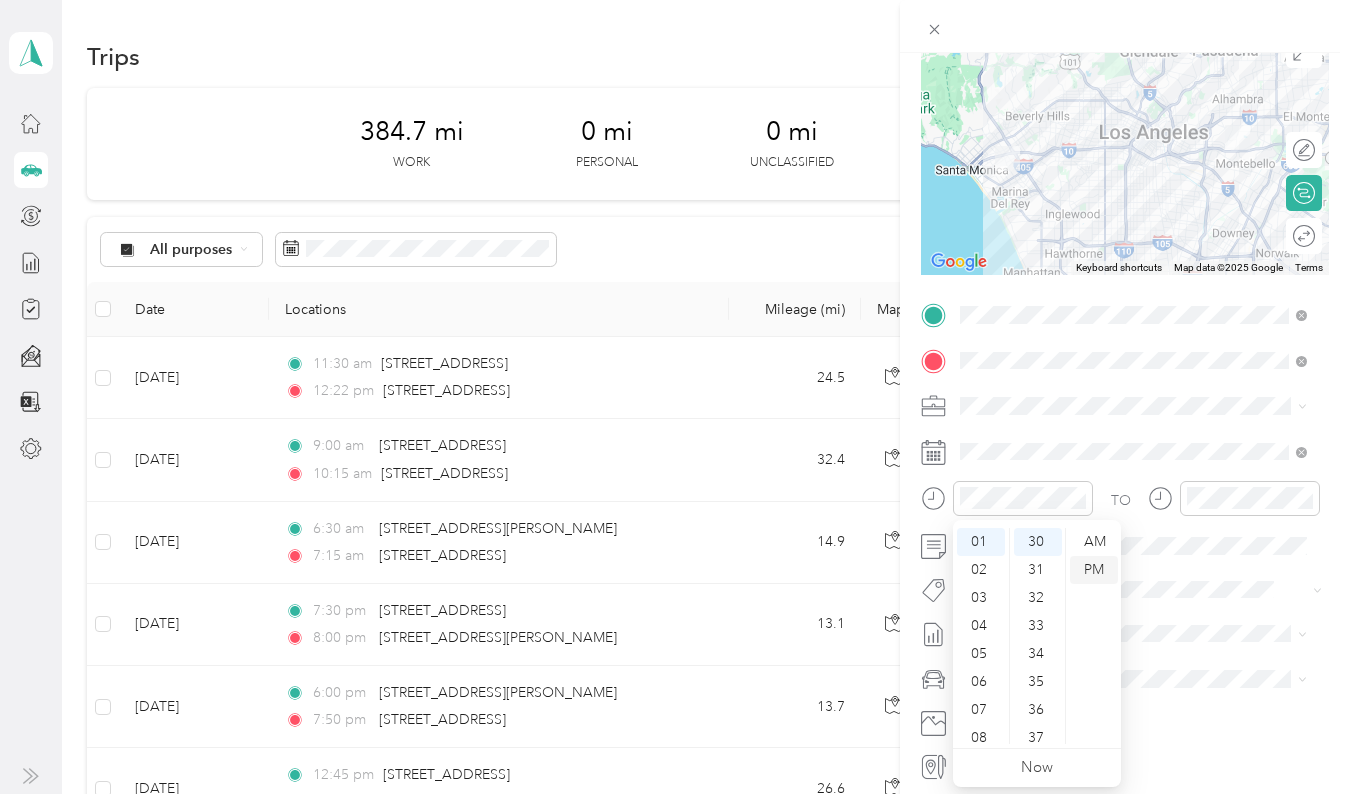 click on "PM" at bounding box center [1094, 570] 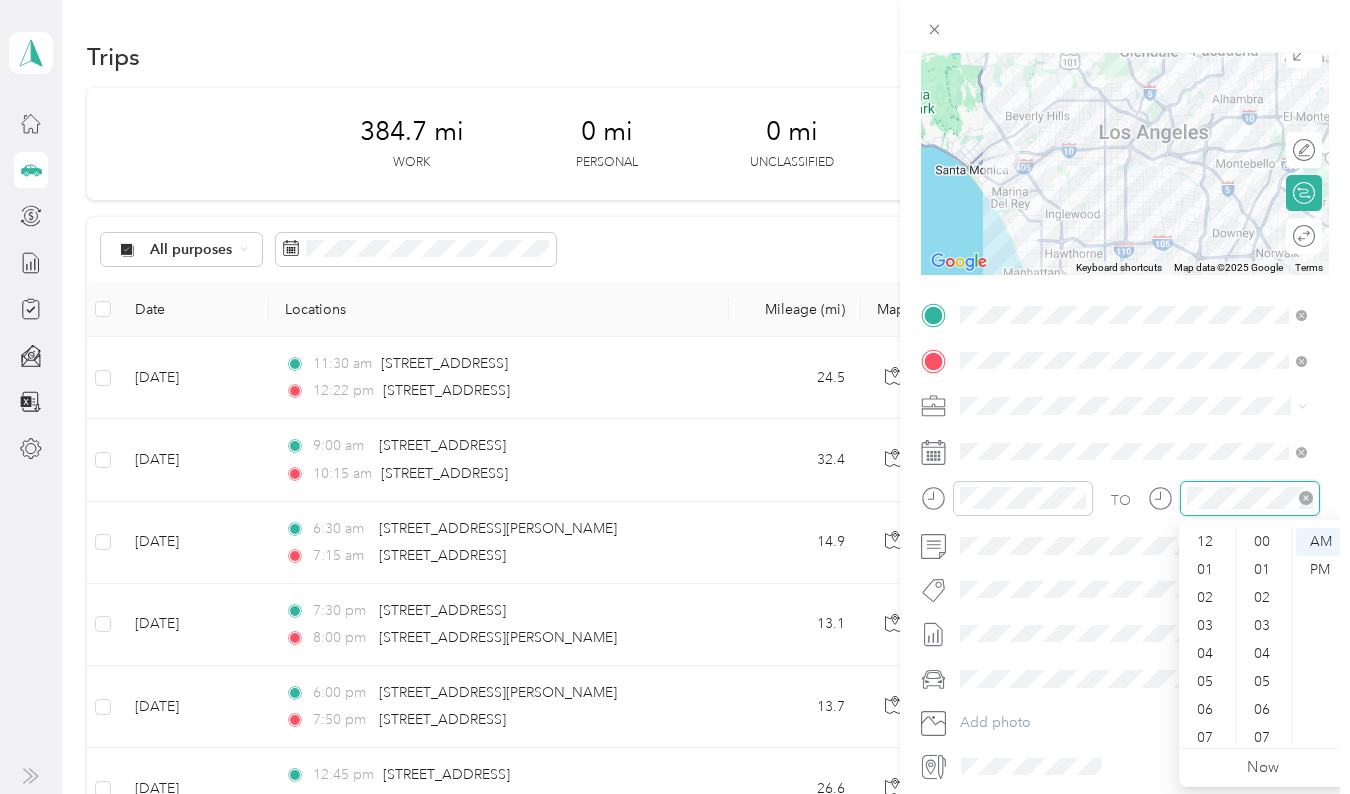 scroll, scrollTop: 1400, scrollLeft: 0, axis: vertical 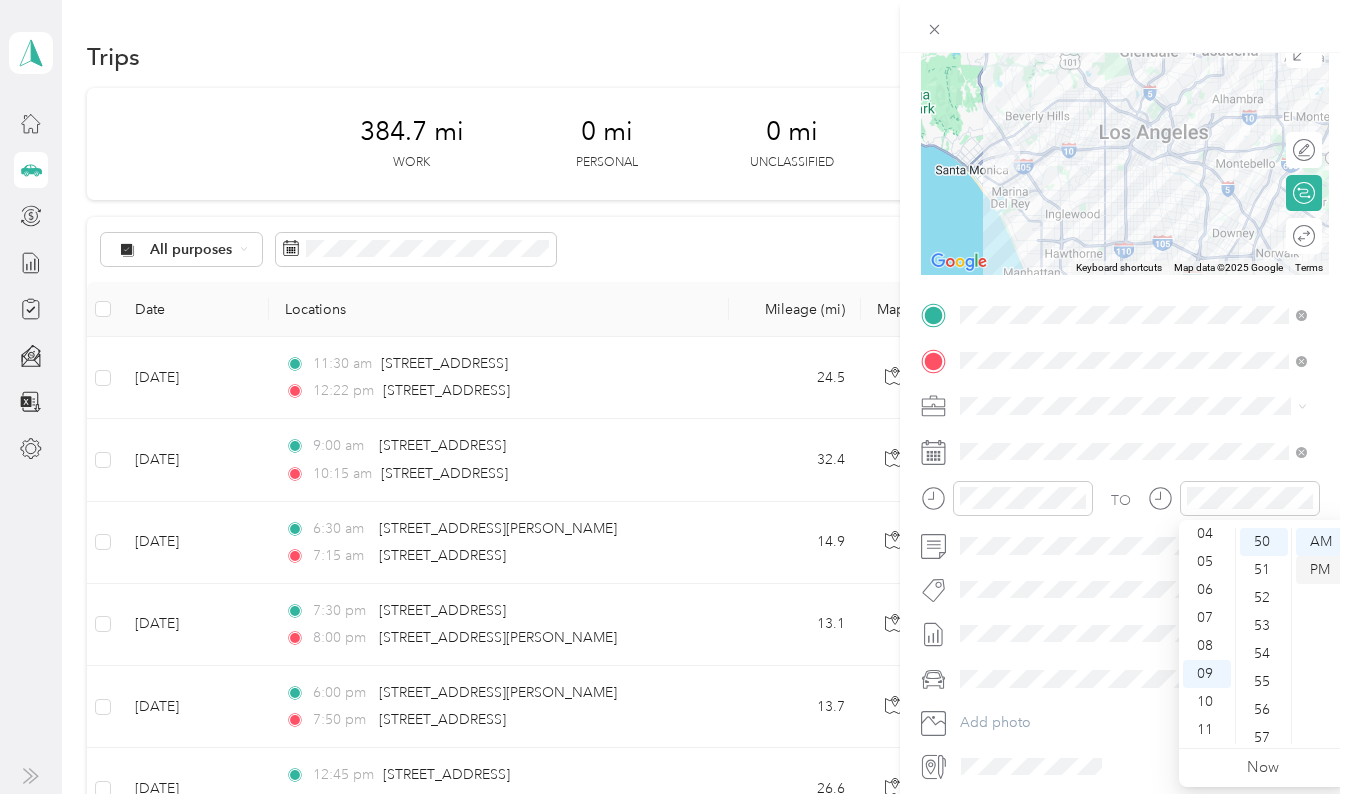 click on "PM" at bounding box center (1320, 570) 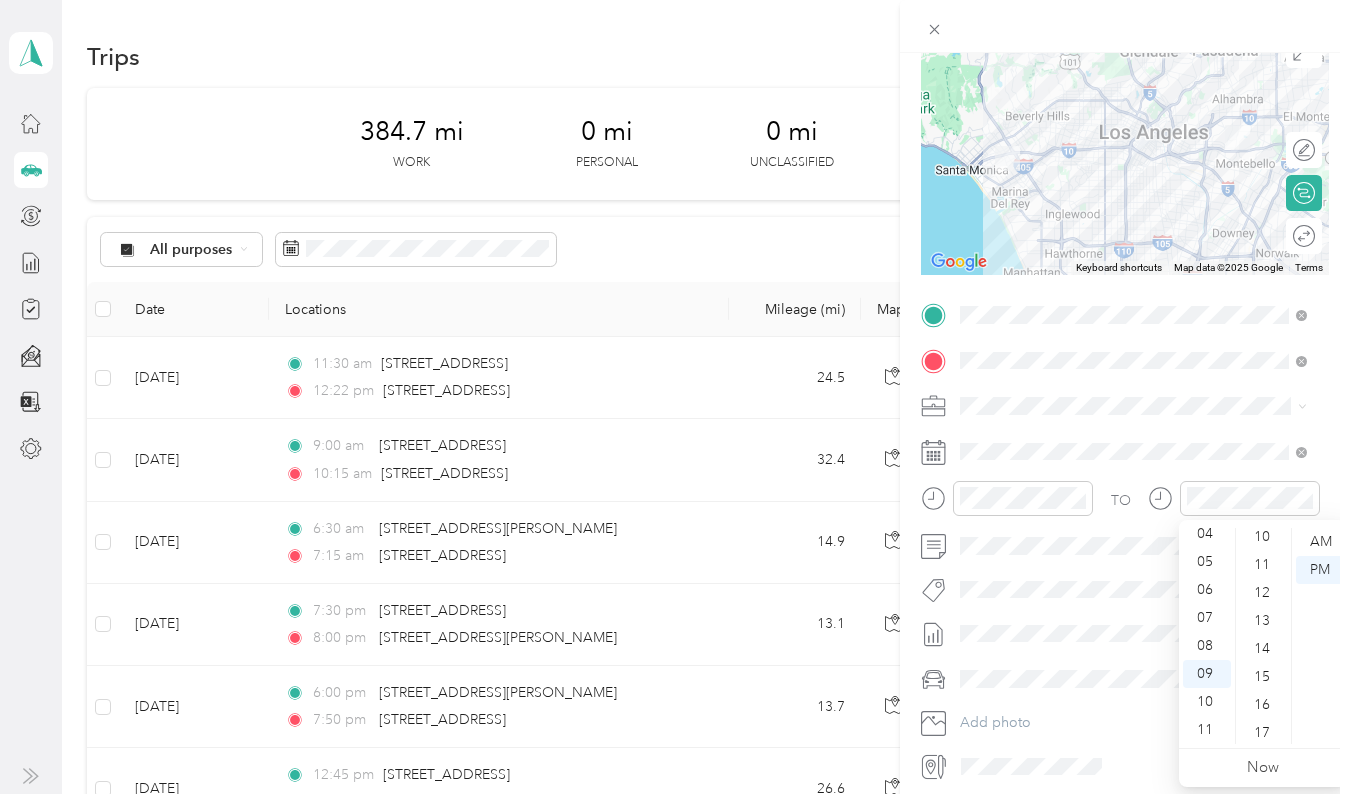 scroll, scrollTop: 403, scrollLeft: 0, axis: vertical 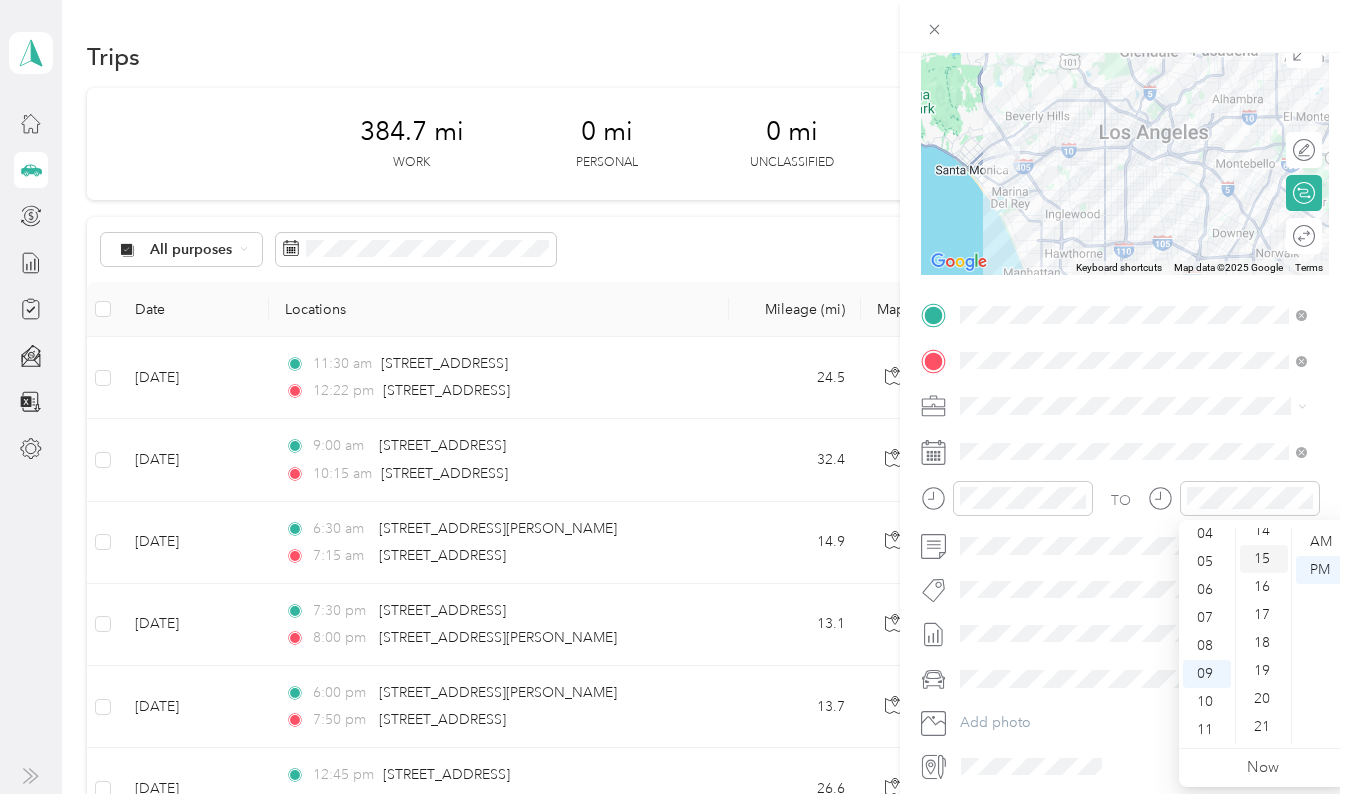 click on "15" at bounding box center [1264, 559] 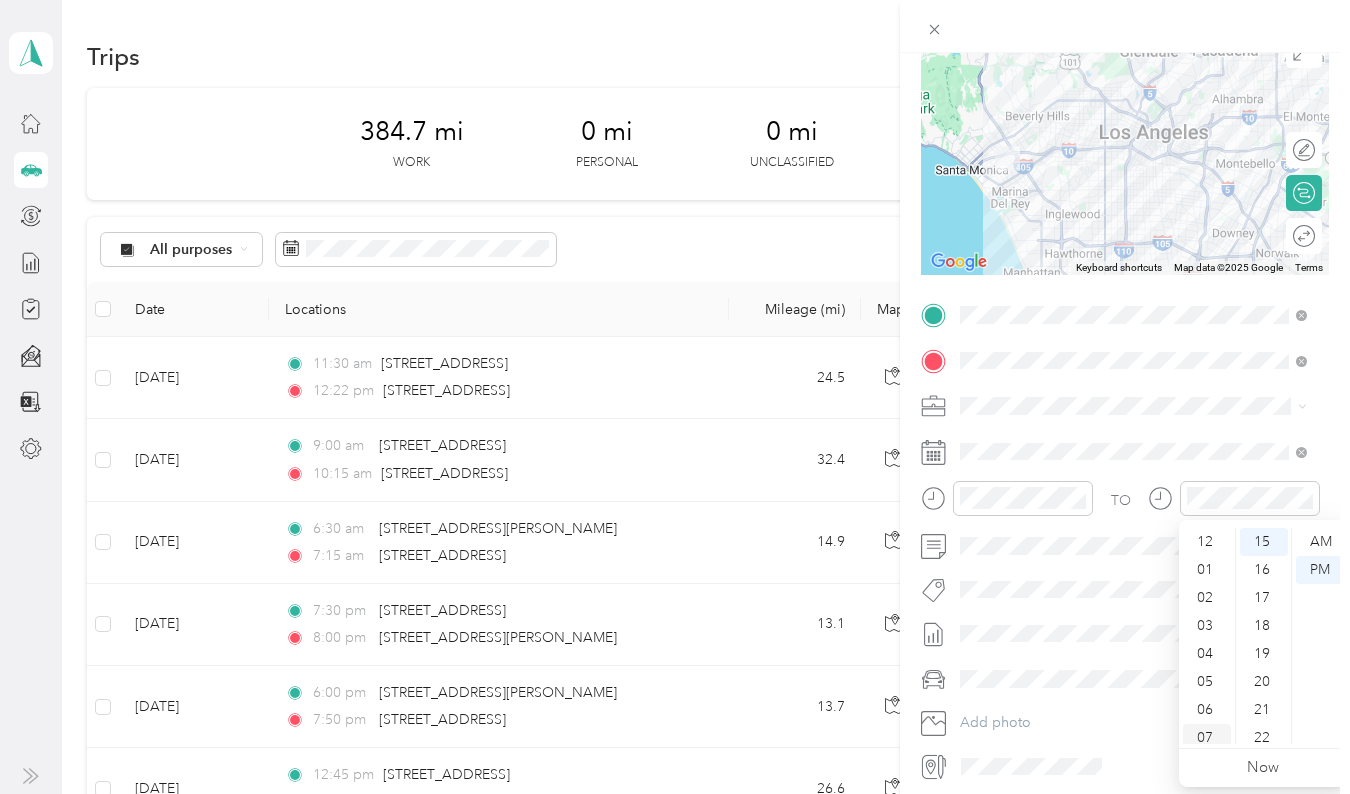scroll, scrollTop: 0, scrollLeft: 0, axis: both 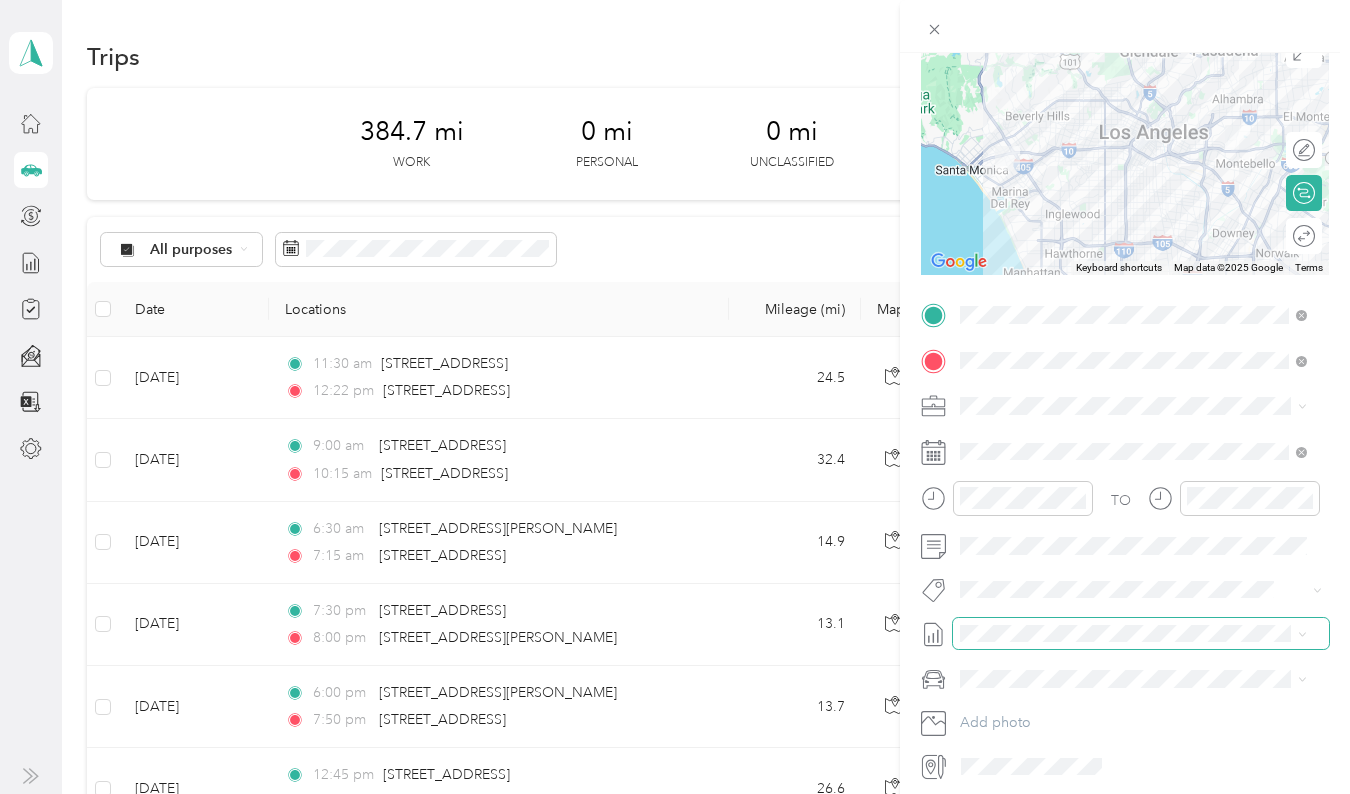 click at bounding box center (1141, 634) 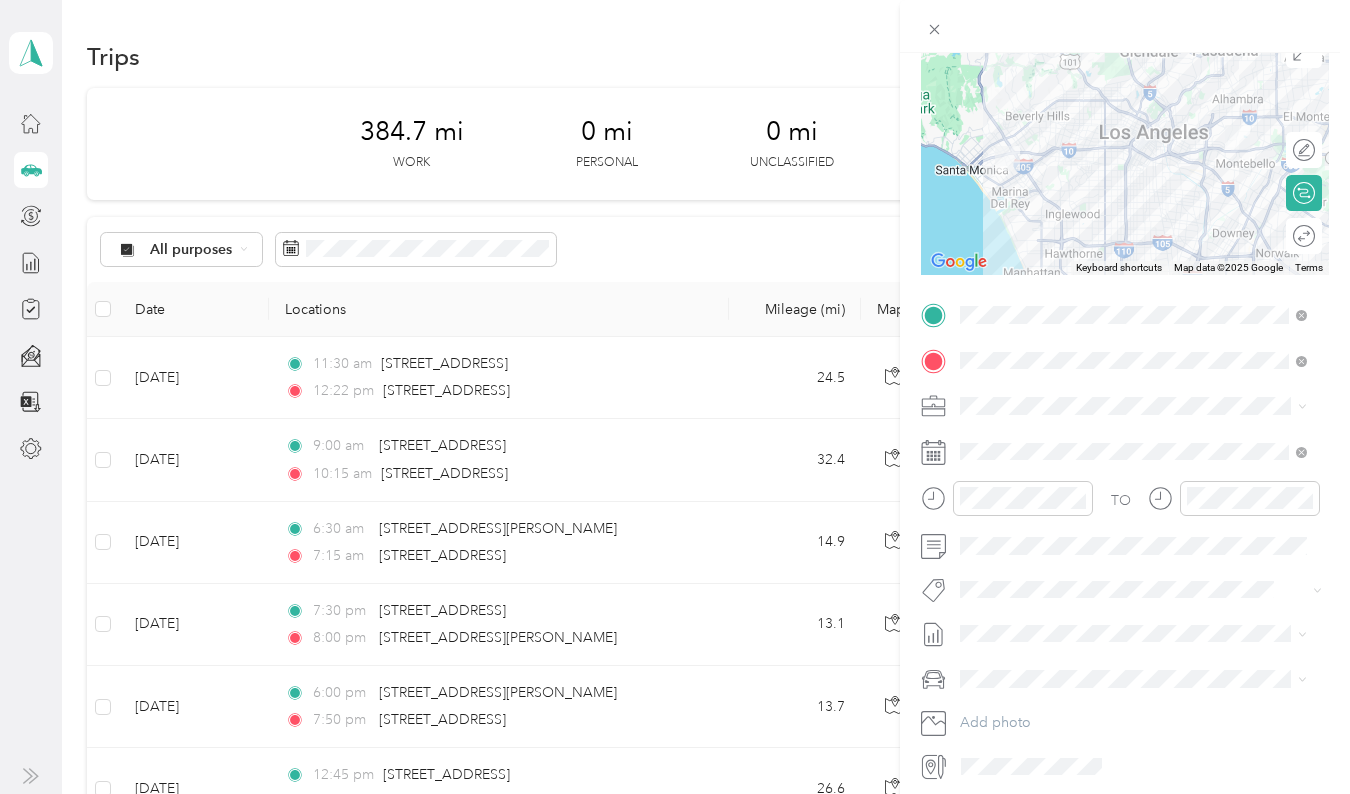 click on "[DATE] - [DATE] Draft" at bounding box center (1133, 697) 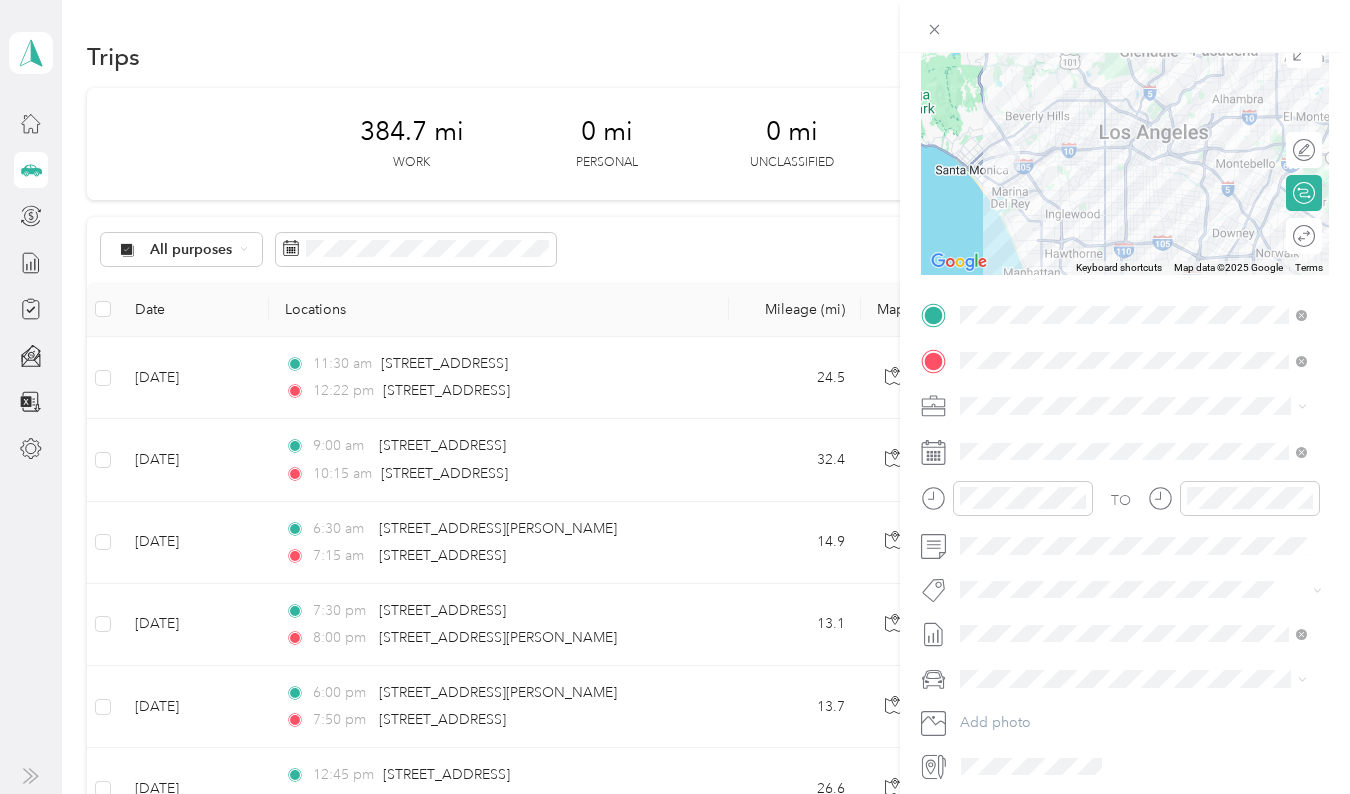 click on "Mercedes-Benz GLK Class" at bounding box center (1133, 704) 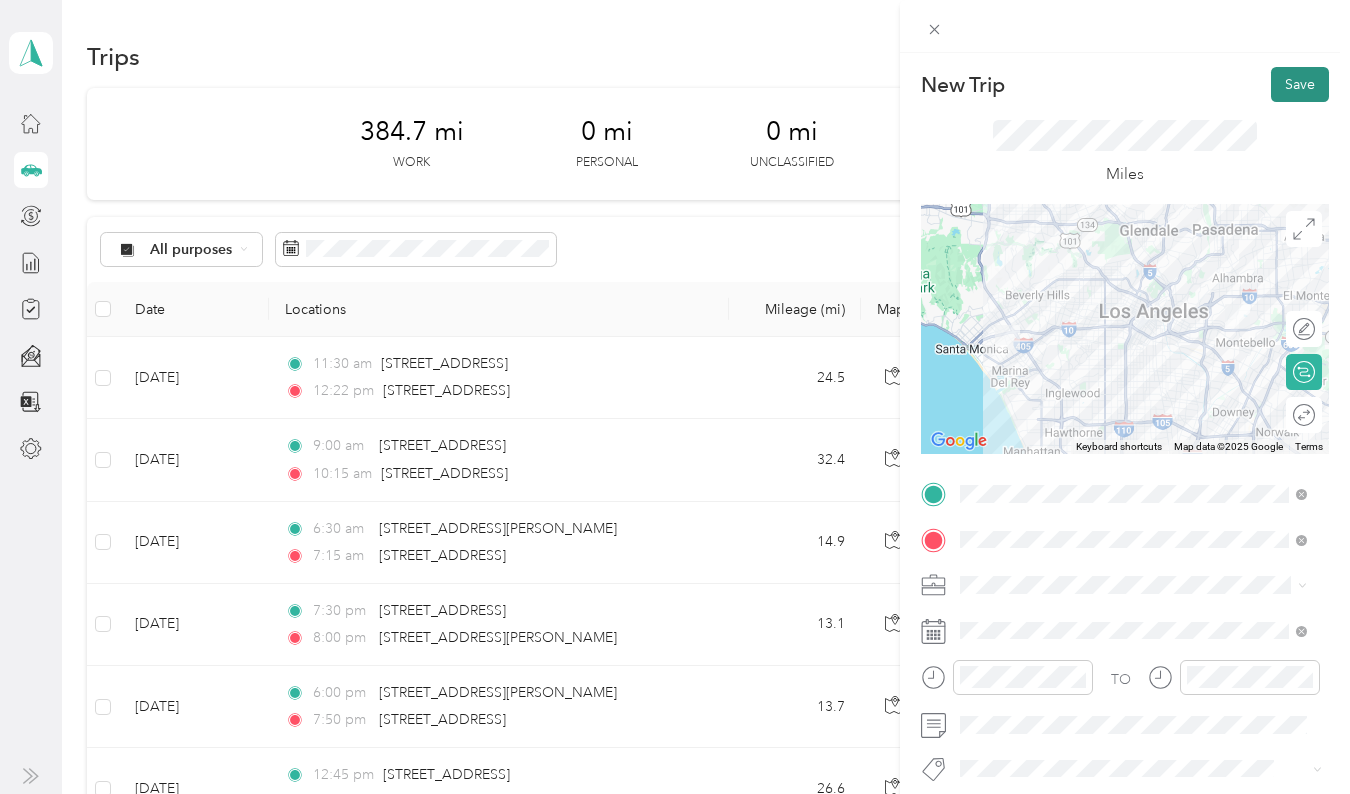 click on "Save" at bounding box center [1300, 84] 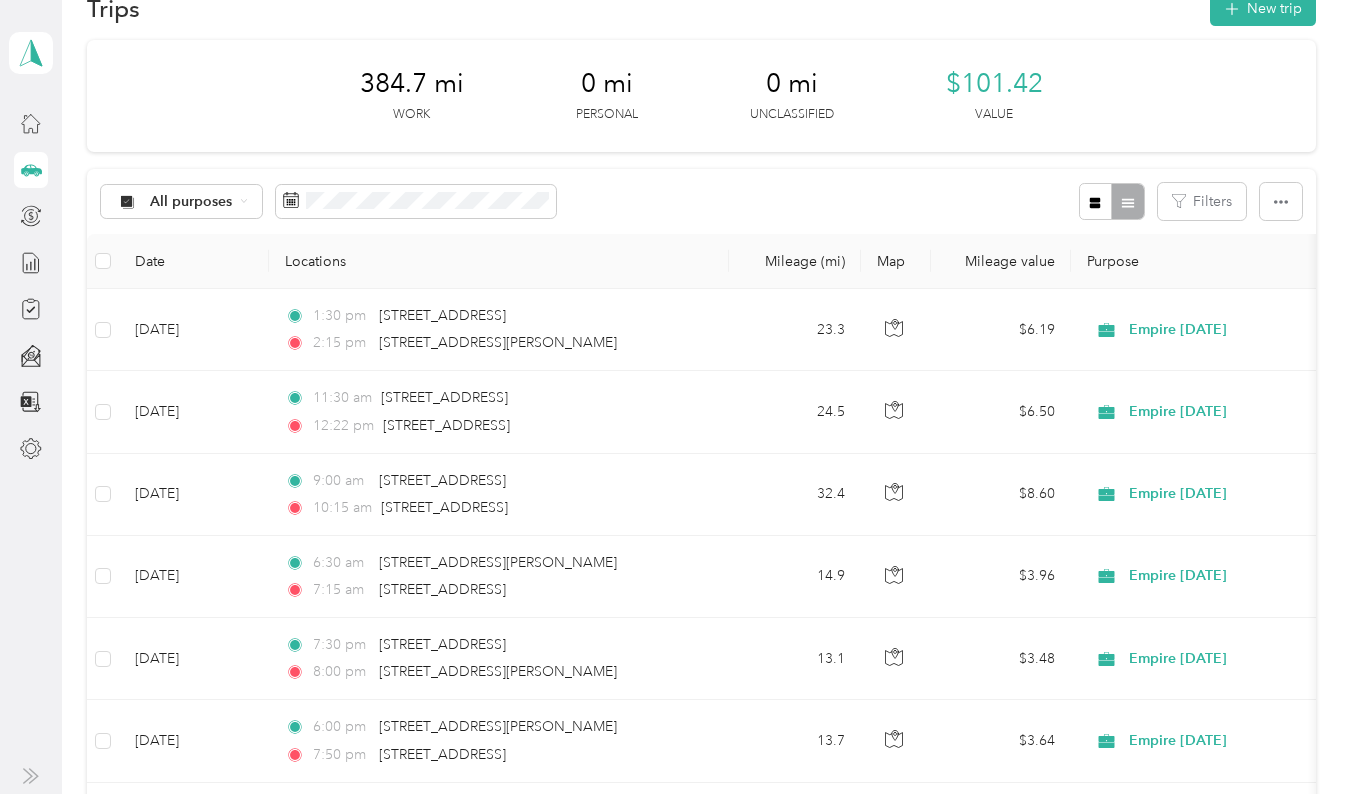 scroll, scrollTop: 0, scrollLeft: 0, axis: both 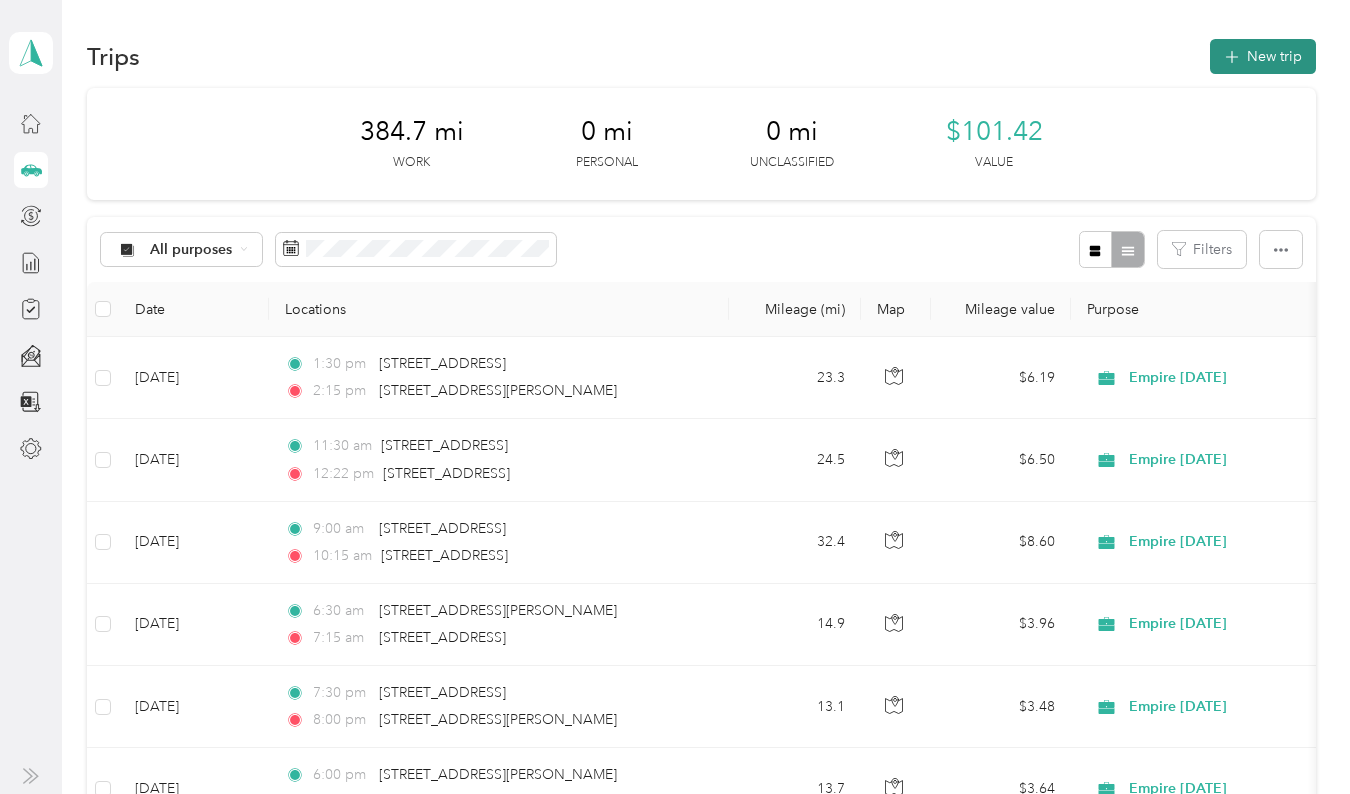 click on "New trip" at bounding box center [1263, 56] 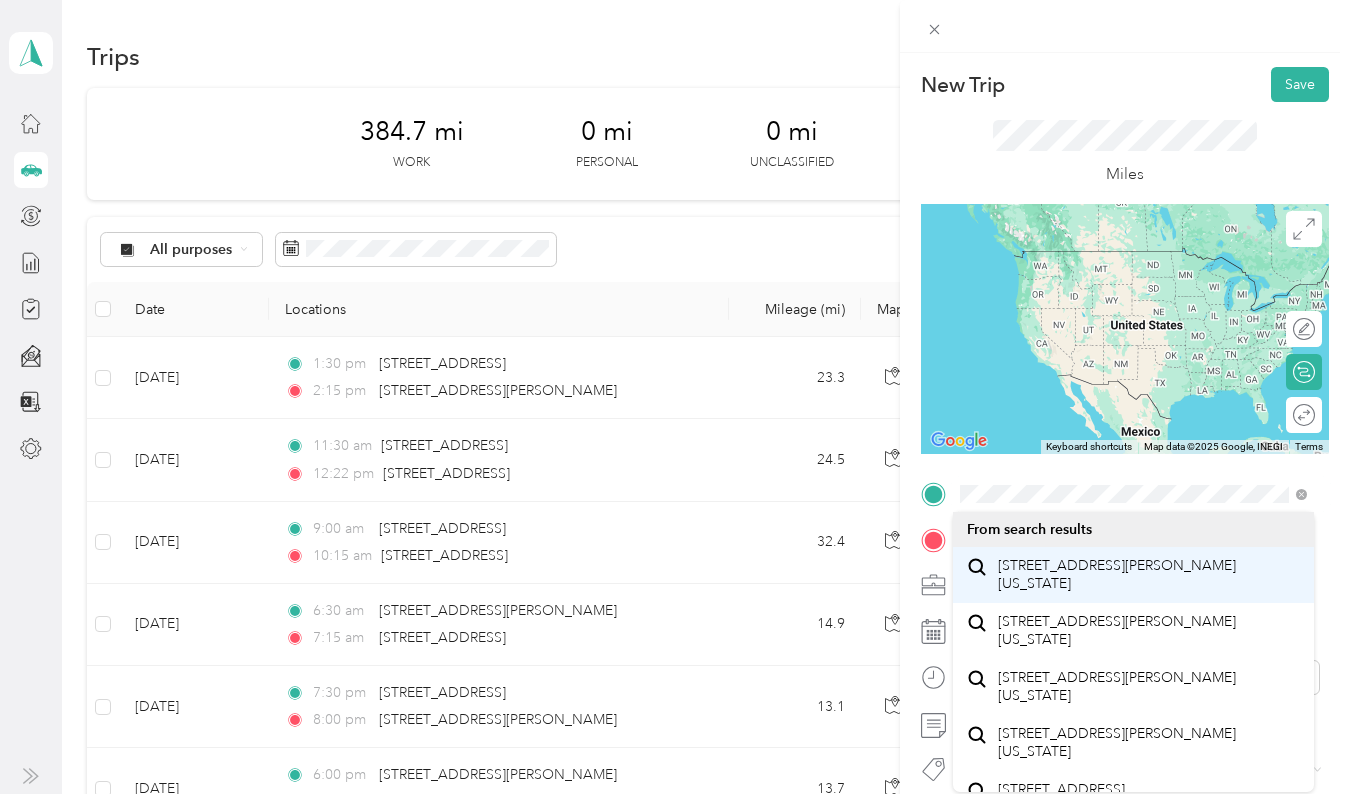 click on "[STREET_ADDRESS][PERSON_NAME][US_STATE]" at bounding box center [1149, 574] 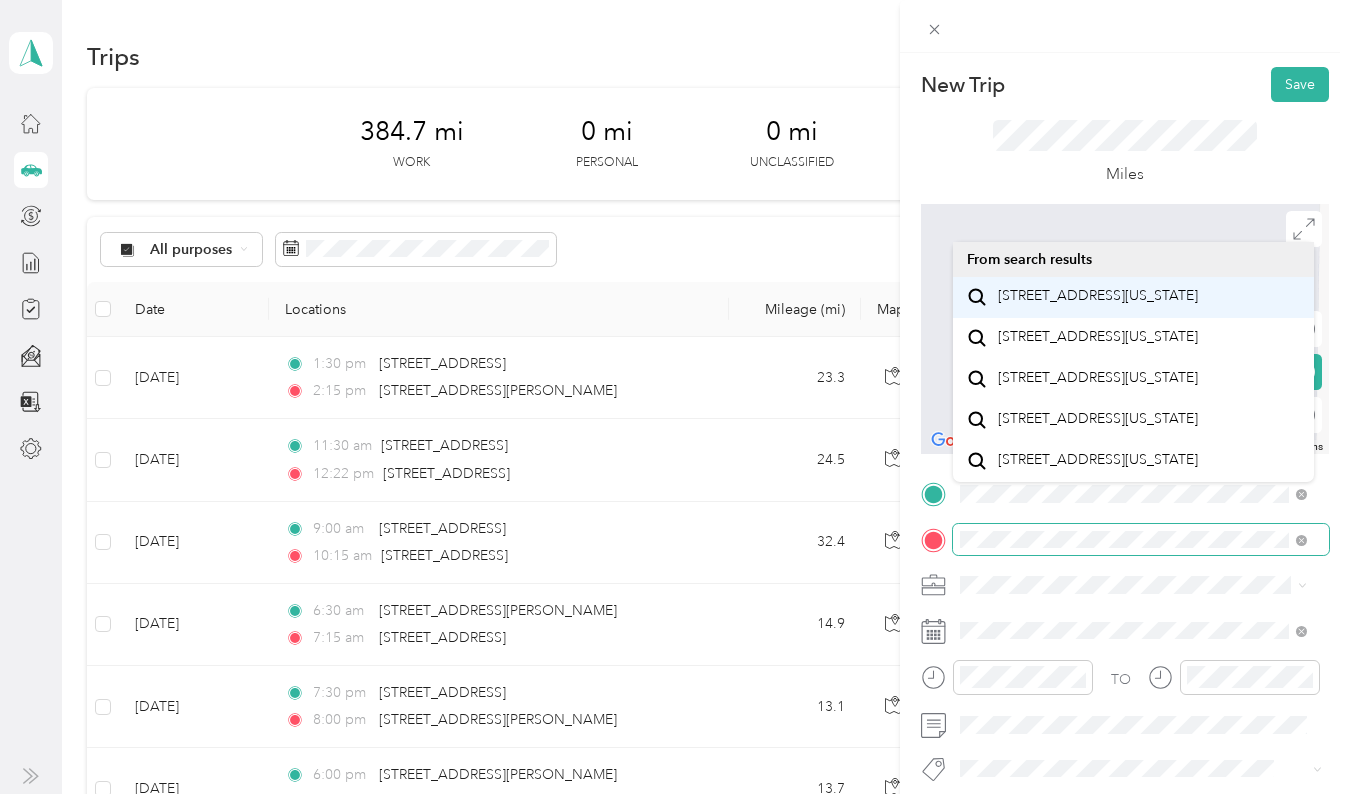 scroll, scrollTop: 35, scrollLeft: 0, axis: vertical 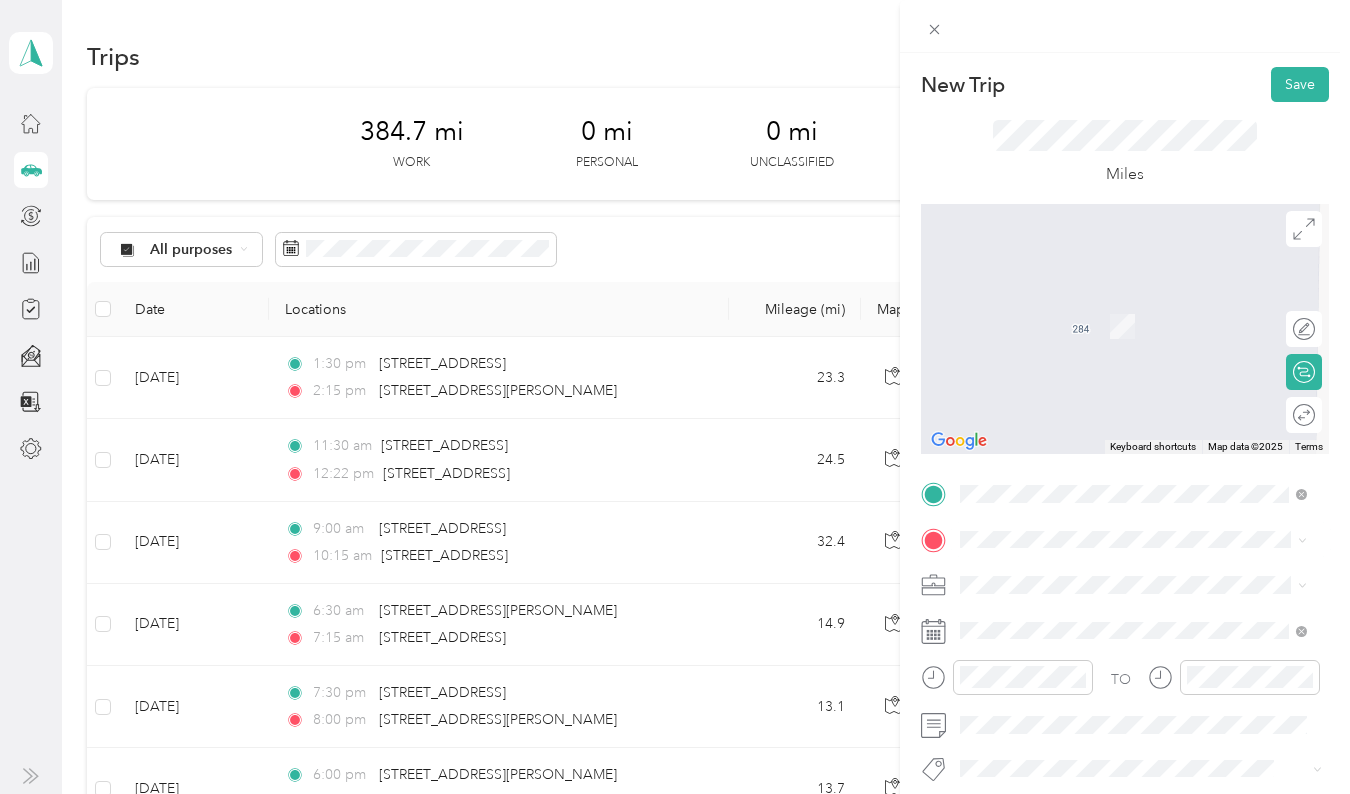 click on "[STREET_ADDRESS][US_STATE]" at bounding box center [1133, 332] 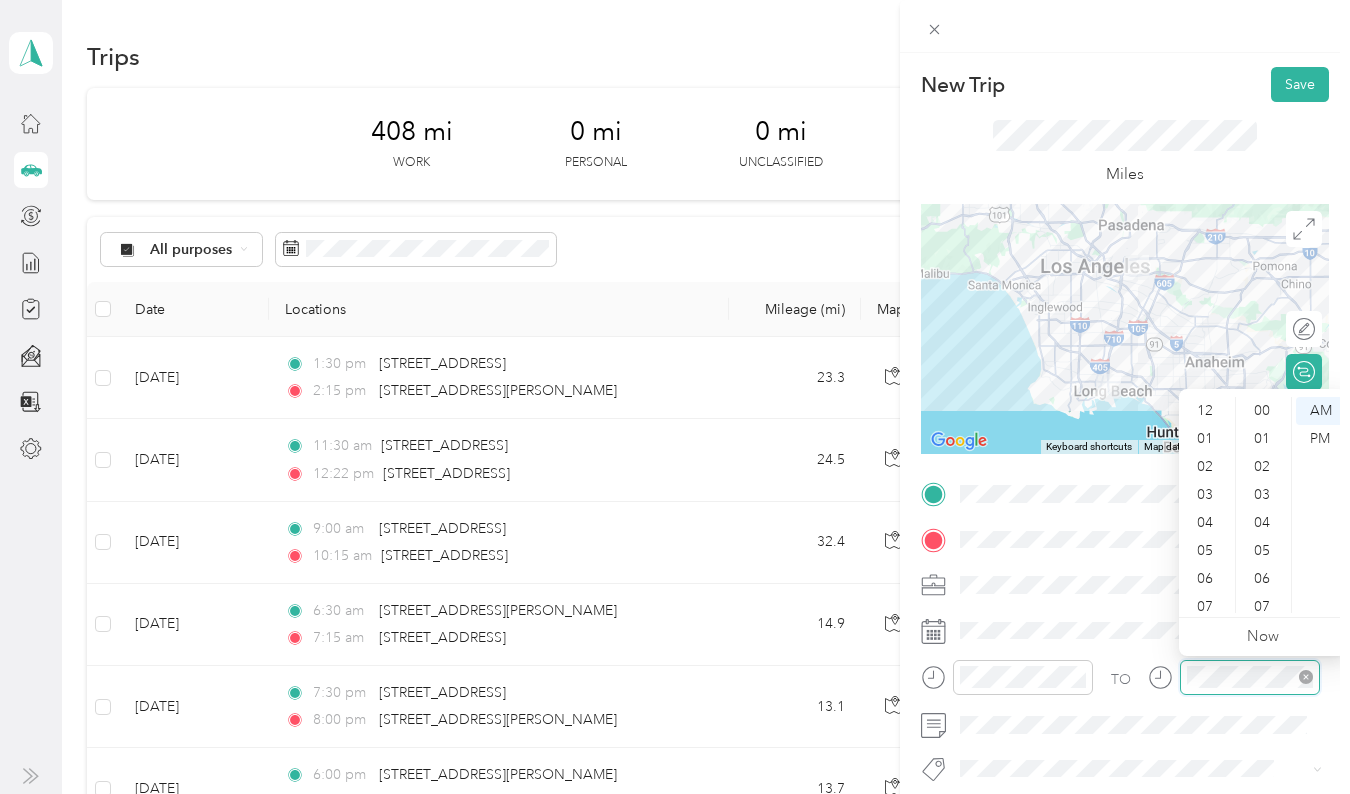 scroll, scrollTop: 1428, scrollLeft: 0, axis: vertical 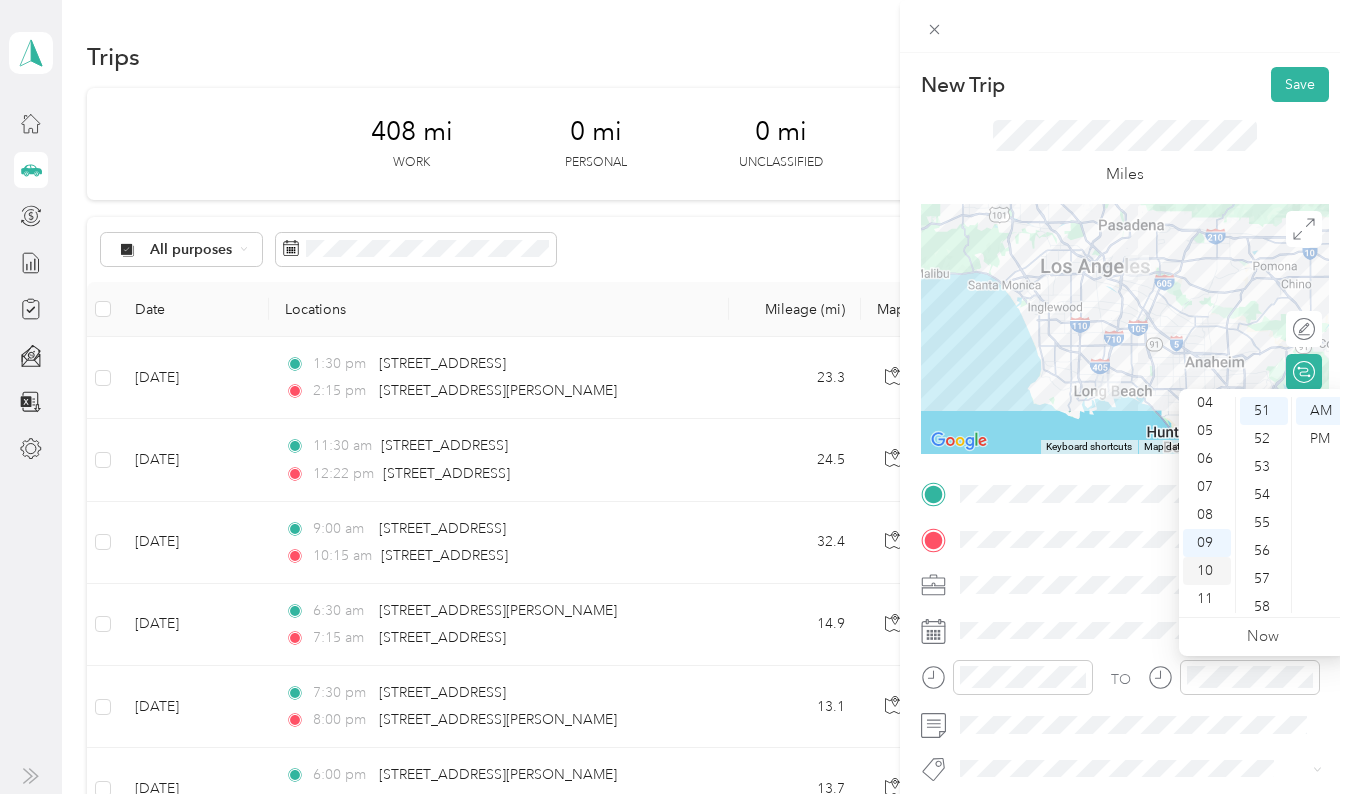 click on "10" at bounding box center (1207, 571) 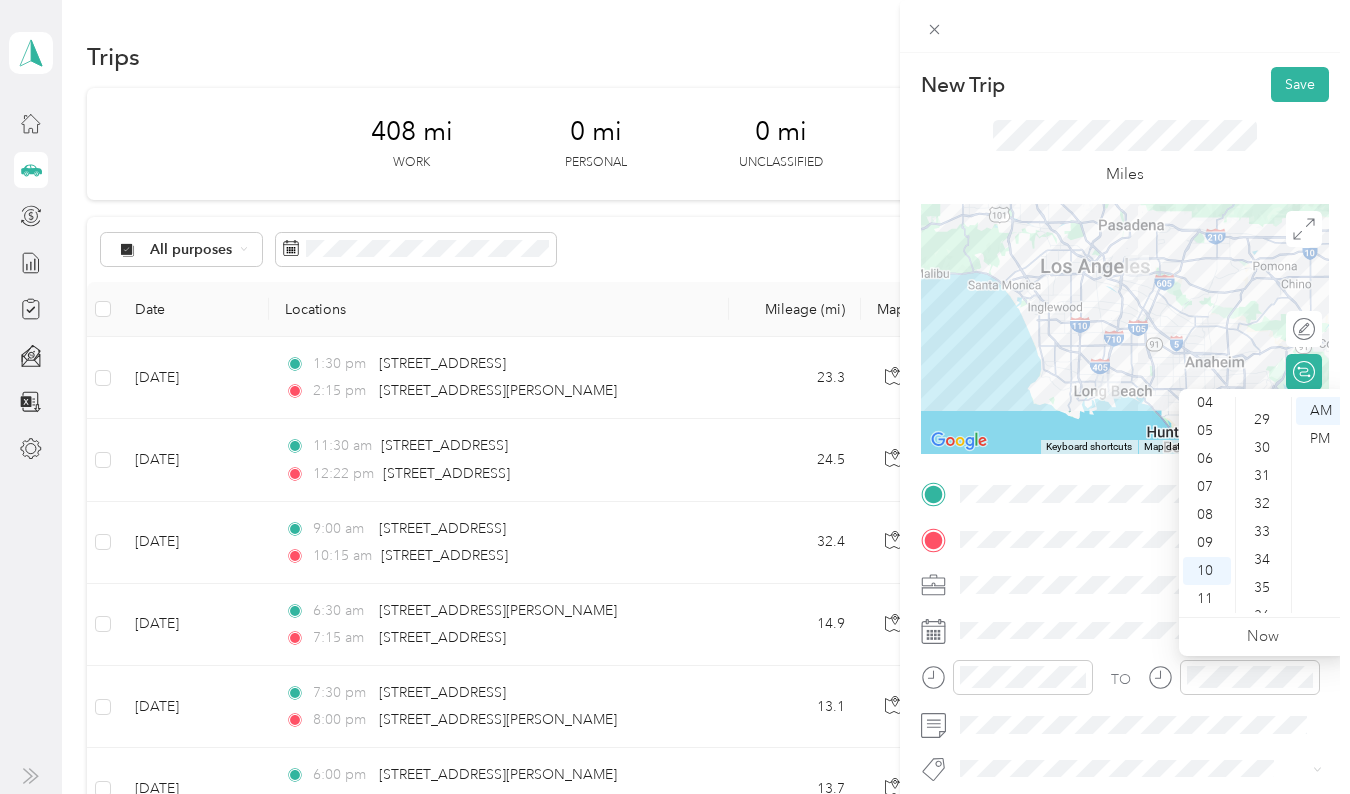 scroll, scrollTop: 794, scrollLeft: 0, axis: vertical 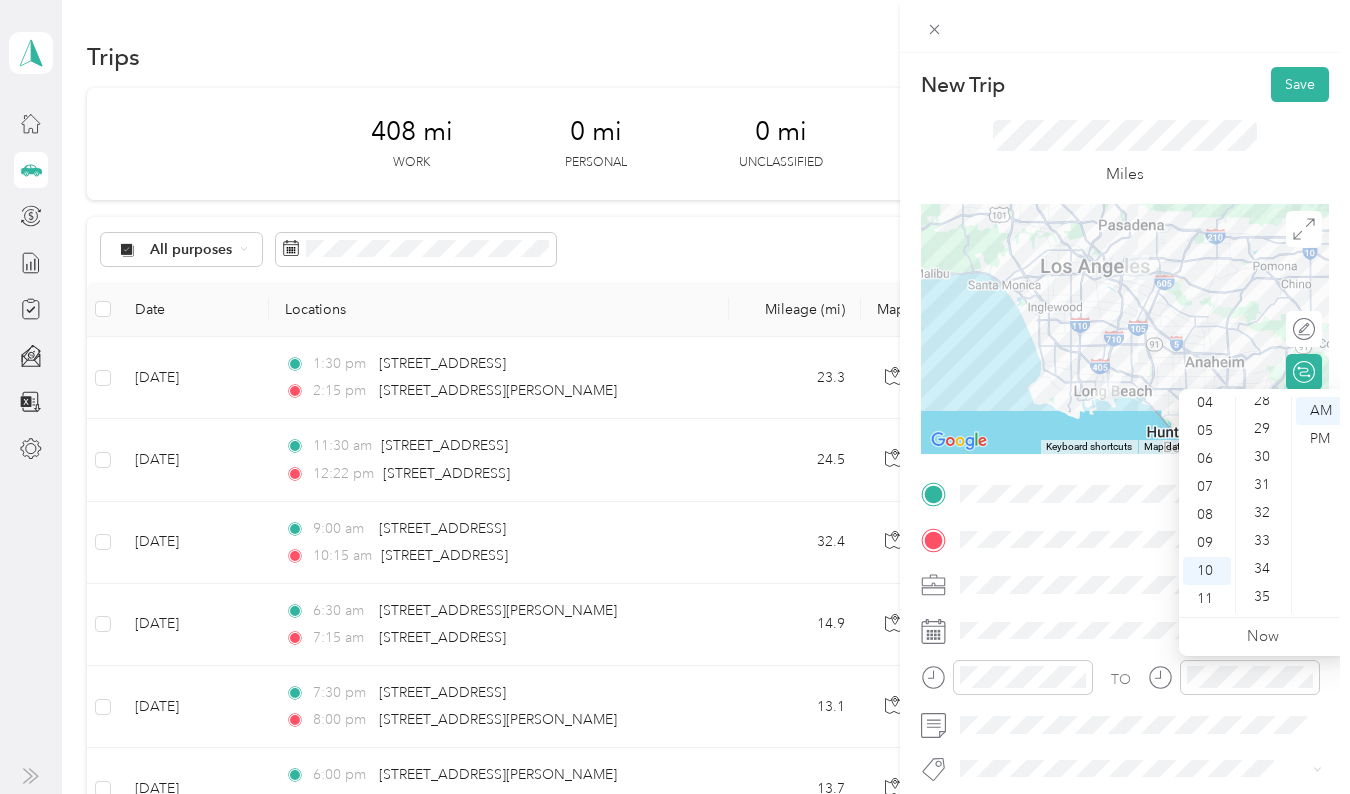click on "30" at bounding box center (1264, 457) 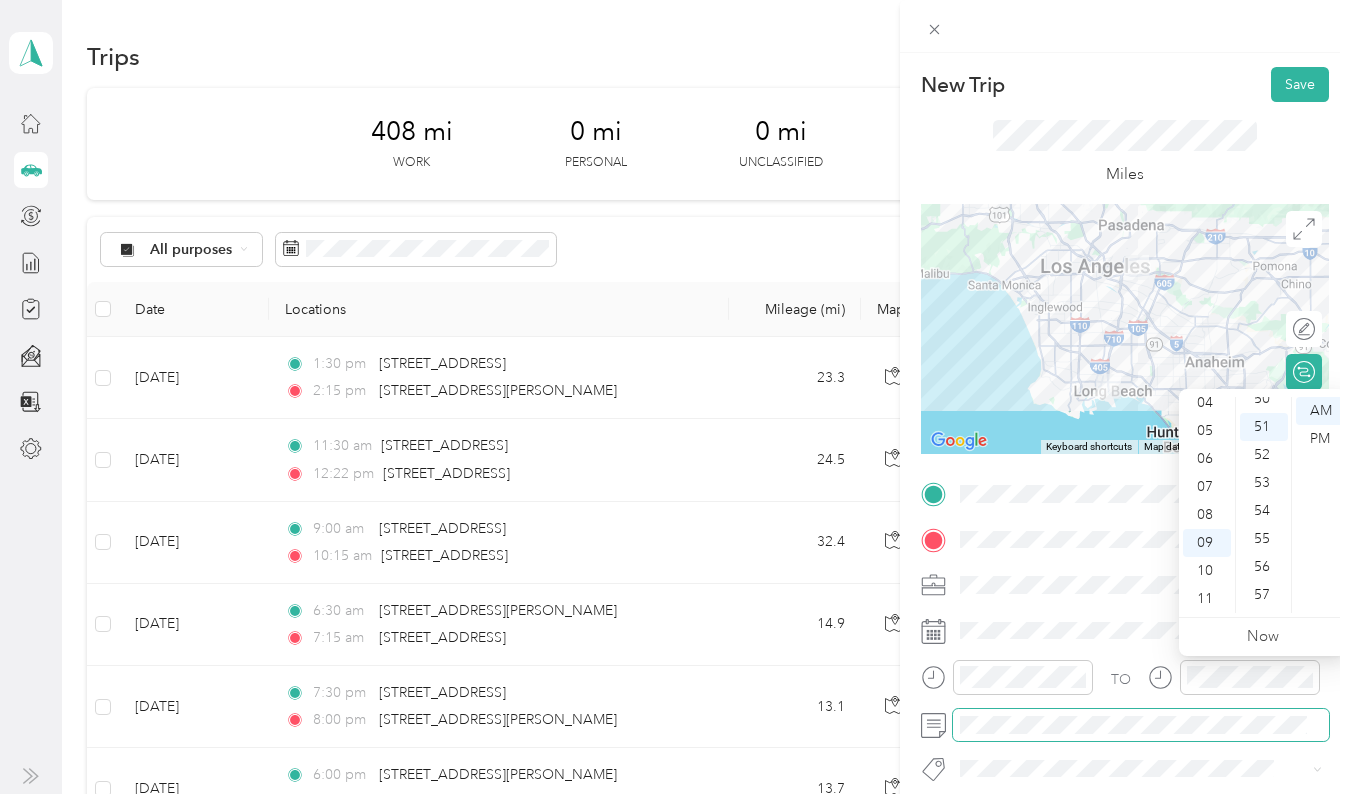 scroll, scrollTop: 1428, scrollLeft: 0, axis: vertical 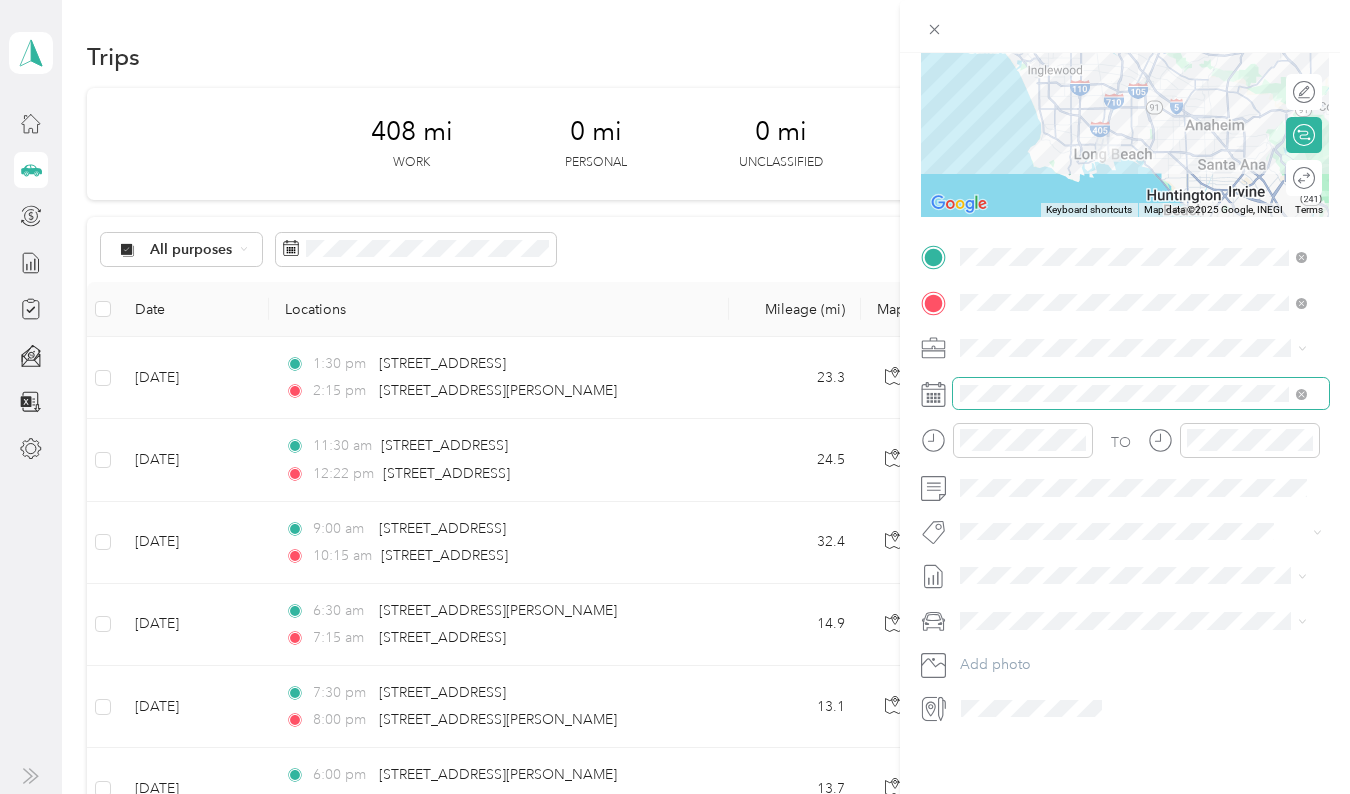click at bounding box center (1141, 394) 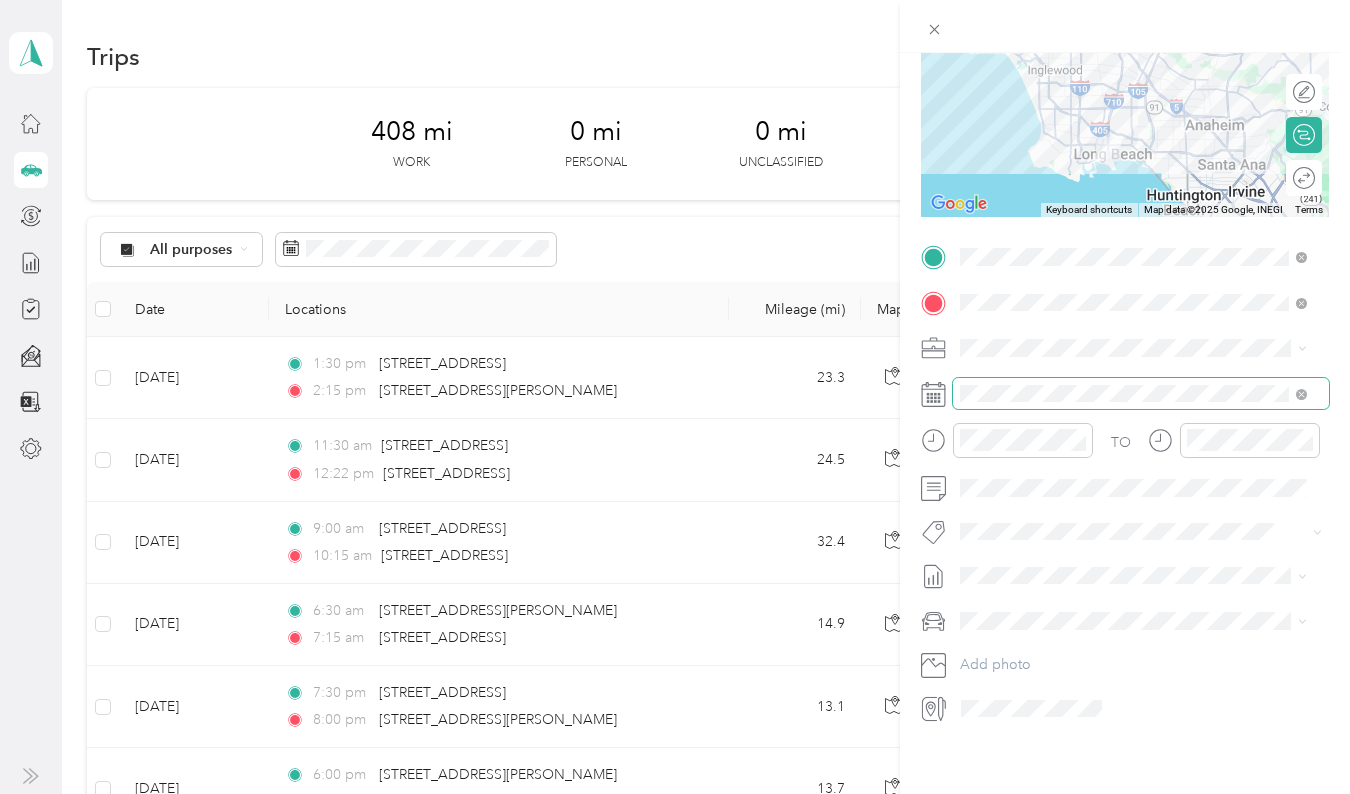 click at bounding box center (1141, 394) 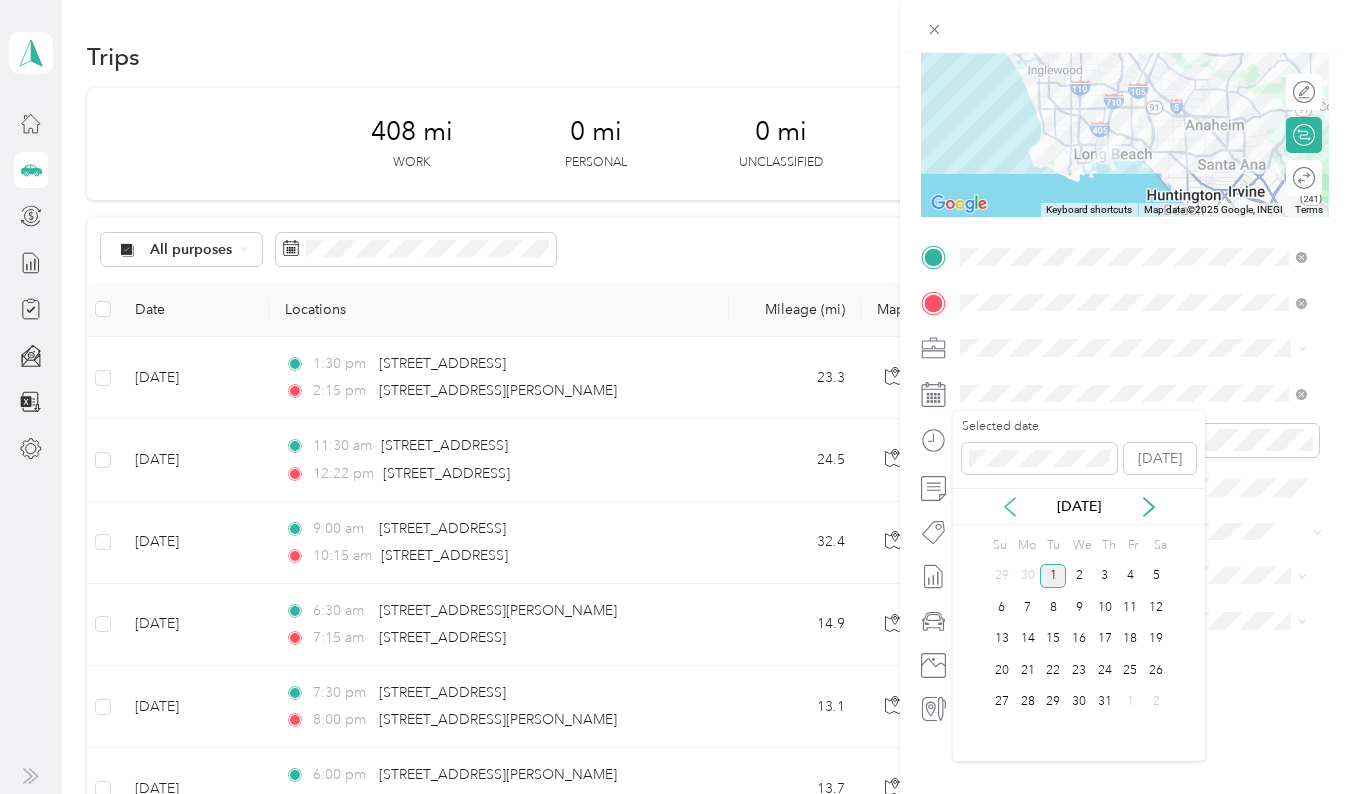 click 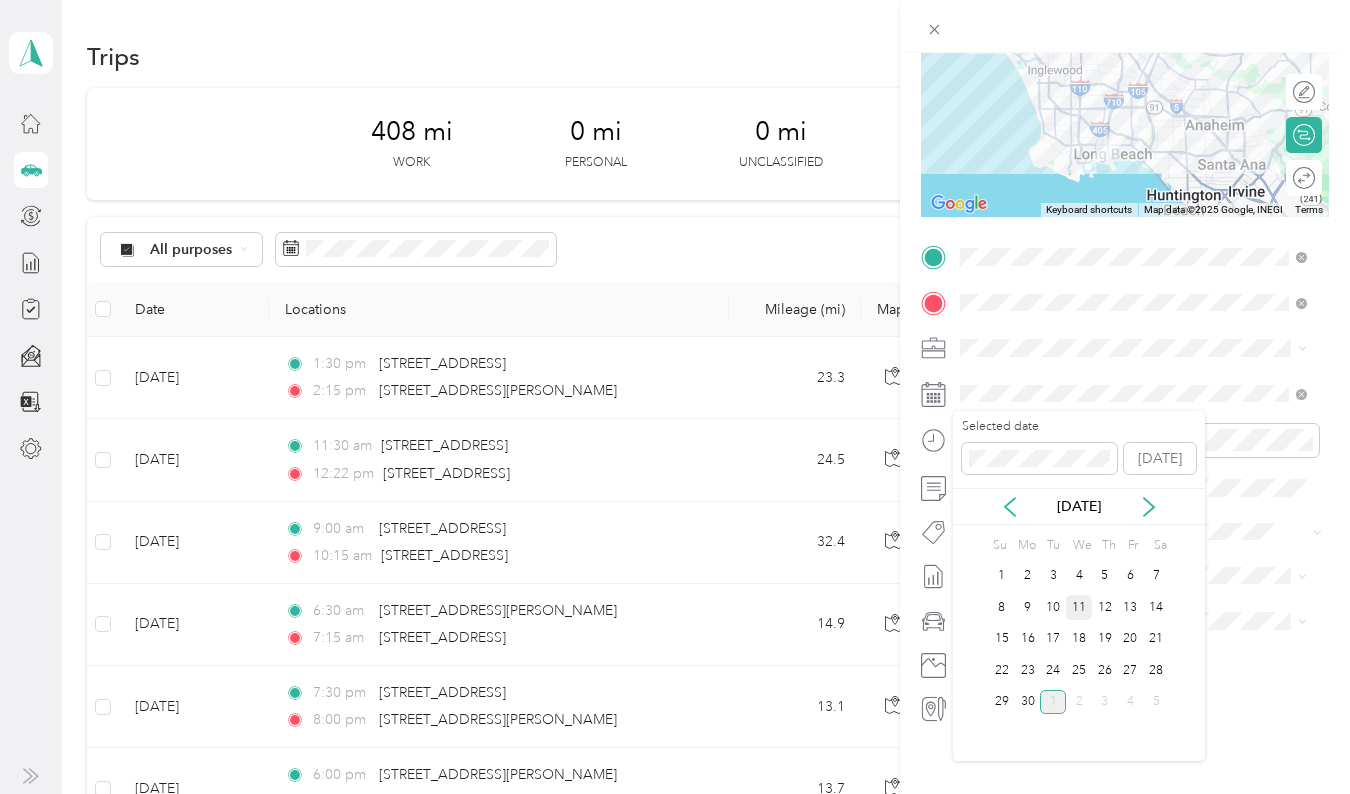 click on "11" at bounding box center [1079, 607] 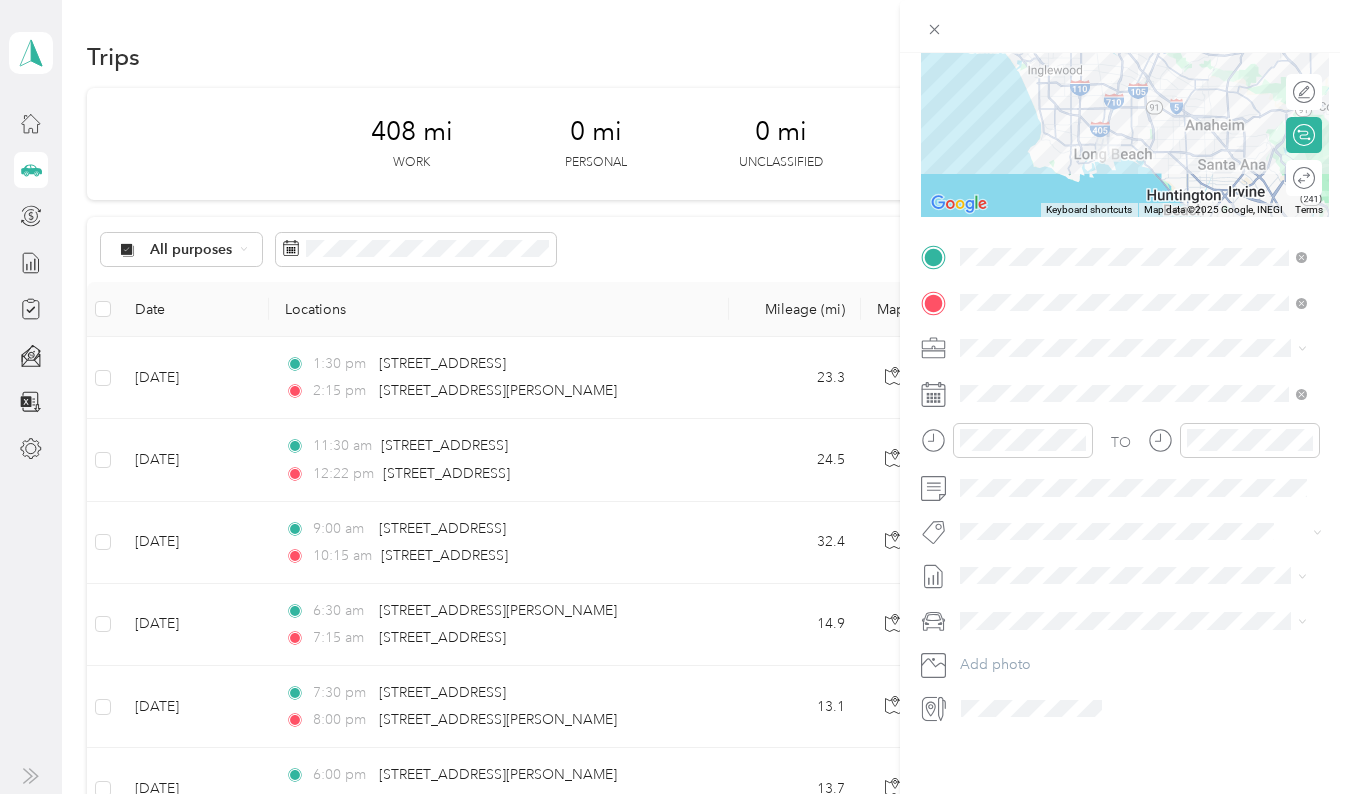 click on "[DATE] - [DATE] Draft" at bounding box center [1133, 630] 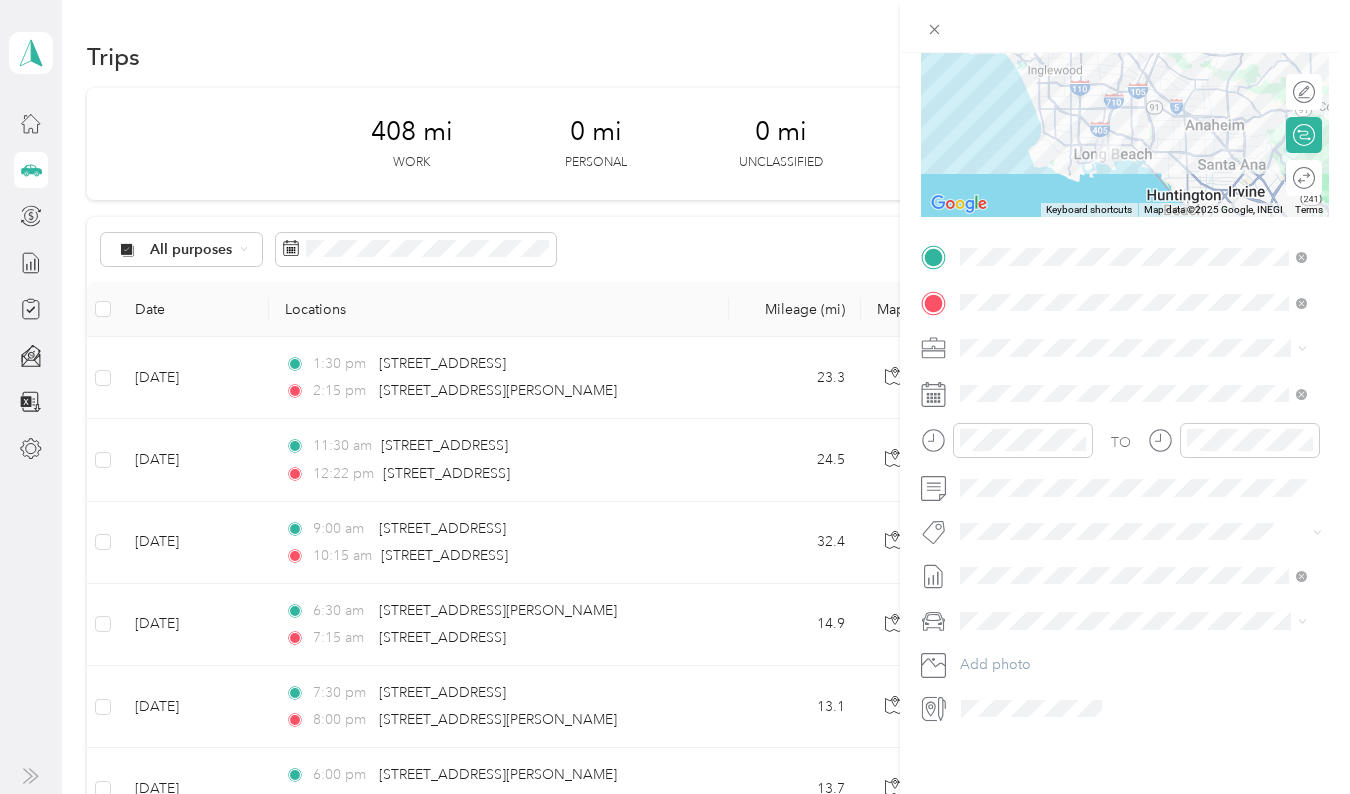 click on "Mercedes-Benz GLK Class" at bounding box center (1049, 652) 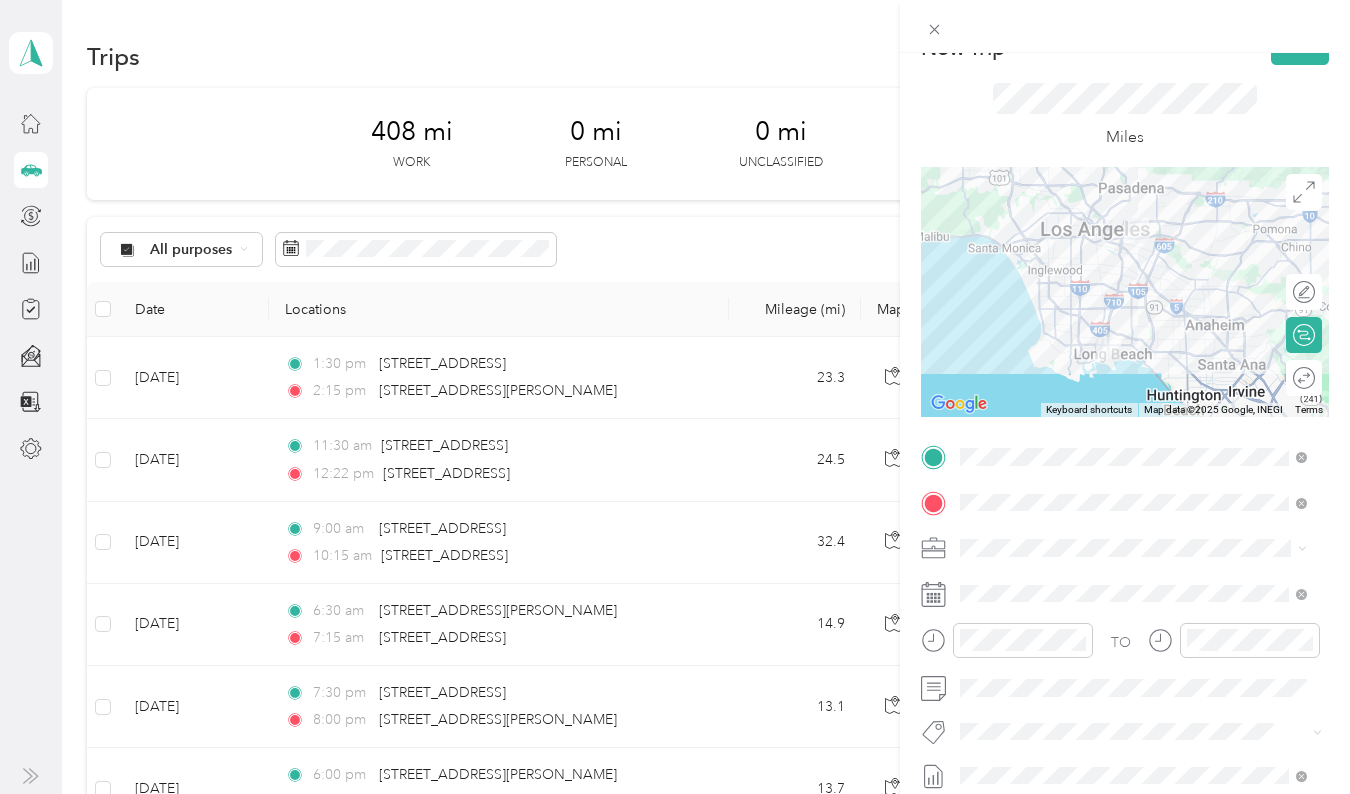 scroll, scrollTop: 0, scrollLeft: 0, axis: both 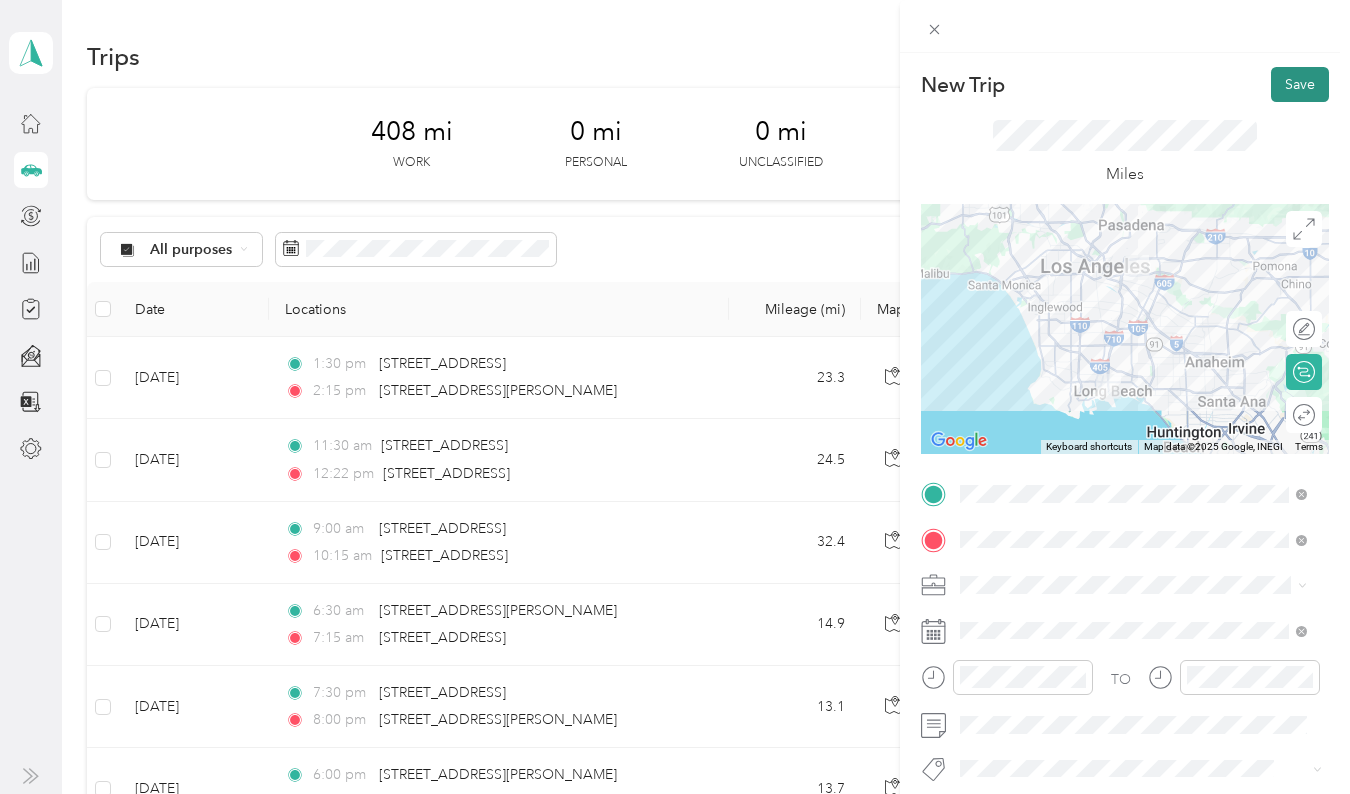 click on "Save" at bounding box center [1300, 84] 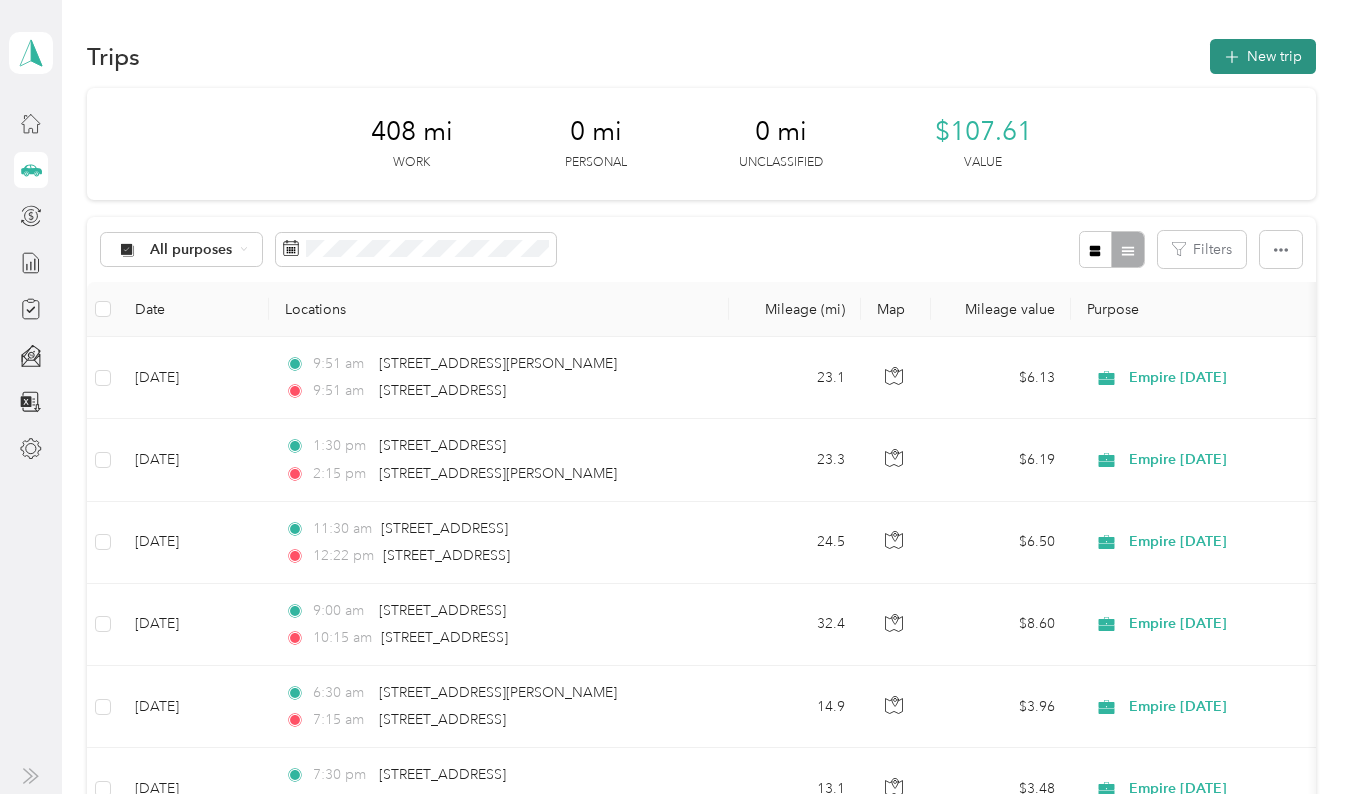 click on "New trip" at bounding box center (1263, 56) 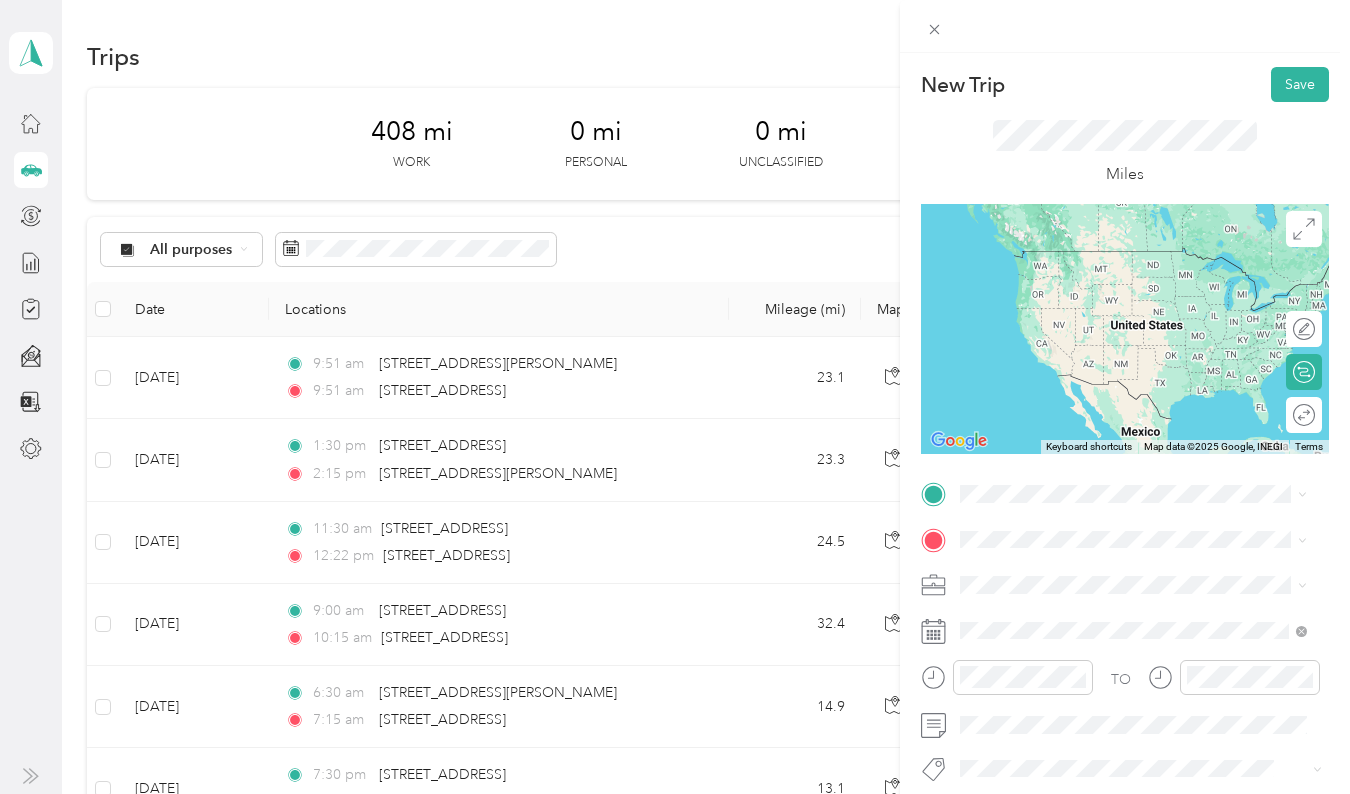 click on "New Trip Save This trip cannot be edited because it is either under review, approved, or paid. Contact your Team Manager to edit it. Miles To navigate the map with touch gestures double-tap and hold your finger on the map, then drag the map. ← Move left → Move right ↑ Move up ↓ Move down + Zoom in - Zoom out Home Jump left by 75% End Jump right by 75% Page Up Jump up by 75% Page Down Jump down by 75% To navigate, press the arrow keys. Keyboard shortcuts Map Data Map data ©2025 Google, INEGI Map data ©2025 Google, INEGI 1000 km  Click to toggle between metric and imperial units Terms Report a map error Edit route Calculate route Round trip TO Add photo" at bounding box center (675, 397) 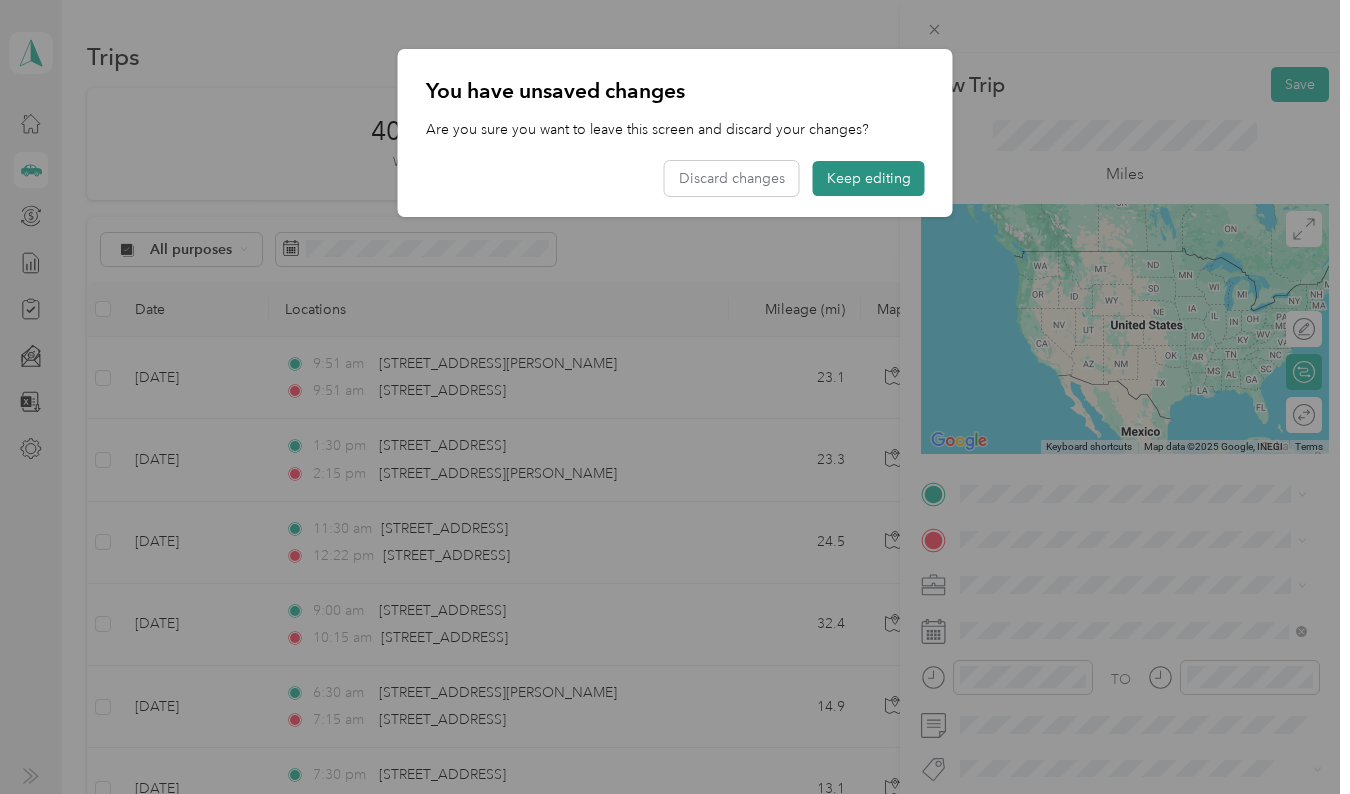 click on "Keep editing" at bounding box center [869, 178] 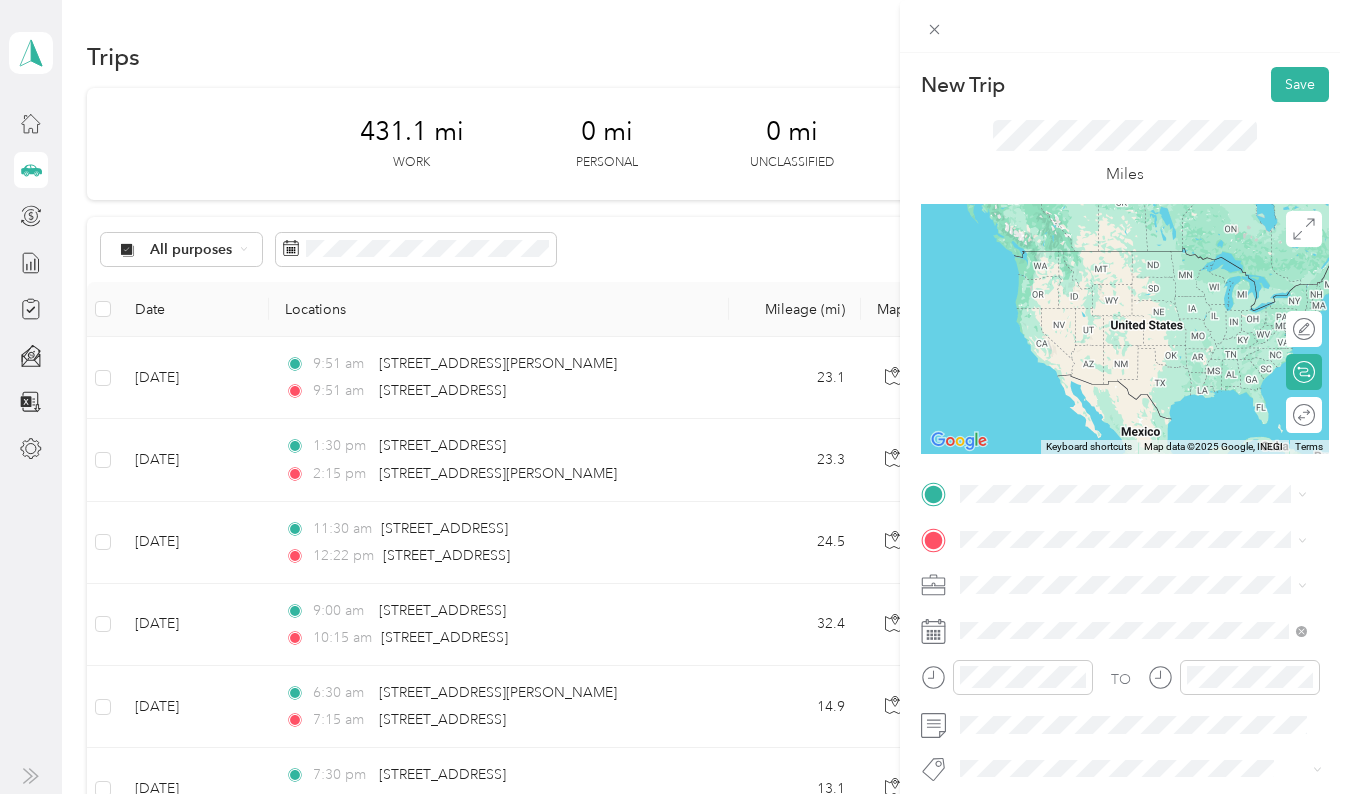 click on "New Trip Save This trip cannot be edited because it is either under review, approved, or paid. Contact your Team Manager to edit it. Miles To navigate the map with touch gestures double-tap and hold your finger on the map, then drag the map. ← Move left → Move right ↑ Move up ↓ Move down + Zoom in - Zoom out Home Jump left by 75% End Jump right by 75% Page Up Jump up by 75% Page Down Jump down by 75% To navigate, press the arrow keys. Keyboard shortcuts Map Data Map data ©2025 Google, INEGI Map data ©2025 Google, INEGI 1000 km  Click to toggle between metric and imperial units Terms Report a map error Edit route Calculate route Round trip TO Add photo" at bounding box center [675, 397] 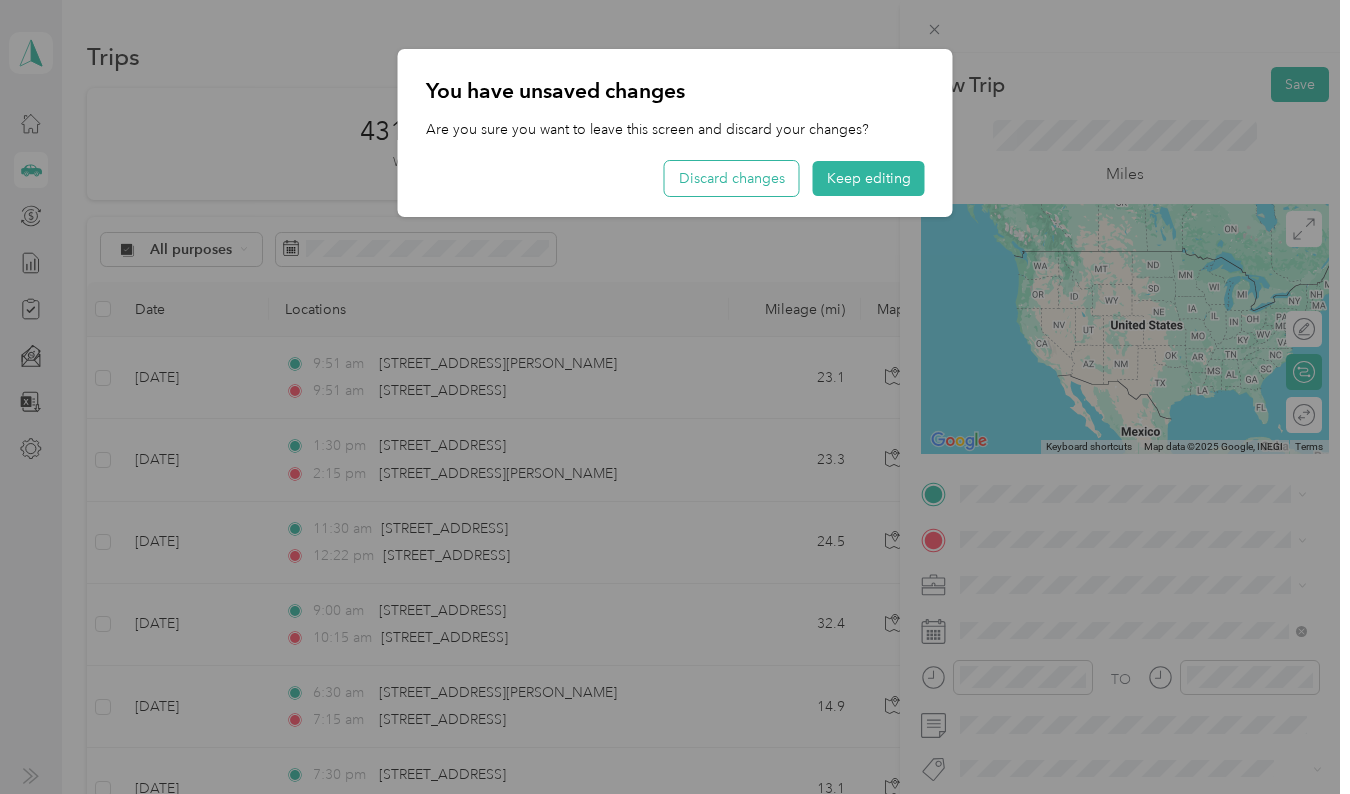 click on "Discard changes" at bounding box center (732, 178) 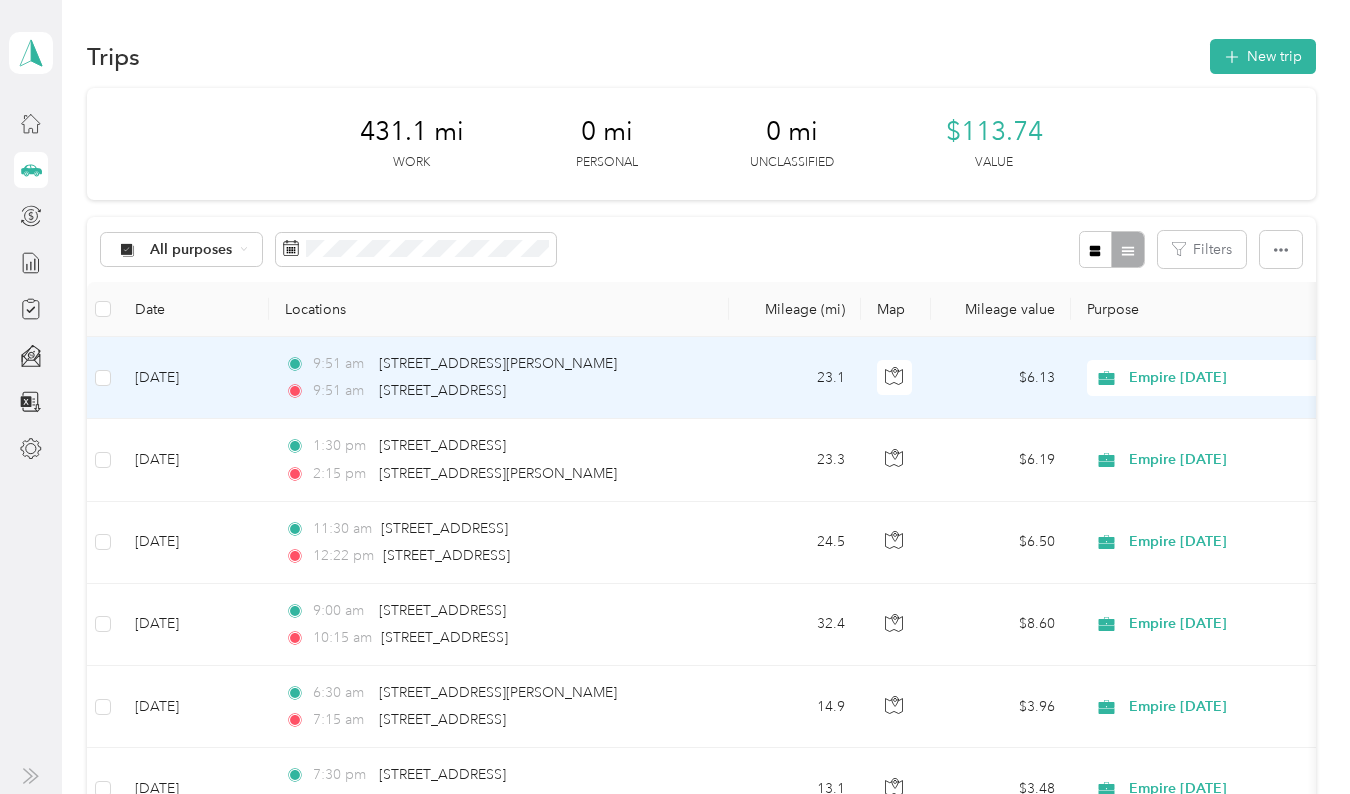click on "9:51 am [STREET_ADDRESS][PERSON_NAME]" at bounding box center (495, 364) 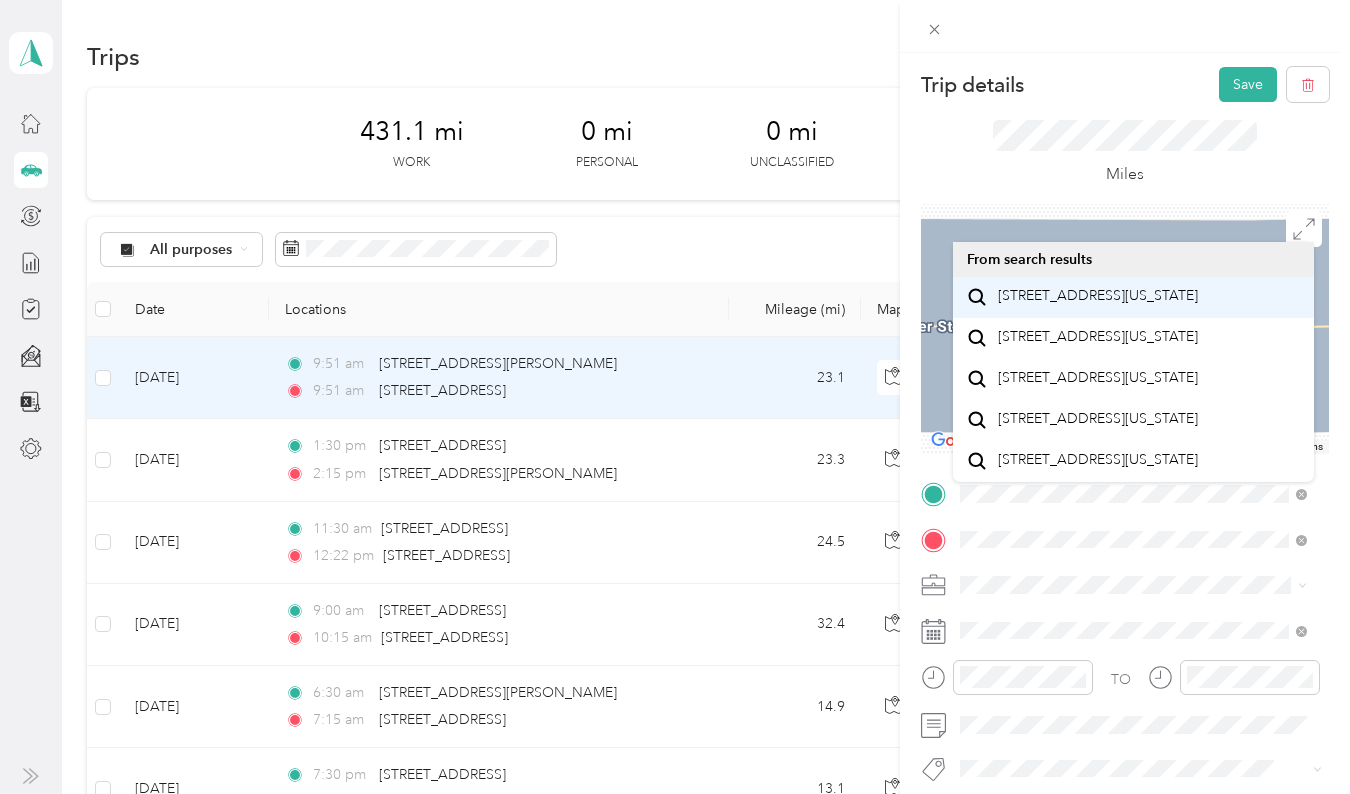click on "[STREET_ADDRESS][US_STATE]" at bounding box center (1098, 296) 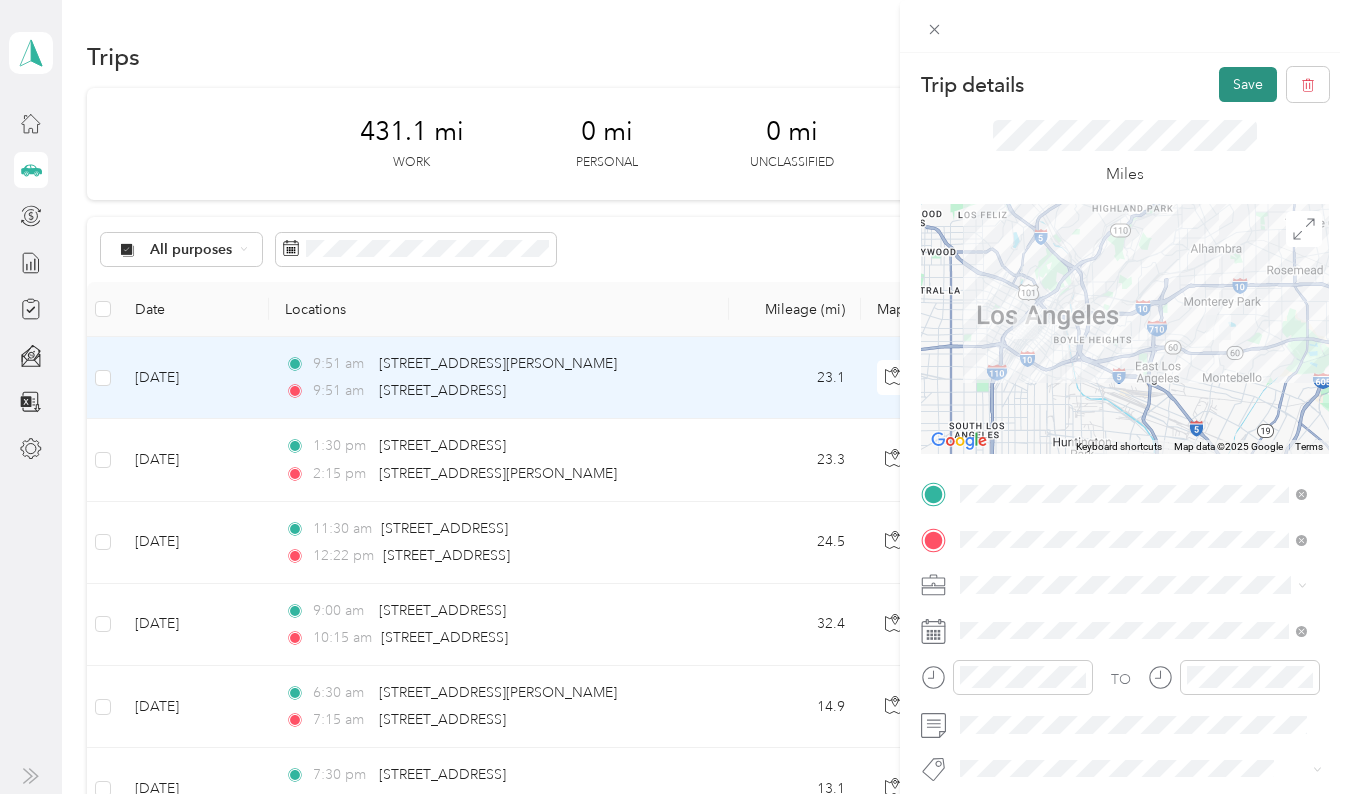 click on "Save" at bounding box center [1248, 84] 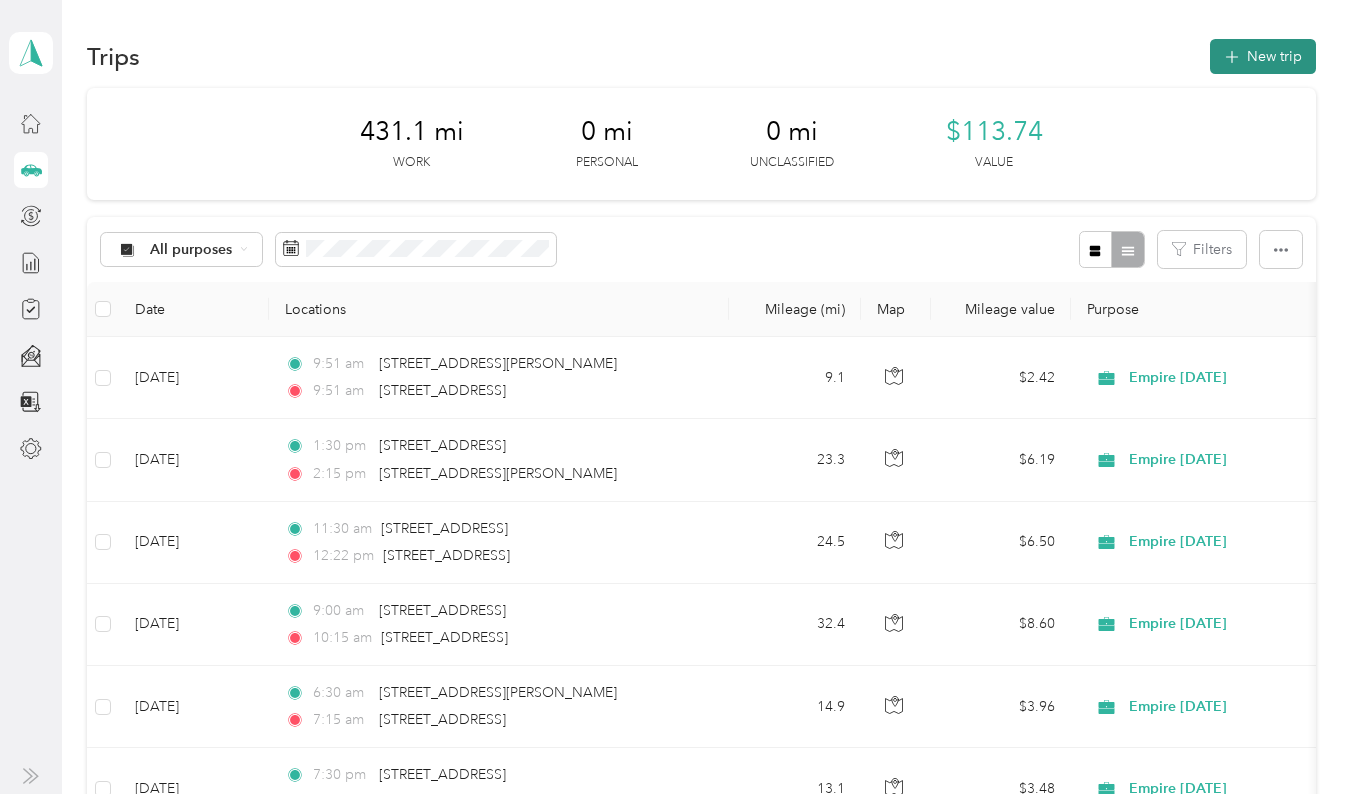 click on "New trip" at bounding box center (1263, 56) 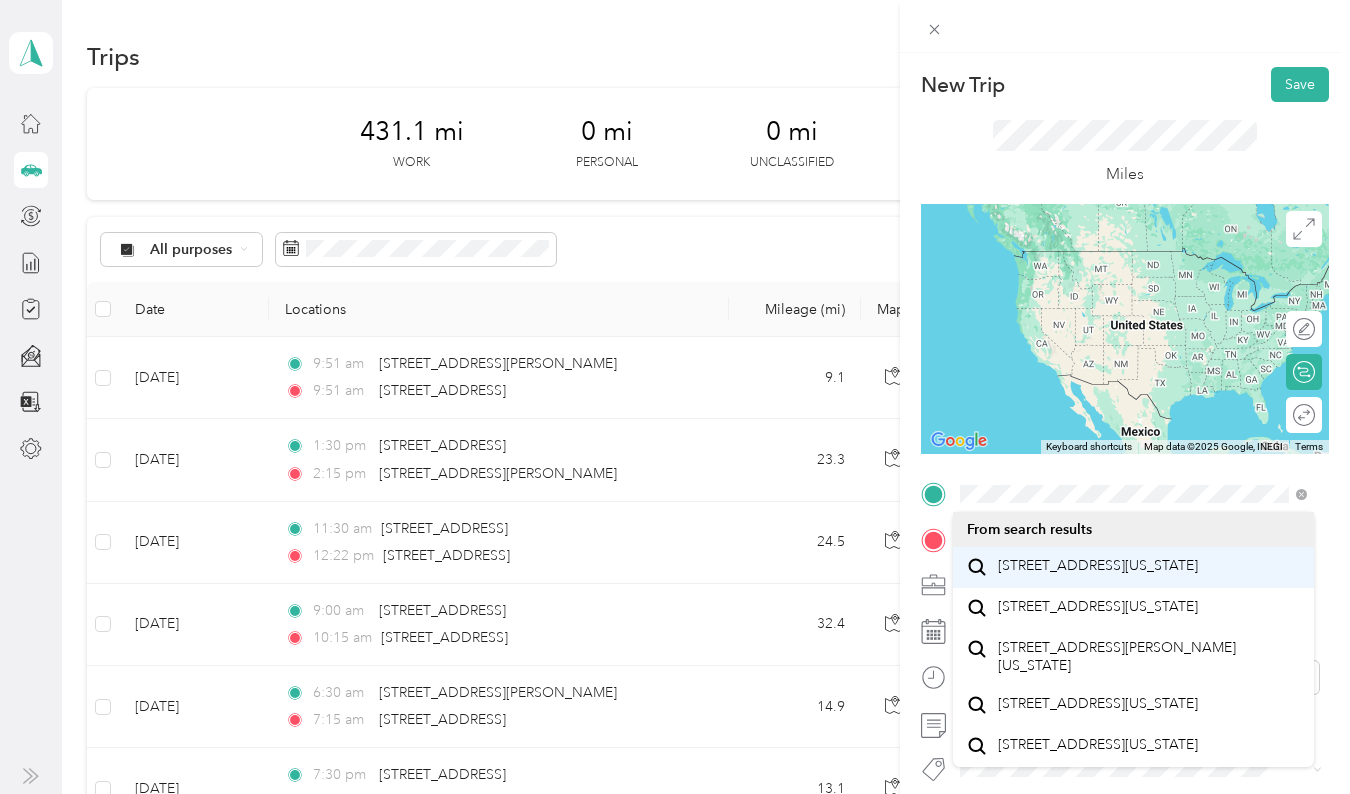 click on "[STREET_ADDRESS][US_STATE]" at bounding box center [1098, 566] 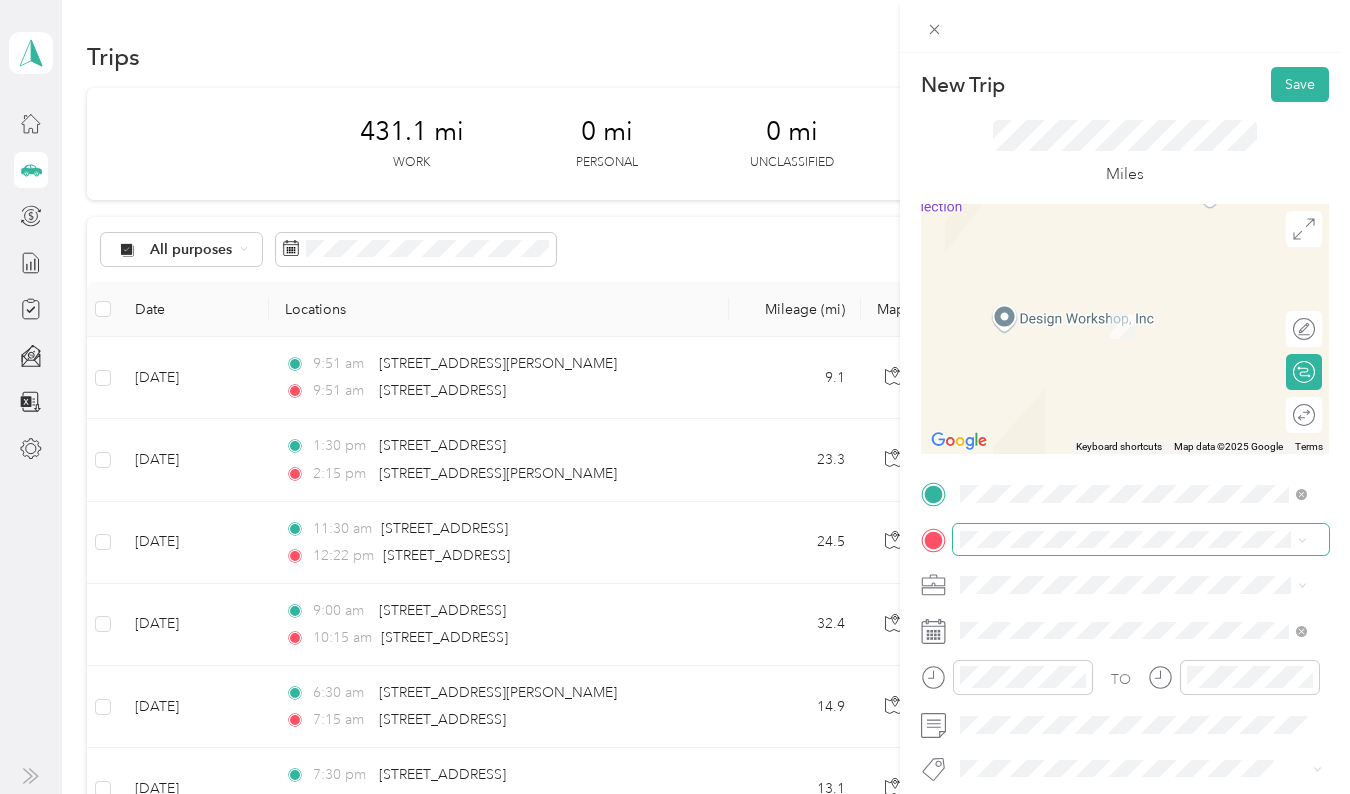 click on "New Trip Save This trip cannot be edited because it is either under review, approved, or paid. Contact your Team Manager to edit it. Miles To navigate the map with touch gestures double-tap and hold your finger on the map, then drag the map. ← Move left → Move right ↑ Move up ↓ Move down + Zoom in - Zoom out Home Jump left by 75% End Jump right by 75% Page Up Jump up by 75% Page Down Jump down by 75% To navigate, press the arrow keys. Keyboard shortcuts Map Data Map data ©2025 Google Map data ©2025 Google 2 m  Click to toggle between metric and imperial units Terms Report a map error Edit route Calculate route Round trip TO Add photo" at bounding box center [670, 794] 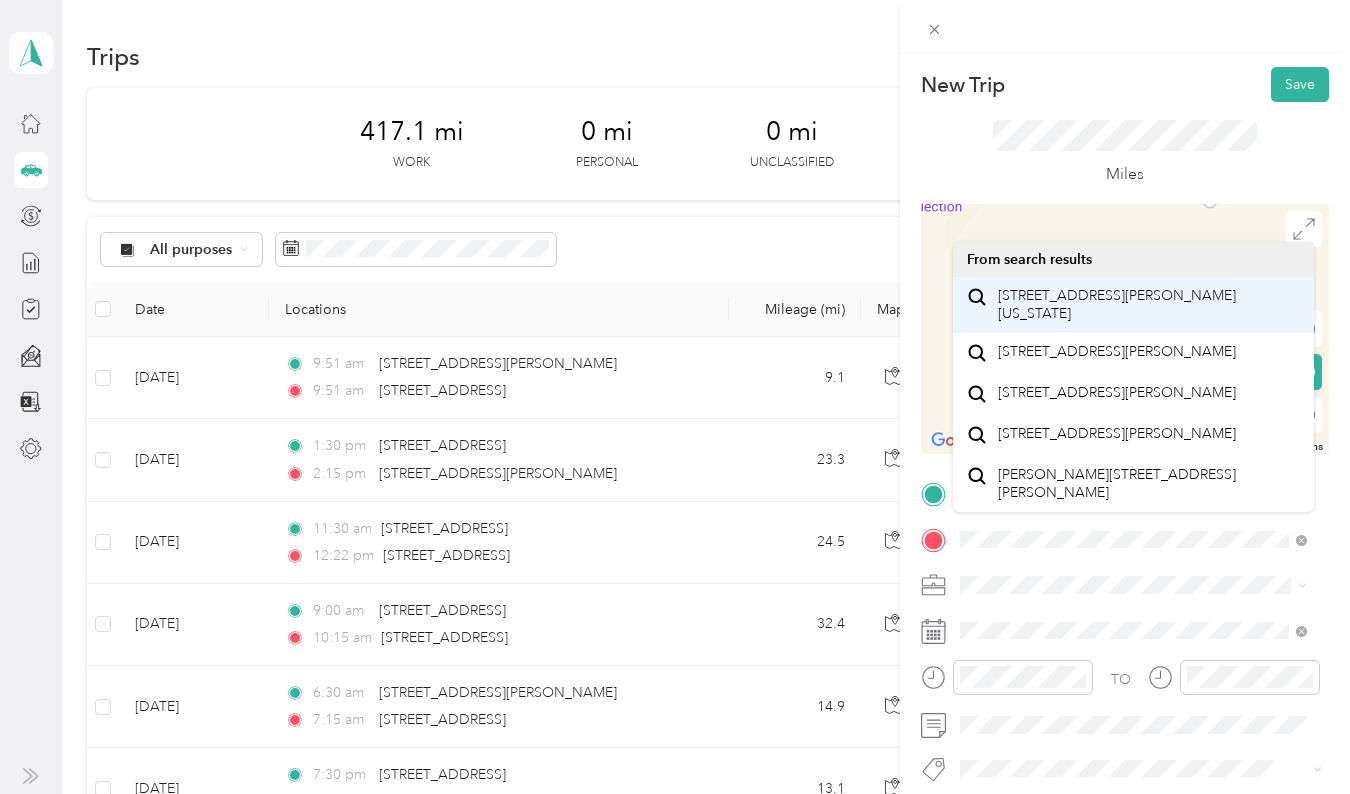 click on "[STREET_ADDRESS][PERSON_NAME][US_STATE]" at bounding box center [1149, 304] 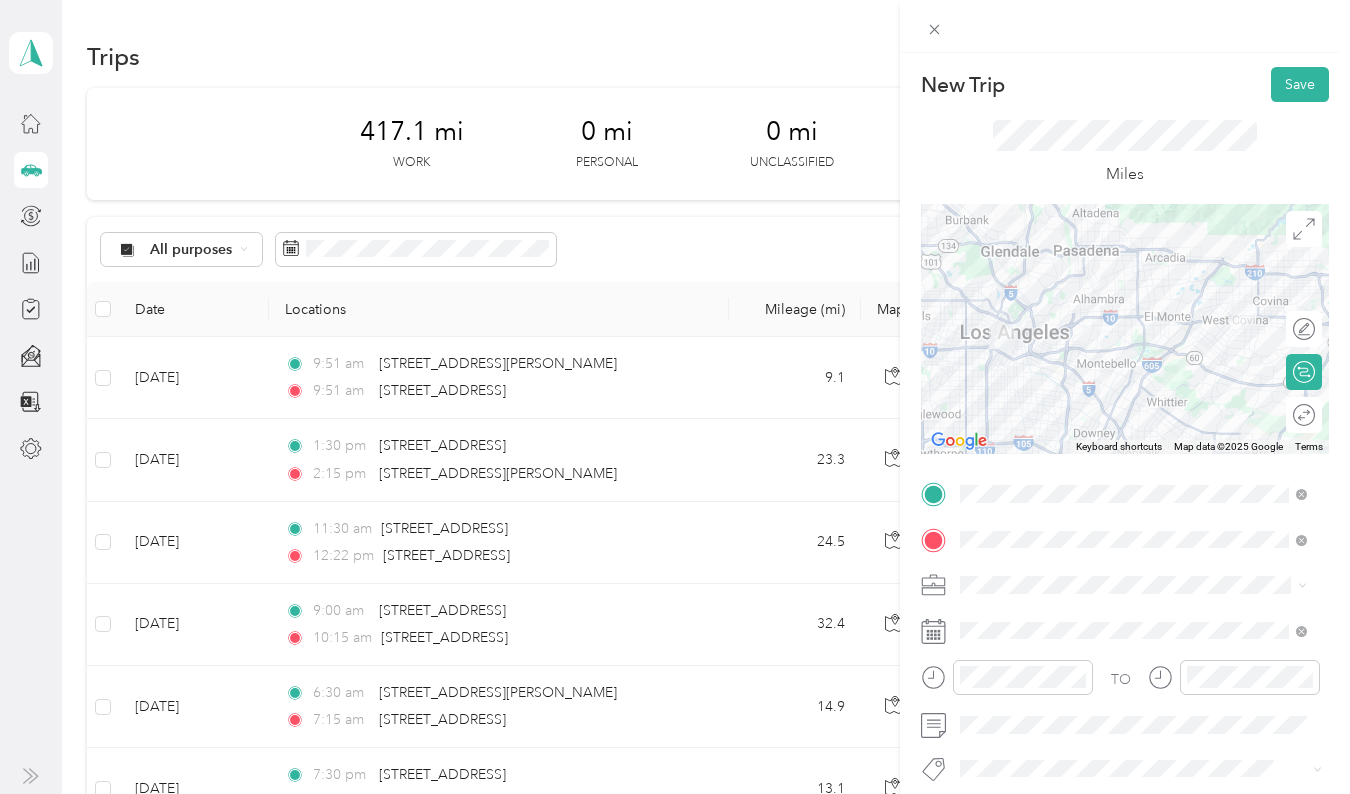 scroll, scrollTop: 113, scrollLeft: 0, axis: vertical 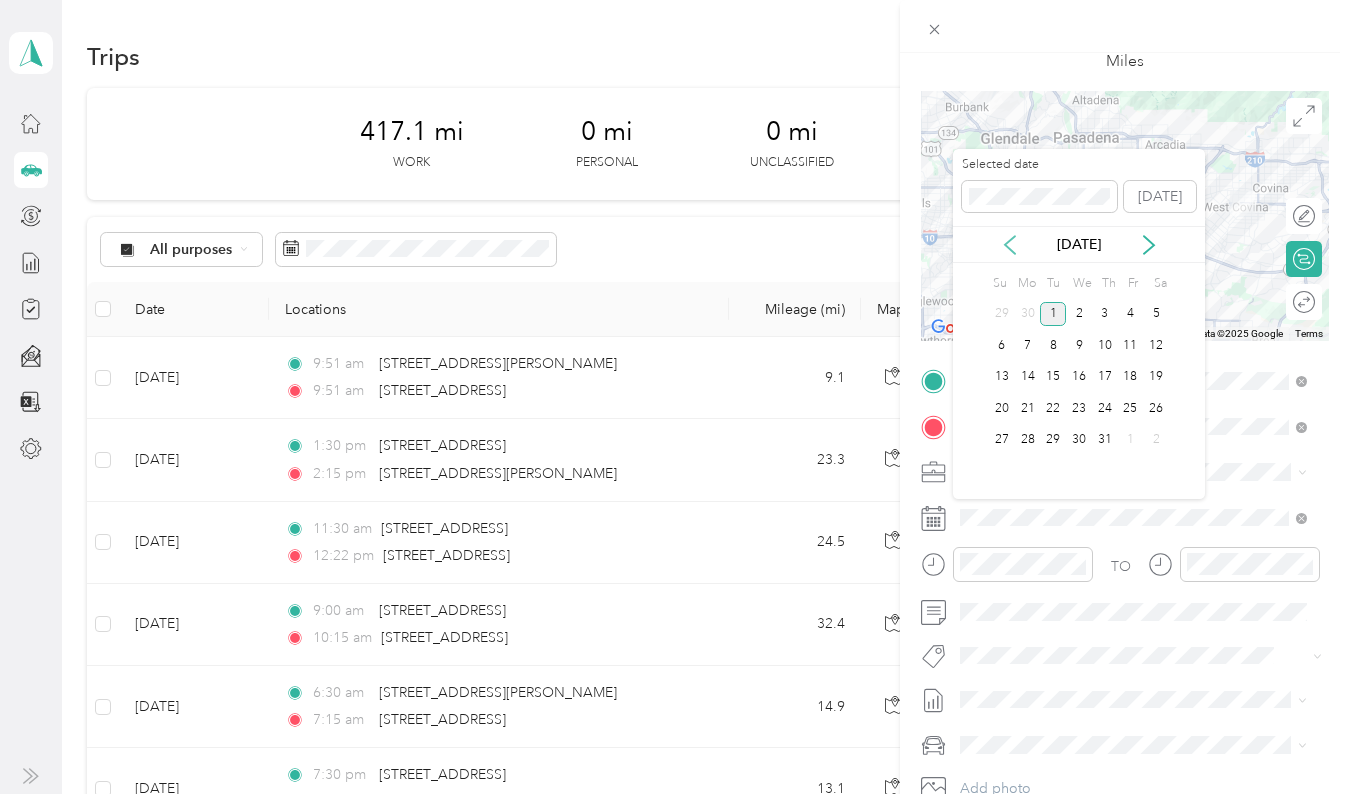 click 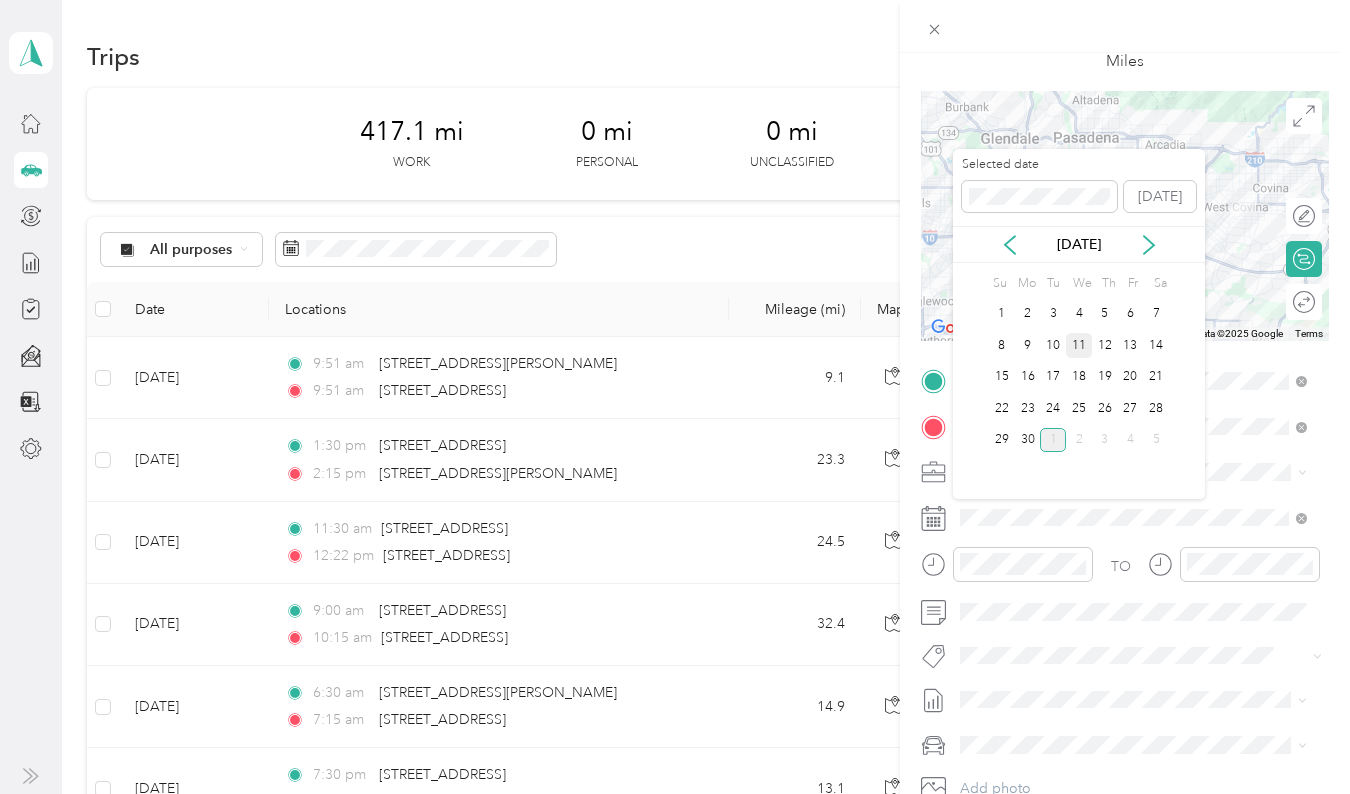 click on "11" at bounding box center (1079, 345) 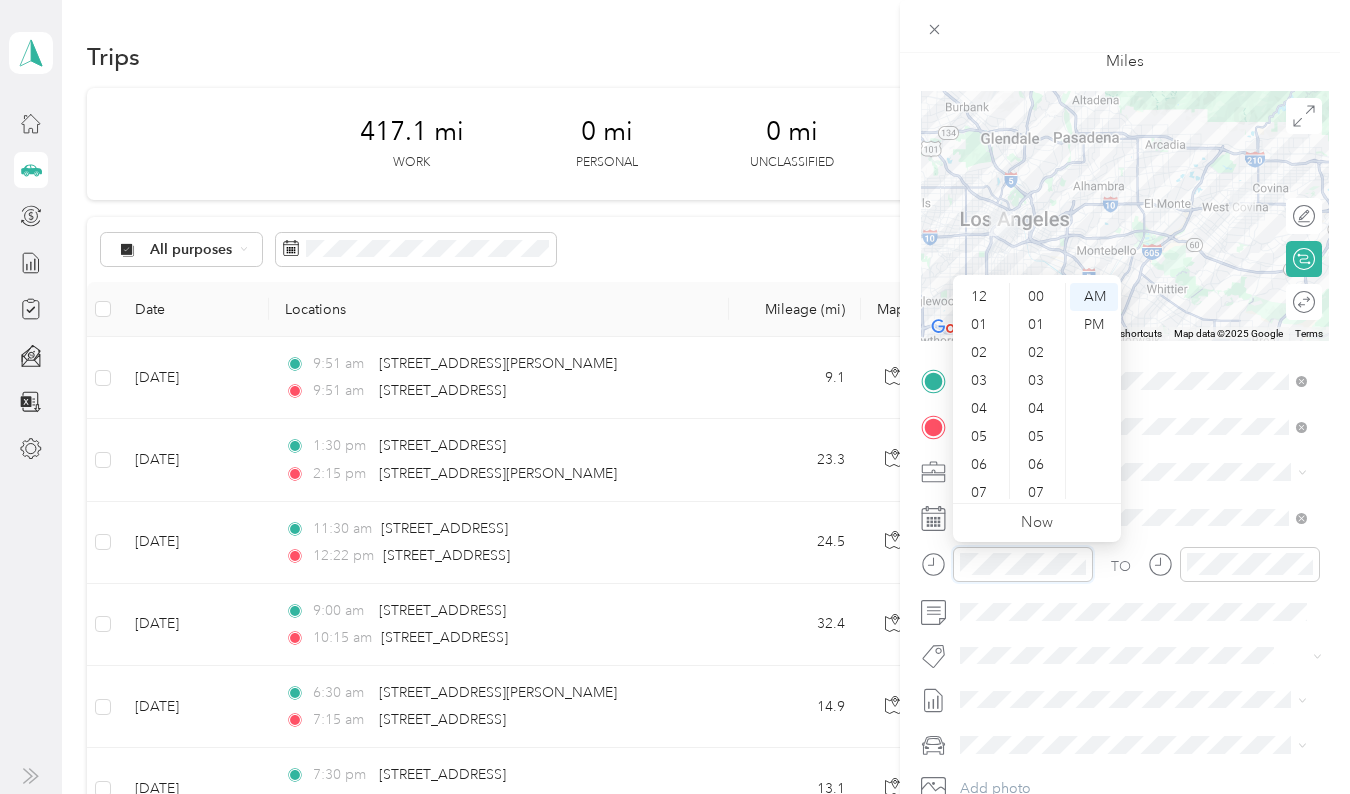 scroll, scrollTop: 1464, scrollLeft: 0, axis: vertical 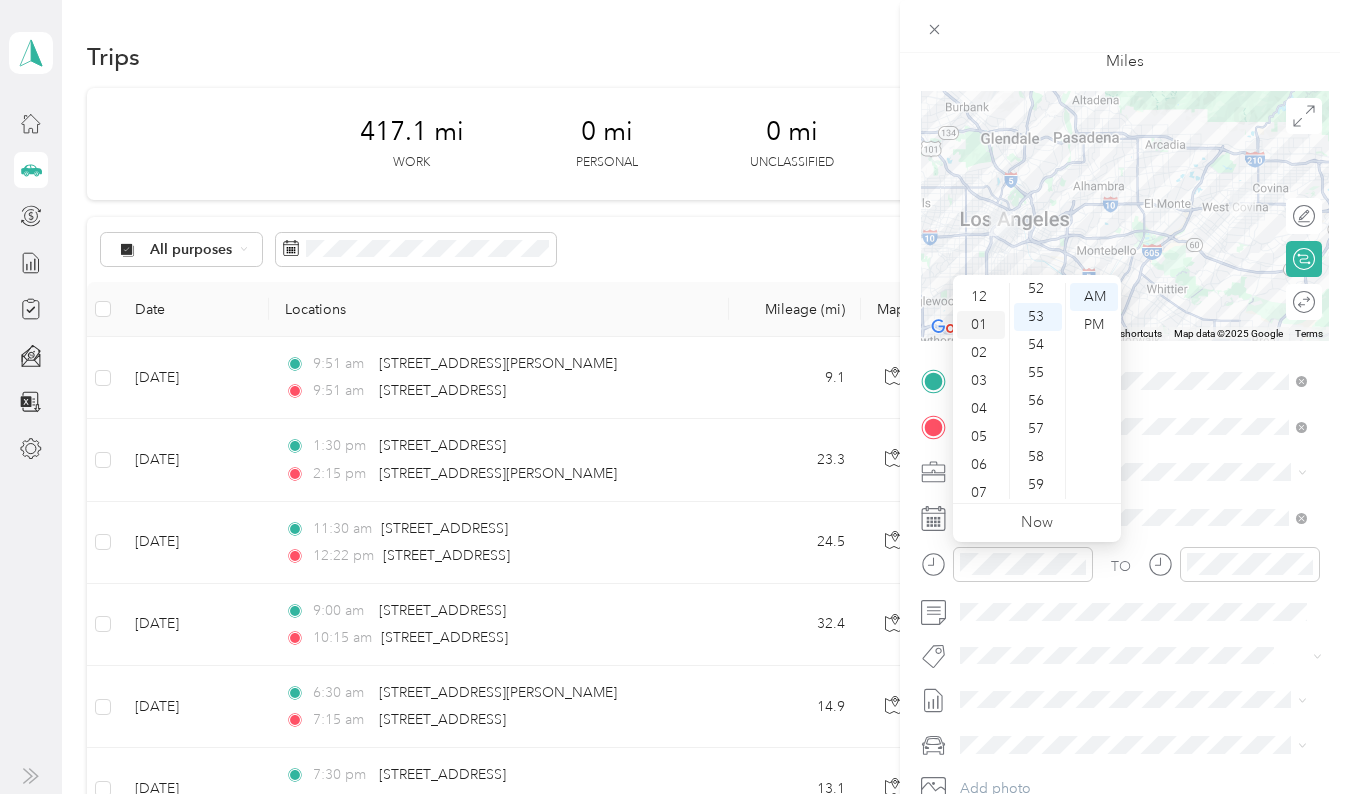 click on "01" at bounding box center [981, 325] 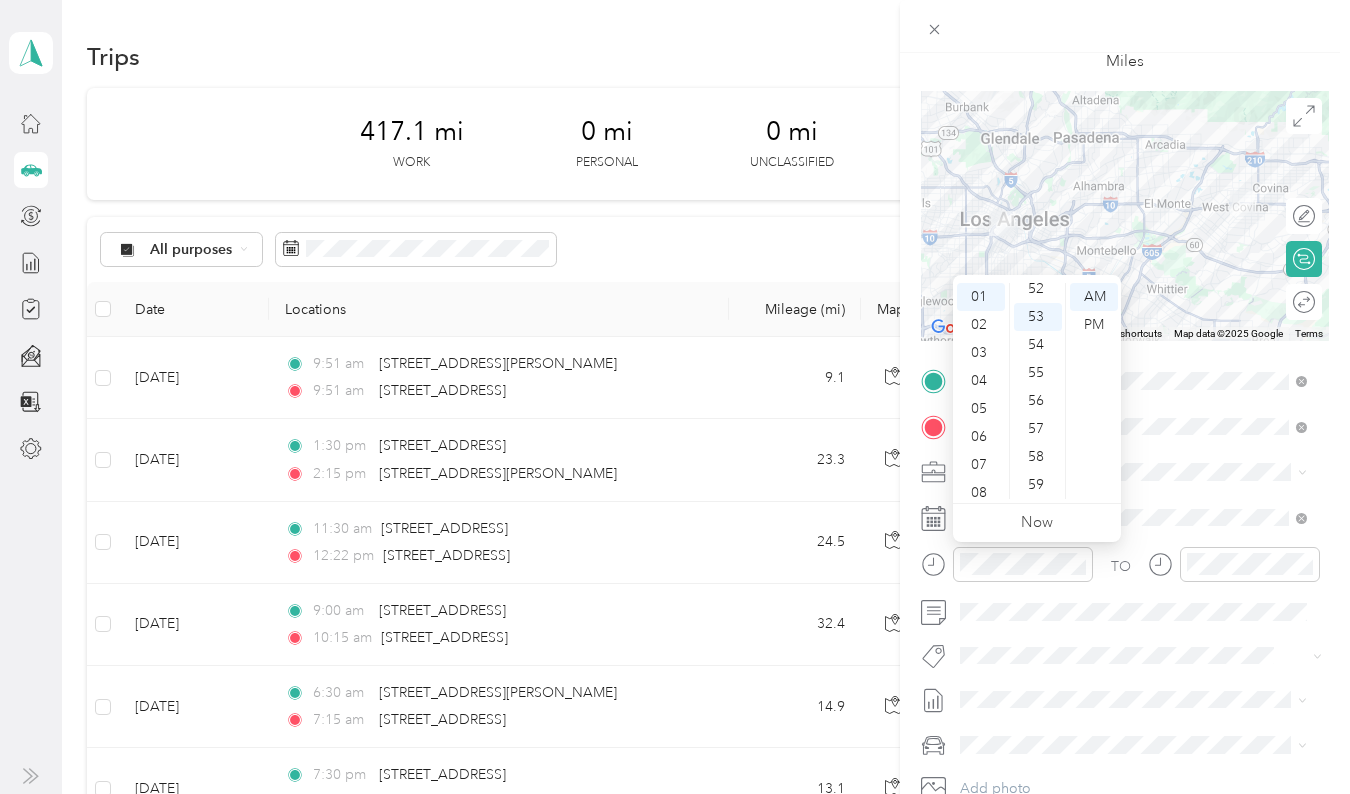 scroll, scrollTop: 28, scrollLeft: 0, axis: vertical 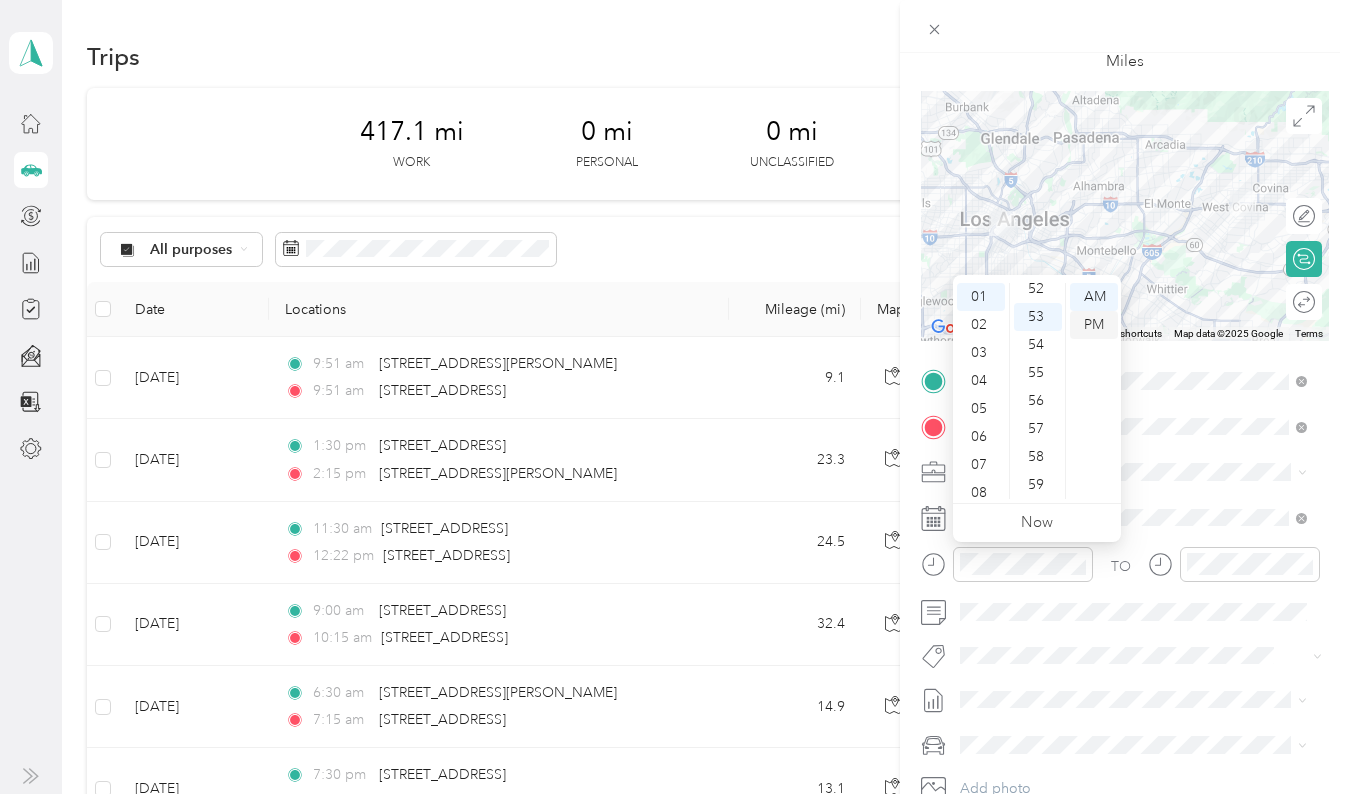 click on "PM" at bounding box center (1094, 325) 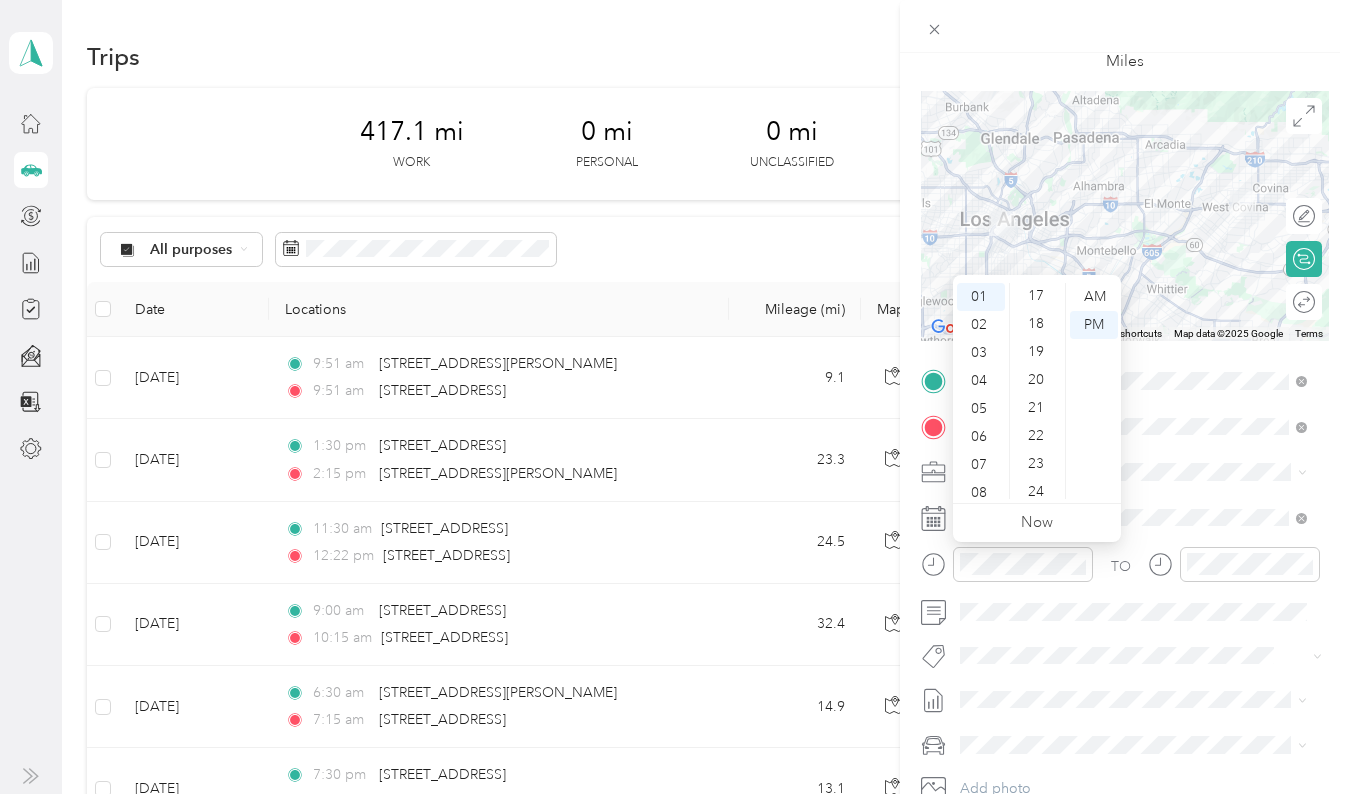 scroll, scrollTop: 476, scrollLeft: 0, axis: vertical 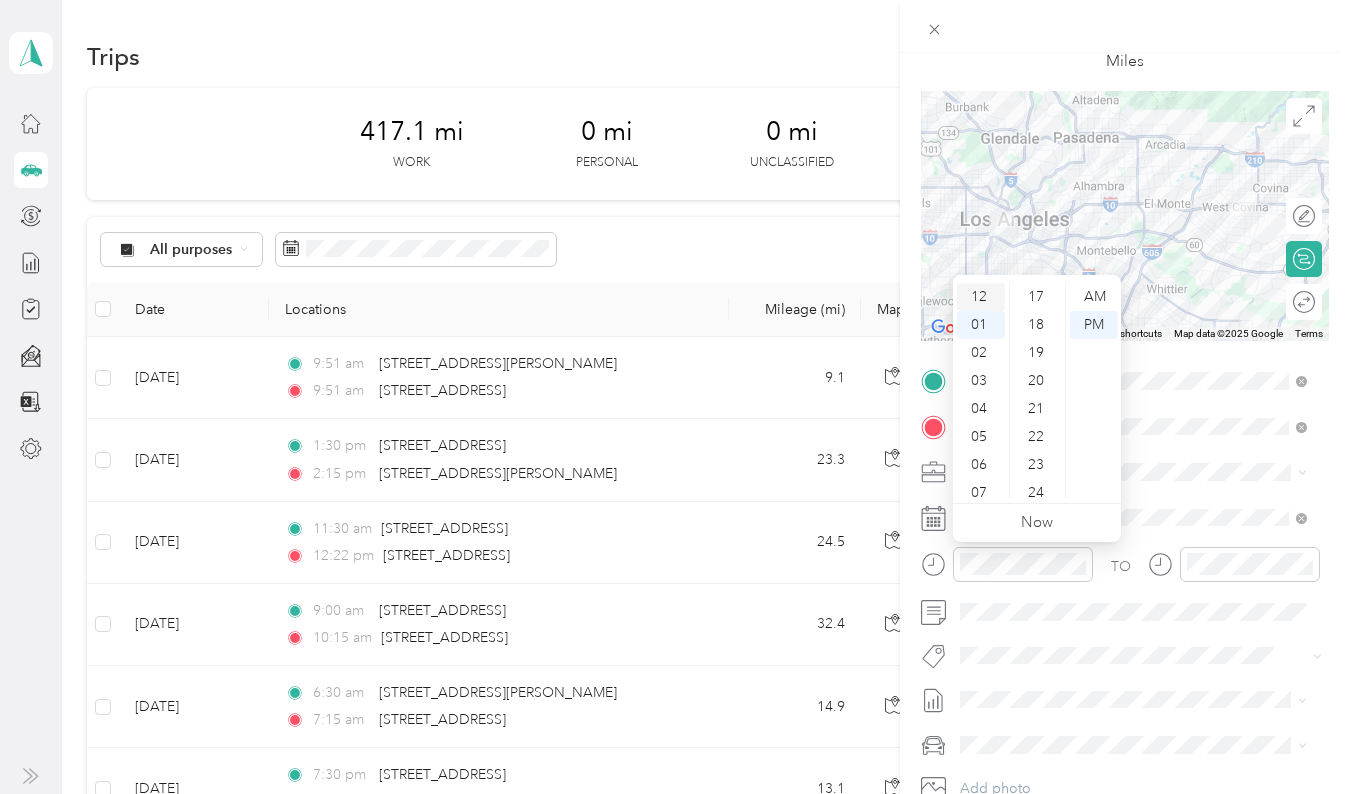 click on "12" at bounding box center [981, 297] 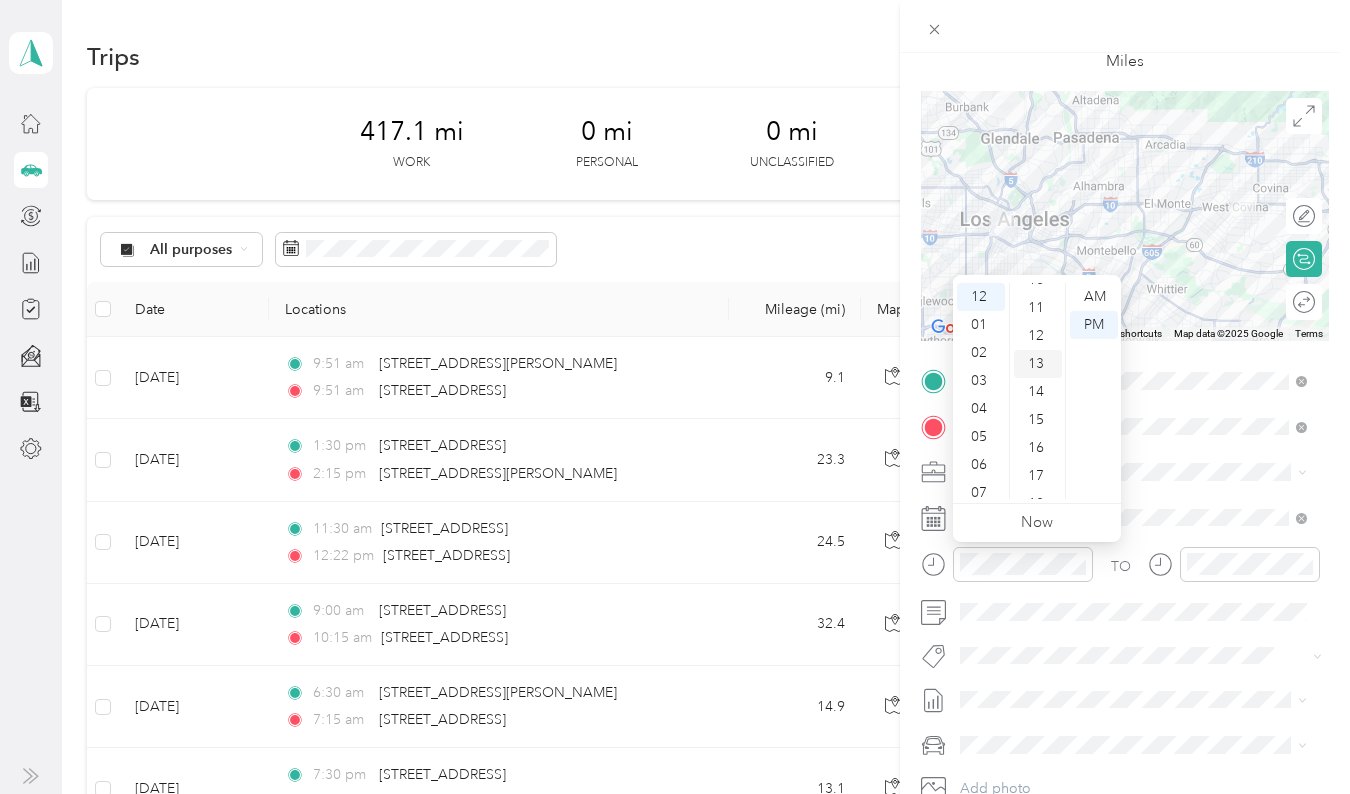 scroll, scrollTop: 295, scrollLeft: 0, axis: vertical 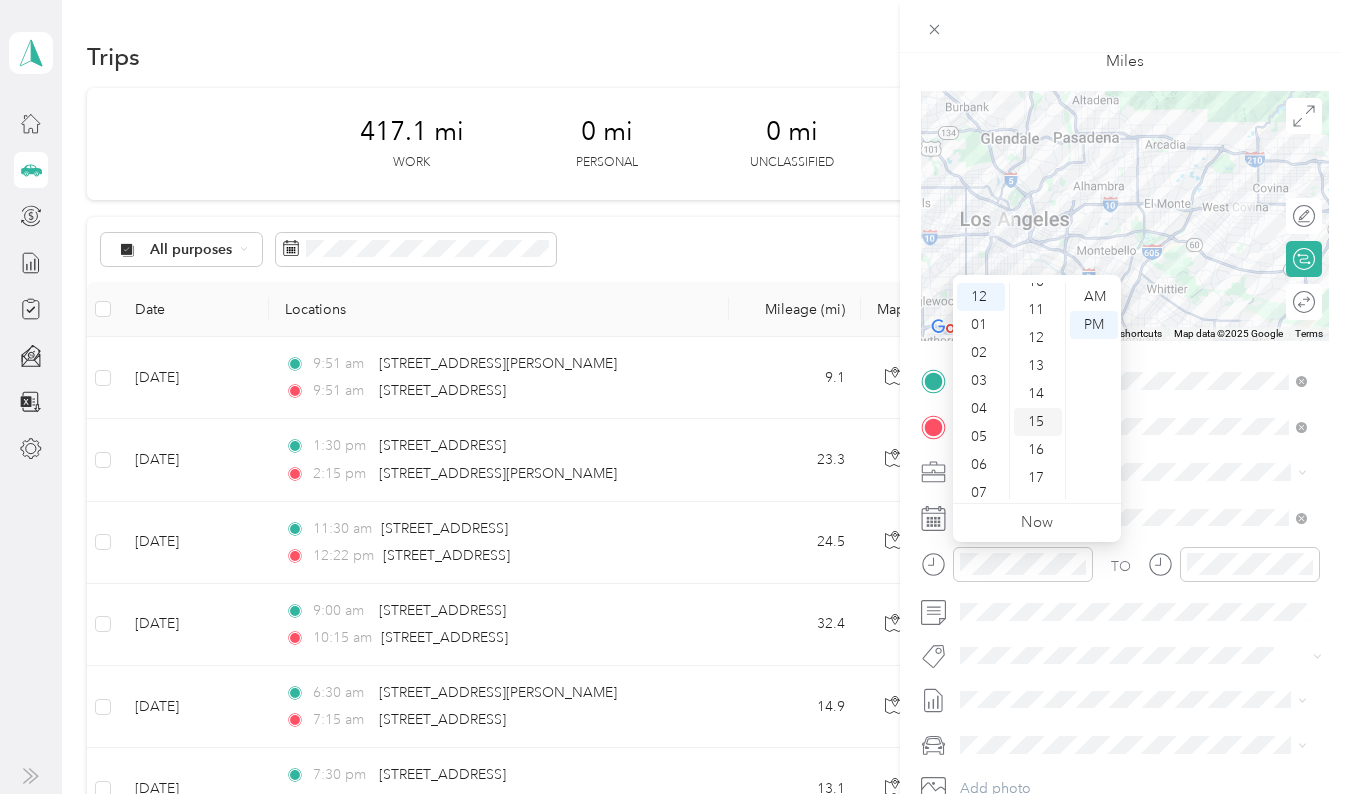 click on "15" at bounding box center (1038, 422) 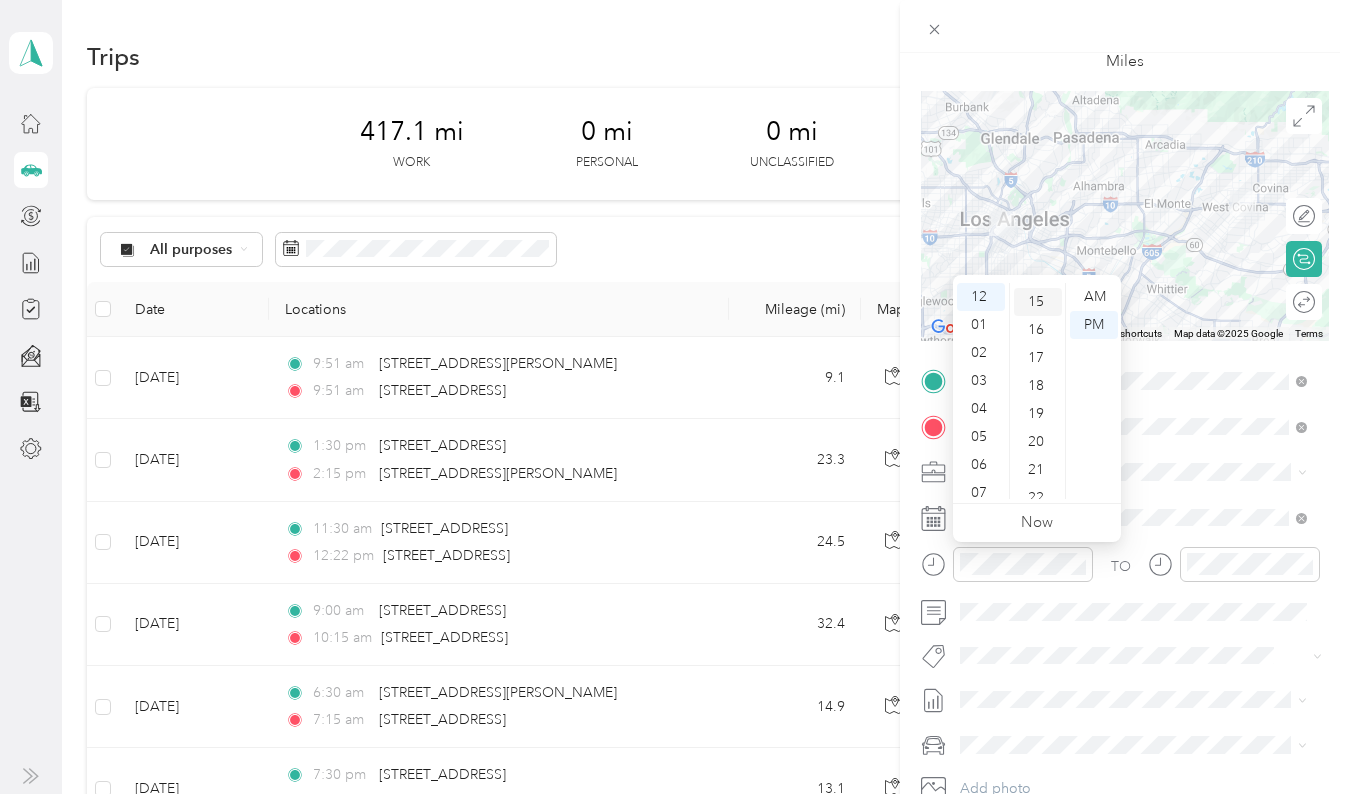 scroll, scrollTop: 420, scrollLeft: 0, axis: vertical 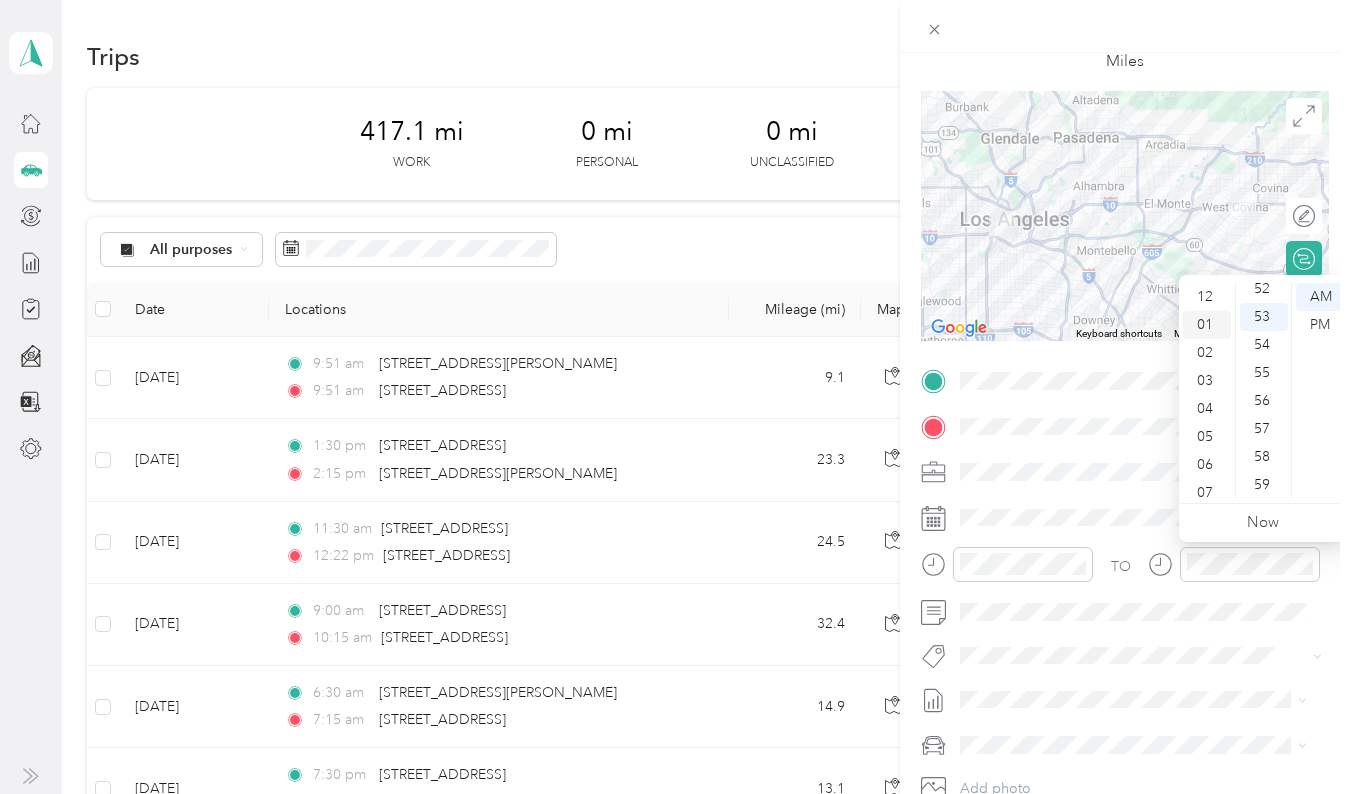 click on "01" at bounding box center (1207, 325) 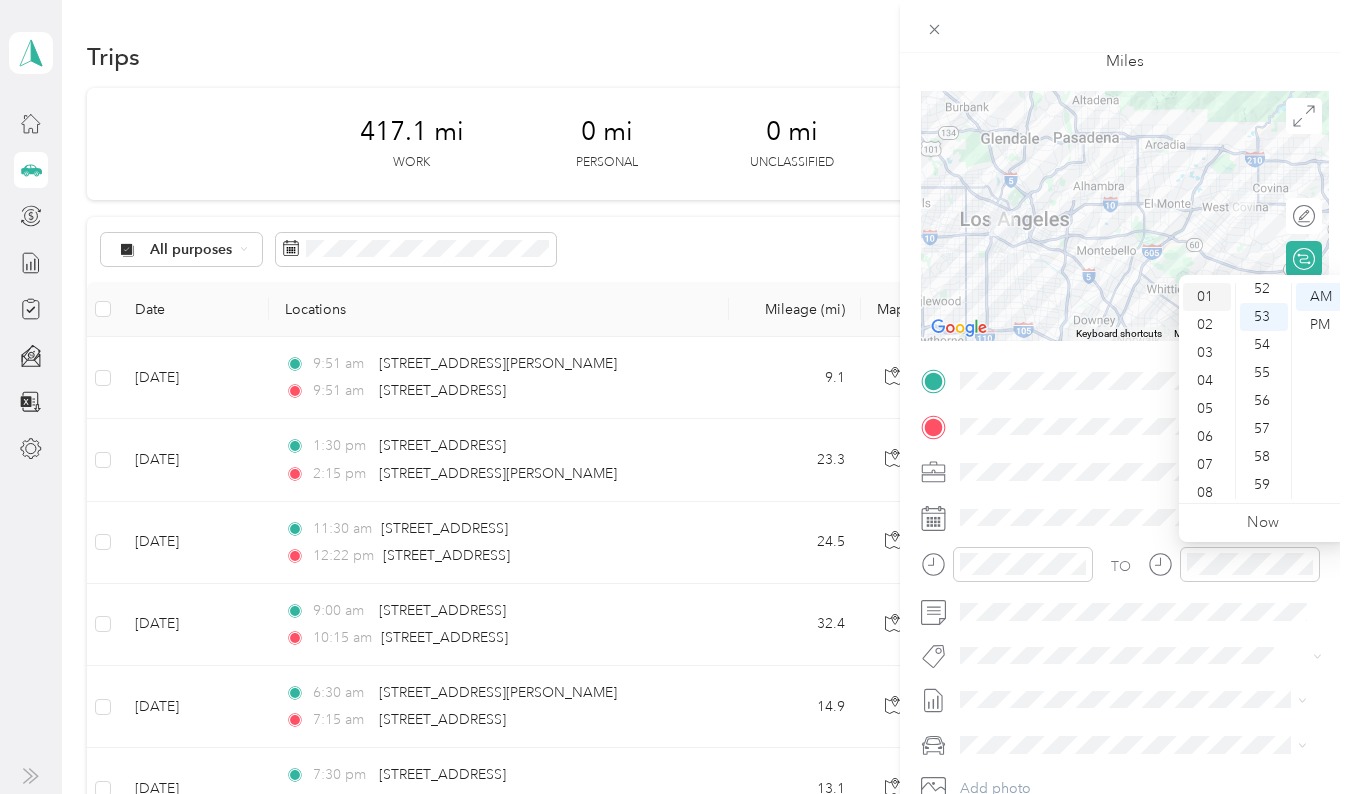scroll, scrollTop: 28, scrollLeft: 0, axis: vertical 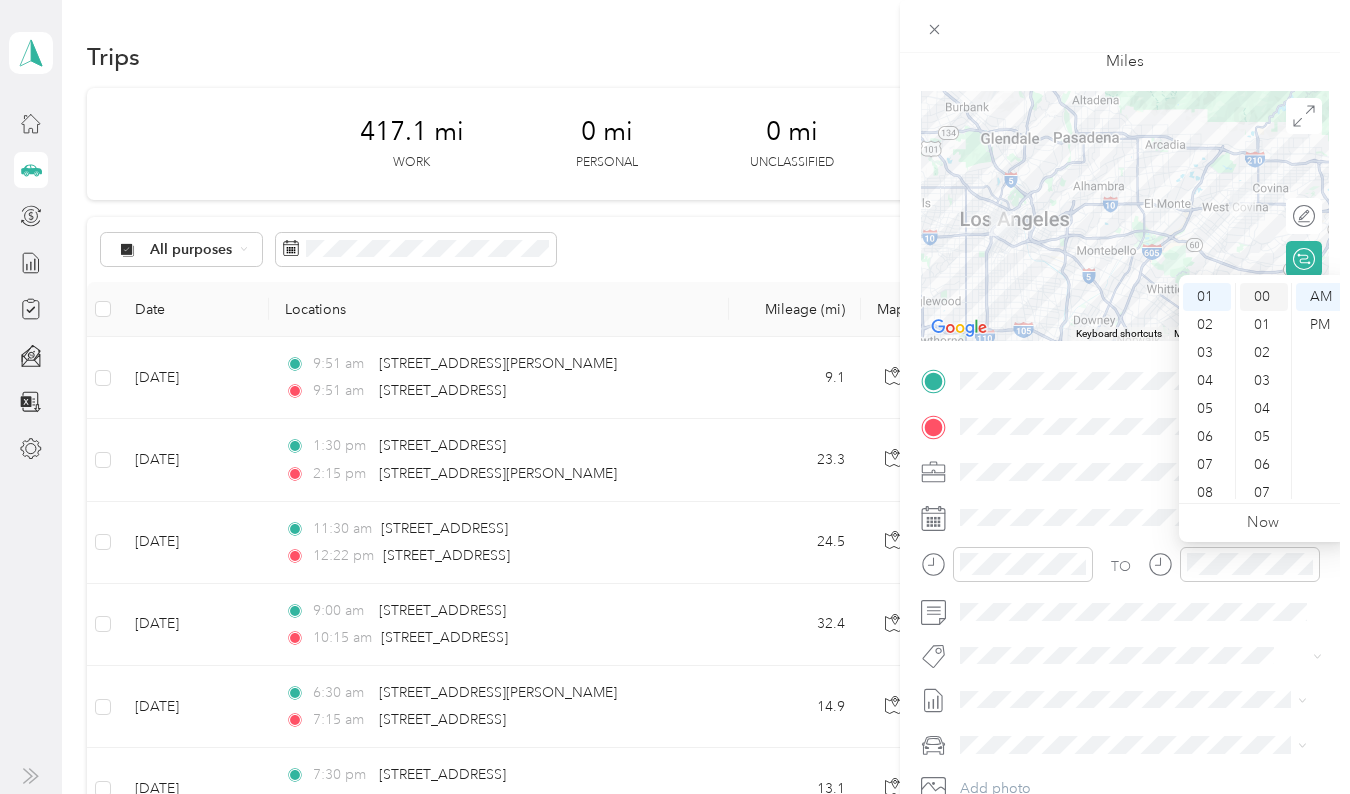 click on "00" at bounding box center (1264, 297) 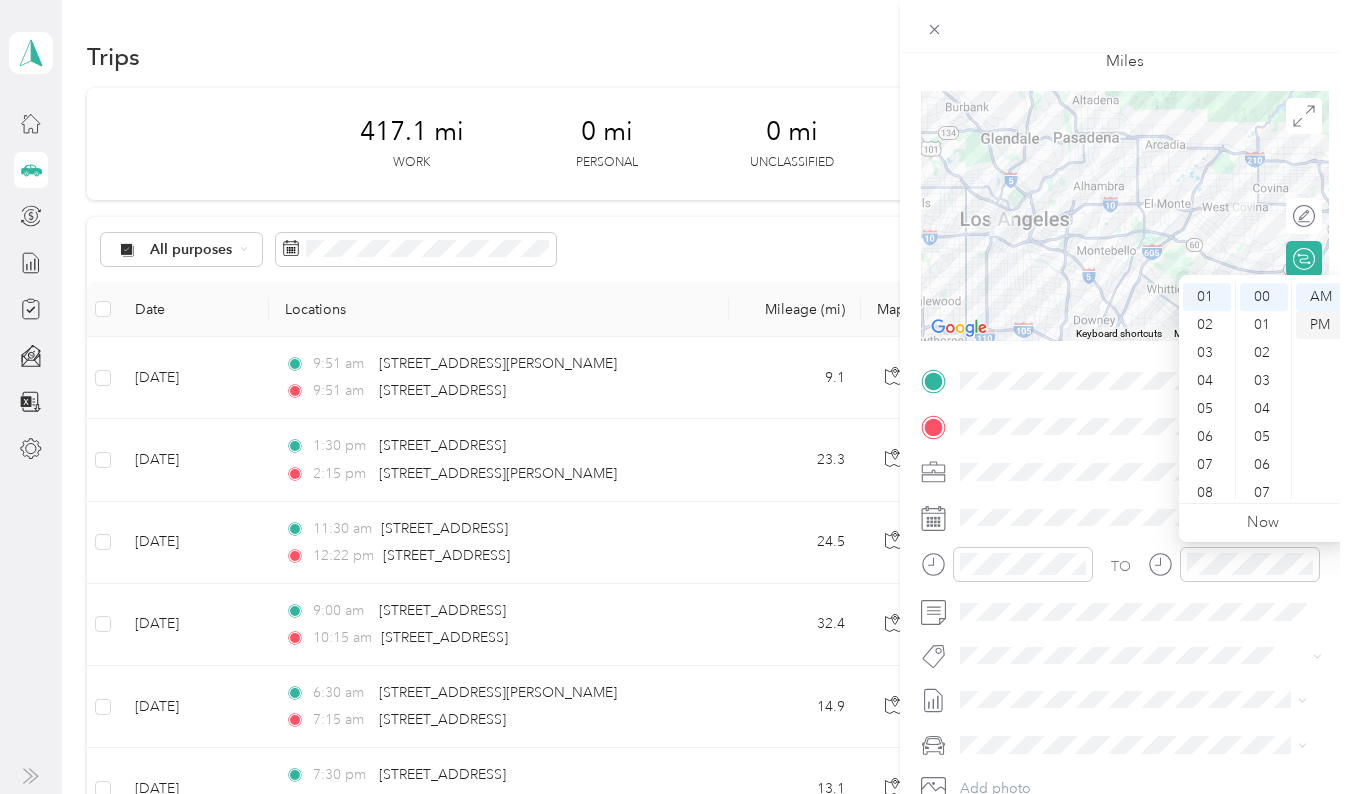 click on "PM" at bounding box center (1320, 325) 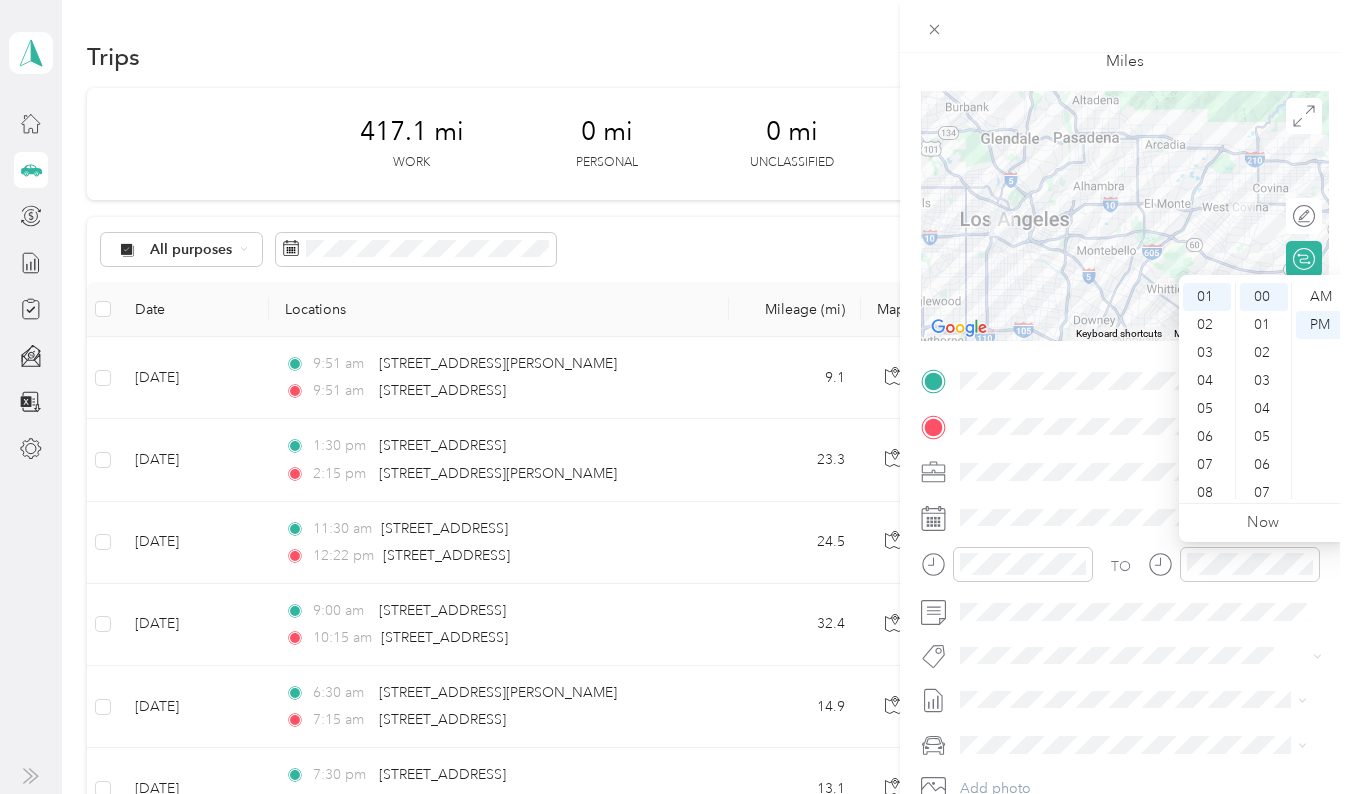 scroll, scrollTop: 255, scrollLeft: 0, axis: vertical 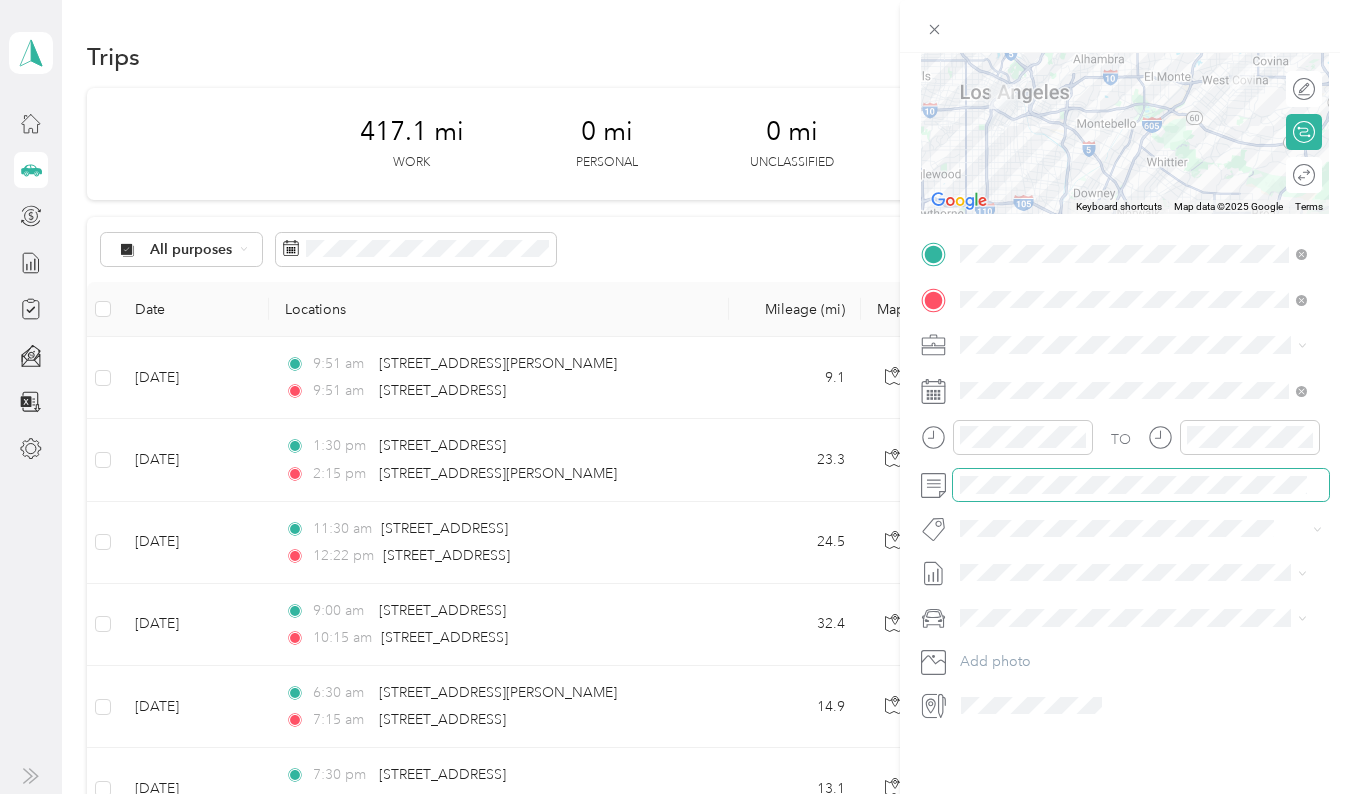 click at bounding box center (1141, 485) 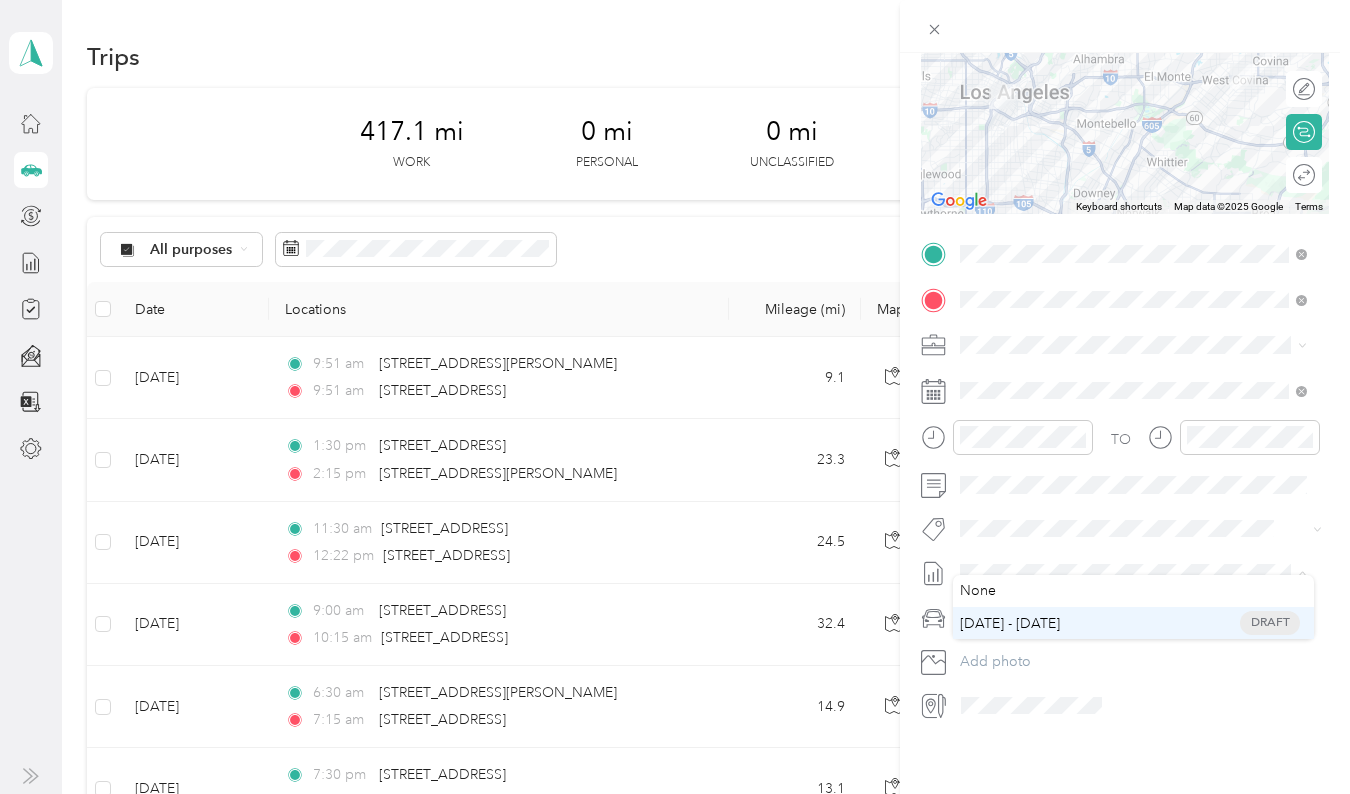 click on "[DATE] - [DATE]" at bounding box center (1010, 623) 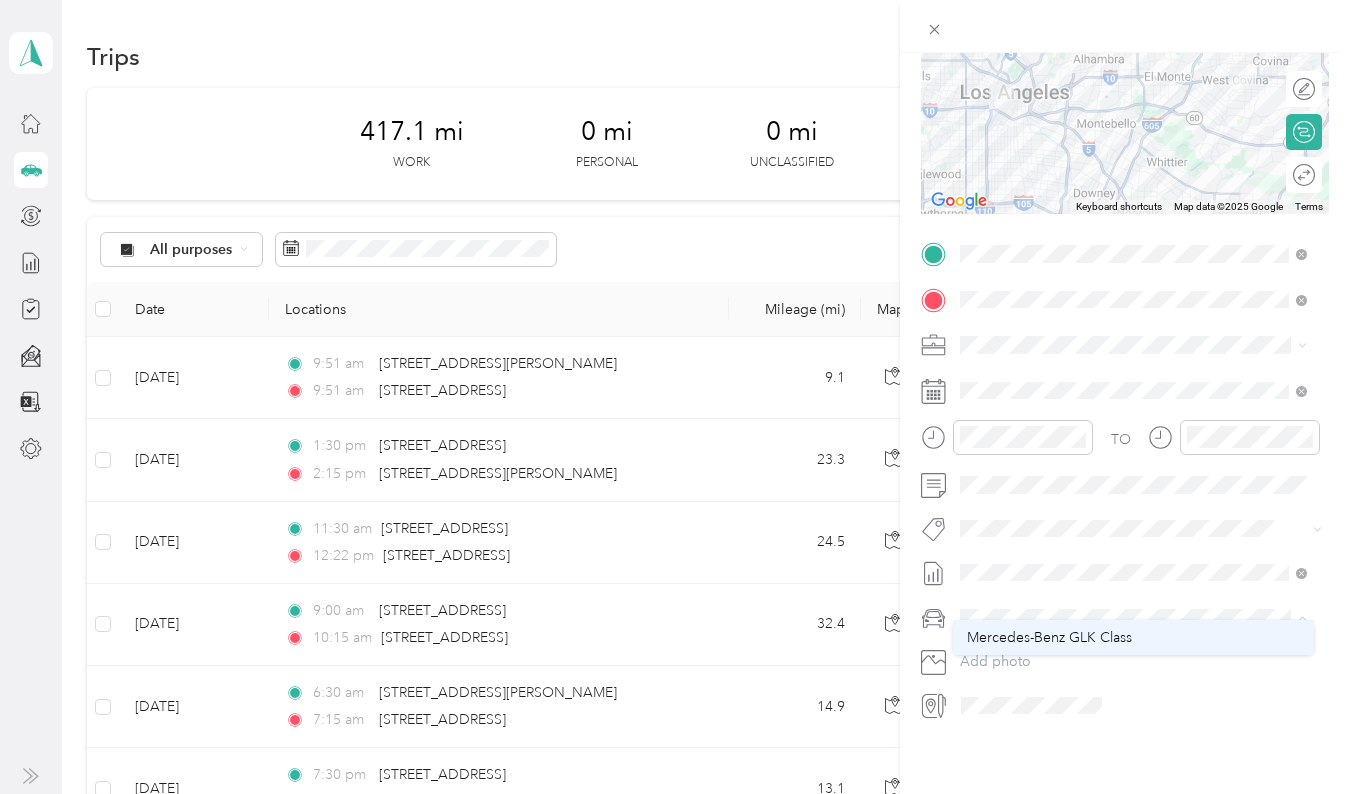 click on "Mercedes-Benz GLK Class" at bounding box center (1133, 637) 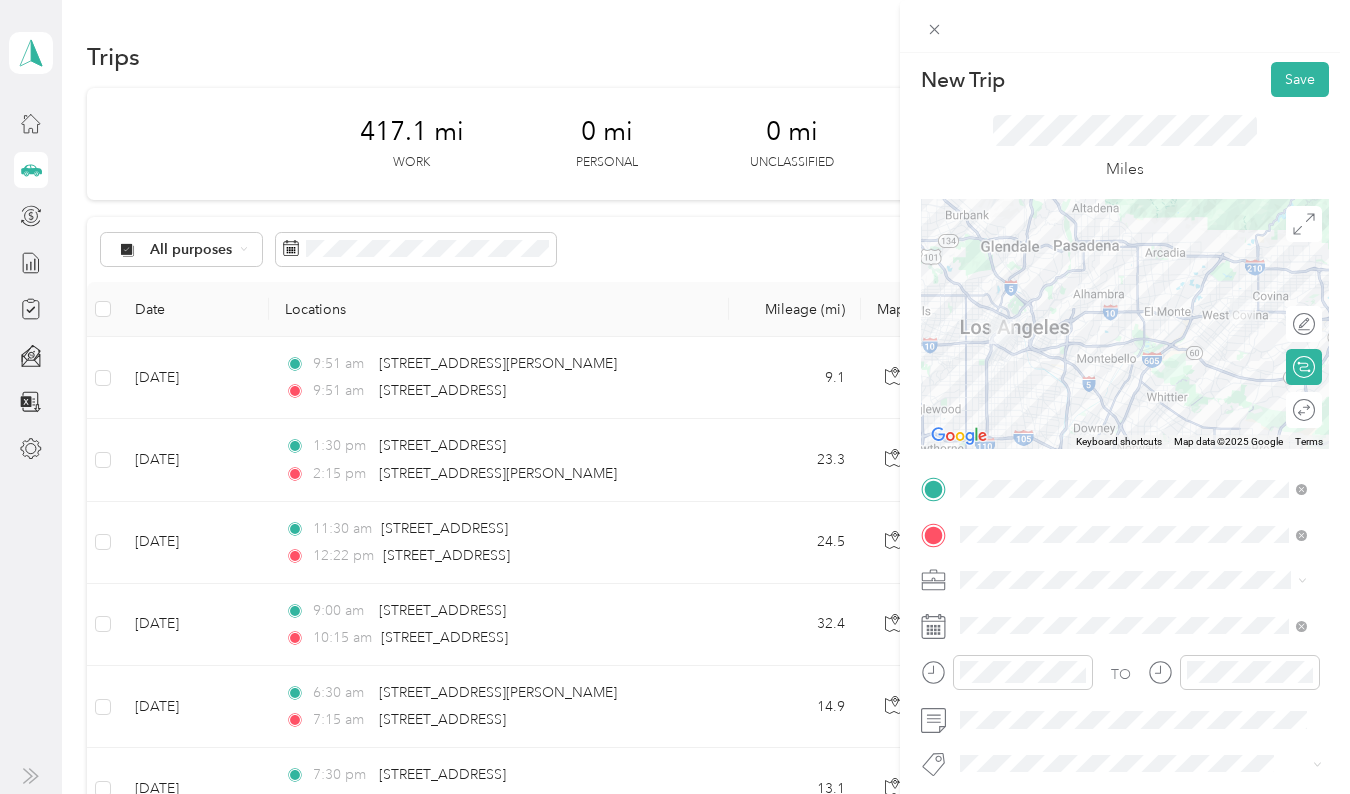 scroll, scrollTop: 0, scrollLeft: 0, axis: both 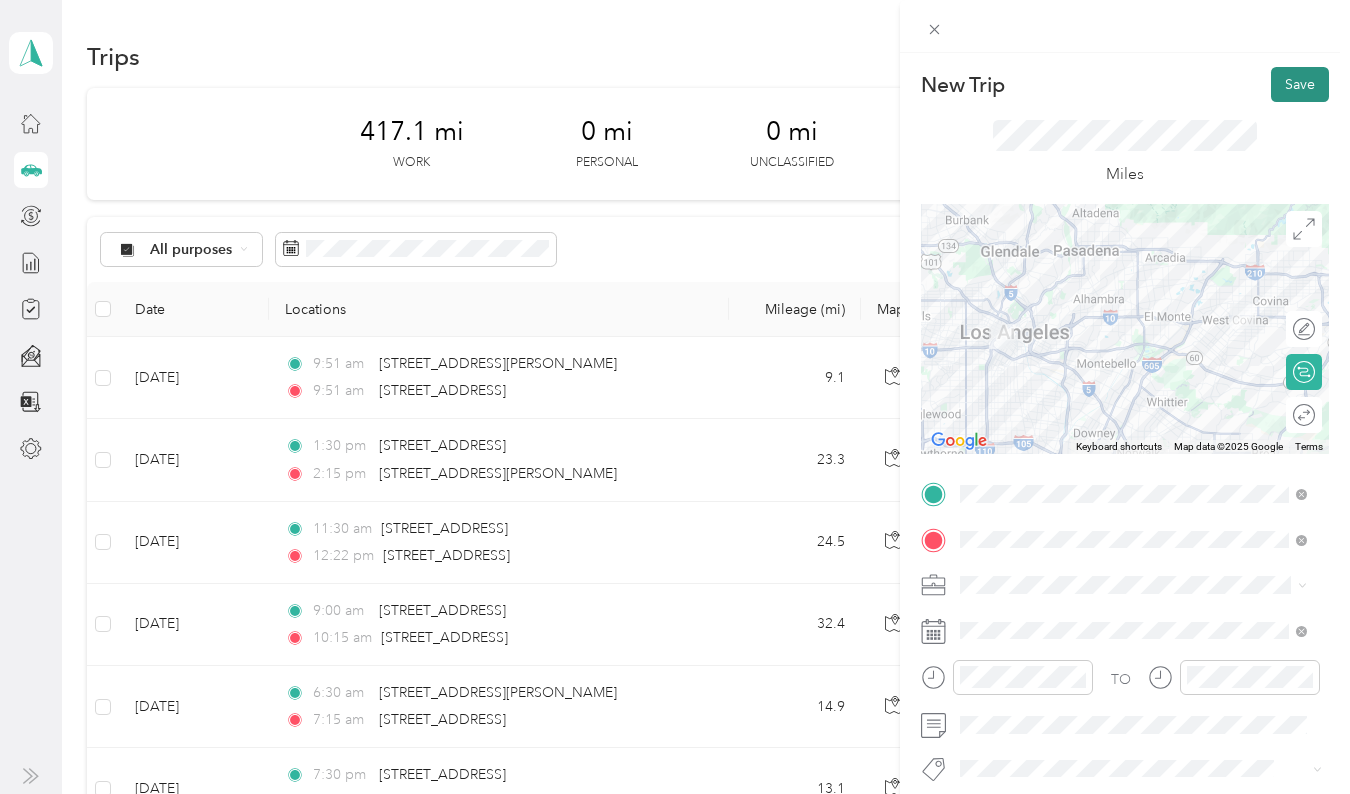 click on "Save" at bounding box center [1300, 84] 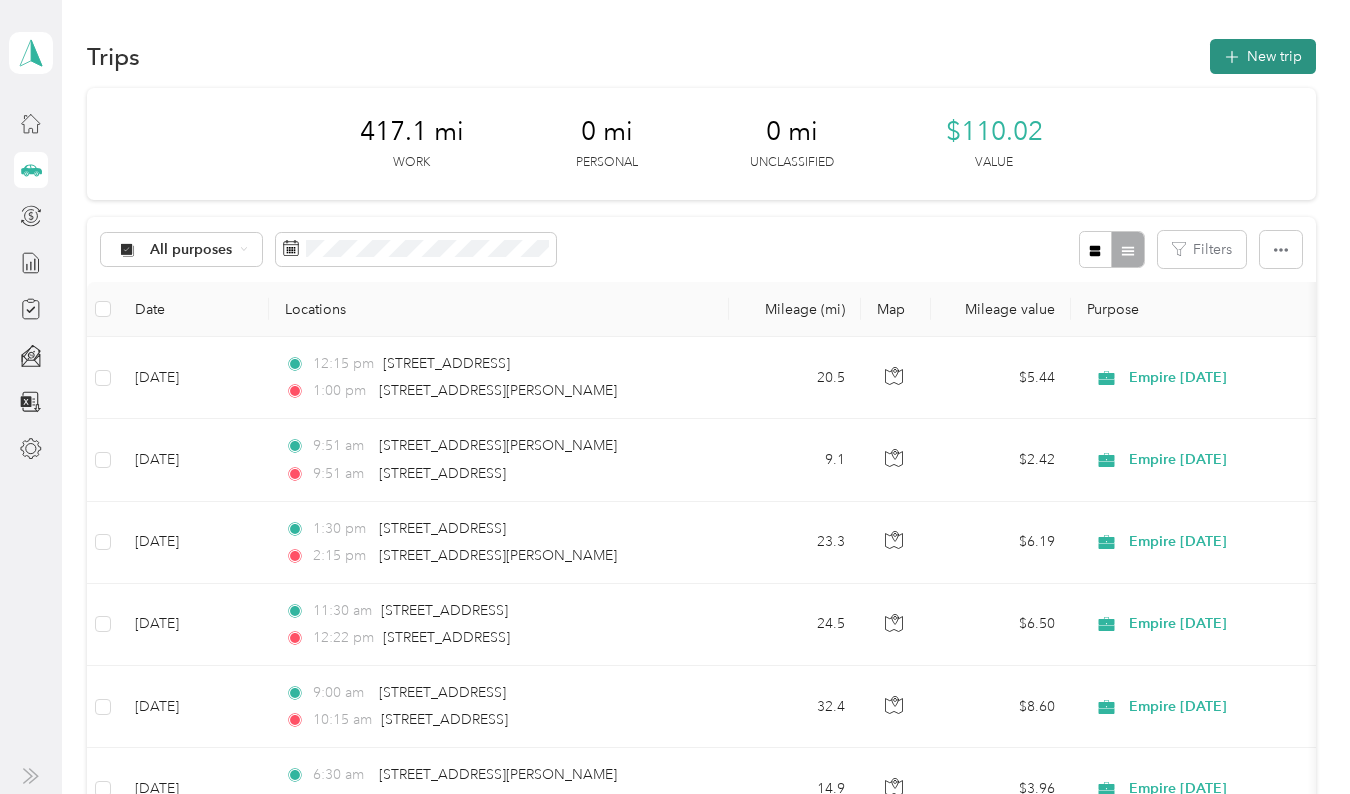 click on "New trip" at bounding box center (1263, 56) 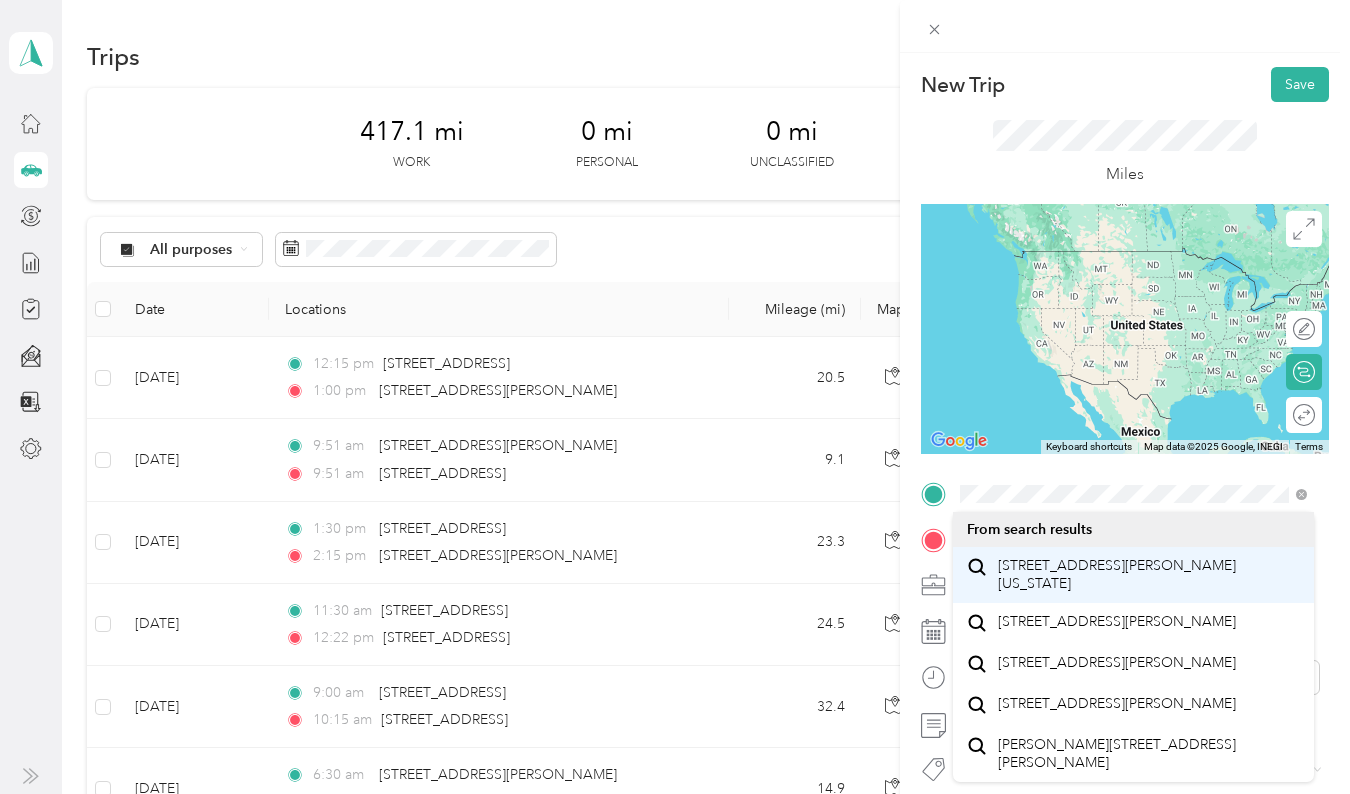 click on "[STREET_ADDRESS][PERSON_NAME][US_STATE]" at bounding box center (1149, 574) 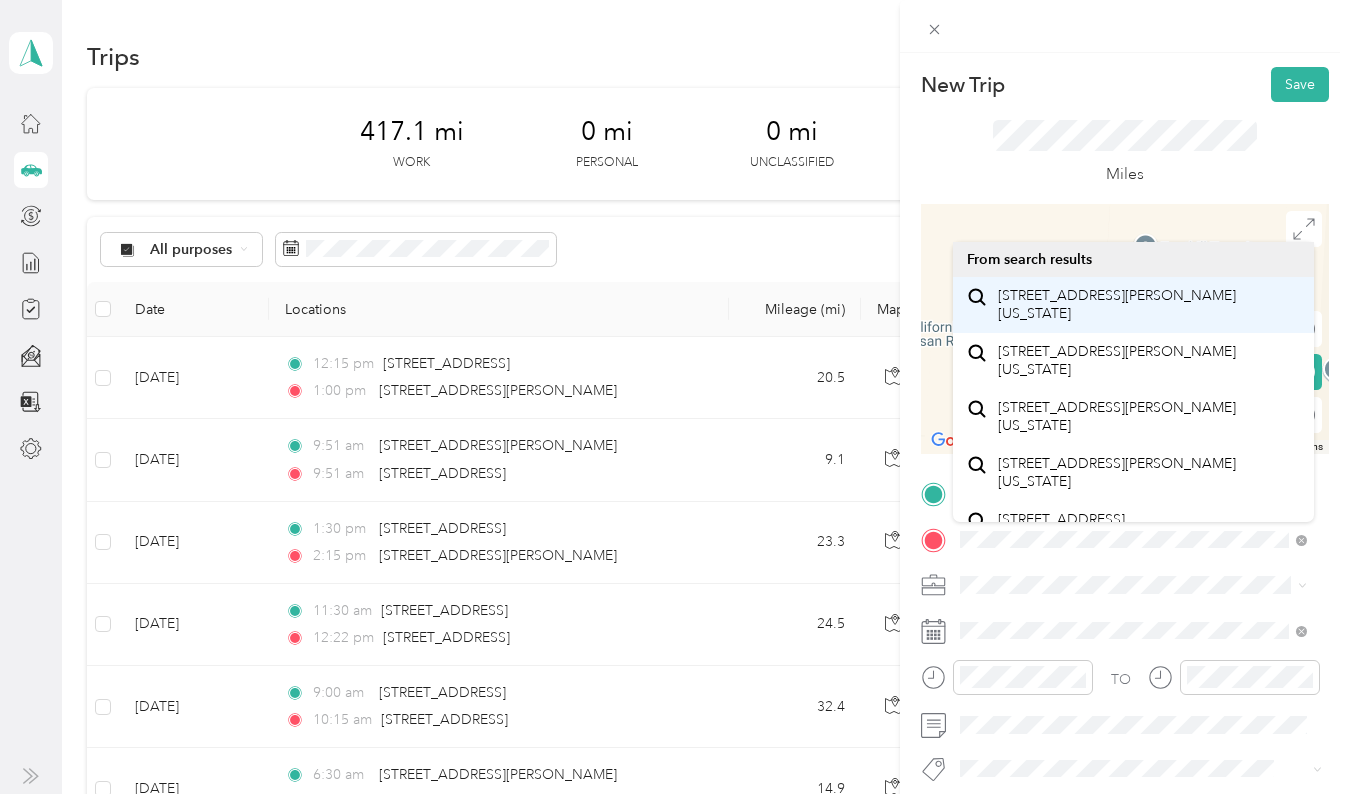 click on "[STREET_ADDRESS][PERSON_NAME][US_STATE]" at bounding box center [1149, 304] 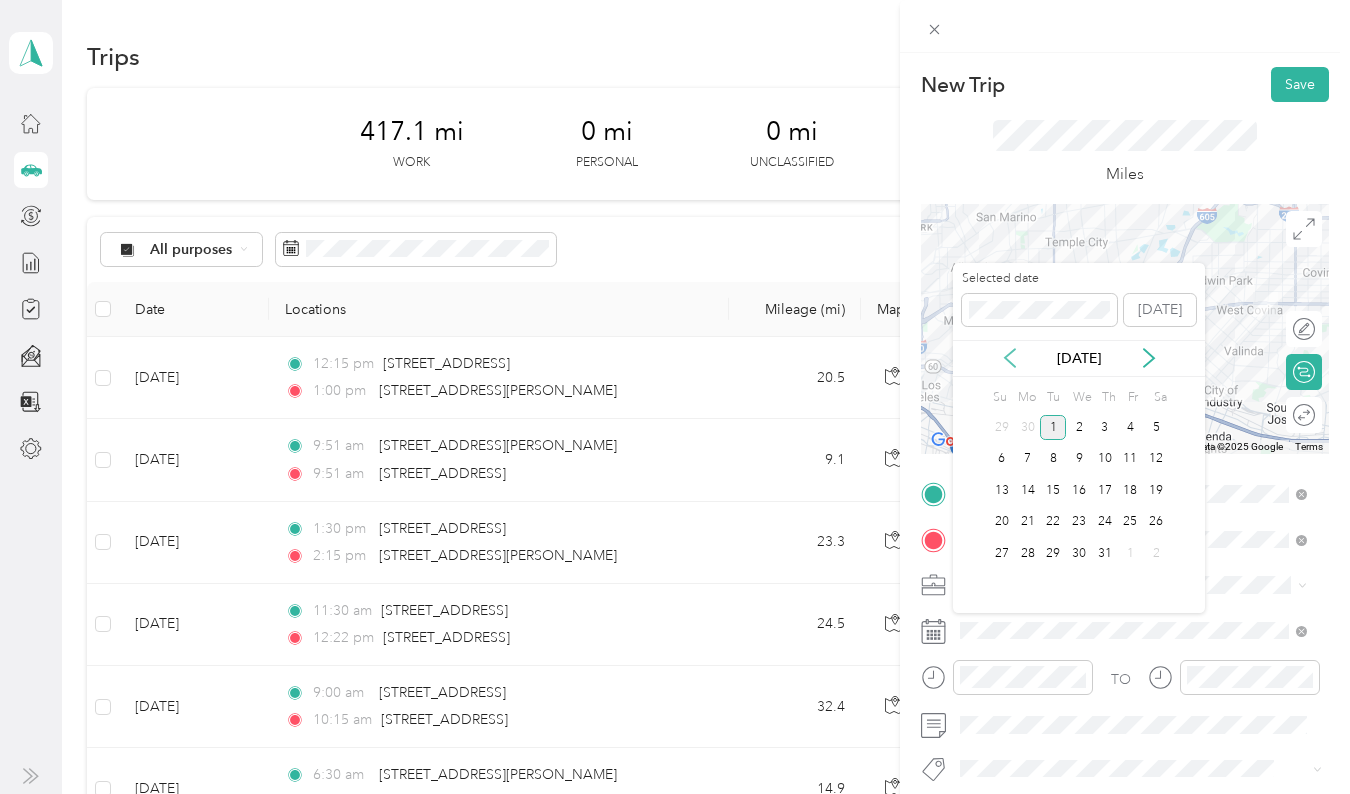 click 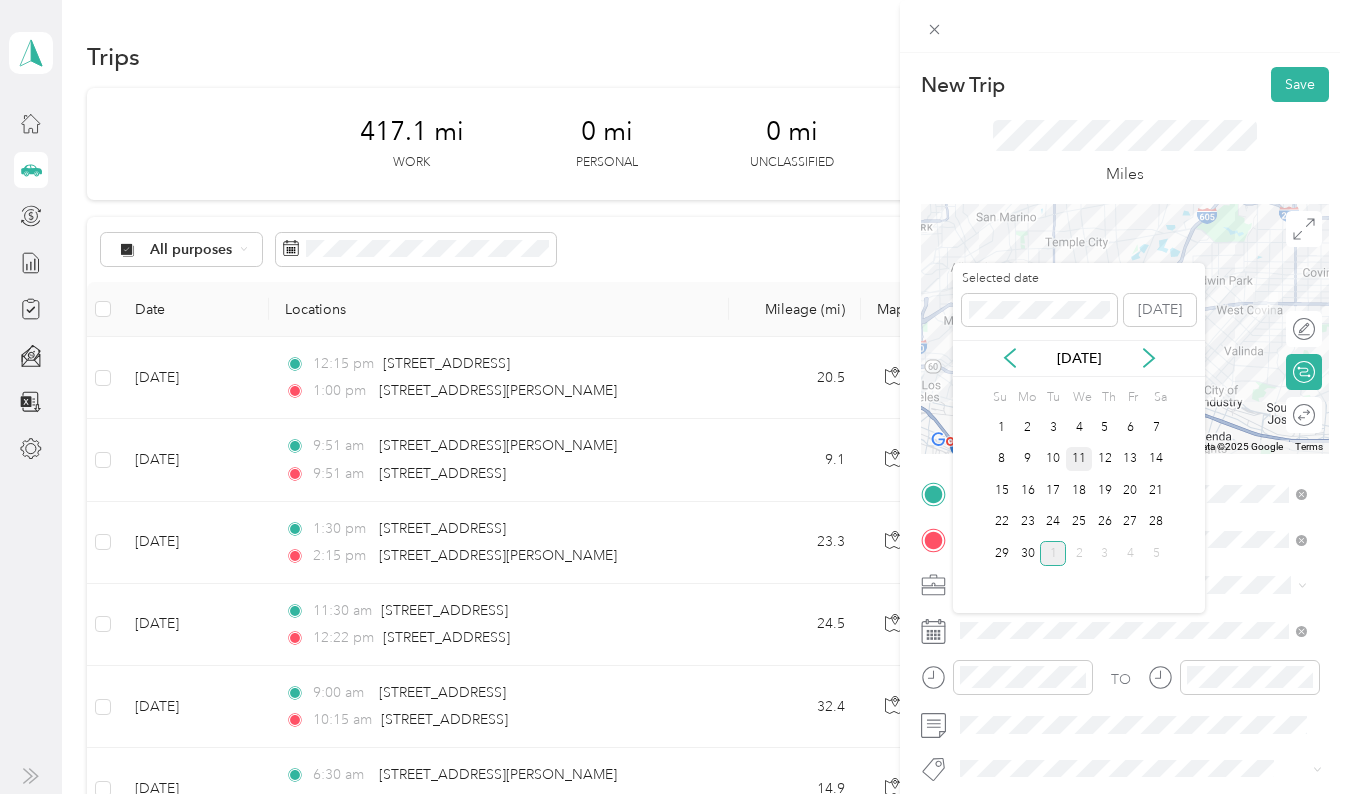 click on "11" at bounding box center [1079, 459] 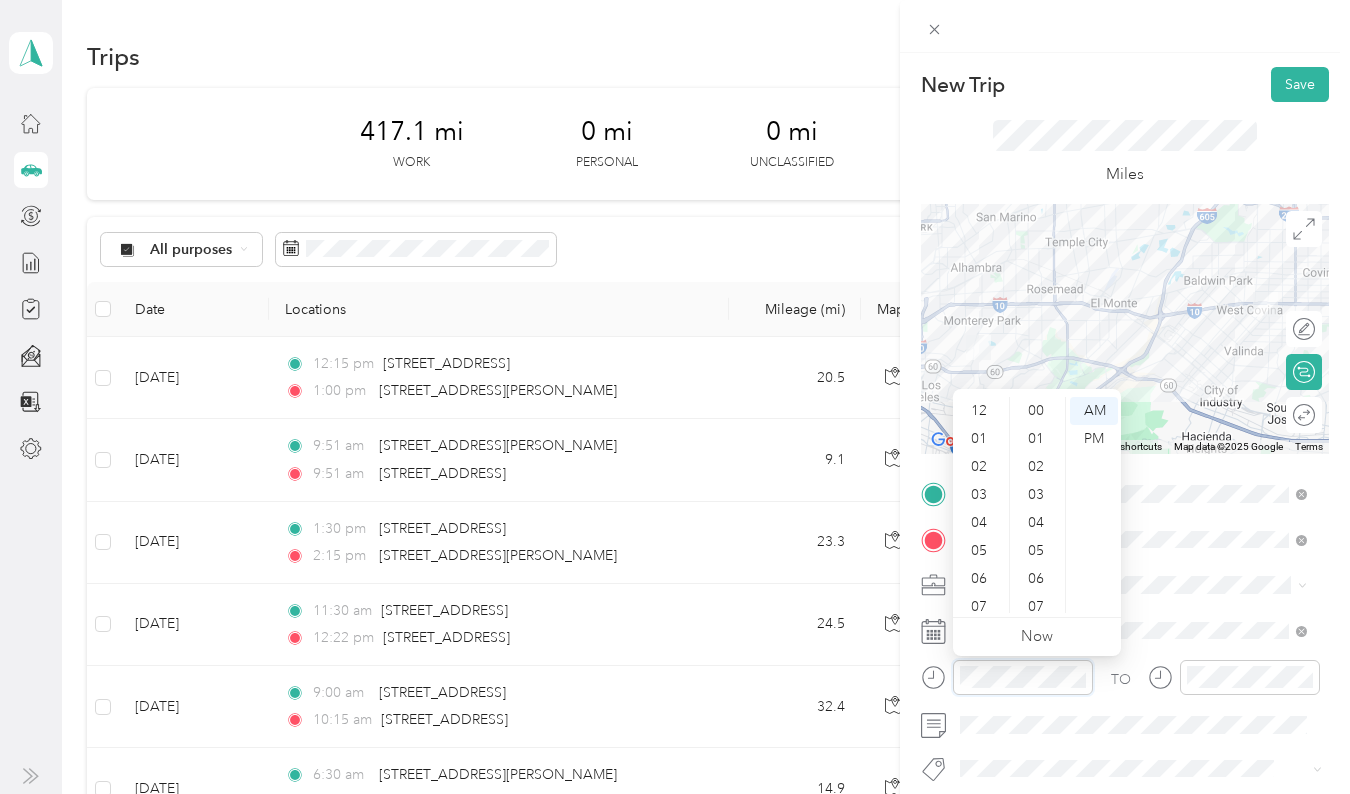 scroll, scrollTop: 1464, scrollLeft: 0, axis: vertical 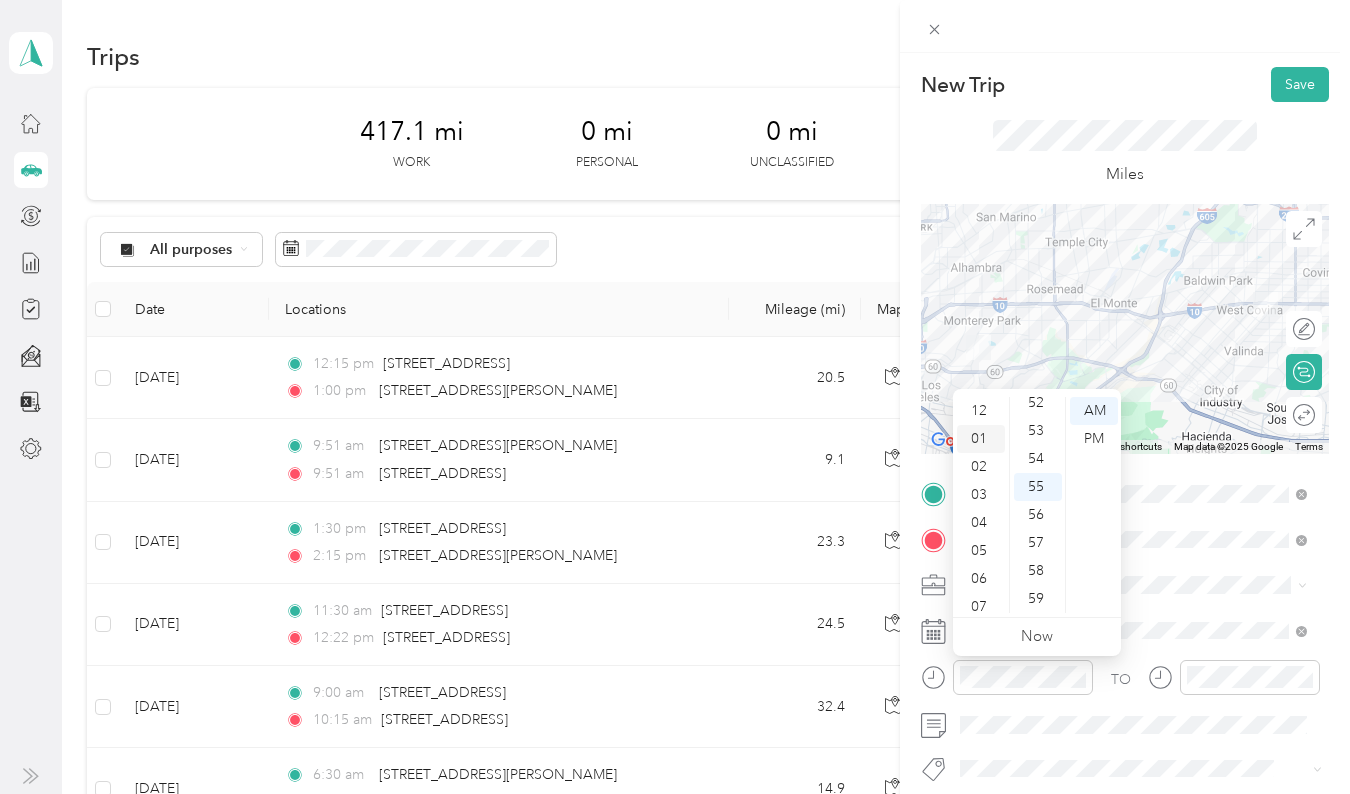 click on "01" at bounding box center (981, 439) 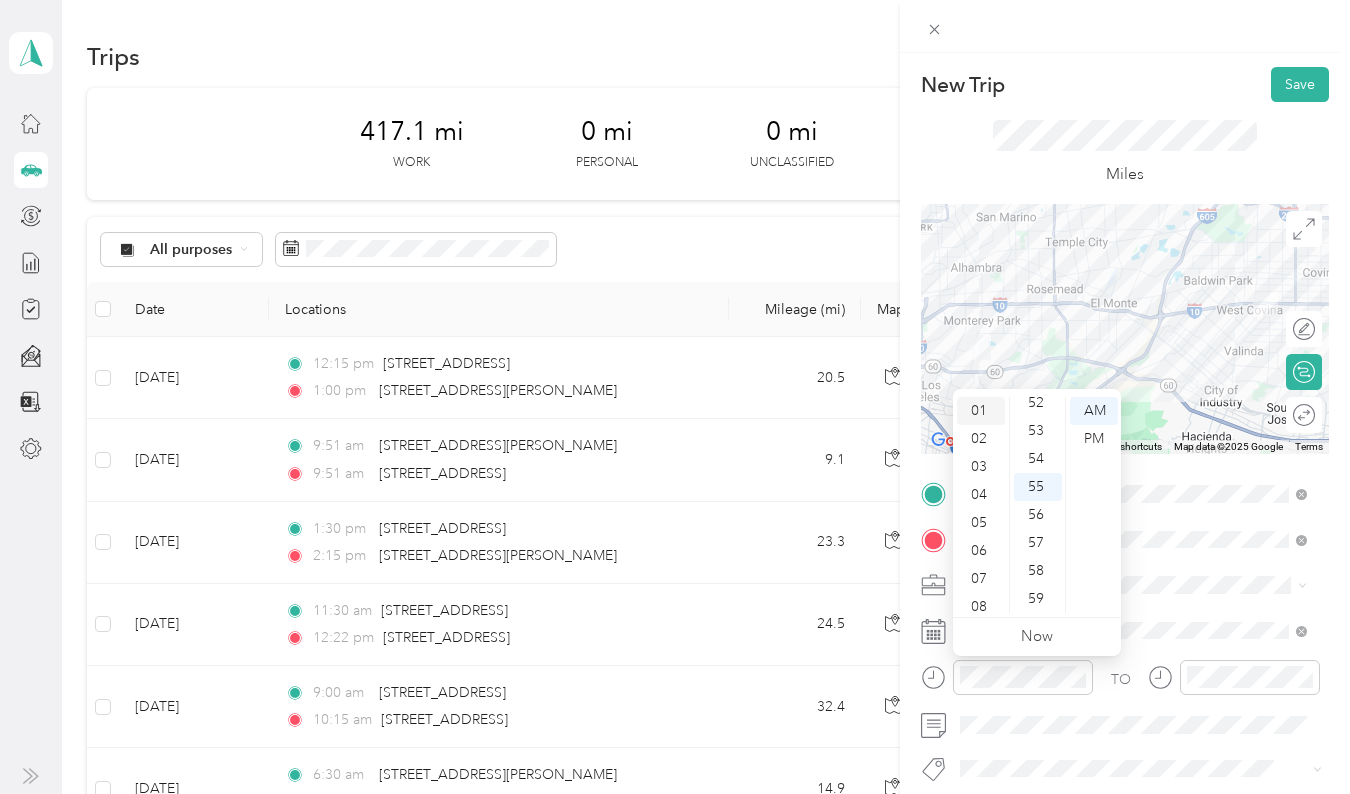 scroll, scrollTop: 28, scrollLeft: 0, axis: vertical 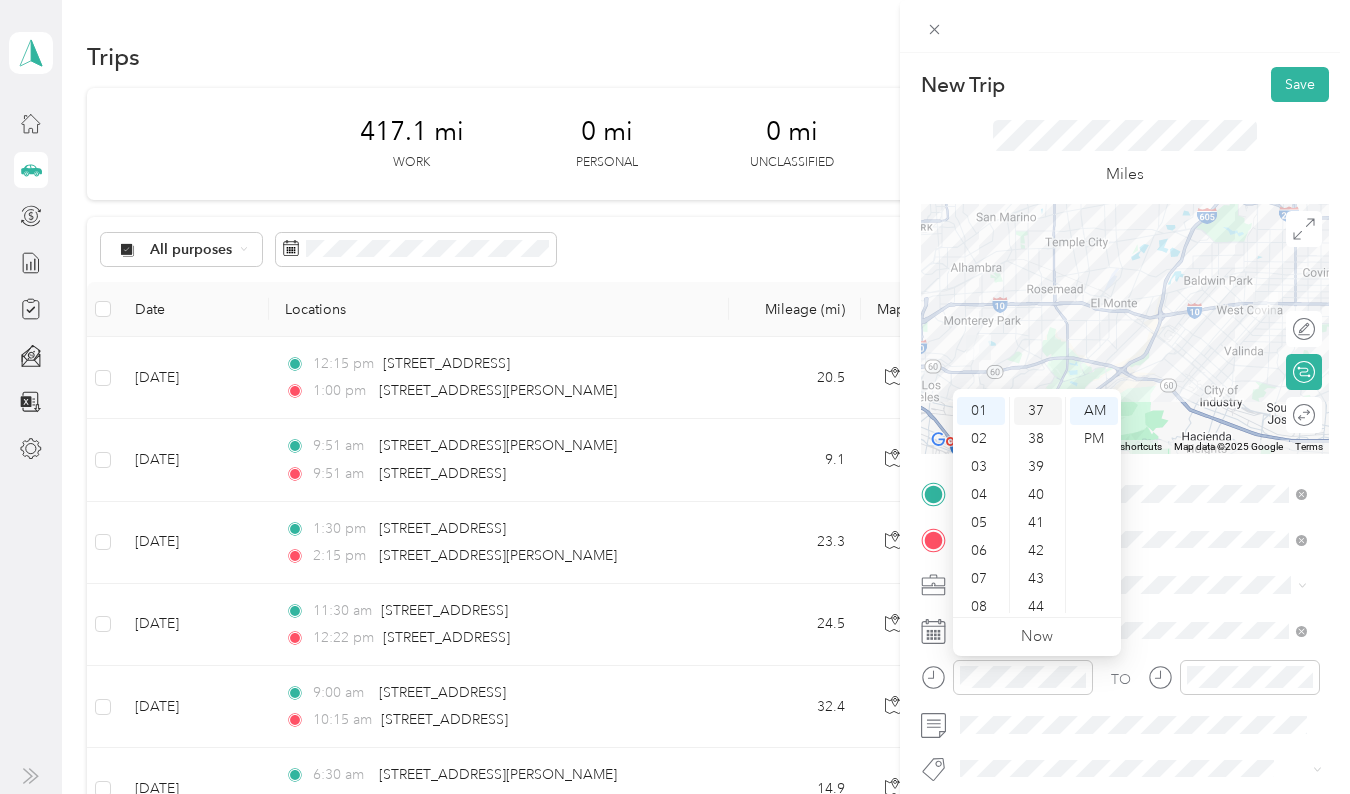 click on "37" at bounding box center (1038, 411) 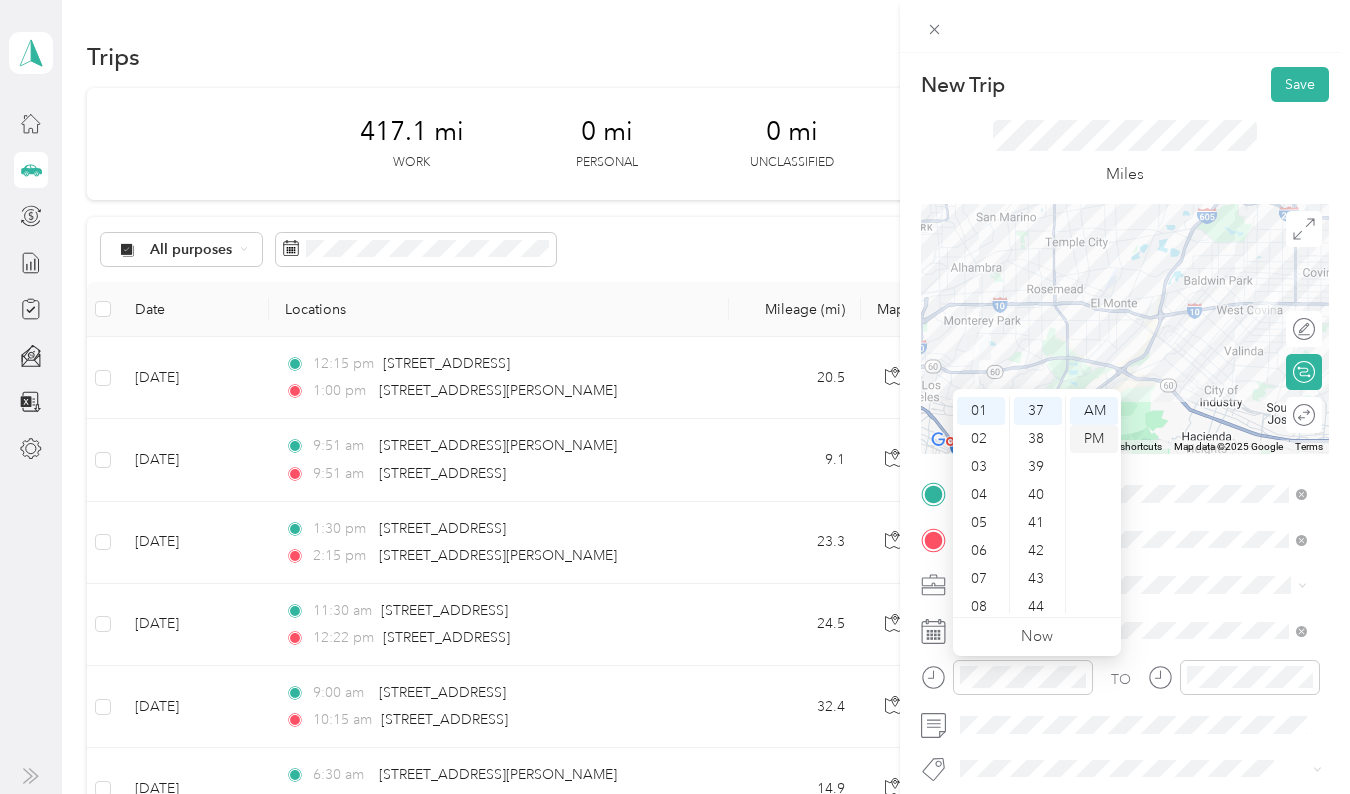 click on "PM" at bounding box center (1094, 439) 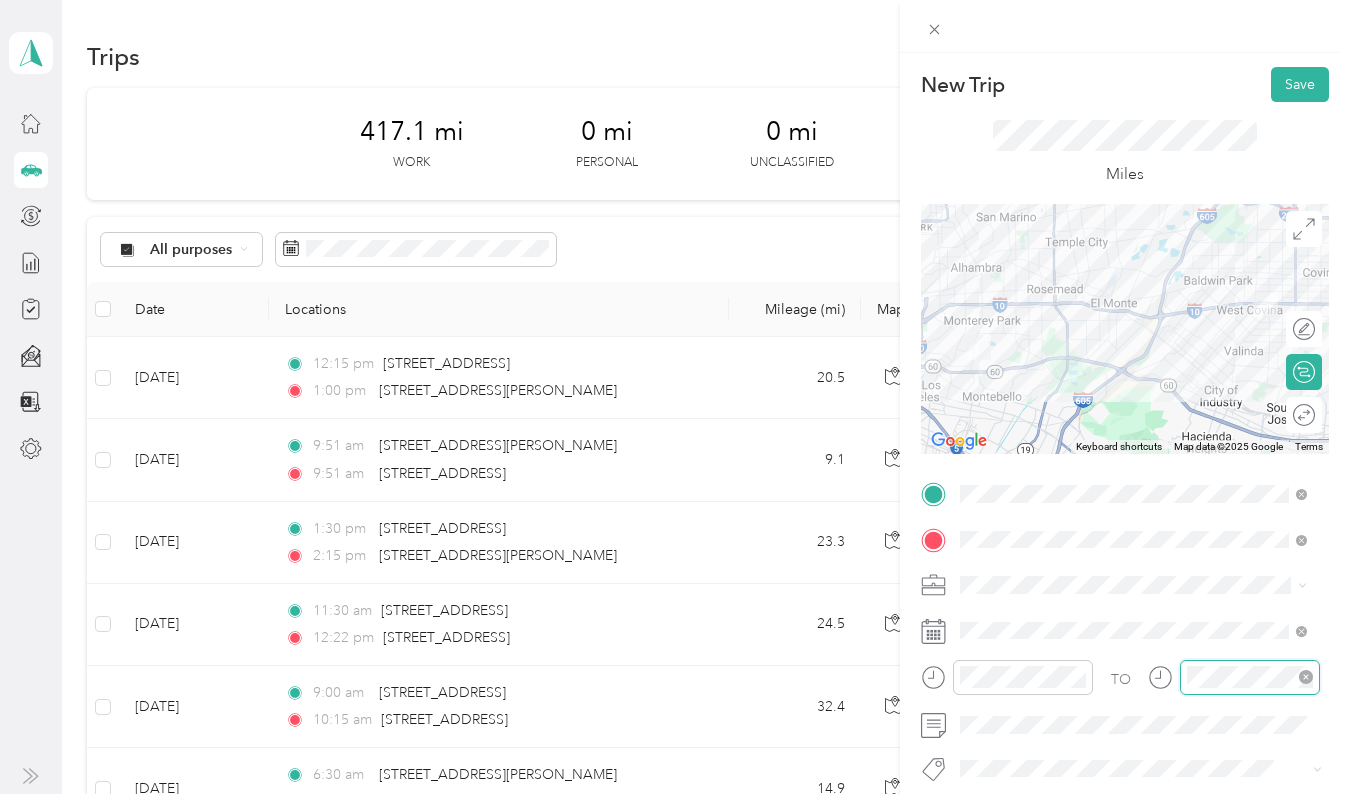 scroll, scrollTop: 1464, scrollLeft: 0, axis: vertical 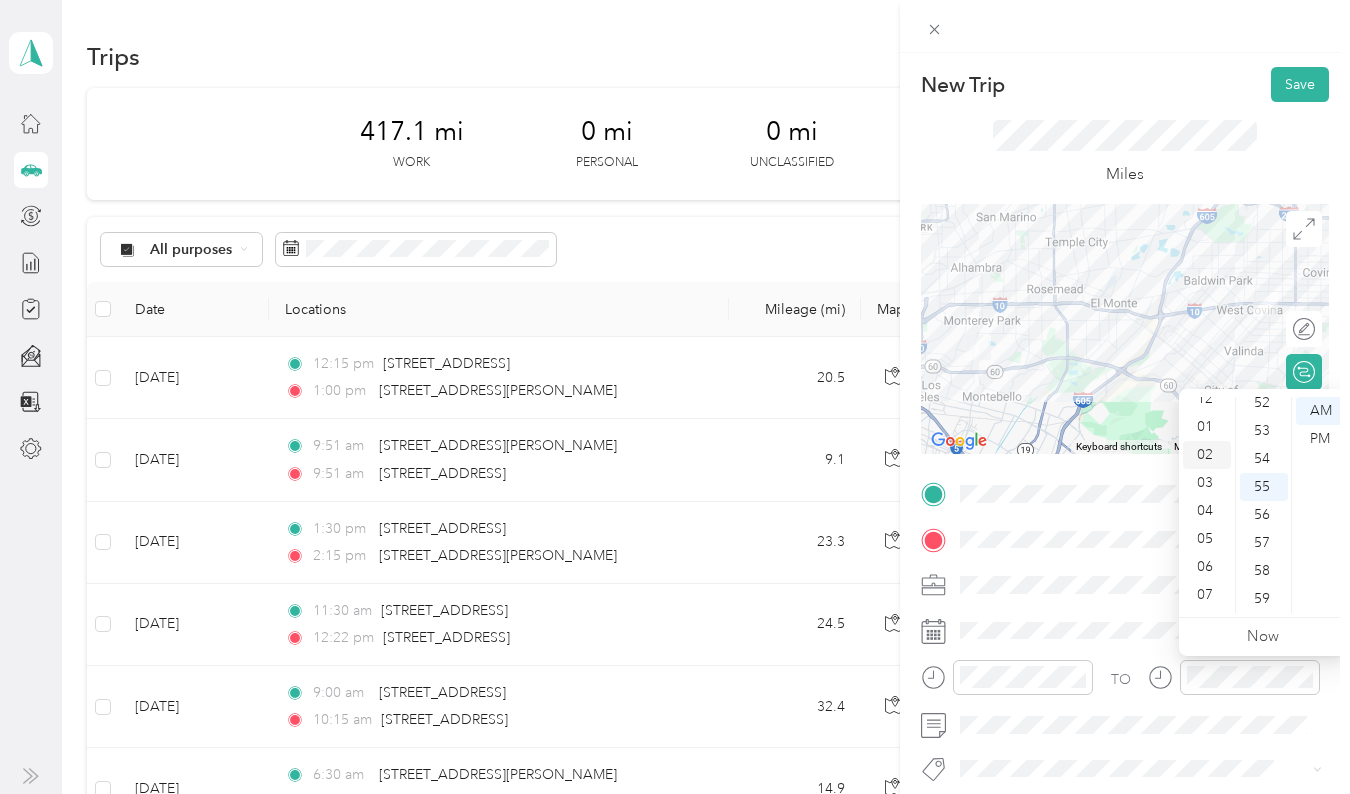 click on "02" at bounding box center (1207, 455) 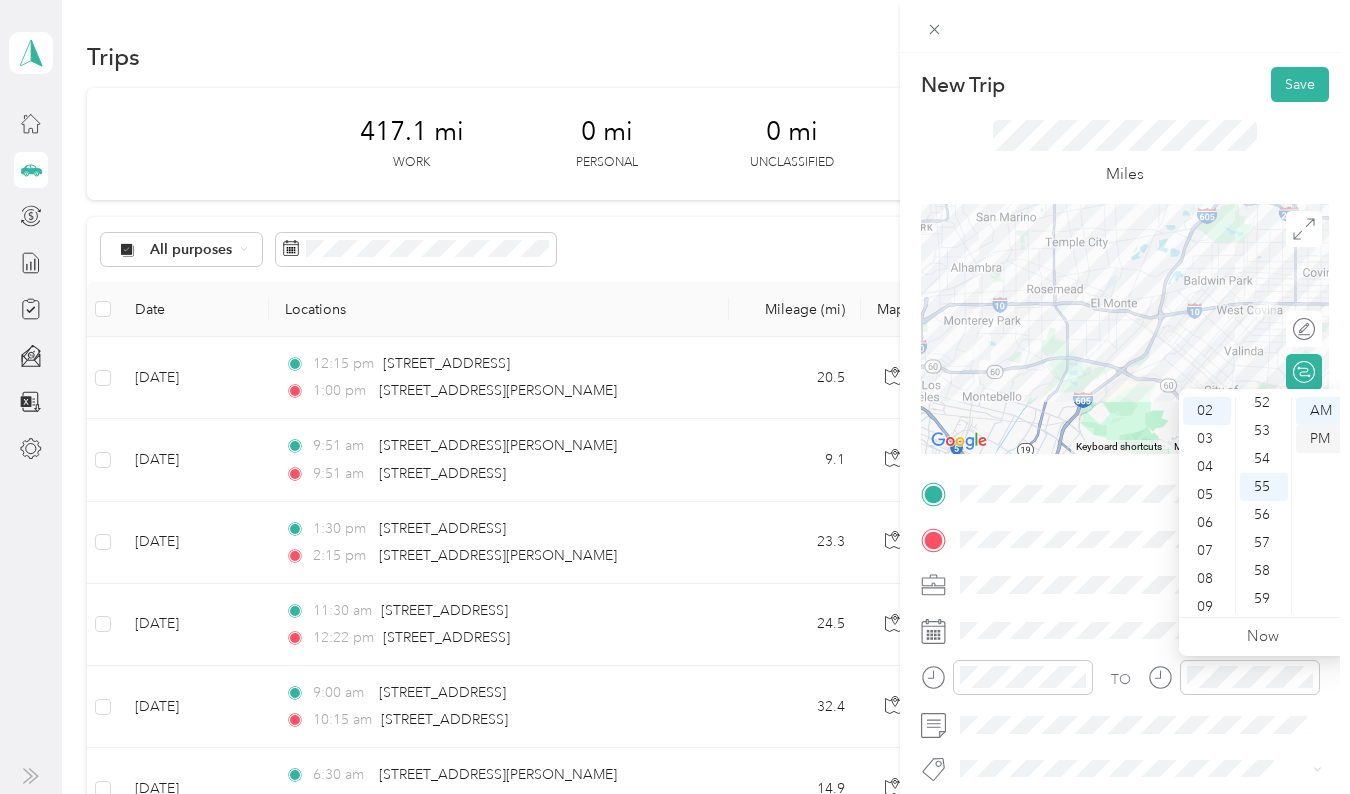 click on "PM" at bounding box center (1320, 439) 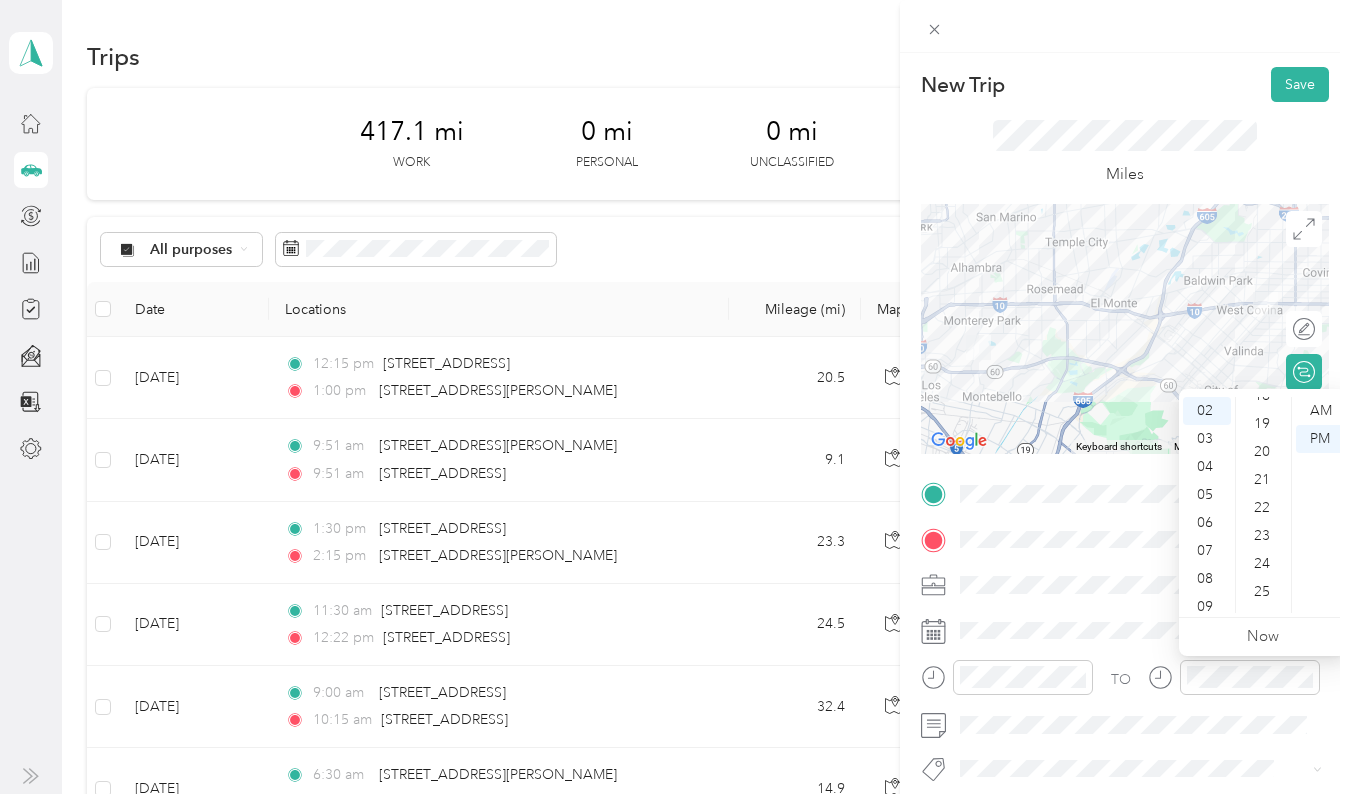 scroll, scrollTop: 520, scrollLeft: 0, axis: vertical 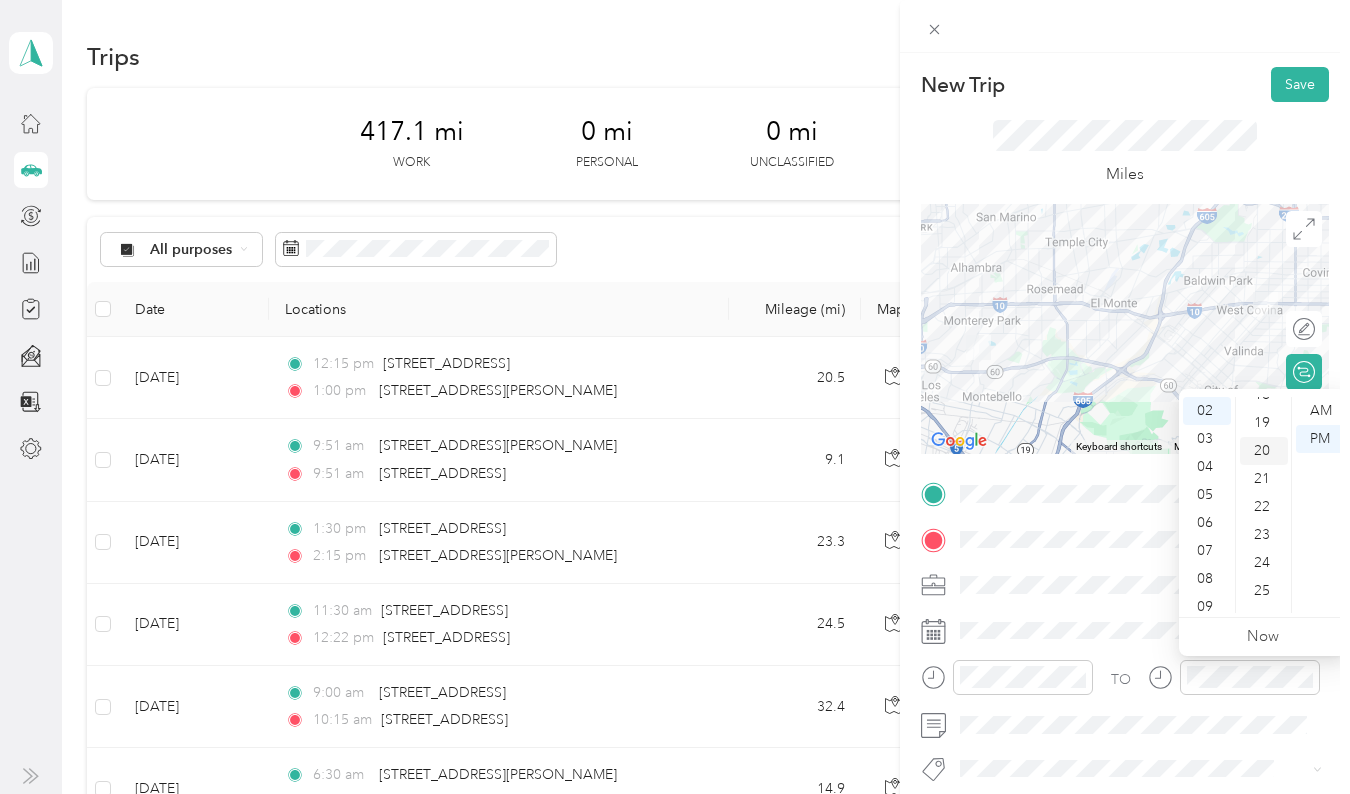 click on "20" at bounding box center [1264, 451] 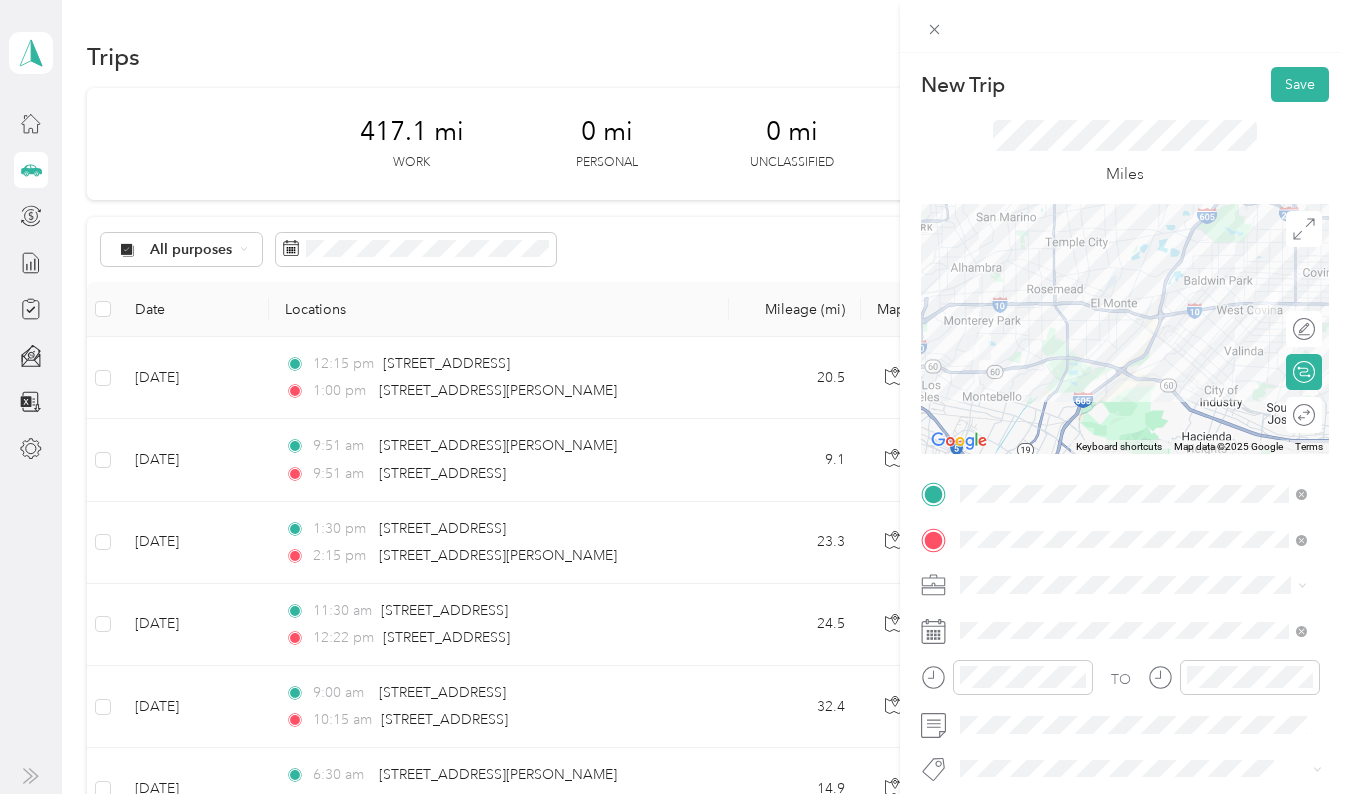 click on "Miles" at bounding box center [1125, 153] 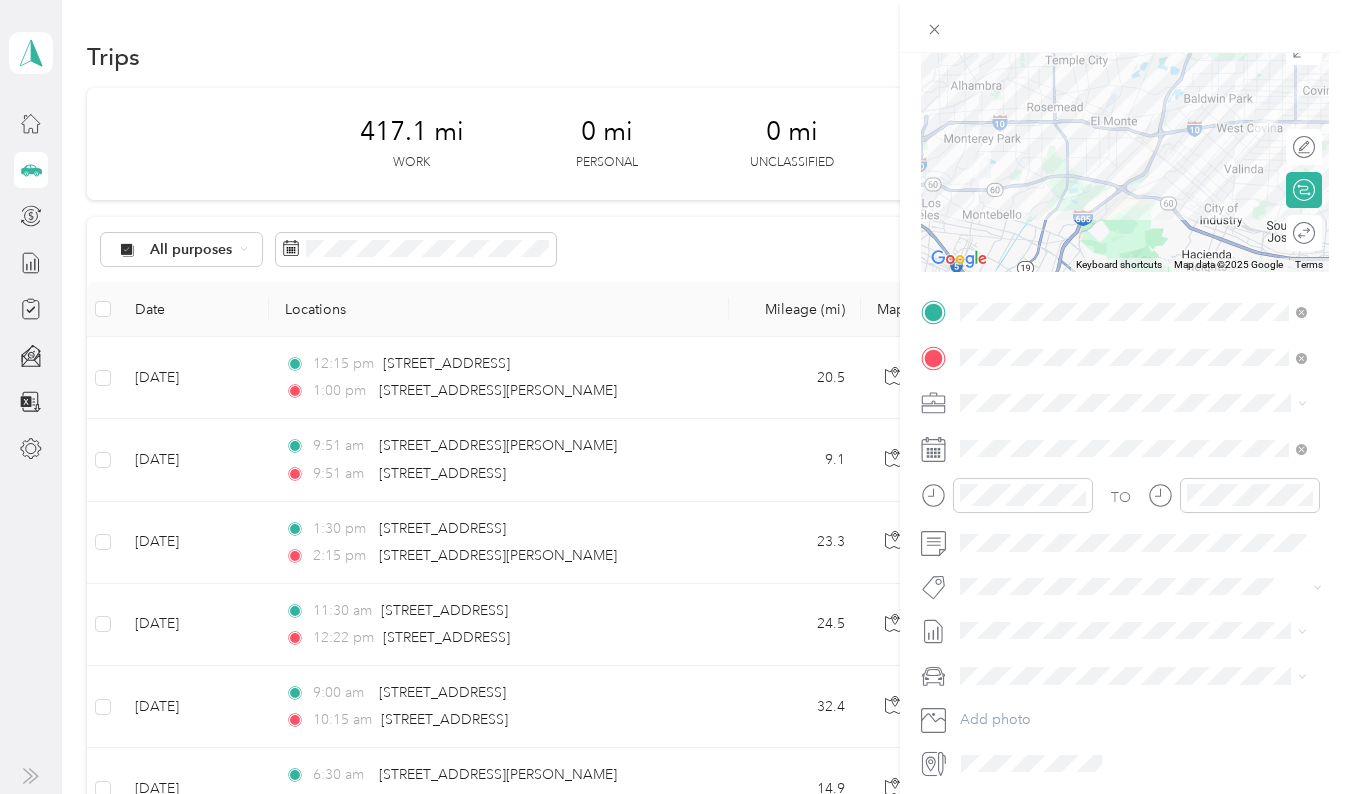 click on "[DATE] - [DATE]" at bounding box center (1010, 695) 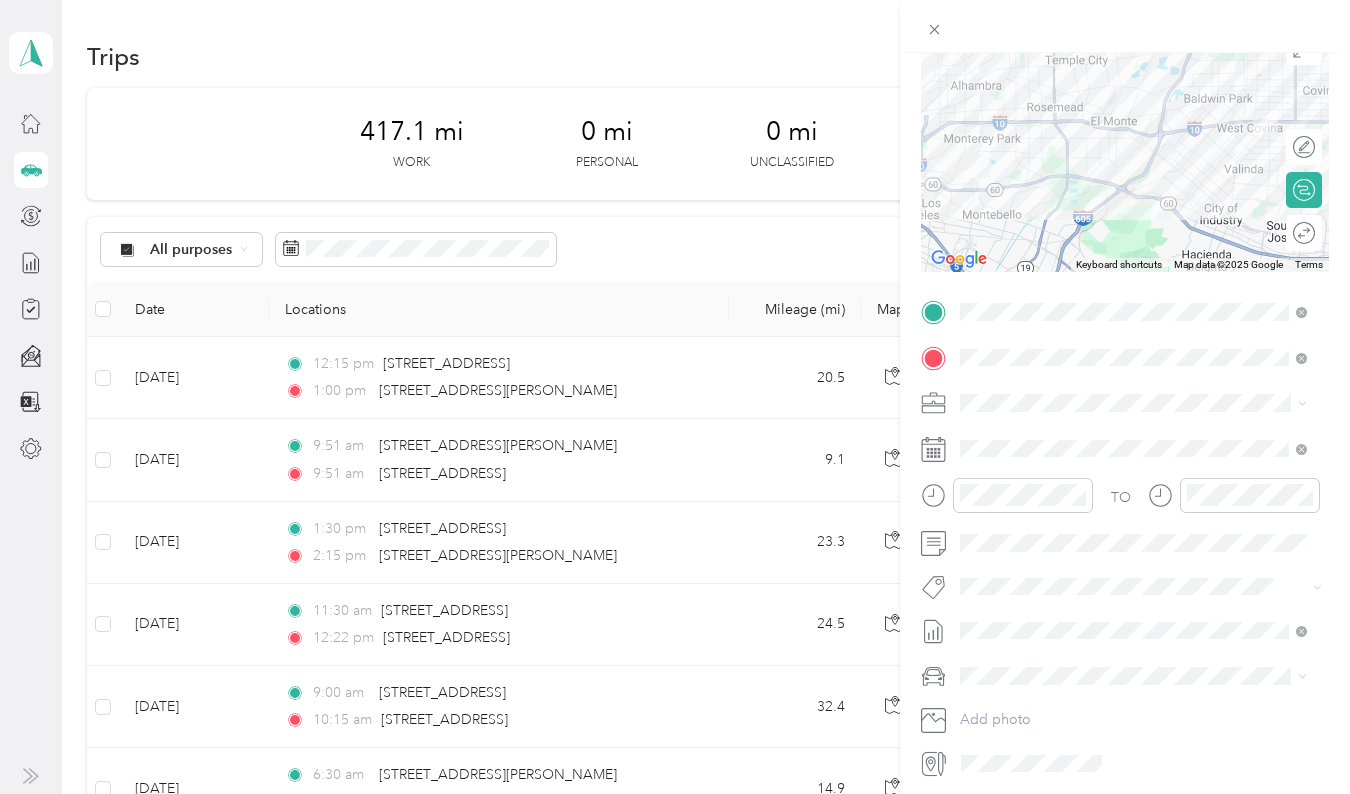 click at bounding box center (1141, 676) 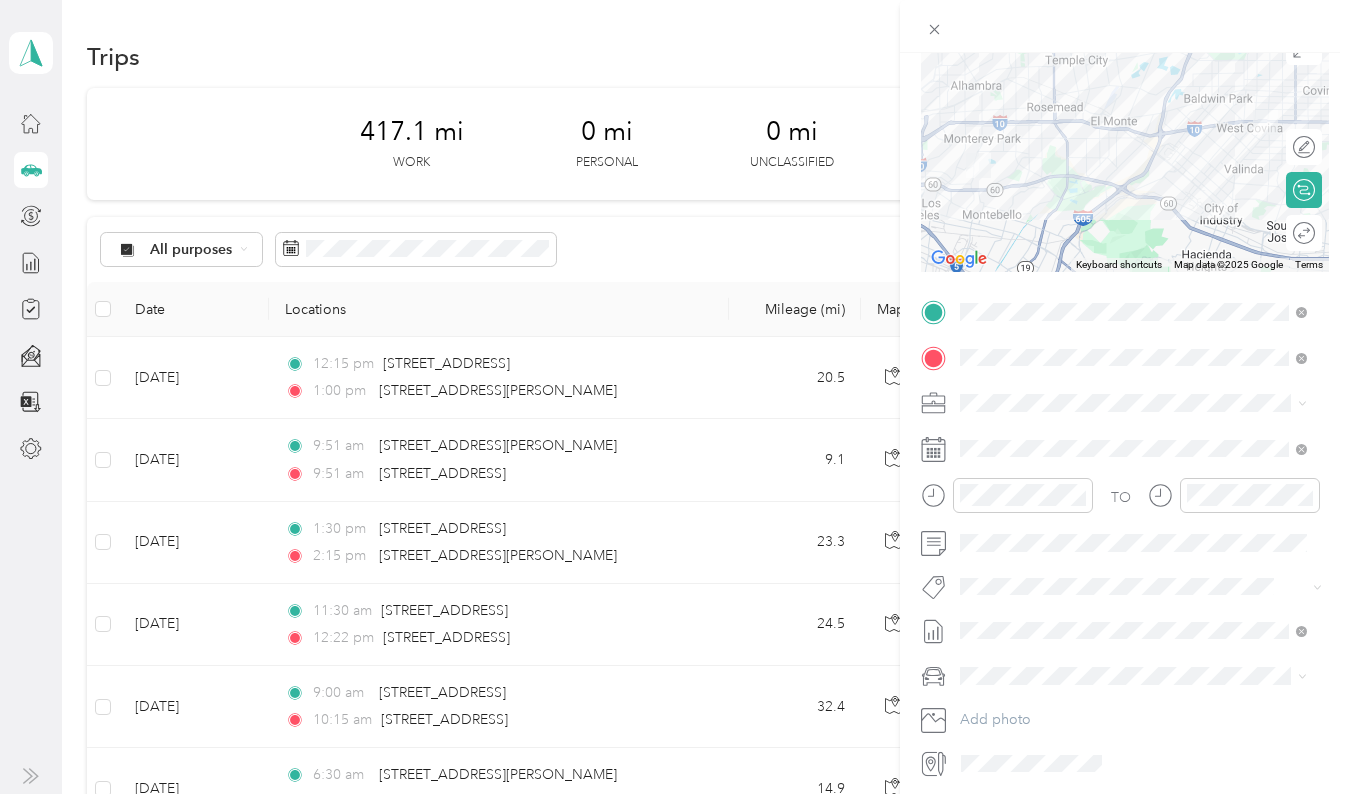 click on "Mercedes-Benz GLK Class" at bounding box center [1133, 707] 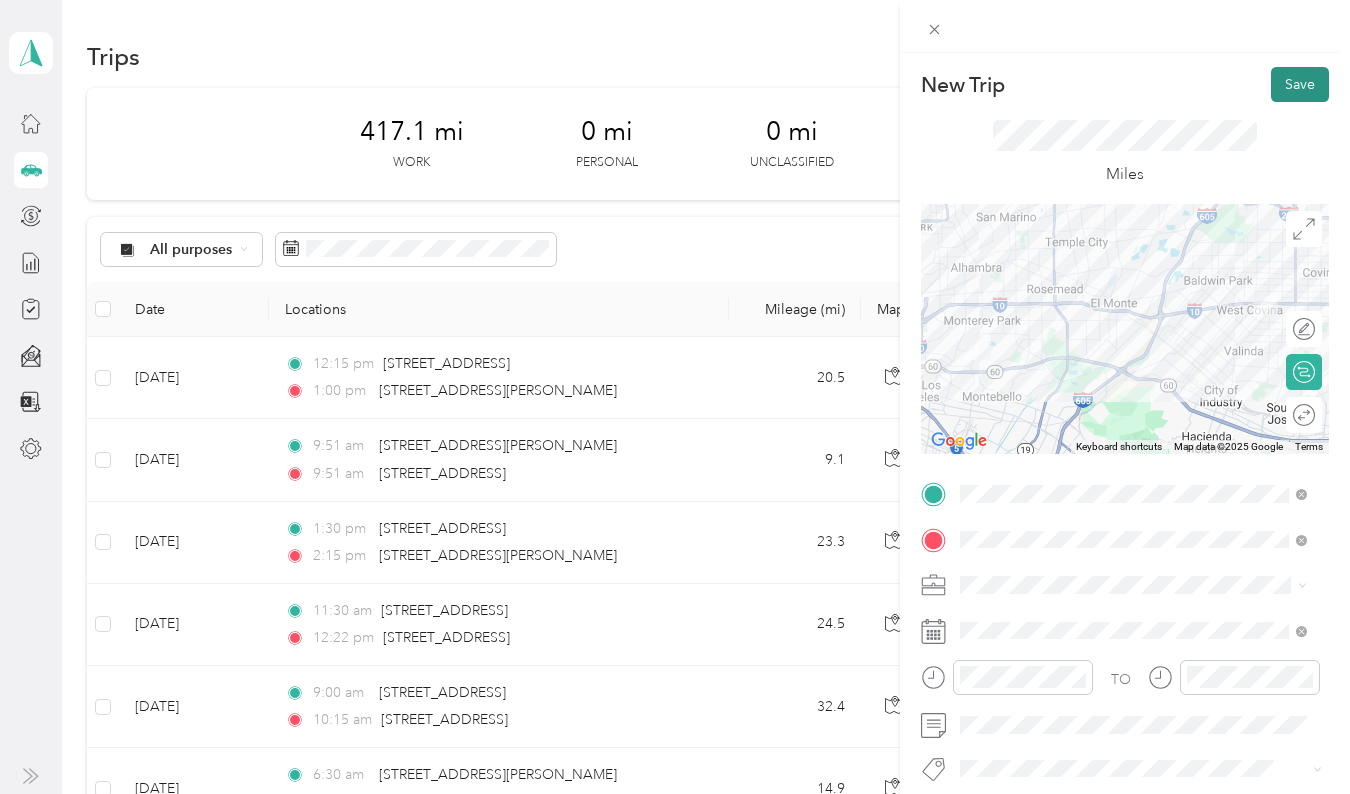 click on "Save" at bounding box center (1300, 84) 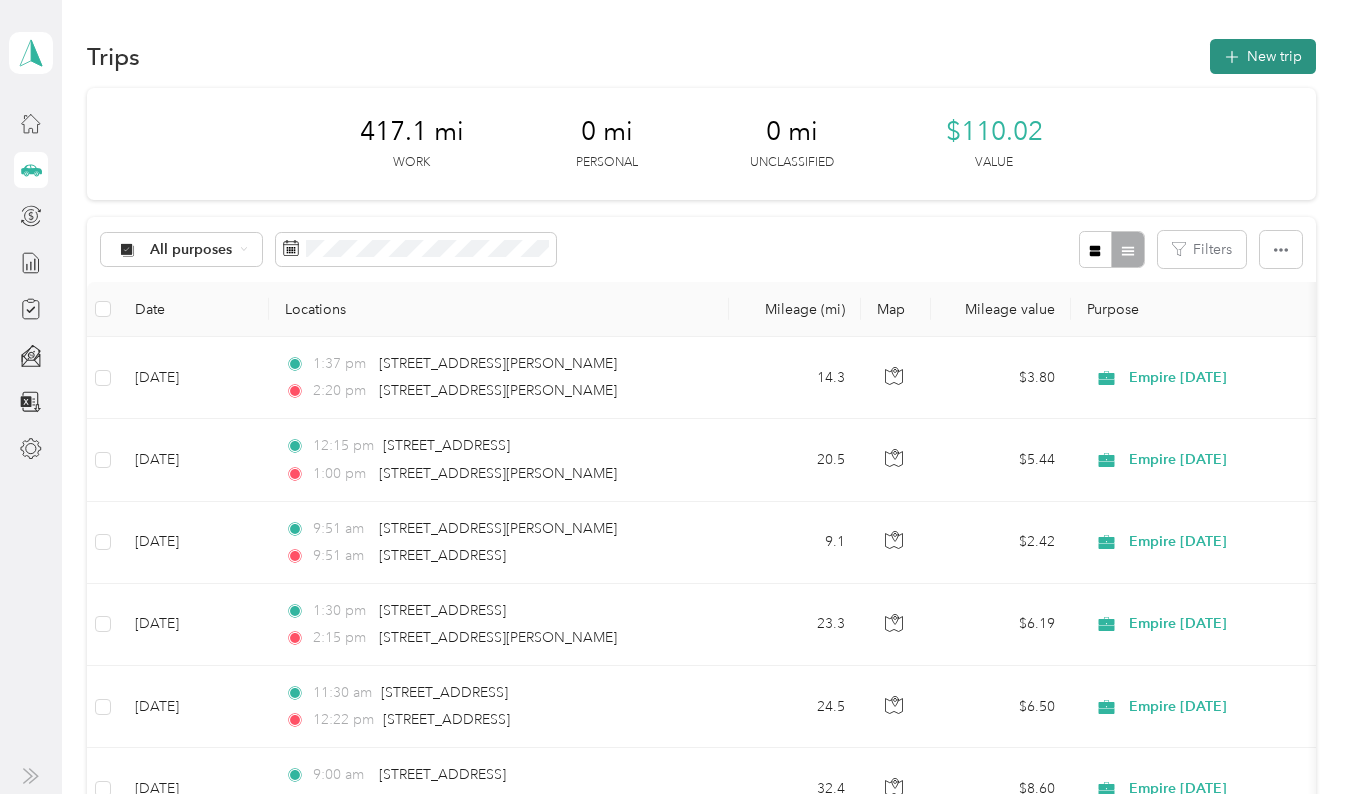 click on "New trip" at bounding box center [1263, 56] 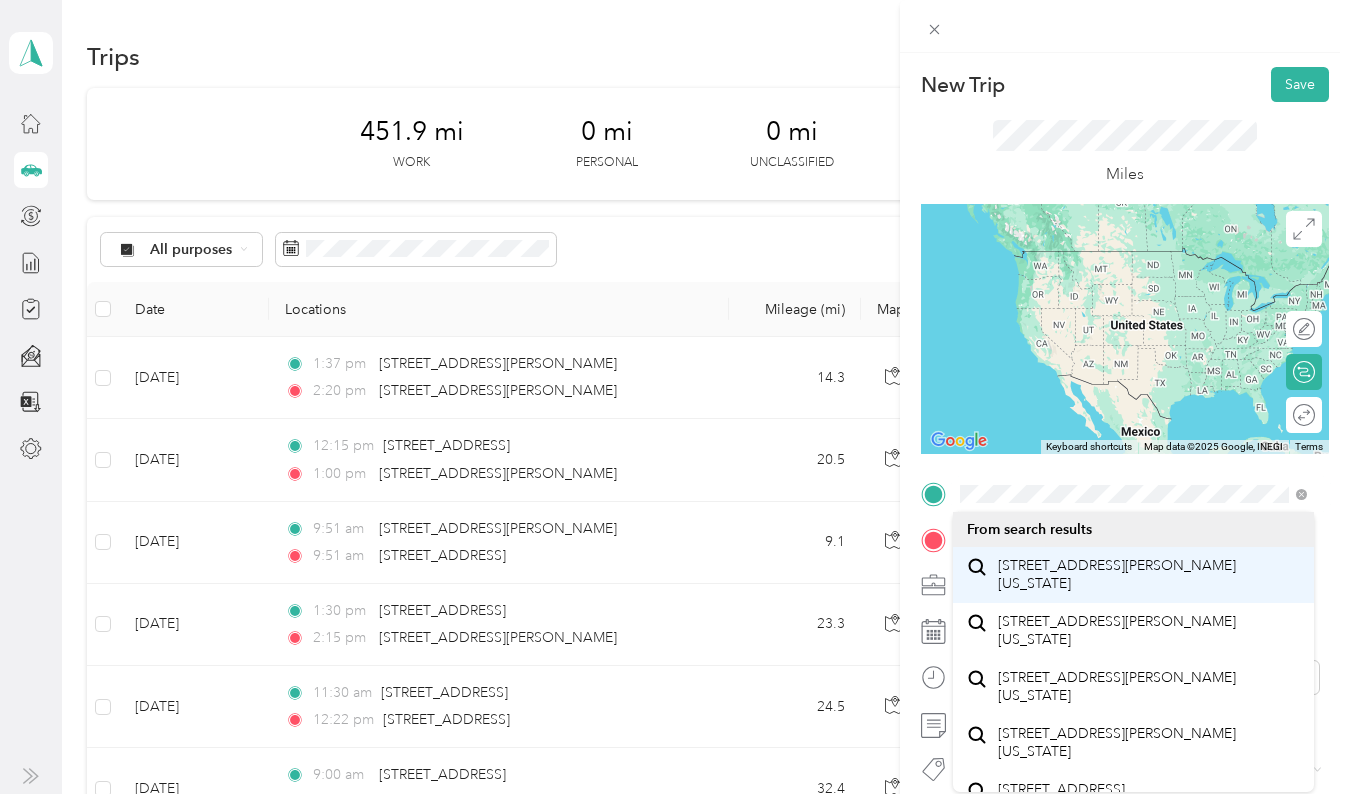 click on "[STREET_ADDRESS][PERSON_NAME][US_STATE]" at bounding box center (1149, 574) 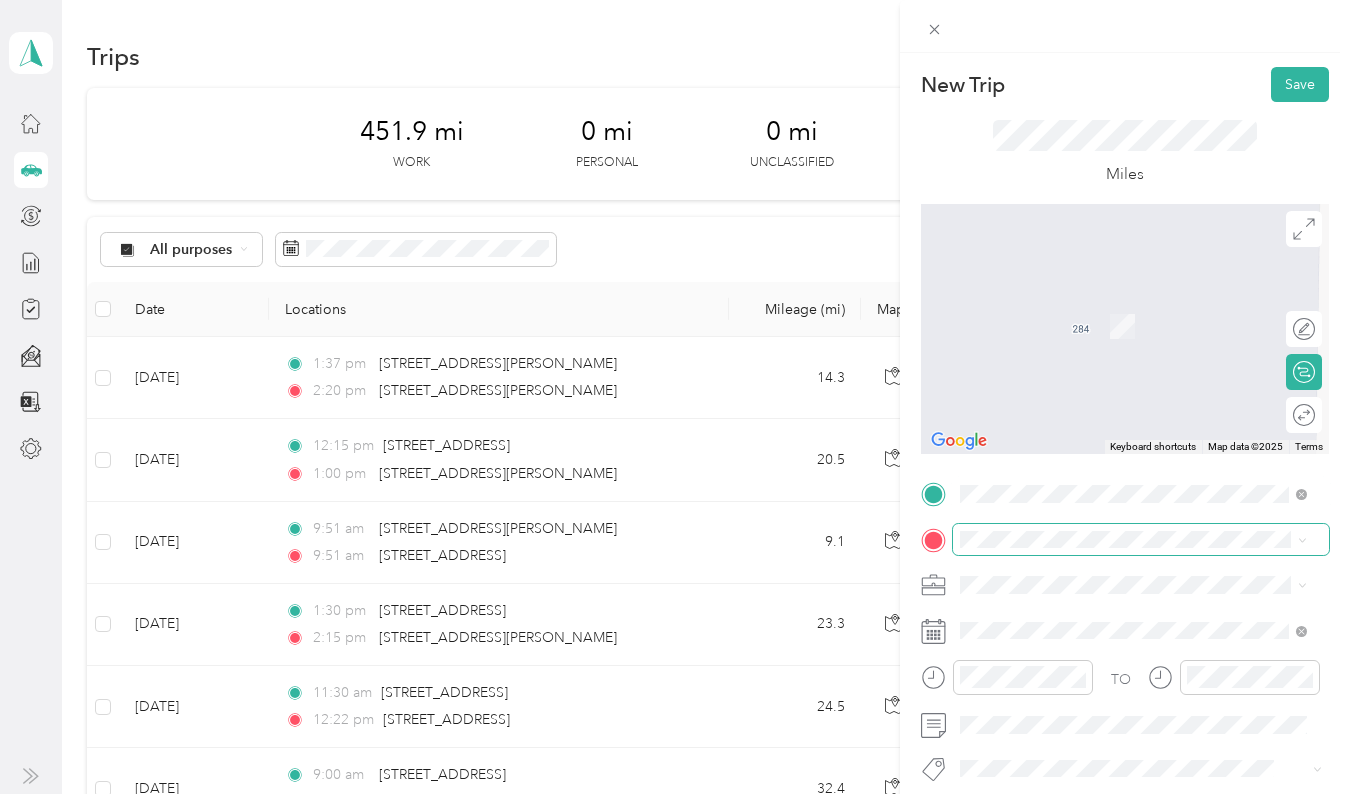click on "New Trip Save This trip cannot be edited because it is either under review, approved, or paid. Contact your Team Manager to edit it. Miles To navigate the map with touch gestures double-tap and hold your finger on the map, then drag the map. ← Move left → Move right ↑ Move up ↓ Move down + Zoom in - Zoom out Home Jump left by 75% End Jump right by 75% Page Up Jump up by 75% Page Down Jump down by 75% To navigate, press the arrow keys. Keyboard shortcuts Map Data Map data ©2025 Map data ©2025 2 m  Click to toggle between metric and imperial units Terms Report a map error Edit route Calculate route Round trip TO Add photo" at bounding box center [670, 794] 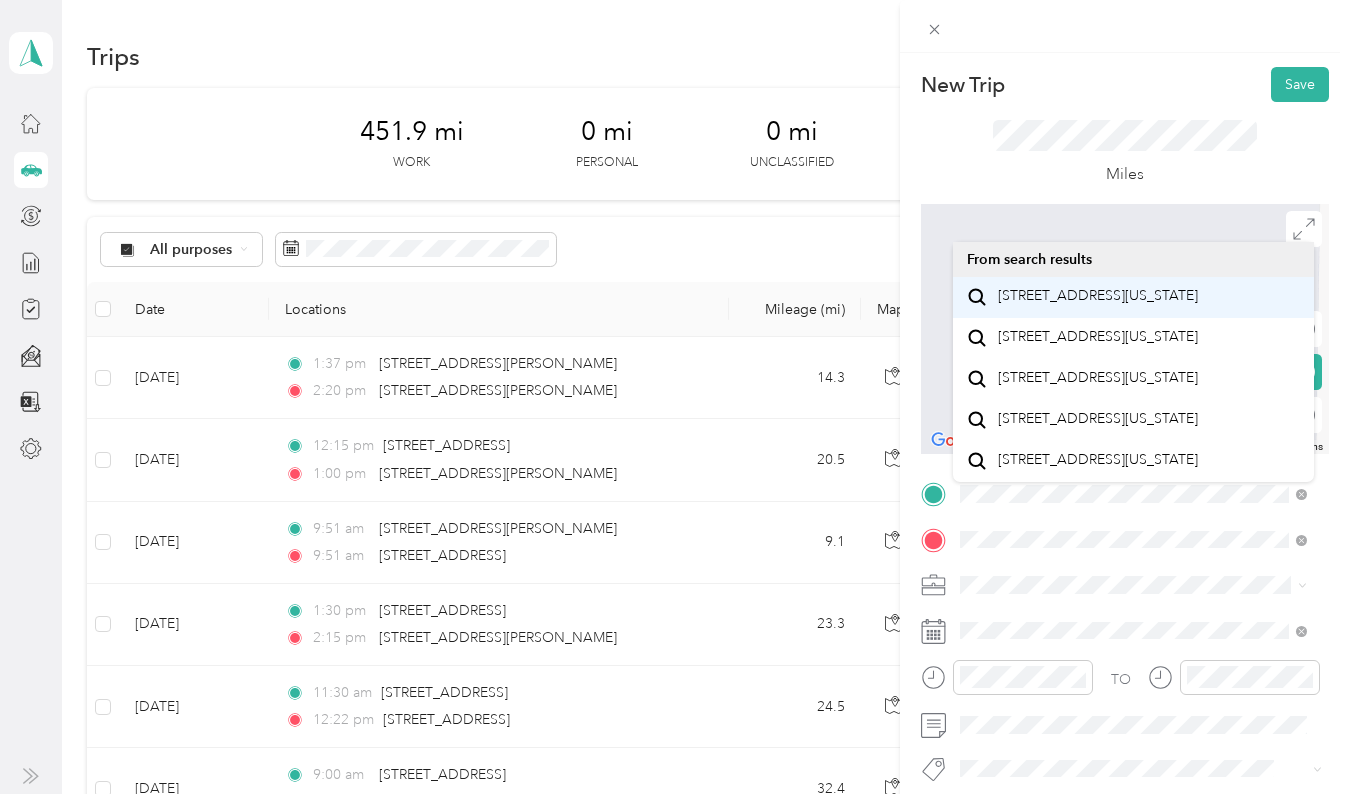 click on "[STREET_ADDRESS][US_STATE]" at bounding box center [1098, 296] 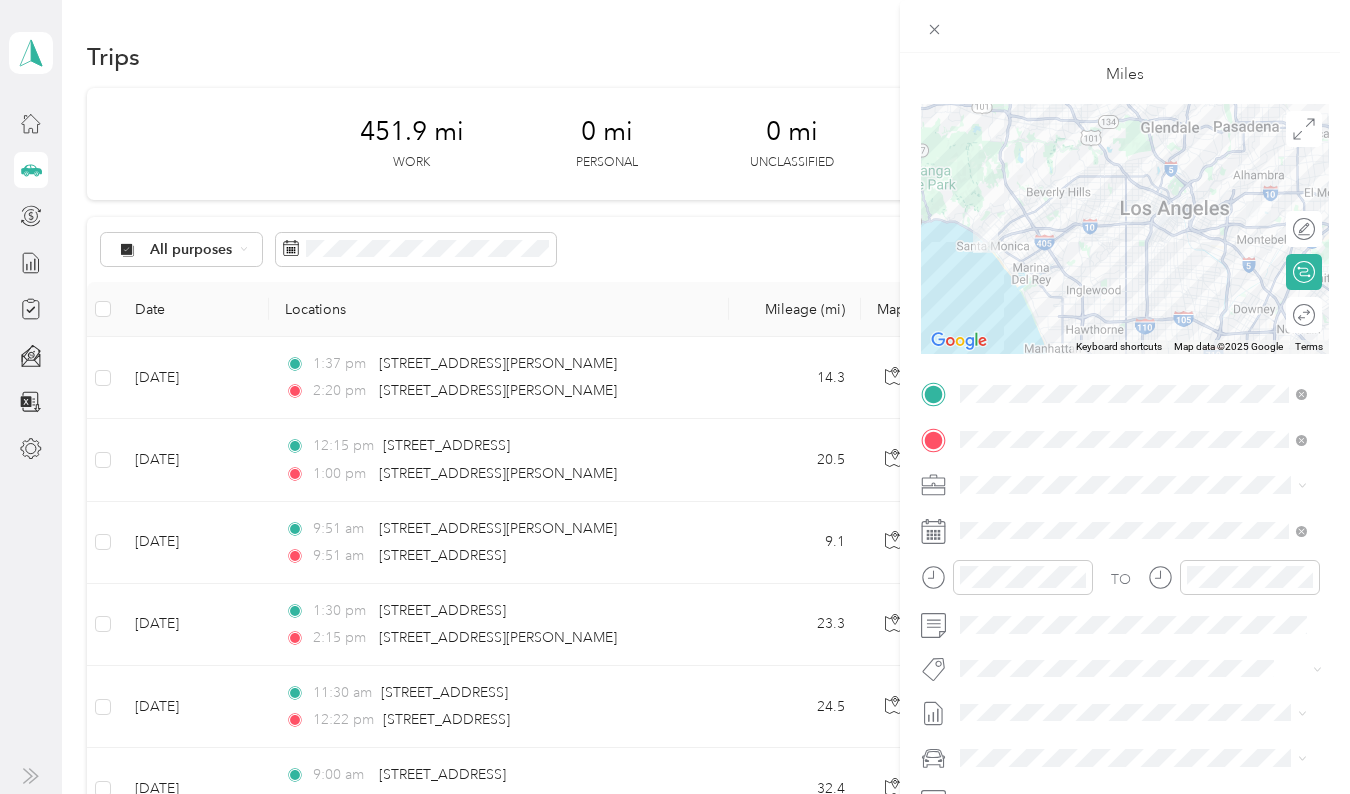 scroll, scrollTop: 108, scrollLeft: 0, axis: vertical 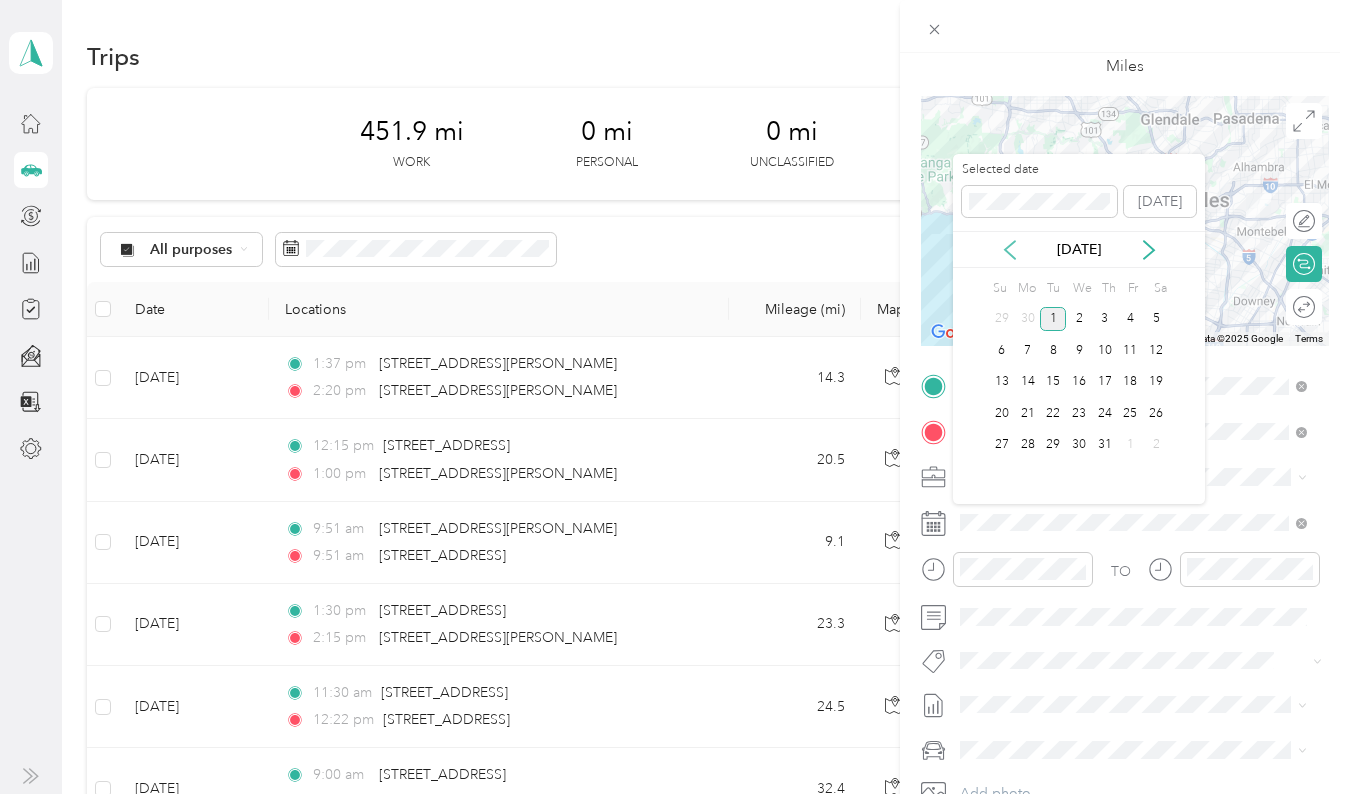 click 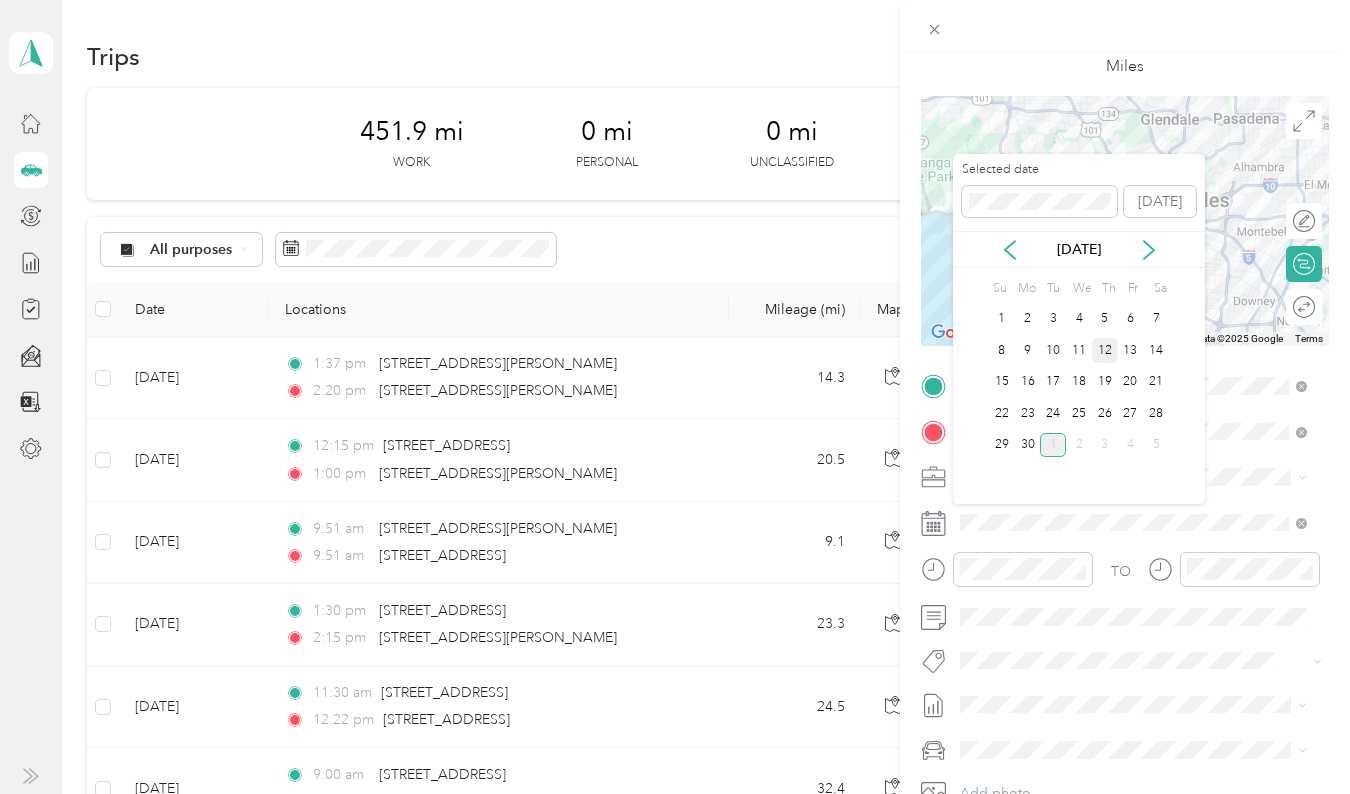 click on "12" at bounding box center [1105, 350] 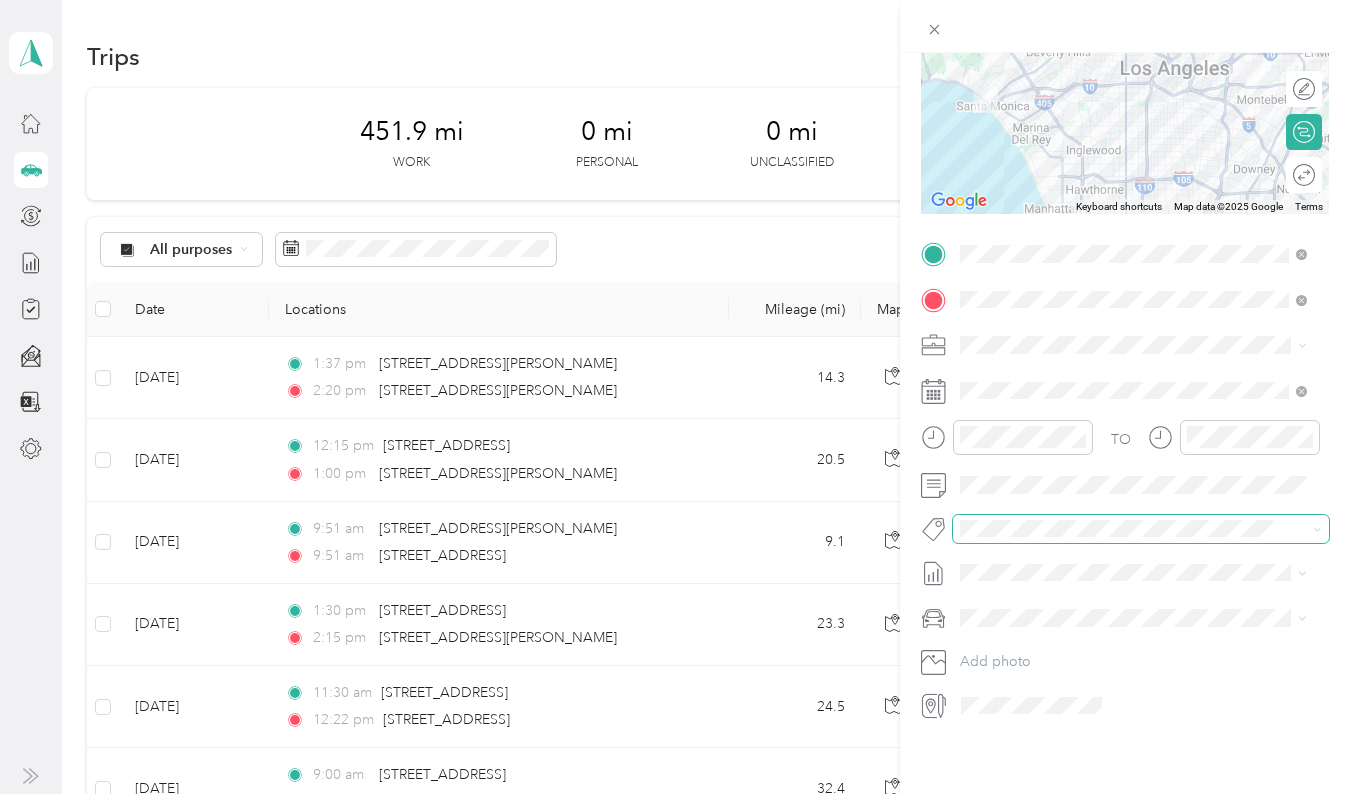 scroll, scrollTop: 254, scrollLeft: 0, axis: vertical 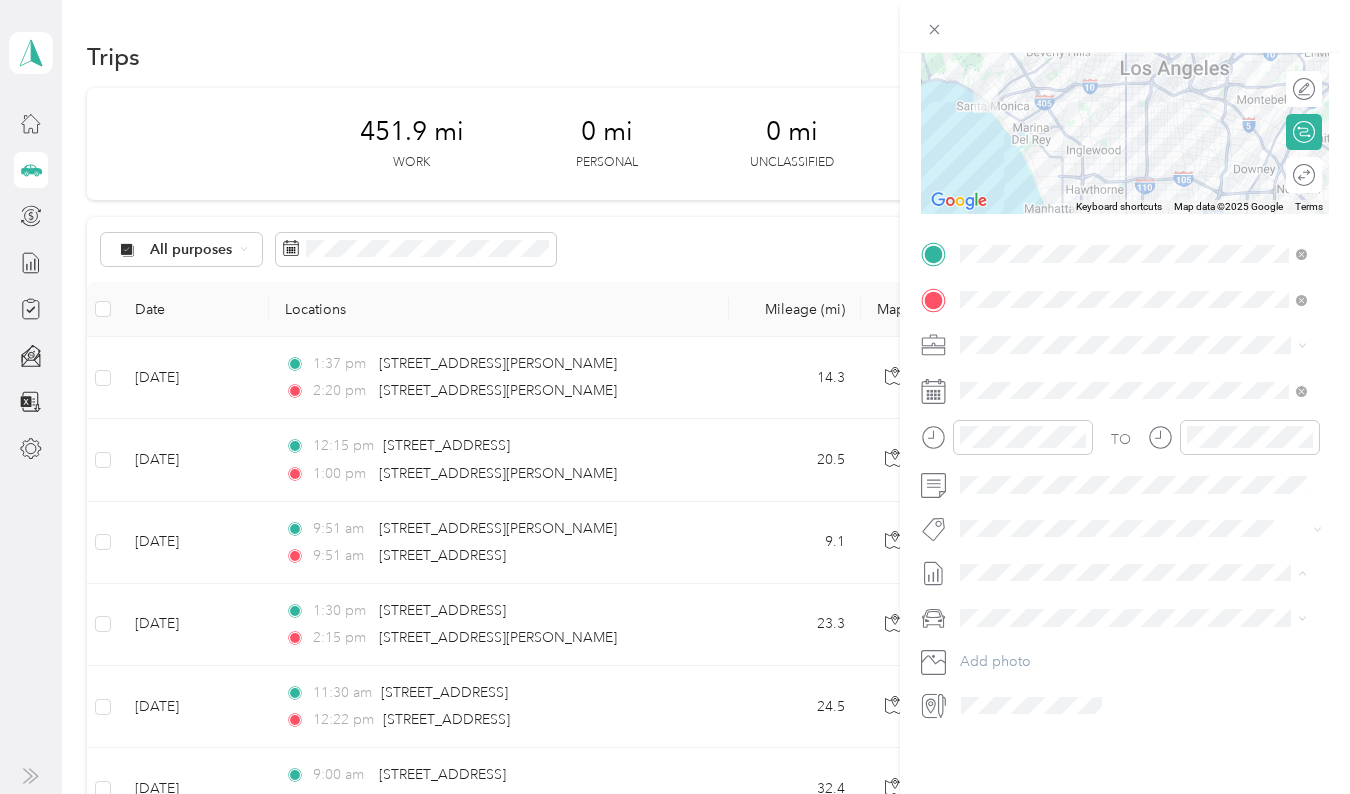 click on "[DATE] - [DATE]" at bounding box center (1010, 624) 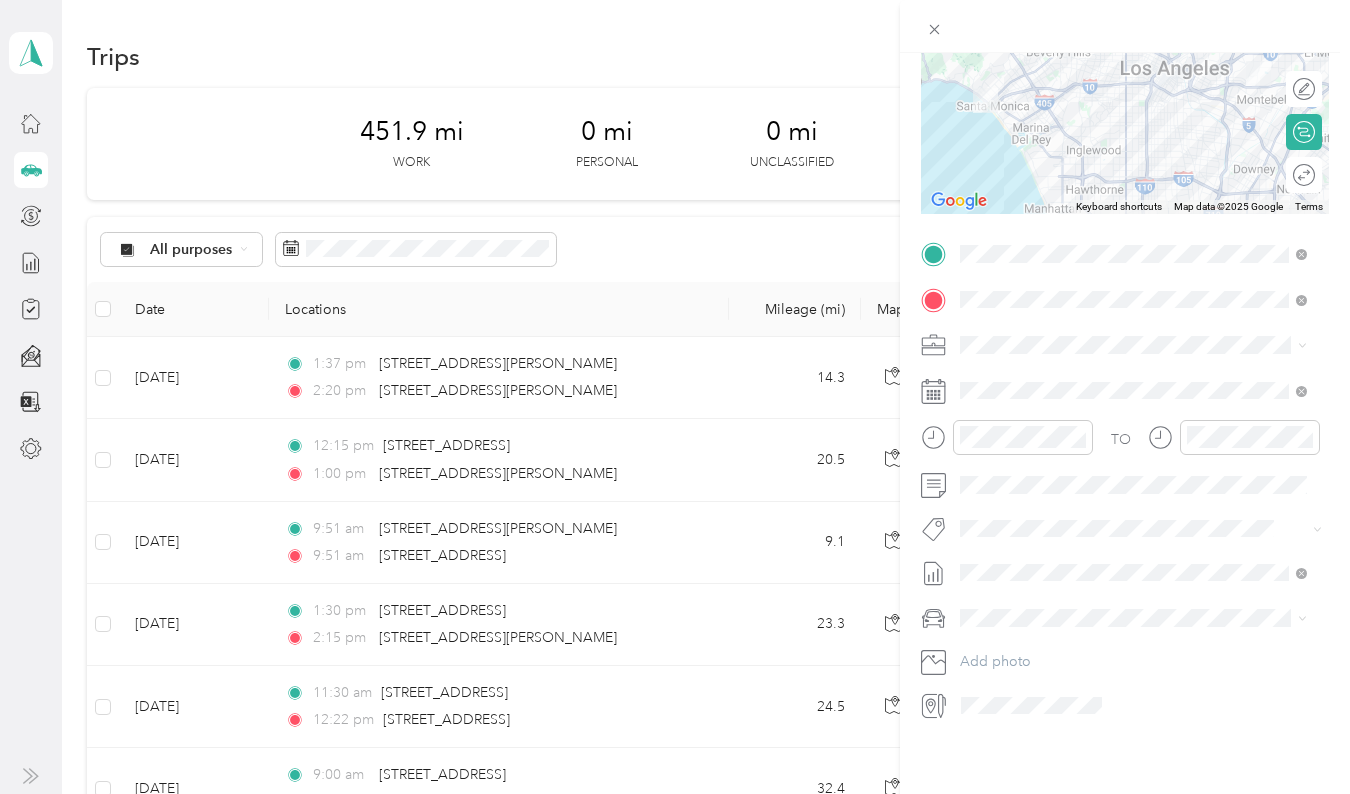 click on "Mercedes-Benz GLK Class" at bounding box center (1049, 636) 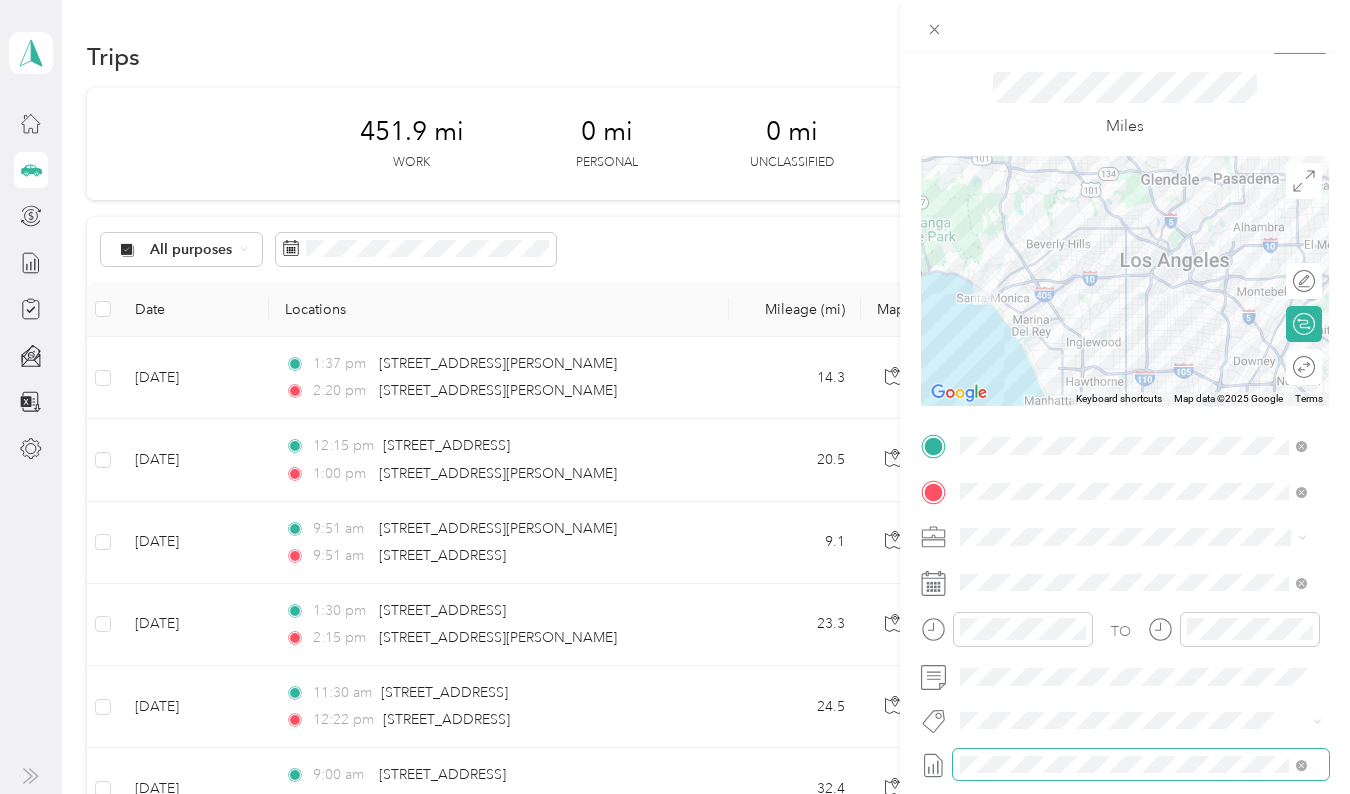 scroll, scrollTop: 0, scrollLeft: 0, axis: both 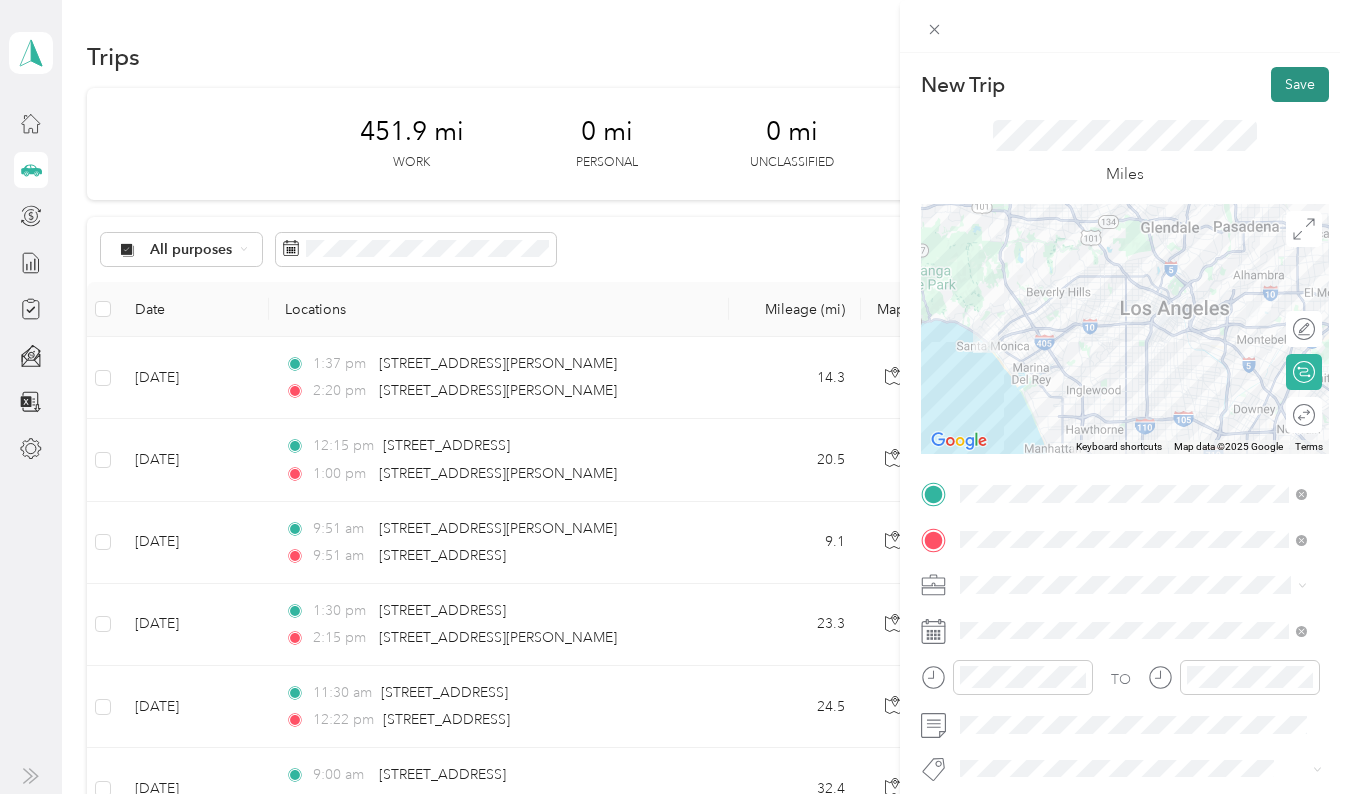 click on "Save" at bounding box center [1300, 84] 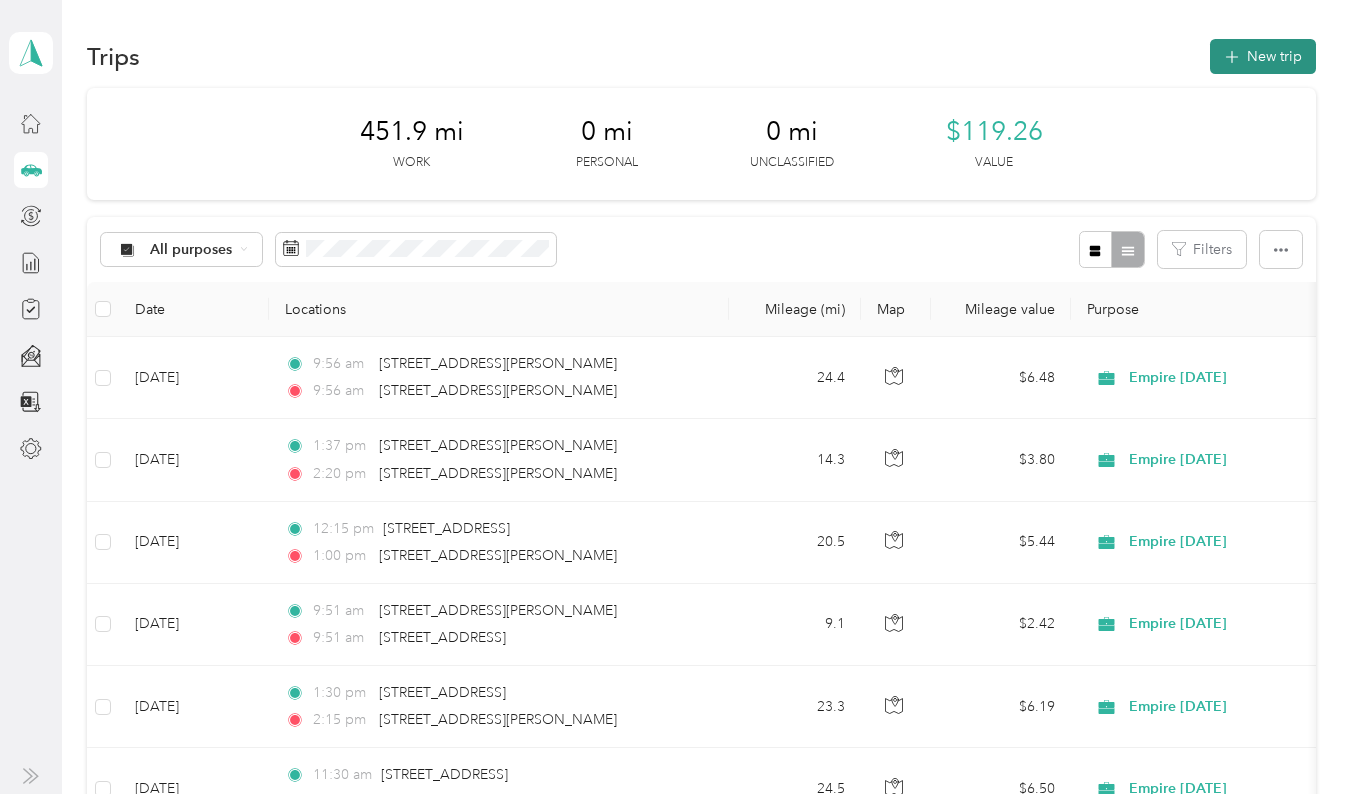 click on "New trip" at bounding box center [1263, 56] 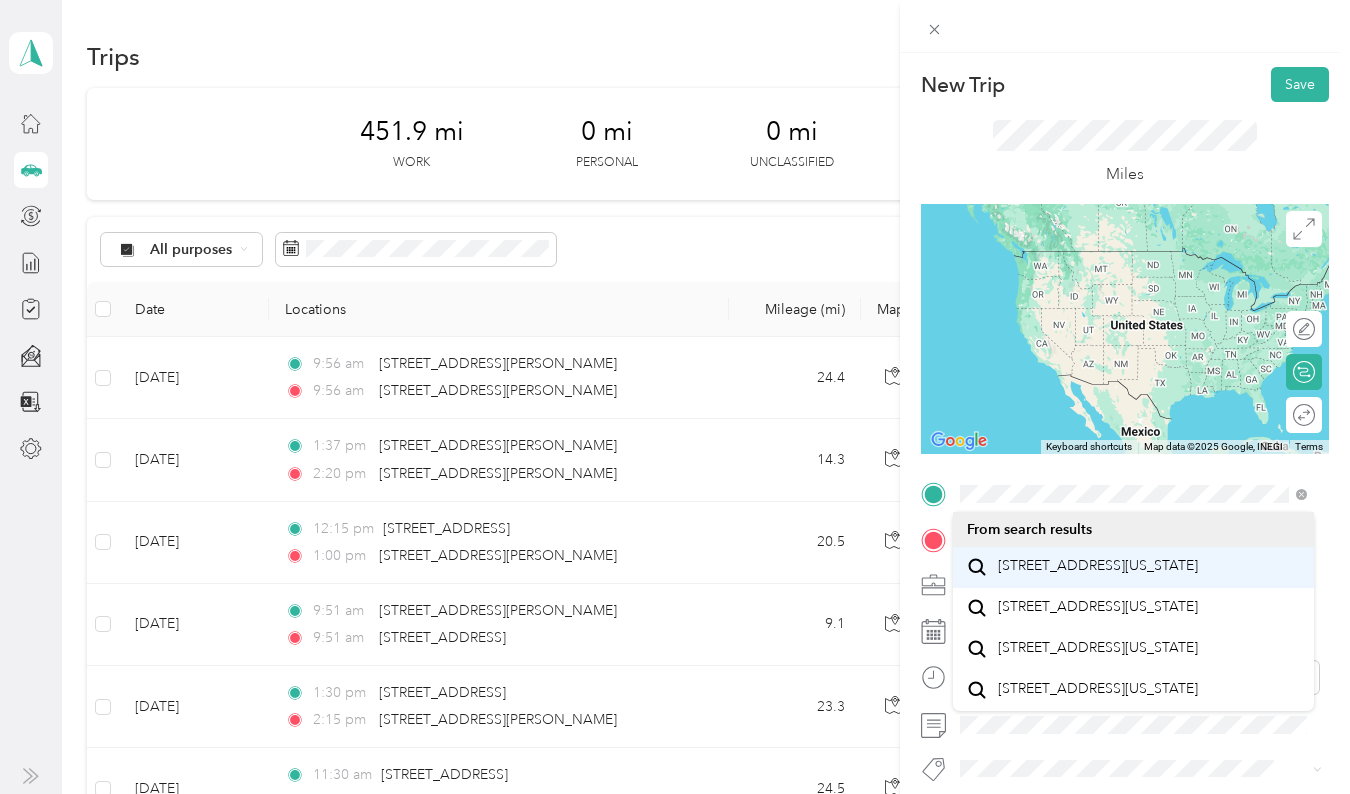 click on "[STREET_ADDRESS][US_STATE]" at bounding box center [1098, 566] 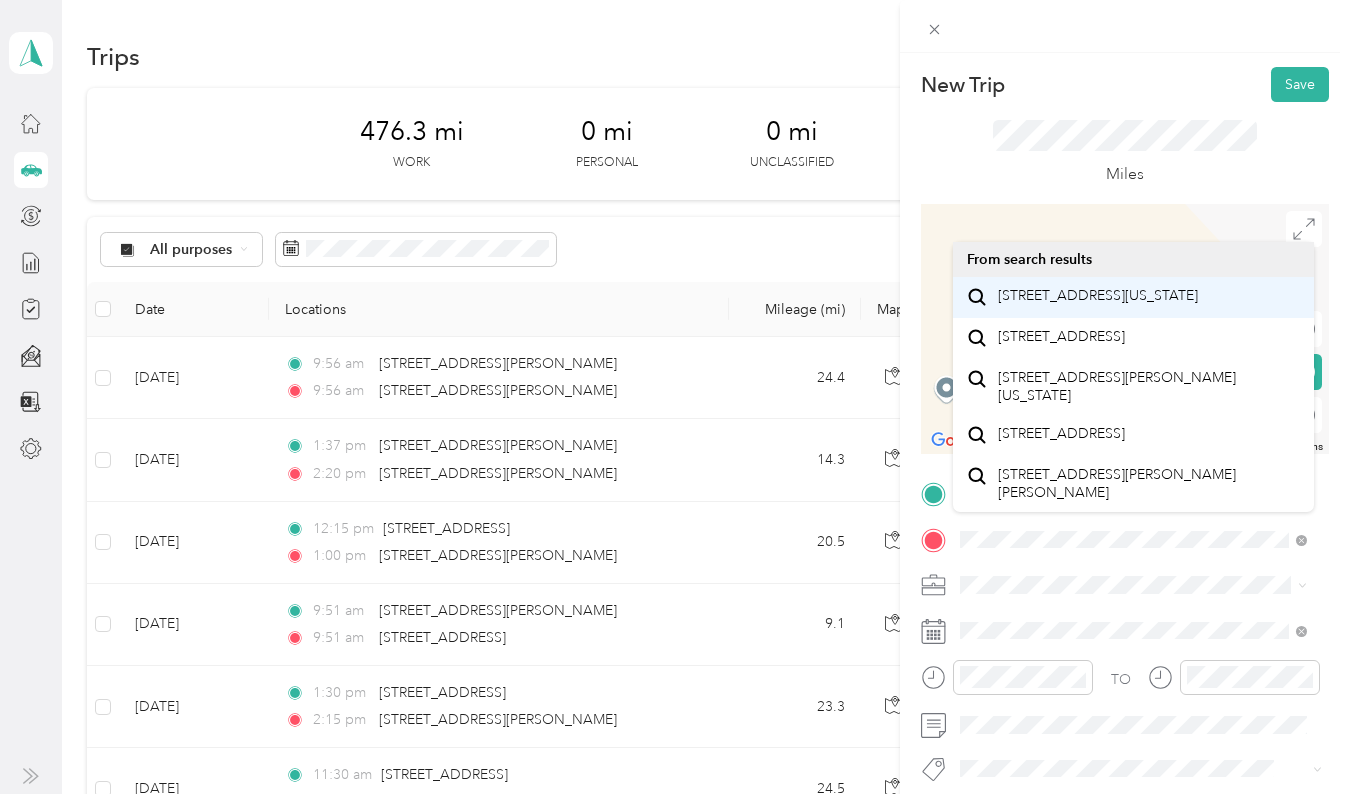 click on "[STREET_ADDRESS][US_STATE]" at bounding box center [1098, 296] 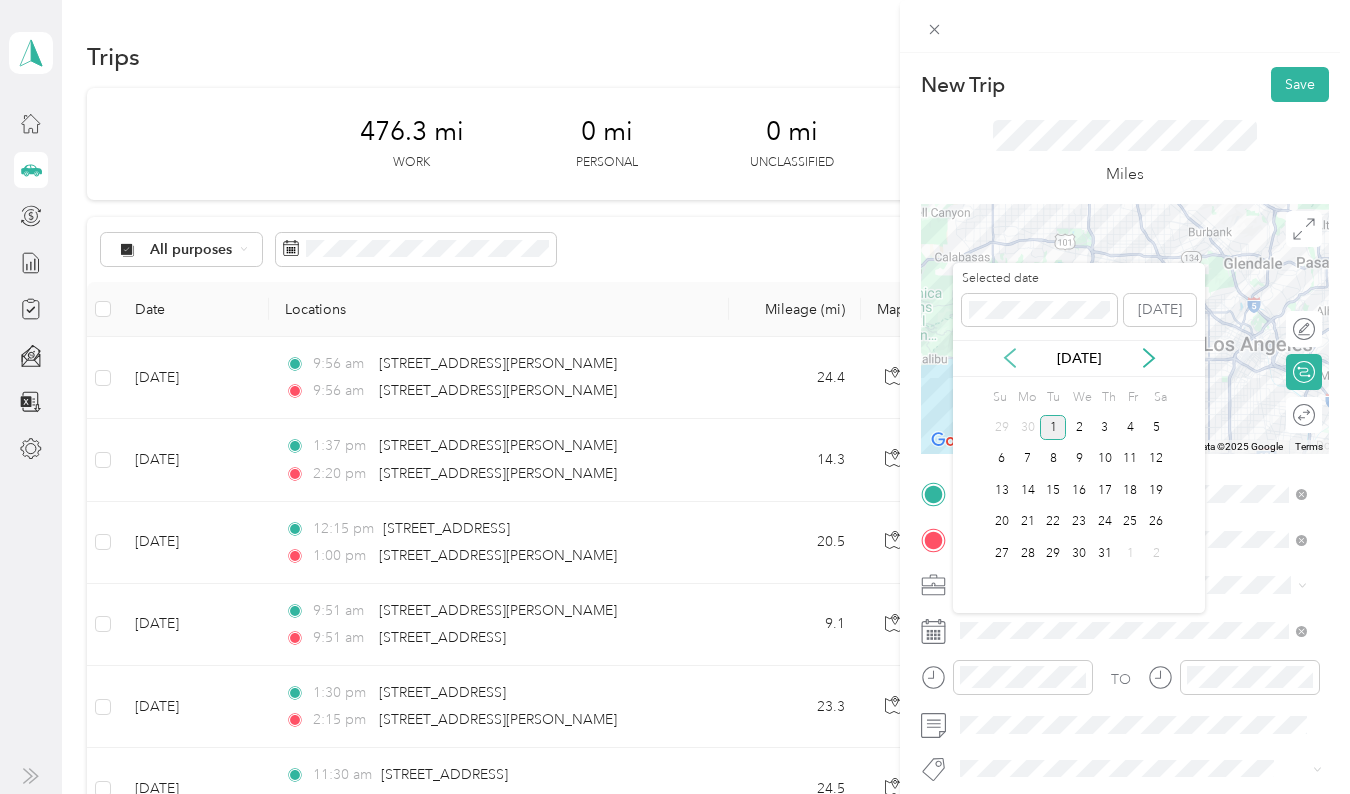 click 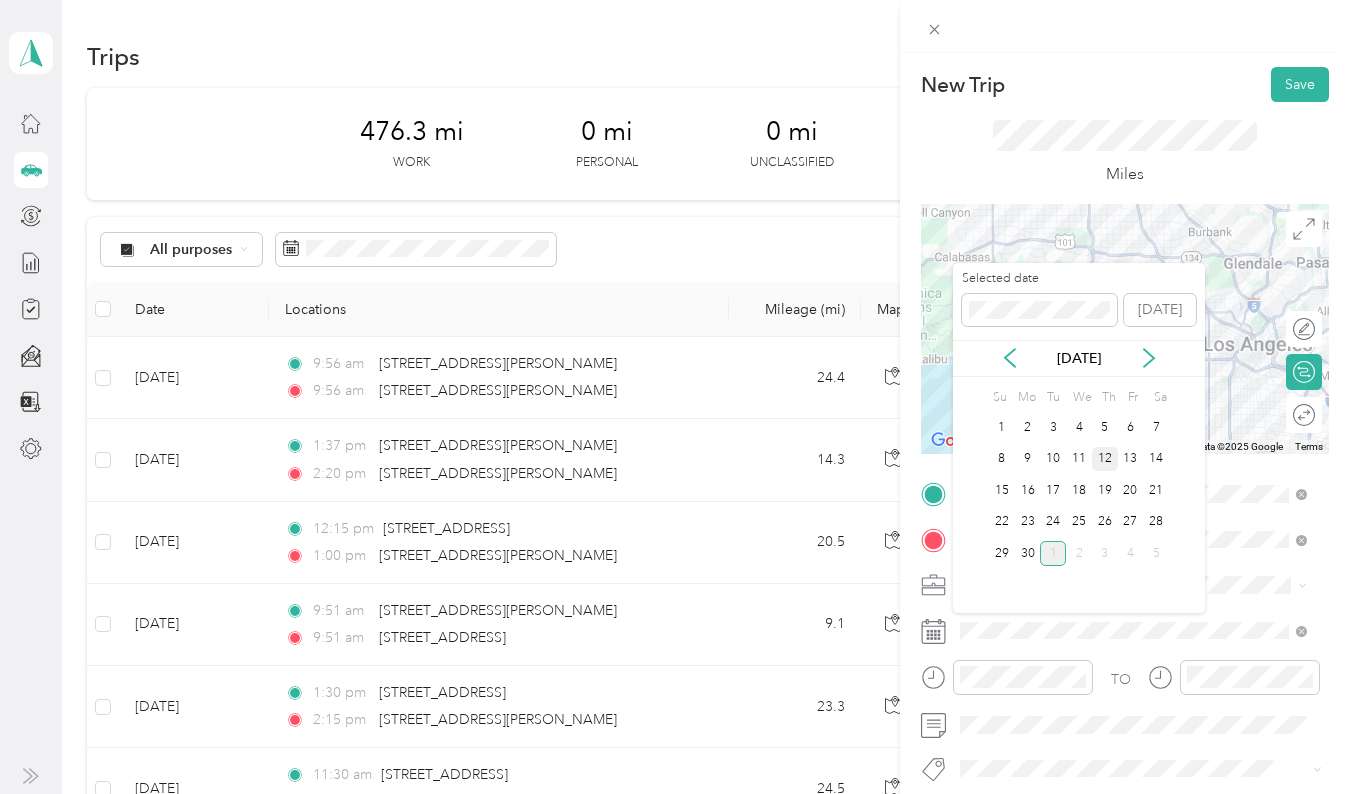 click on "12" at bounding box center [1105, 459] 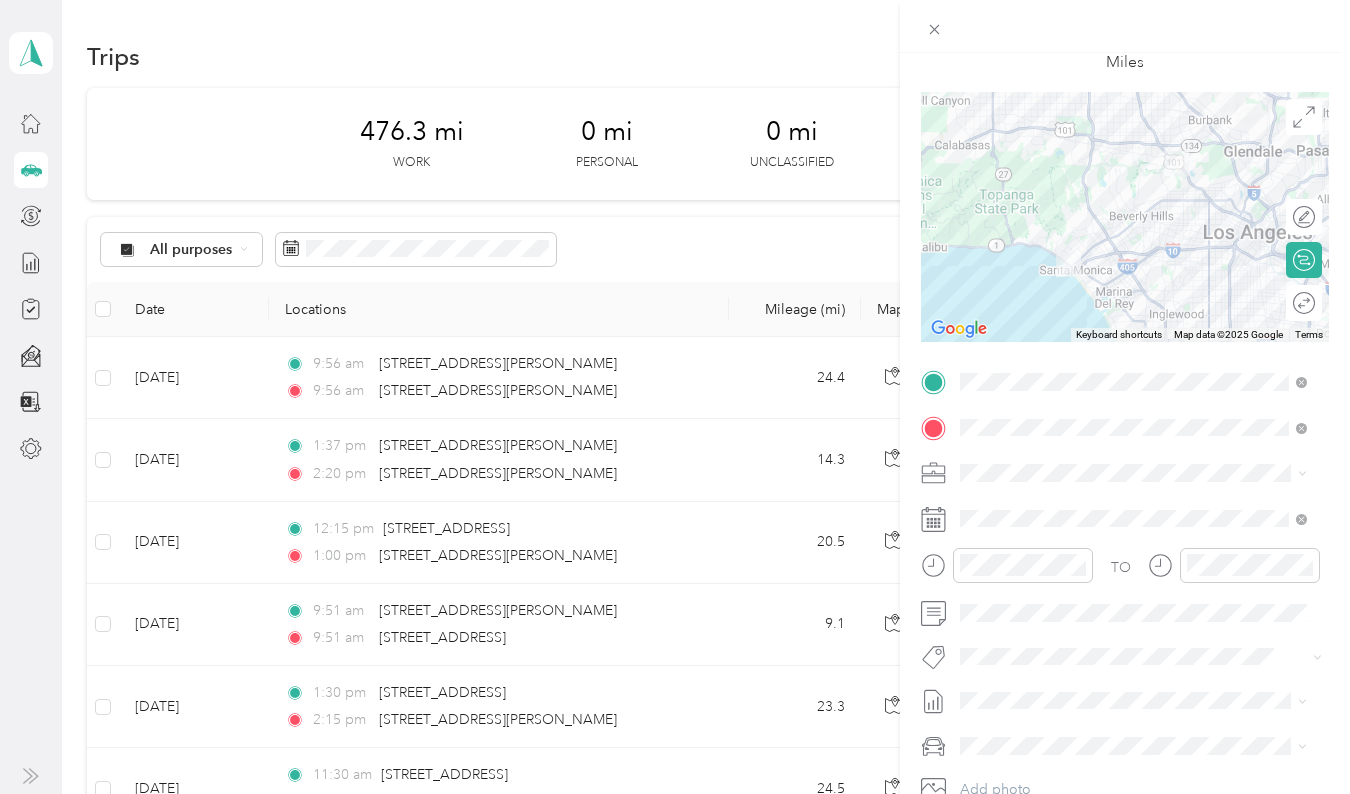 scroll, scrollTop: 133, scrollLeft: 0, axis: vertical 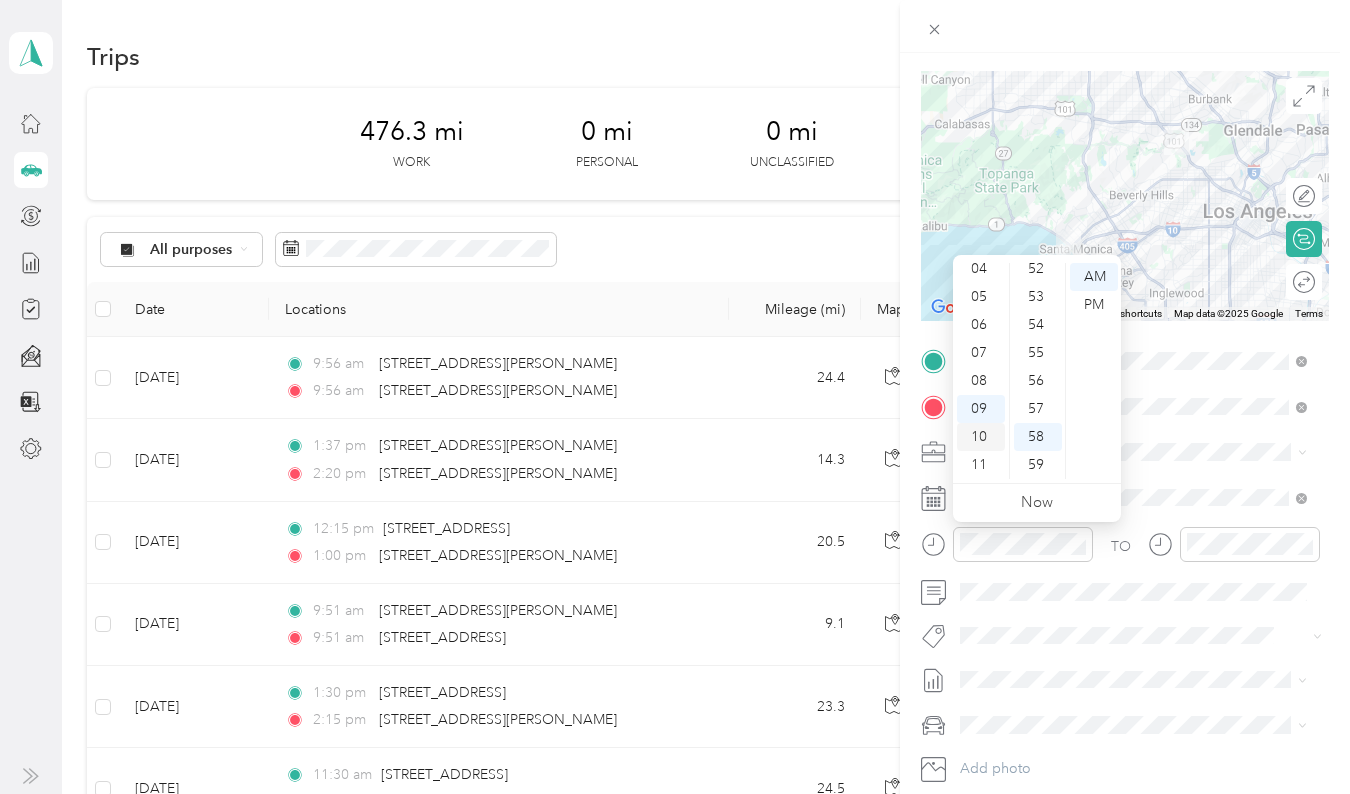click on "10" at bounding box center [981, 437] 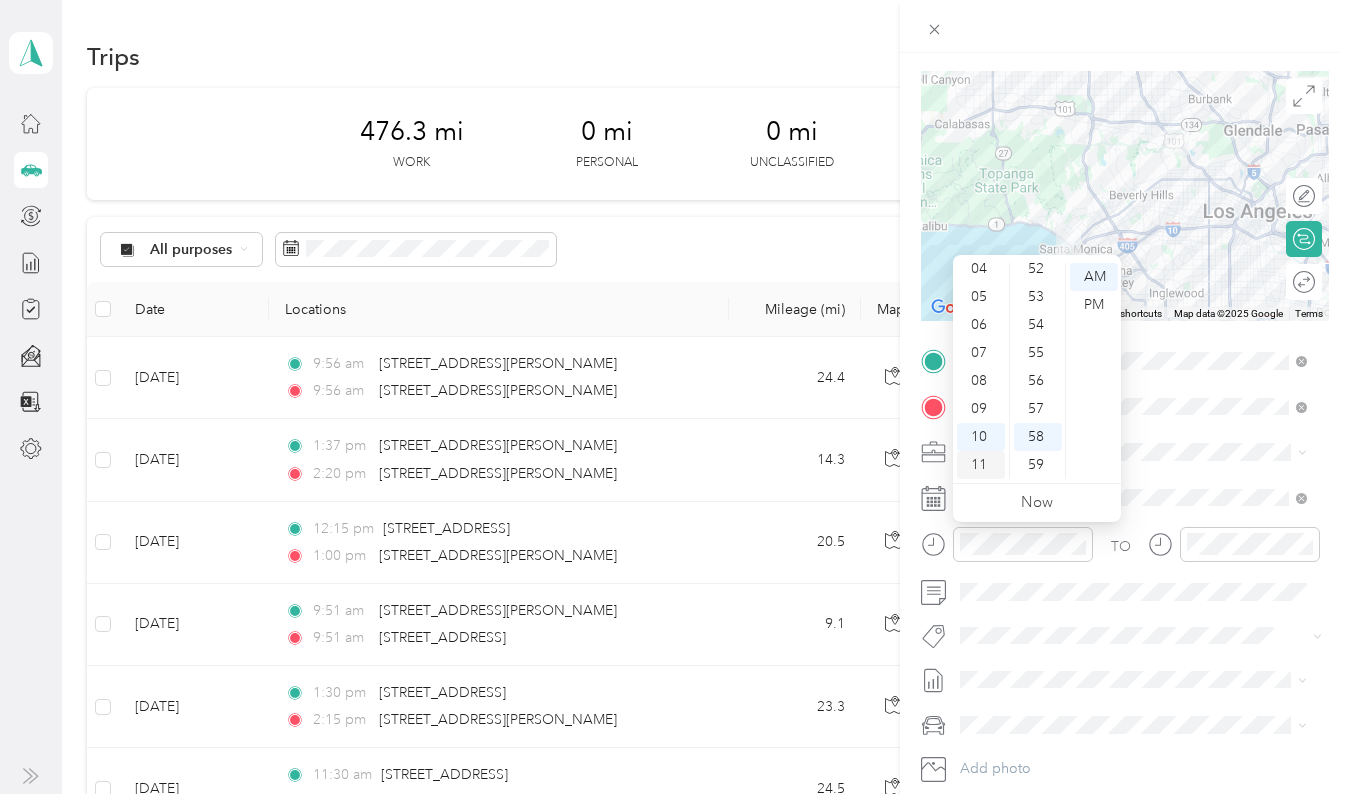 click on "11" at bounding box center (981, 465) 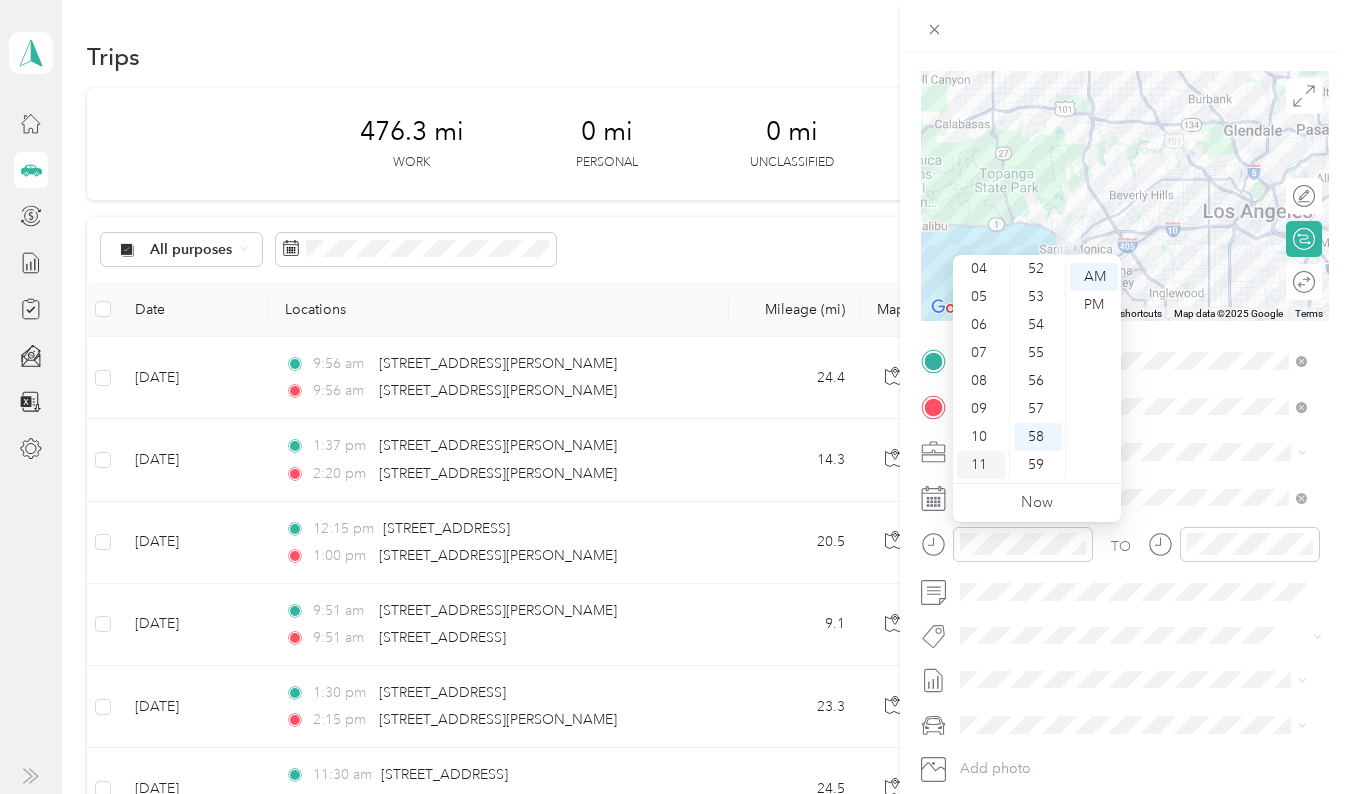click on "11" at bounding box center [981, 465] 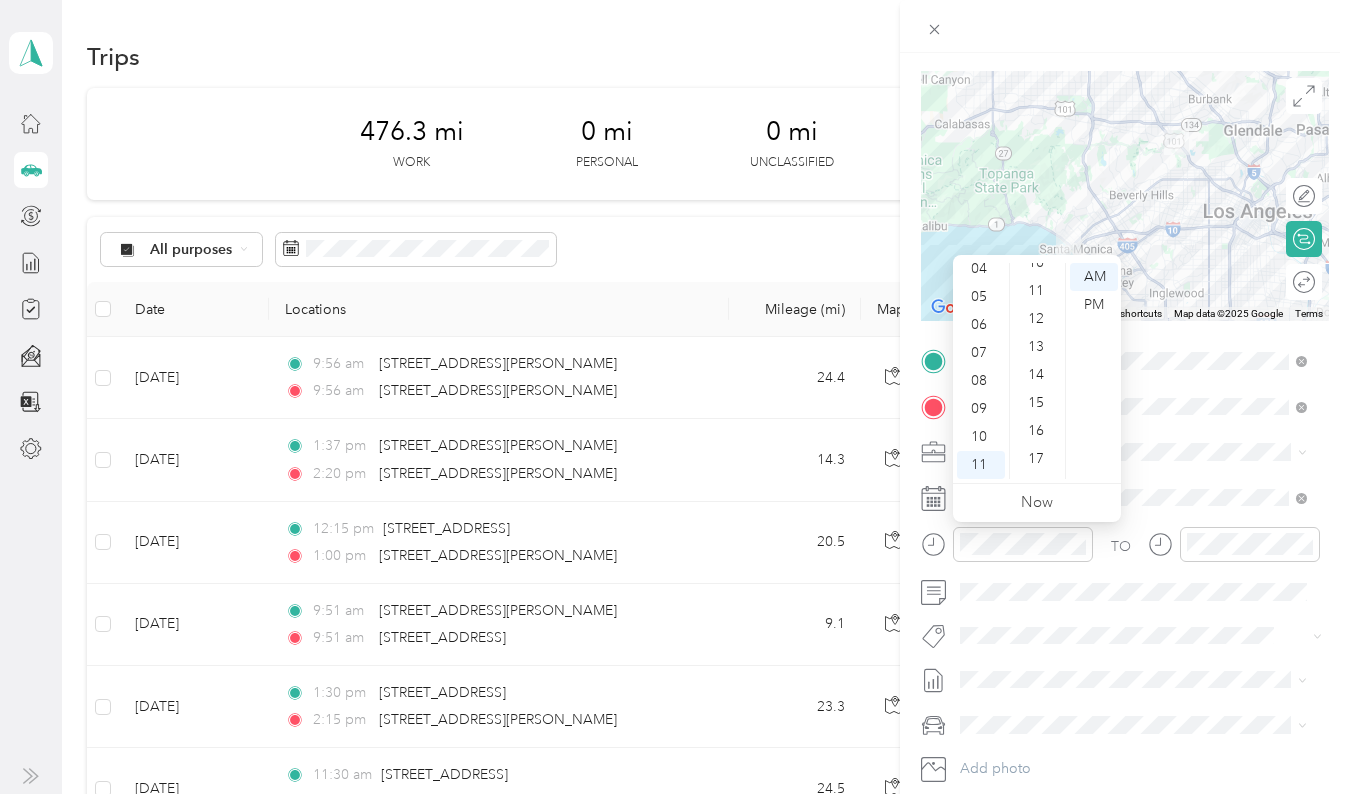 scroll, scrollTop: 0, scrollLeft: 0, axis: both 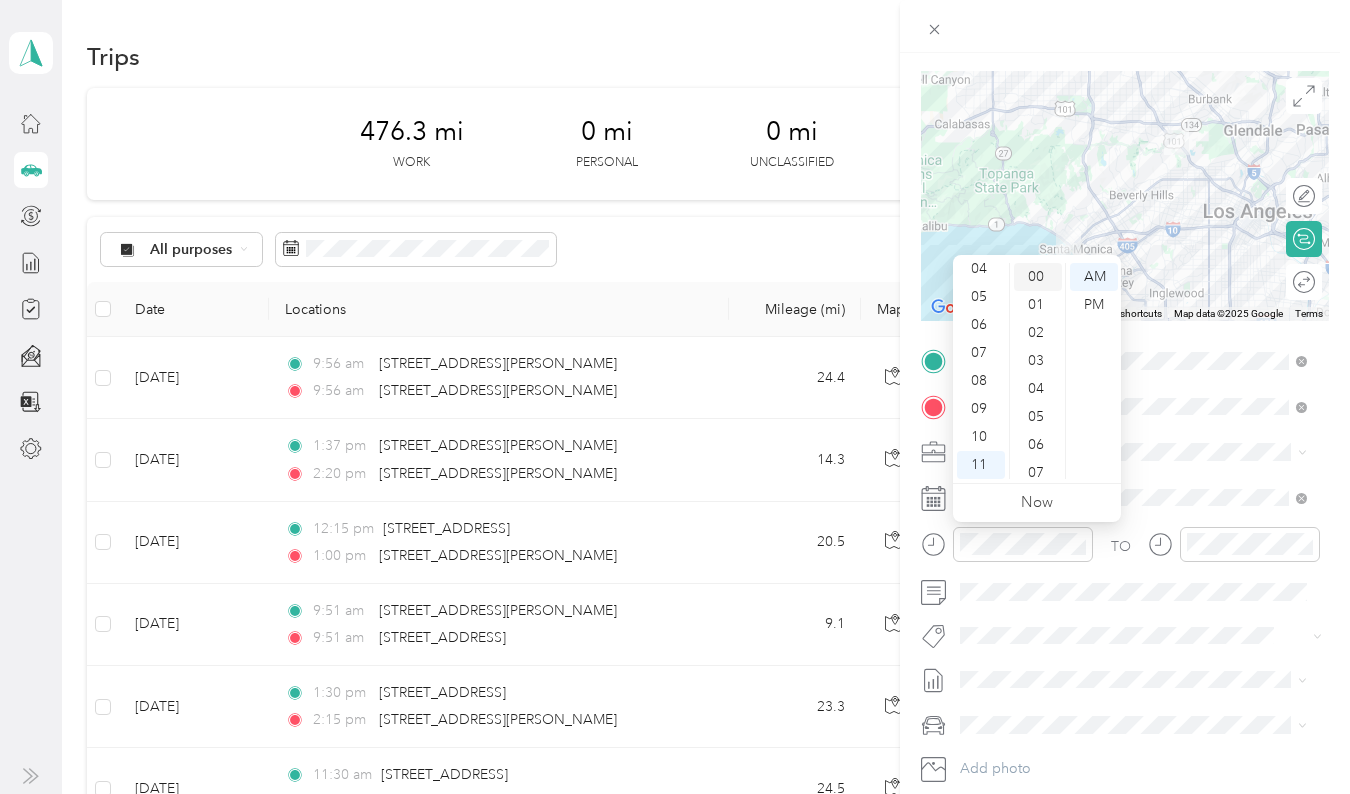 click on "00" at bounding box center [1038, 277] 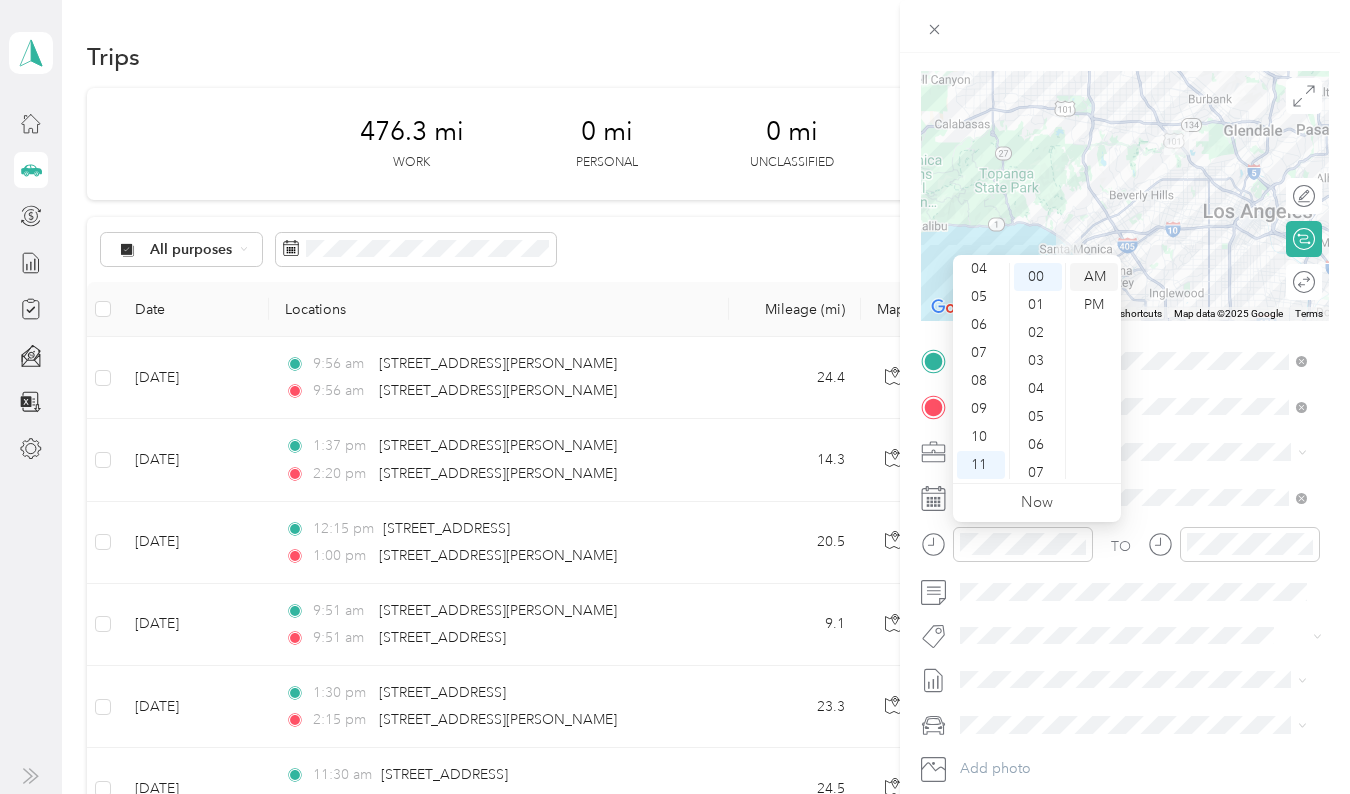 click on "AM" at bounding box center (1094, 277) 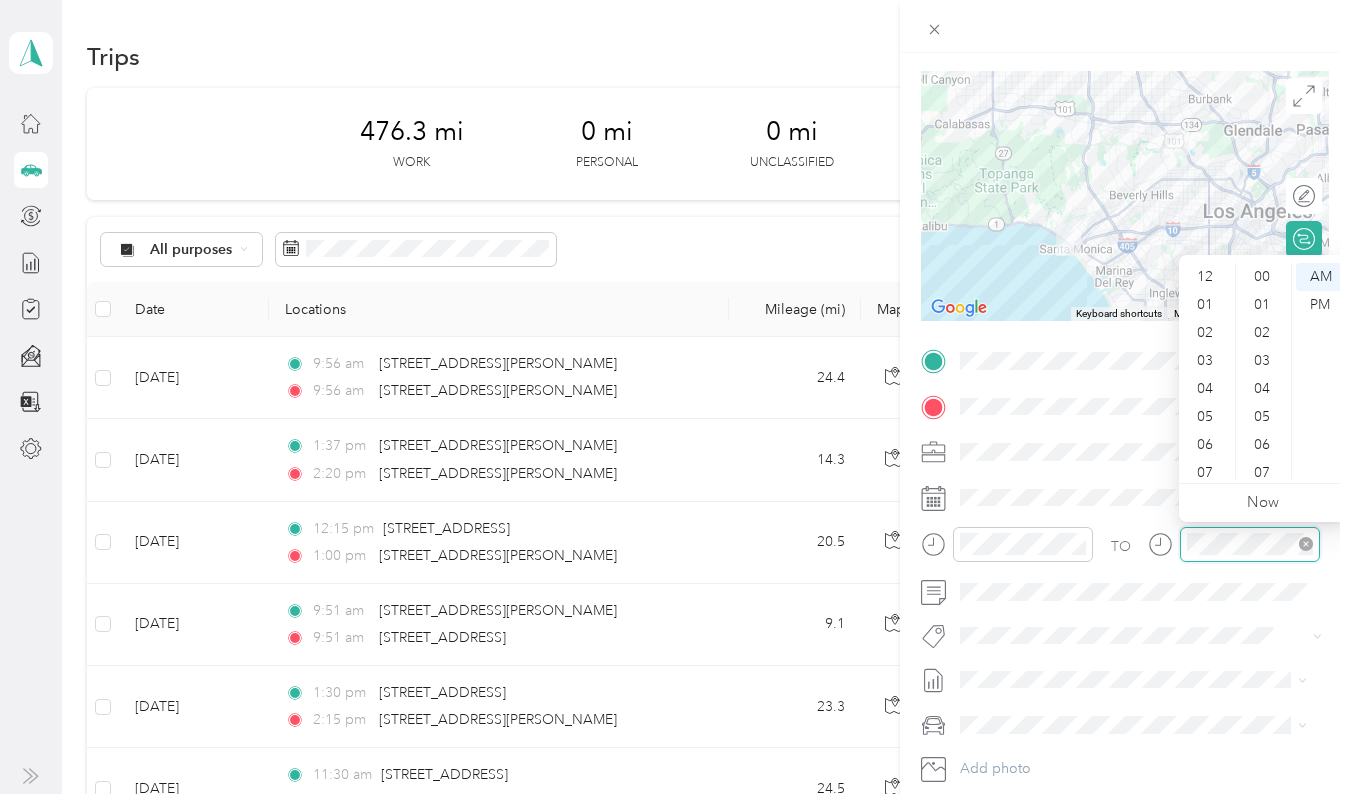 scroll, scrollTop: 120, scrollLeft: 0, axis: vertical 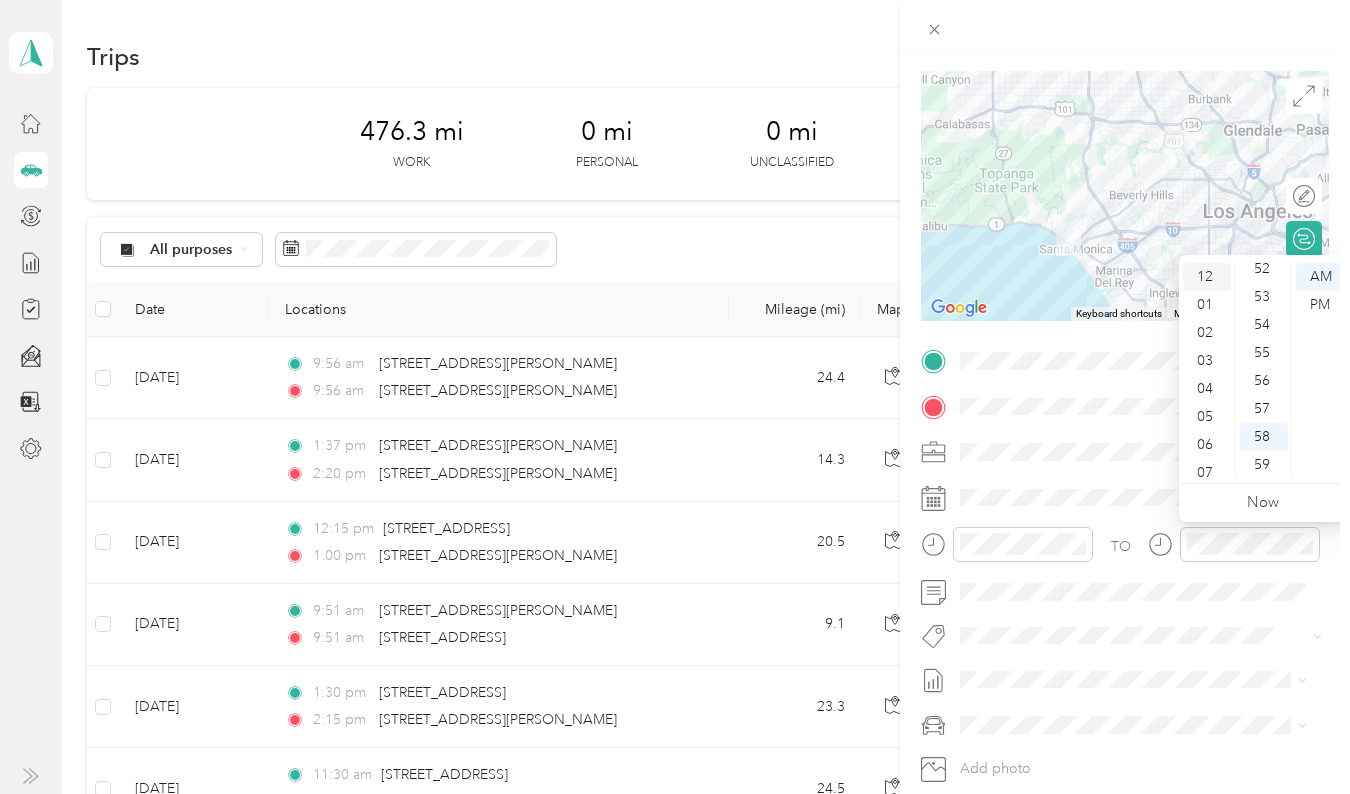 click on "12" at bounding box center (1207, 277) 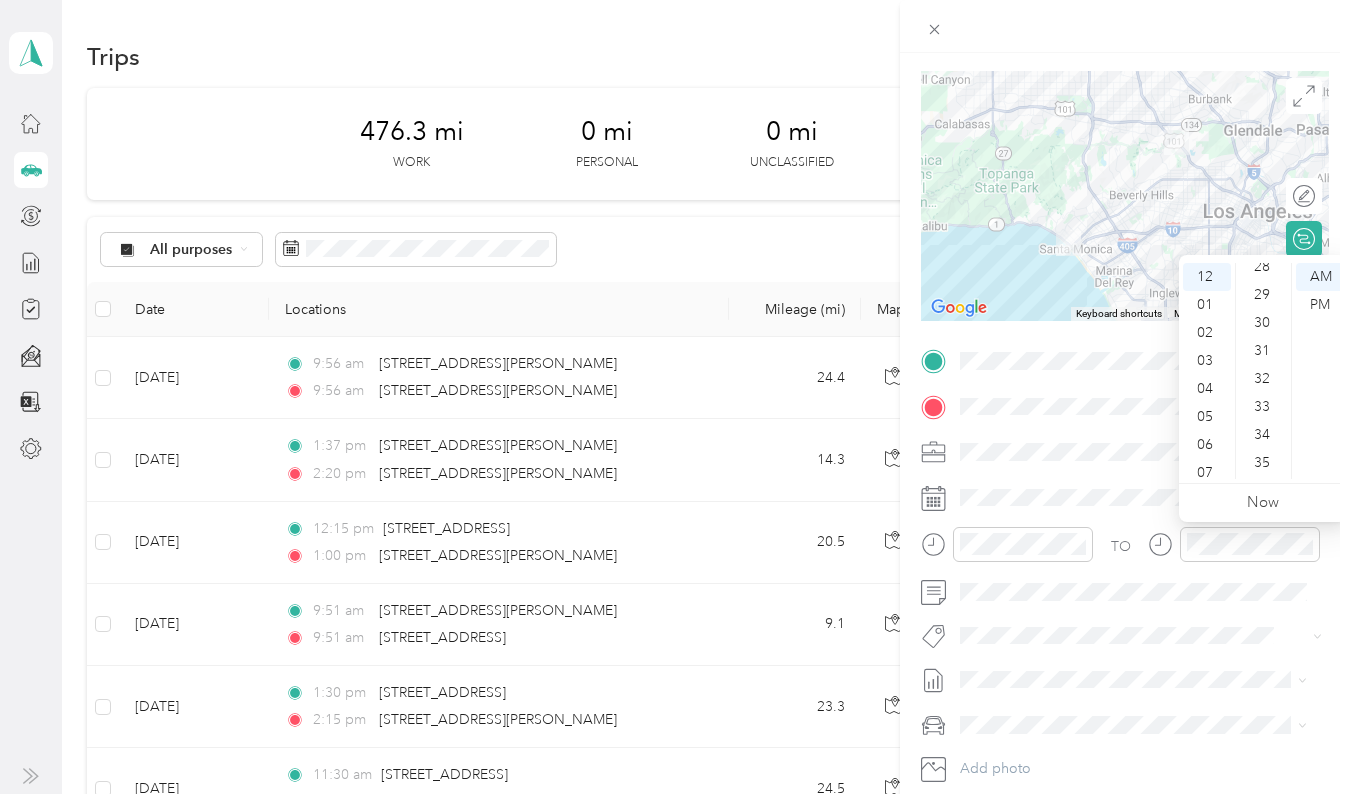 scroll, scrollTop: 793, scrollLeft: 0, axis: vertical 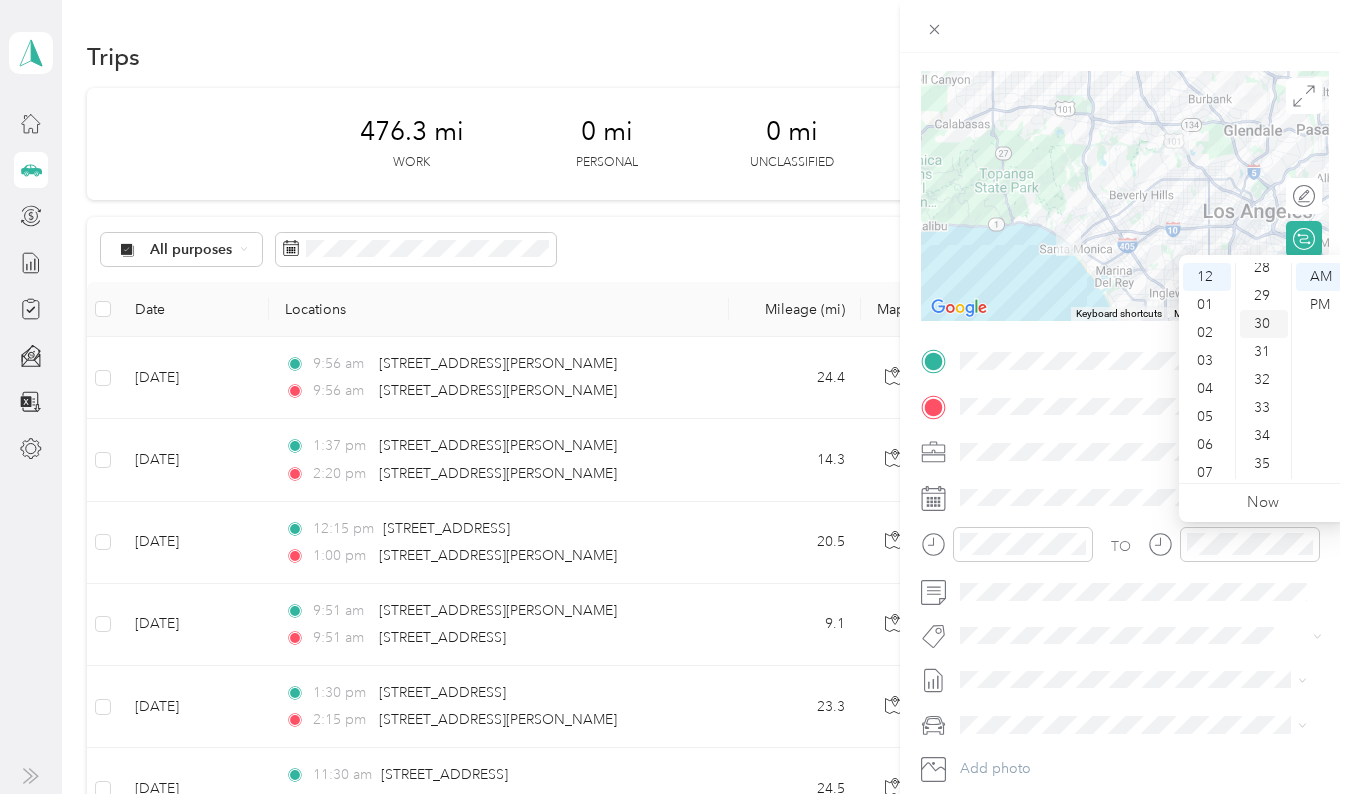 click on "30" at bounding box center (1264, 324) 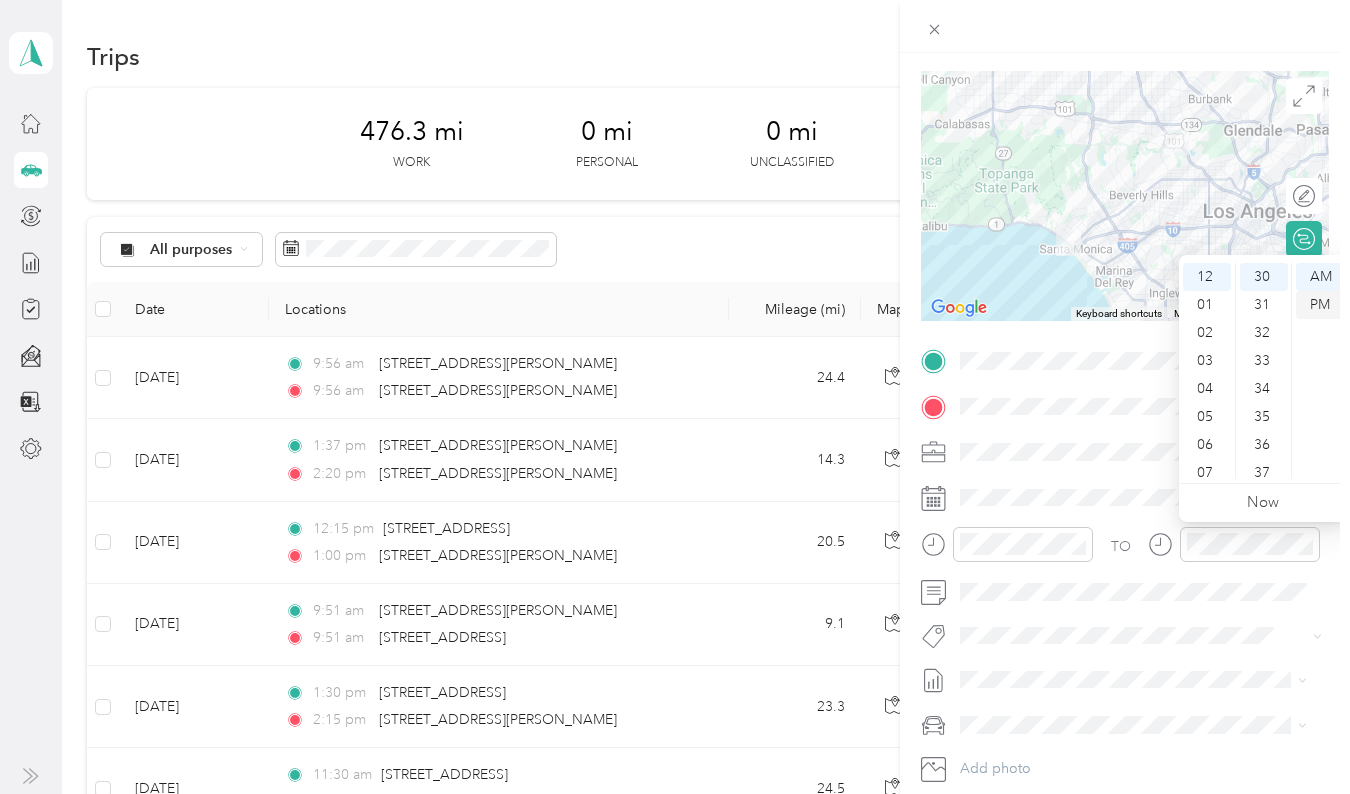 click on "PM" at bounding box center [1320, 305] 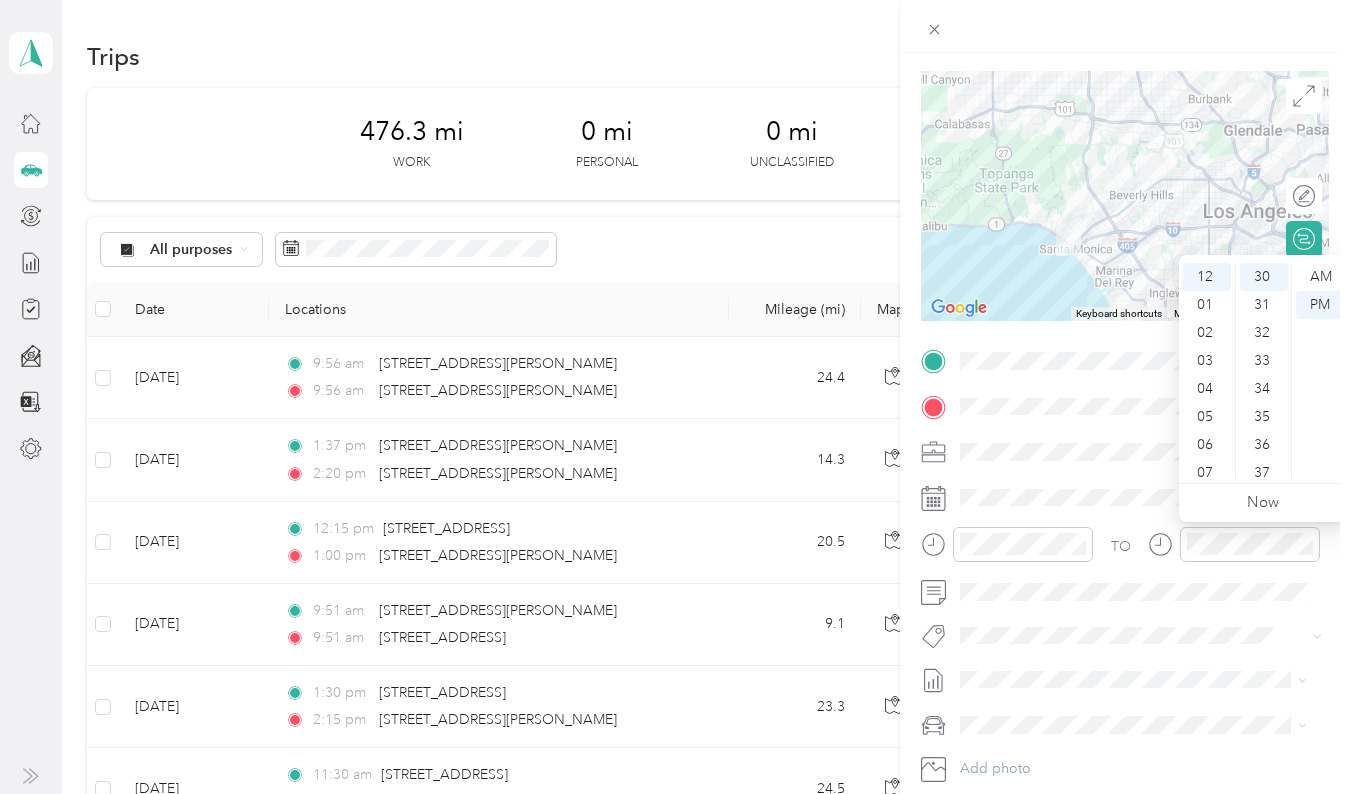 scroll, scrollTop: 255, scrollLeft: 0, axis: vertical 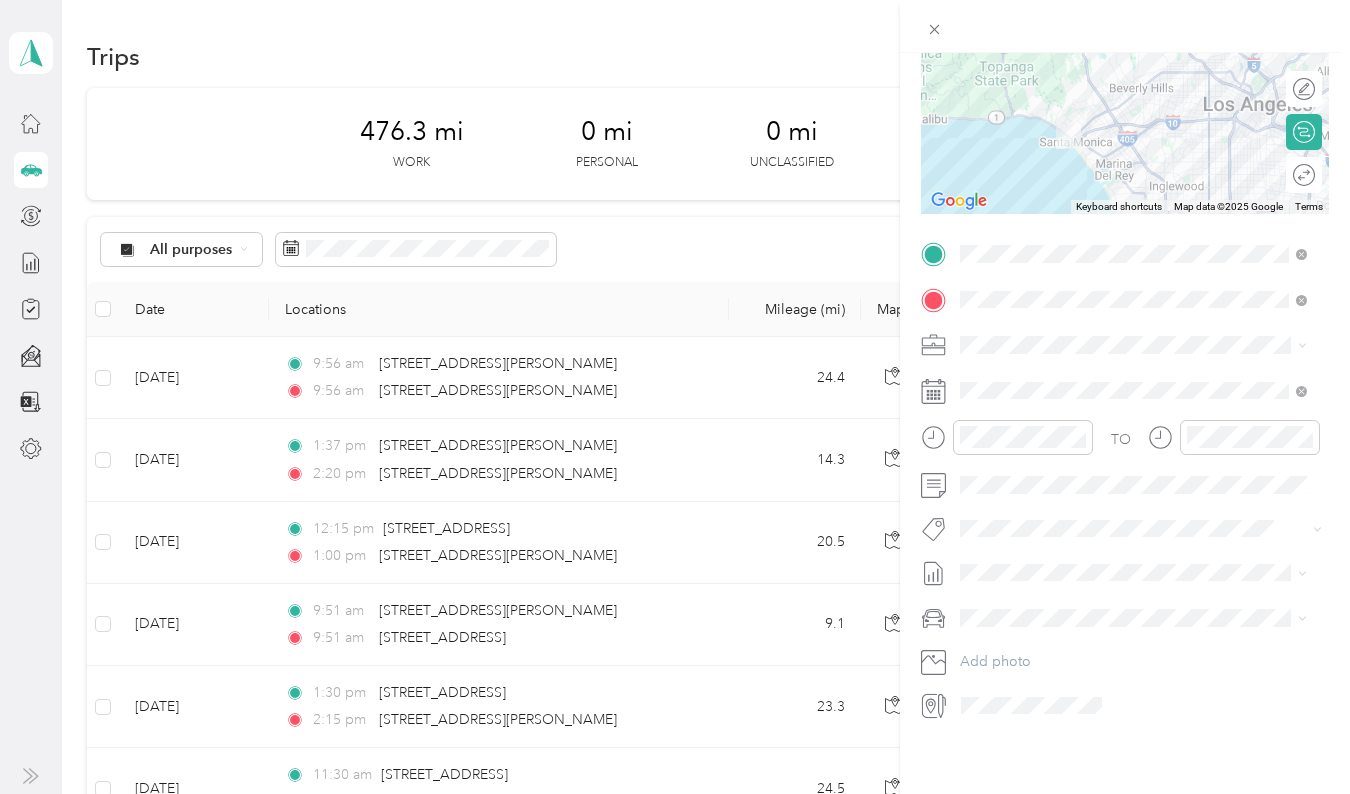 click on "TO Add photo" at bounding box center [1125, 479] 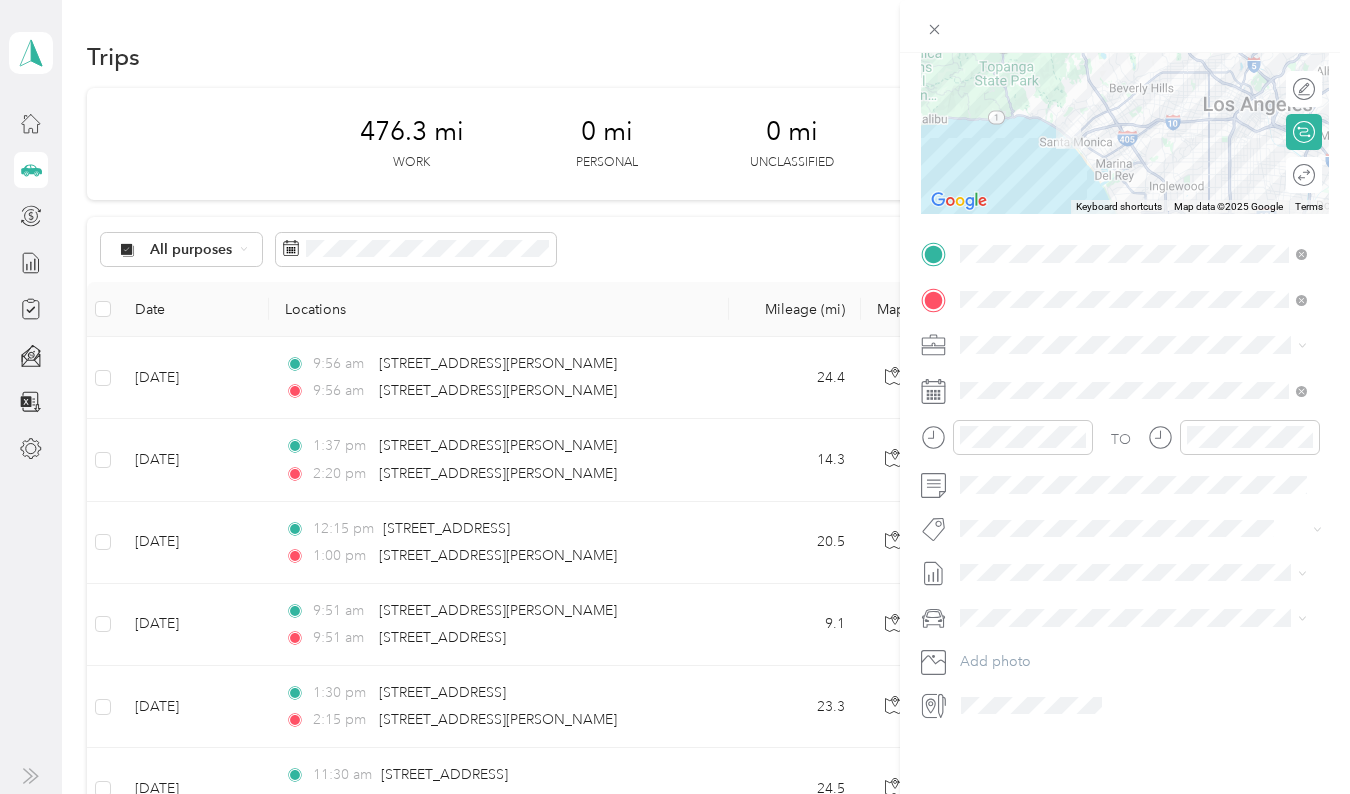 click on "[DATE] - [DATE]" at bounding box center (1010, 617) 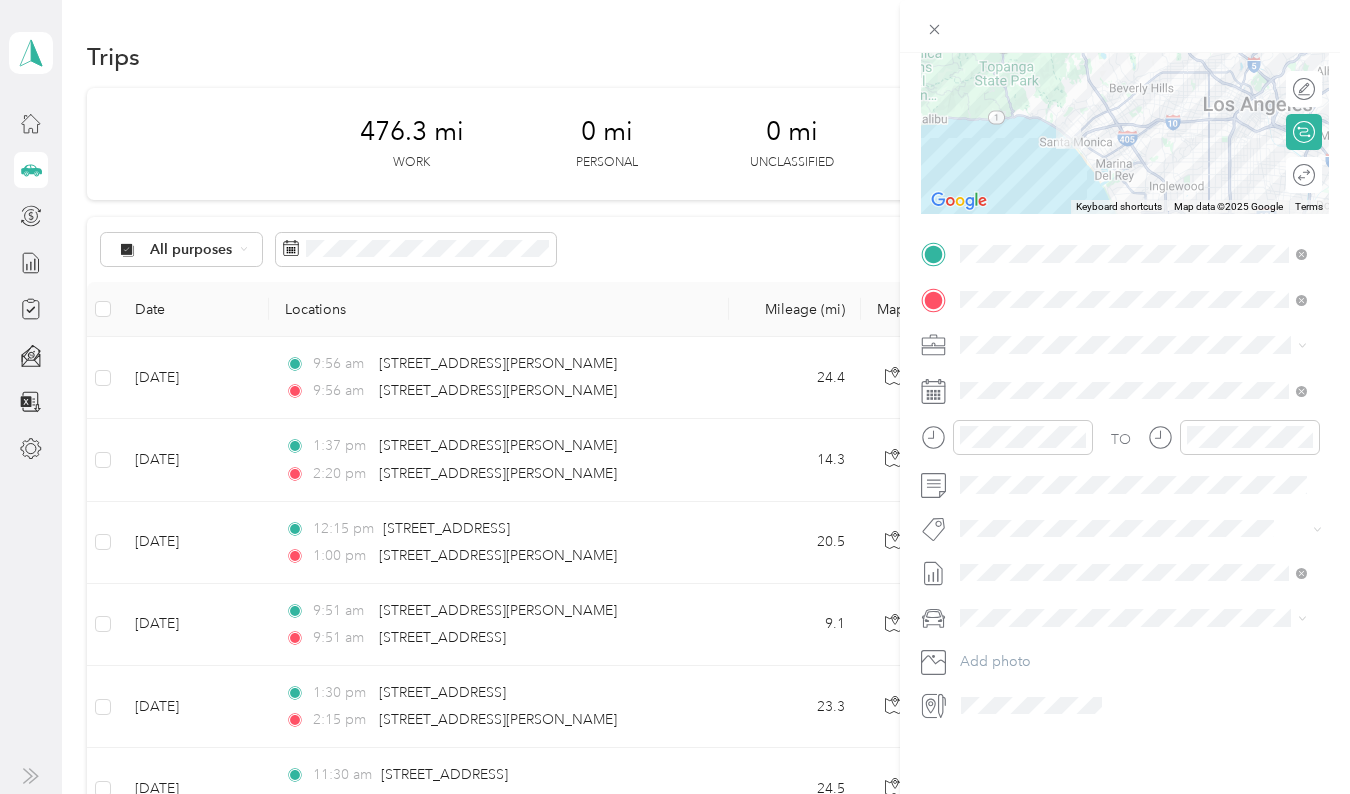 click on "Mercedes-Benz GLK Class" at bounding box center (1133, 626) 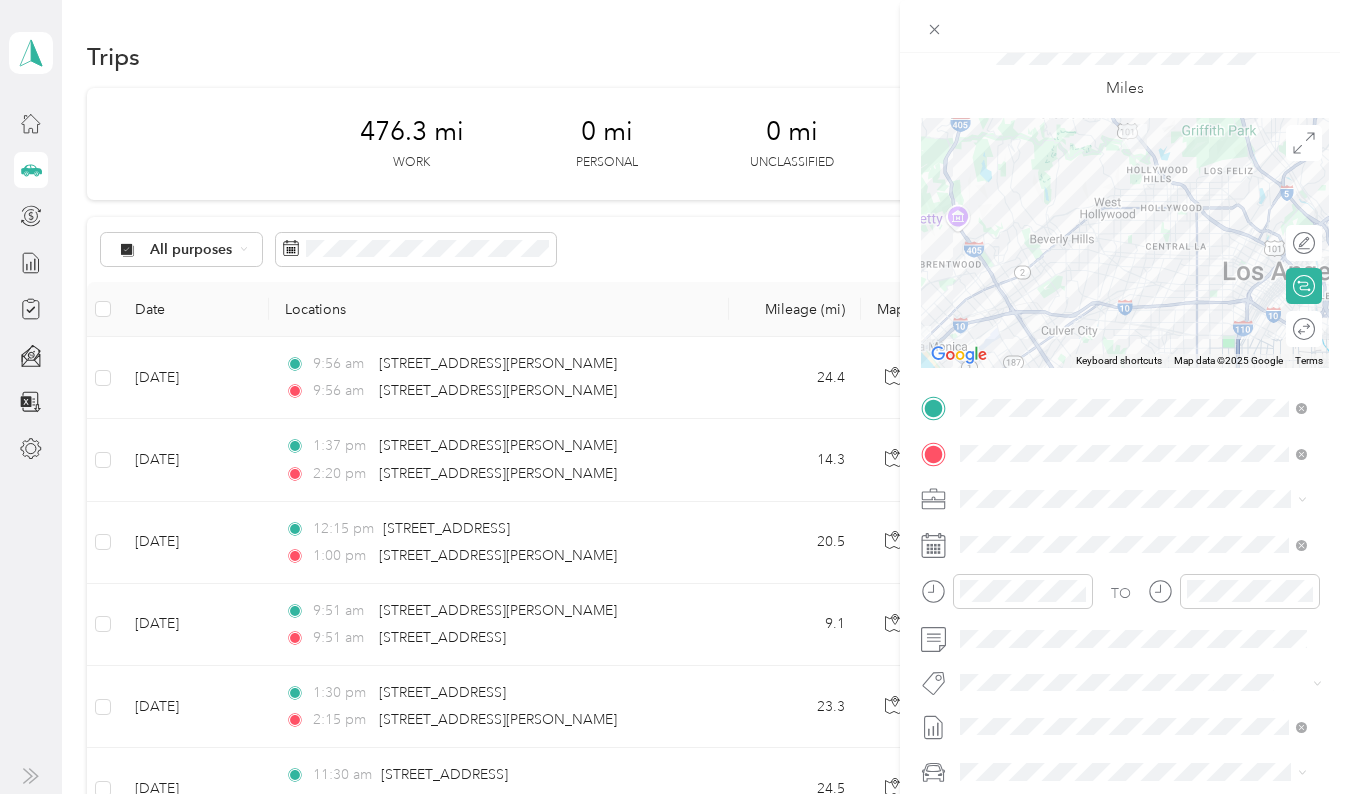 scroll, scrollTop: 0, scrollLeft: 0, axis: both 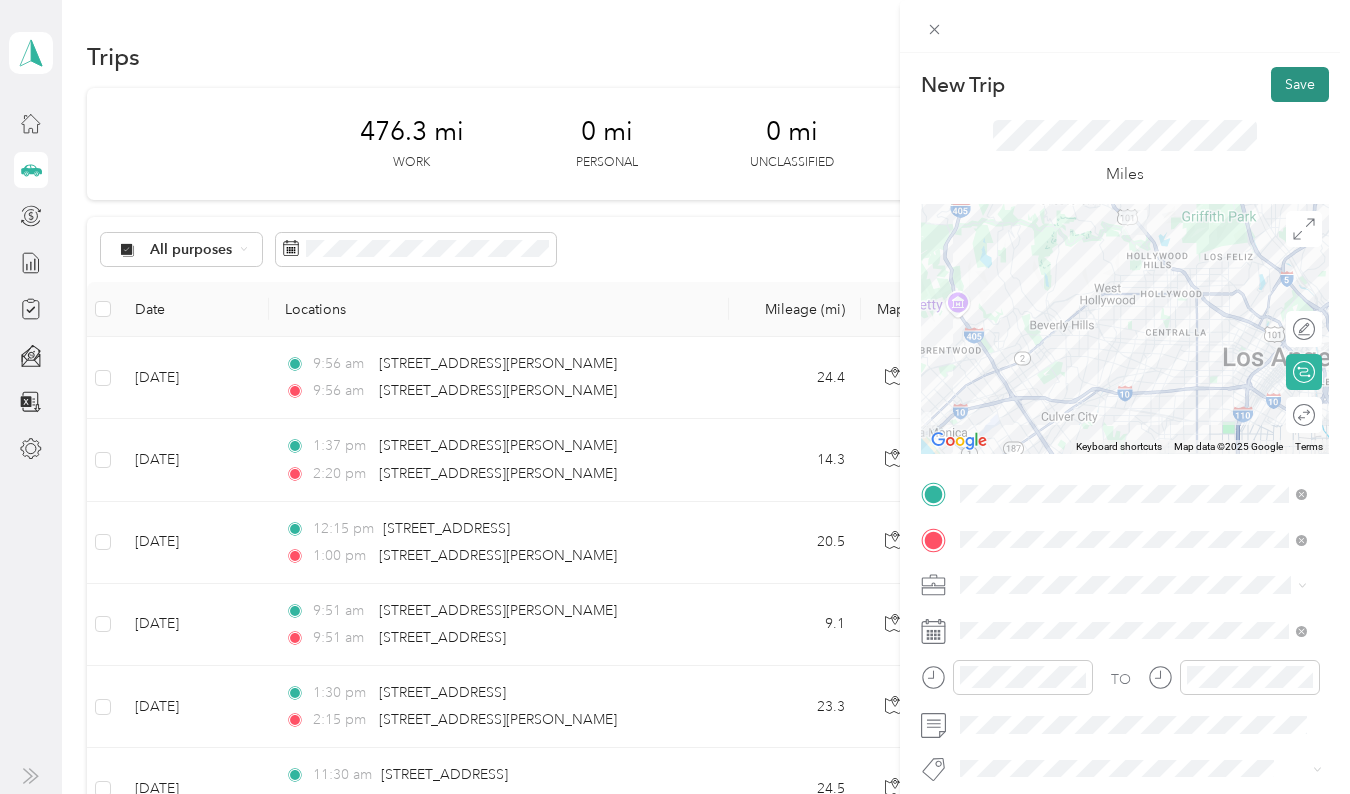 click on "Save" at bounding box center [1300, 84] 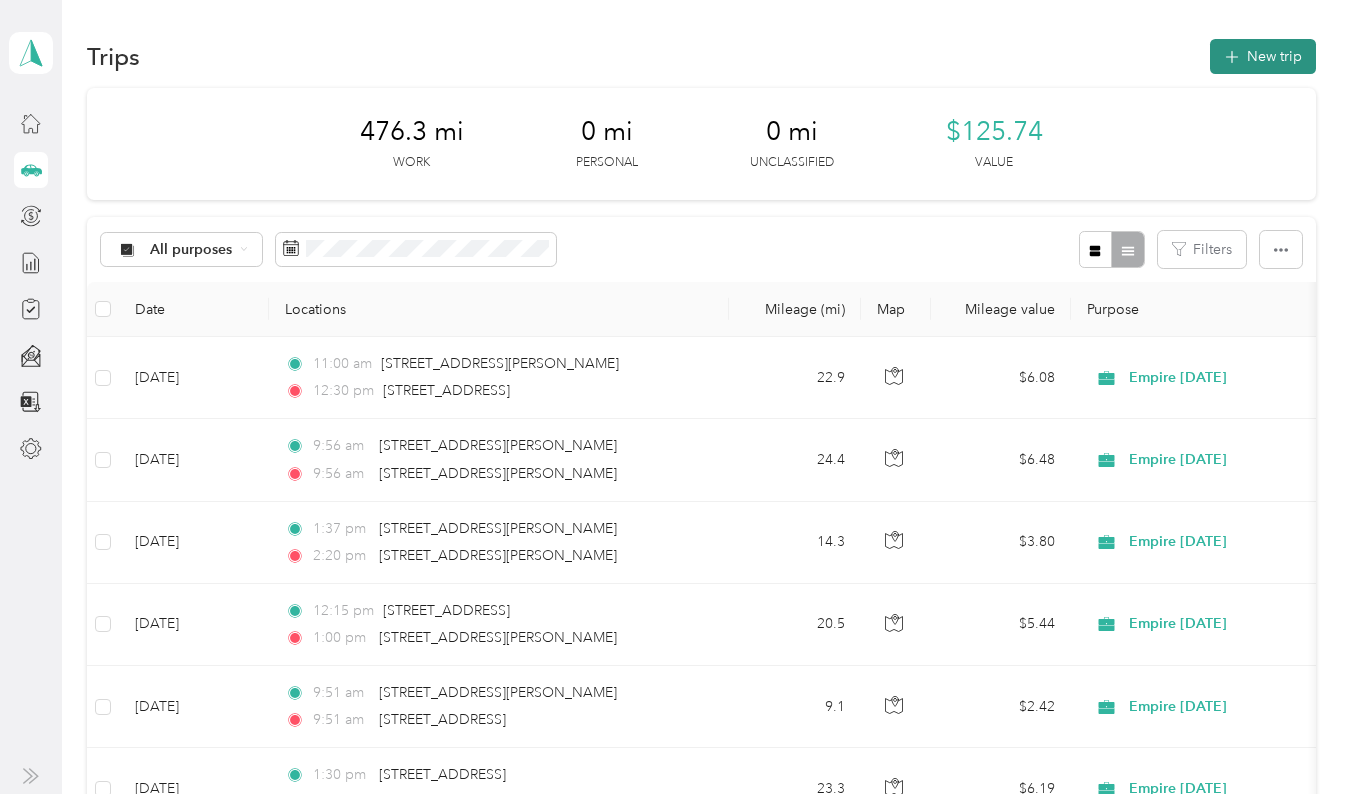 click on "New trip" at bounding box center (1263, 56) 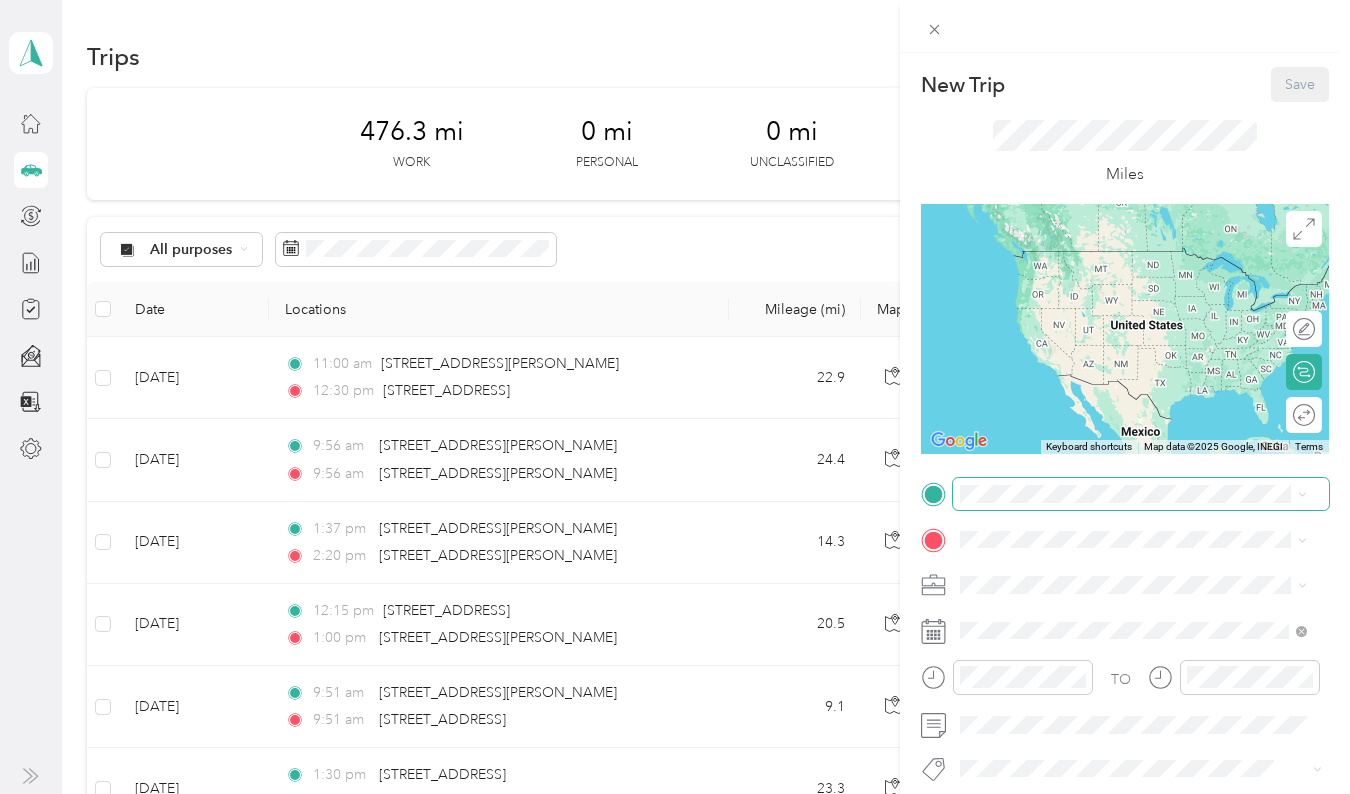 click at bounding box center [1141, 494] 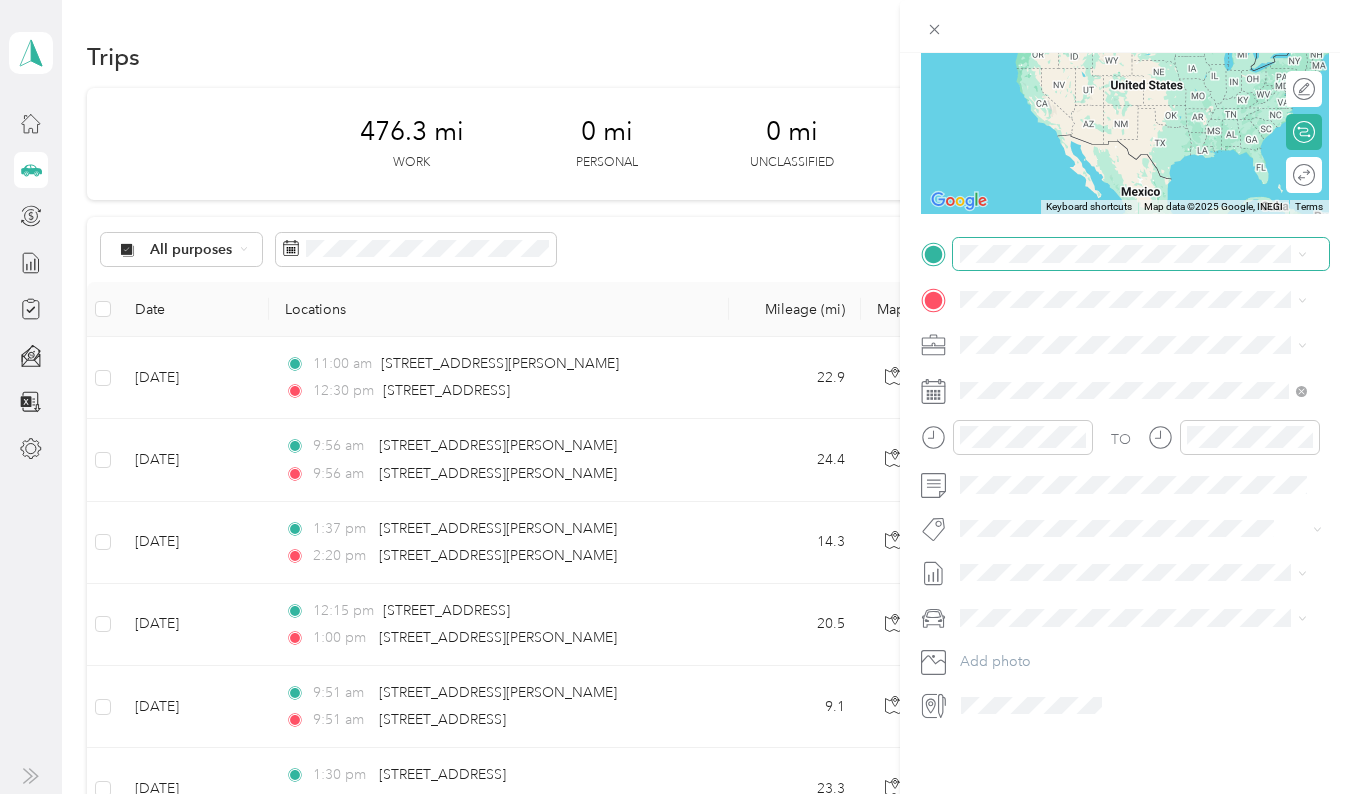 scroll, scrollTop: 255, scrollLeft: 0, axis: vertical 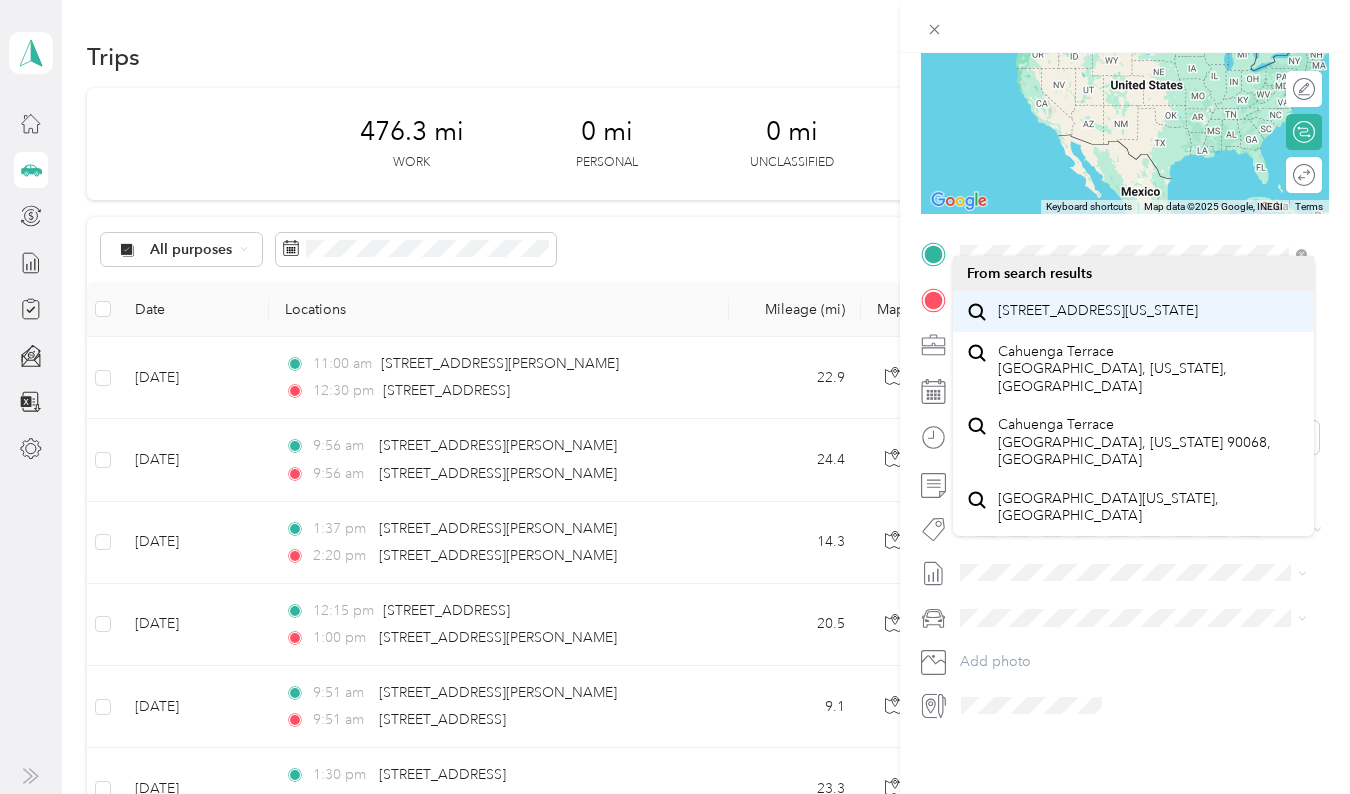 click on "[STREET_ADDRESS][US_STATE]" at bounding box center [1098, 311] 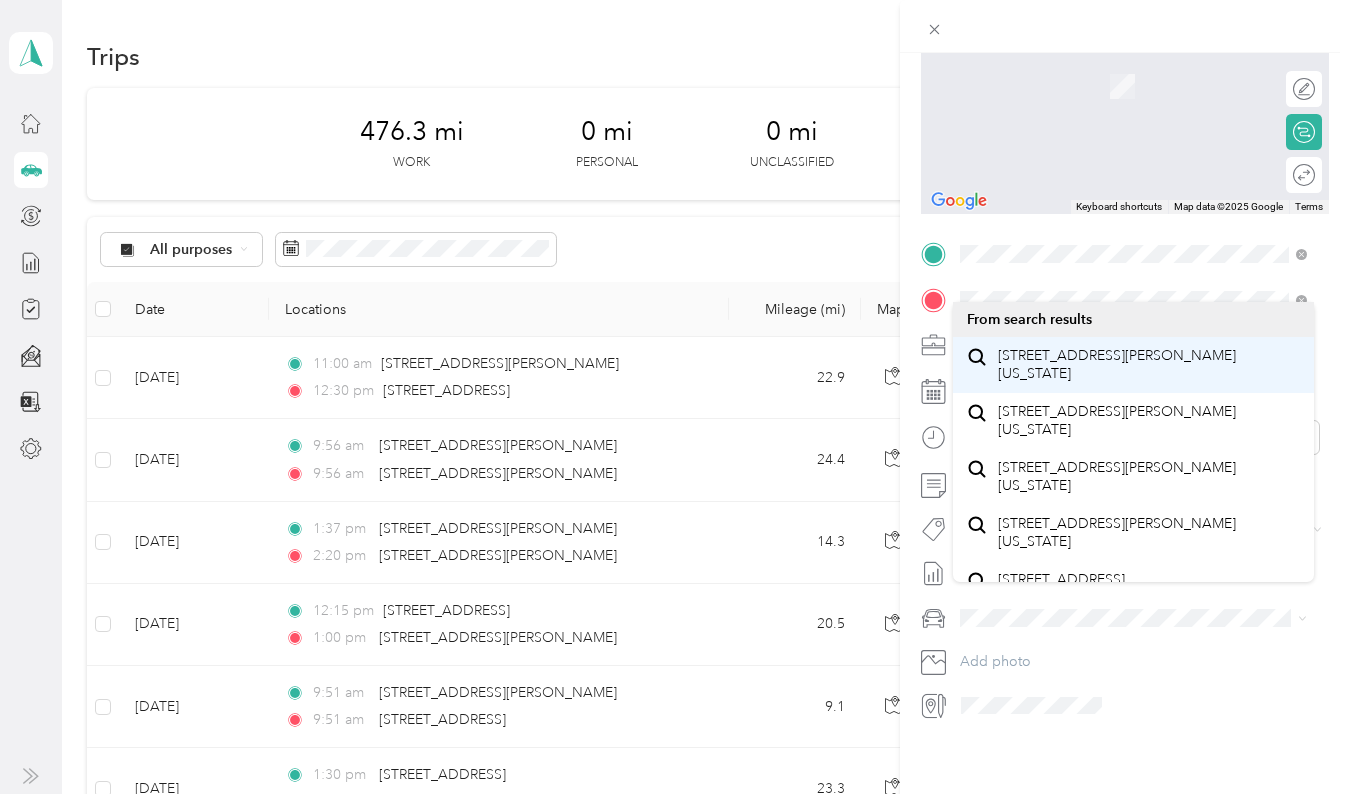 click on "[STREET_ADDRESS][PERSON_NAME][US_STATE]" at bounding box center (1149, 364) 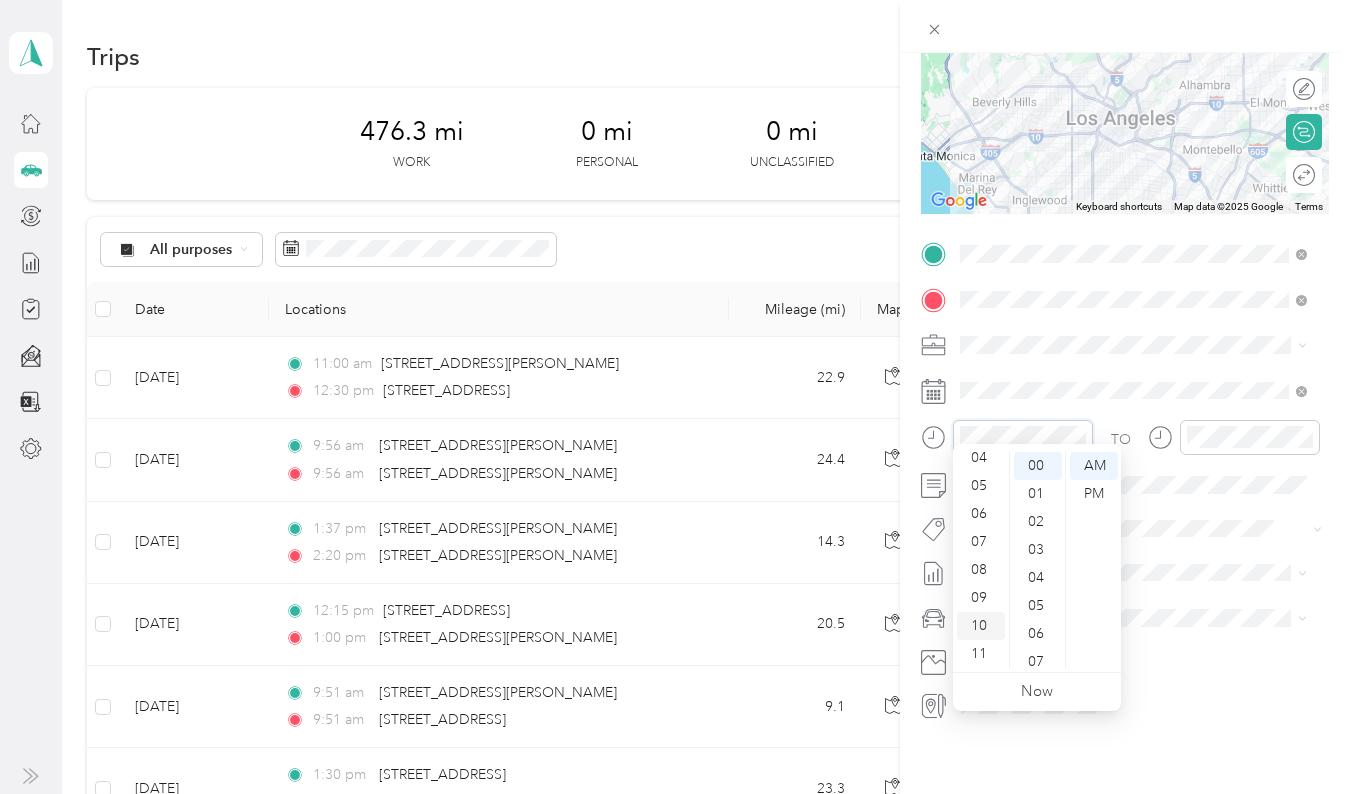 scroll, scrollTop: 0, scrollLeft: 0, axis: both 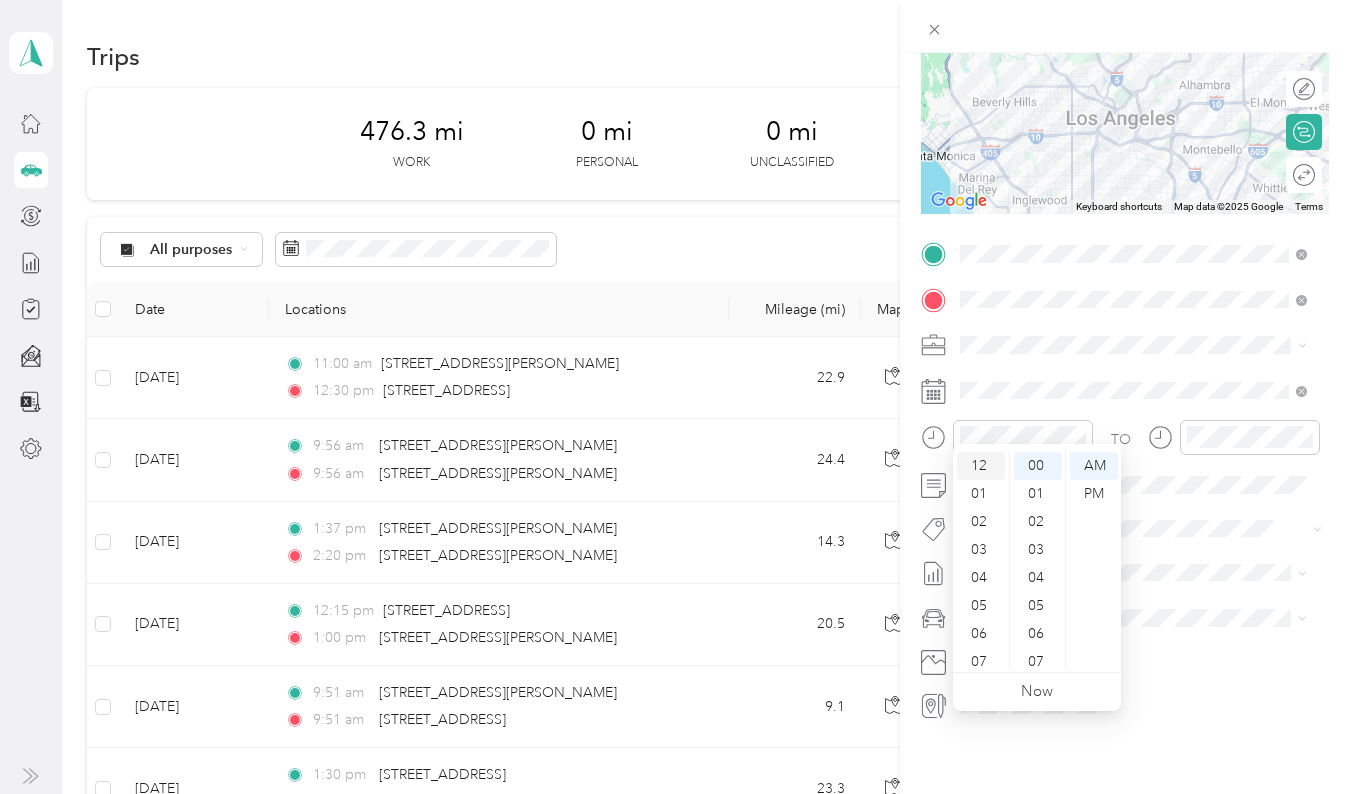 click on "12" at bounding box center (981, 466) 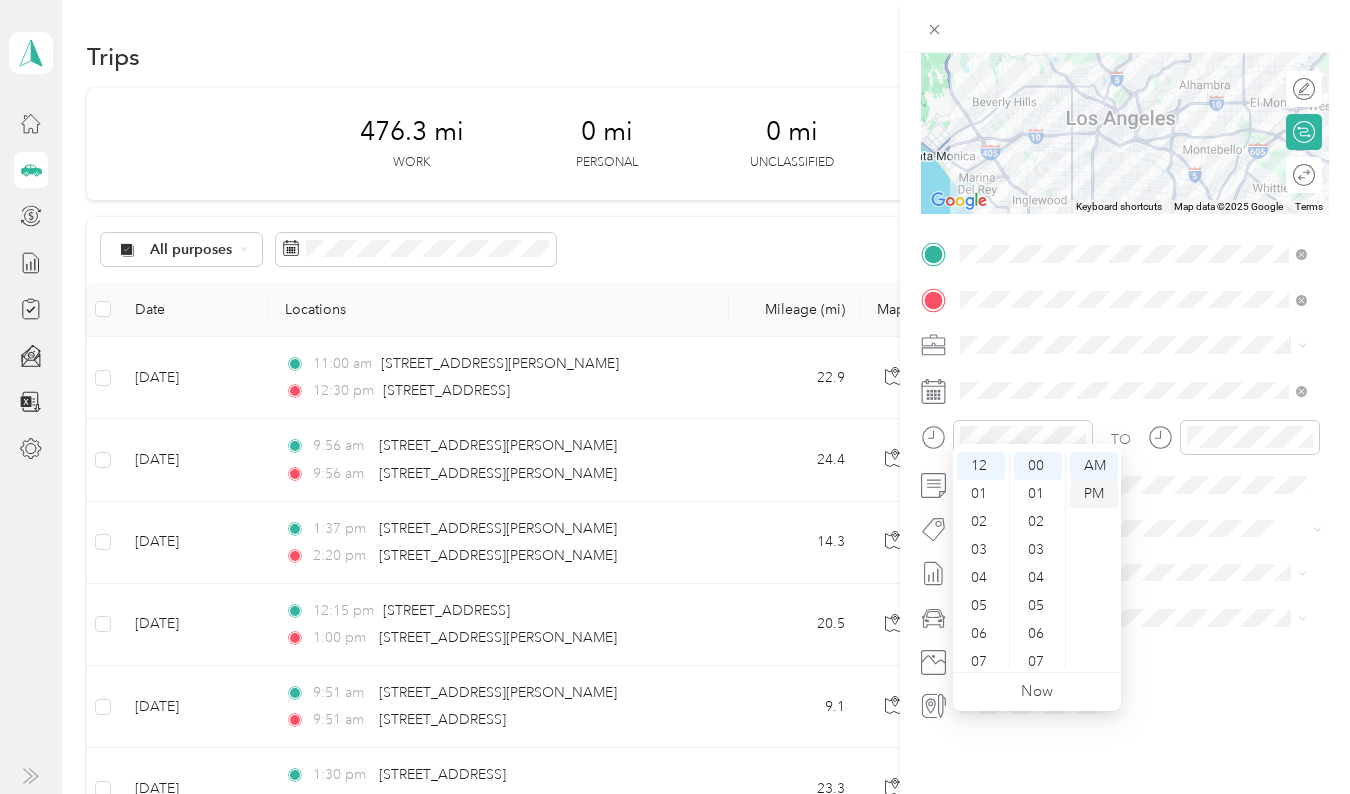 click on "PM" at bounding box center (1094, 494) 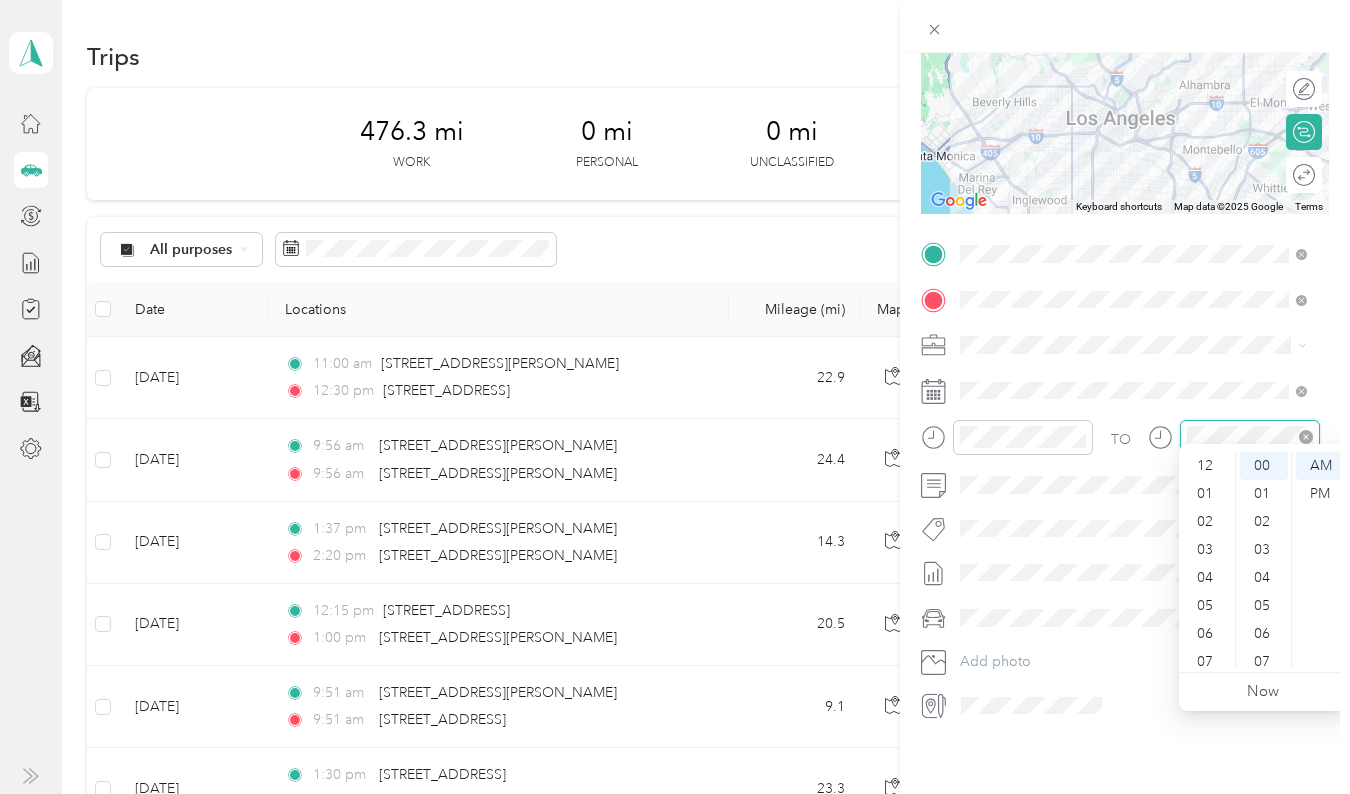 scroll, scrollTop: 120, scrollLeft: 0, axis: vertical 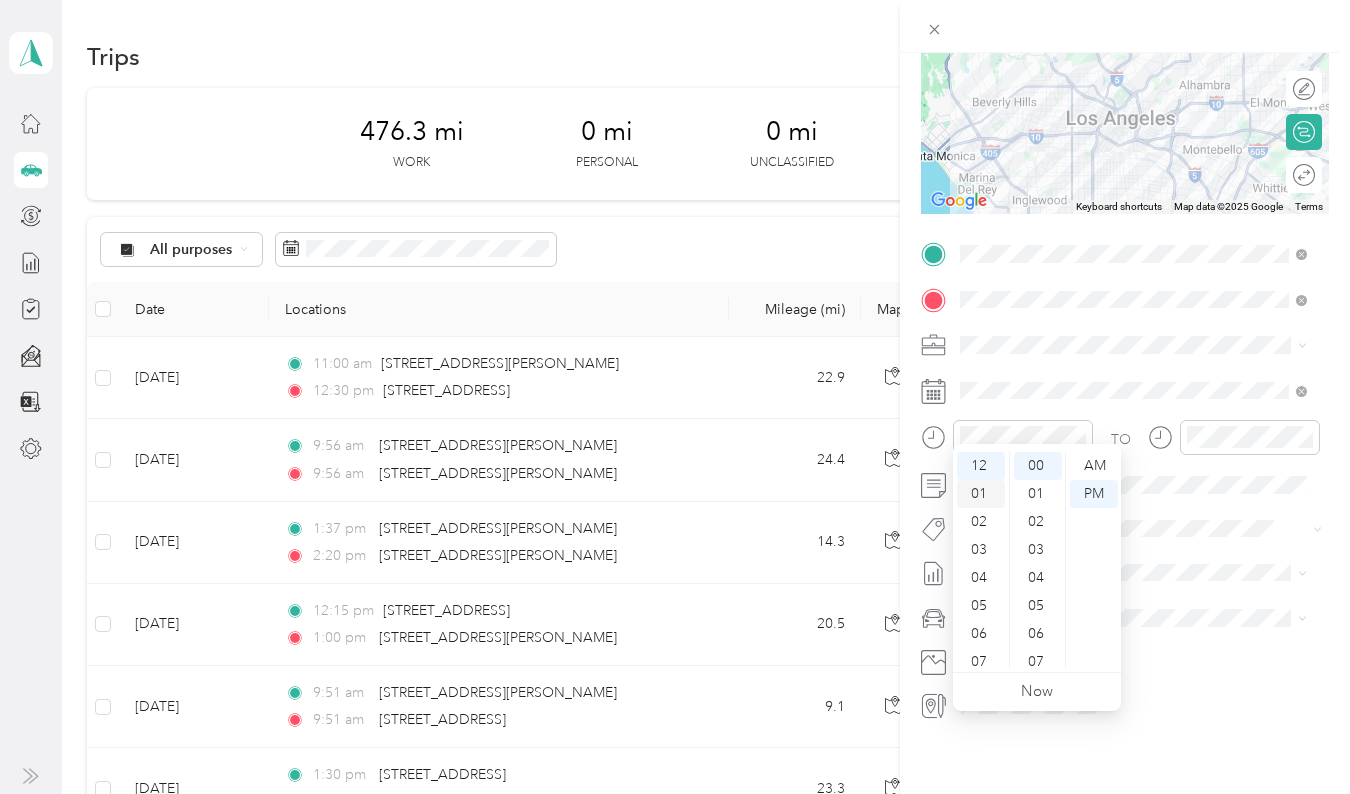 click on "01" at bounding box center [981, 494] 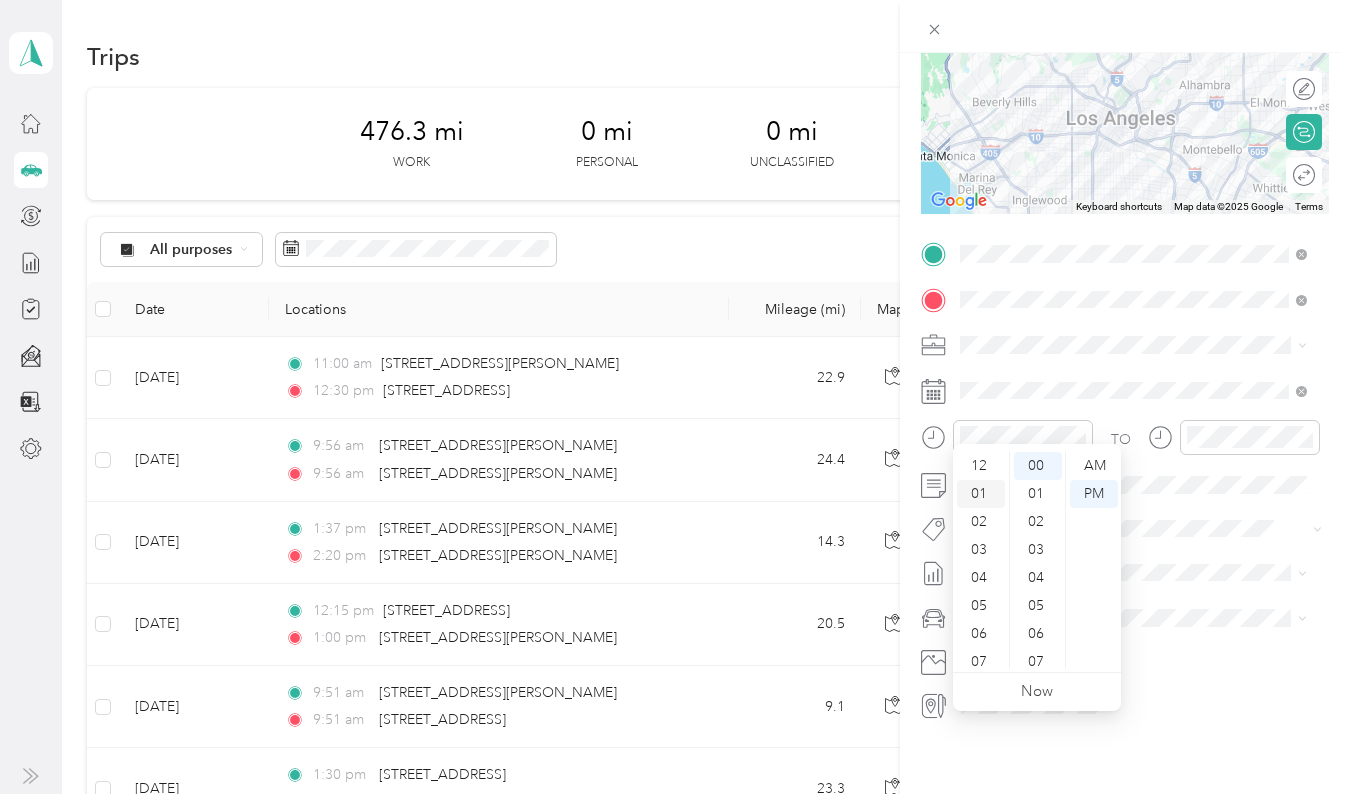 scroll, scrollTop: 28, scrollLeft: 0, axis: vertical 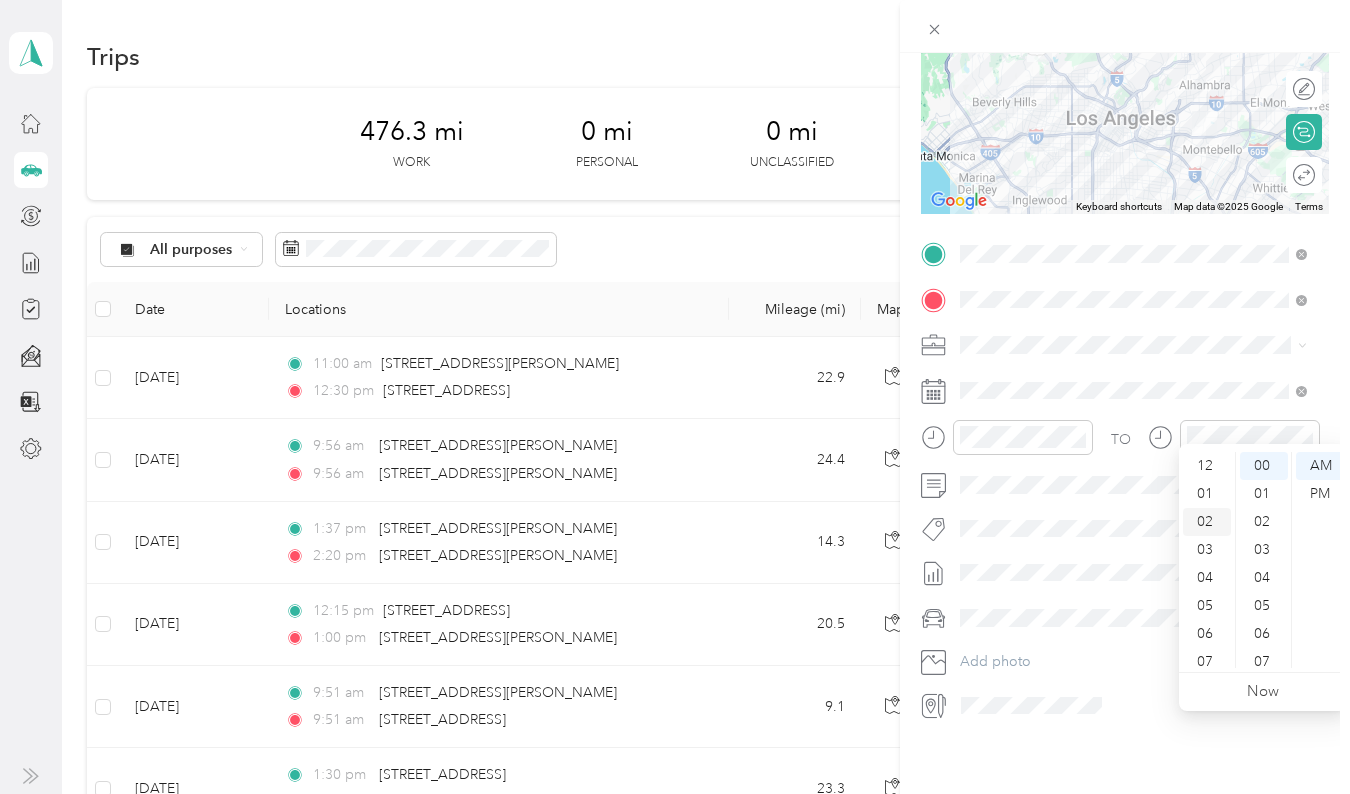 click on "02" at bounding box center [1207, 522] 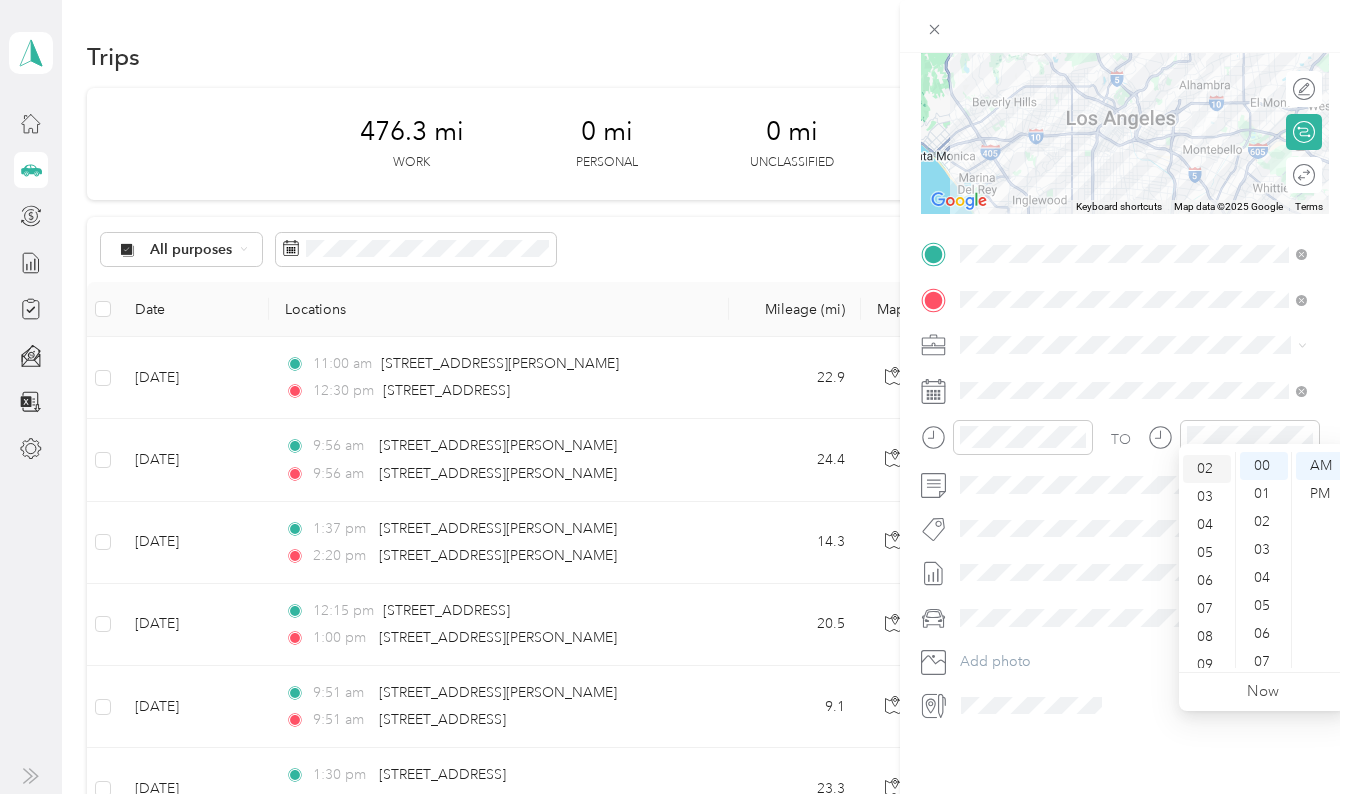 scroll, scrollTop: 56, scrollLeft: 0, axis: vertical 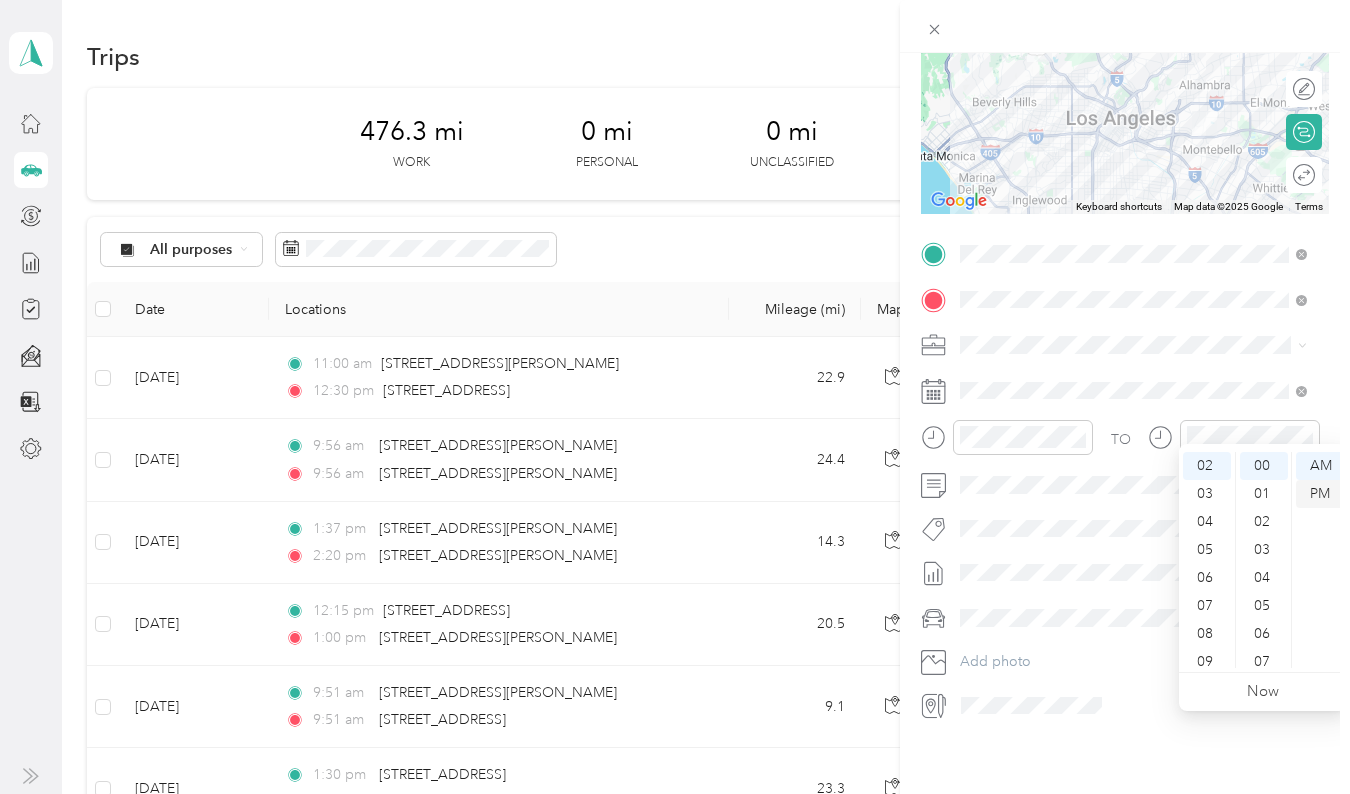 click on "PM" at bounding box center [1320, 494] 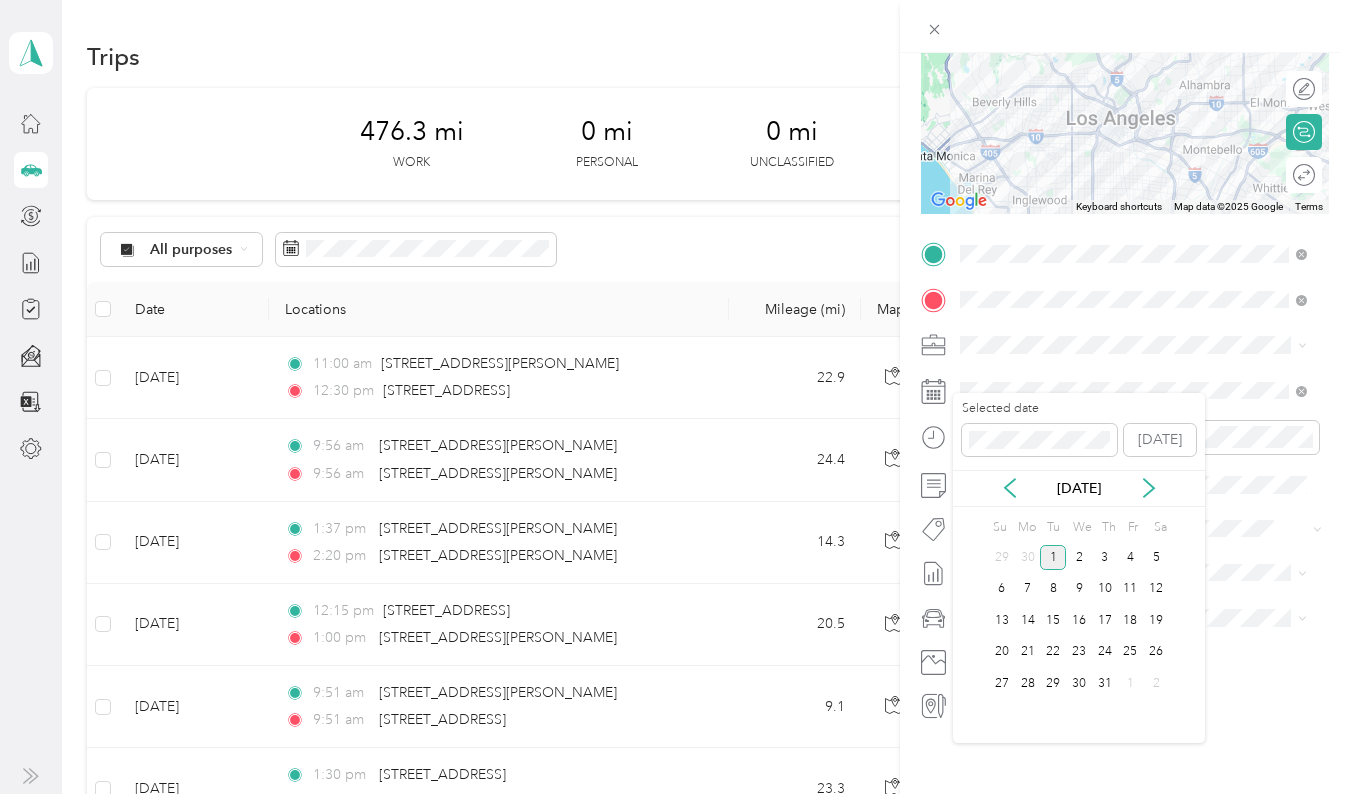 click on "[DATE]" at bounding box center (1079, 488) 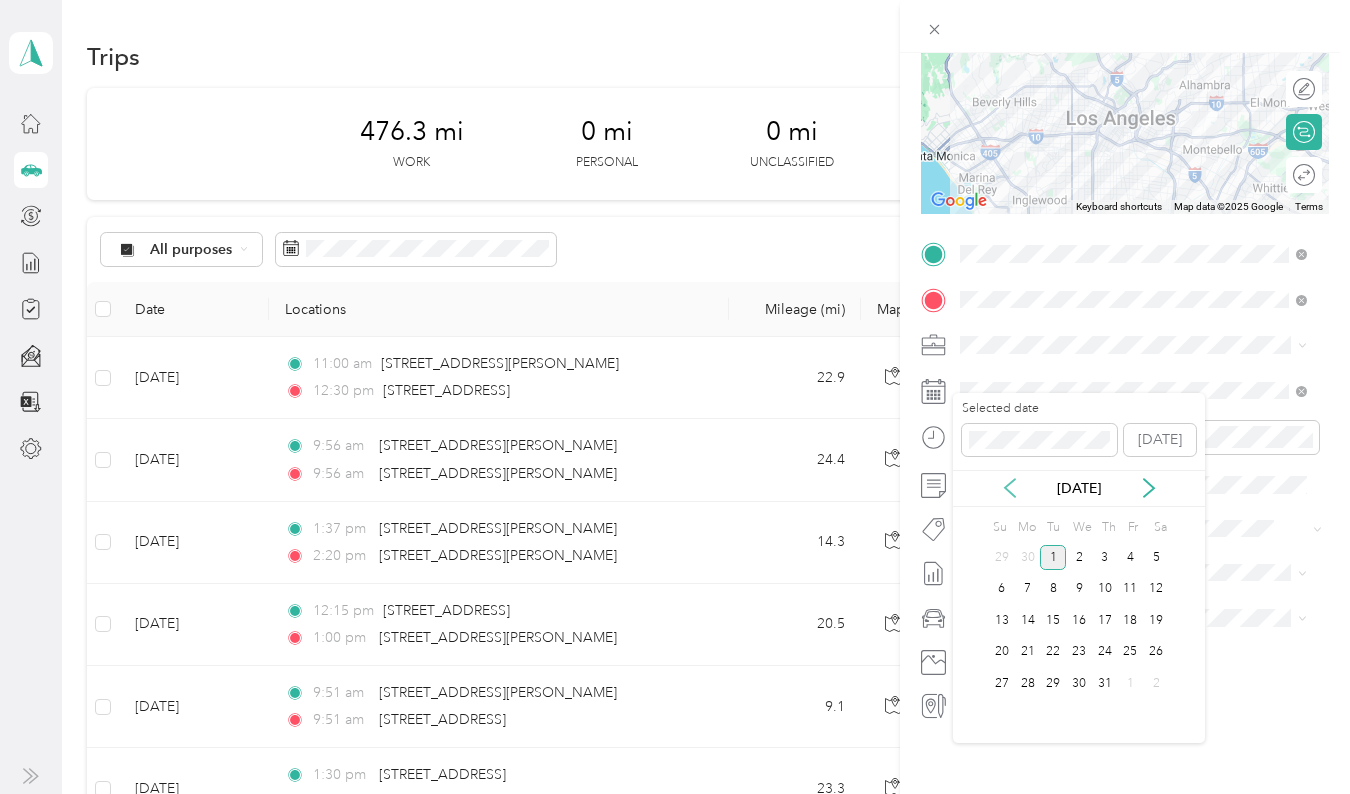 click 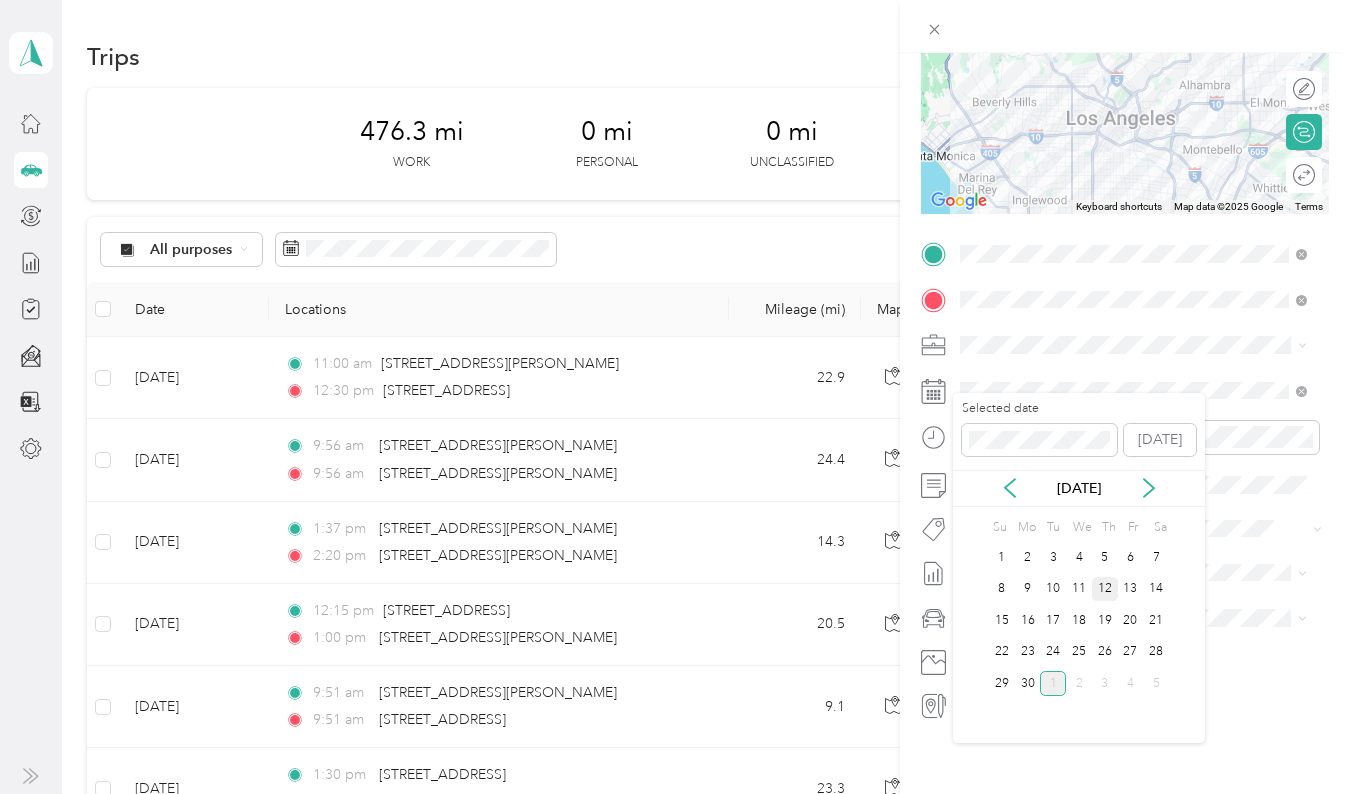 click on "12" at bounding box center [1105, 589] 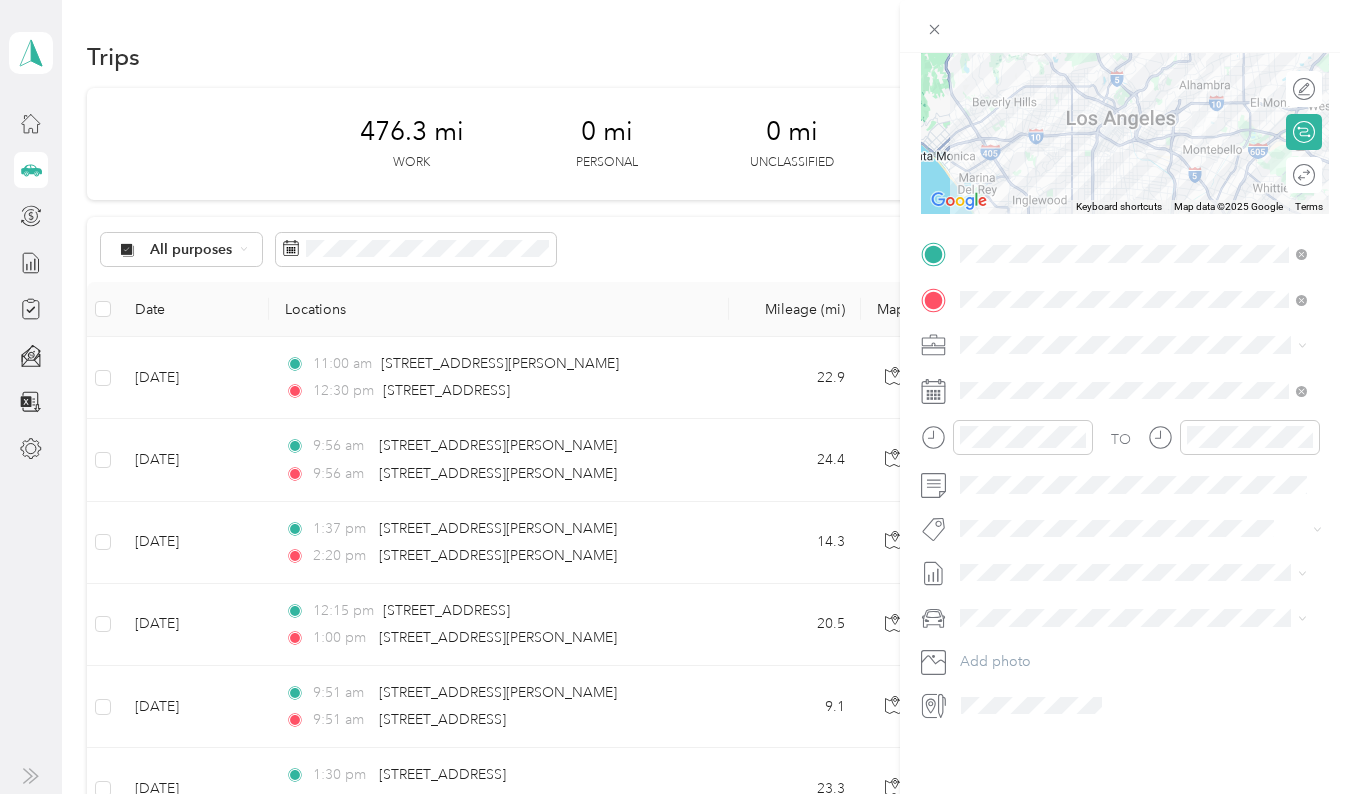 click on "[DATE] - [DATE] Draft" at bounding box center [1133, 619] 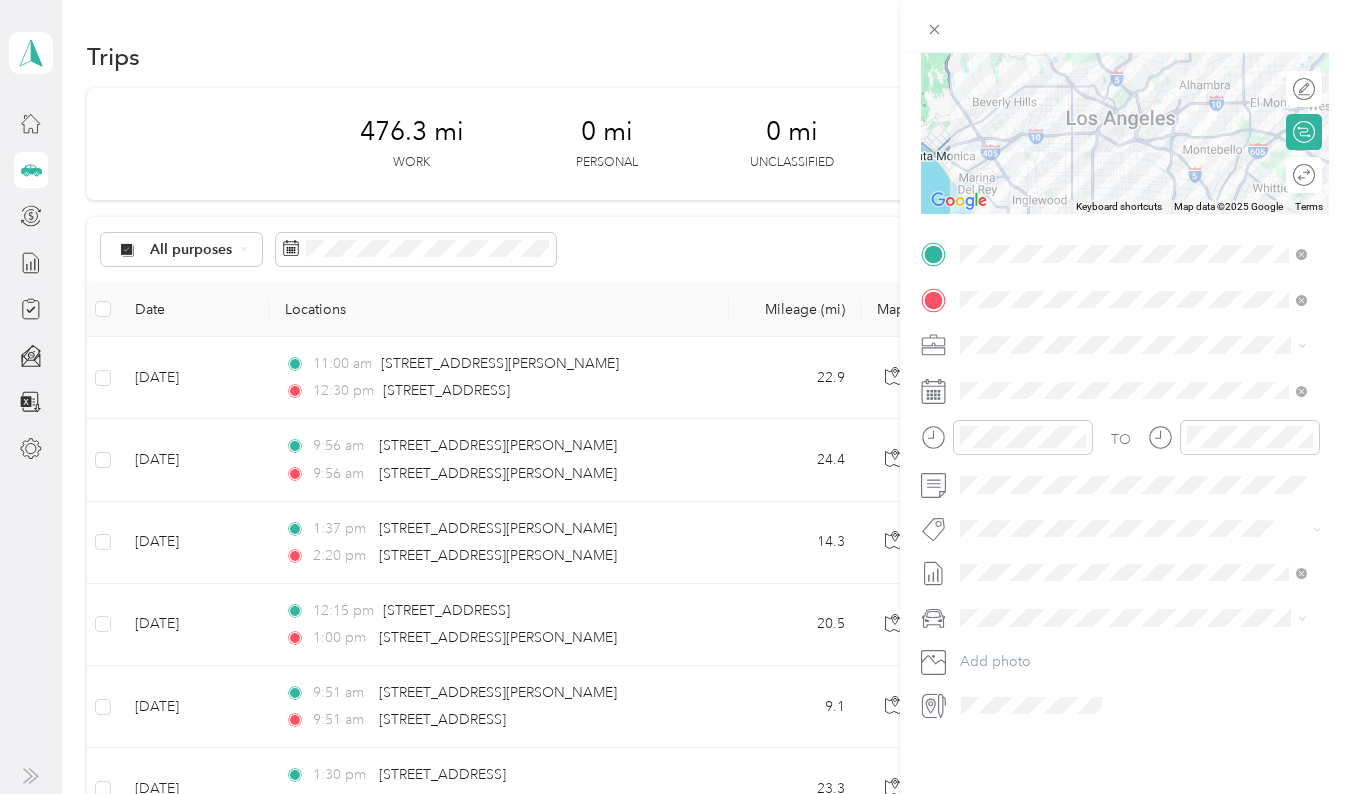 click at bounding box center (1141, 618) 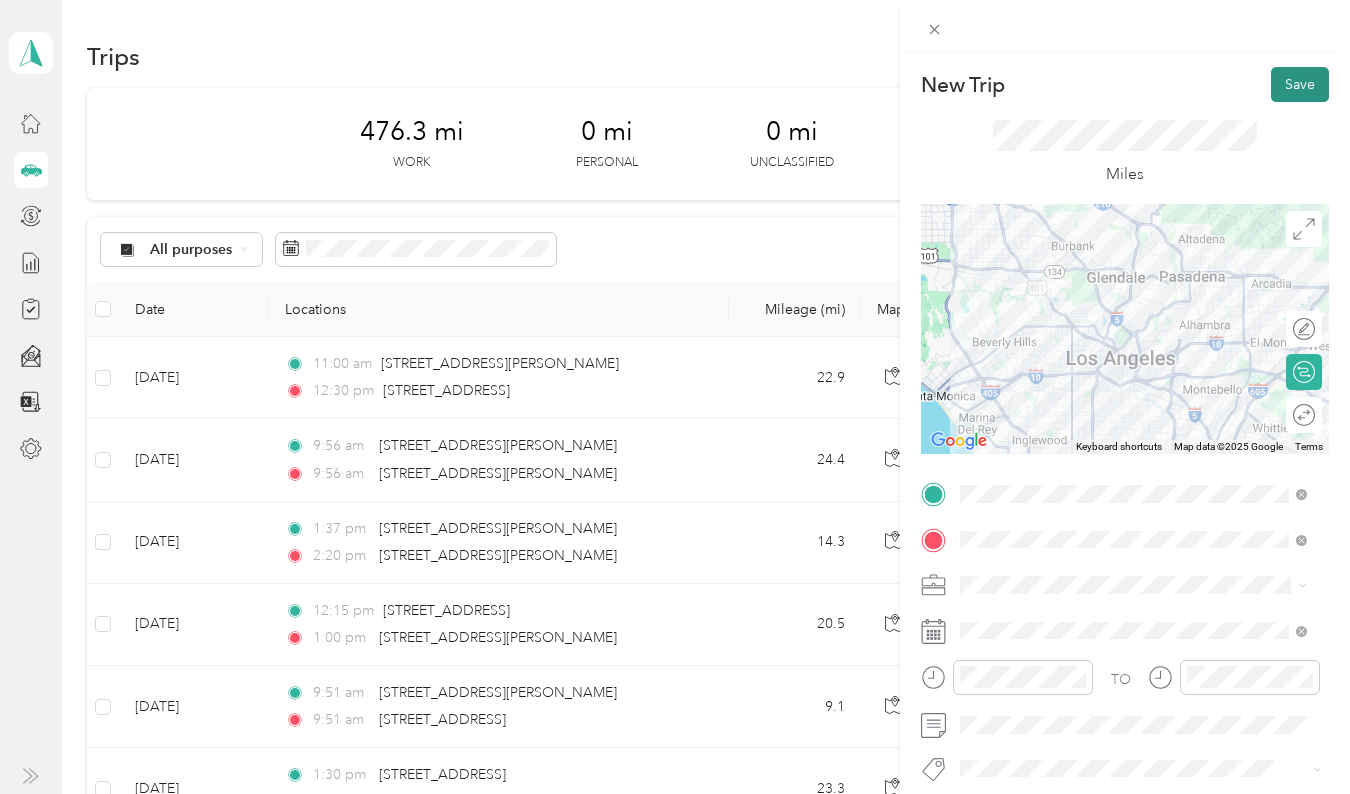 click on "Save" at bounding box center (1300, 84) 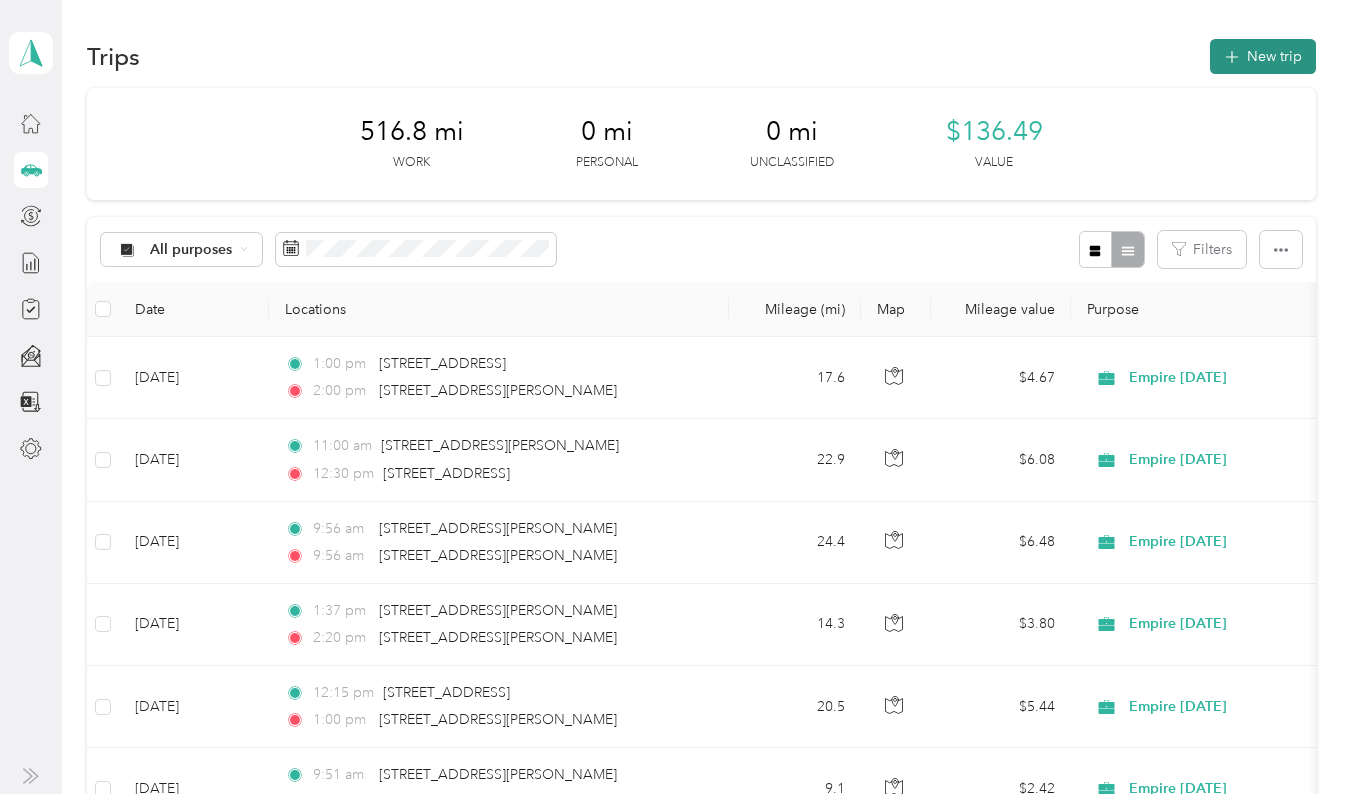click on "New trip" at bounding box center (1263, 56) 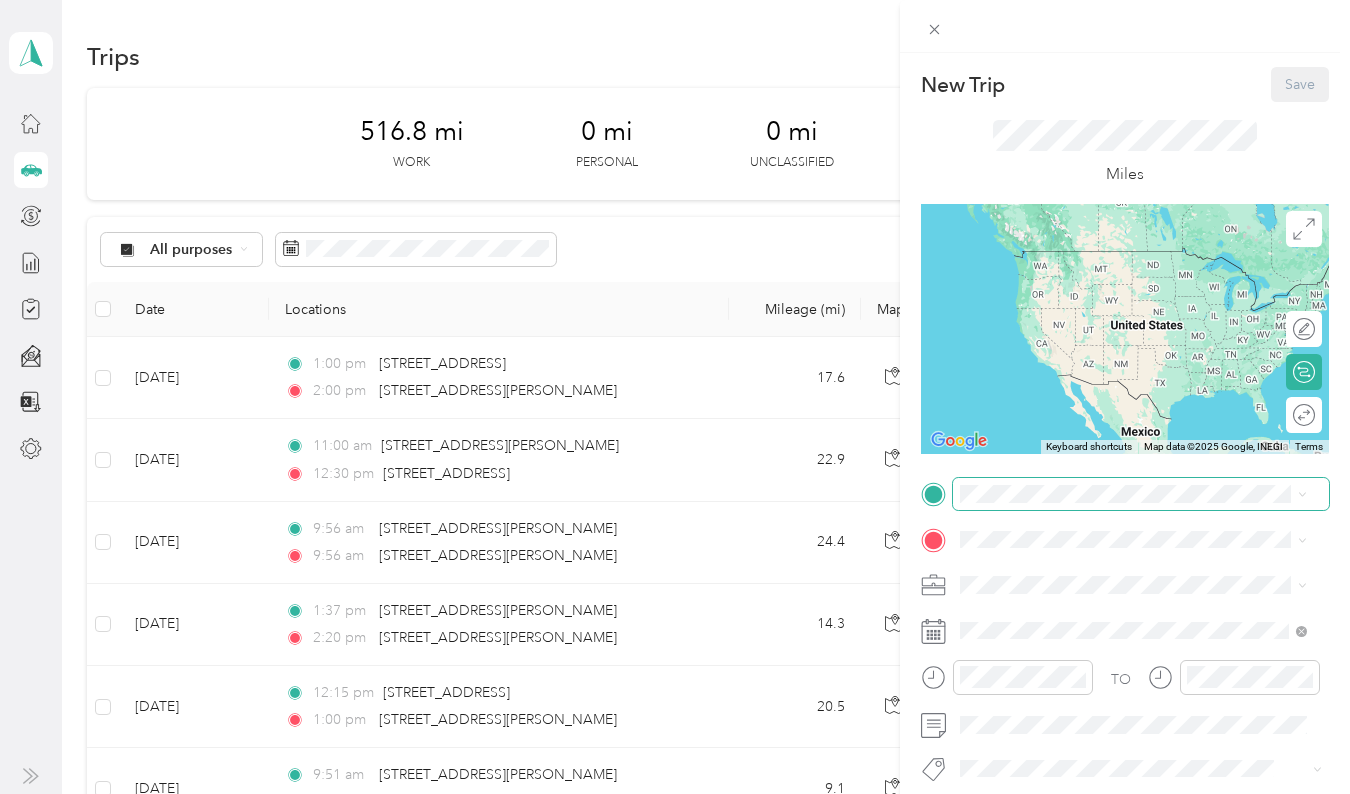 click at bounding box center [1141, 494] 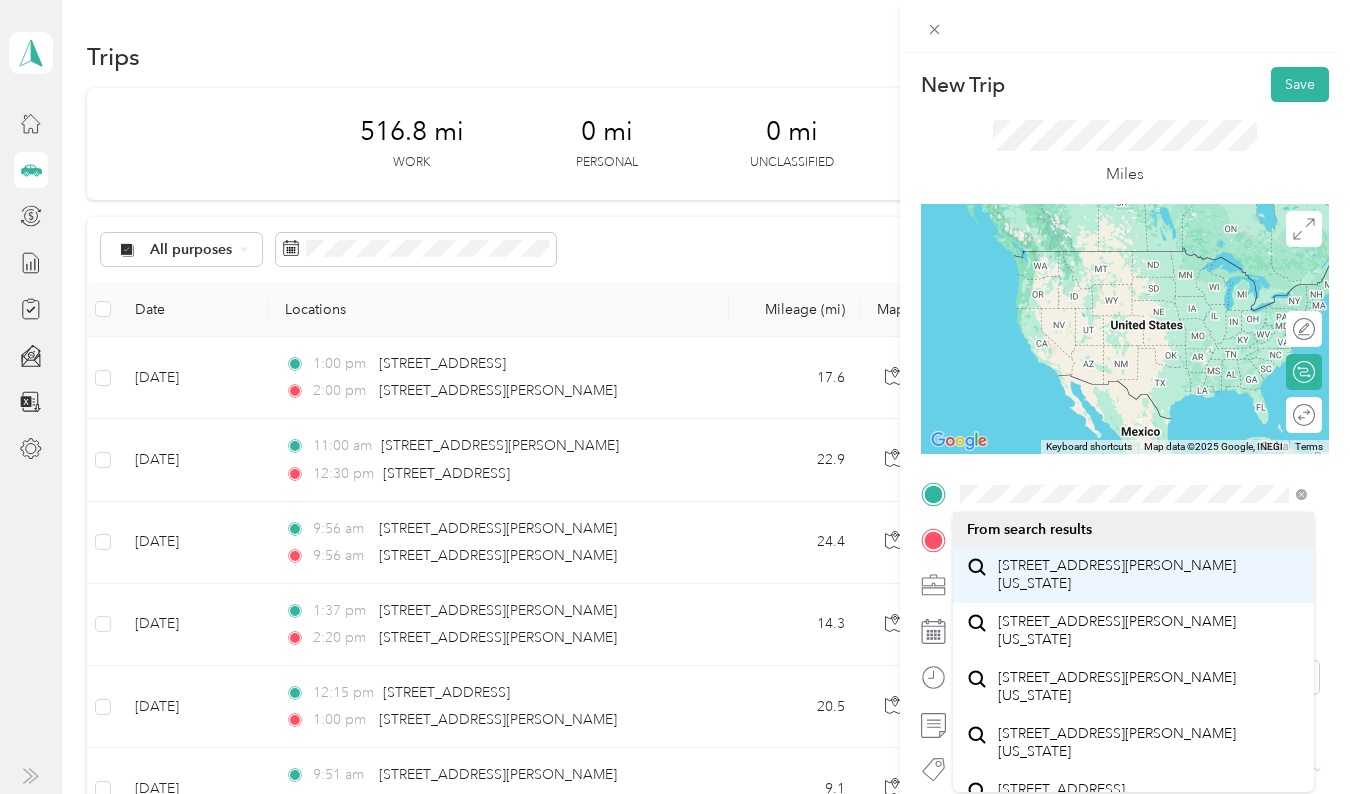 click on "[STREET_ADDRESS][PERSON_NAME][US_STATE]" at bounding box center (1149, 574) 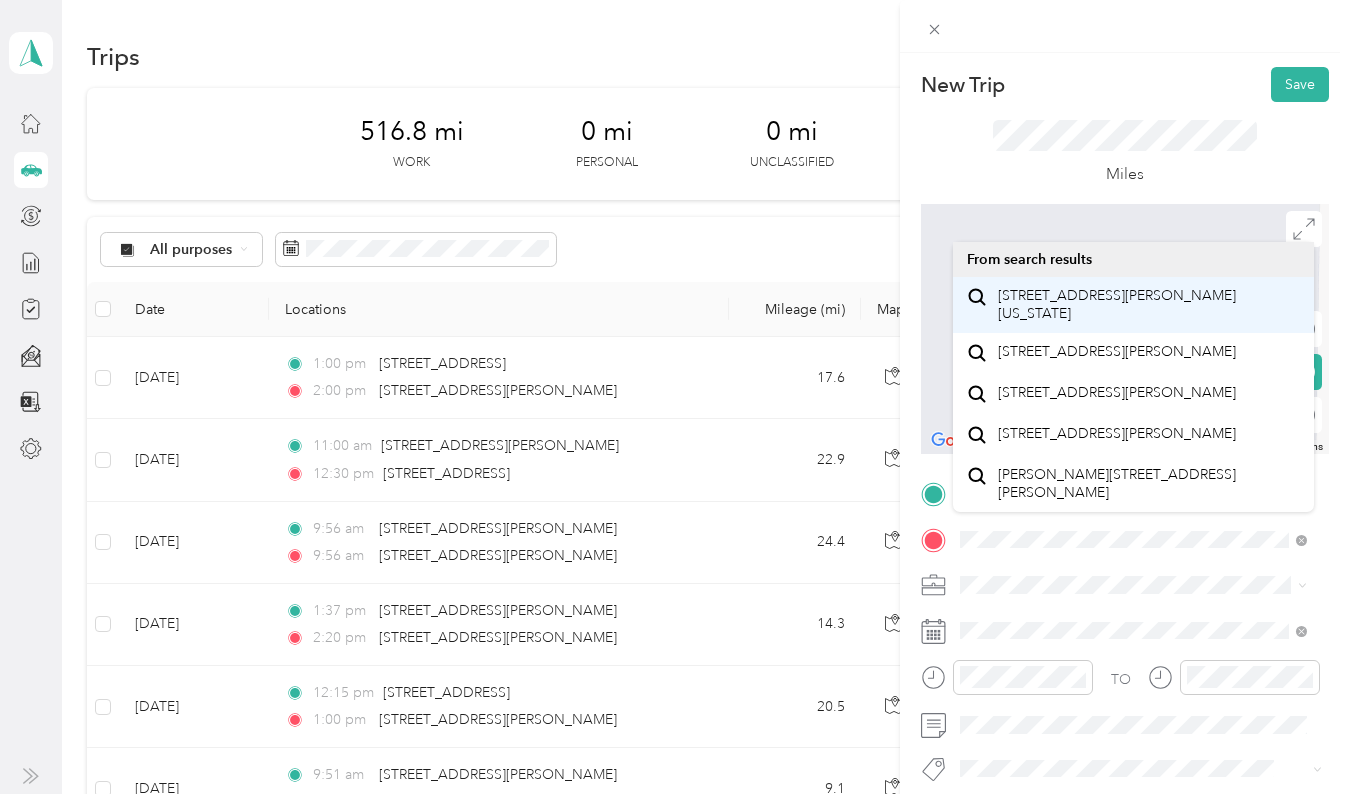 click on "[STREET_ADDRESS][PERSON_NAME][US_STATE]" at bounding box center (1133, 305) 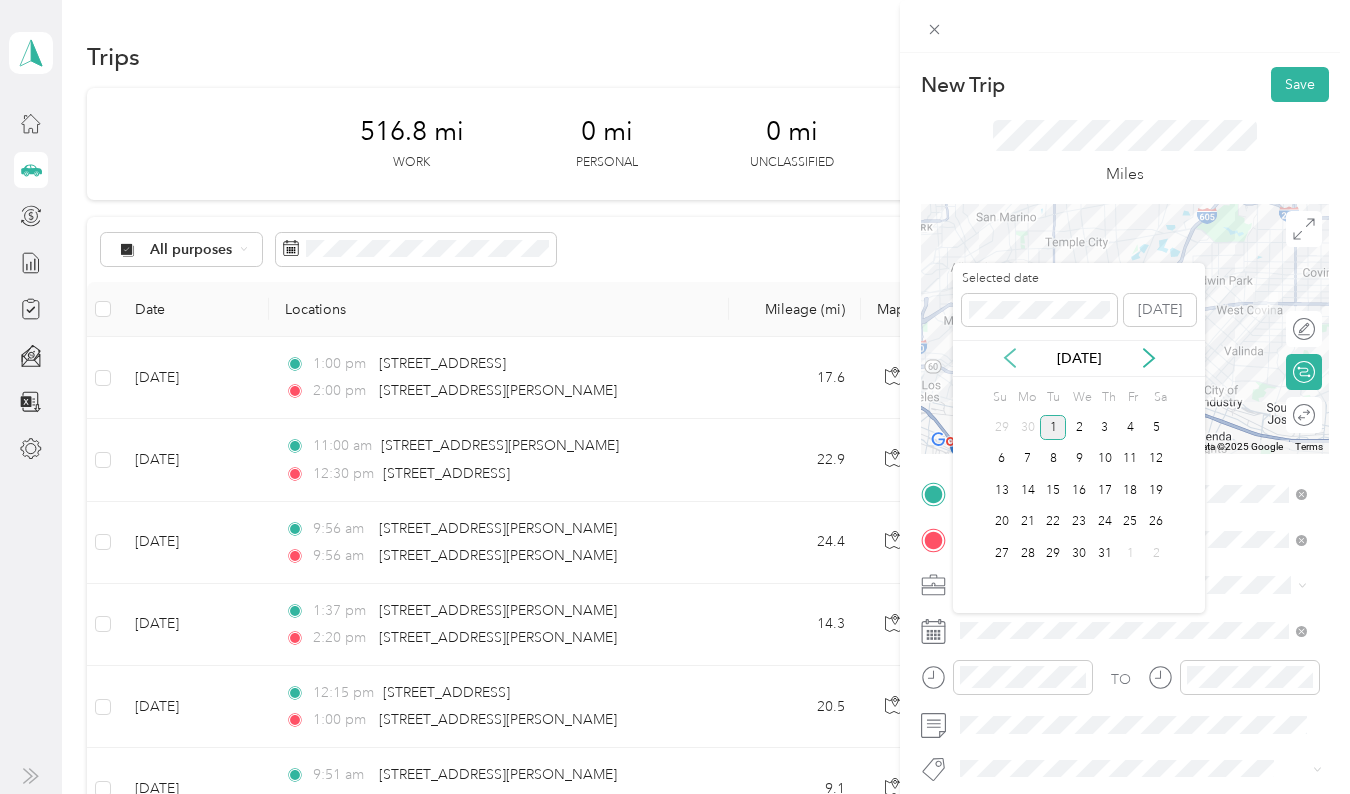 click 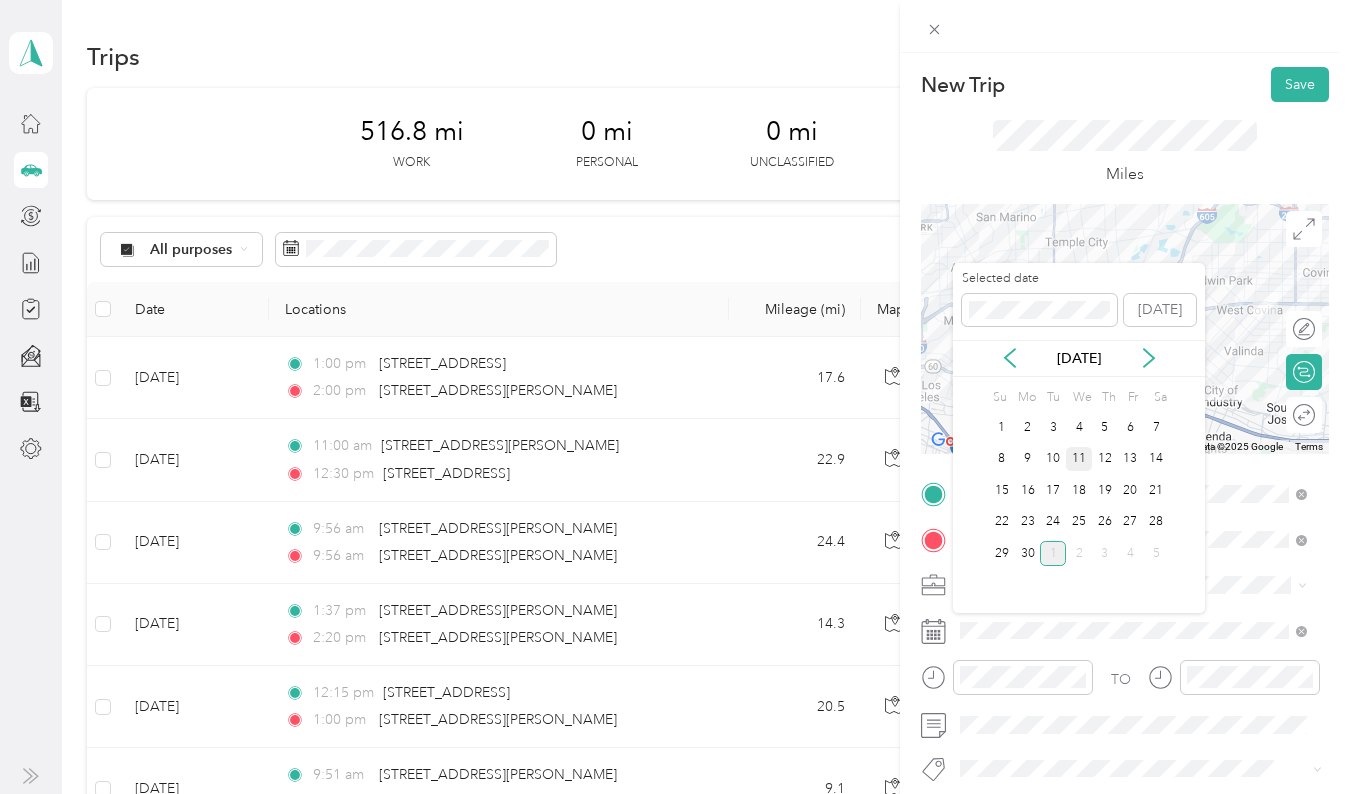 click on "11" at bounding box center (1079, 459) 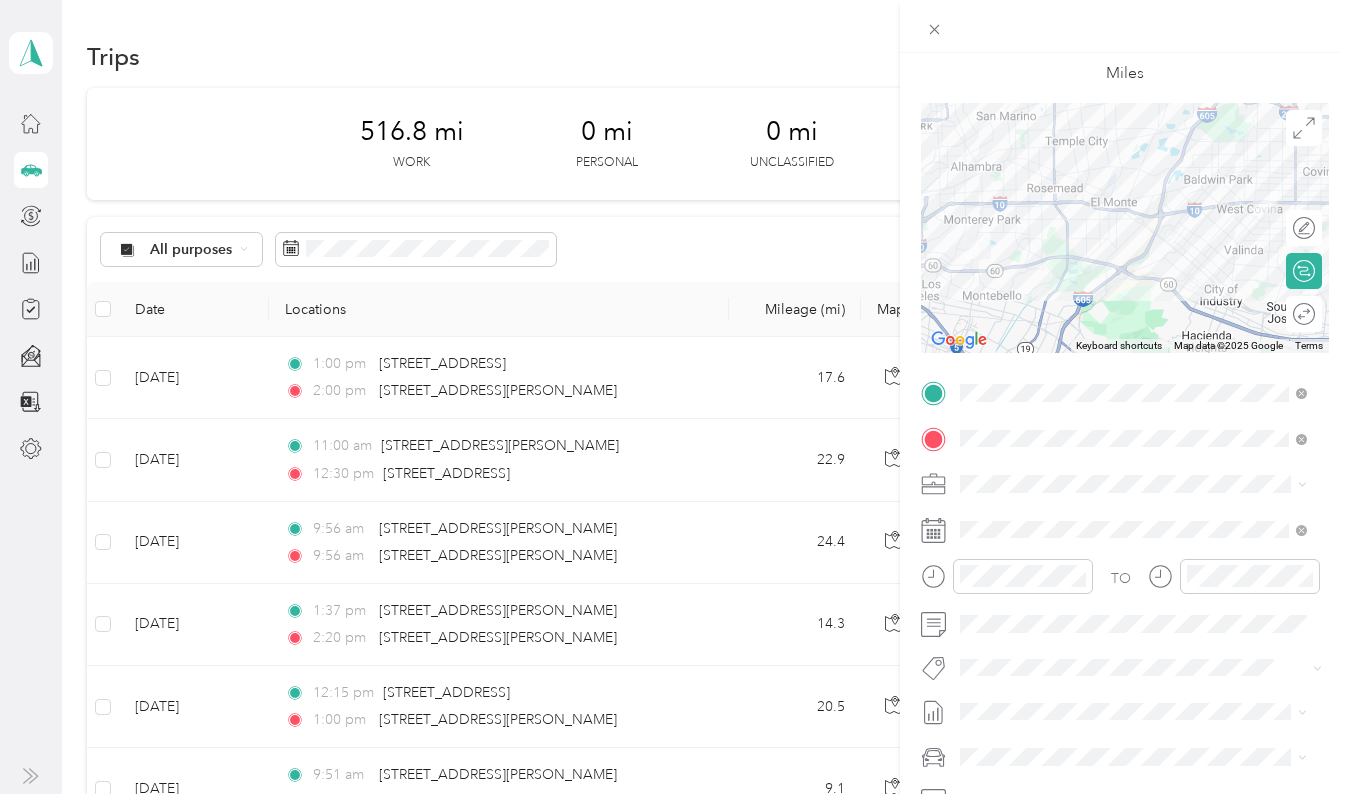 scroll, scrollTop: 102, scrollLeft: 0, axis: vertical 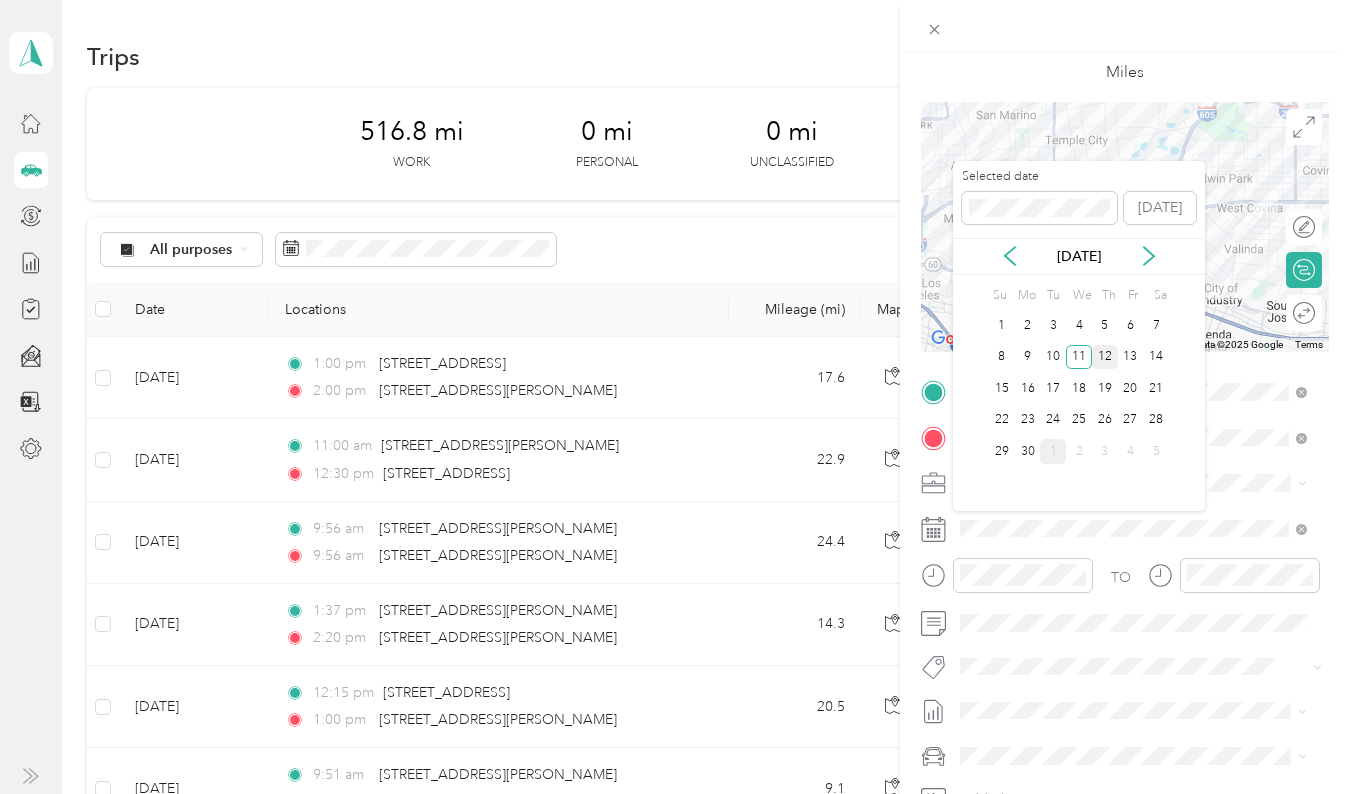 click on "12" at bounding box center [1105, 357] 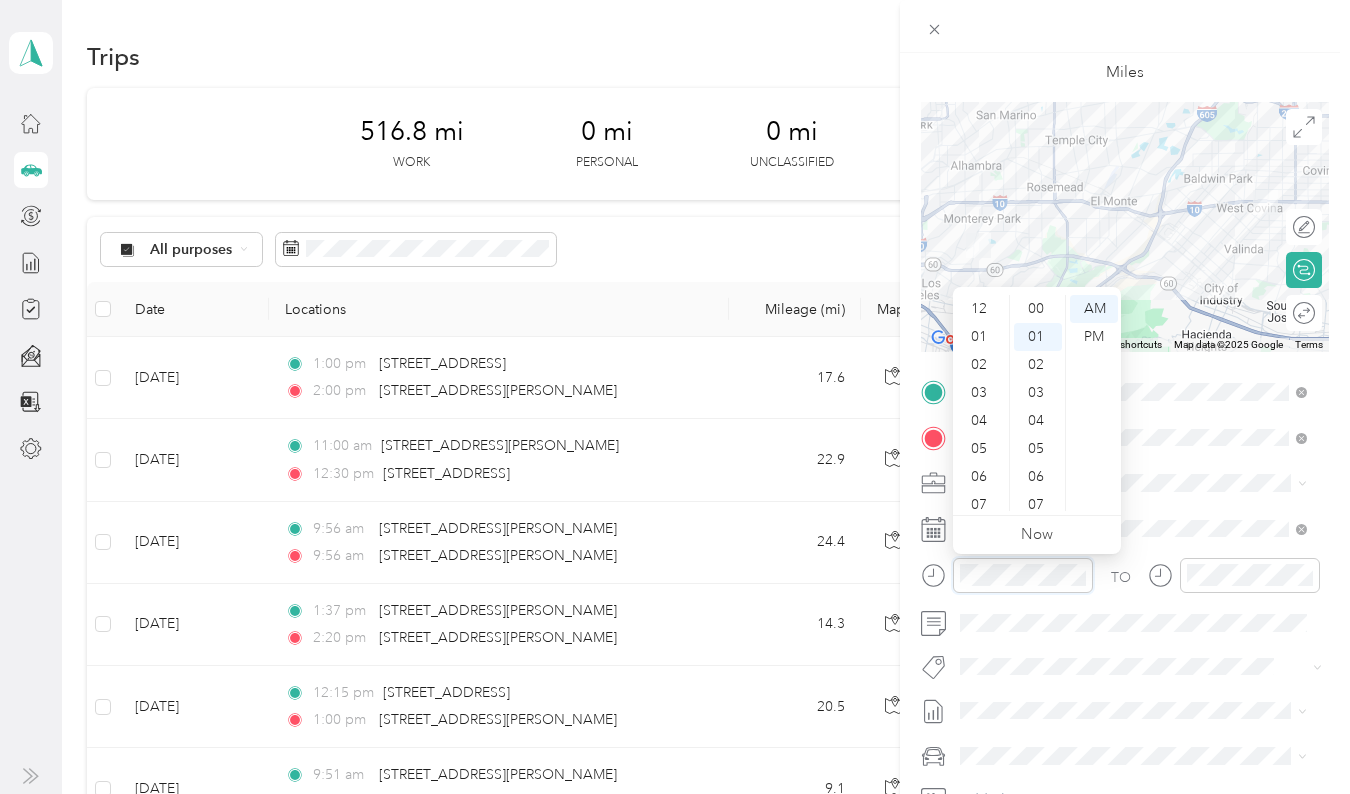 scroll, scrollTop: 120, scrollLeft: 0, axis: vertical 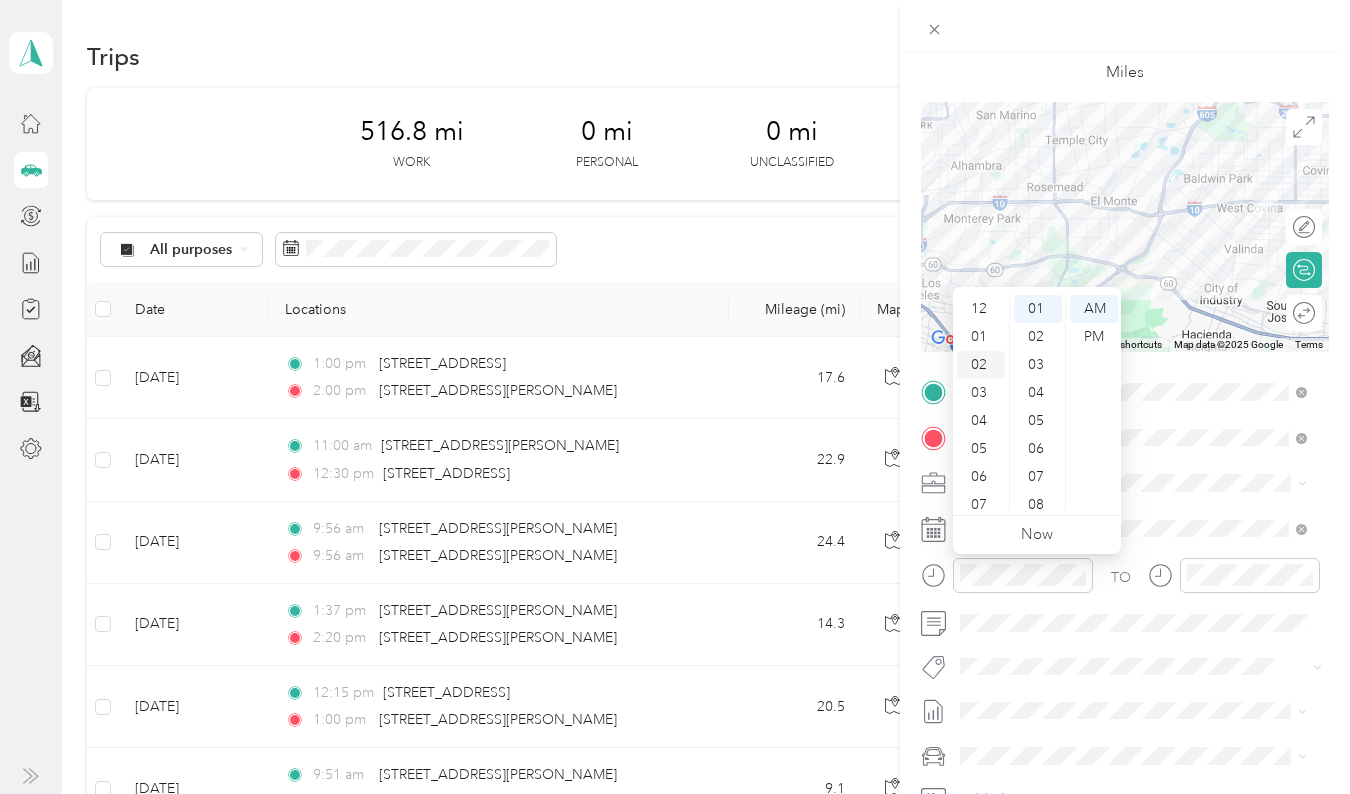 click on "02" at bounding box center [981, 365] 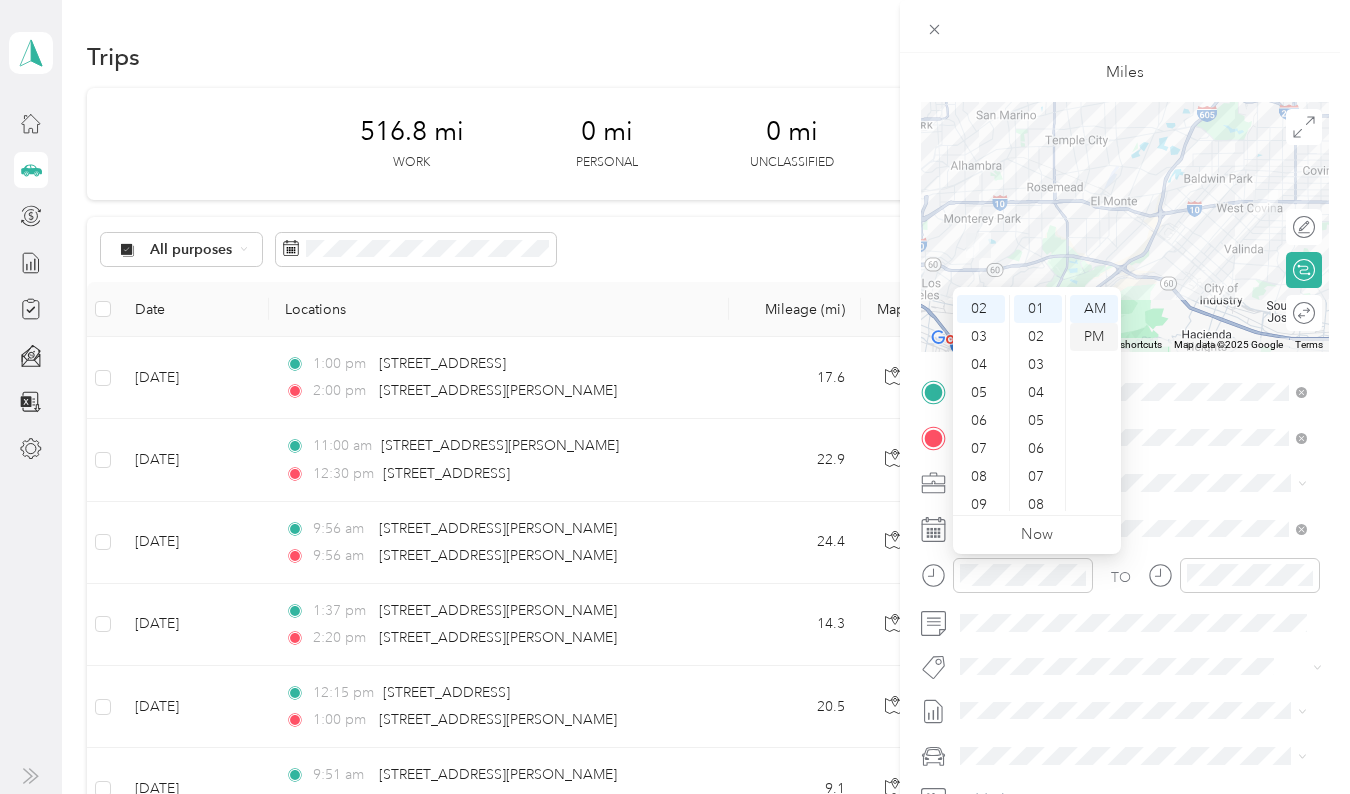 click on "PM" at bounding box center [1094, 337] 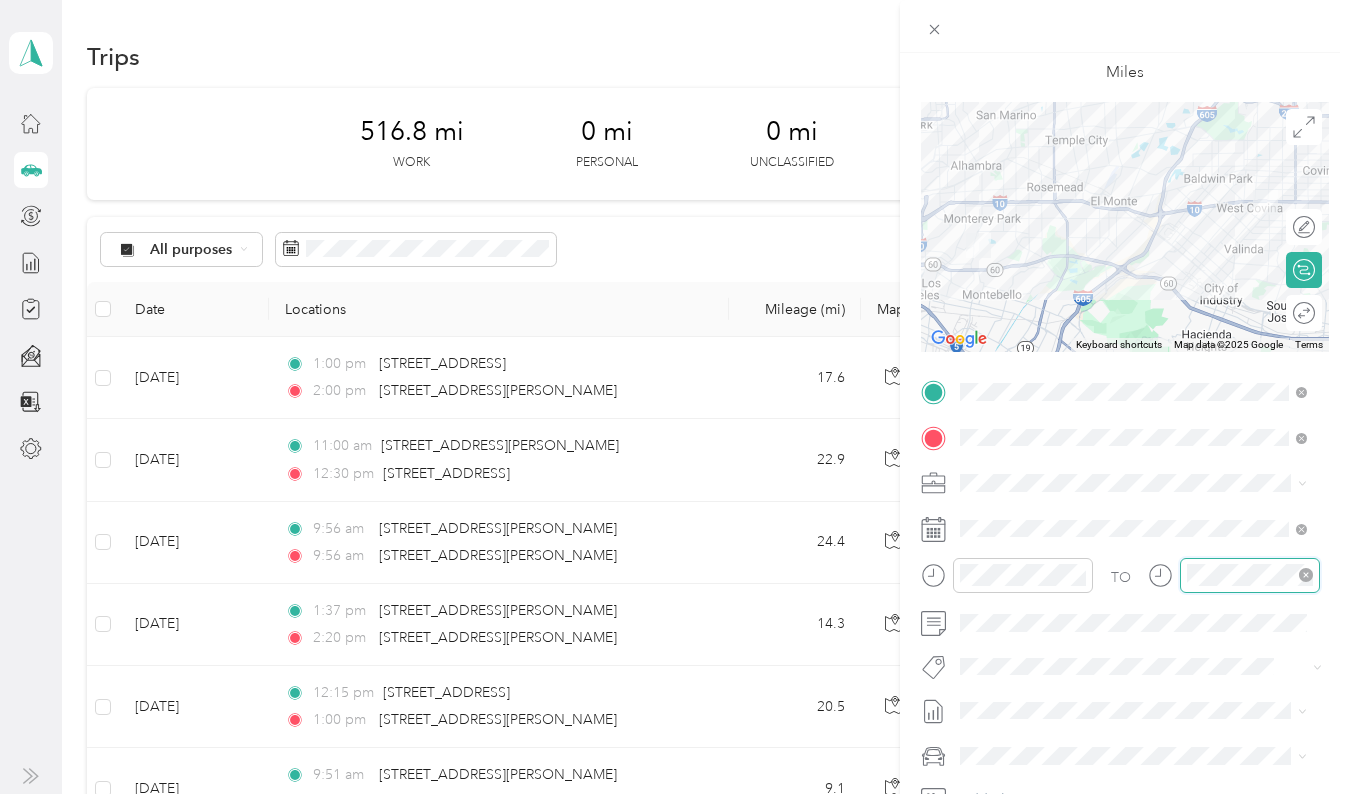 scroll, scrollTop: 120, scrollLeft: 0, axis: vertical 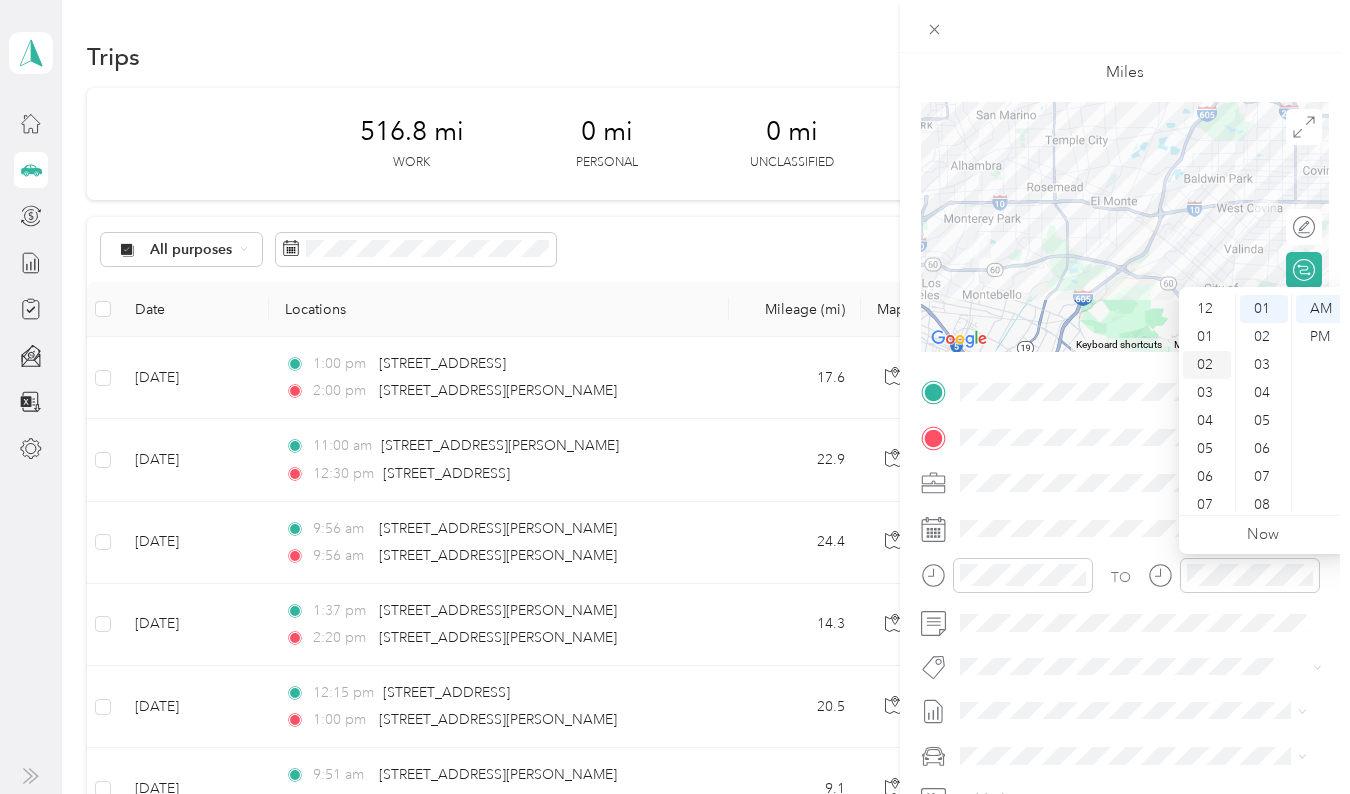click on "02" at bounding box center [1207, 365] 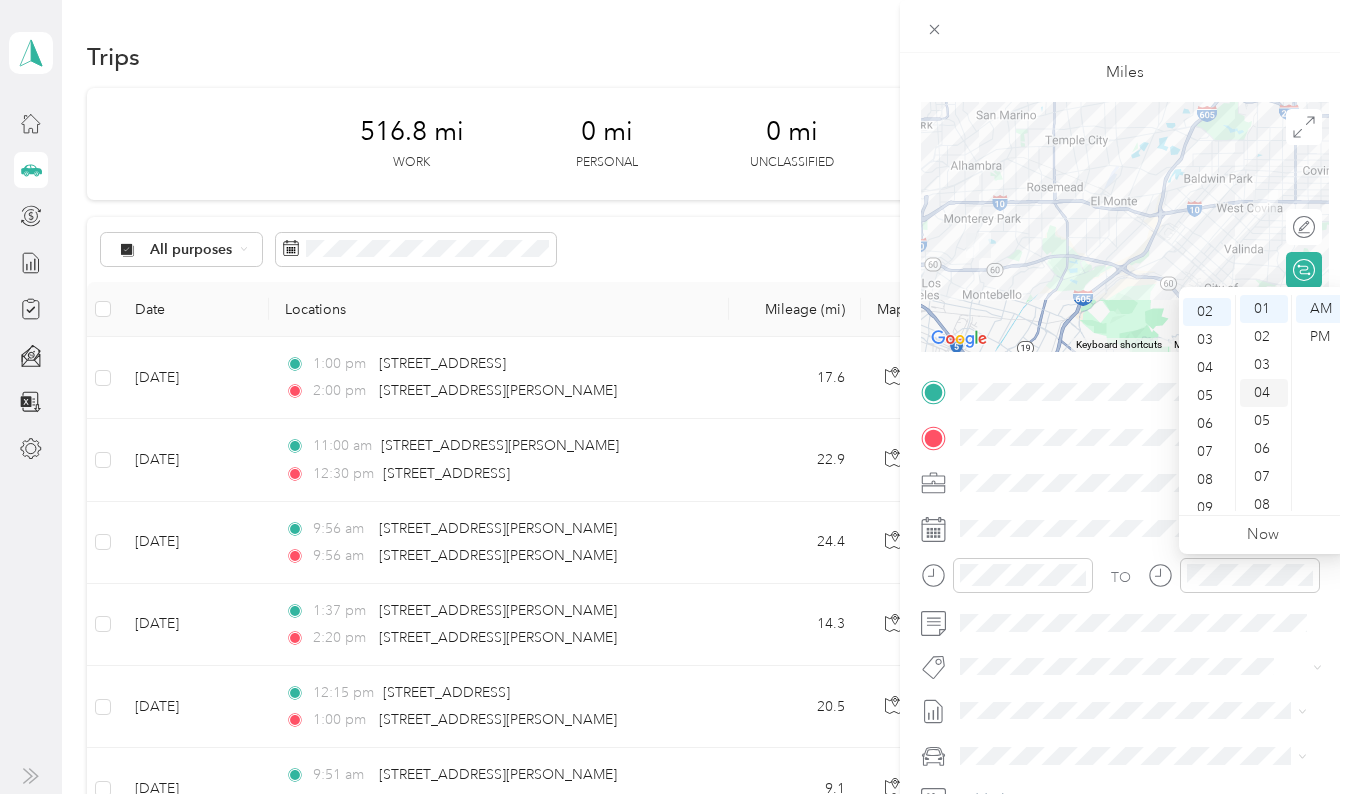 scroll, scrollTop: 56, scrollLeft: 0, axis: vertical 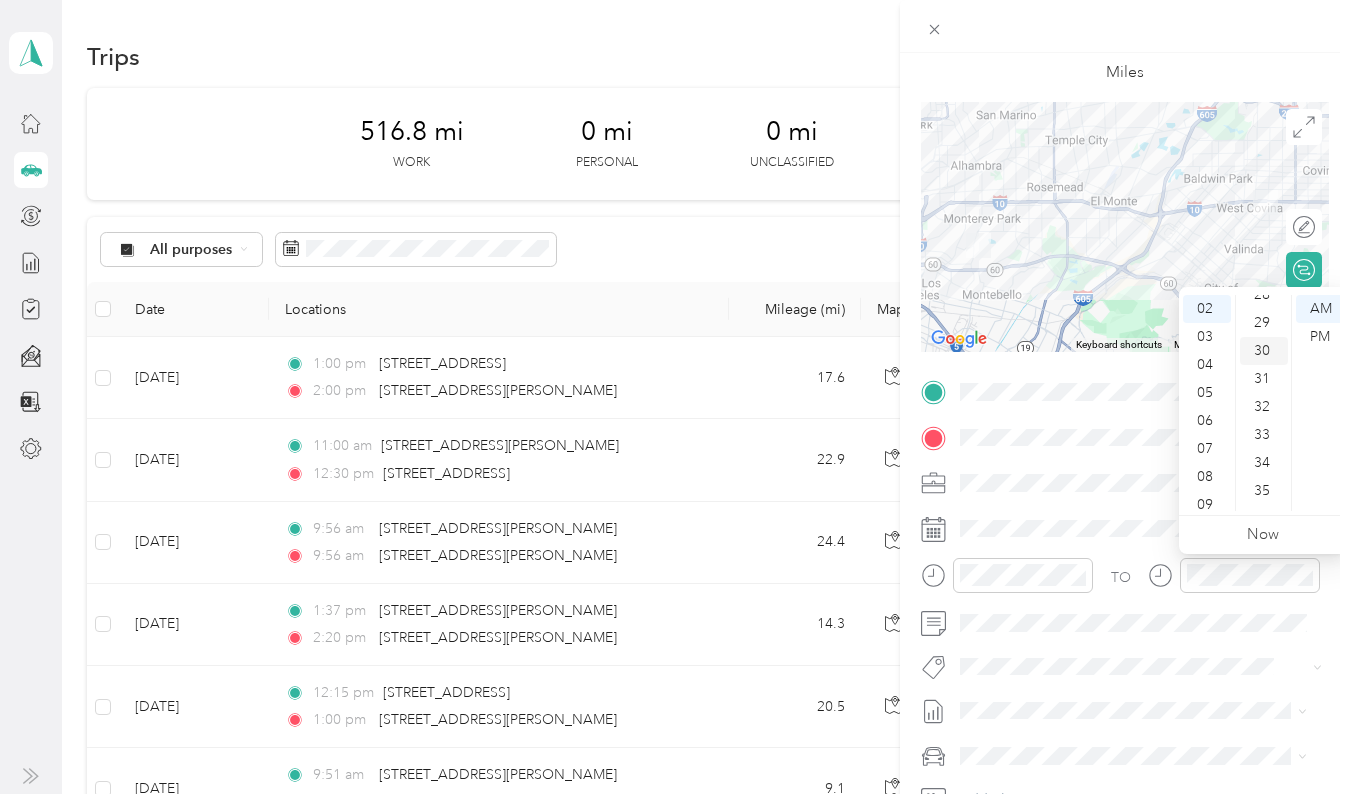 click on "30" at bounding box center (1264, 351) 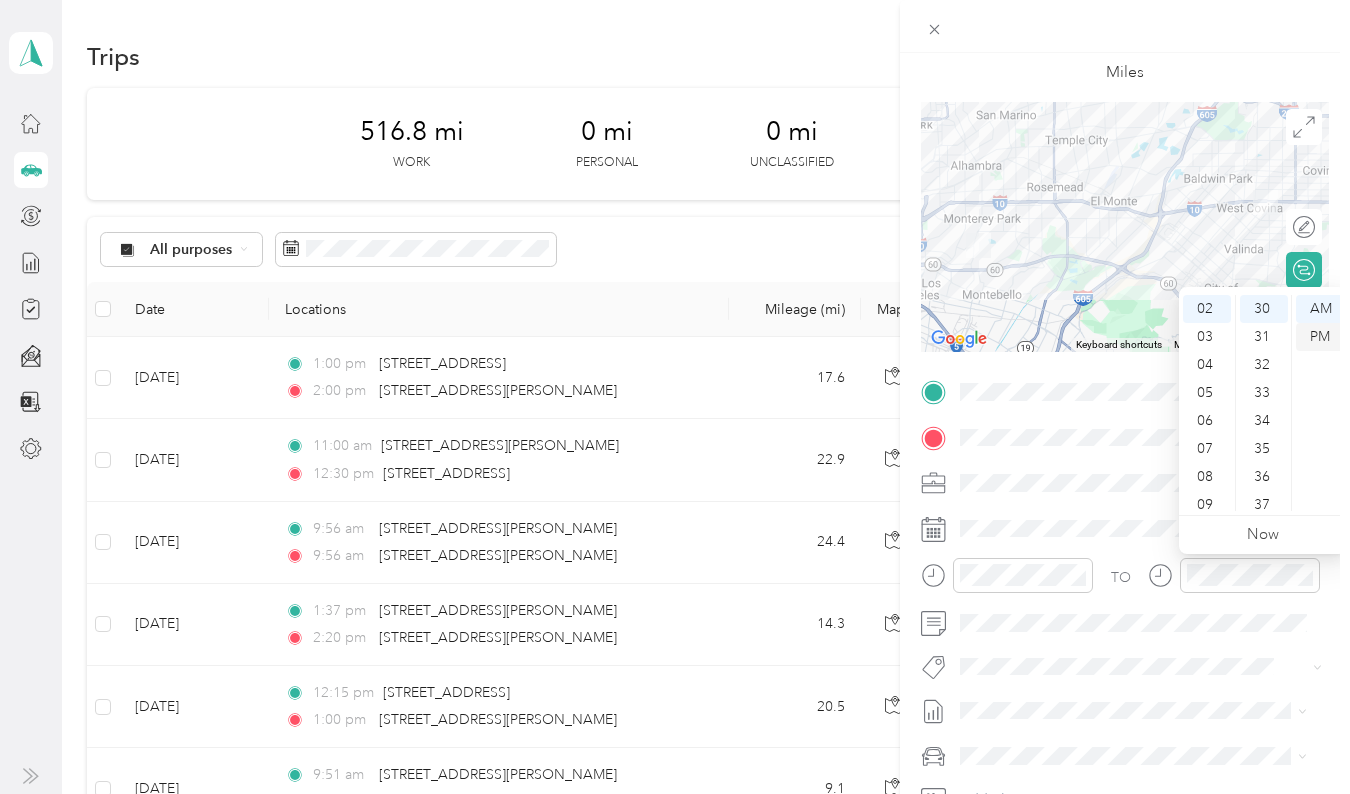 click on "PM" at bounding box center [1320, 337] 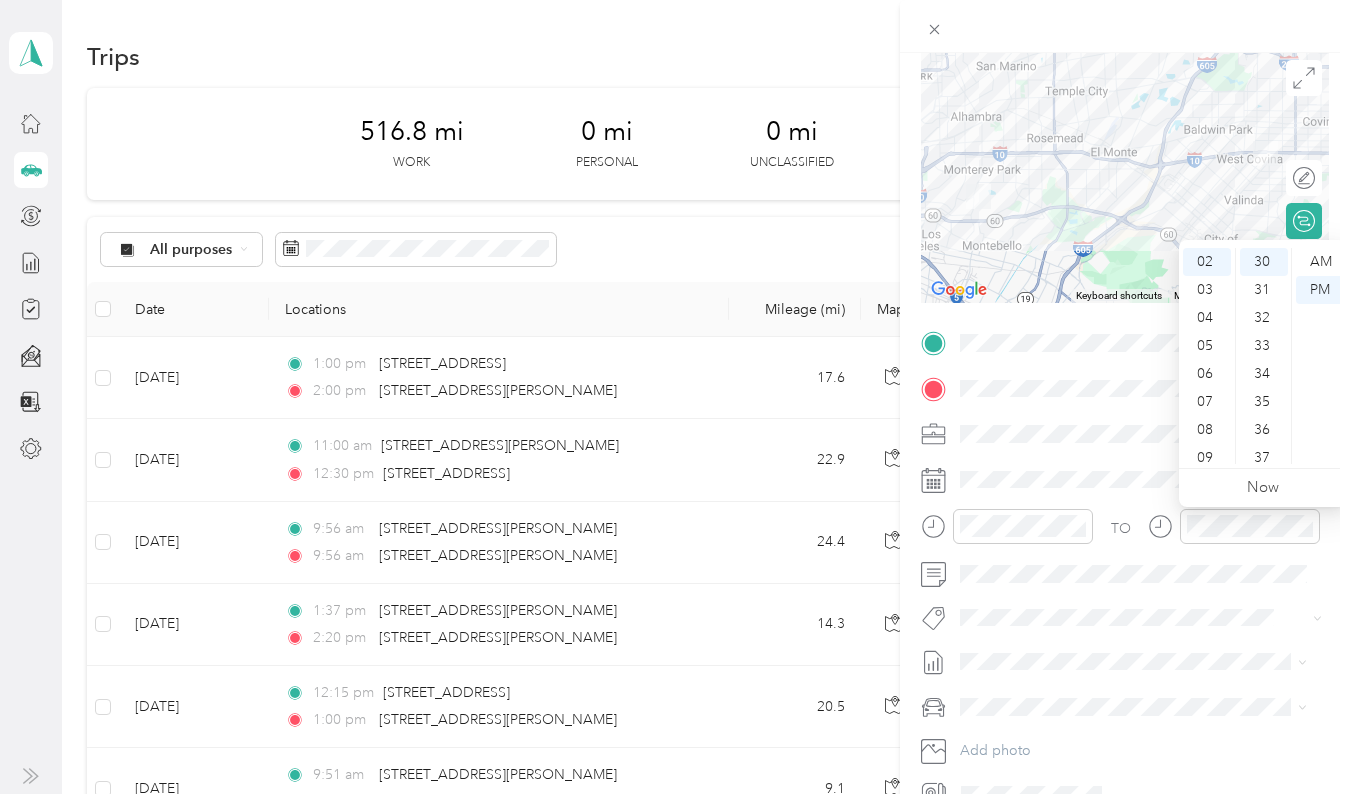 scroll, scrollTop: 153, scrollLeft: 0, axis: vertical 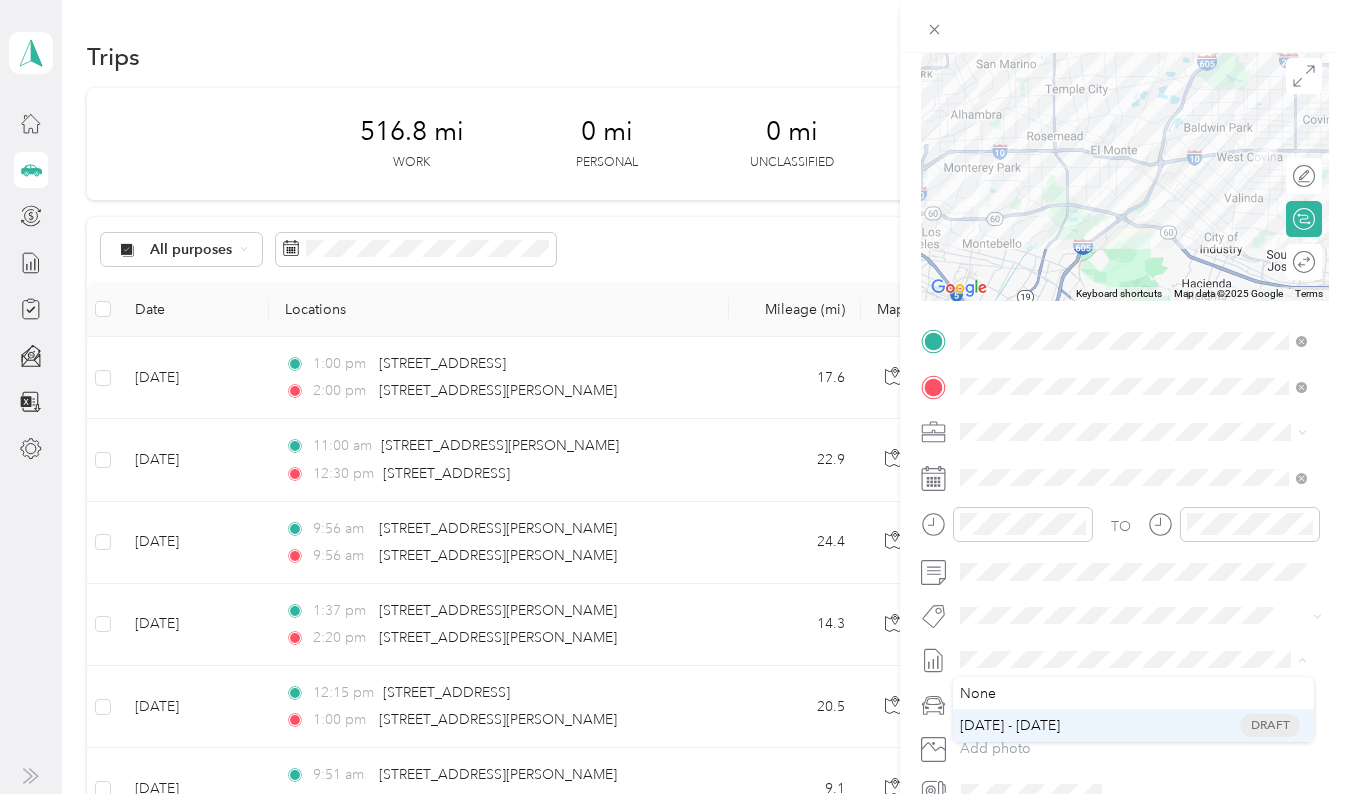 click on "[DATE] - [DATE]" at bounding box center (1010, 725) 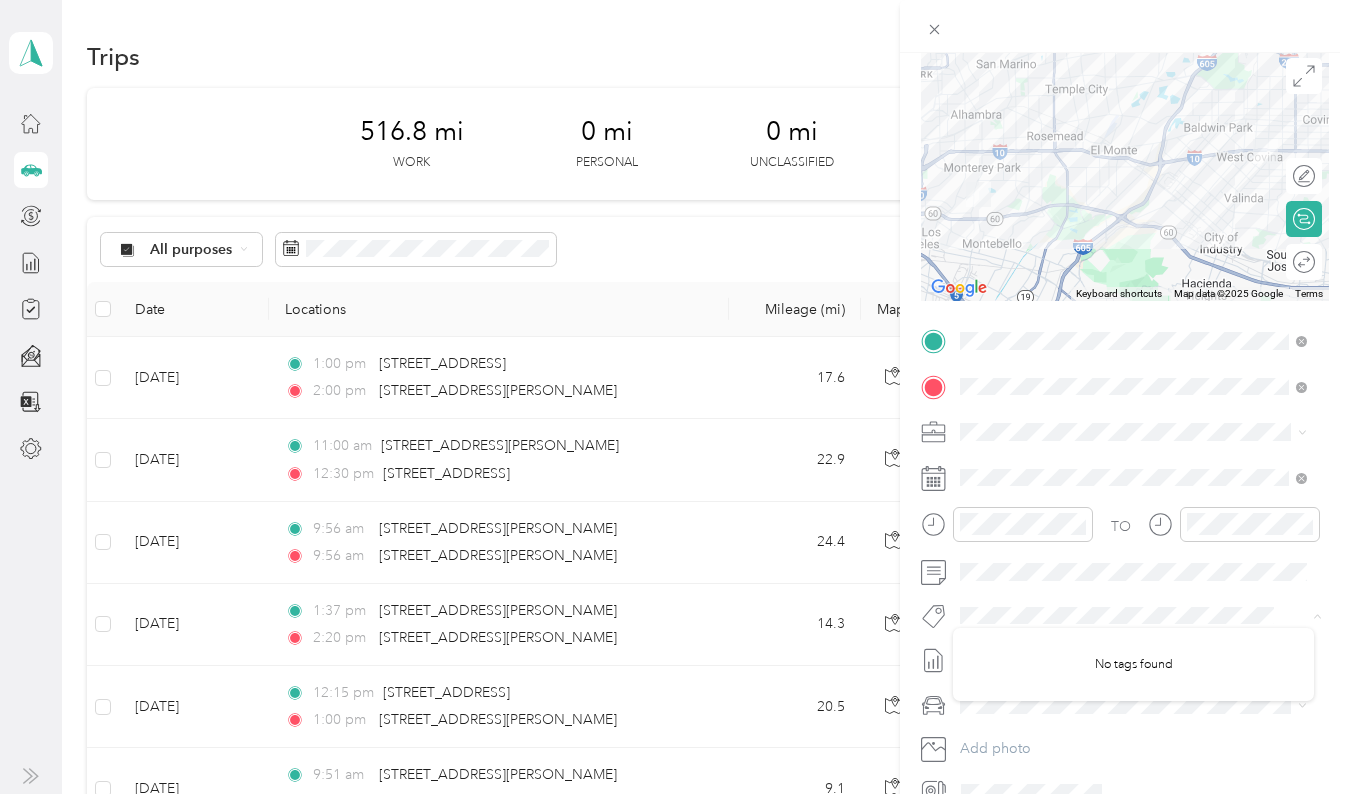 scroll, scrollTop: 255, scrollLeft: 0, axis: vertical 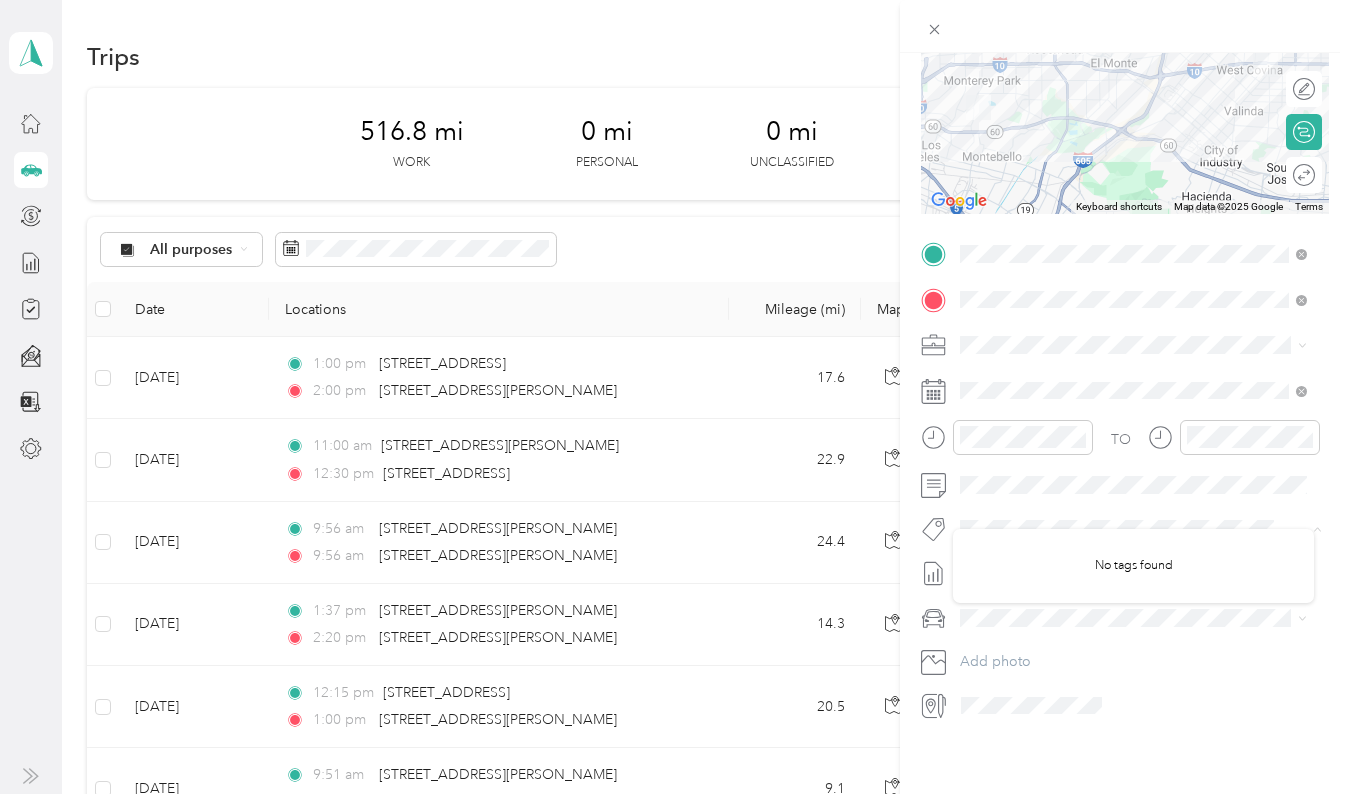 click 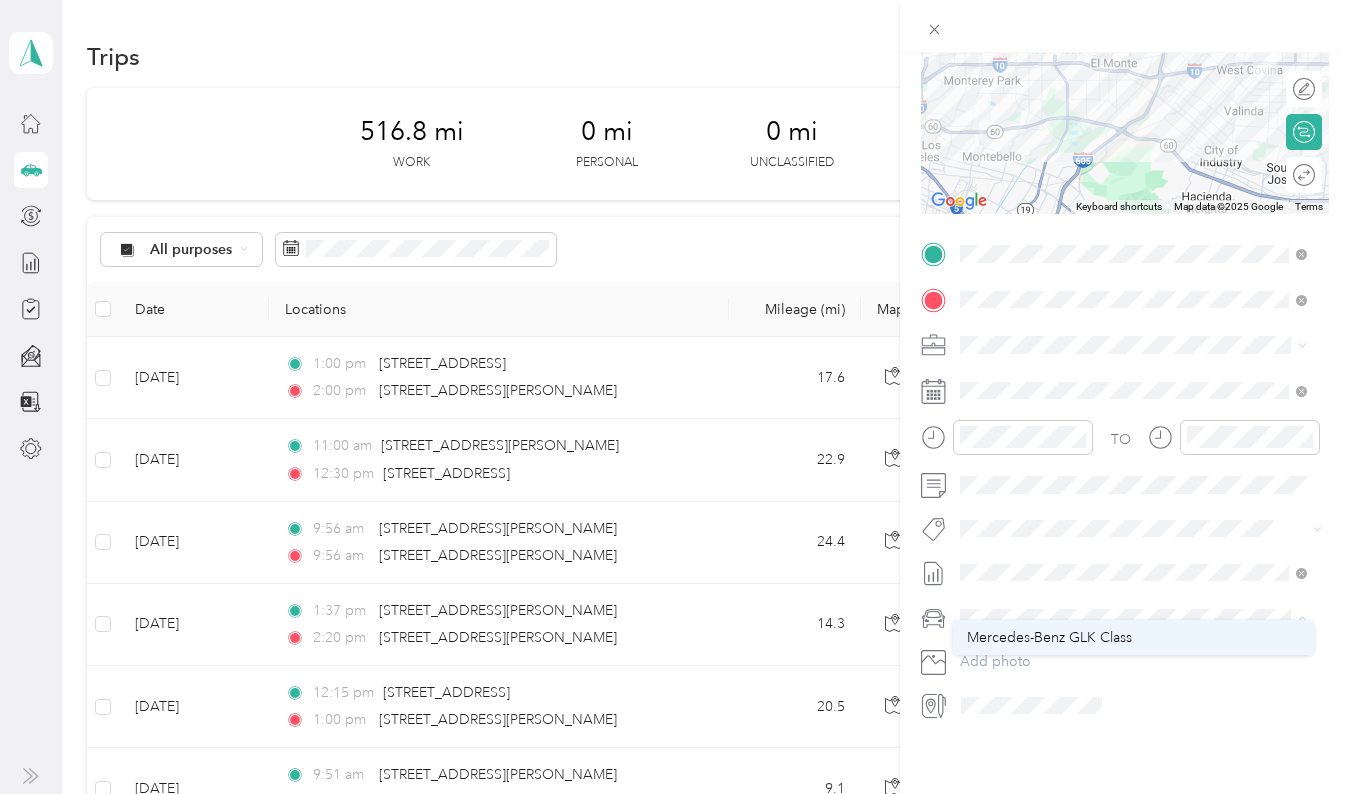 click on "Mercedes-Benz GLK Class" at bounding box center (1049, 637) 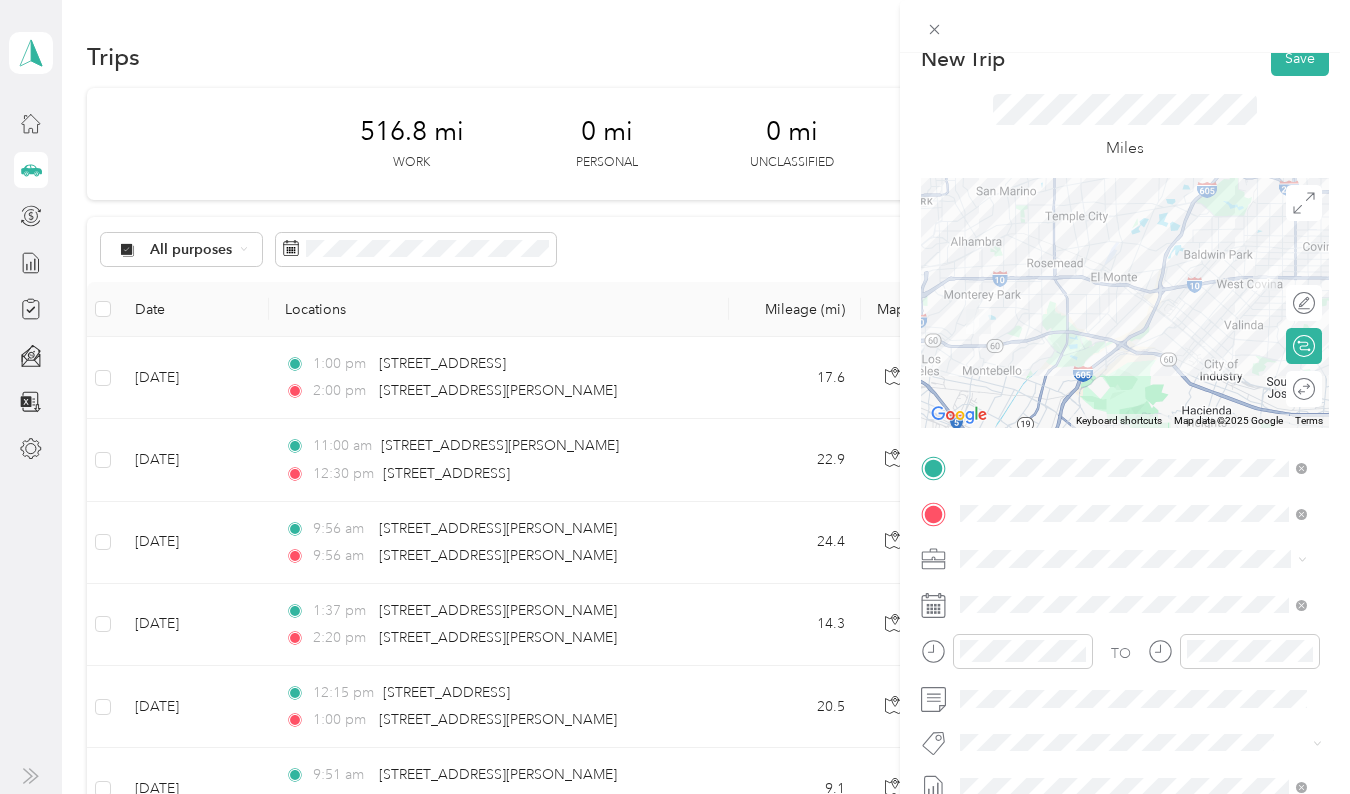scroll, scrollTop: 2, scrollLeft: 0, axis: vertical 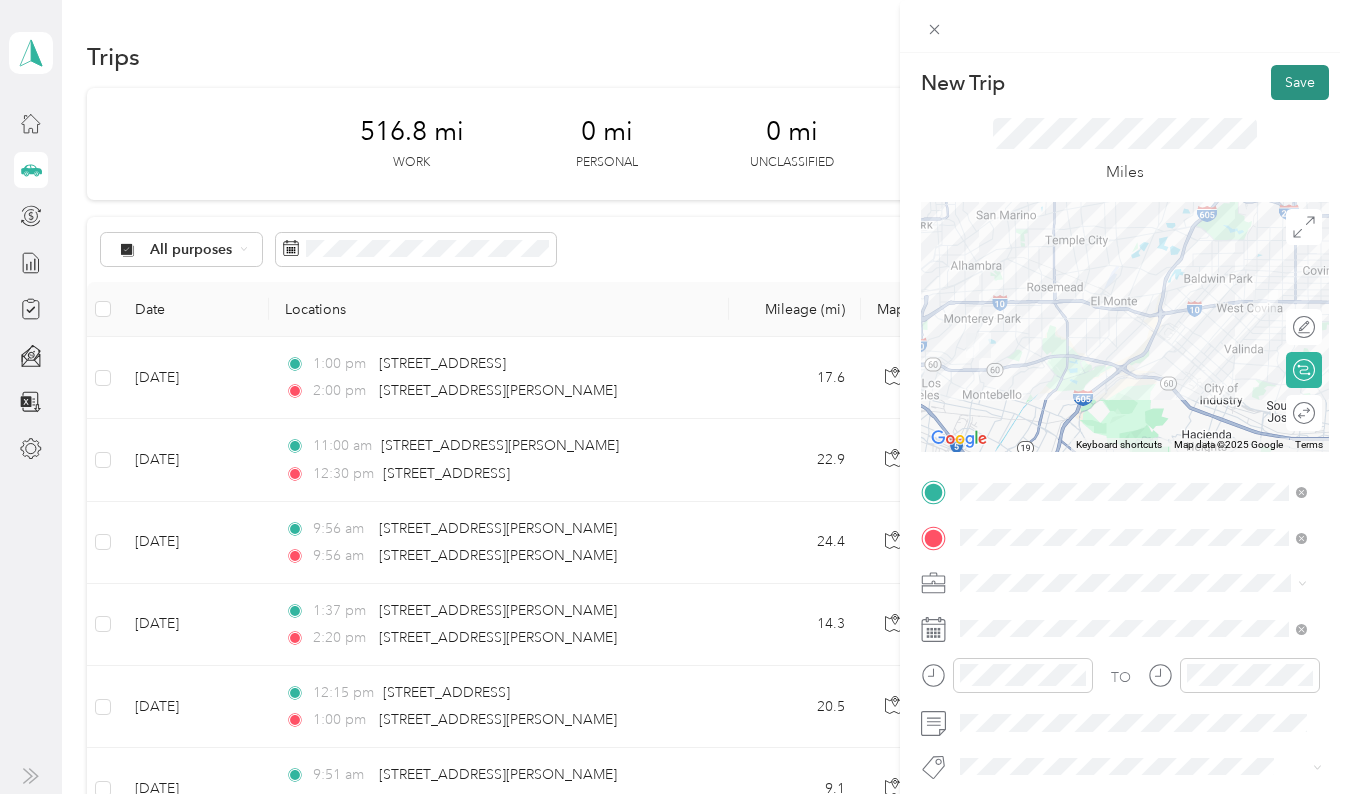 click on "Save" at bounding box center [1300, 82] 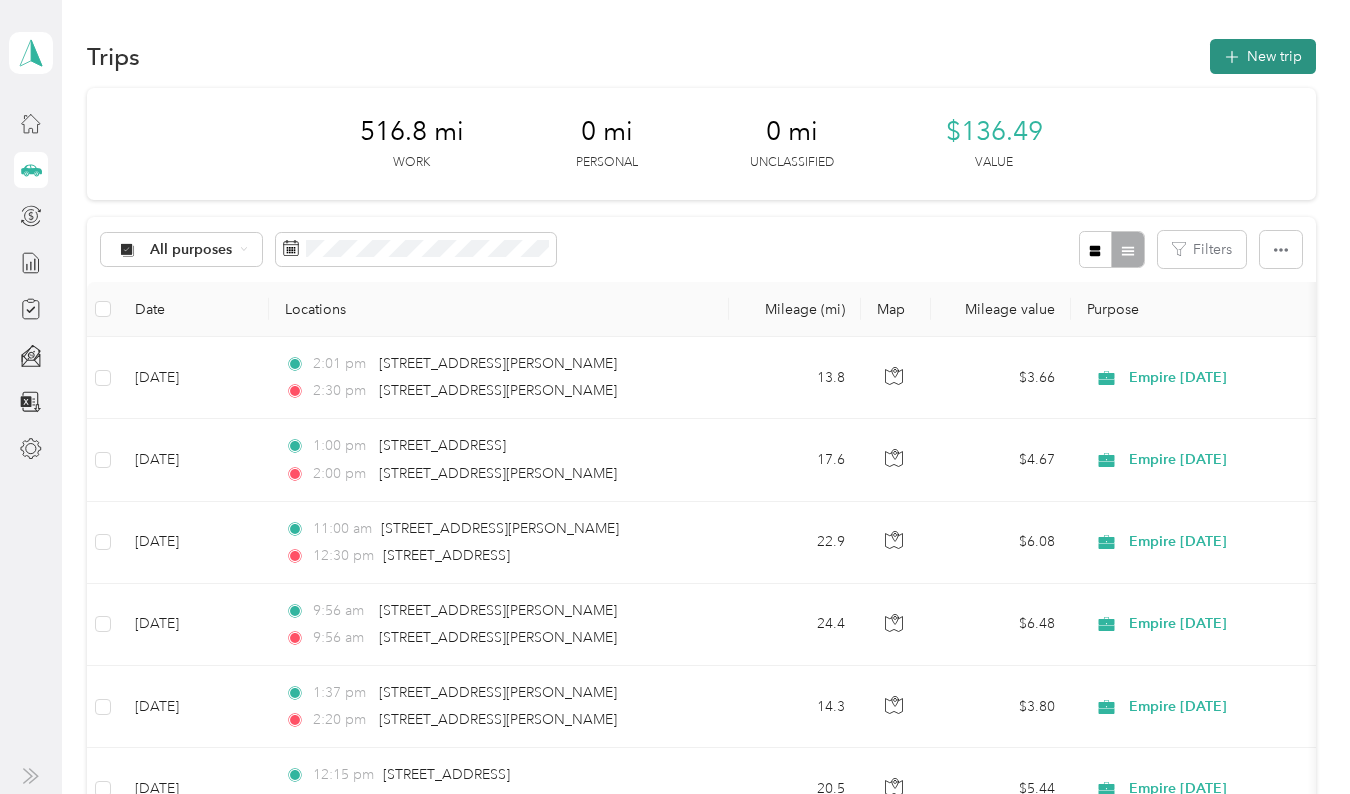 click on "New trip" at bounding box center (1263, 56) 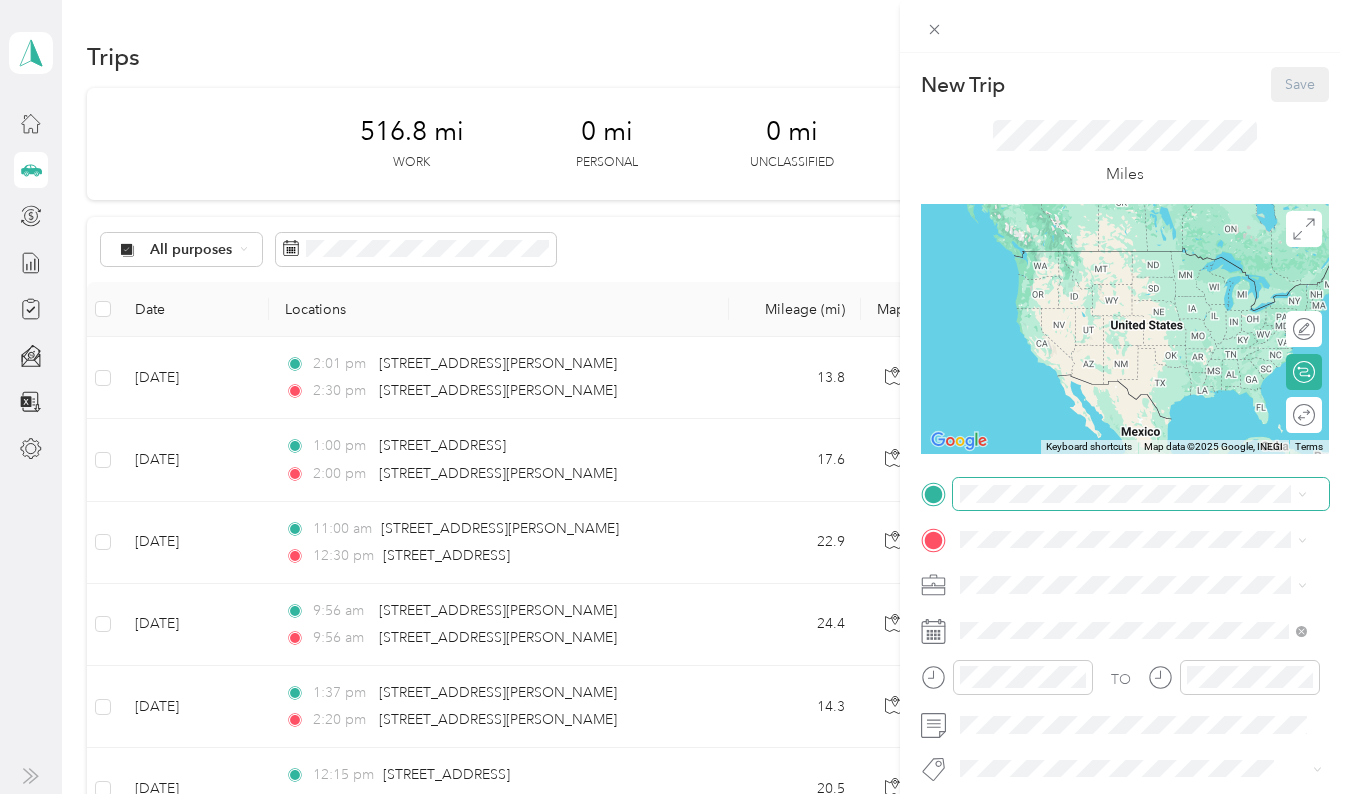 click at bounding box center (1141, 494) 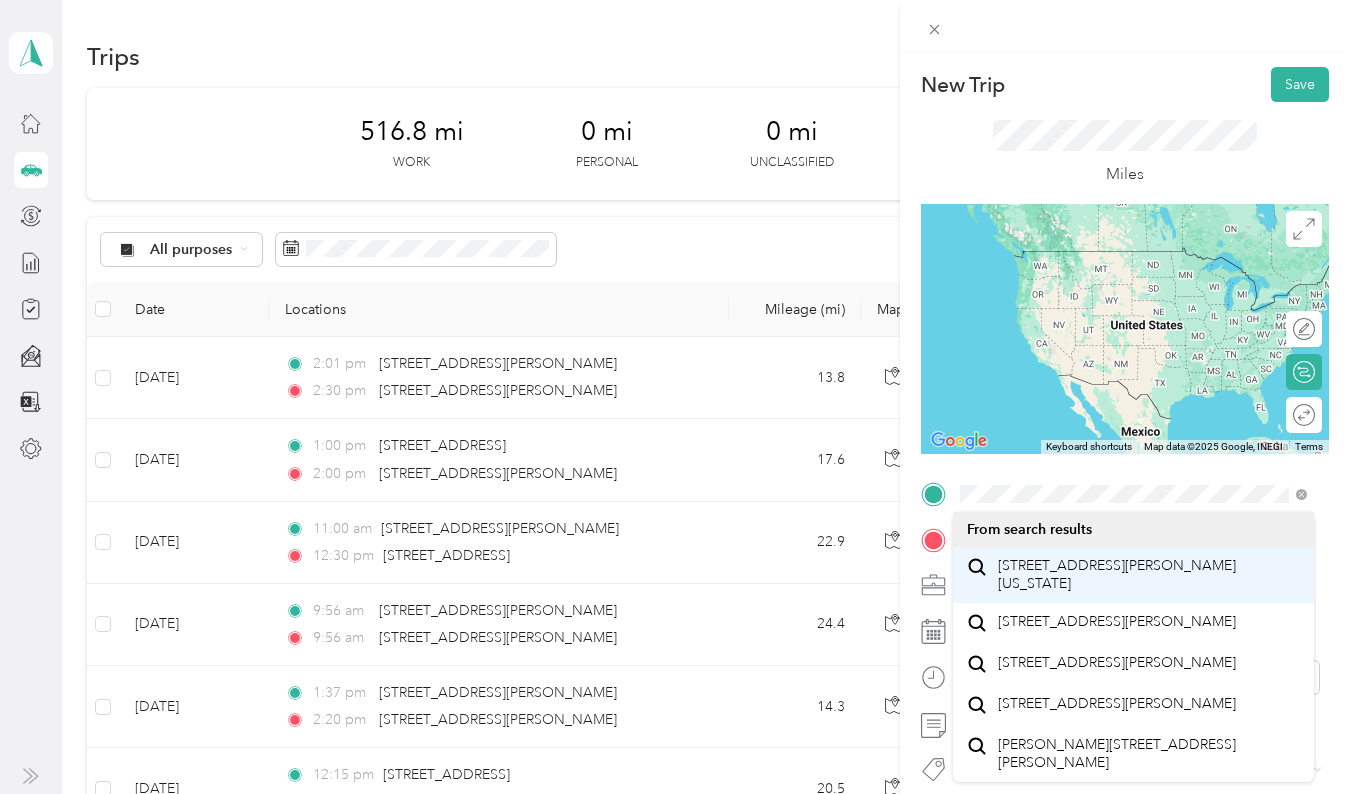 click on "[STREET_ADDRESS][PERSON_NAME][US_STATE]" at bounding box center (1149, 574) 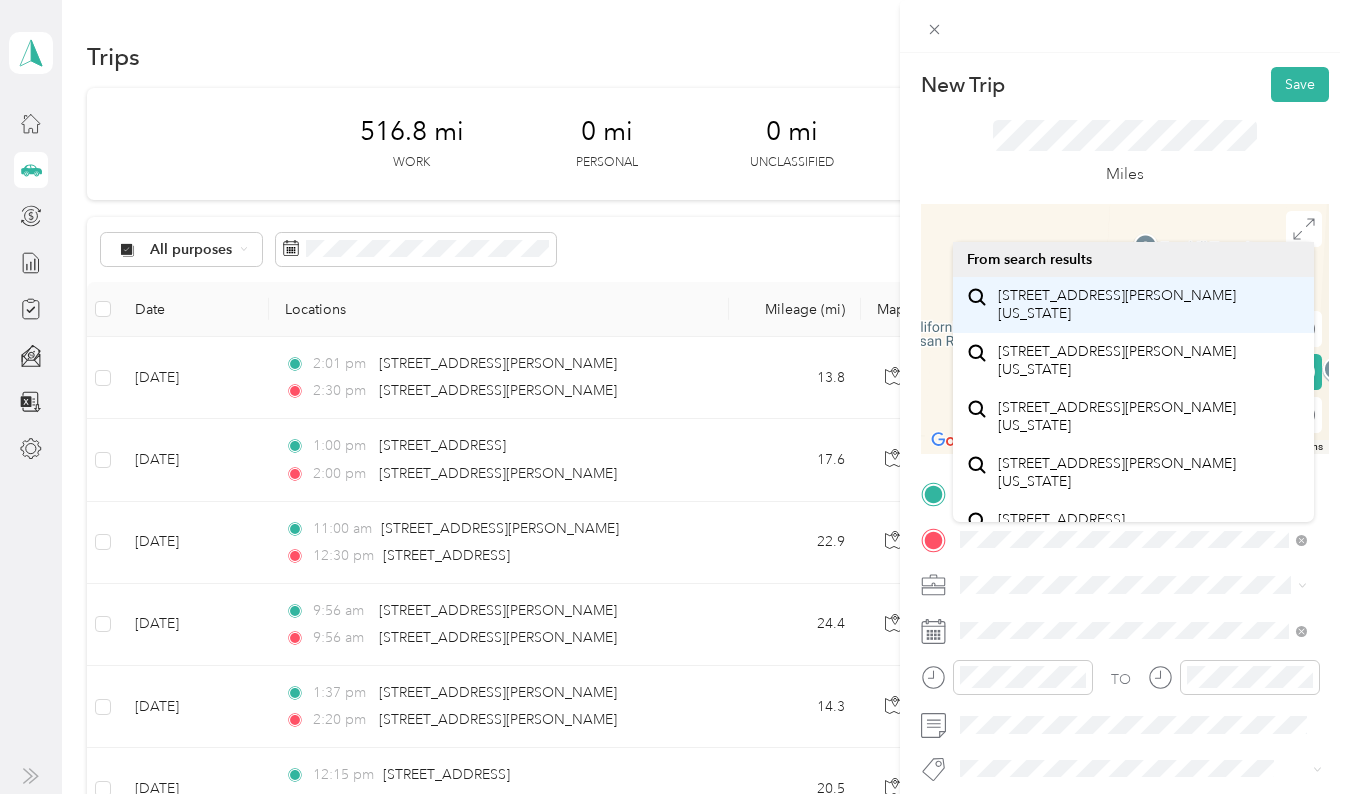 click on "[STREET_ADDRESS][PERSON_NAME][US_STATE]" at bounding box center (1149, 304) 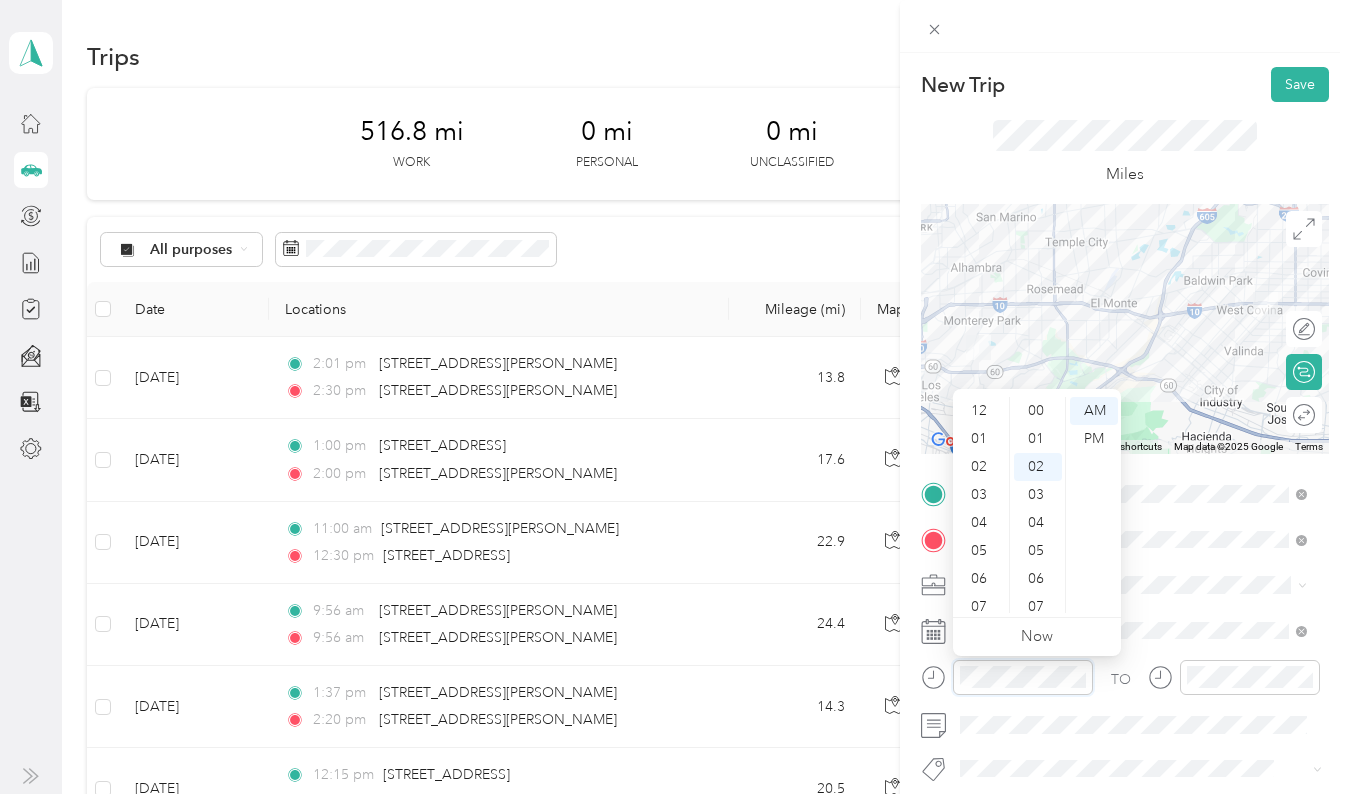 scroll, scrollTop: 56, scrollLeft: 0, axis: vertical 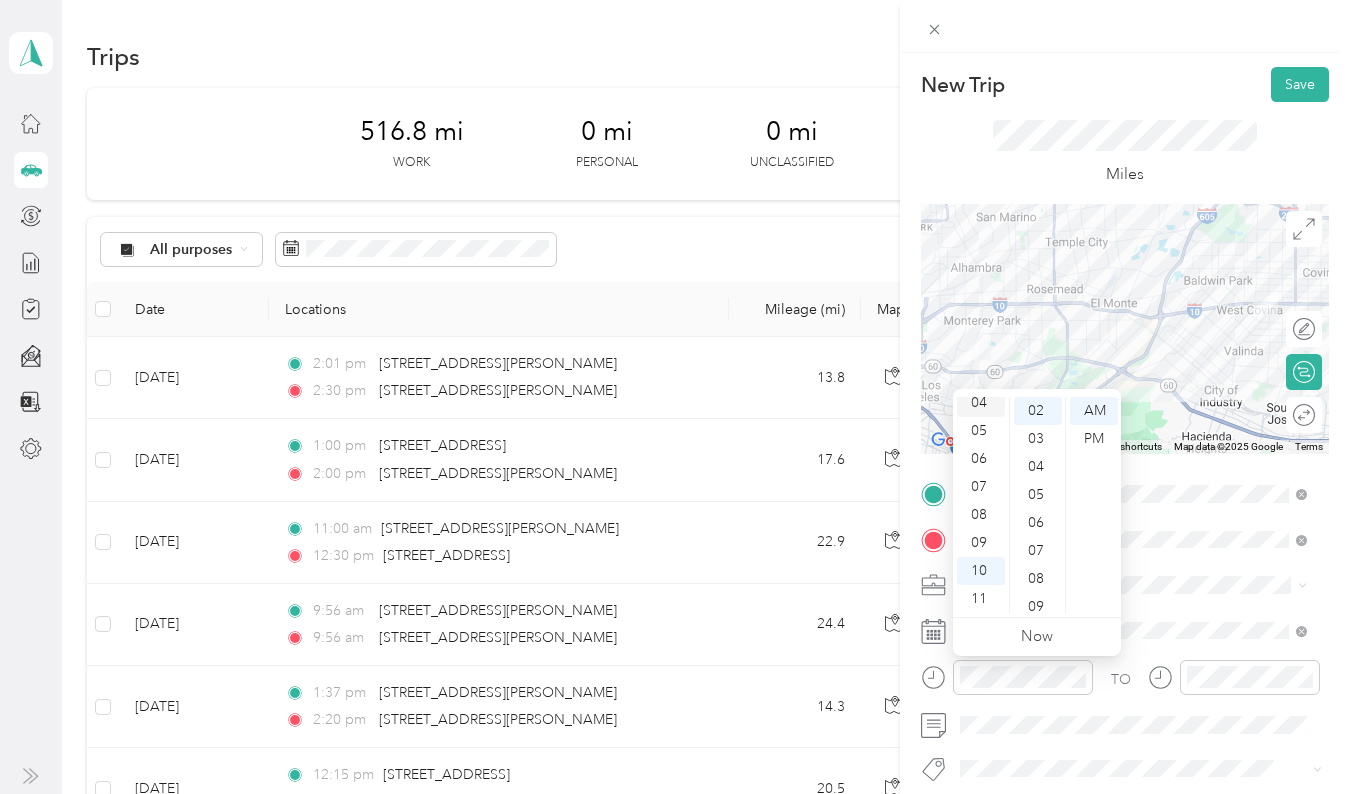 click on "04" at bounding box center (981, 403) 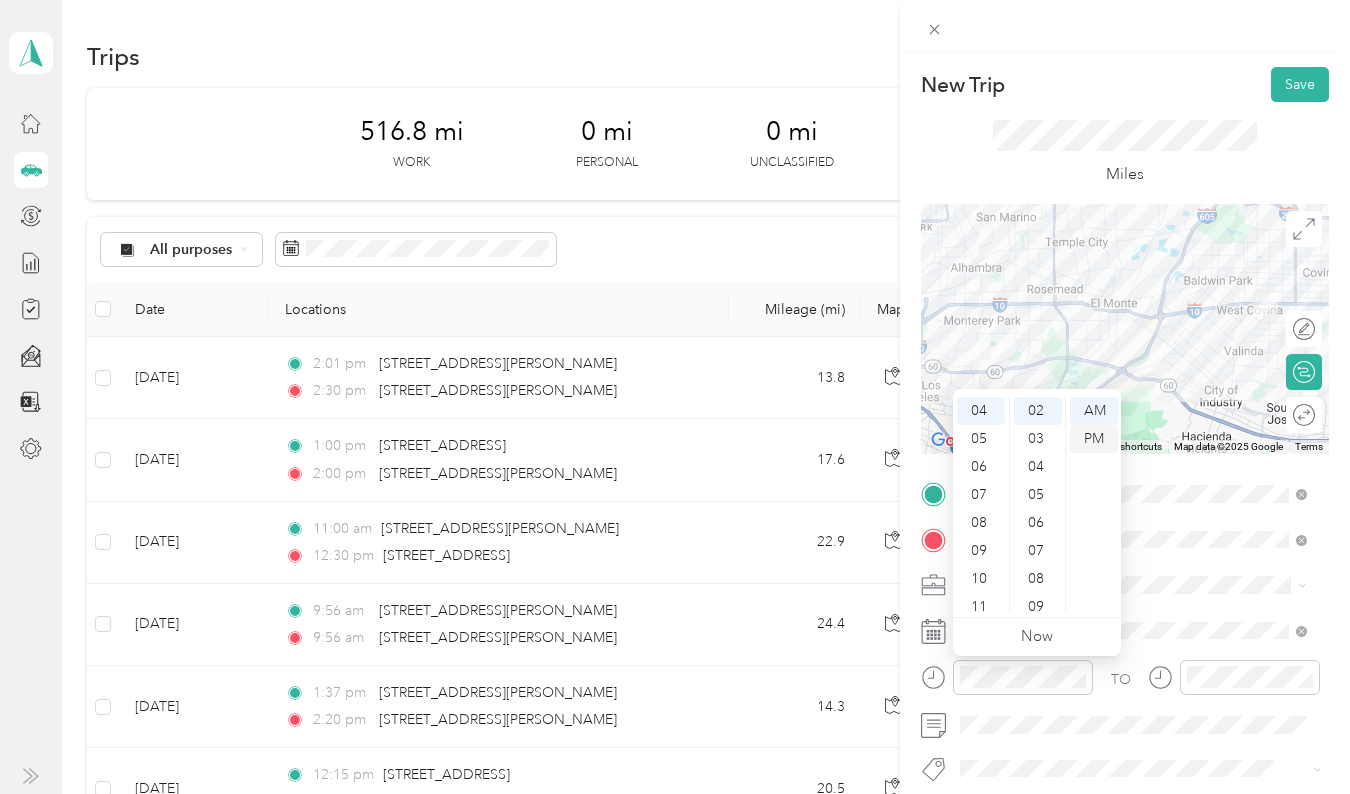 click on "PM" at bounding box center (1094, 439) 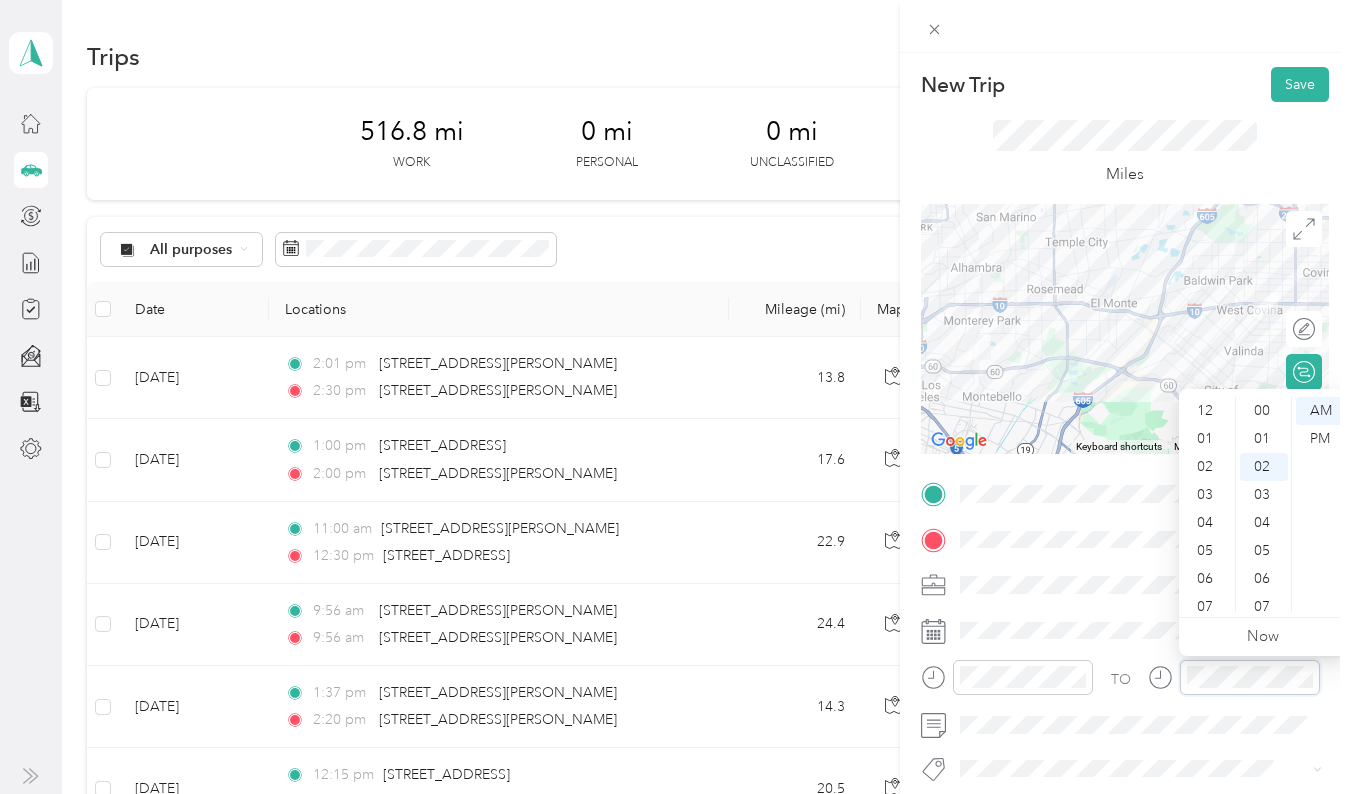 scroll, scrollTop: 56, scrollLeft: 0, axis: vertical 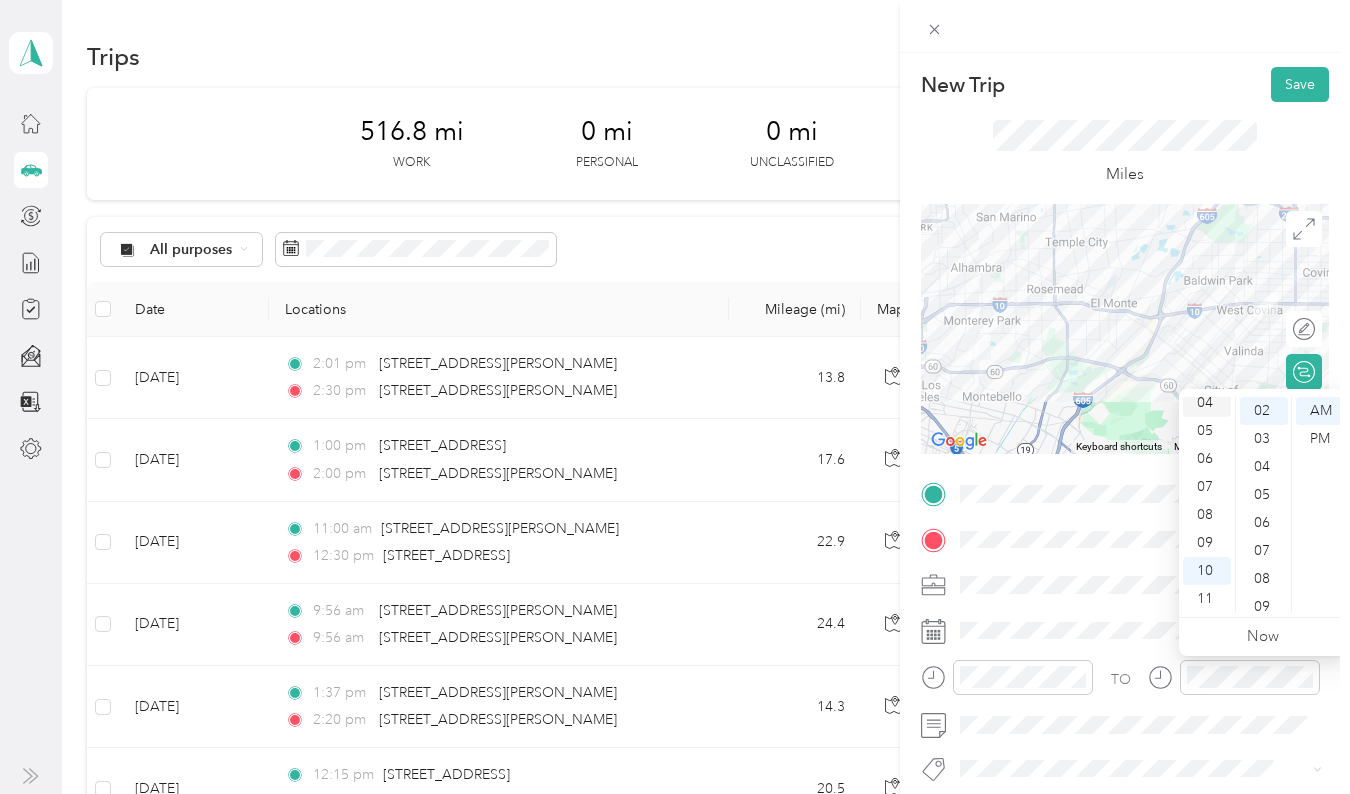 click on "04" at bounding box center [1207, 403] 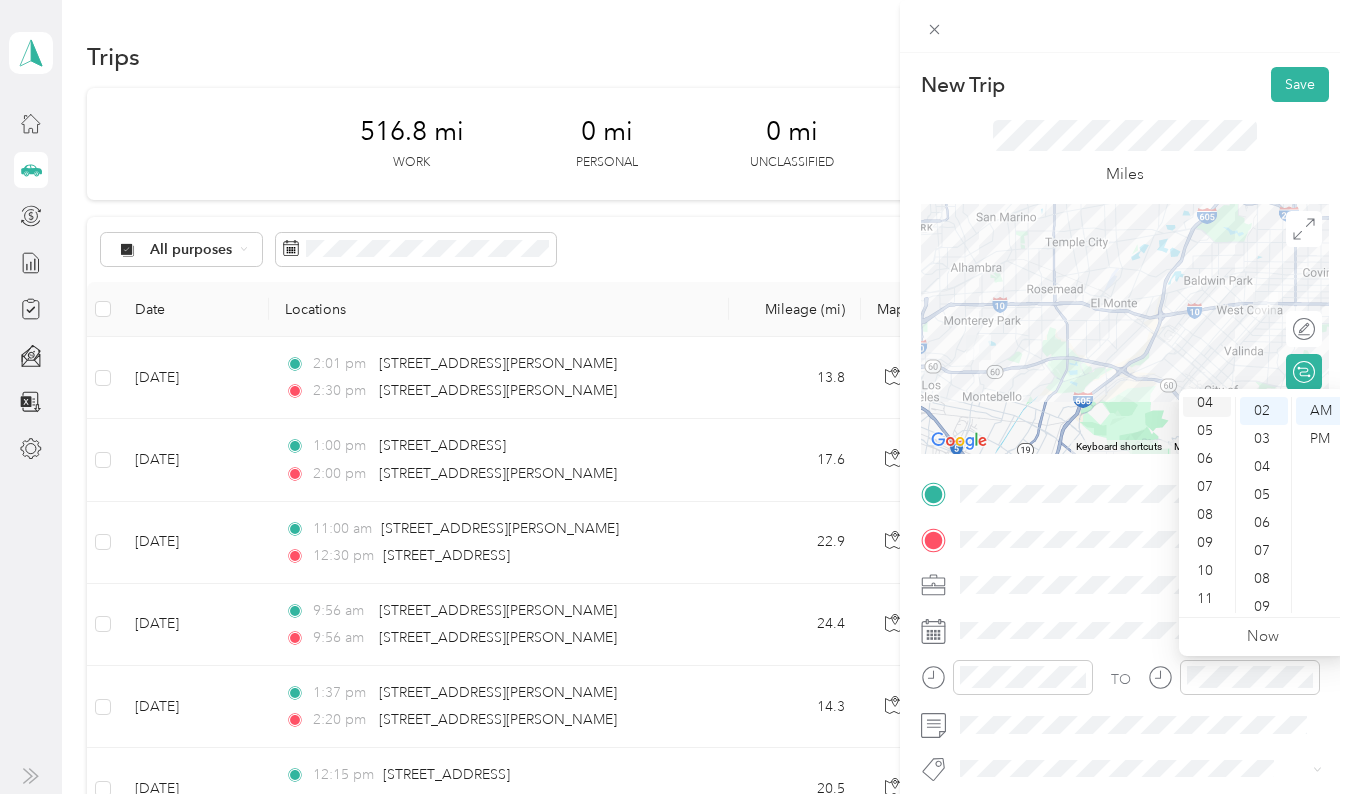 scroll, scrollTop: 112, scrollLeft: 0, axis: vertical 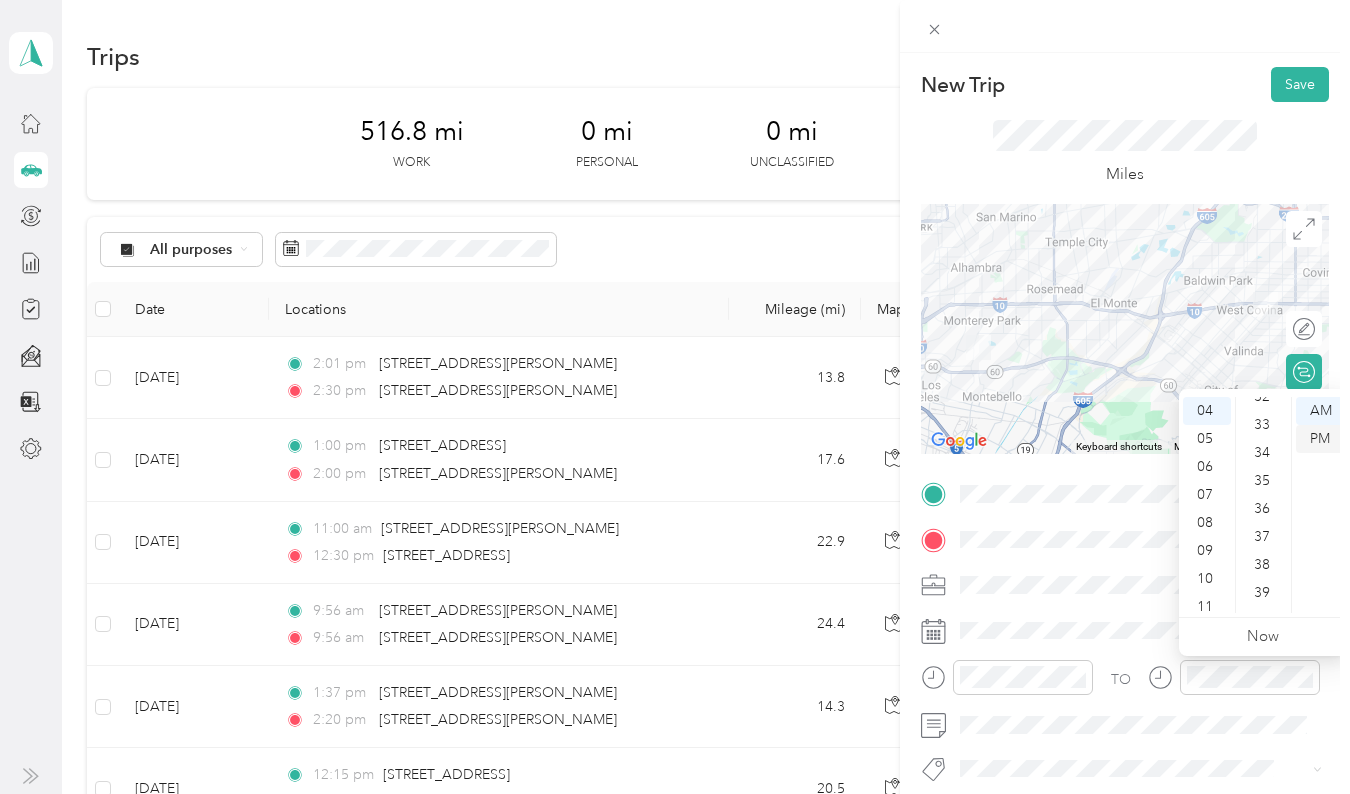 click on "PM" at bounding box center (1320, 439) 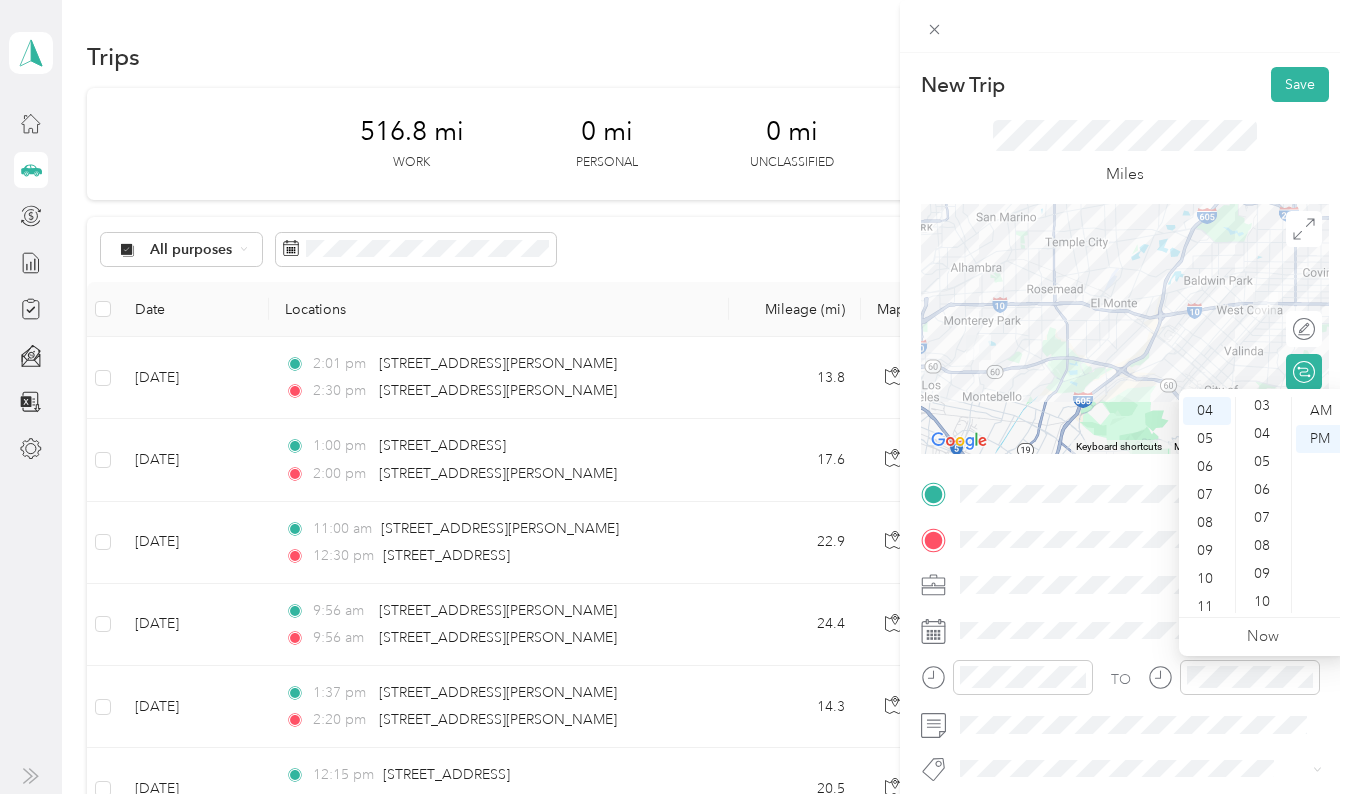 scroll, scrollTop: 56, scrollLeft: 0, axis: vertical 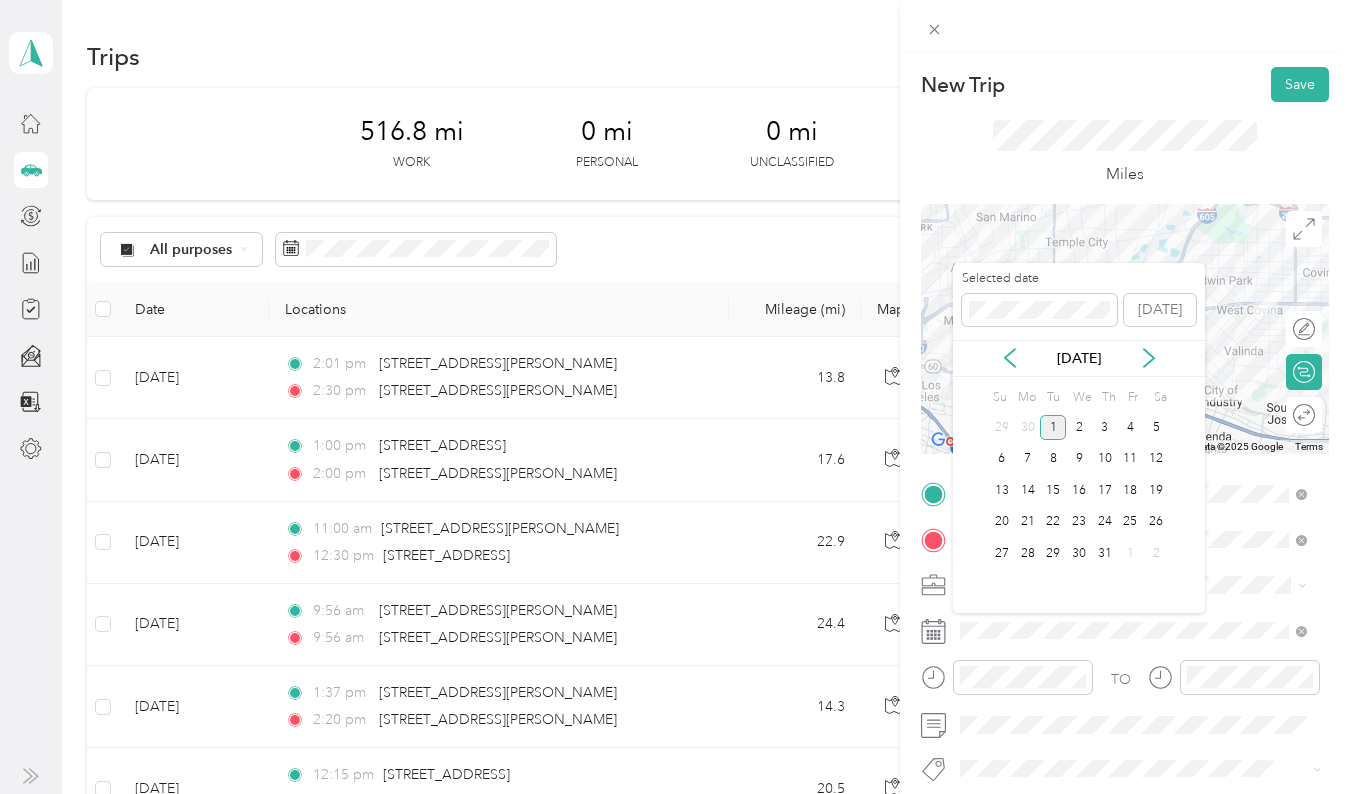 click on "[DATE]" at bounding box center [1079, 358] 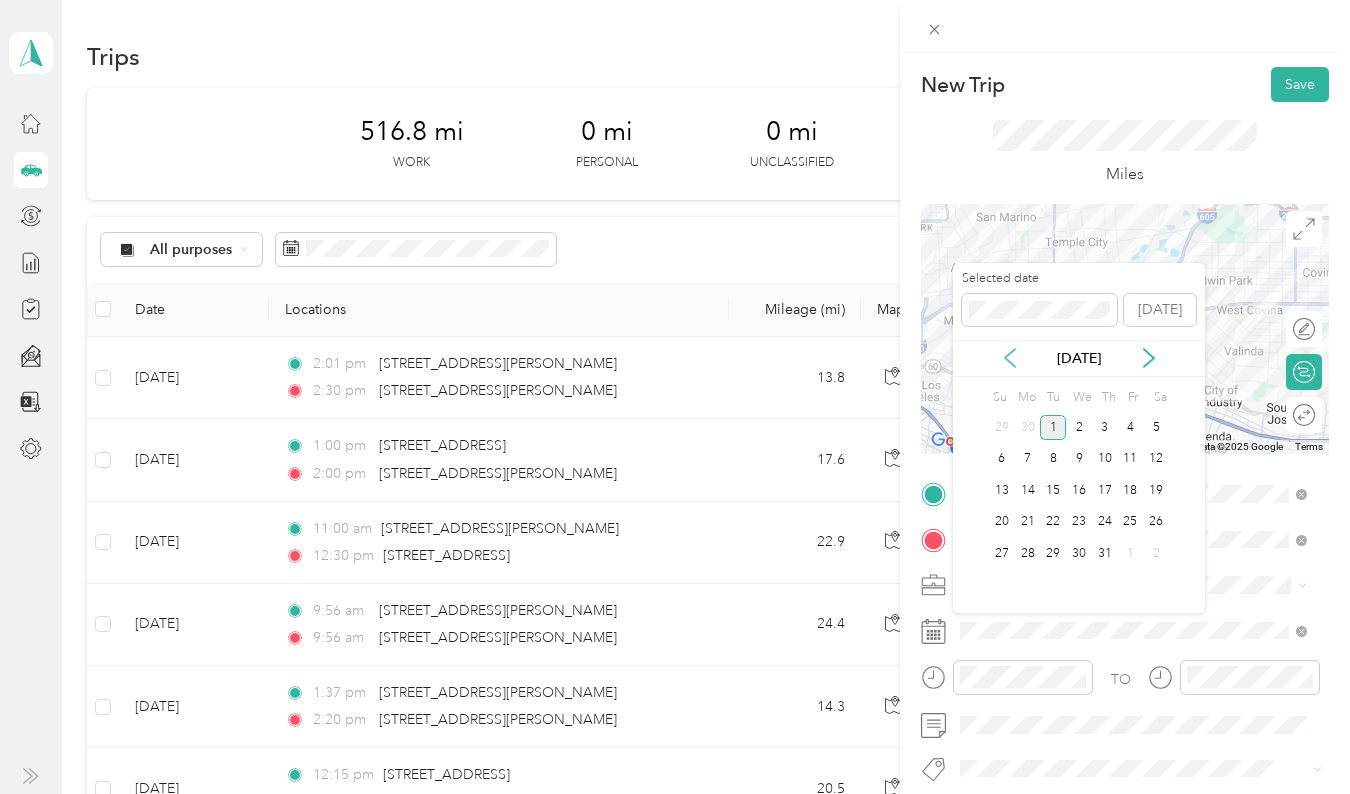 click 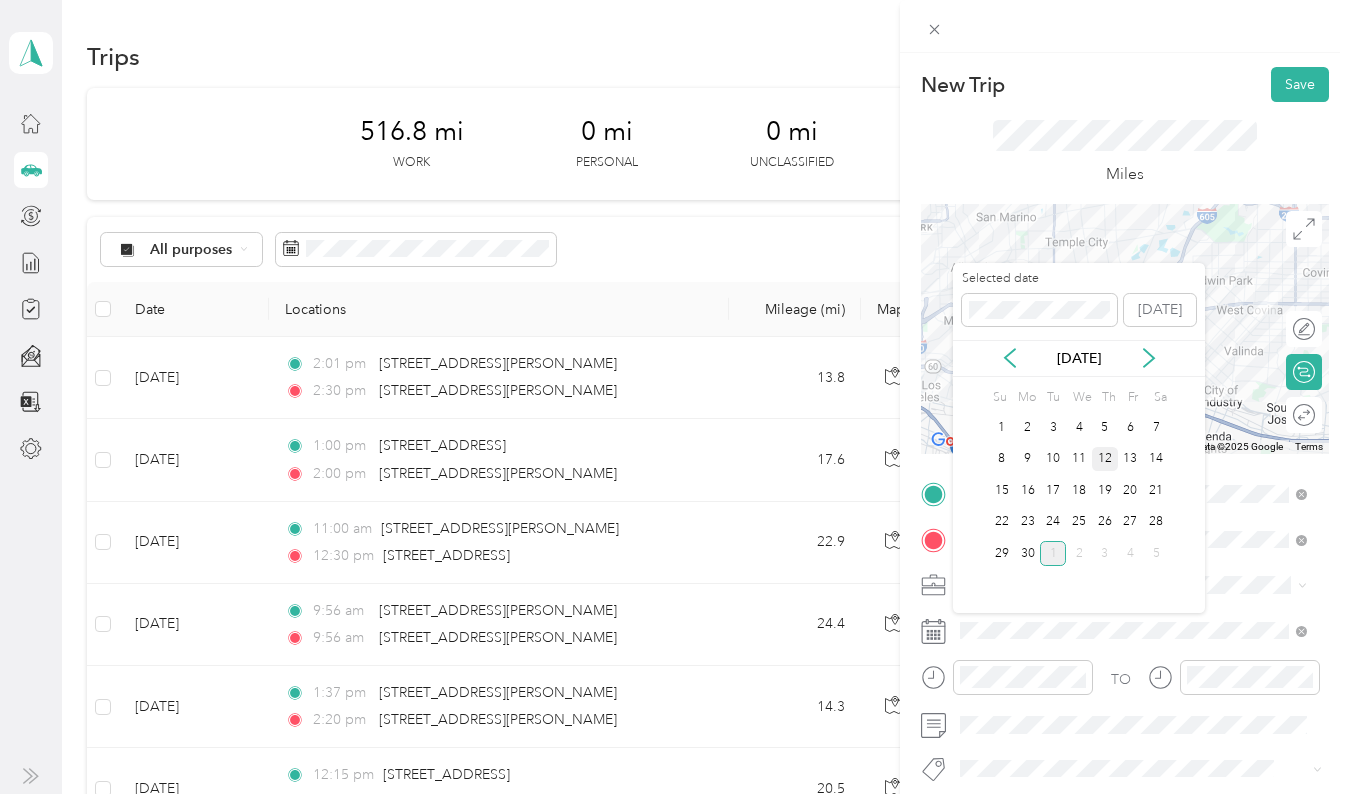 click on "12" at bounding box center (1105, 459) 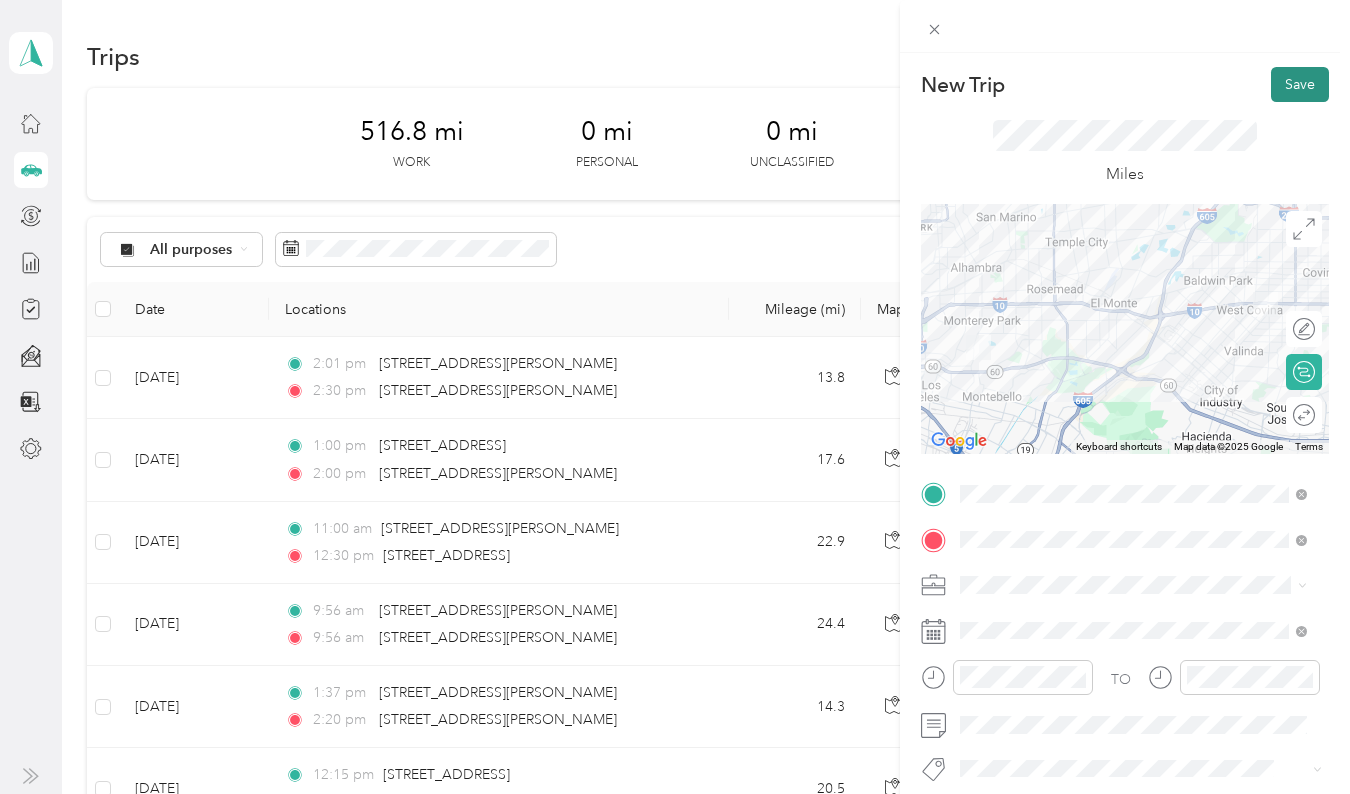 click on "Save" at bounding box center (1300, 84) 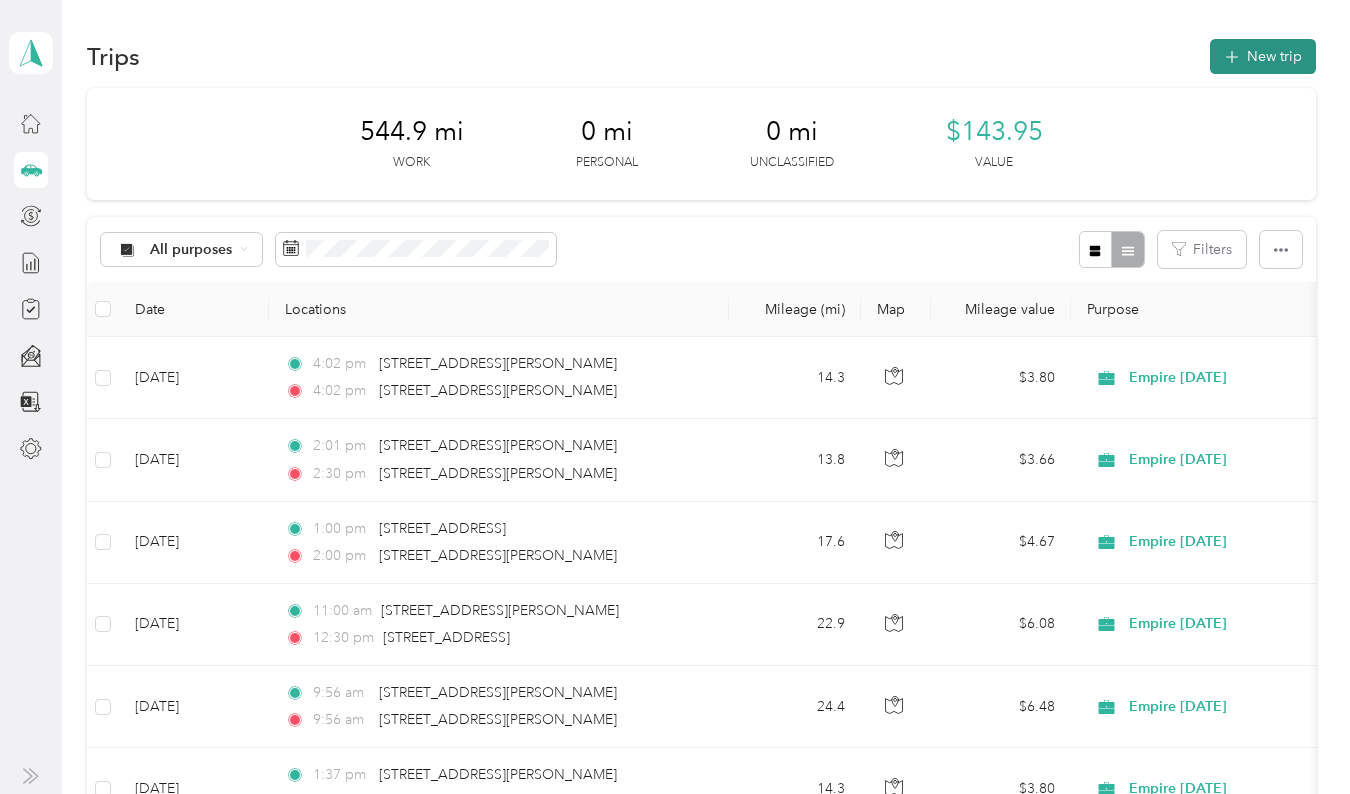 click on "New trip" at bounding box center [1263, 56] 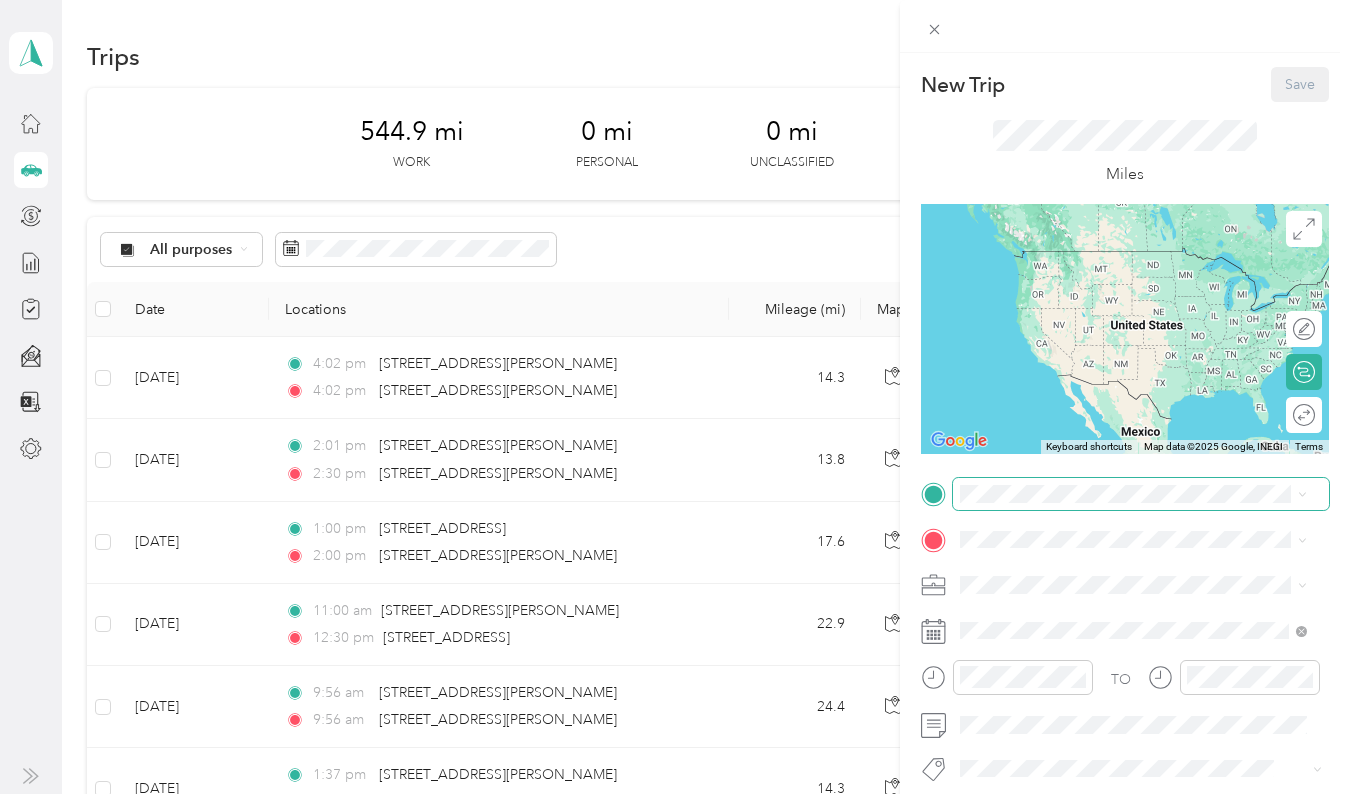 scroll, scrollTop: 694, scrollLeft: 0, axis: vertical 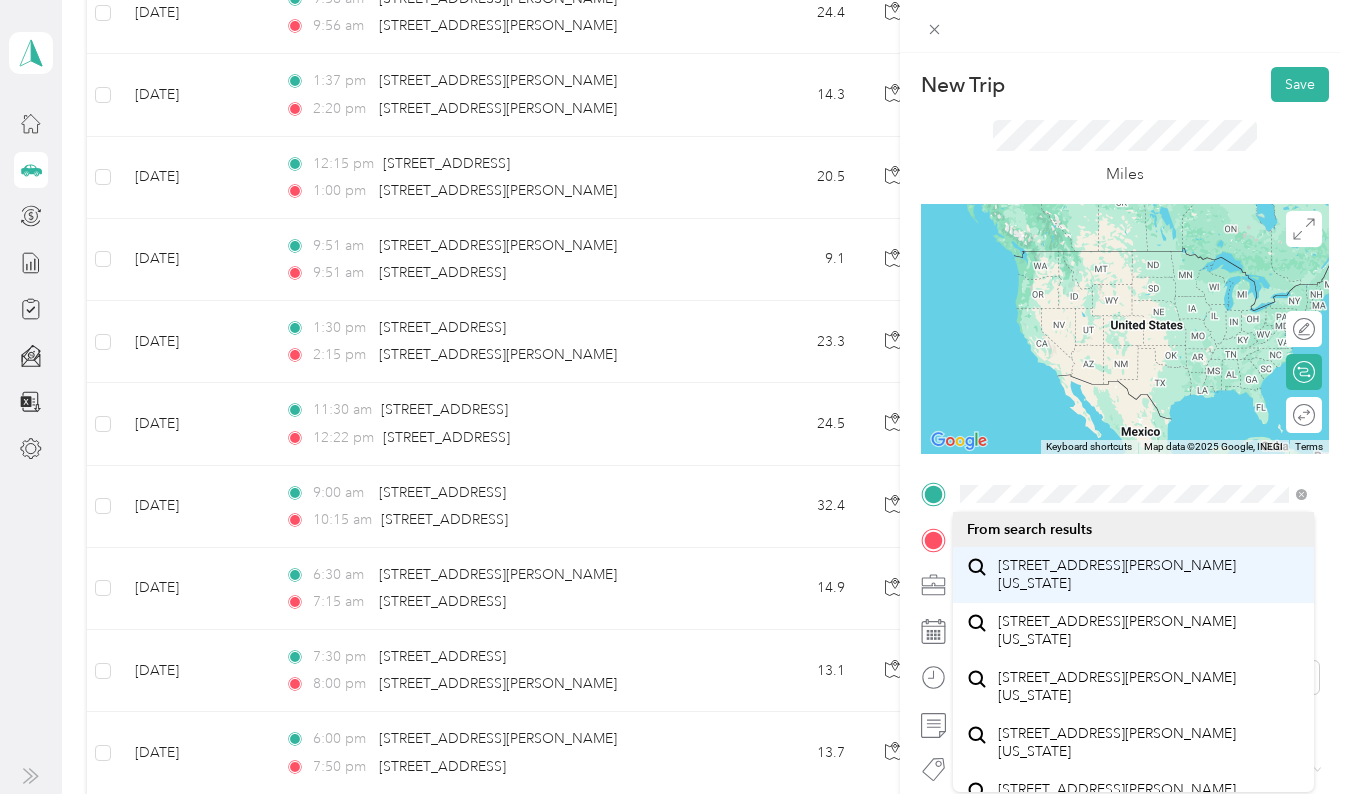 click on "[STREET_ADDRESS][PERSON_NAME][US_STATE]" at bounding box center [1149, 574] 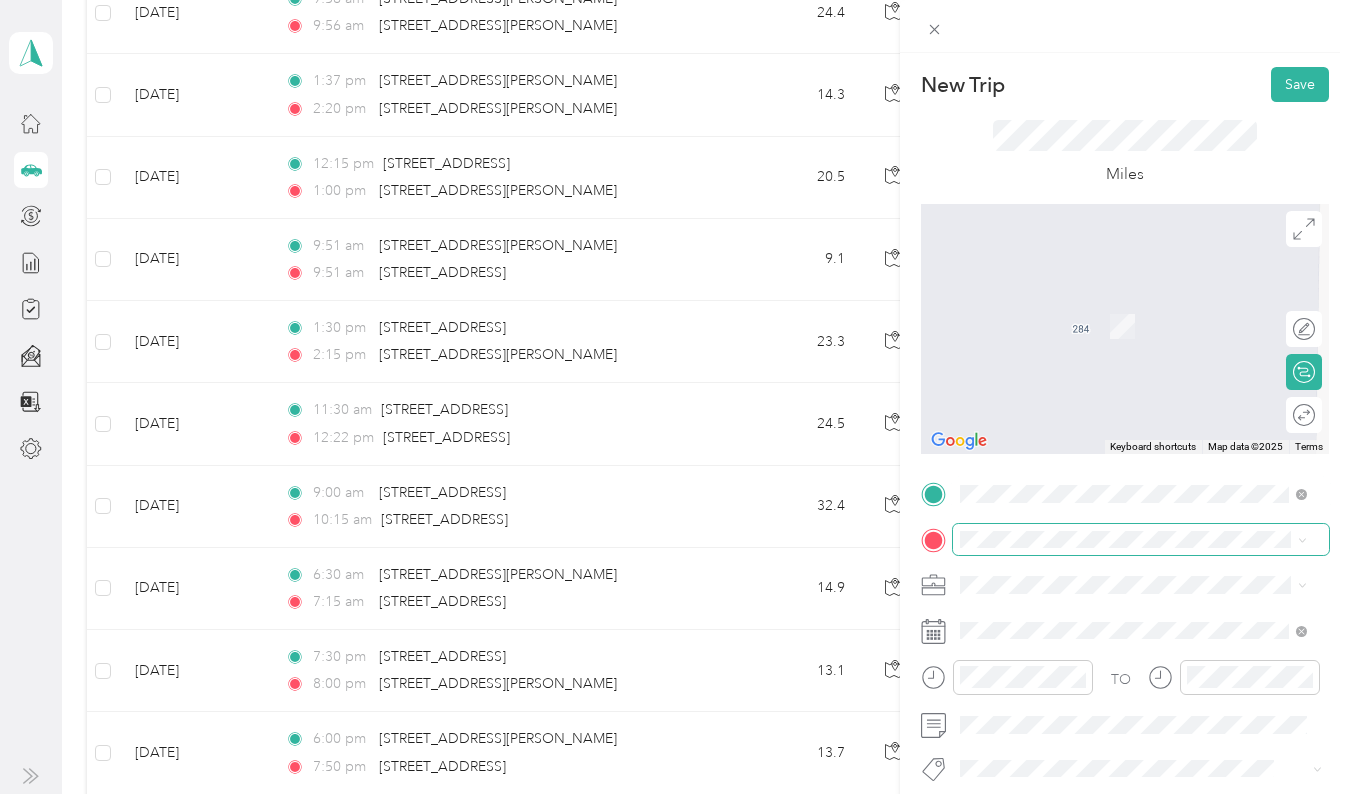 click on "New Trip Save This trip cannot be edited because it is either under review, approved, or paid. Contact your Team Manager to edit it. Miles To navigate the map with touch gestures double-tap and hold your finger on the map, then drag the map. ← Move left → Move right ↑ Move up ↓ Move down + Zoom in - Zoom out Home Jump left by 75% End Jump right by 75% Page Up Jump up by 75% Page Down Jump down by 75% To navigate, press the arrow keys. Keyboard shortcuts Map Data Map data ©2025 Map data ©2025 2 m  Click to toggle between metric and imperial units Terms Report a map error Edit route Calculate route Round trip TO Add photo" at bounding box center [670, 794] 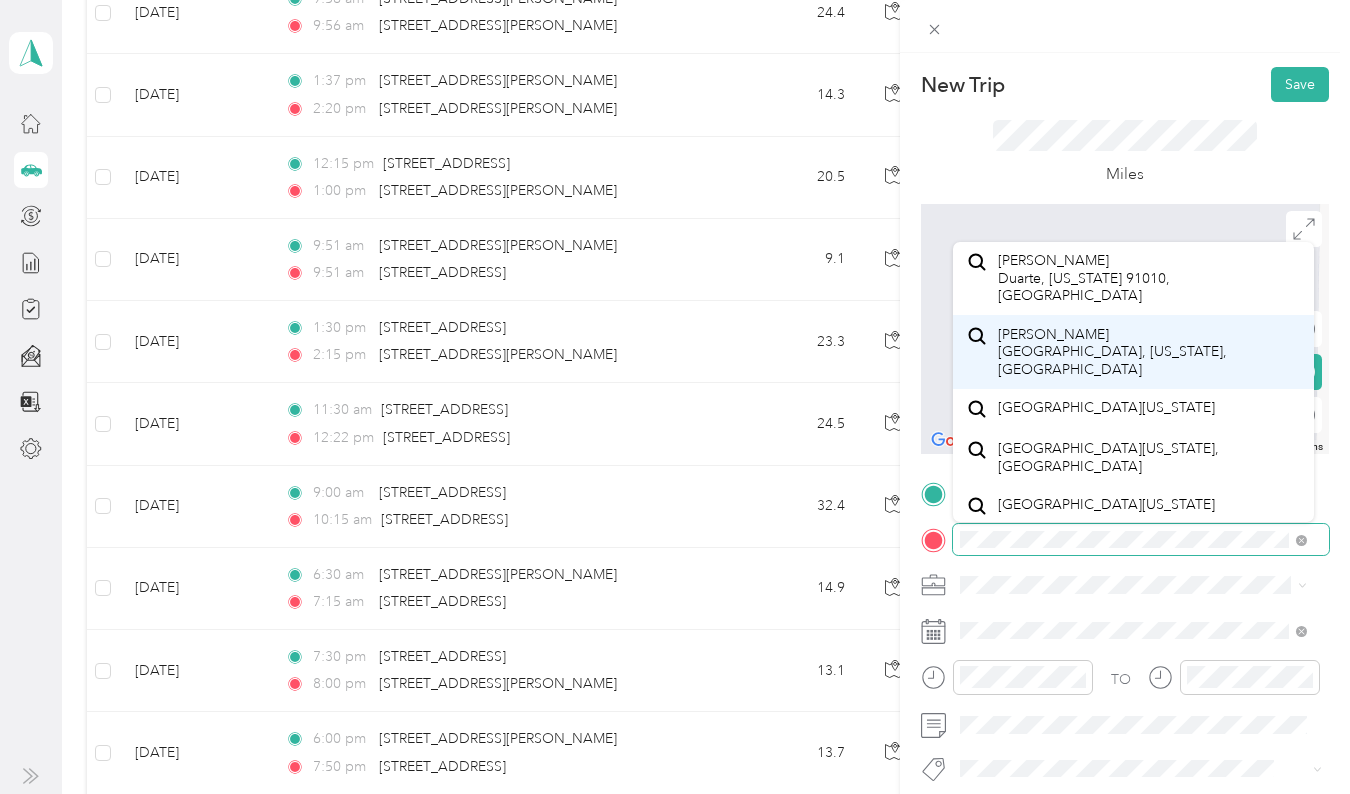 scroll, scrollTop: 34, scrollLeft: 0, axis: vertical 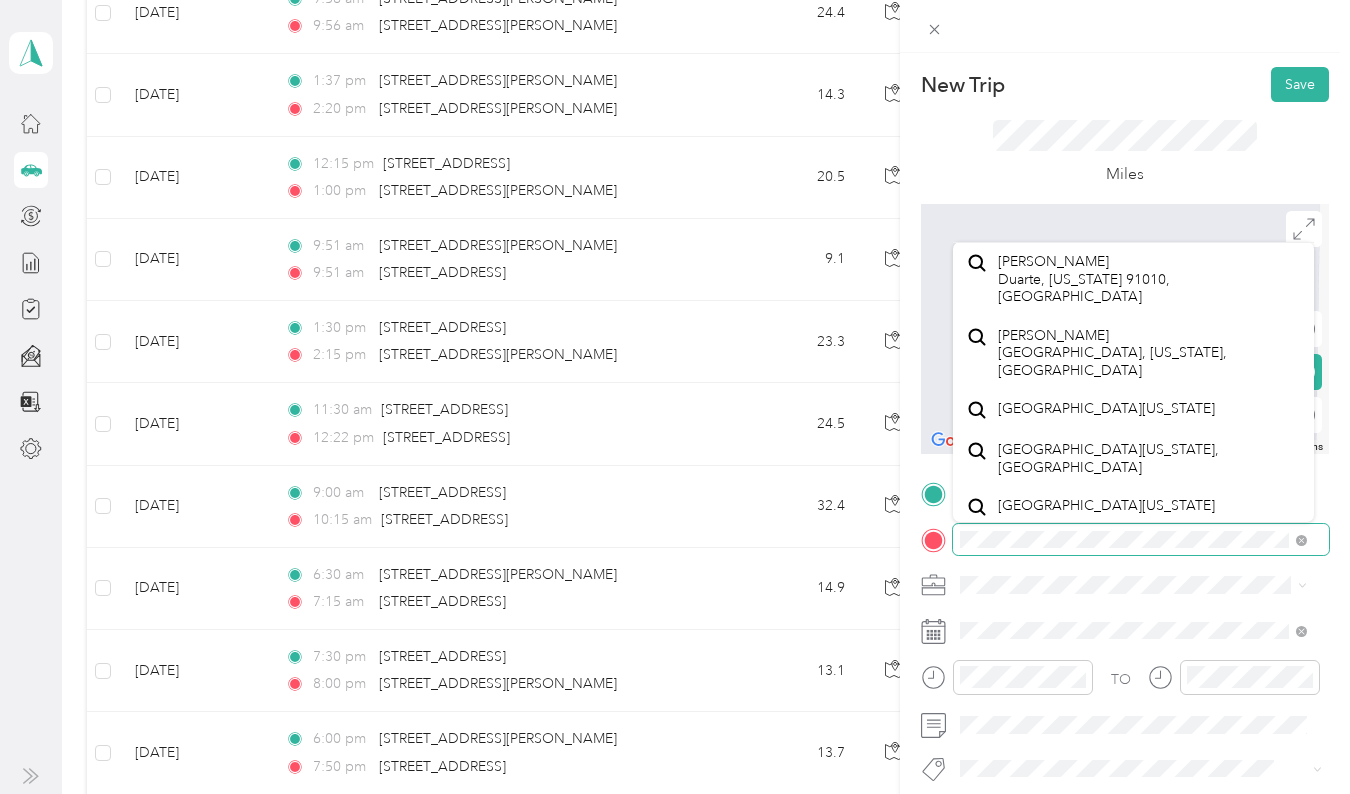 click on "New Trip Save This trip cannot be edited because it is either under review, approved, or paid. Contact your Team Manager to edit it. Miles To navigate the map with touch gestures double-tap and hold your finger on the map, then drag the map. ← Move left → Move right ↑ Move up ↓ Move down + Zoom in - Zoom out Home Jump left by 75% End Jump right by 75% Page Up Jump up by 75% Page Down Jump down by 75% To navigate, press the arrow keys. Keyboard shortcuts Map Data Map data ©2025 Map data ©2025 2 m  Click to toggle between metric and imperial units Terms Report a map error Edit route Calculate route Round trip TO Add photo" at bounding box center (1125, 514) 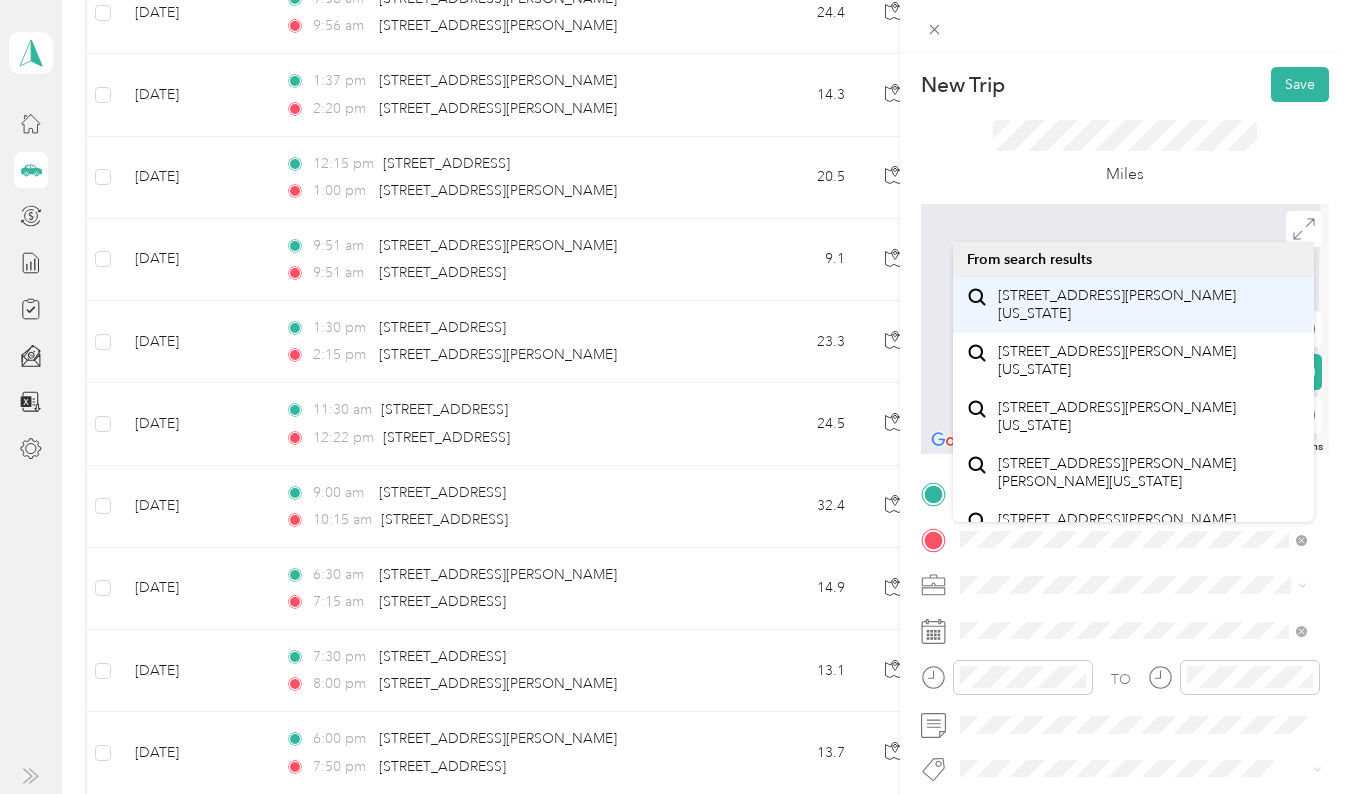 click on "[STREET_ADDRESS][PERSON_NAME][US_STATE]" at bounding box center [1149, 304] 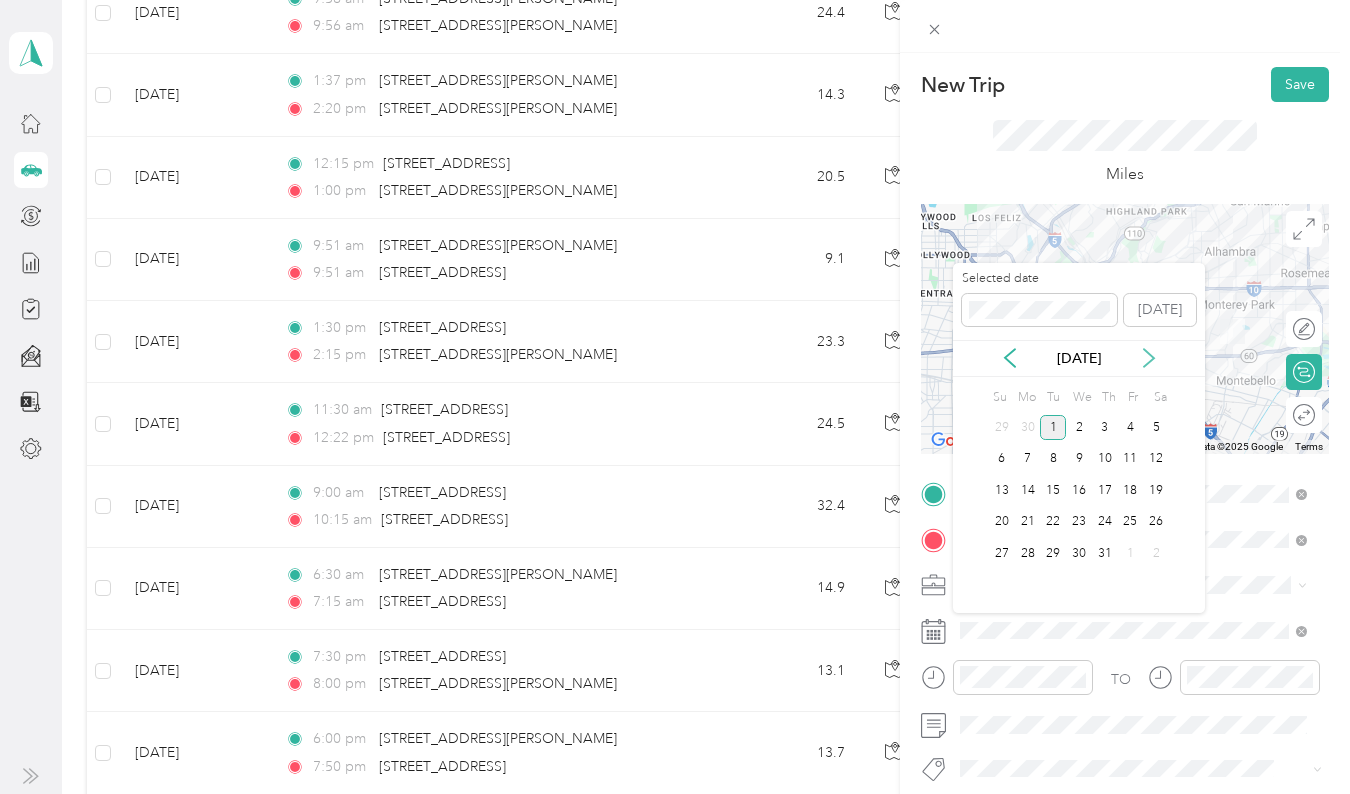 click 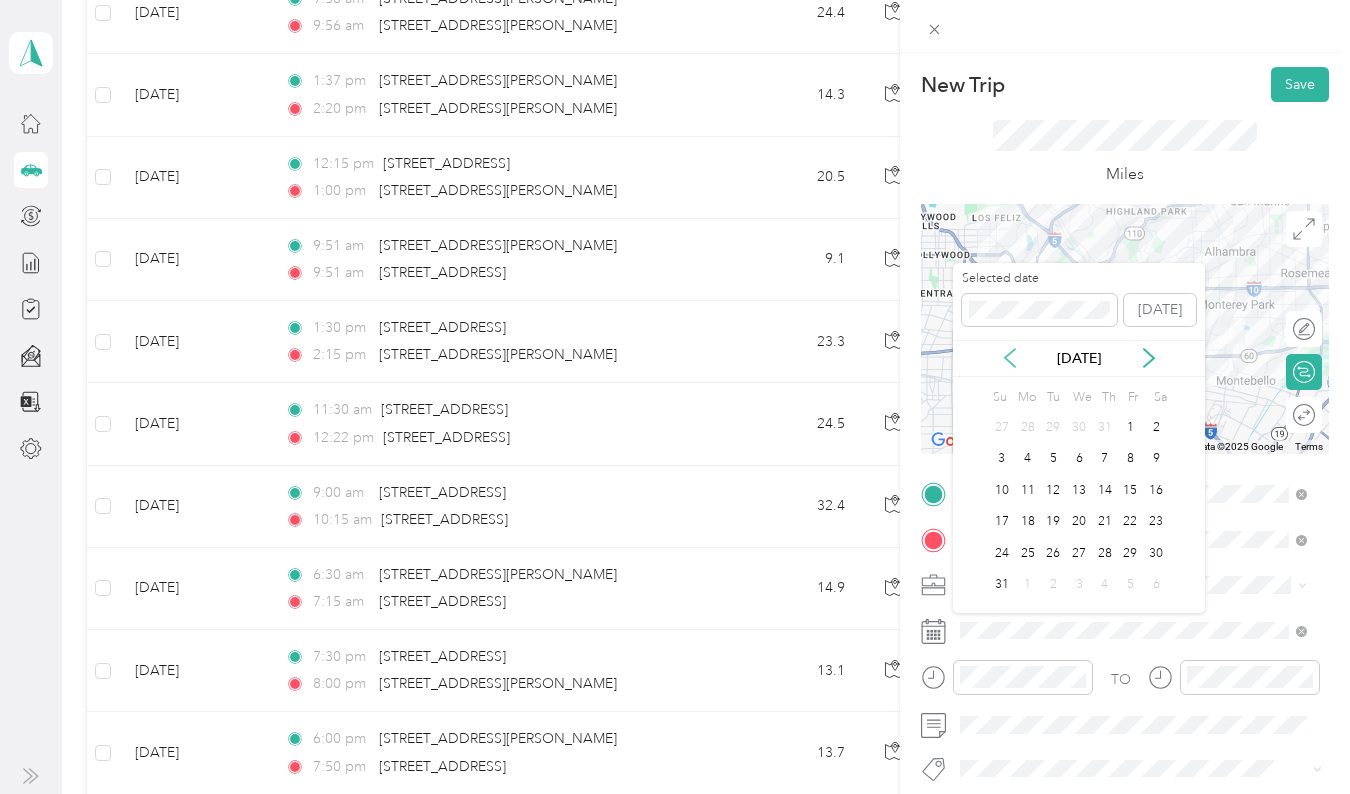 click 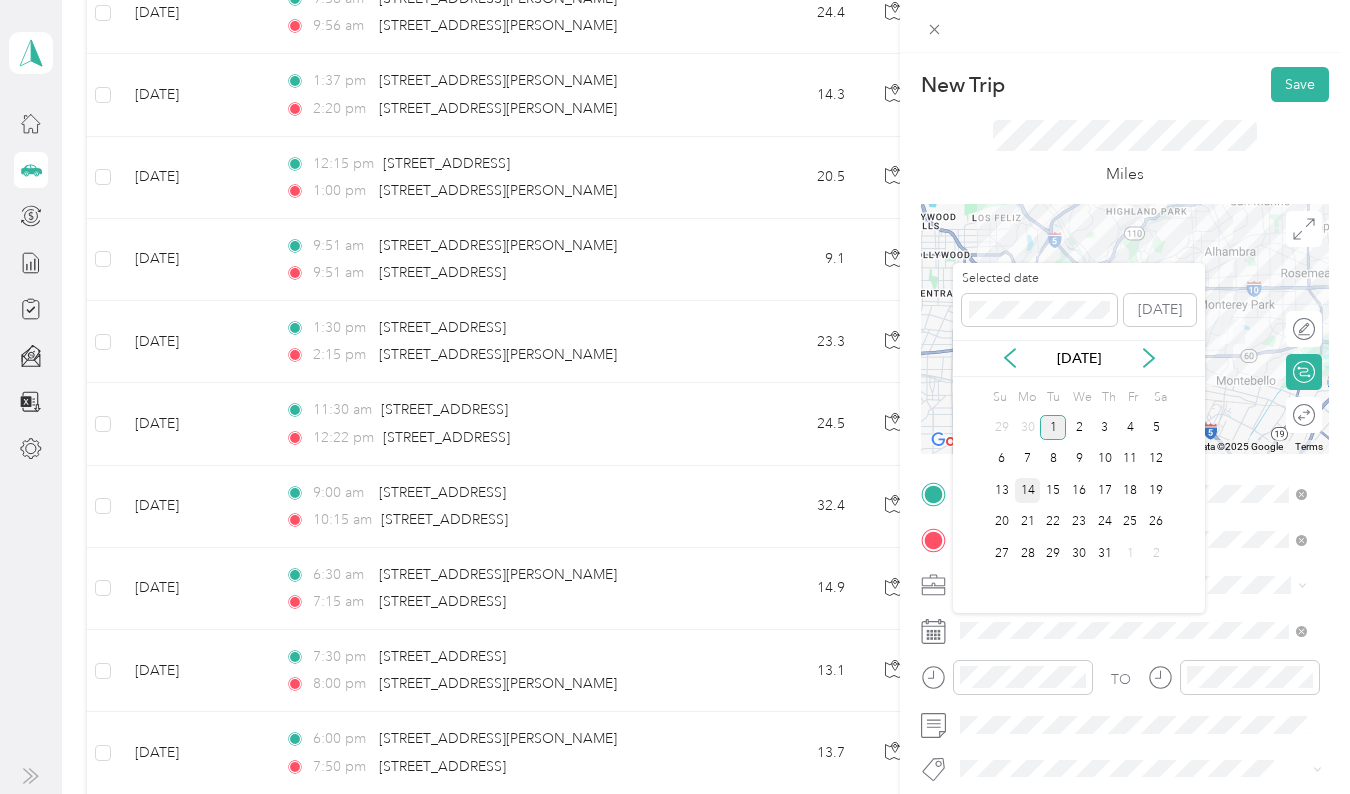 click on "14" at bounding box center (1028, 490) 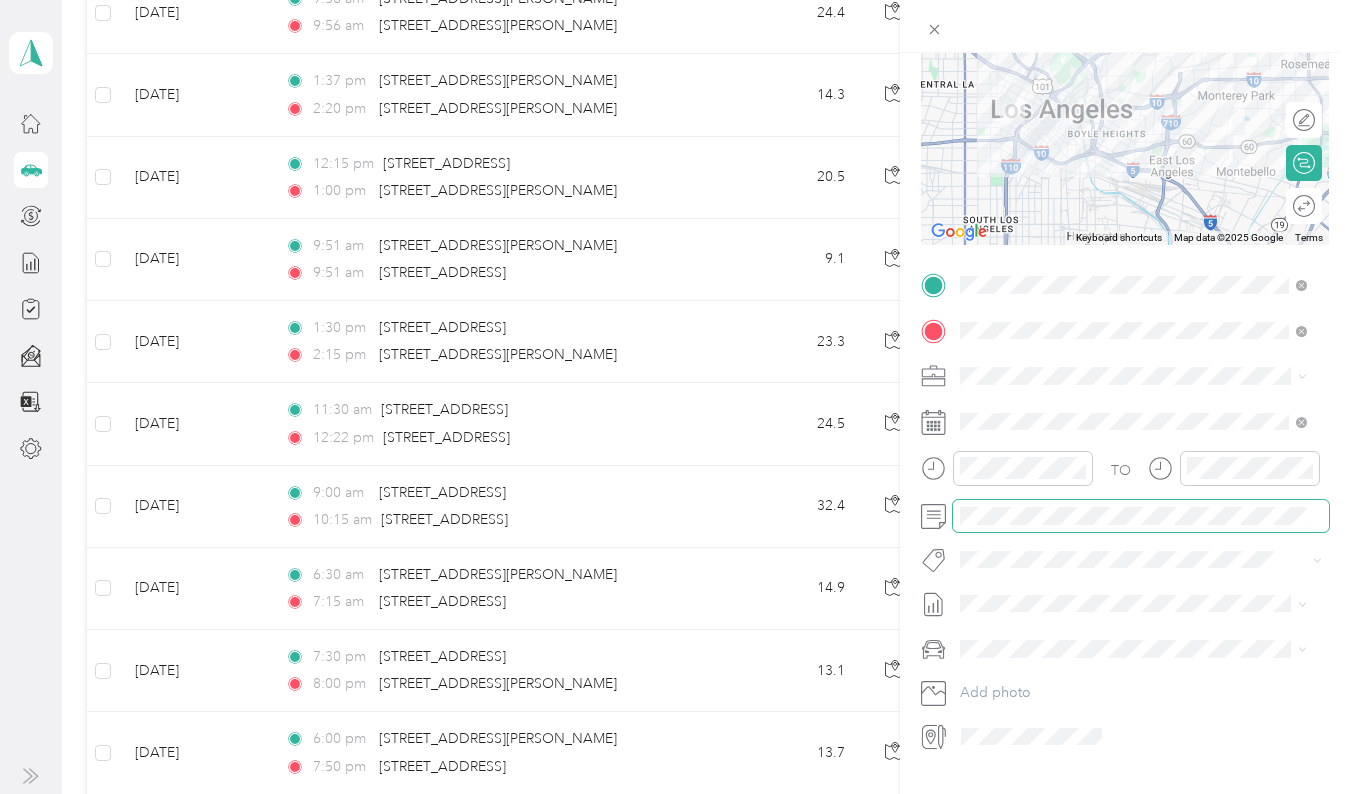 scroll, scrollTop: 212, scrollLeft: 0, axis: vertical 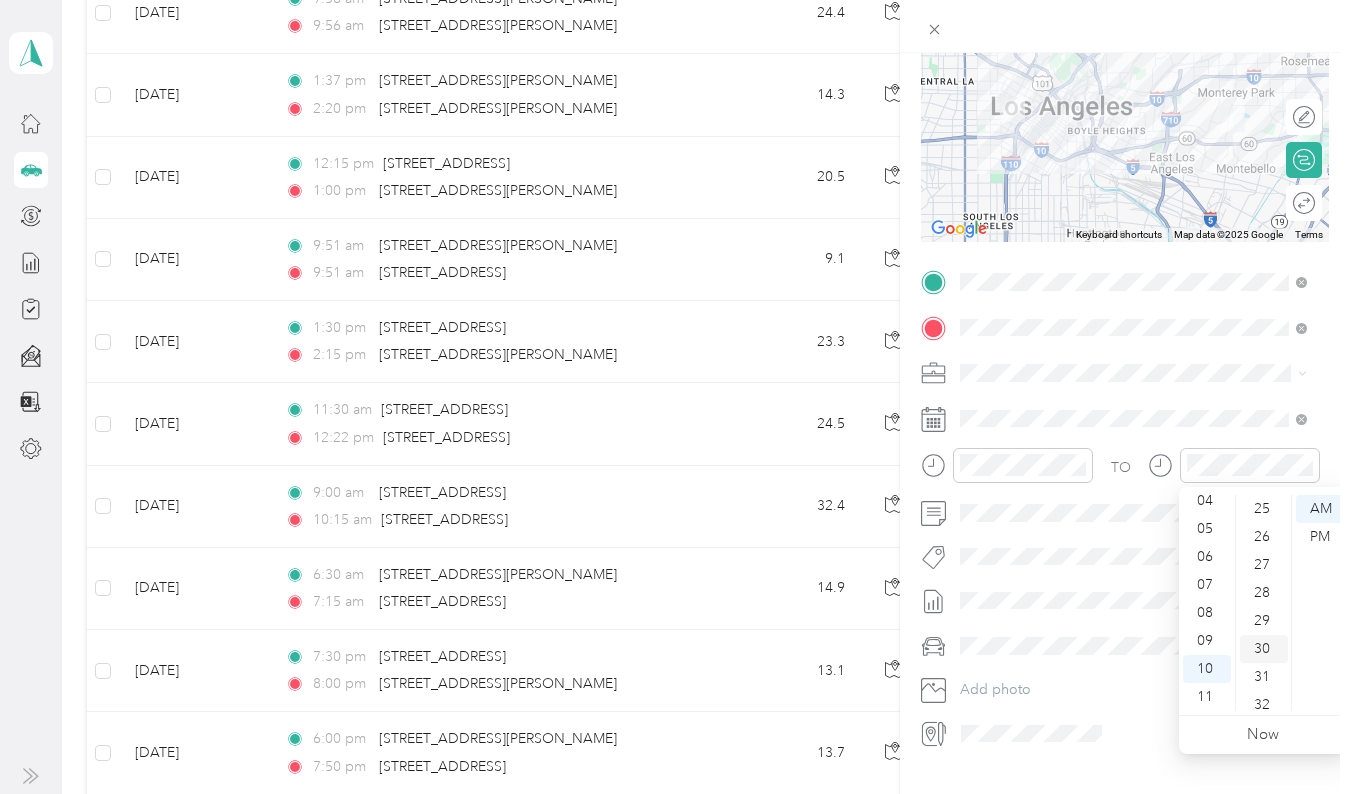 click on "30" at bounding box center [1264, 649] 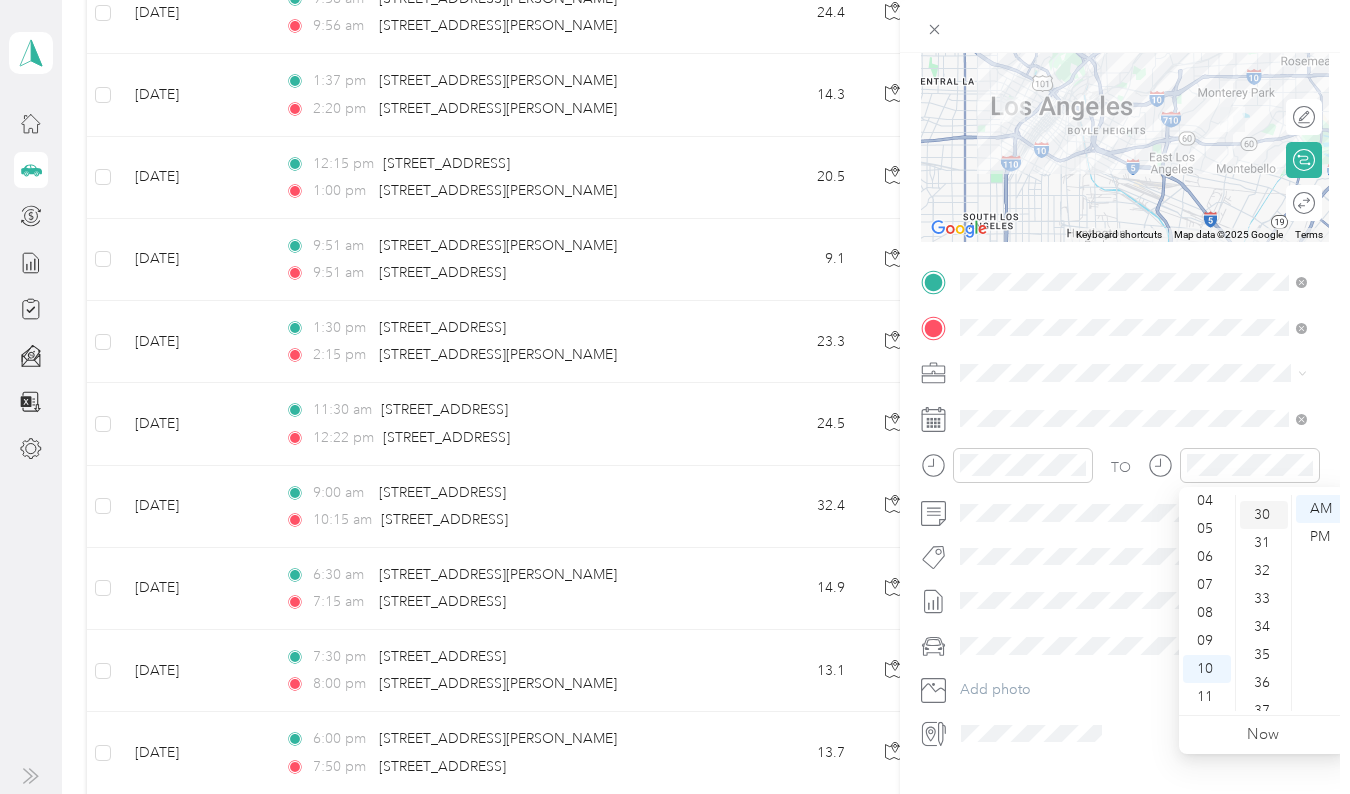 scroll, scrollTop: 840, scrollLeft: 0, axis: vertical 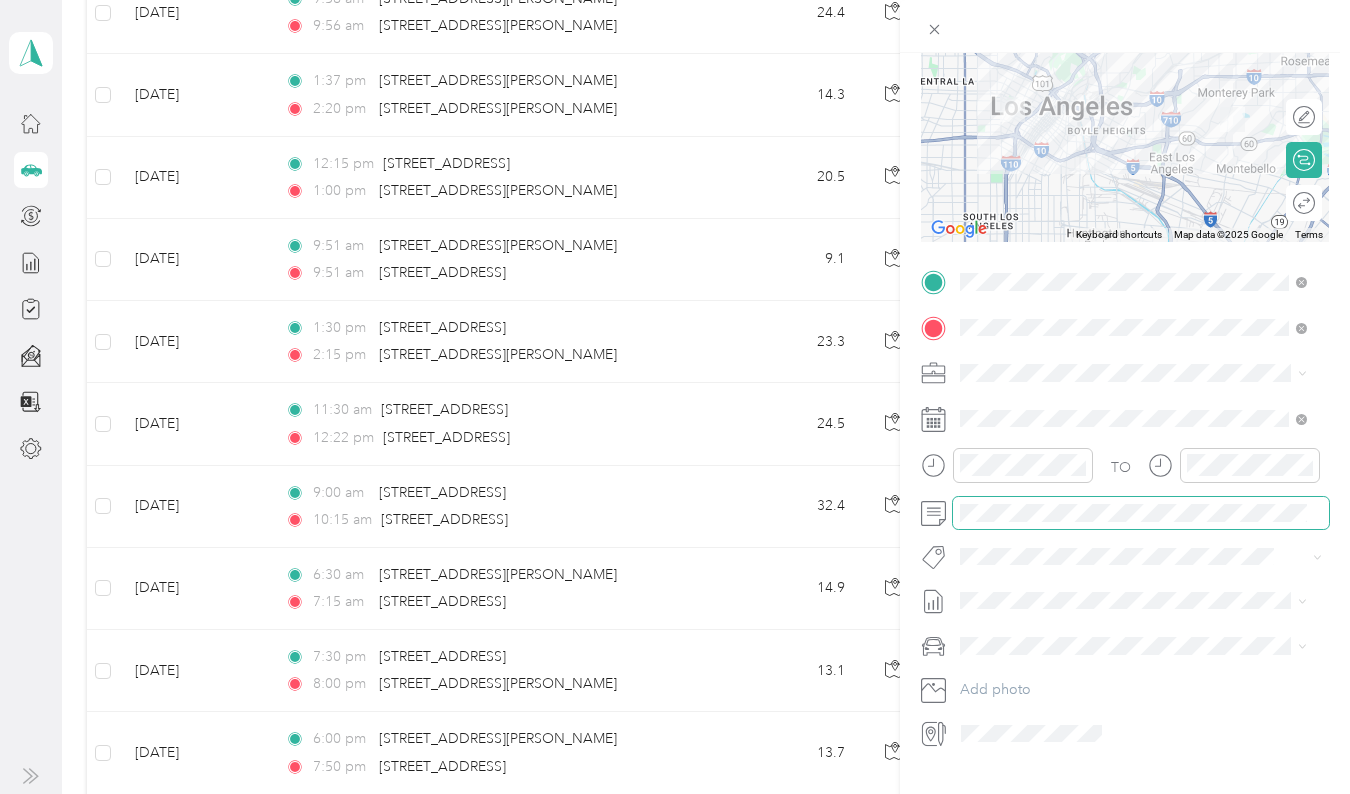 click at bounding box center [1141, 513] 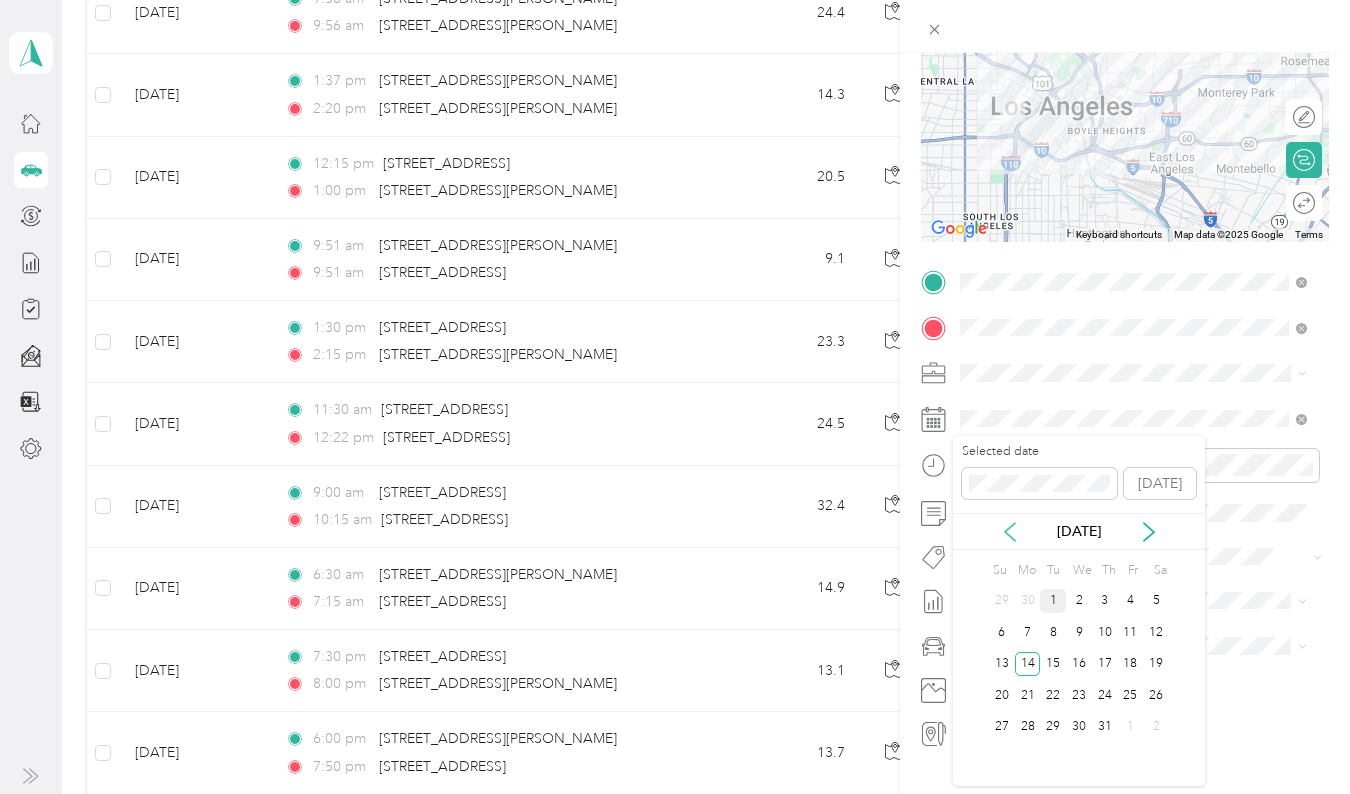 click 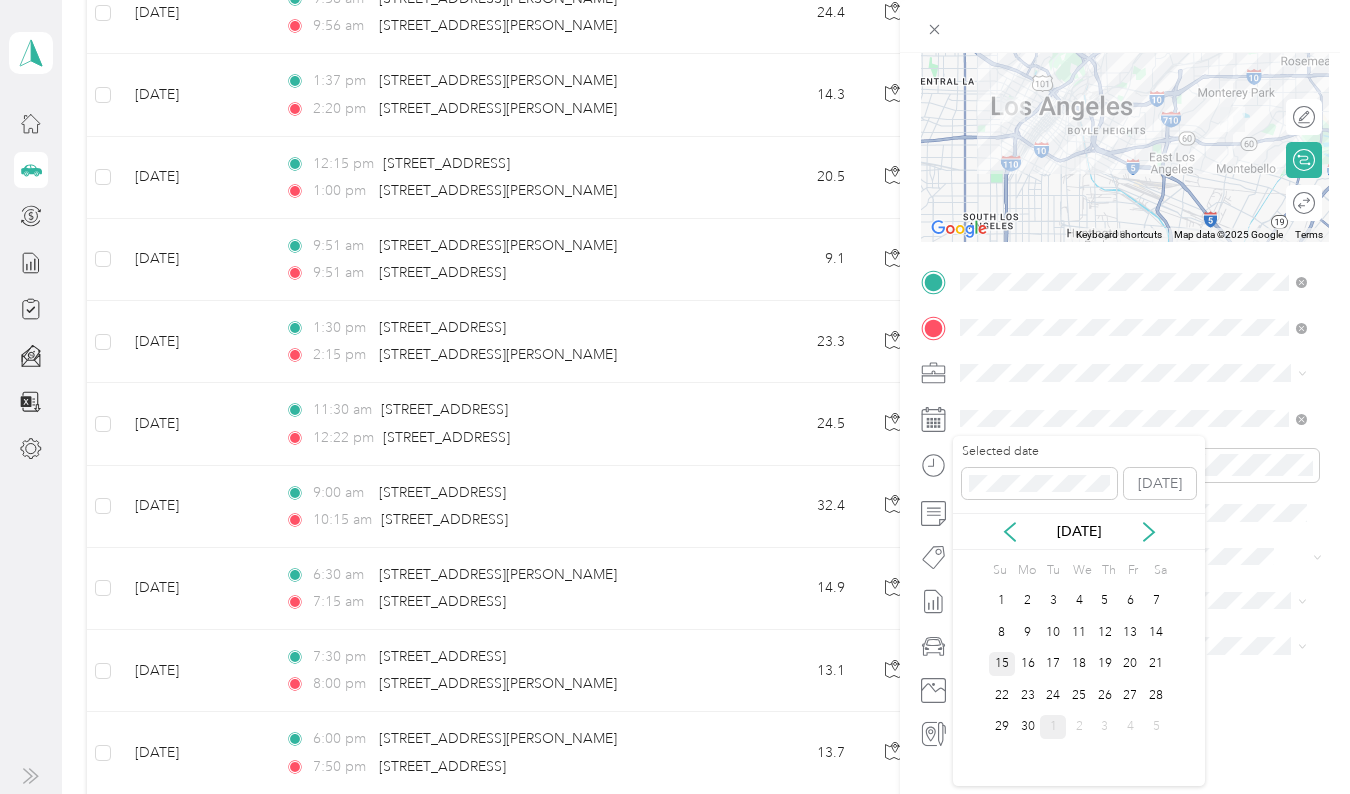 click on "15" at bounding box center (1002, 664) 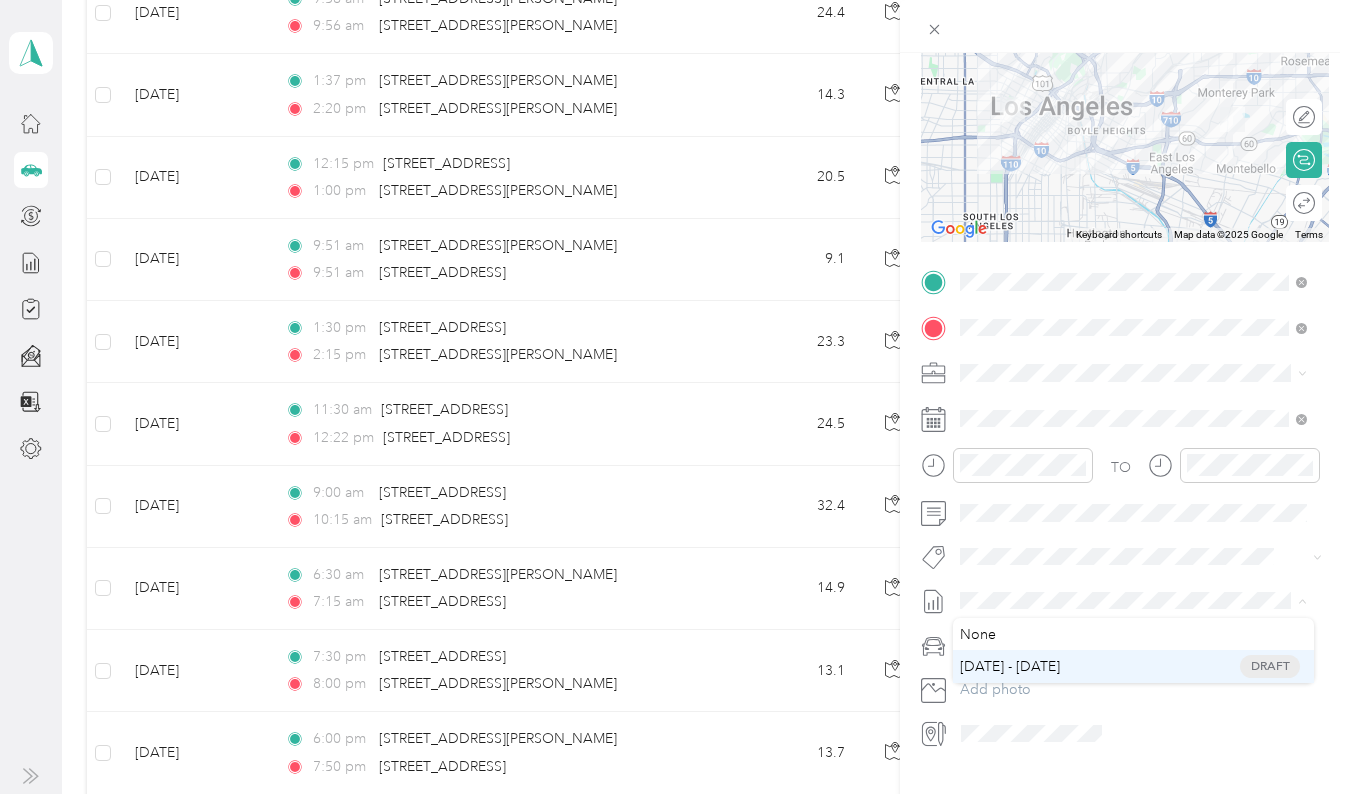 click on "[DATE] - [DATE]" at bounding box center [1010, 666] 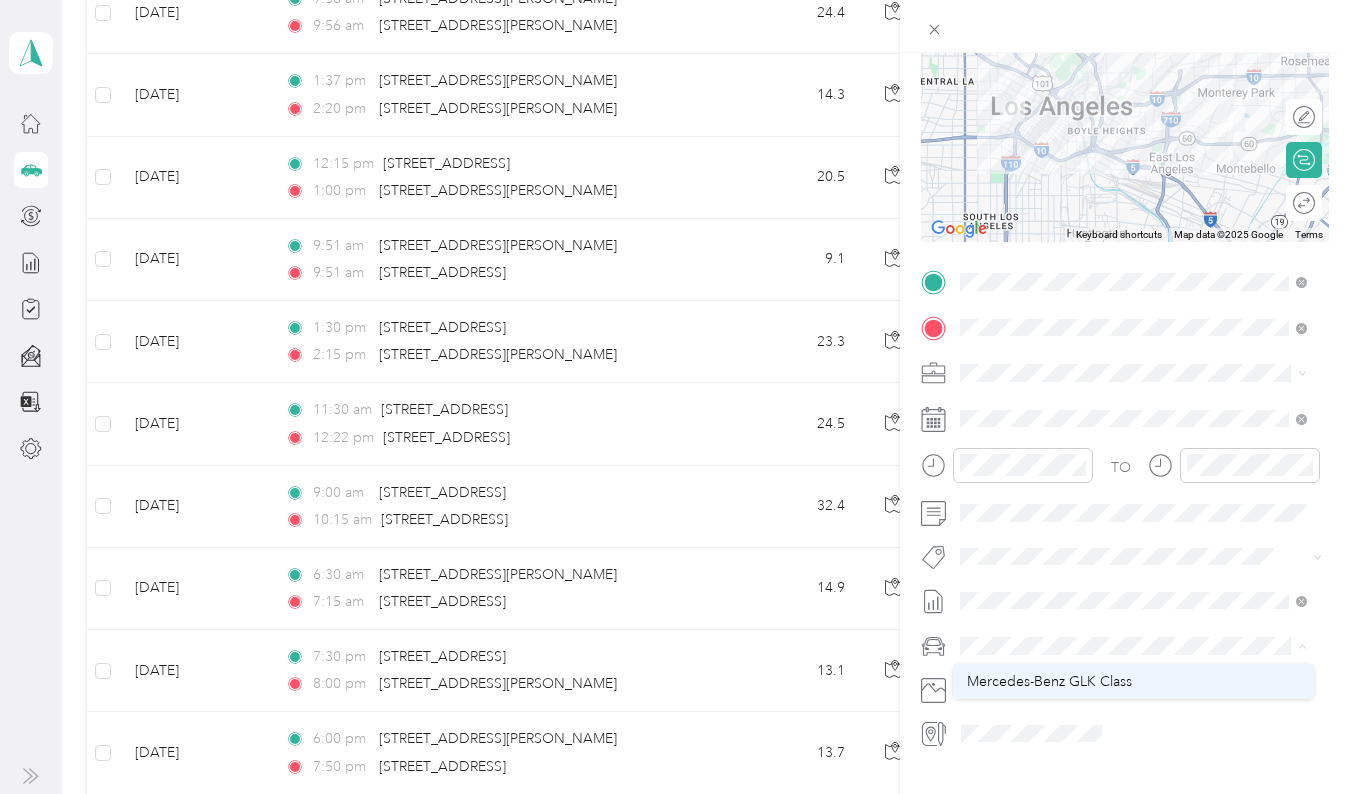 click on "Mercedes-Benz GLK Class" at bounding box center (1049, 681) 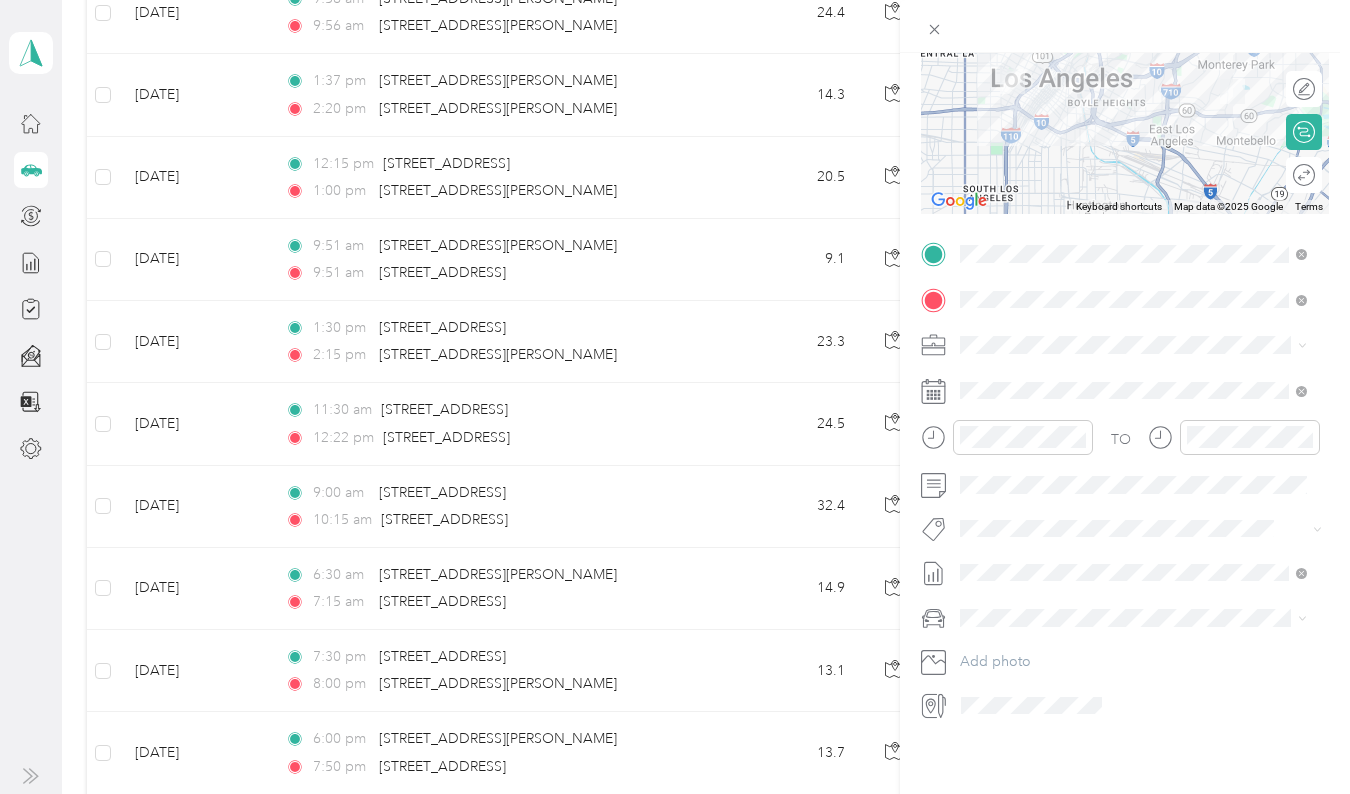 scroll, scrollTop: 0, scrollLeft: 0, axis: both 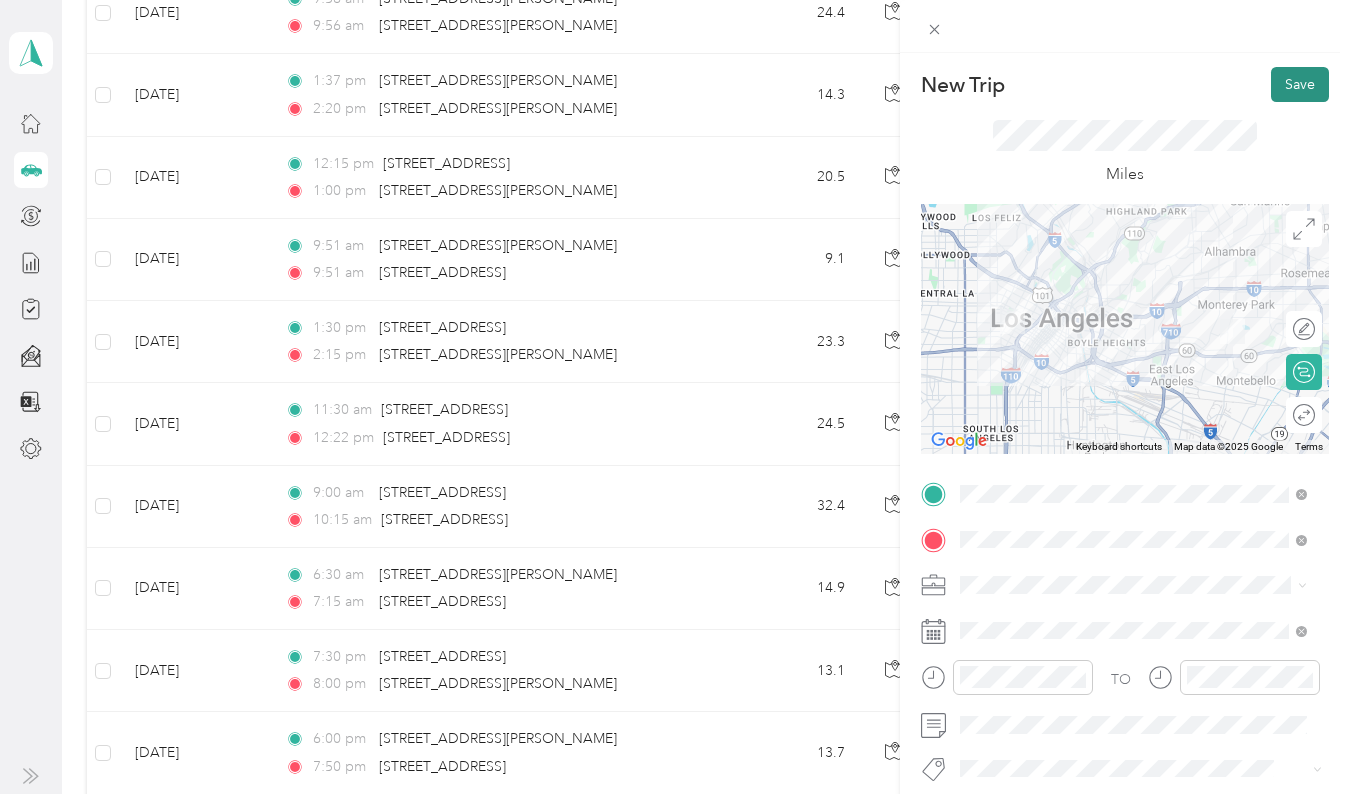 click on "Save" at bounding box center (1300, 84) 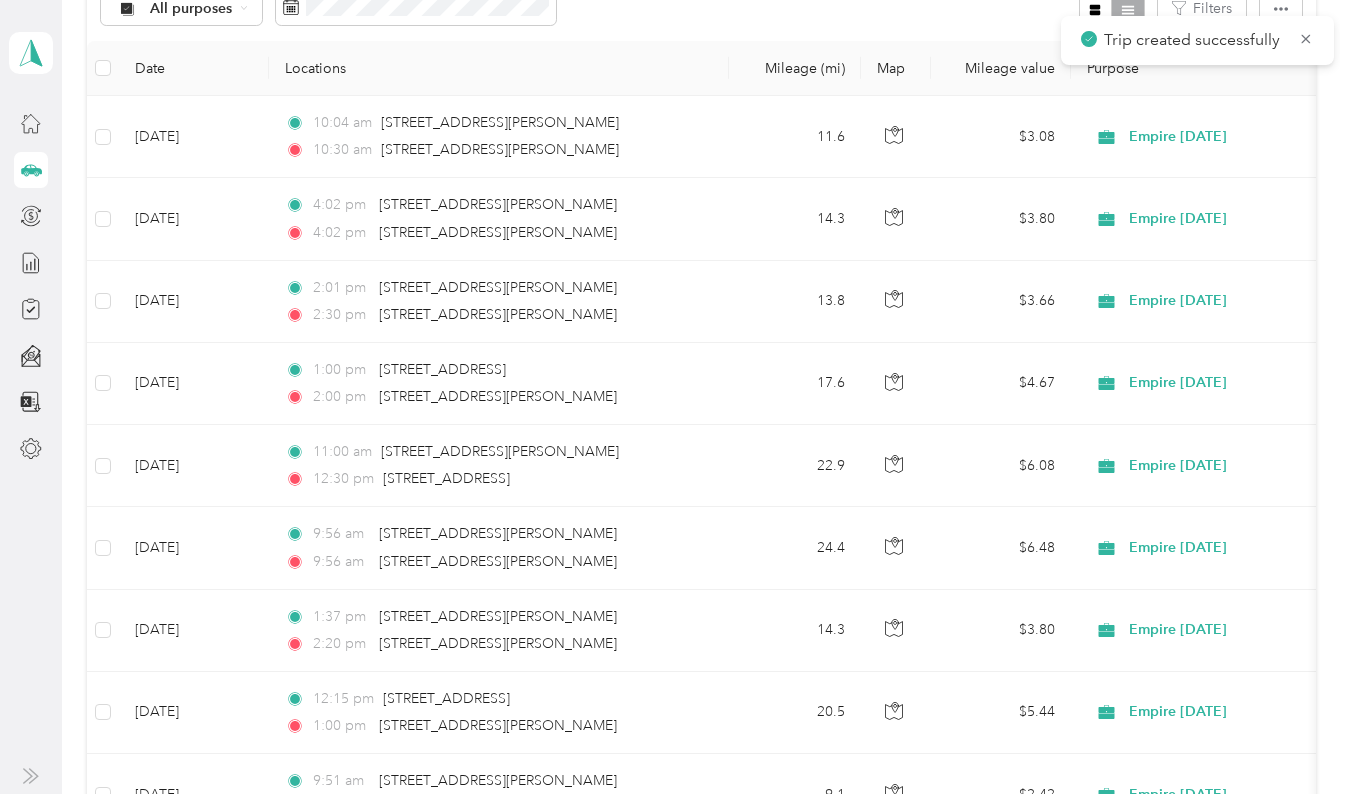 scroll, scrollTop: 0, scrollLeft: 0, axis: both 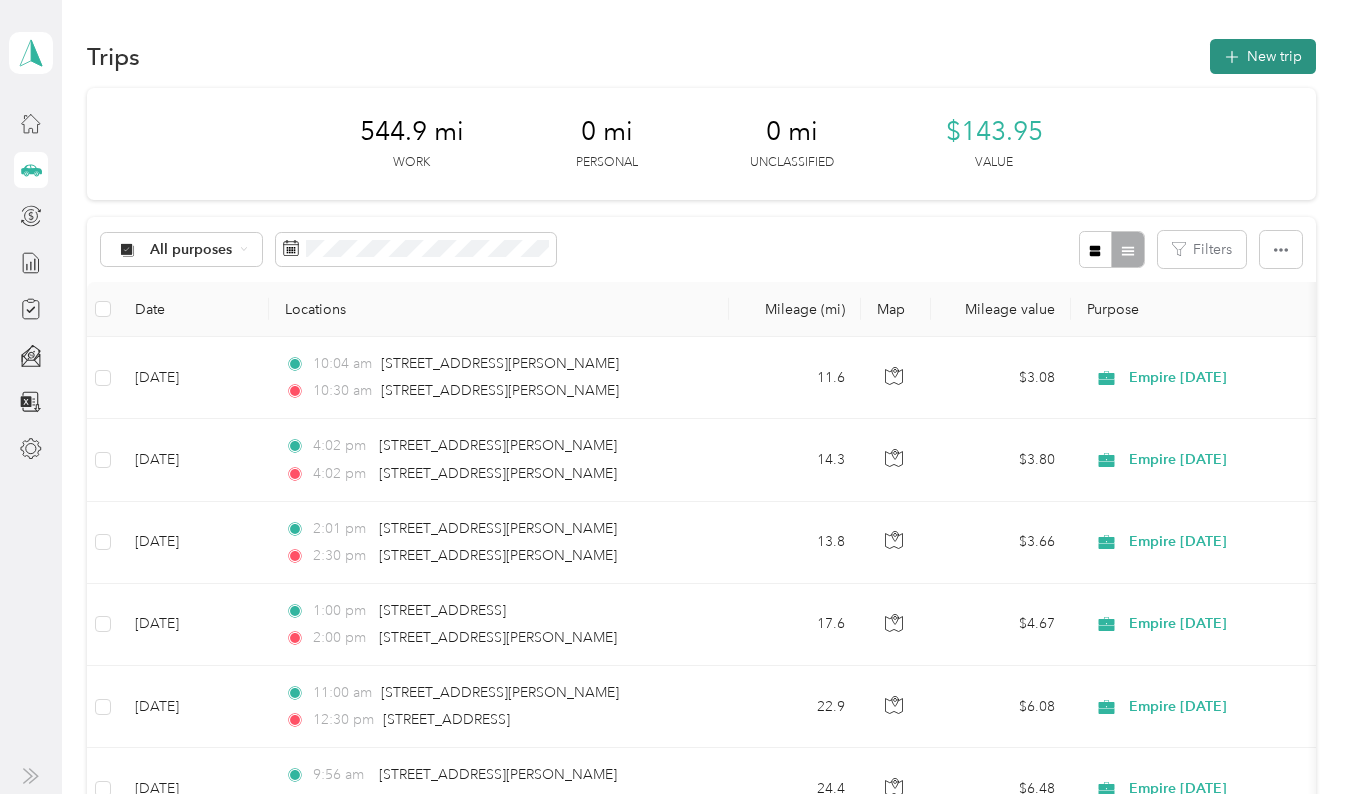 click 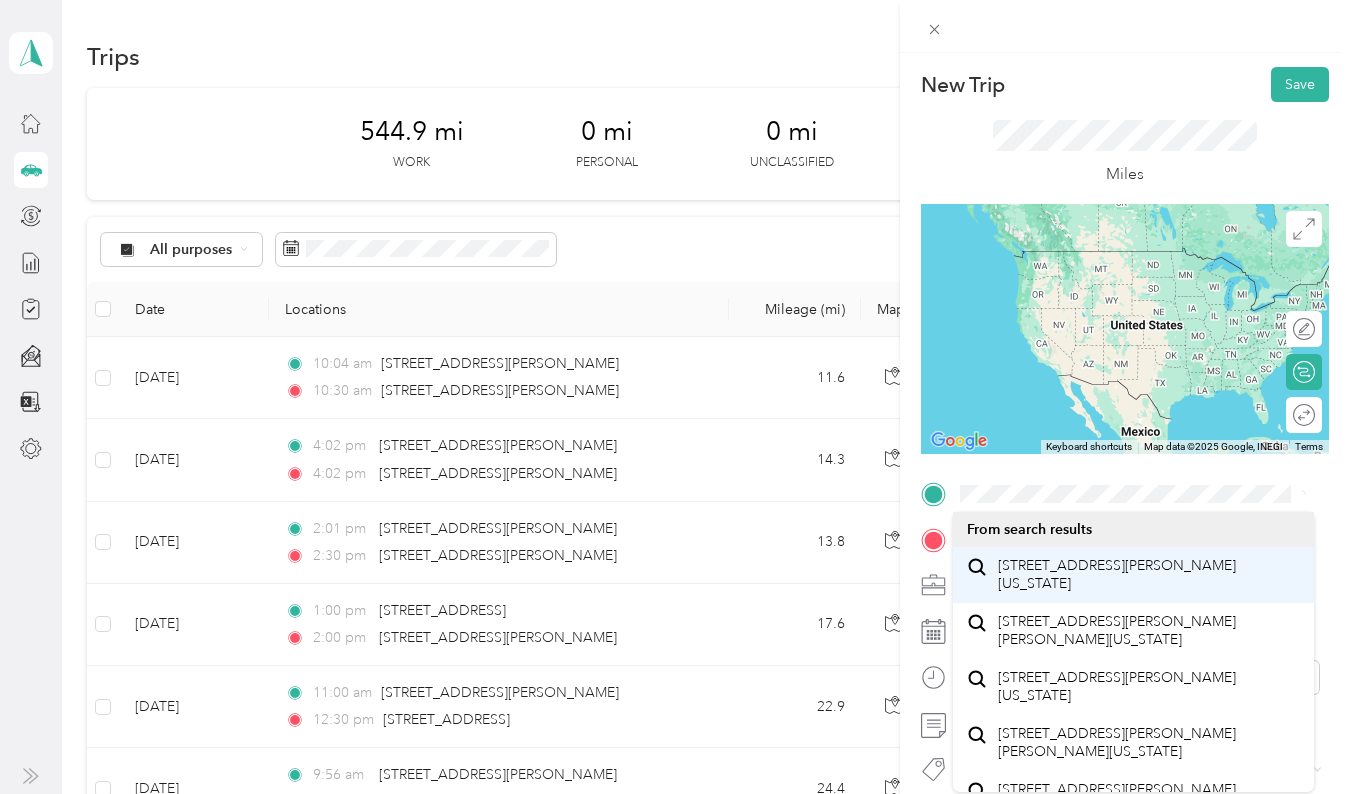 click on "[STREET_ADDRESS][PERSON_NAME][US_STATE]" at bounding box center (1149, 574) 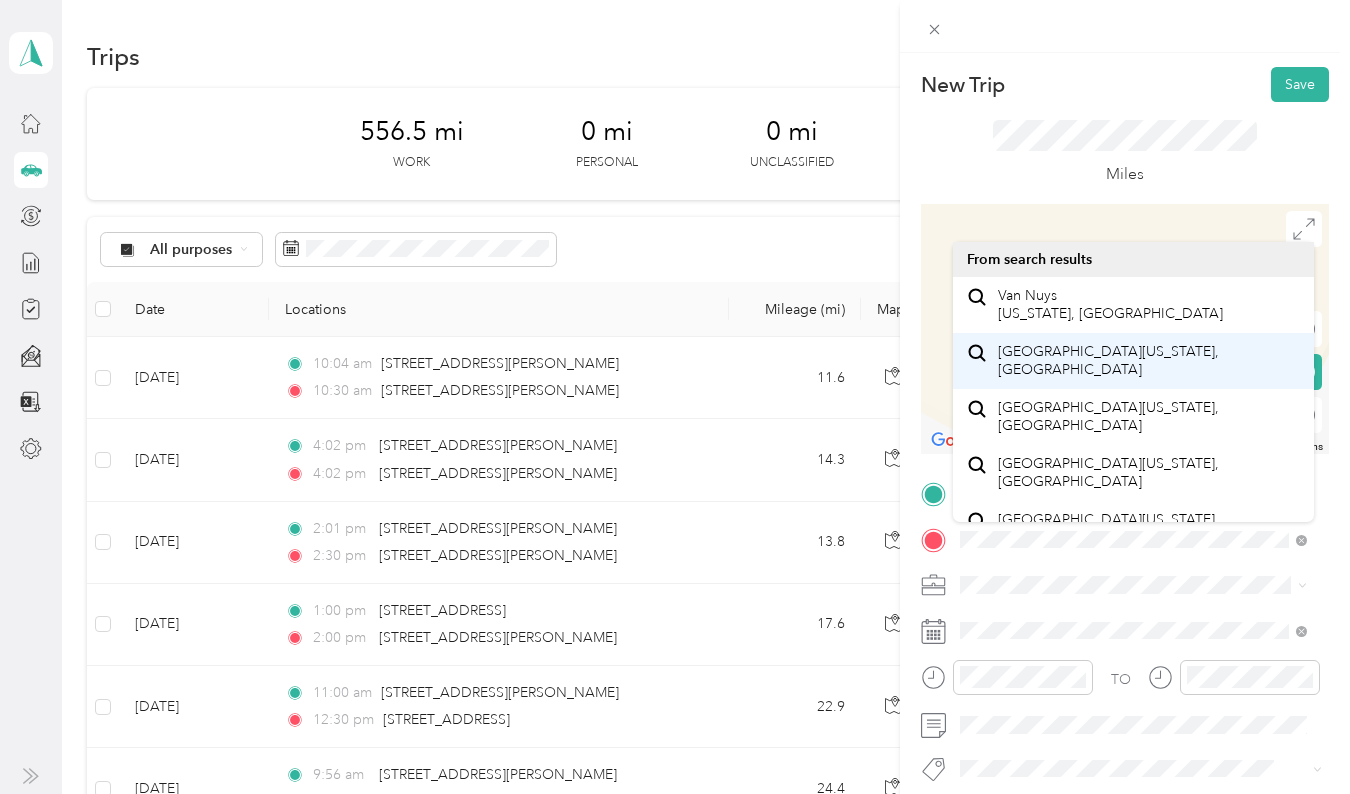 click on "[GEOGRAPHIC_DATA][US_STATE], [GEOGRAPHIC_DATA]" at bounding box center (1149, 360) 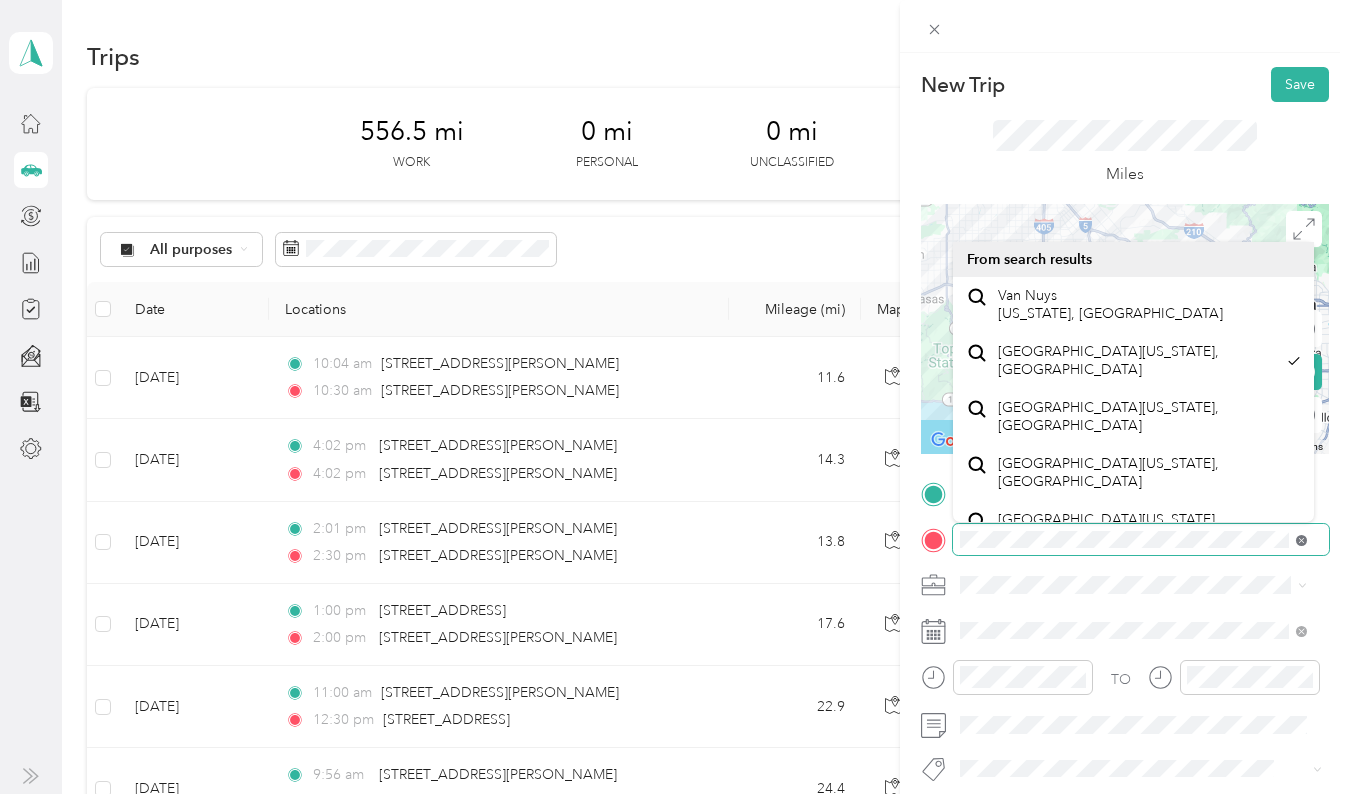 click 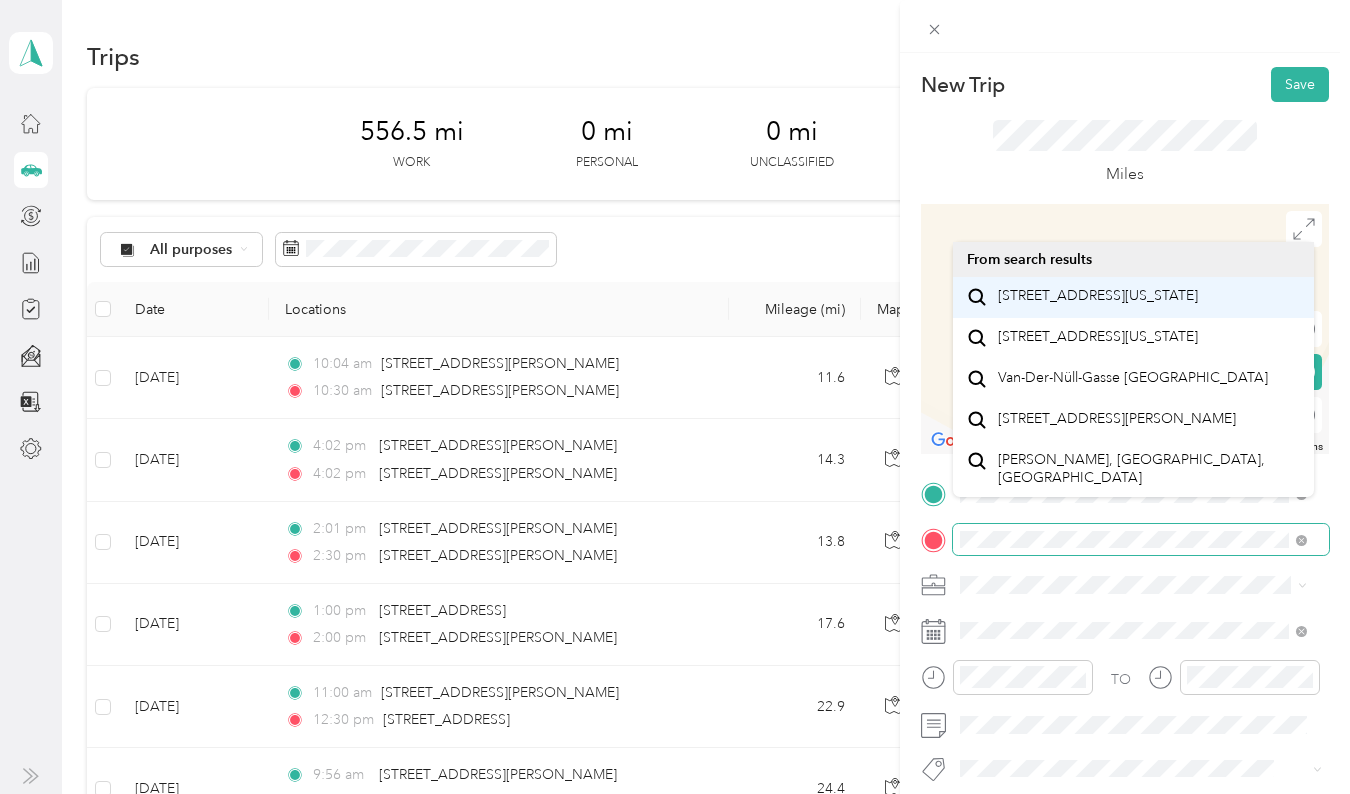 click on "[STREET_ADDRESS][US_STATE]" at bounding box center [1098, 296] 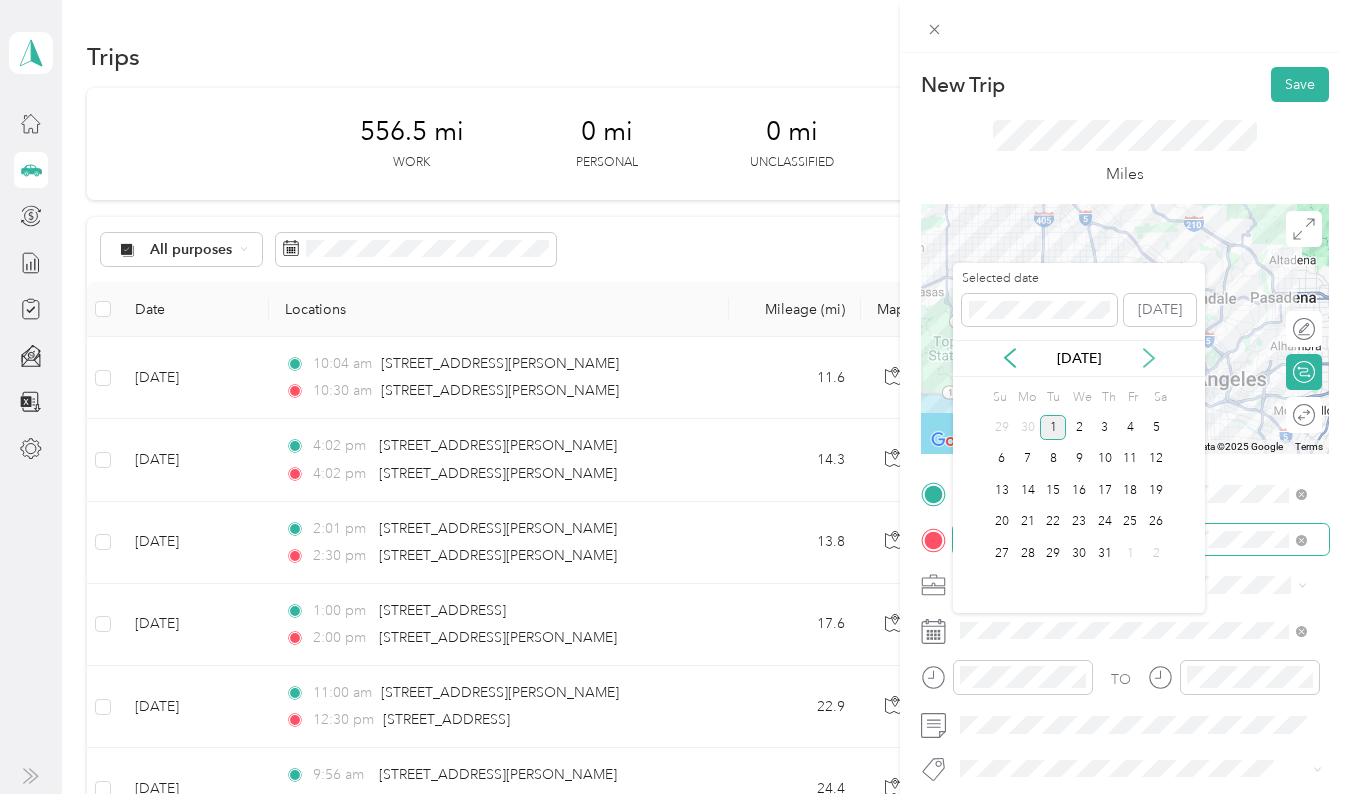 click 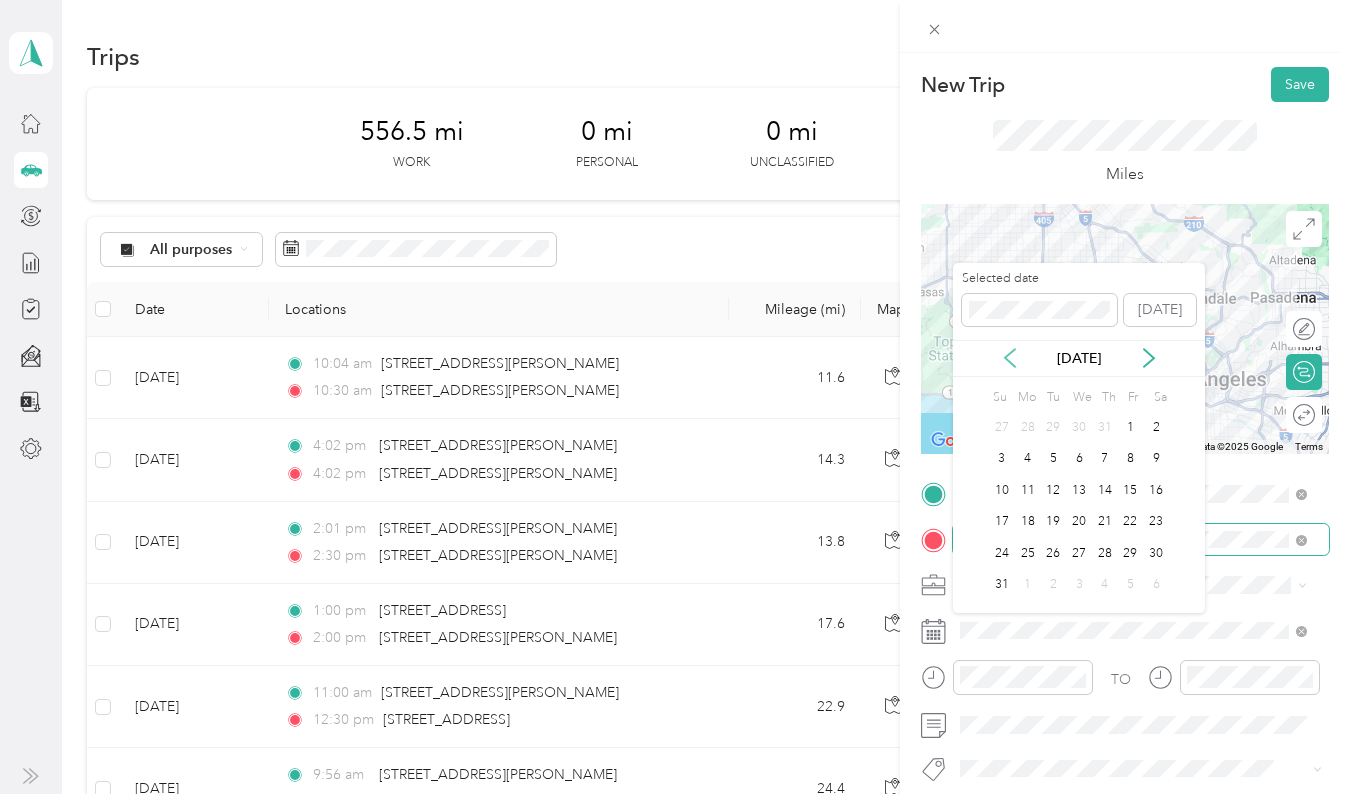 click 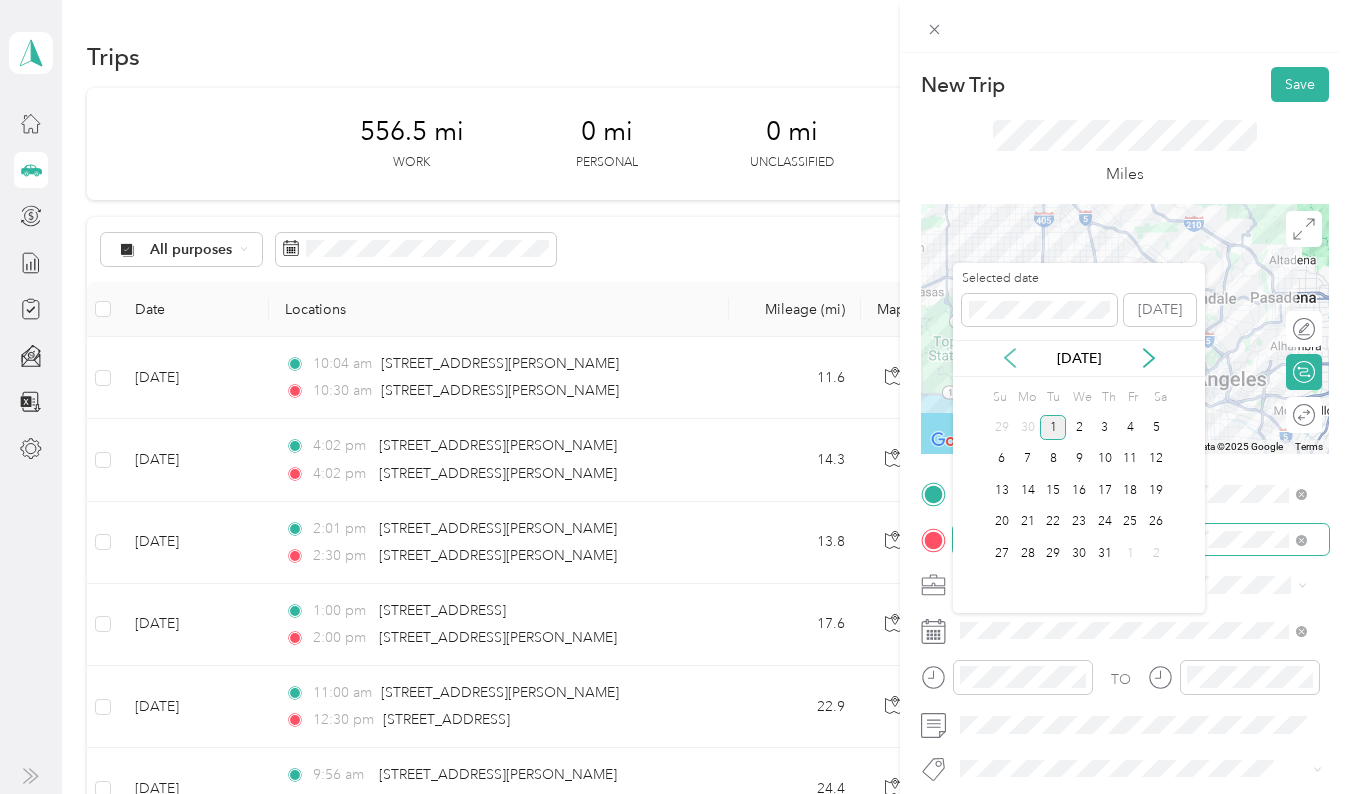 click 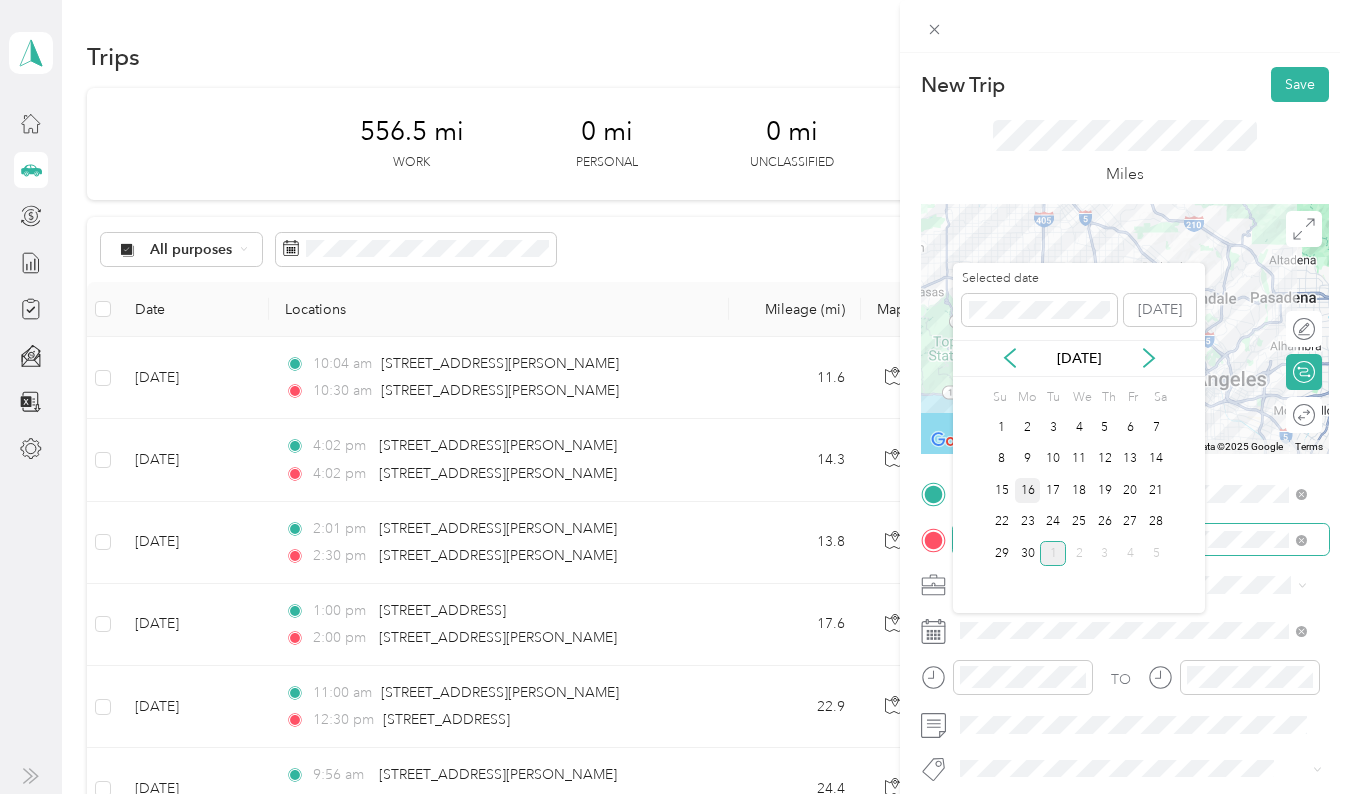 click on "16" at bounding box center (1028, 490) 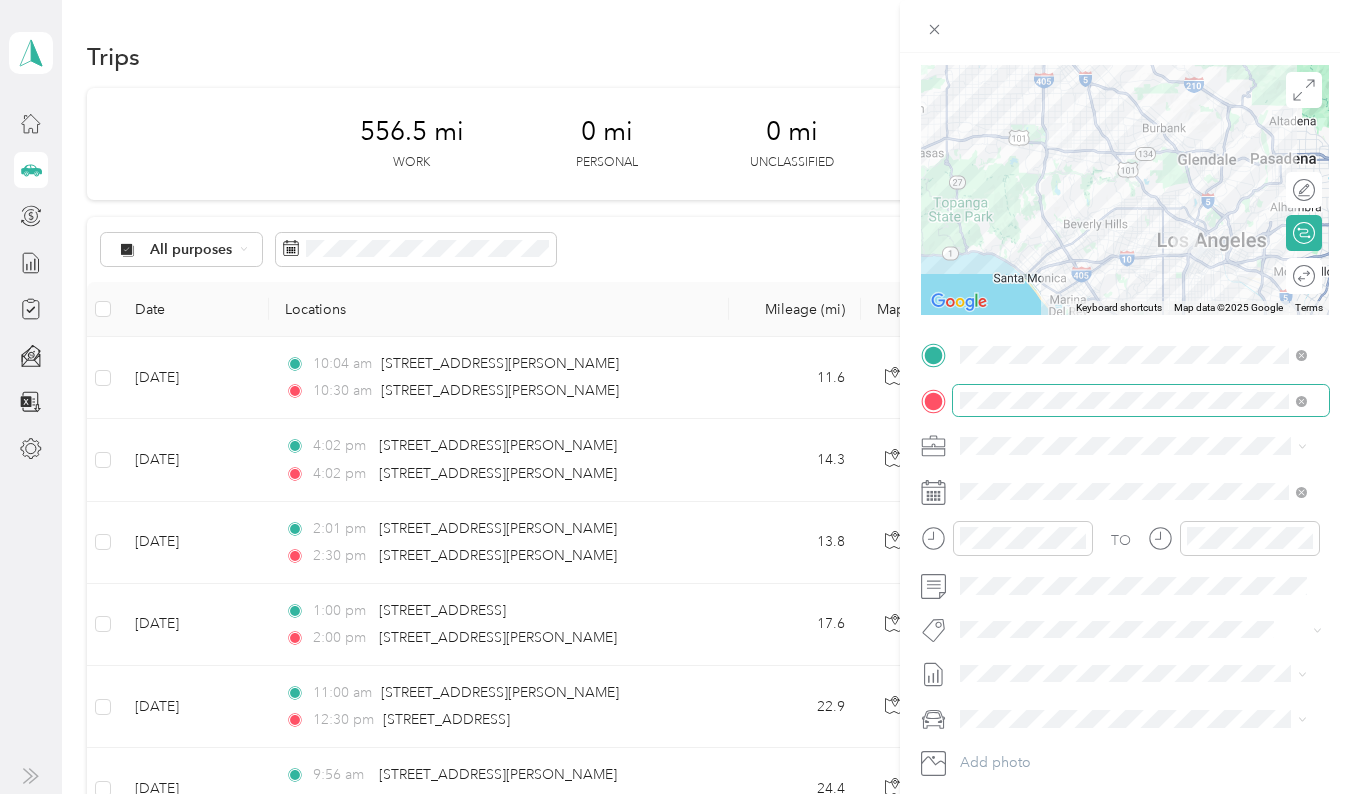 scroll, scrollTop: 150, scrollLeft: 0, axis: vertical 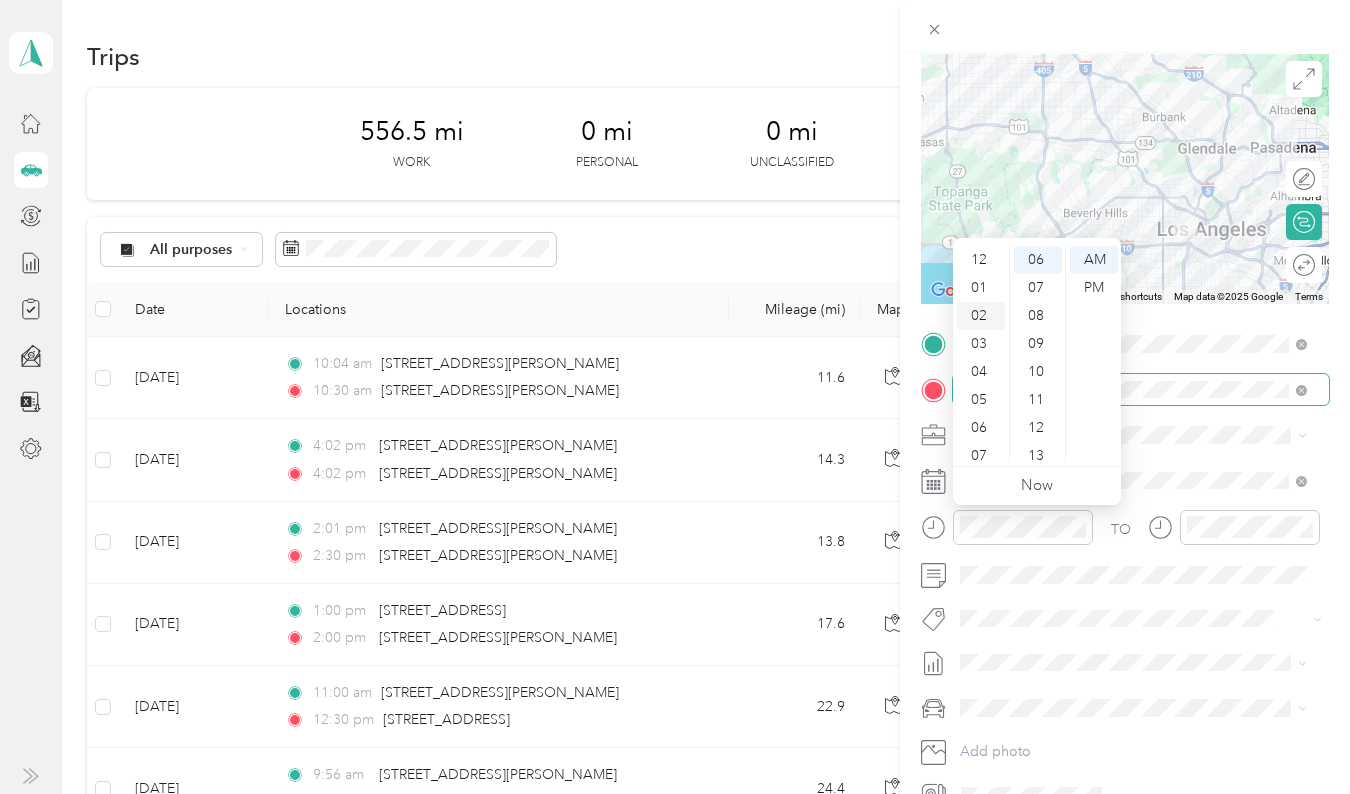 click on "02" at bounding box center (981, 316) 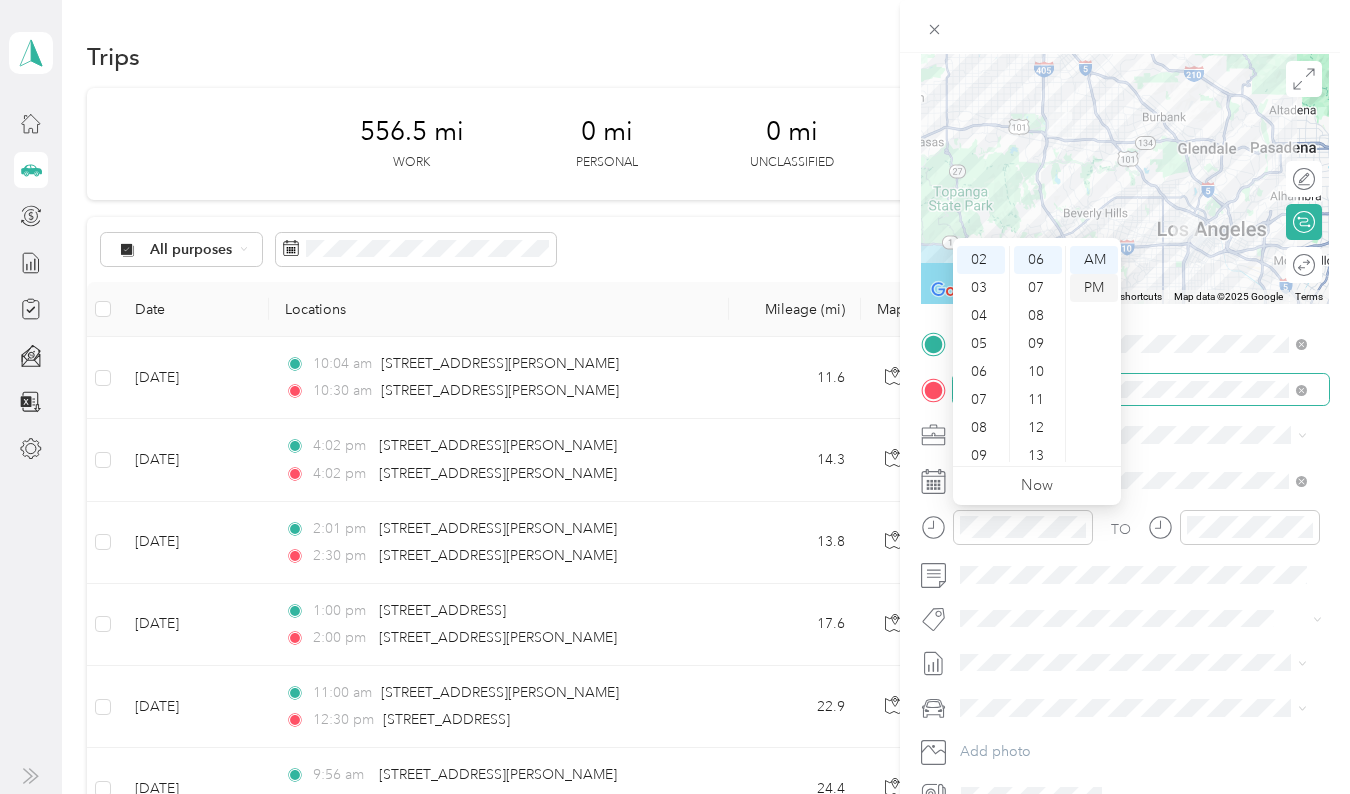 click on "PM" at bounding box center [1094, 288] 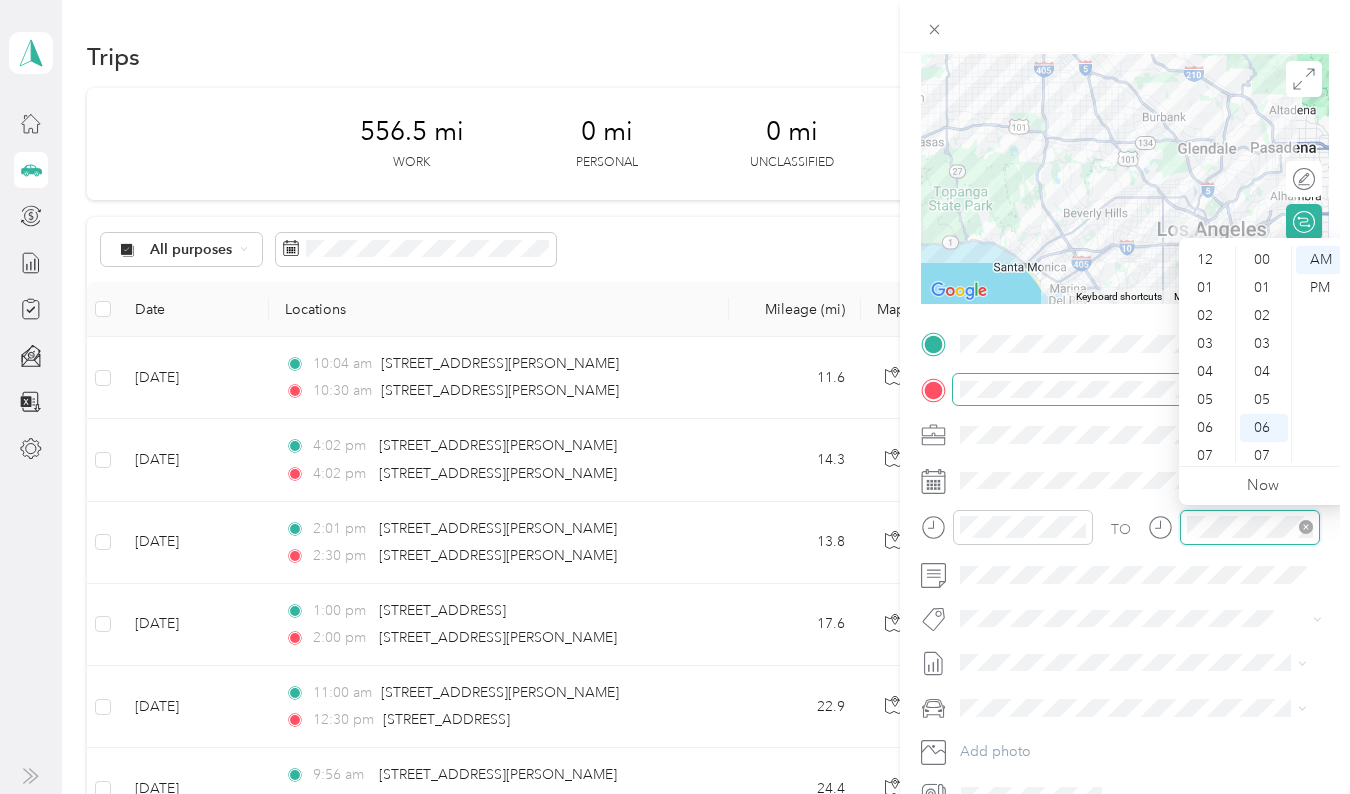scroll, scrollTop: 168, scrollLeft: 0, axis: vertical 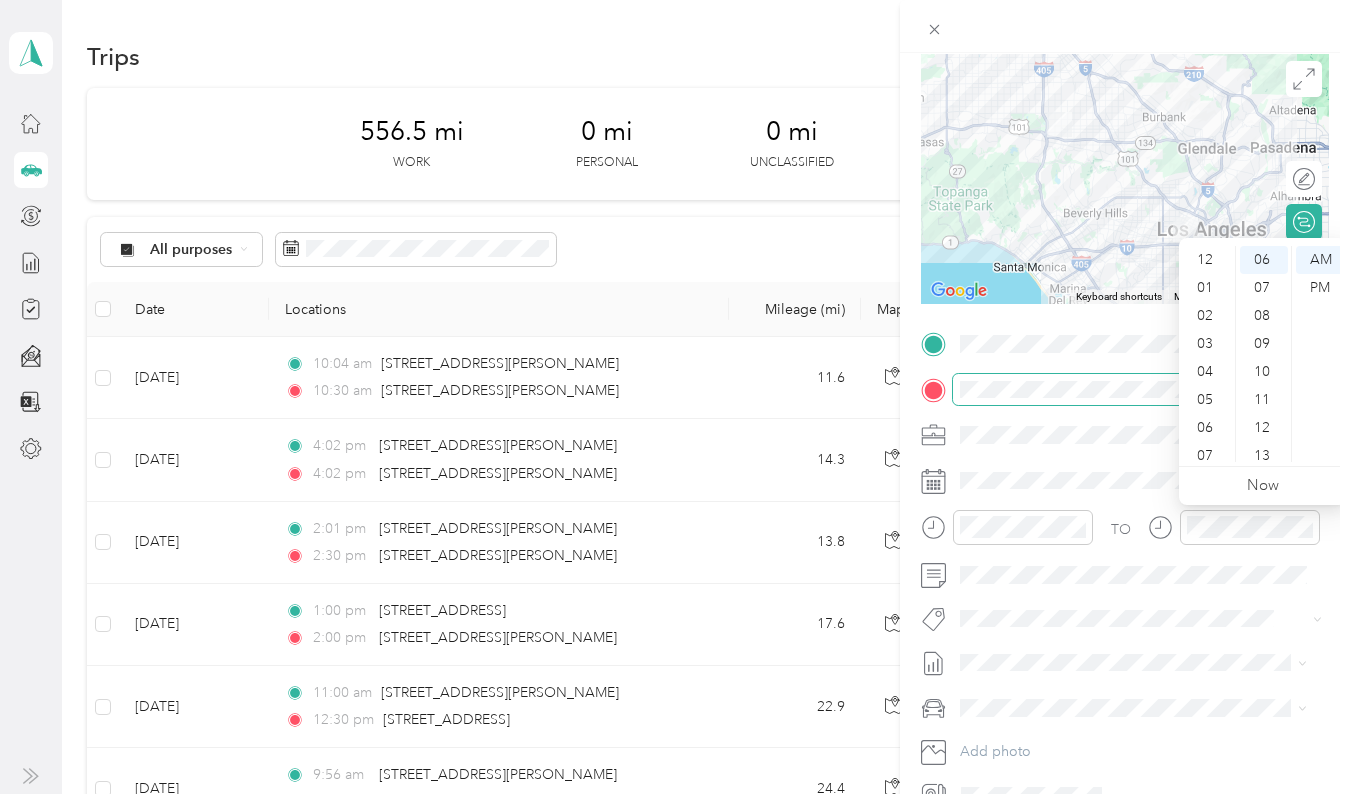 click on "03" at bounding box center [1207, 344] 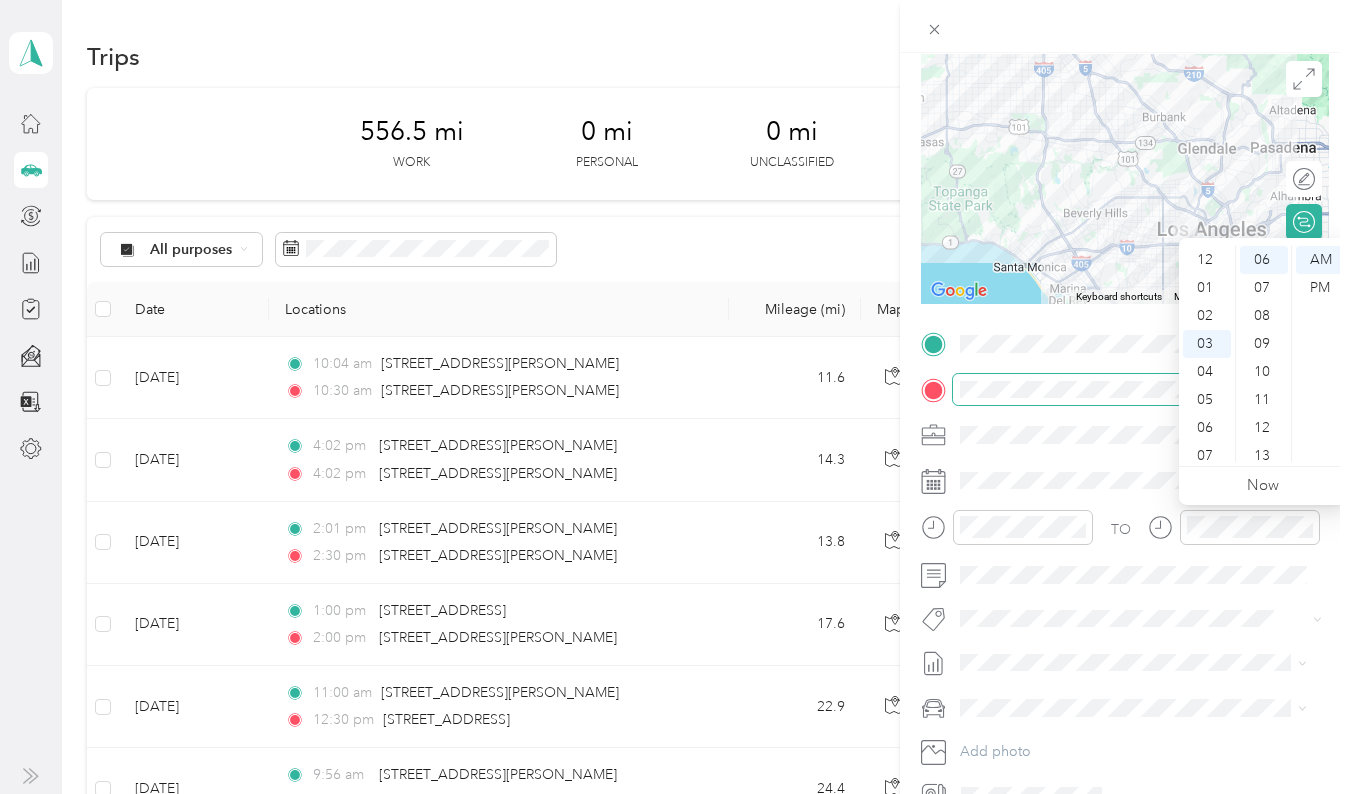 scroll, scrollTop: 84, scrollLeft: 0, axis: vertical 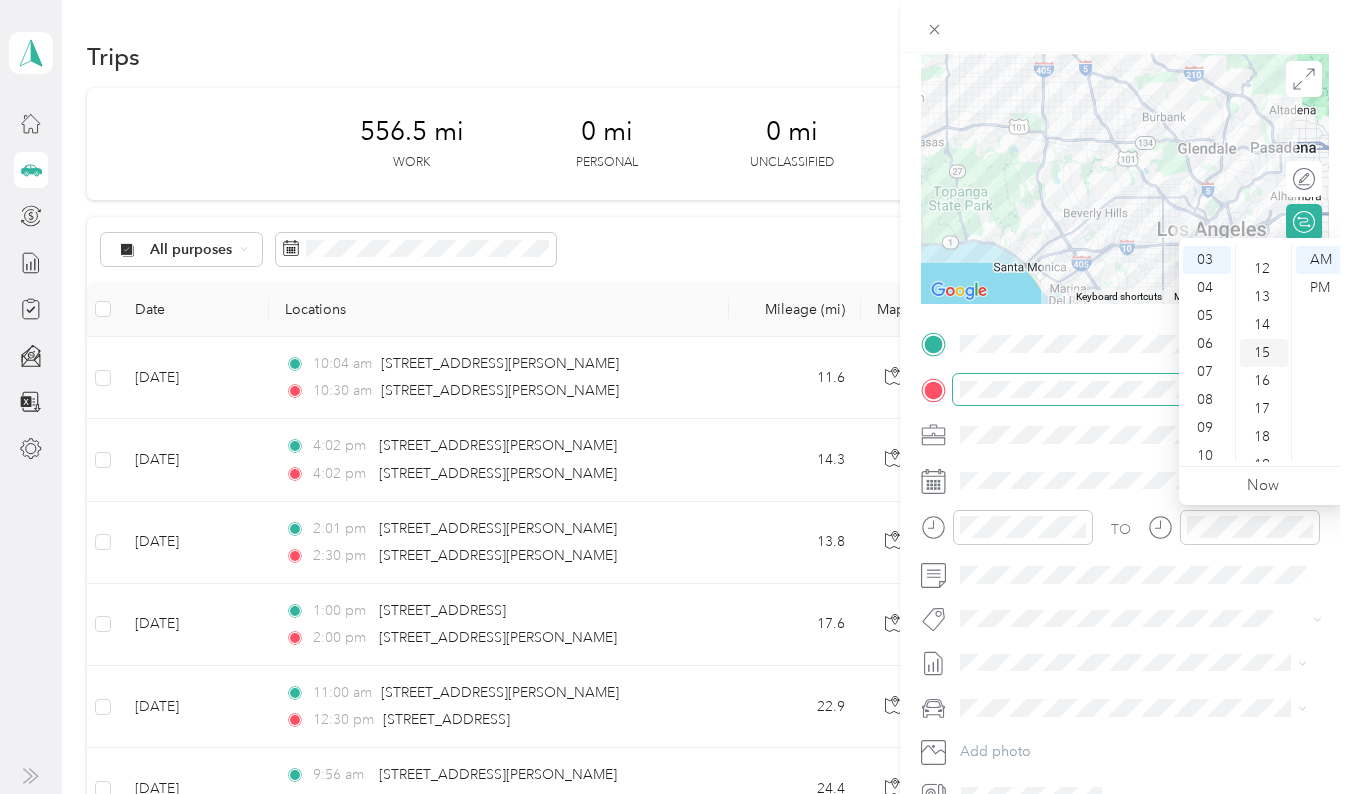 click on "15" at bounding box center [1264, 353] 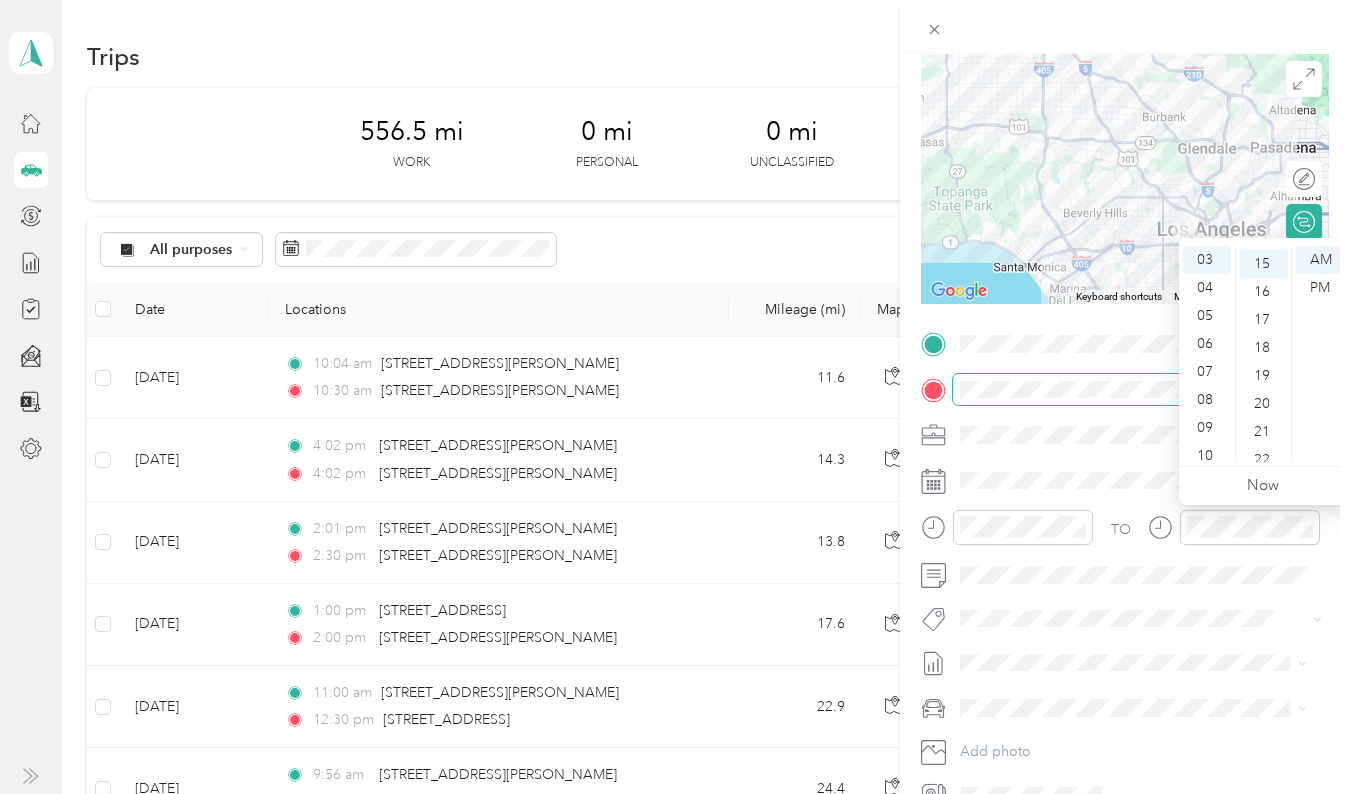 scroll, scrollTop: 420, scrollLeft: 0, axis: vertical 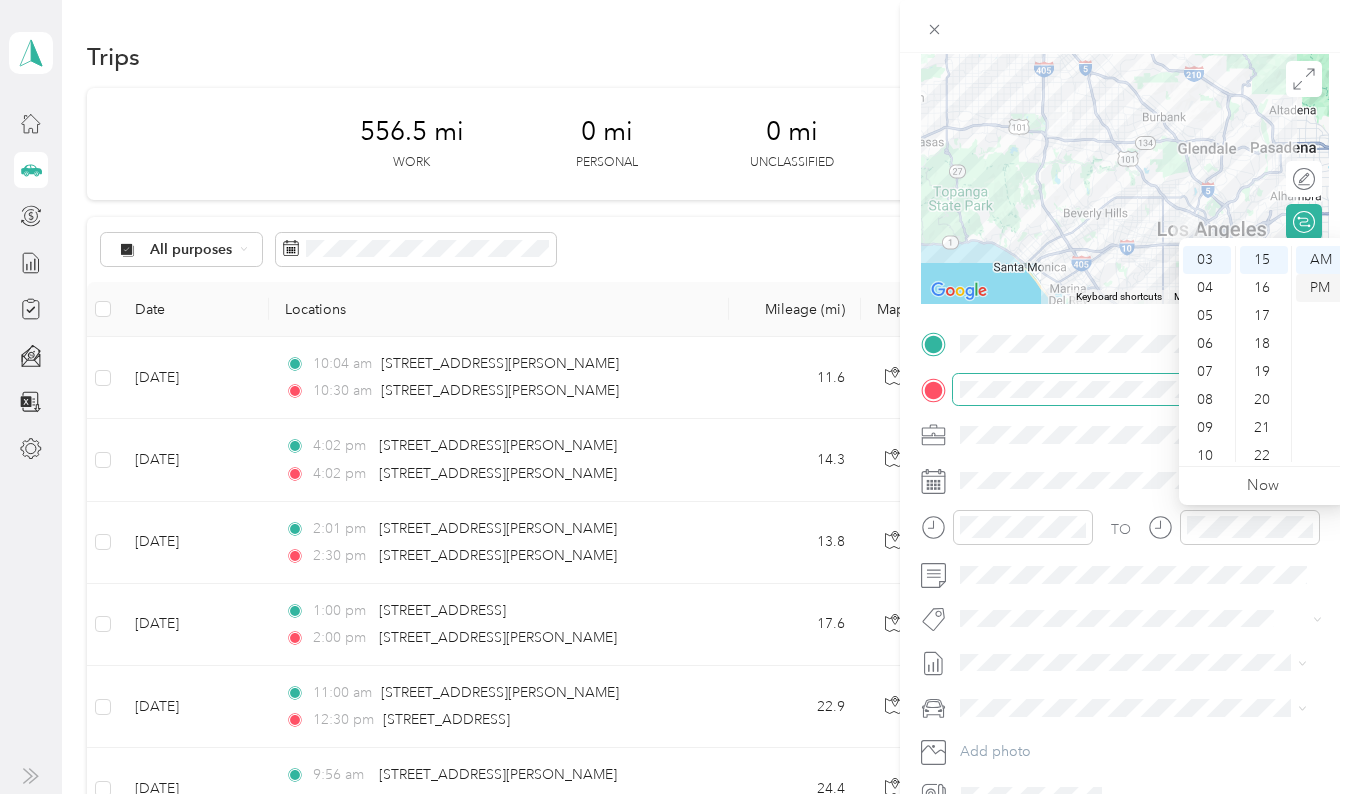 click on "PM" at bounding box center (1320, 288) 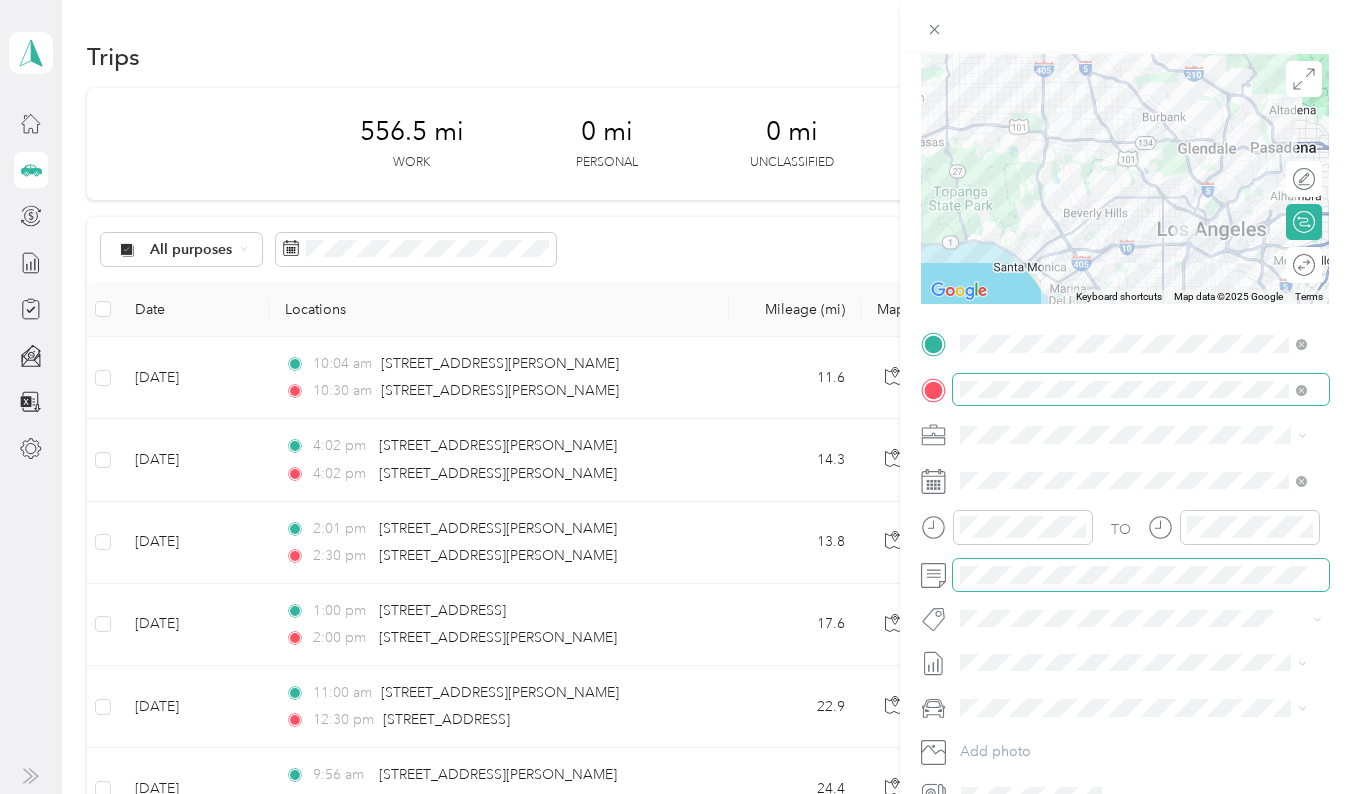click on "New Trip Save This trip cannot be edited because it is either under review, approved, or paid. Contact your Team Manager to edit it. Miles To navigate the map with touch gestures double-tap and hold your finger on the map, then drag the map. ← Move left → Move right ↑ Move up ↓ Move down + Zoom in - Zoom out Home Jump left by 75% End Jump right by 75% Page Up Jump up by 75% Page Down Jump down by 75% To navigate, press the arrow keys. Keyboard shortcuts Map Data Map data ©2025 Google Map data ©2025 Google 10 km  Click to toggle between metric and imperial units Terms Report a map error Edit route Calculate route Round trip TO Add photo" at bounding box center (670, 794) 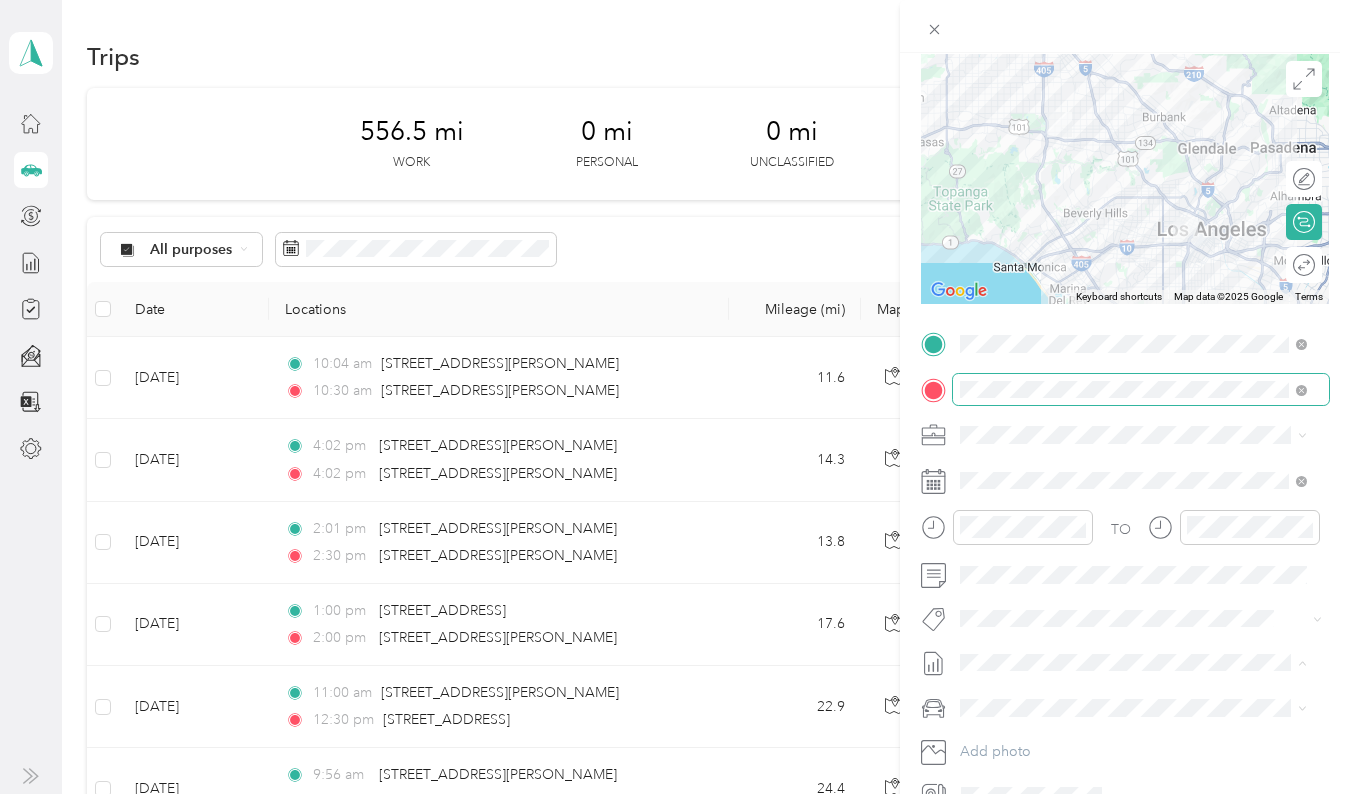 click on "New Trip Save This trip cannot be edited because it is either under review, approved, or paid. Contact your Team Manager to edit it. Miles To navigate the map with touch gestures double-tap and hold your finger on the map, then drag the map. ← Move left → Move right ↑ Move up ↓ Move down + Zoom in - Zoom out Home Jump left by 75% End Jump right by 75% Page Up Jump up by 75% Page Down Jump down by 75% To navigate, press the arrow keys. Keyboard shortcuts Map Data Map data ©2025 Google Map data ©2025 Google 10 km  Click to toggle between metric and imperial units Terms Report a map error Edit route Calculate route Round trip TO Add photo None [DATE] - [DATE] Draft" at bounding box center (670, 794) 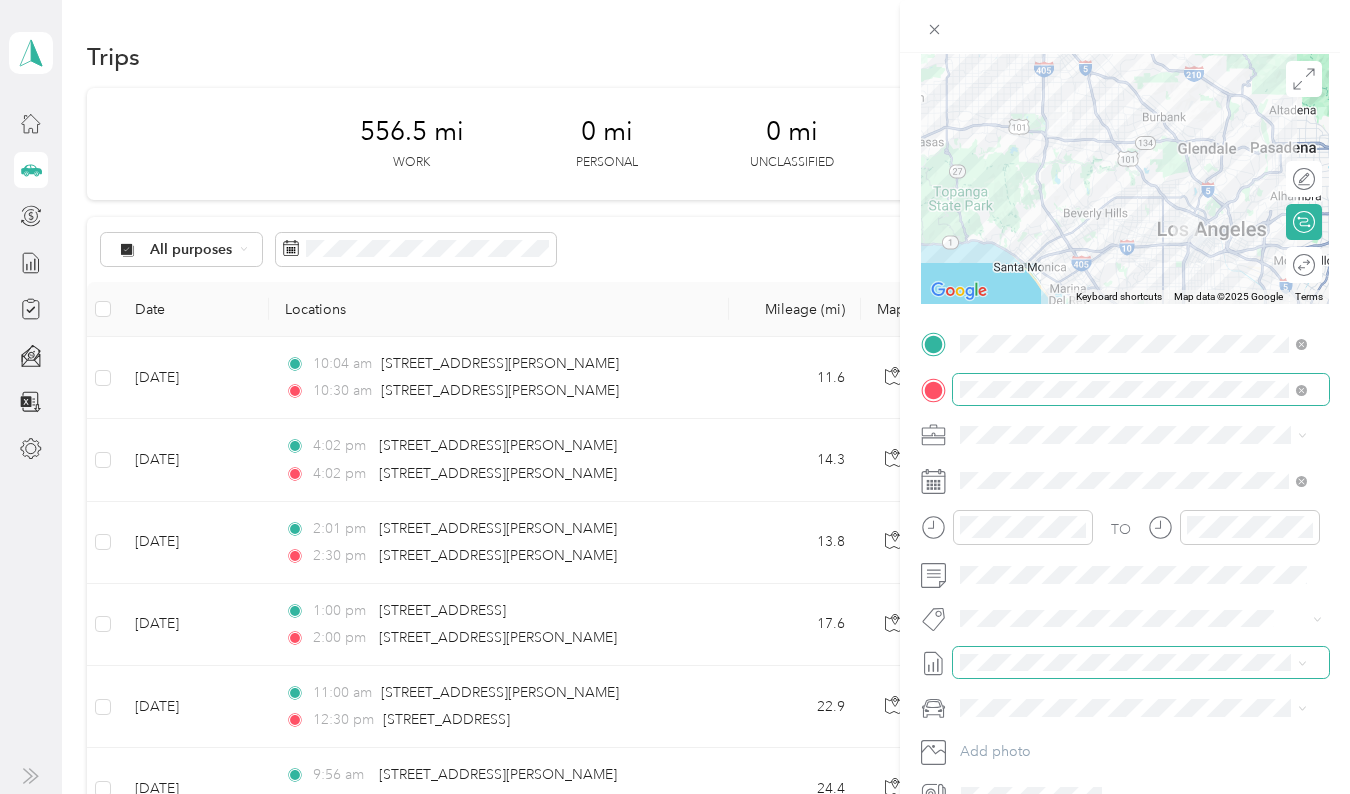 click at bounding box center (1141, 663) 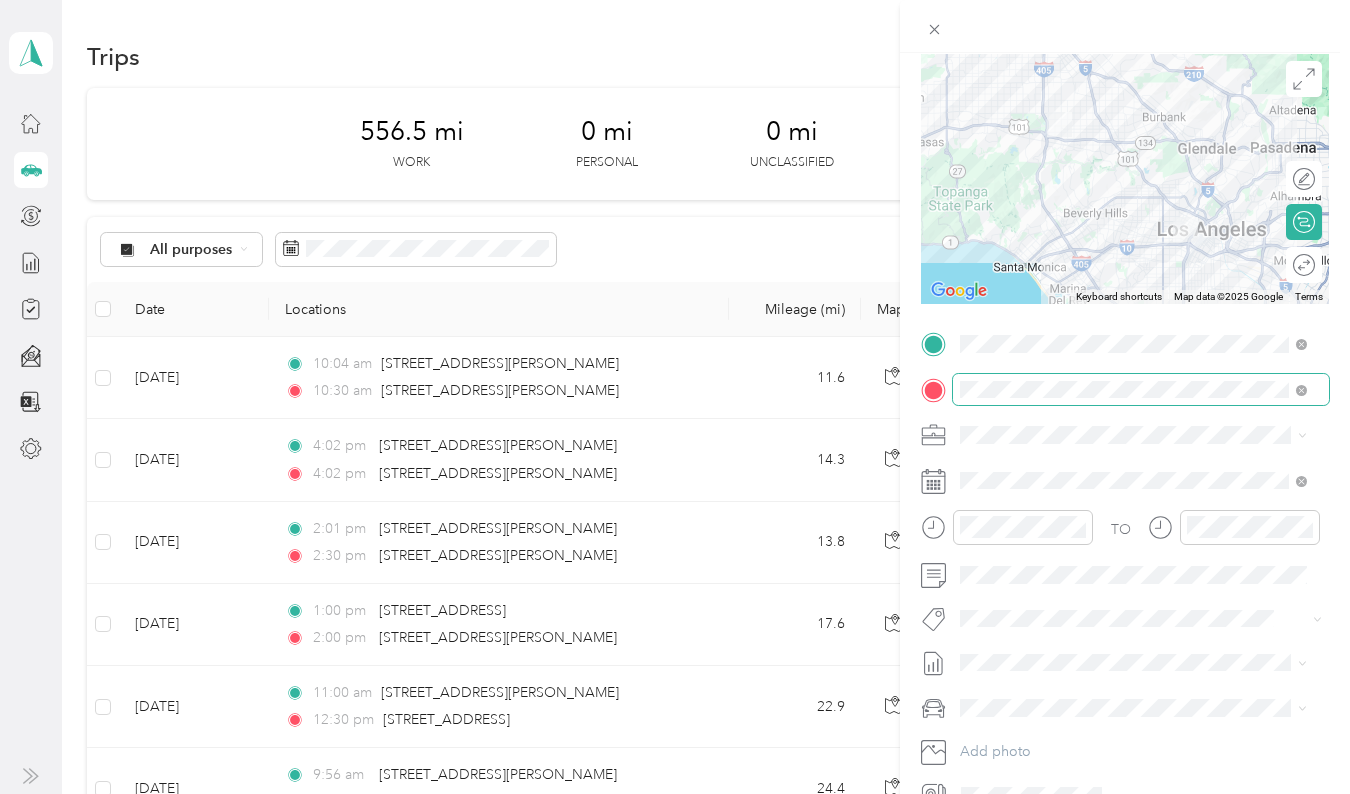 click on "[DATE] - [DATE] Draft" at bounding box center [1133, 724] 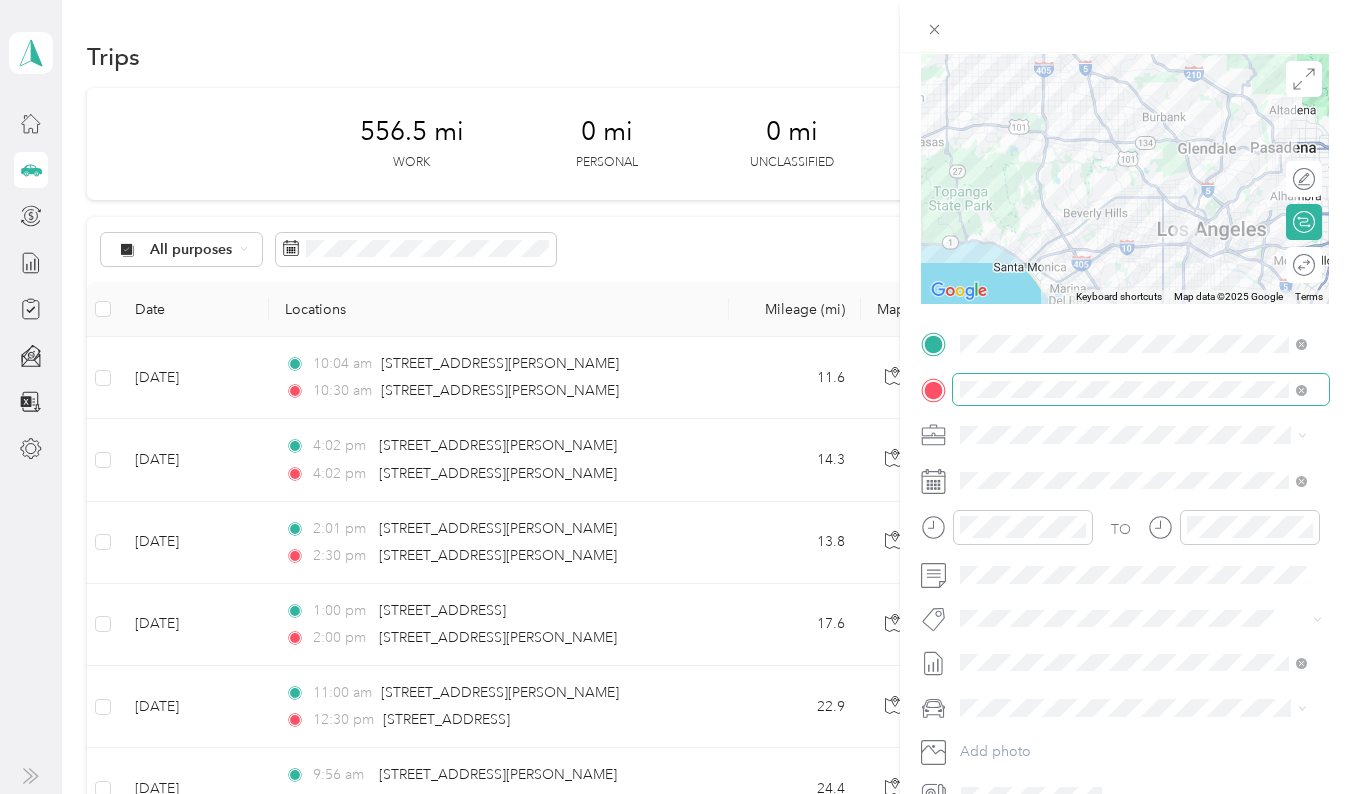 click on "Mercedes-Benz GLK Class" at bounding box center [1049, 742] 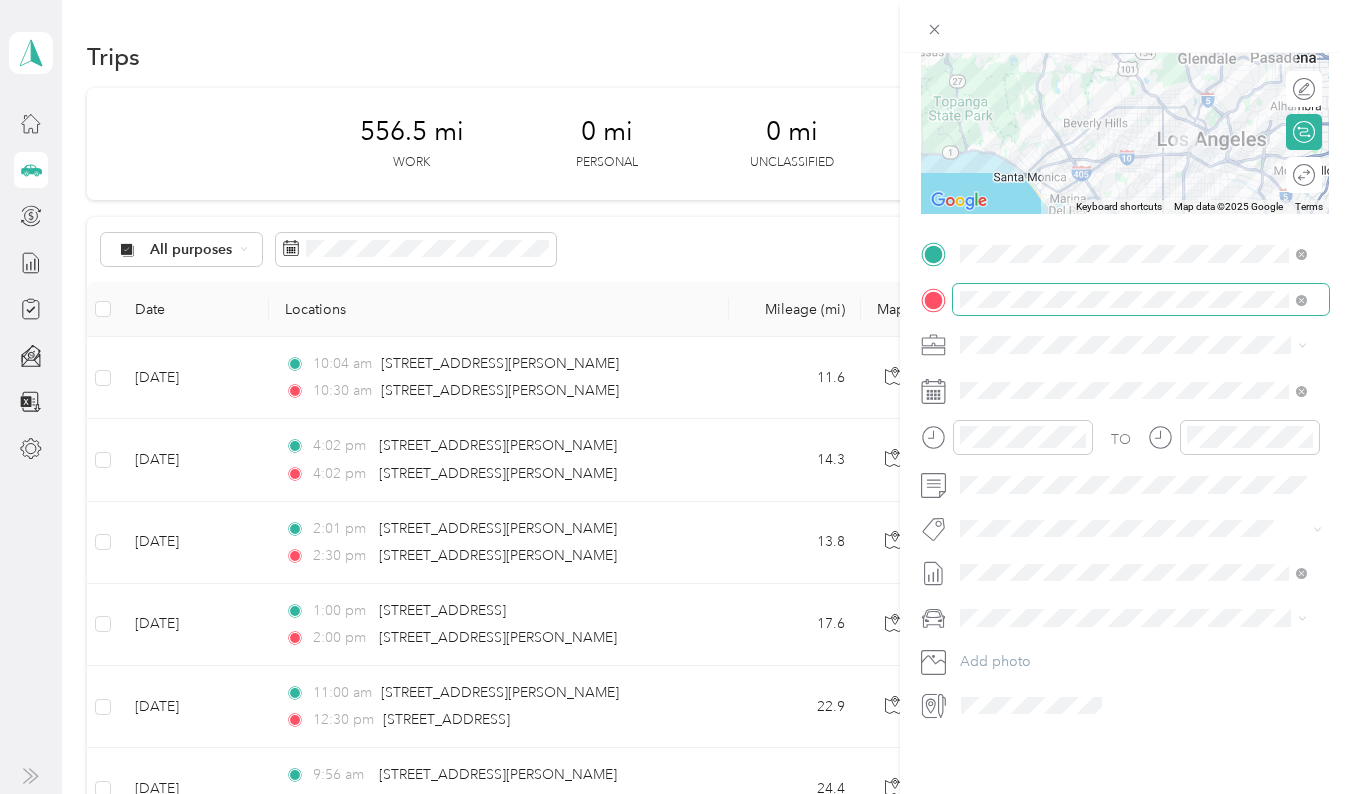 scroll, scrollTop: 0, scrollLeft: 0, axis: both 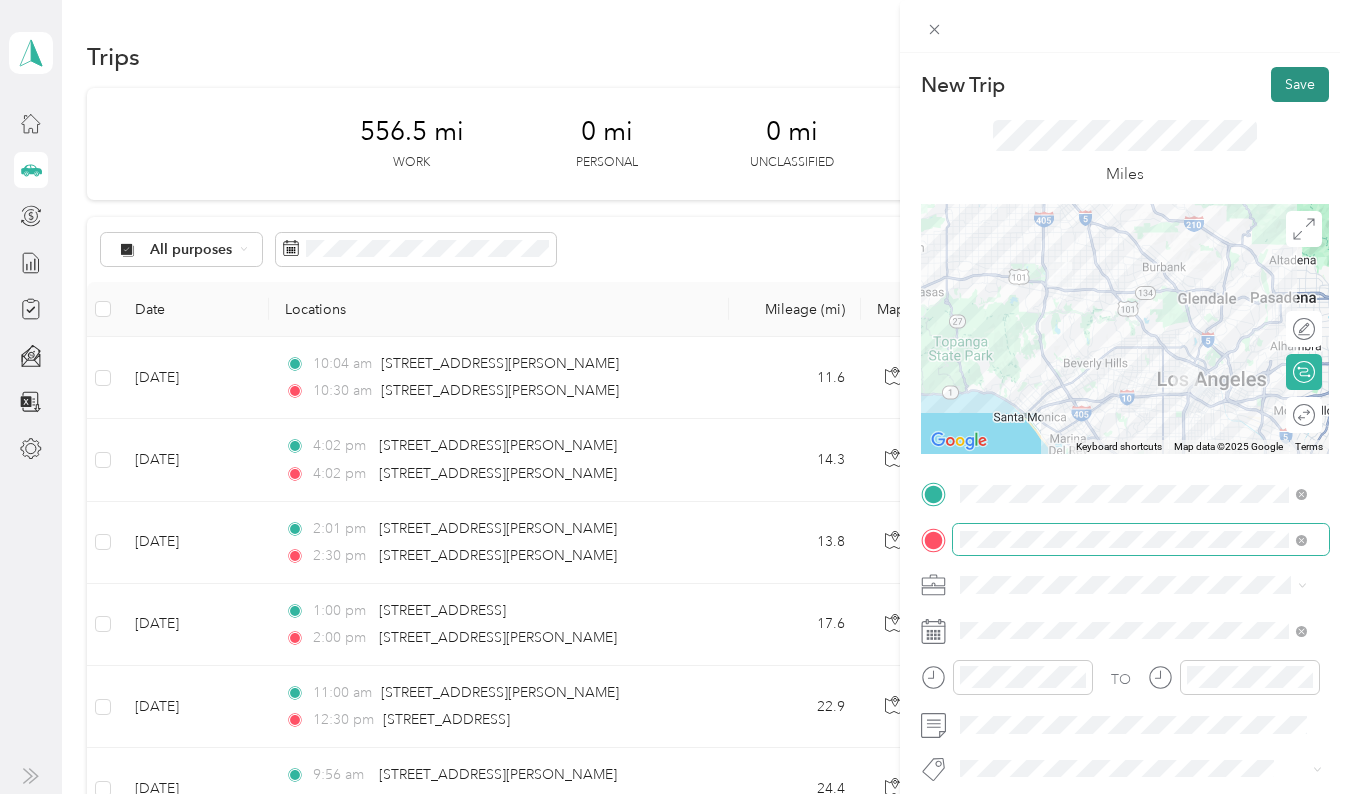 click on "Save" at bounding box center (1300, 84) 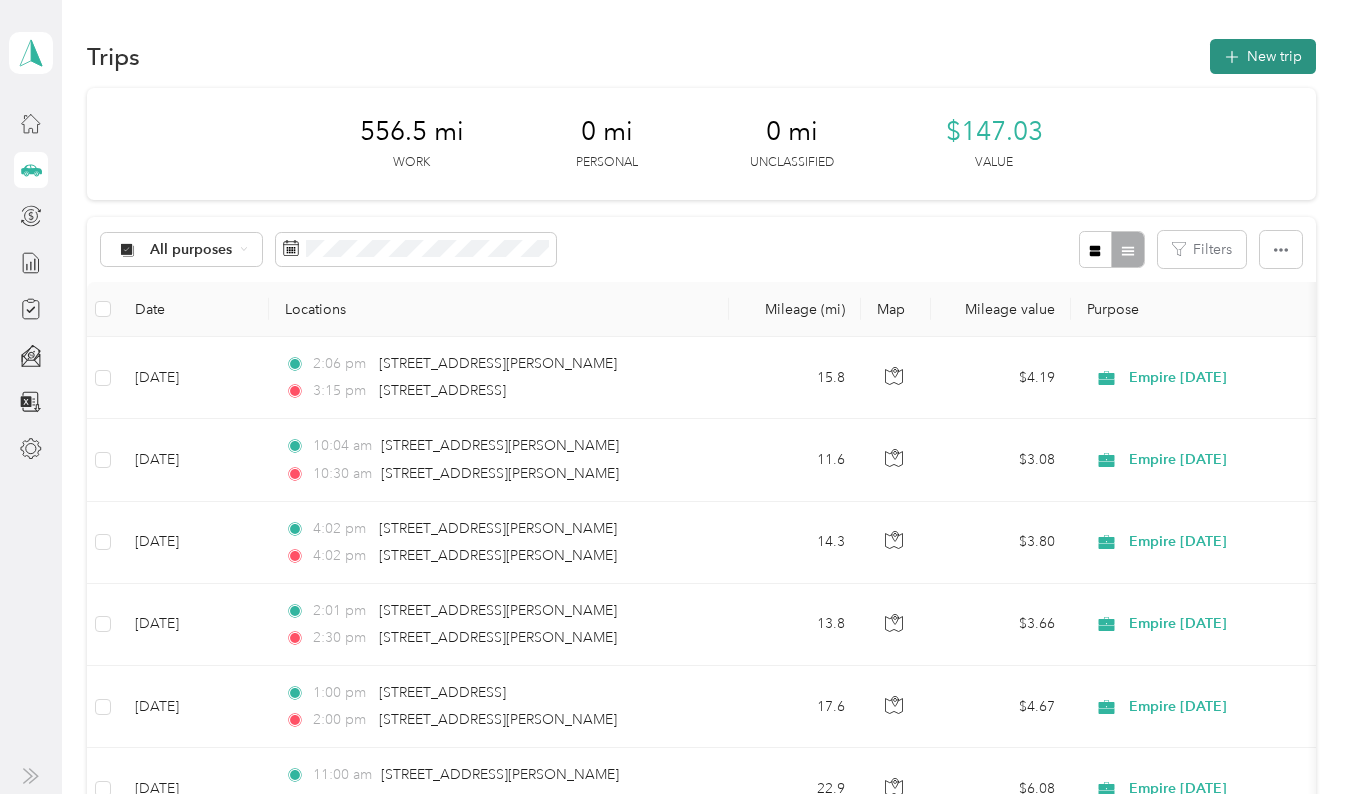 click on "New trip" at bounding box center (1263, 56) 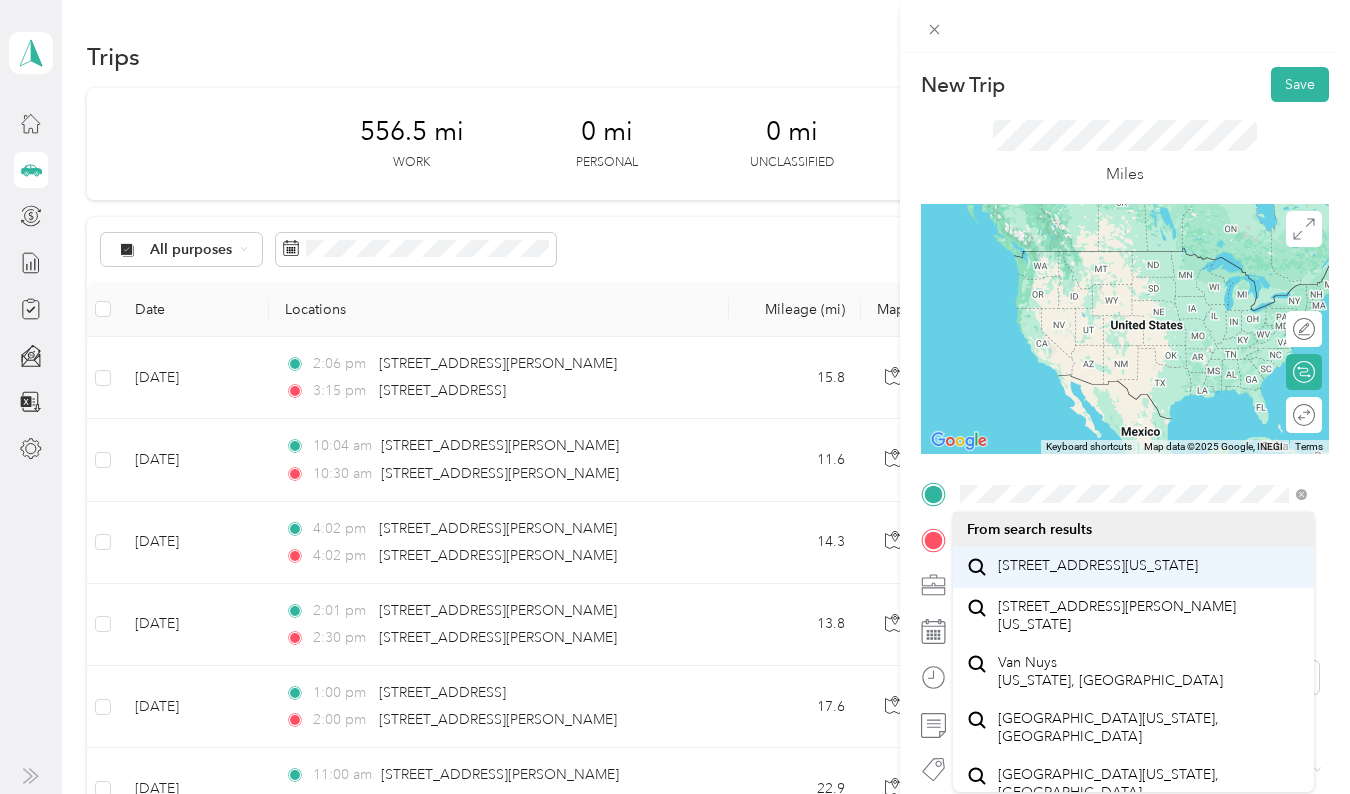 click on "[STREET_ADDRESS][US_STATE]" at bounding box center [1098, 566] 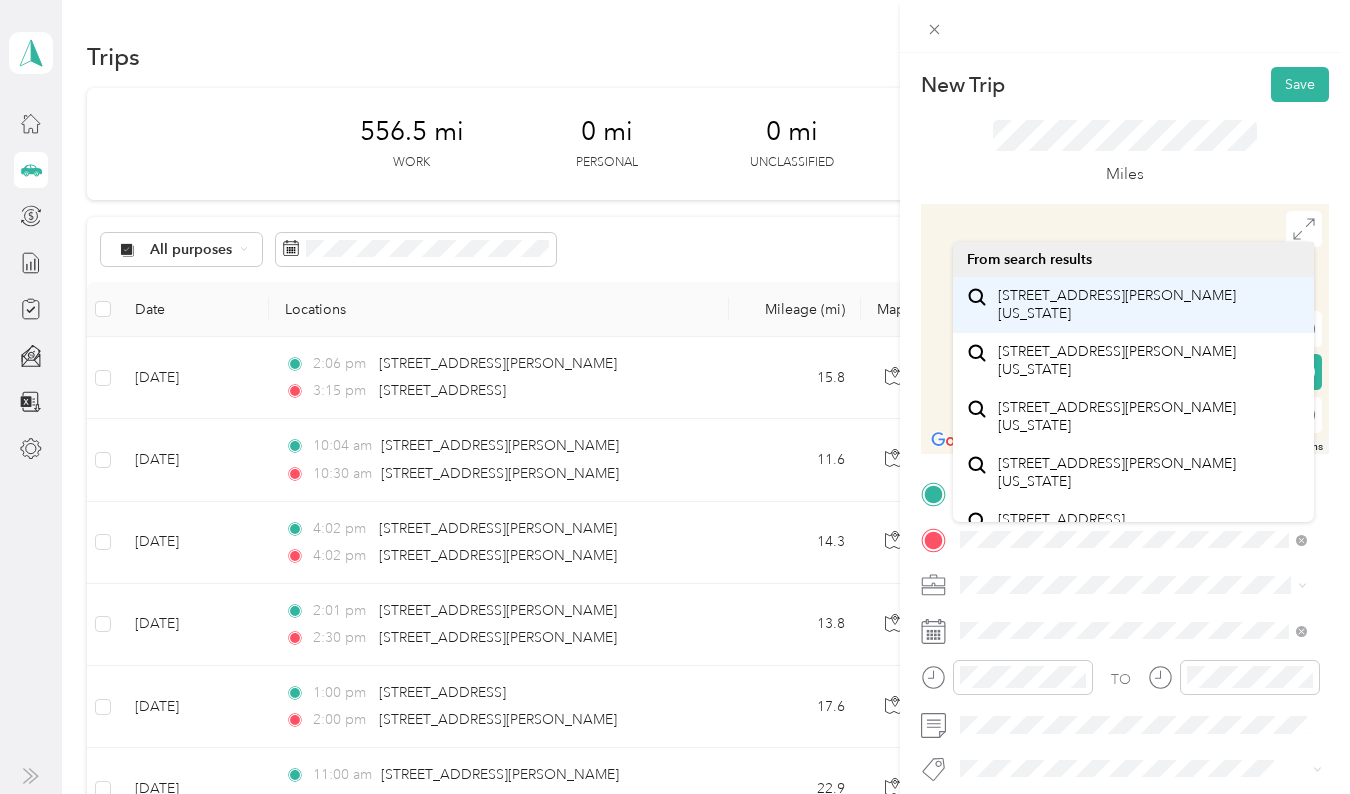 click on "[STREET_ADDRESS][PERSON_NAME][US_STATE]" at bounding box center (1149, 304) 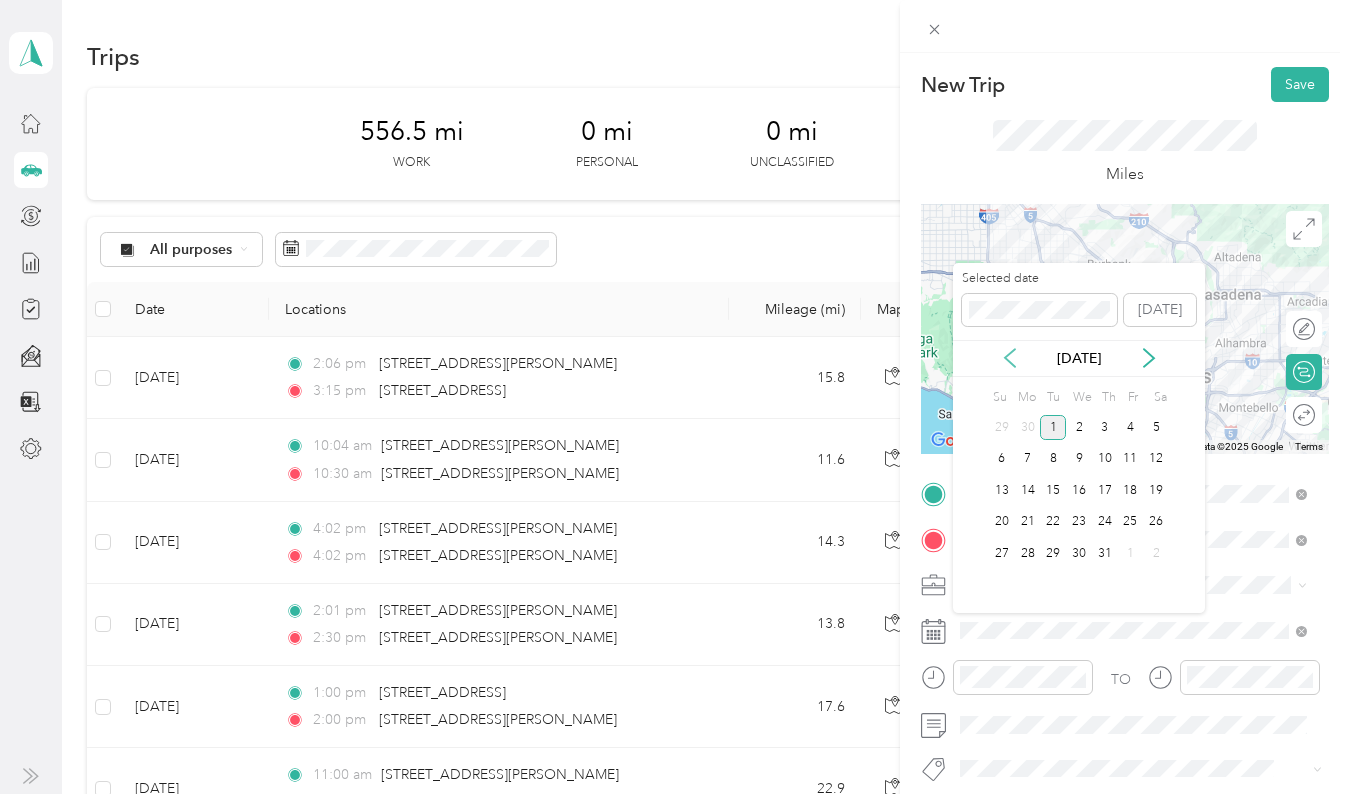 click 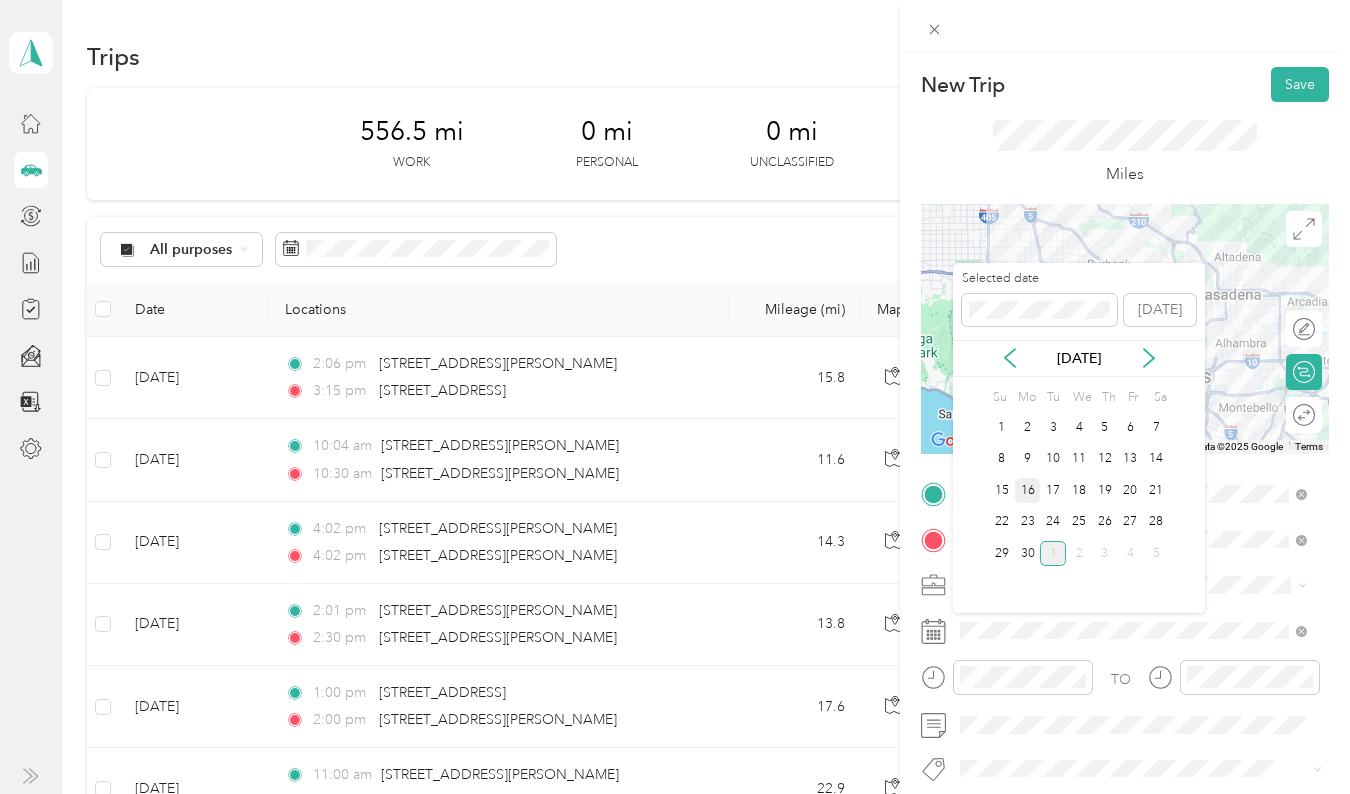 click on "16" at bounding box center (1028, 490) 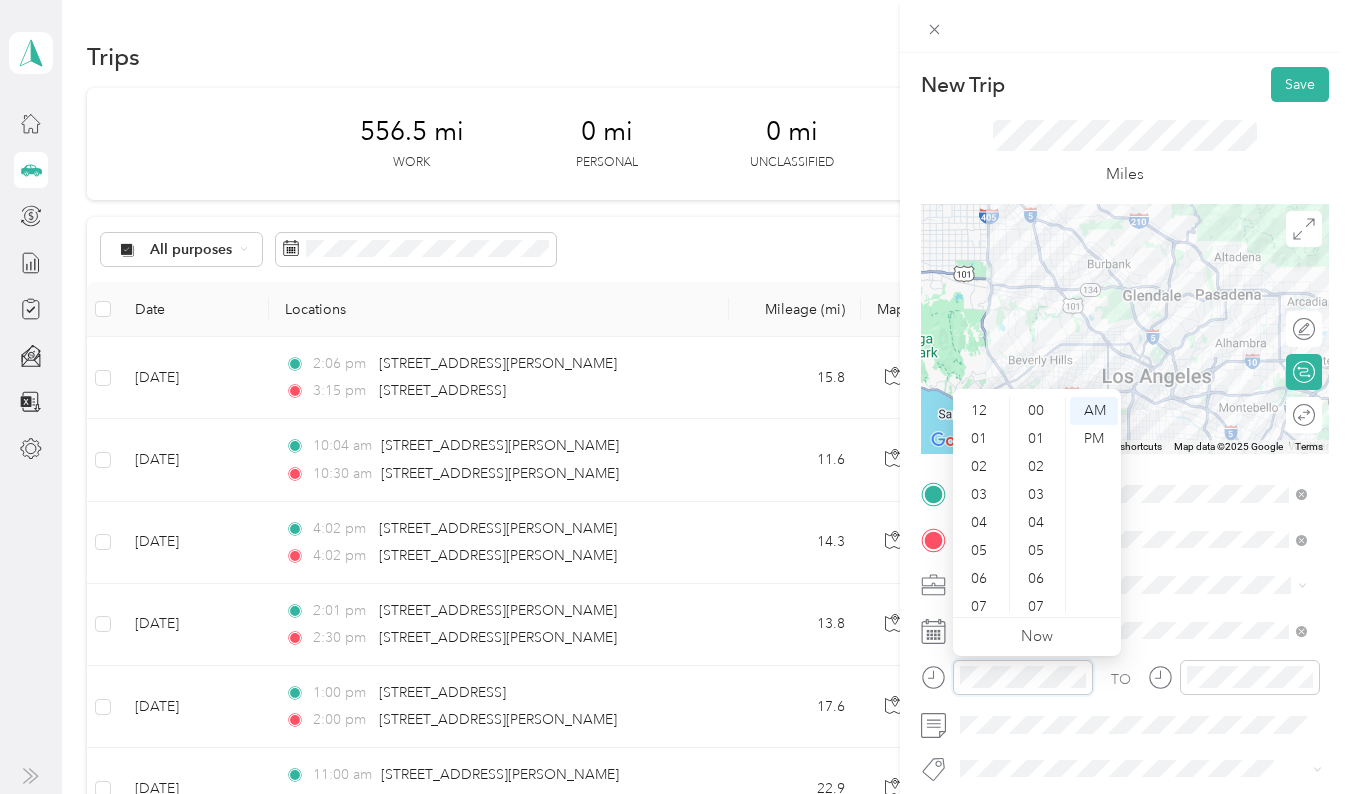 scroll, scrollTop: 224, scrollLeft: 0, axis: vertical 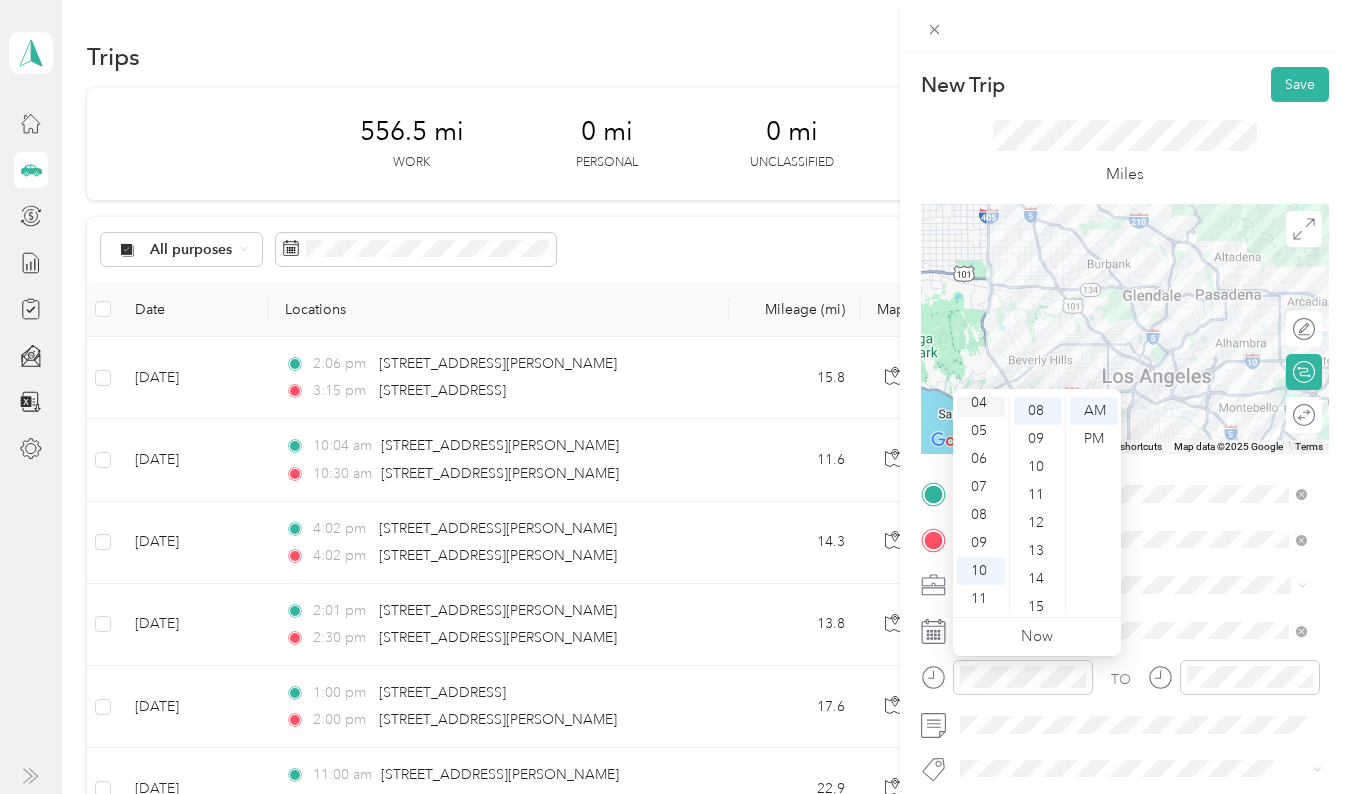 click on "04" at bounding box center [981, 403] 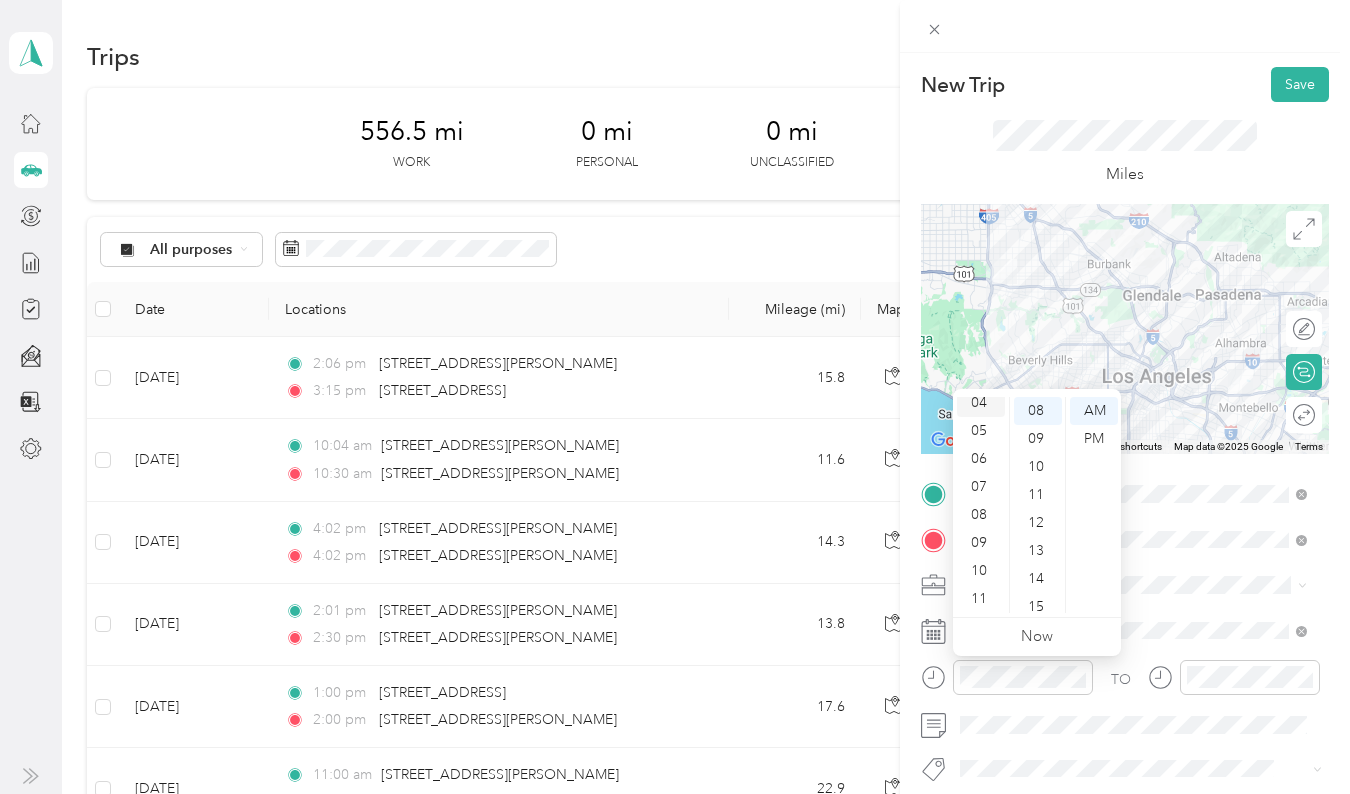 scroll, scrollTop: 112, scrollLeft: 0, axis: vertical 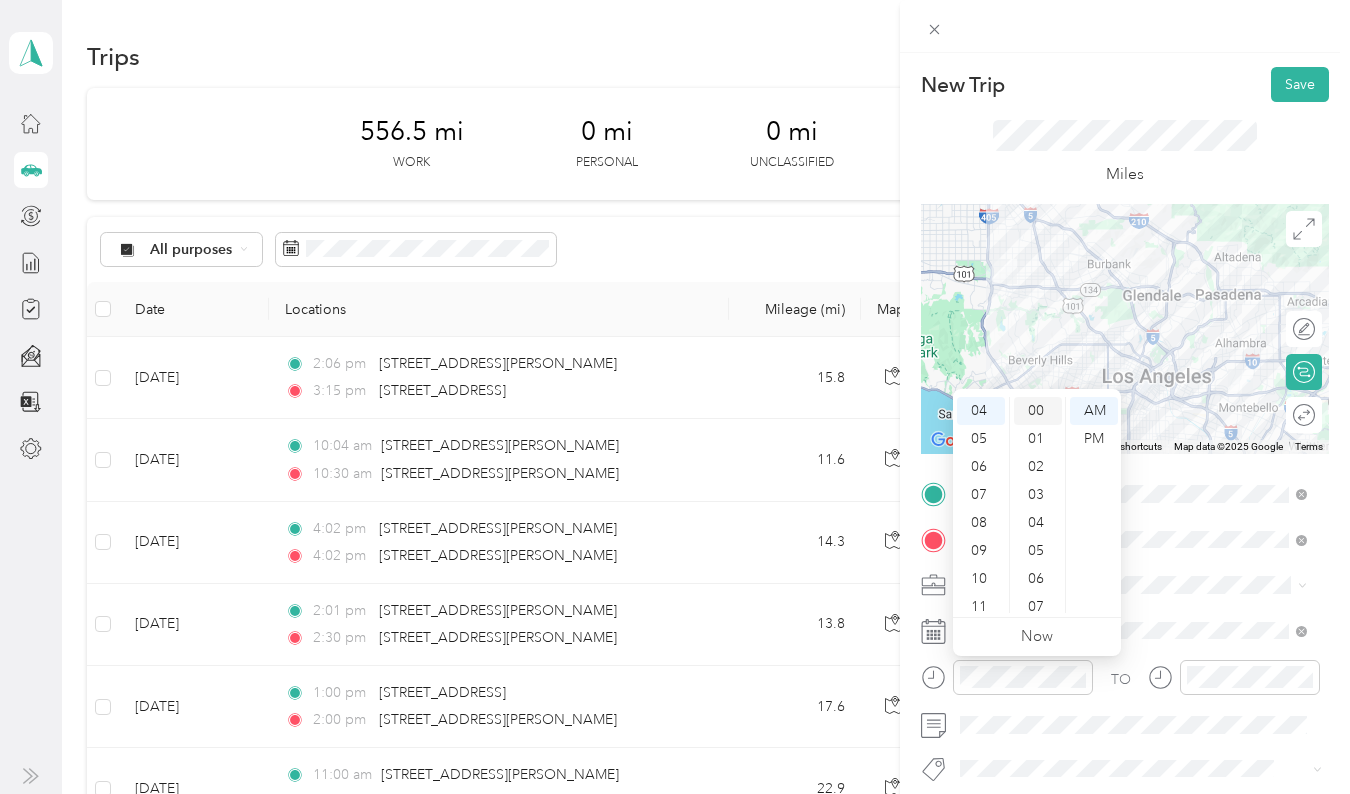 click on "00" at bounding box center [1038, 411] 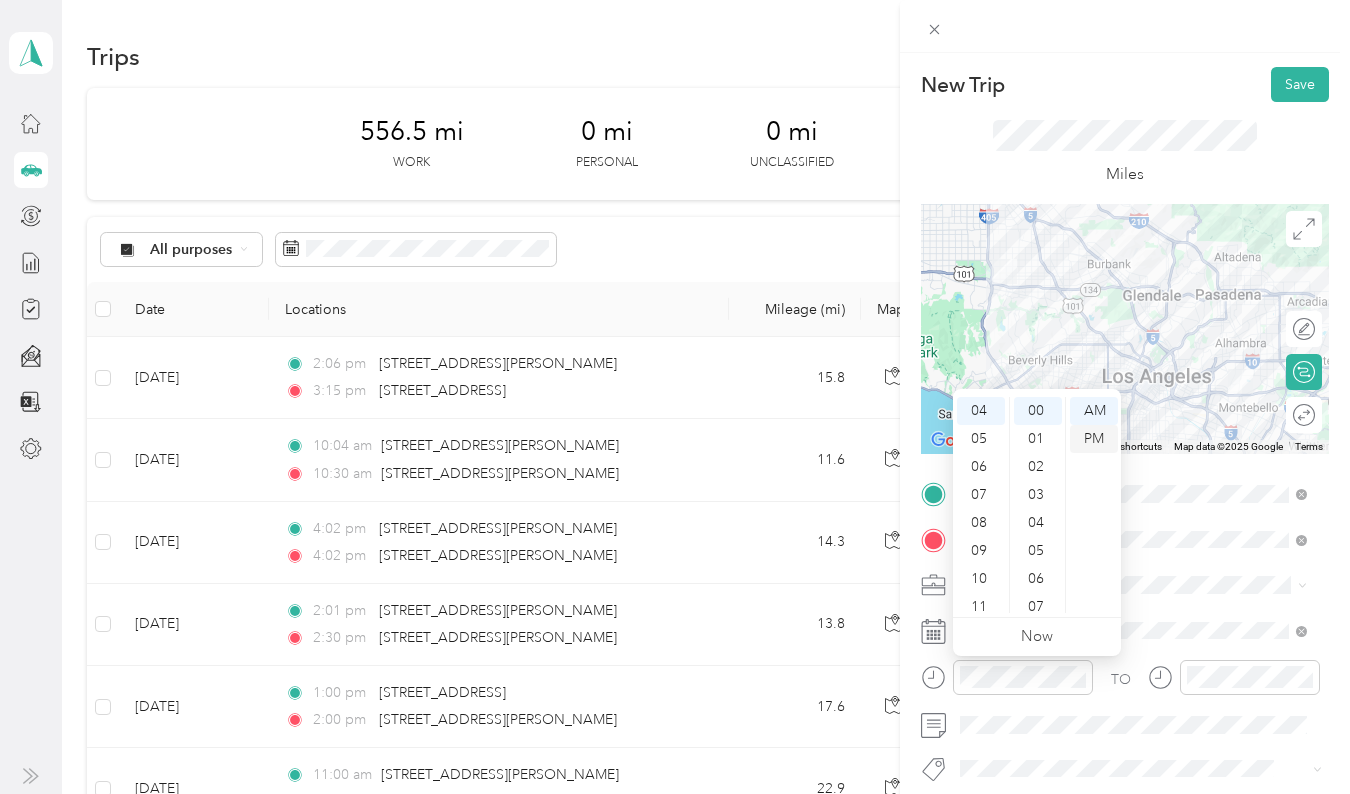 click on "PM" at bounding box center (1094, 439) 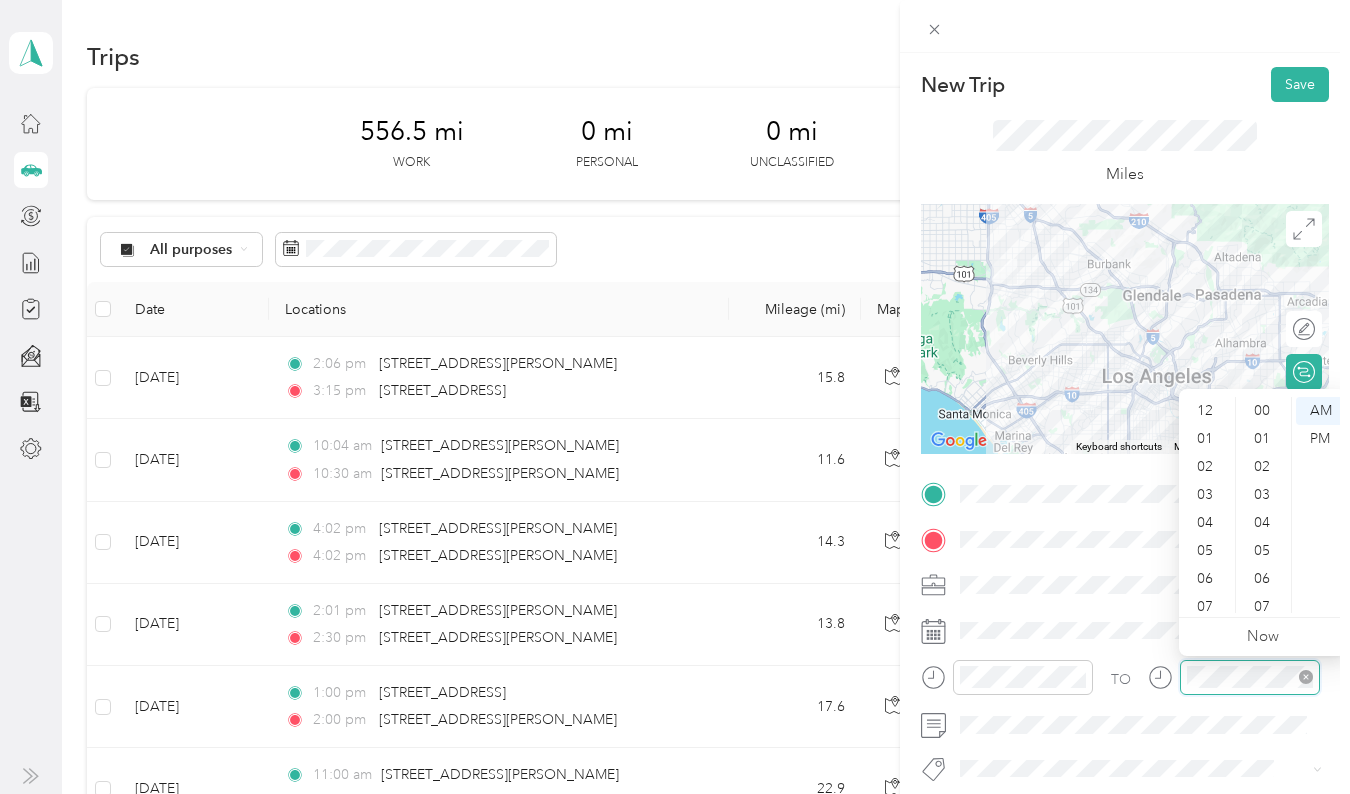 scroll, scrollTop: 120, scrollLeft: 0, axis: vertical 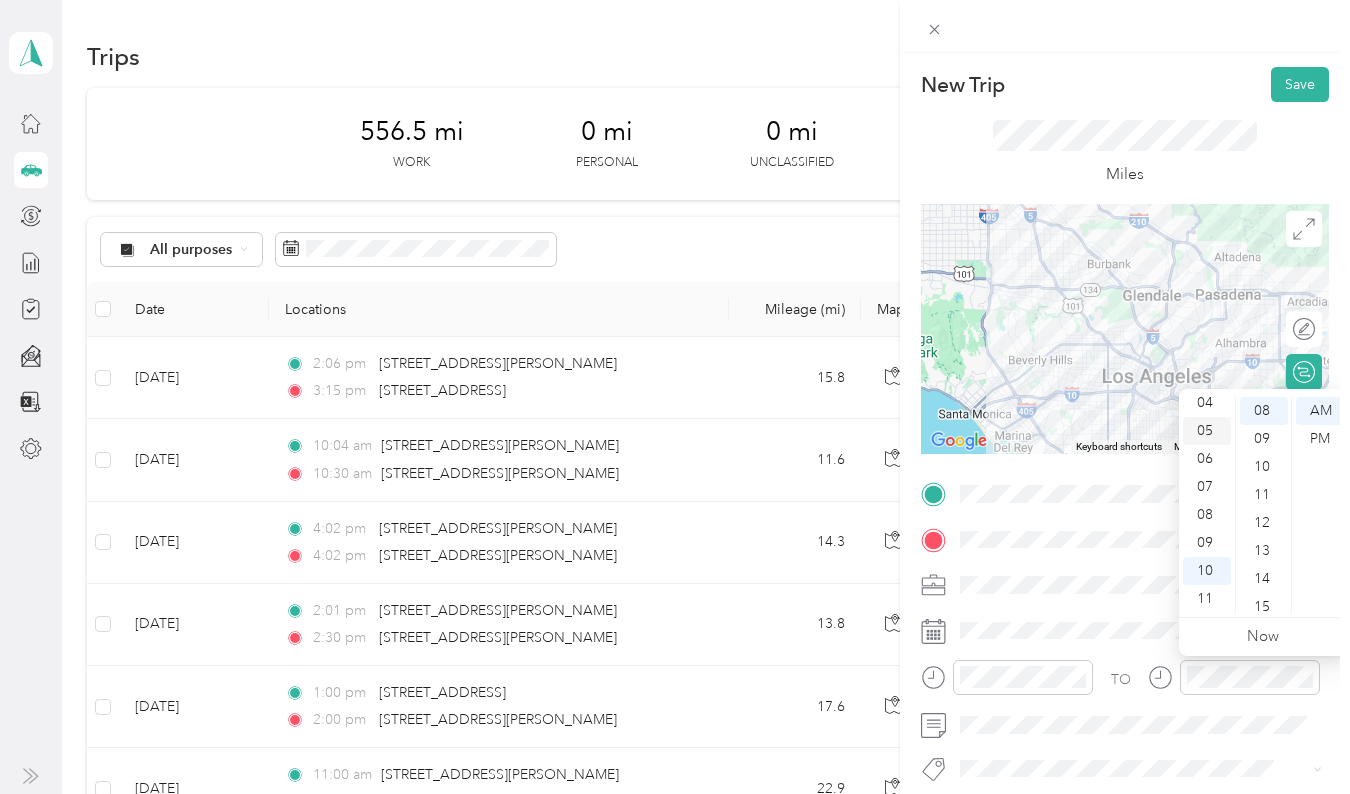 click on "05" at bounding box center (1207, 431) 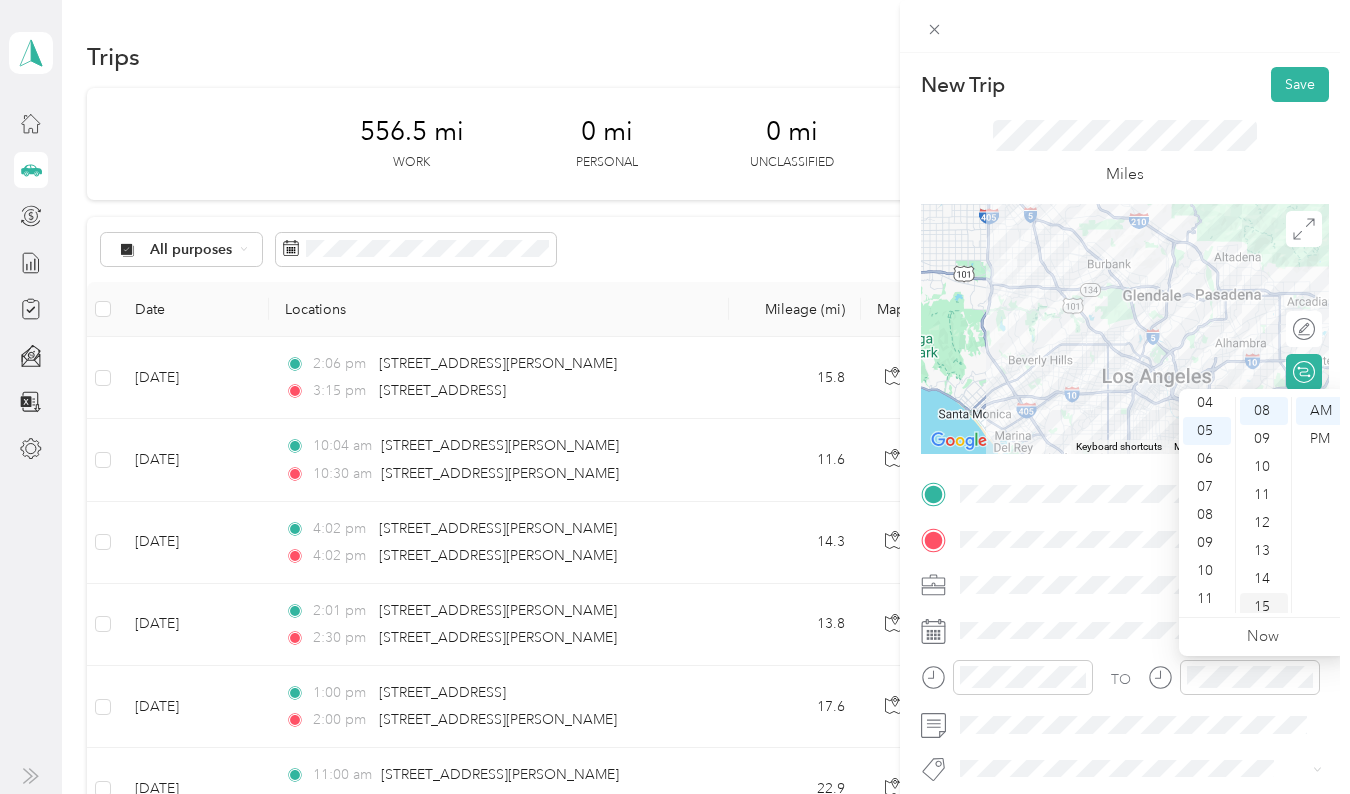 click on "15" at bounding box center (1264, 607) 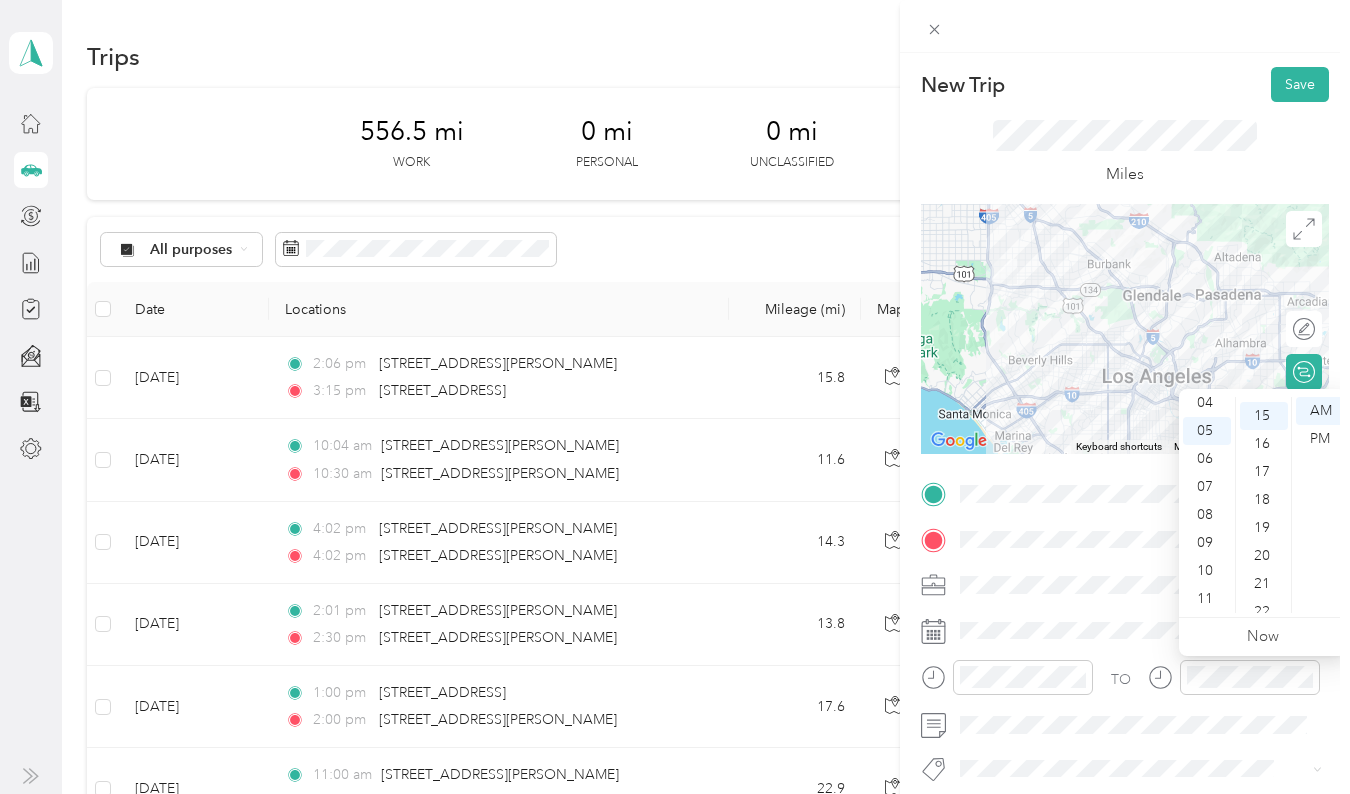 scroll, scrollTop: 420, scrollLeft: 0, axis: vertical 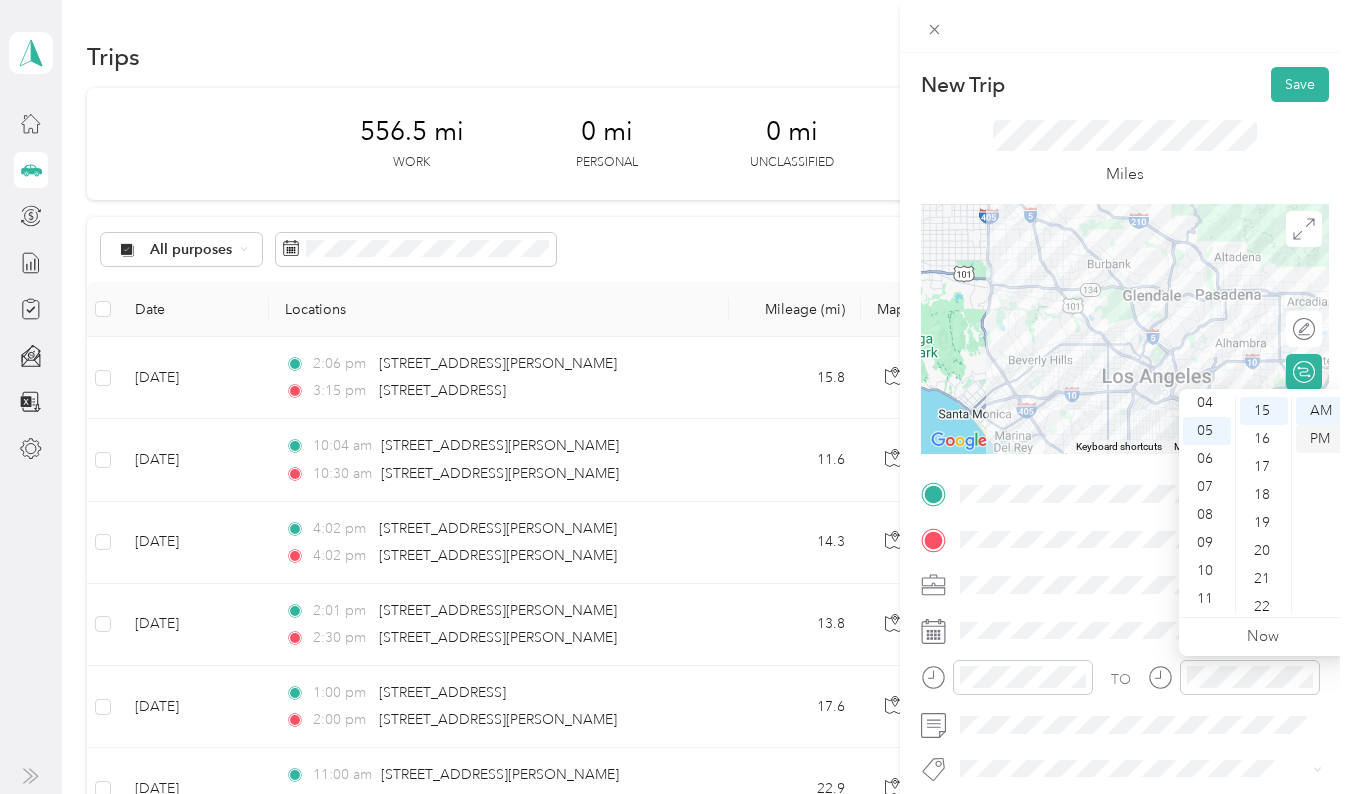 click on "PM" at bounding box center (1320, 439) 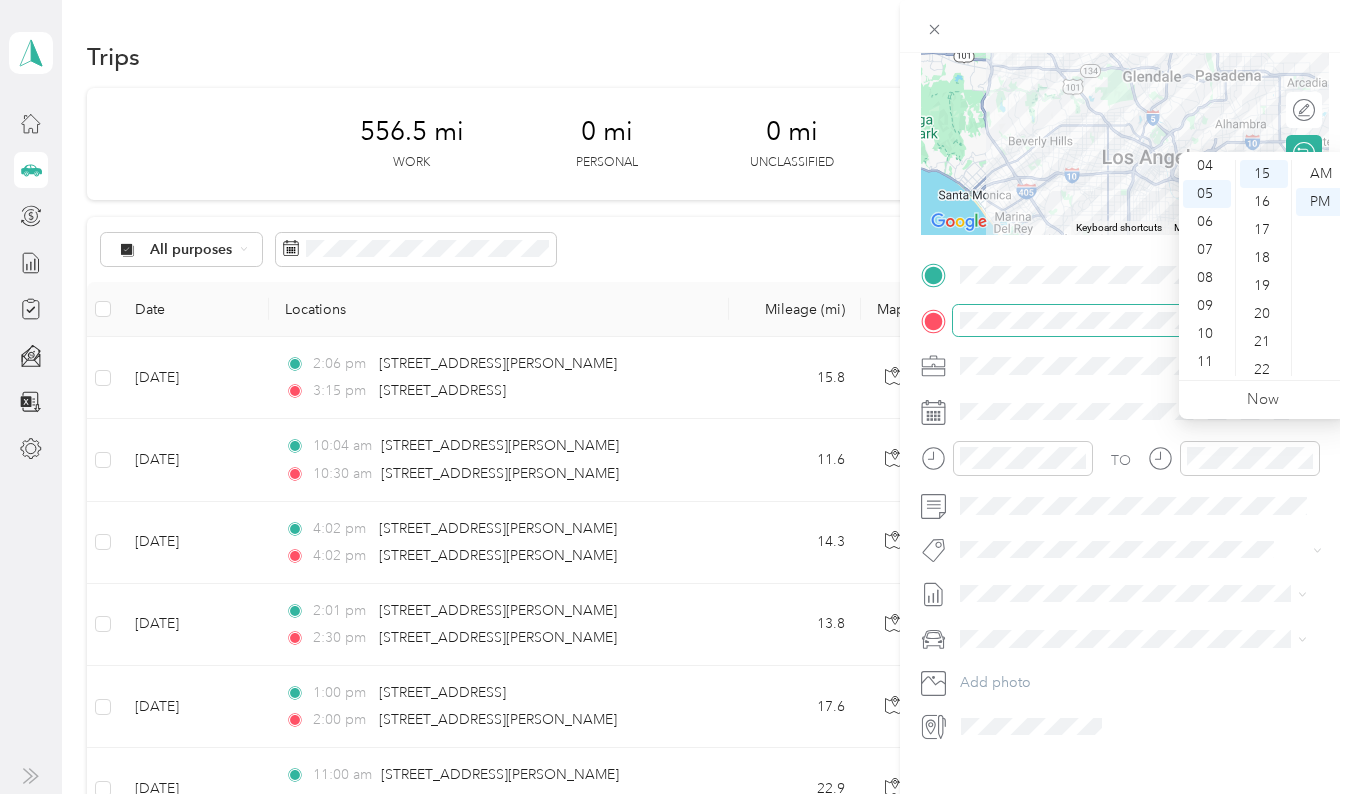scroll, scrollTop: 238, scrollLeft: 0, axis: vertical 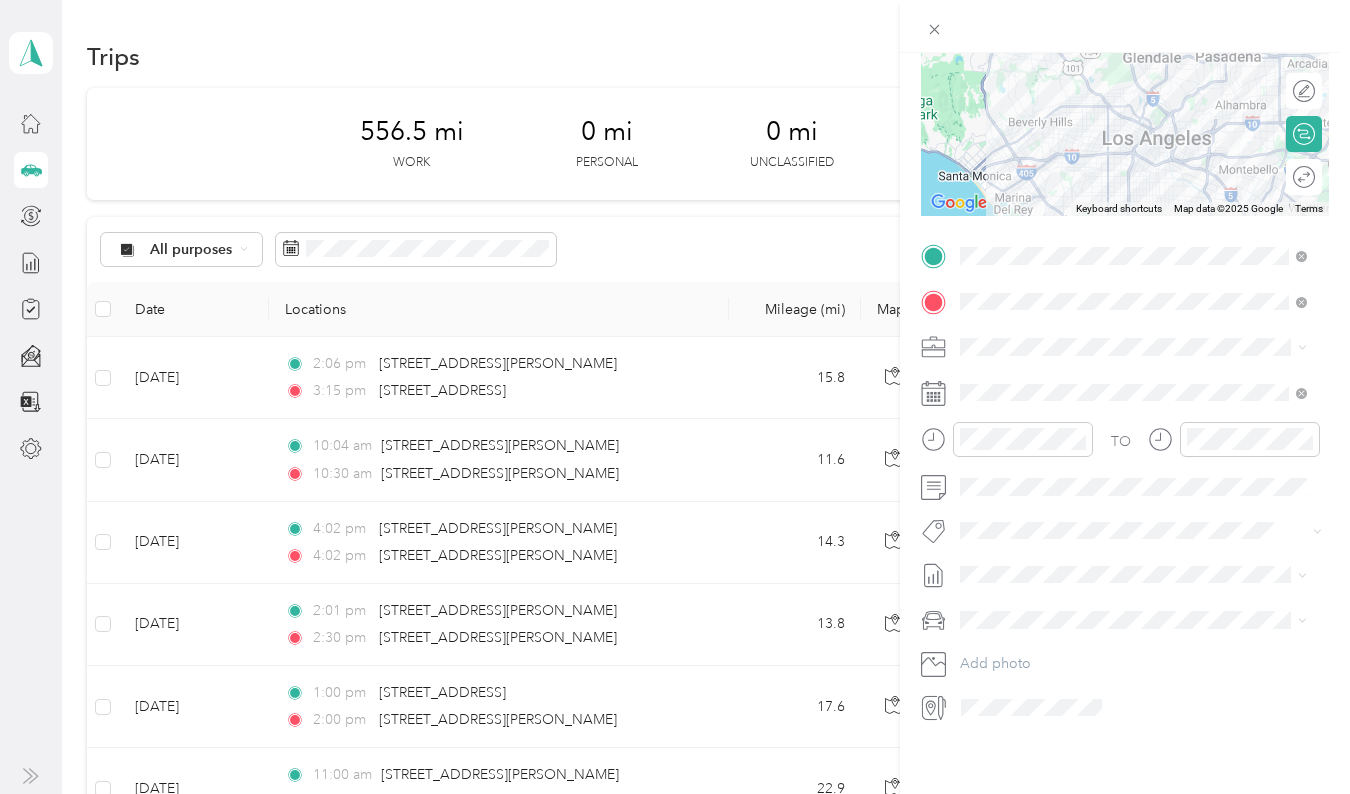 click on "[DATE] - [DATE] Draft" at bounding box center [1133, 640] 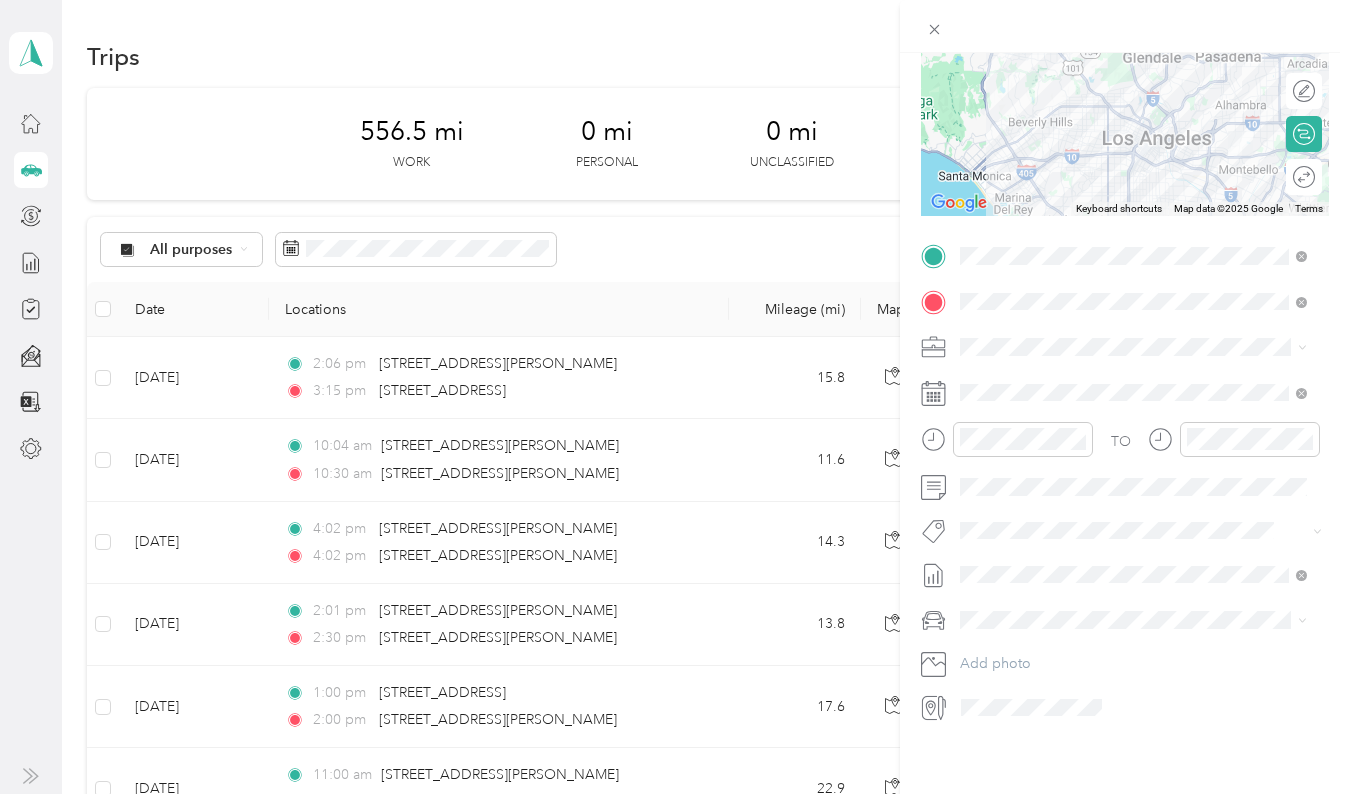 click on "Mercedes-Benz GLK Class" at bounding box center (1133, 644) 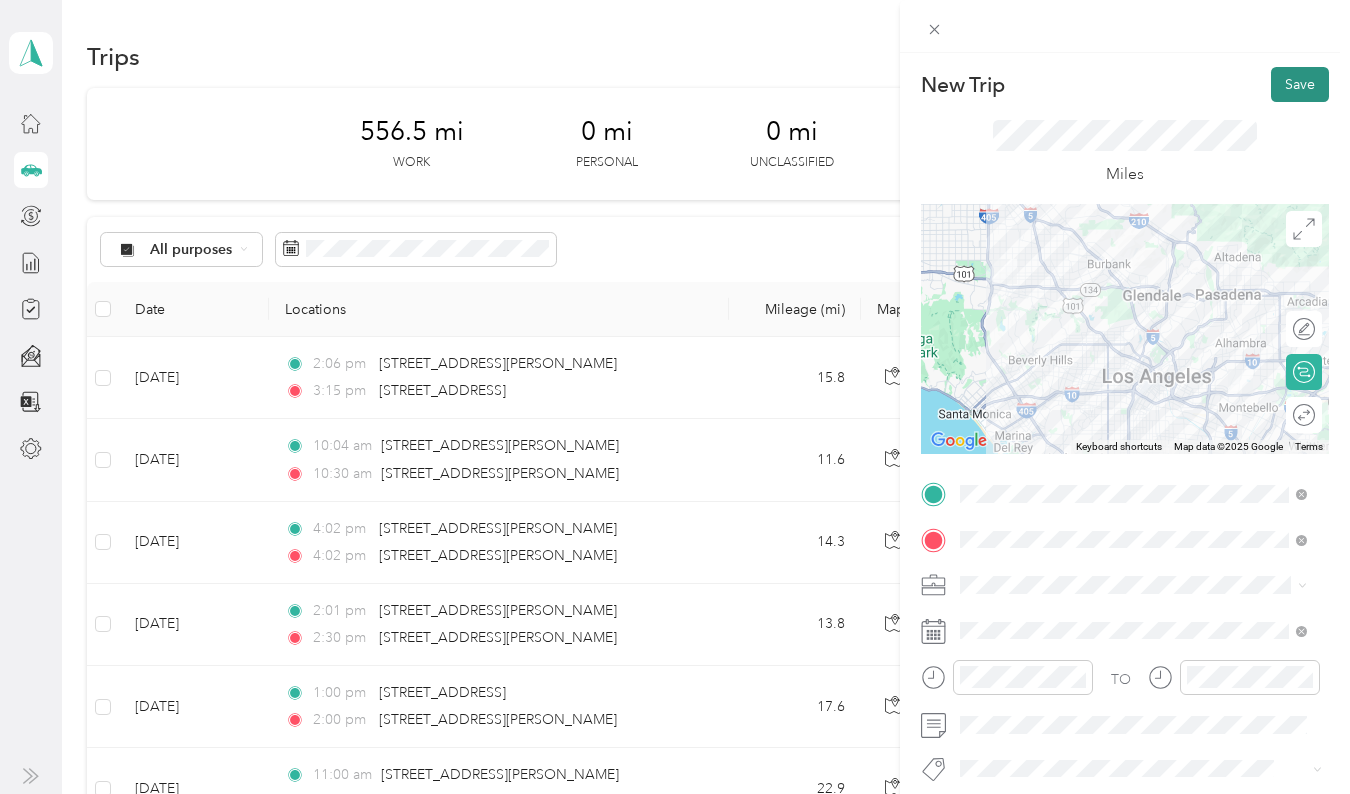 click on "Save" at bounding box center [1300, 84] 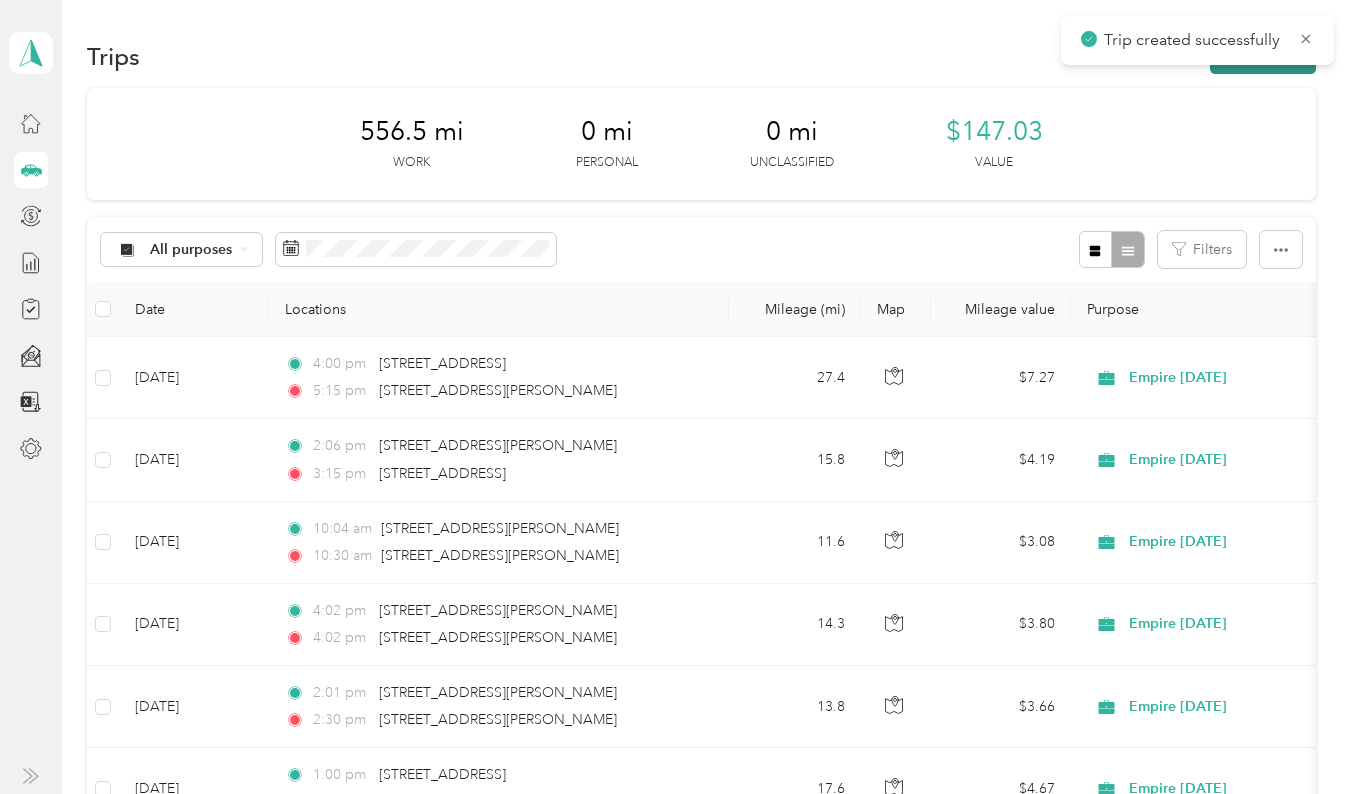 click on "New trip" at bounding box center (1263, 56) 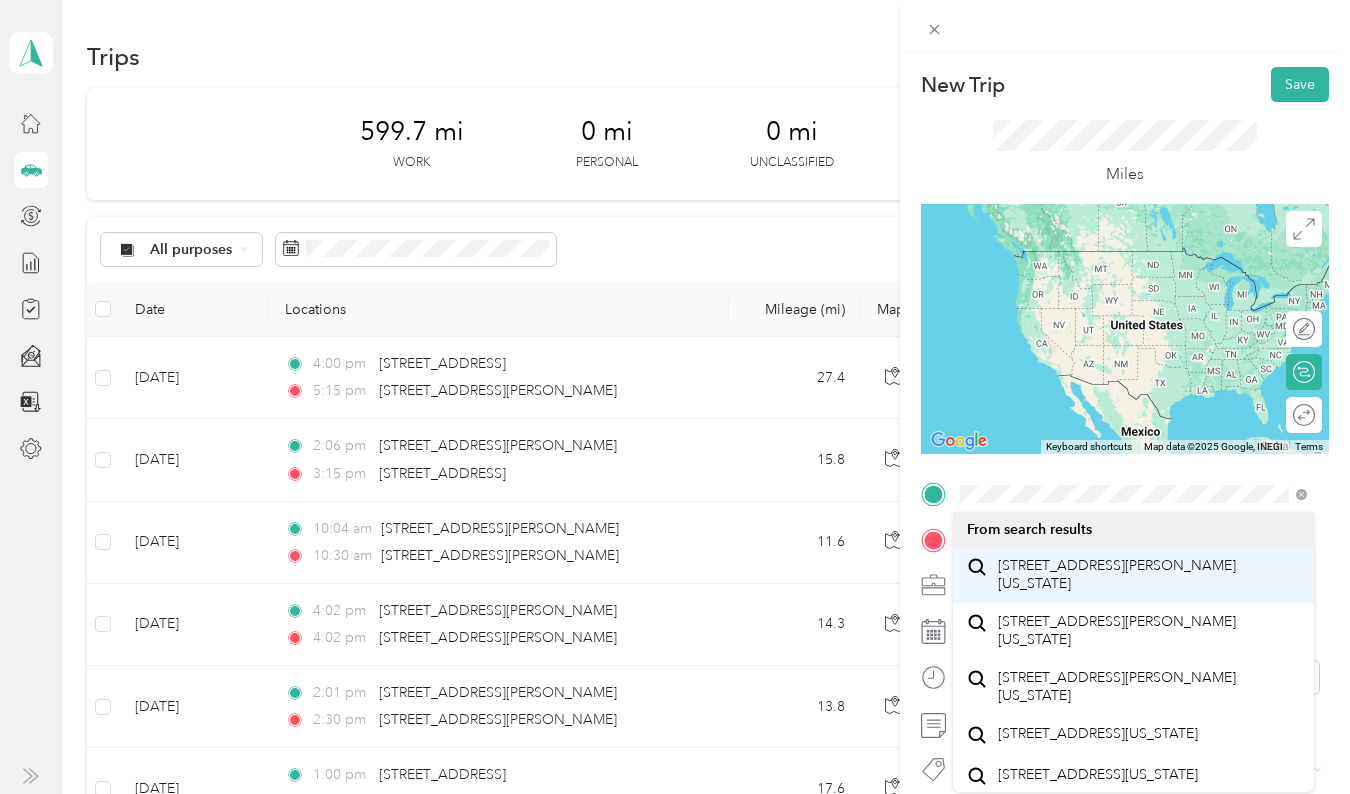 click on "[STREET_ADDRESS][PERSON_NAME][US_STATE]" at bounding box center (1149, 574) 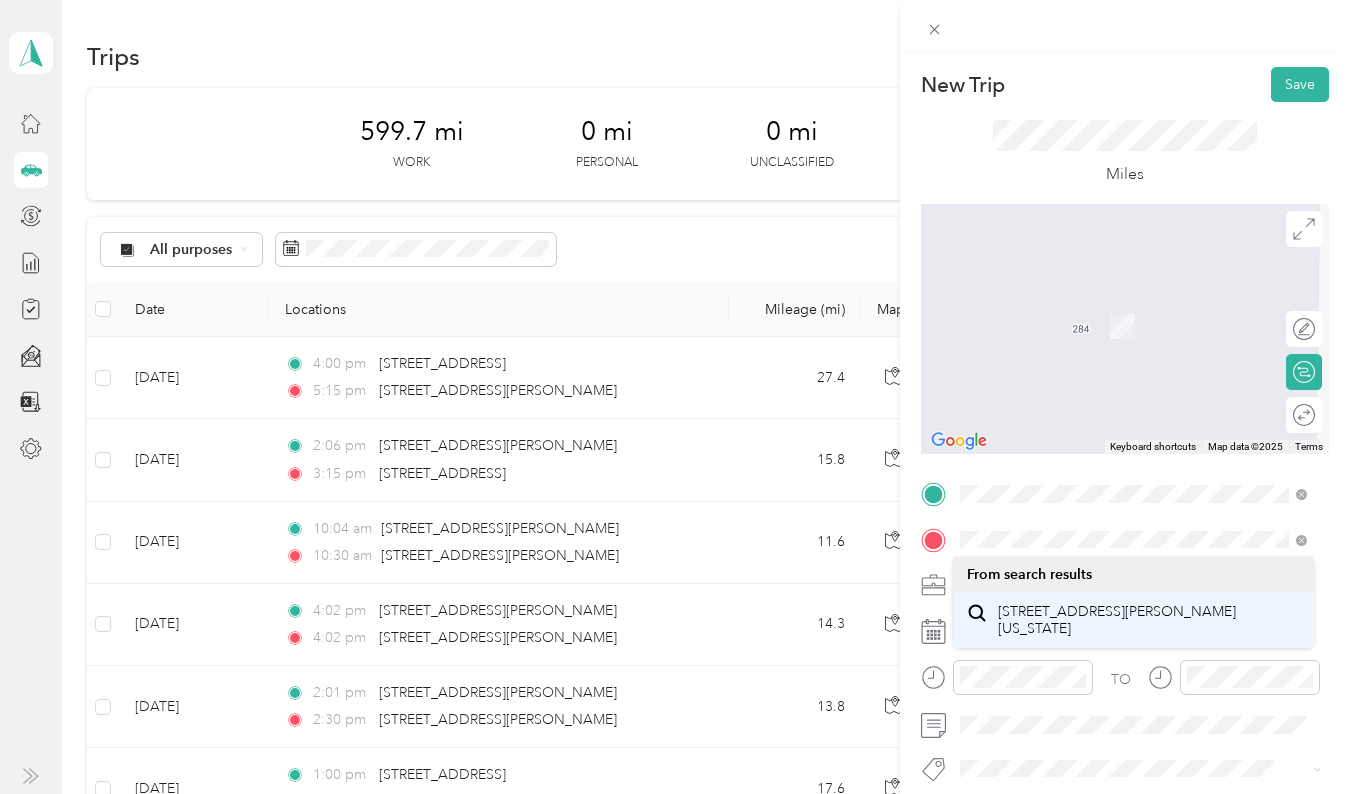 click on "[STREET_ADDRESS][PERSON_NAME][US_STATE]" at bounding box center [1149, 620] 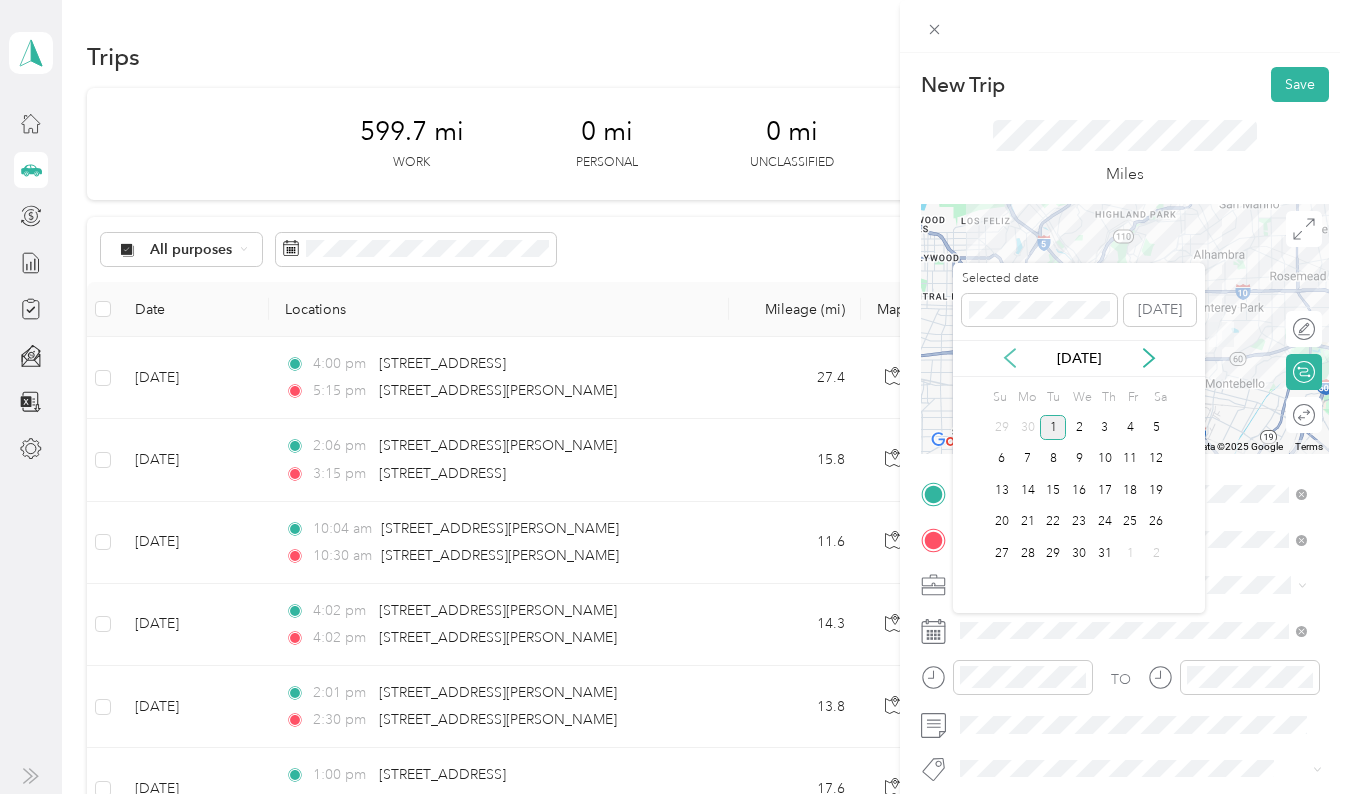 click 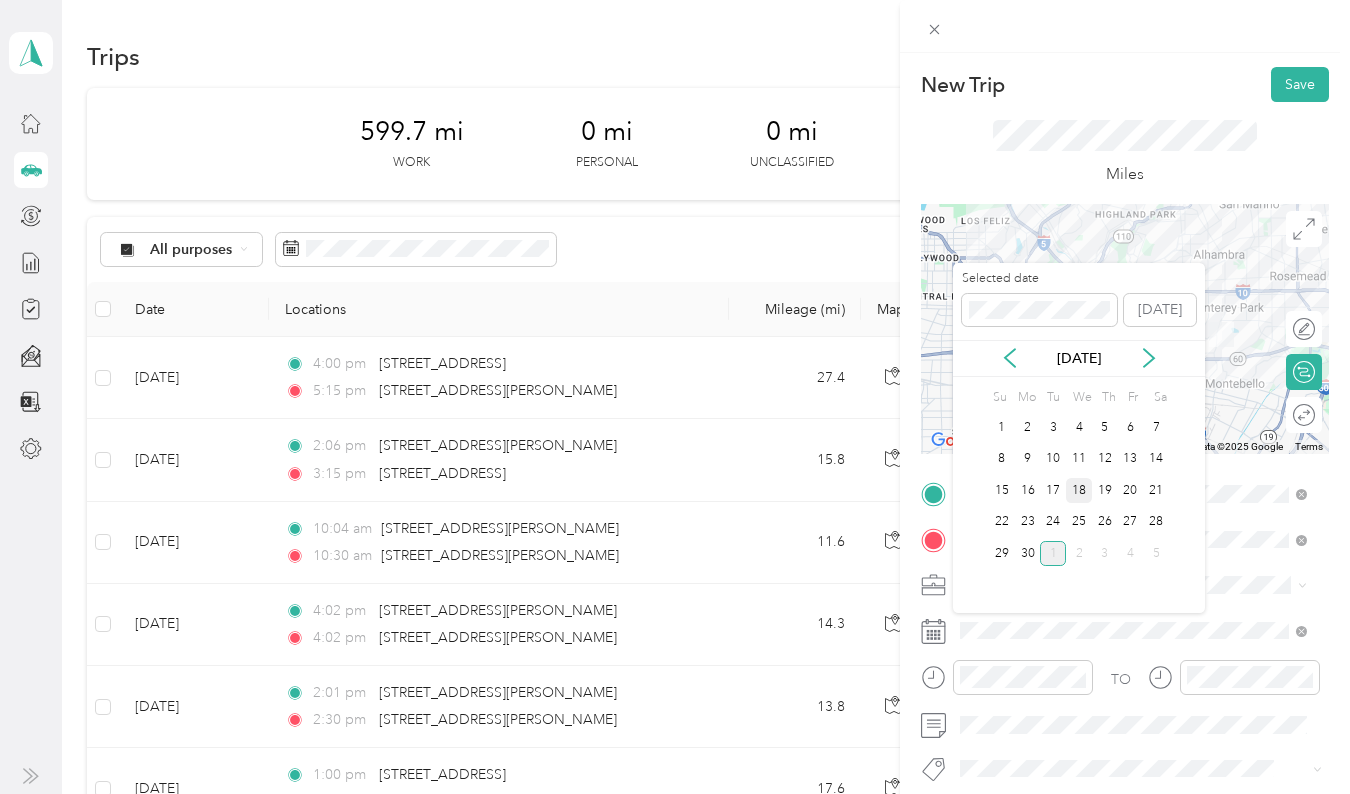 click on "18" at bounding box center [1079, 490] 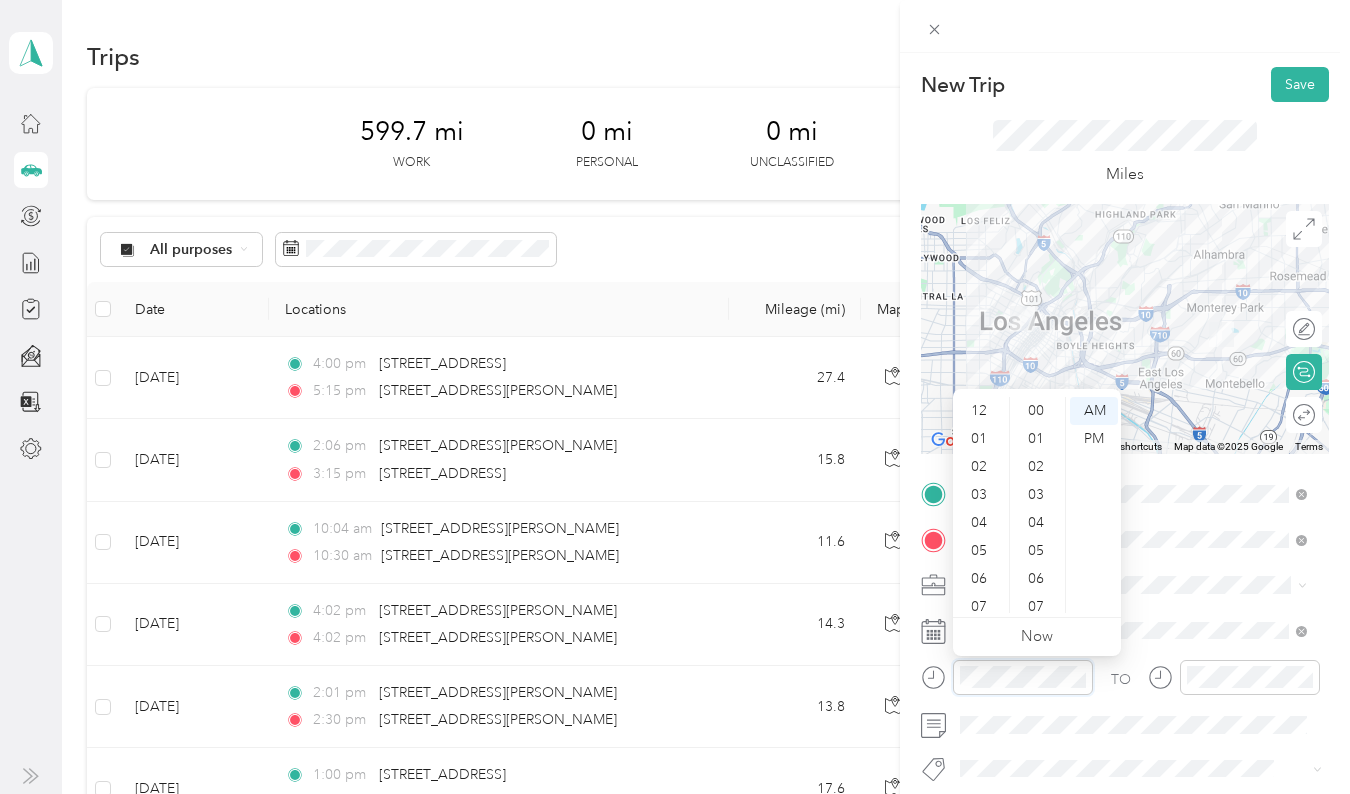 scroll, scrollTop: 120, scrollLeft: 0, axis: vertical 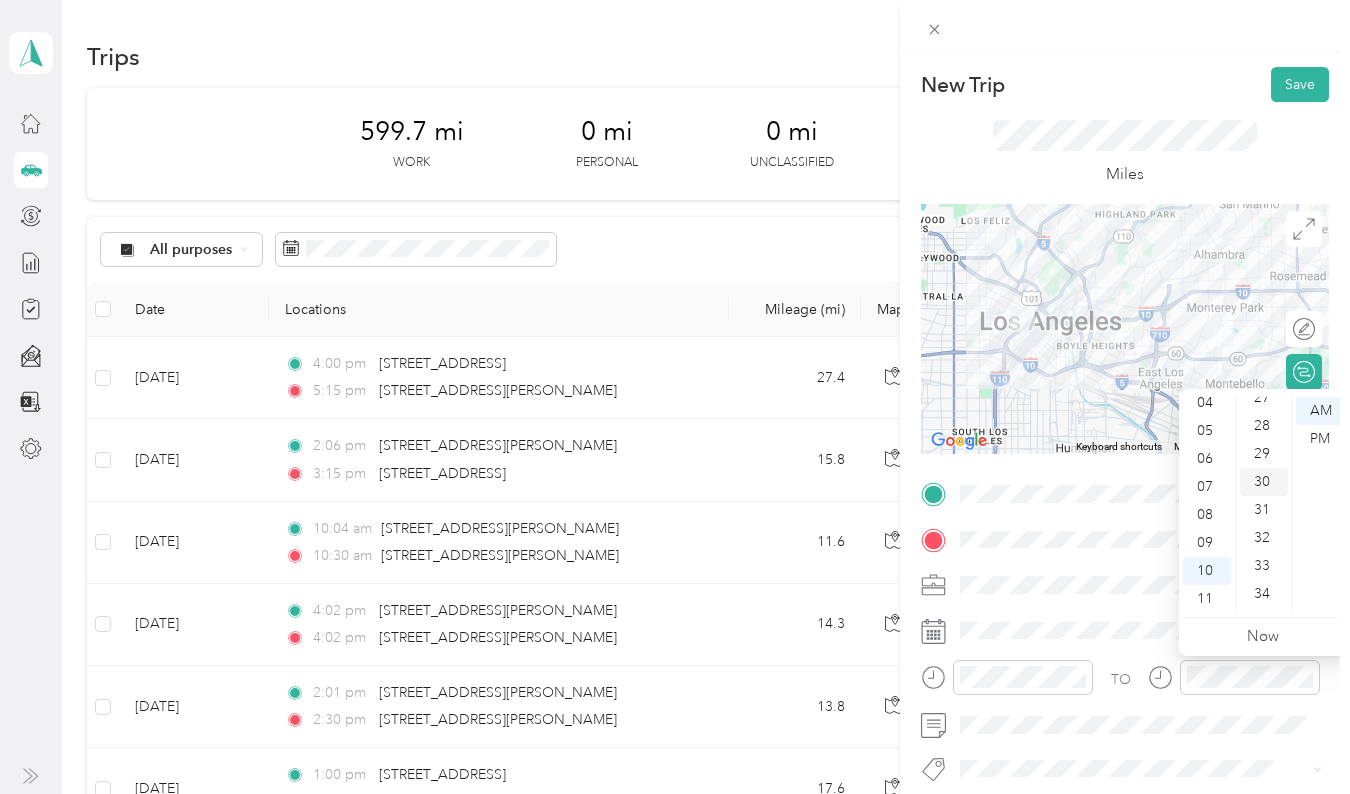click on "30" at bounding box center (1264, 482) 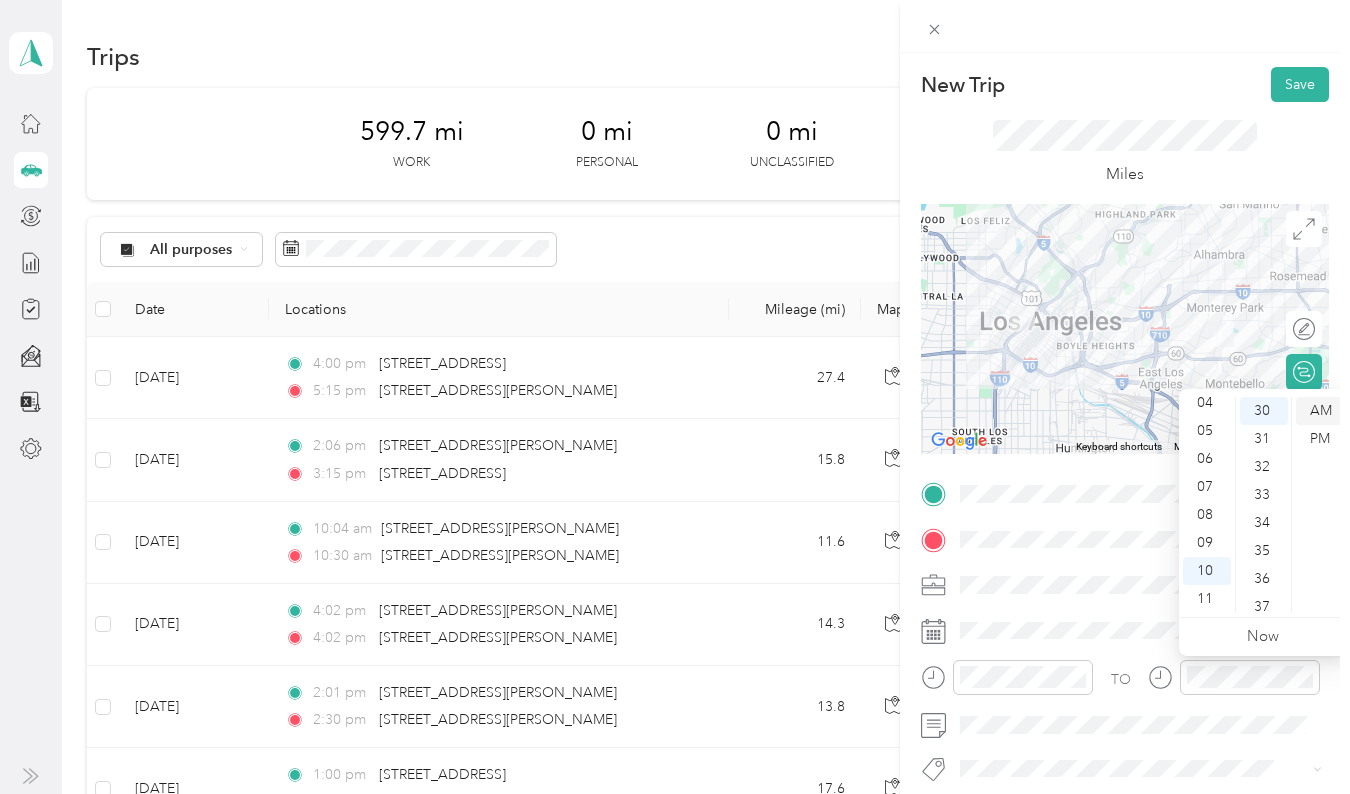 click on "AM" at bounding box center (1320, 411) 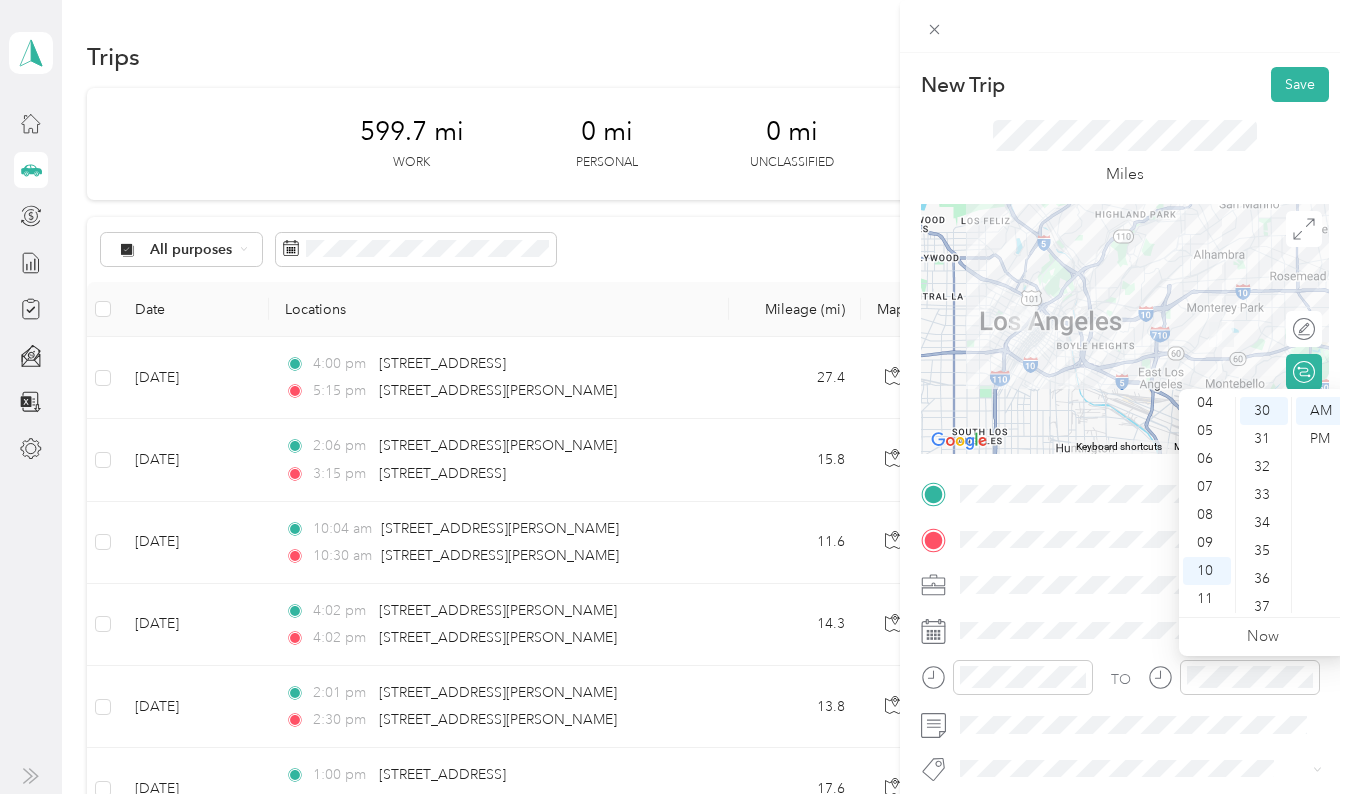 scroll, scrollTop: 255, scrollLeft: 0, axis: vertical 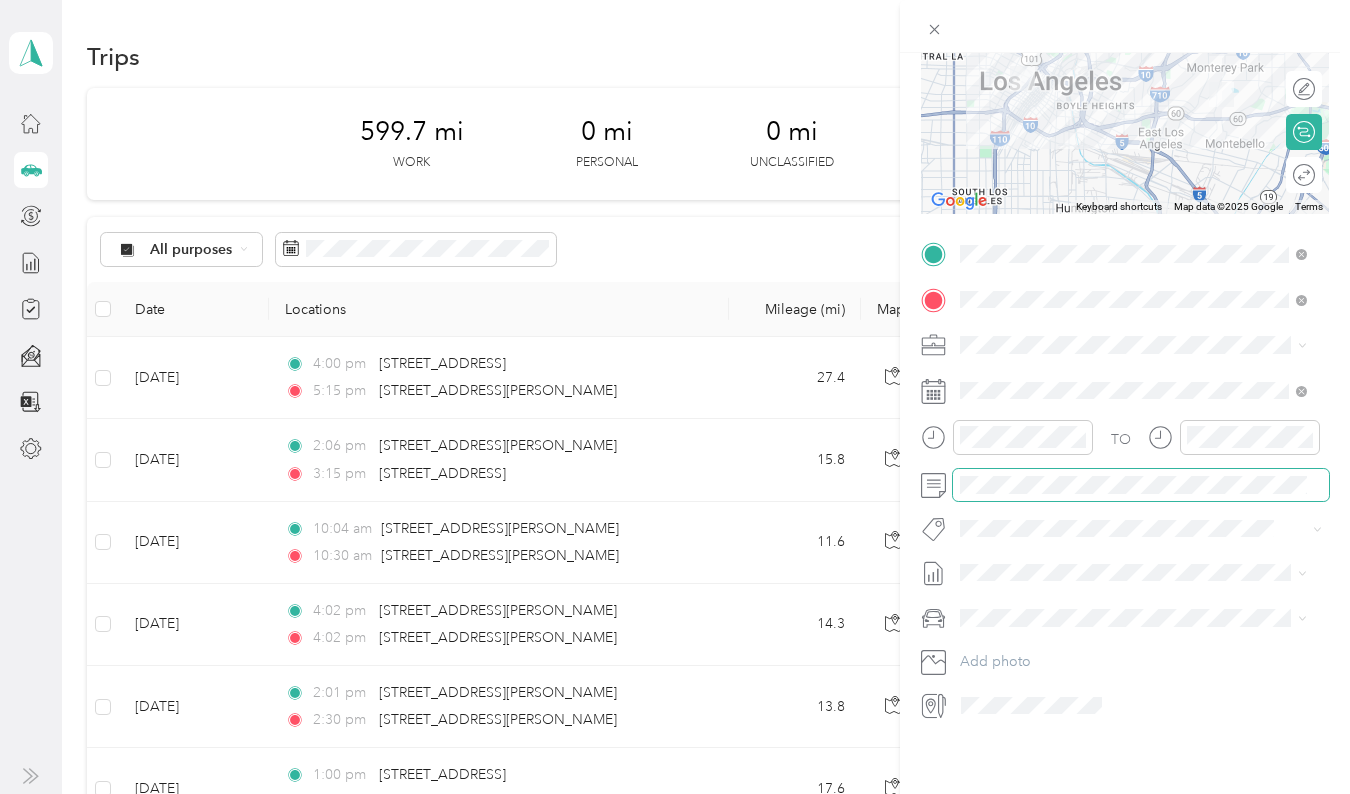 click on "New Trip Save This trip cannot be edited because it is either under review, approved, or paid. Contact your Team Manager to edit it. Miles To navigate the map with touch gestures double-tap and hold your finger on the map, then drag the map. ← Move left → Move right ↑ Move up ↓ Move down + Zoom in - Zoom out Home Jump left by 75% End Jump right by 75% Page Up Jump up by 75% Page Down Jump down by 75% To navigate, press the arrow keys. Keyboard shortcuts Map Data Map data ©2025 Google Map data ©2025 Google 5 km  Click to toggle between metric and imperial units Terms Report a map error Edit route Calculate route Round trip TO Add photo" at bounding box center [670, 794] 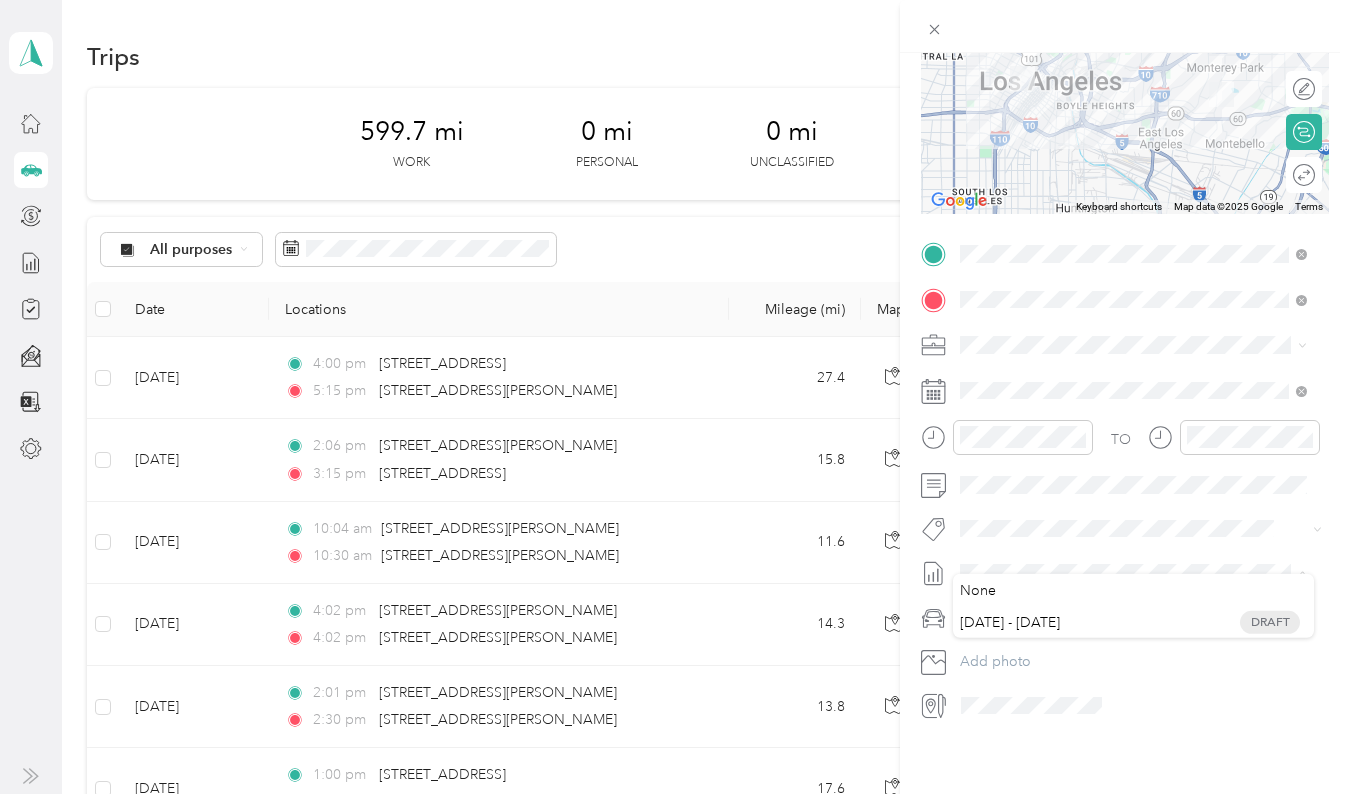 click on "New Trip Save This trip cannot be edited because it is either under review, approved, or paid. Contact your Team Manager to edit it. Miles To navigate the map with touch gestures double-tap and hold your finger on the map, then drag the map. ← Move left → Move right ↑ Move up ↓ Move down + Zoom in - Zoom out Home Jump left by 75% End Jump right by 75% Page Up Jump up by 75% Page Down Jump down by 75% To navigate, press the arrow keys. Keyboard shortcuts Map Data Map data ©2025 Google Map data ©2025 Google 5 km  Click to toggle between metric and imperial units Terms Report a map error Edit route Calculate route Round trip TO Add photo None [DATE] - [DATE] Draft" at bounding box center [670, 794] 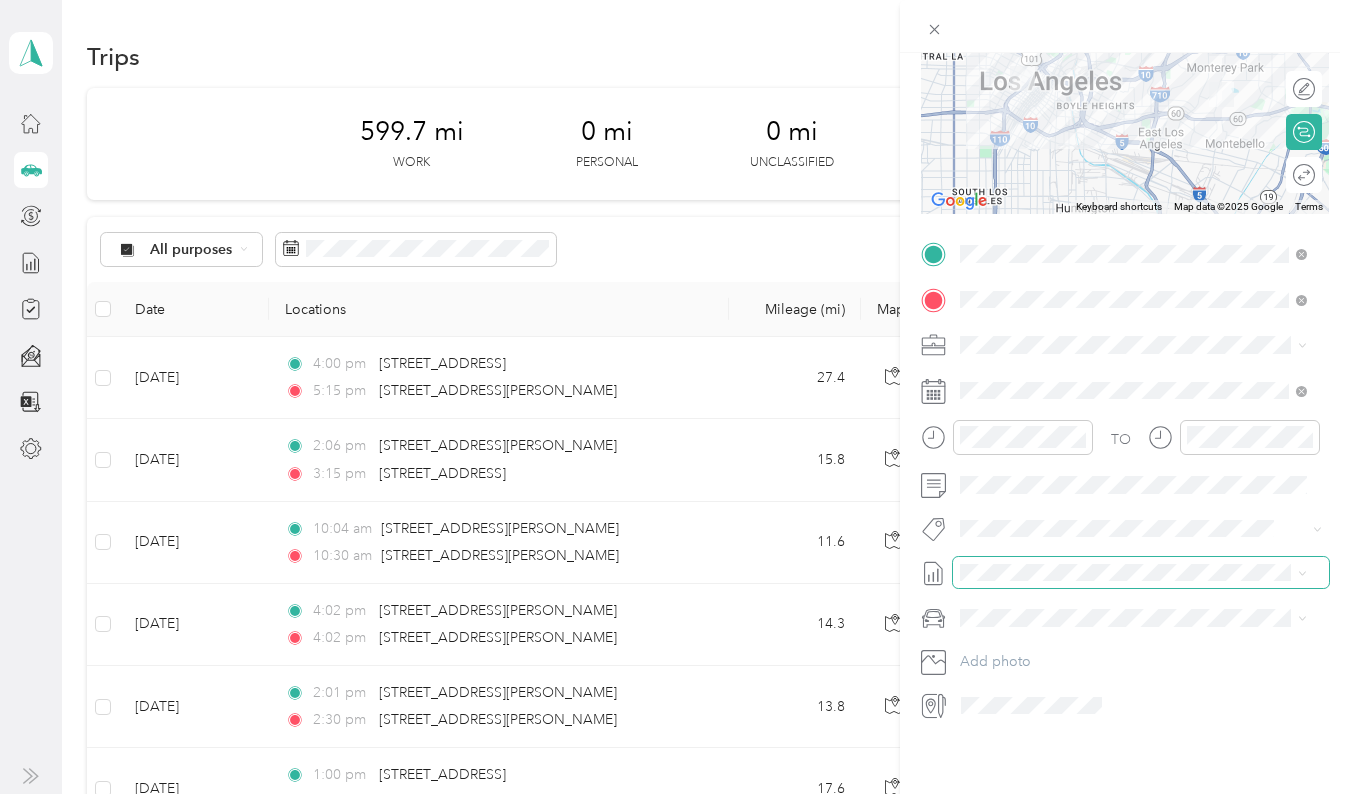 click at bounding box center (1141, 573) 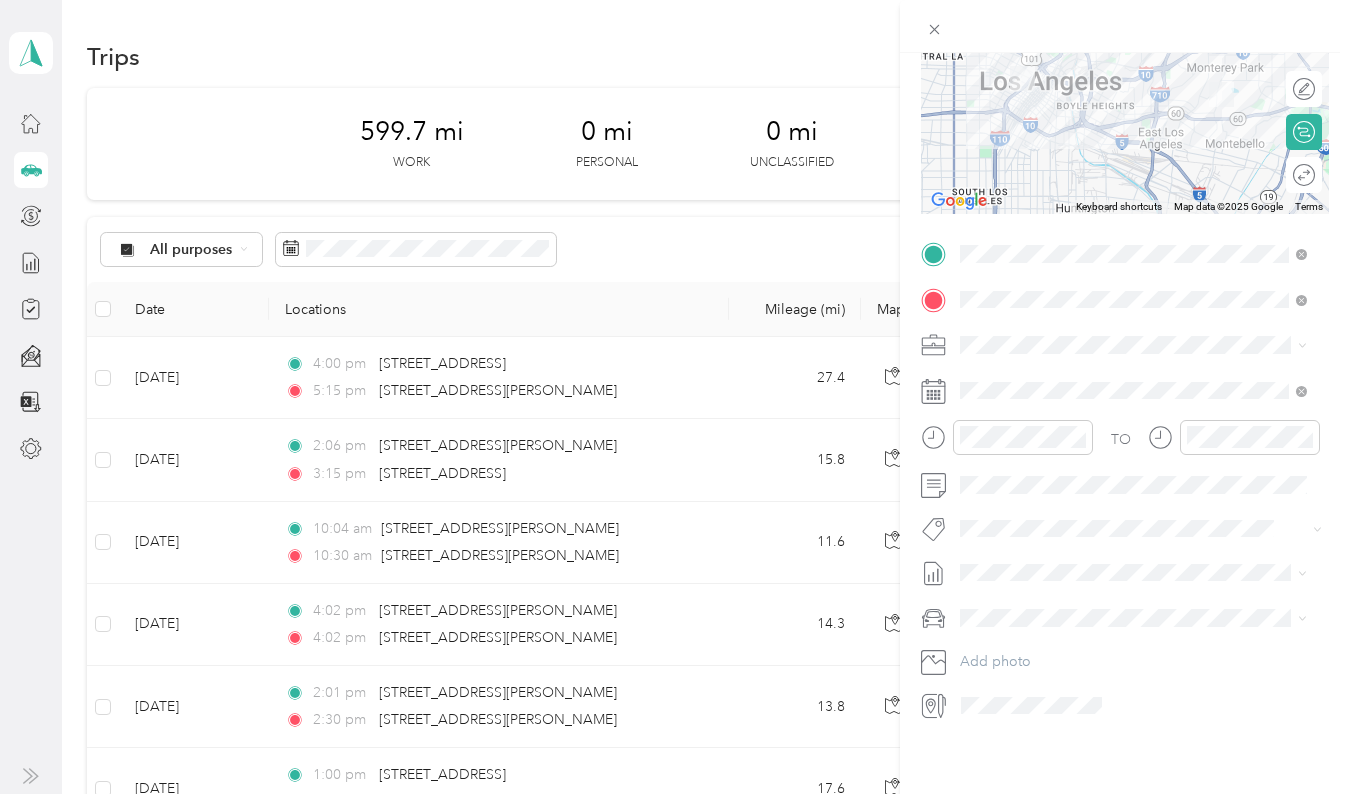 click on "[DATE] - [DATE]" at bounding box center [1010, 615] 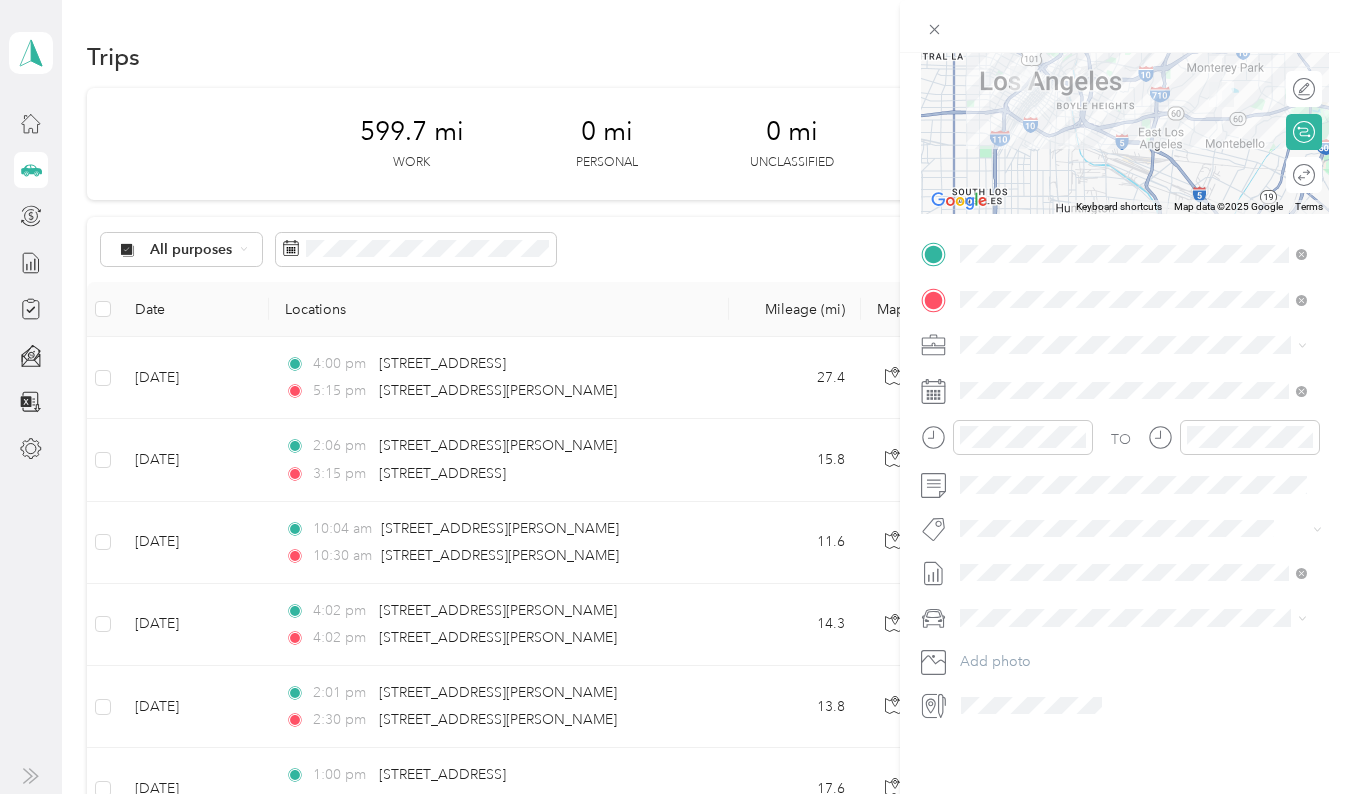 click on "Mercedes-Benz GLK Class" at bounding box center [1133, 626] 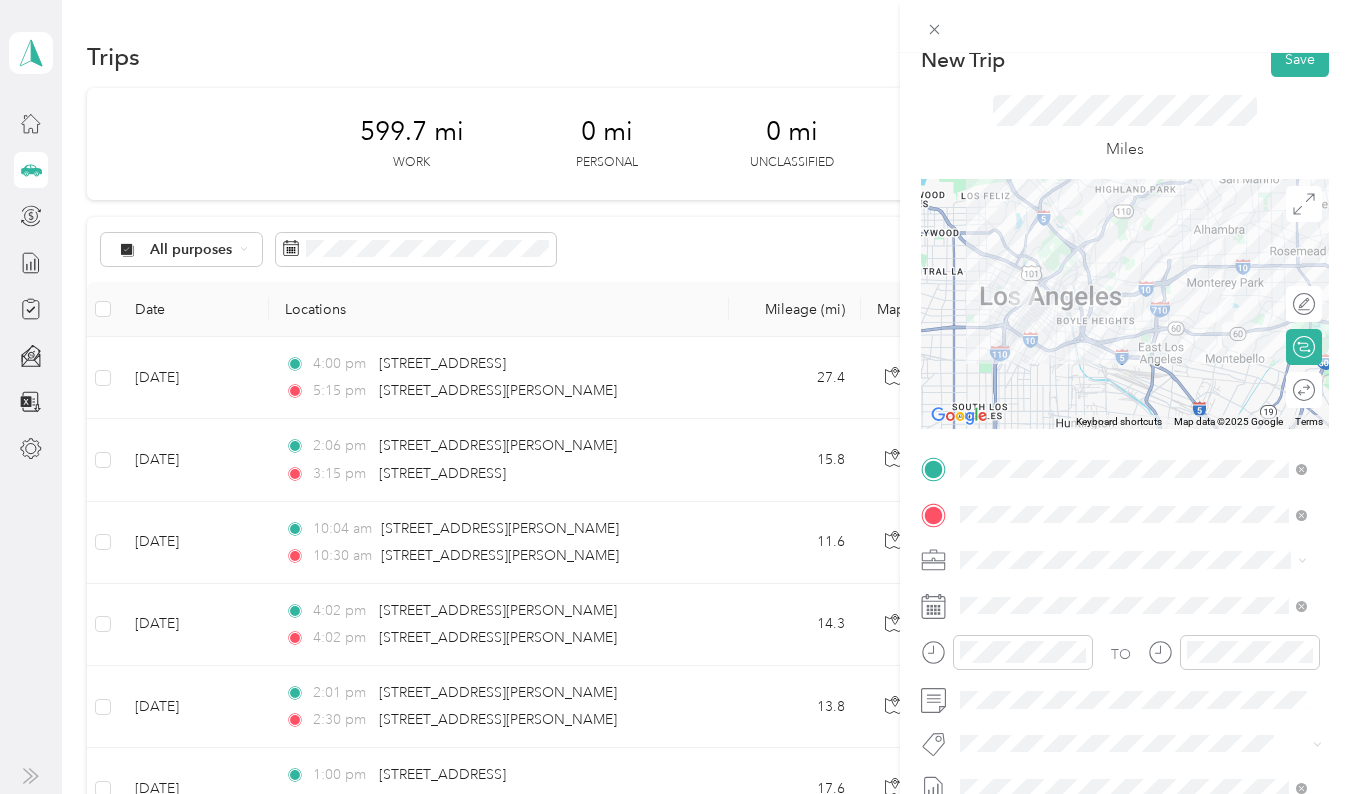 scroll, scrollTop: 24, scrollLeft: 0, axis: vertical 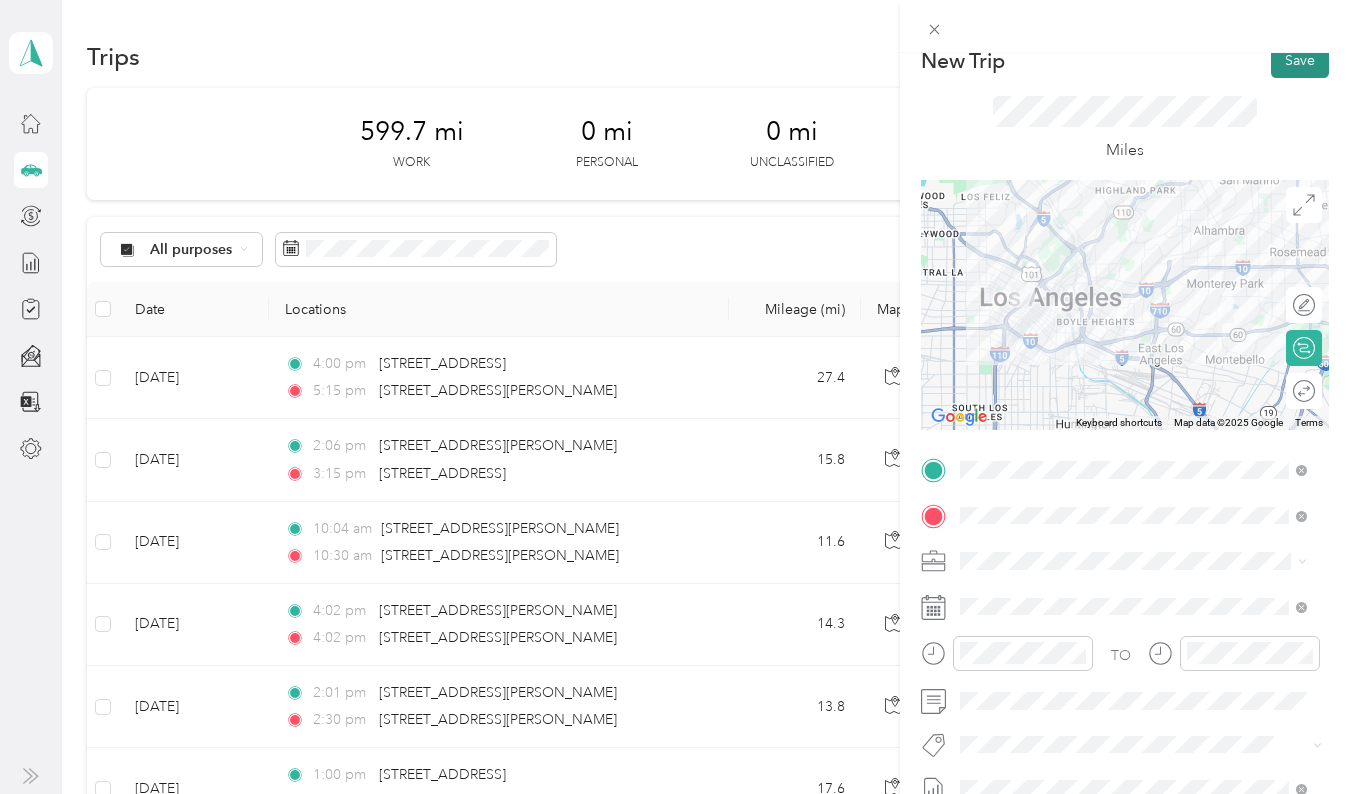 click on "Save" at bounding box center [1300, 60] 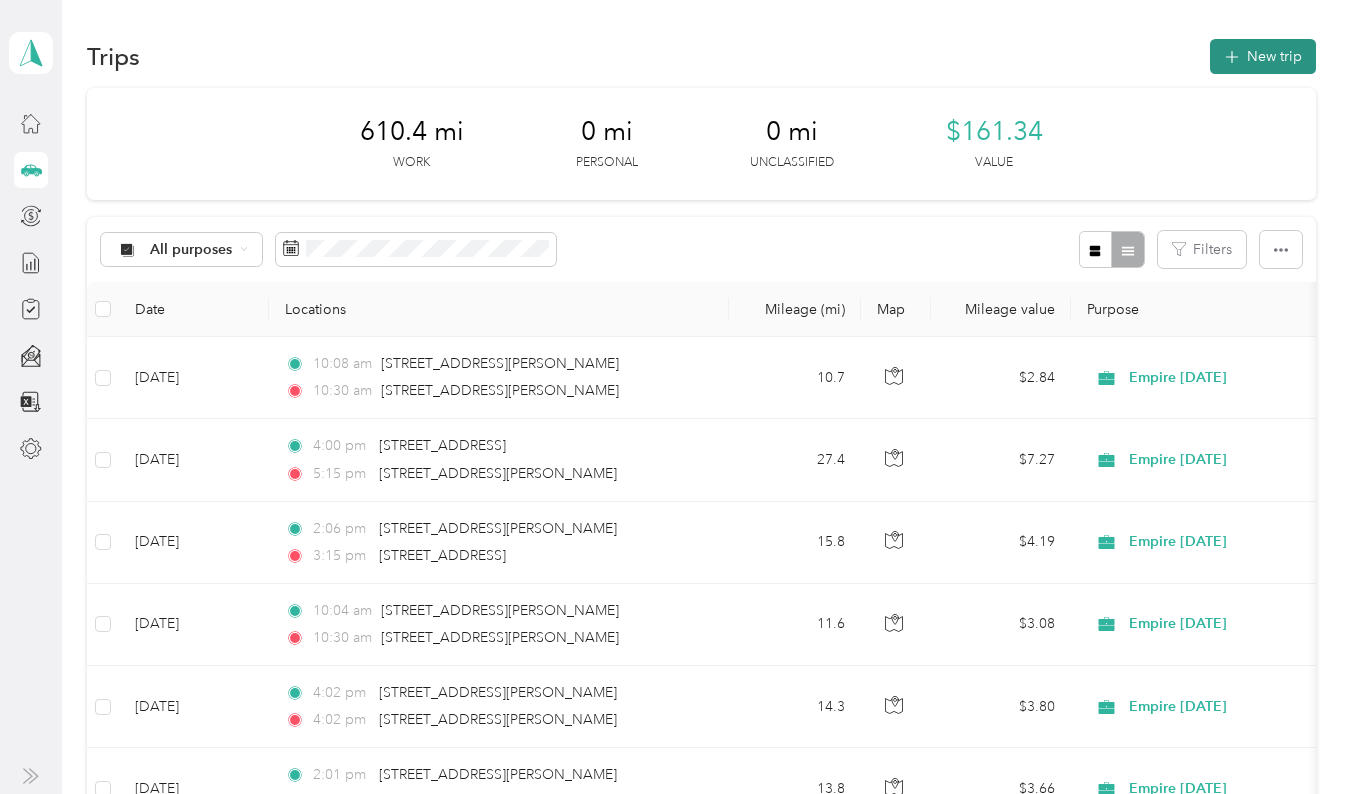 click on "New trip" at bounding box center (1263, 56) 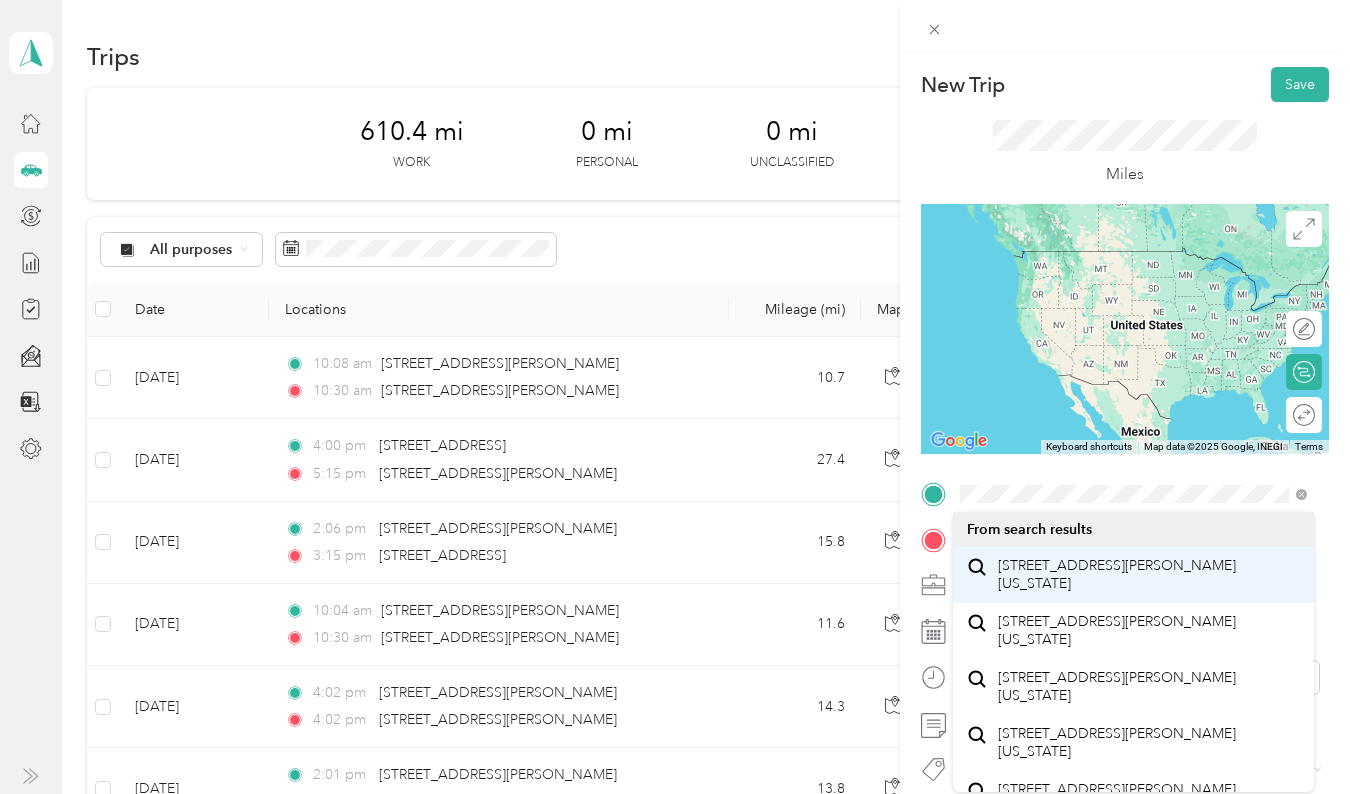 click on "[STREET_ADDRESS][PERSON_NAME][US_STATE]" at bounding box center (1149, 574) 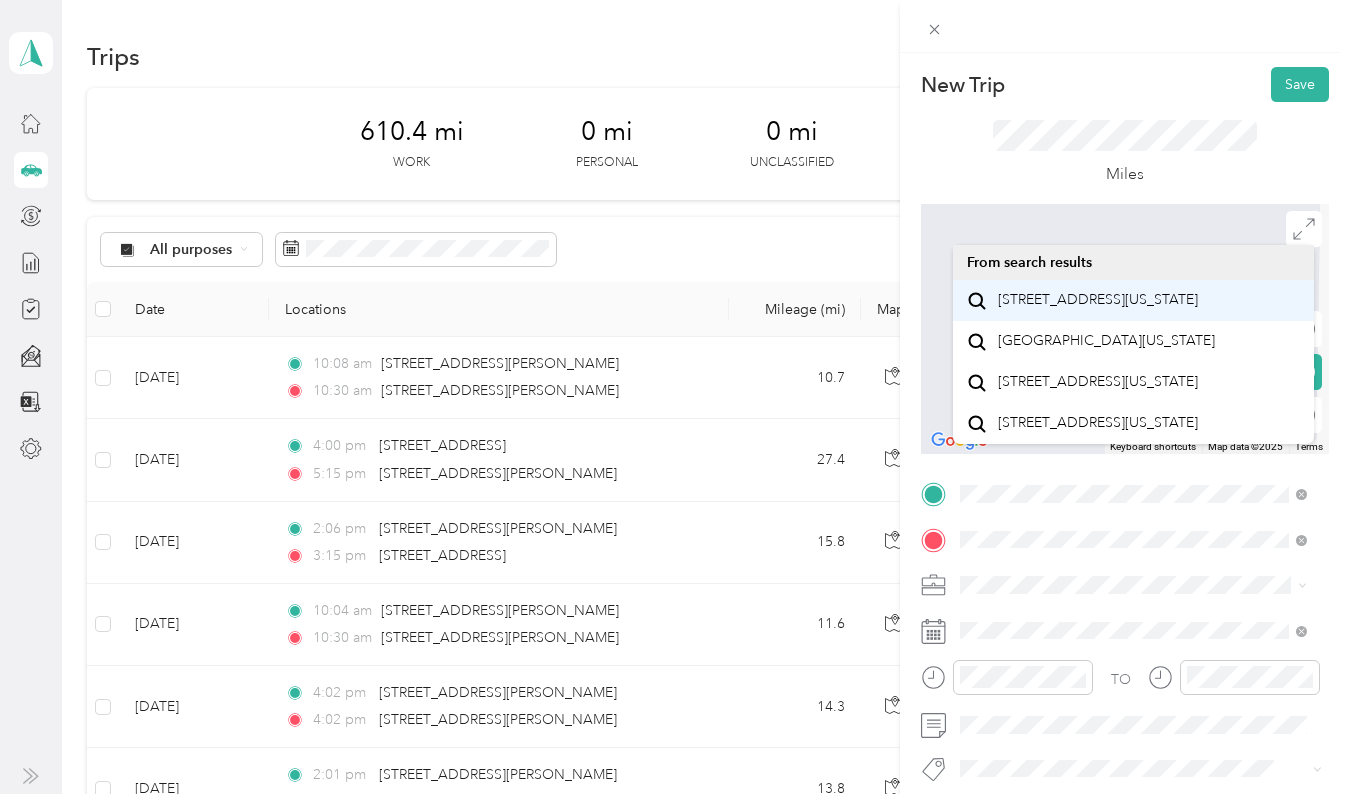 click on "[STREET_ADDRESS][US_STATE]" at bounding box center (1098, 300) 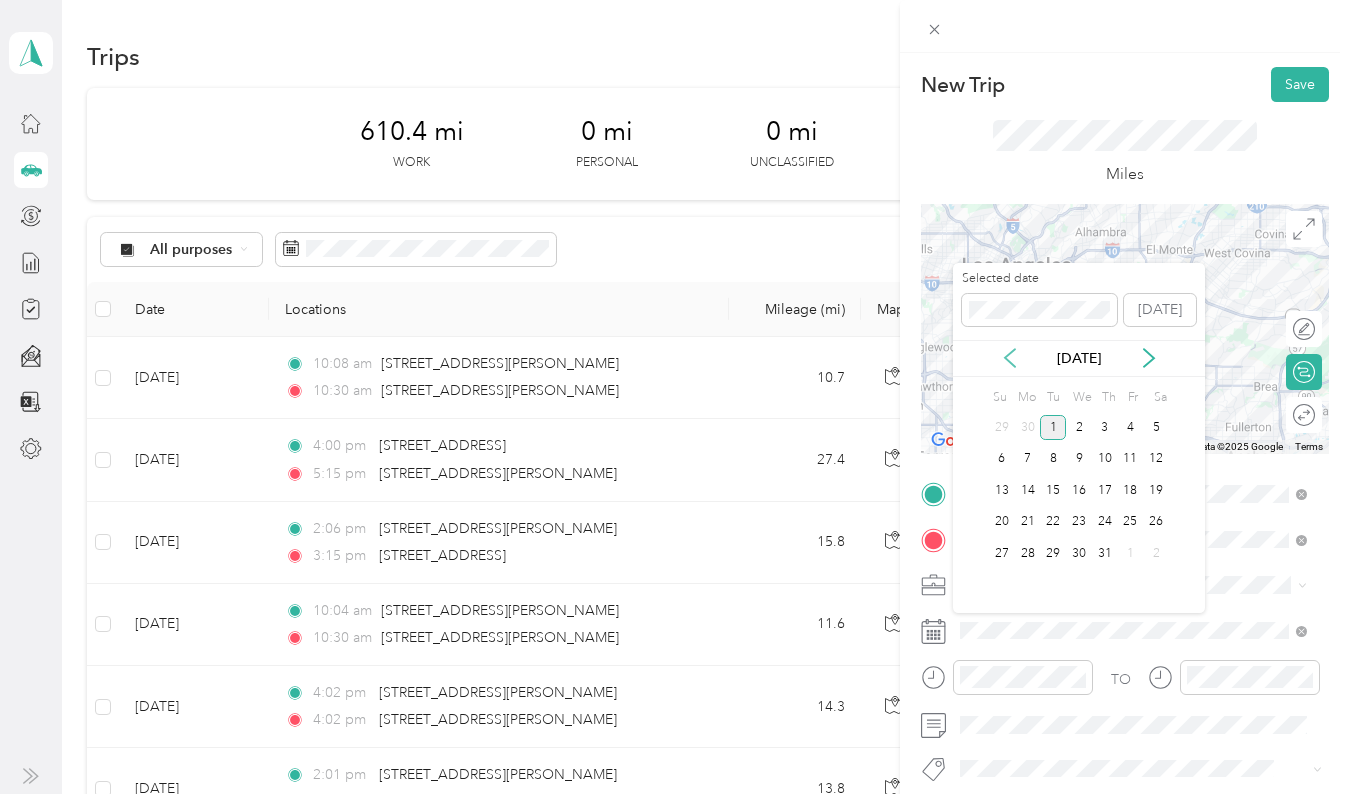 click 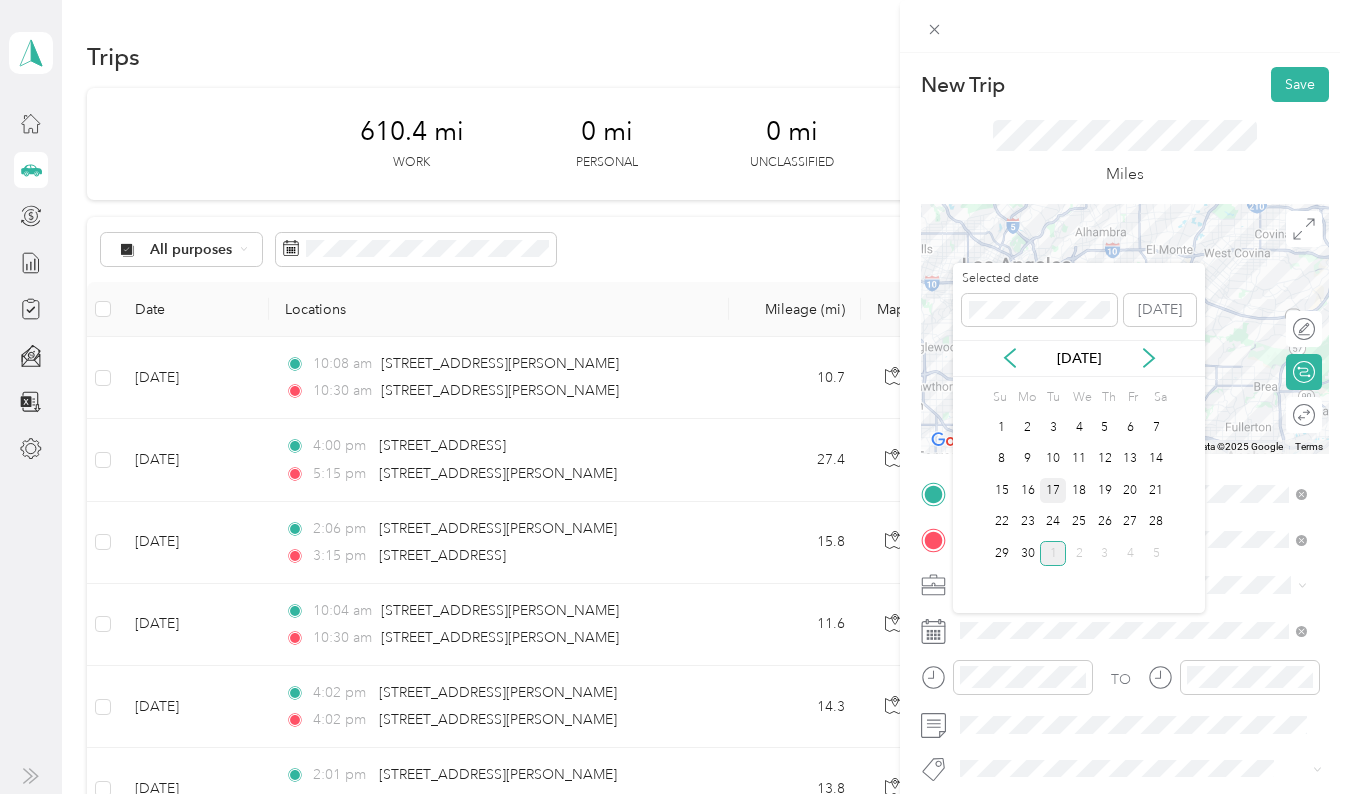 click on "17" at bounding box center [1053, 490] 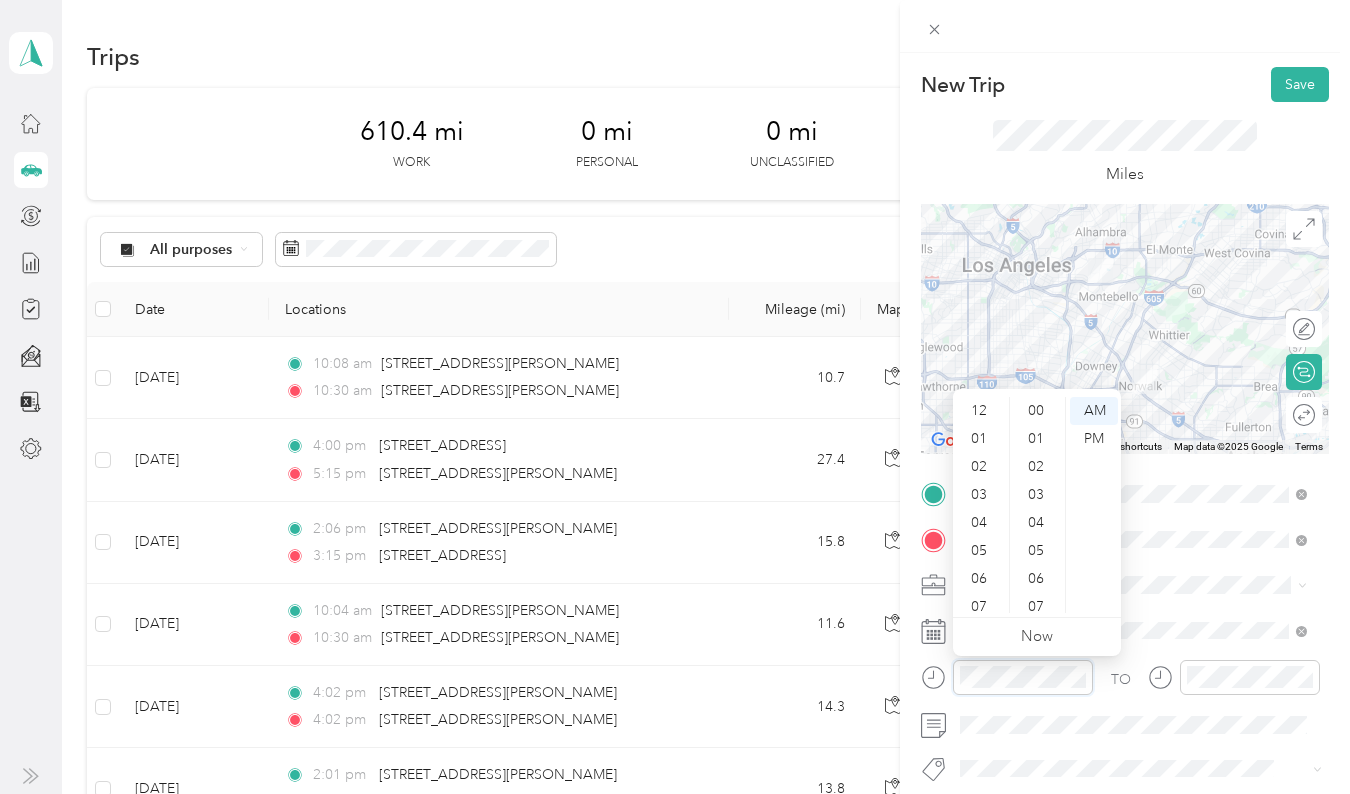 scroll, scrollTop: 280, scrollLeft: 0, axis: vertical 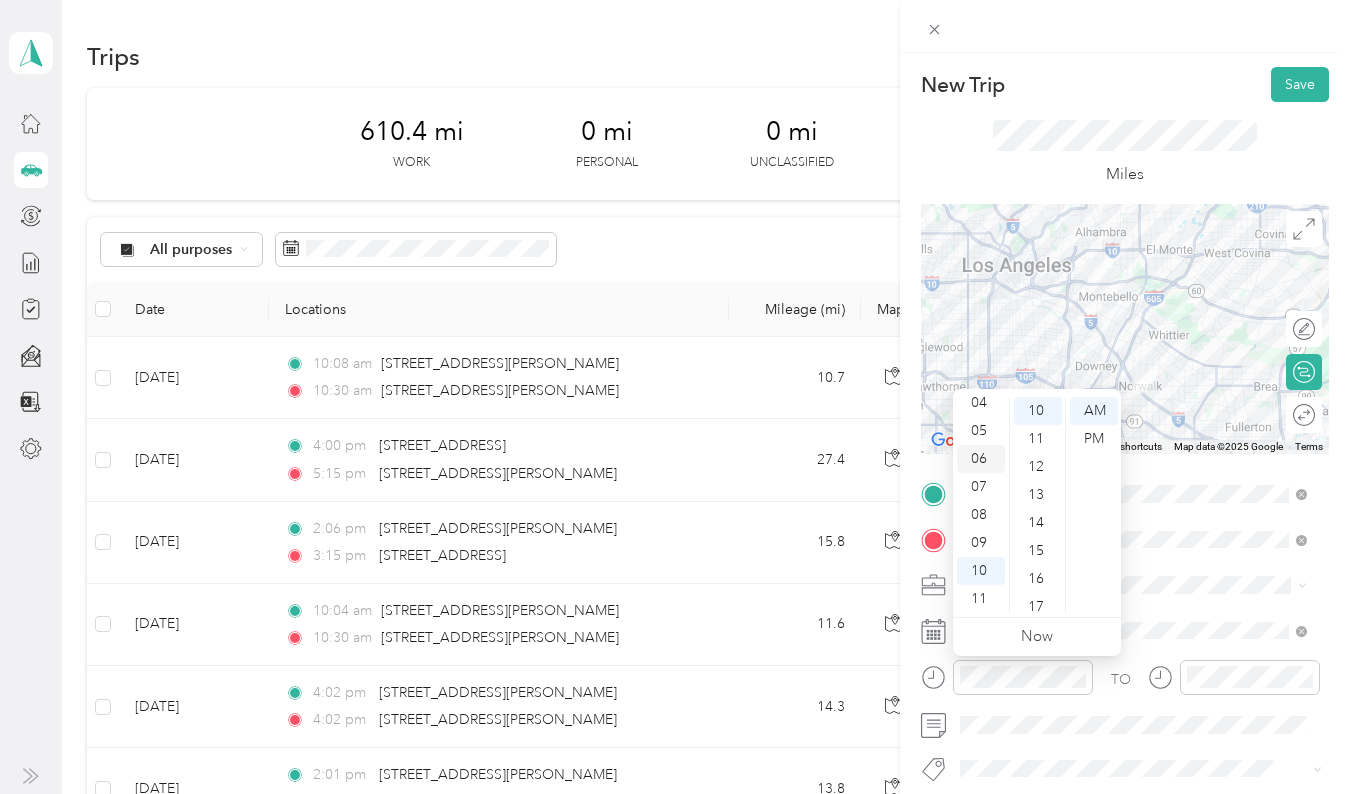 click on "06" at bounding box center [981, 459] 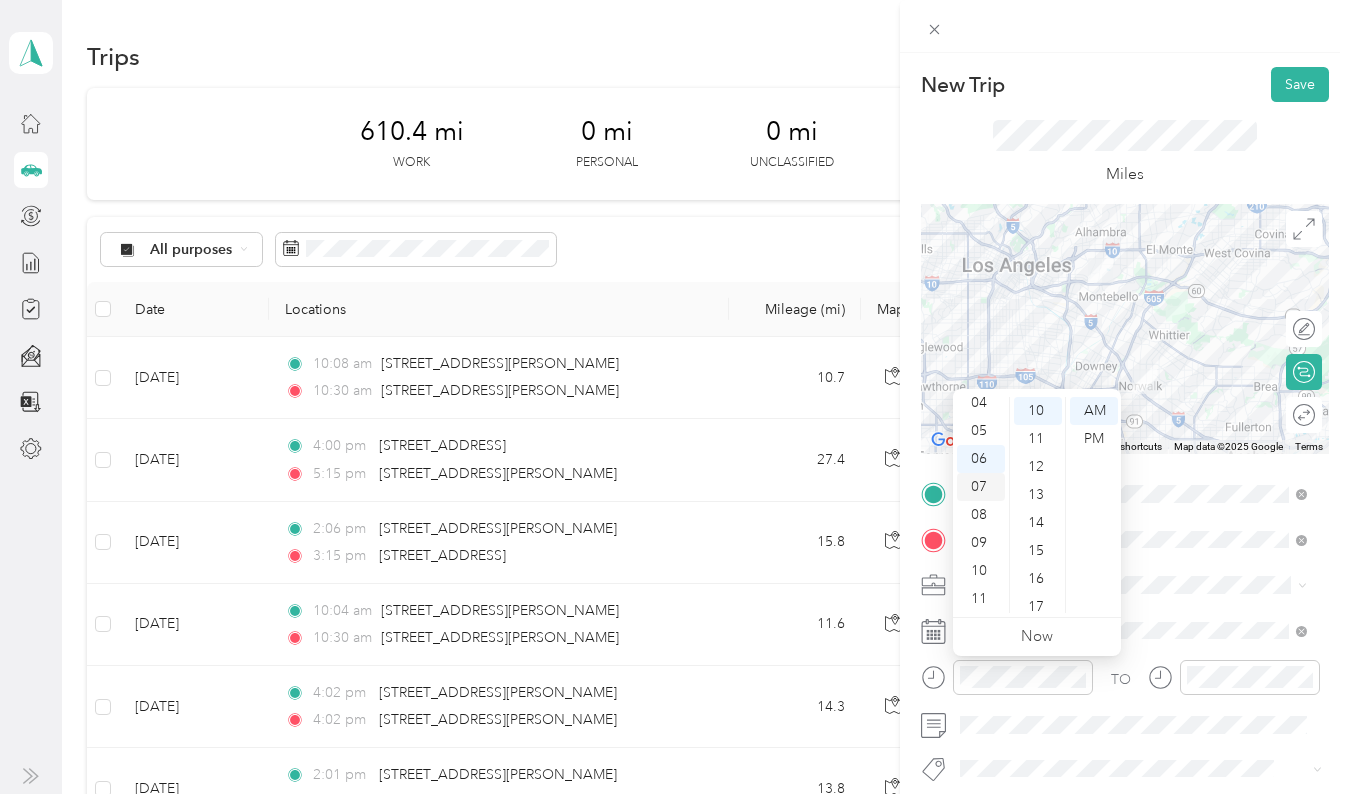 click on "07" at bounding box center (981, 487) 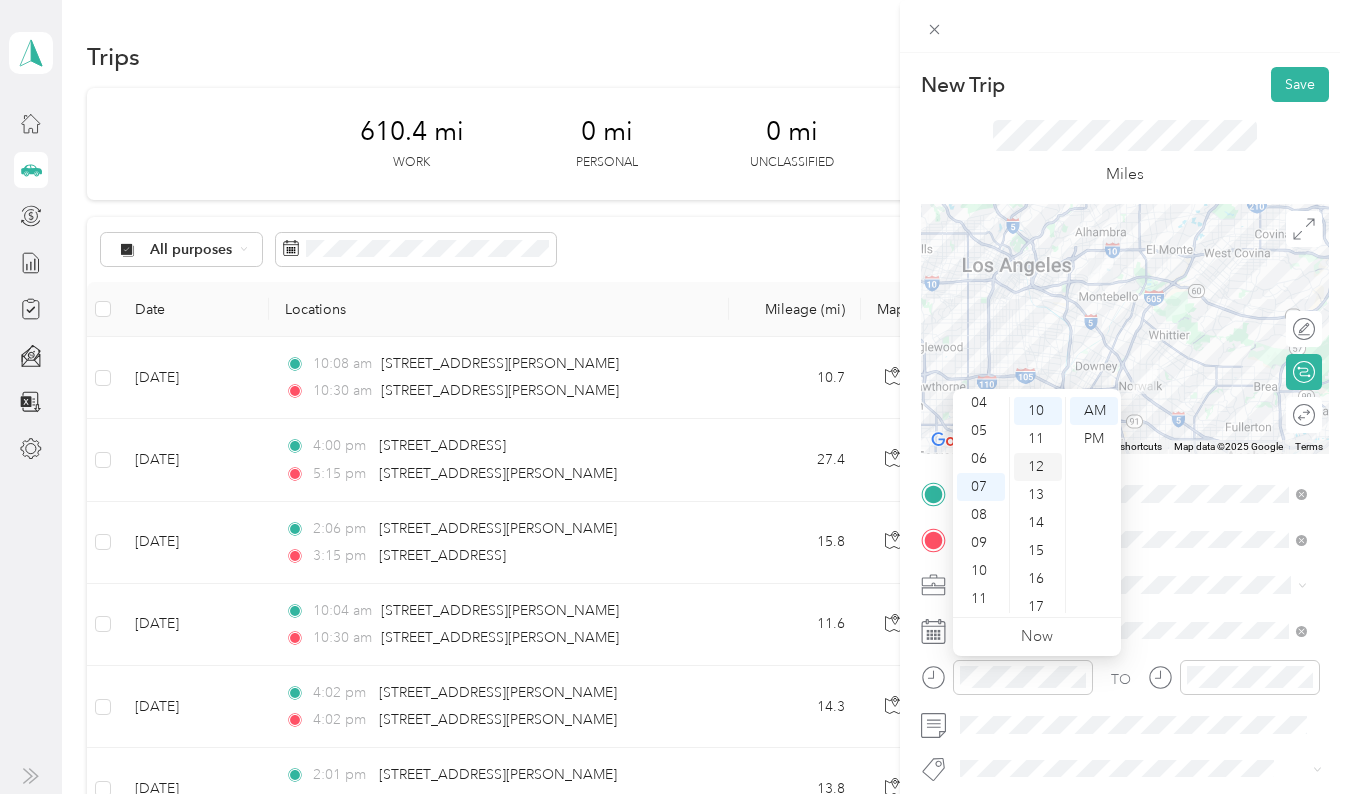 scroll, scrollTop: 0, scrollLeft: 0, axis: both 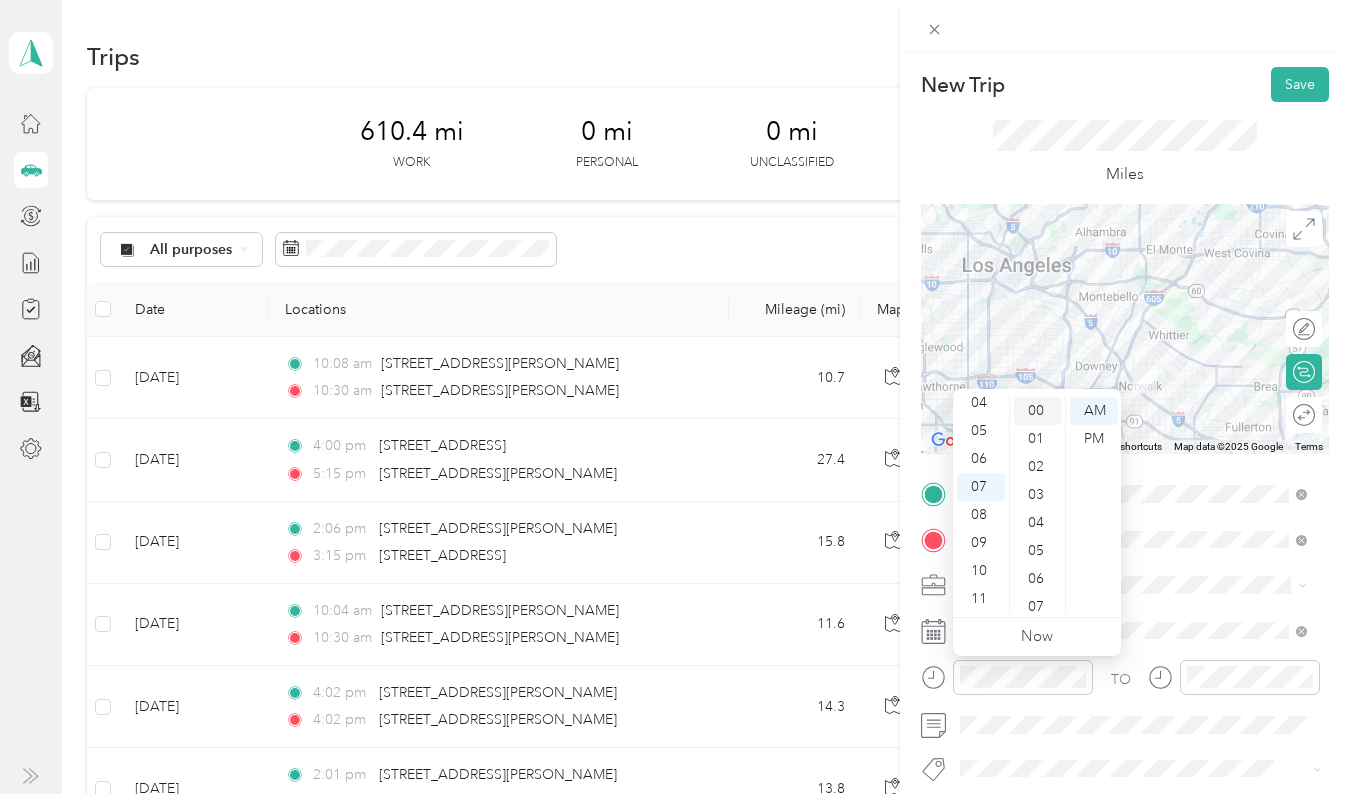 click on "00" at bounding box center [1038, 411] 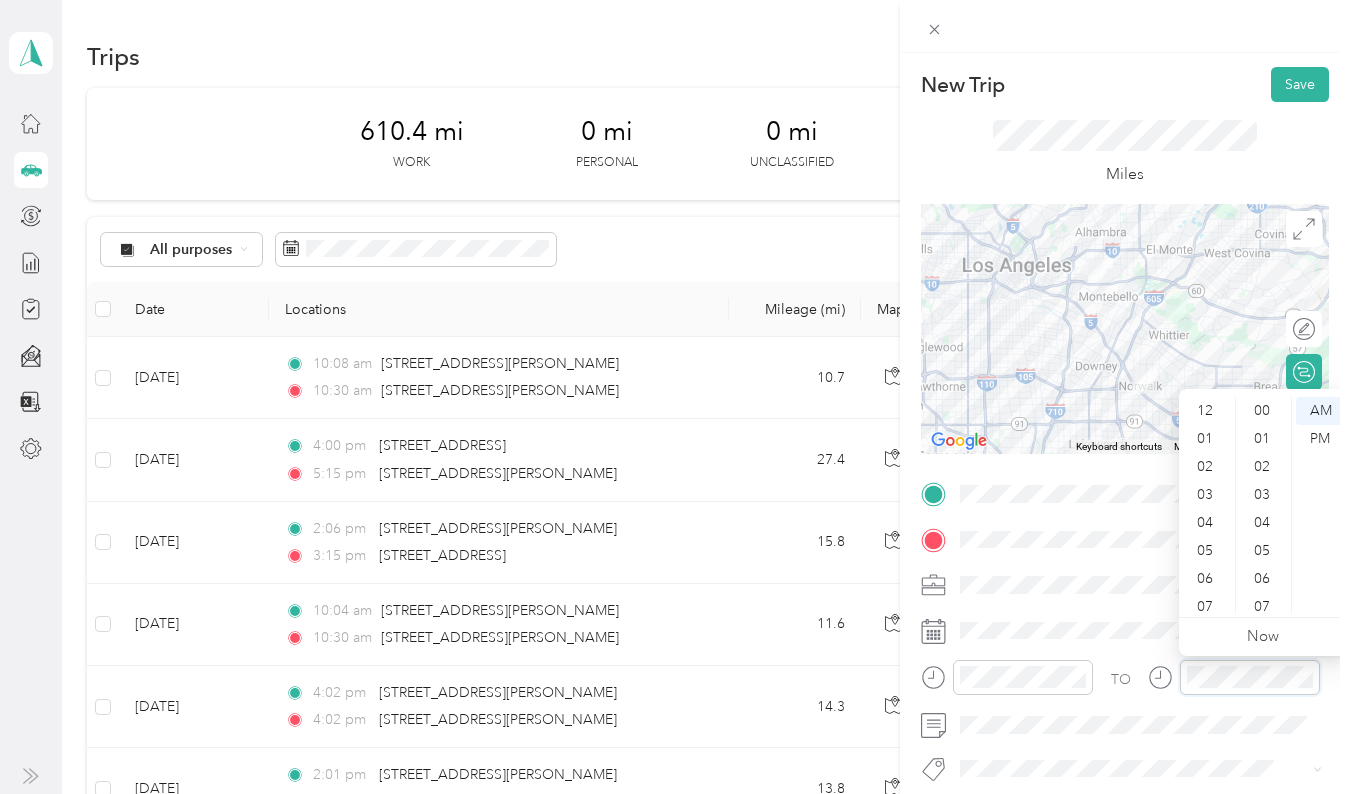 scroll, scrollTop: 280, scrollLeft: 0, axis: vertical 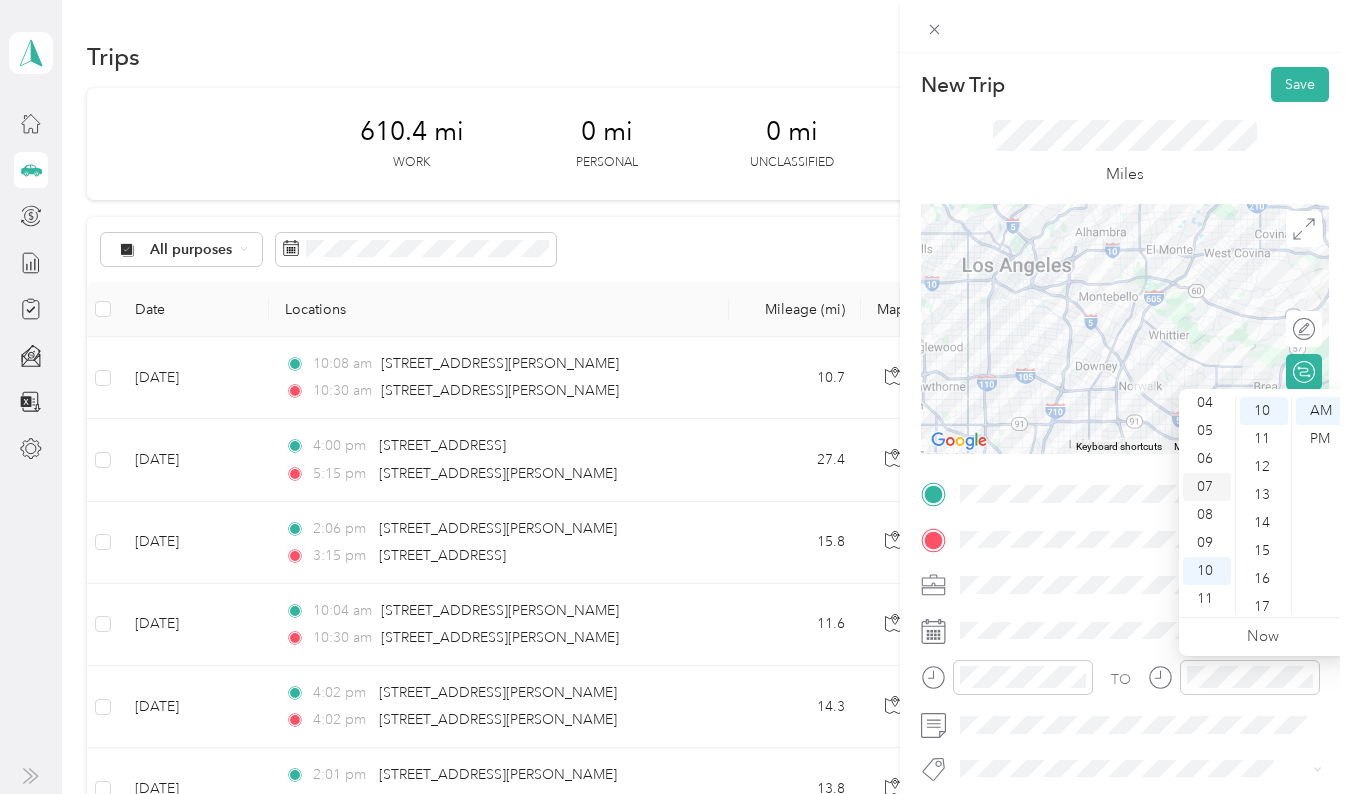 click on "07" at bounding box center [1207, 487] 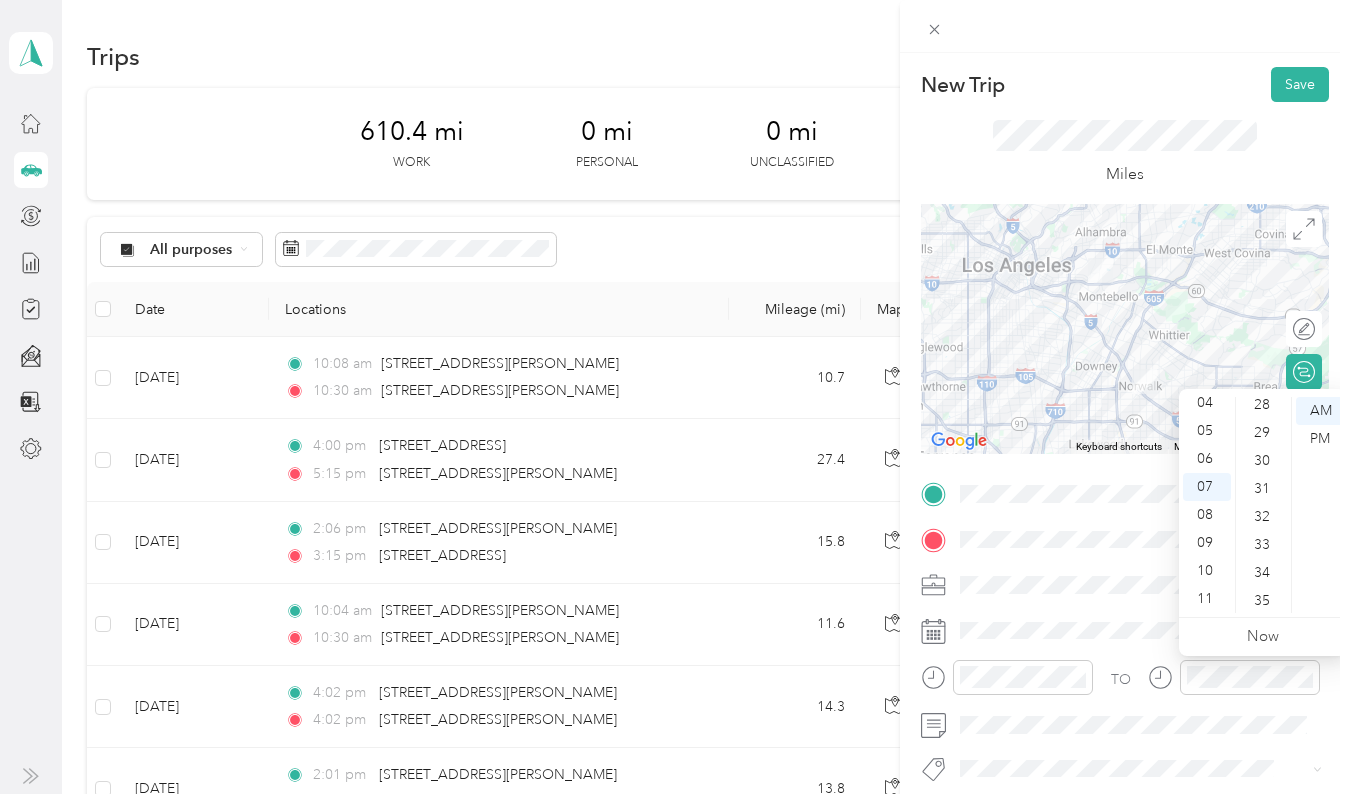 scroll, scrollTop: 791, scrollLeft: 0, axis: vertical 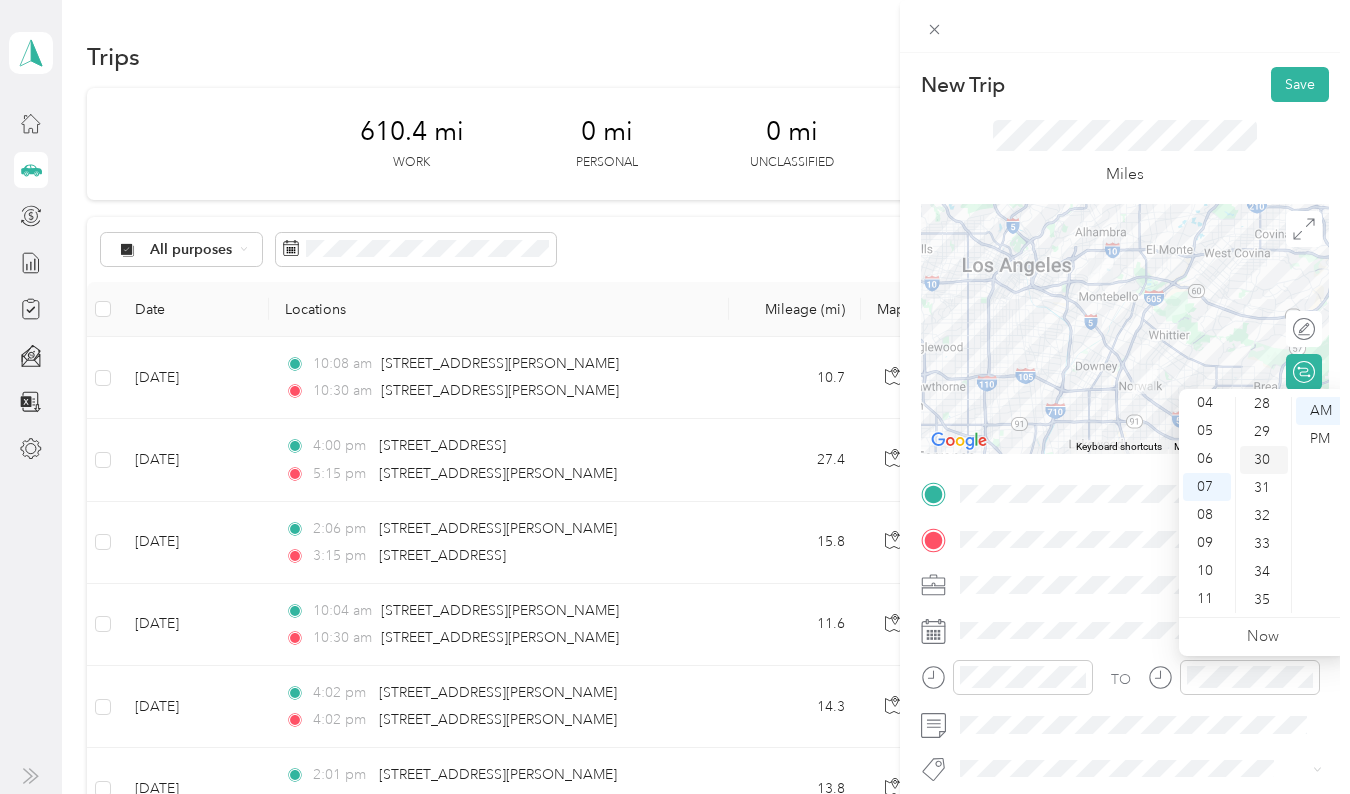 click on "30" at bounding box center (1264, 460) 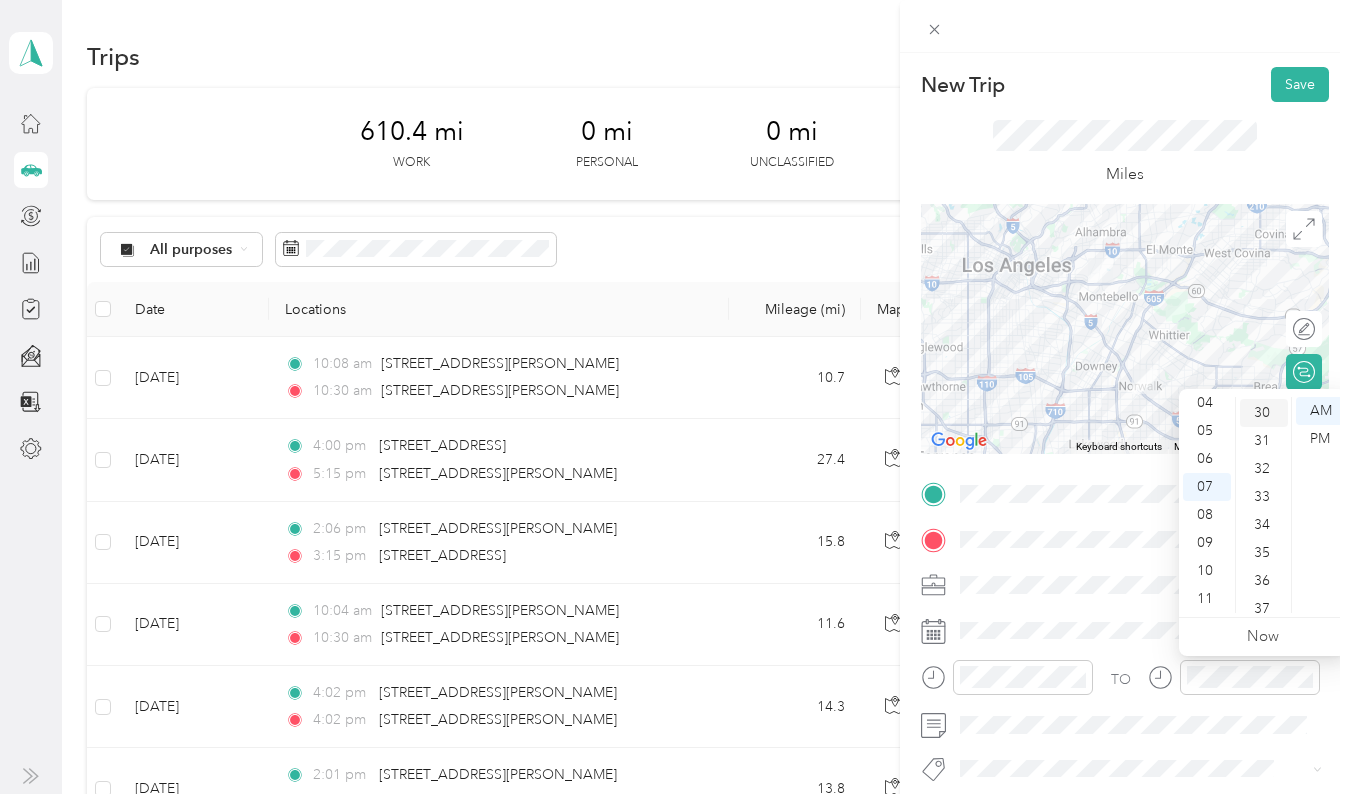 scroll, scrollTop: 840, scrollLeft: 0, axis: vertical 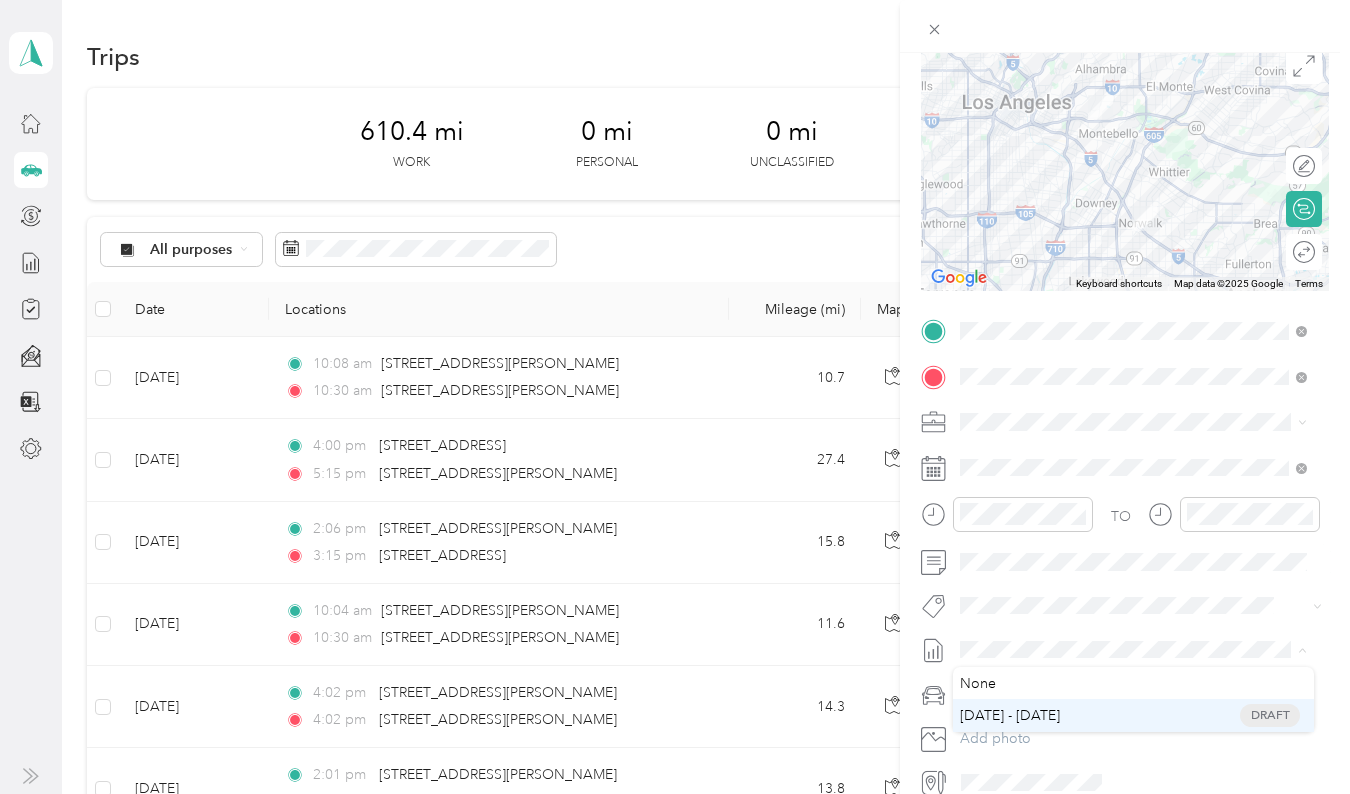 click on "[DATE] - [DATE] Draft" at bounding box center [1133, 715] 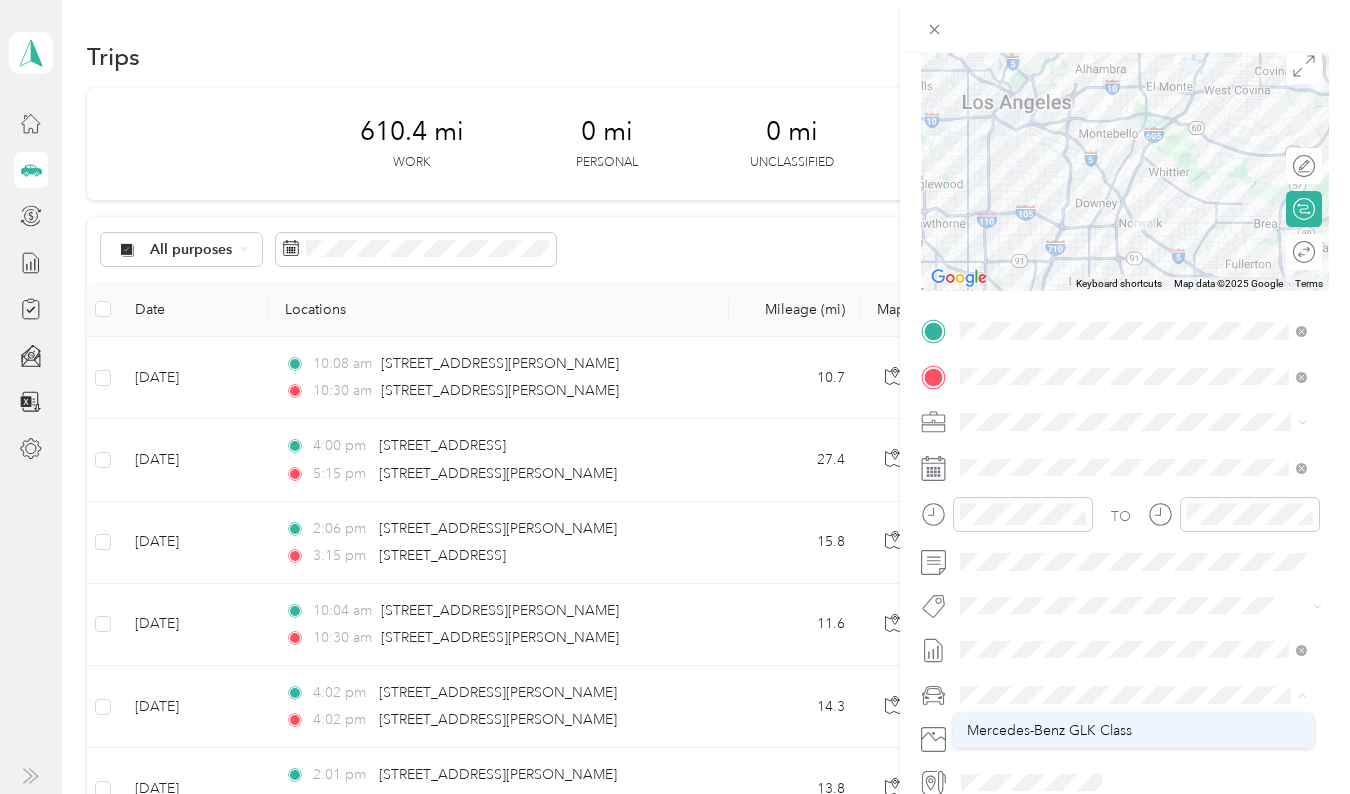 click on "Mercedes-Benz GLK Class" at bounding box center [1049, 730] 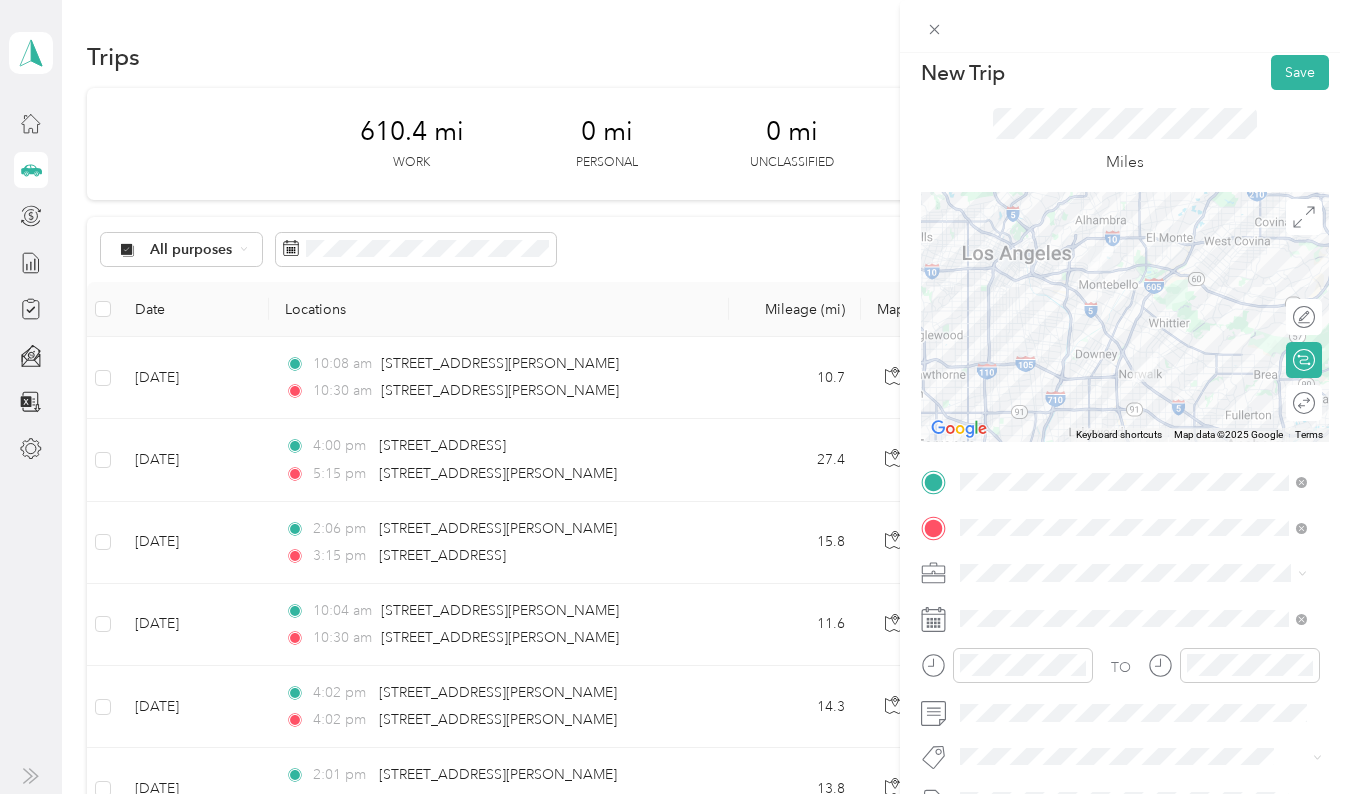 scroll, scrollTop: 0, scrollLeft: 0, axis: both 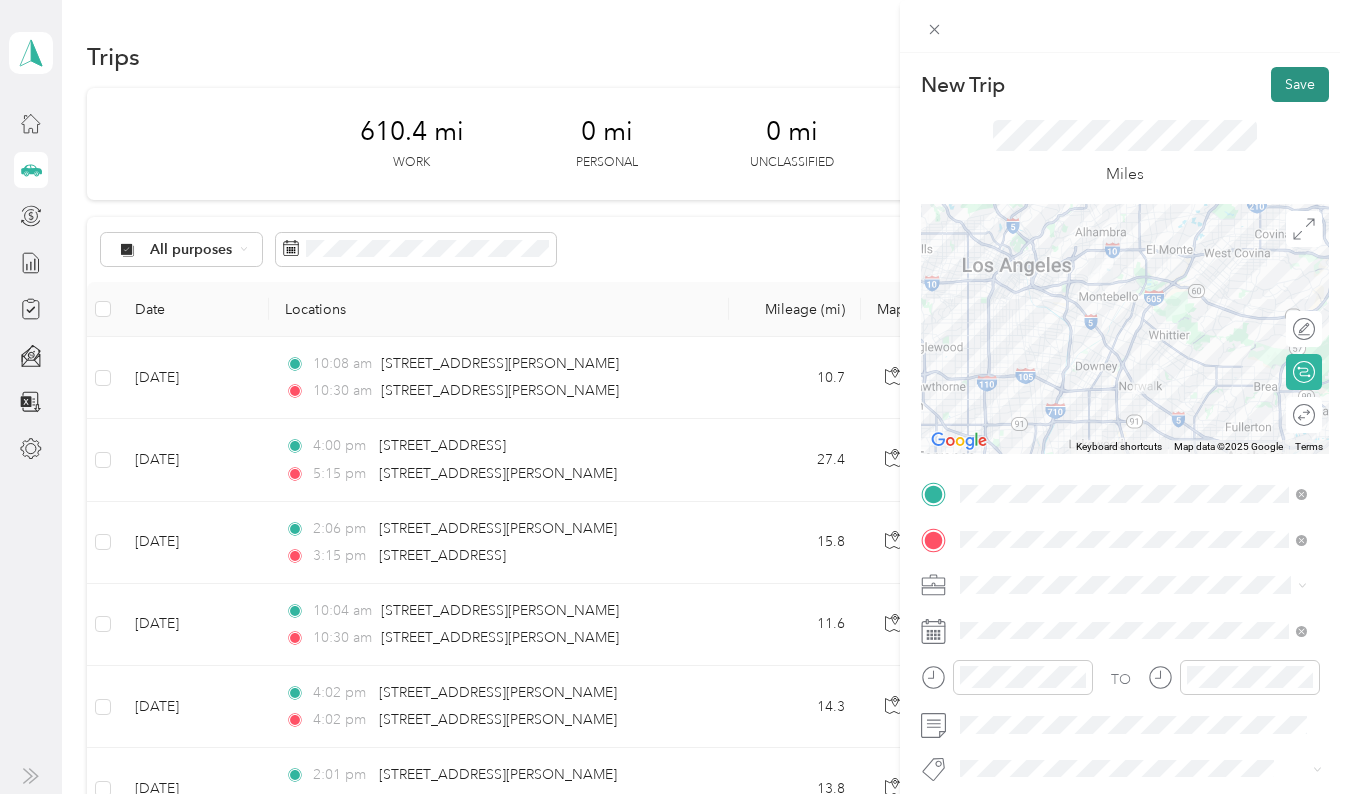 click on "Save" at bounding box center [1300, 84] 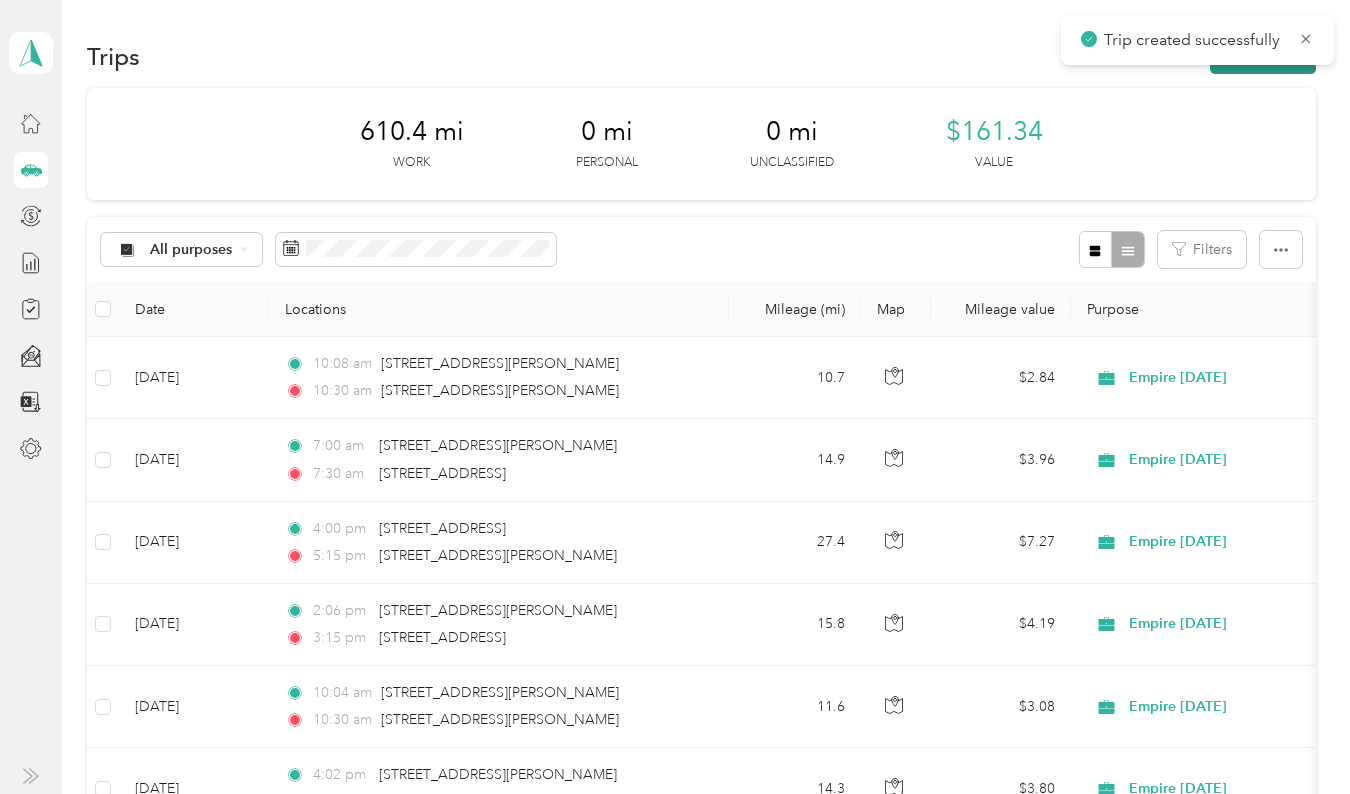 click on "New trip" at bounding box center [1263, 56] 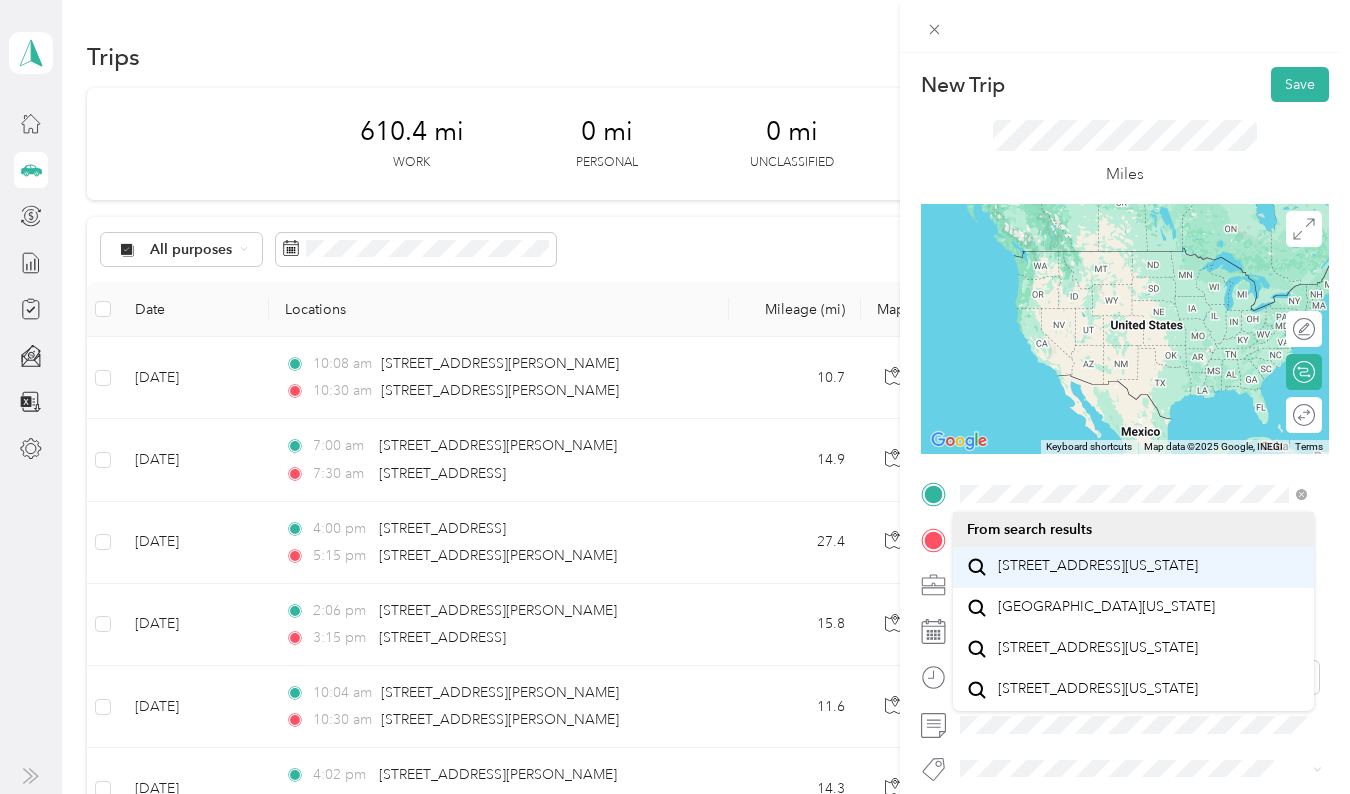 click on "[STREET_ADDRESS][US_STATE]" at bounding box center [1098, 566] 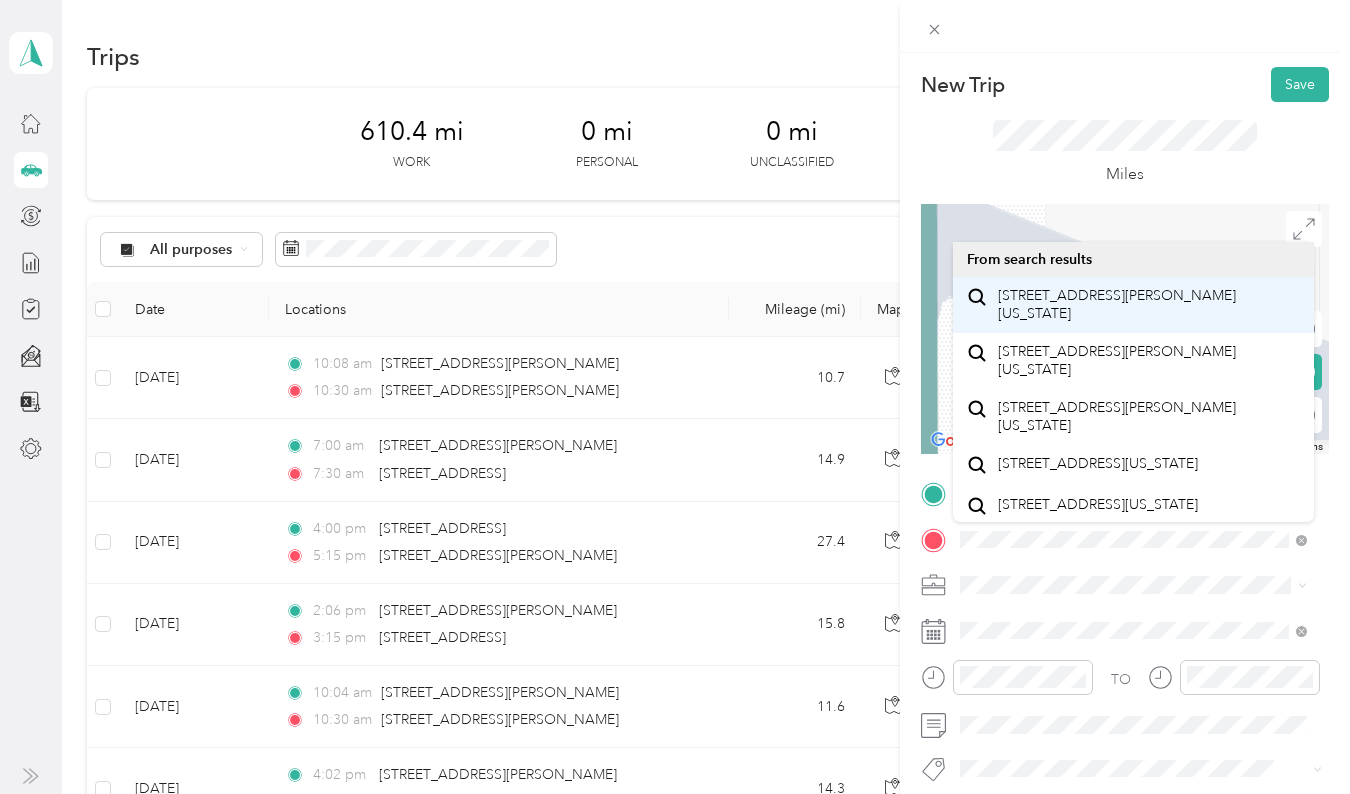 click on "[STREET_ADDRESS][PERSON_NAME][US_STATE]" at bounding box center [1149, 304] 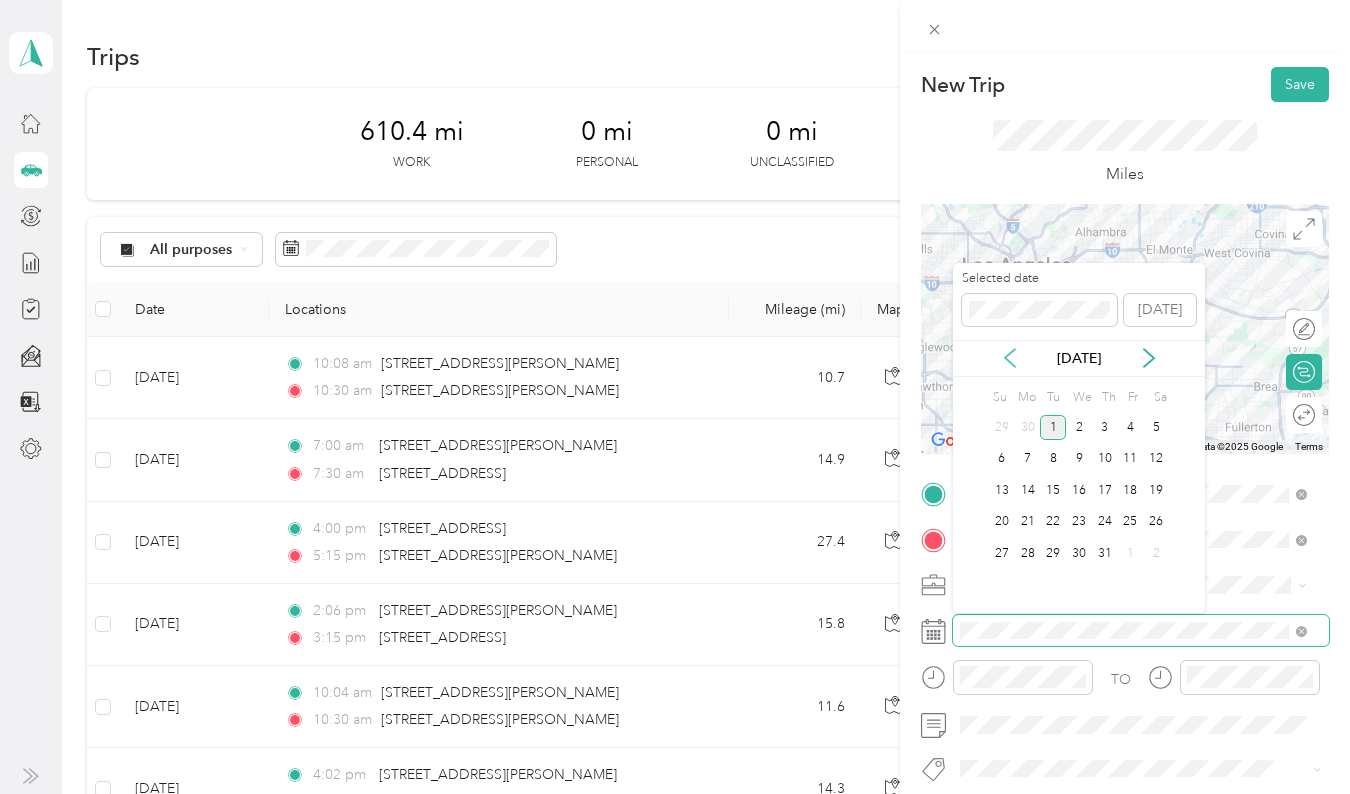 click 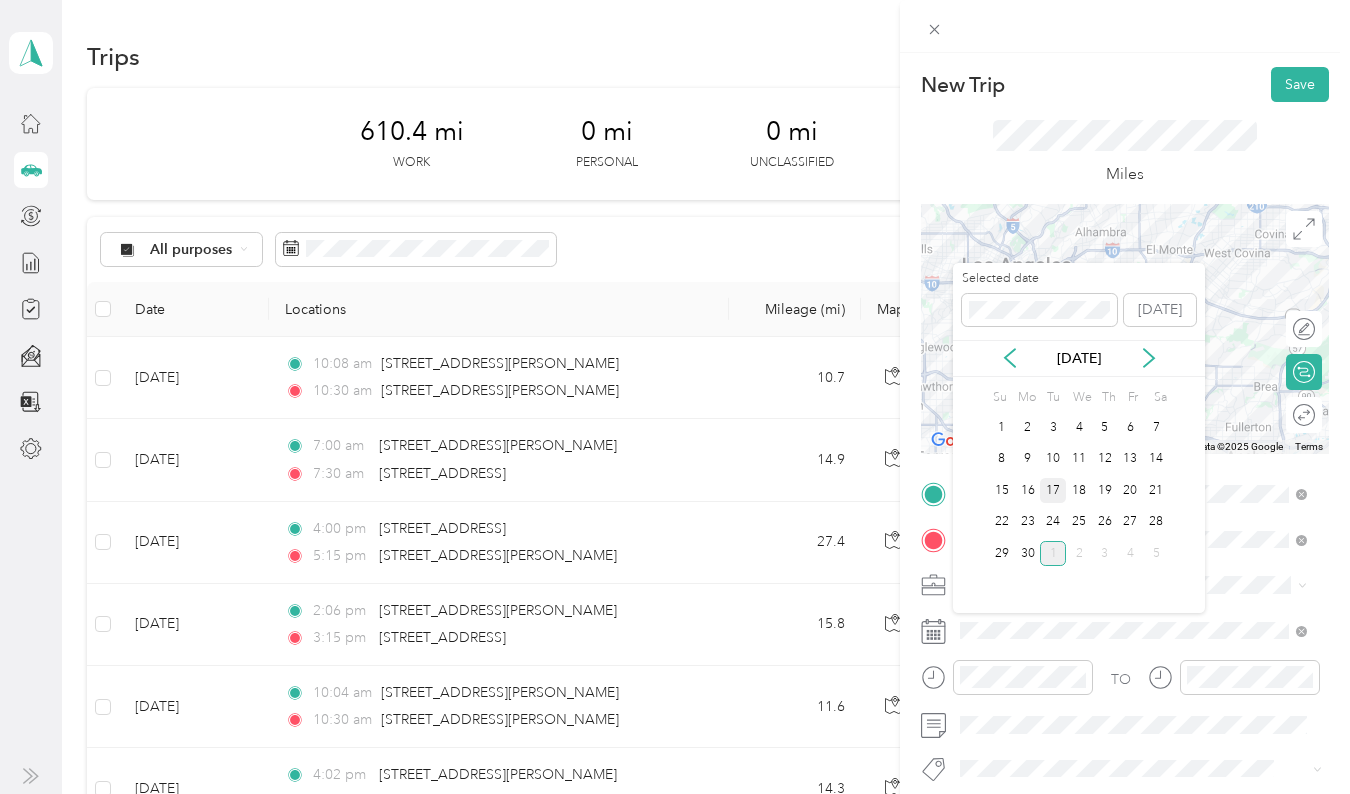click on "17" at bounding box center [1053, 490] 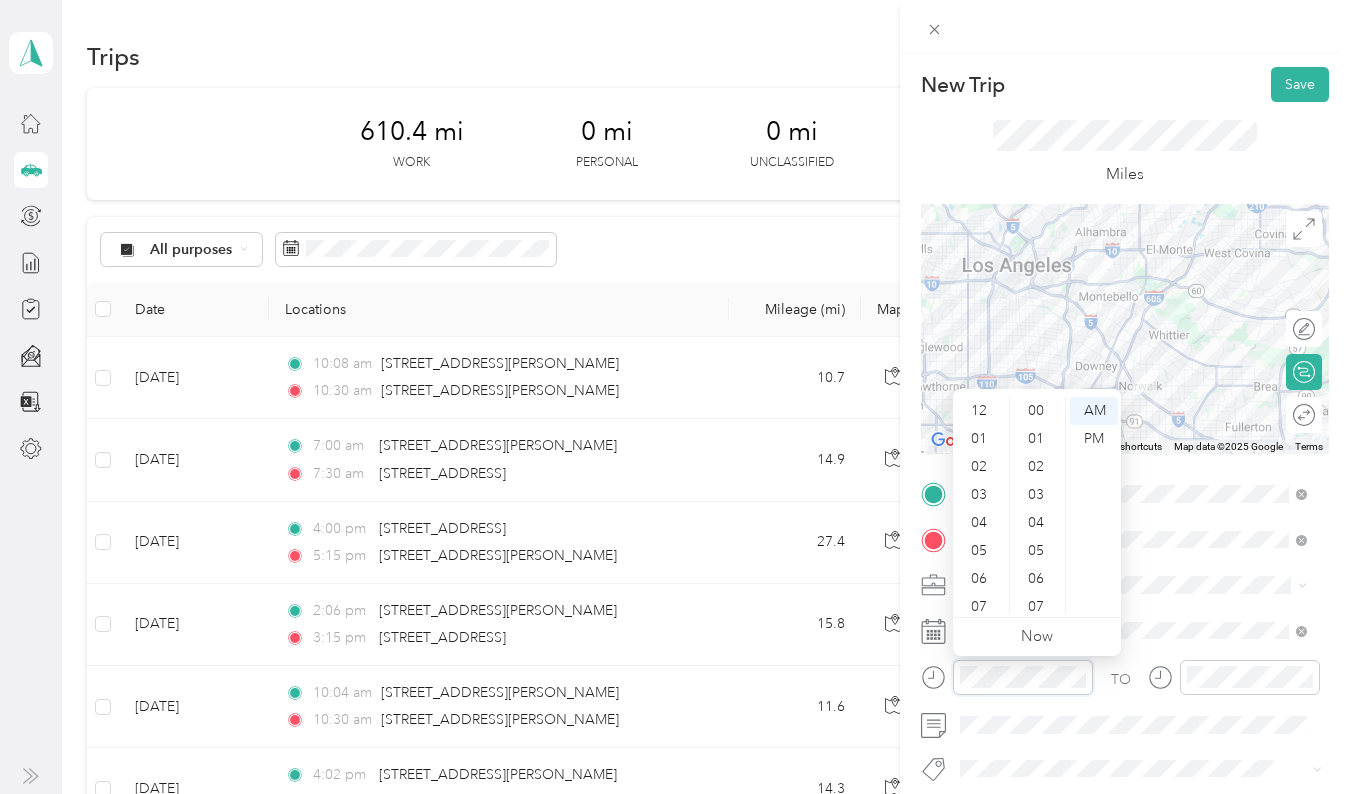 scroll, scrollTop: 308, scrollLeft: 0, axis: vertical 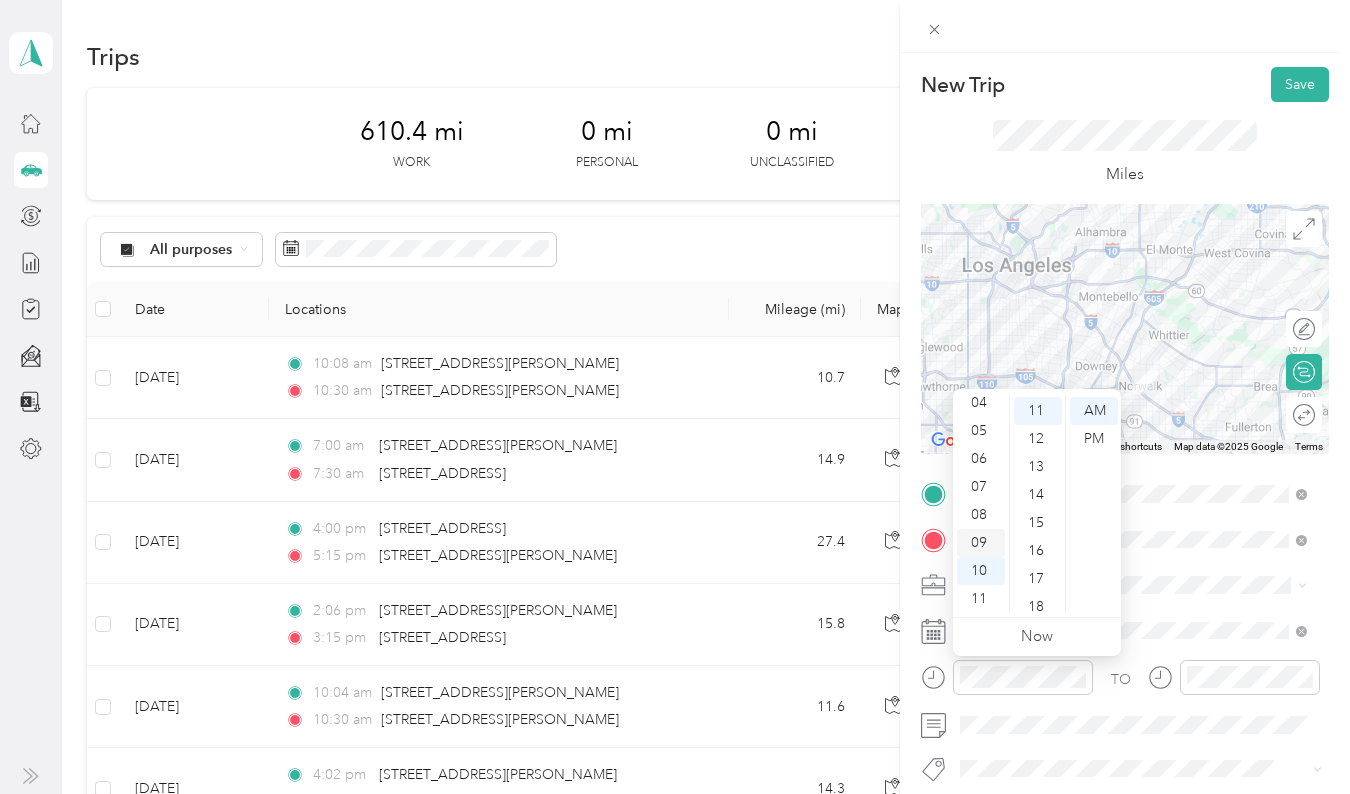 click on "09" at bounding box center (981, 543) 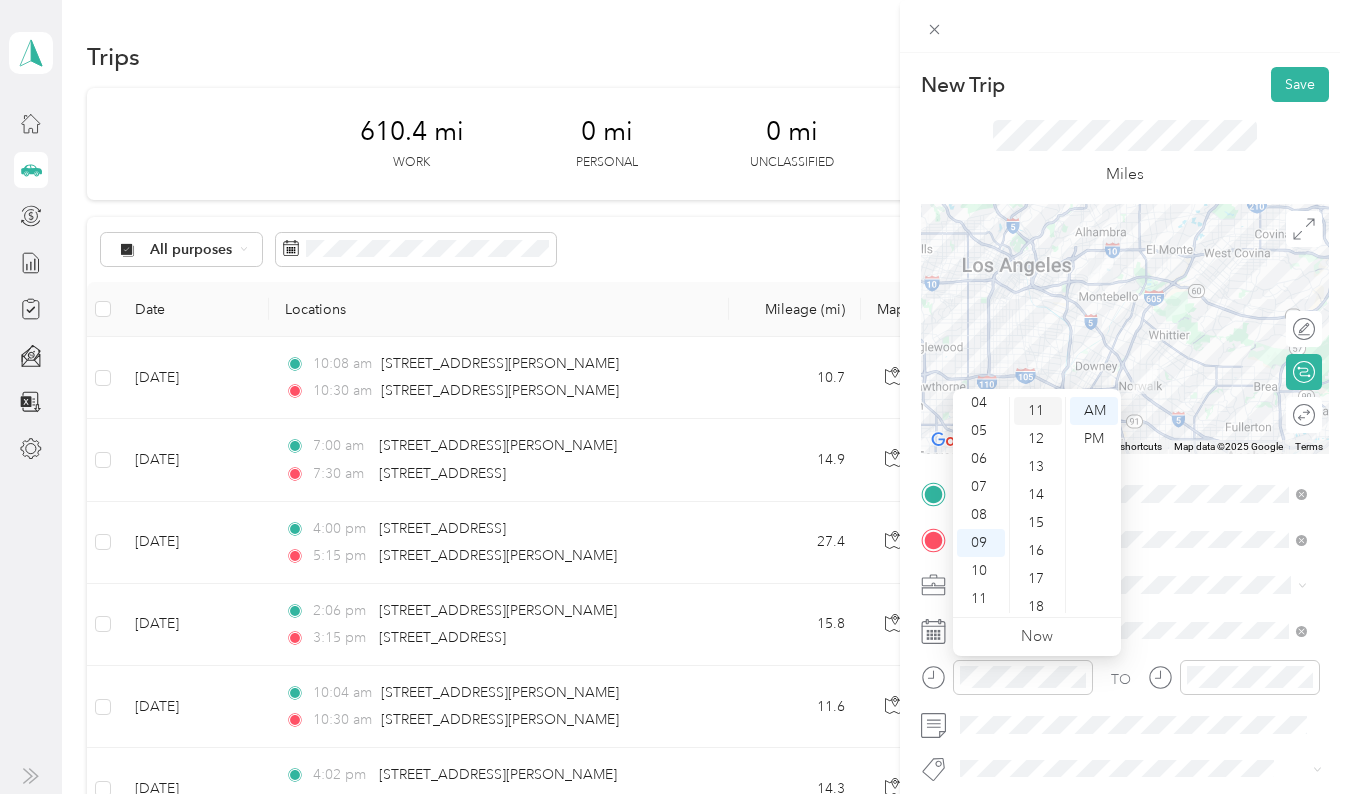 scroll, scrollTop: 0, scrollLeft: 0, axis: both 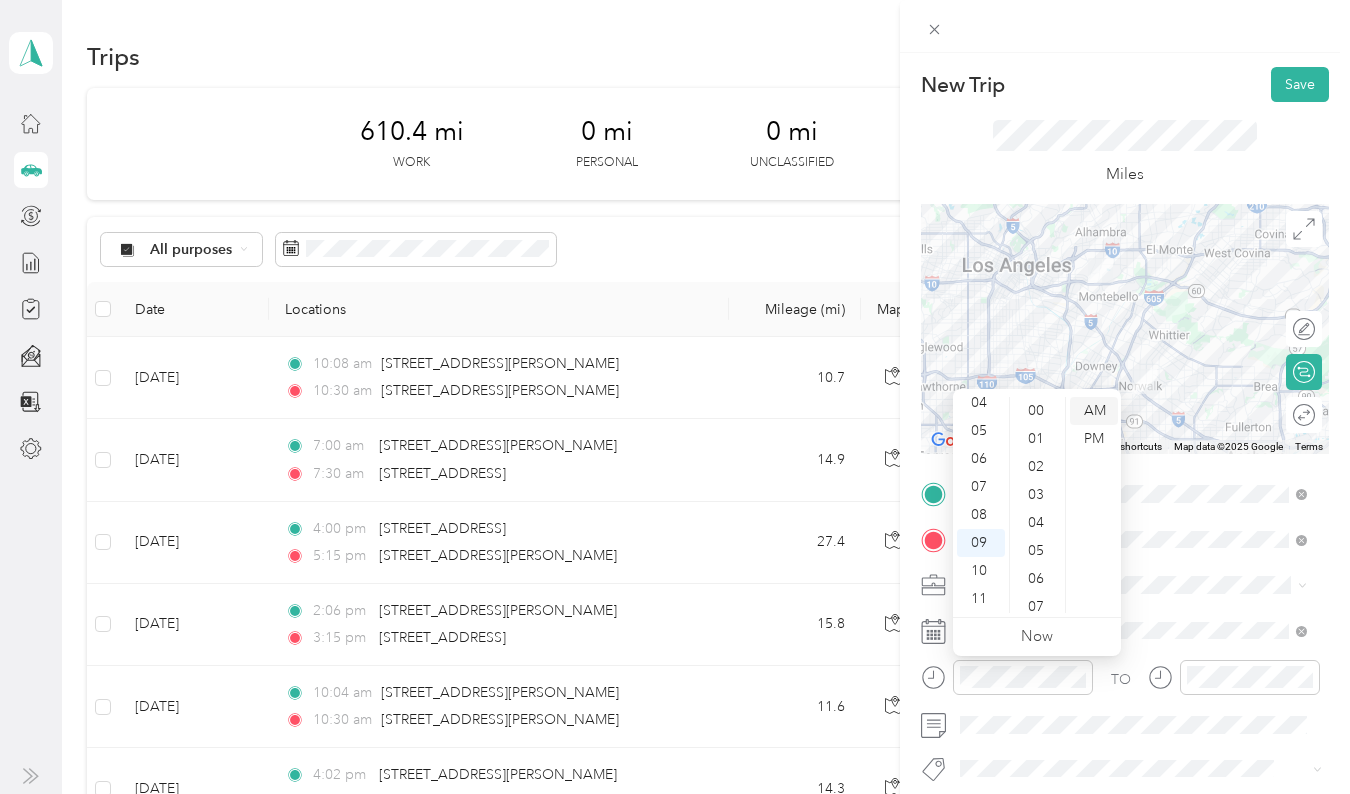 click on "AM" at bounding box center [1094, 411] 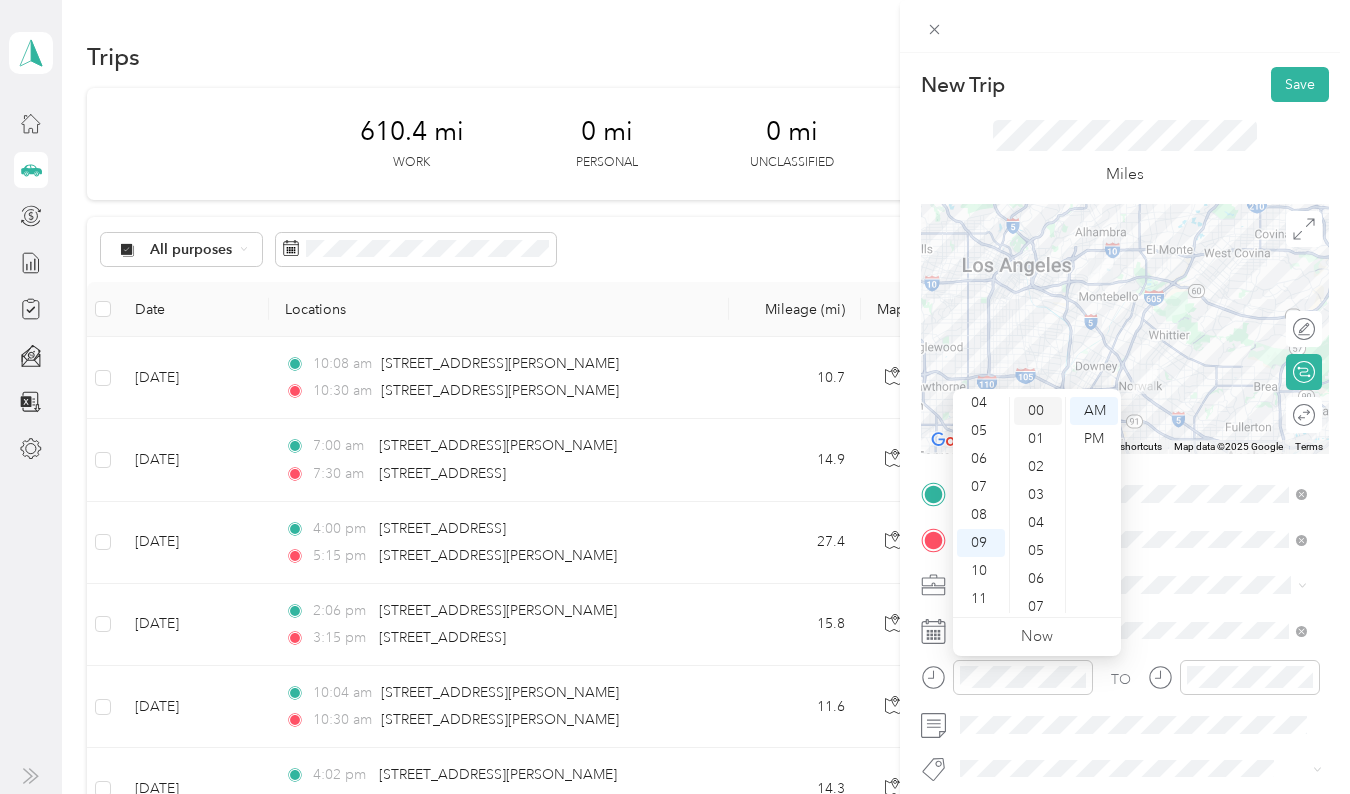 click on "00" at bounding box center [1038, 411] 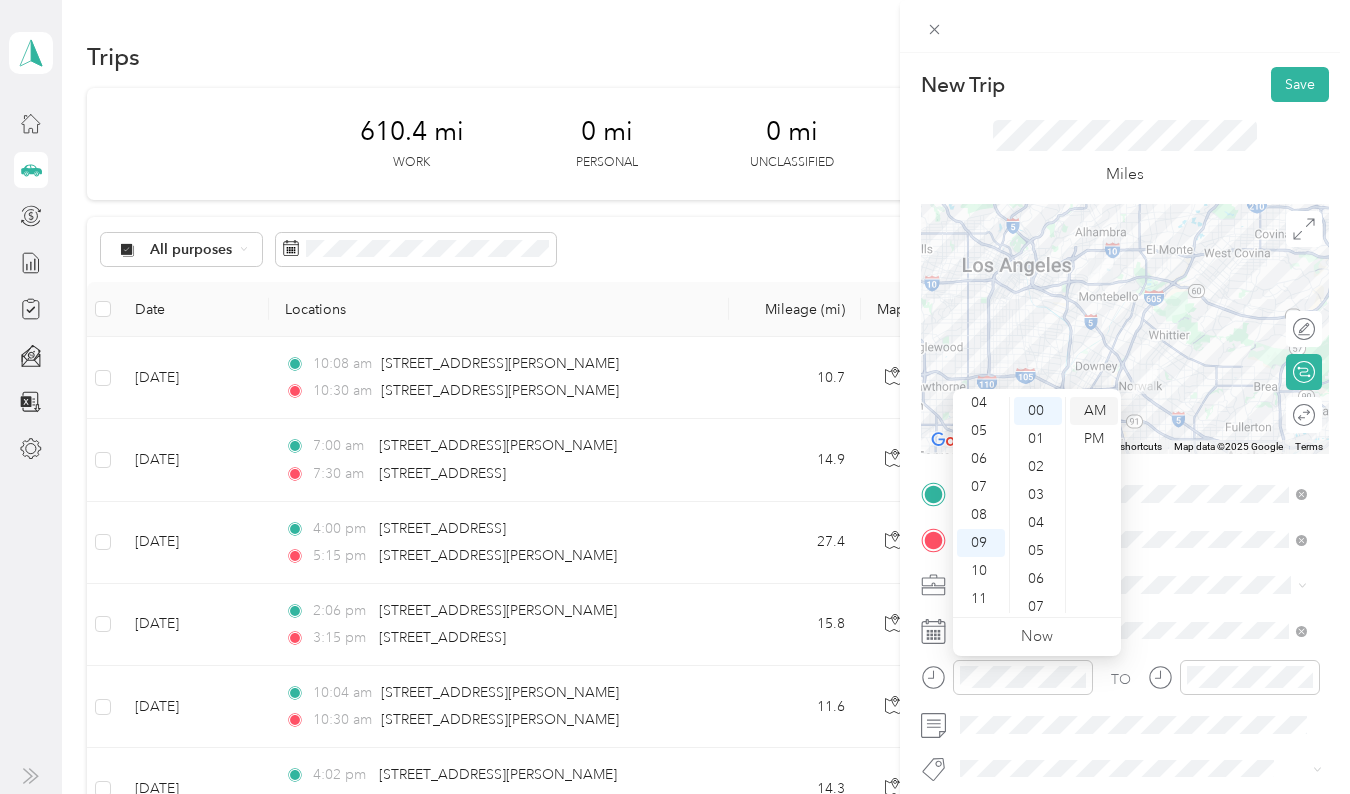 click on "AM" at bounding box center [1094, 411] 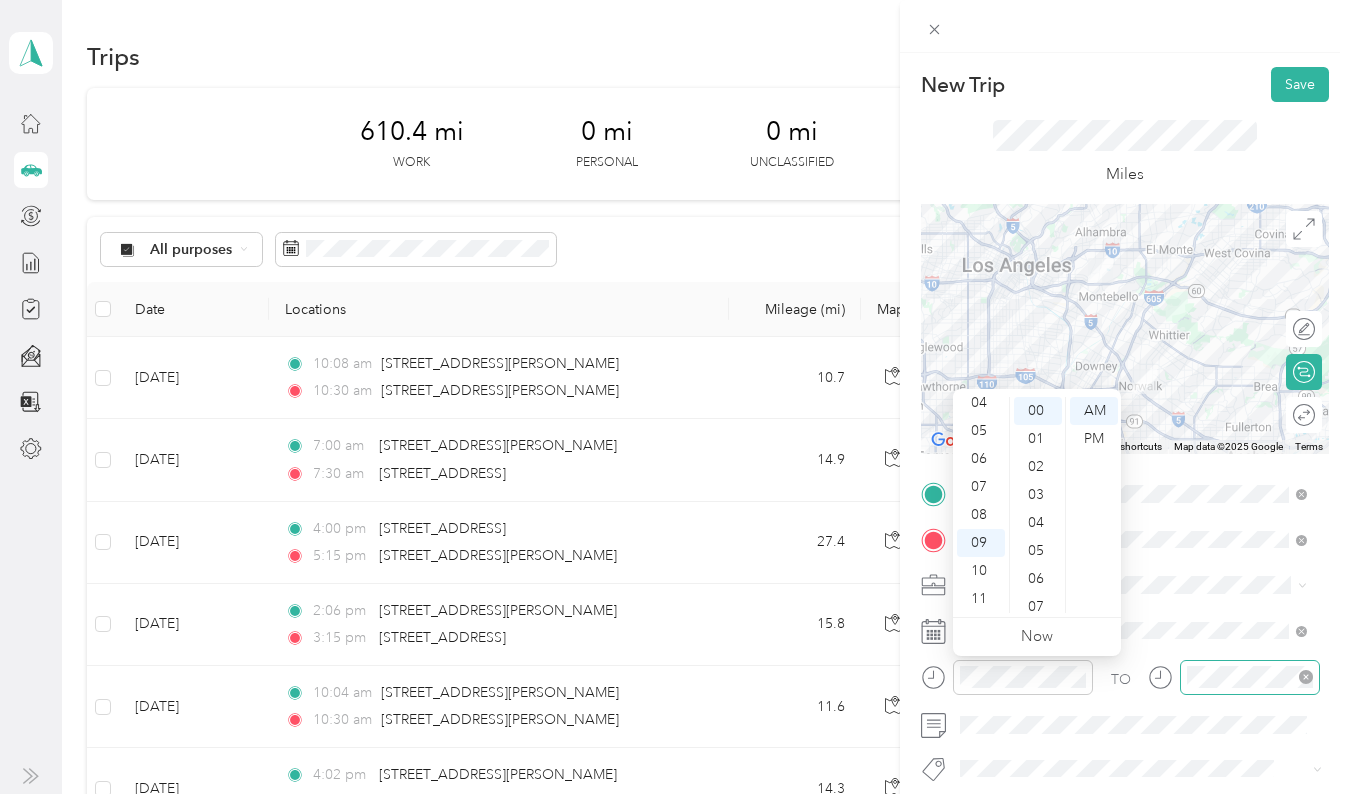 click at bounding box center (1250, 677) 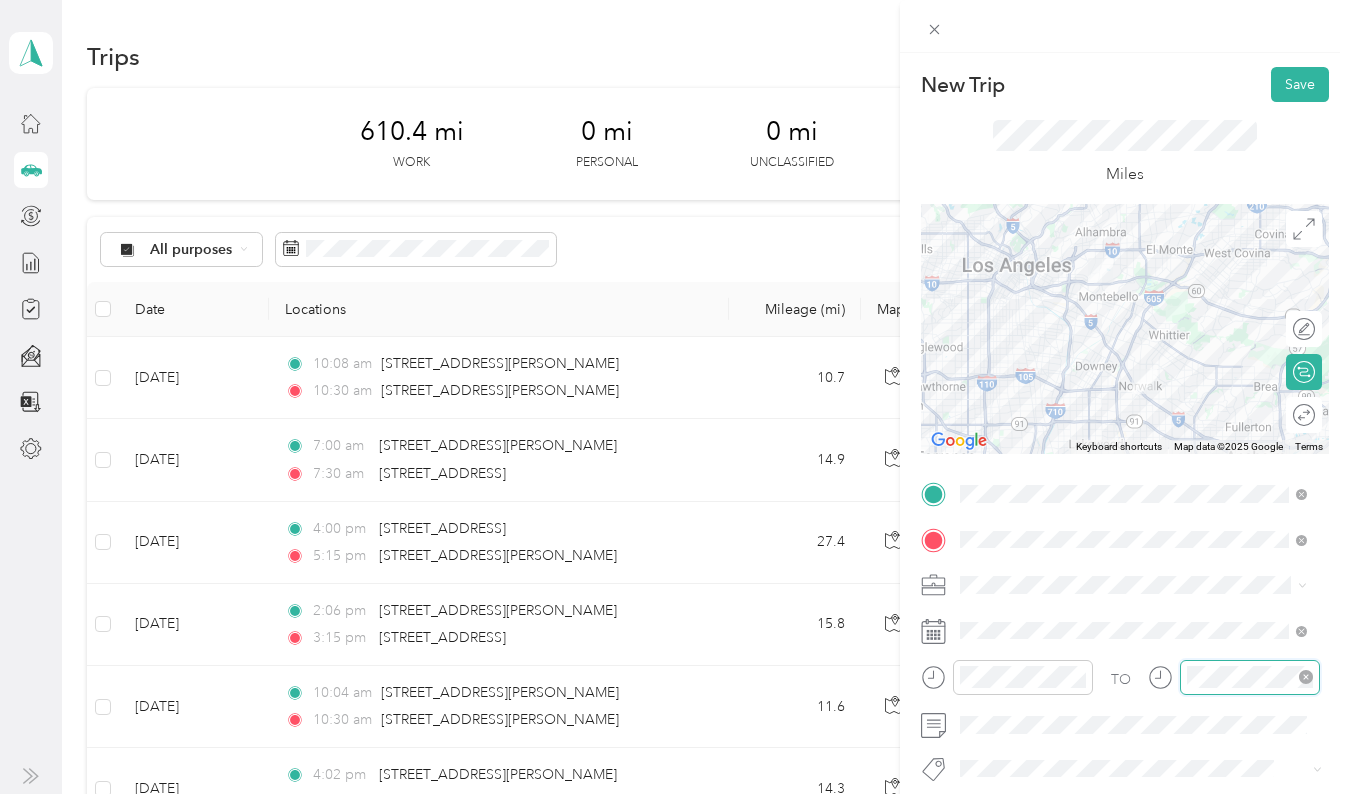 scroll, scrollTop: 120, scrollLeft: 0, axis: vertical 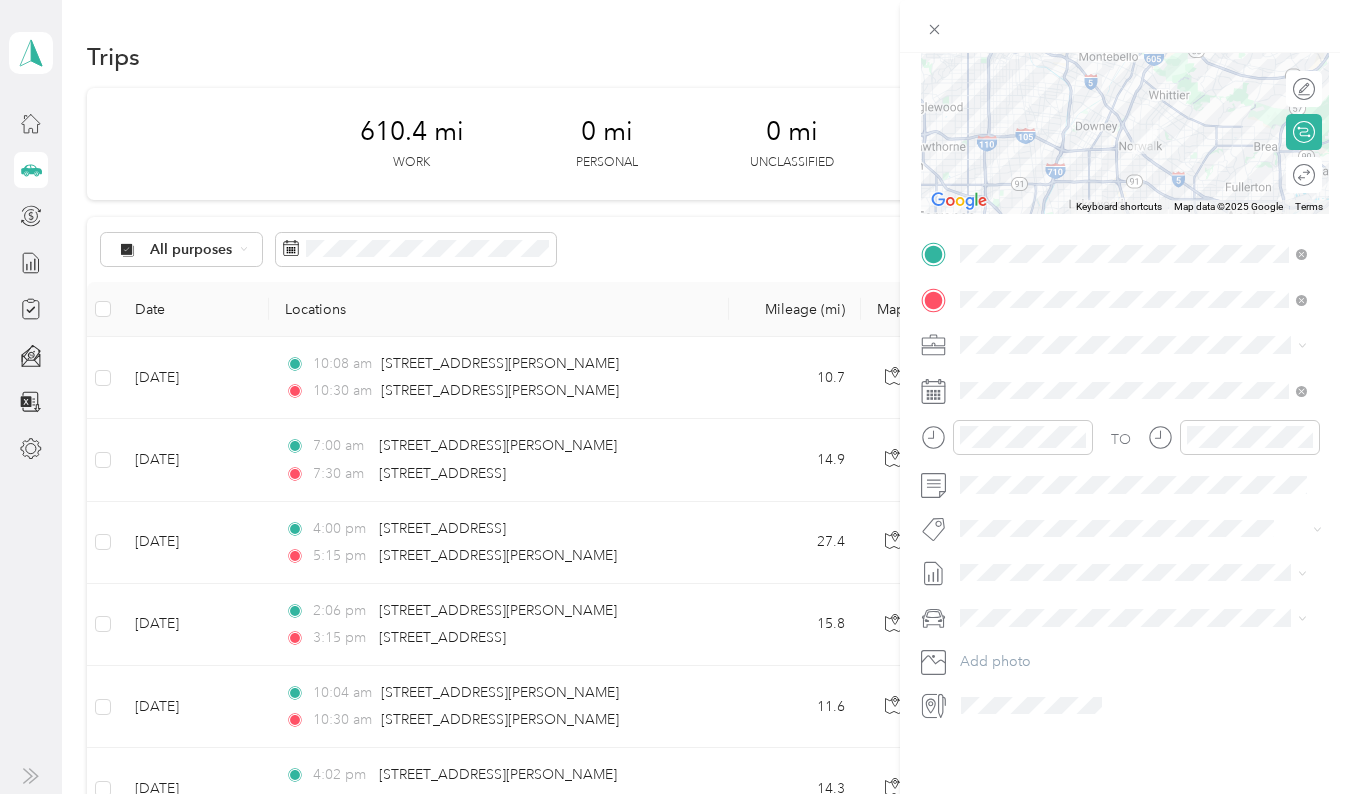 click on "[DATE] - [DATE]" at bounding box center (1010, 622) 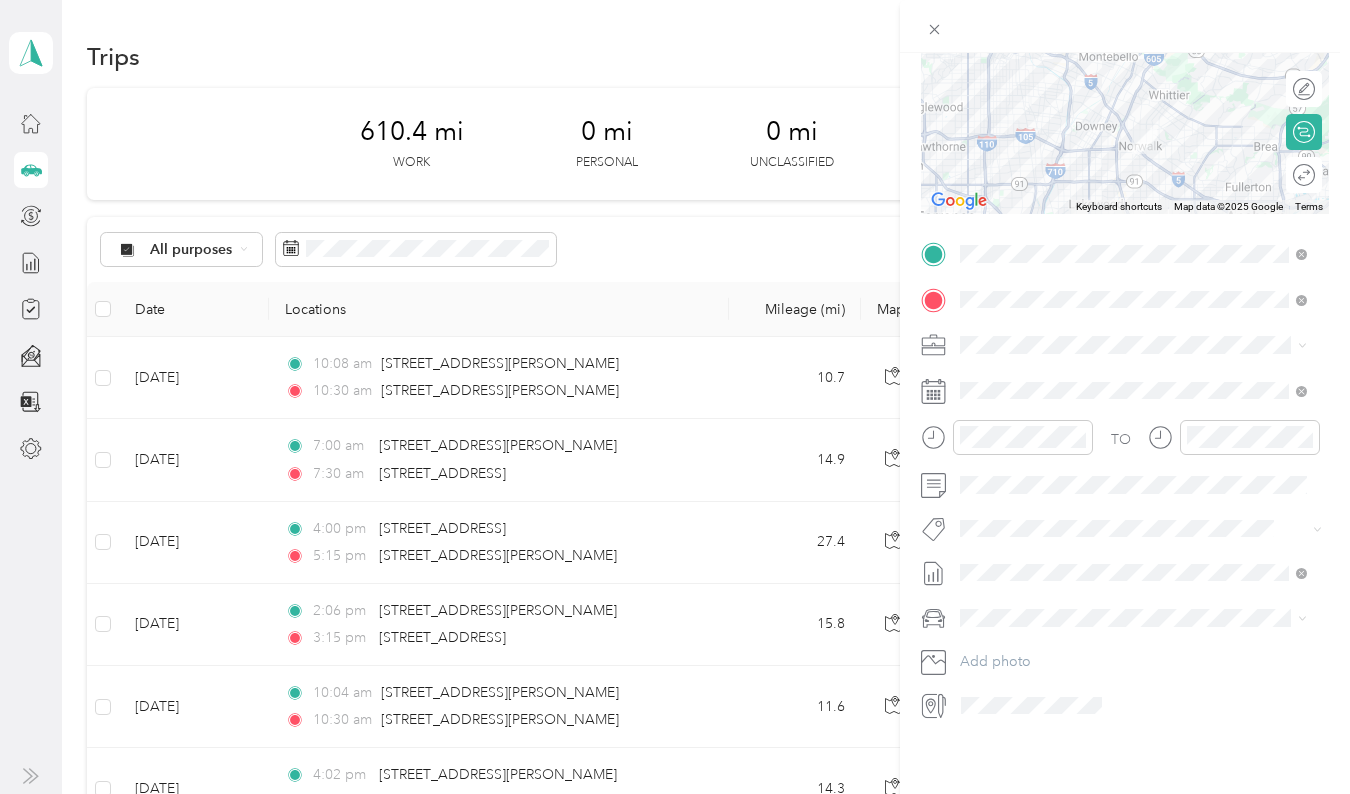 click on "Mercedes-Benz GLK Class" at bounding box center (1049, 628) 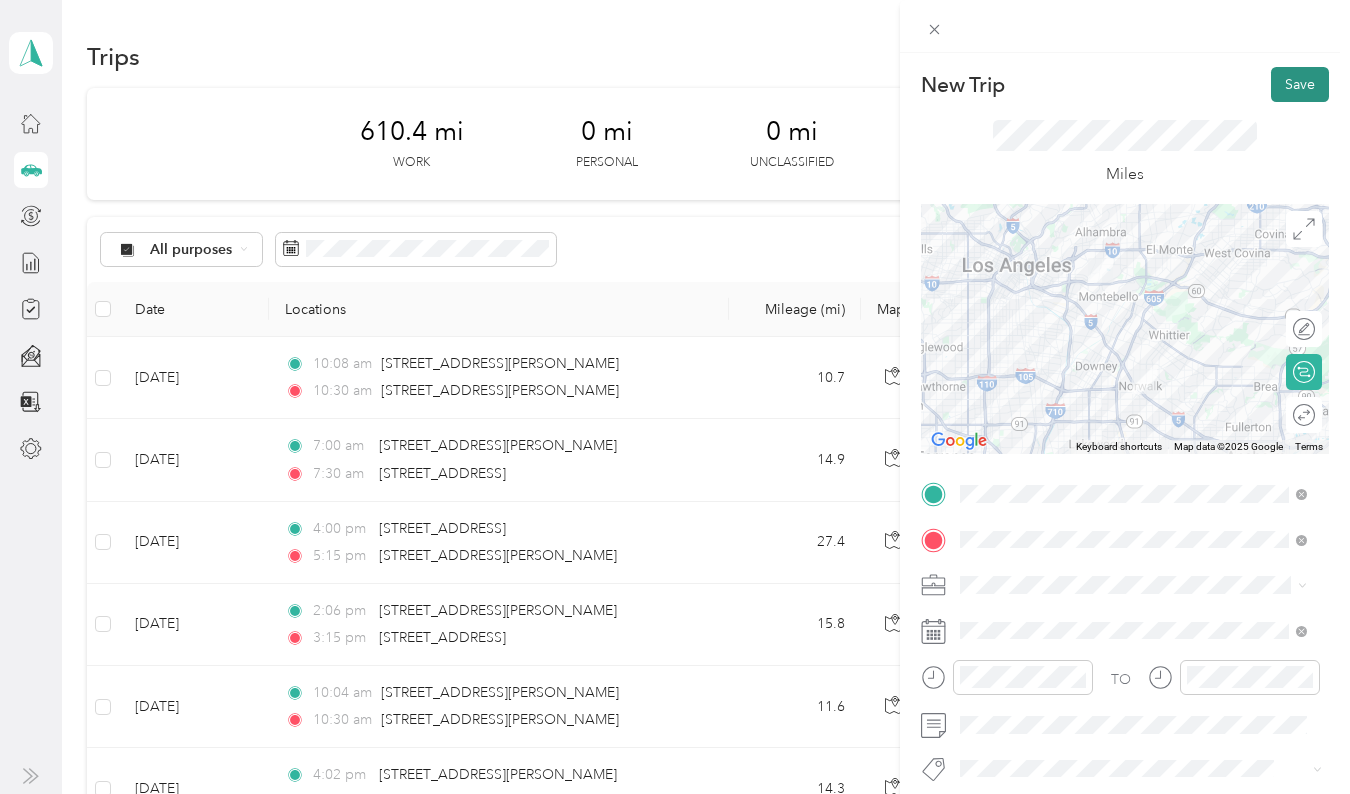 click on "Save" at bounding box center (1300, 84) 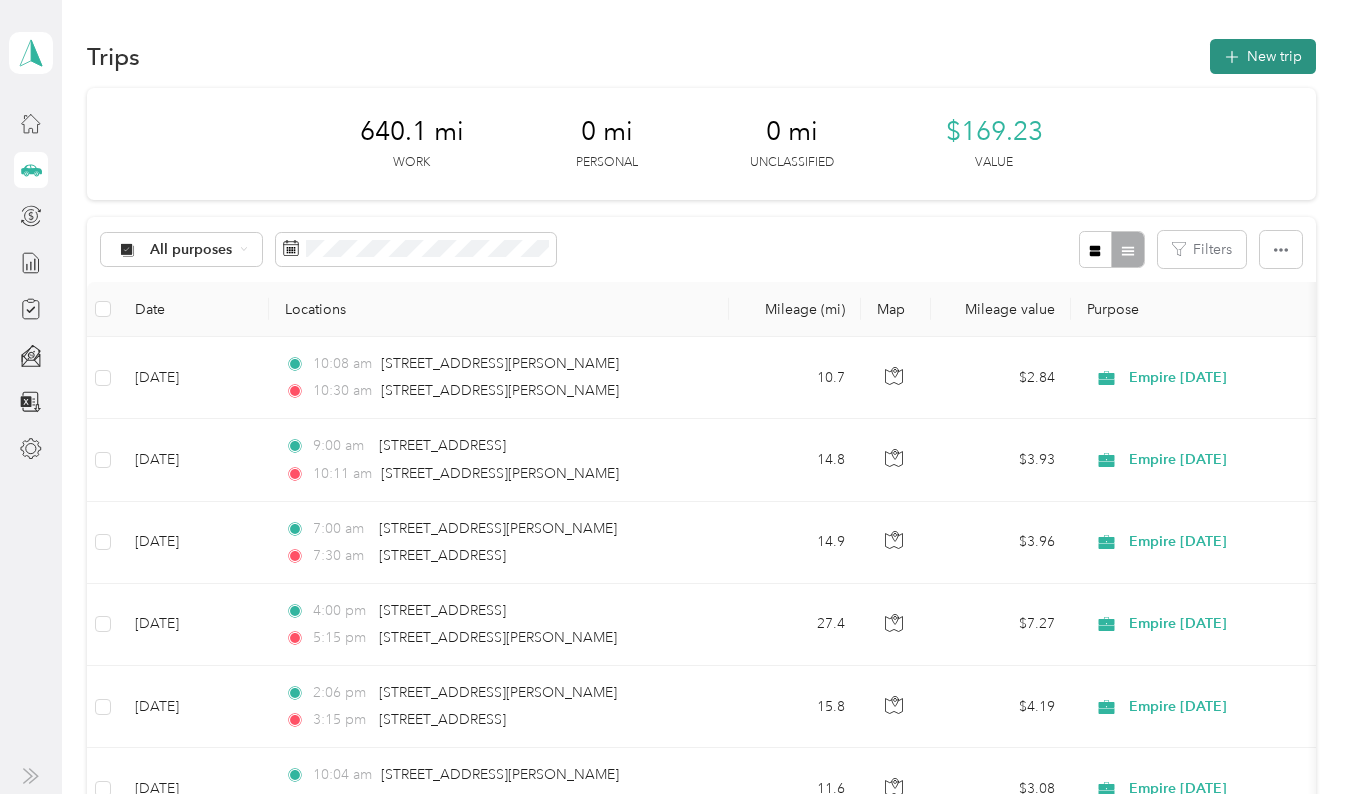 click on "New trip" at bounding box center [1263, 56] 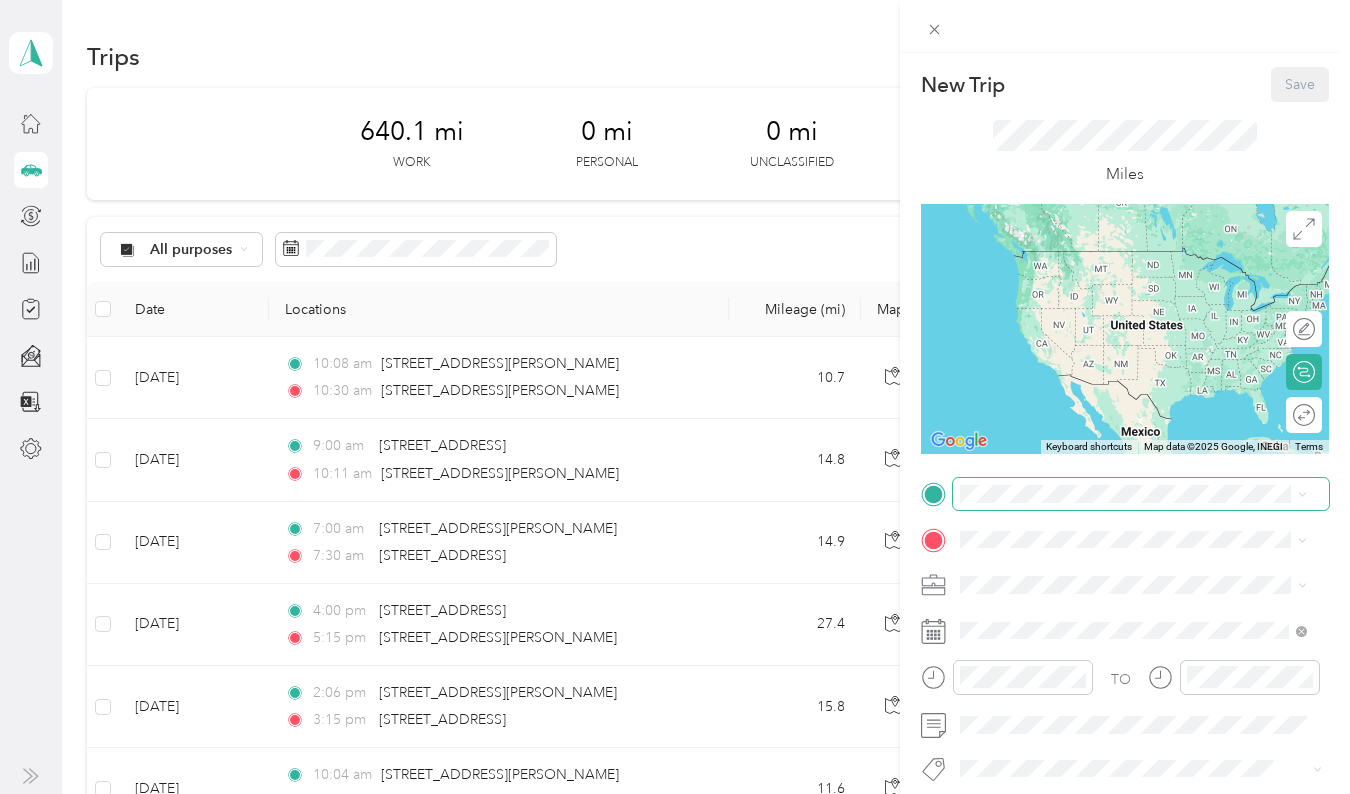 click at bounding box center (1141, 494) 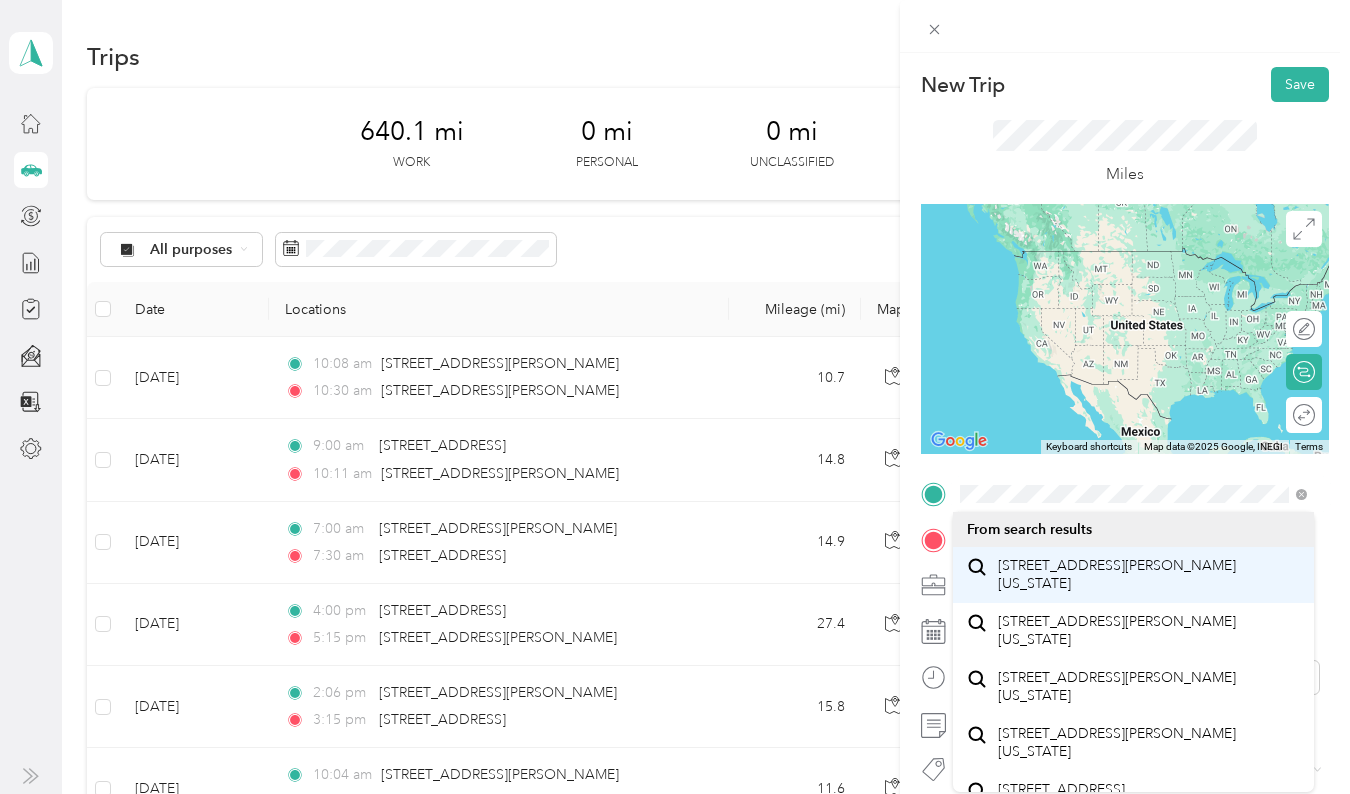 click on "[STREET_ADDRESS][PERSON_NAME][US_STATE]" at bounding box center (1149, 574) 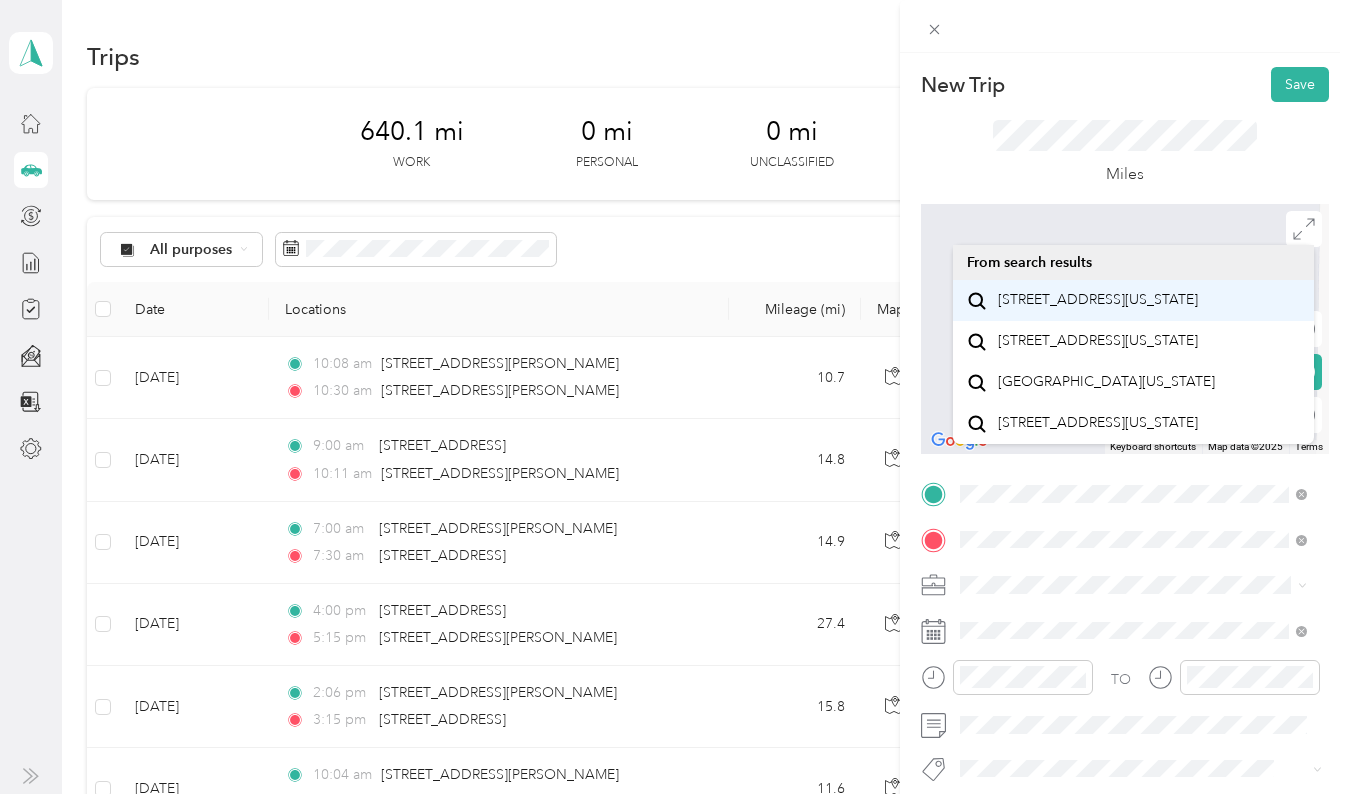 click on "[STREET_ADDRESS][US_STATE]" at bounding box center [1098, 300] 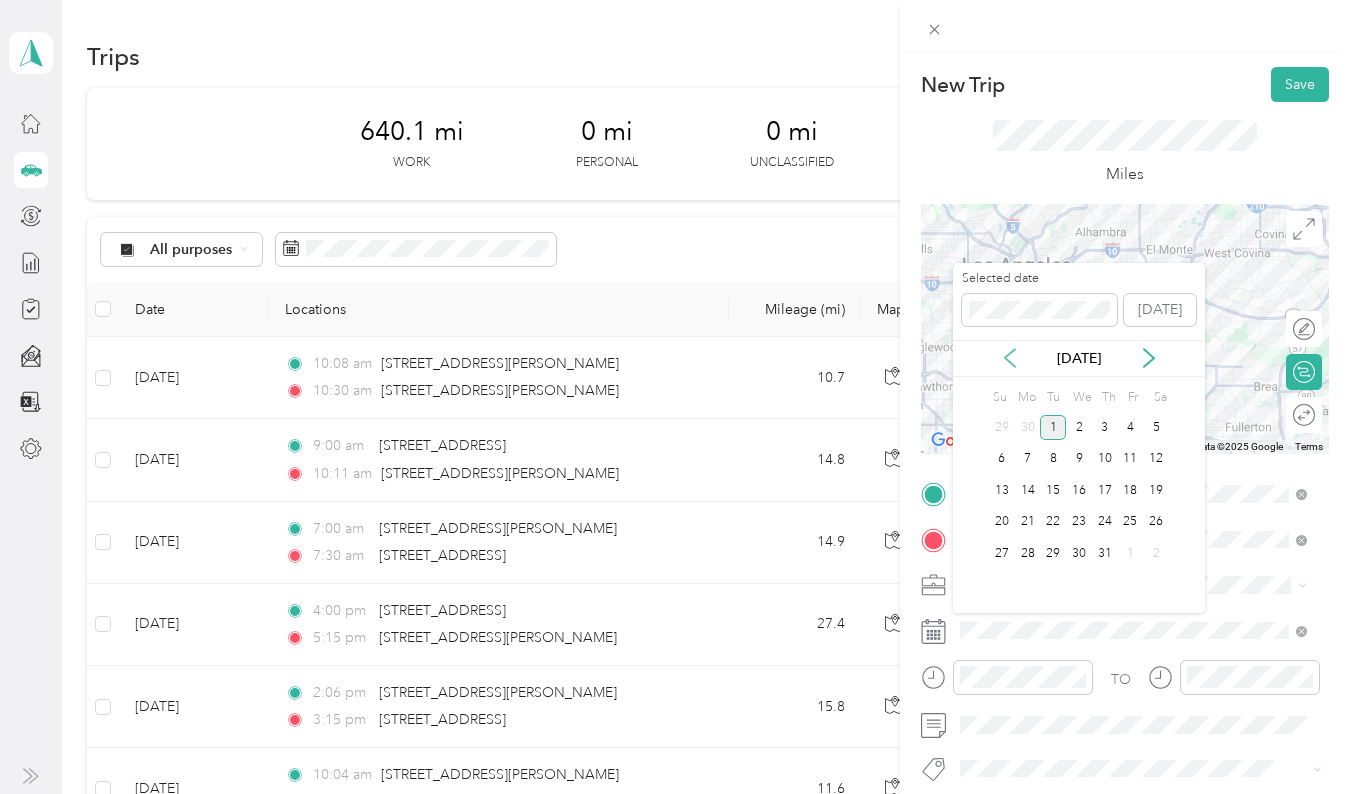 click 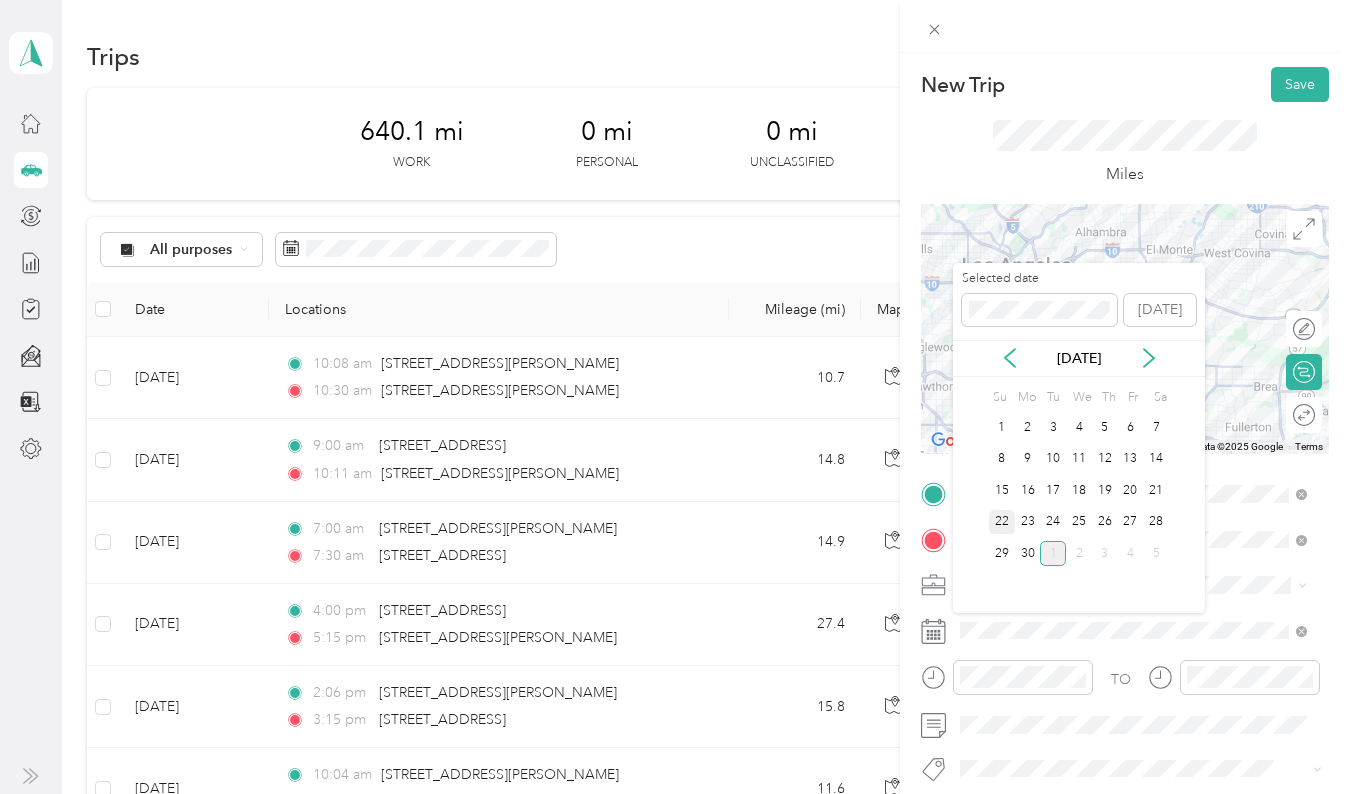 click on "22" at bounding box center [1002, 522] 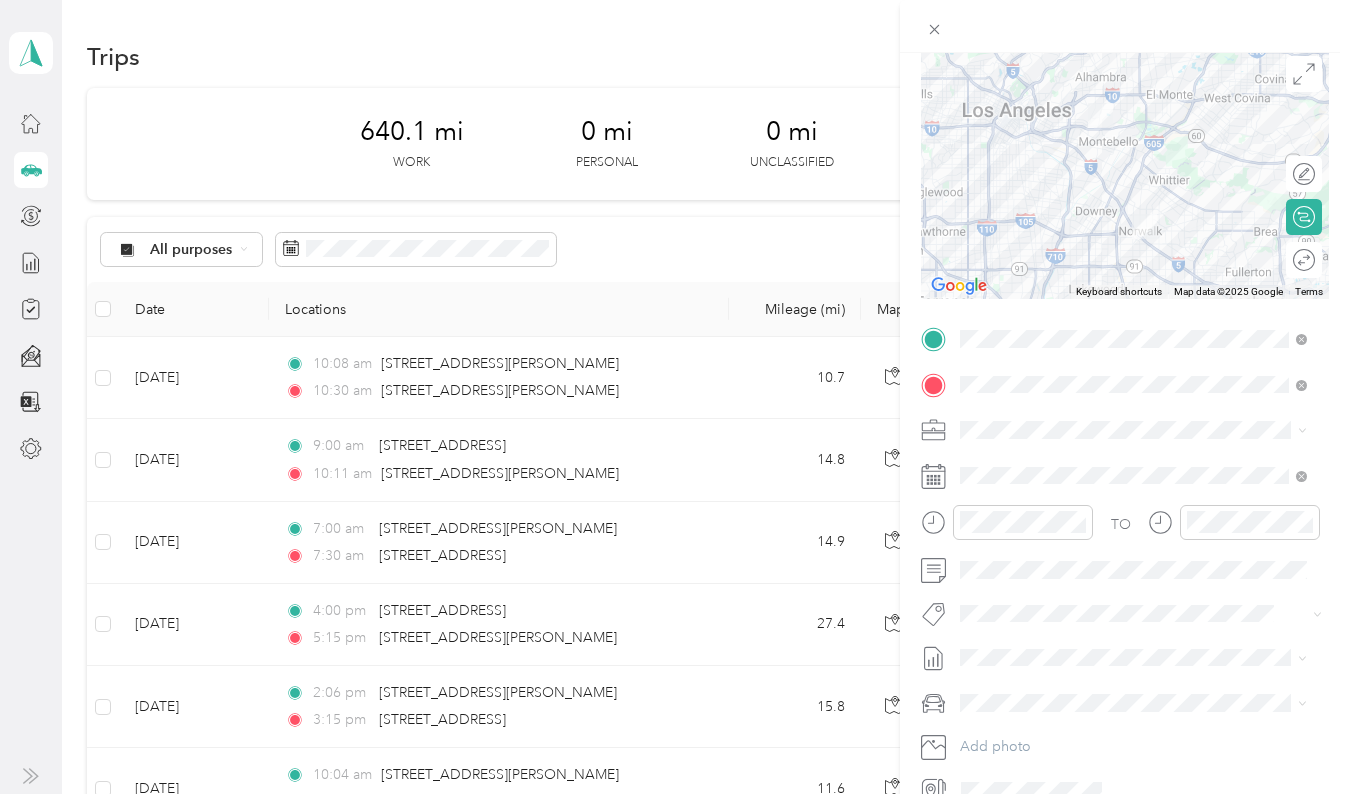 scroll, scrollTop: 156, scrollLeft: 0, axis: vertical 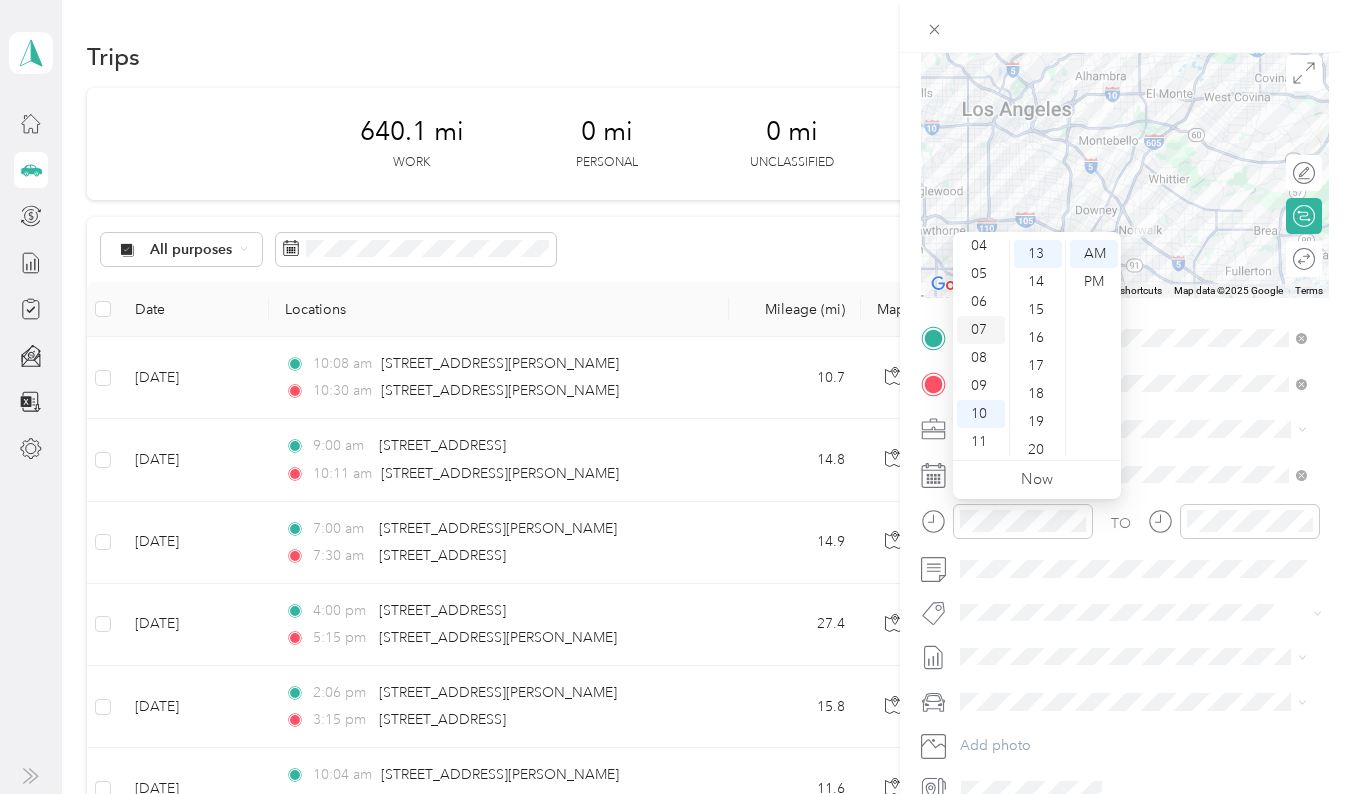 click on "07" at bounding box center (981, 330) 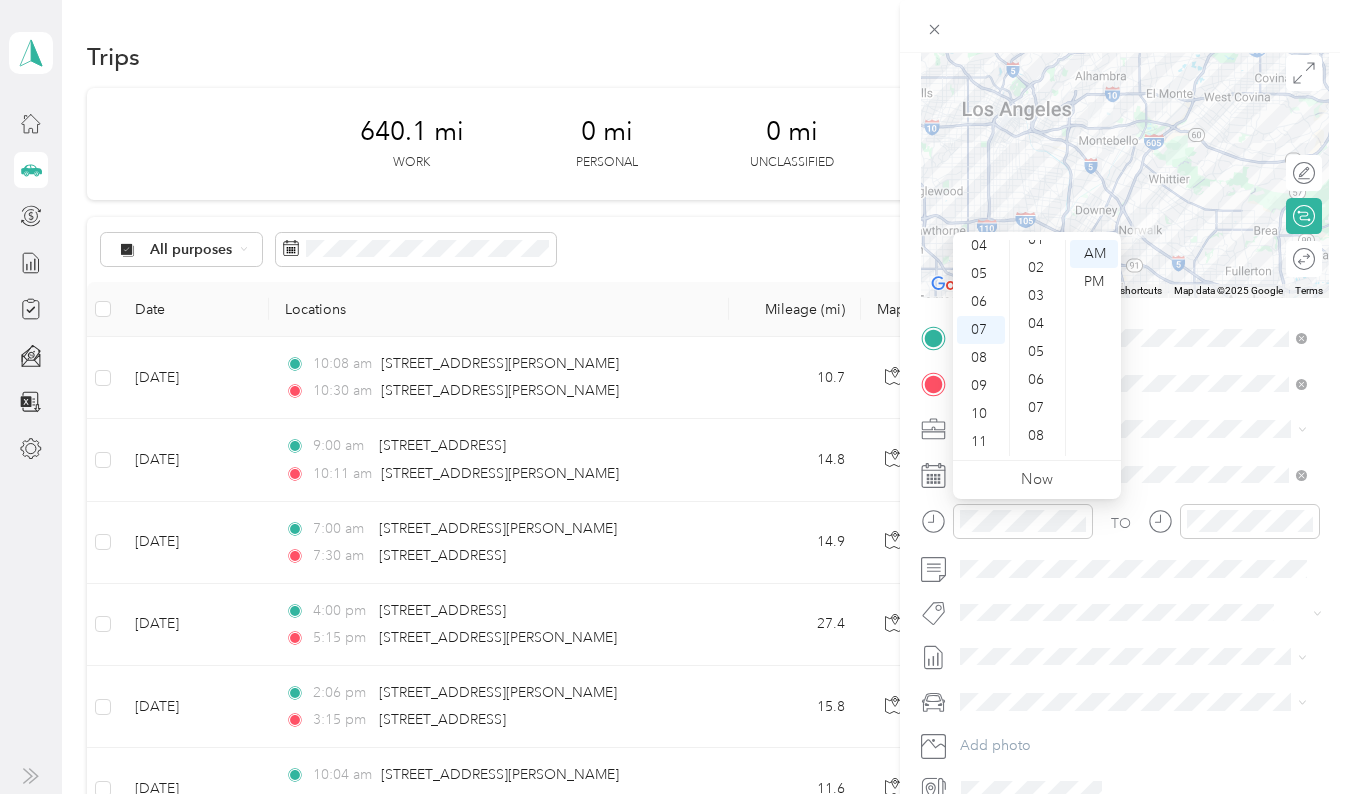 scroll, scrollTop: 0, scrollLeft: 0, axis: both 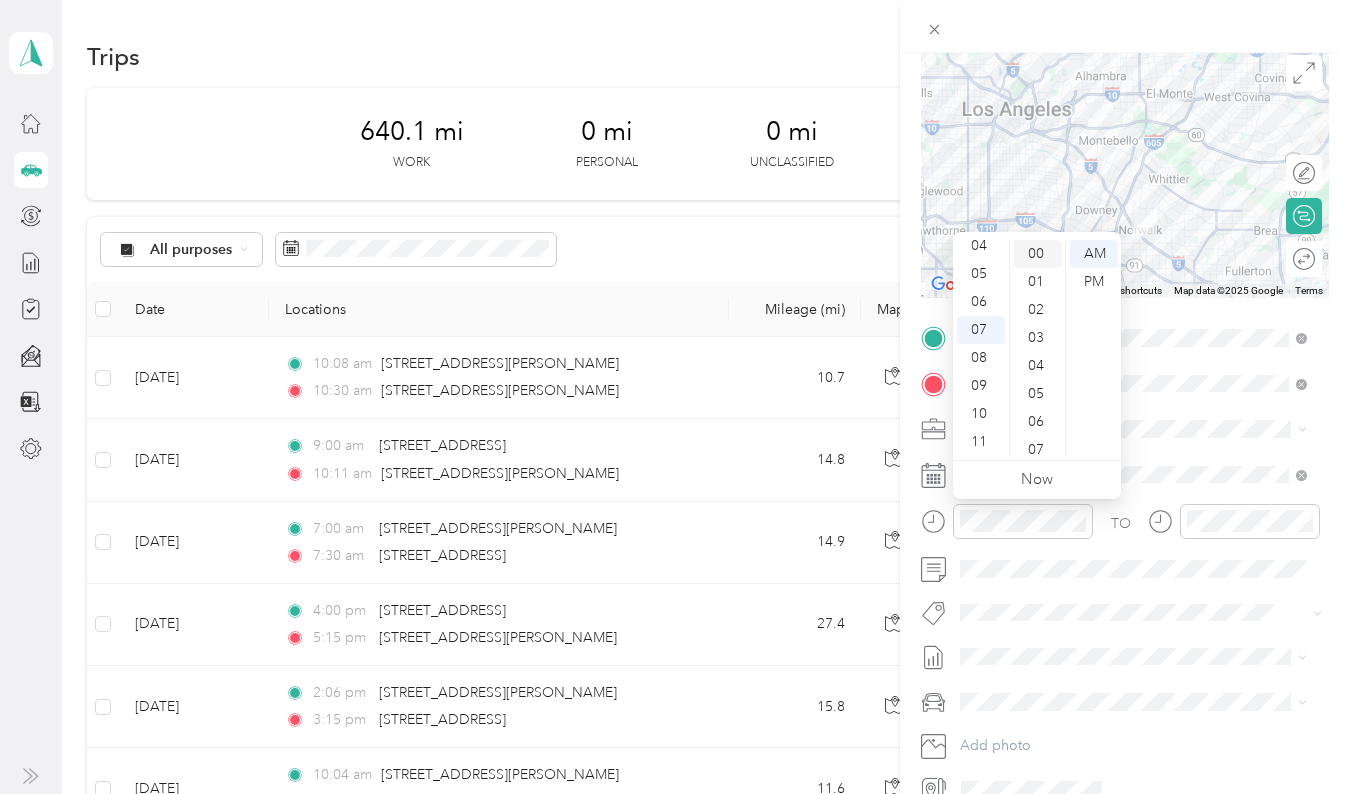 click on "00" at bounding box center (1038, 254) 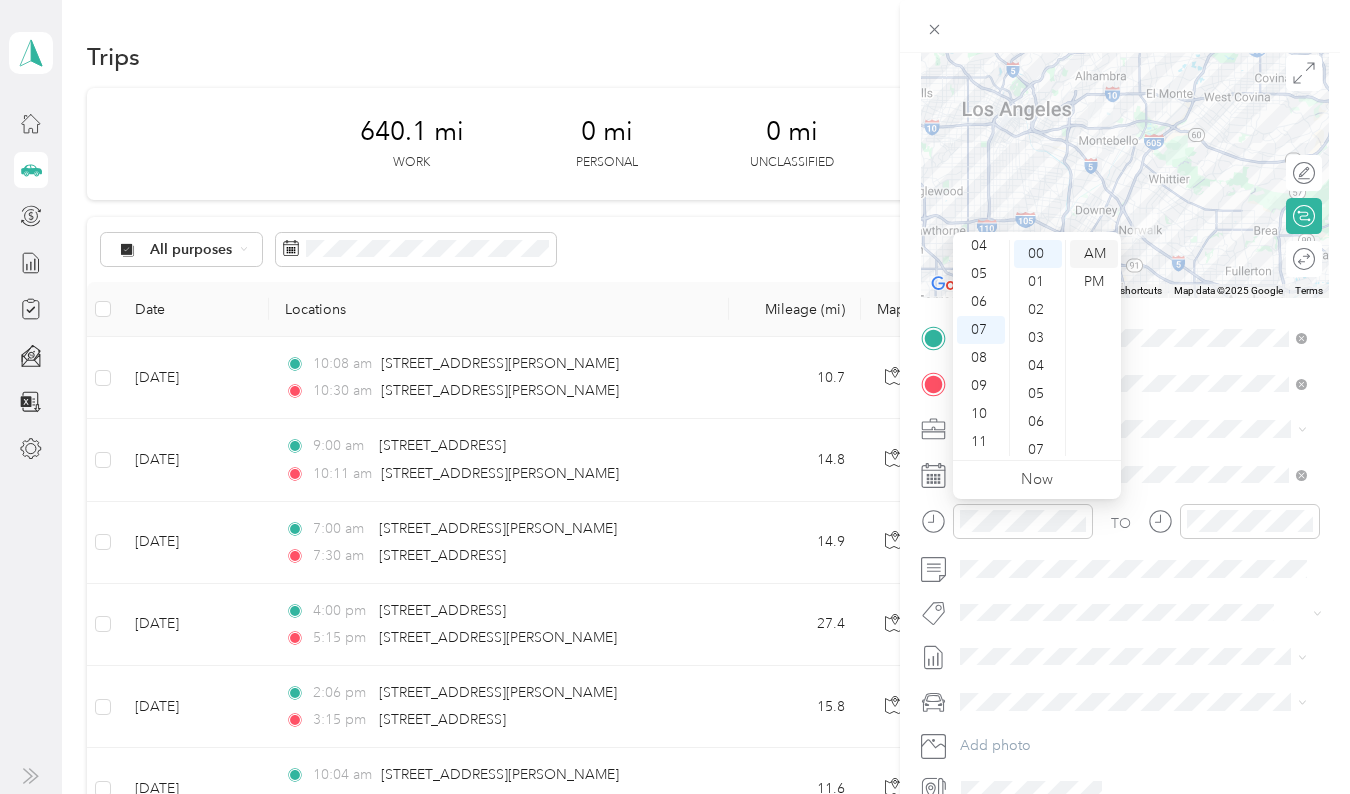 click on "AM" at bounding box center (1094, 254) 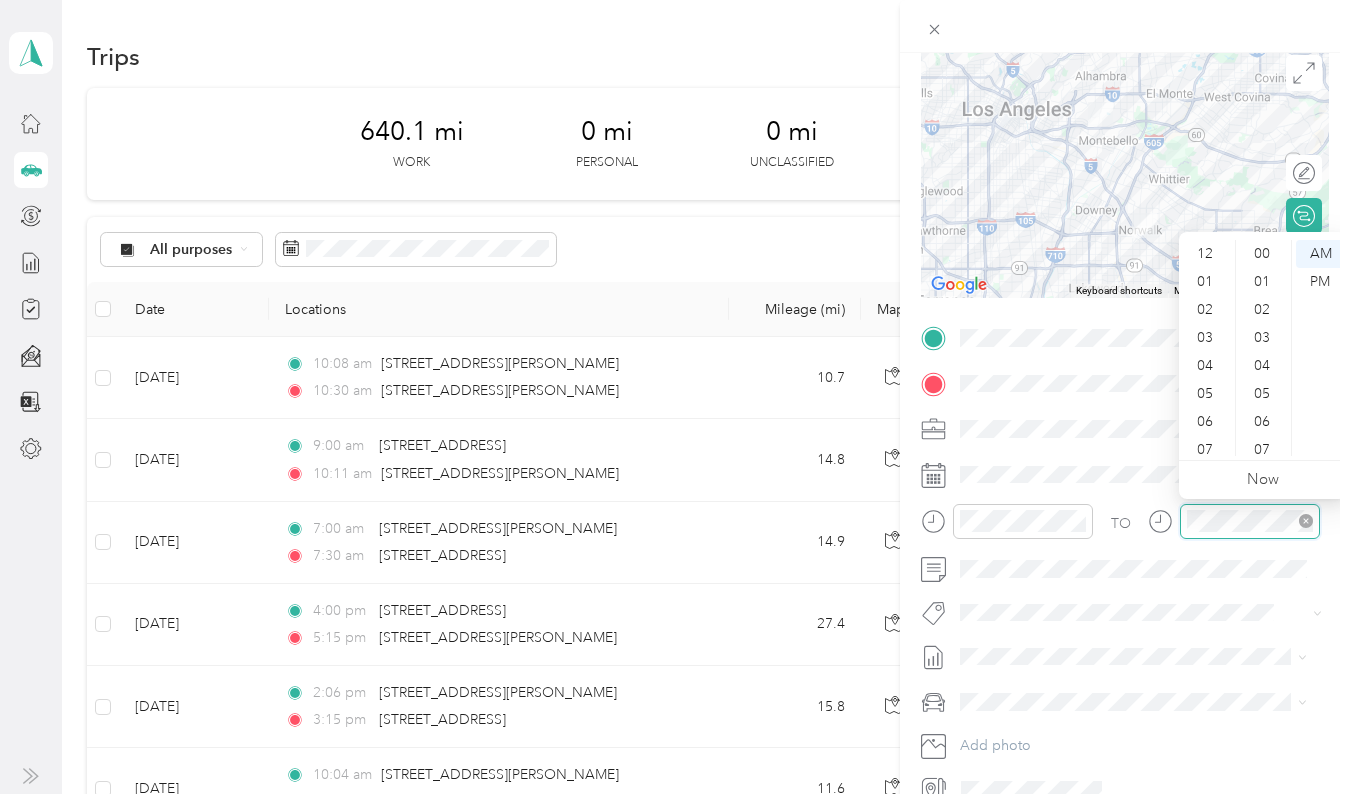 scroll, scrollTop: 364, scrollLeft: 0, axis: vertical 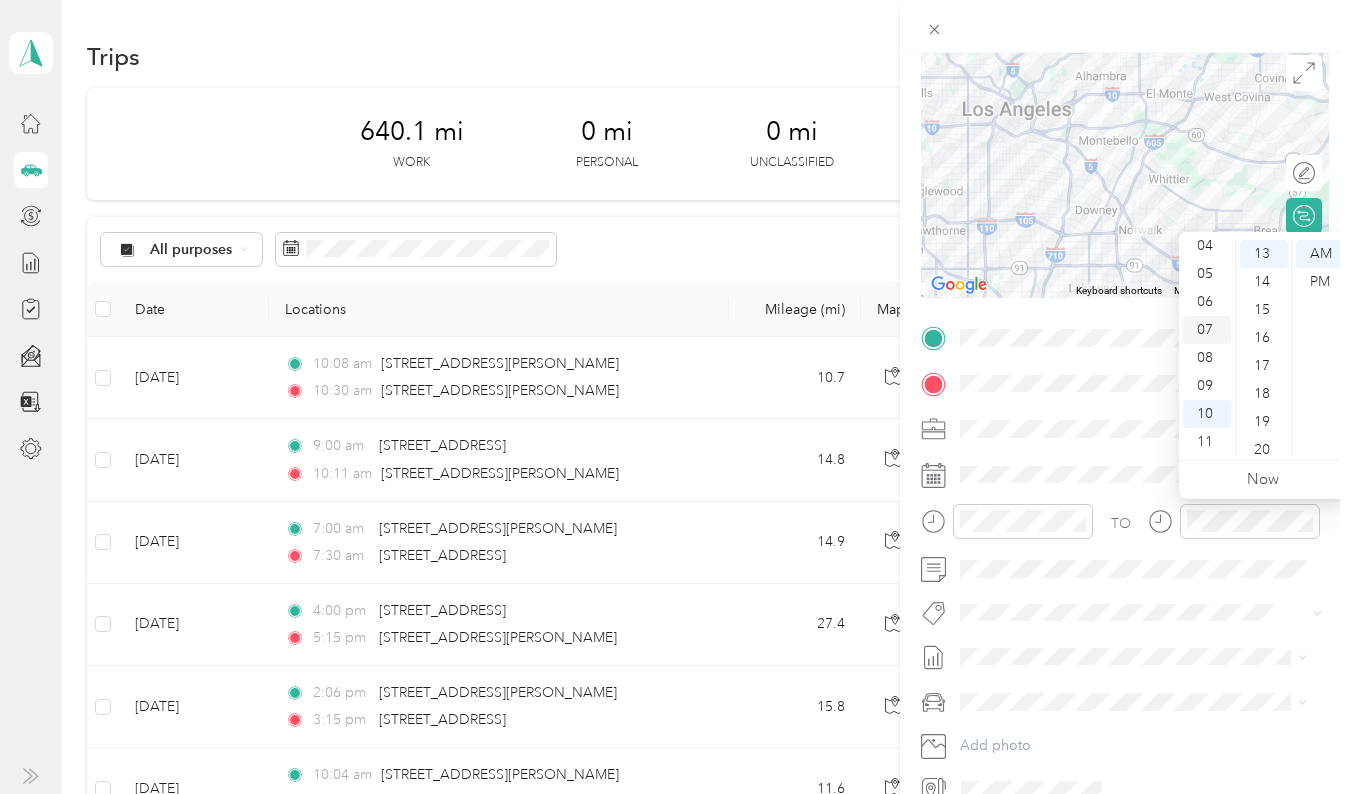 click on "07" at bounding box center (1207, 330) 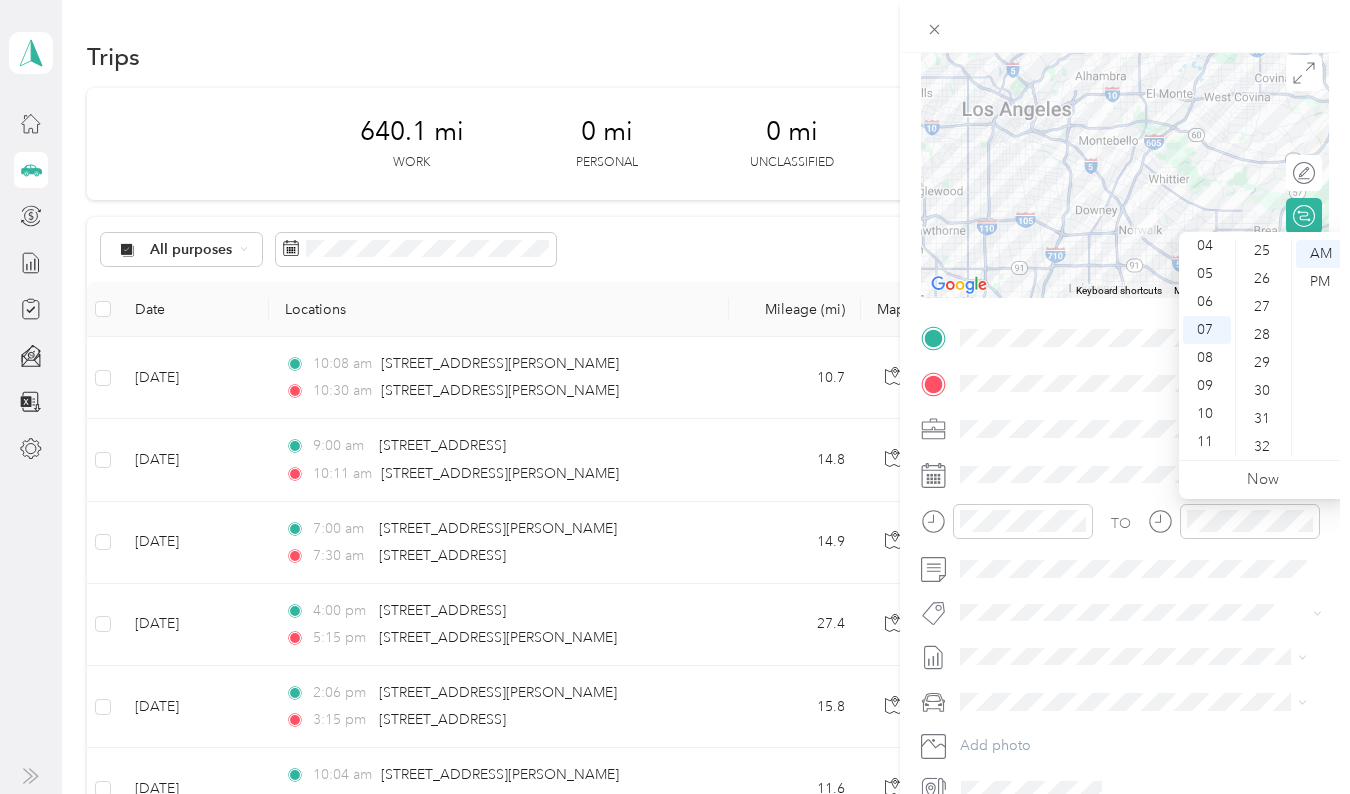 scroll, scrollTop: 718, scrollLeft: 0, axis: vertical 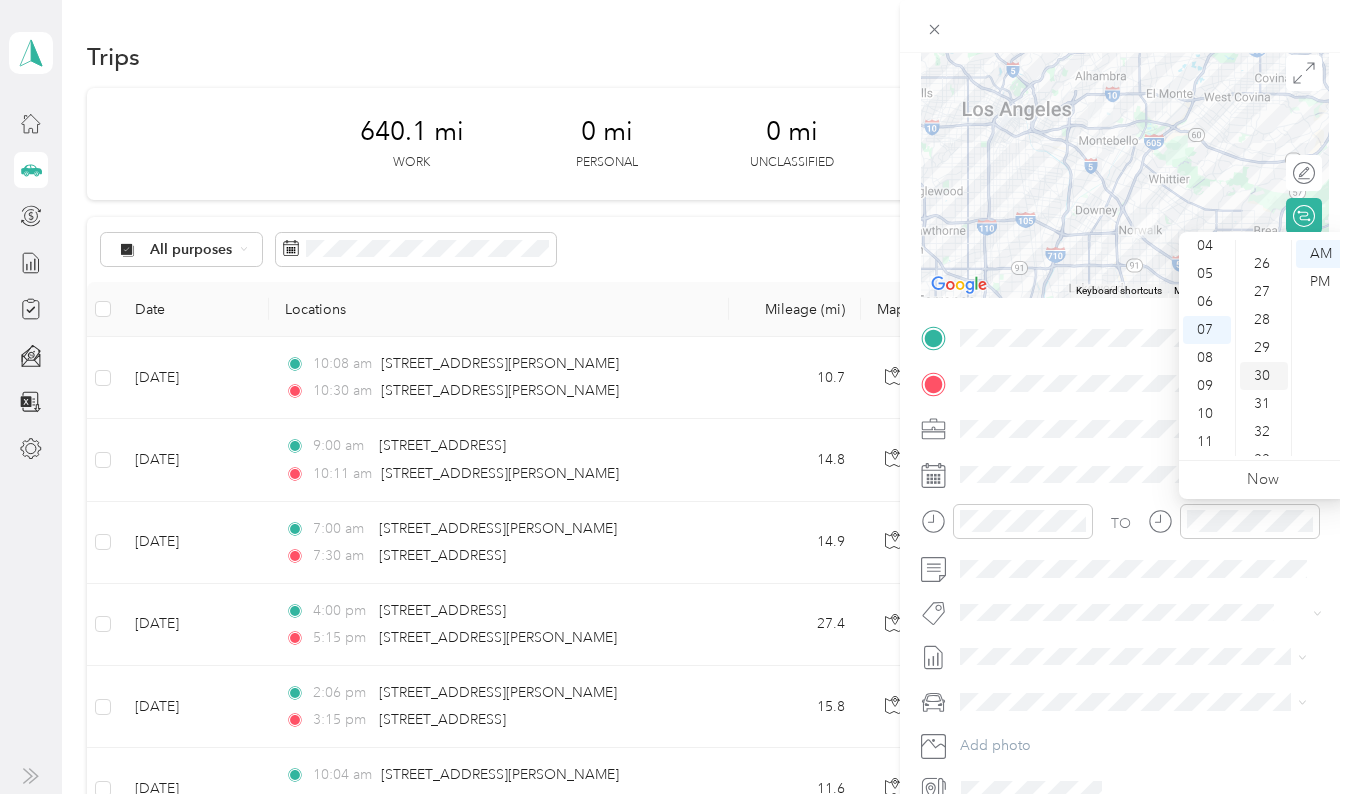 click on "30" at bounding box center (1264, 376) 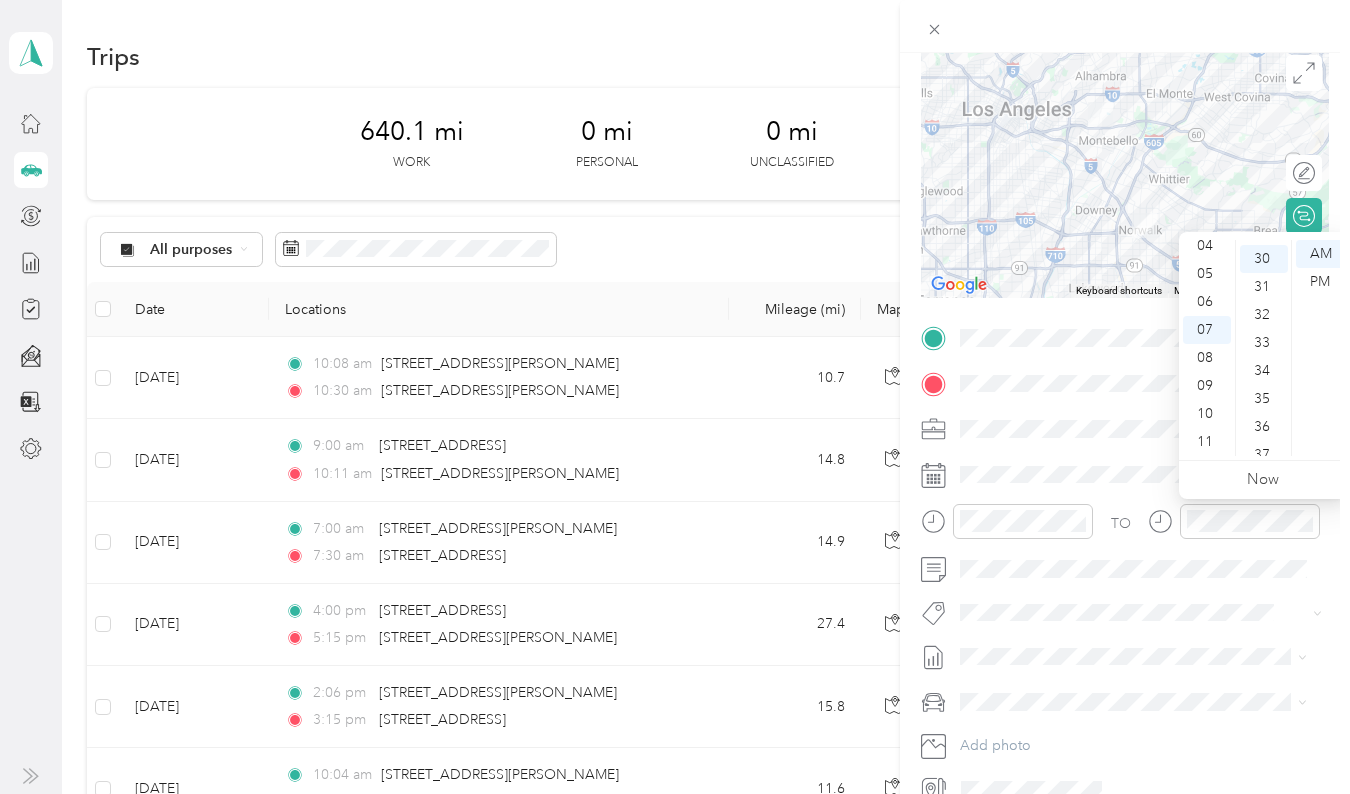 scroll, scrollTop: 840, scrollLeft: 0, axis: vertical 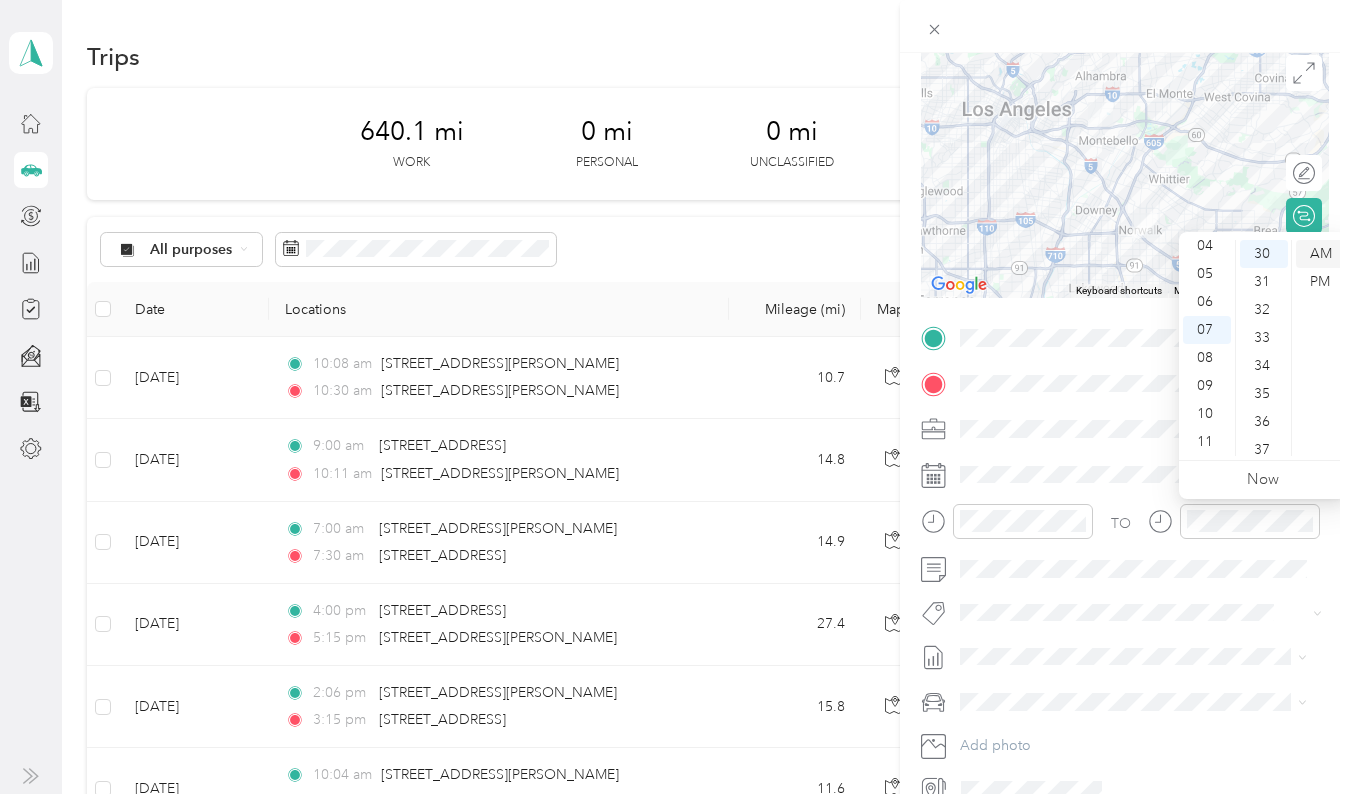 click on "AM" at bounding box center [1320, 254] 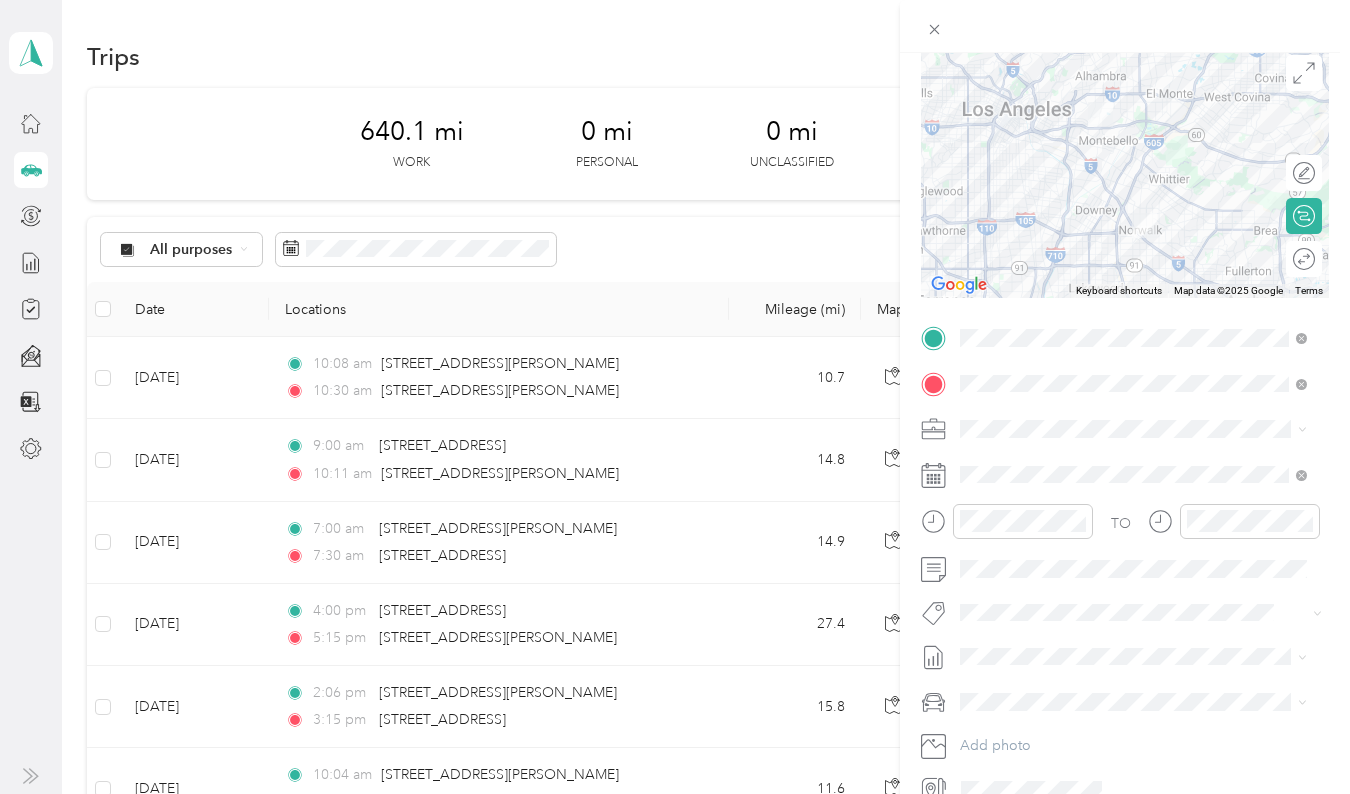 click on "[DATE] - [DATE]" at bounding box center [1010, 720] 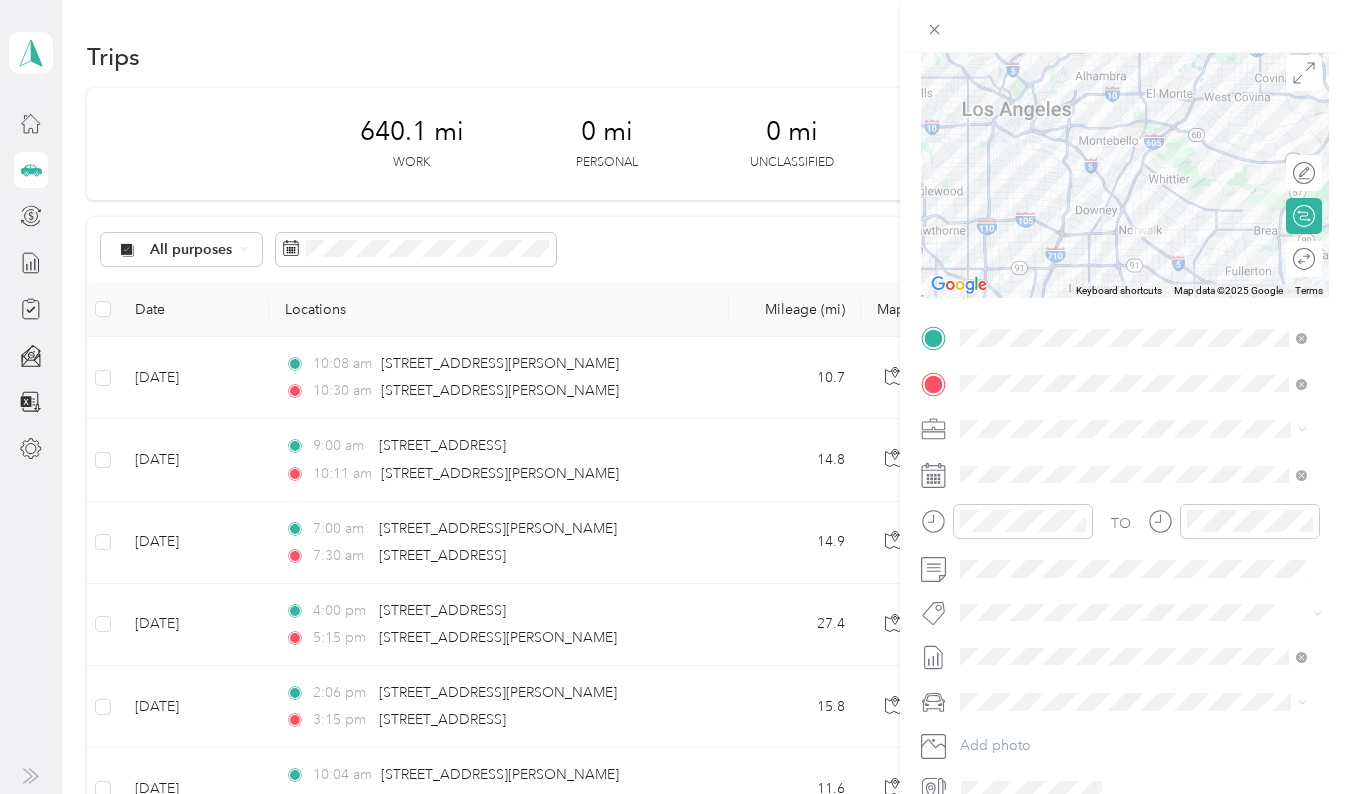 click on "Mercedes-Benz GLK Class" at bounding box center (1133, 727) 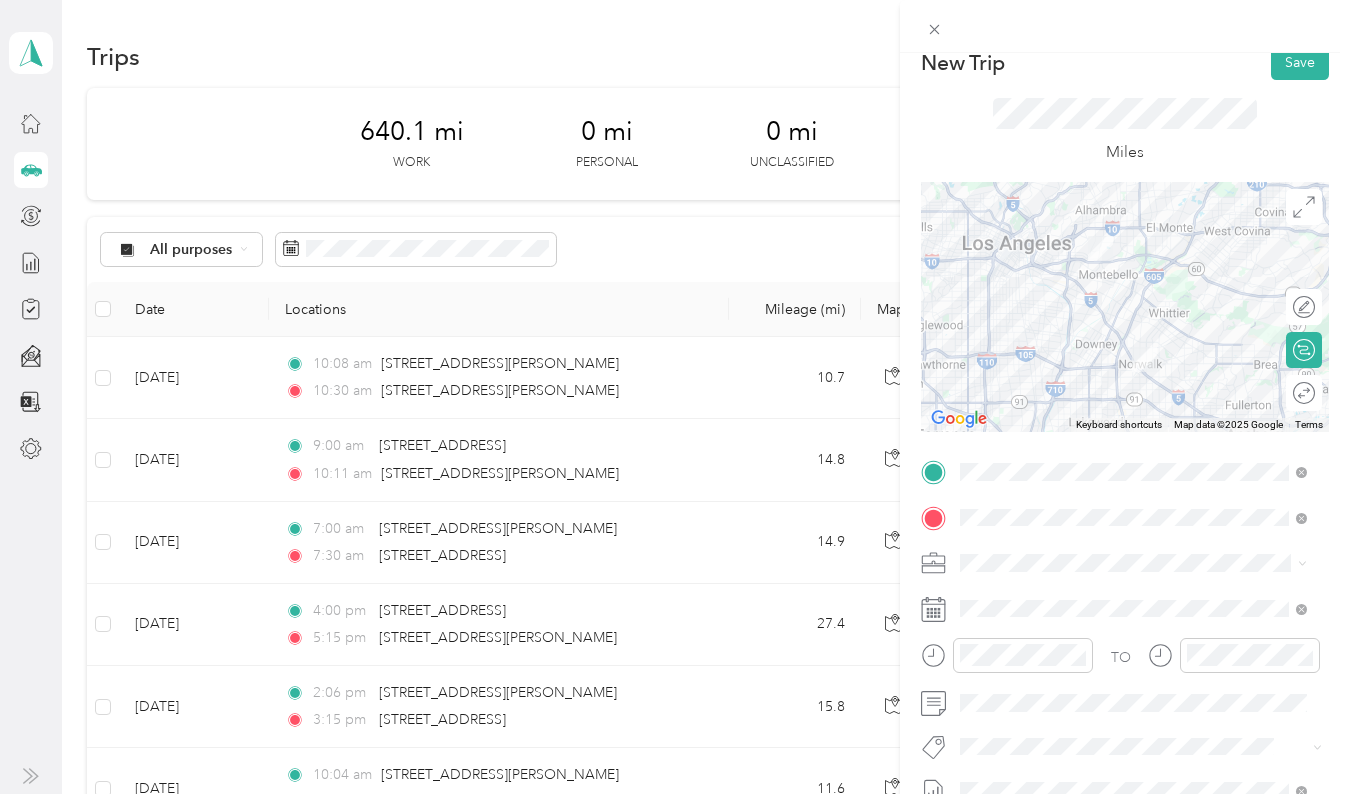 scroll, scrollTop: 0, scrollLeft: 0, axis: both 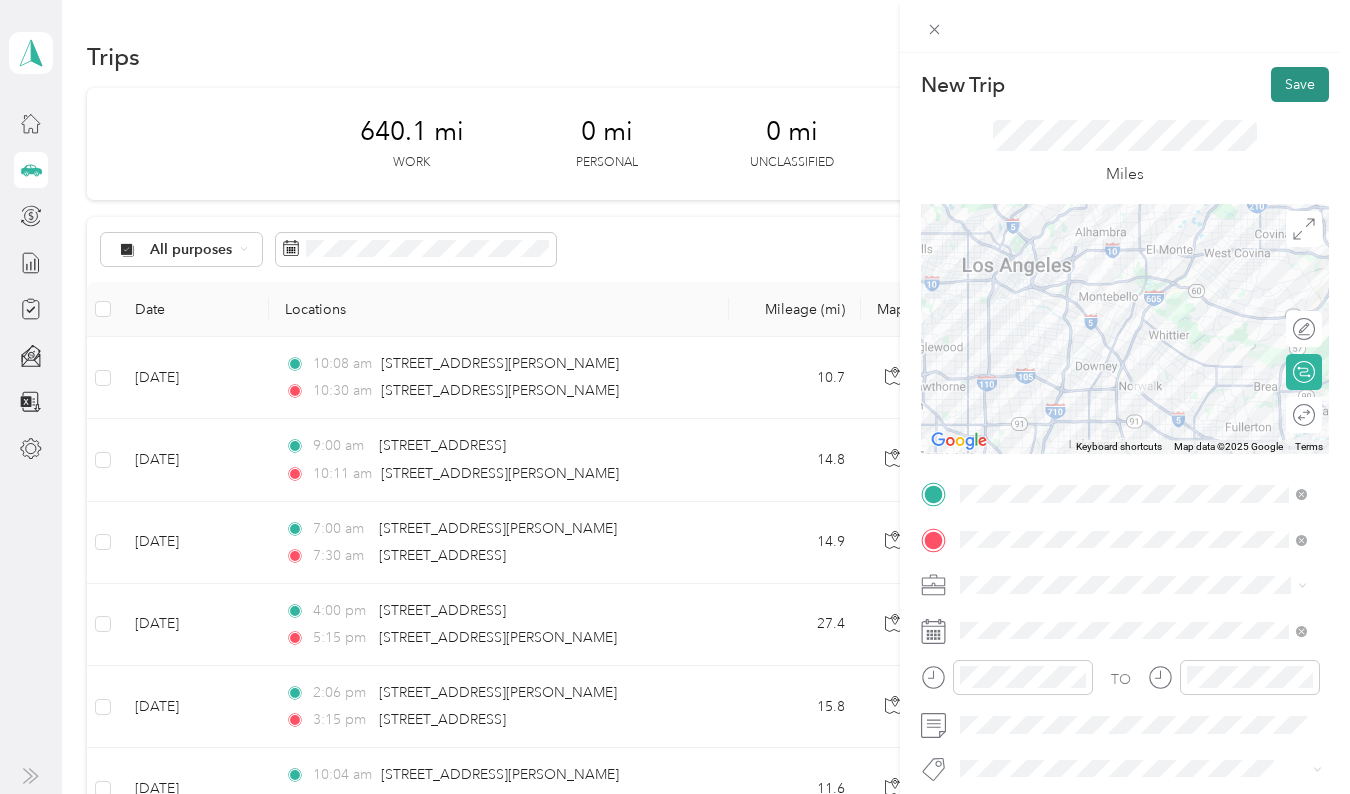 click on "Save" at bounding box center (1300, 84) 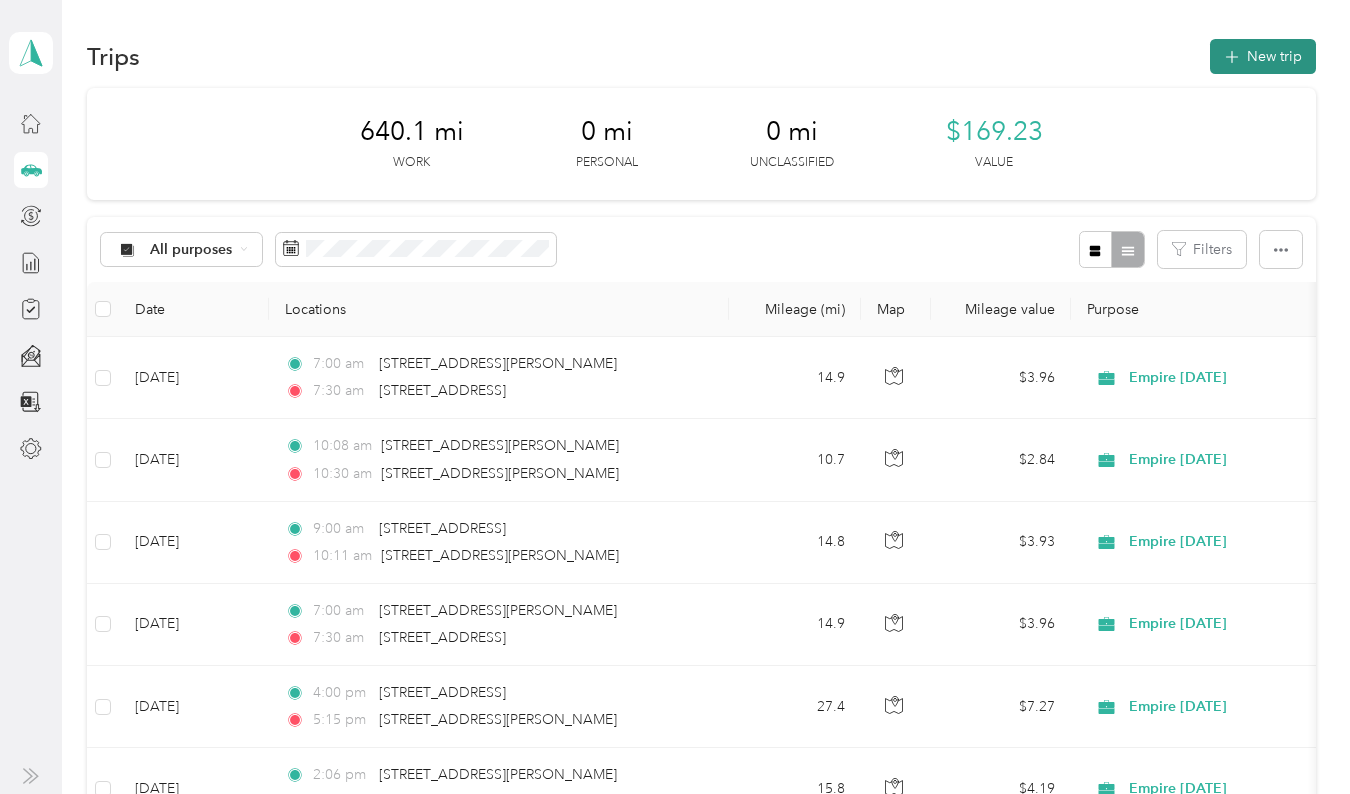 click on "New trip" at bounding box center (1263, 56) 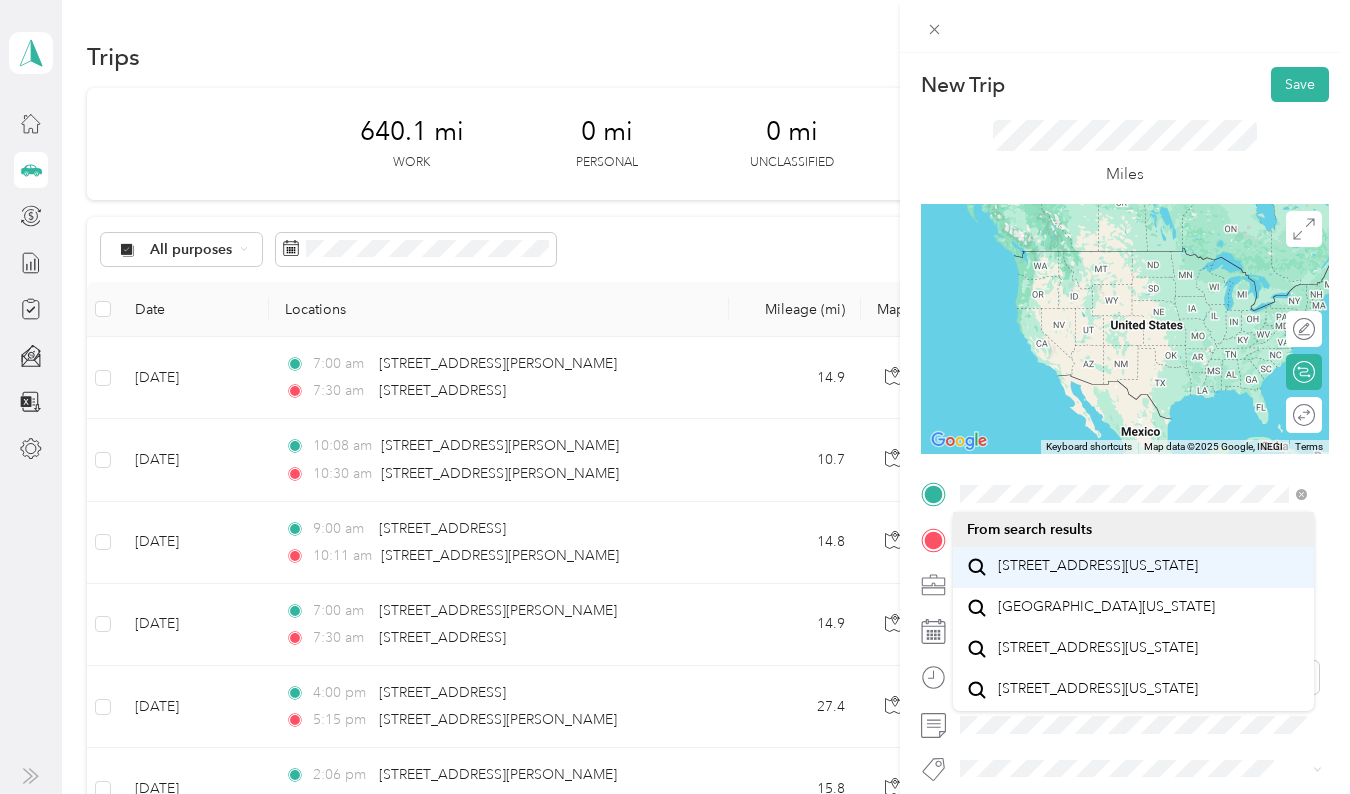 click on "[STREET_ADDRESS][US_STATE]" at bounding box center (1098, 566) 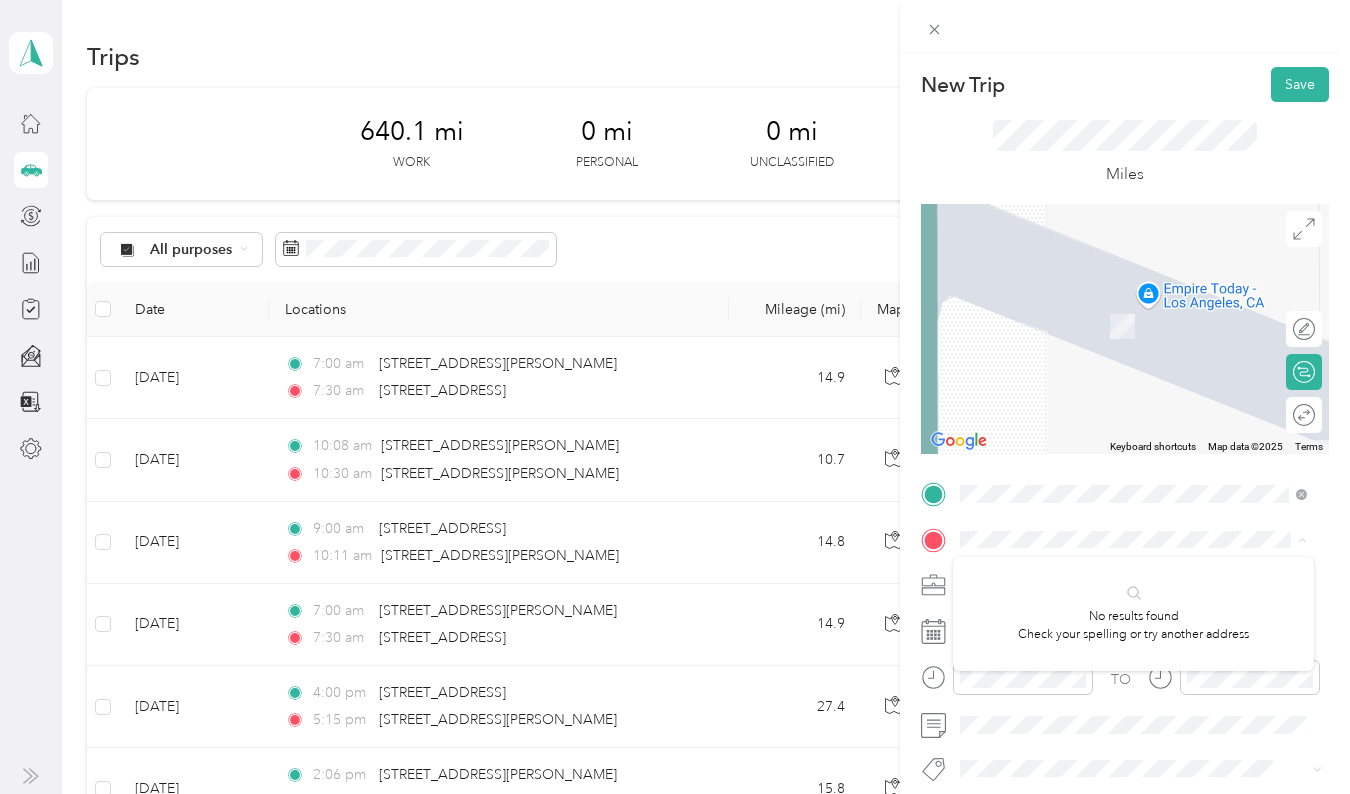 click on "New Trip Save This trip cannot be edited because it is either under review, approved, or paid. Contact your Team Manager to edit it. Miles To navigate the map with touch gestures double-tap and hold your finger on the map, then drag the map. ← Move left → Move right ↑ Move up ↓ Move down + Zoom in - Zoom out Home Jump left by 75% End Jump right by 75% Page Up Jump up by 75% Page Down Jump down by 75% To navigate, press the arrow keys. Keyboard shortcuts Map Data Map data ©2025 Map data ©2025 2 m  Click to toggle between metric and imperial units Terms Report a map error Edit route Calculate route Round trip TO Add photo" at bounding box center [675, 397] 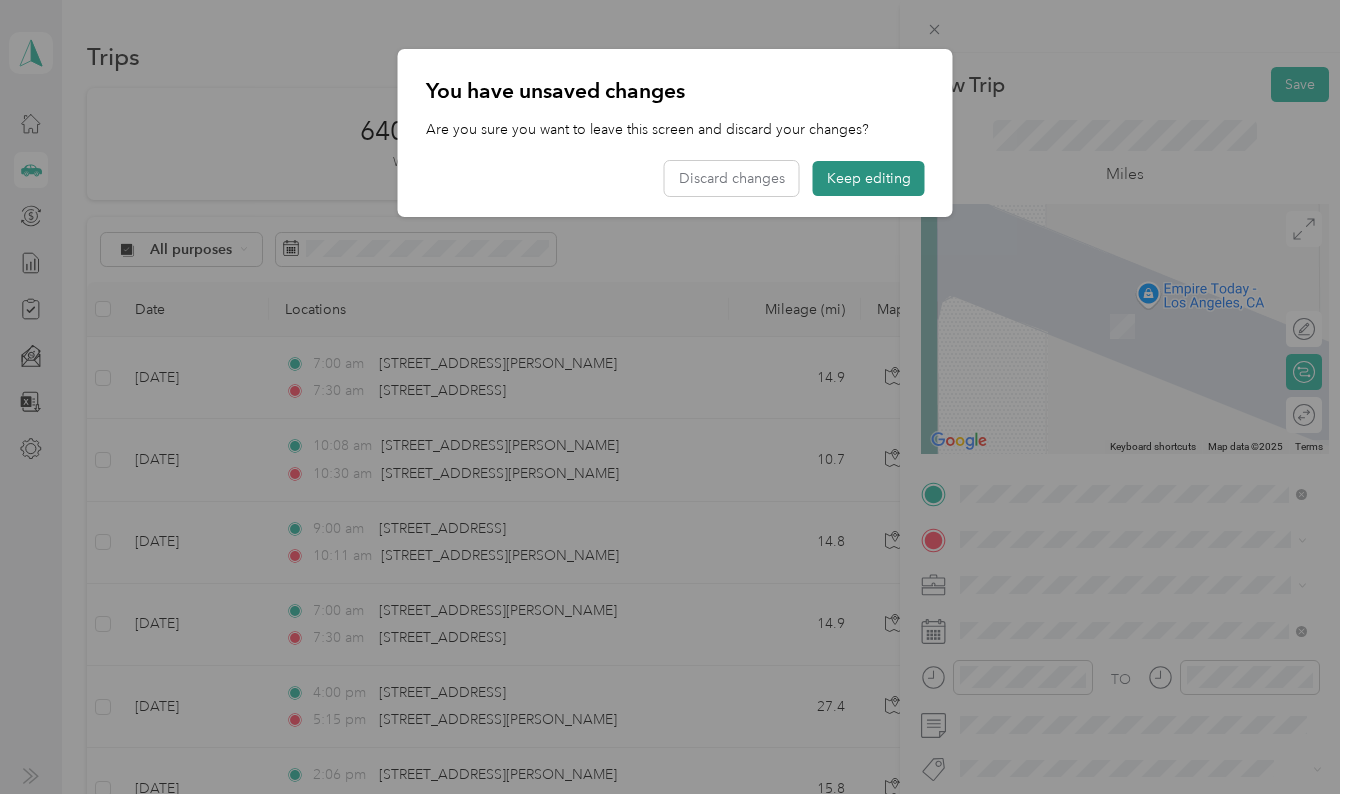 click on "Keep editing" at bounding box center (869, 178) 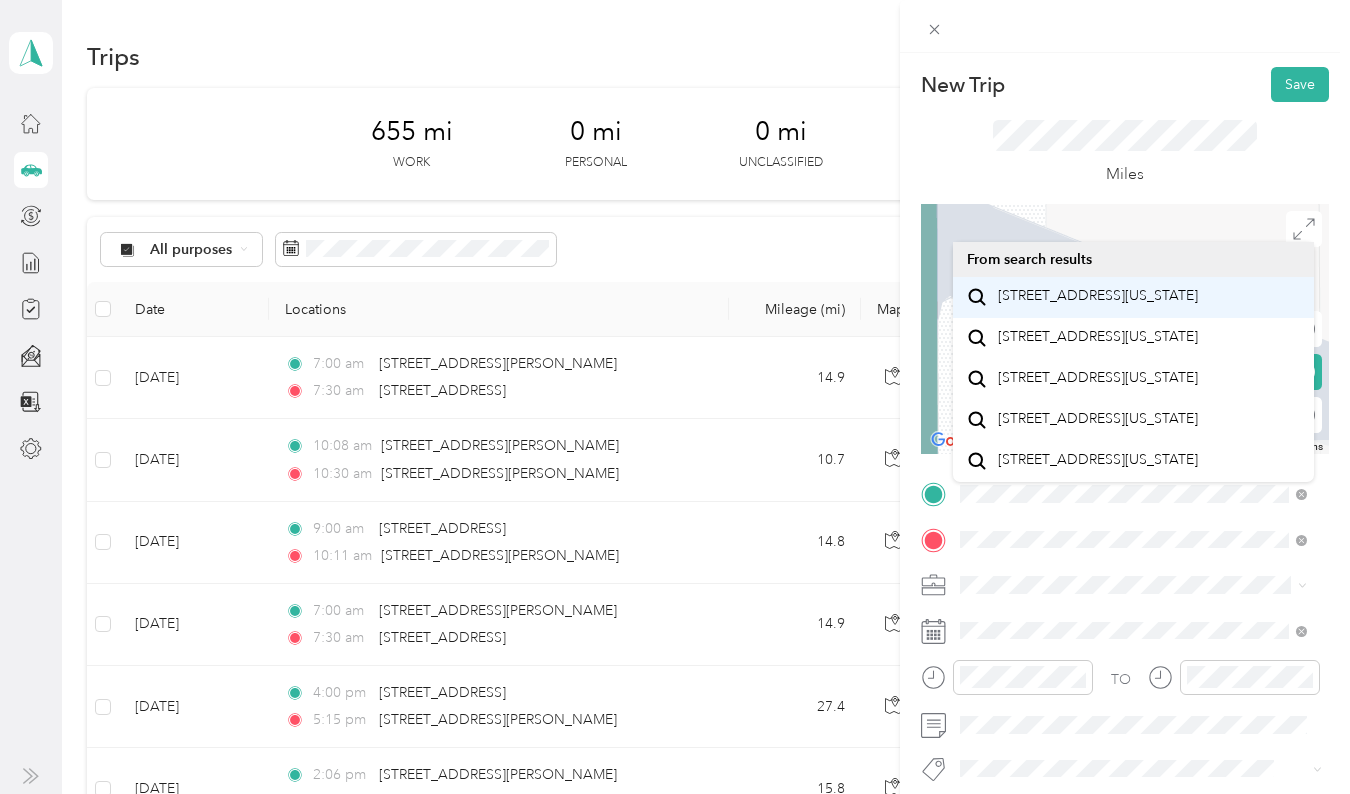 click on "[STREET_ADDRESS][US_STATE]" at bounding box center (1098, 296) 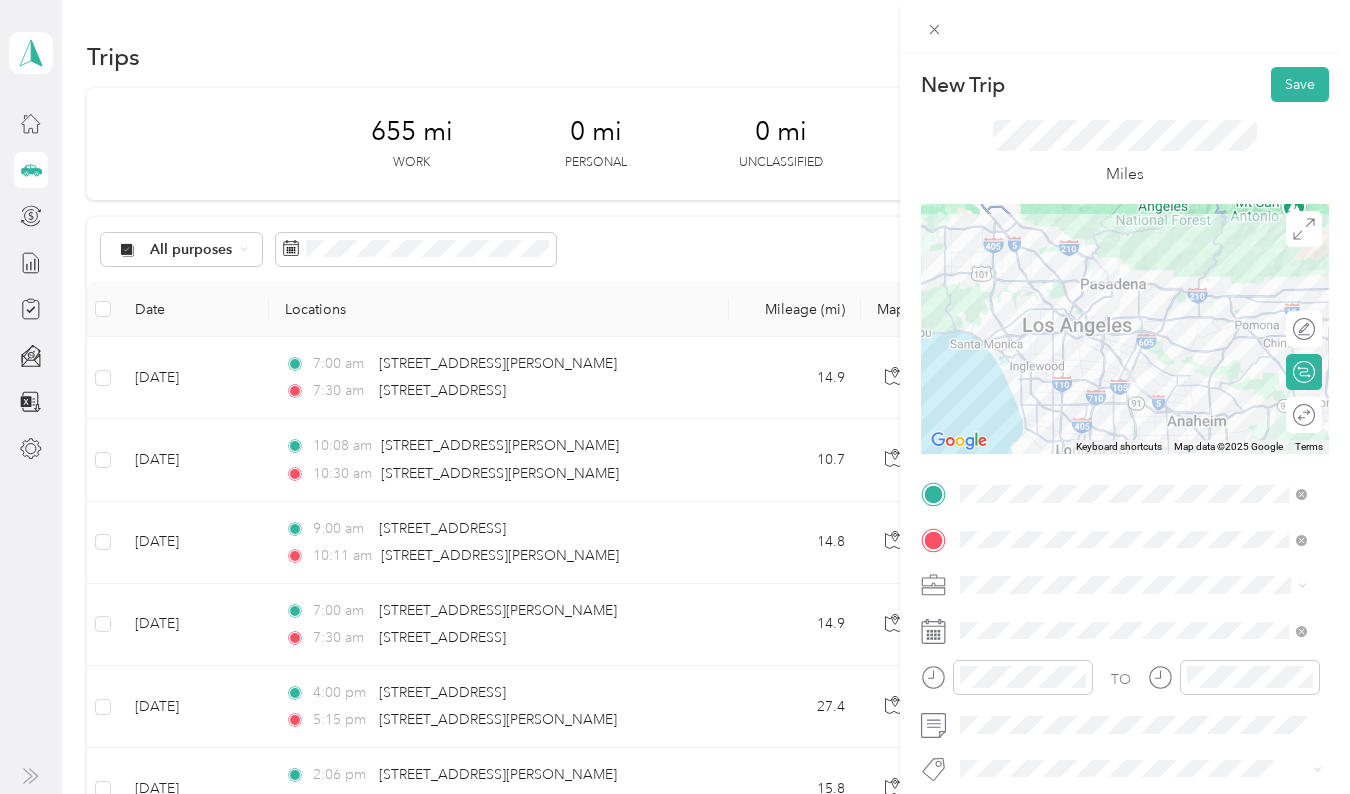 scroll, scrollTop: 104, scrollLeft: 0, axis: vertical 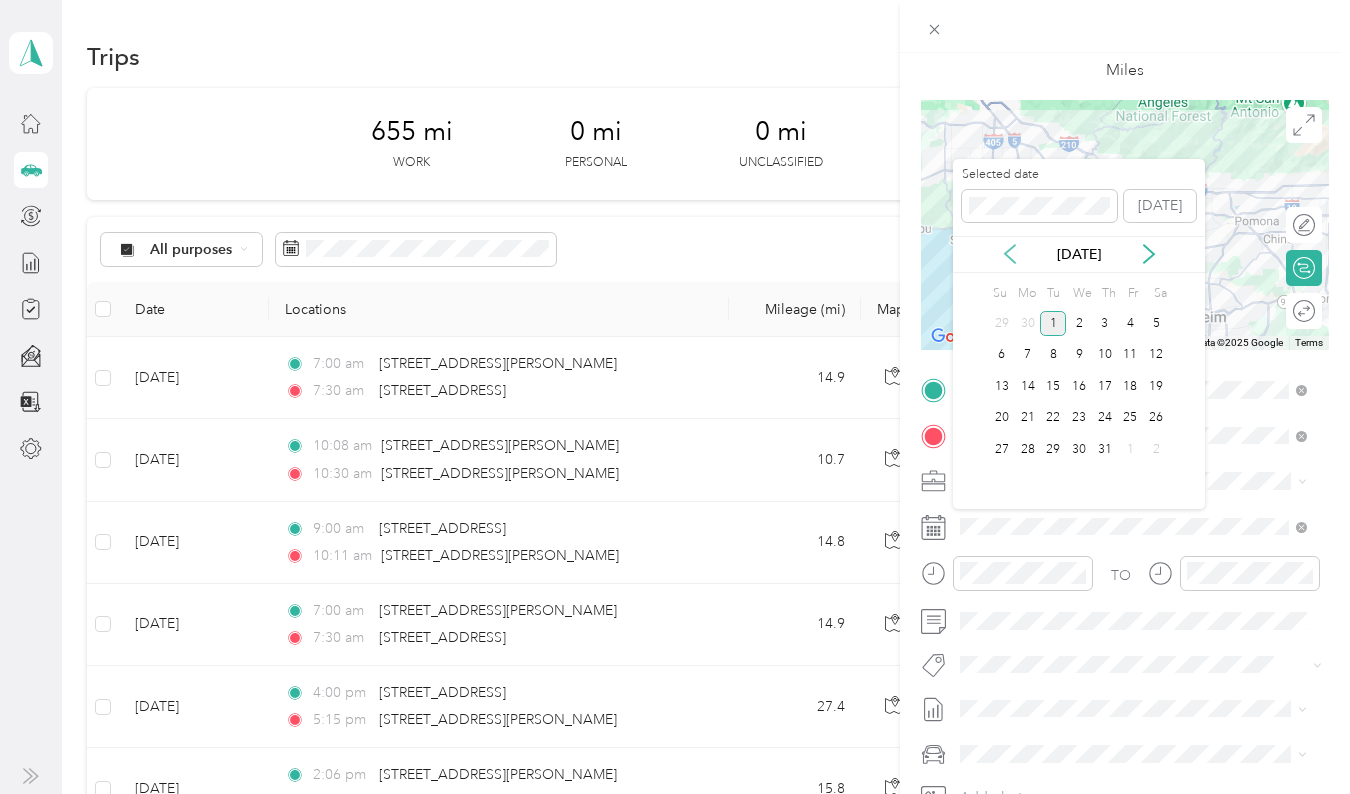 click 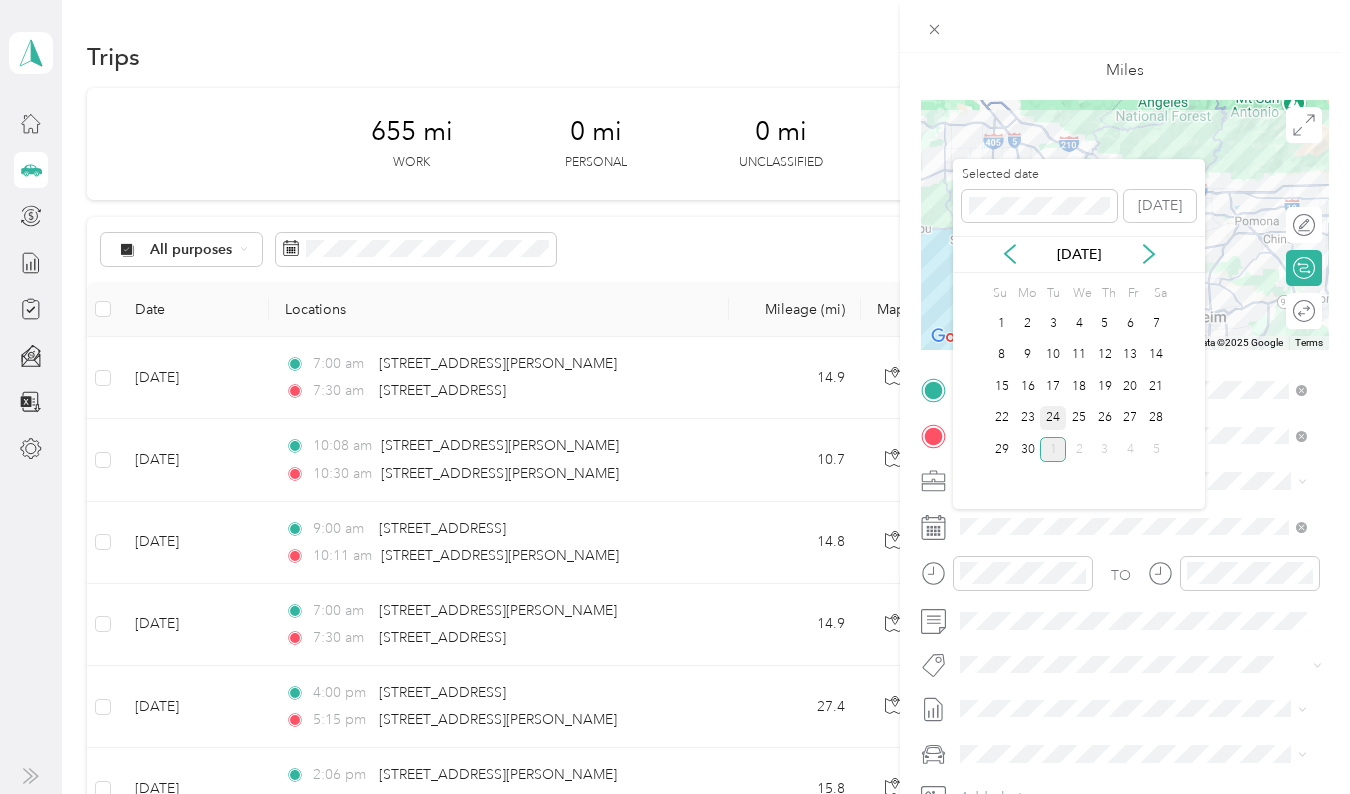 click on "24" at bounding box center (1053, 418) 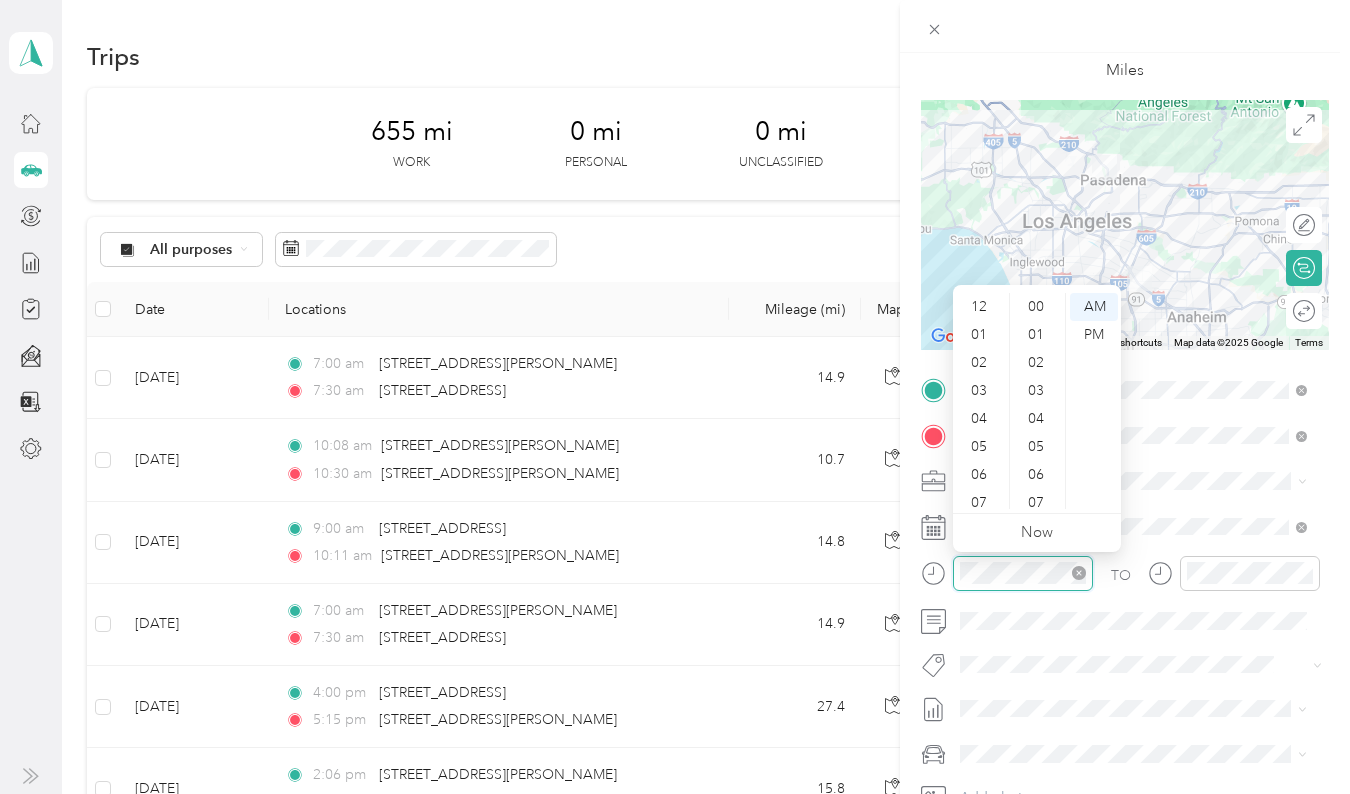 scroll, scrollTop: 392, scrollLeft: 0, axis: vertical 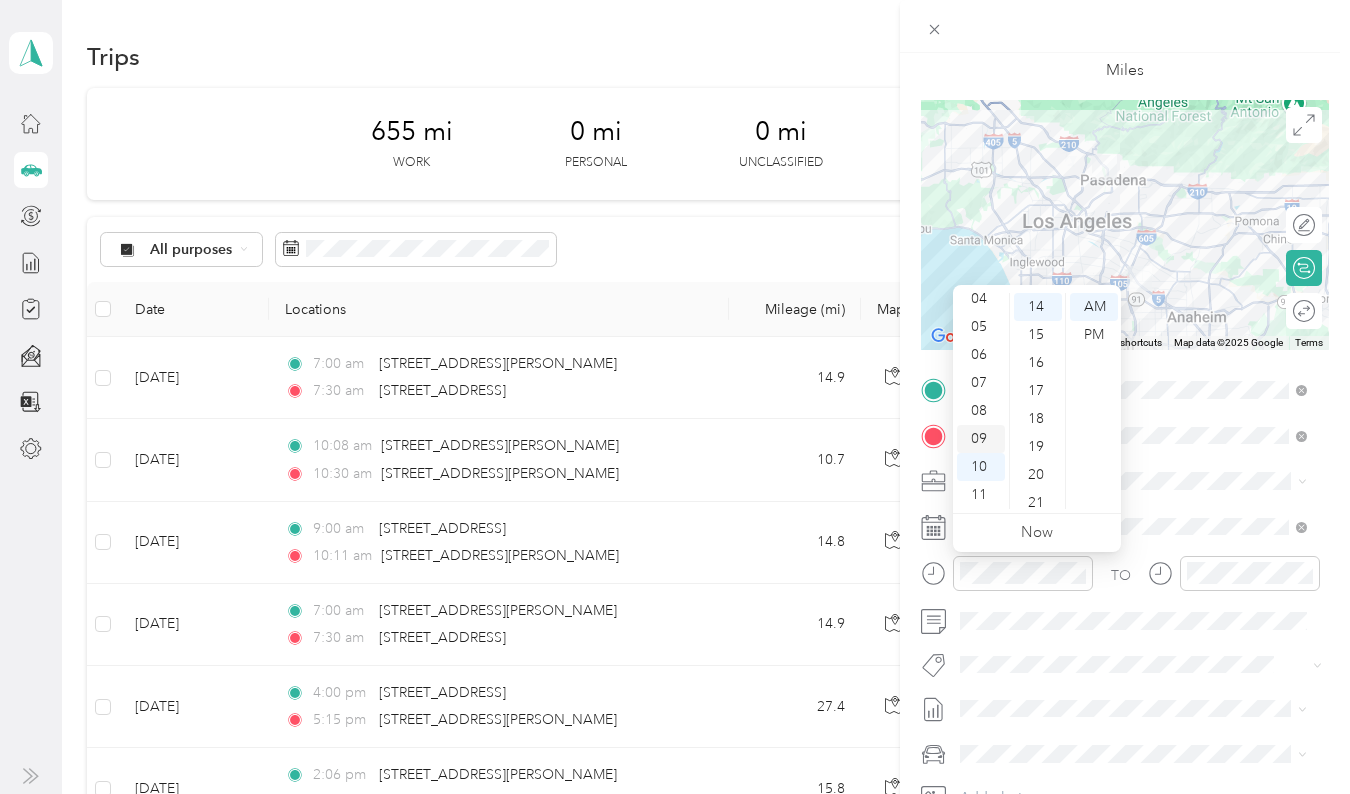 click on "09" at bounding box center (981, 439) 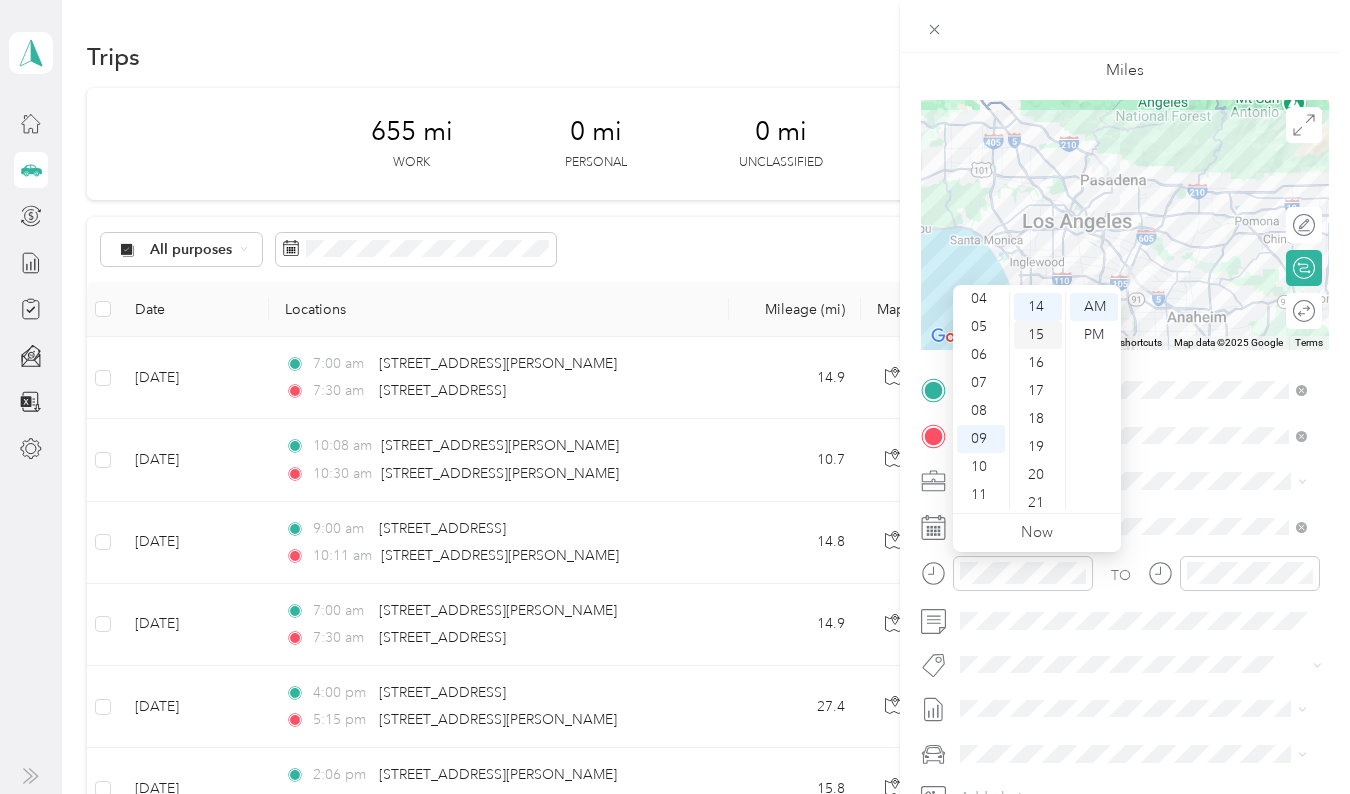 click on "15" at bounding box center [1038, 335] 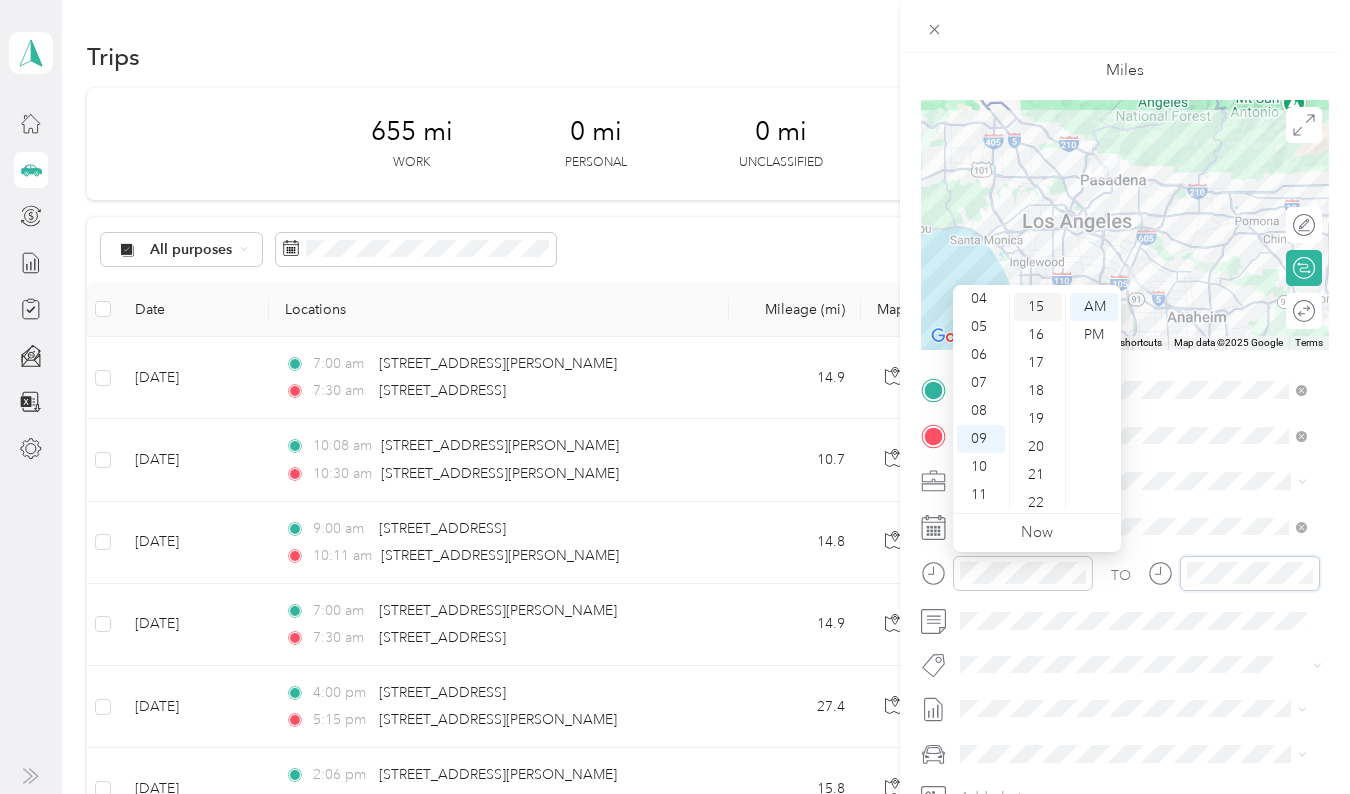 scroll, scrollTop: 392, scrollLeft: 0, axis: vertical 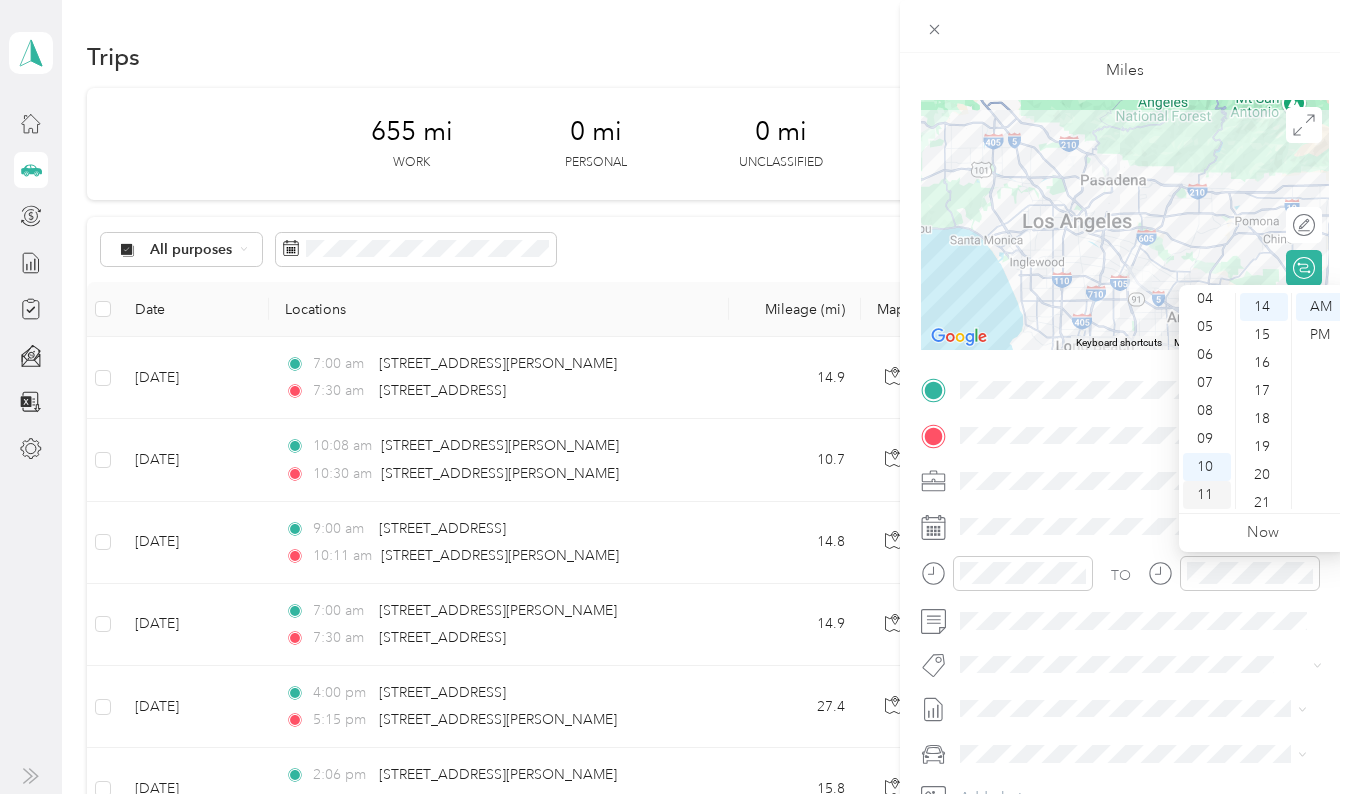 click on "11" at bounding box center (1207, 495) 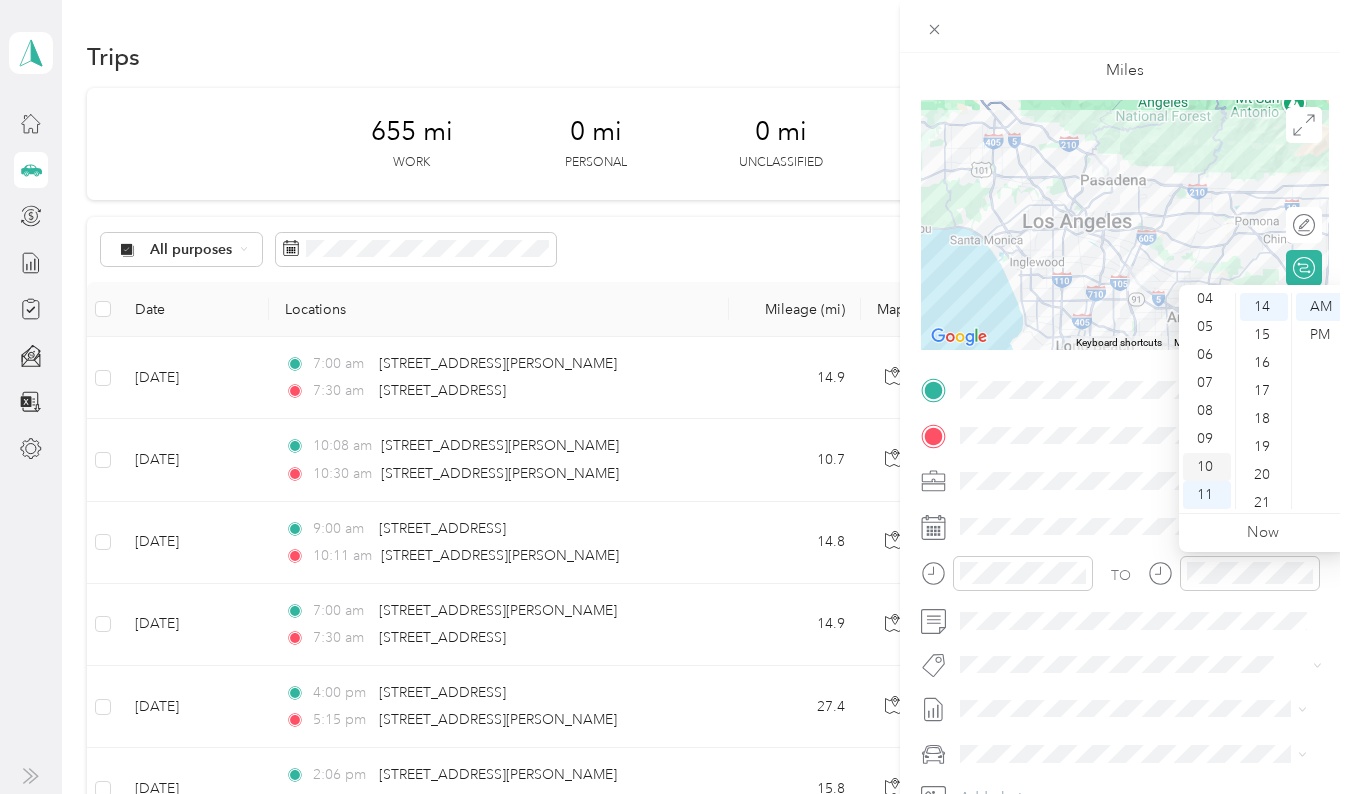 click on "10" at bounding box center (1207, 467) 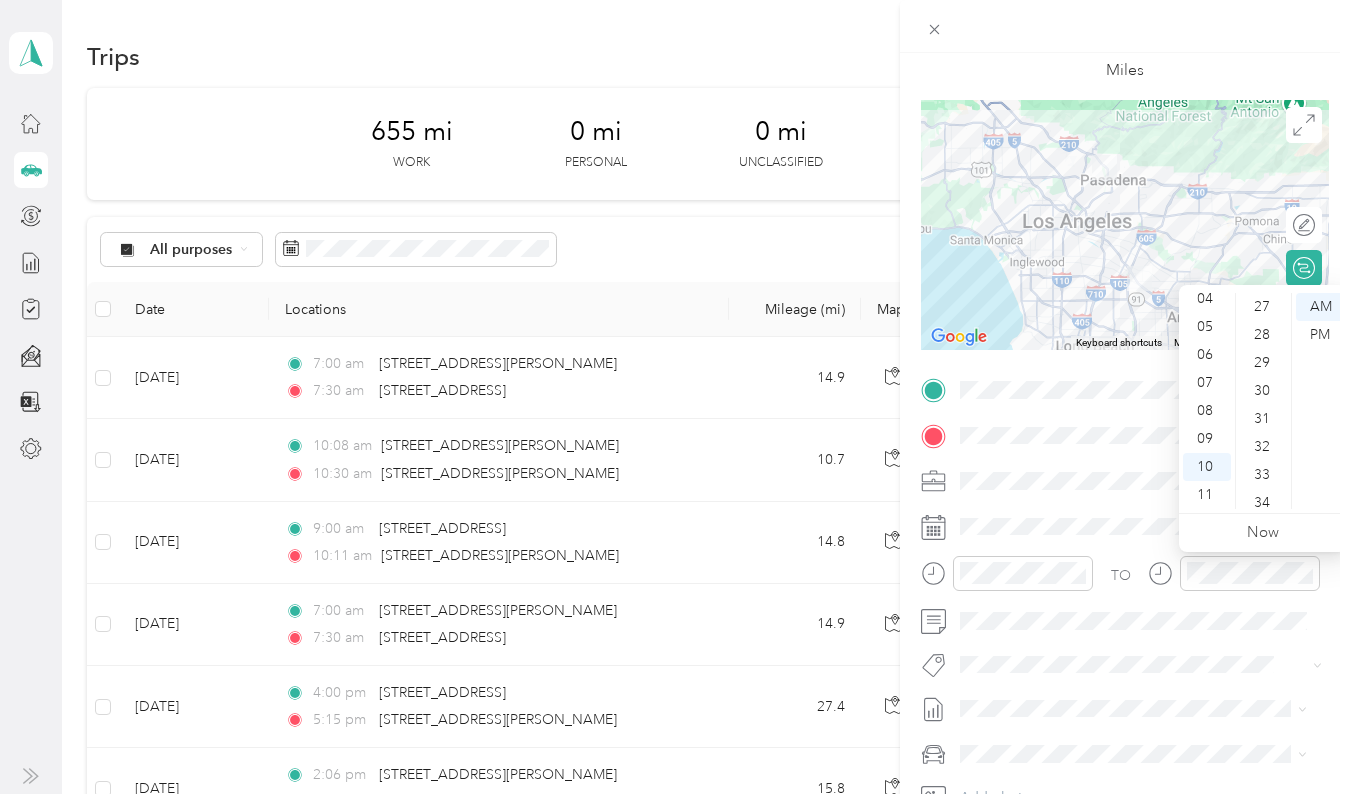 scroll, scrollTop: 757, scrollLeft: 0, axis: vertical 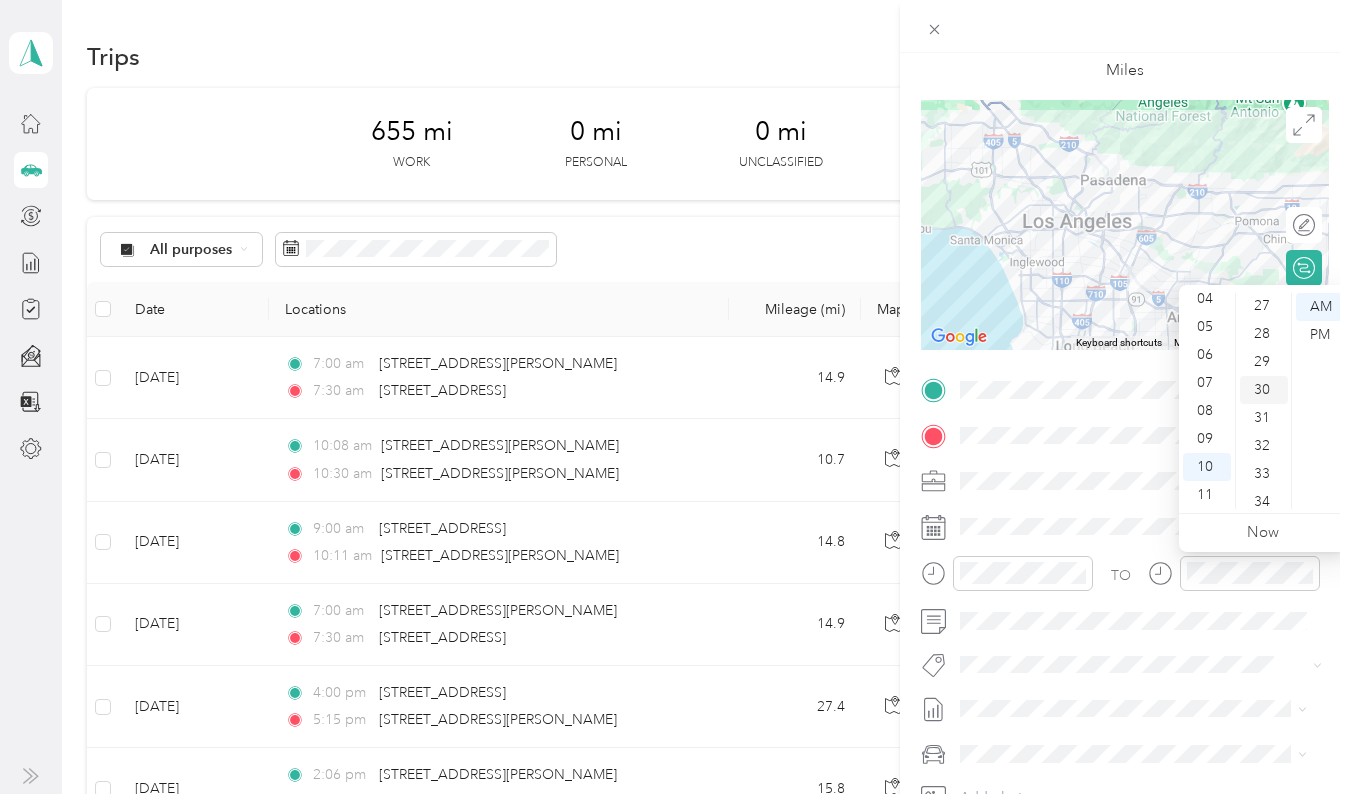 click on "30" at bounding box center (1264, 390) 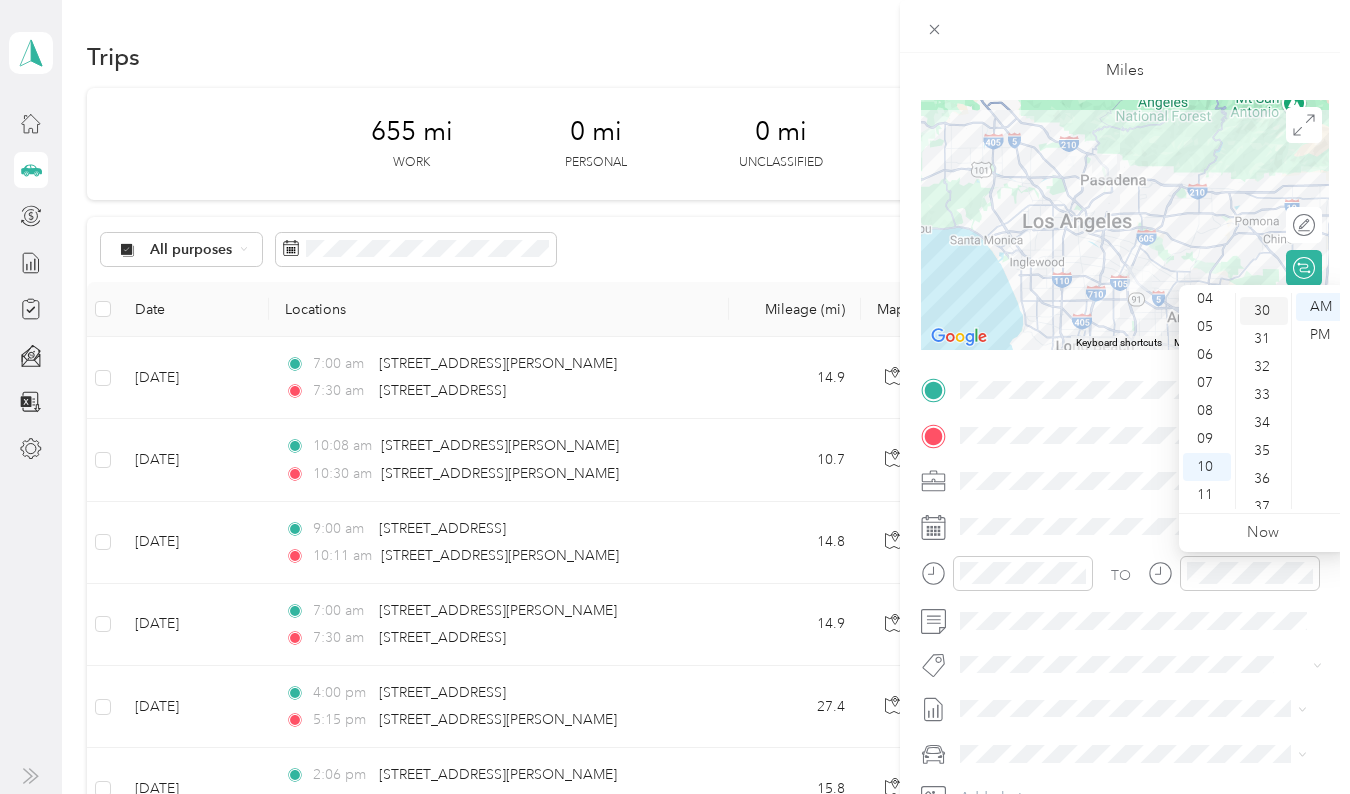 scroll, scrollTop: 840, scrollLeft: 0, axis: vertical 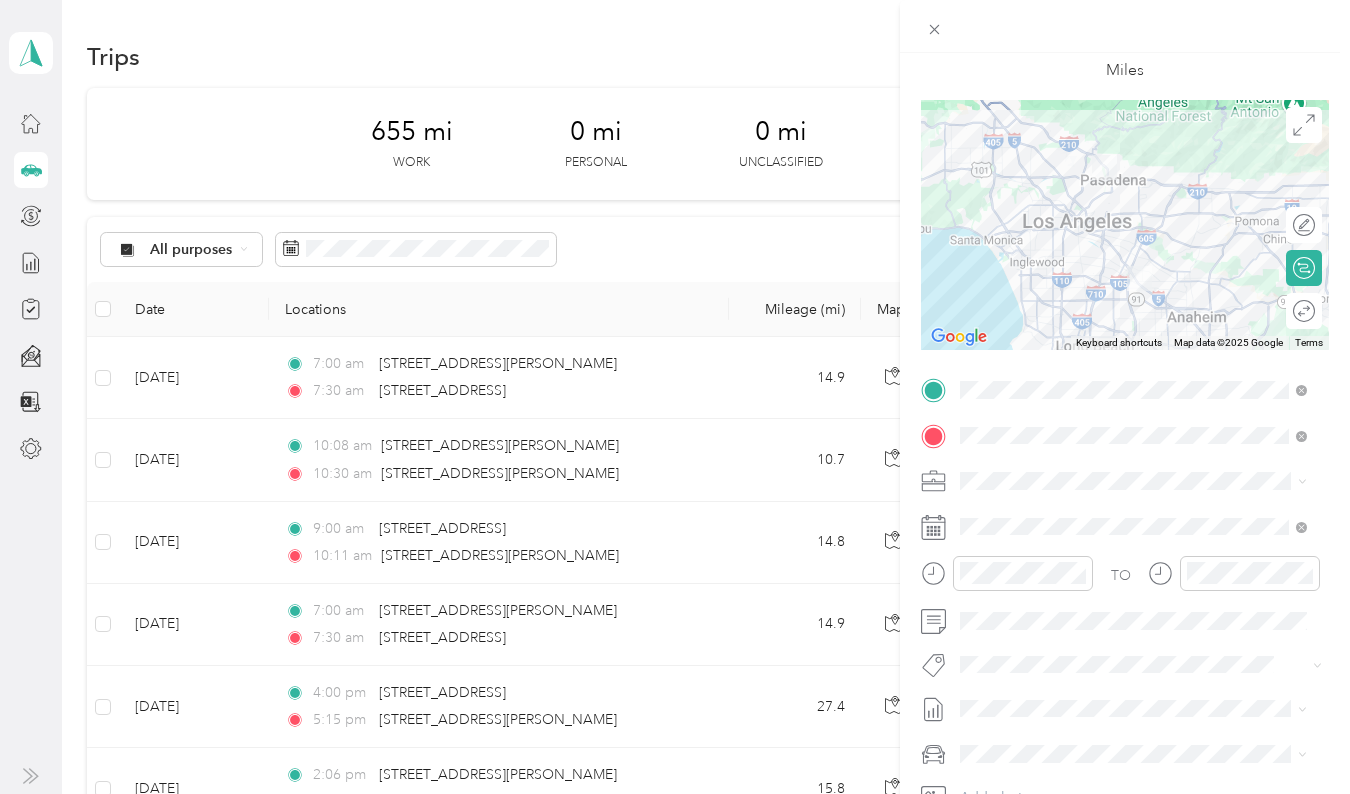 click on "[DATE] - [DATE] Draft" at bounding box center [1133, 769] 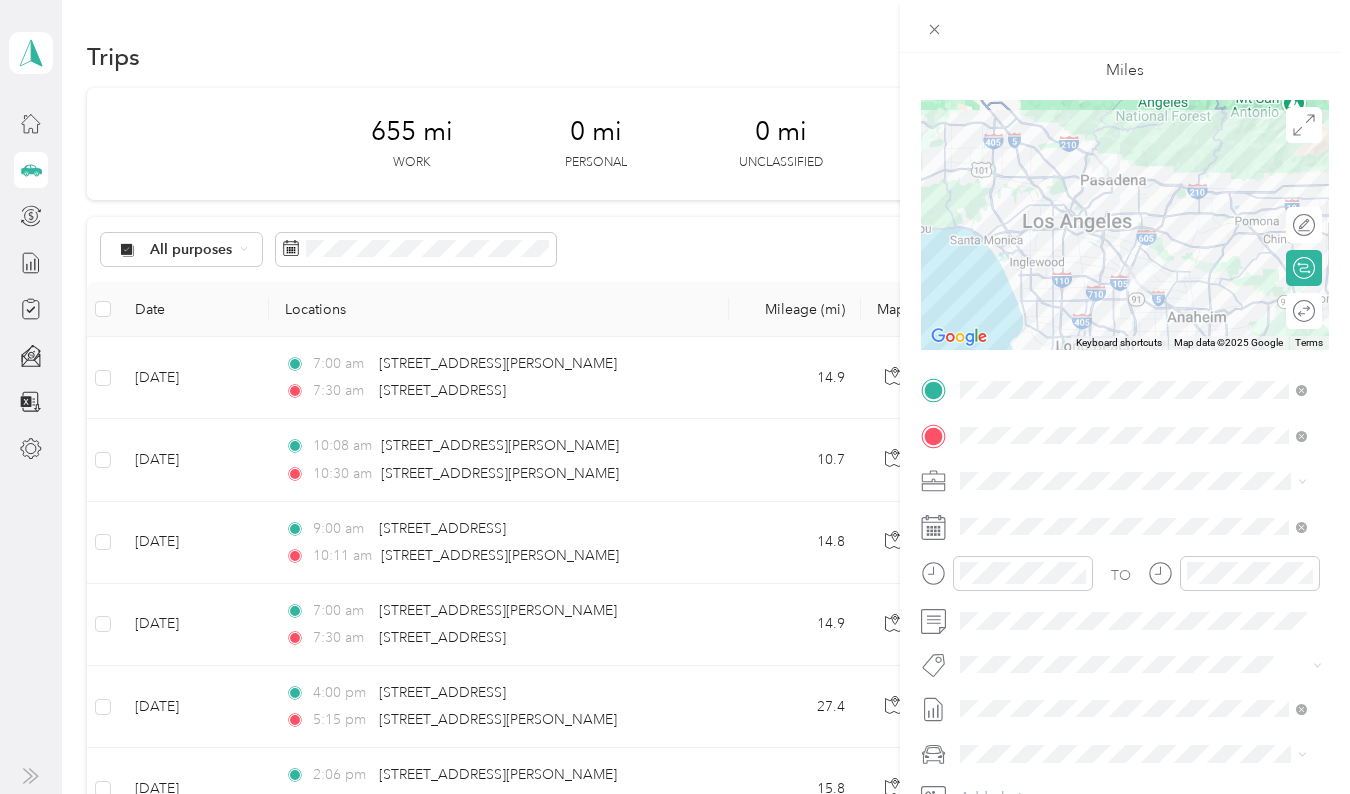 click on "Mercedes-Benz GLK Class" at bounding box center [1133, 718] 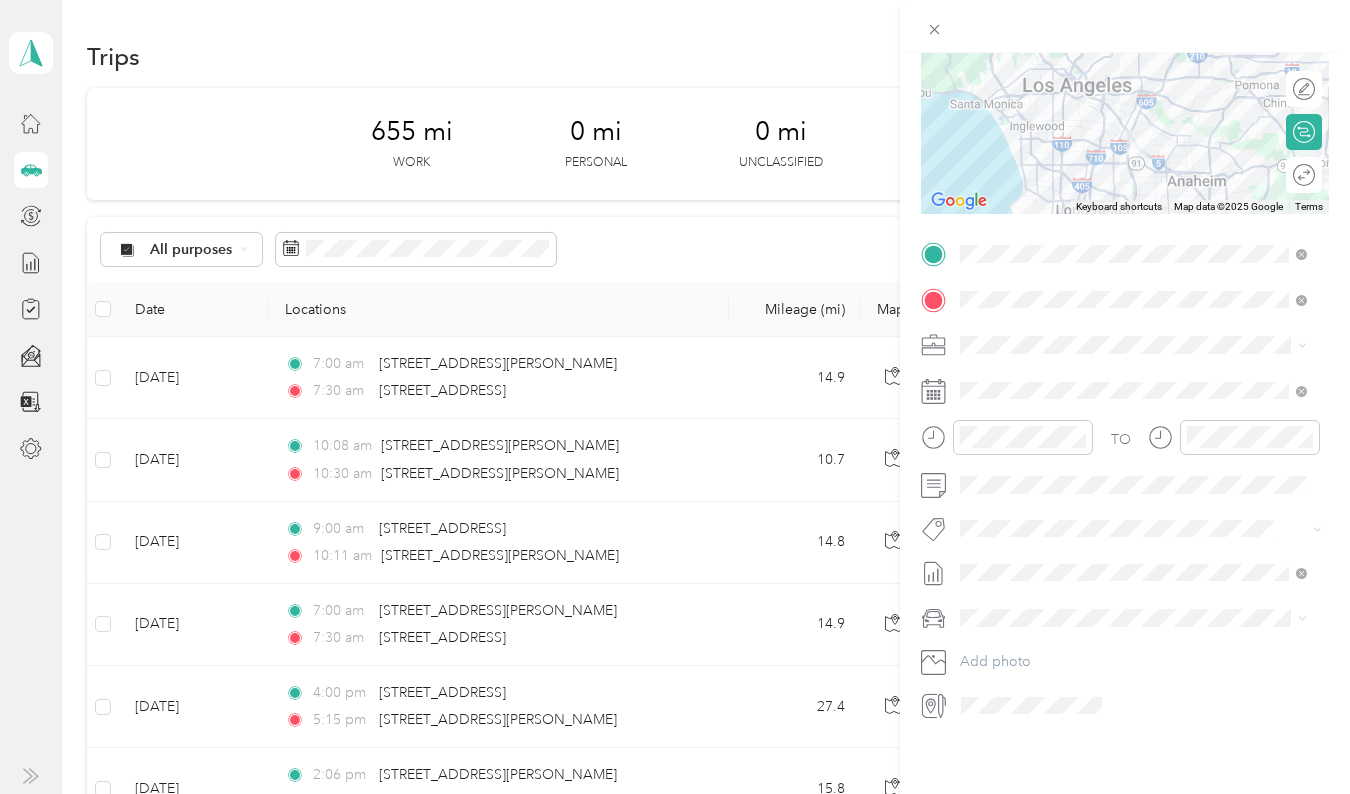 scroll, scrollTop: 0, scrollLeft: 0, axis: both 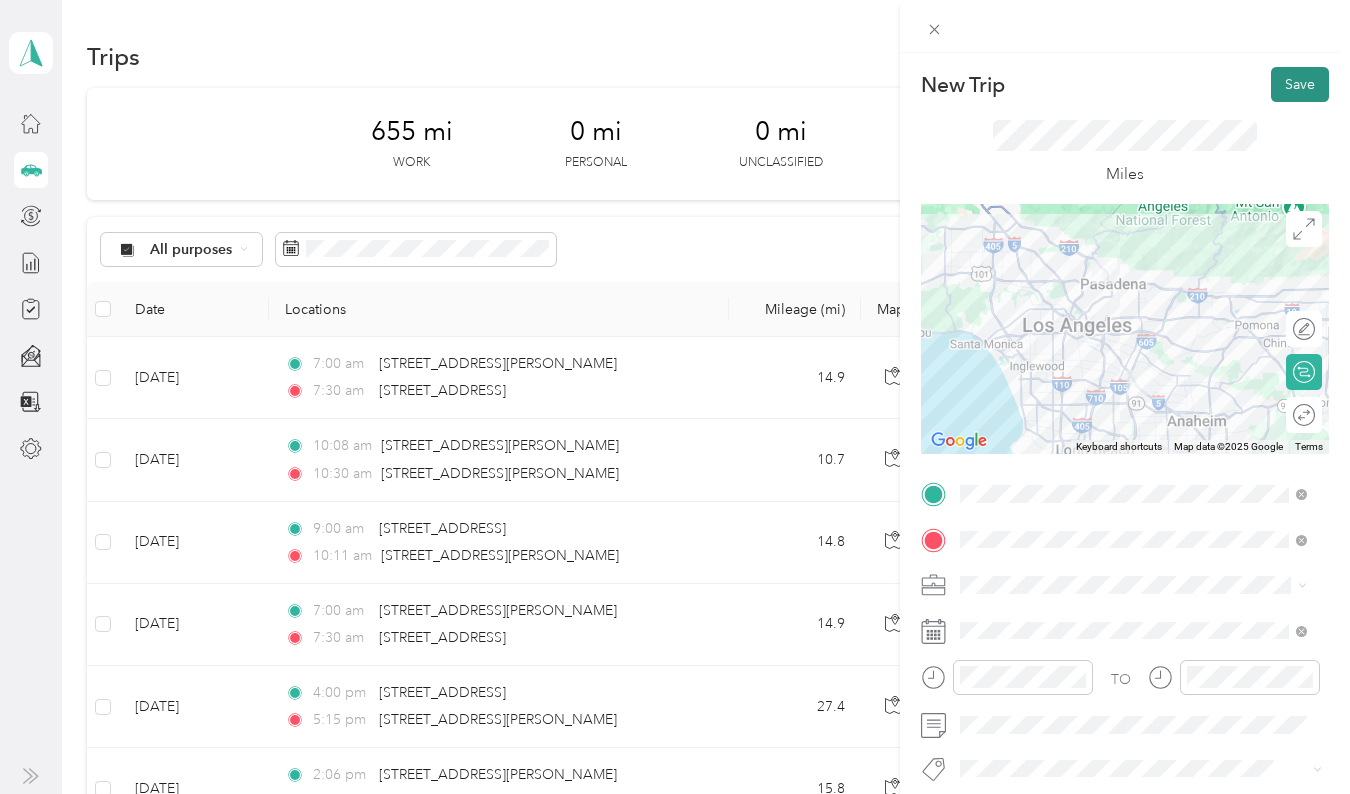 click on "Save" at bounding box center (1300, 84) 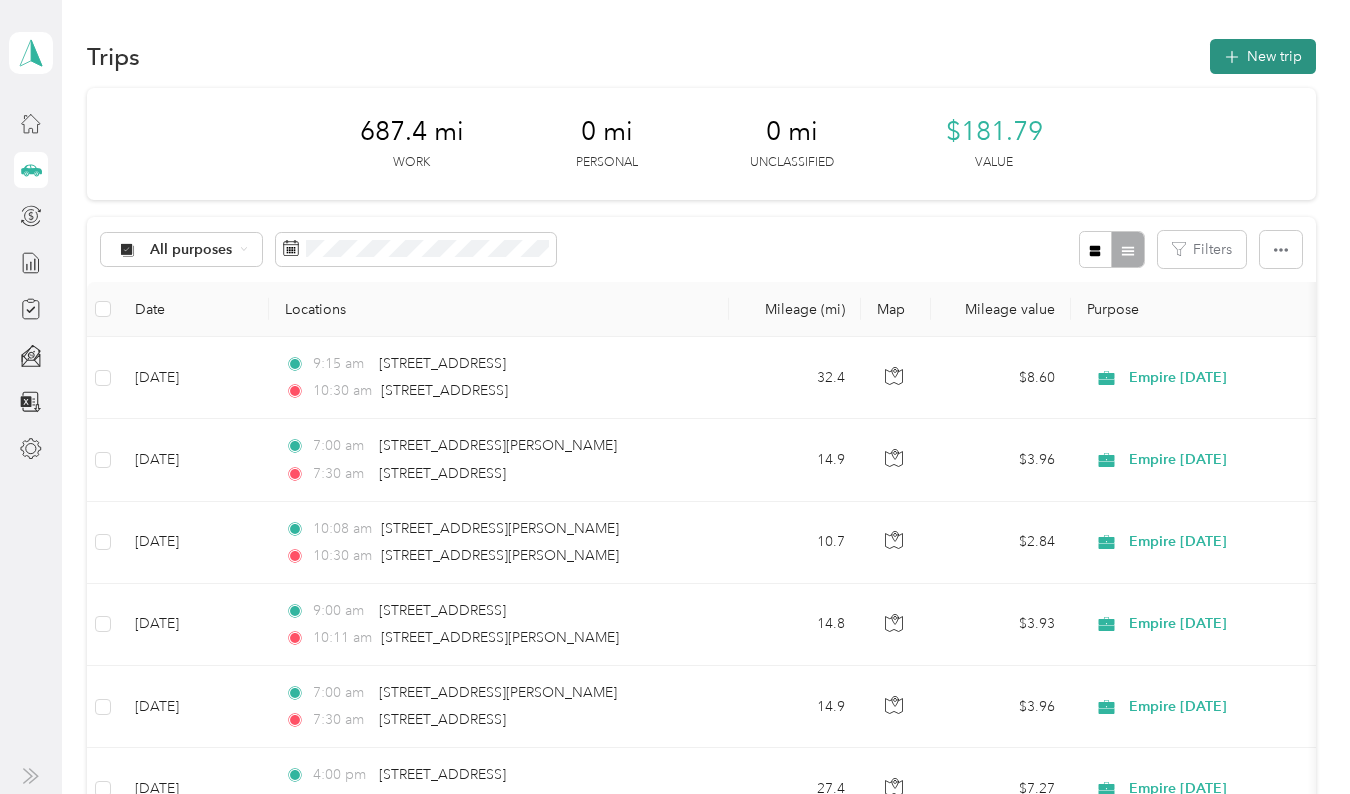click on "New trip" at bounding box center [1263, 56] 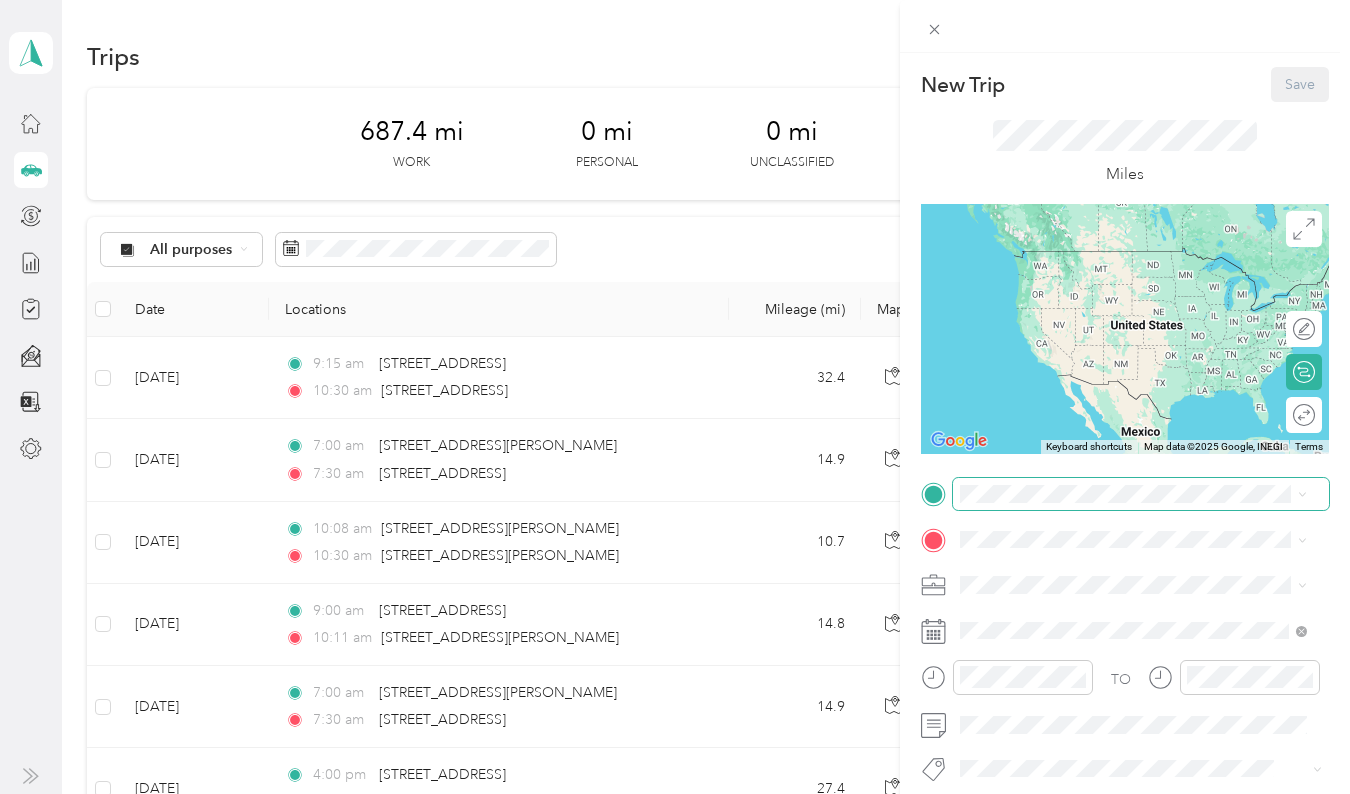 click at bounding box center [1141, 494] 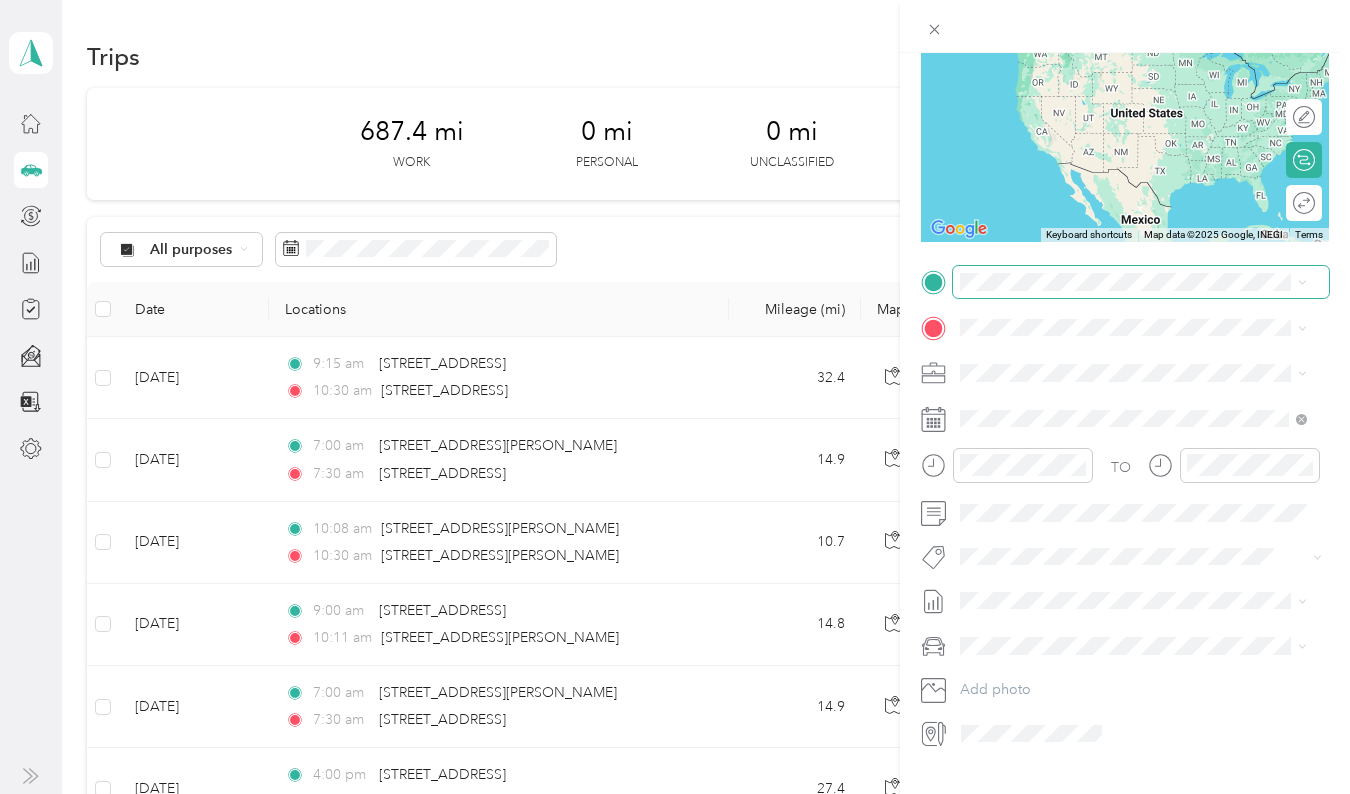 scroll, scrollTop: 255, scrollLeft: 0, axis: vertical 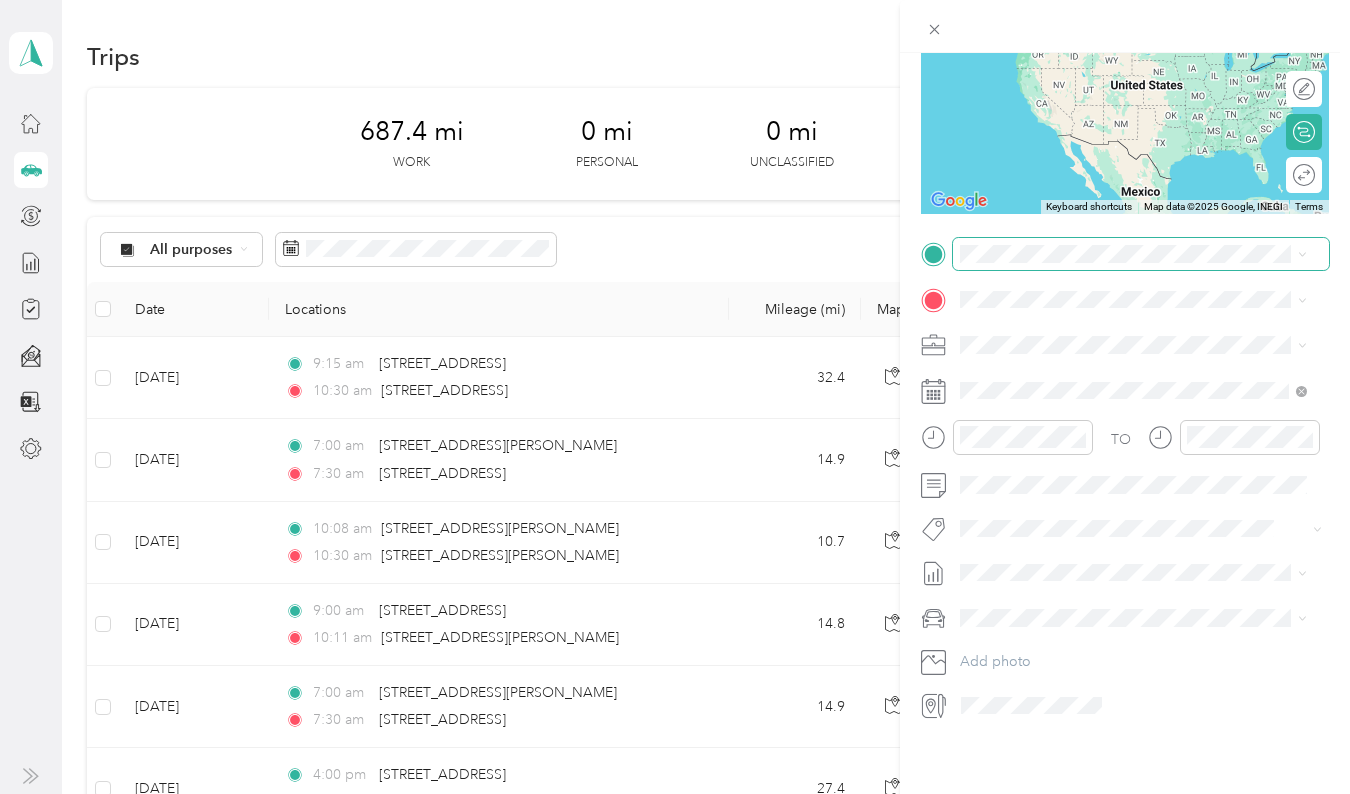 click at bounding box center (1141, 254) 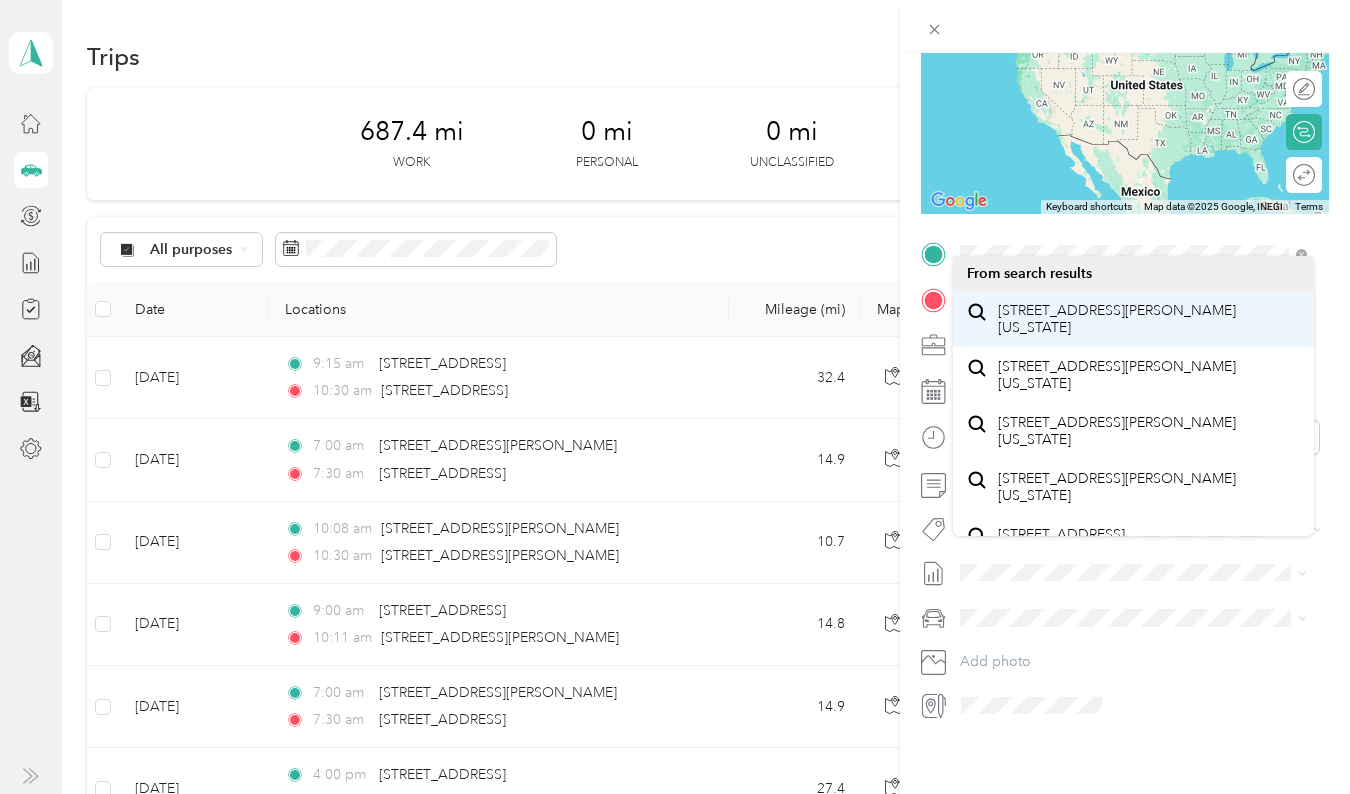 click on "[STREET_ADDRESS][PERSON_NAME][US_STATE]" at bounding box center [1149, 319] 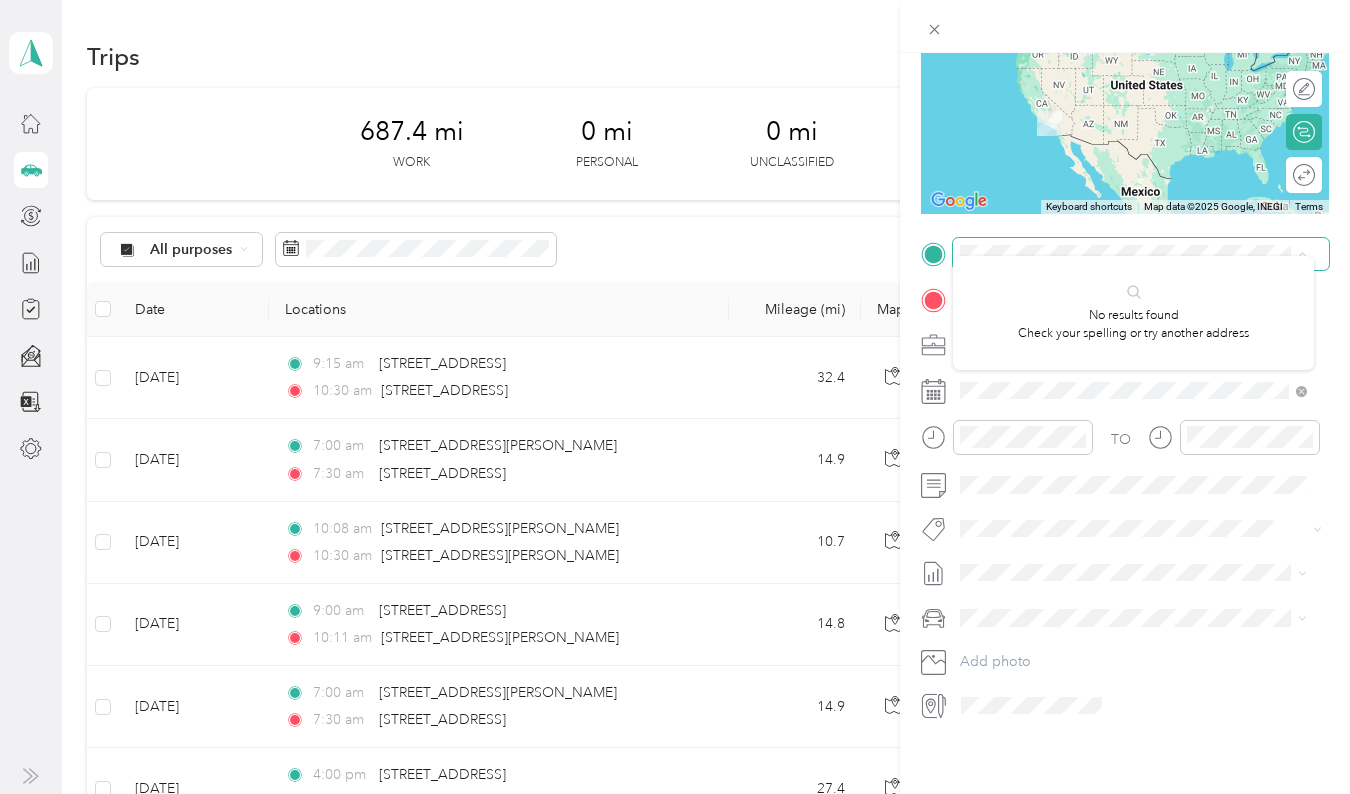 click at bounding box center (1141, 254) 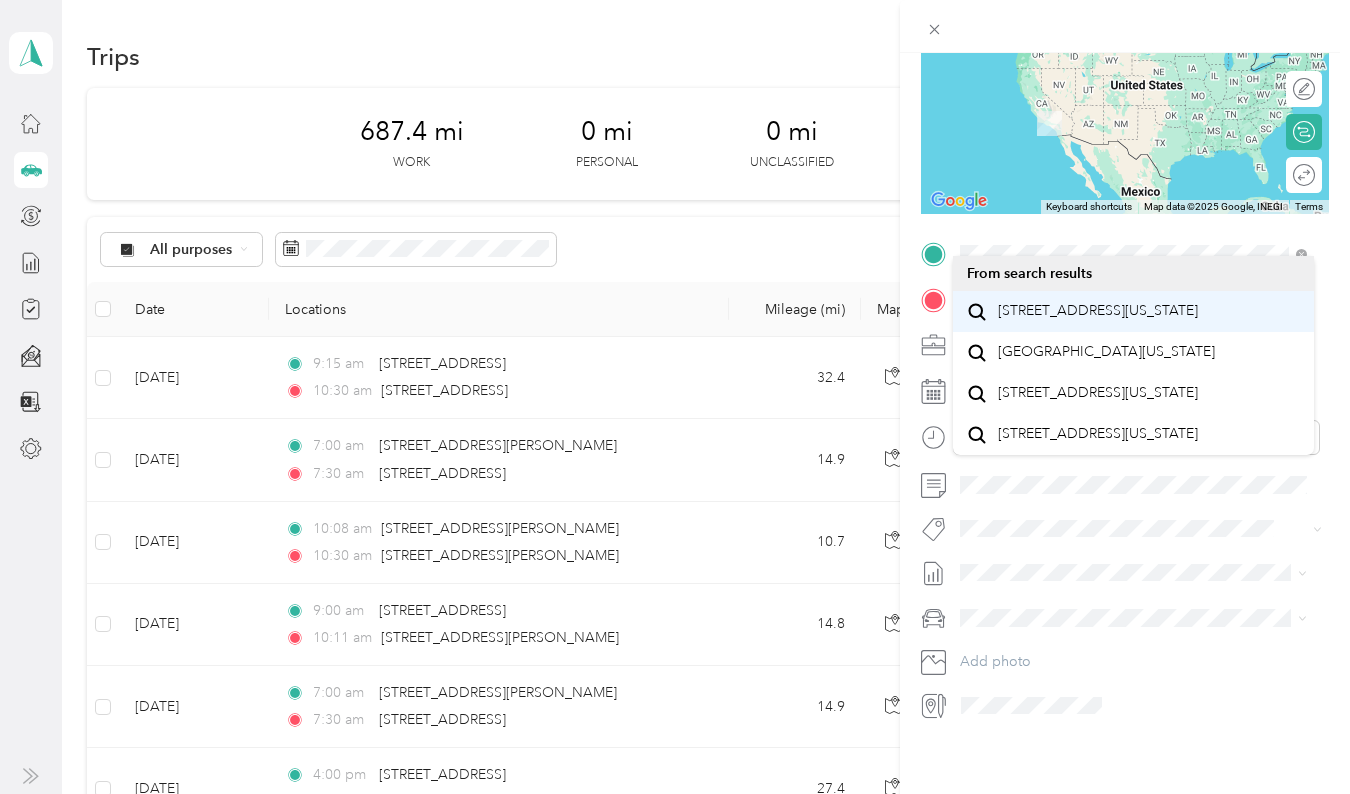 click on "[STREET_ADDRESS][US_STATE]" at bounding box center (1098, 311) 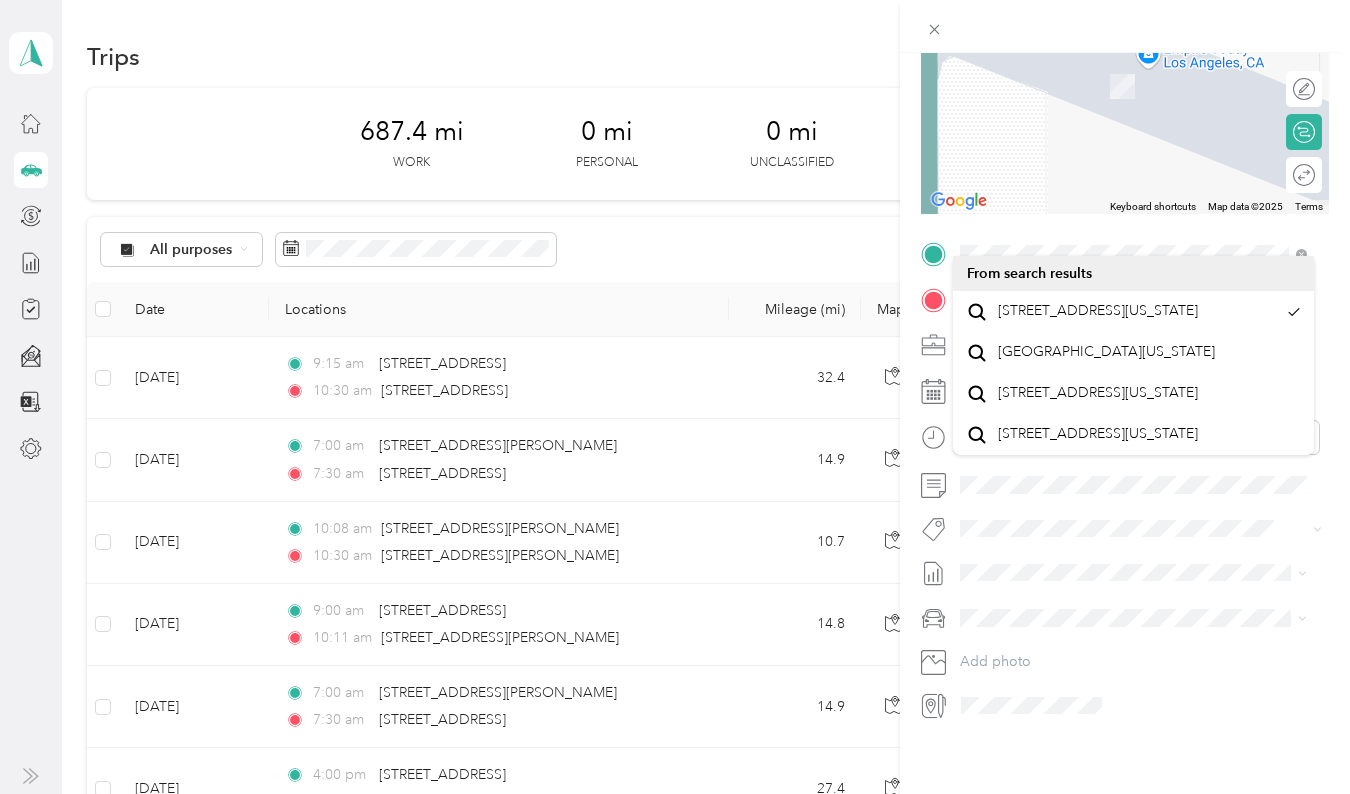 click on "New Trip Save This trip cannot be edited because it is either under review, approved, or paid. Contact your Team Manager to edit it. Miles To navigate the map with touch gestures double-tap and hold your finger on the map, then drag the map. ← Move left → Move right ↑ Move up ↓ Move down + Zoom in - Zoom out Home Jump left by 75% End Jump right by 75% Page Up Jump up by 75% Page Down Jump down by 75% To navigate, press the arrow keys. Keyboard shortcuts Map Data Map data ©2025 Map data ©2025 2 m  Click to toggle between metric and imperial units Terms Report a map error Edit route Calculate route Round trip TO Add photo" at bounding box center [675, 397] 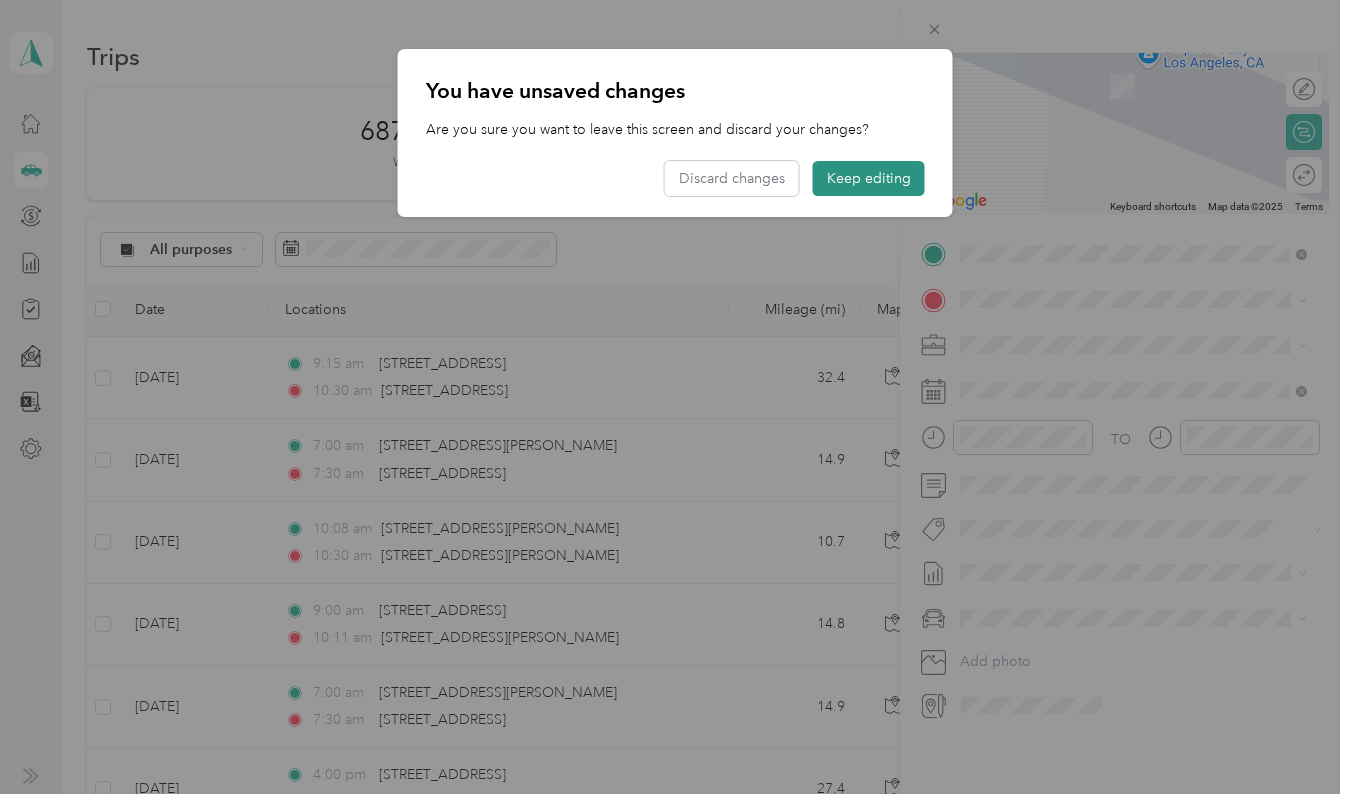 click on "Keep editing" at bounding box center [869, 178] 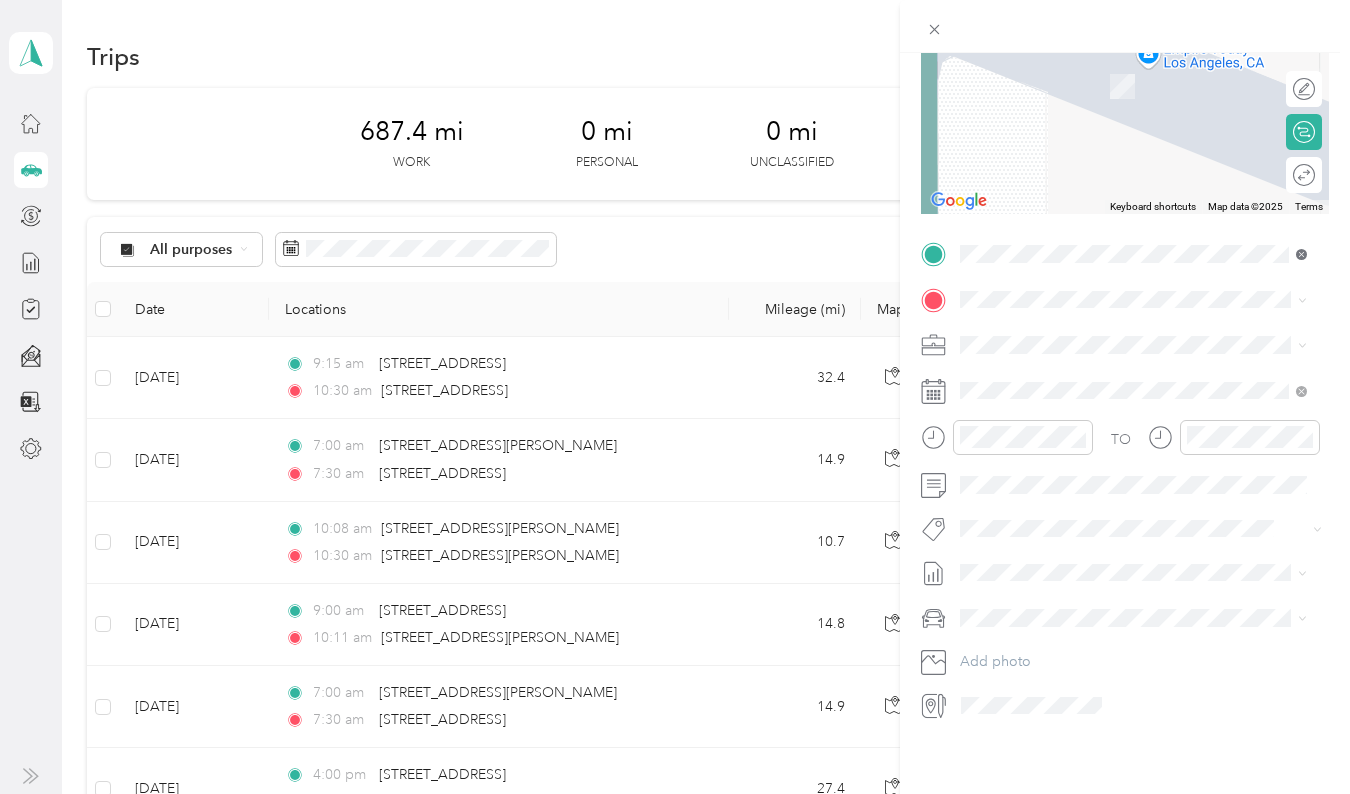 click 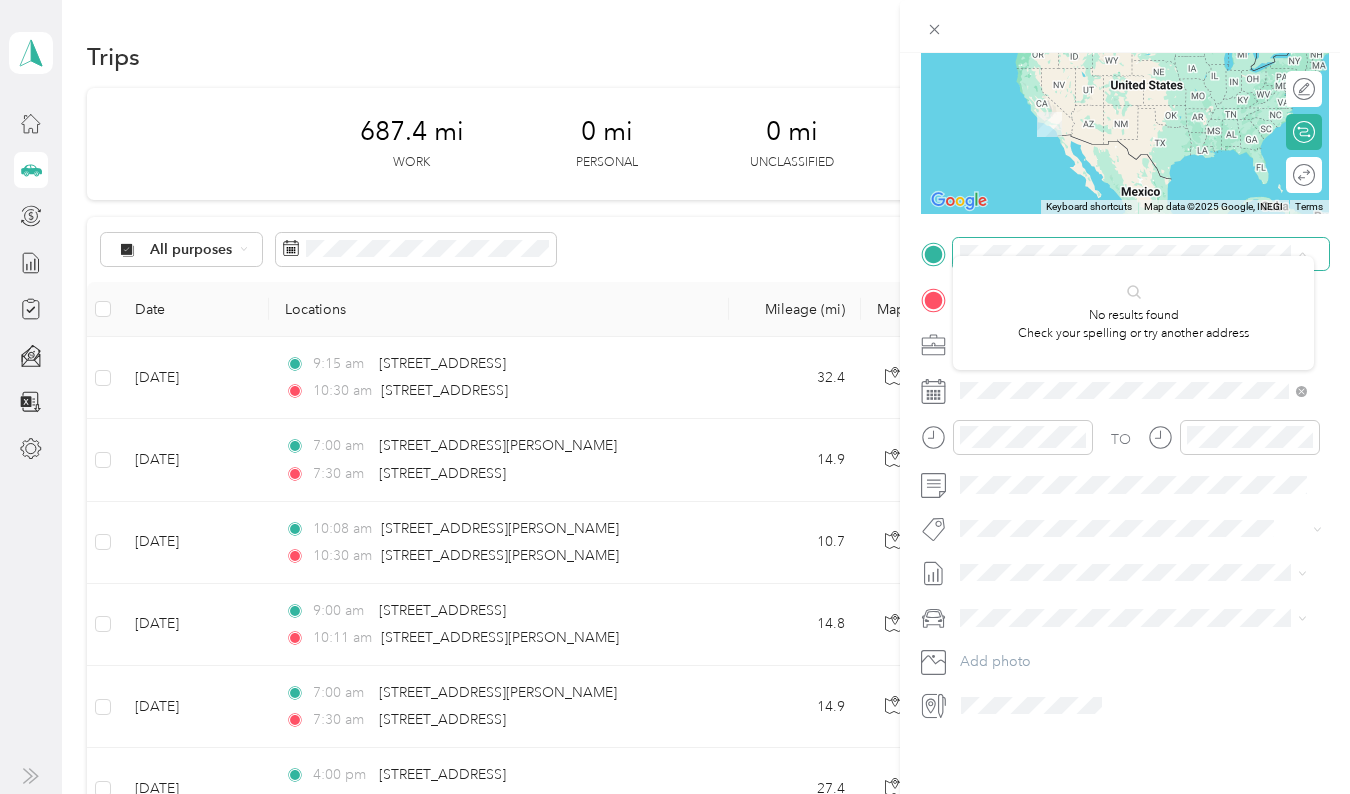 click at bounding box center [1141, 254] 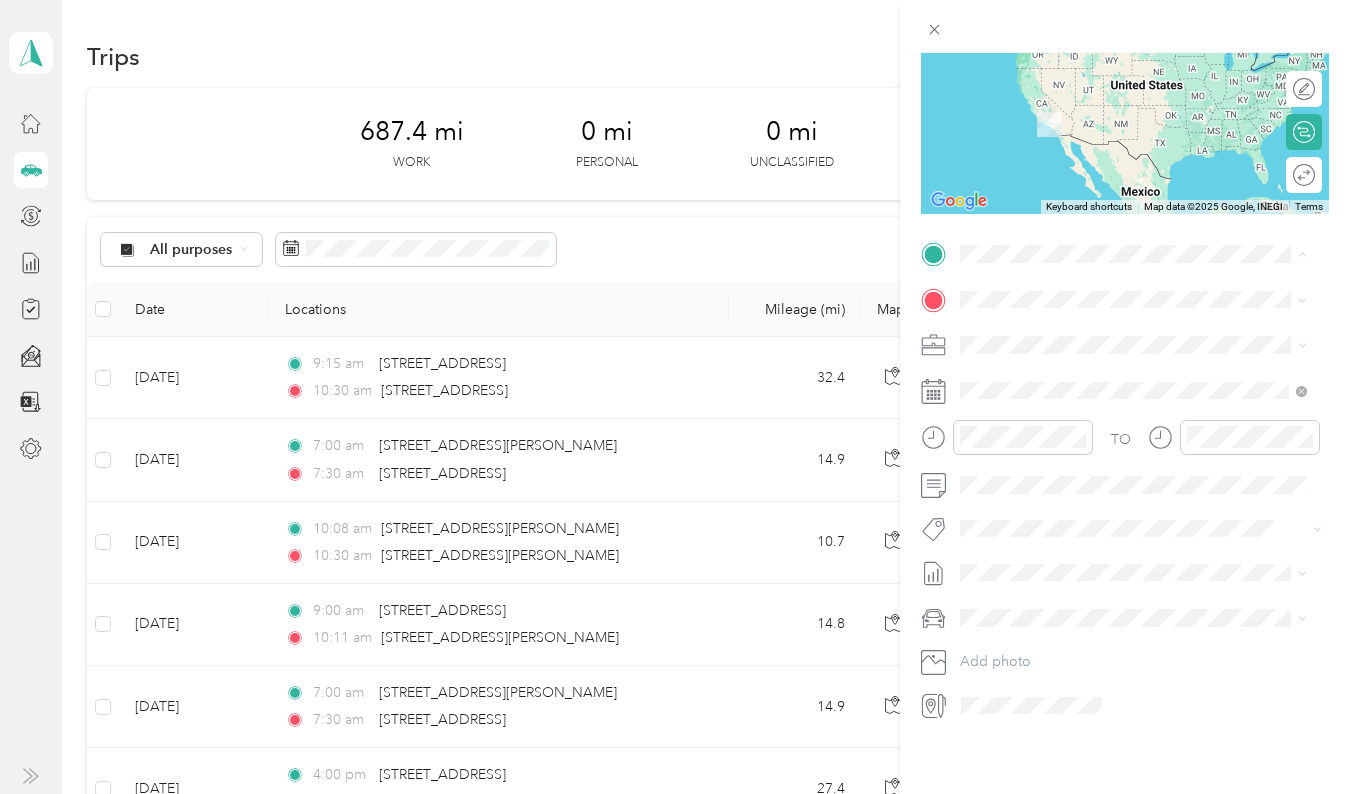 click on "New Trip Save This trip cannot be edited because it is either under review, approved, or paid. Contact your Team Manager to edit it. Miles To navigate the map with touch gestures double-tap and hold your finger on the map, then drag the map. ← Move left → Move right ↑ Move up ↓ Move down + Zoom in - Zoom out Home Jump left by 75% End Jump right by 75% Page Up Jump up by 75% Page Down Jump down by 75% To navigate, press the arrow keys. Keyboard shortcuts Map Data Map data ©2025 Google, INEGI Map data ©2025 Google, INEGI 1000 km  Click to toggle between metric and imperial units Terms Report a map error Edit route Calculate route Round trip TO Add photo" at bounding box center [675, 397] 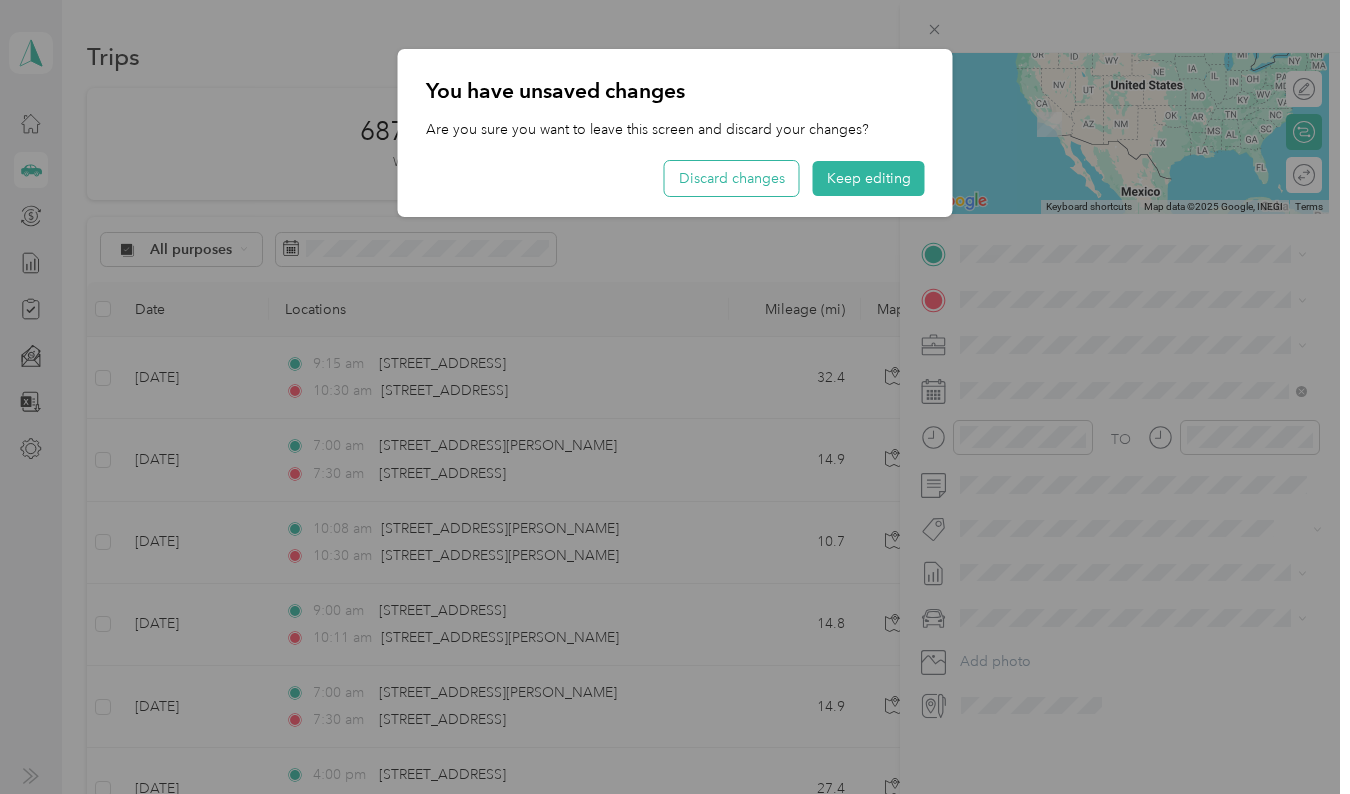 click on "Discard changes" at bounding box center (732, 178) 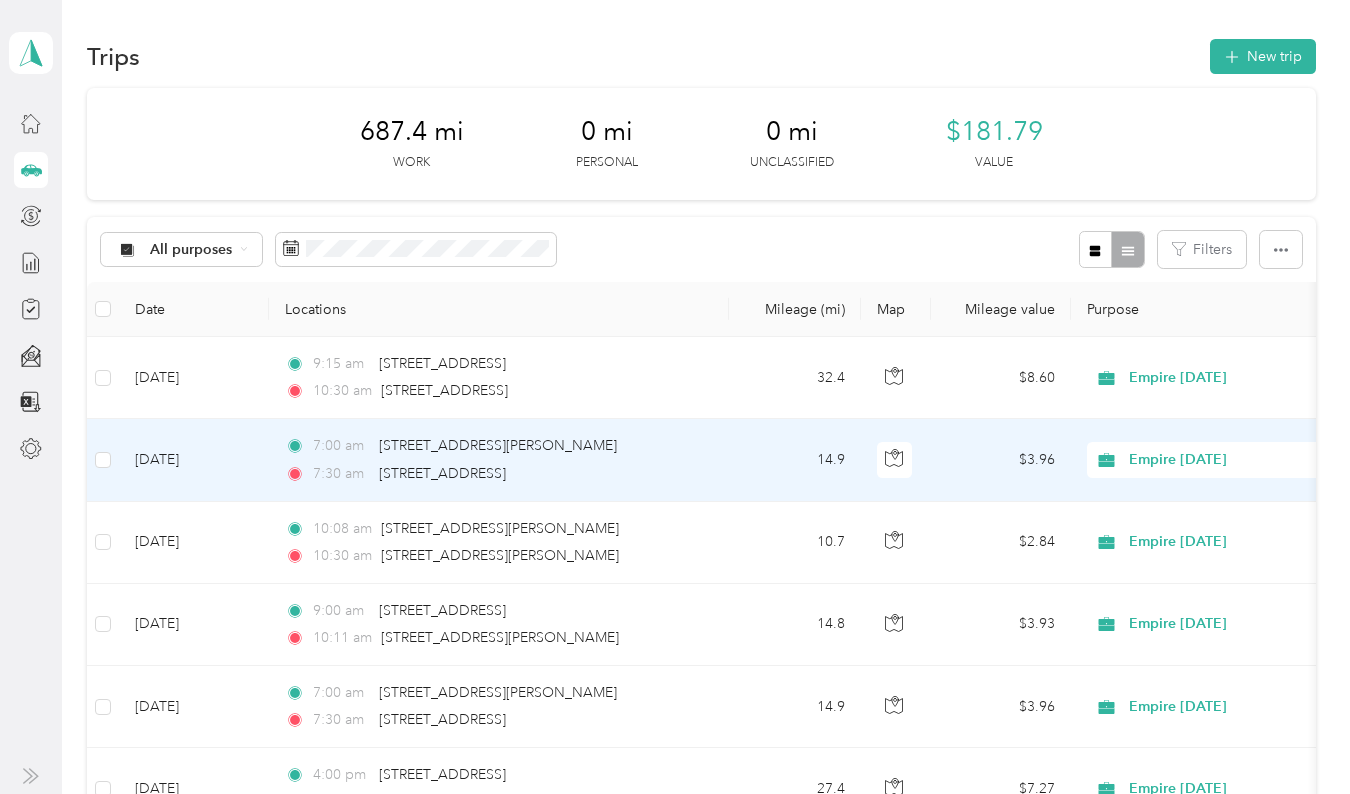 click on "All purposes Filters" at bounding box center (701, 249) 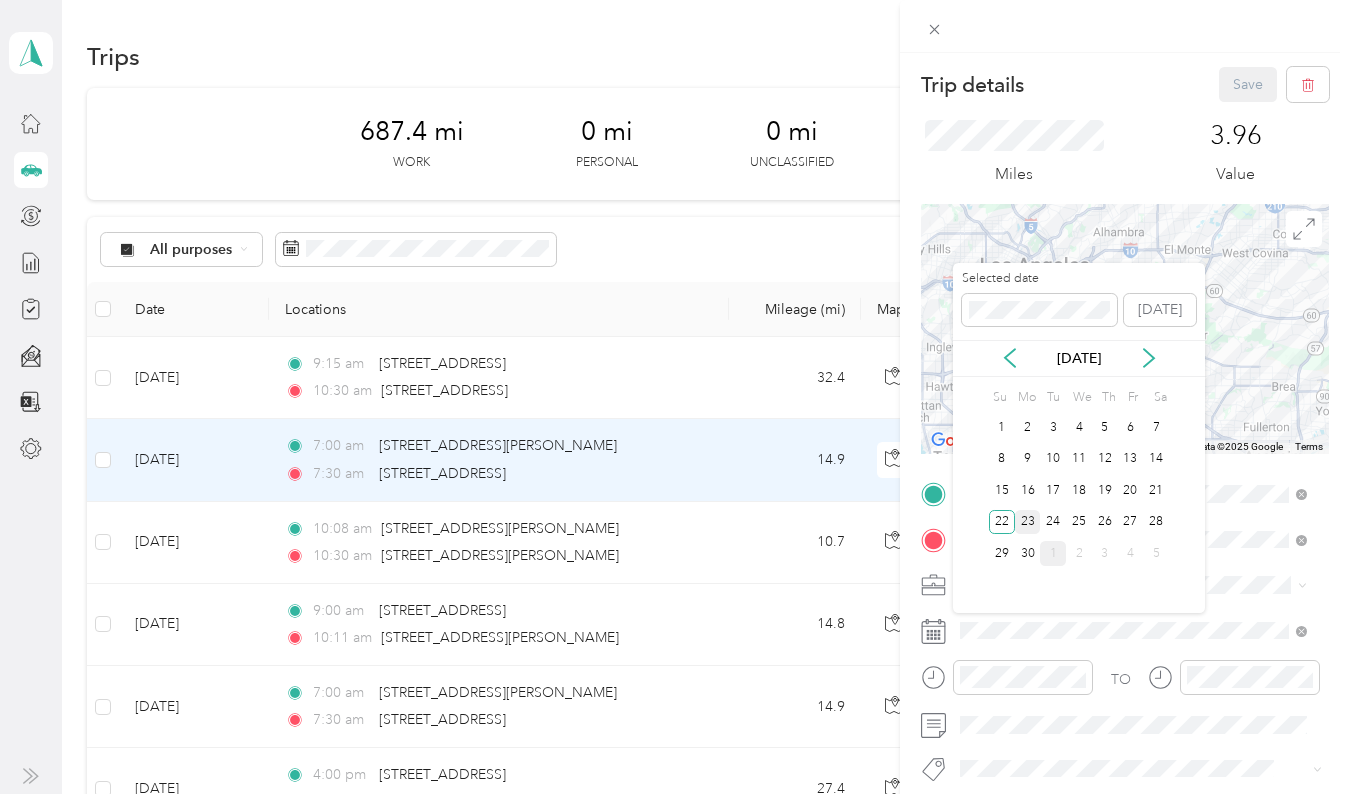 click on "23" at bounding box center [1028, 522] 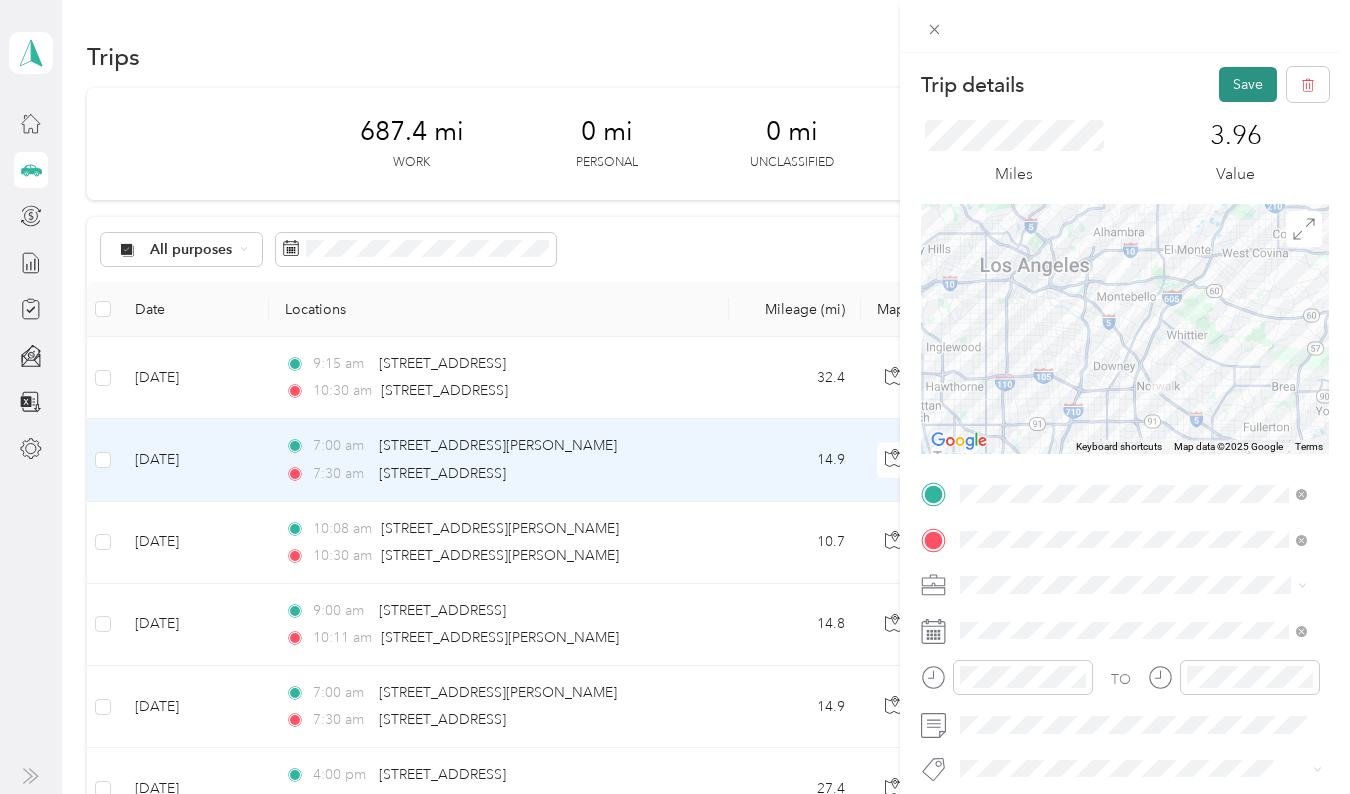 click on "Save" at bounding box center (1248, 84) 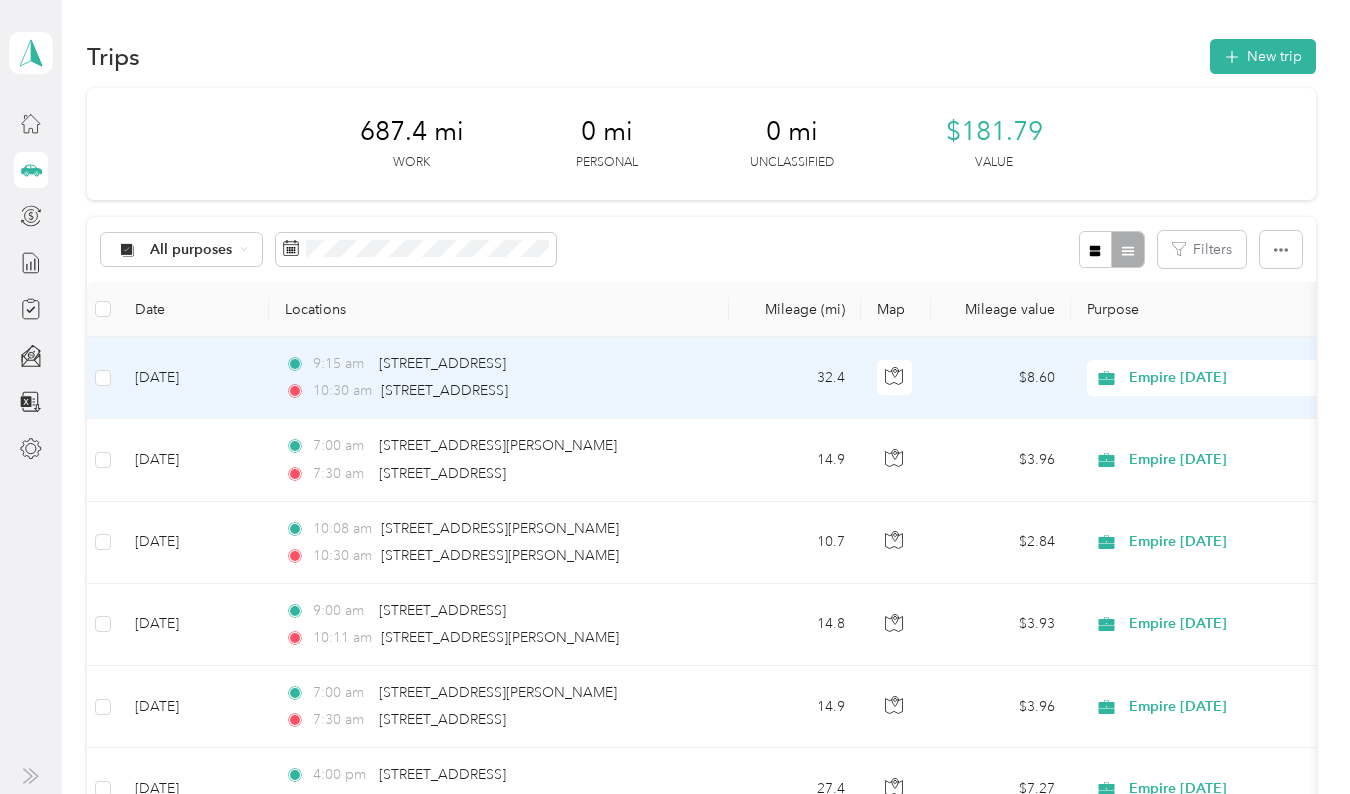 click on "[DATE]" at bounding box center [194, 378] 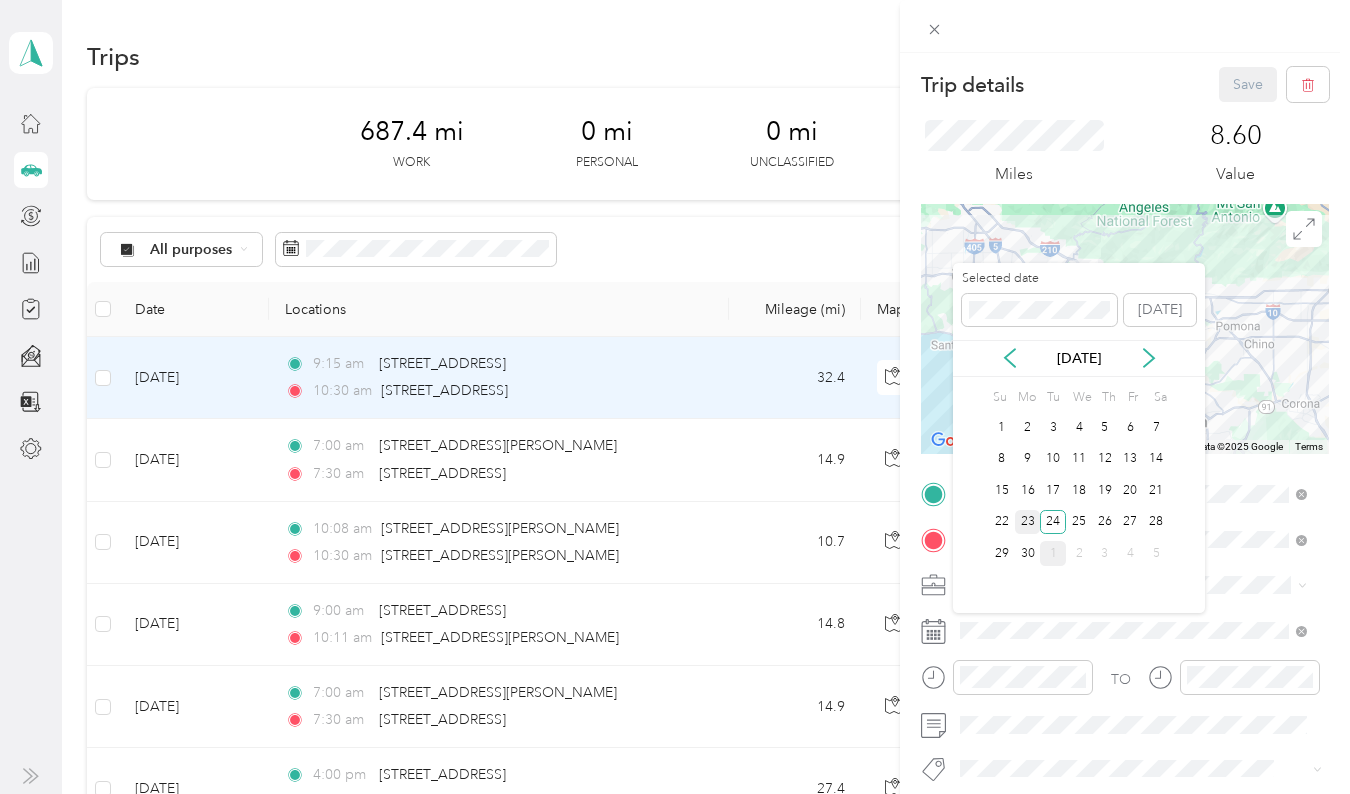 click on "23" at bounding box center (1028, 522) 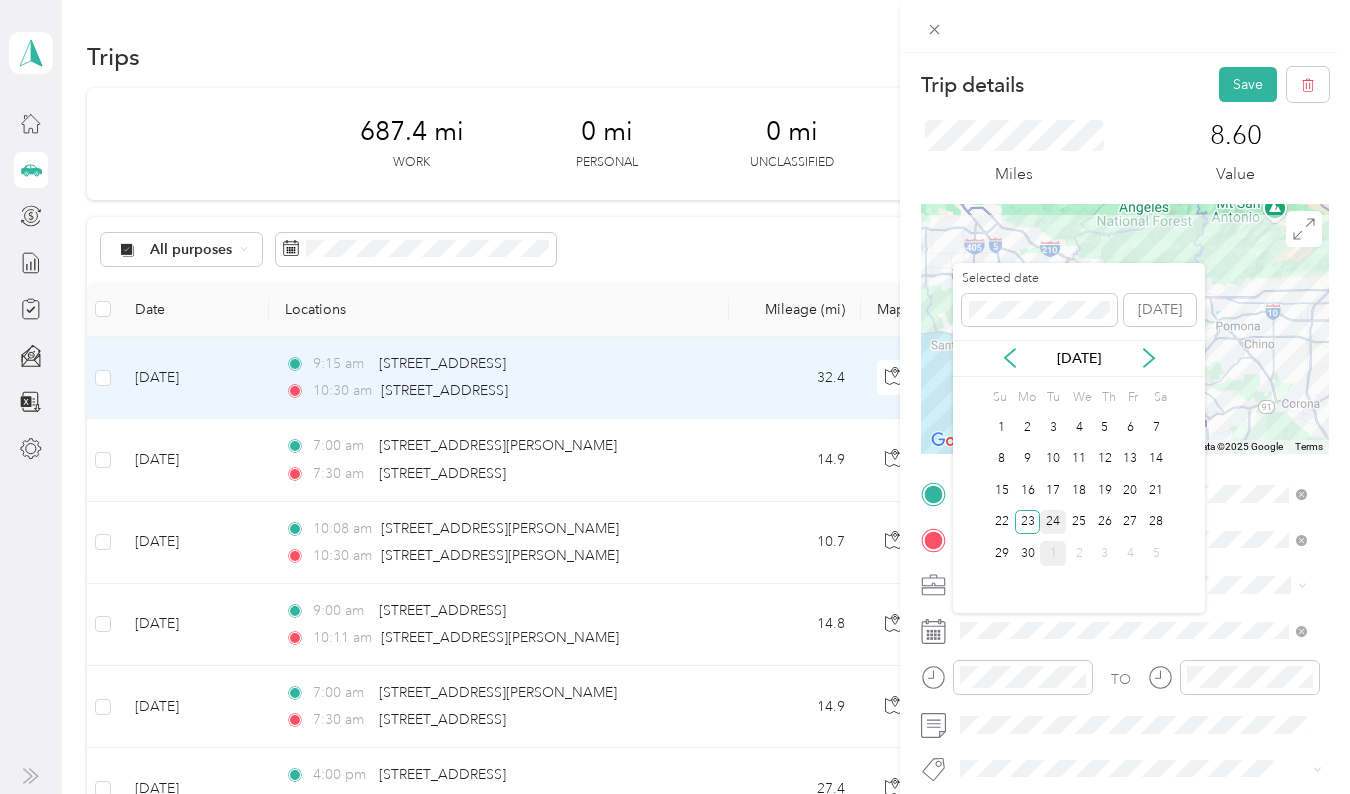 click on "24" at bounding box center [1053, 522] 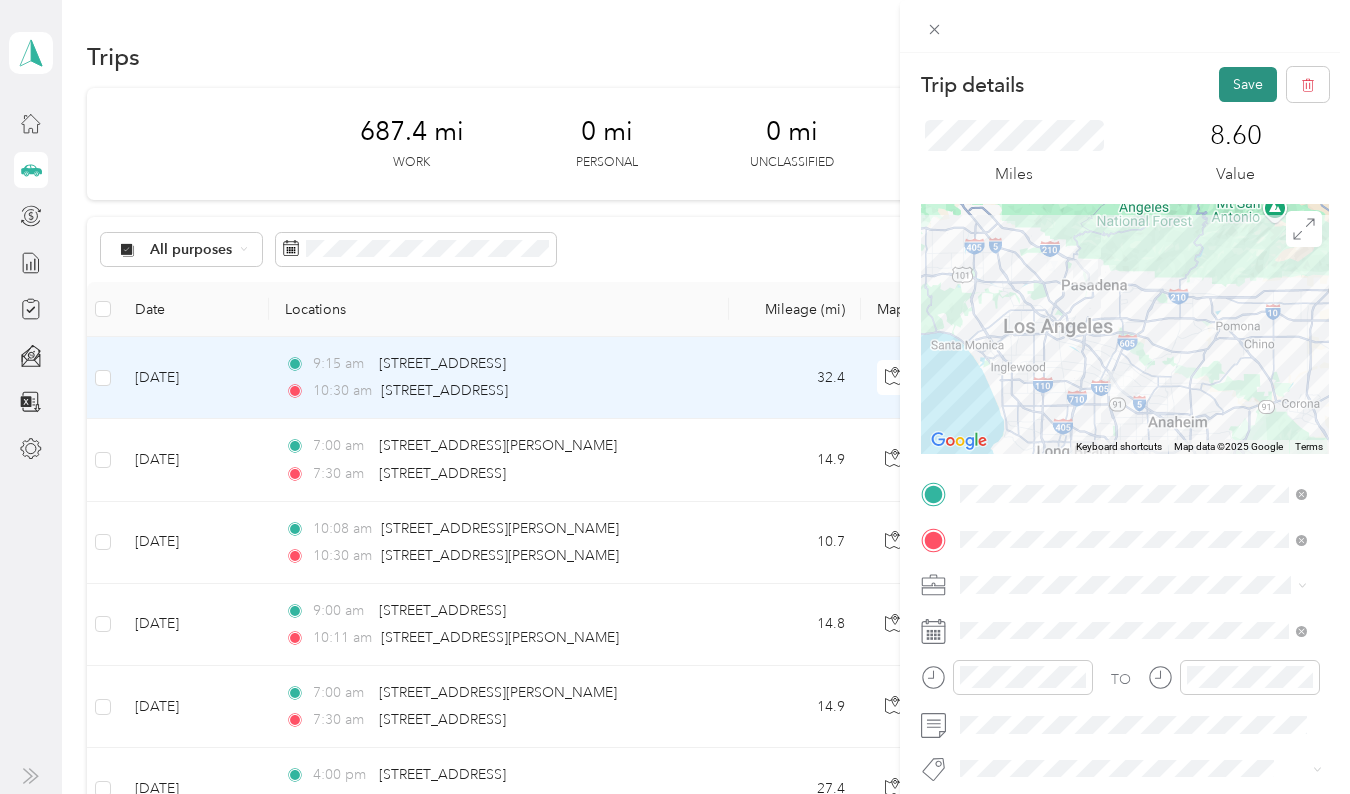 click on "Save" at bounding box center (1248, 84) 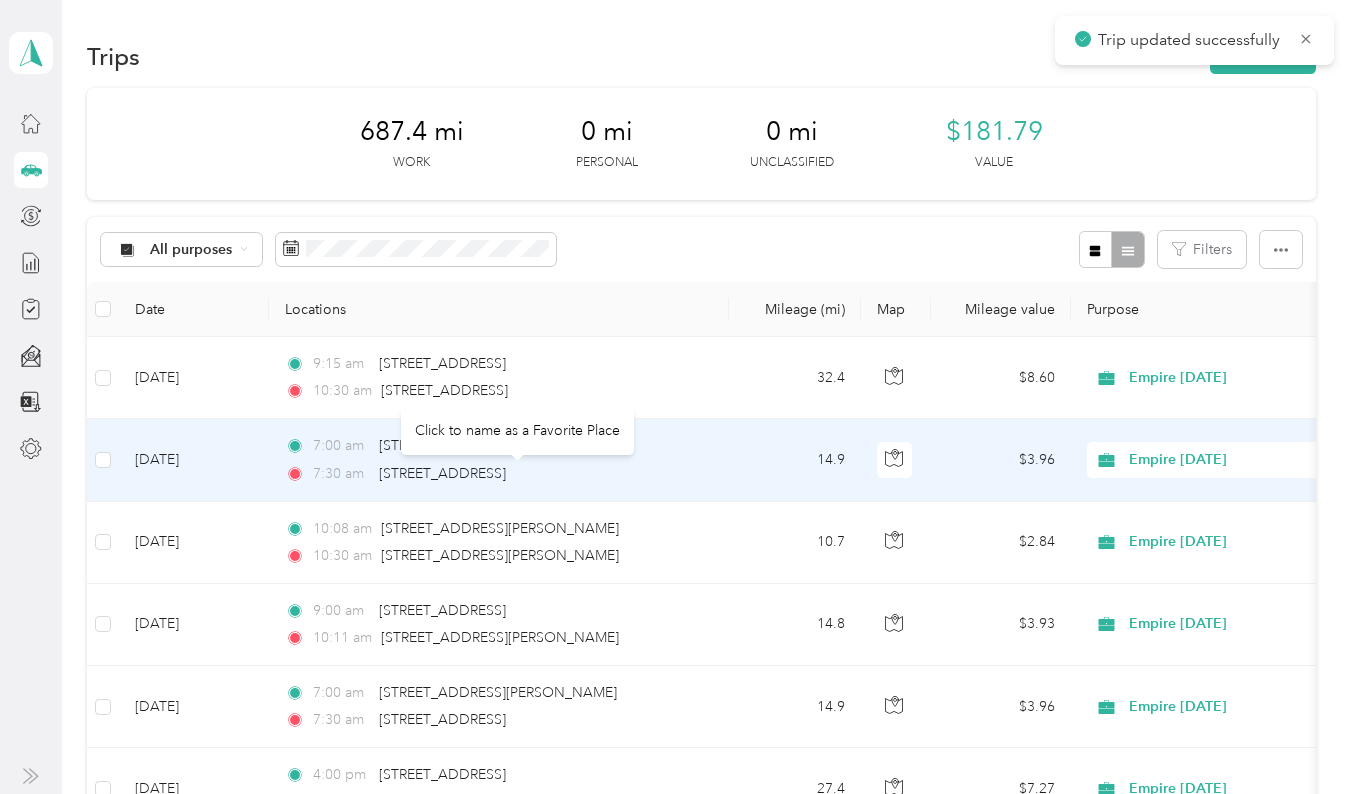 click on "Click to name as a Favorite Place" at bounding box center (517, 430) 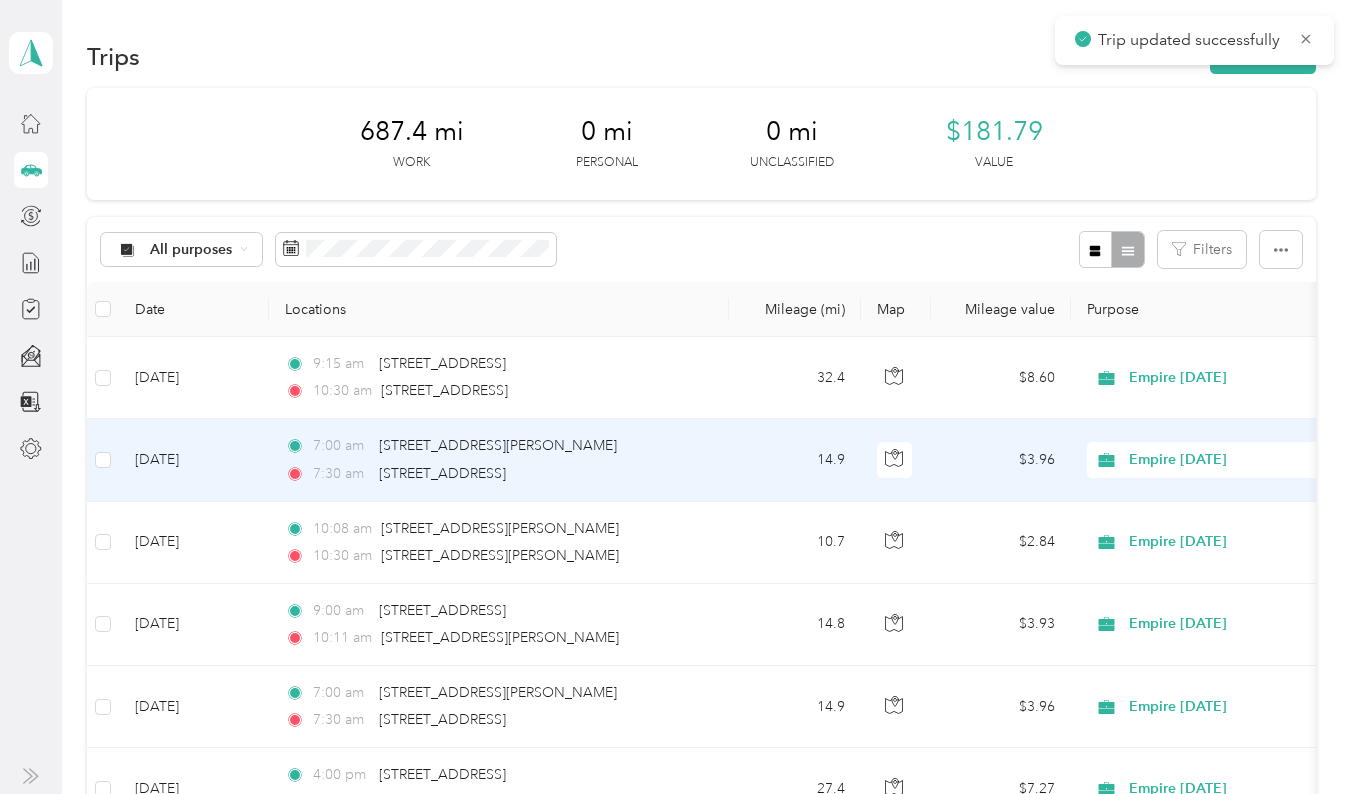 click on "[DATE]" at bounding box center [194, 460] 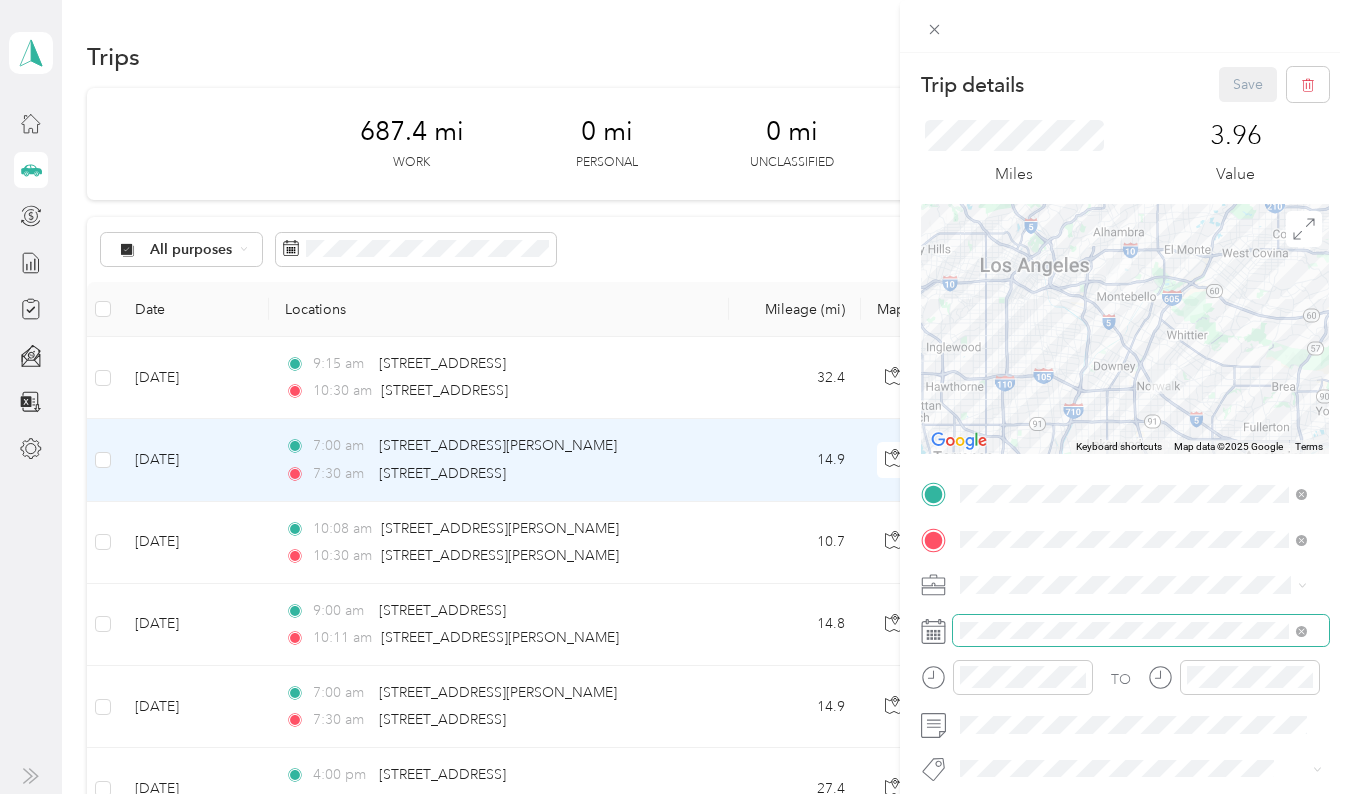 click at bounding box center [1141, 631] 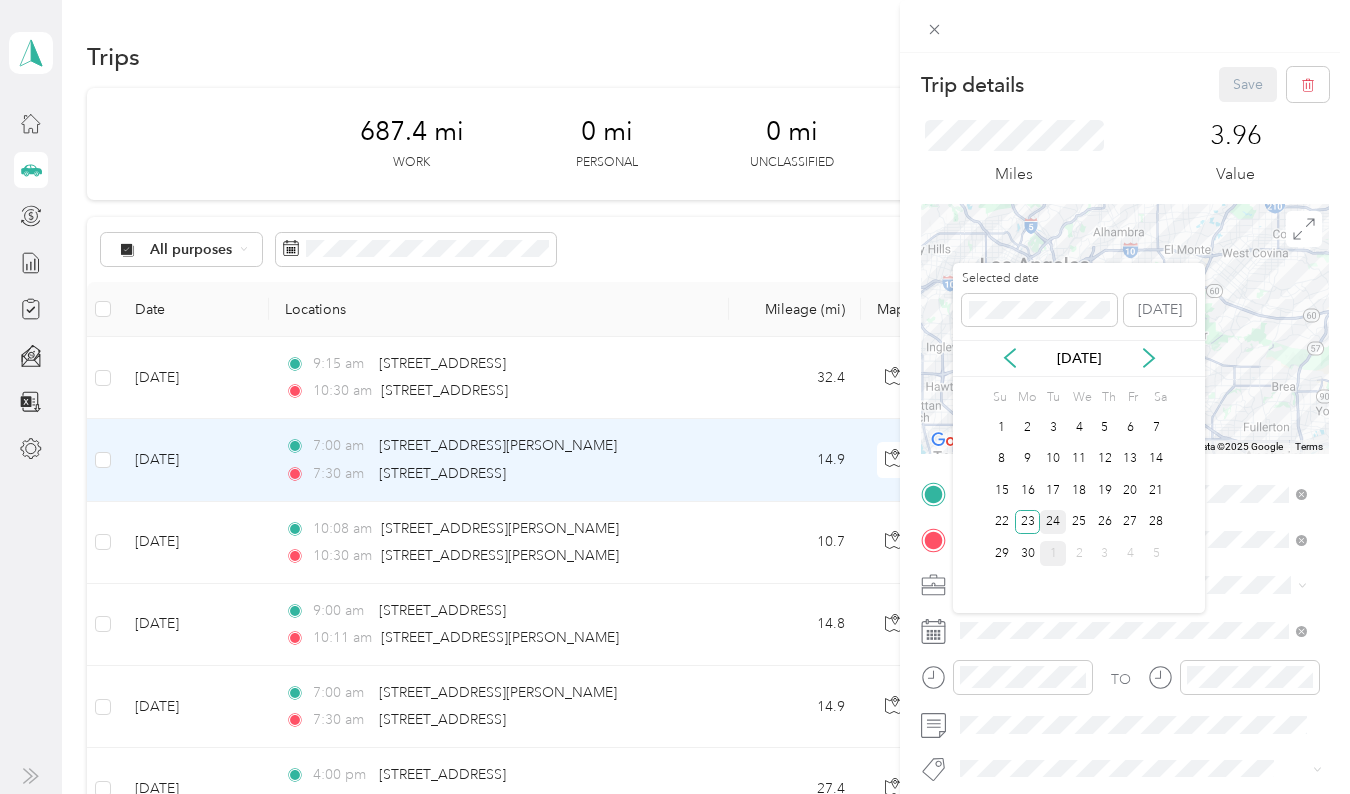 click on "24" at bounding box center (1053, 522) 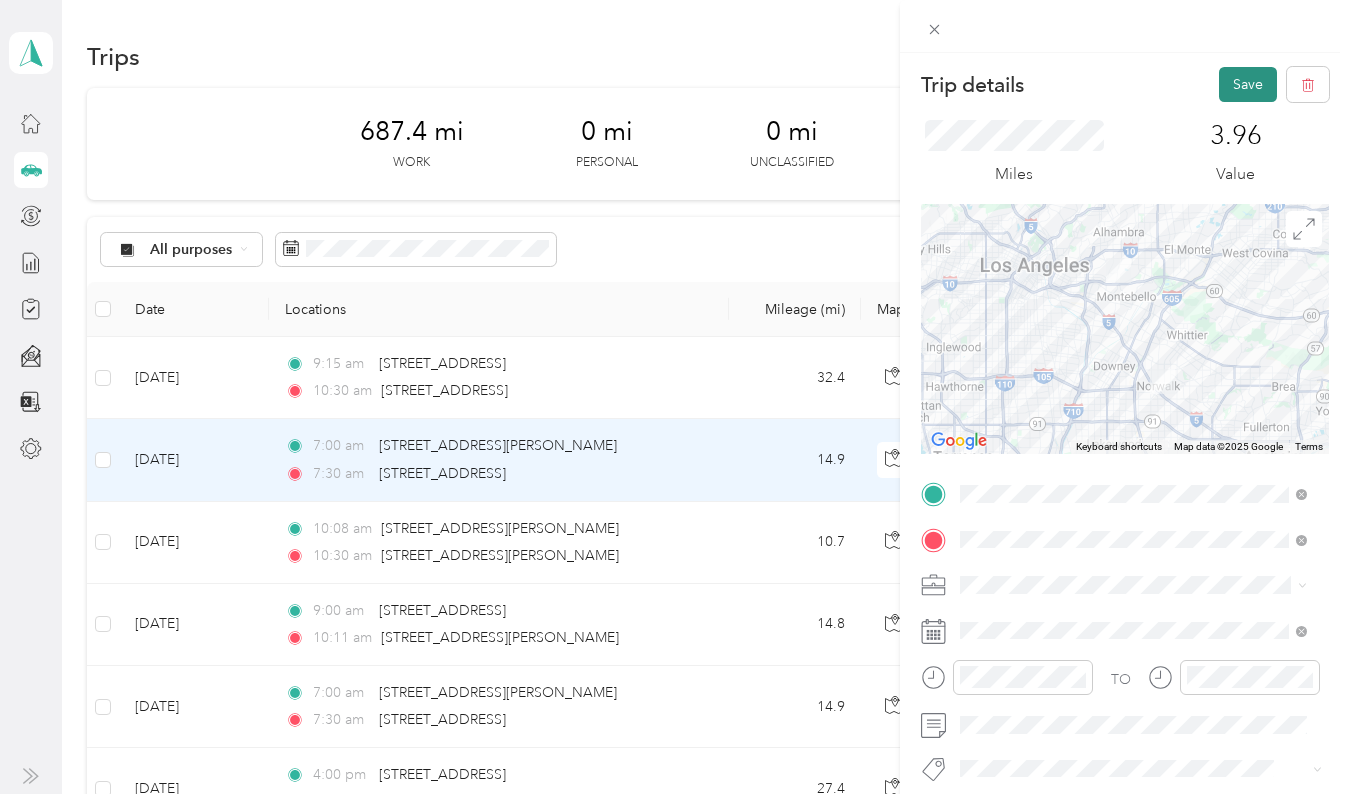 click on "Save" at bounding box center [1248, 84] 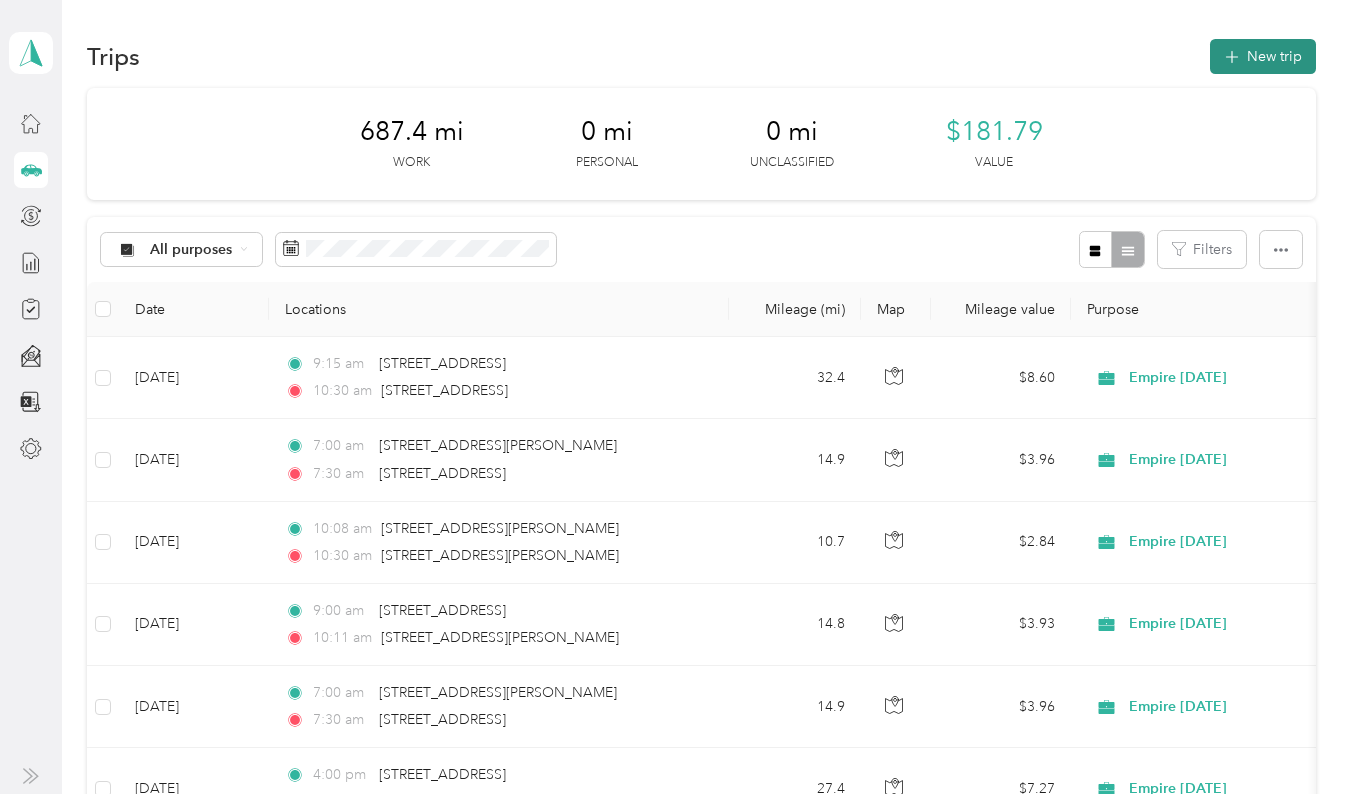 click on "New trip" at bounding box center [1263, 56] 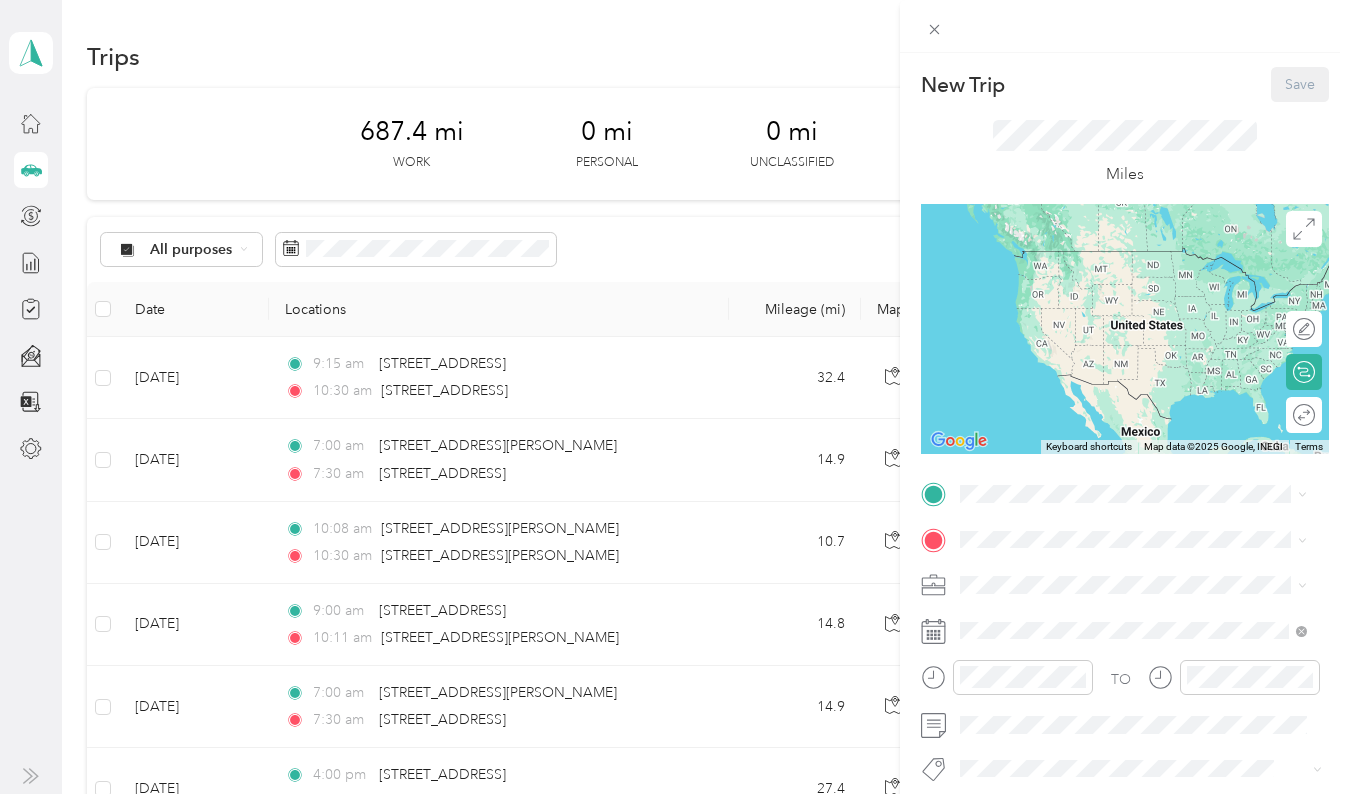 drag, startPoint x: 1009, startPoint y: 480, endPoint x: 1003, endPoint y: 518, distance: 38.470768 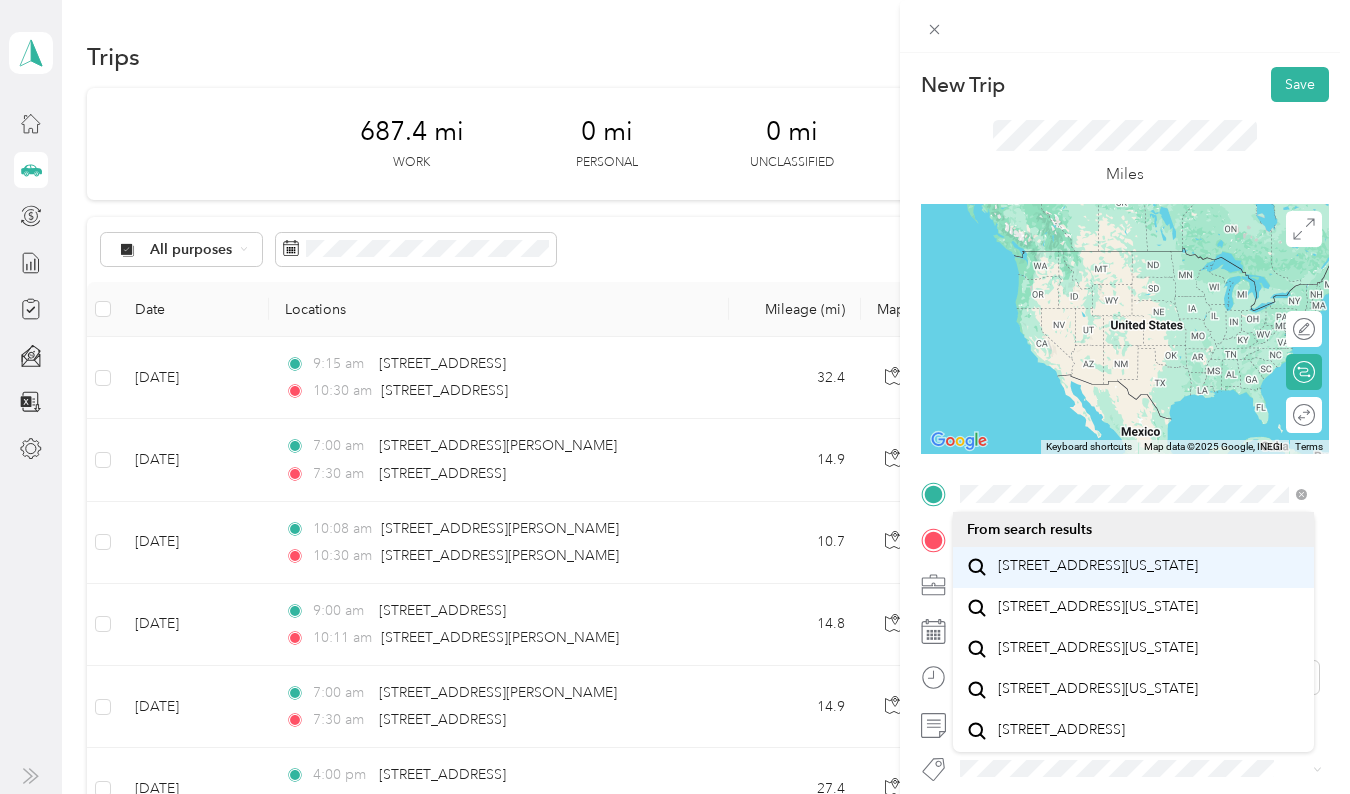 click on "[STREET_ADDRESS][US_STATE]" at bounding box center [1098, 566] 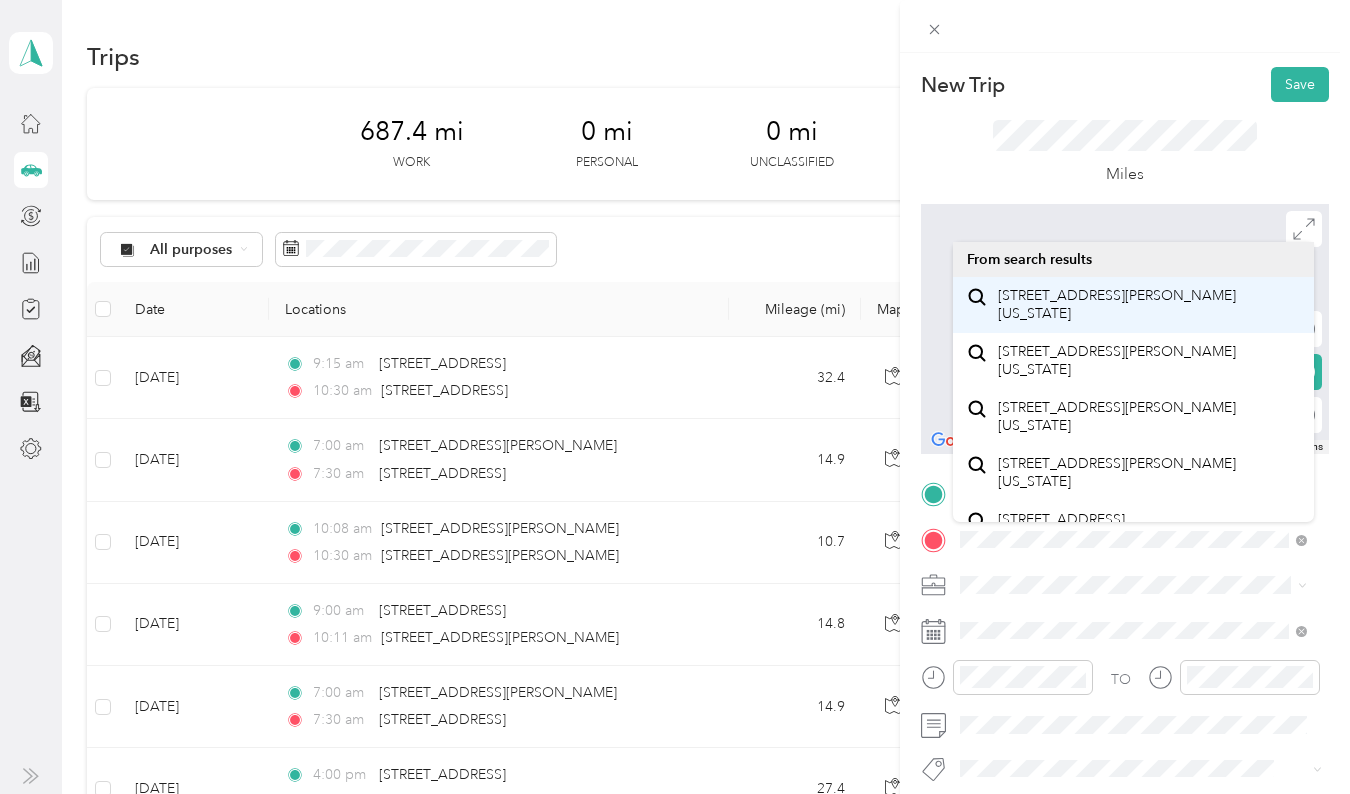 click on "[STREET_ADDRESS][PERSON_NAME][US_STATE]" at bounding box center [1149, 304] 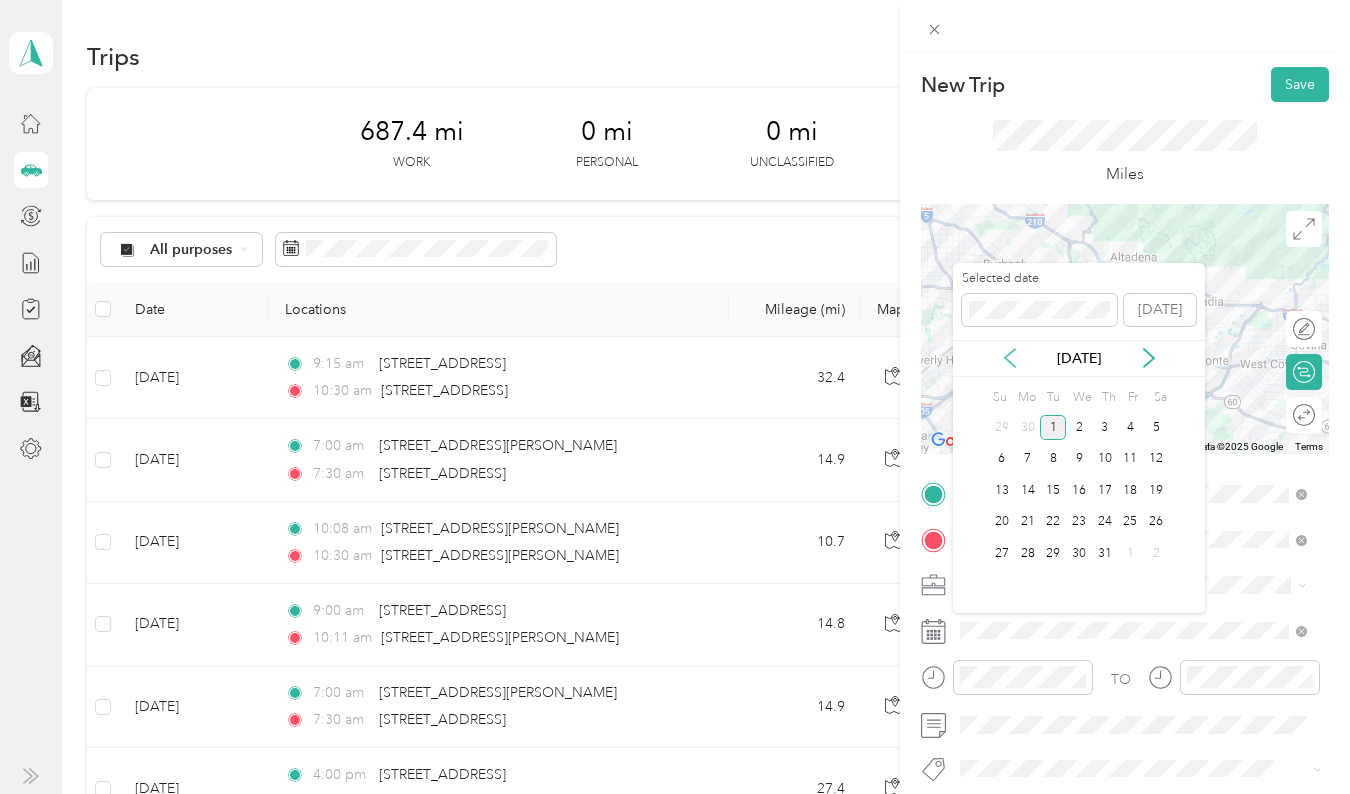 click 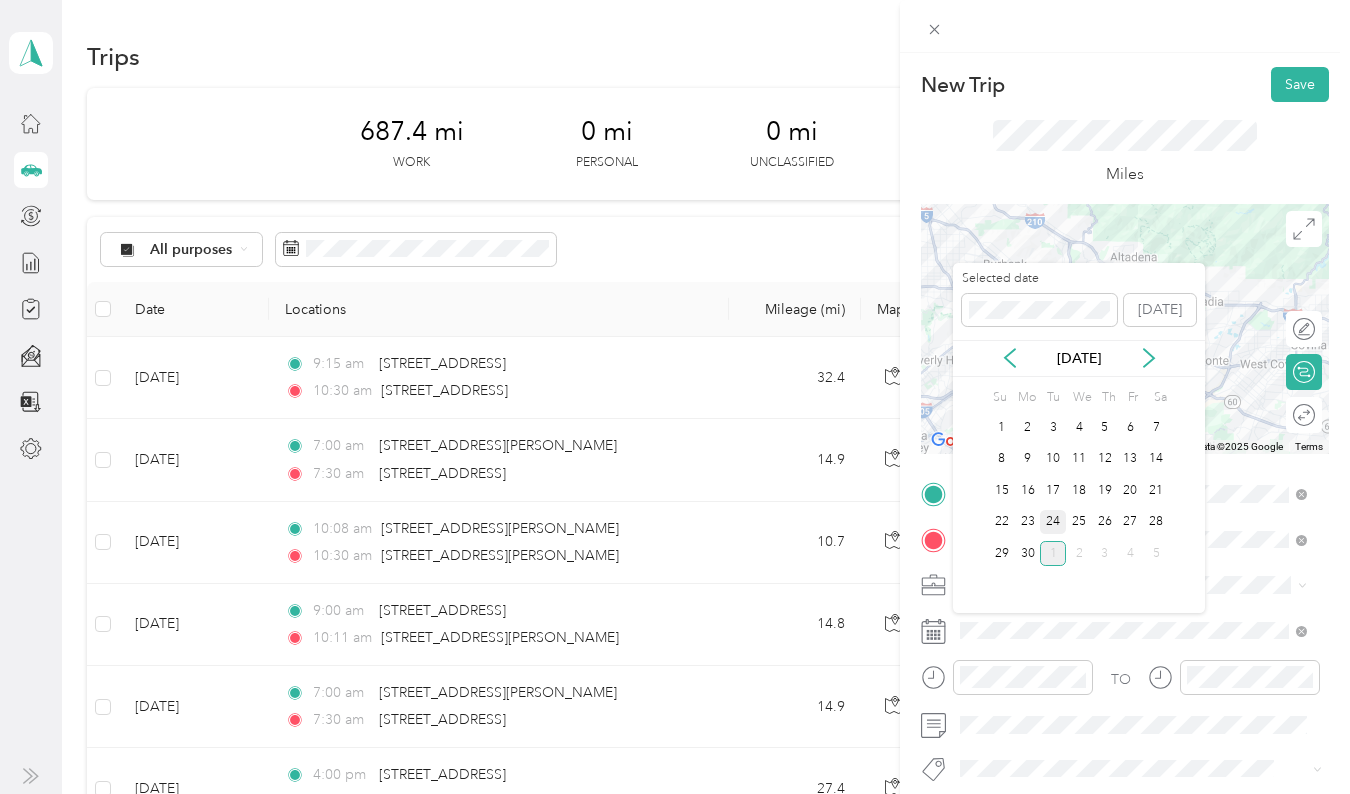 click on "24" at bounding box center [1053, 522] 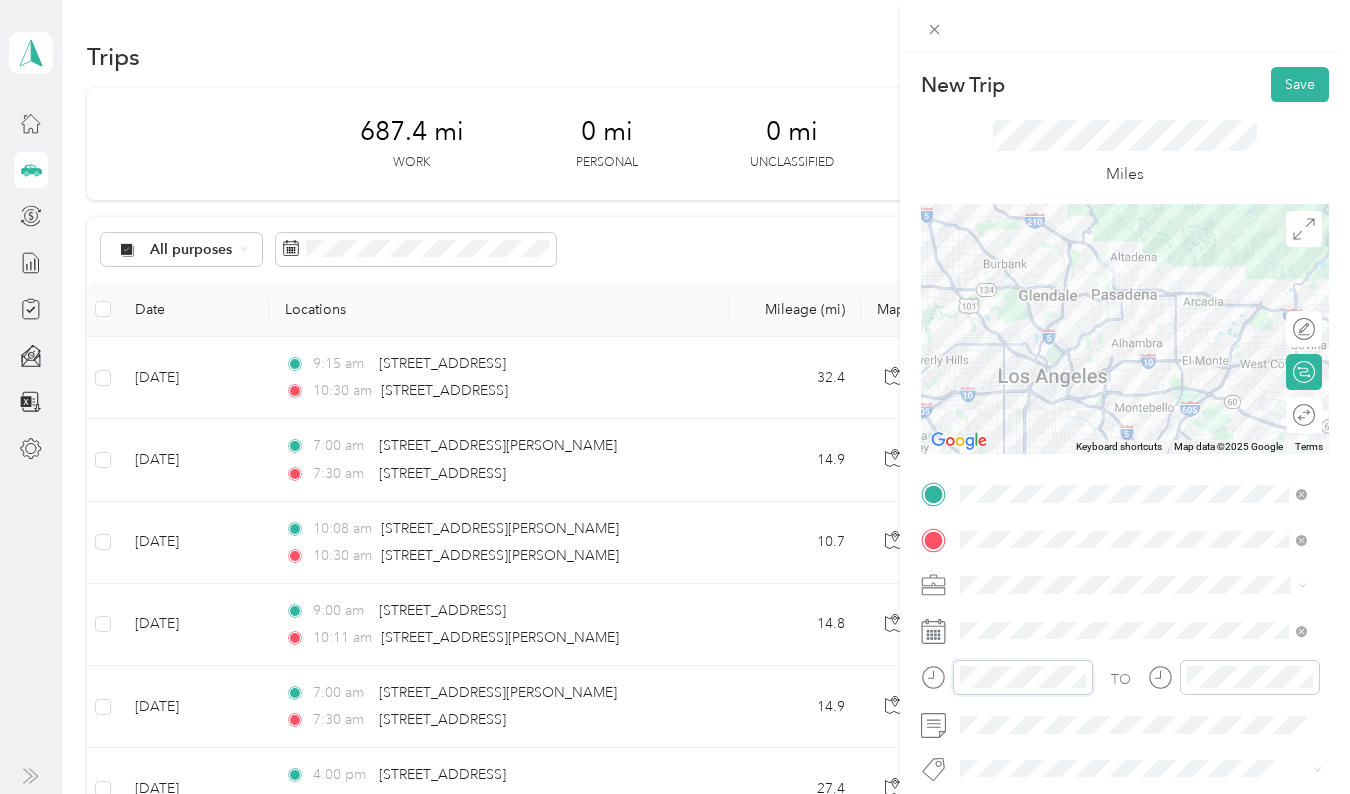 scroll, scrollTop: 120, scrollLeft: 0, axis: vertical 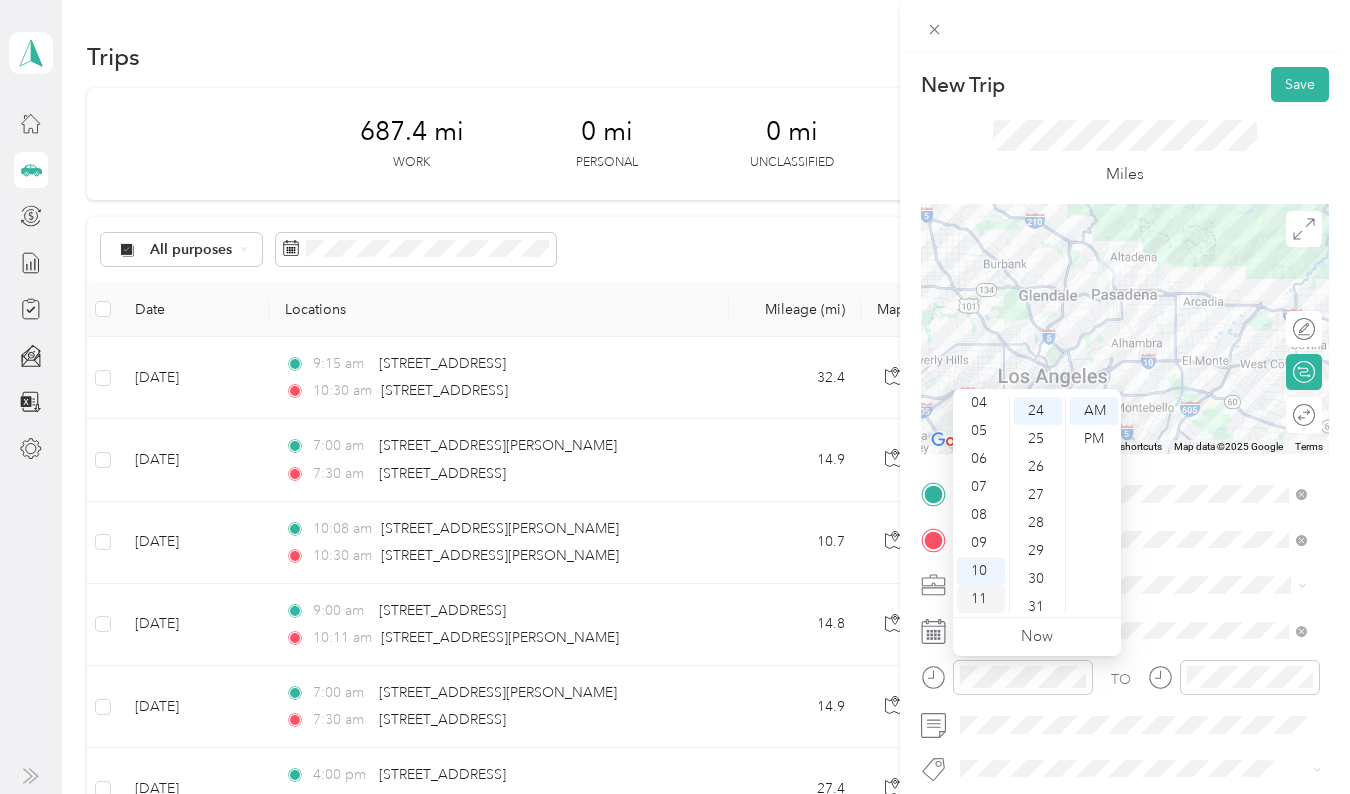 click on "11" at bounding box center [981, 599] 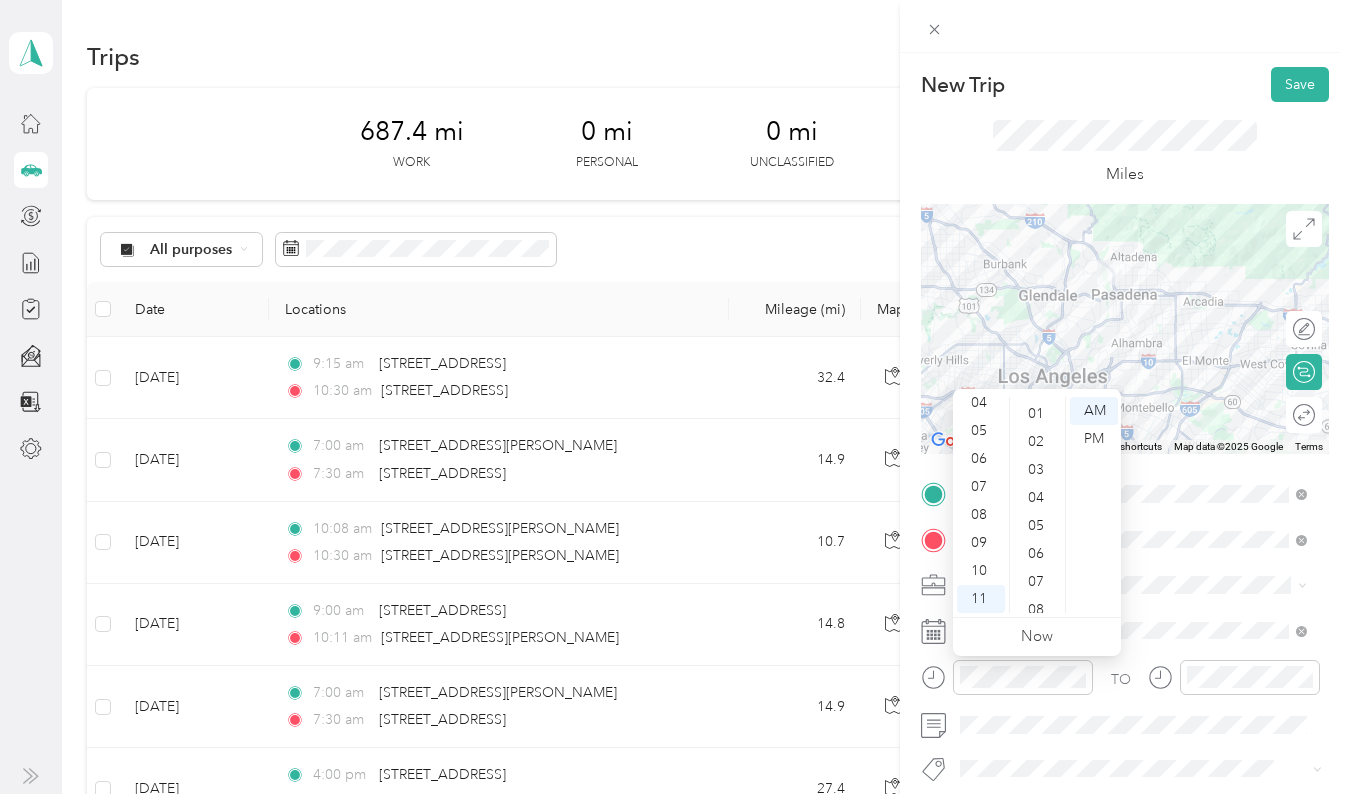 scroll, scrollTop: 0, scrollLeft: 0, axis: both 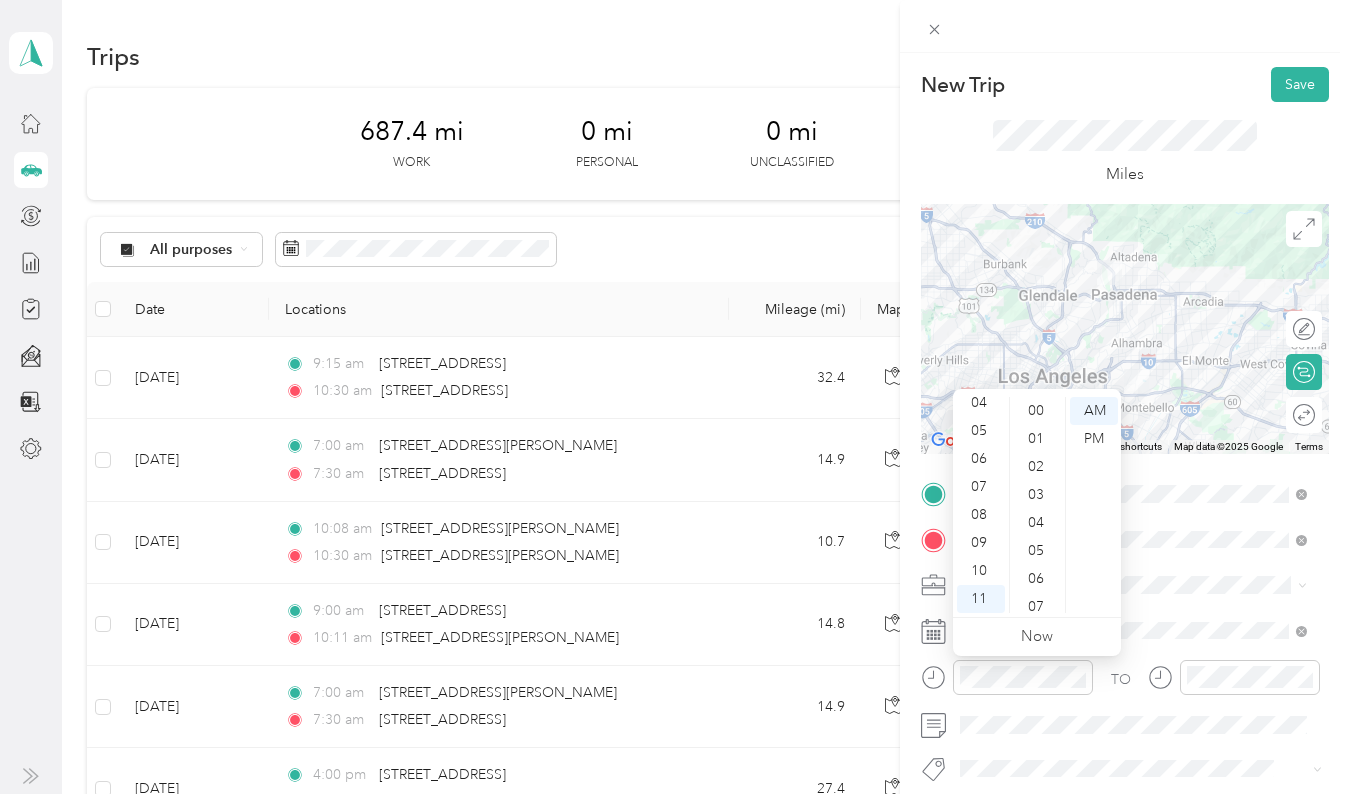 click on "12 01 02 03 04 05 06 07 08 09 10 11 00 01 02 03 04 05 06 07 08 09 10 11 12 13 14 15 16 17 18 19 20 21 22 23 24 25 26 27 28 29 30 31 32 33 34 35 36 37 38 39 40 41 42 43 44 45 46 47 48 49 50 51 52 53 54 55 56 57 58 59 AM PM" at bounding box center (1037, 503) 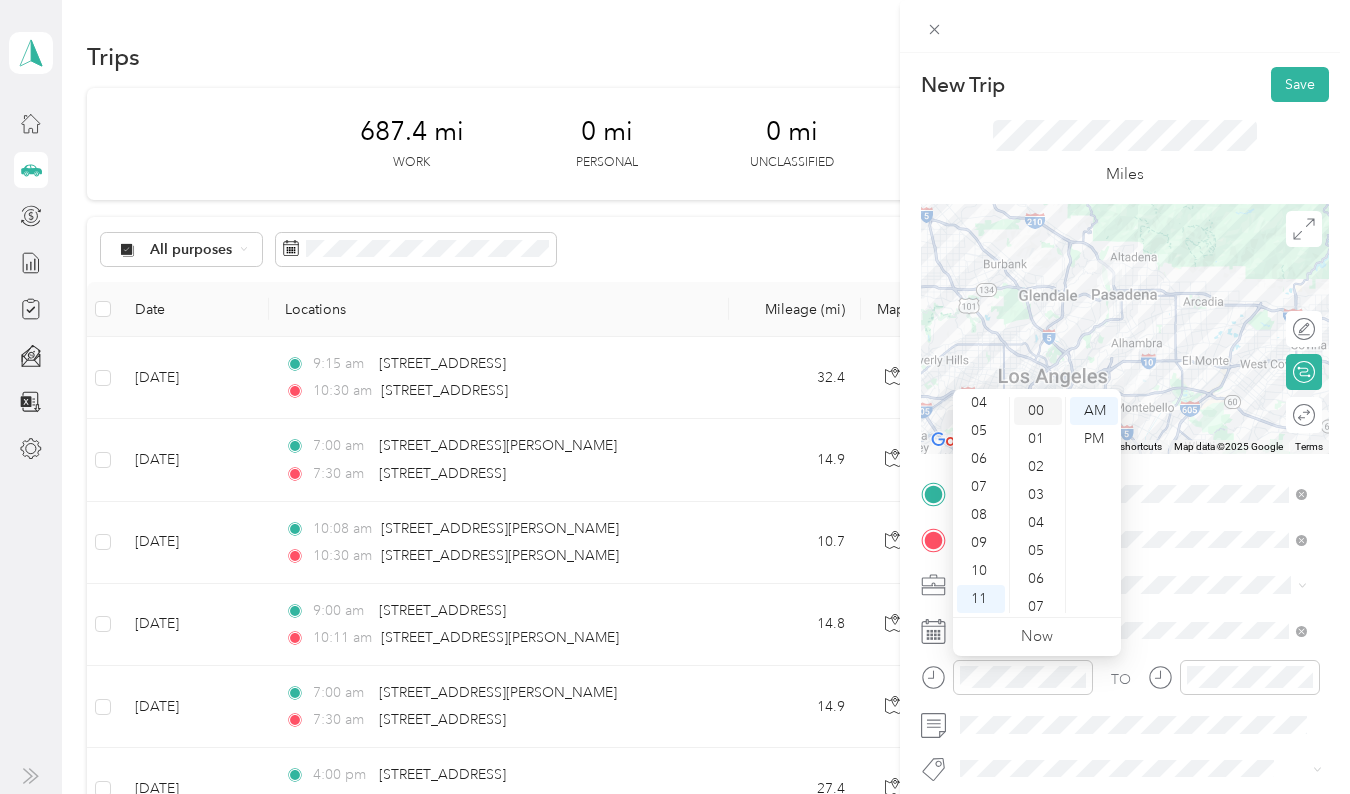 click on "00" at bounding box center (1038, 411) 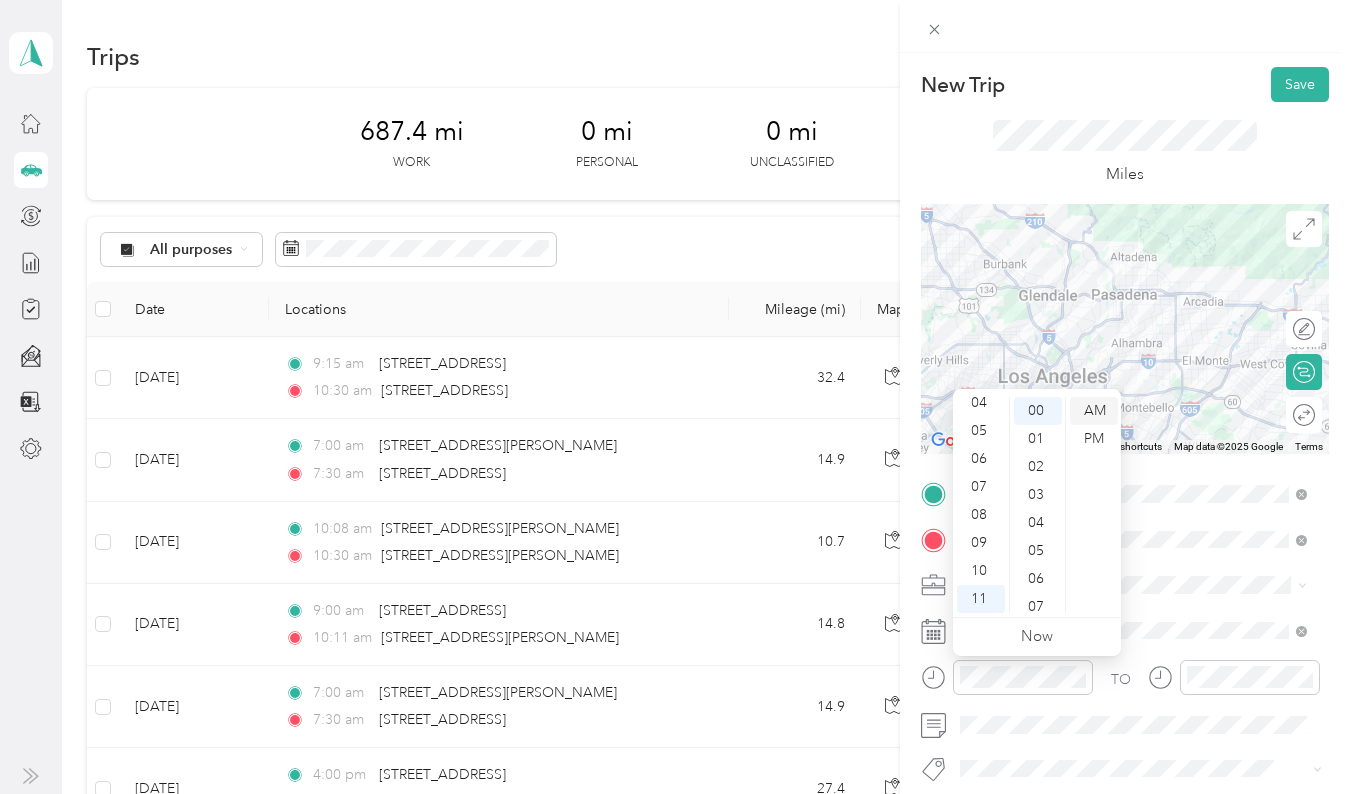 click on "AM" at bounding box center [1094, 411] 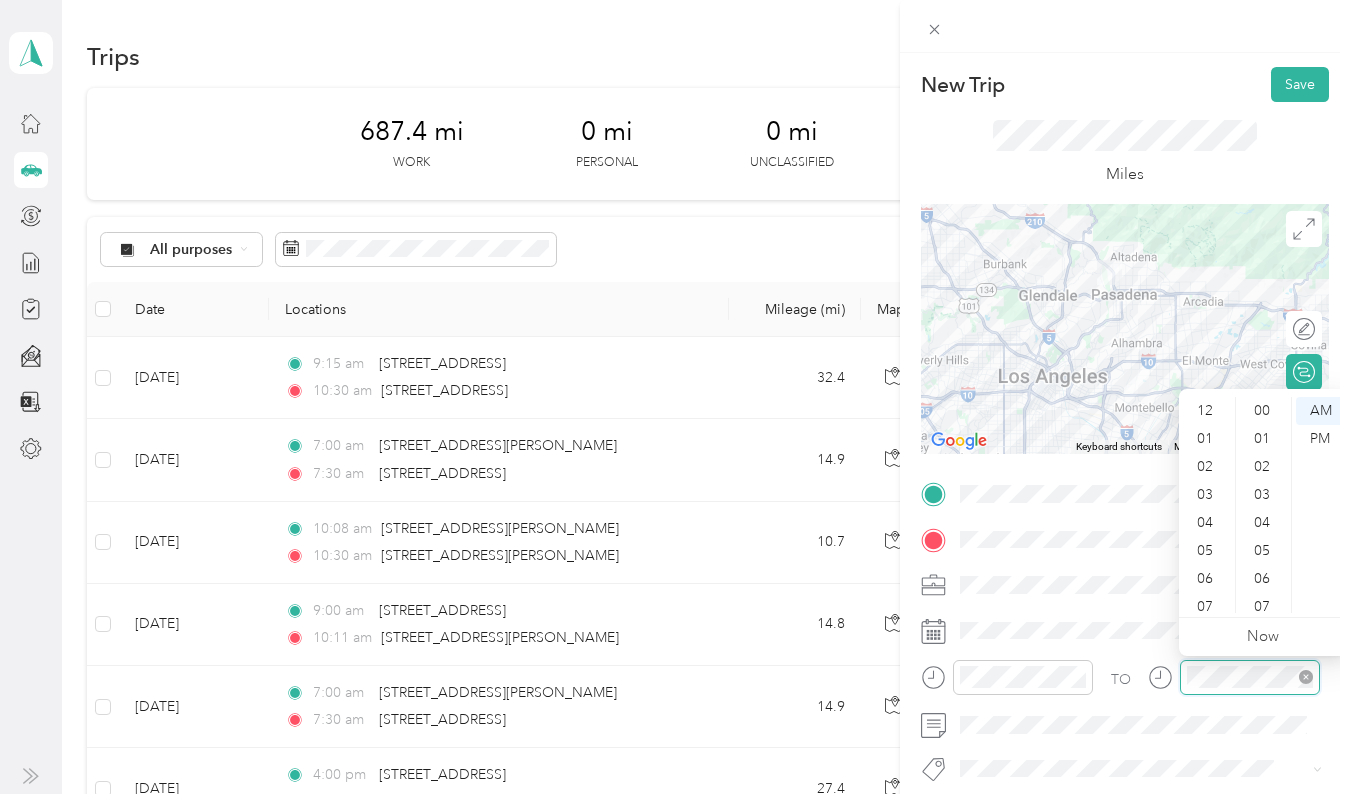 scroll, scrollTop: 672, scrollLeft: 0, axis: vertical 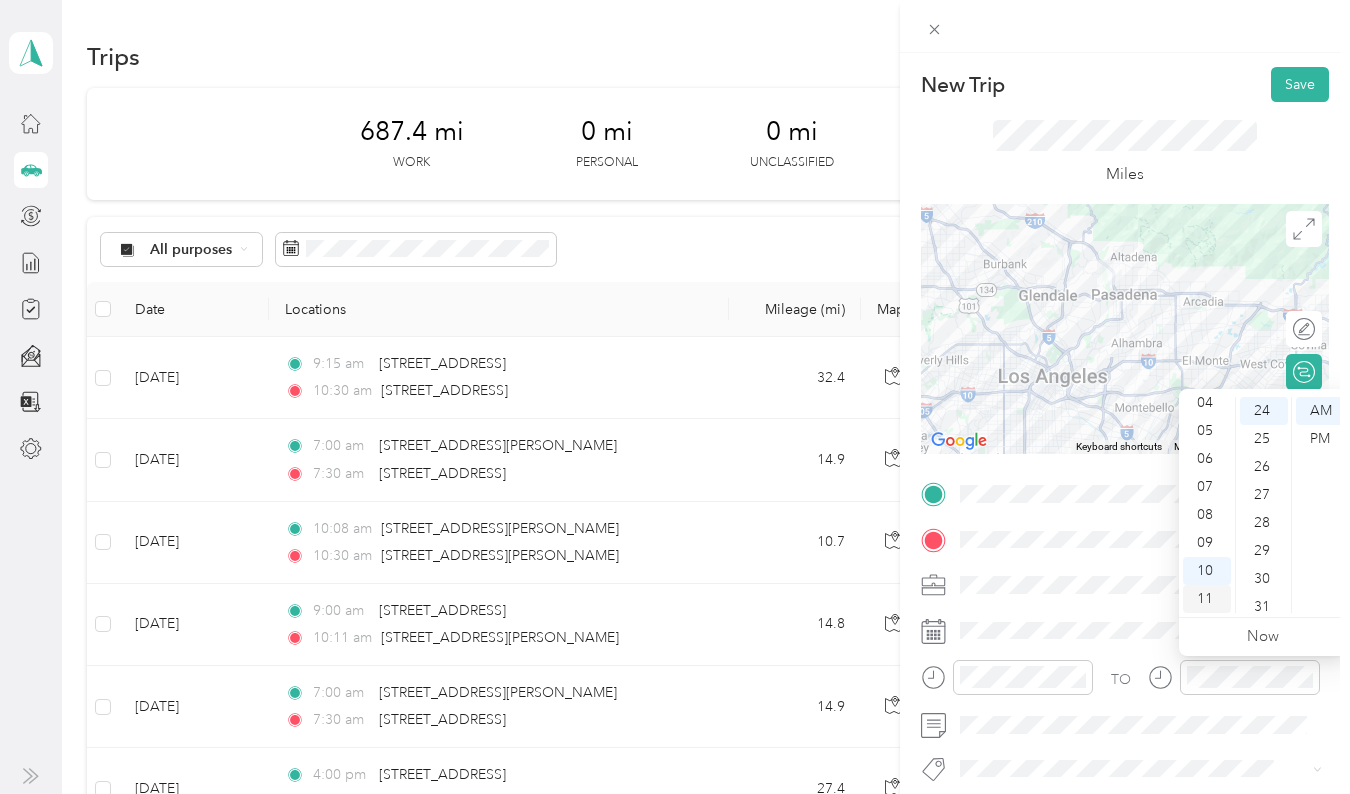 click on "11" at bounding box center [1207, 599] 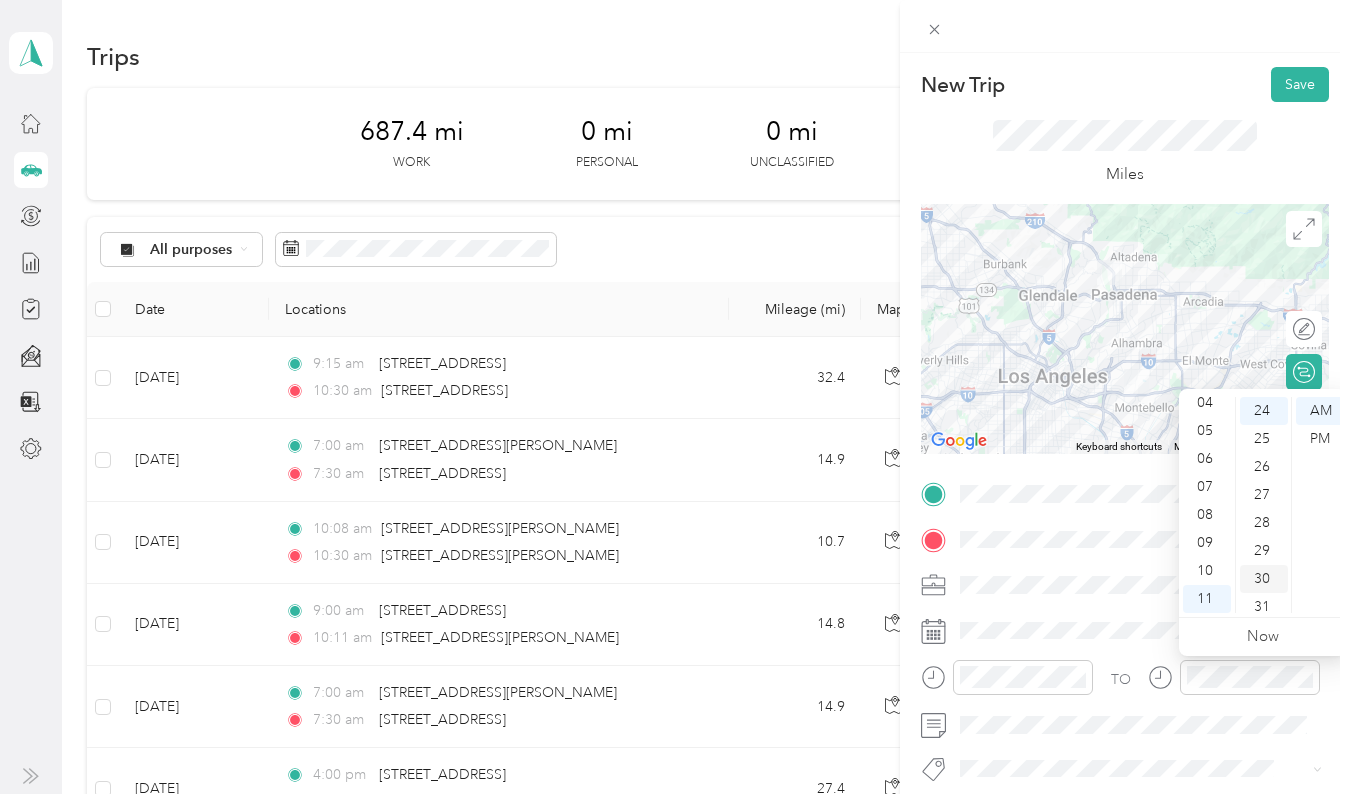 click on "30" at bounding box center [1264, 579] 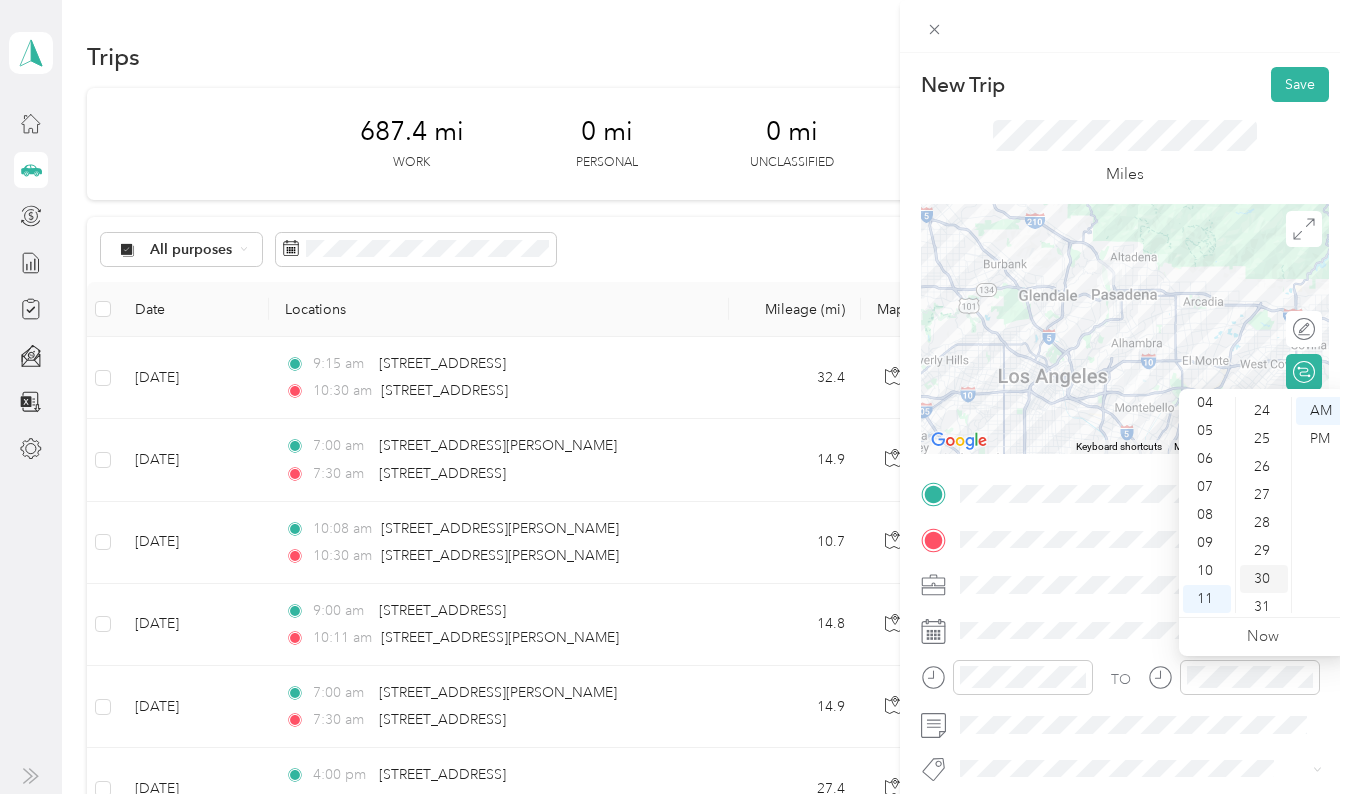 scroll, scrollTop: 840, scrollLeft: 0, axis: vertical 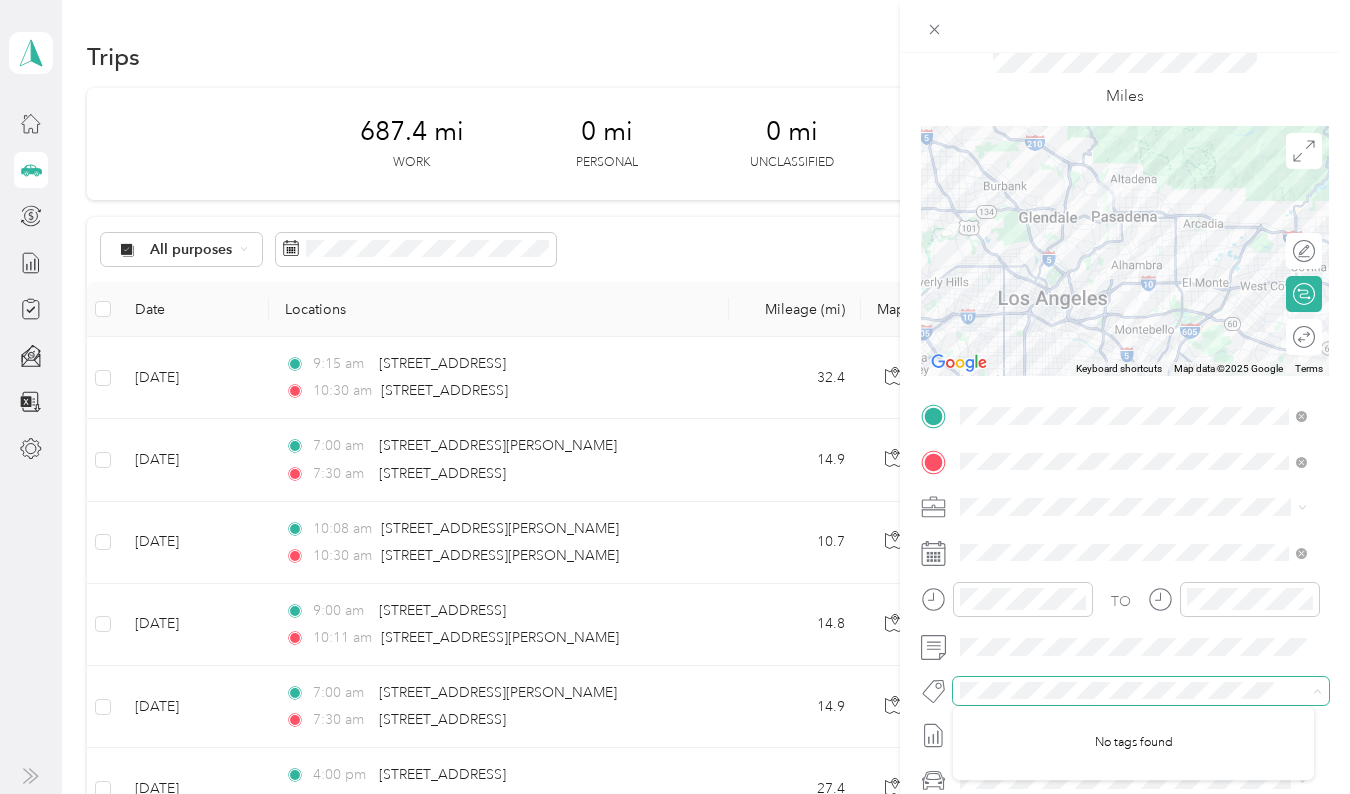 click at bounding box center (1124, 690) 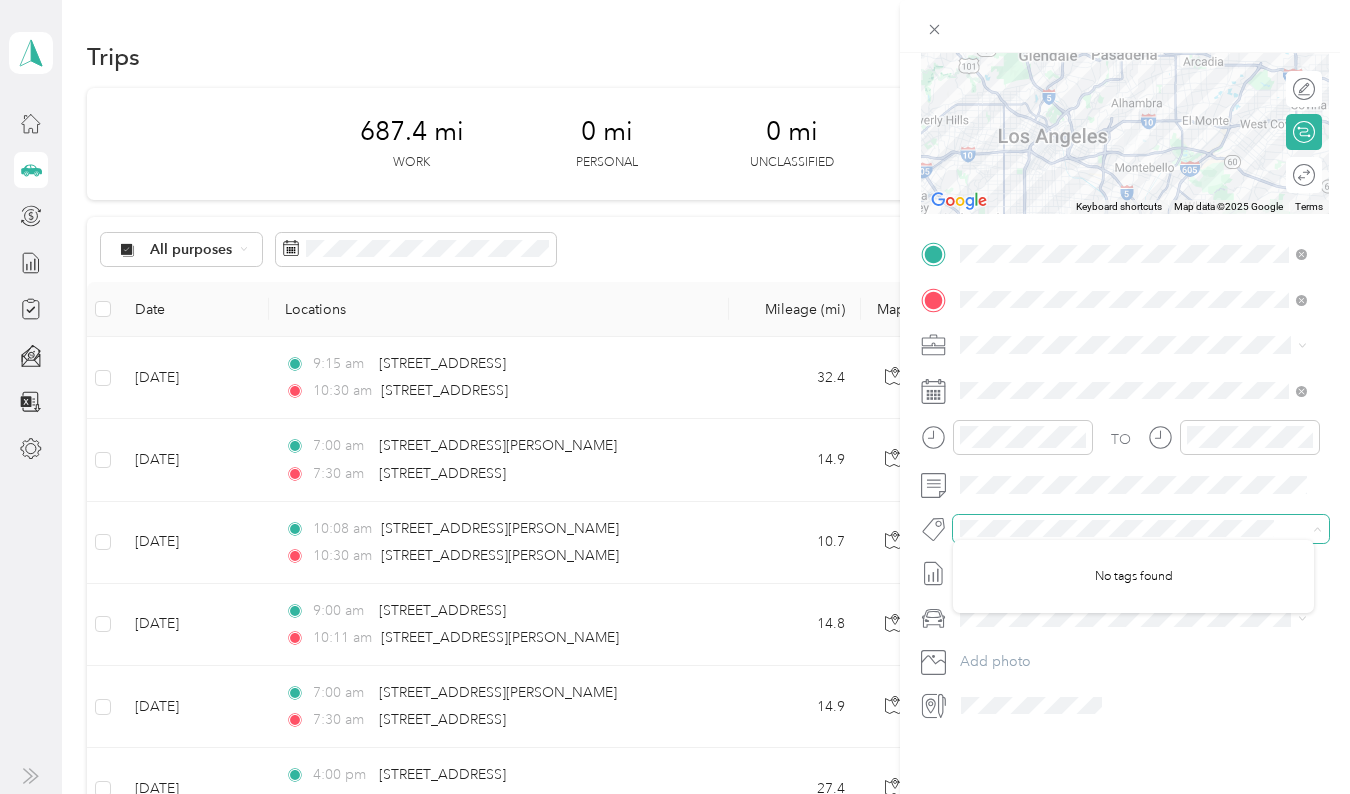 scroll, scrollTop: 245, scrollLeft: 0, axis: vertical 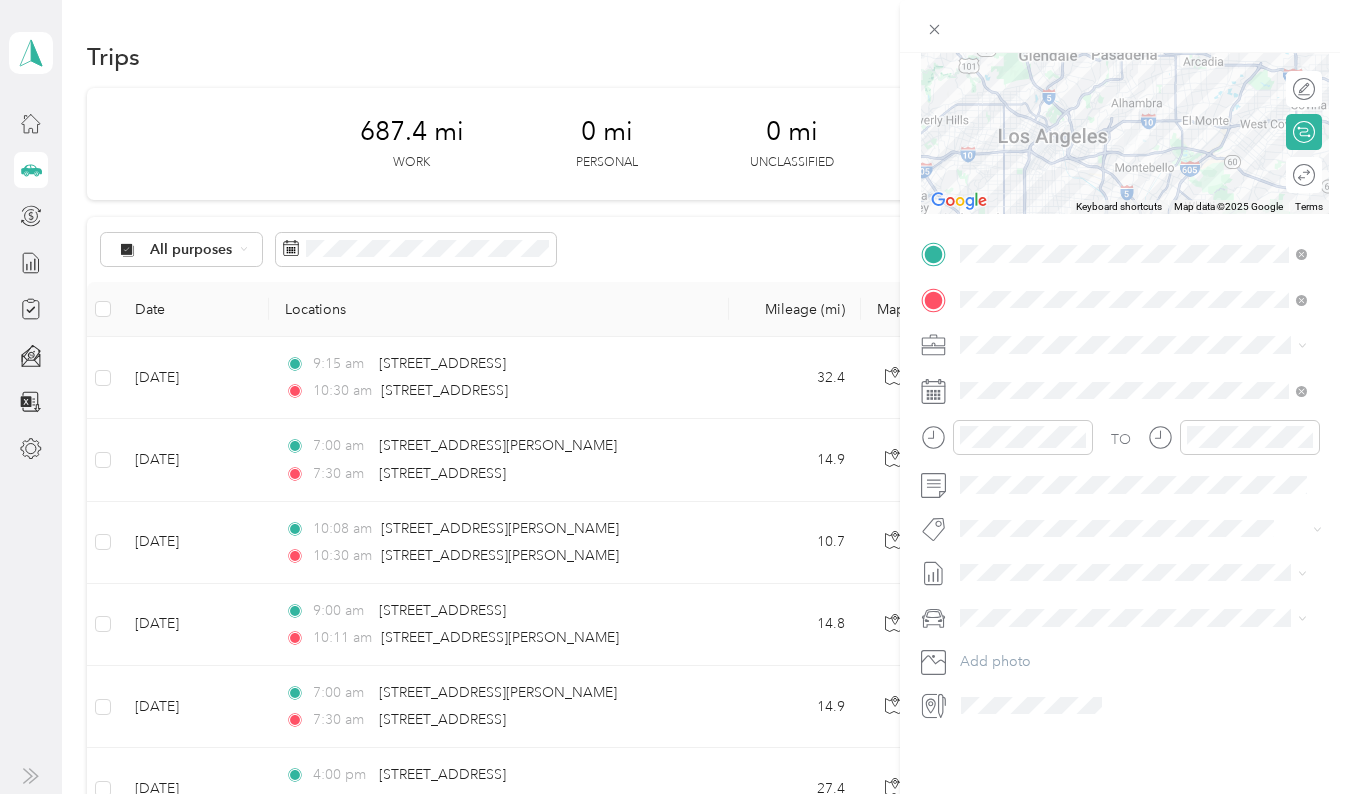 click 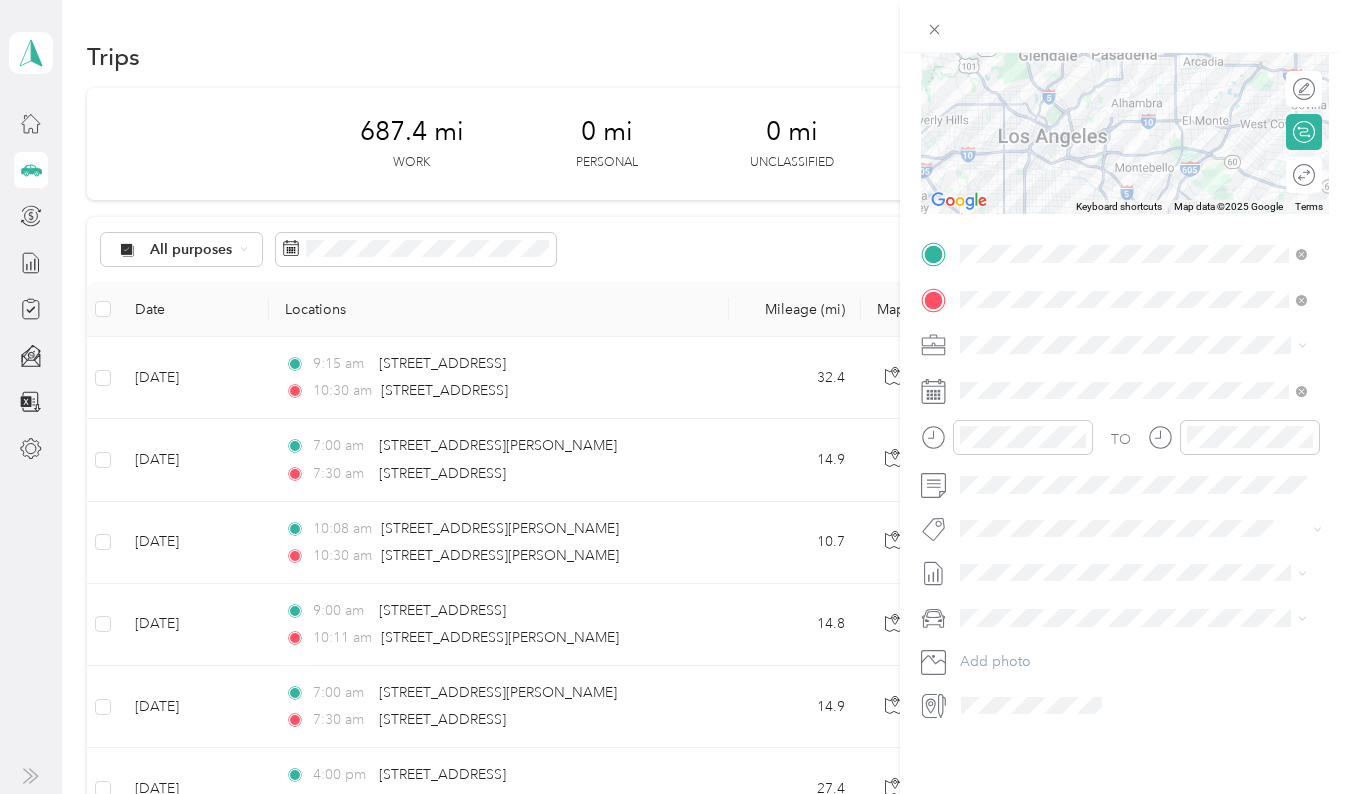 click on "[DATE] - [DATE]" at bounding box center [1010, 624] 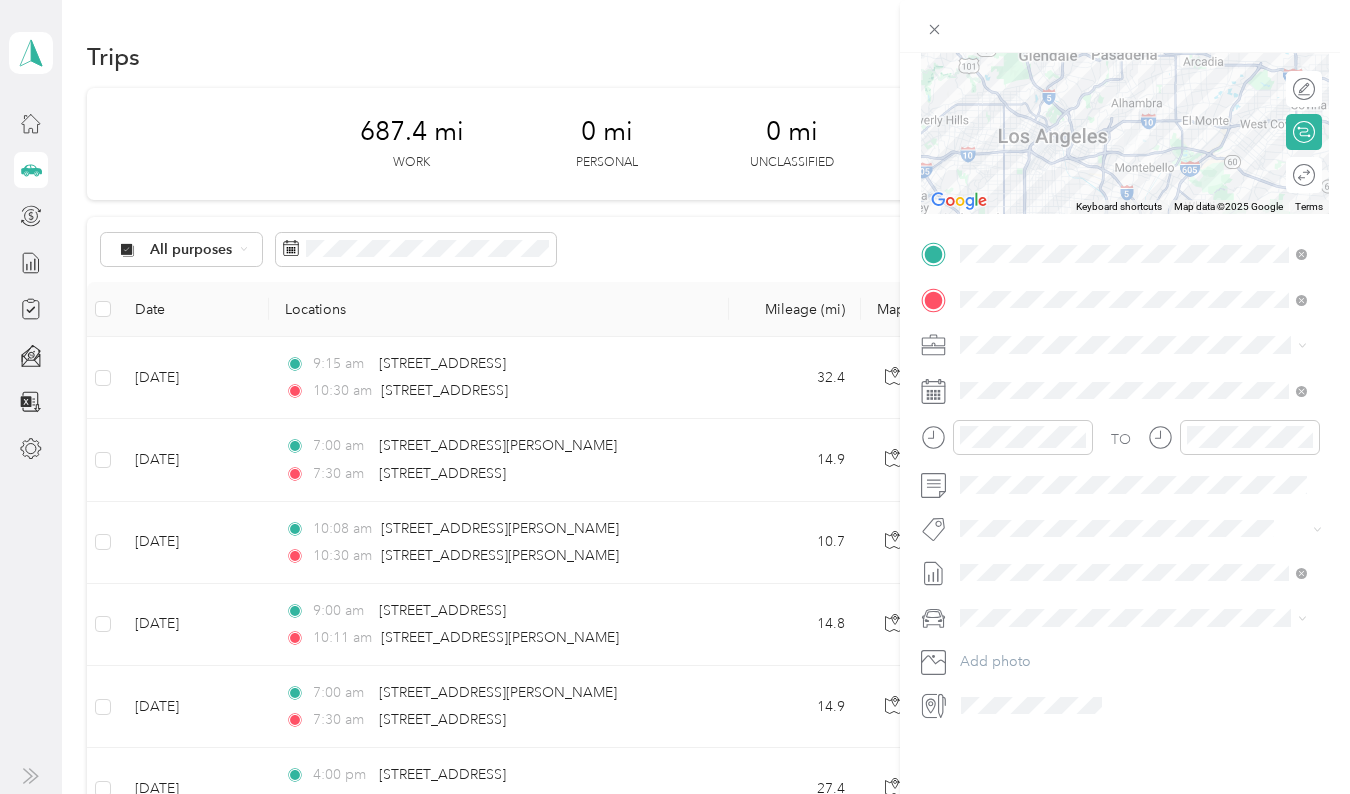 click at bounding box center (1141, 618) 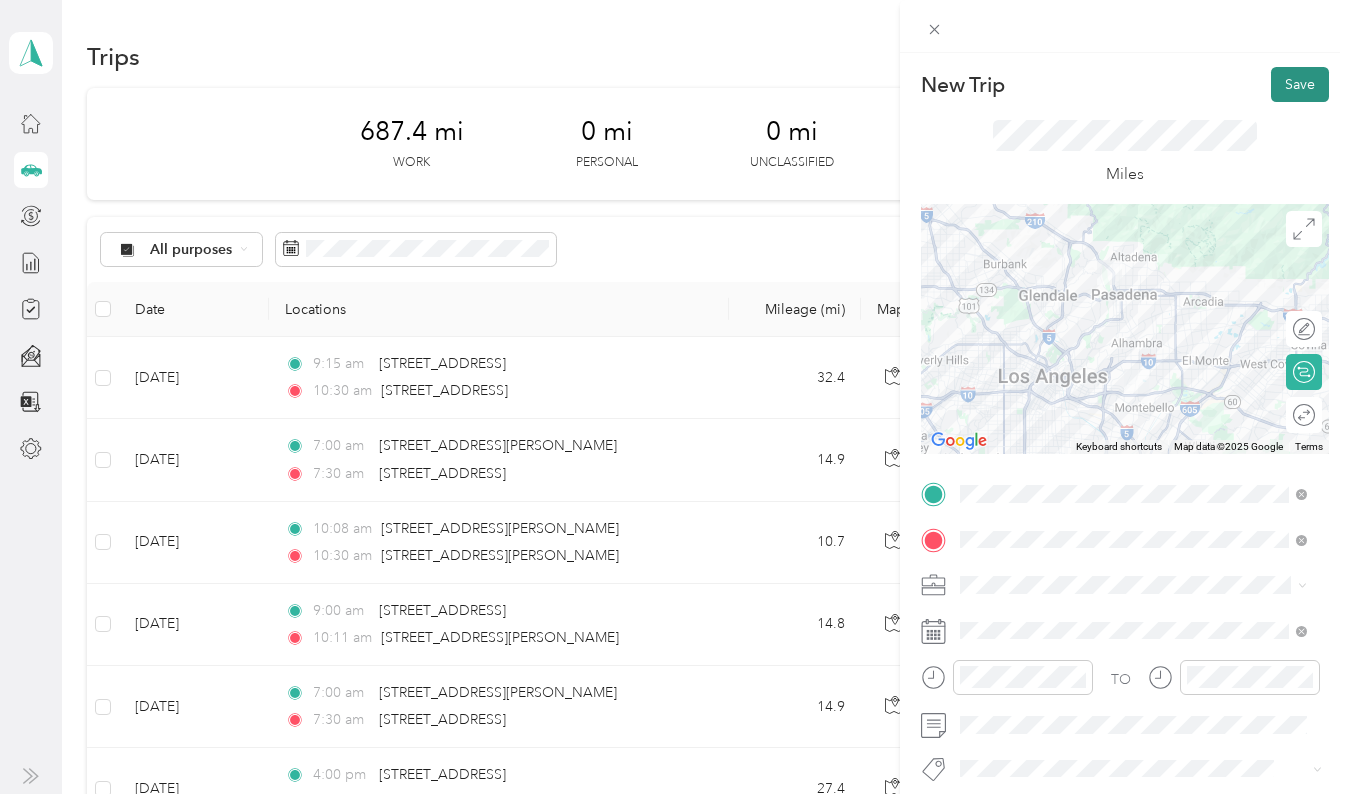 click on "Save" at bounding box center [1300, 84] 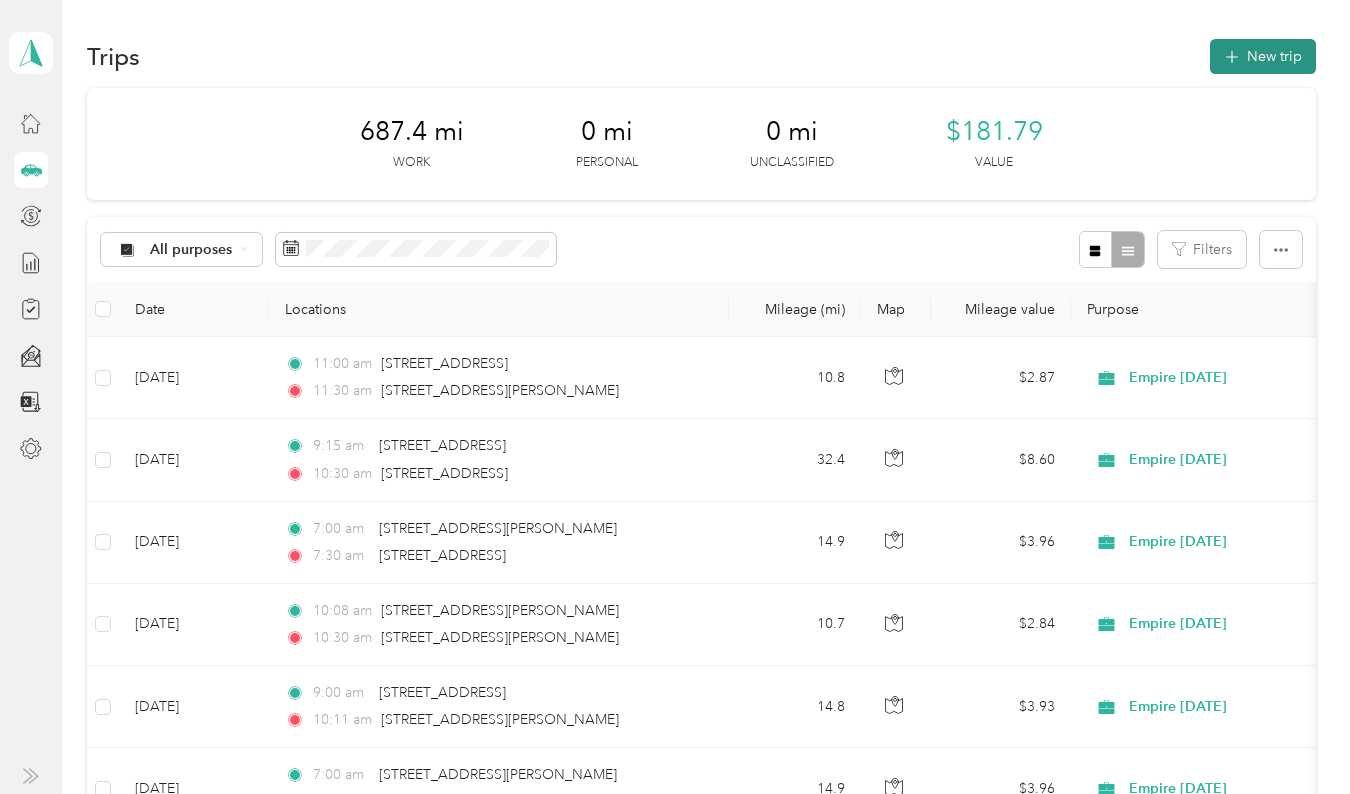 click 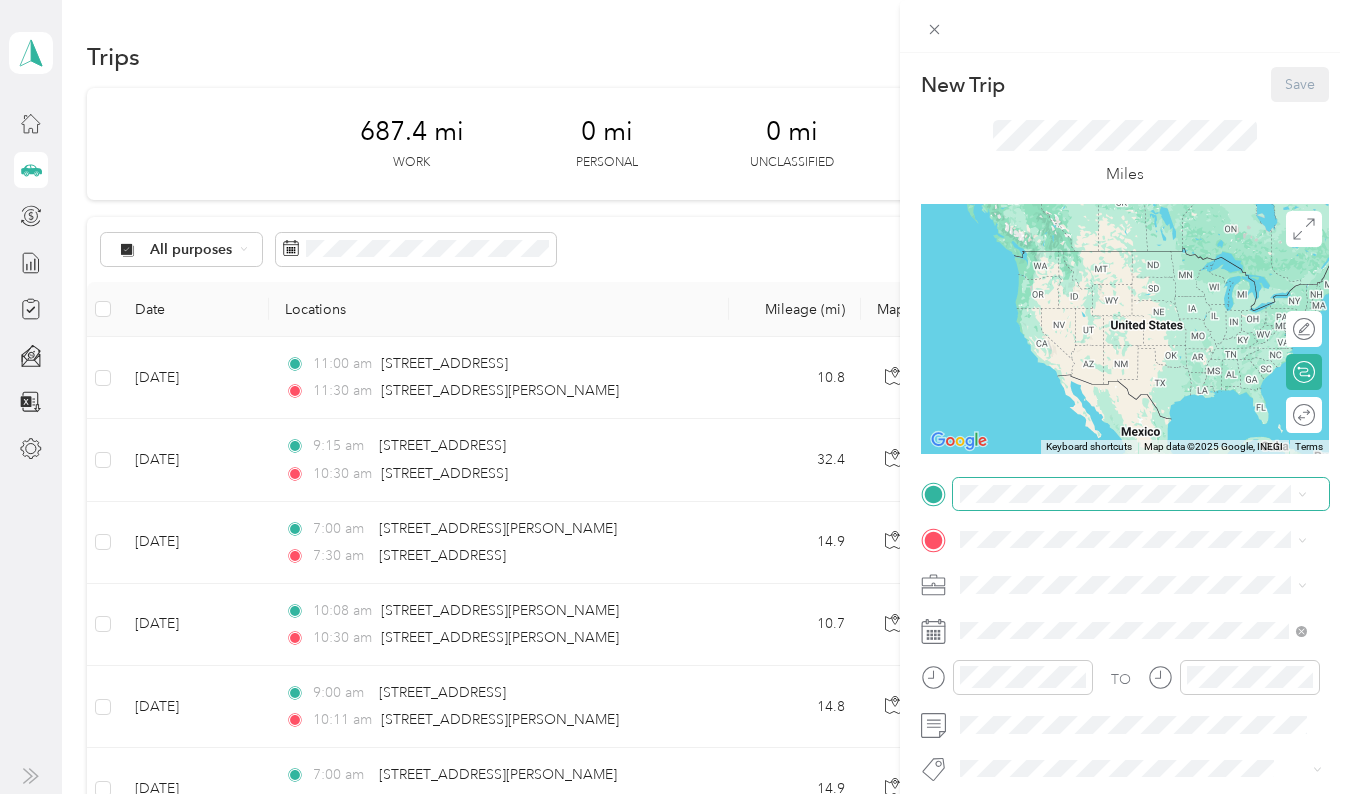 click at bounding box center [1141, 494] 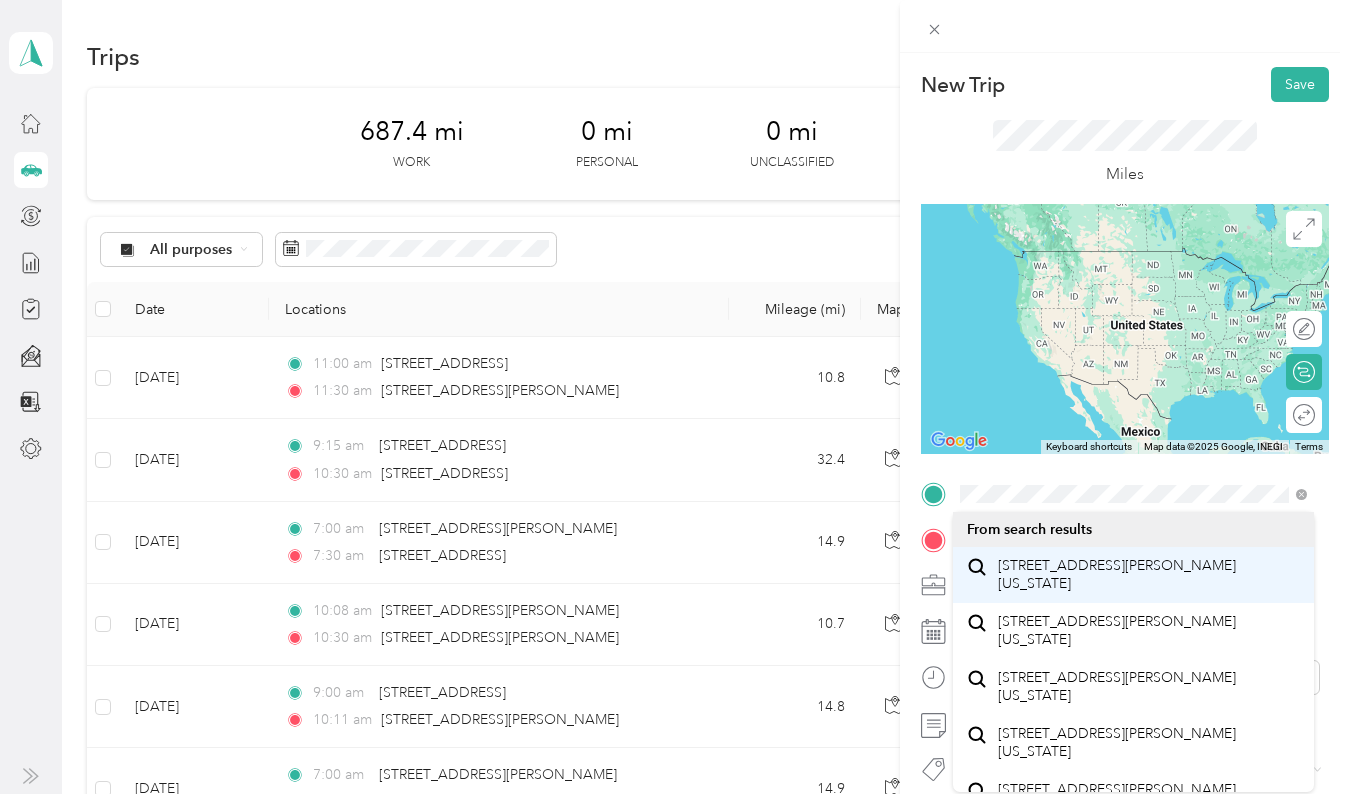 click on "[STREET_ADDRESS][PERSON_NAME][US_STATE]" at bounding box center [1149, 574] 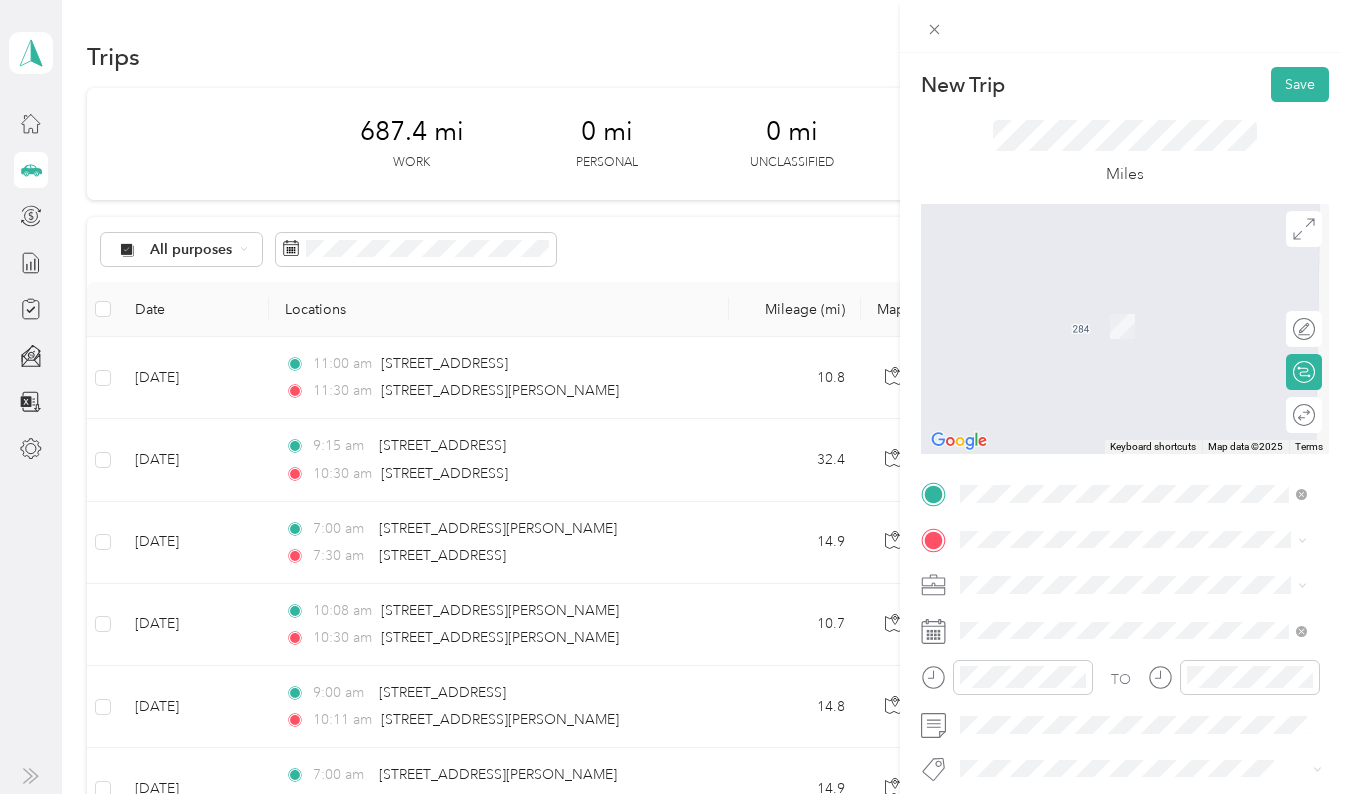 click at bounding box center [1141, 585] 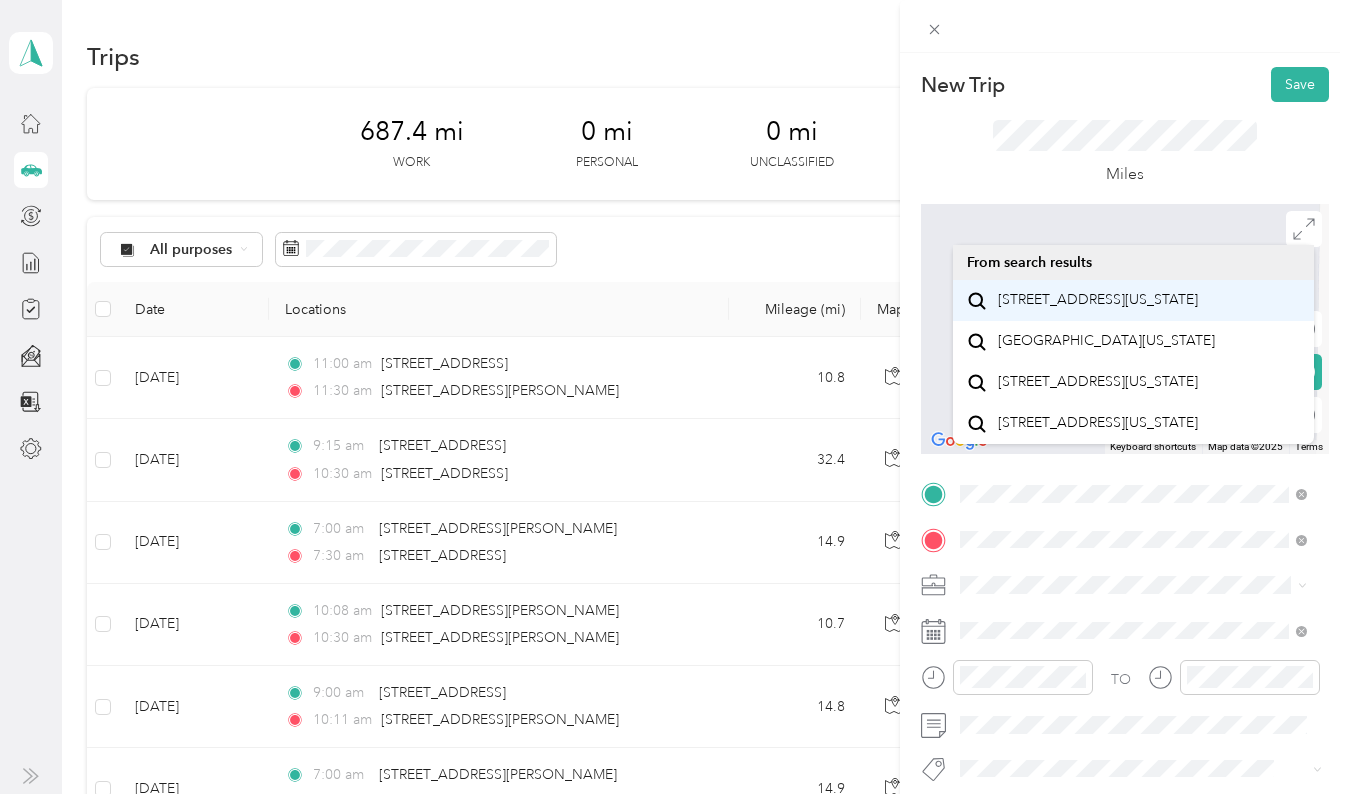 click on "[STREET_ADDRESS][US_STATE]" at bounding box center [1098, 300] 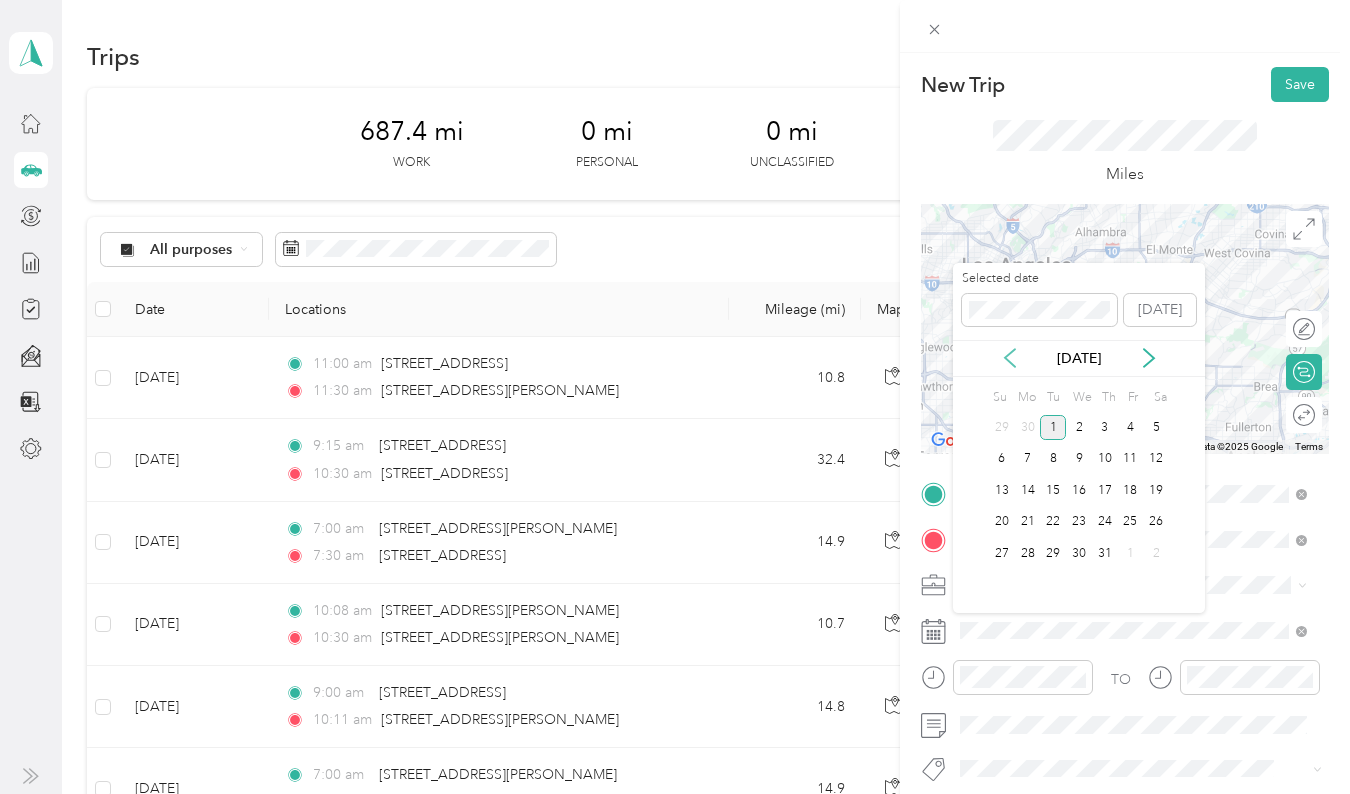 click 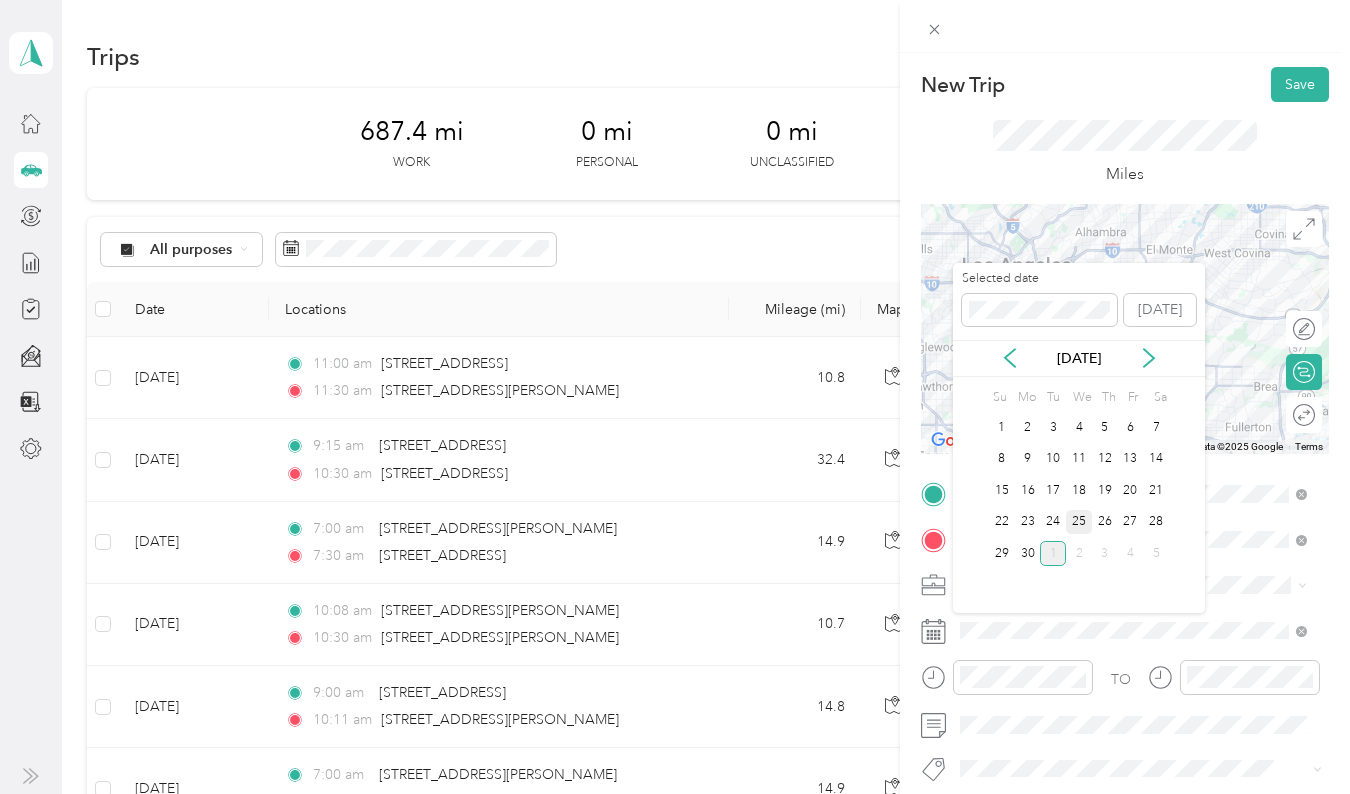 click on "25" at bounding box center (1079, 522) 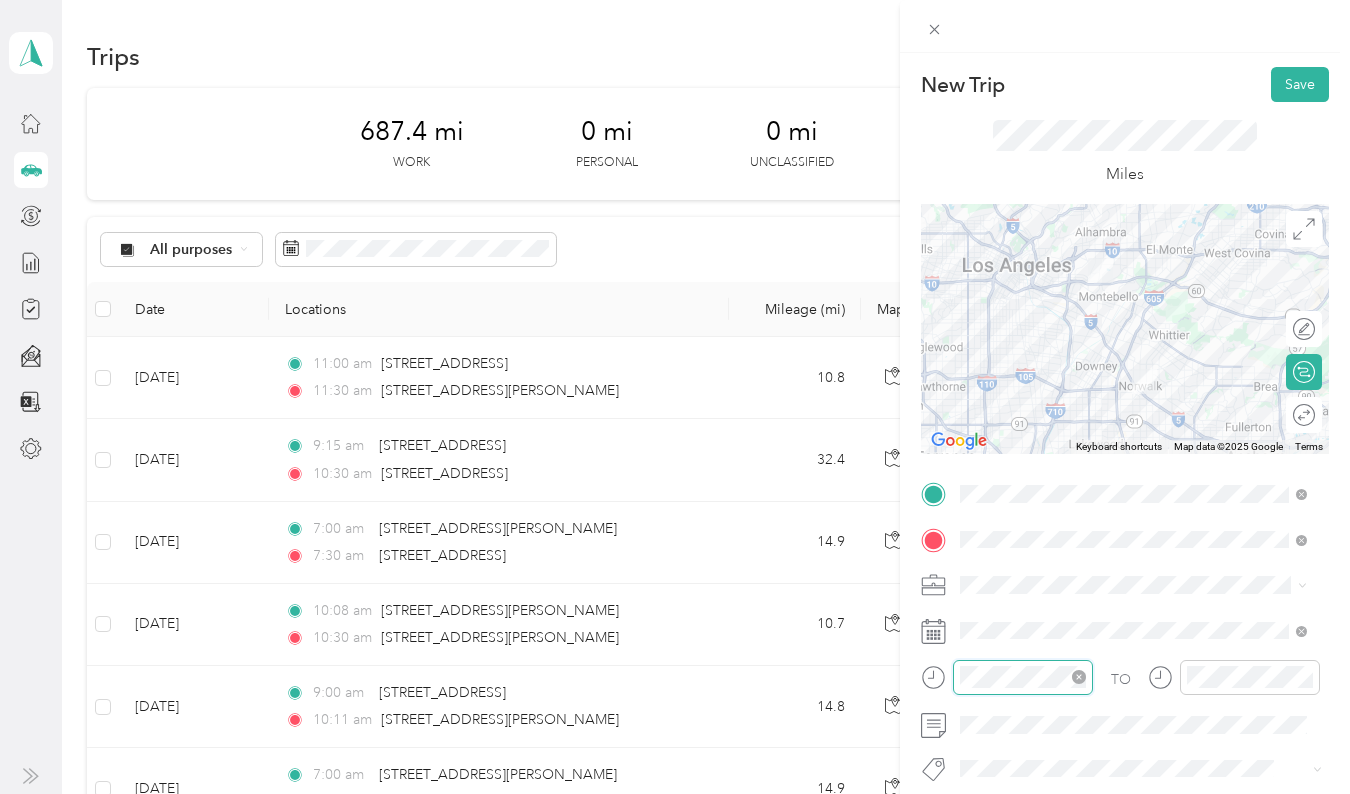 scroll, scrollTop: 120, scrollLeft: 0, axis: vertical 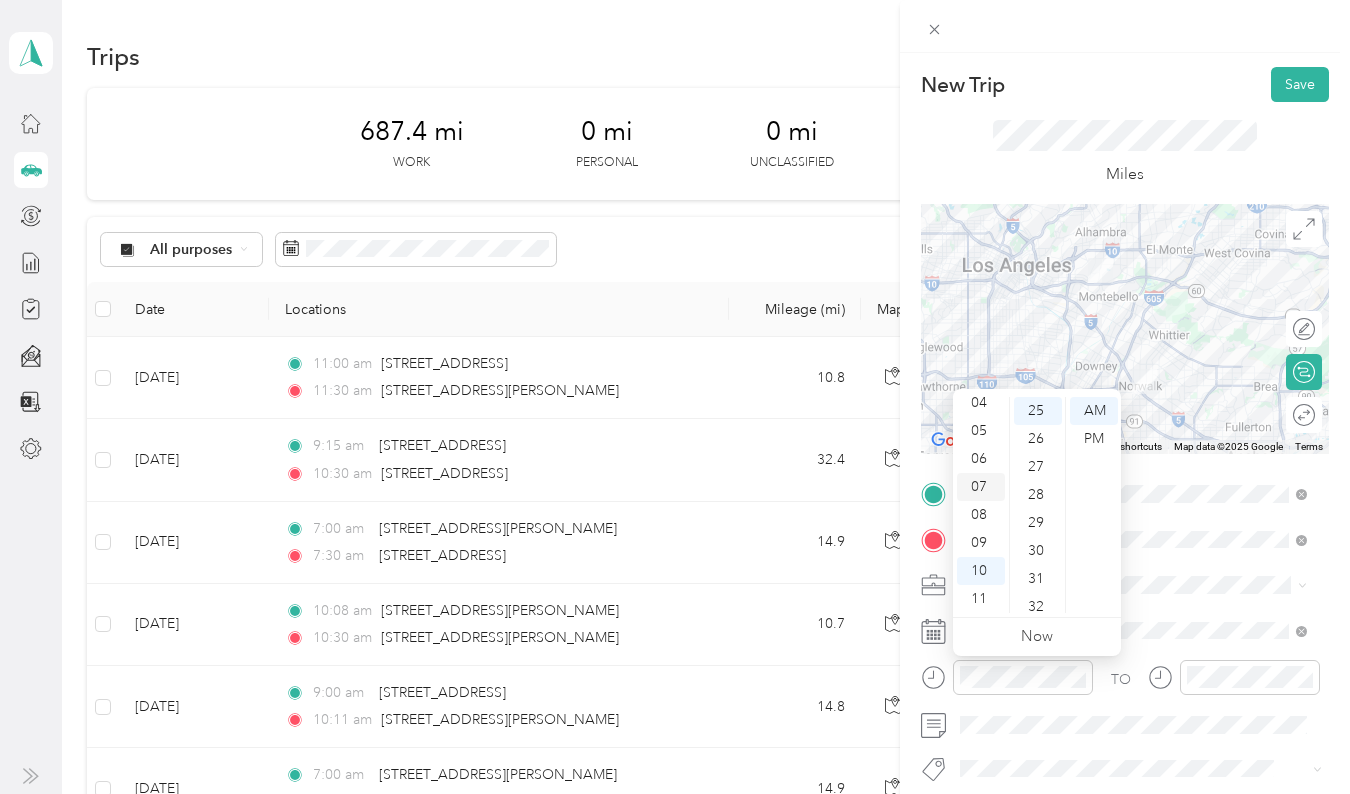 click on "07" at bounding box center (981, 487) 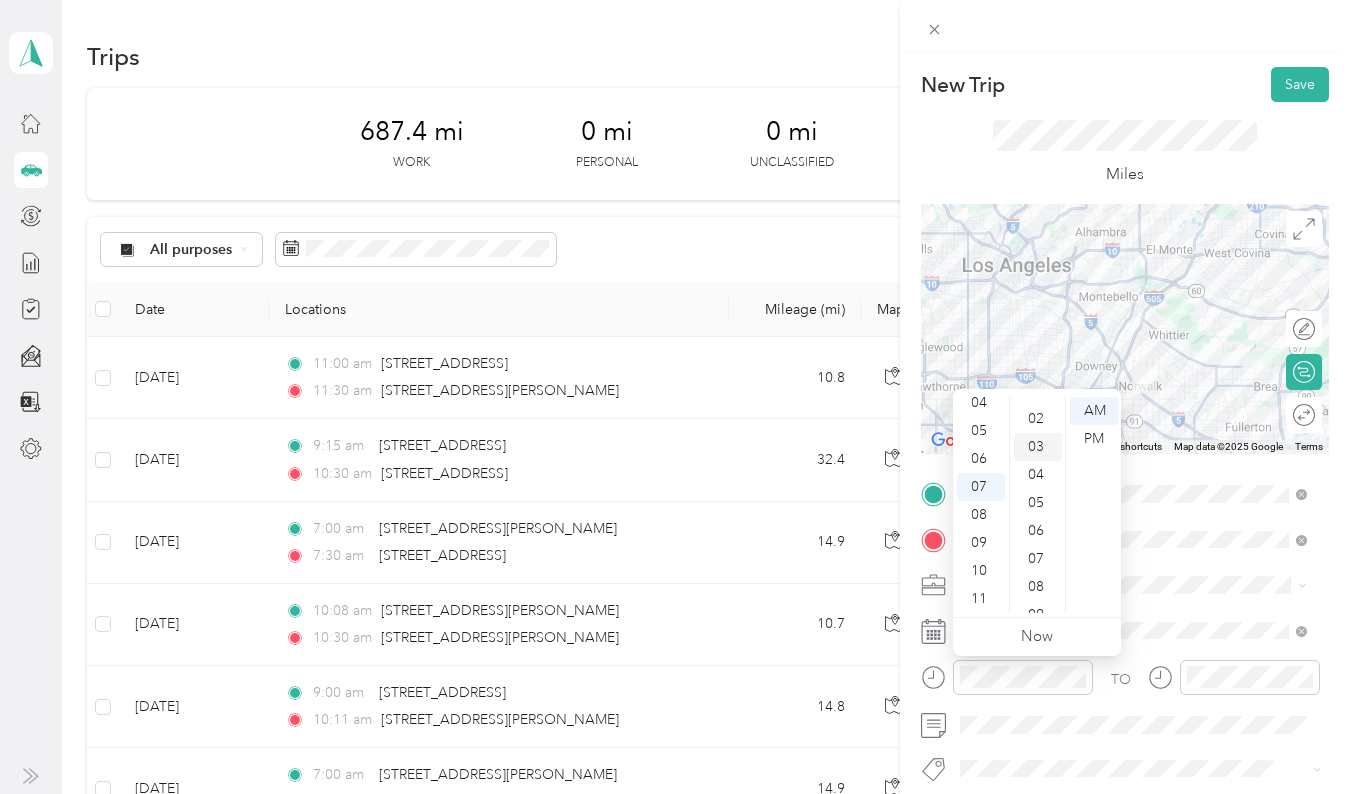 scroll, scrollTop: 0, scrollLeft: 0, axis: both 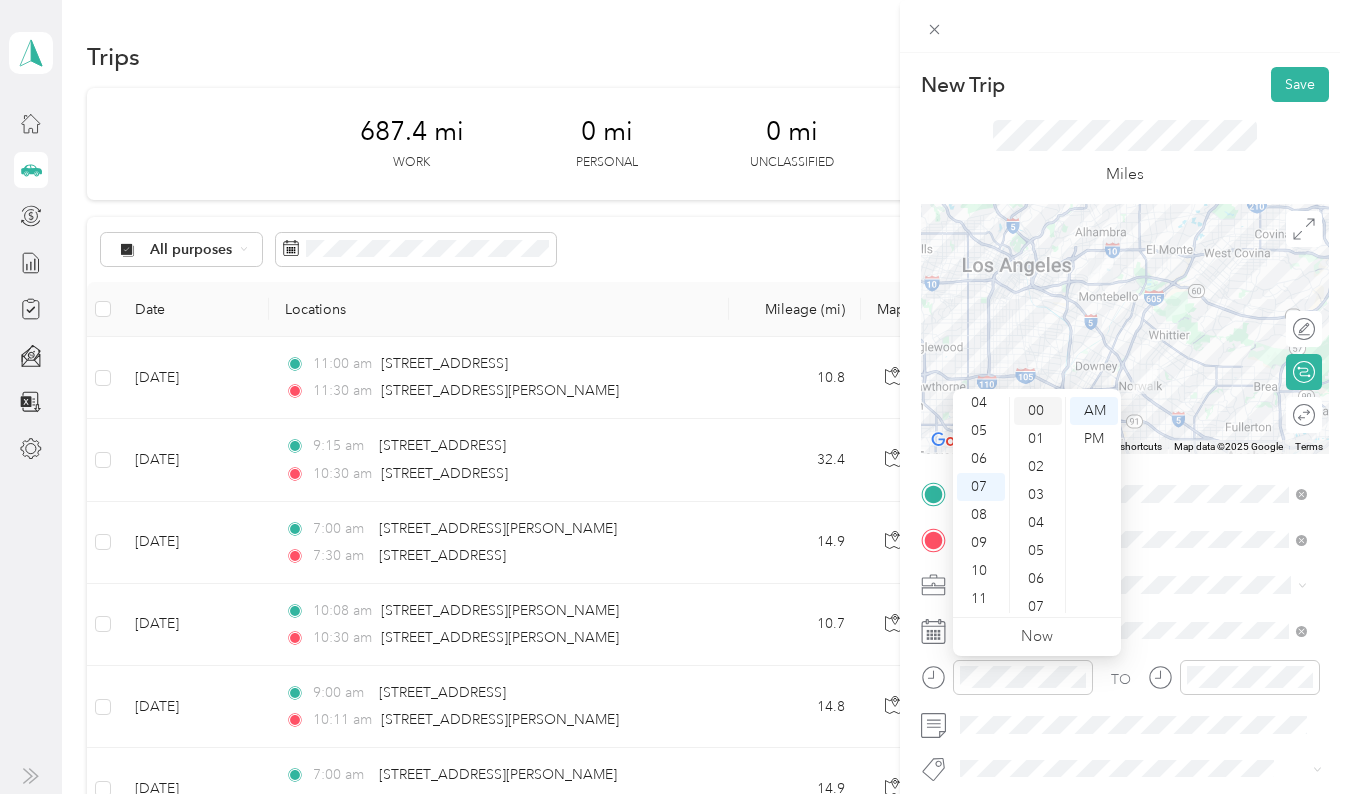 click on "00" at bounding box center [1038, 411] 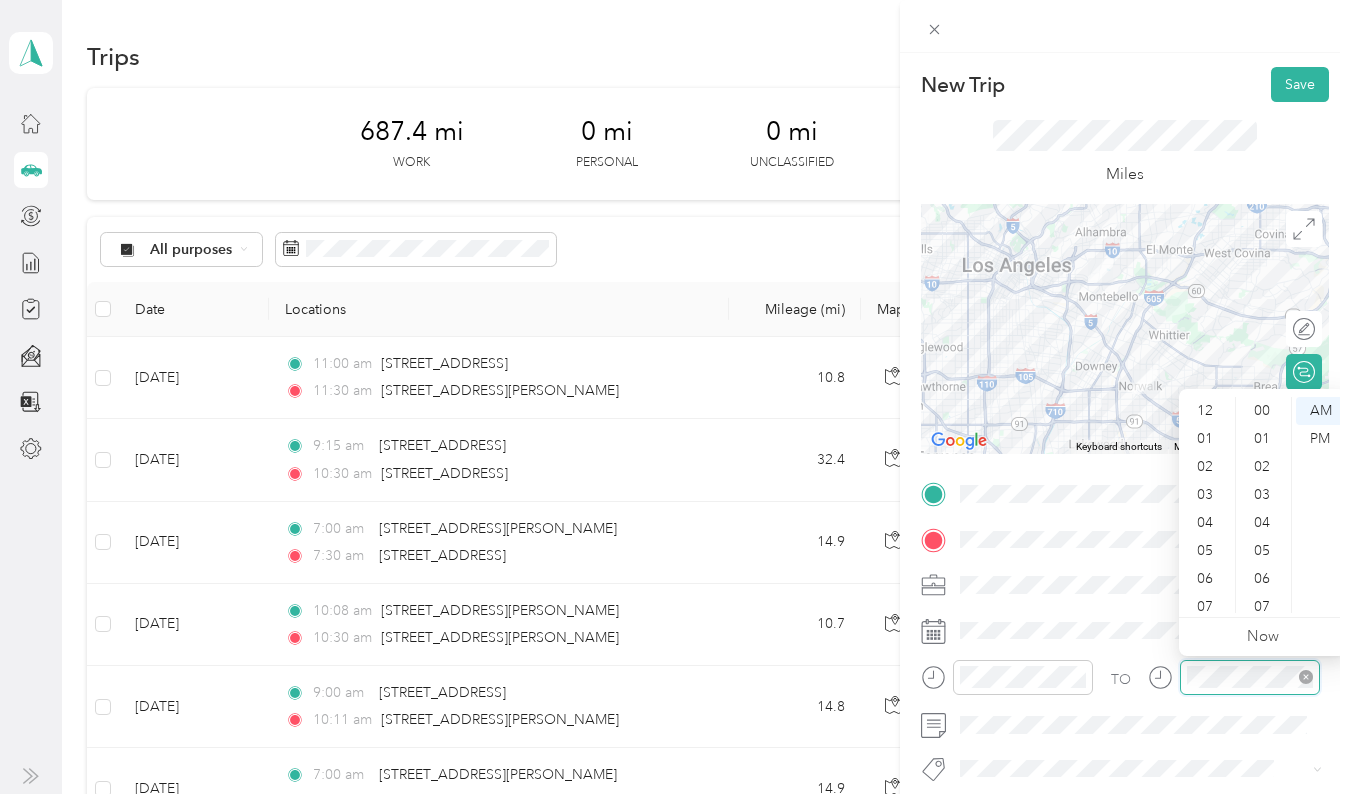scroll, scrollTop: 700, scrollLeft: 0, axis: vertical 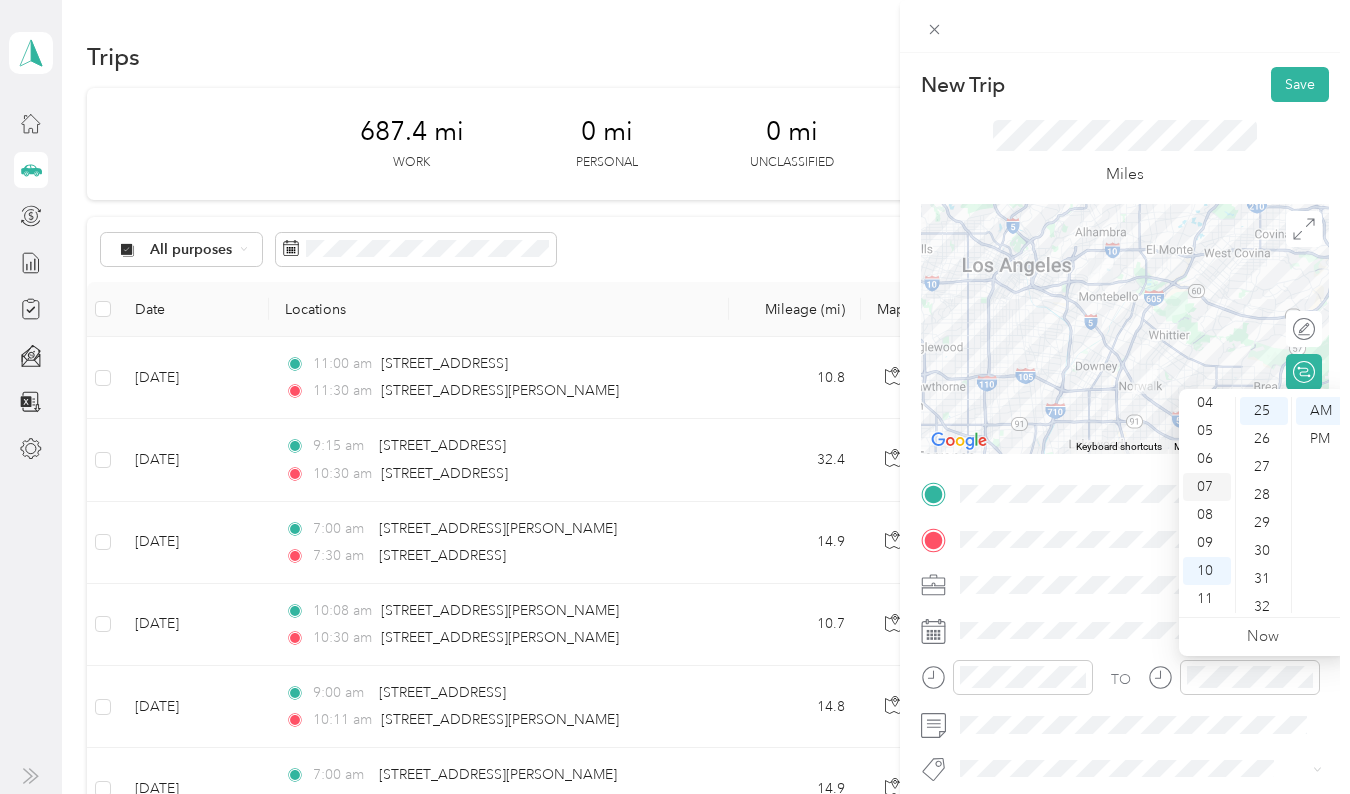 click on "07" at bounding box center [1207, 487] 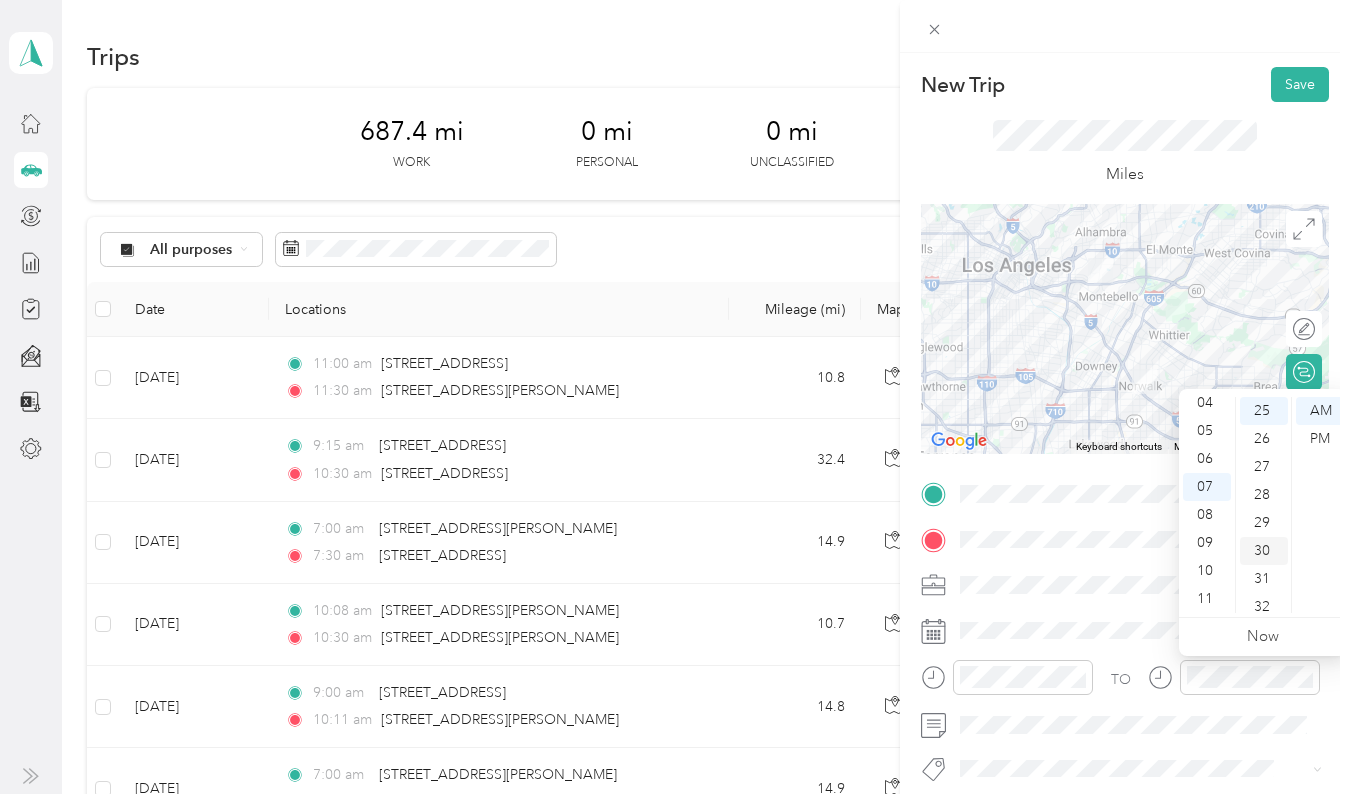 click on "30" at bounding box center [1264, 551] 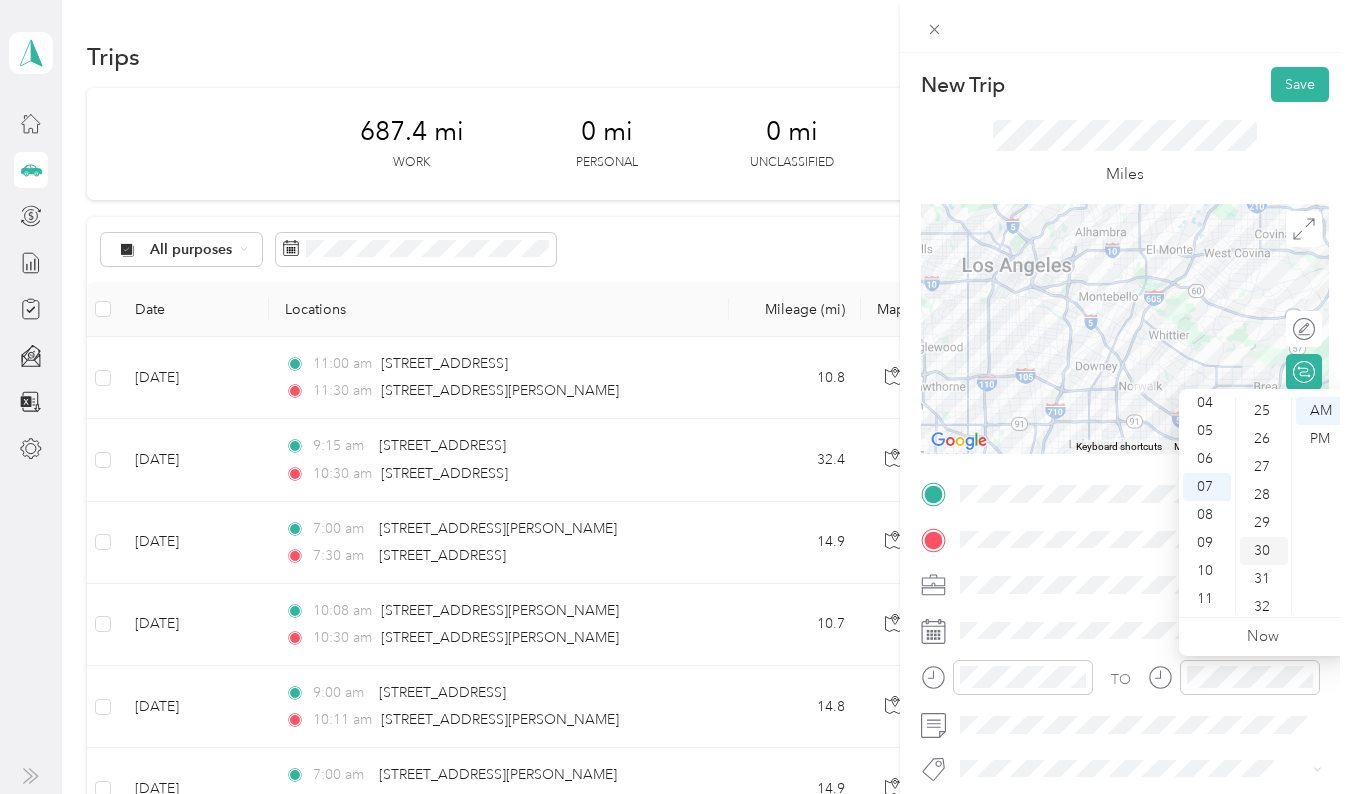 scroll, scrollTop: 840, scrollLeft: 0, axis: vertical 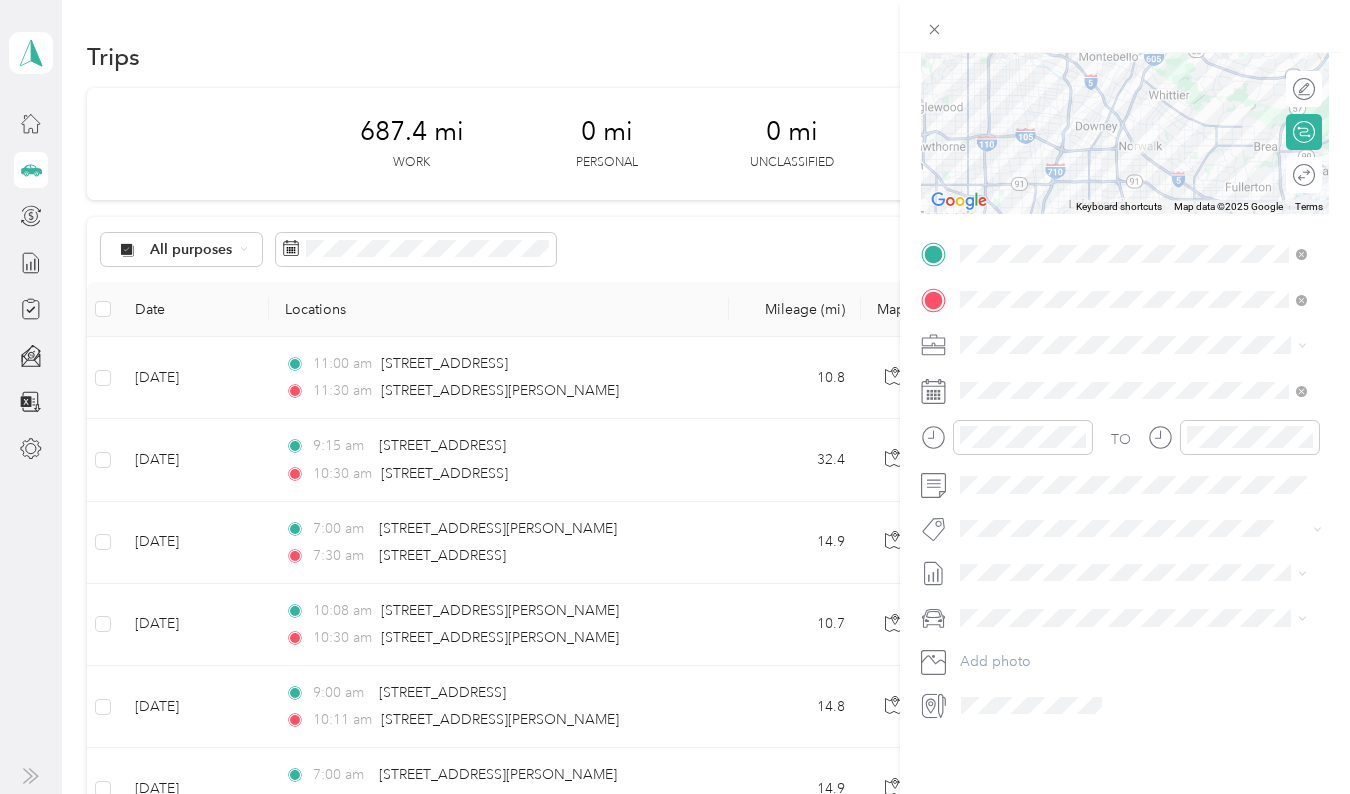 click on "New Trip Save This trip cannot be edited because it is either under review, approved, or paid. Contact your Team Manager to edit it. Miles To navigate the map with touch gestures double-tap and hold your finger on the map, then drag the map. ← Move left → Move right ↑ Move up ↓ Move down + Zoom in - Zoom out Home Jump left by 75% End Jump right by 75% Page Up Jump up by 75% Page Down Jump down by 75% To navigate, press the arrow keys. Keyboard shortcuts Map Data Map data ©2025 Google Map data ©2025 Google 10 km  Click to toggle between metric and imperial units Terms Report a map error Edit route Calculate route Round trip TO Add photo" at bounding box center [1125, 274] 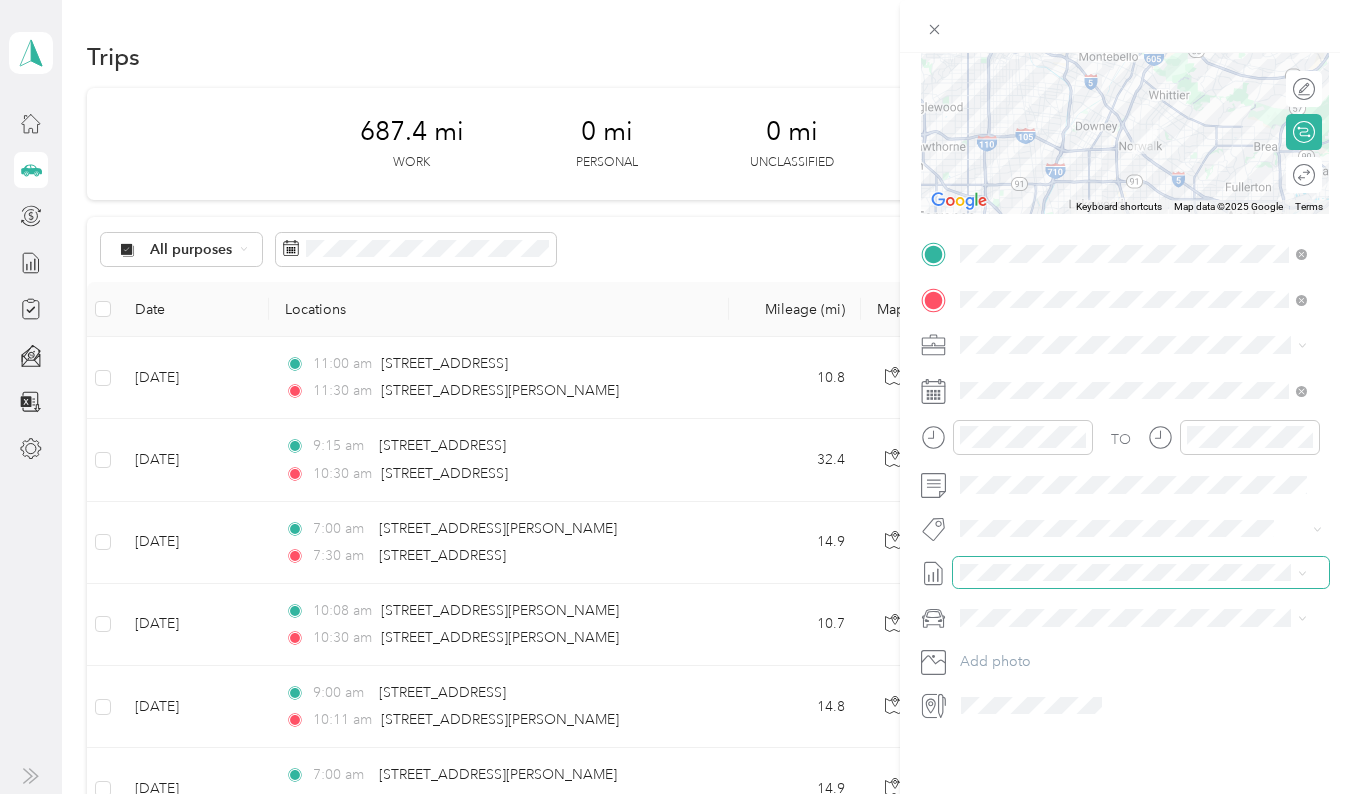 click at bounding box center (1141, 573) 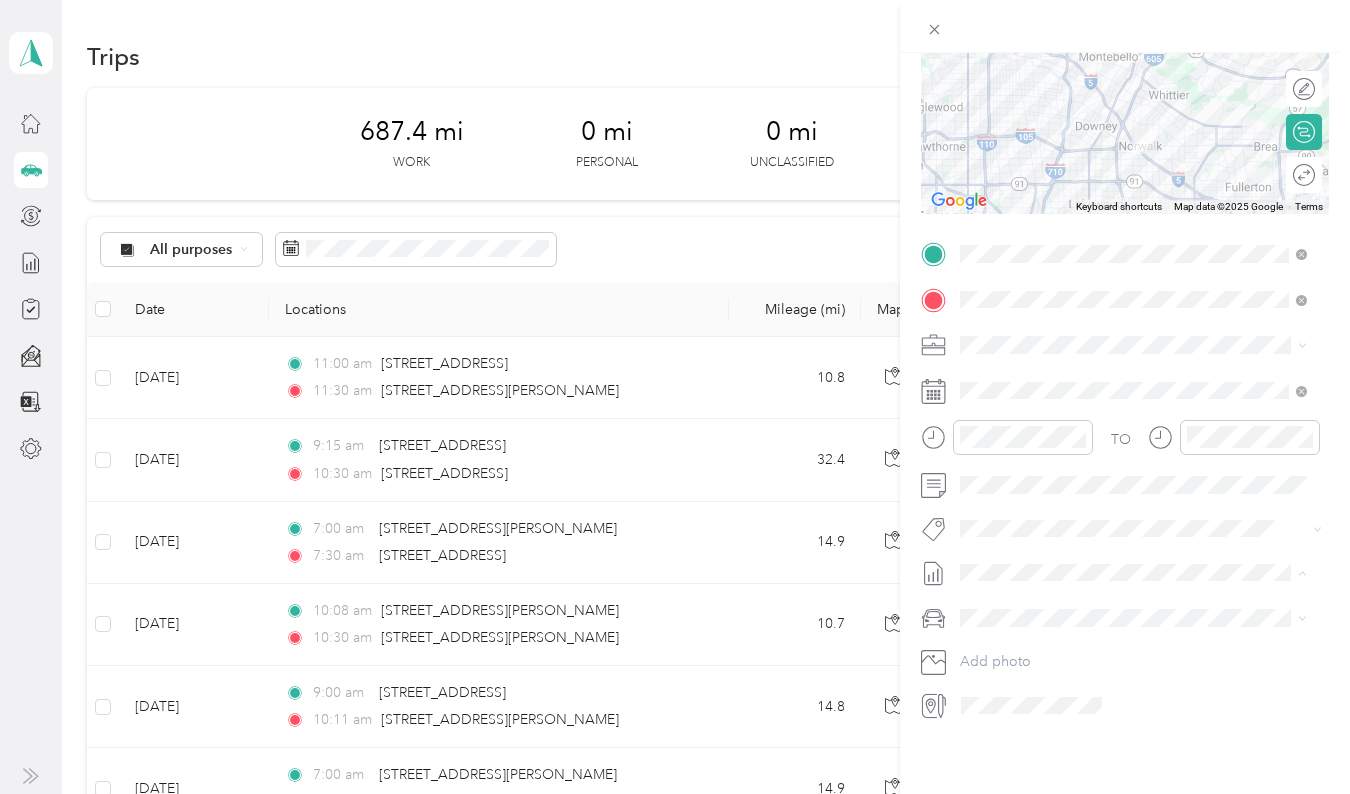 click on "New Trip Save This trip cannot be edited because it is either under review, approved, or paid. Contact your Team Manager to edit it. Miles To navigate the map with touch gestures double-tap and hold your finger on the map, then drag the map. ← Move left → Move right ↑ Move up ↓ Move down + Zoom in - Zoom out Home Jump left by 75% End Jump right by 75% Page Up Jump up by 75% Page Down Jump down by 75% To navigate, press the arrow keys. Keyboard shortcuts Map Data Map data ©2025 Google Map data ©2025 Google 10 km  Click to toggle between metric and imperial units Terms Report a map error Edit route Calculate route Round trip TO Add photo None [DATE] - [DATE] Draft" at bounding box center [670, 794] 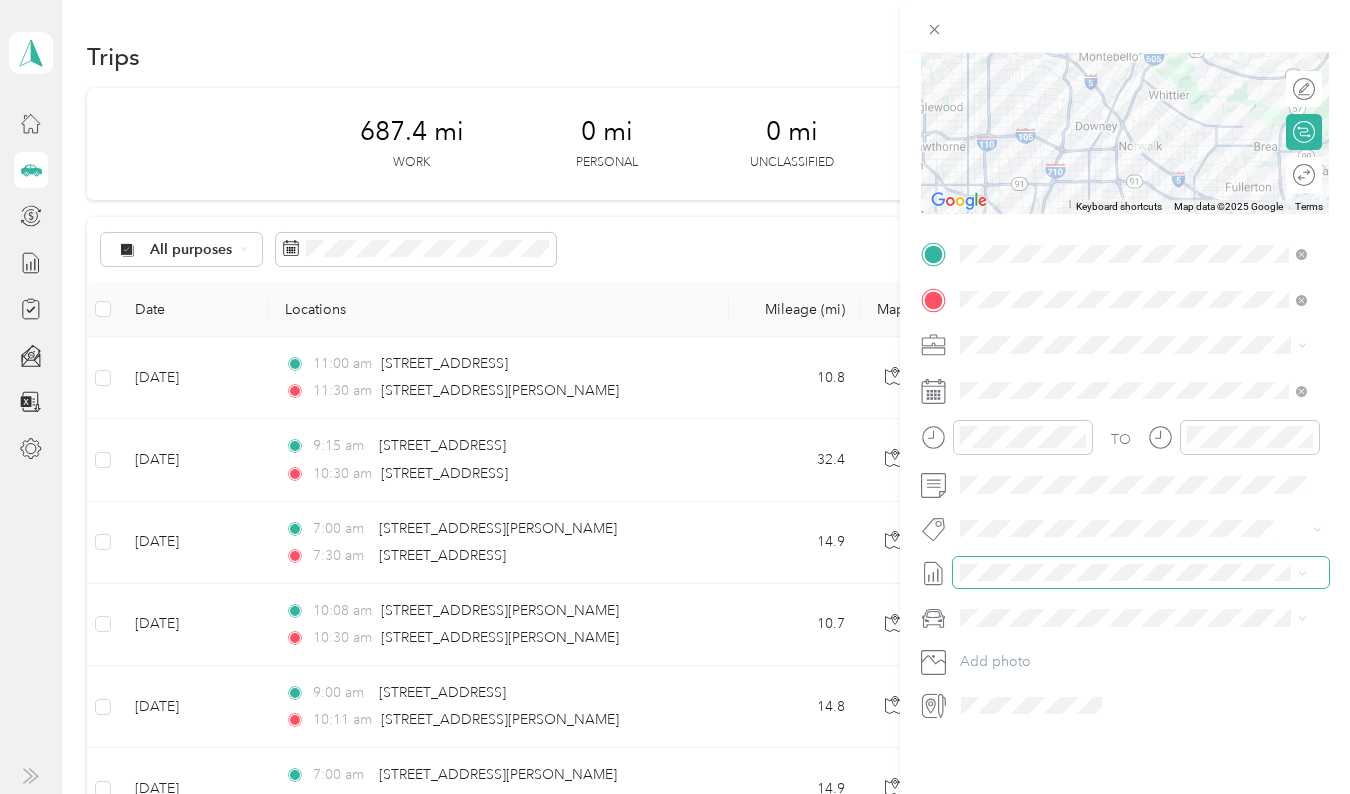 drag, startPoint x: 993, startPoint y: 577, endPoint x: 989, endPoint y: 567, distance: 10.770329 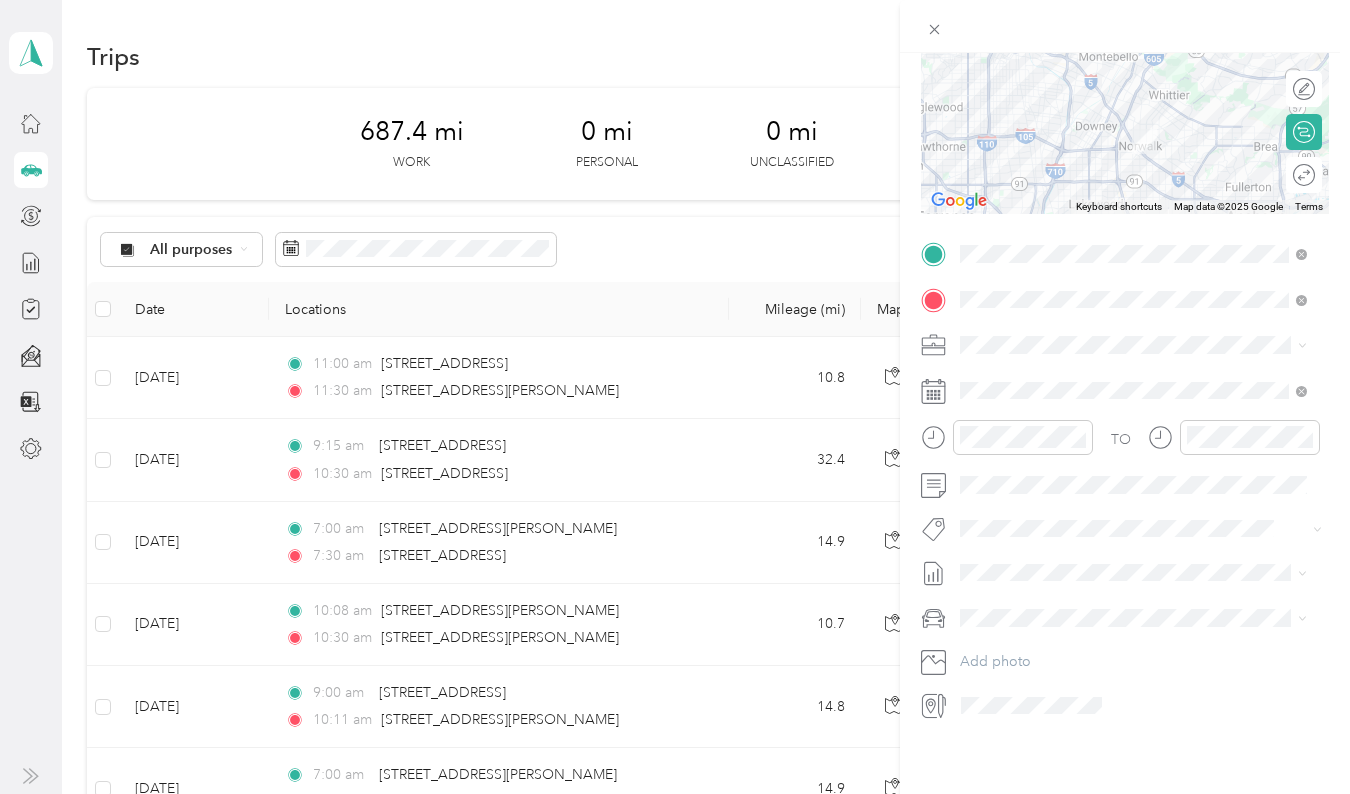 click on "[DATE] - [DATE] Draft" at bounding box center [1133, 623] 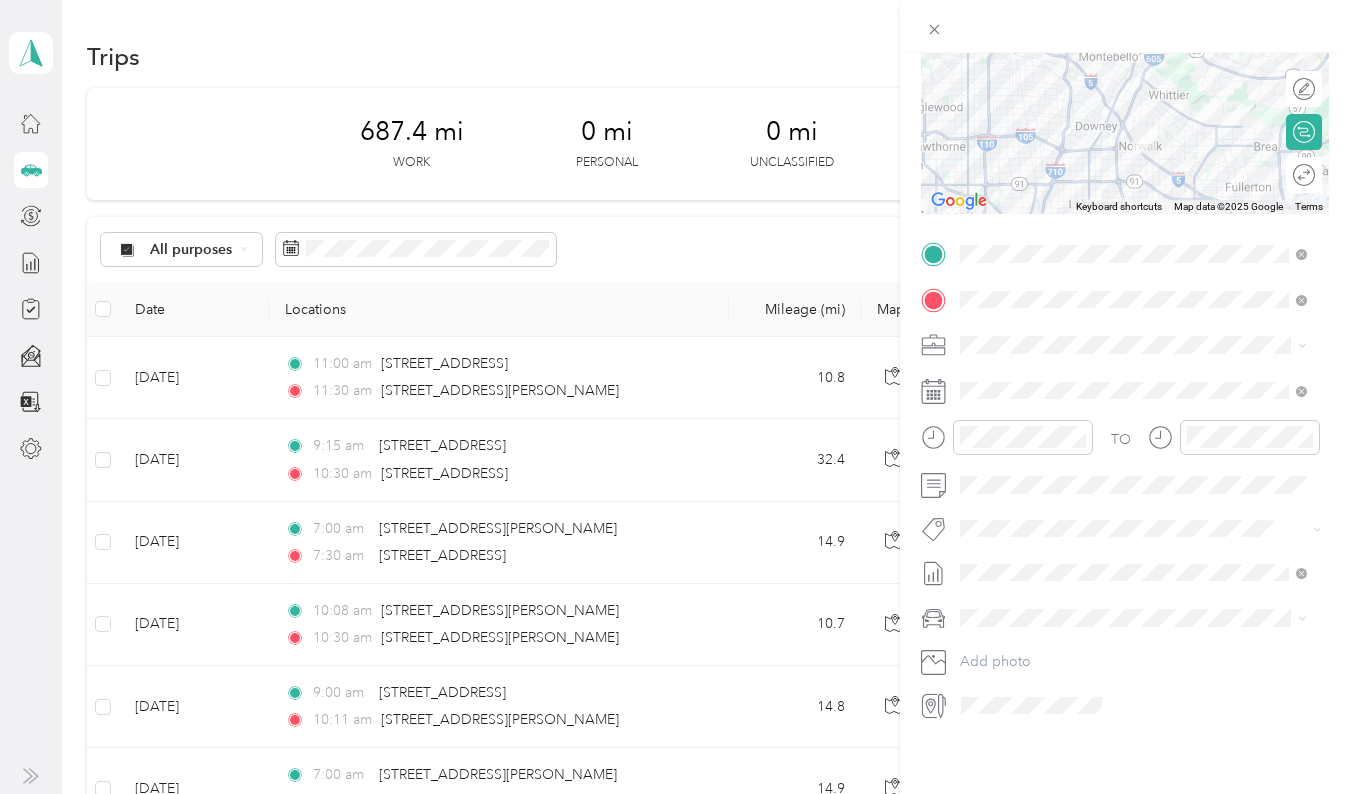 click on "Mercedes-Benz GLK Class" at bounding box center (1133, 626) 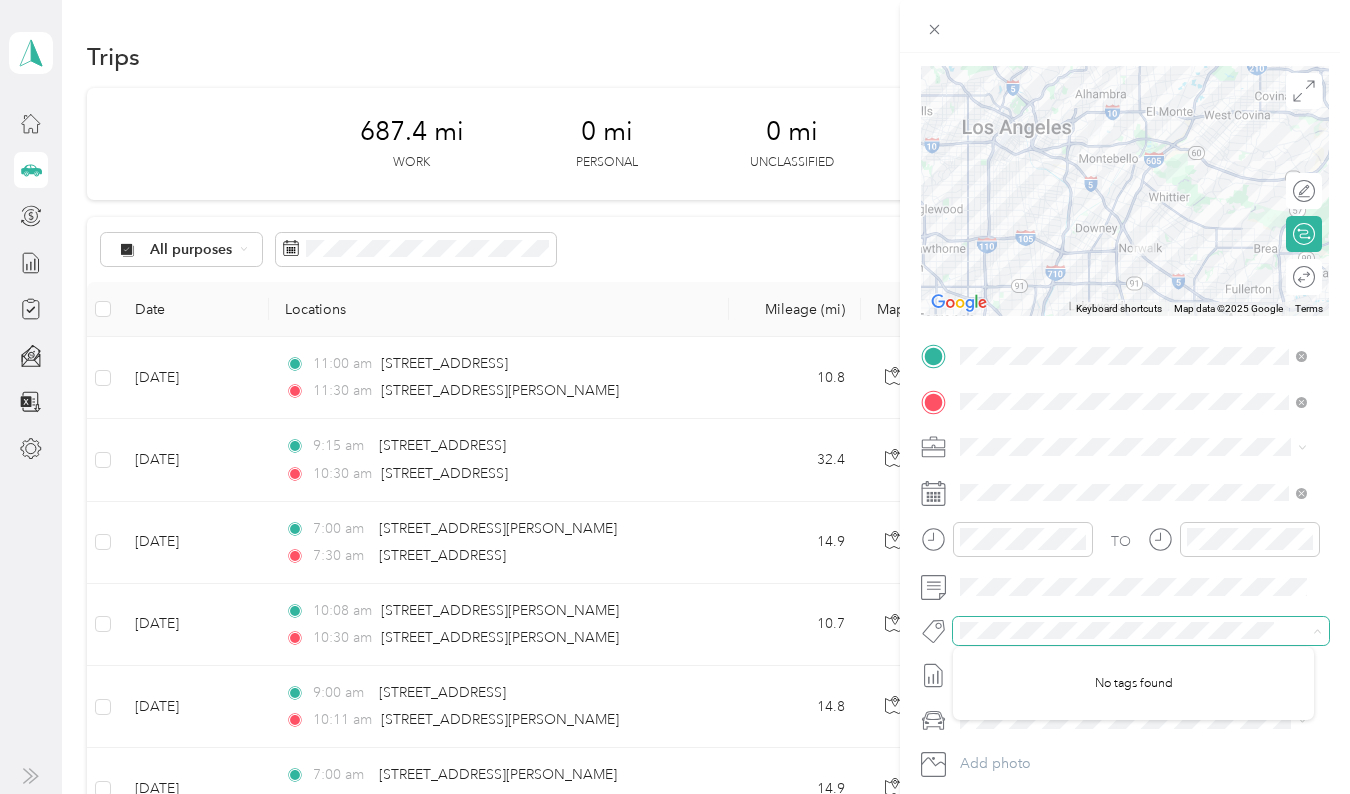 scroll, scrollTop: 0, scrollLeft: 0, axis: both 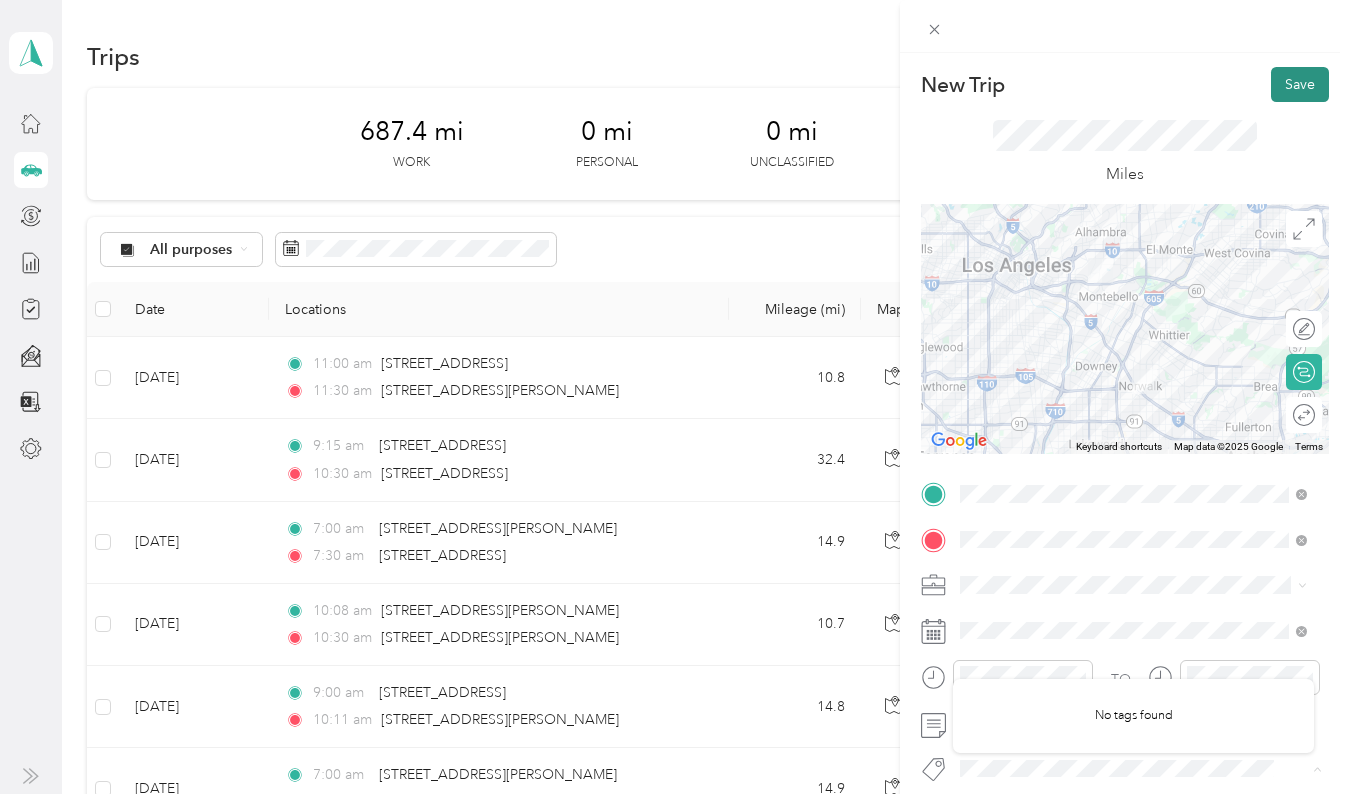 click on "Save" at bounding box center (1300, 84) 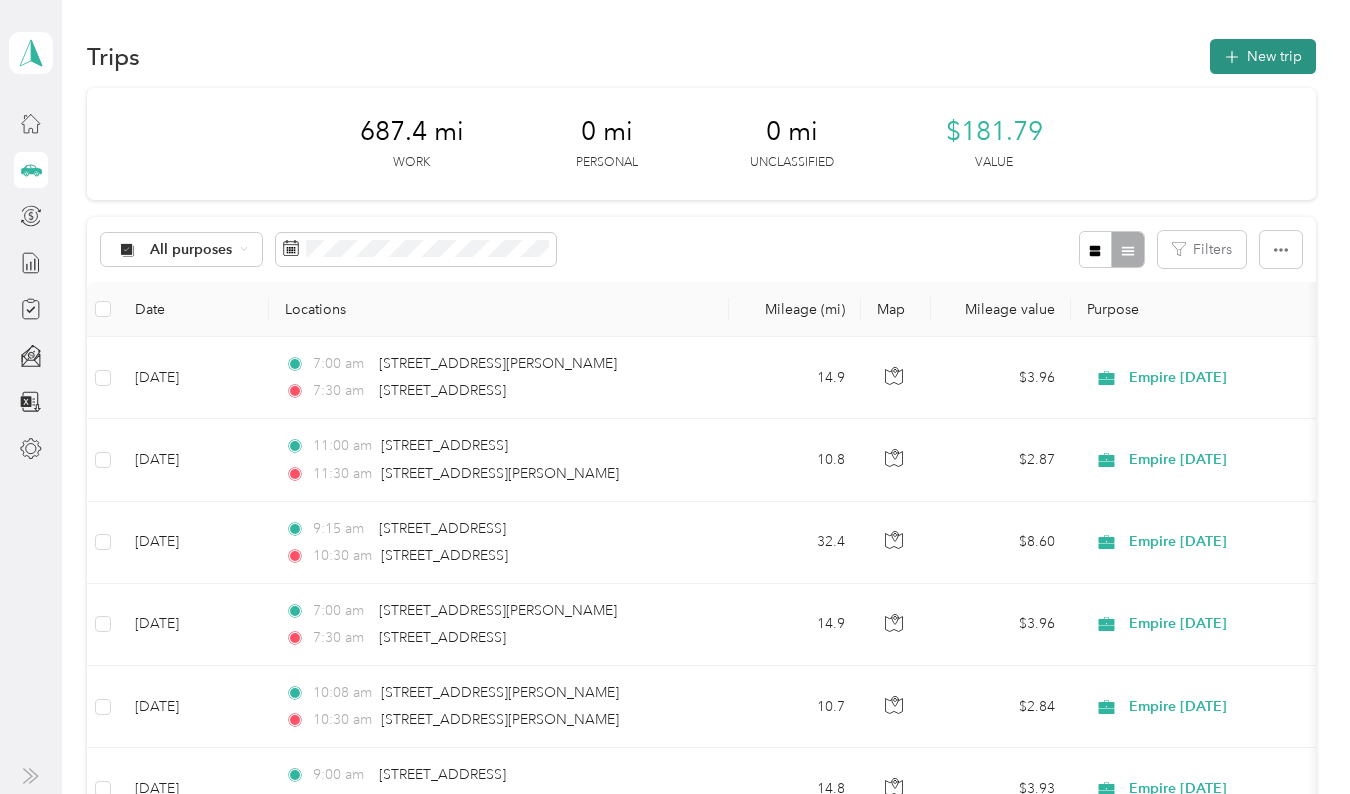 click on "New trip" at bounding box center [1263, 56] 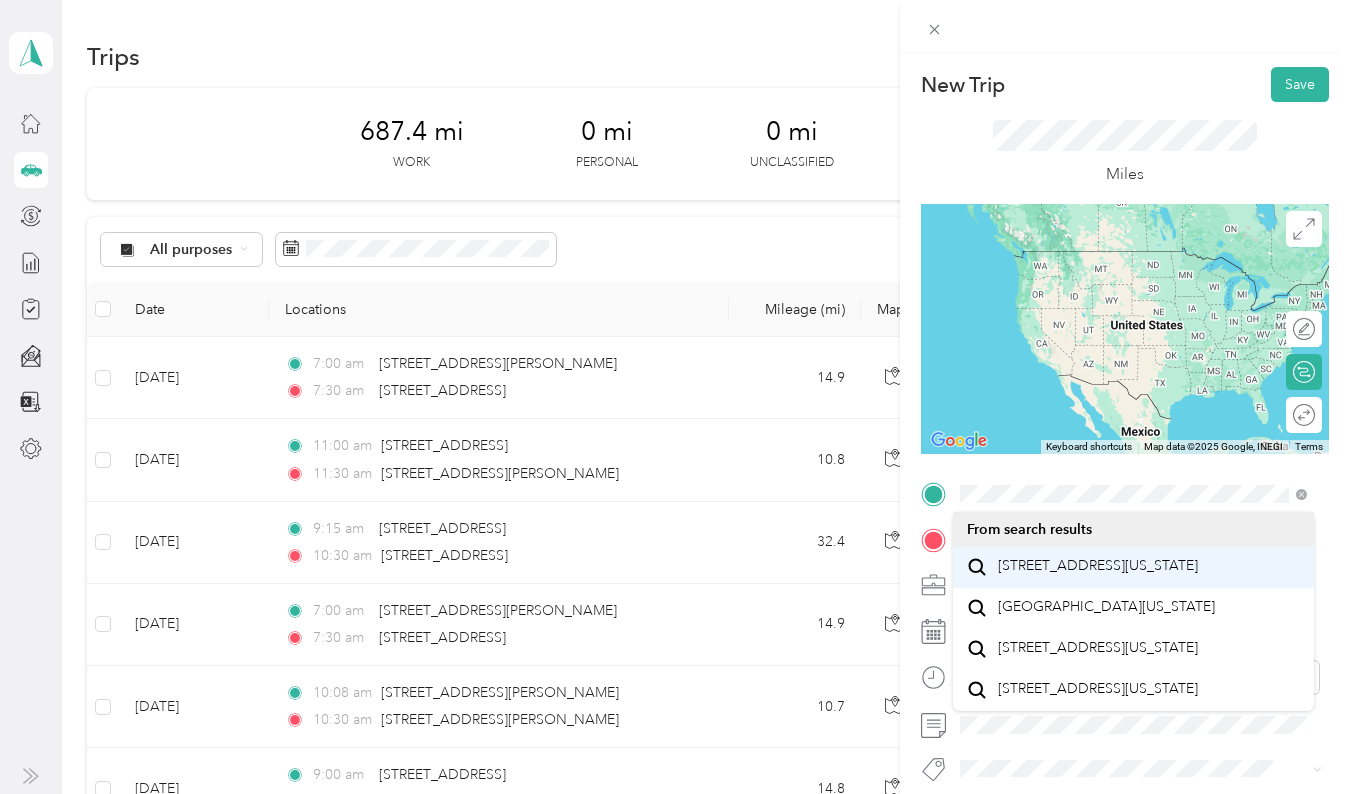 click on "[STREET_ADDRESS][US_STATE]" at bounding box center [1098, 566] 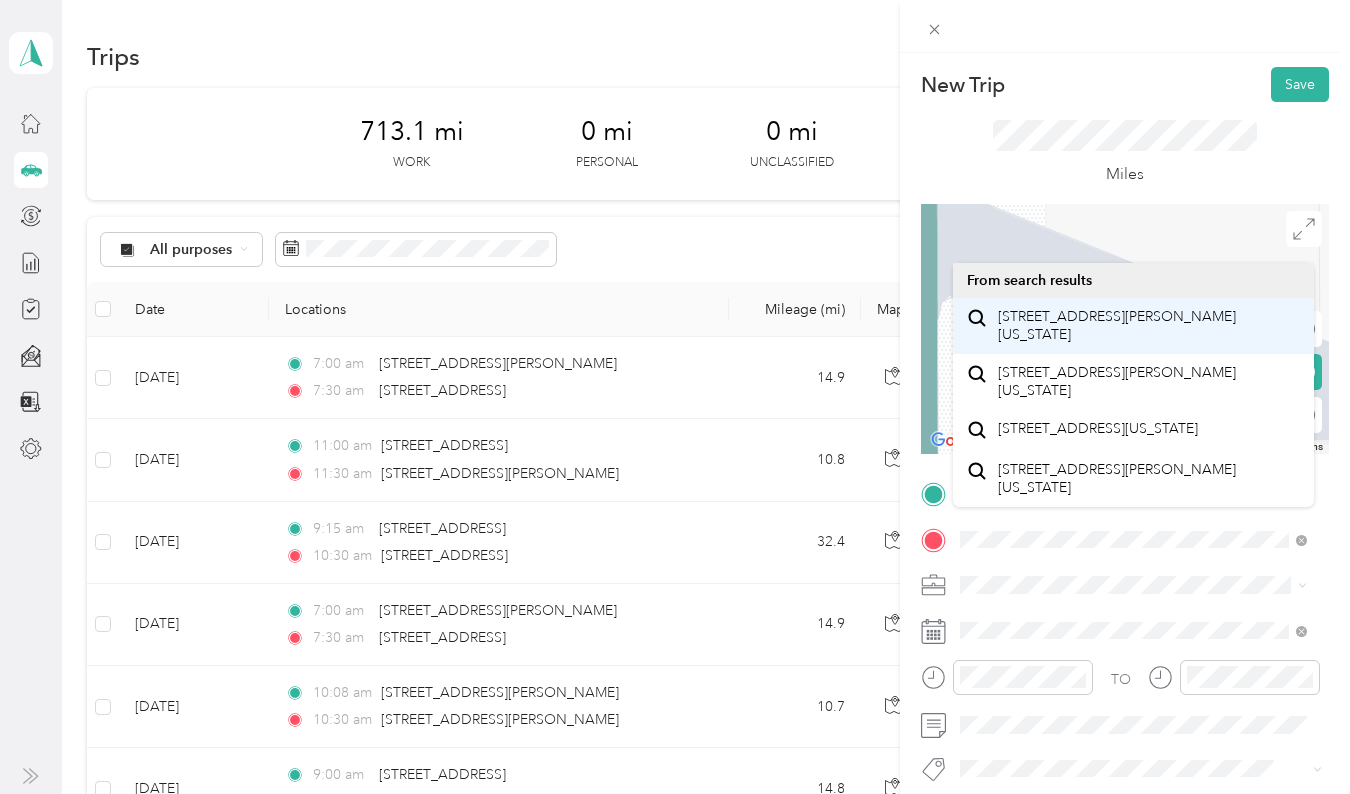 click on "[STREET_ADDRESS][PERSON_NAME][US_STATE]" at bounding box center (1149, 325) 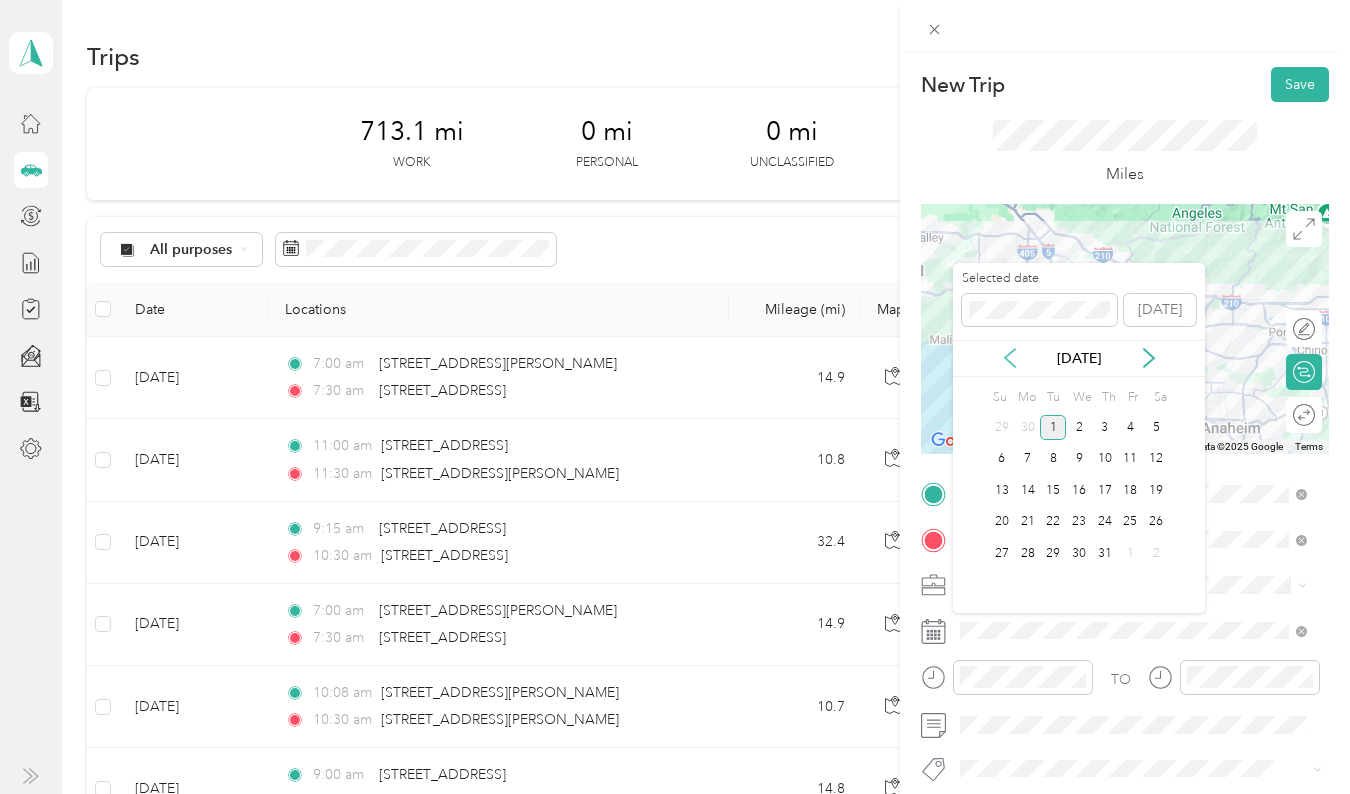 click 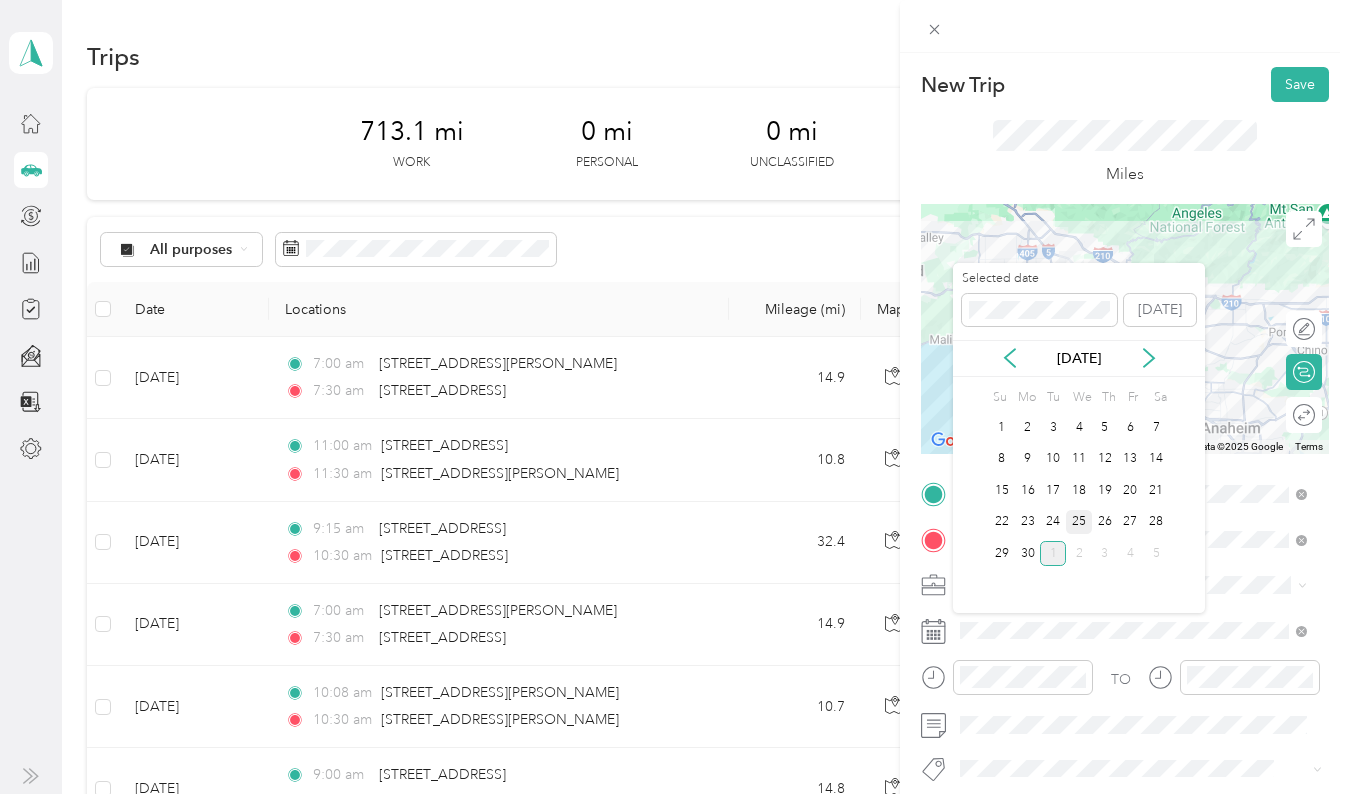 click on "25" at bounding box center [1079, 522] 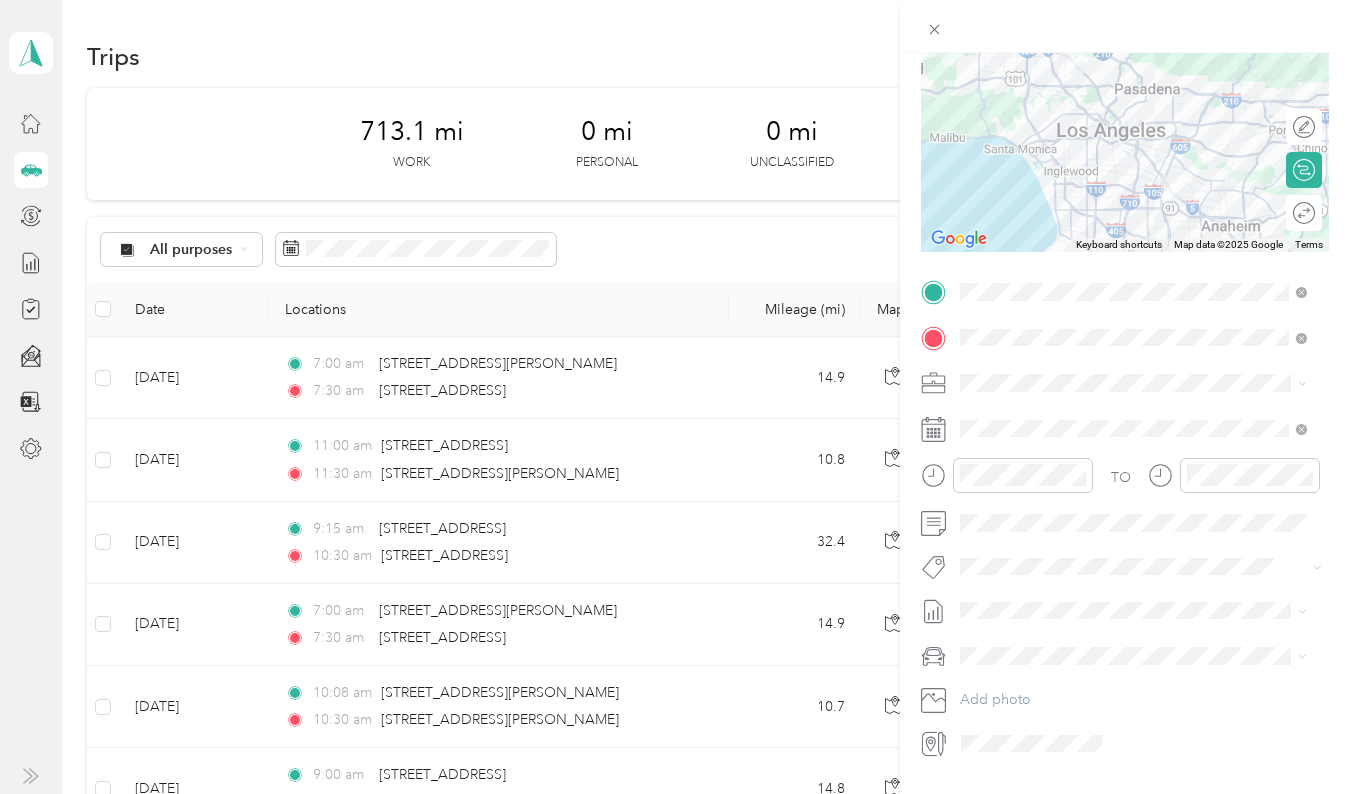 scroll, scrollTop: 201, scrollLeft: 0, axis: vertical 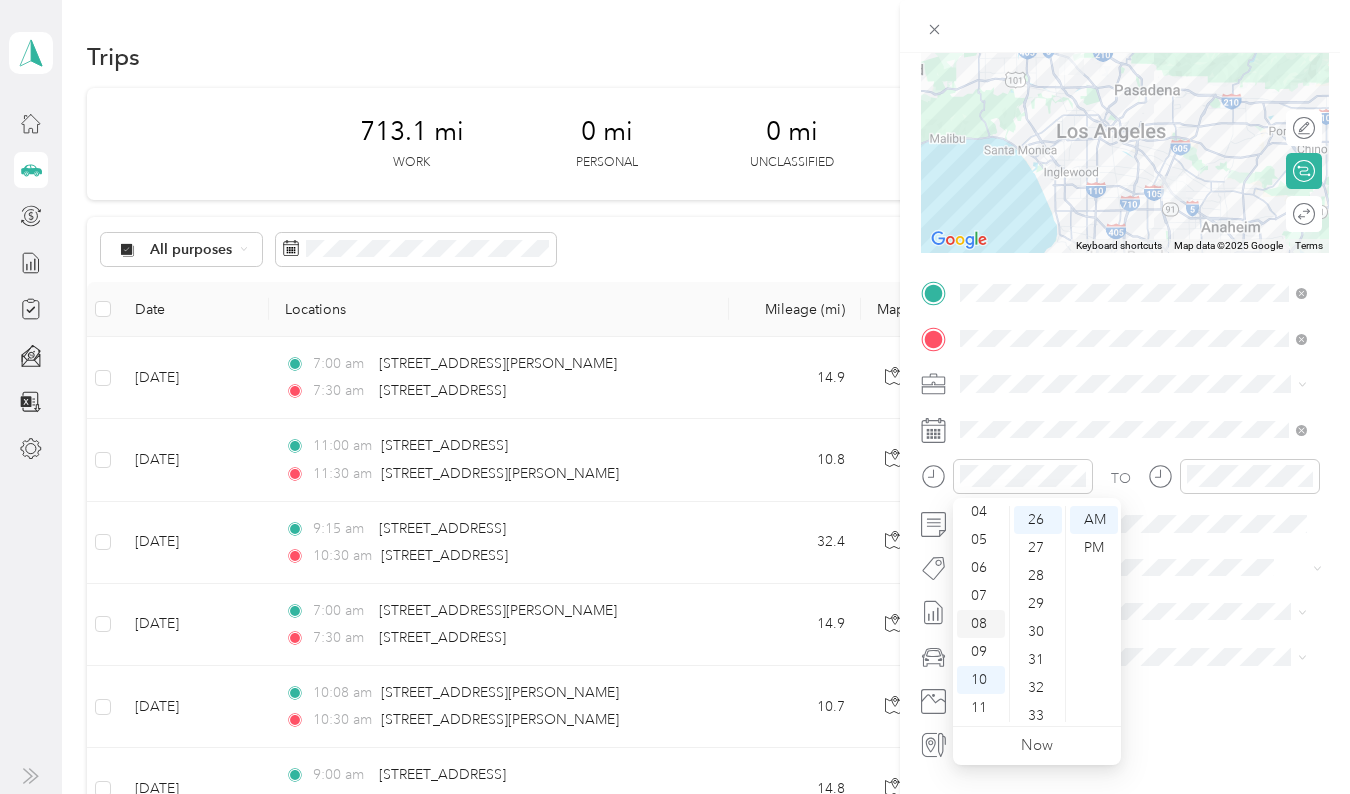 click on "08" at bounding box center [981, 624] 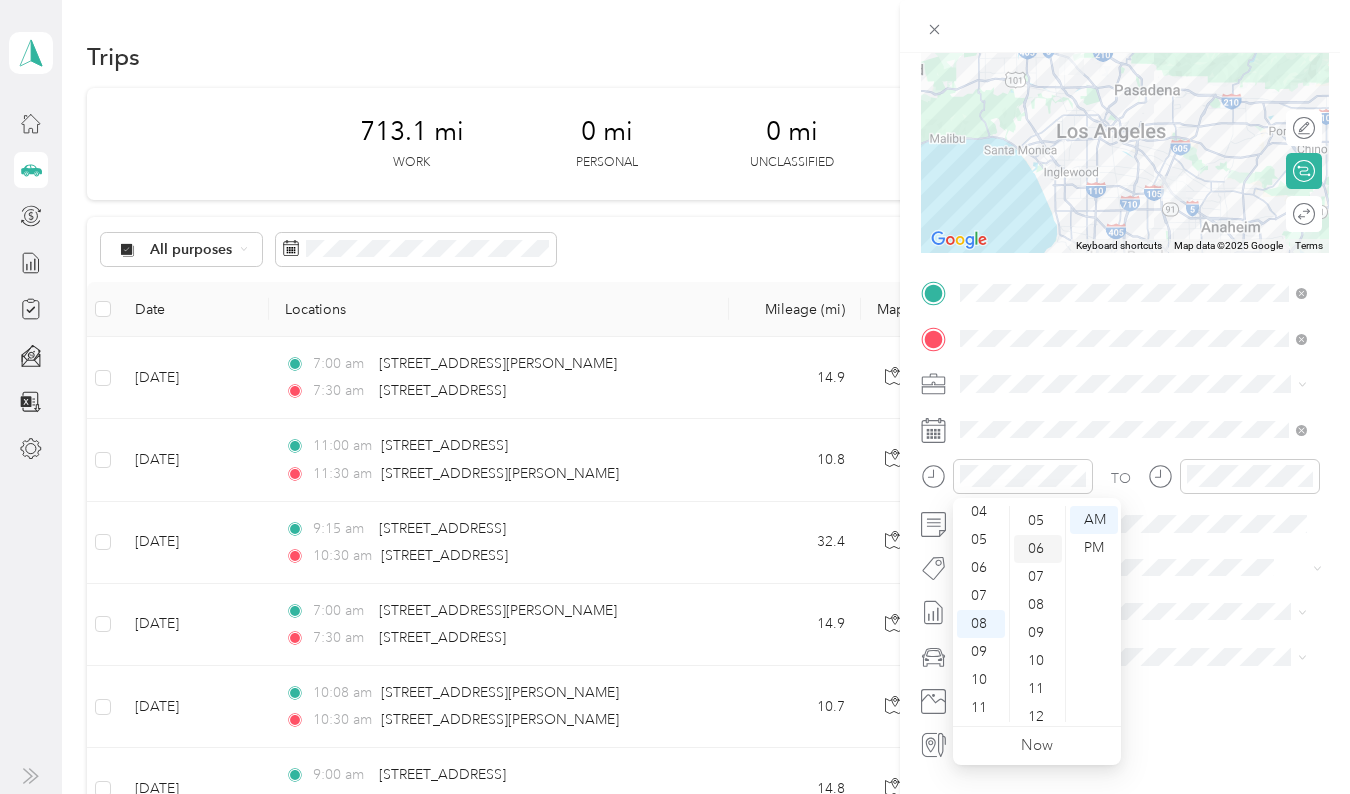 scroll, scrollTop: 0, scrollLeft: 0, axis: both 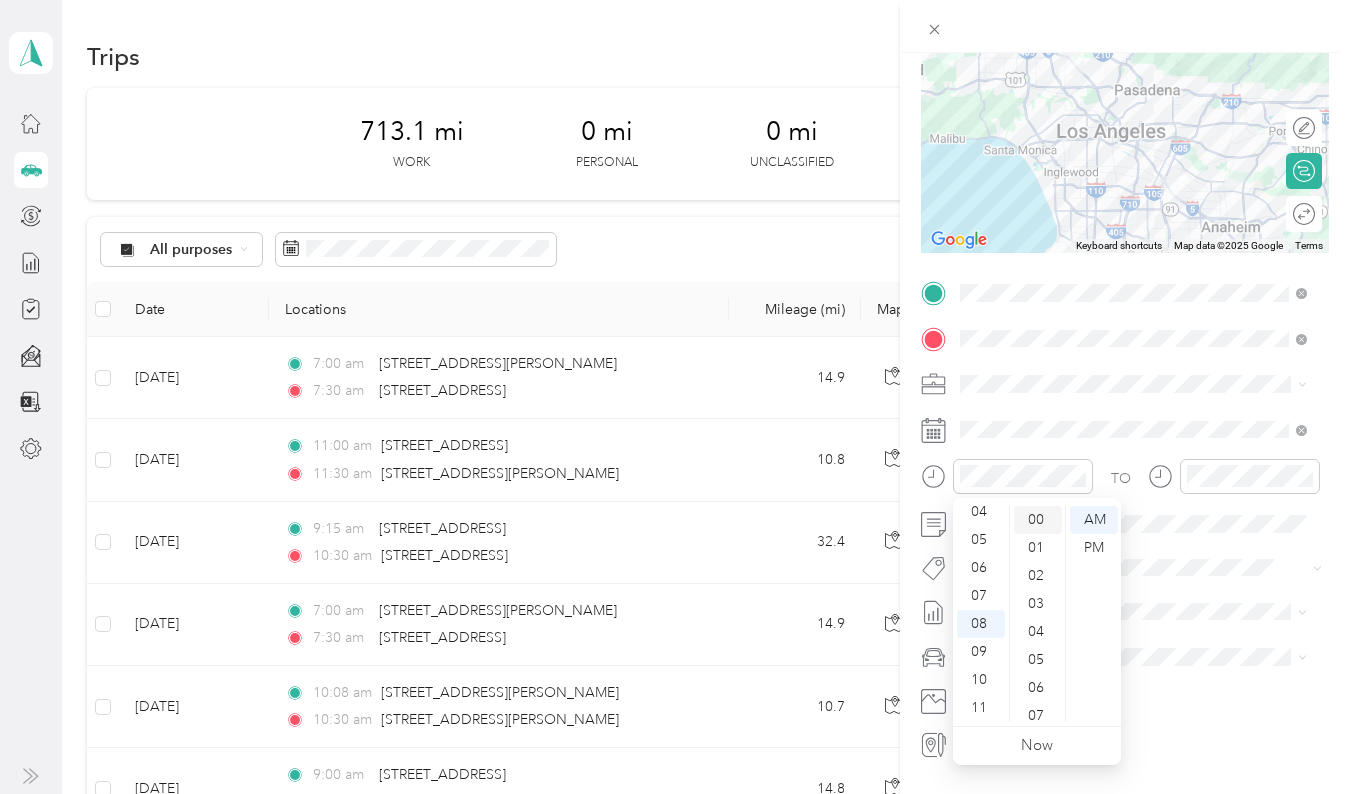 click on "00" at bounding box center [1038, 520] 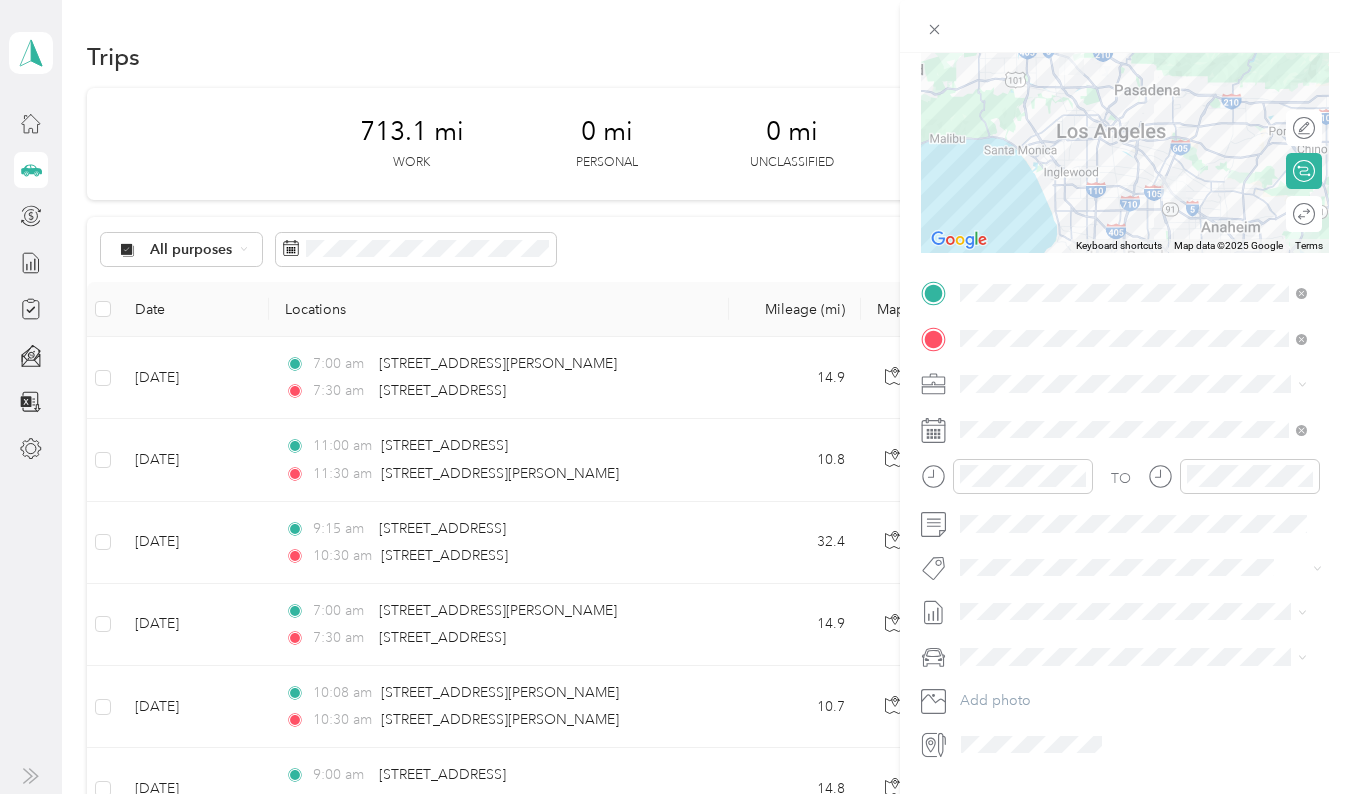 click on "TO Add photo" at bounding box center (1125, 518) 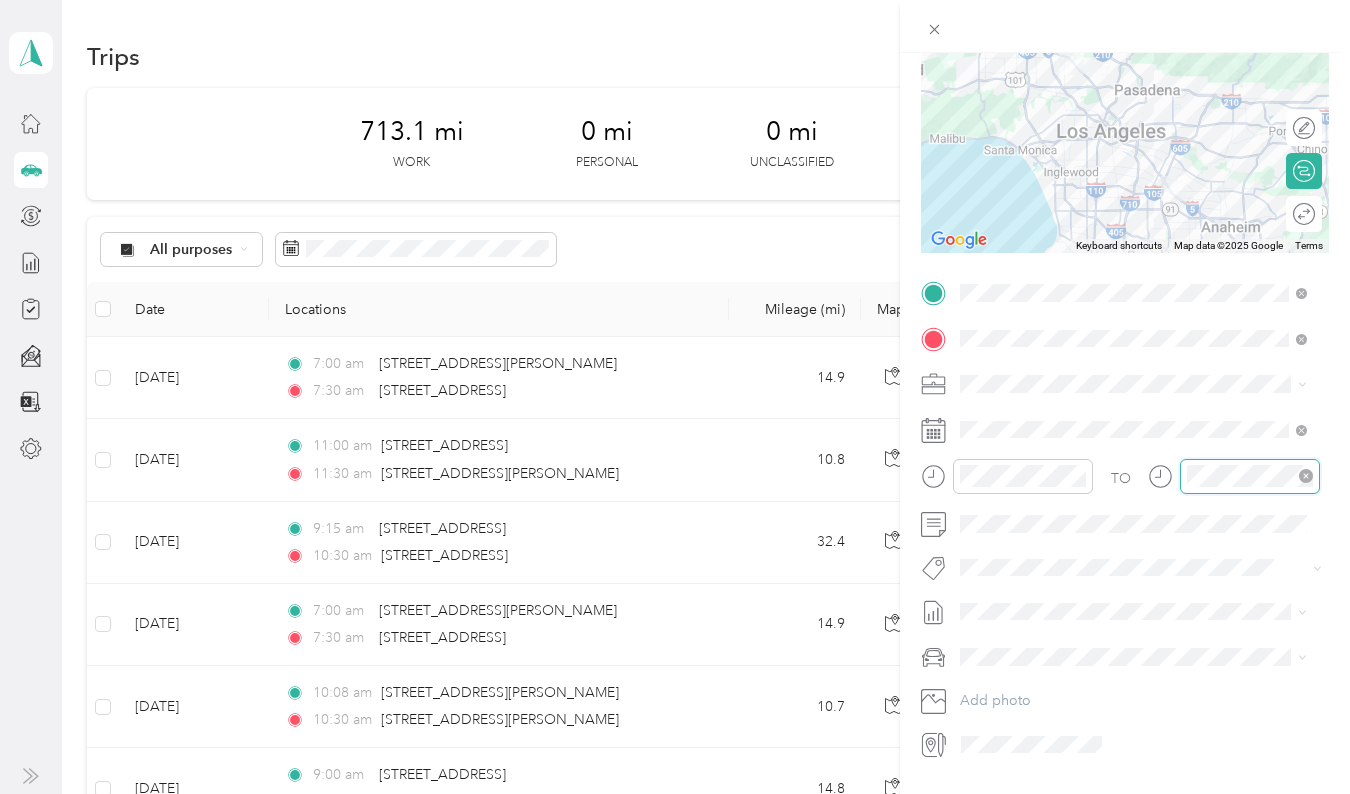 scroll, scrollTop: 120, scrollLeft: 0, axis: vertical 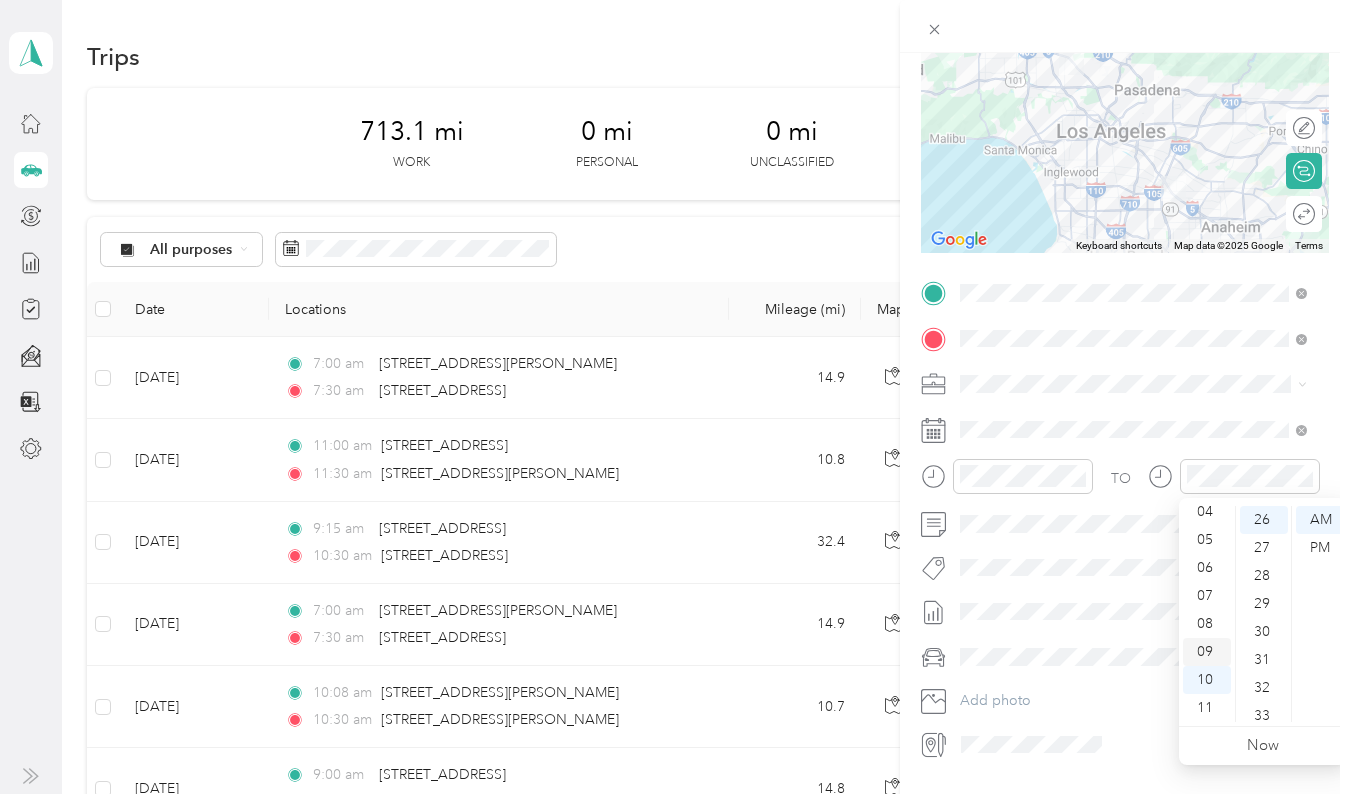 click on "09" at bounding box center [1207, 652] 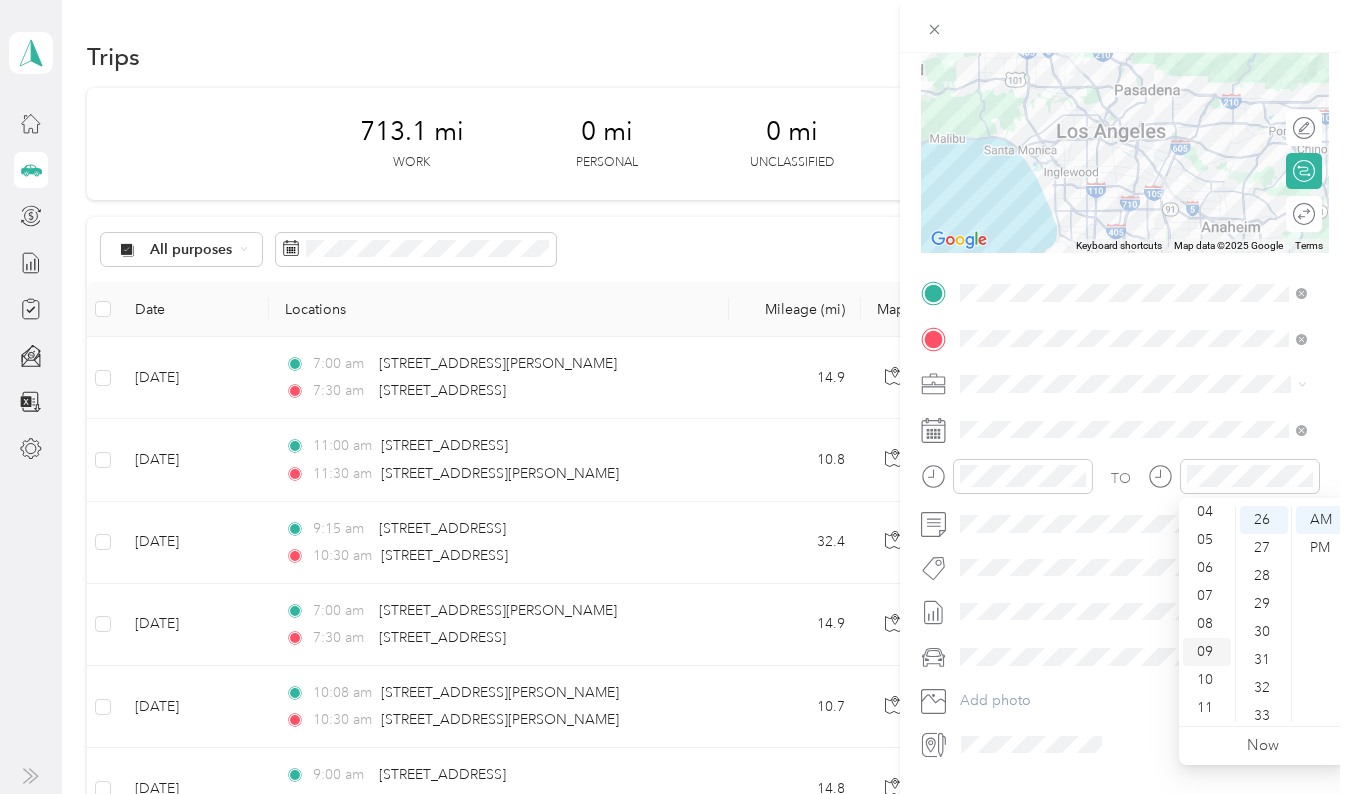 click on "09" at bounding box center (1207, 652) 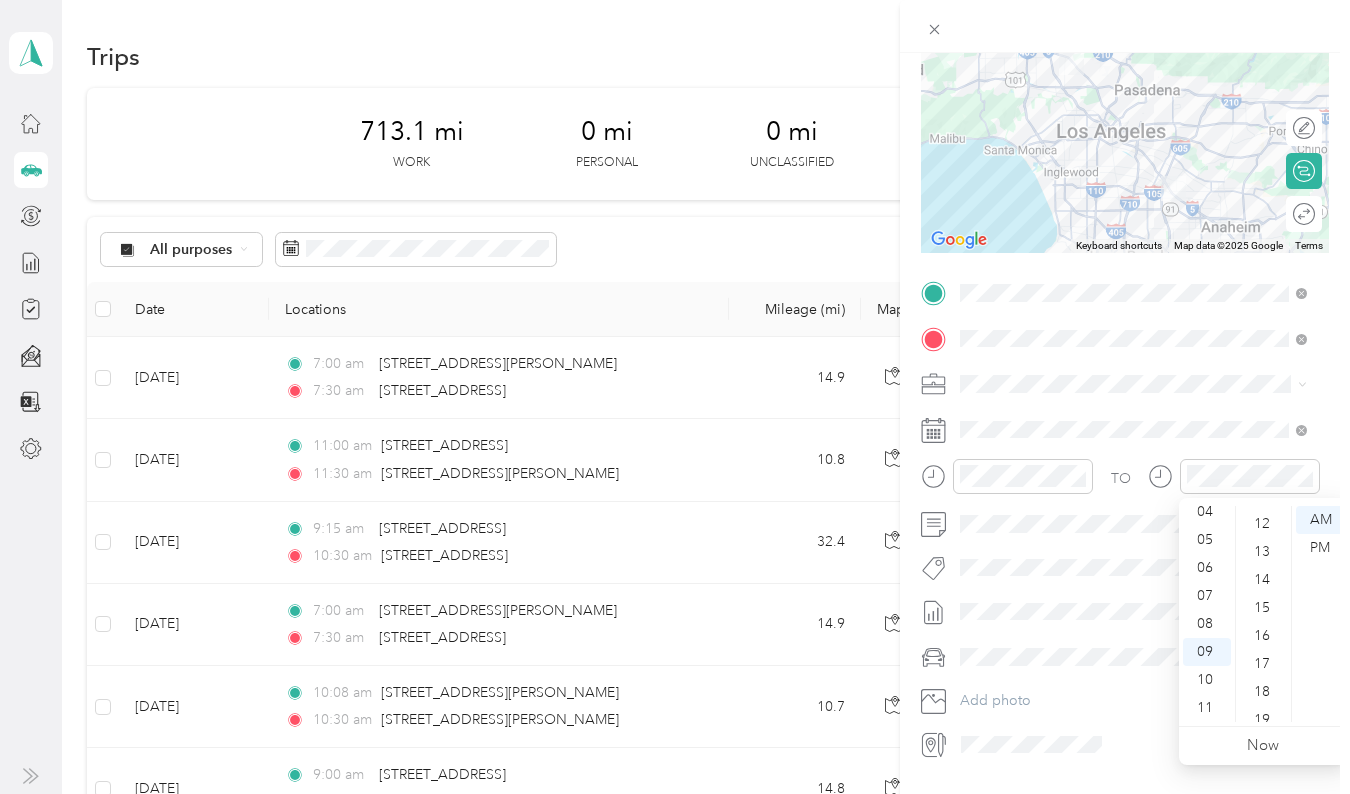 scroll, scrollTop: 320, scrollLeft: 0, axis: vertical 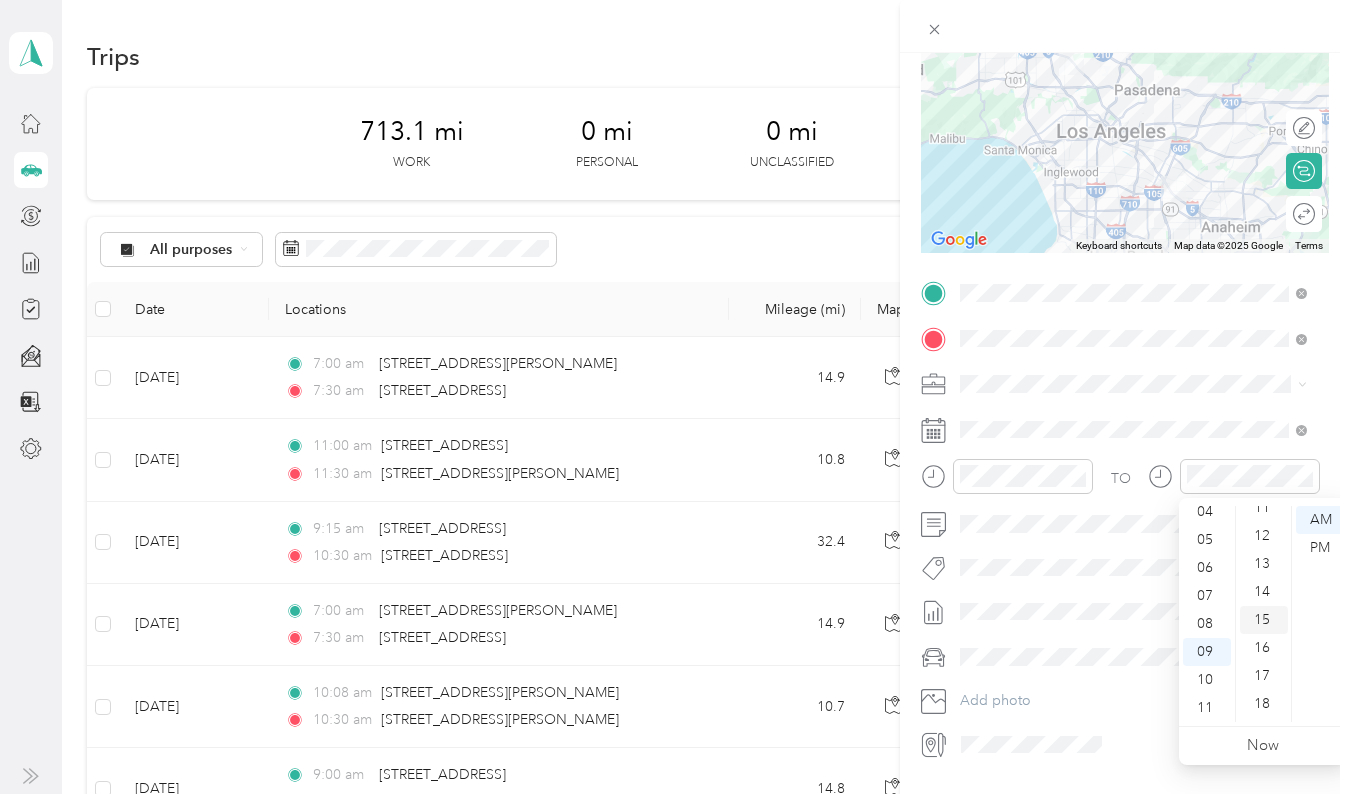 click on "15" at bounding box center (1264, 620) 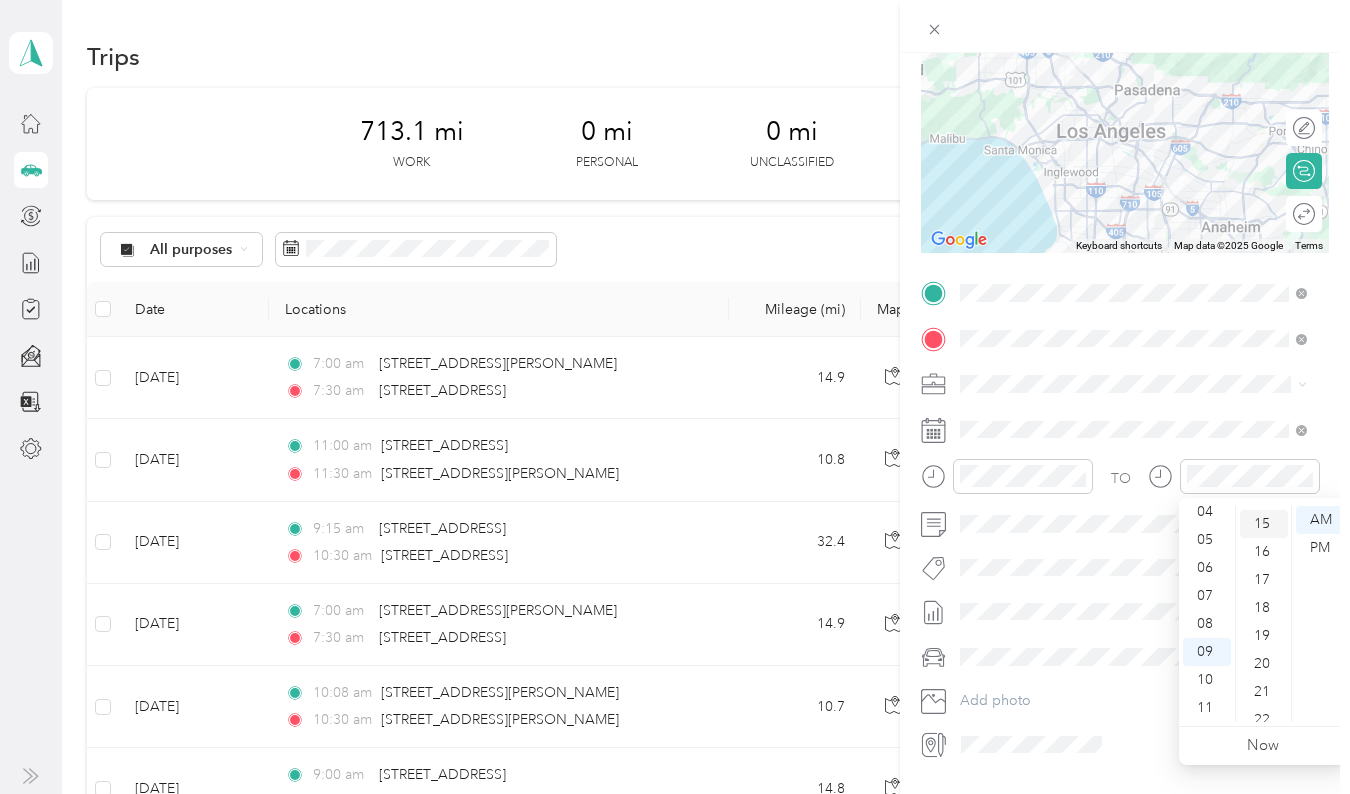 scroll, scrollTop: 420, scrollLeft: 0, axis: vertical 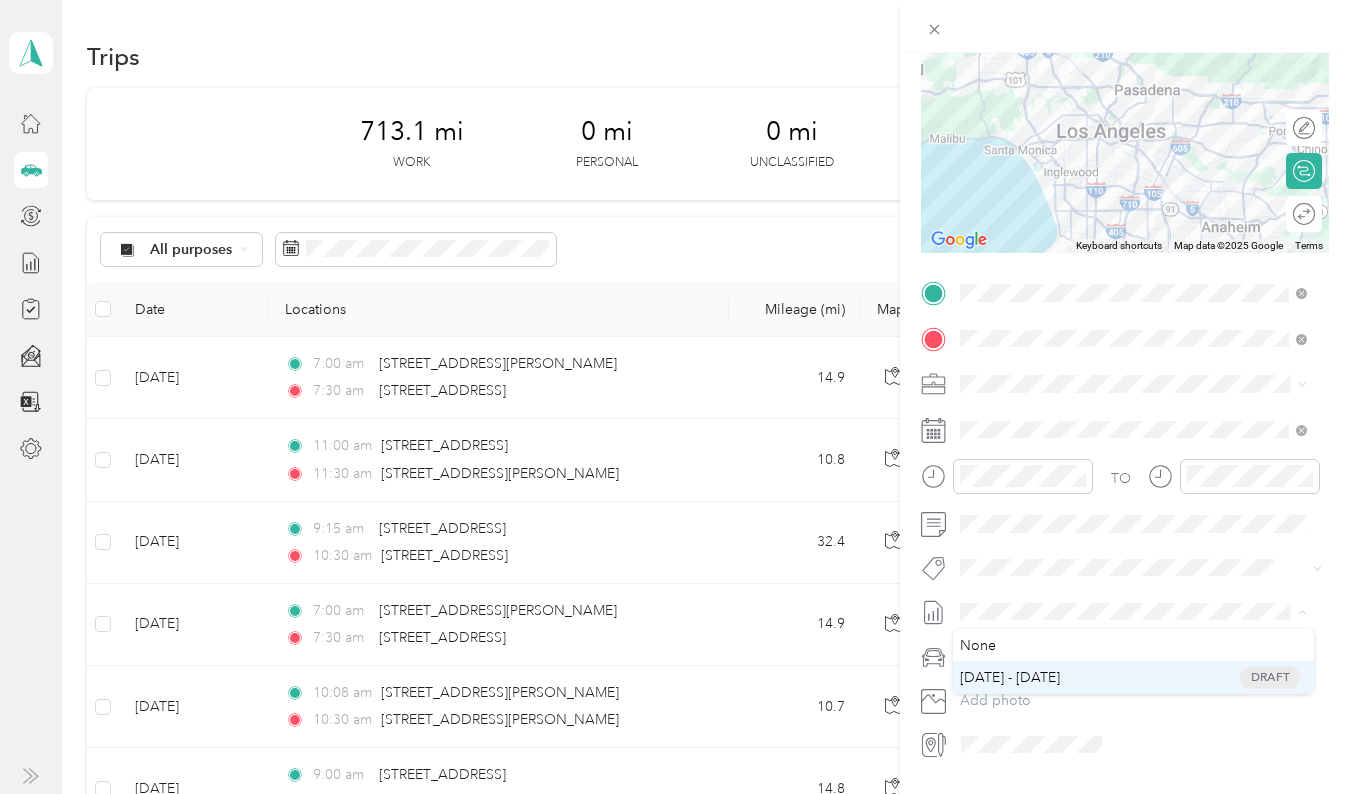 click on "[DATE] - [DATE] Draft" at bounding box center (1133, 677) 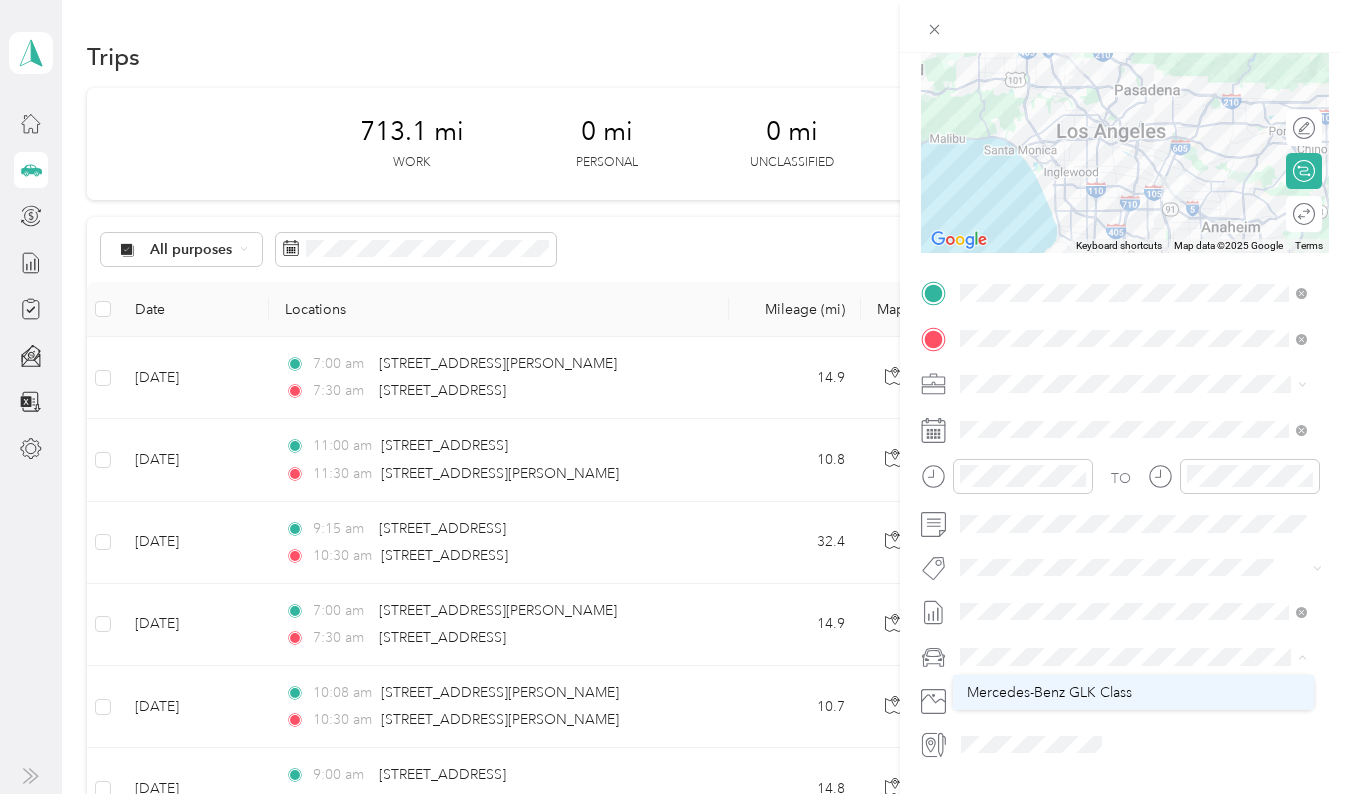 click on "Mercedes-Benz GLK Class" at bounding box center (1049, 692) 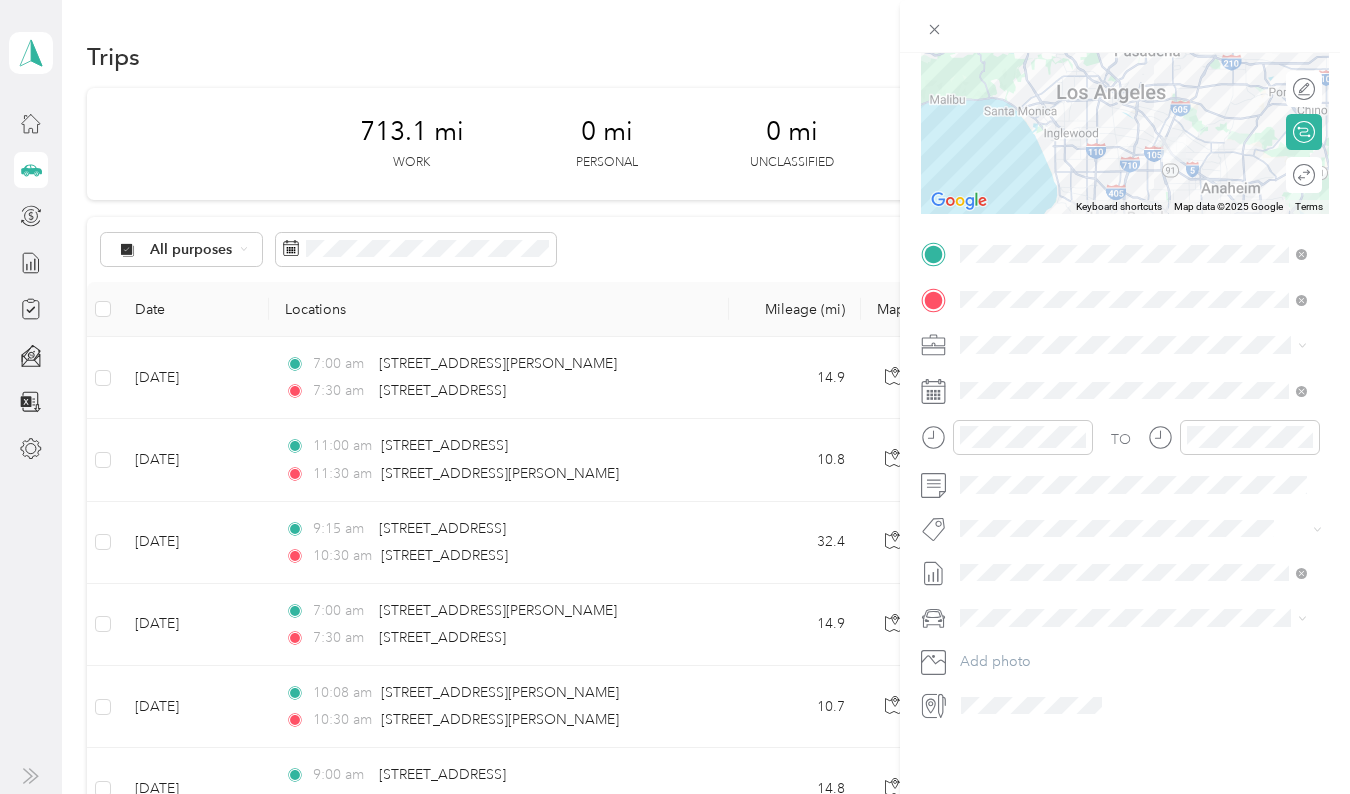 scroll, scrollTop: 0, scrollLeft: 0, axis: both 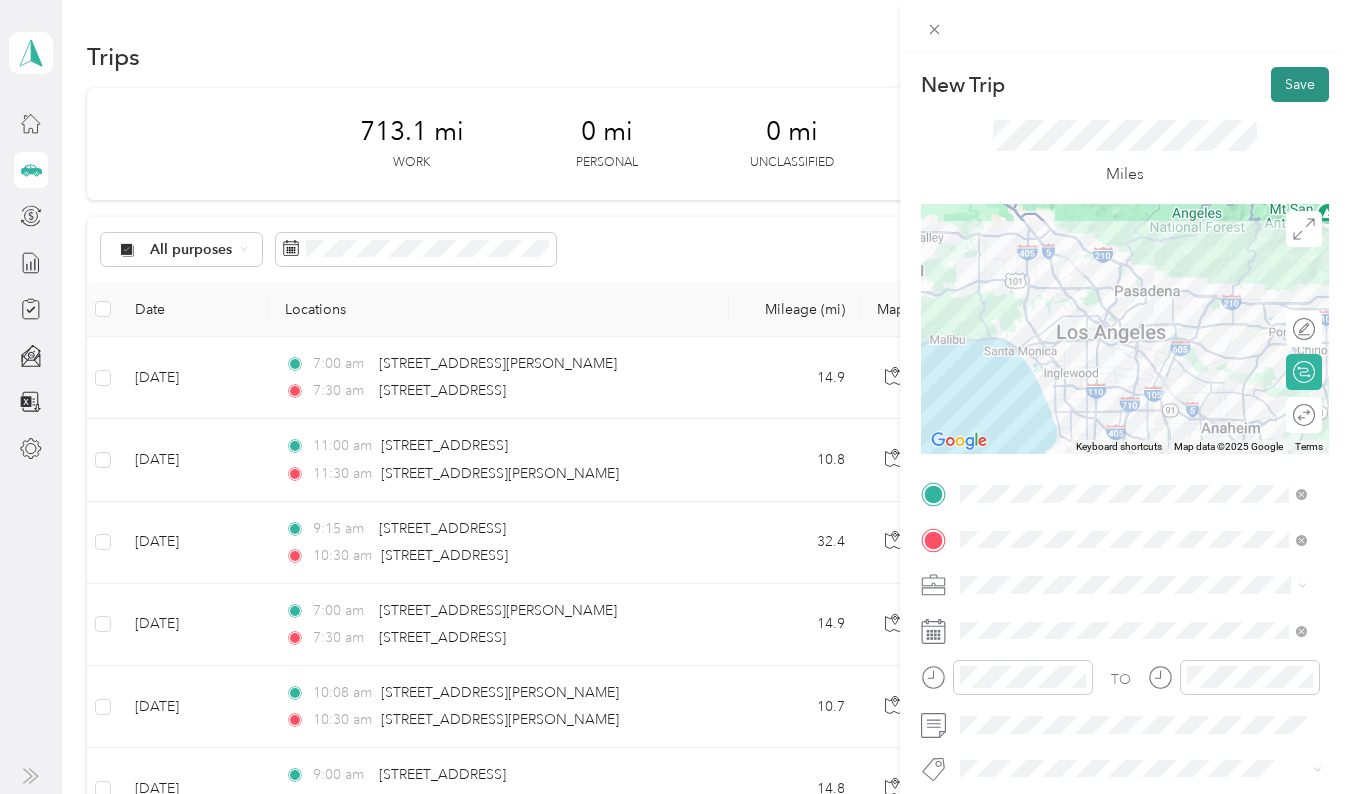 click on "Save" at bounding box center (1300, 84) 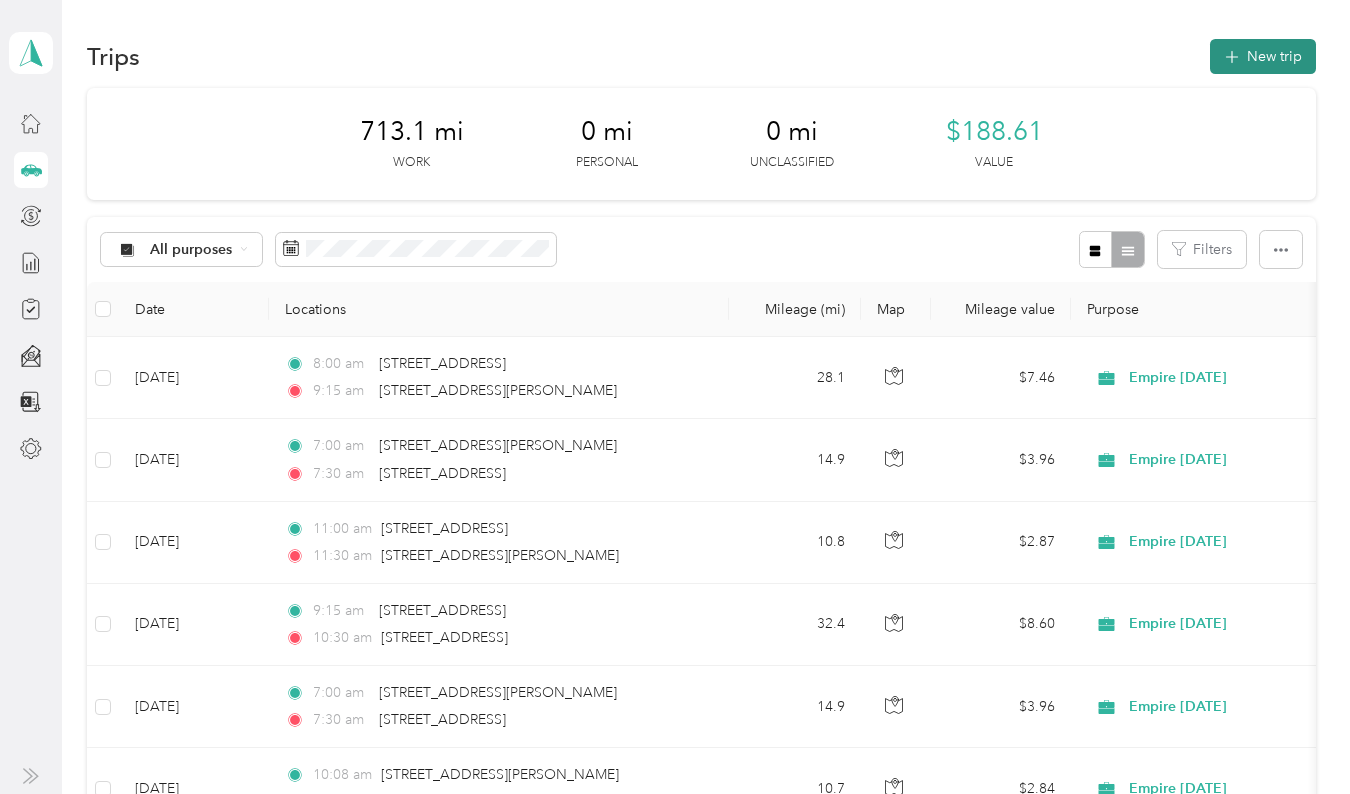 click on "New trip" at bounding box center [1263, 56] 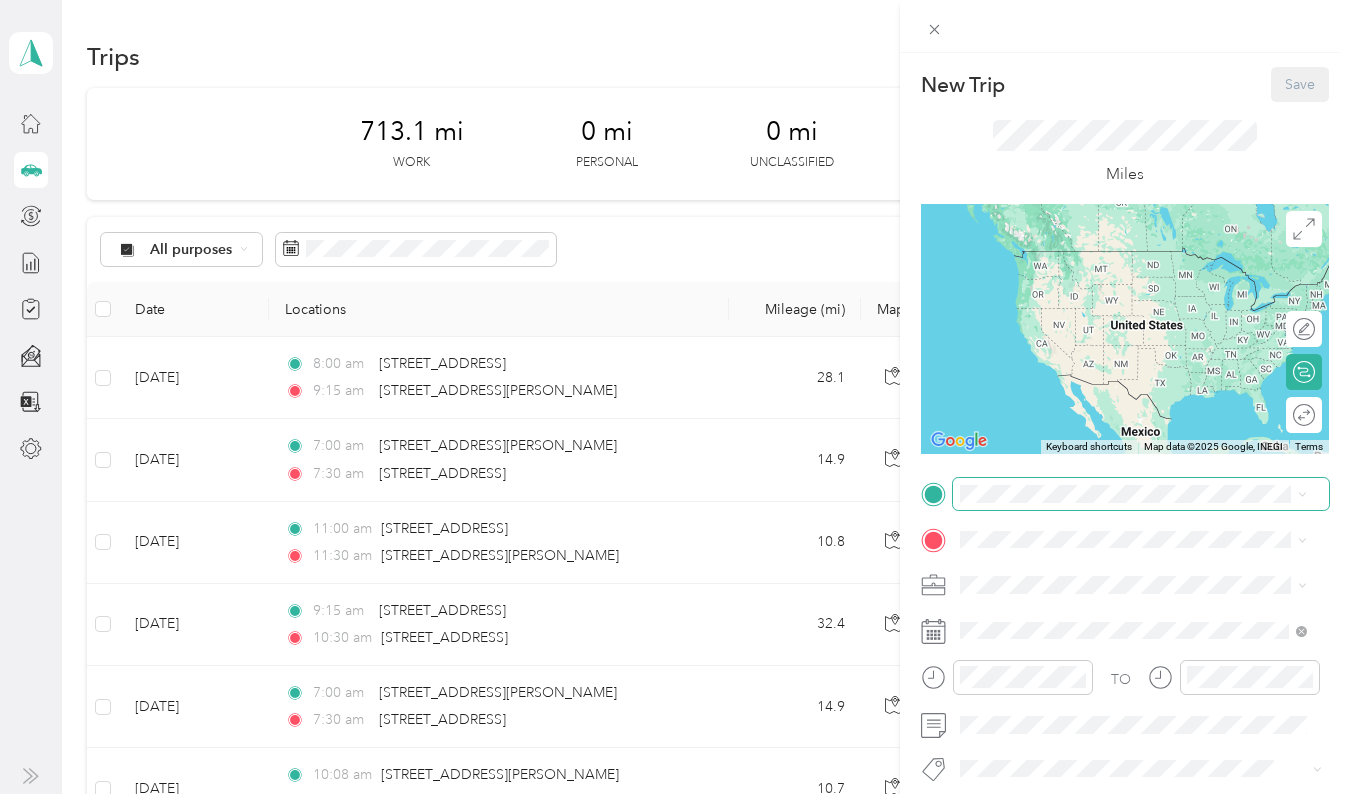 click at bounding box center (1141, 494) 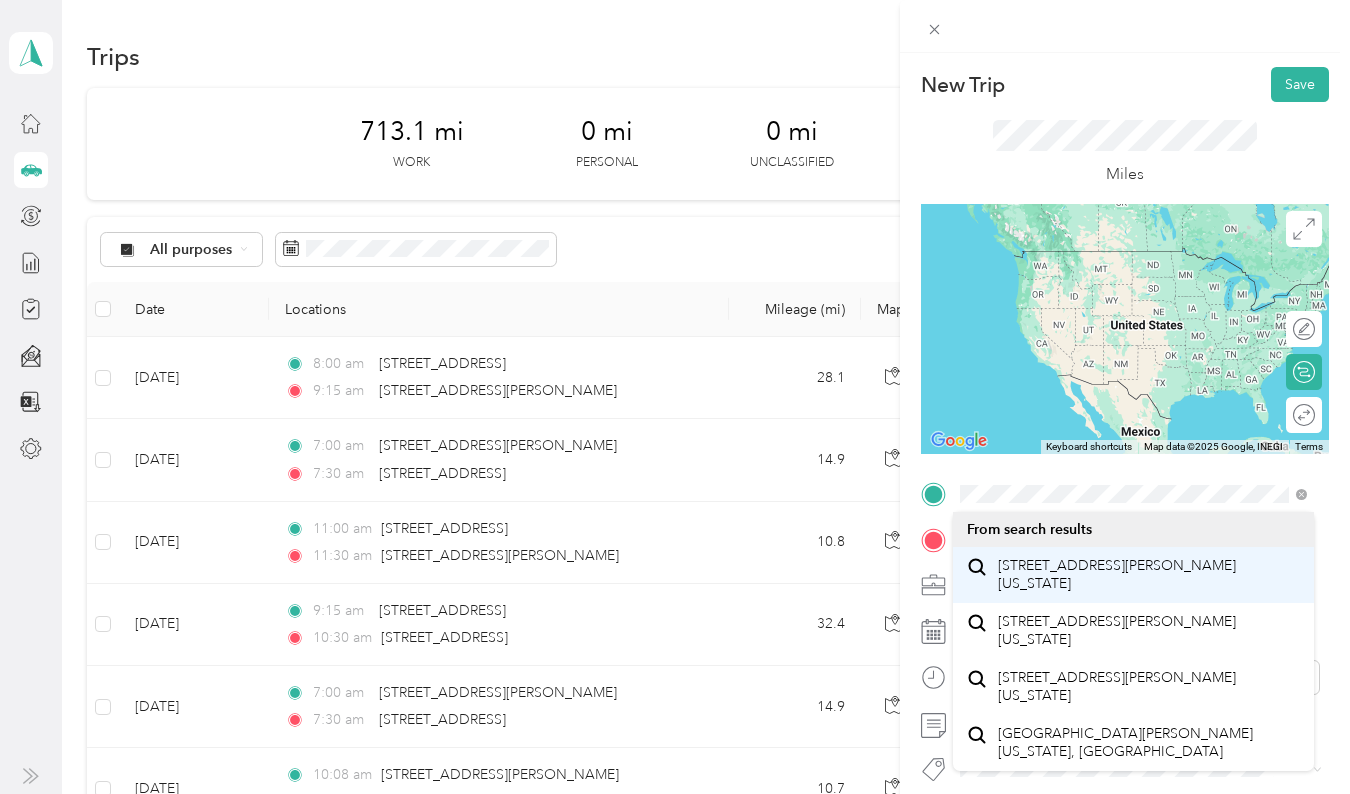 click on "[STREET_ADDRESS][PERSON_NAME][US_STATE]" at bounding box center (1149, 574) 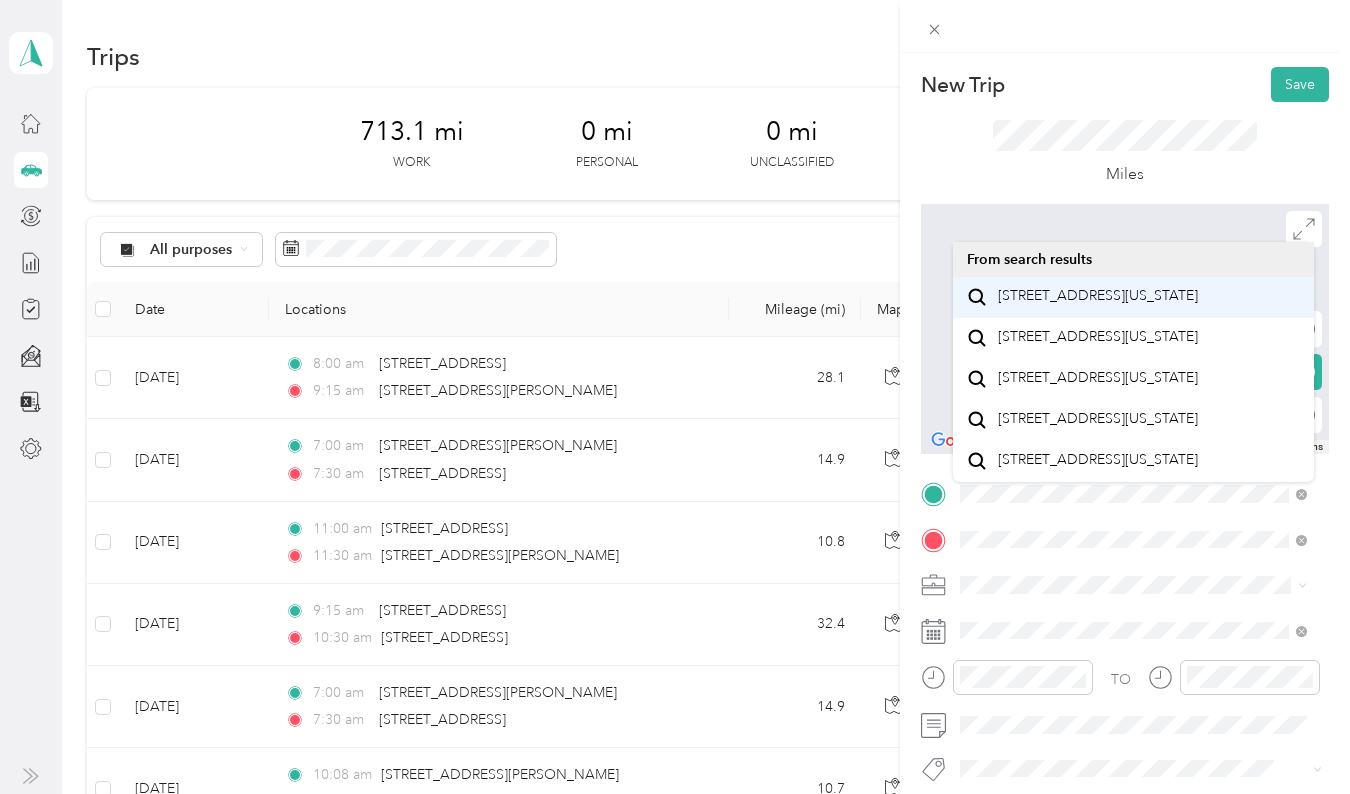click on "[STREET_ADDRESS][US_STATE]" at bounding box center [1133, 297] 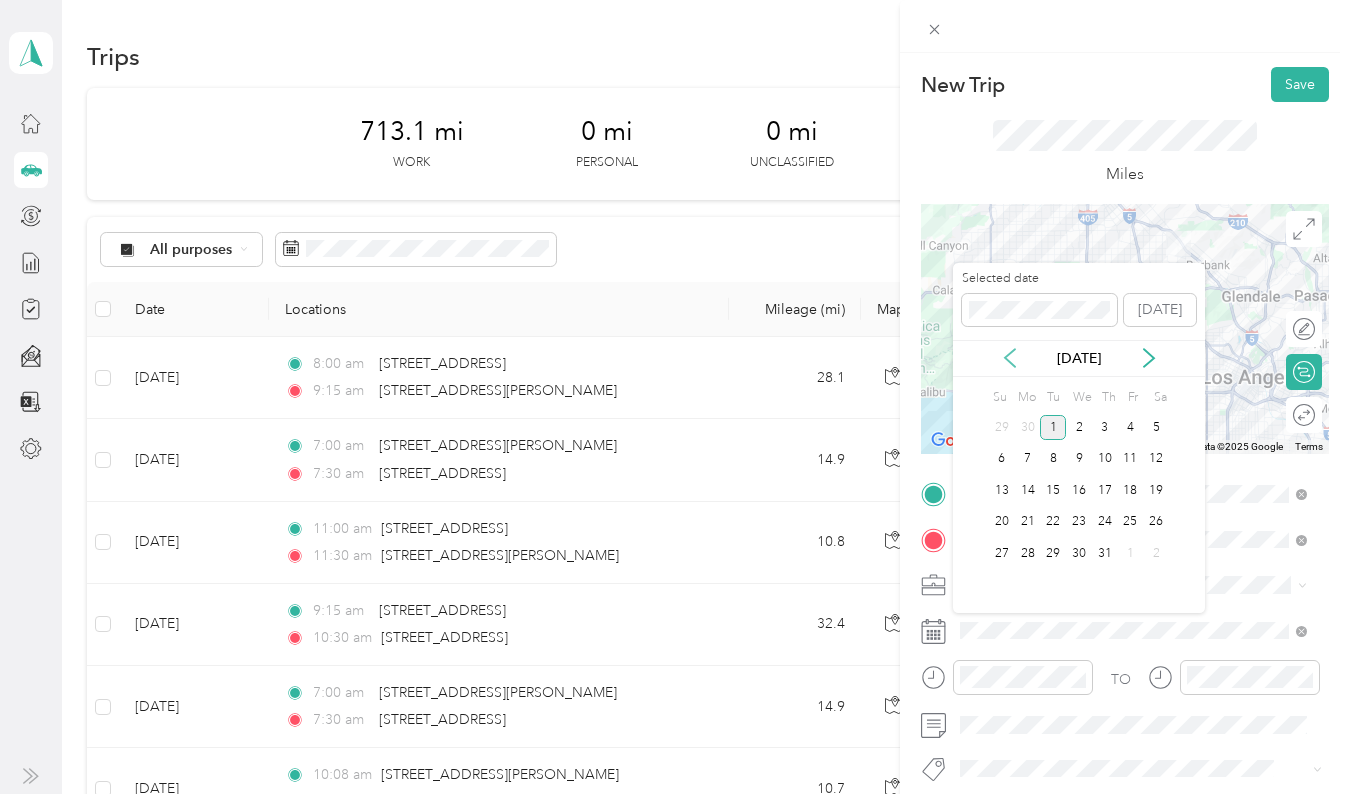 click 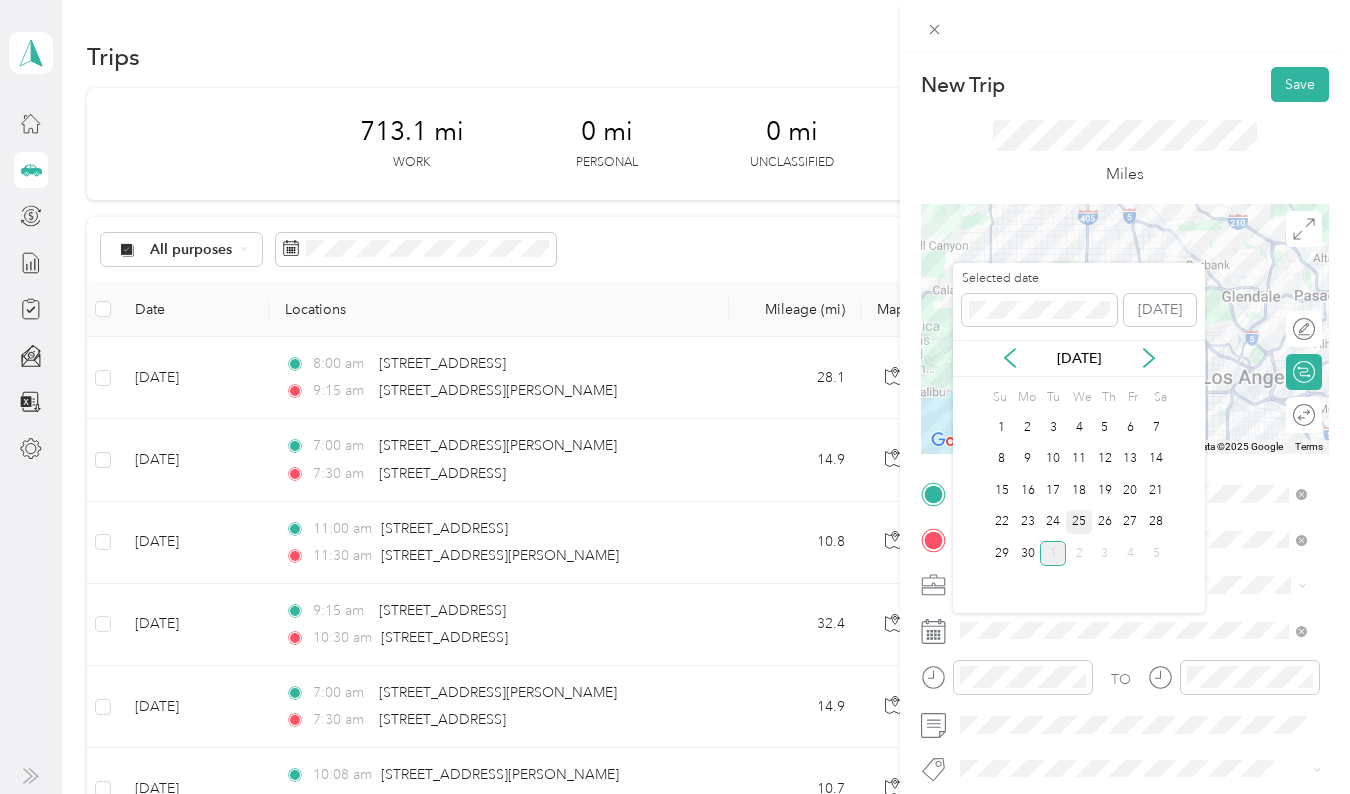 click on "25" at bounding box center [1079, 522] 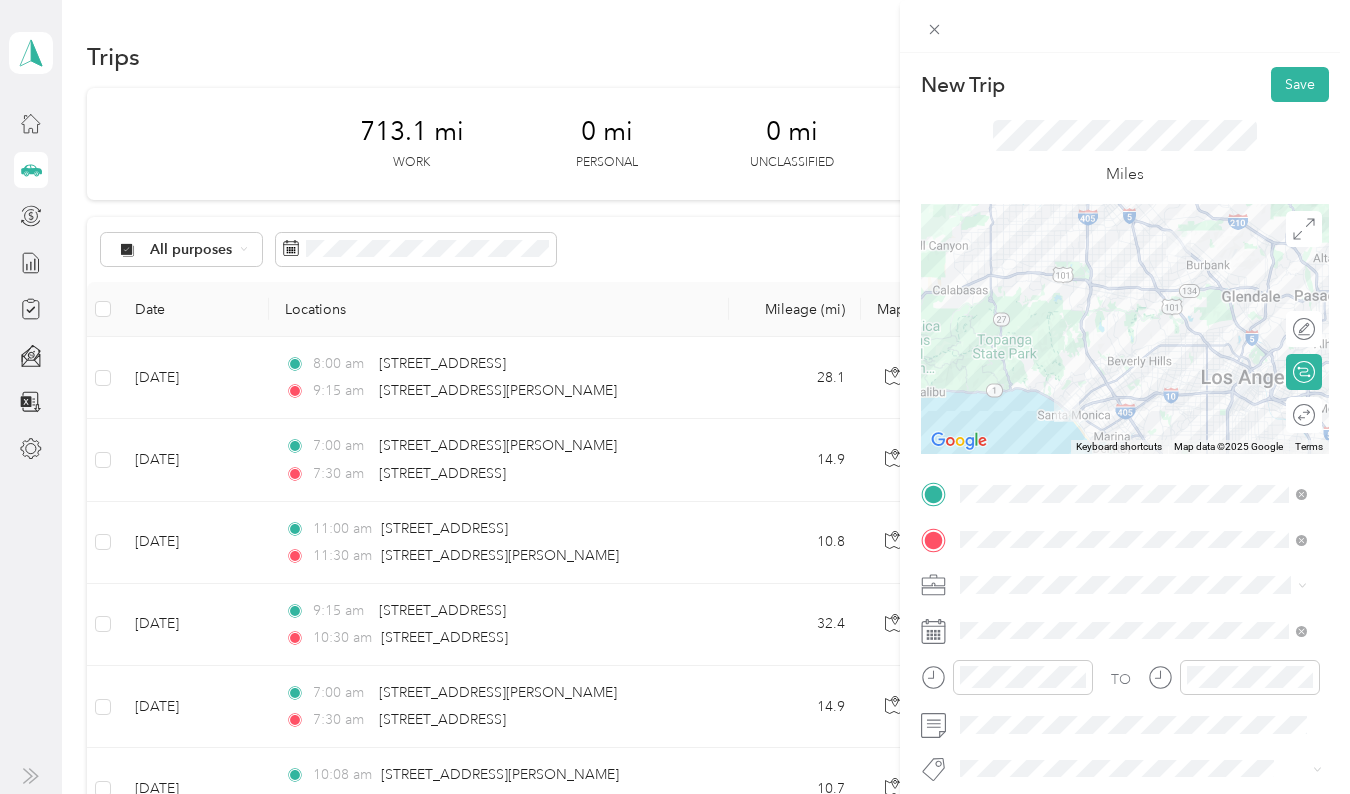 scroll, scrollTop: 141, scrollLeft: 0, axis: vertical 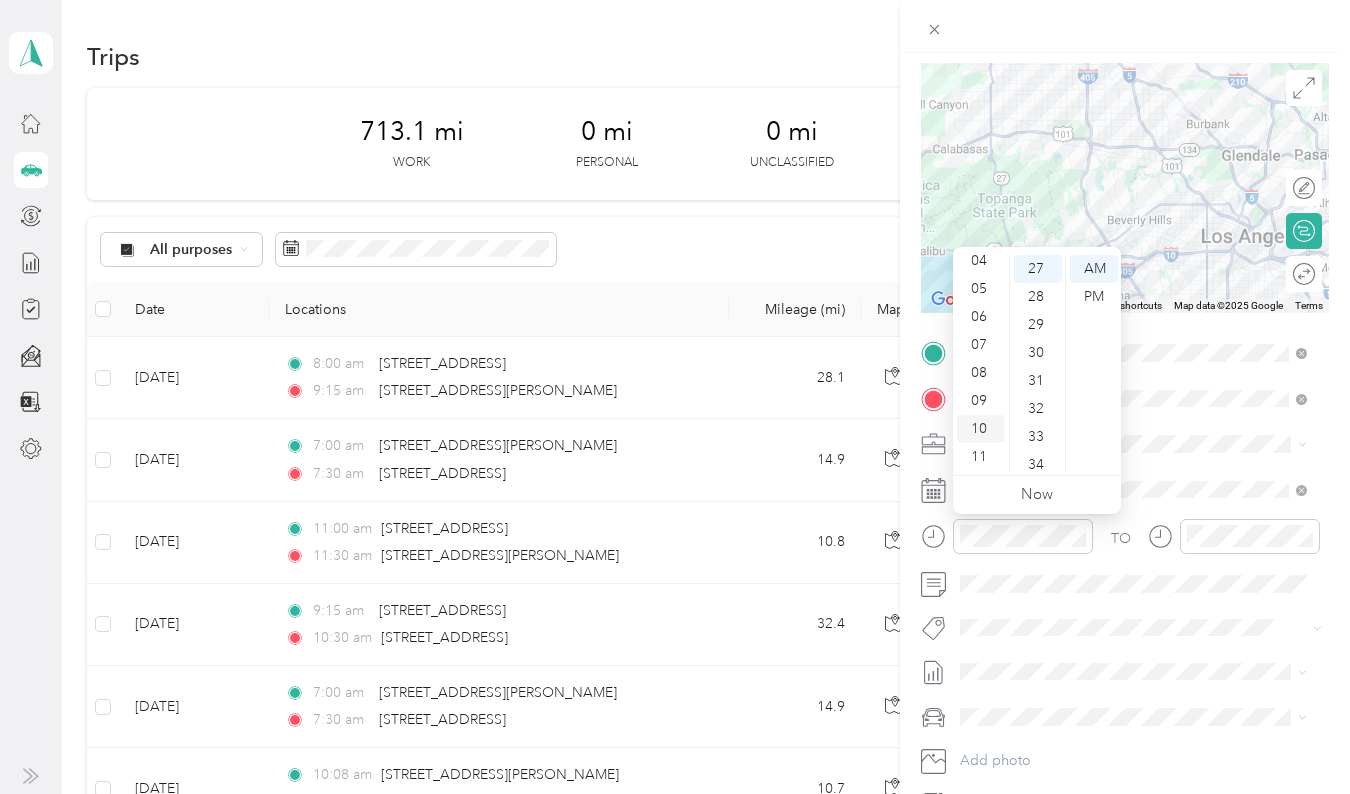 click on "10" at bounding box center (981, 429) 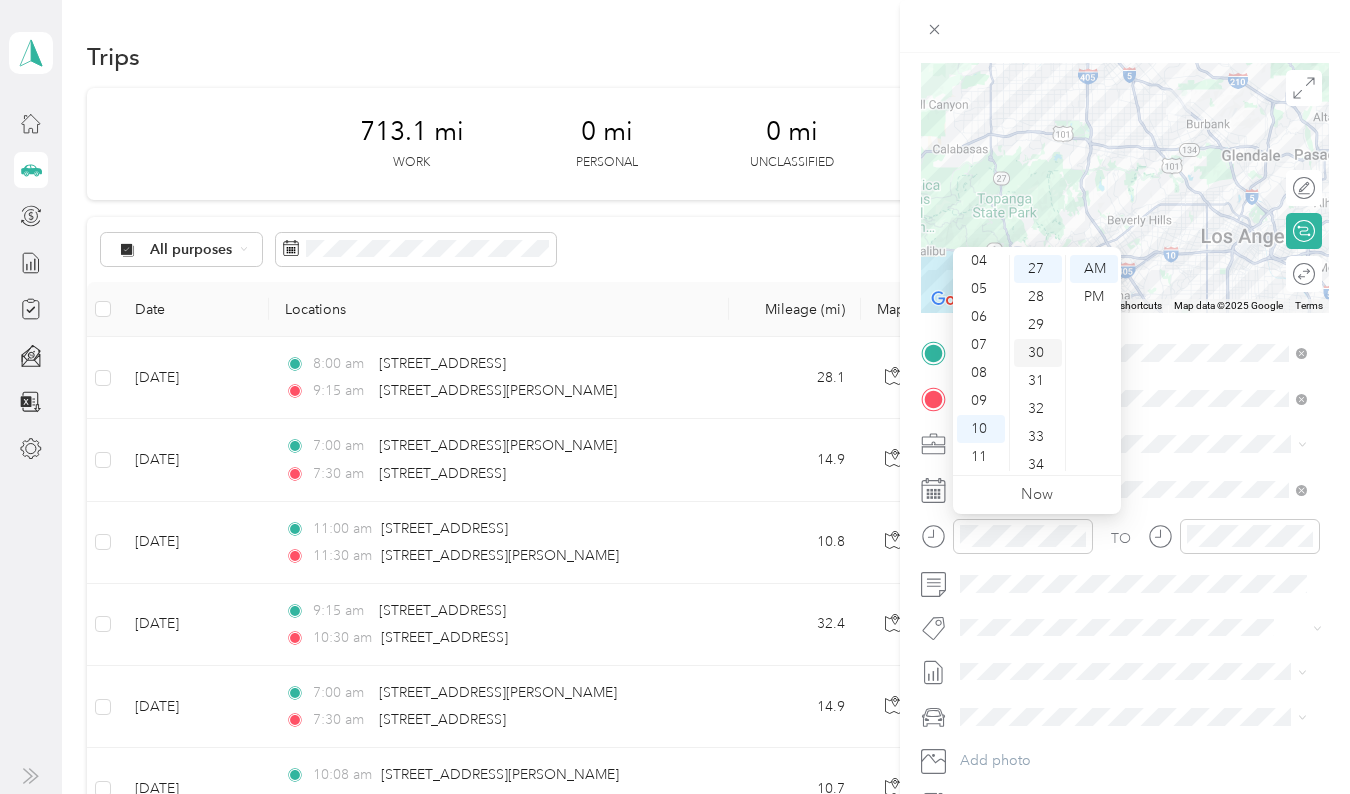 click on "30" at bounding box center (1038, 353) 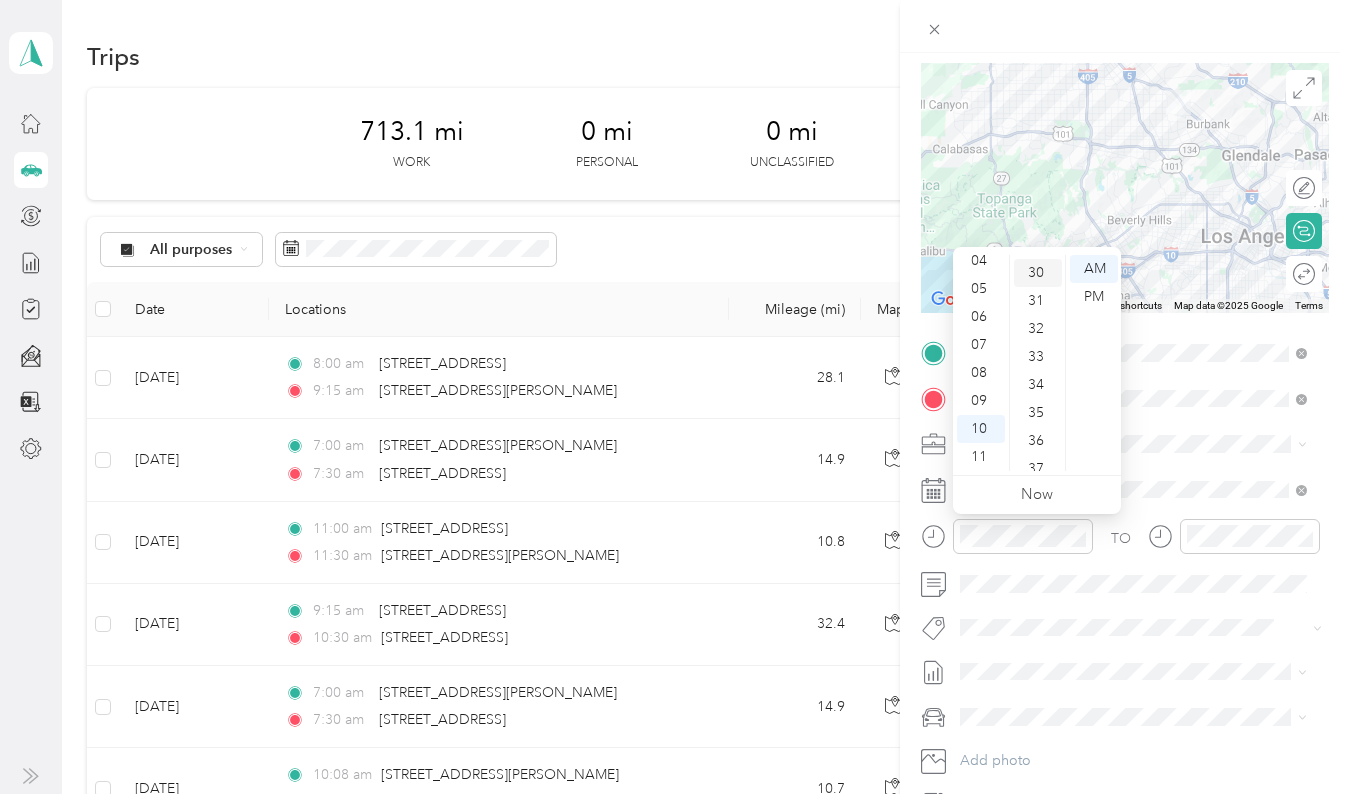 scroll, scrollTop: 840, scrollLeft: 0, axis: vertical 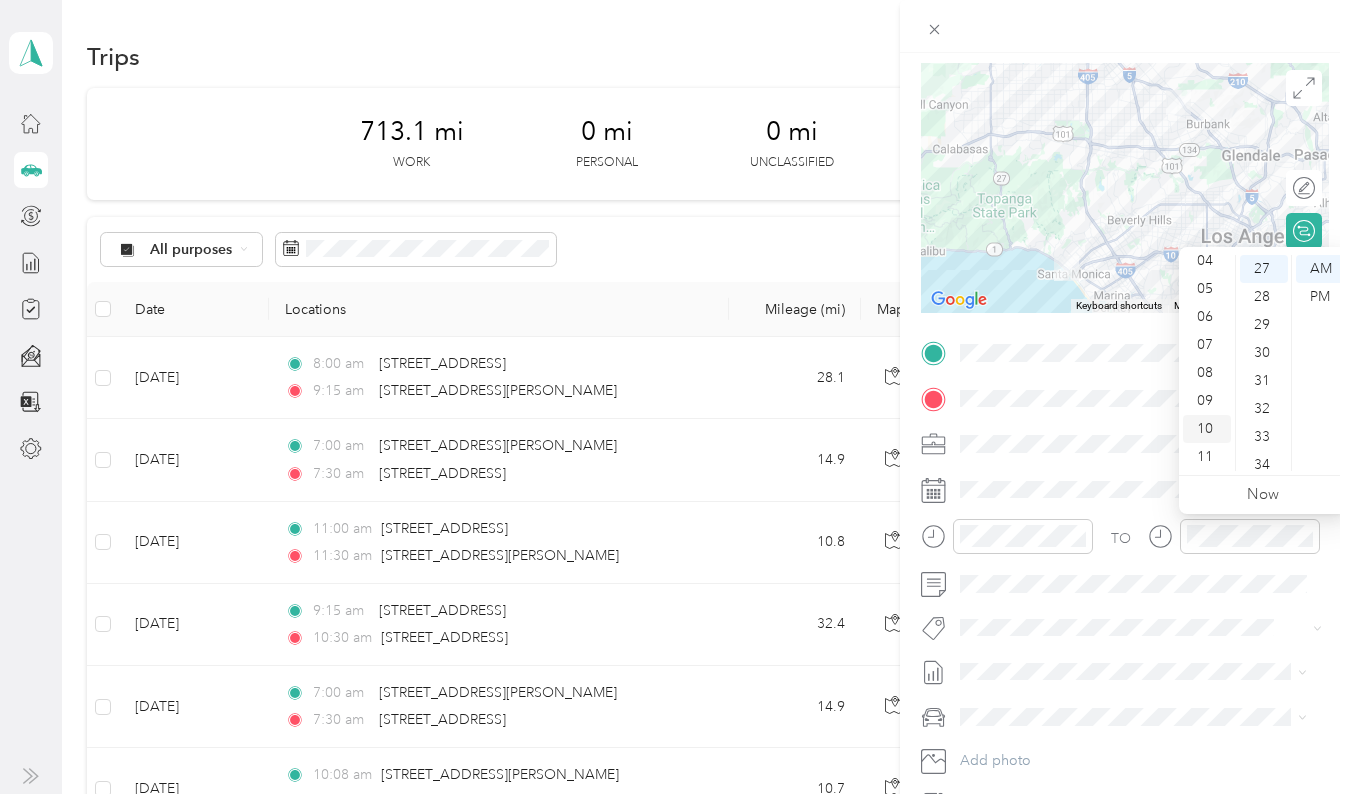 click on "10" at bounding box center [1207, 429] 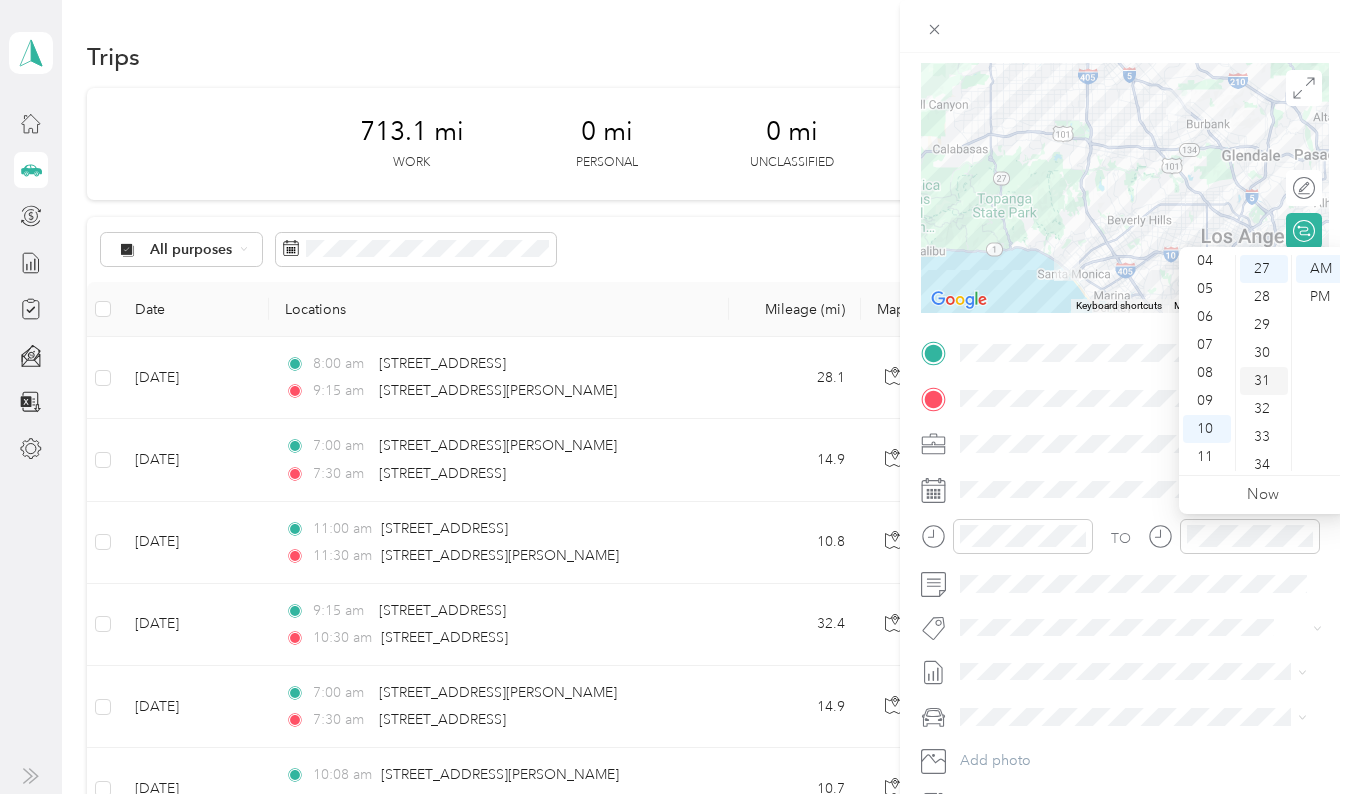 scroll, scrollTop: 907, scrollLeft: 0, axis: vertical 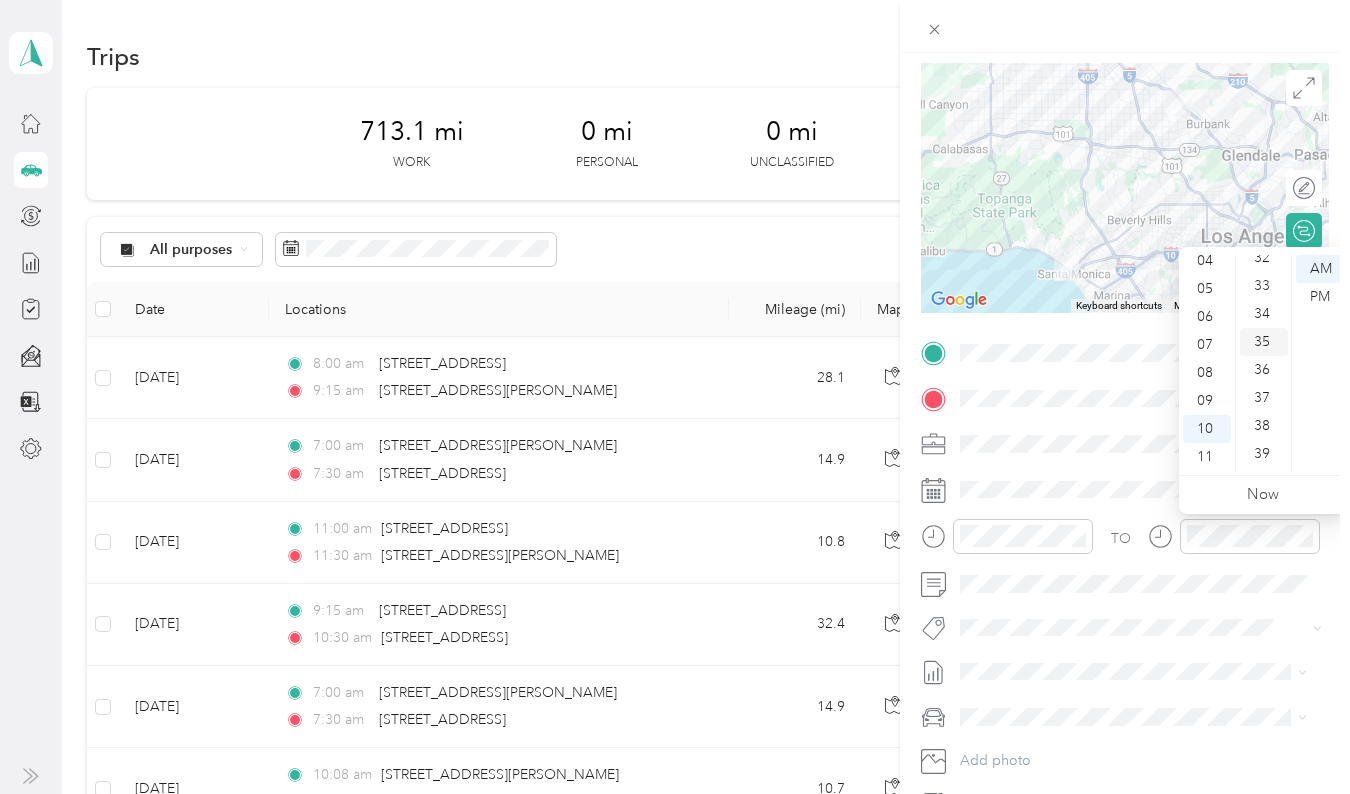 click on "35" at bounding box center (1264, 342) 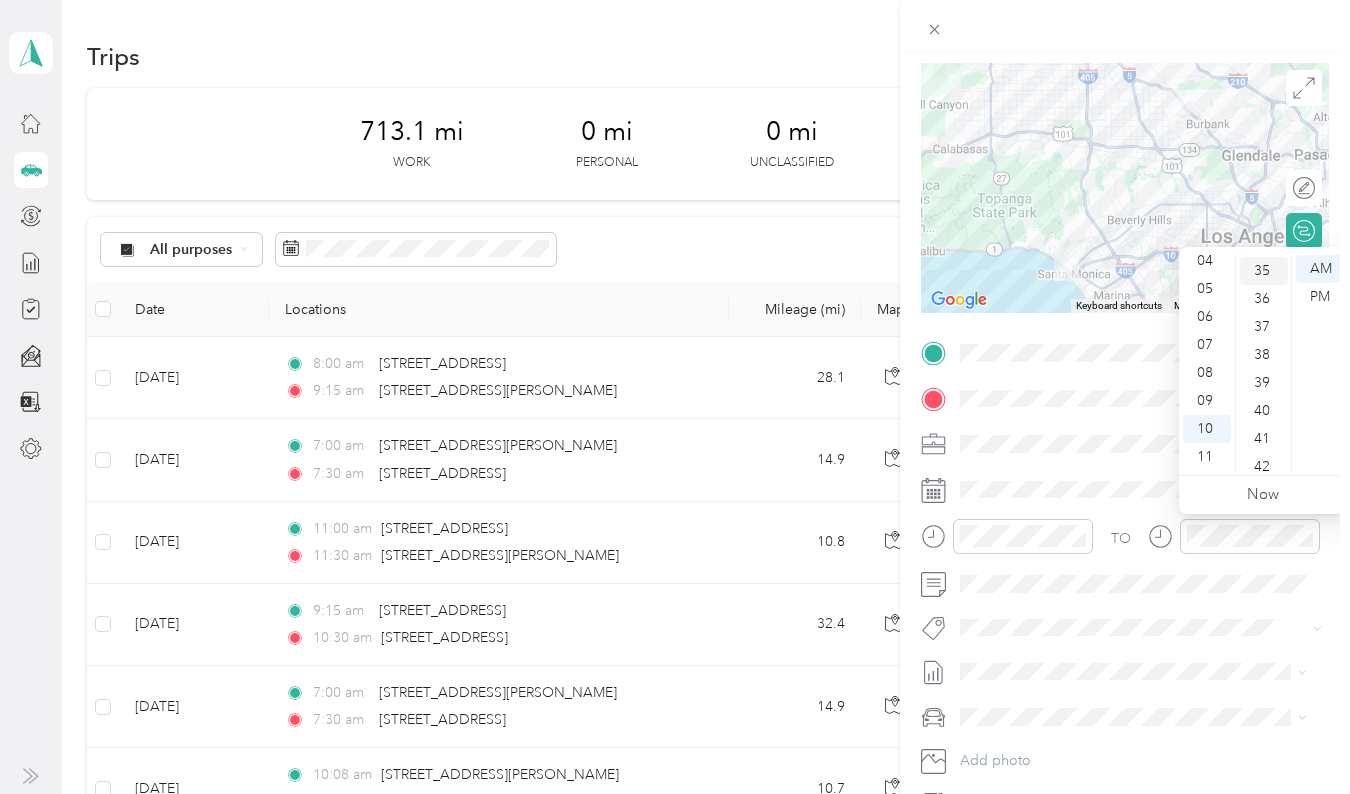 scroll, scrollTop: 980, scrollLeft: 0, axis: vertical 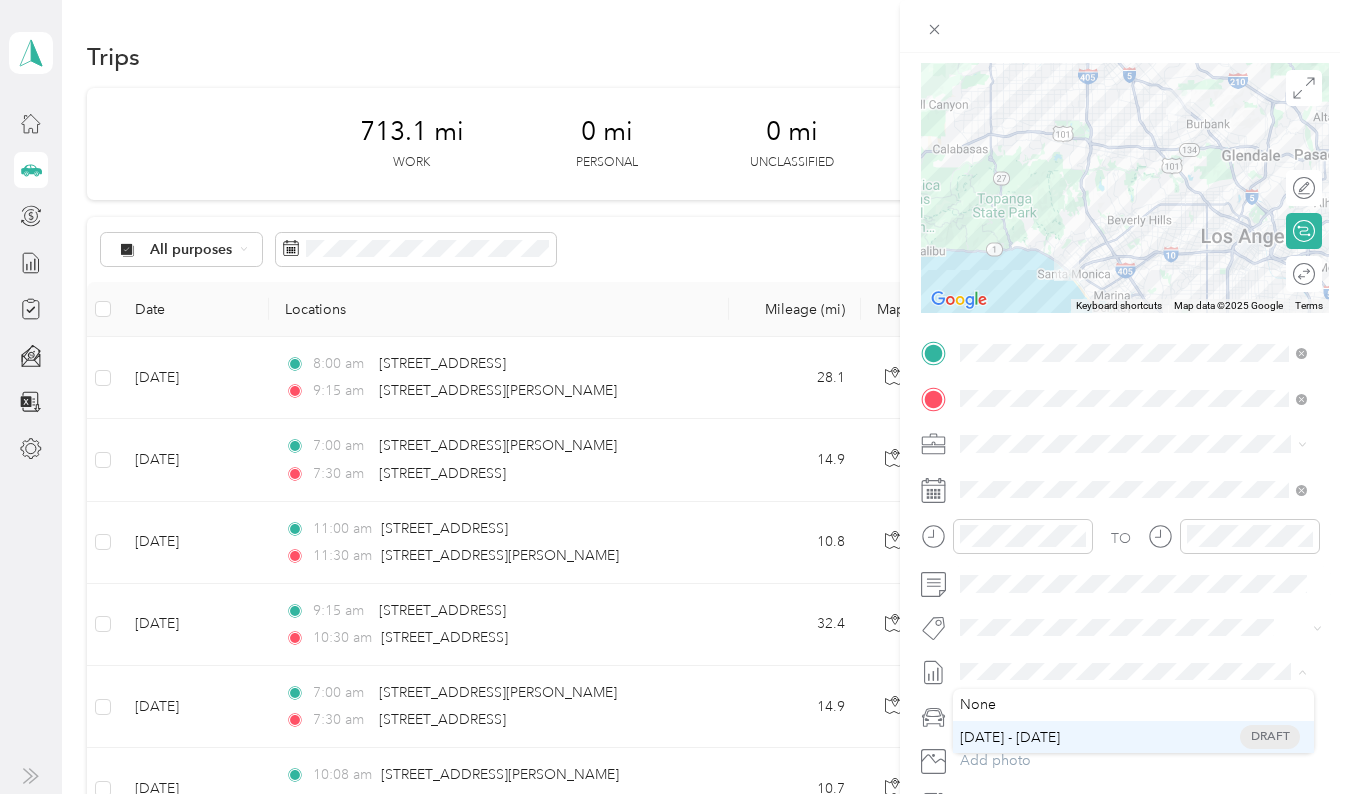 click on "[DATE] - [DATE]" at bounding box center [1010, 737] 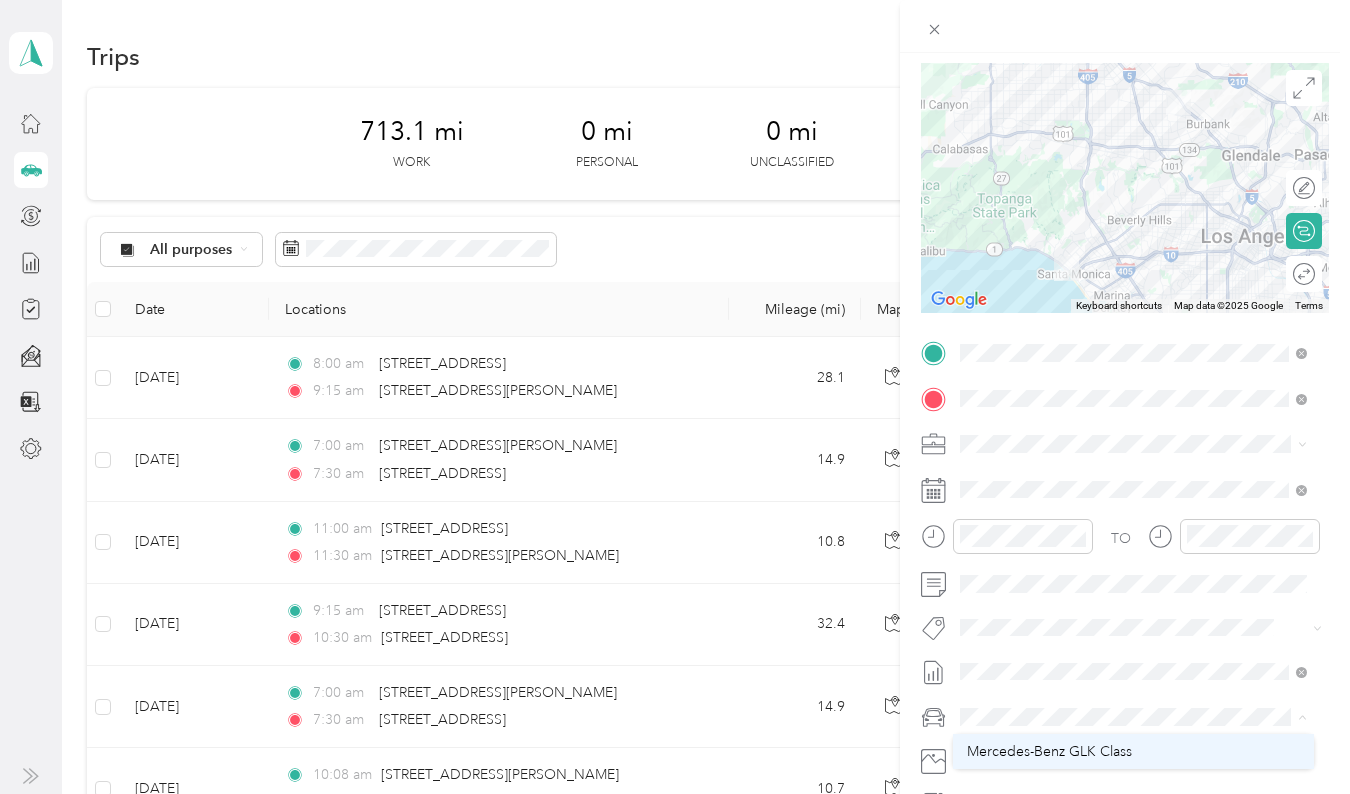 click on "Mercedes-Benz GLK Class" at bounding box center (1049, 751) 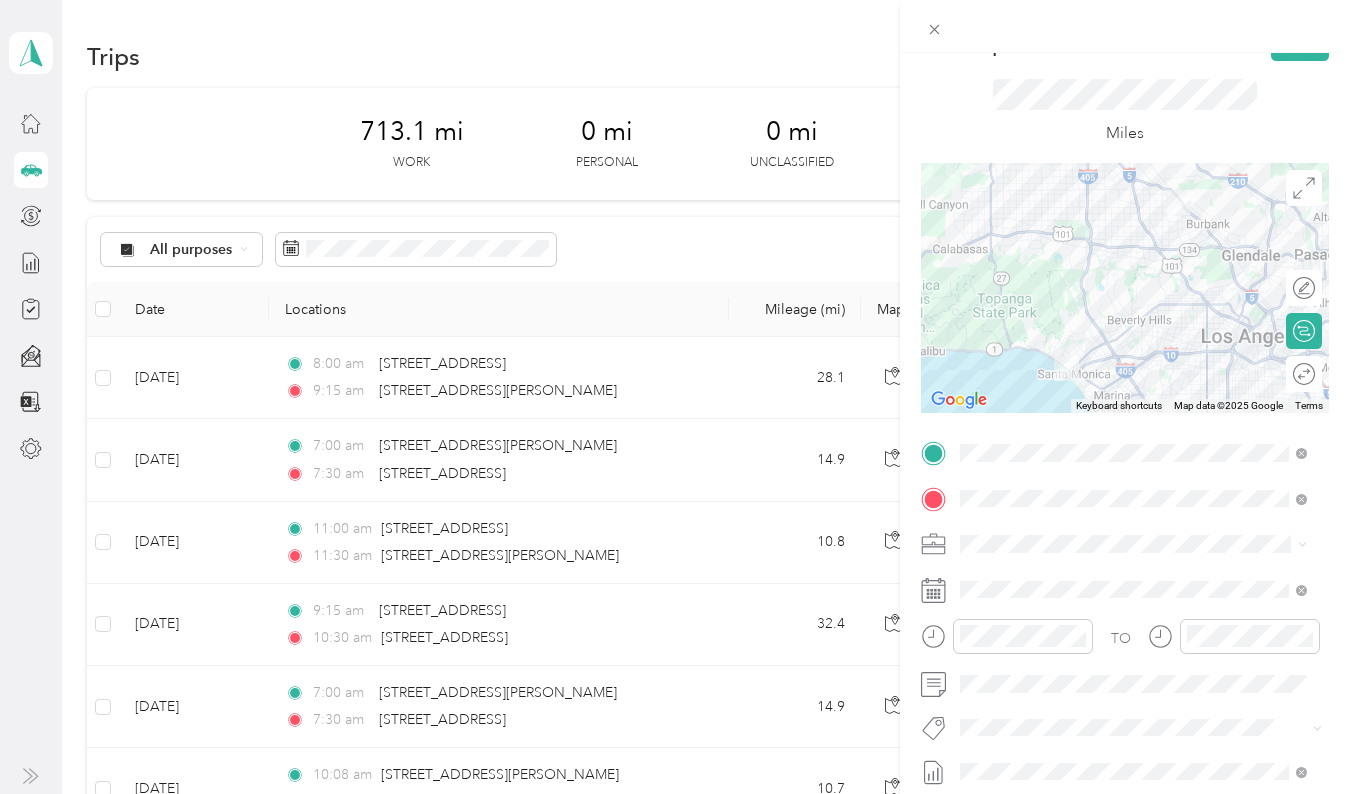 scroll, scrollTop: 0, scrollLeft: 0, axis: both 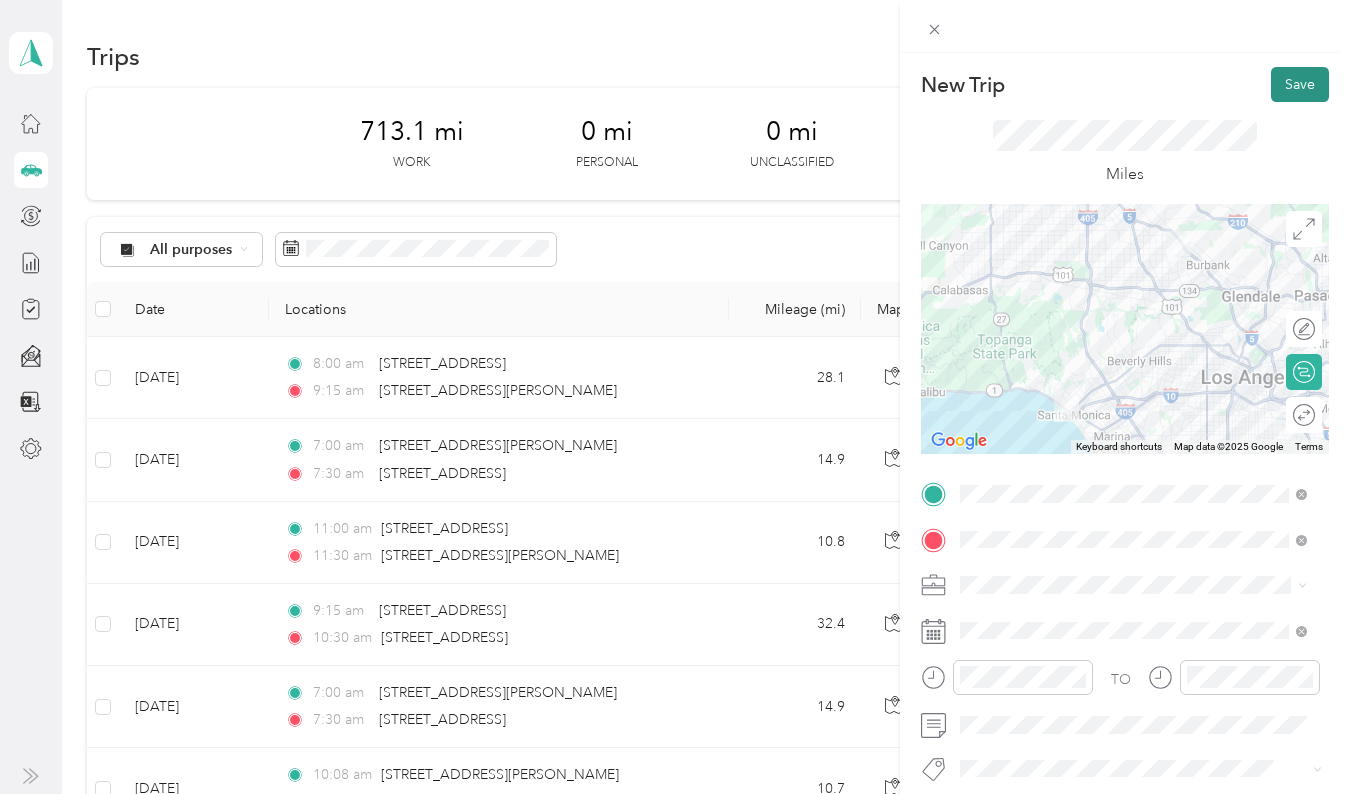 click on "Save" at bounding box center (1300, 84) 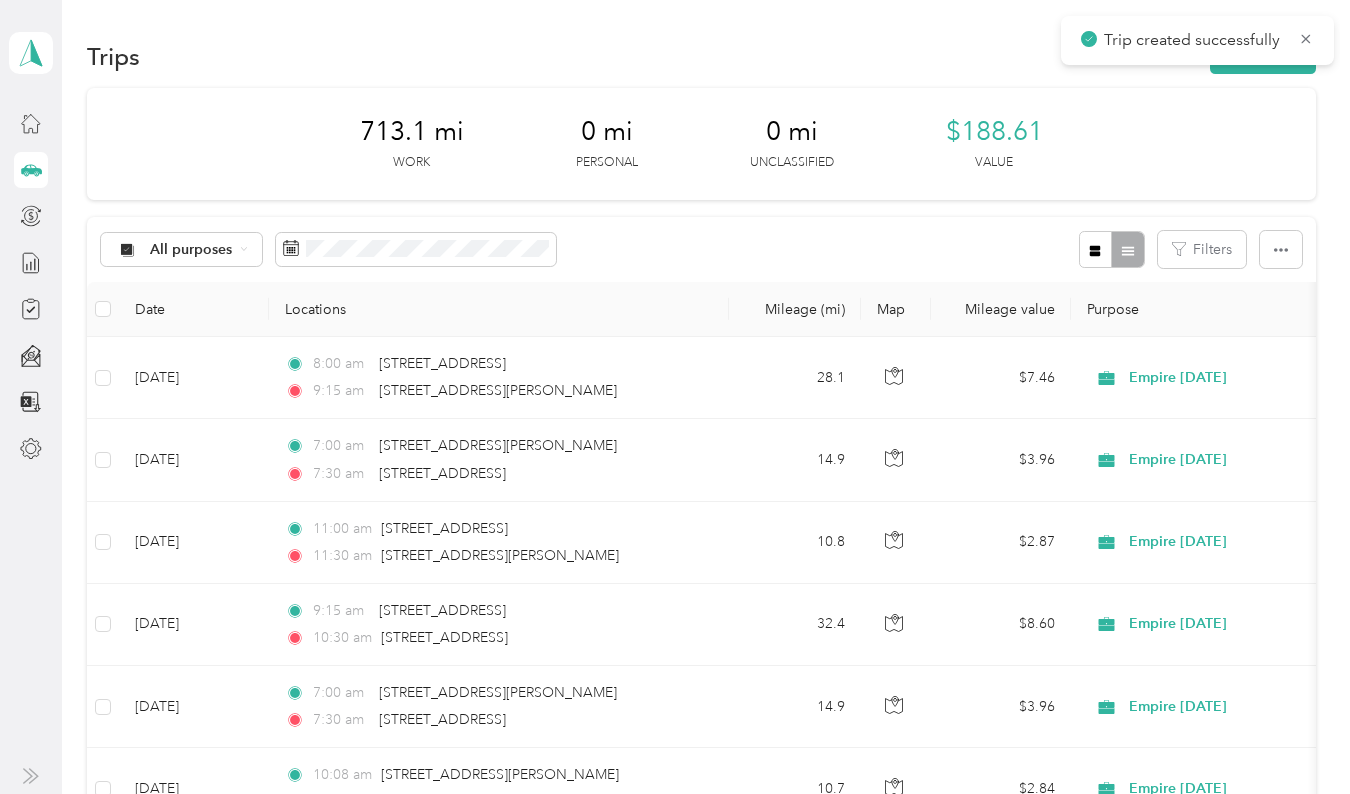 click on "New Trip Save This trip cannot be edited because it is either under review, approved, or paid. Contact your Team Manager to edit it. Miles To navigate the map with touch gestures double-tap and hold your finger on the map, then drag the map. ← Move left → Move right ↑ Move up ↓ Move down + Zoom in - Zoom out Home Jump left by 75% End Jump right by 75% Page Up Jump up by 75% Page Down Jump down by 75% To navigate, press the arrow keys. Keyboard shortcuts Map Data Map data ©2025 Google Map data ©2025 Google 10 km  Click to toggle between metric and imperial units Terms Report a map error Edit route Calculate route Round trip TO Add photo" at bounding box center (1072, 397) 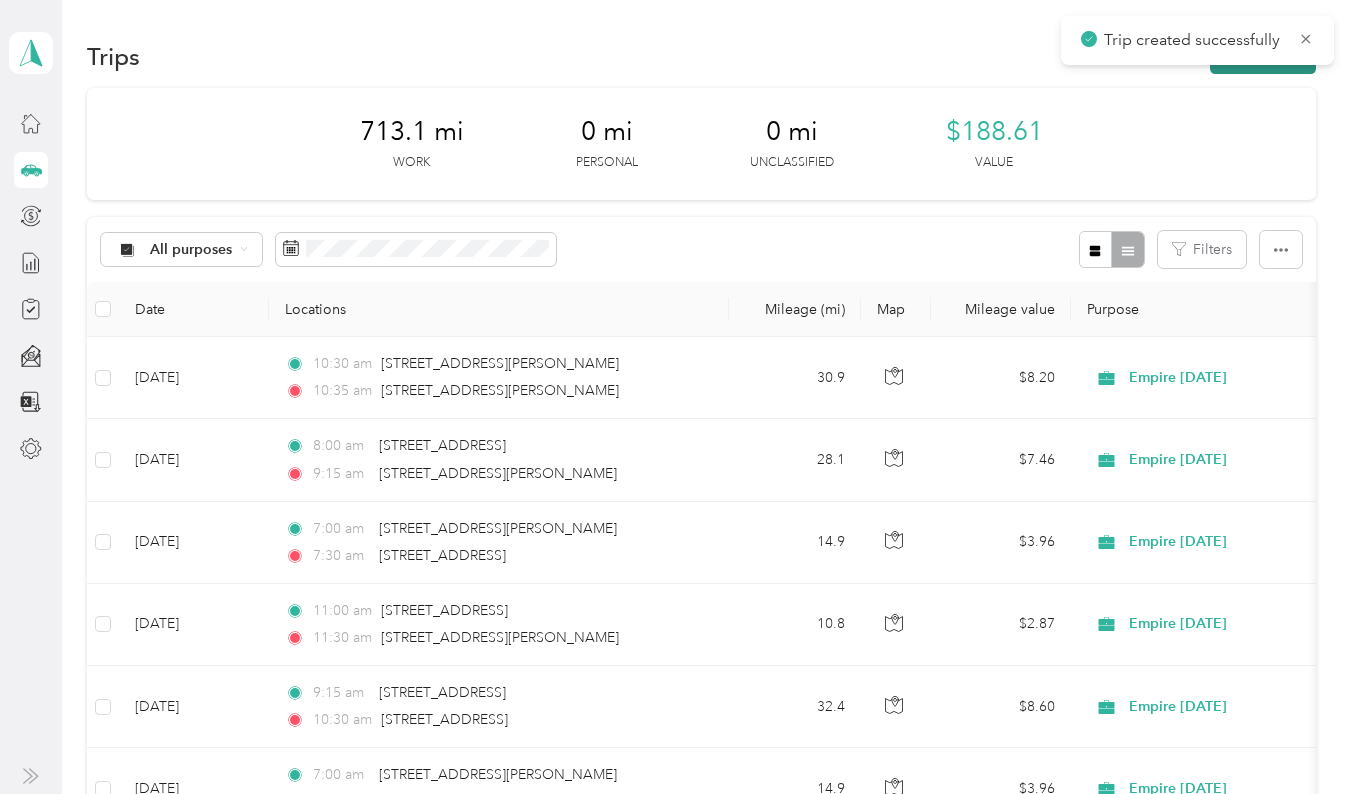 click on "New trip" at bounding box center (1263, 56) 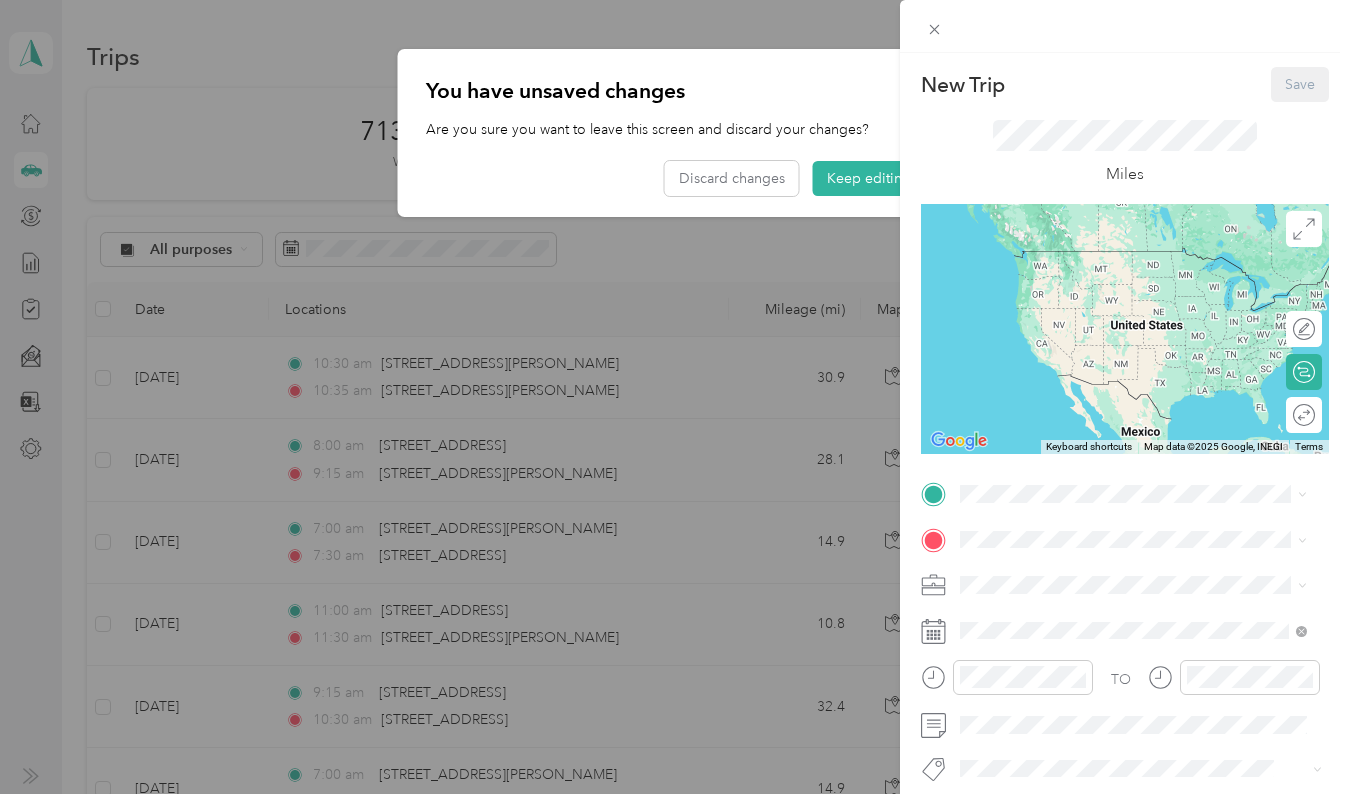 click on "New Trip Save This trip cannot be edited because it is either under review, approved, or paid. Contact your Team Manager to edit it. Miles To navigate the map with touch gestures double-tap and hold your finger on the map, then drag the map. ← Move left → Move right ↑ Move up ↓ Move down + Zoom in - Zoom out Home Jump left by 75% End Jump right by 75% Page Up Jump up by 75% Page Down Jump down by 75% To navigate, press the arrow keys. Keyboard shortcuts Map Data Map data ©2025 Google, INEGI Map data ©2025 Google, INEGI 1000 km  Click to toggle between metric and imperial units Terms Report a map error Edit route Calculate route Round trip TO Add photo" at bounding box center (675, 397) 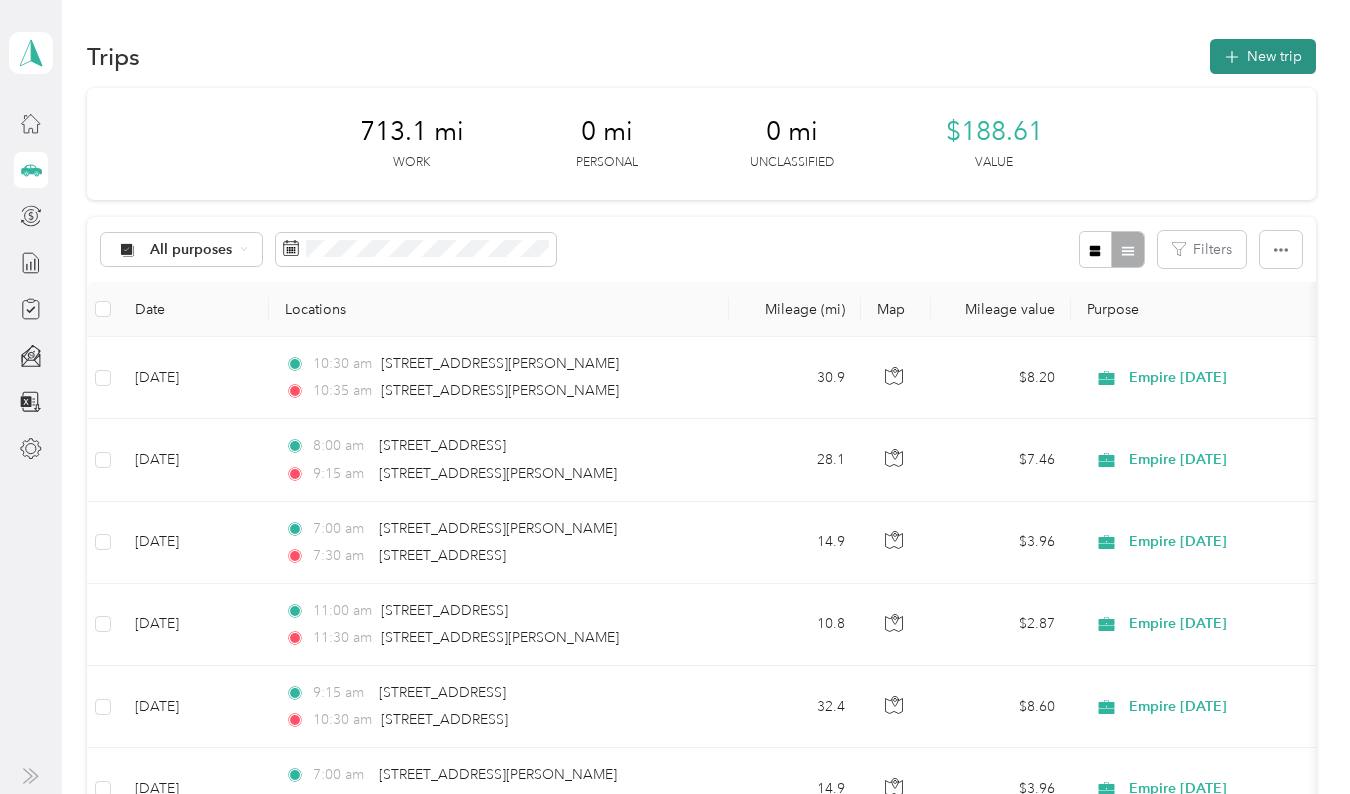 click on "New trip" at bounding box center [1263, 56] 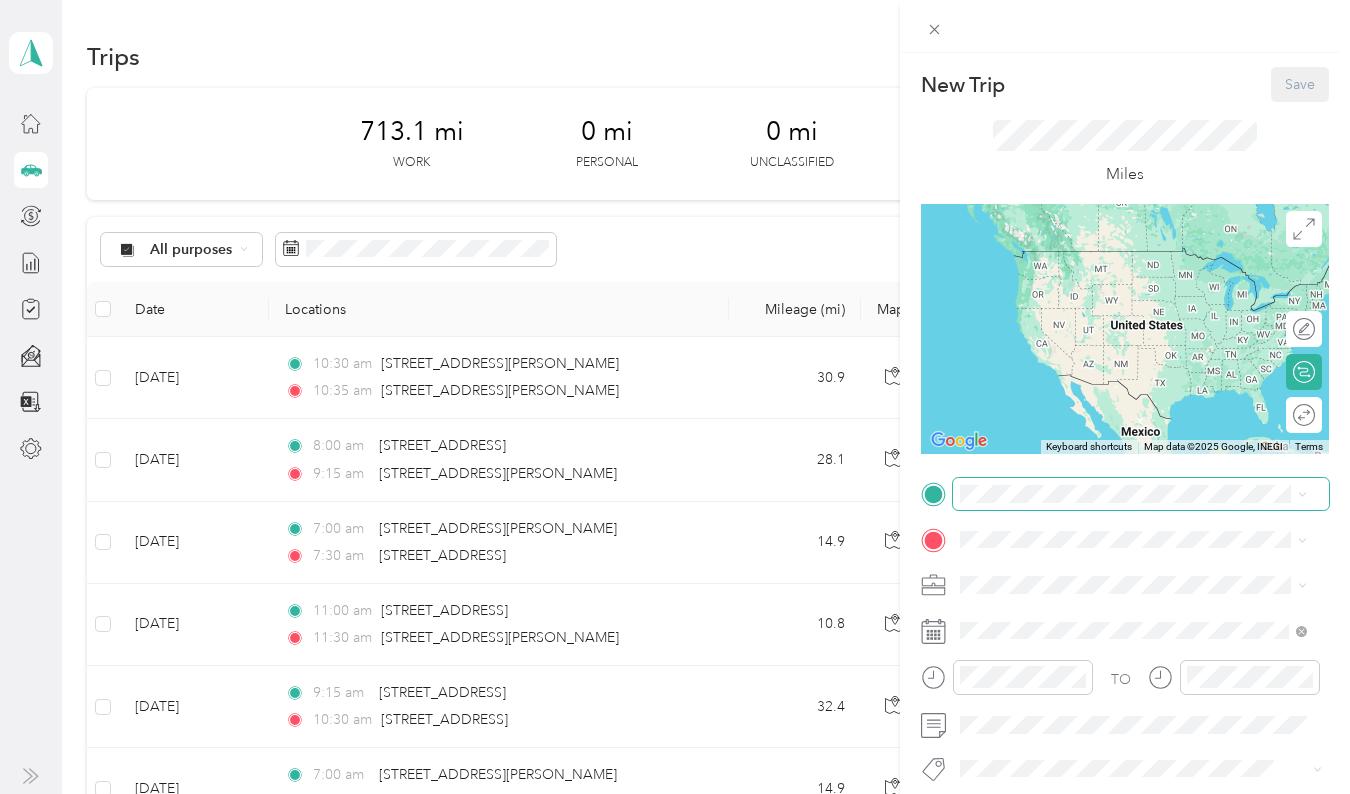 click on "New Trip Save This trip cannot be edited because it is either under review, approved, or paid. Contact your Team Manager to edit it. Miles To navigate the map with touch gestures double-tap and hold your finger on the map, then drag the map. ← Move left → Move right ↑ Move up ↓ Move down + Zoom in - Zoom out Home Jump left by 75% End Jump right by 75% Page Up Jump up by 75% Page Down Jump down by 75% To navigate, press the arrow keys. Keyboard shortcuts Map Data Map data ©2025 Google, INEGI Map data ©2025 Google, INEGI 1000 km  Click to toggle between metric and imperial units Terms Report a map error Edit route Calculate route Round trip TO Add photo" at bounding box center [670, 794] 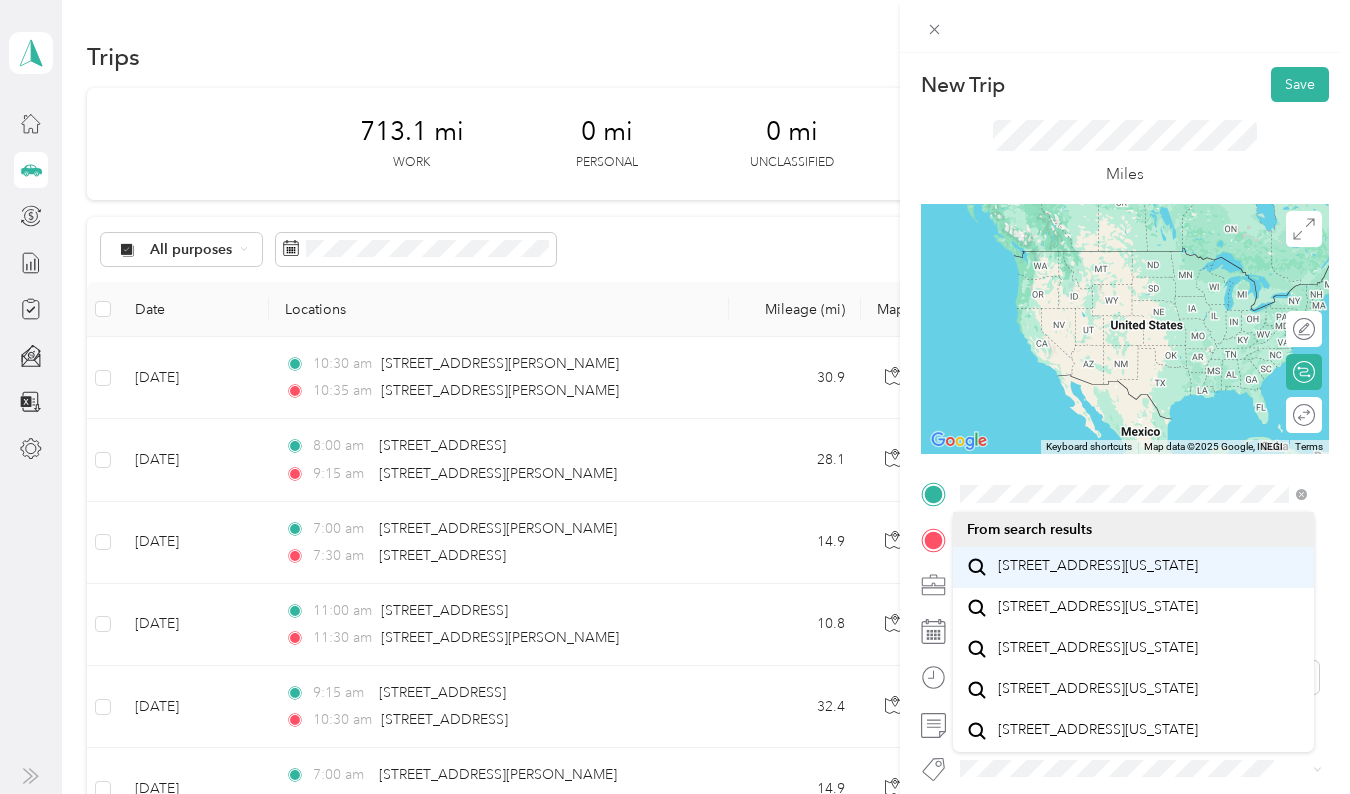 click on "[STREET_ADDRESS][US_STATE]" at bounding box center [1098, 566] 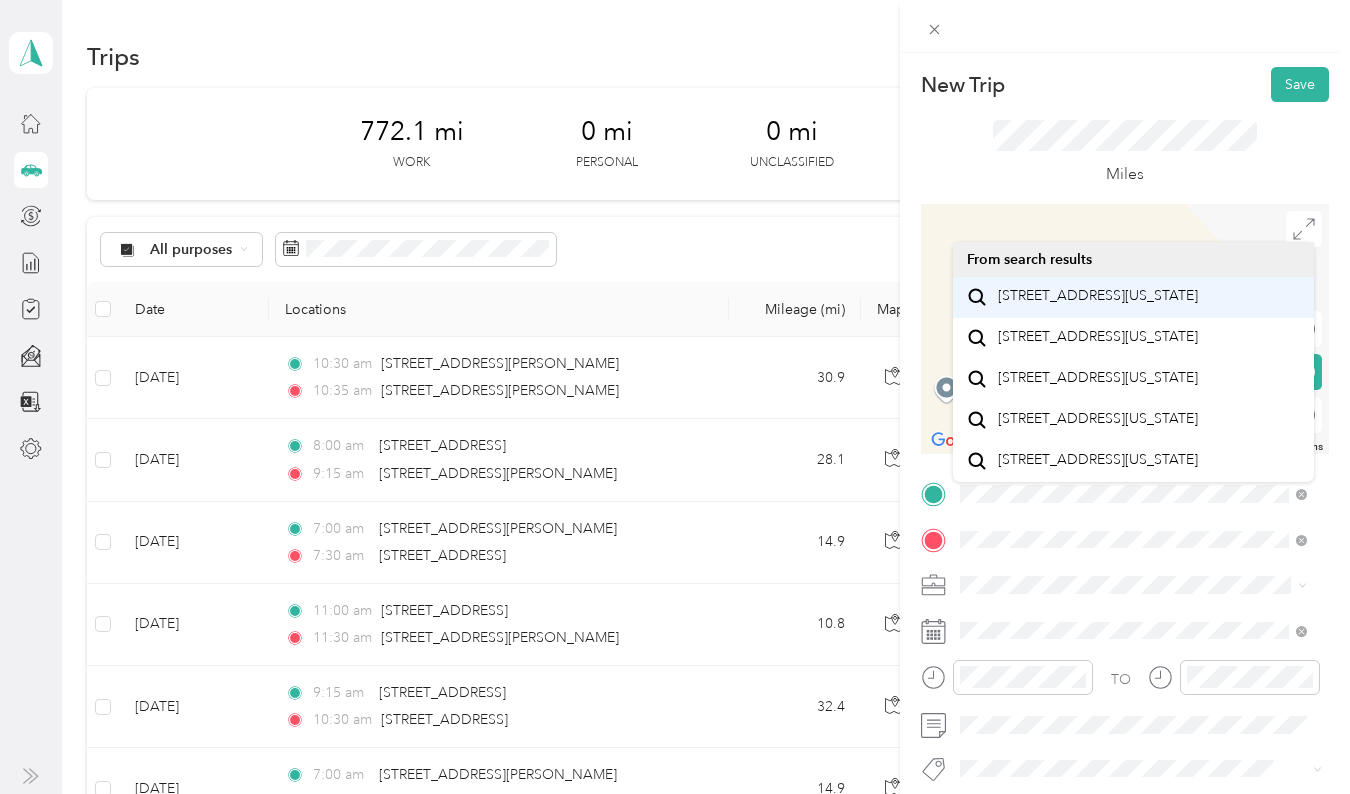 click on "[STREET_ADDRESS][US_STATE]" at bounding box center (1098, 296) 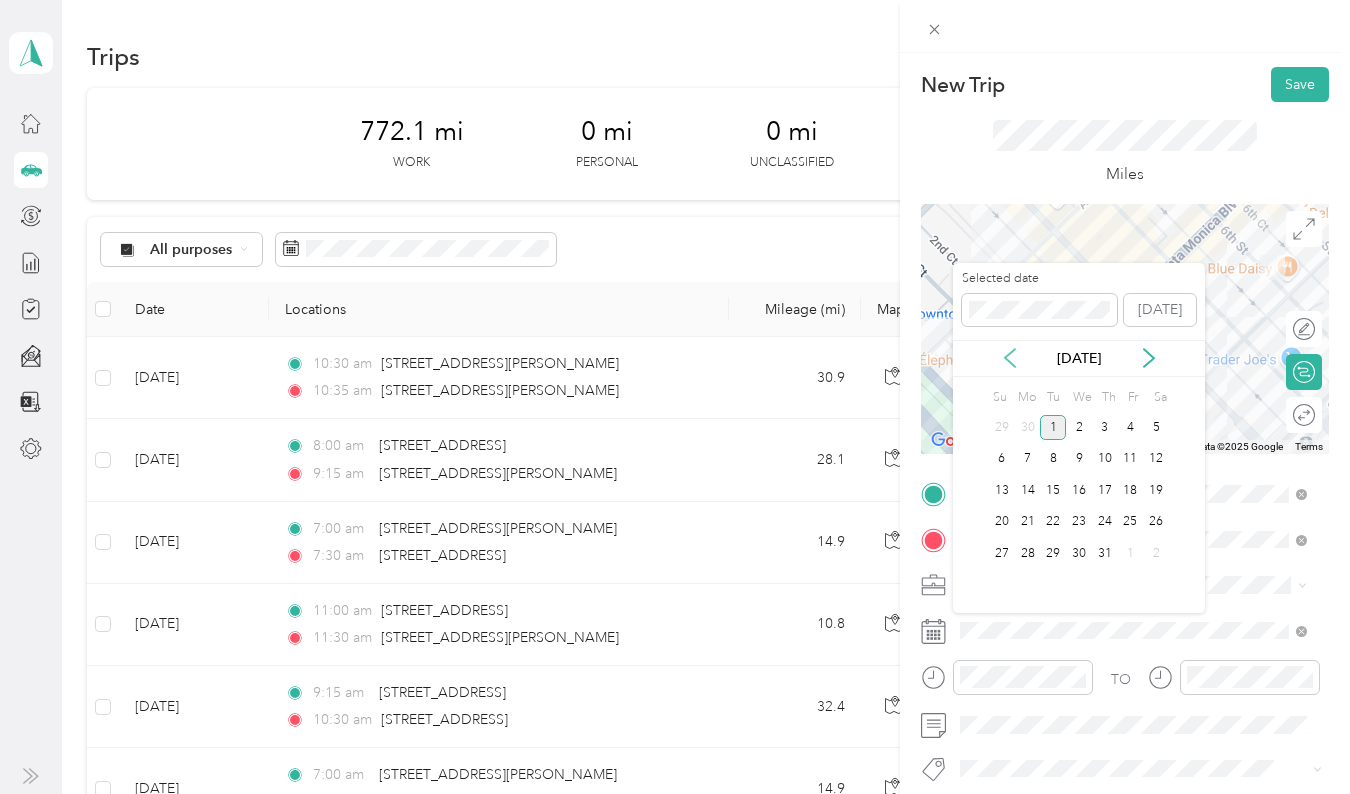 click 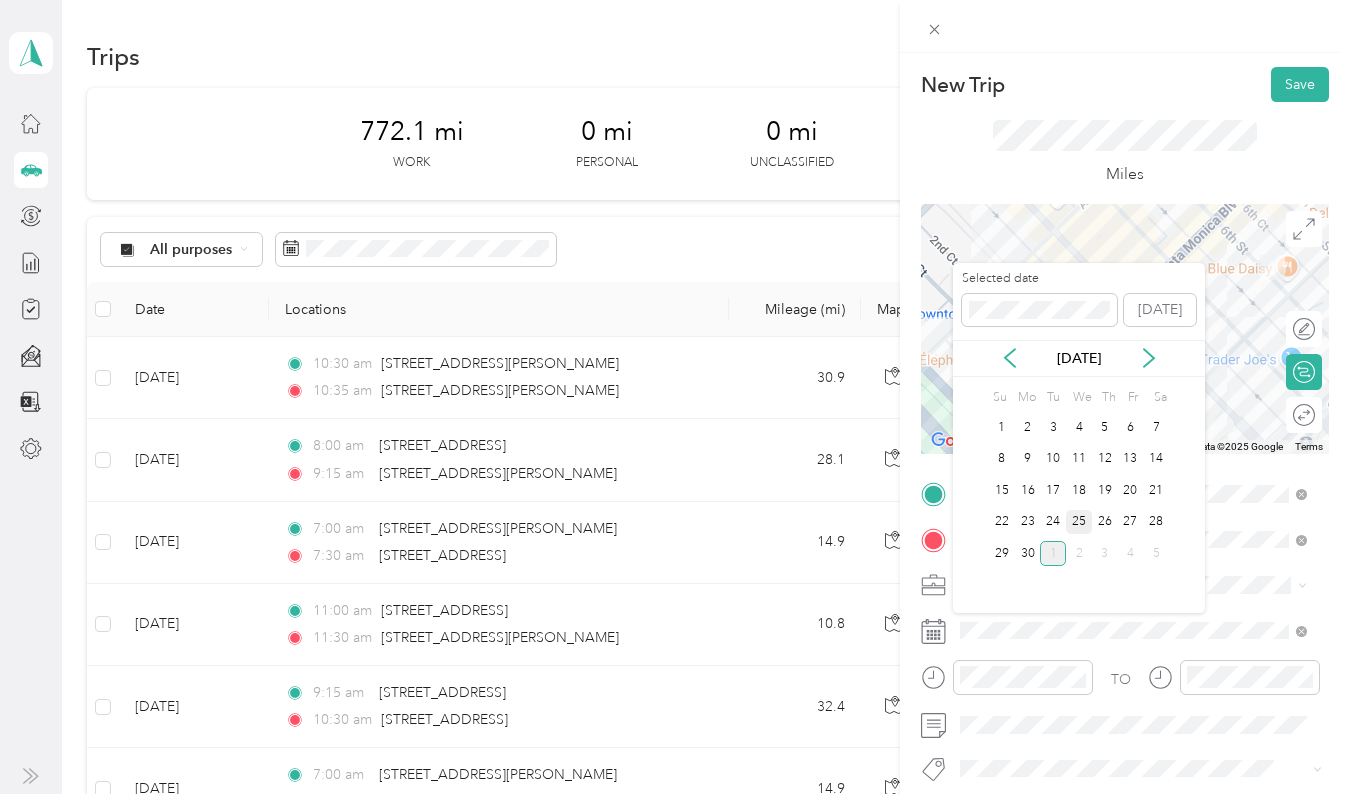 click on "25" at bounding box center (1079, 522) 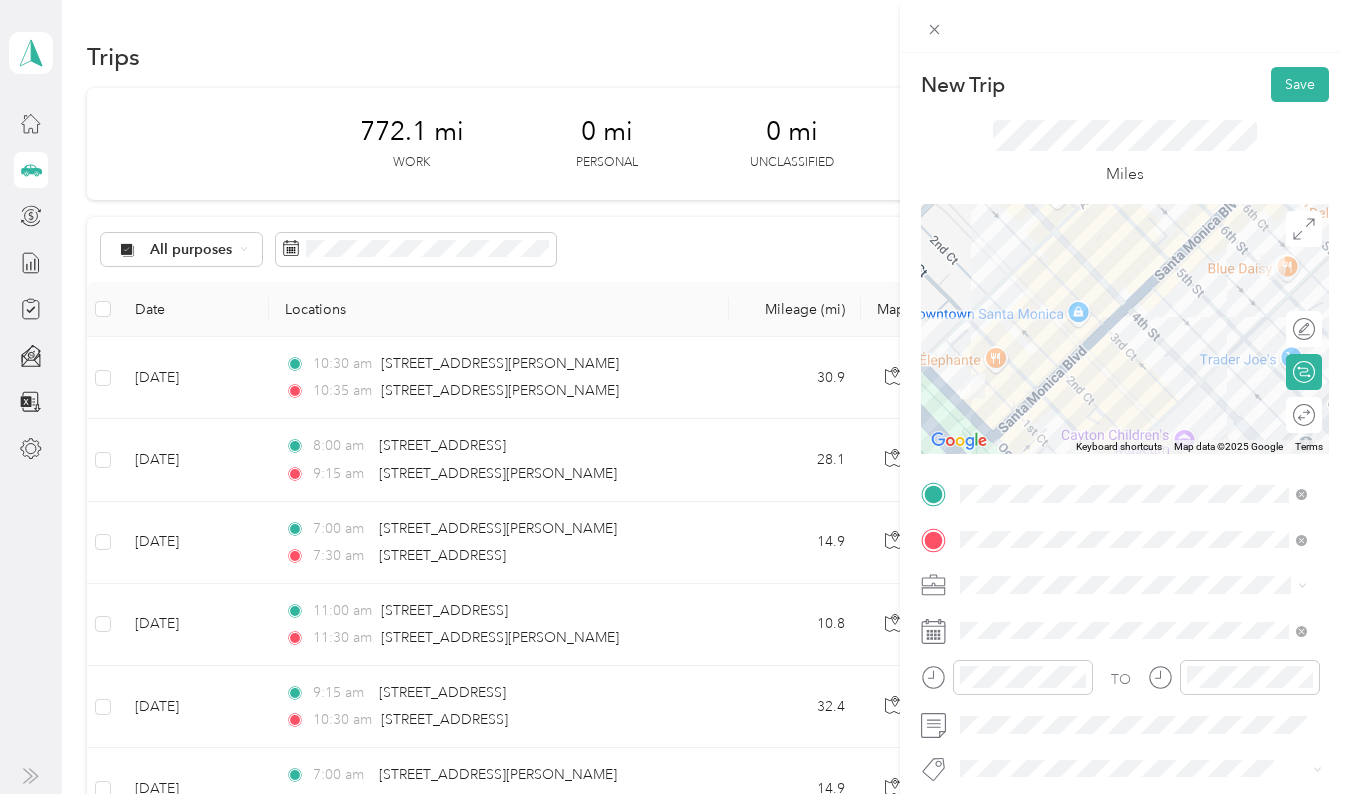 scroll, scrollTop: 139, scrollLeft: 0, axis: vertical 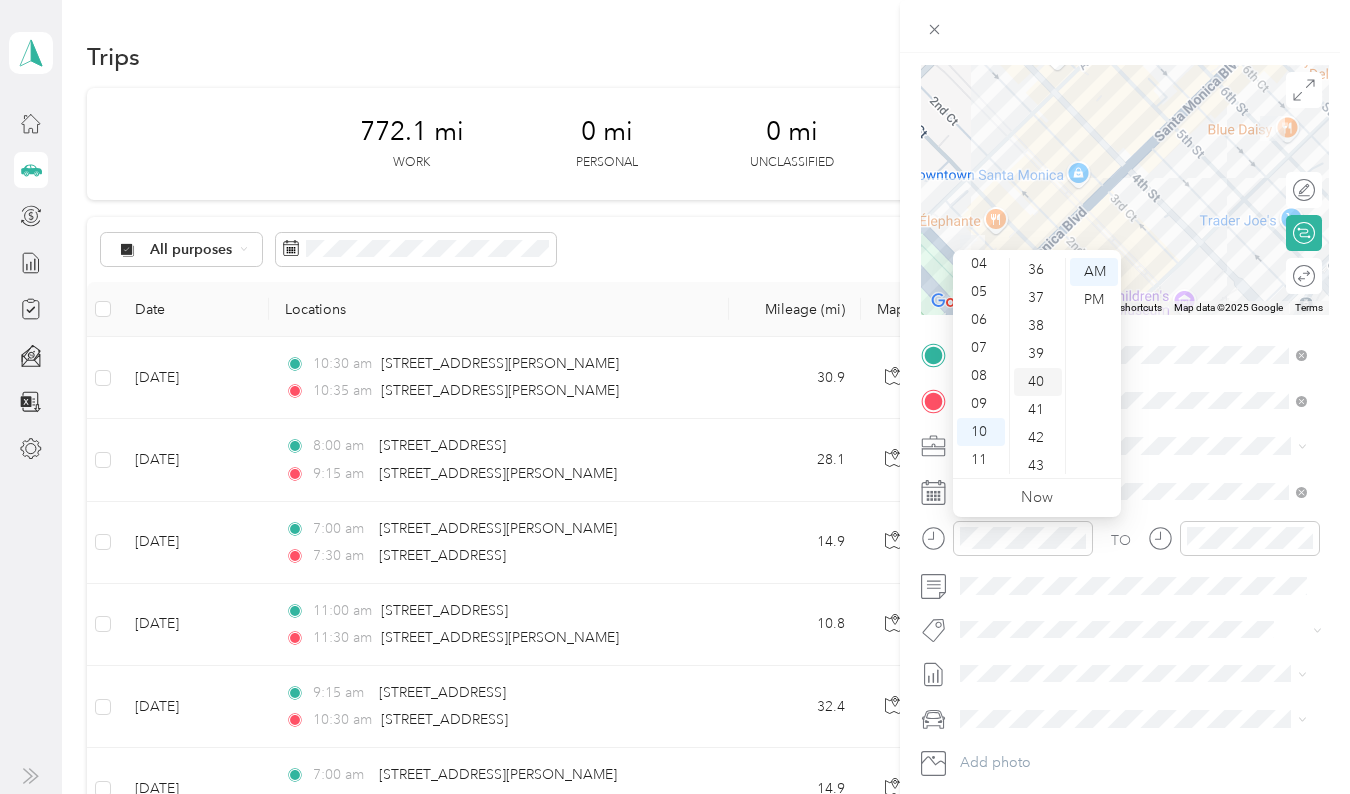 click on "40" at bounding box center (1038, 382) 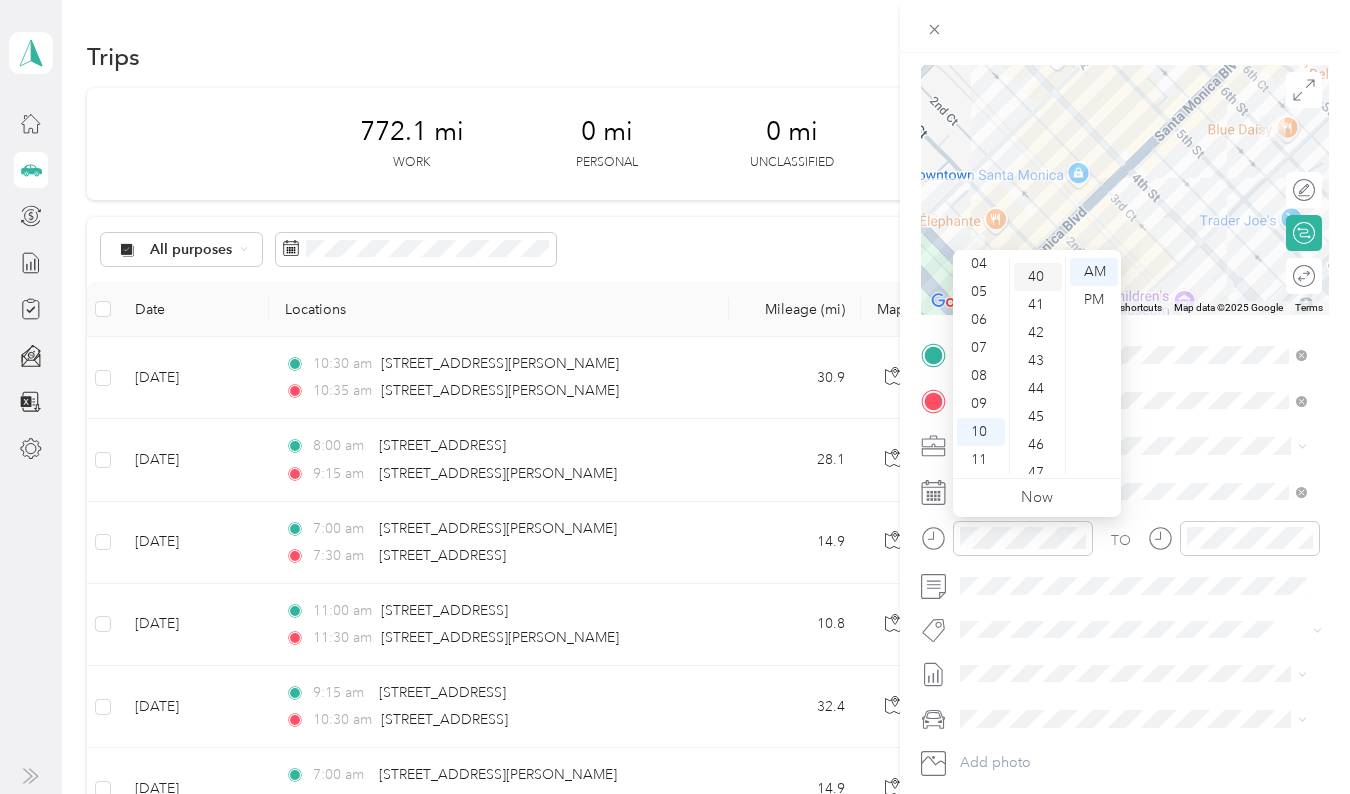 scroll, scrollTop: 1120, scrollLeft: 0, axis: vertical 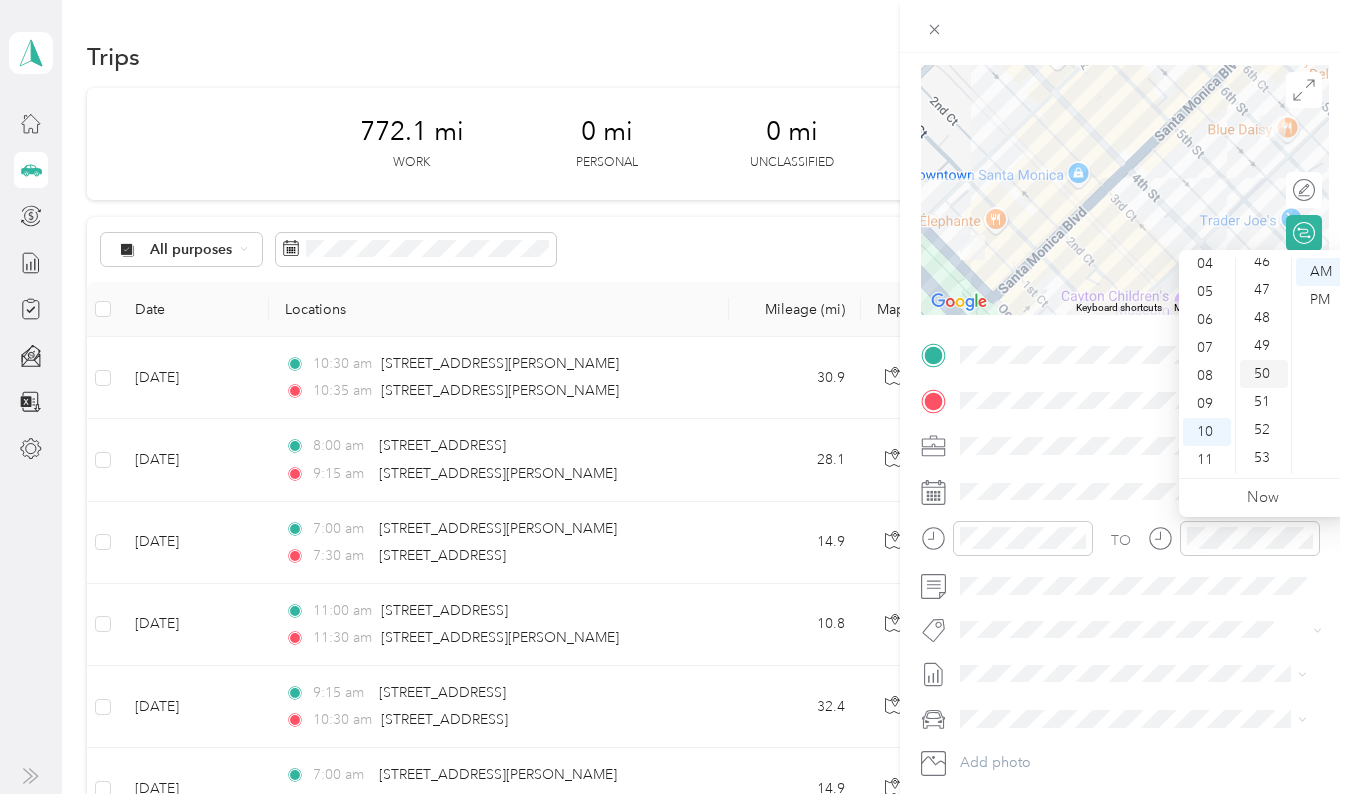 click on "50" at bounding box center (1264, 374) 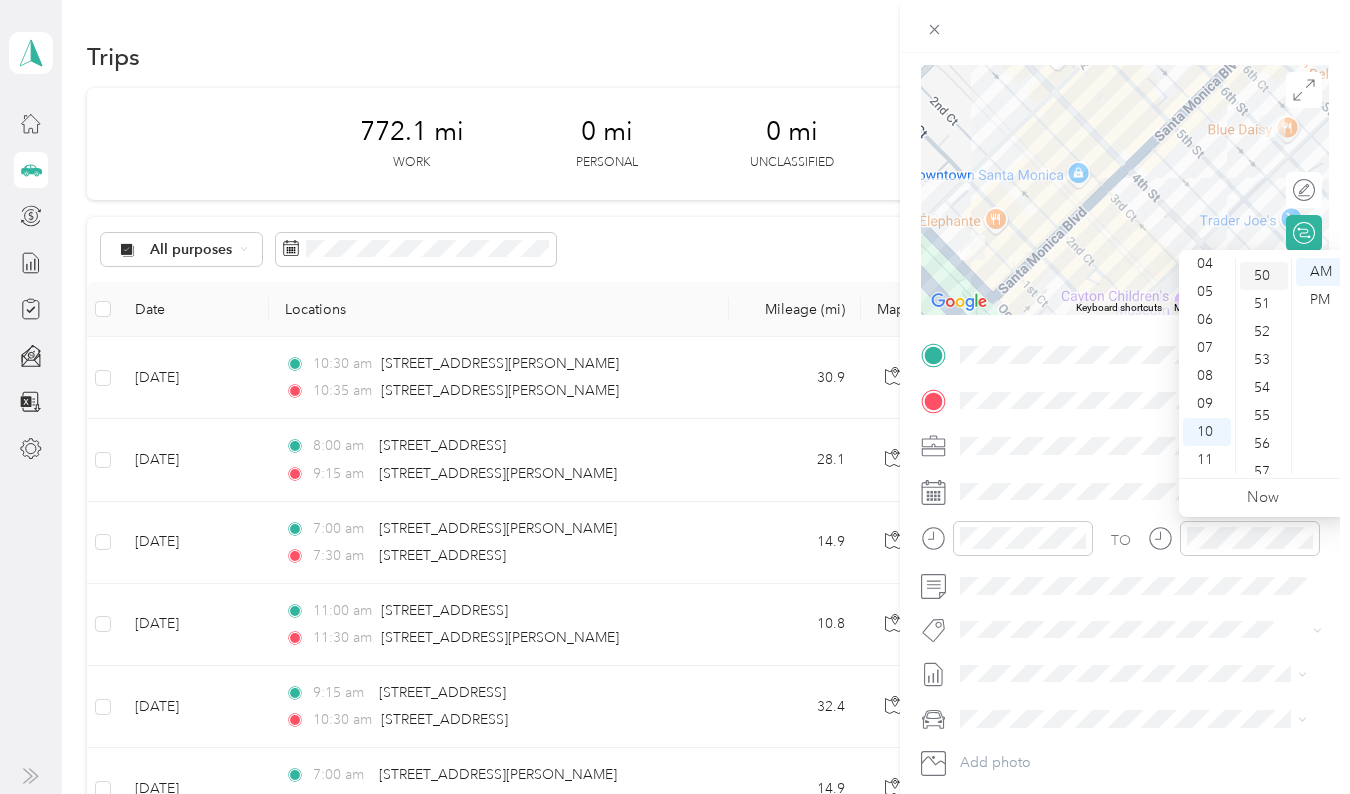 scroll, scrollTop: 1400, scrollLeft: 0, axis: vertical 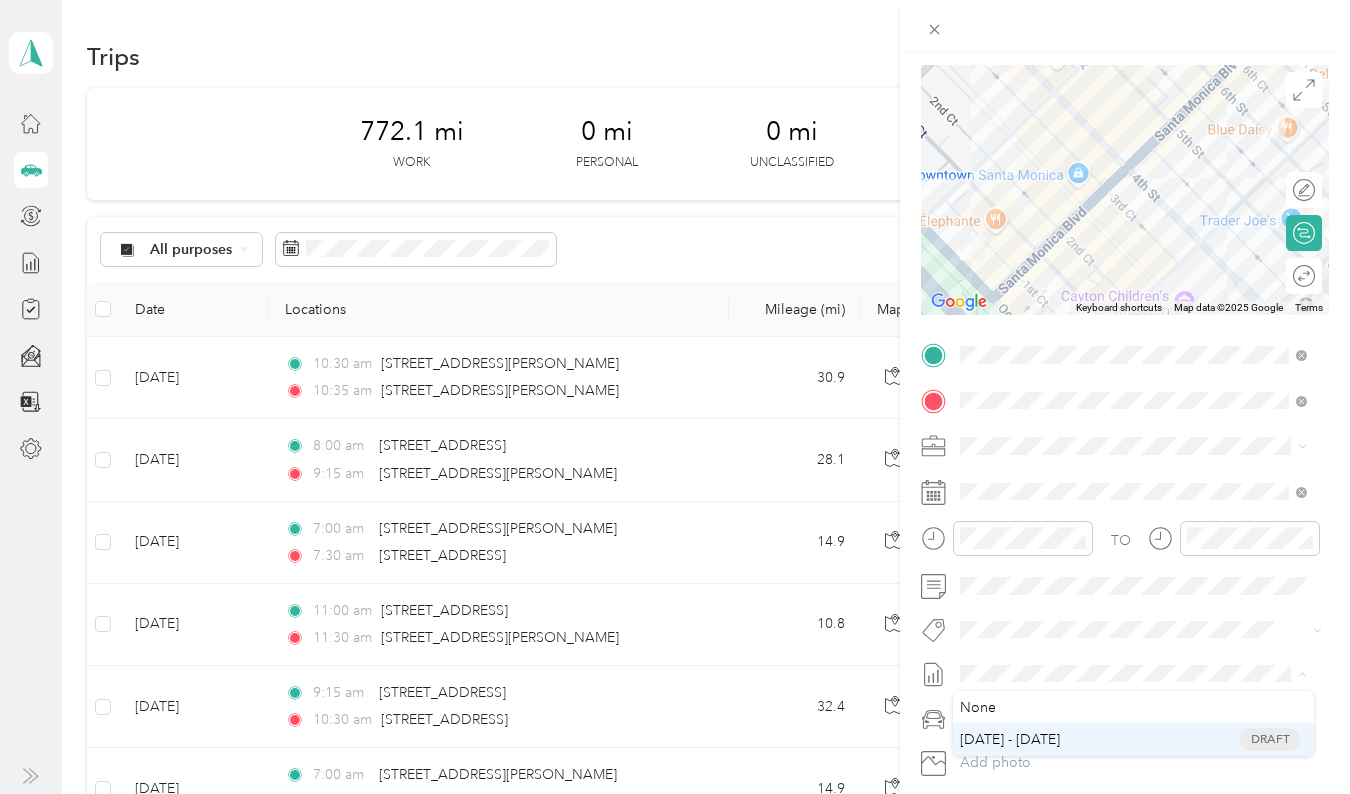 click on "[DATE] - [DATE]" at bounding box center [1010, 739] 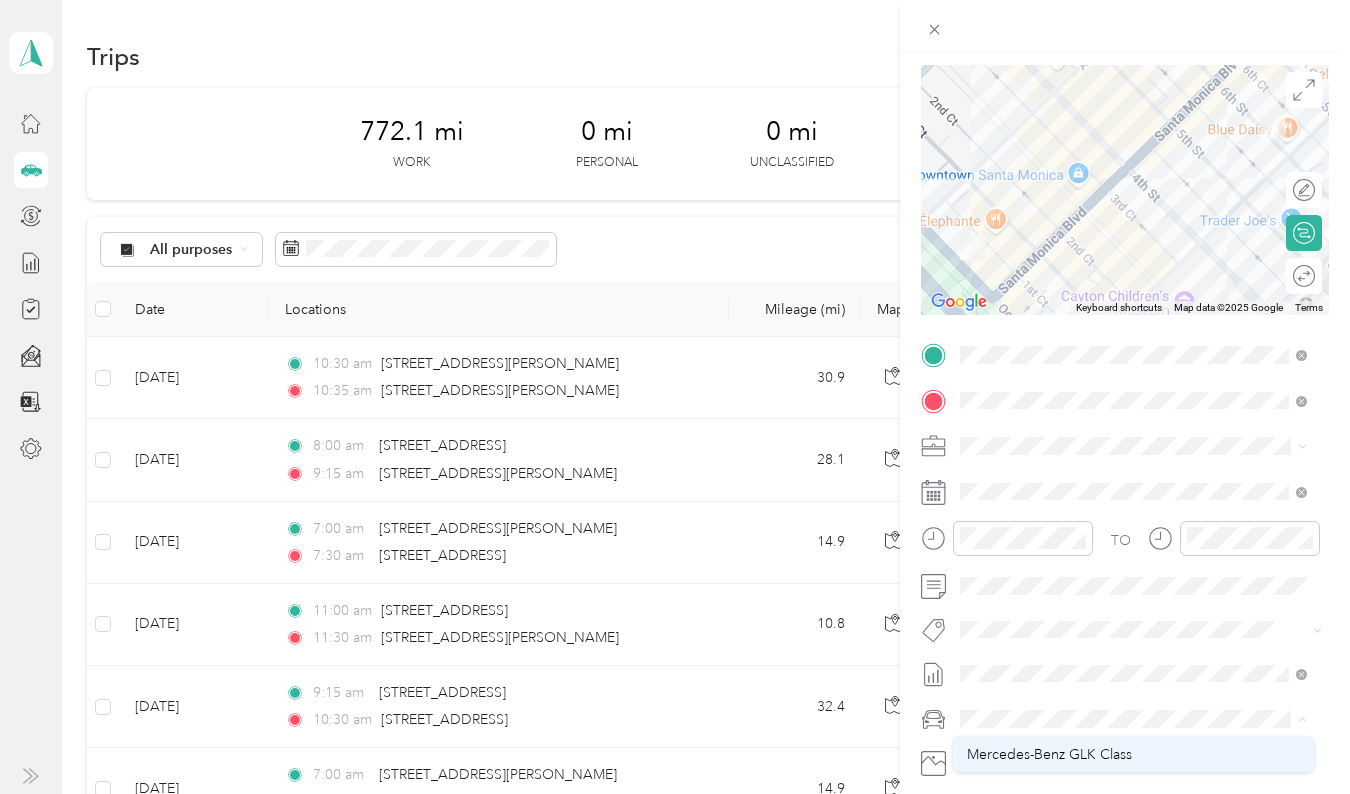 click on "Mercedes-Benz GLK Class" at bounding box center (1049, 754) 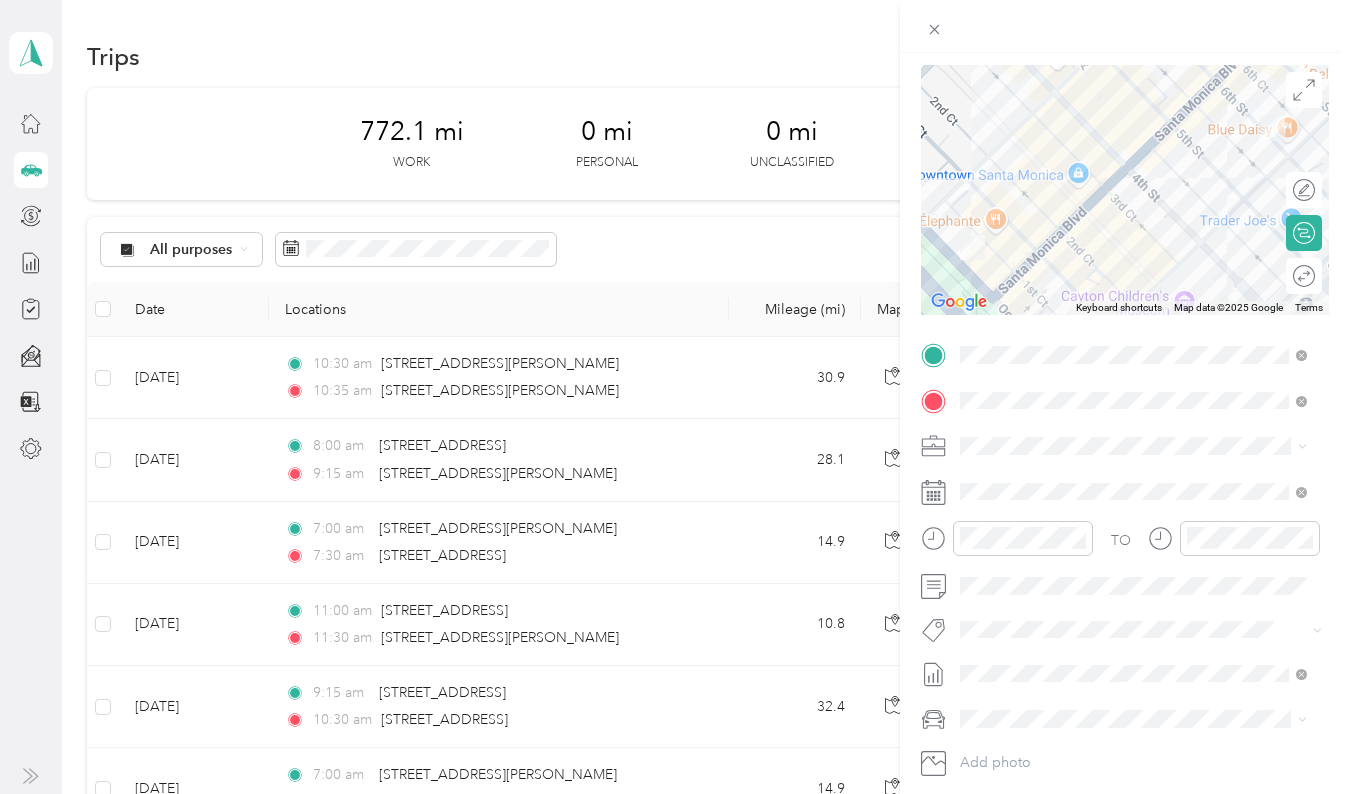 scroll, scrollTop: 0, scrollLeft: 0, axis: both 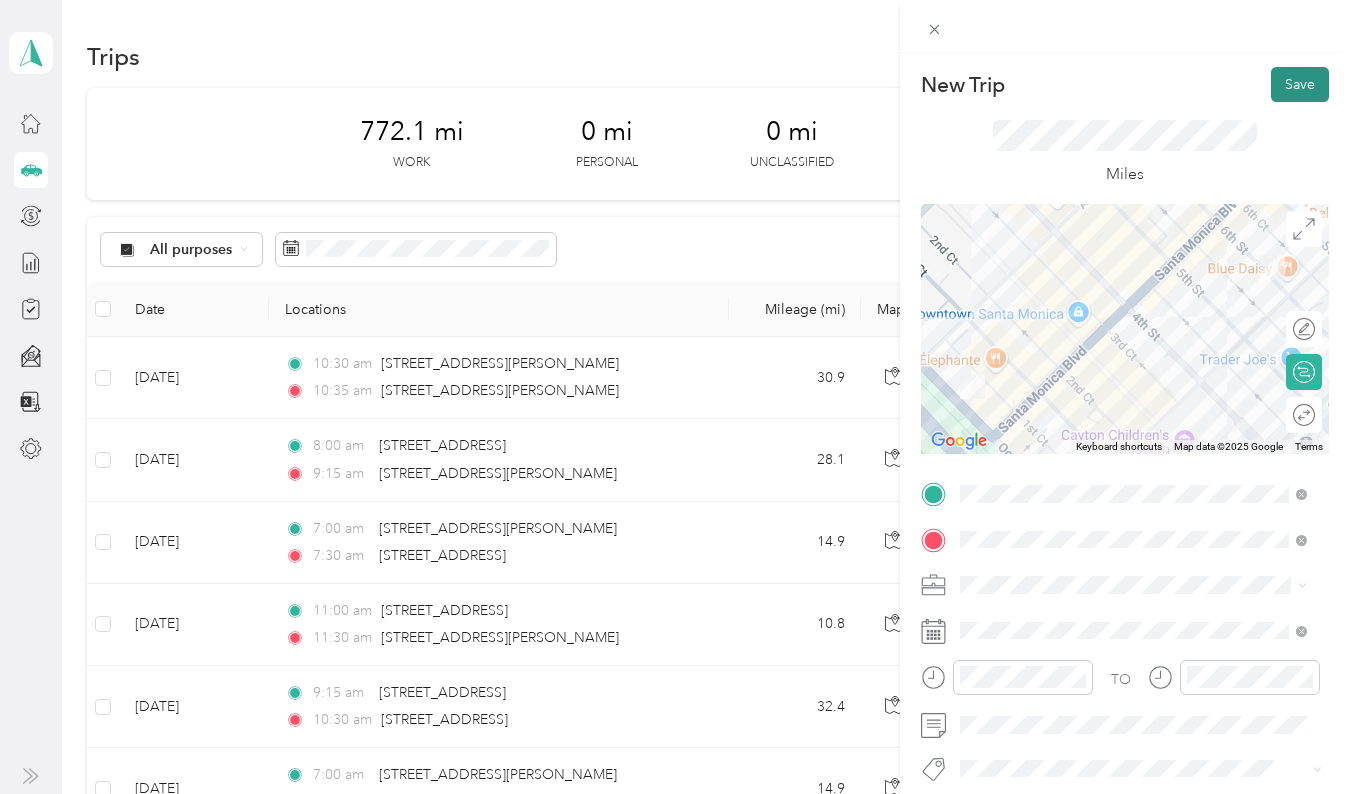 click on "Save" at bounding box center (1300, 84) 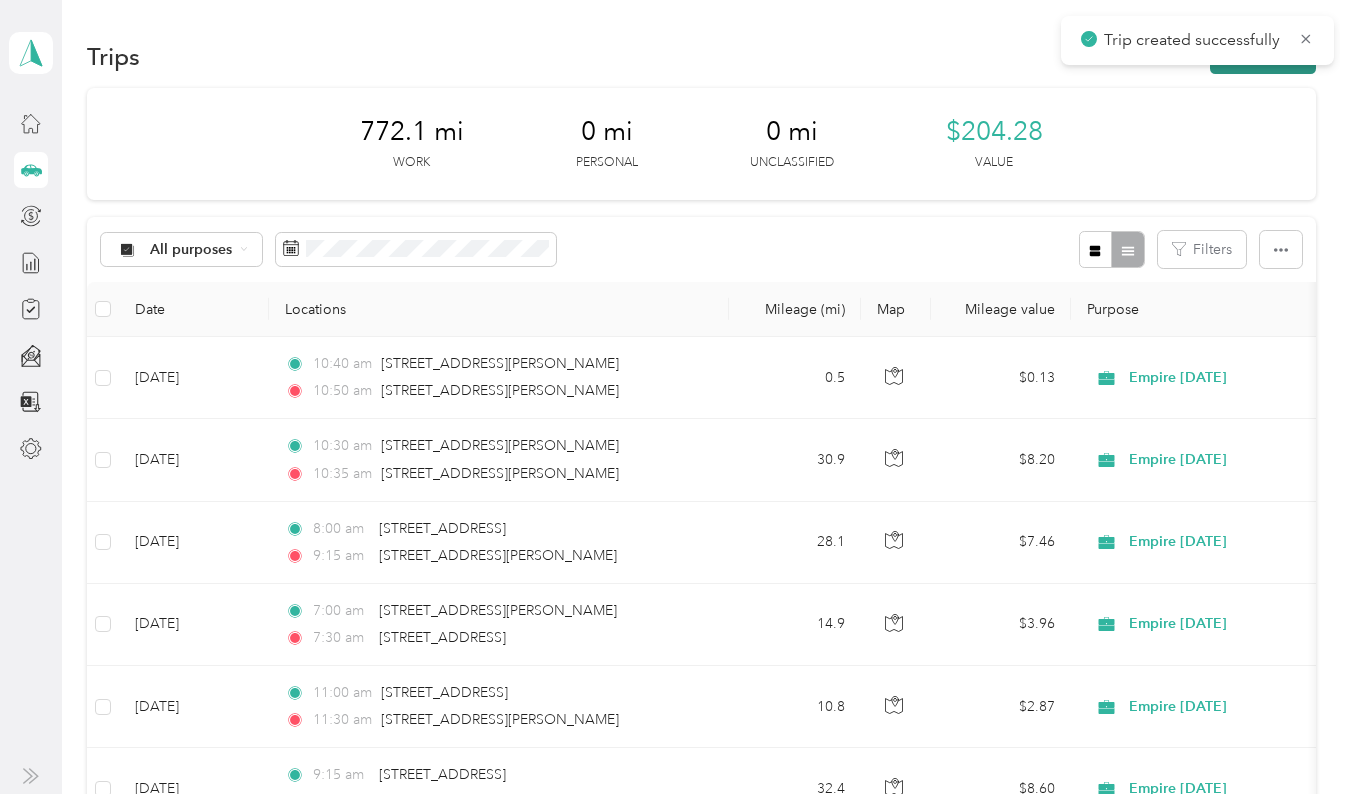 click on "New trip" at bounding box center [1263, 56] 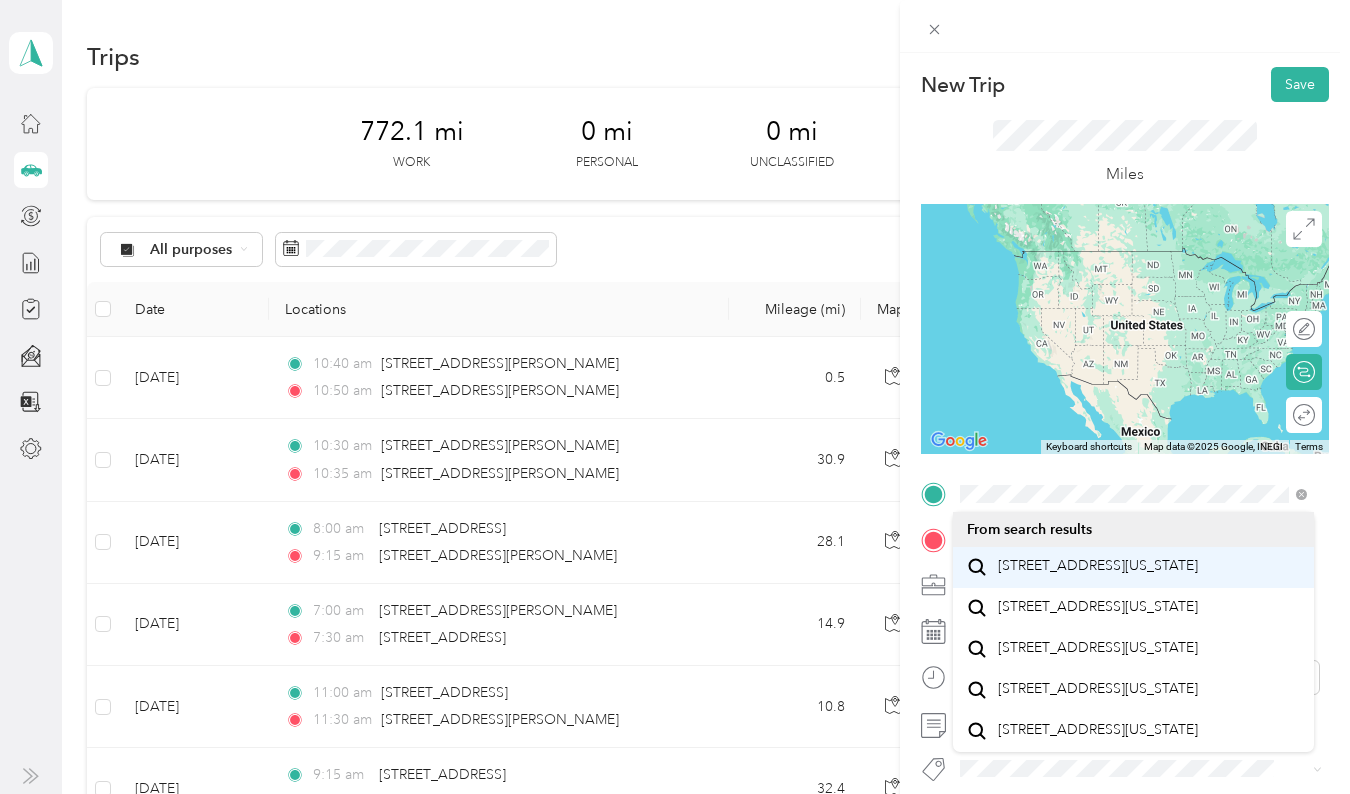 click on "[STREET_ADDRESS][US_STATE]" at bounding box center [1098, 566] 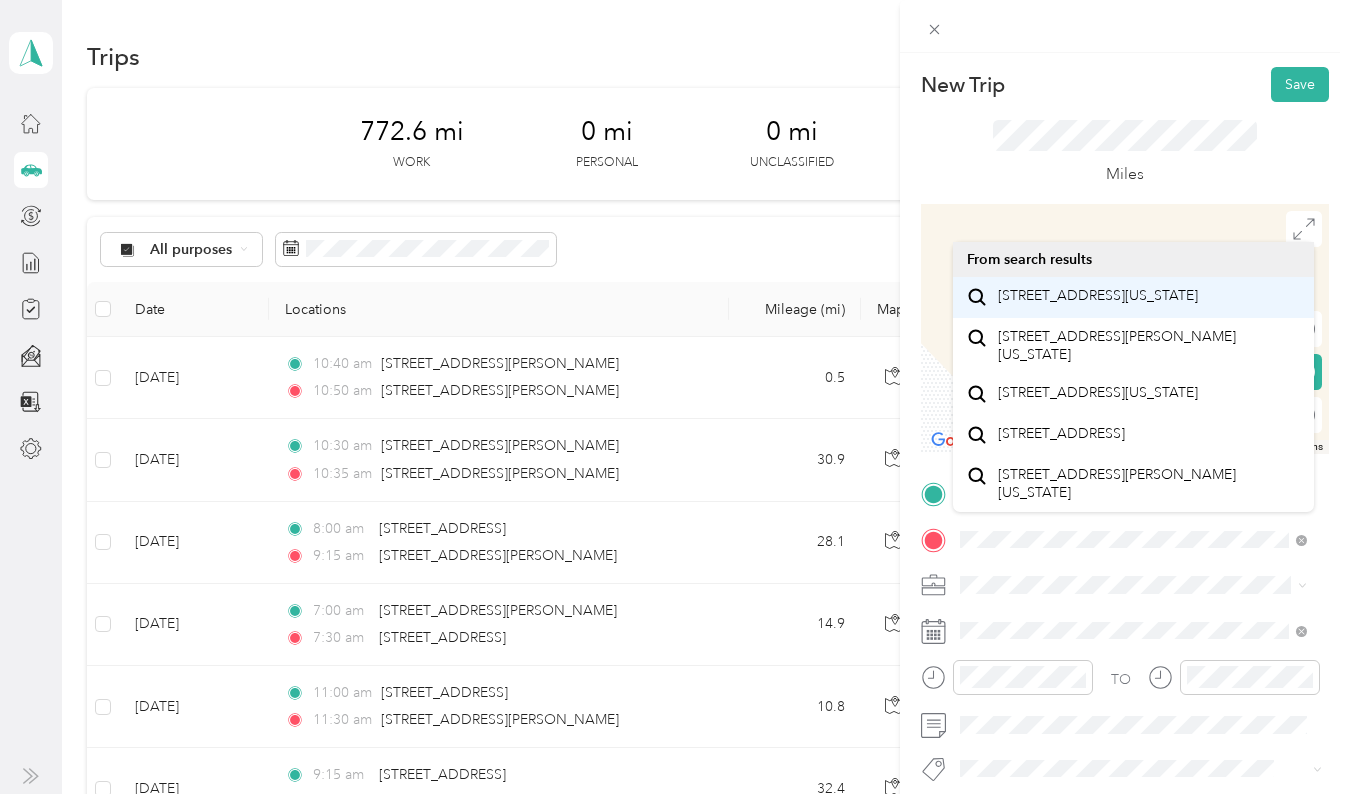 click on "[STREET_ADDRESS][US_STATE]" at bounding box center [1098, 296] 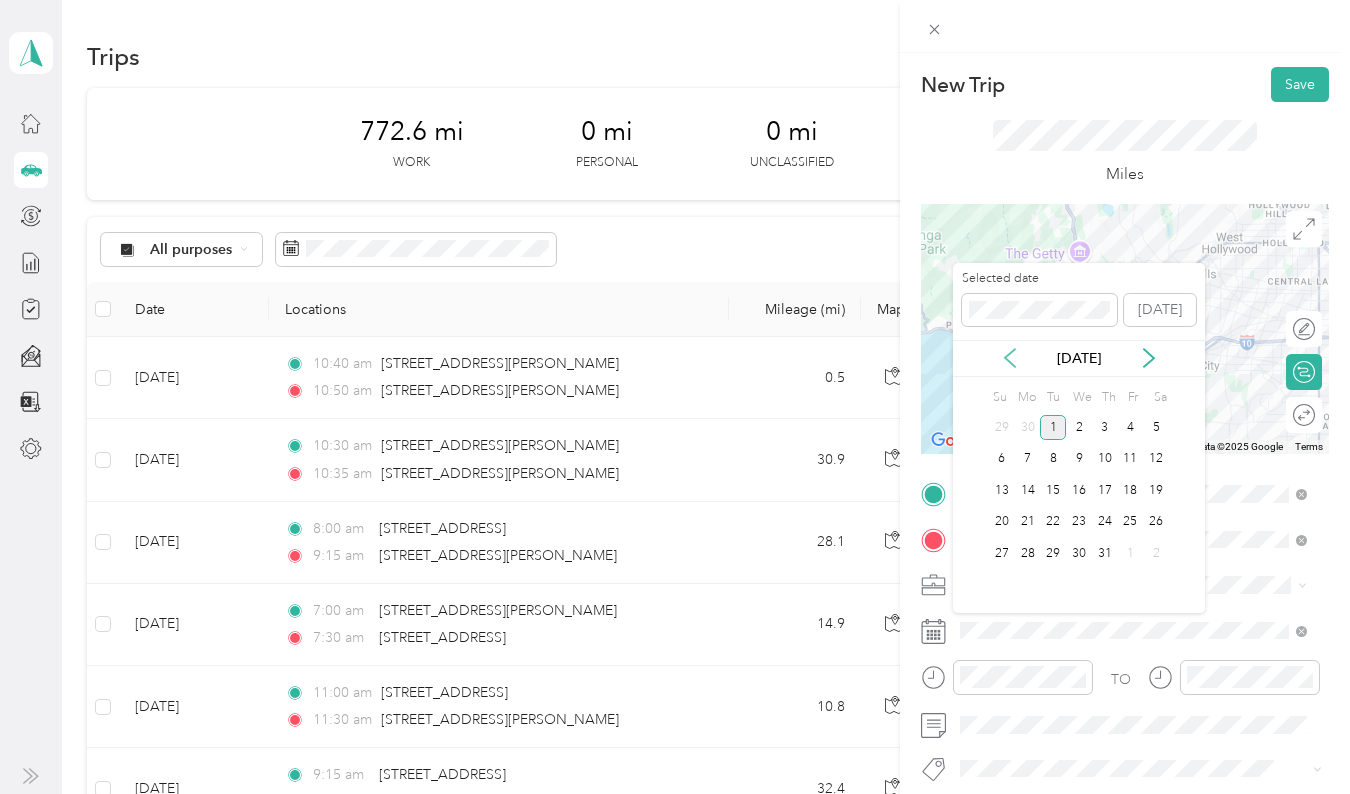 click 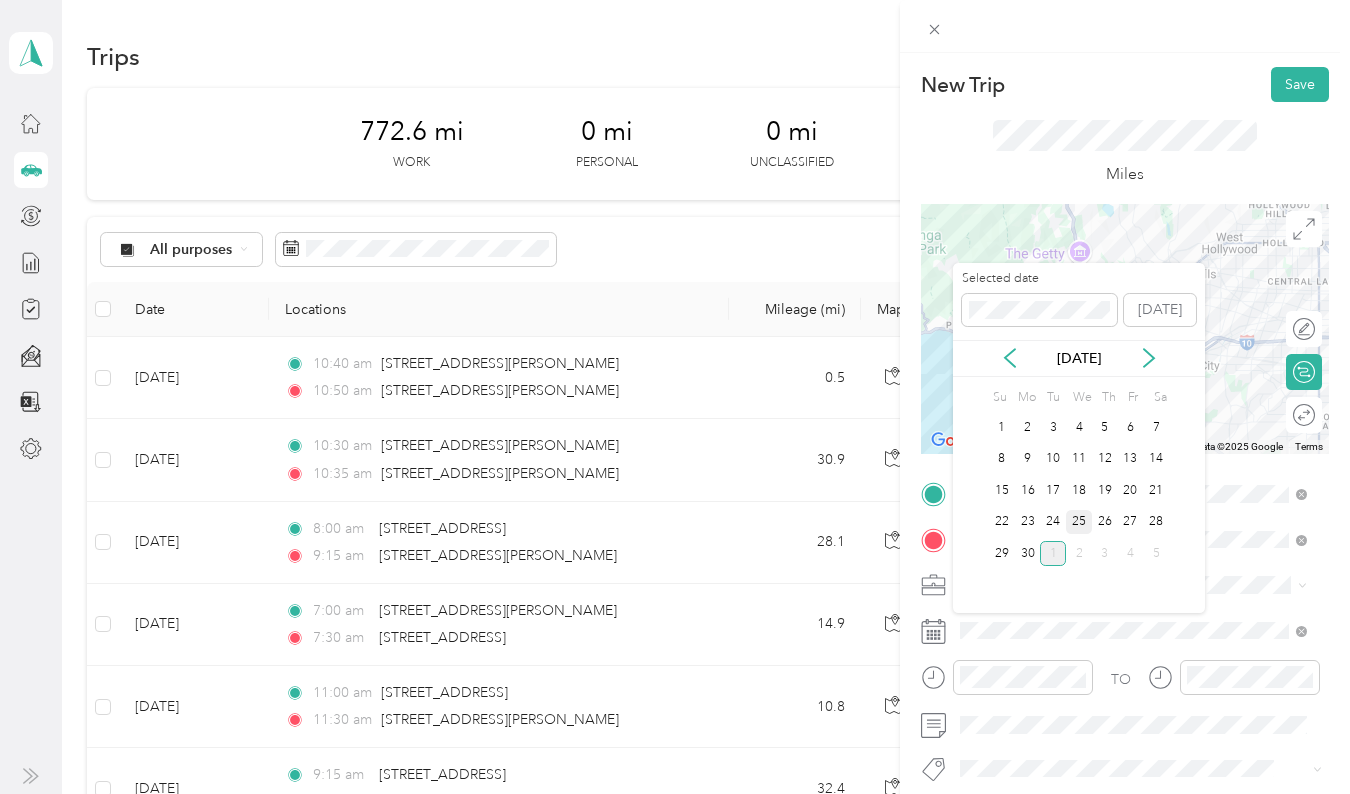 click on "25" at bounding box center (1079, 522) 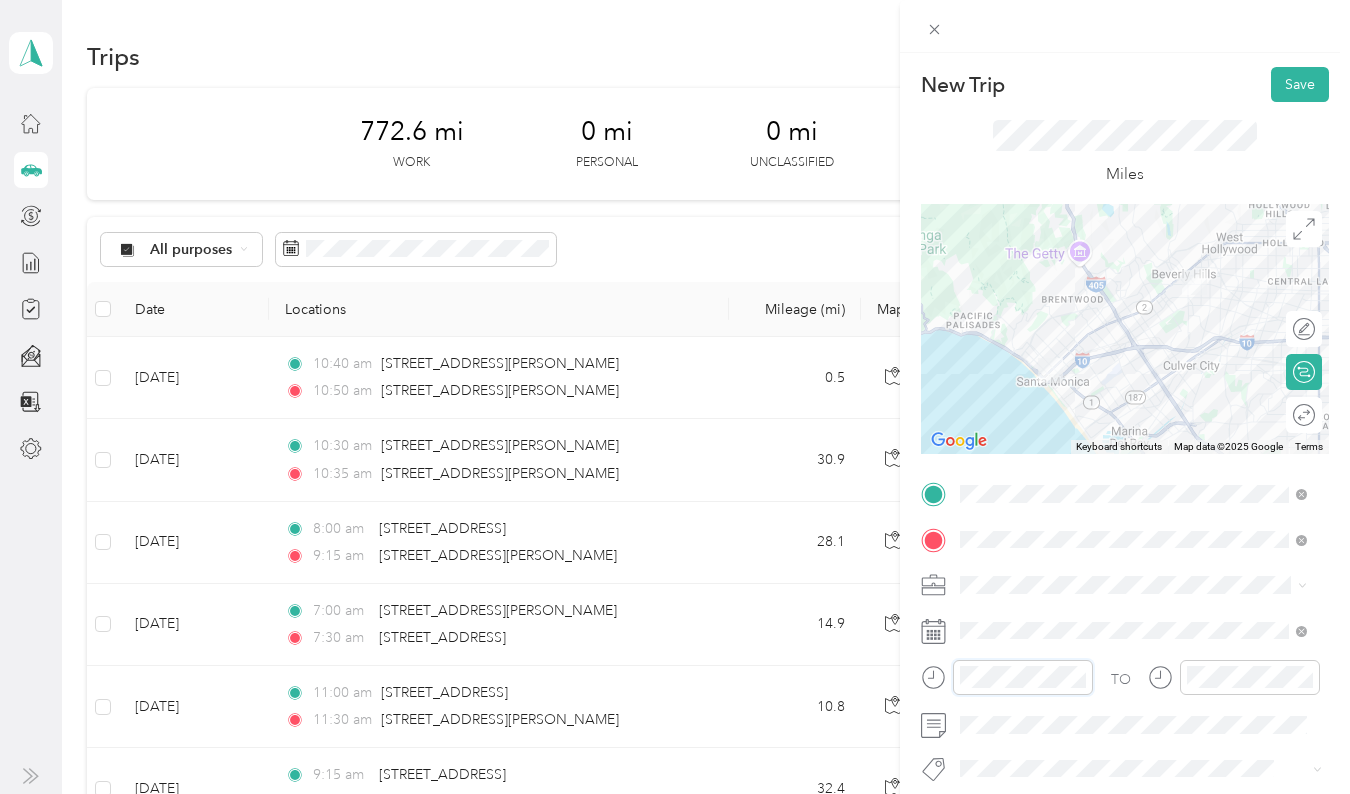 scroll, scrollTop: 120, scrollLeft: 0, axis: vertical 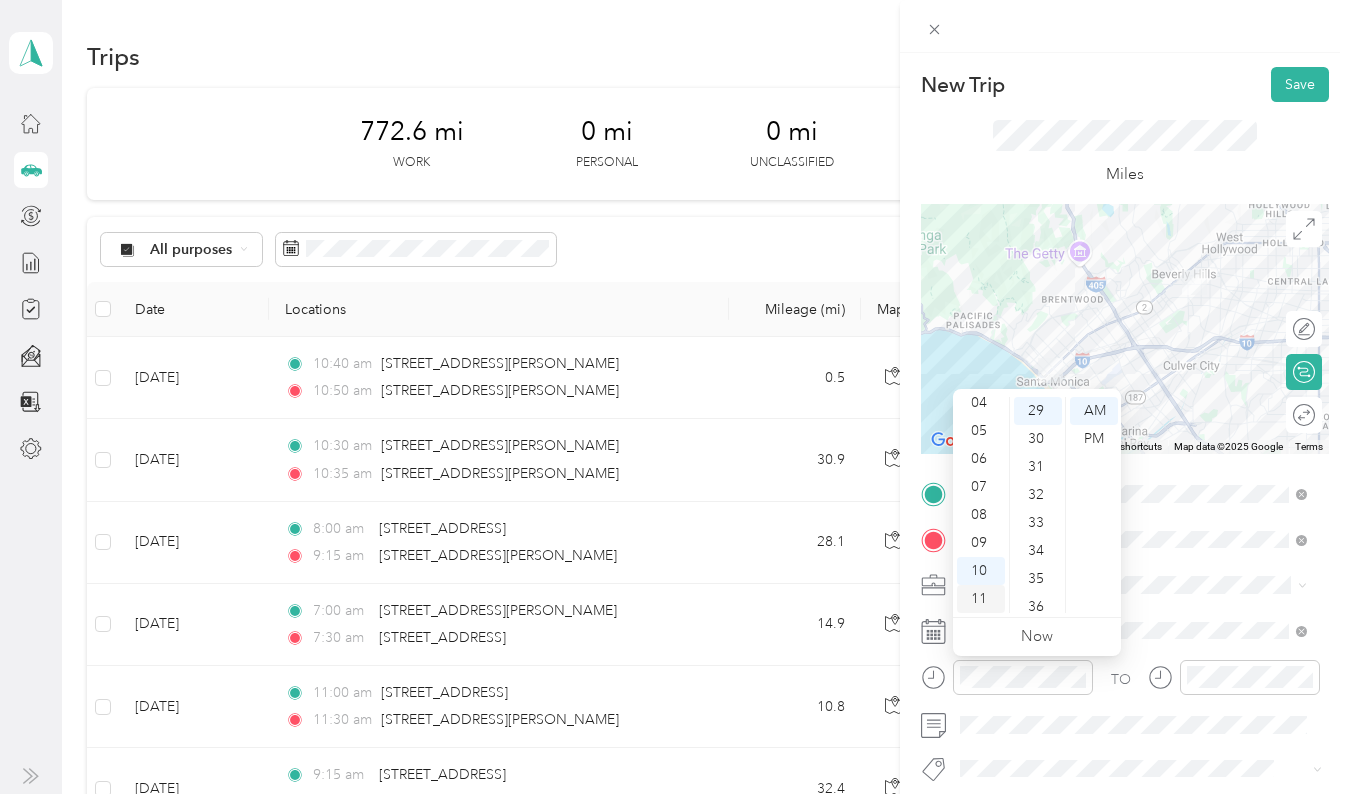 click on "11" at bounding box center [981, 599] 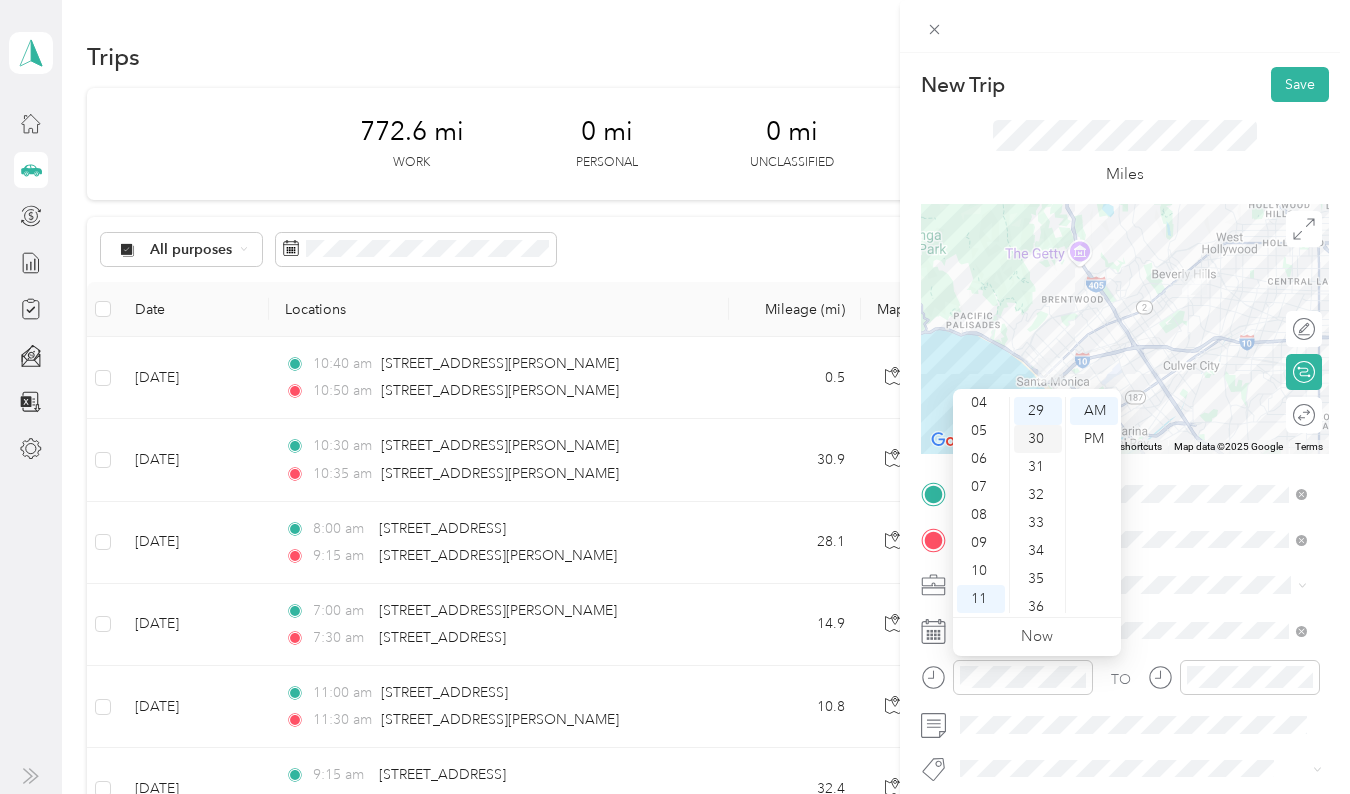 click on "30" at bounding box center [1038, 439] 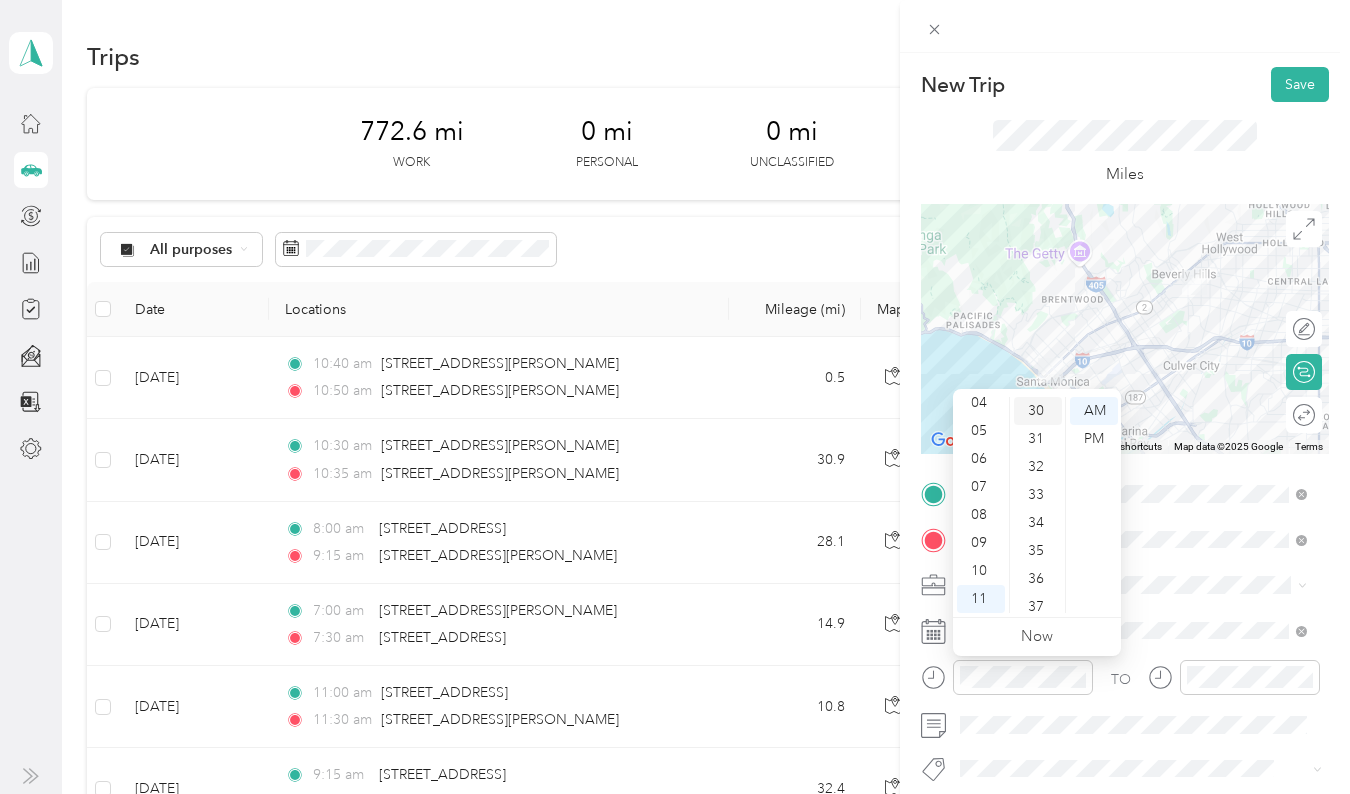 scroll, scrollTop: 840, scrollLeft: 0, axis: vertical 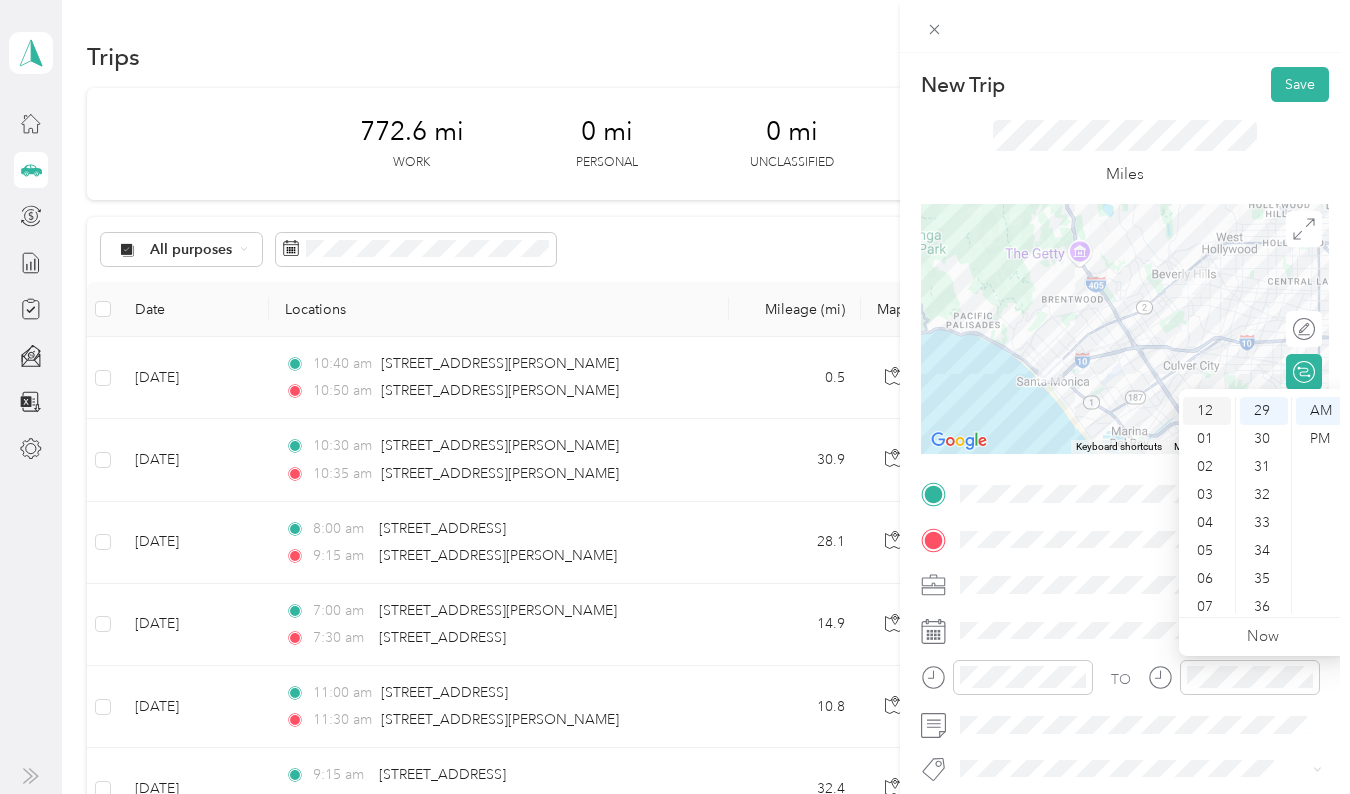 click on "12" at bounding box center (1207, 411) 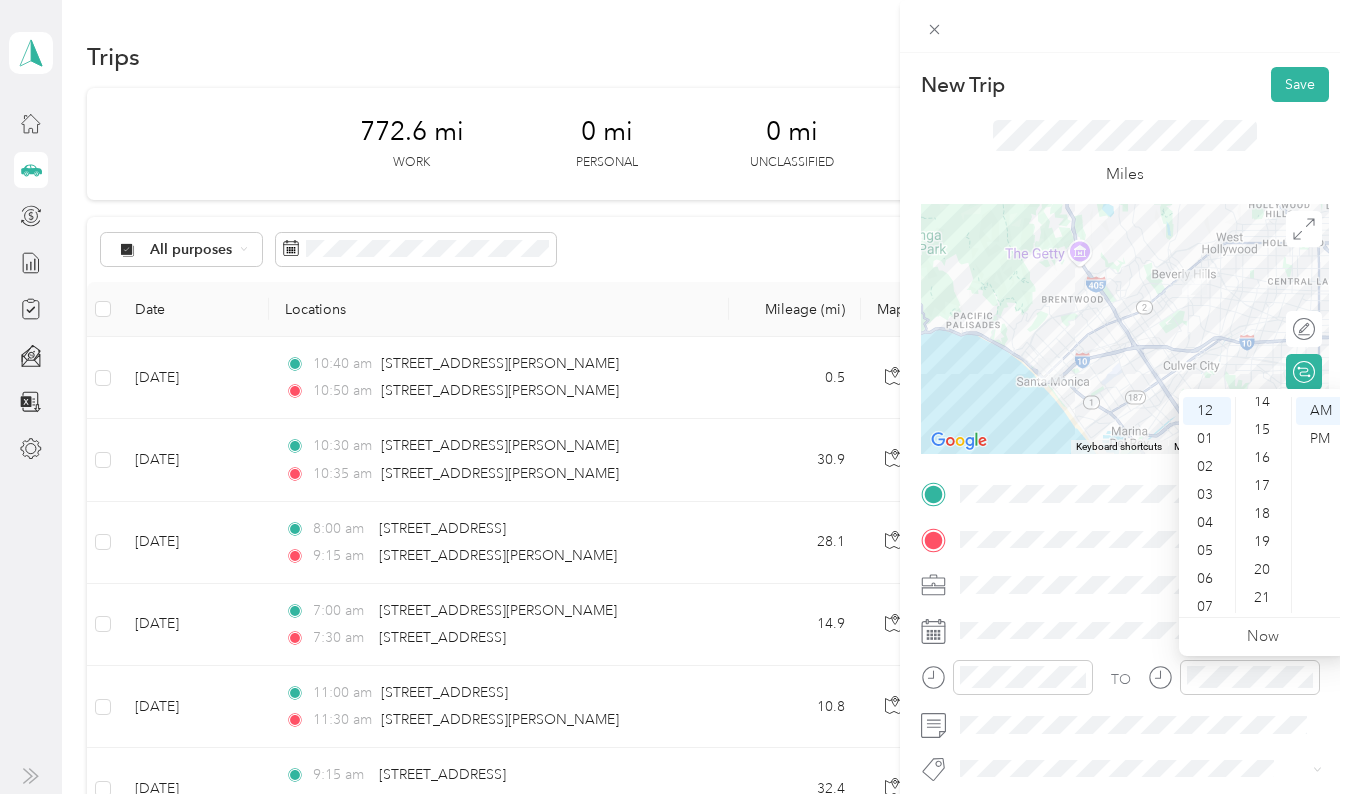 scroll, scrollTop: 400, scrollLeft: 0, axis: vertical 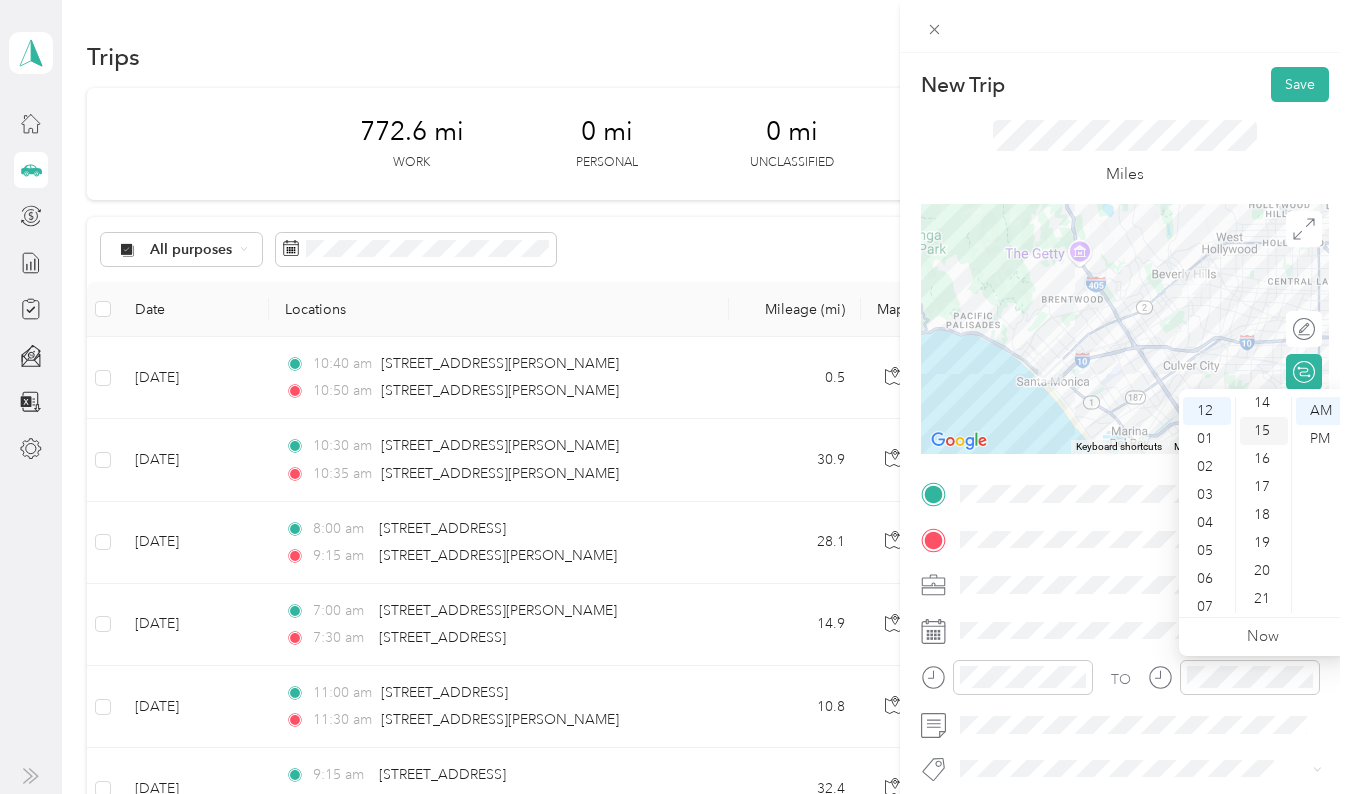 click on "15" at bounding box center (1264, 431) 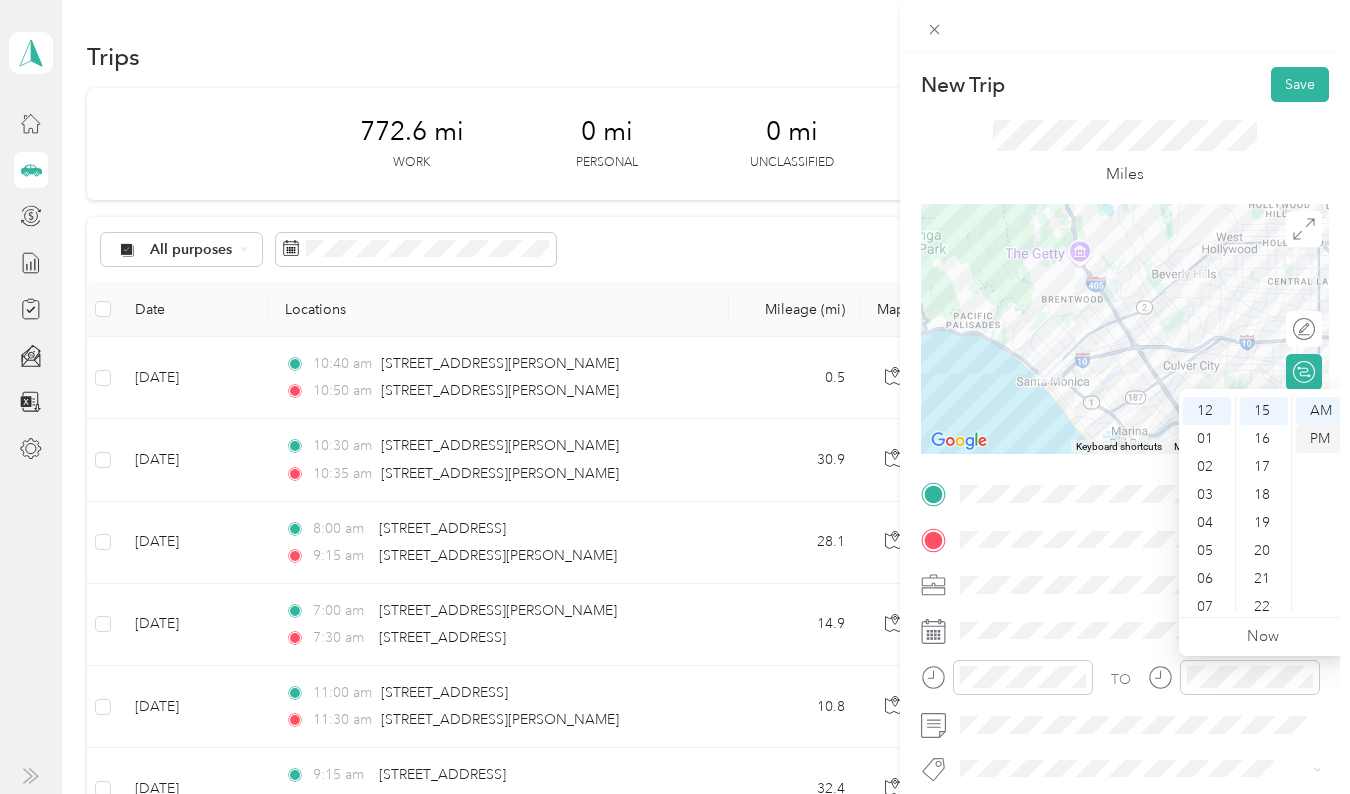 click on "PM" at bounding box center [1320, 439] 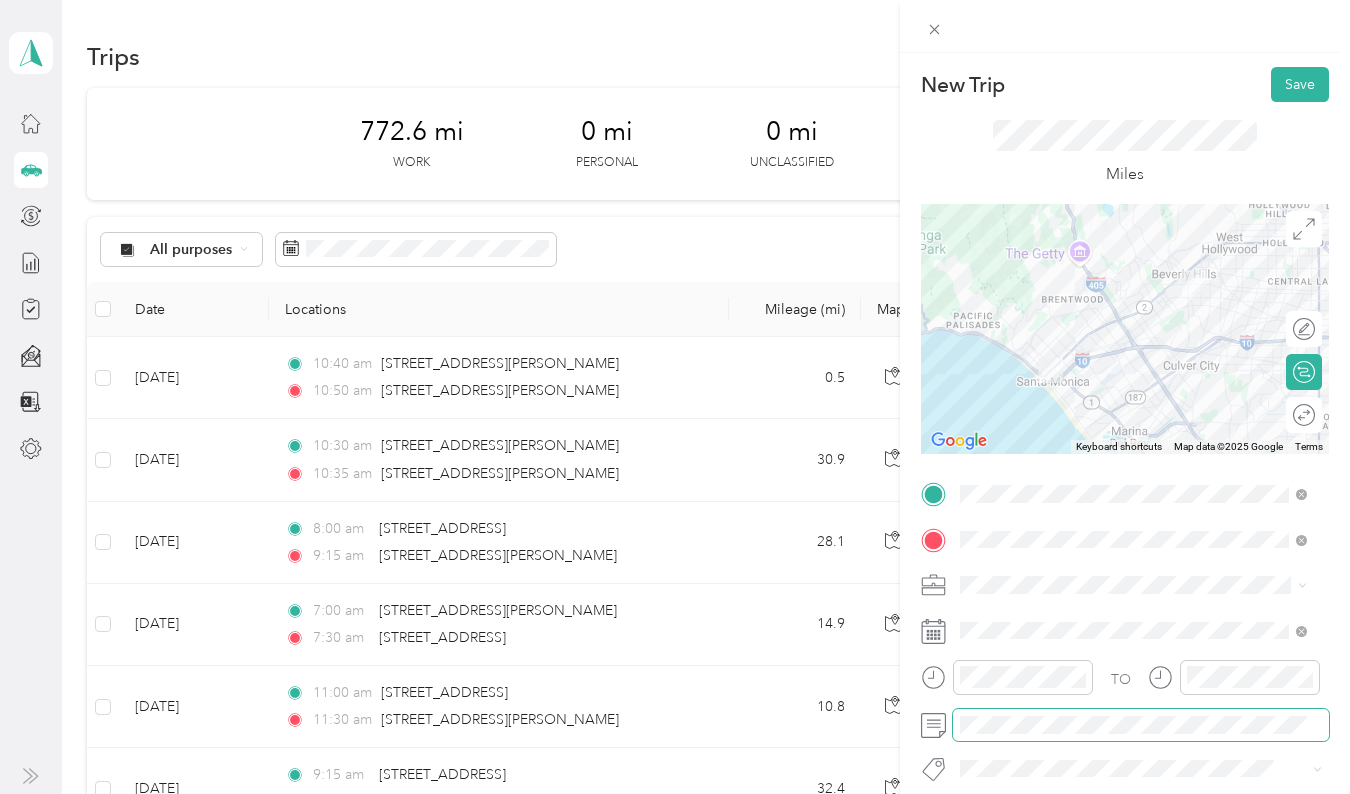 click at bounding box center [1141, 725] 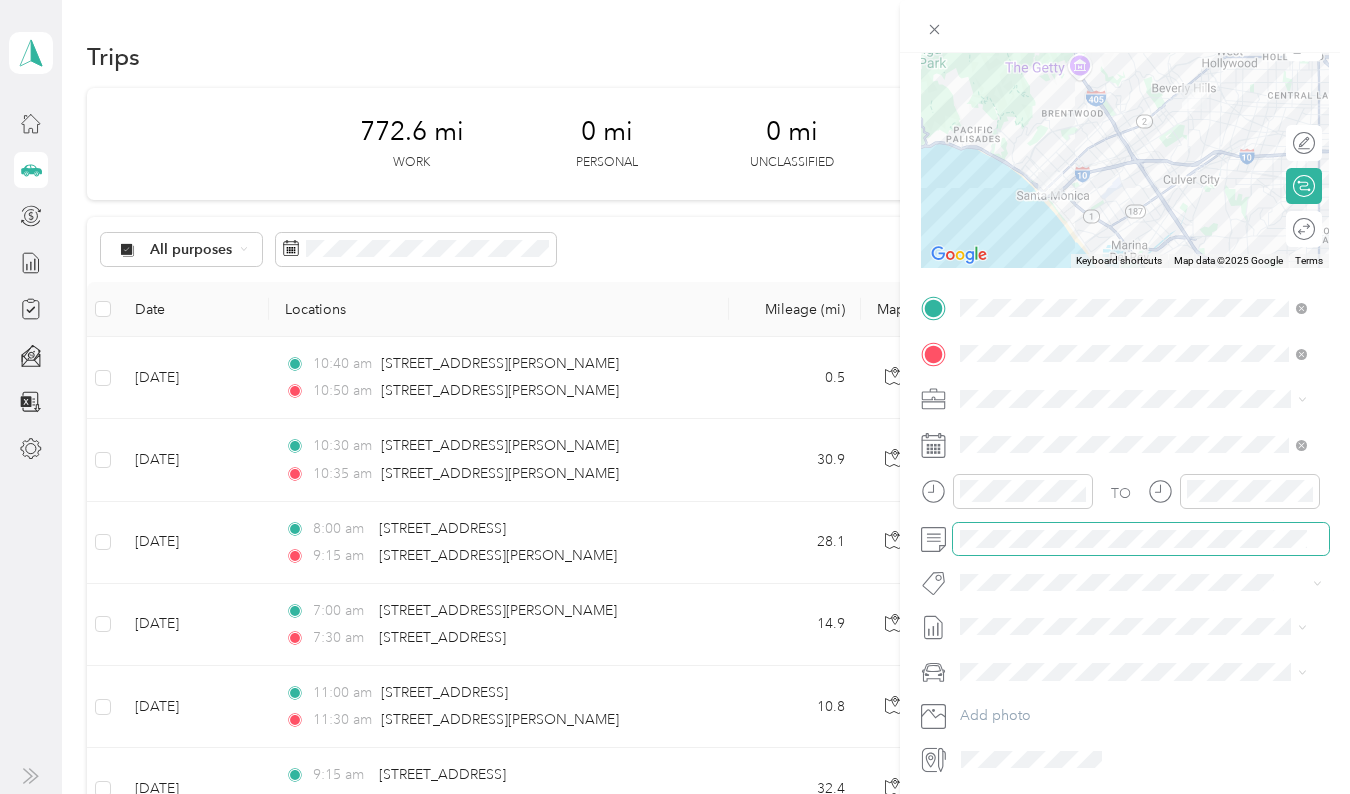 scroll, scrollTop: 197, scrollLeft: 0, axis: vertical 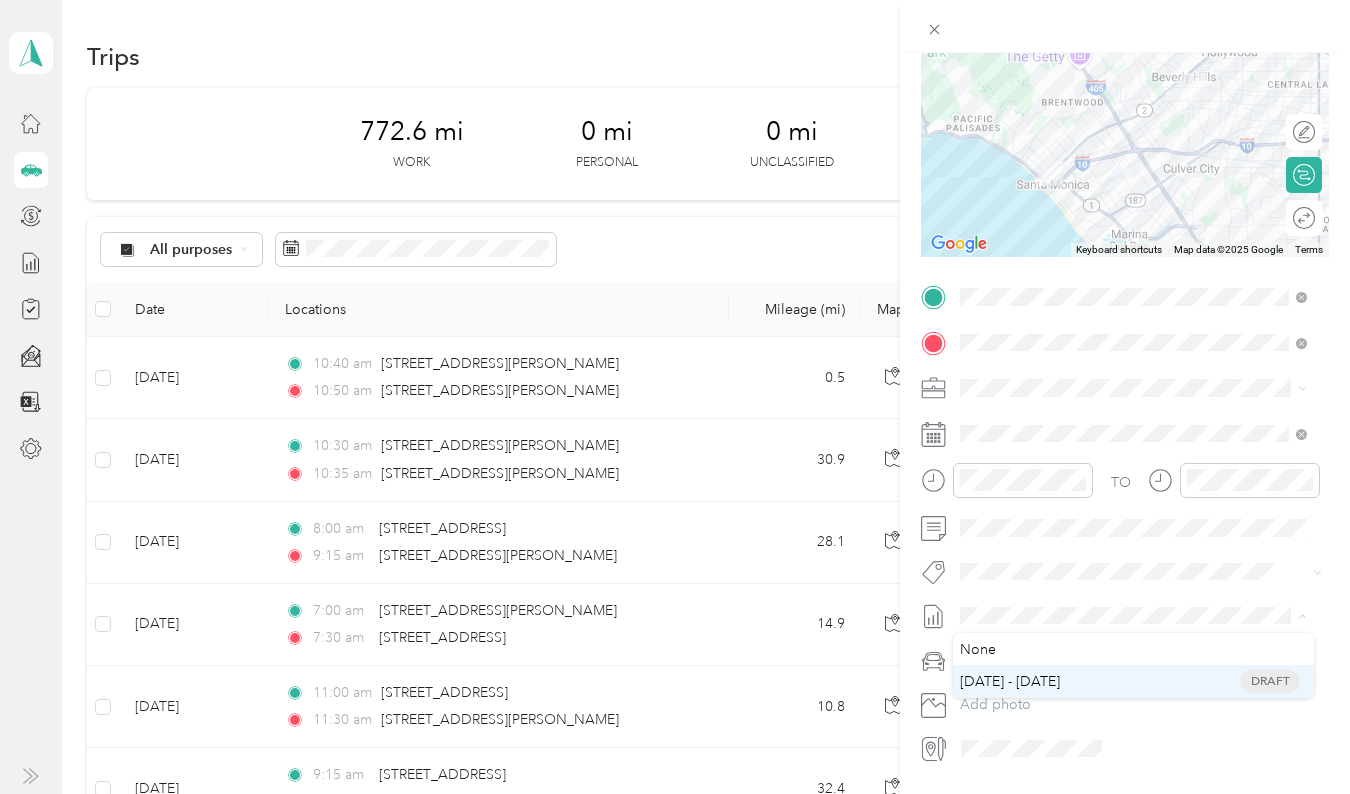 click on "[DATE] - [DATE] Draft" at bounding box center [1133, 681] 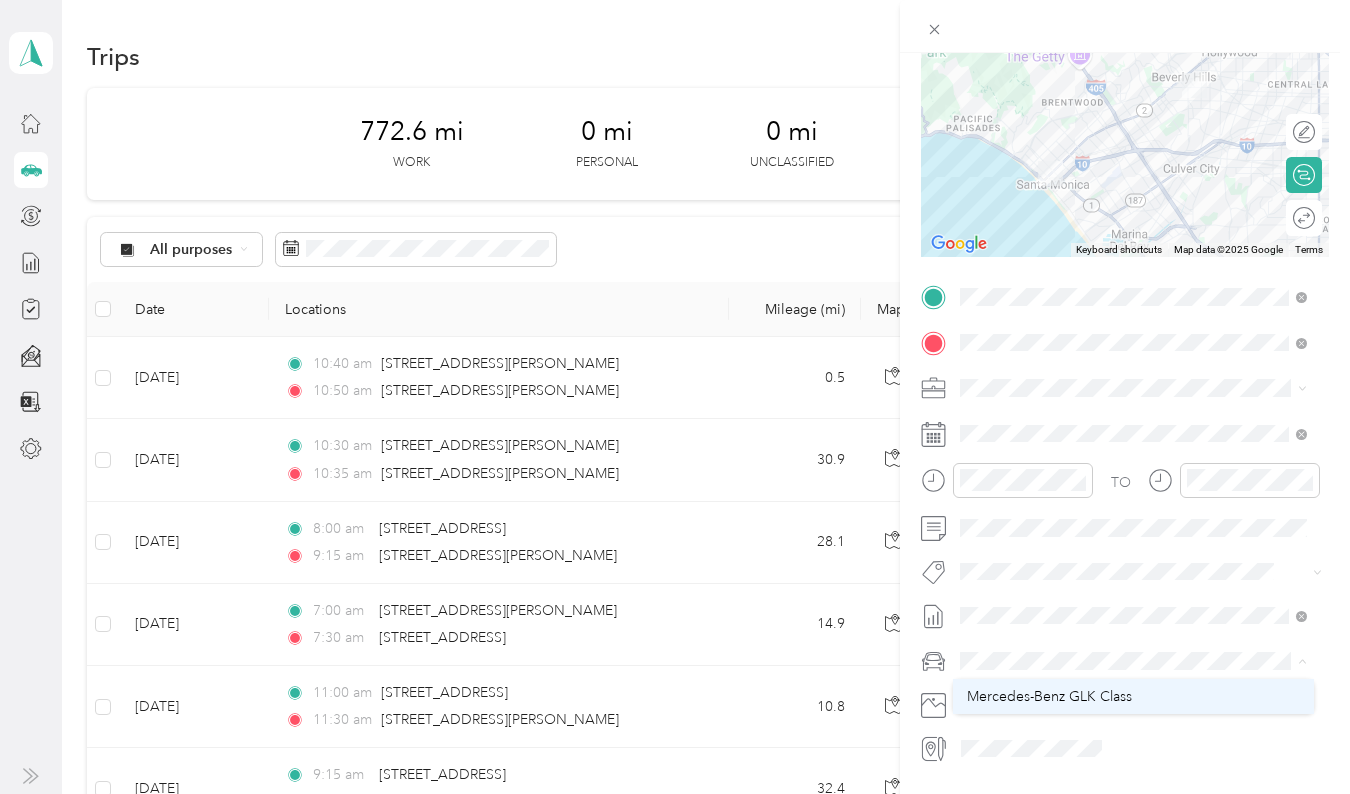 click on "Mercedes-Benz GLK Class" at bounding box center (1049, 696) 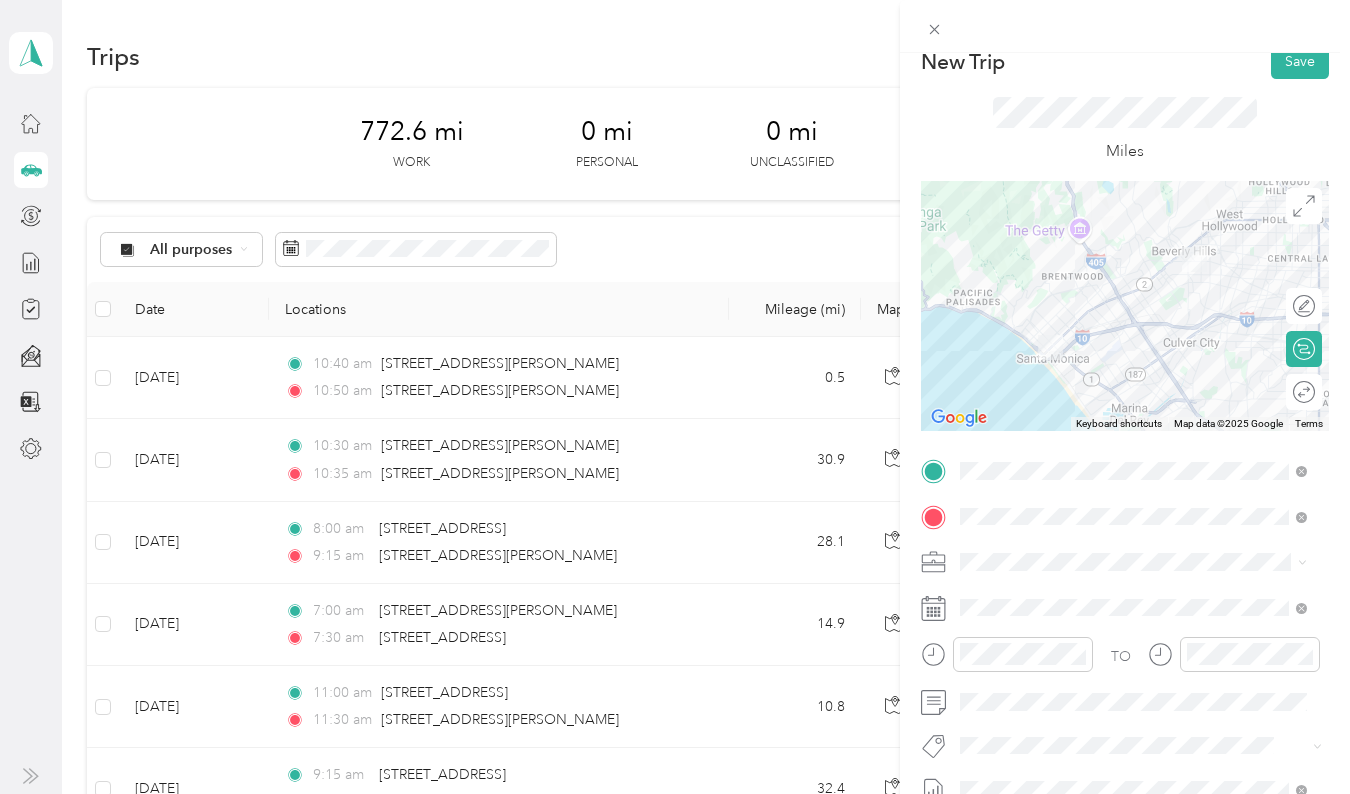 scroll, scrollTop: 23, scrollLeft: 0, axis: vertical 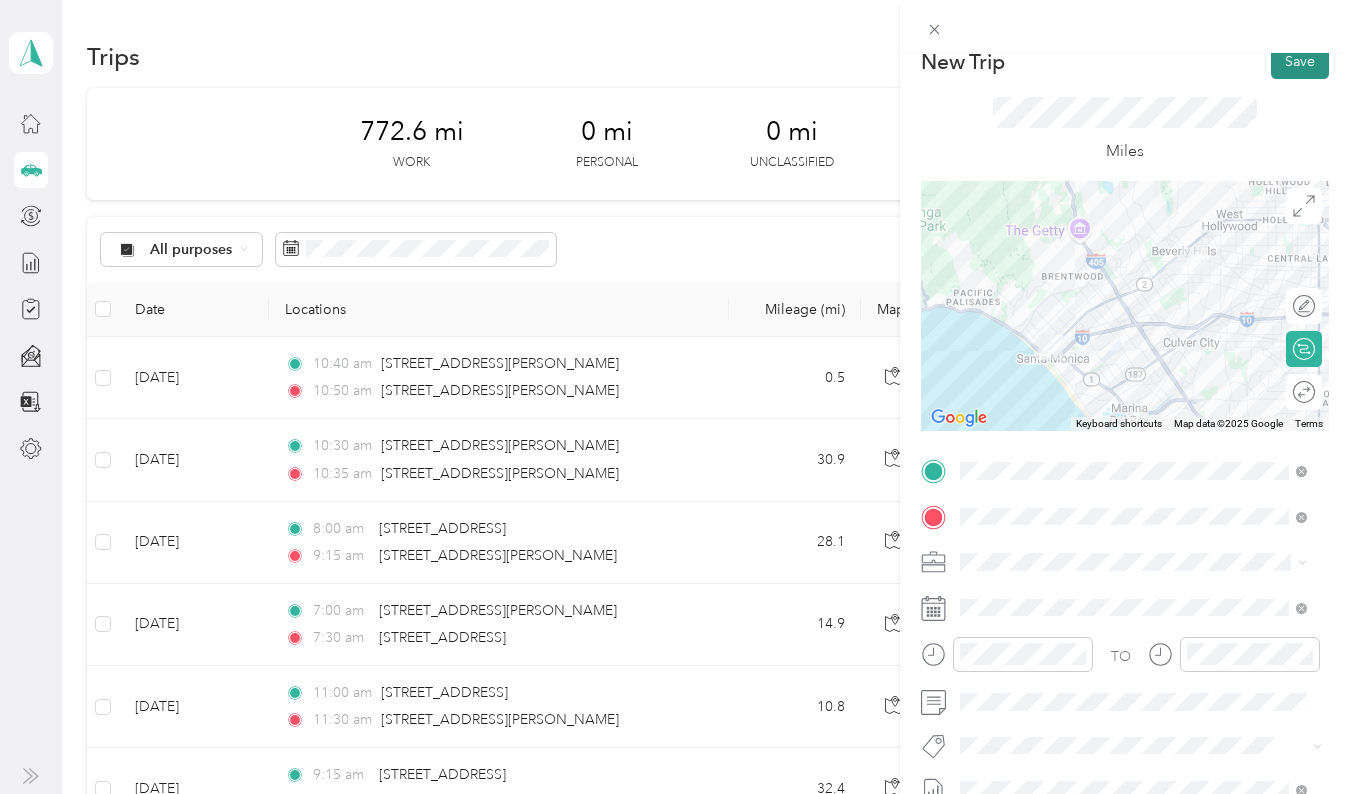 click on "Save" at bounding box center [1300, 61] 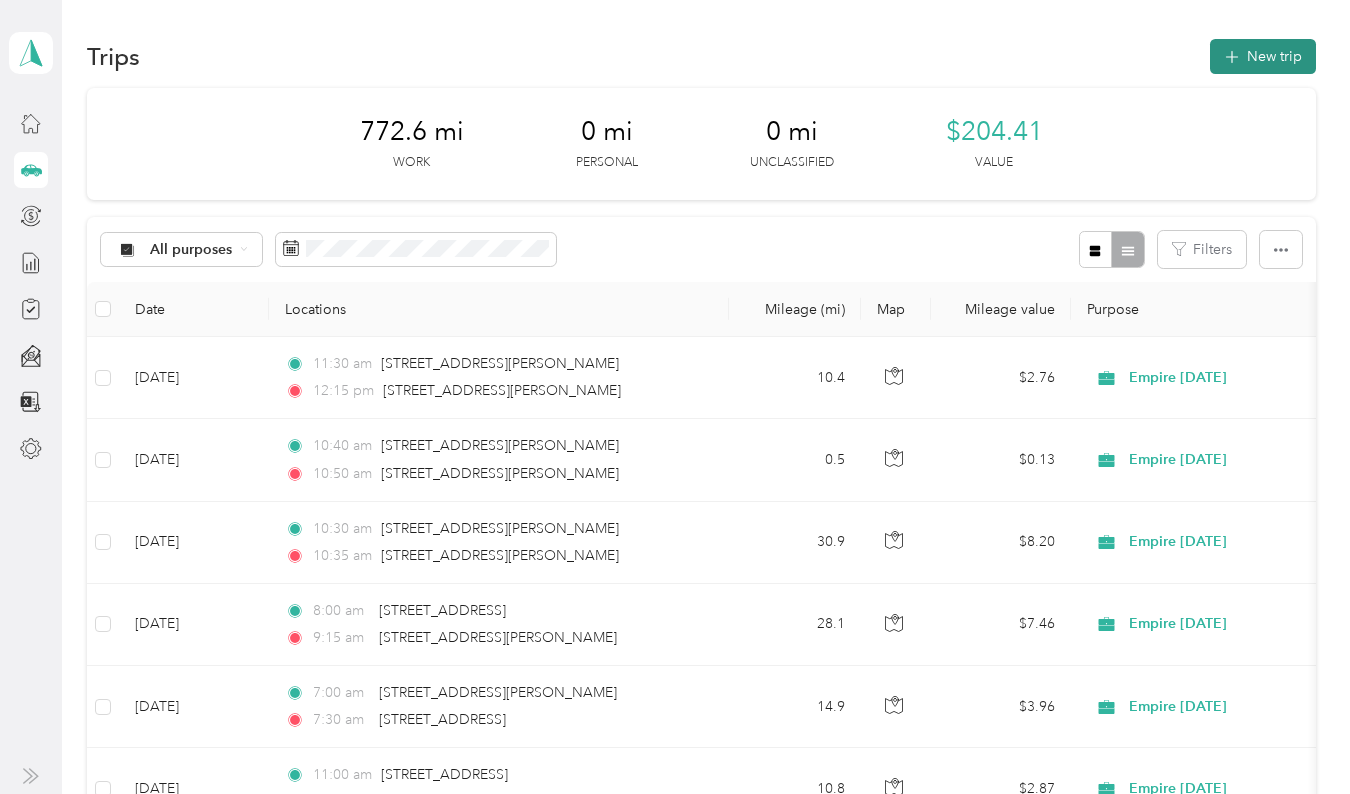 click on "New trip" at bounding box center (1263, 56) 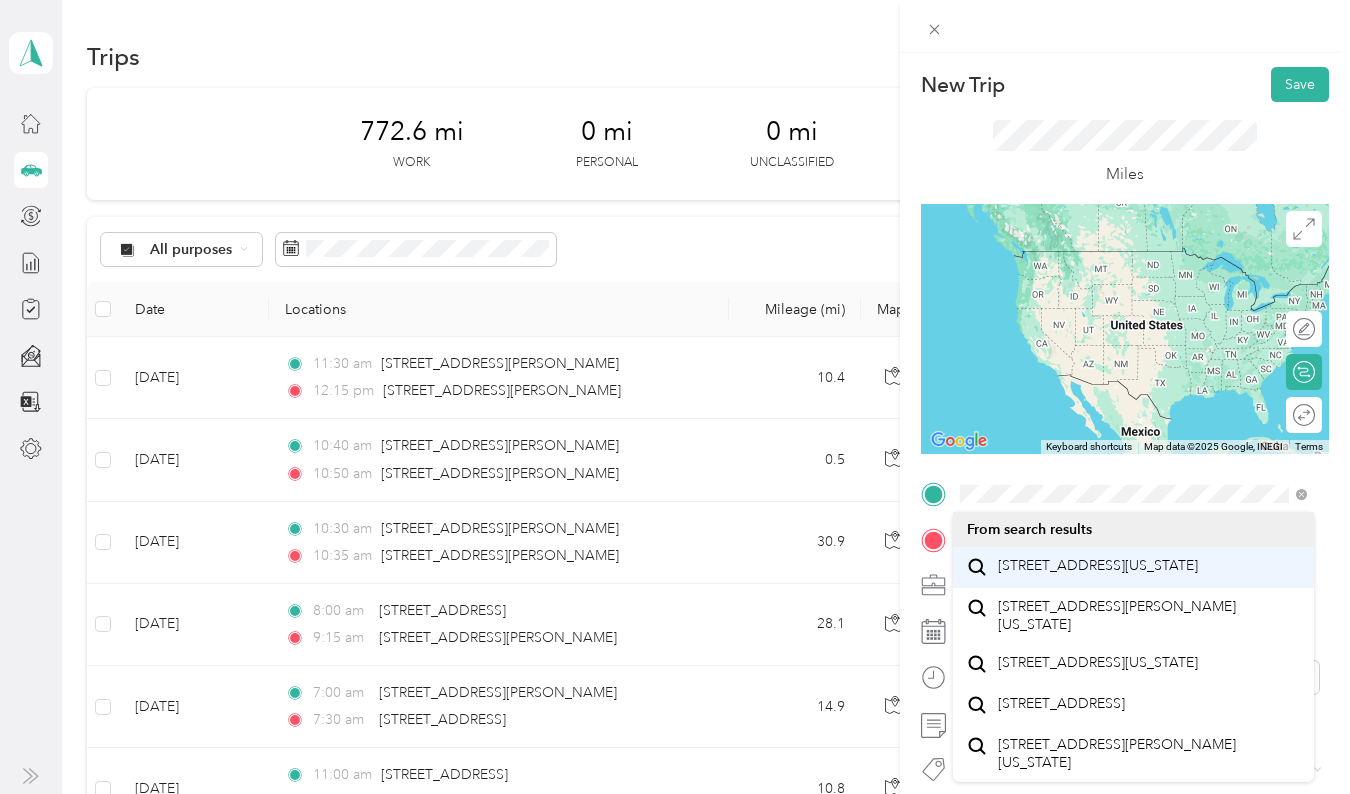 click on "[STREET_ADDRESS][US_STATE]" at bounding box center [1098, 566] 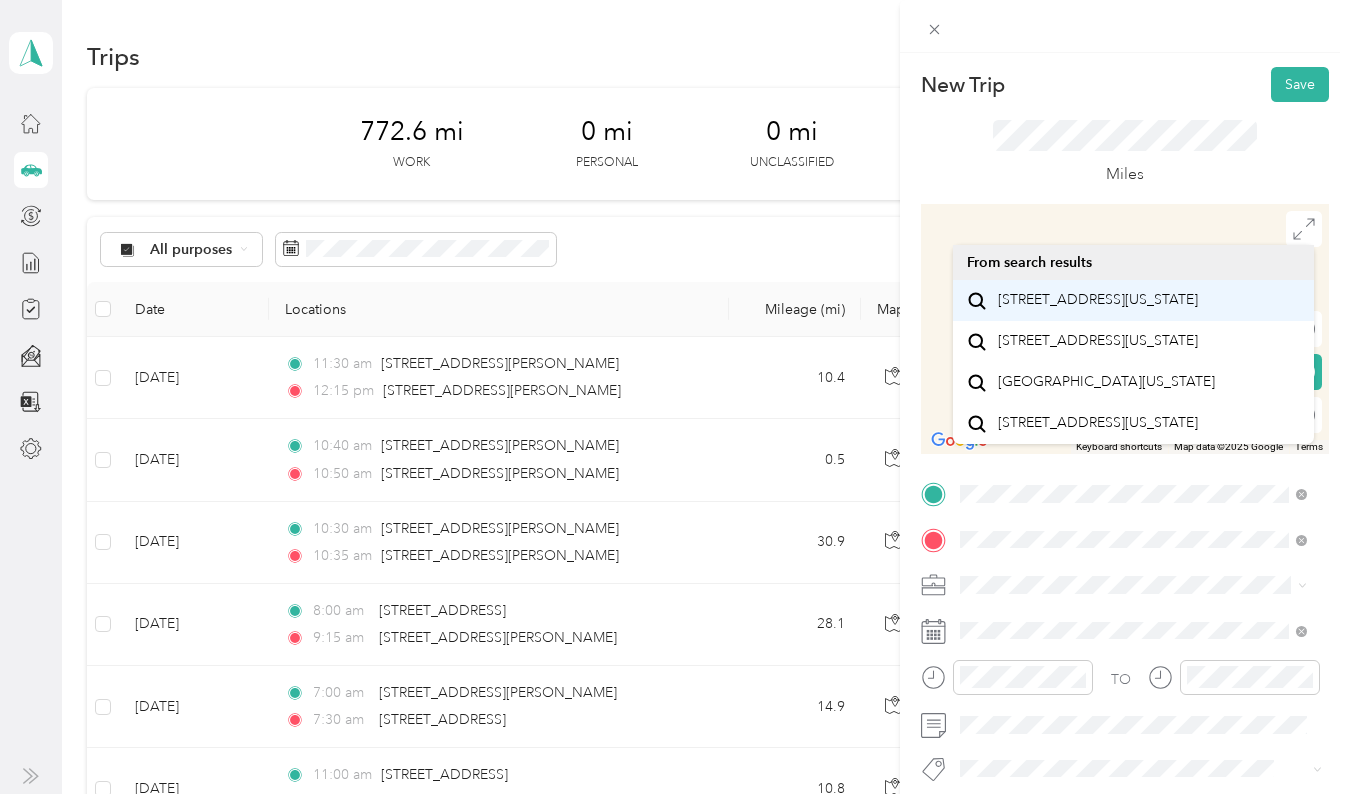 click on "[STREET_ADDRESS][US_STATE]" at bounding box center (1098, 300) 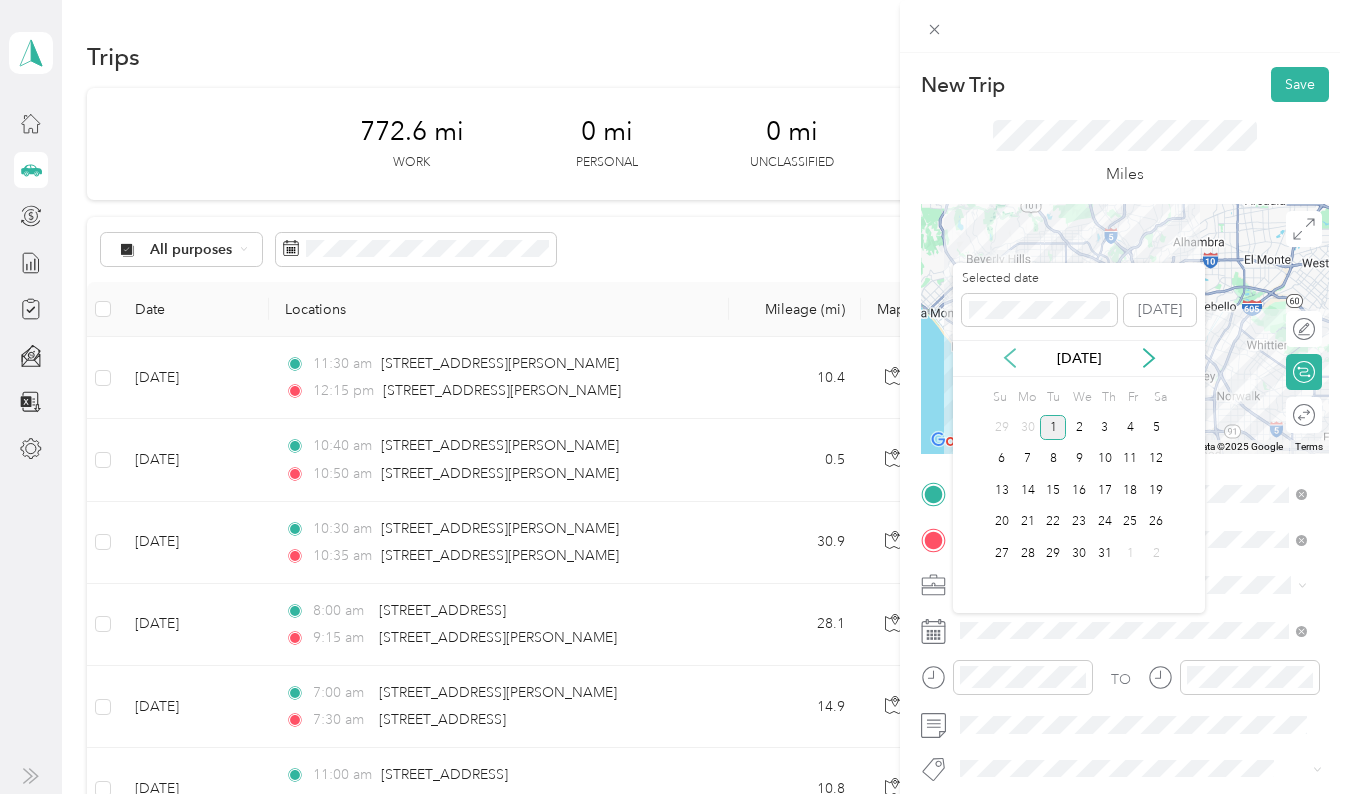 click 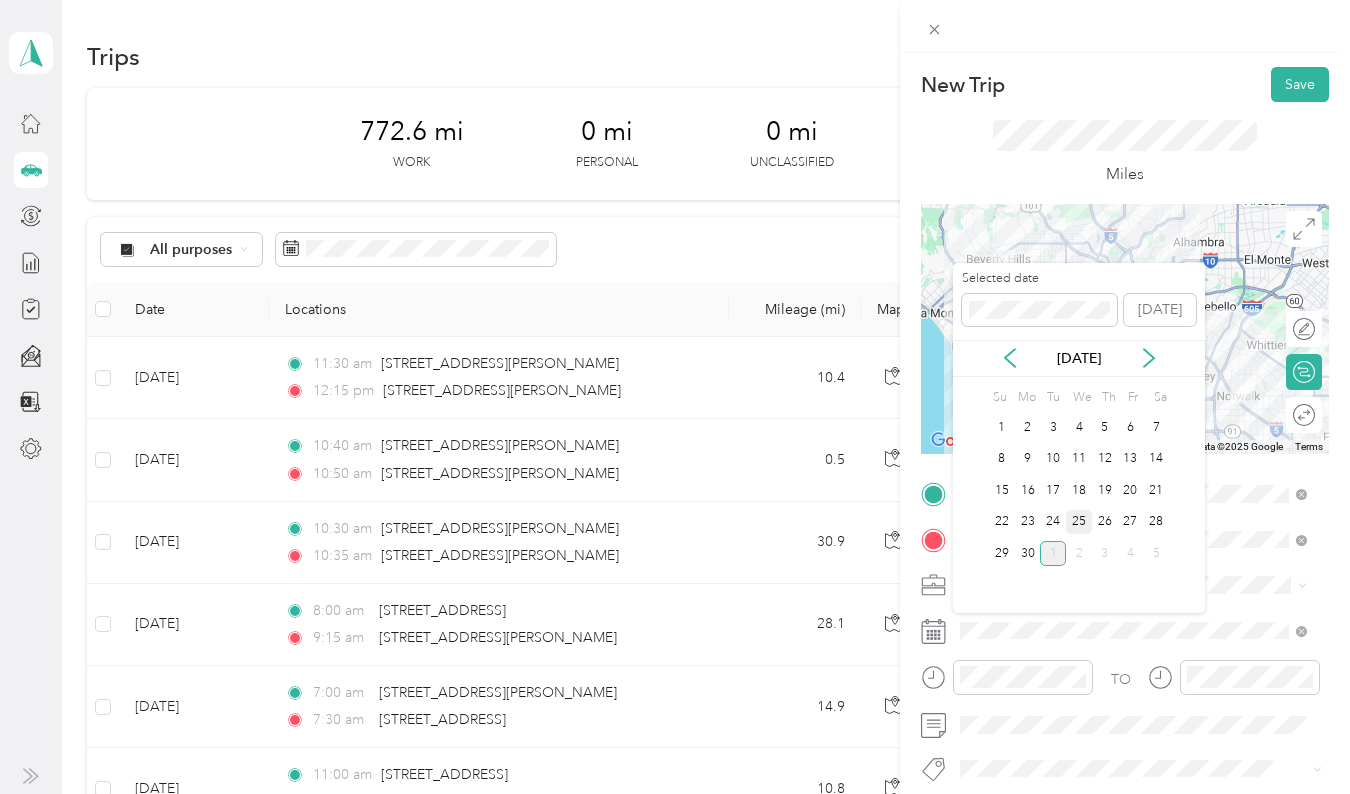 click on "25" at bounding box center (1079, 522) 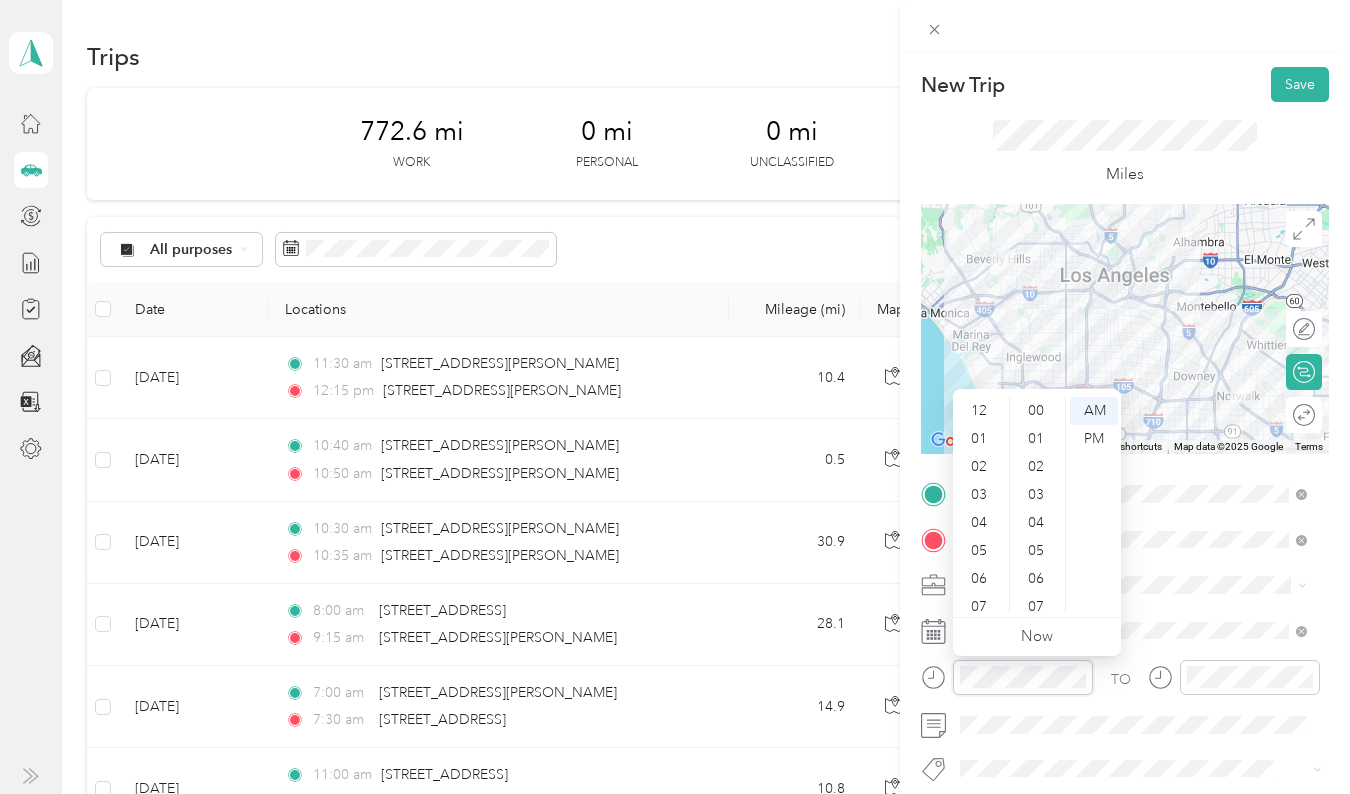 scroll, scrollTop: 840, scrollLeft: 0, axis: vertical 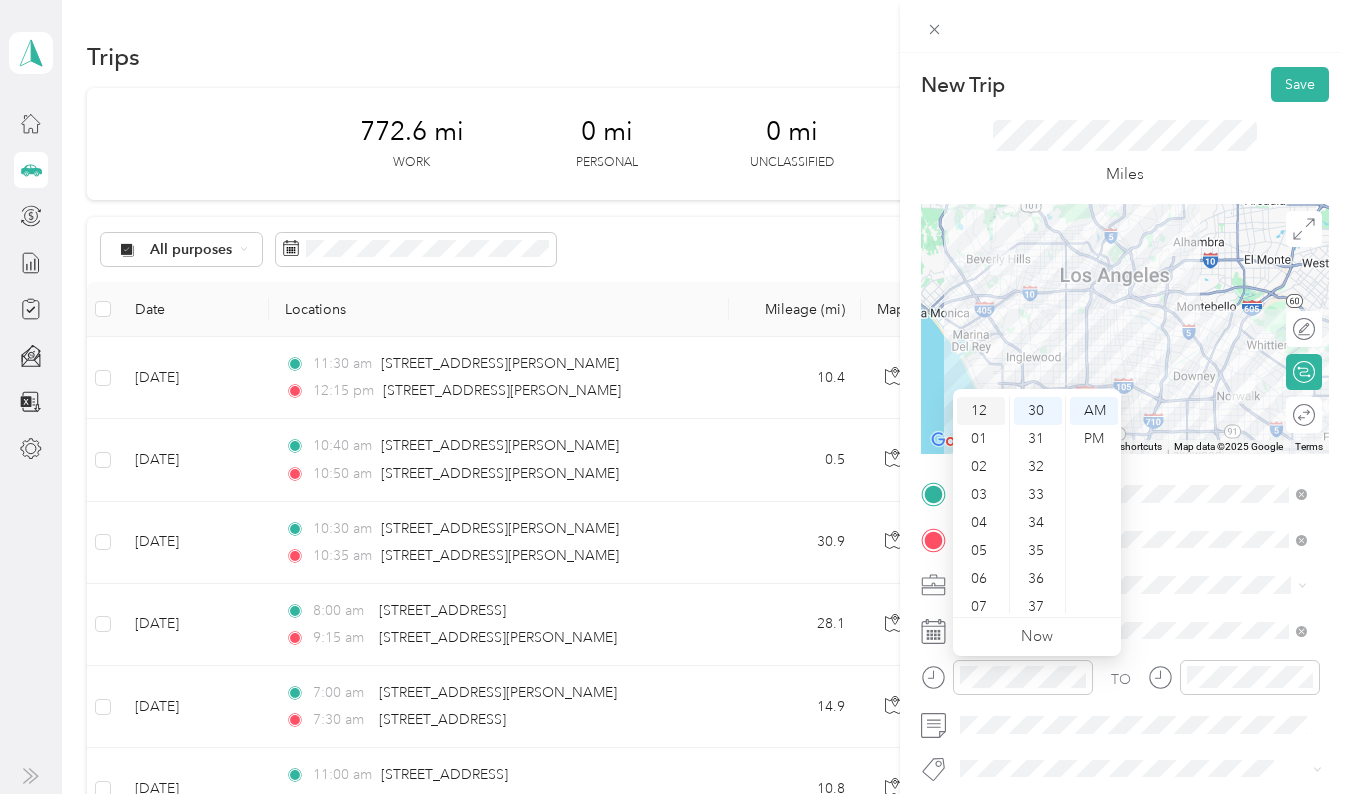 click on "12" at bounding box center (981, 411) 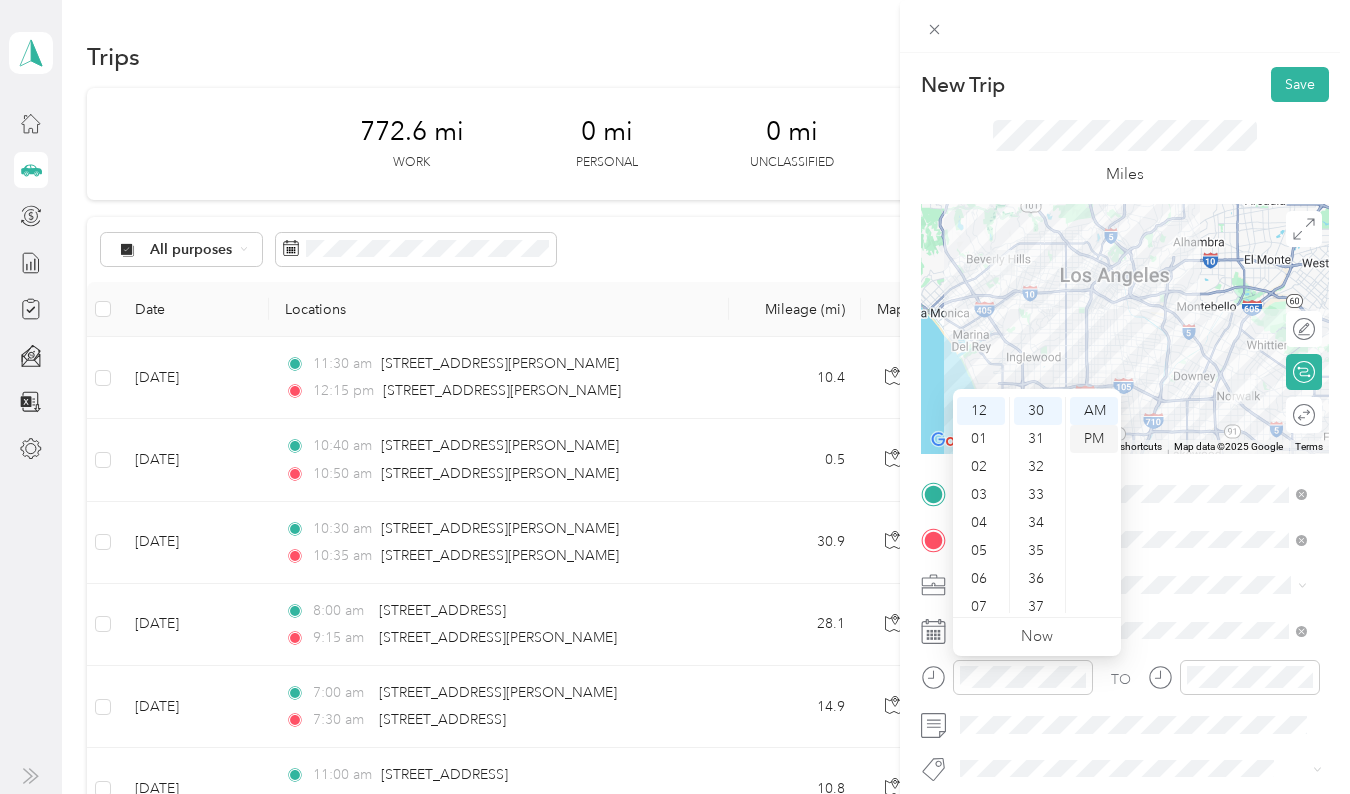 click on "PM" at bounding box center [1094, 439] 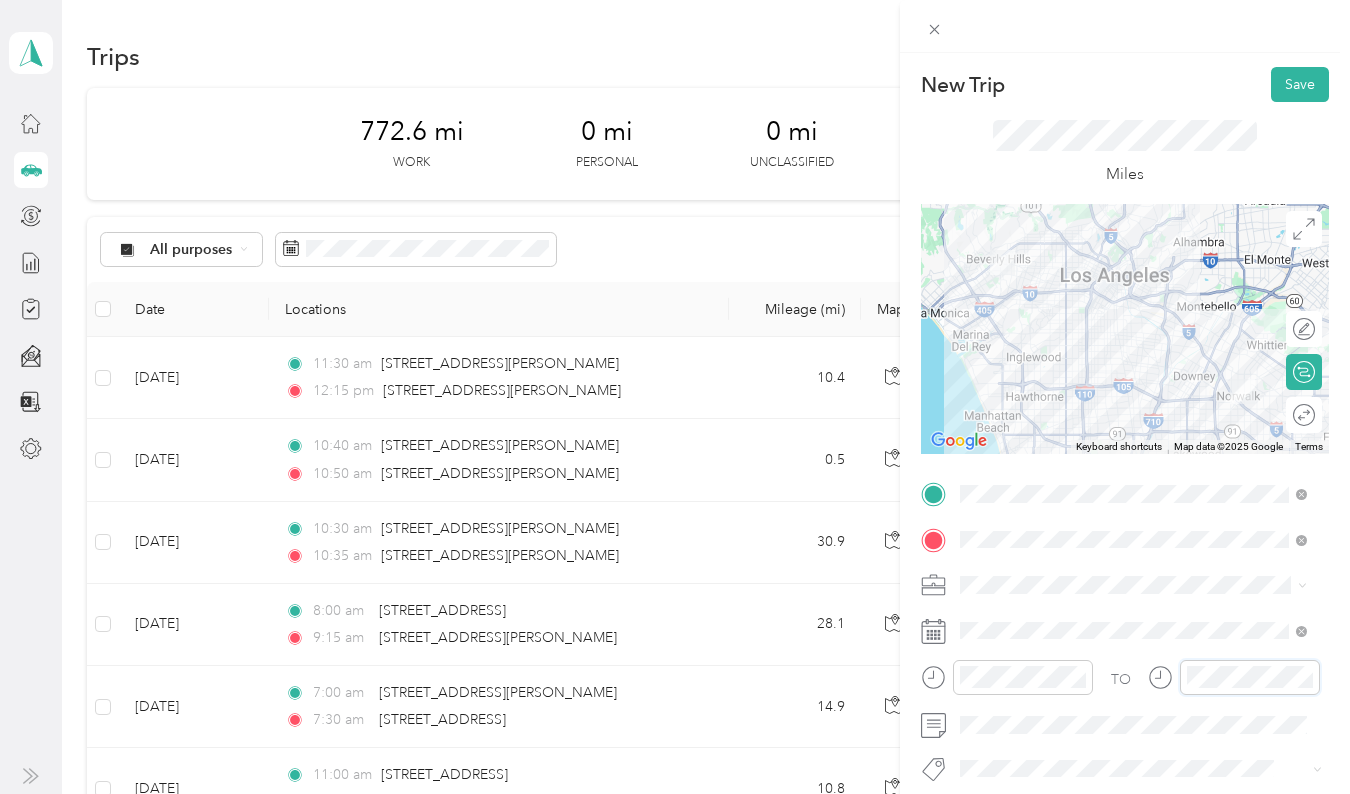 scroll, scrollTop: 120, scrollLeft: 0, axis: vertical 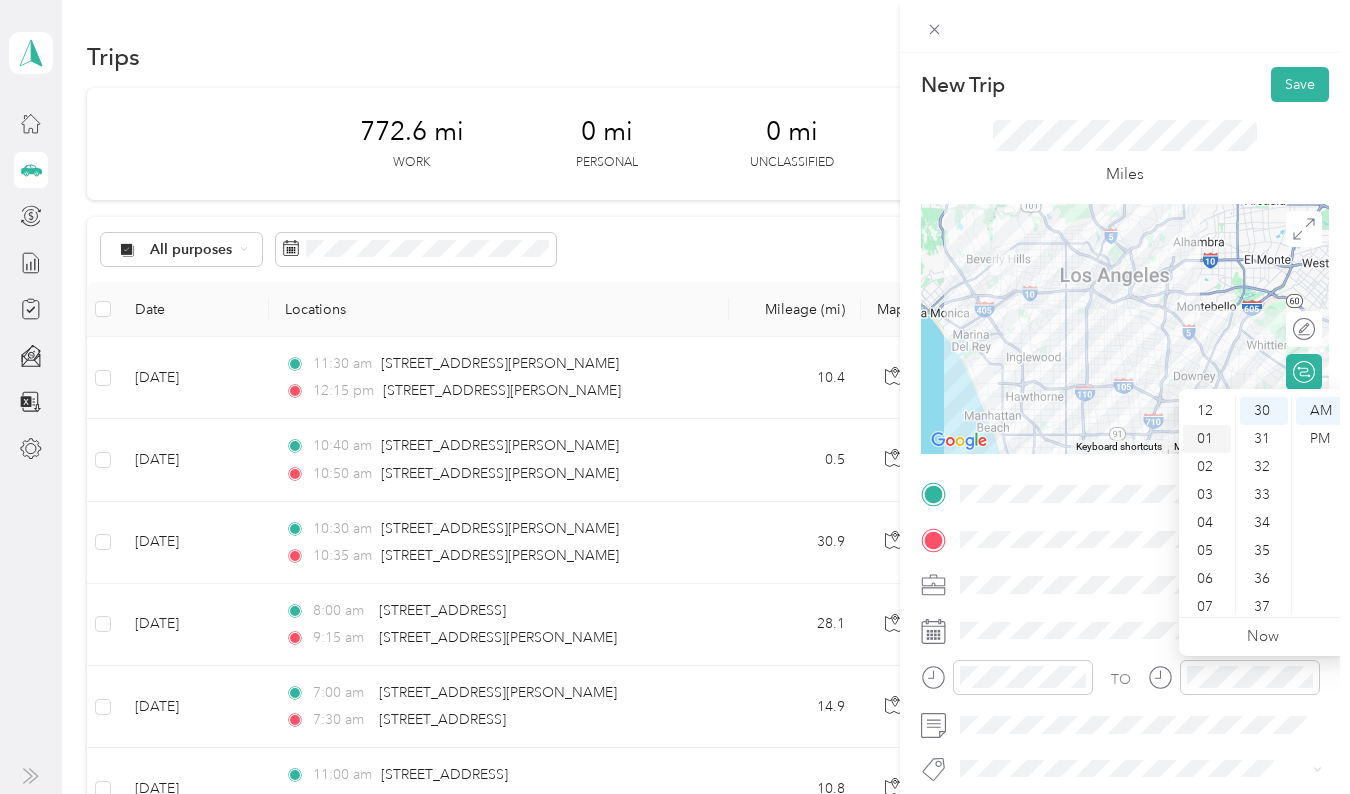 click on "01" at bounding box center (1207, 439) 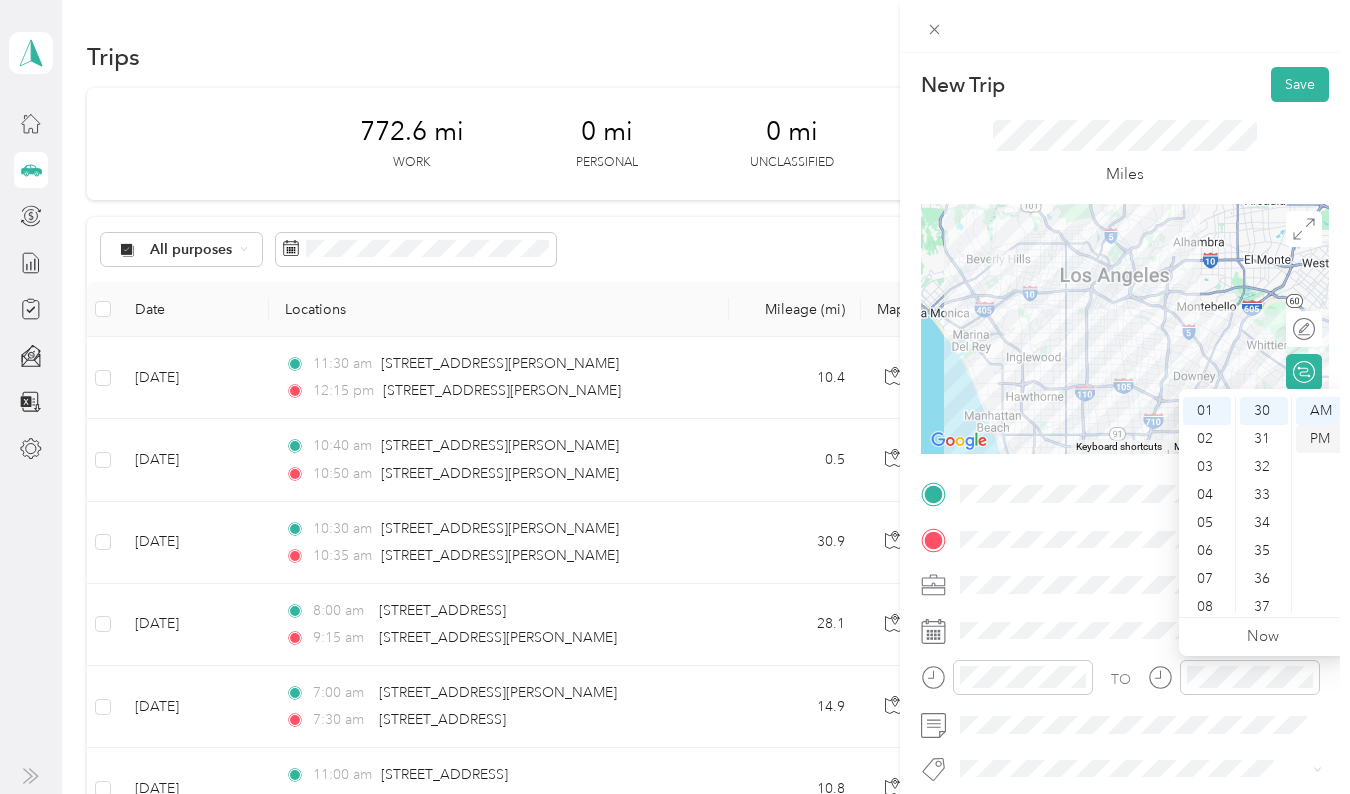 click on "PM" at bounding box center [1320, 439] 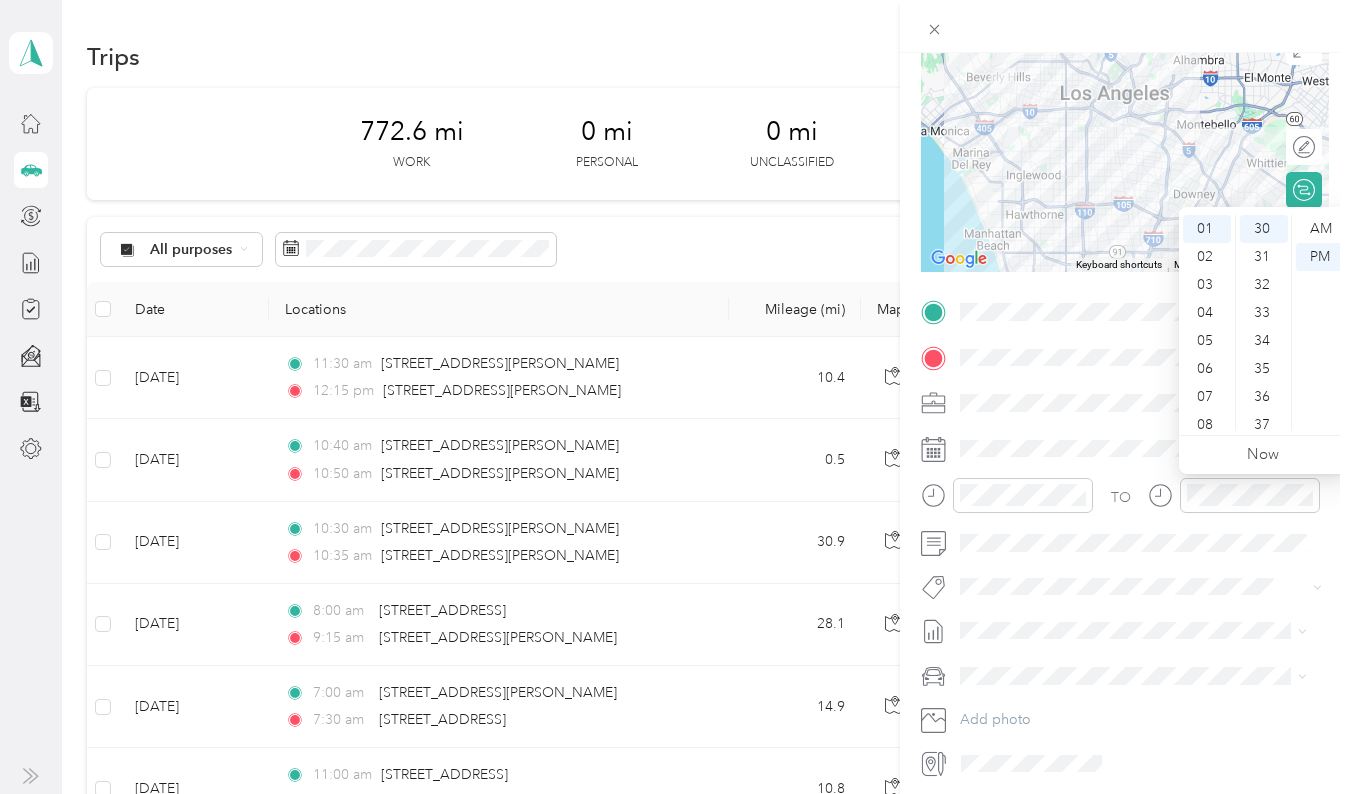 scroll, scrollTop: 183, scrollLeft: 0, axis: vertical 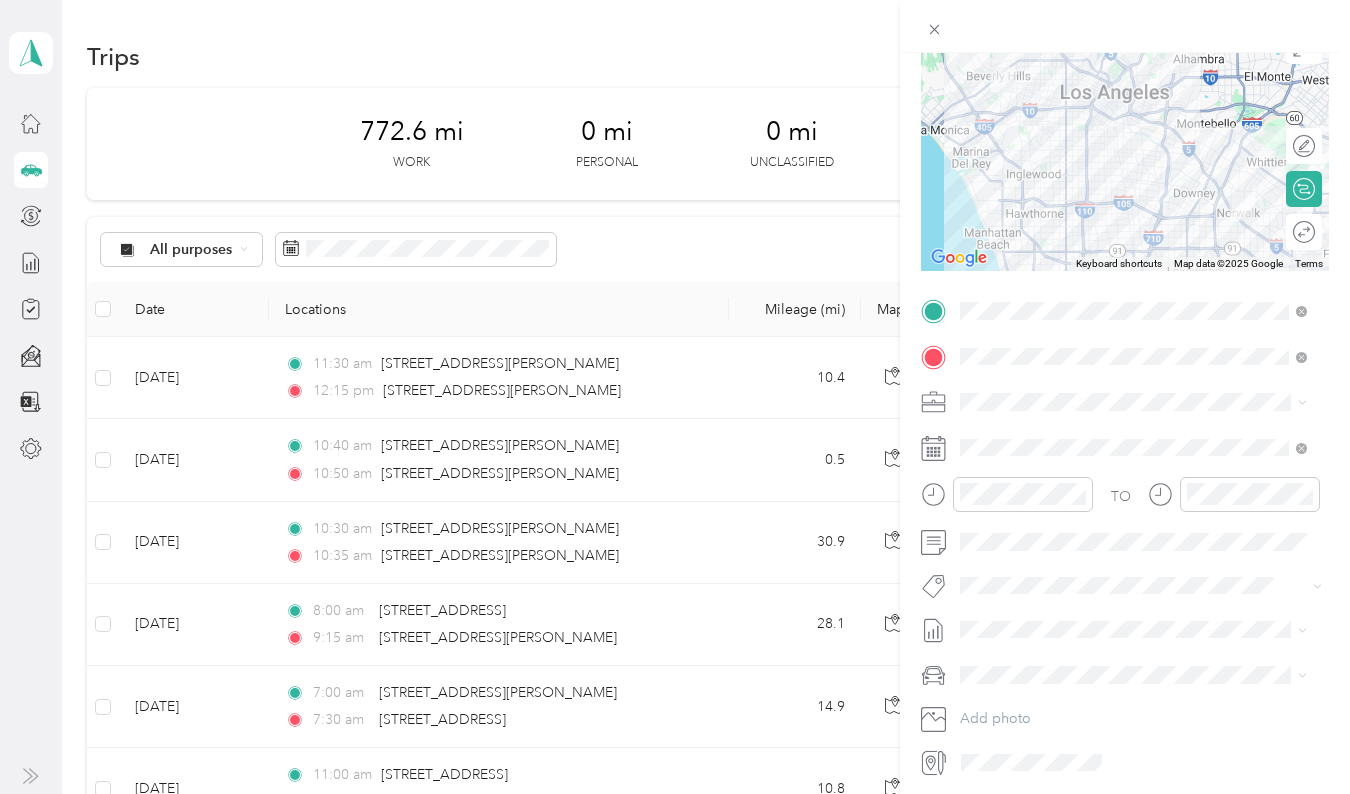 click on "[DATE] - [DATE]" at bounding box center (1010, 684) 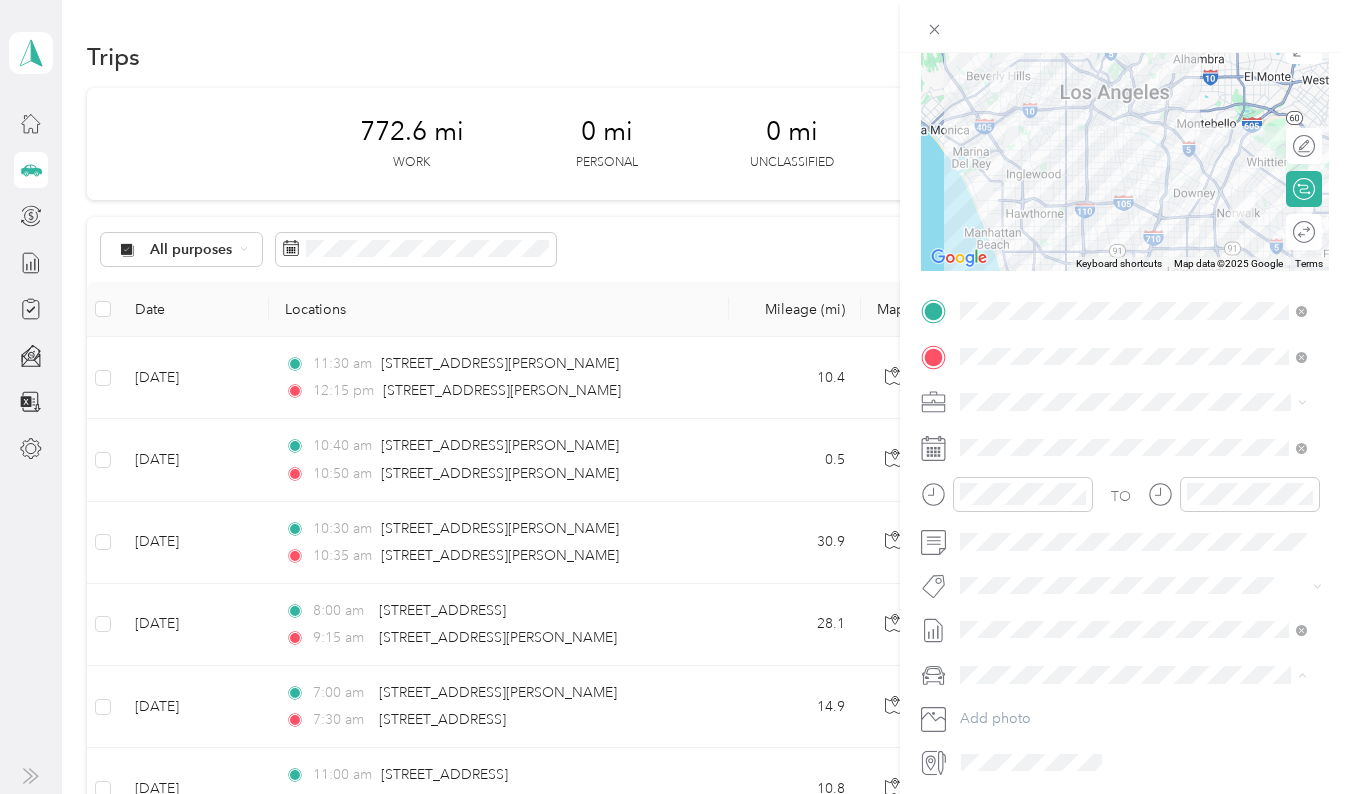click on "Mercedes-Benz GLK Class" at bounding box center [1049, 710] 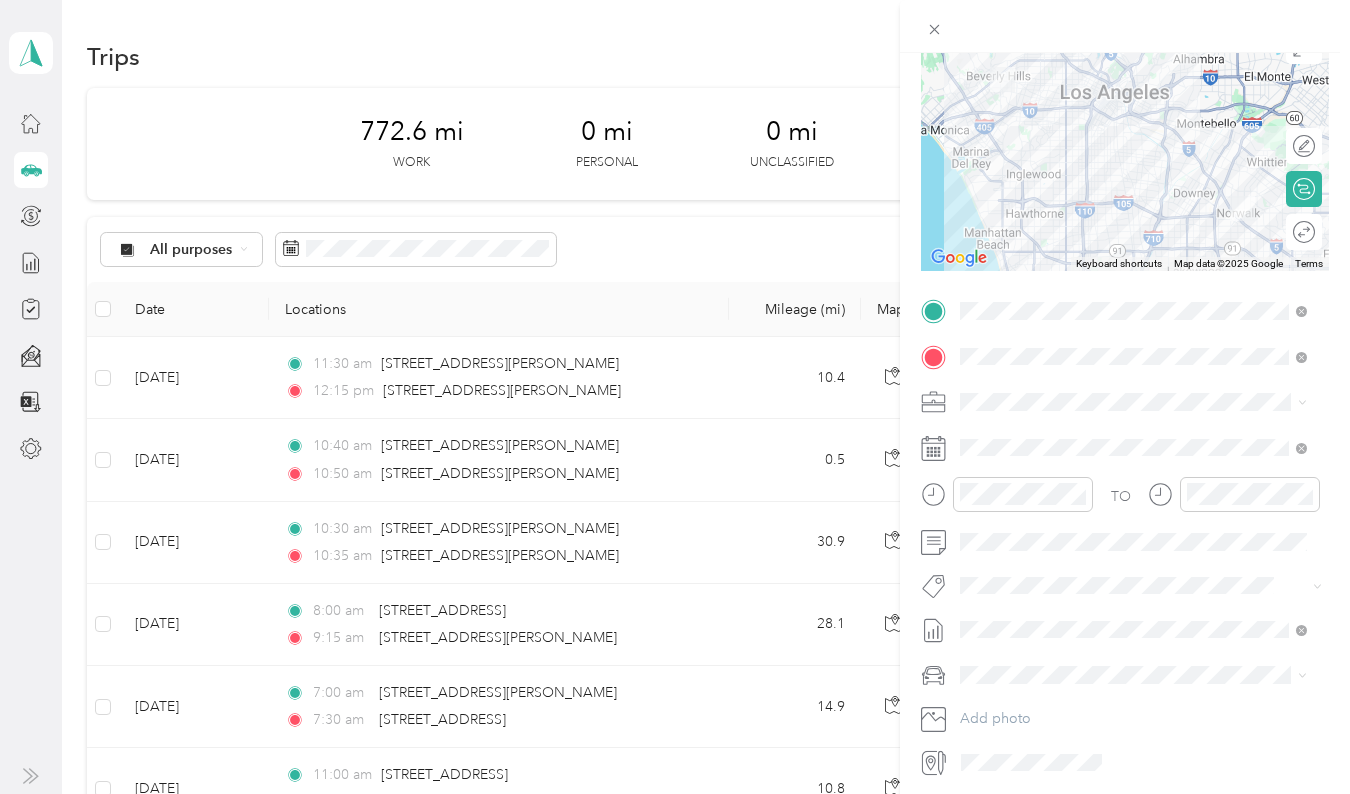 scroll, scrollTop: 0, scrollLeft: 0, axis: both 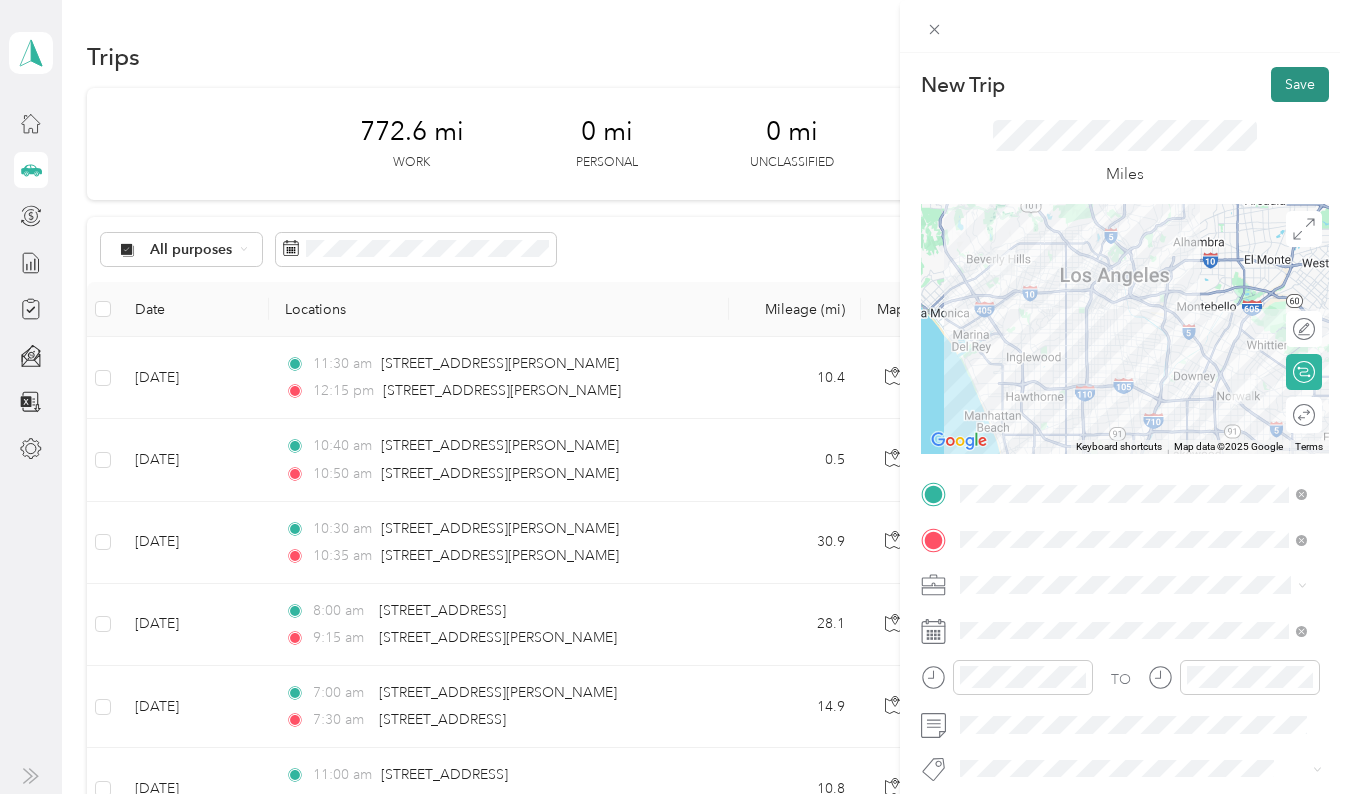 click on "Save" at bounding box center (1300, 84) 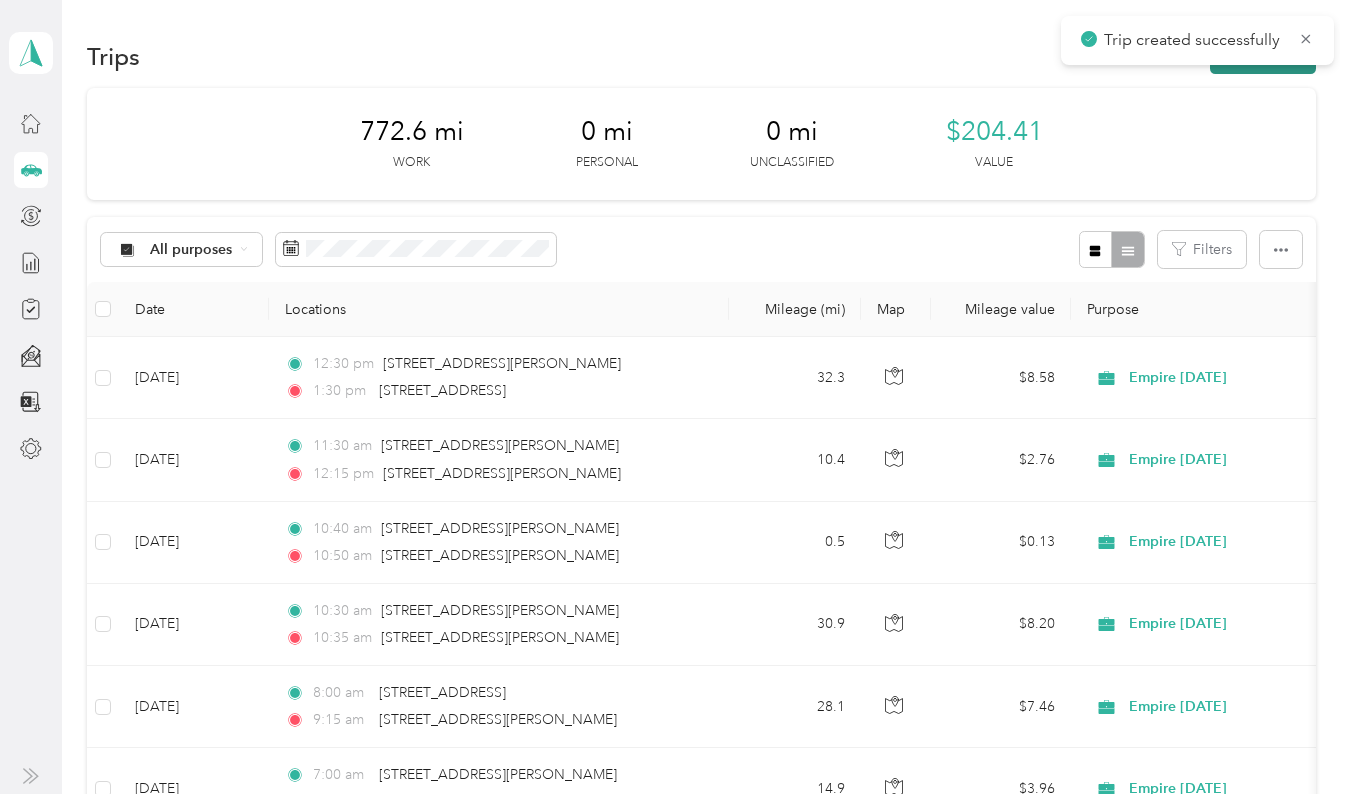 click on "New trip" at bounding box center [1263, 56] 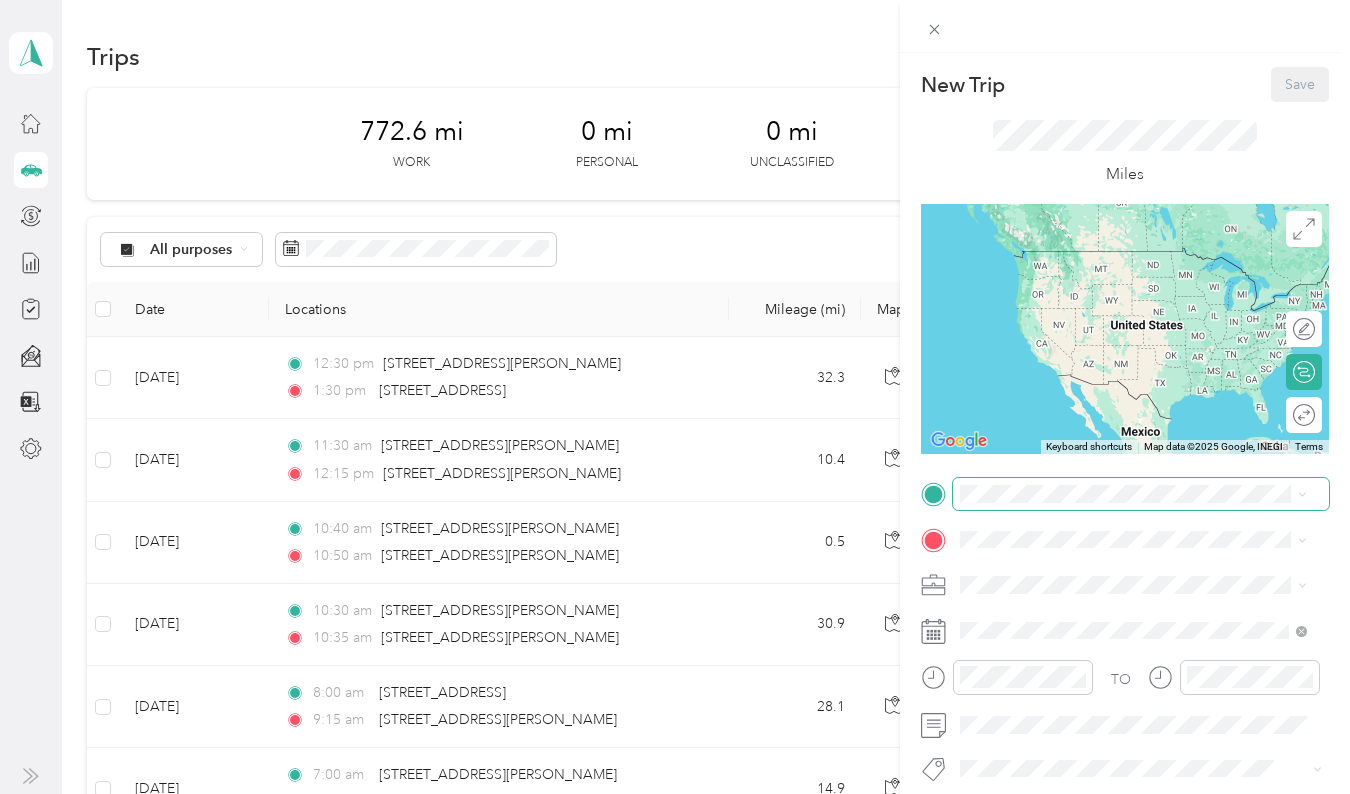 click at bounding box center (1141, 494) 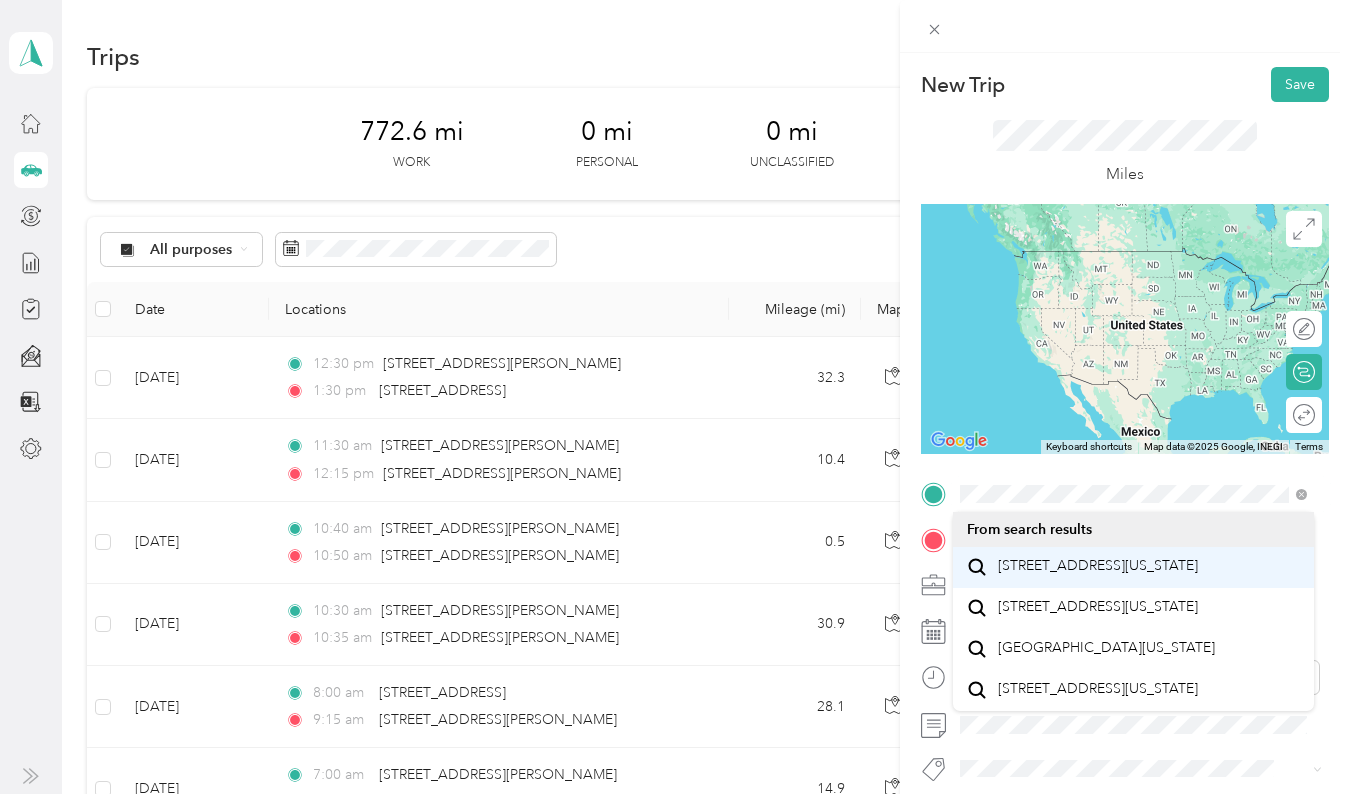 click on "[STREET_ADDRESS][US_STATE]" at bounding box center (1098, 566) 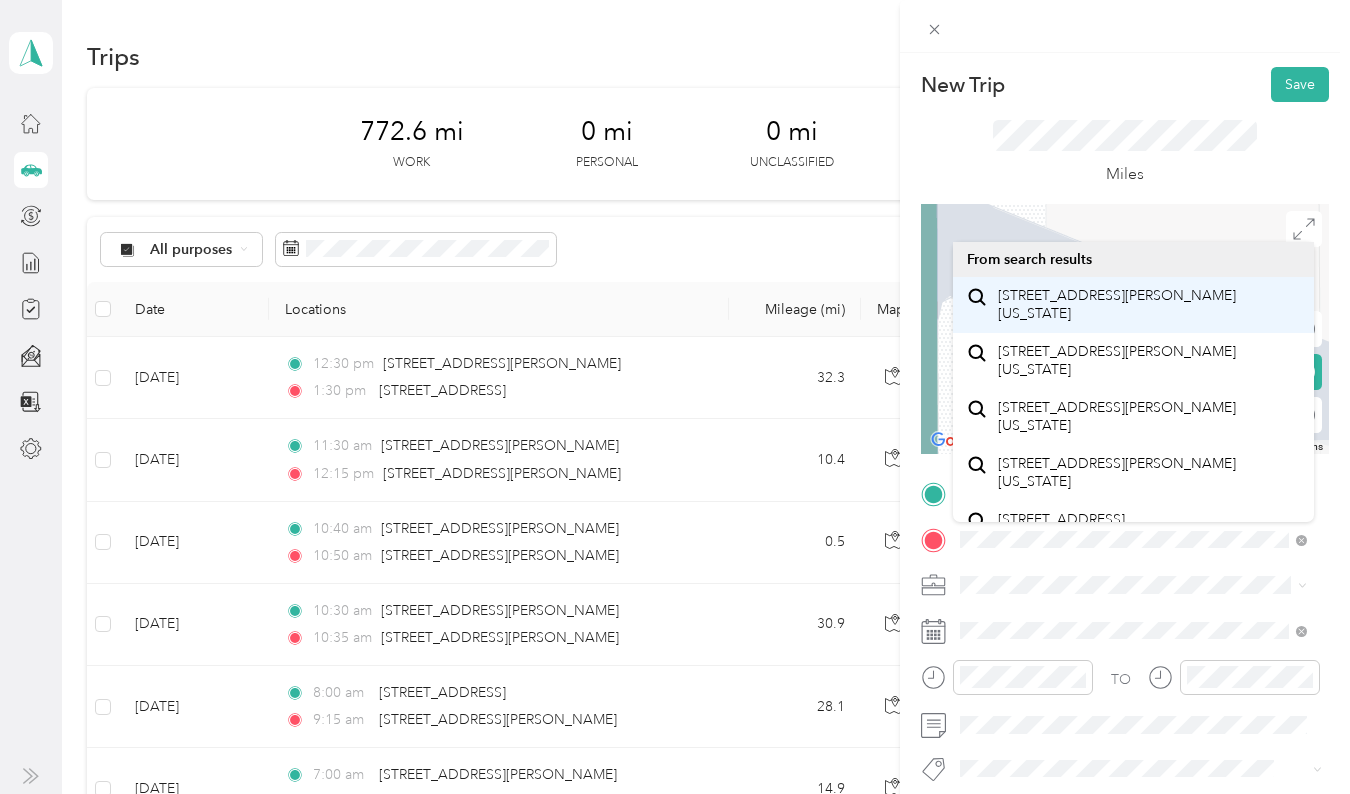 click on "[STREET_ADDRESS][PERSON_NAME][US_STATE]" at bounding box center [1149, 304] 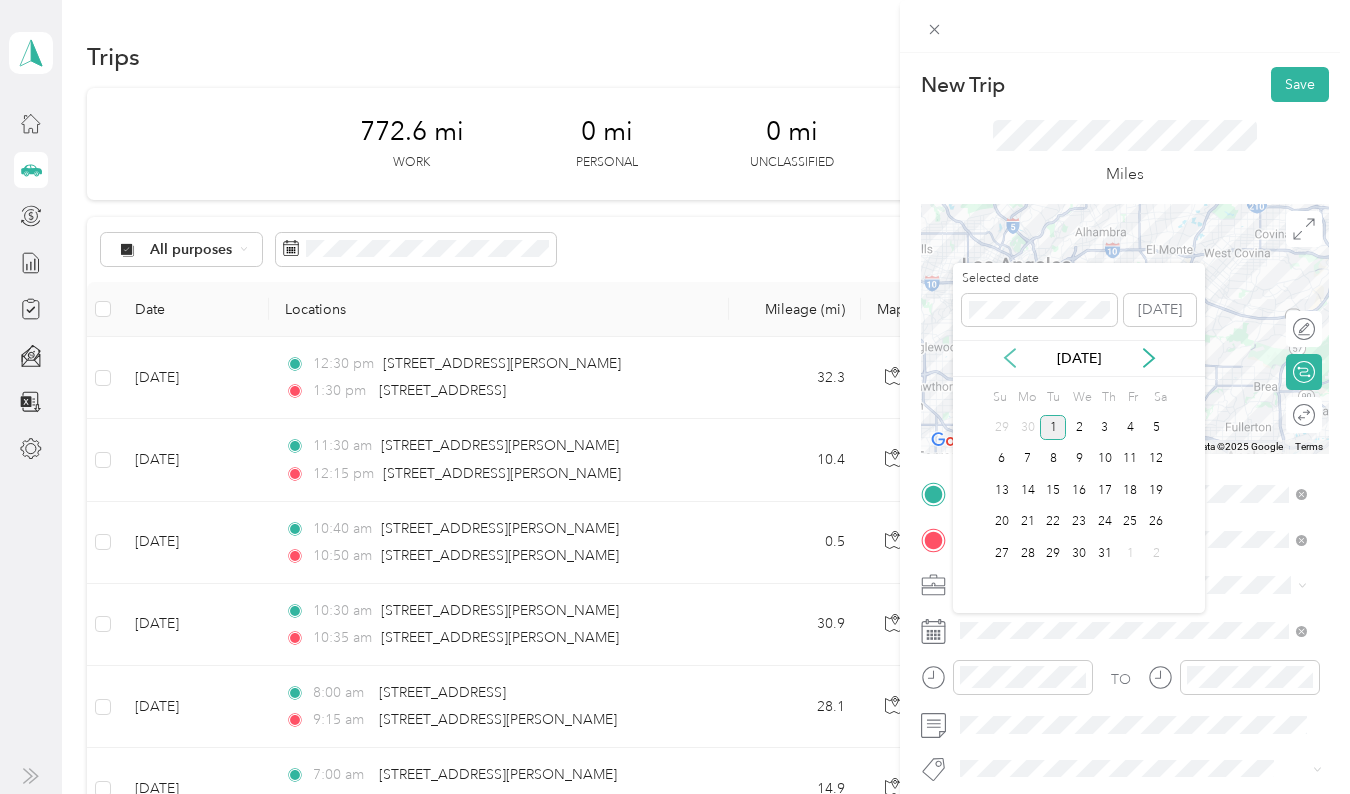 click 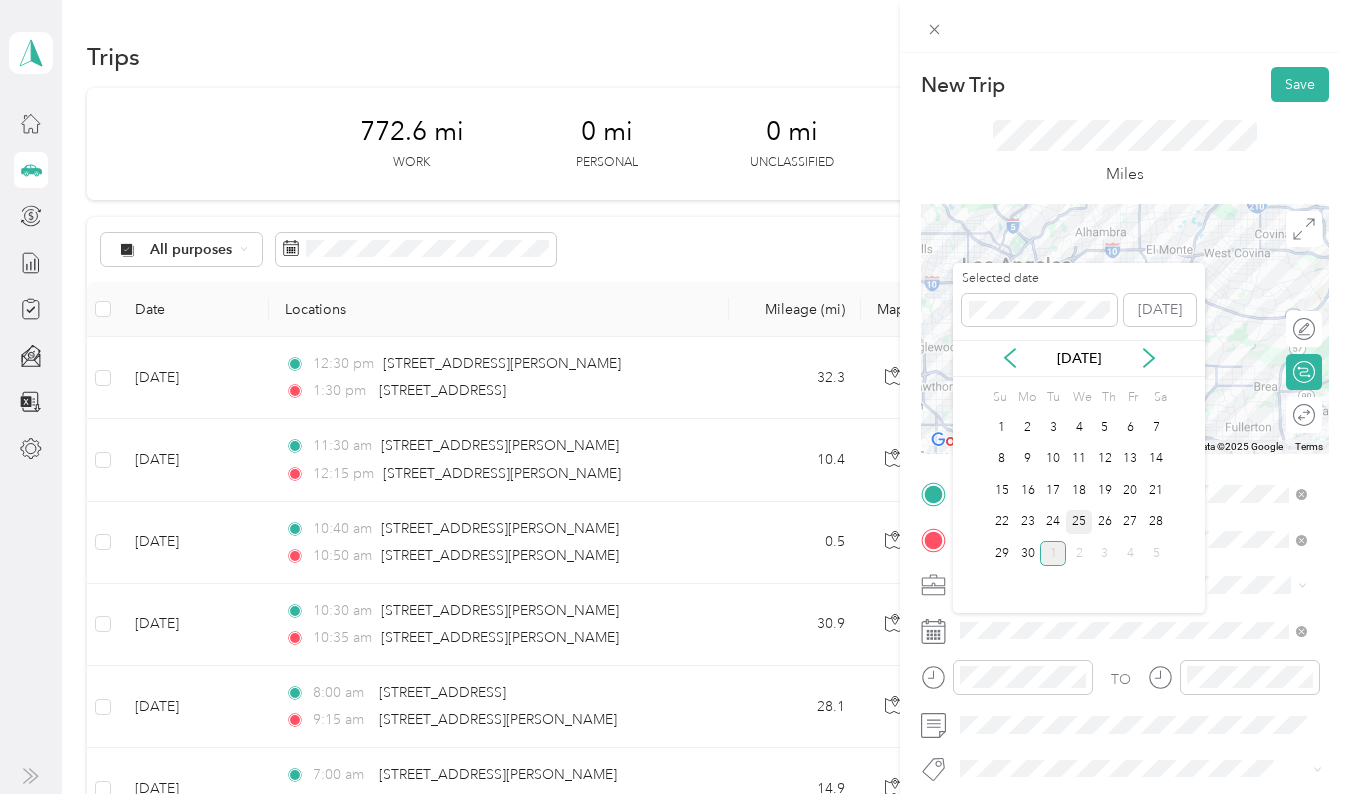click on "25" at bounding box center [1079, 522] 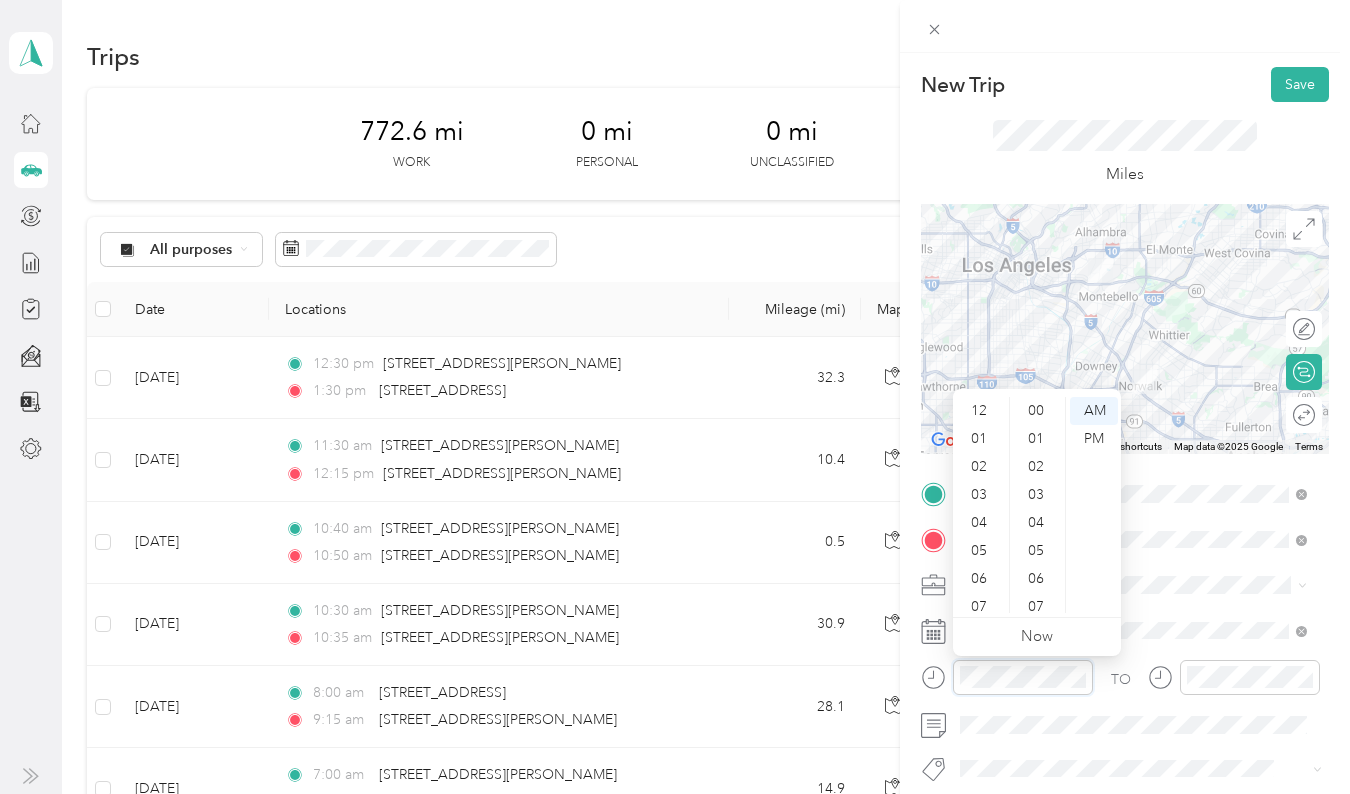 scroll, scrollTop: 868, scrollLeft: 0, axis: vertical 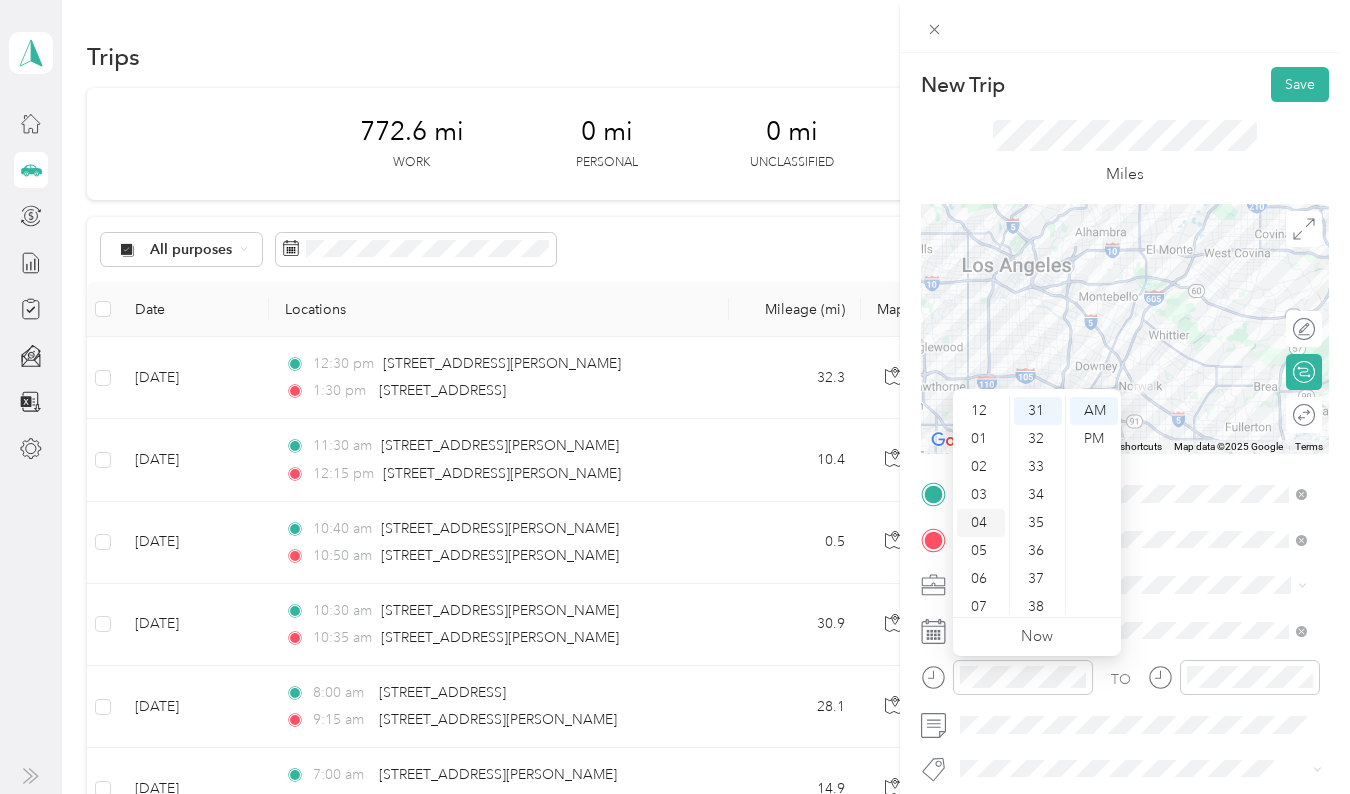 click on "04" at bounding box center (981, 523) 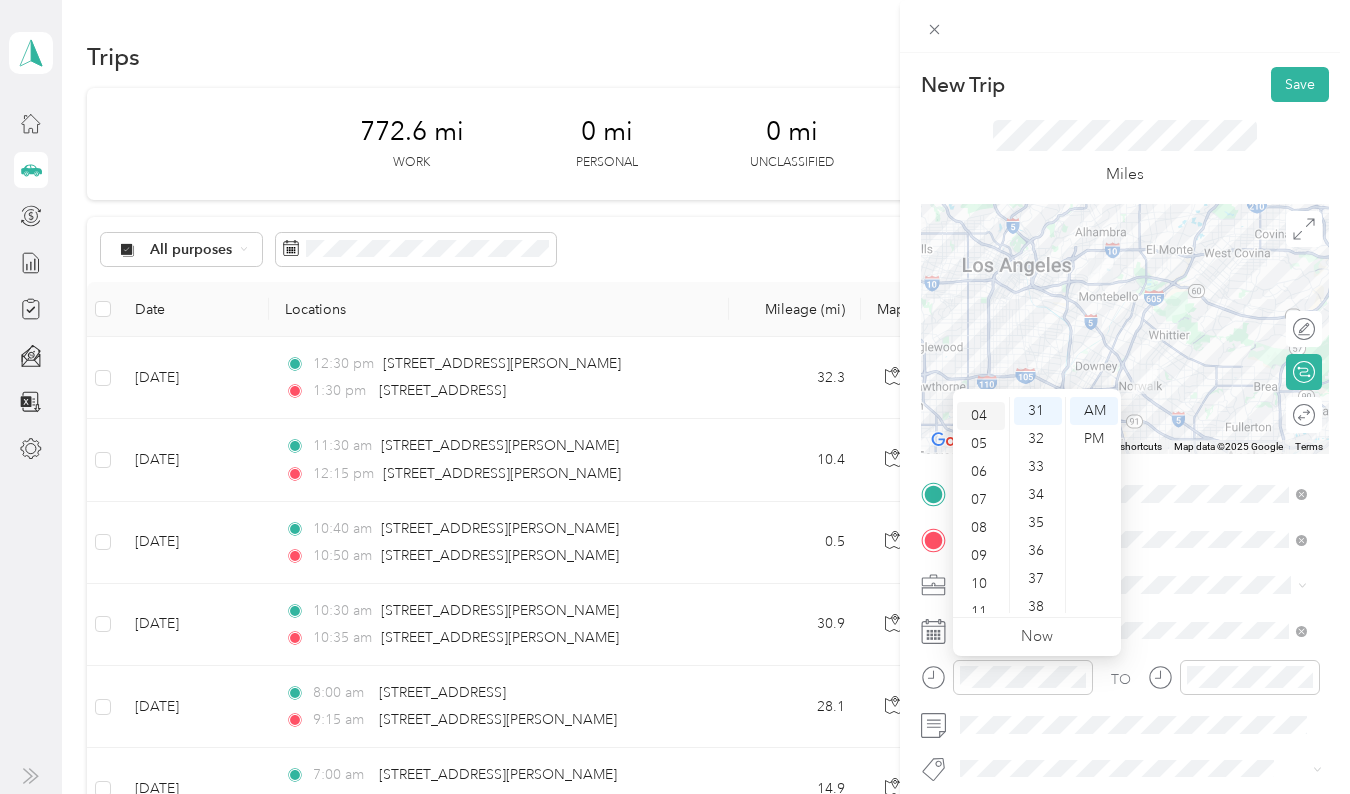 scroll, scrollTop: 112, scrollLeft: 0, axis: vertical 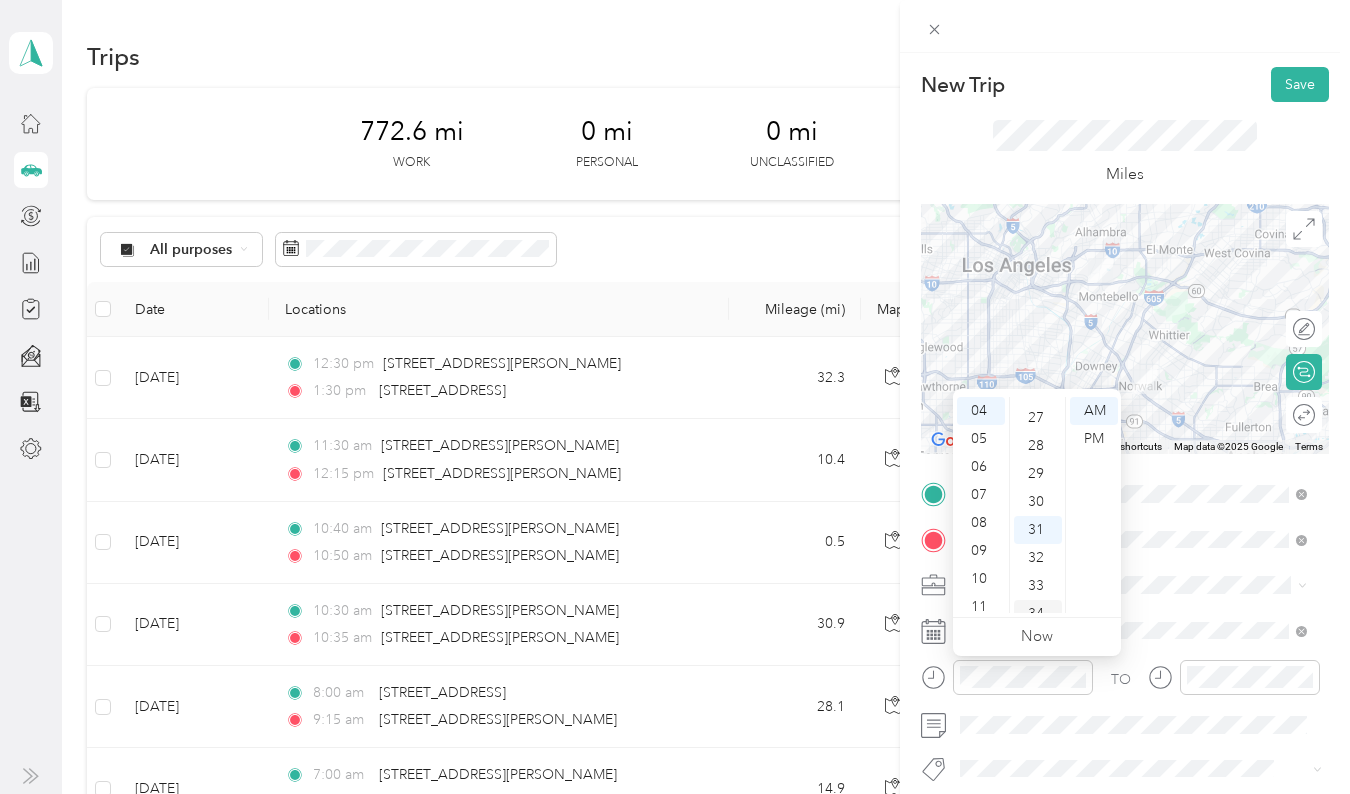 click on "30" at bounding box center [1038, 502] 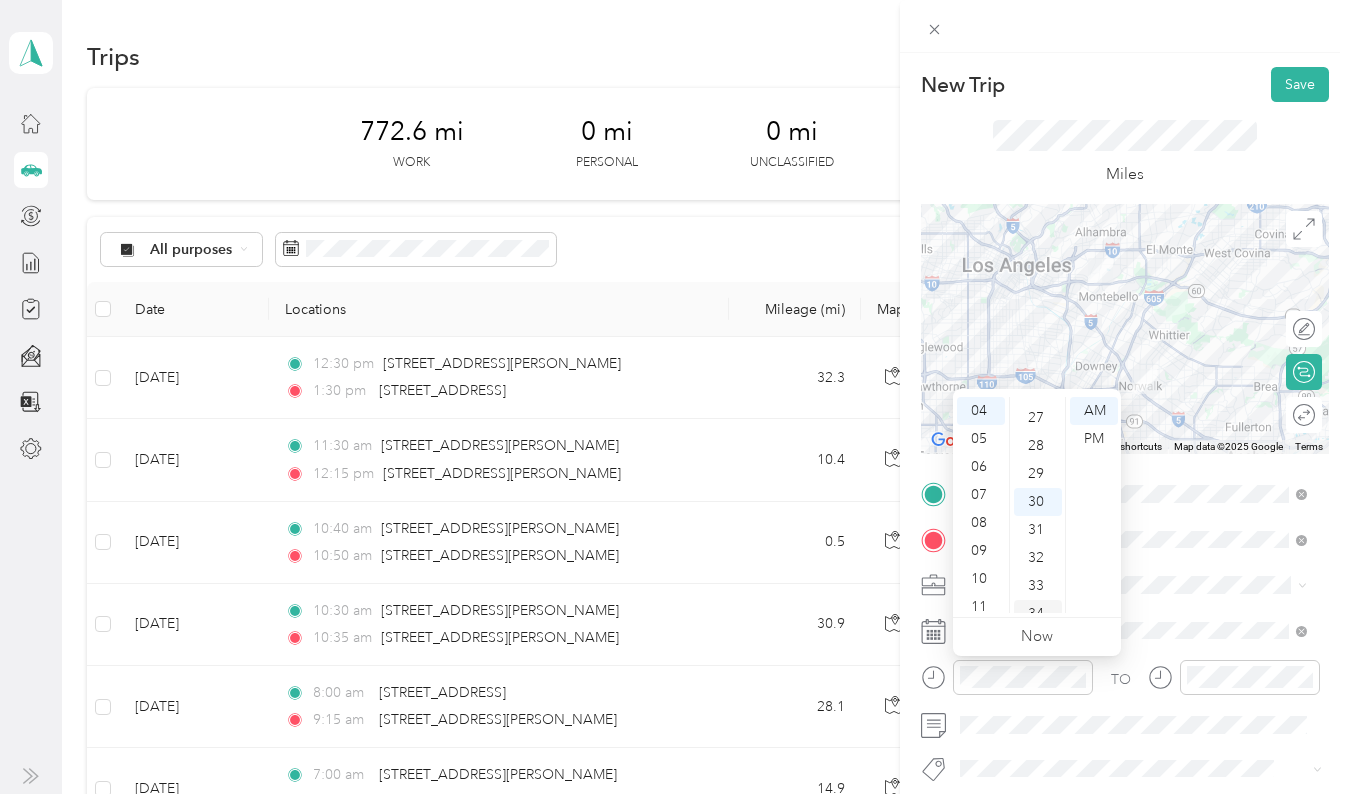 scroll, scrollTop: 840, scrollLeft: 0, axis: vertical 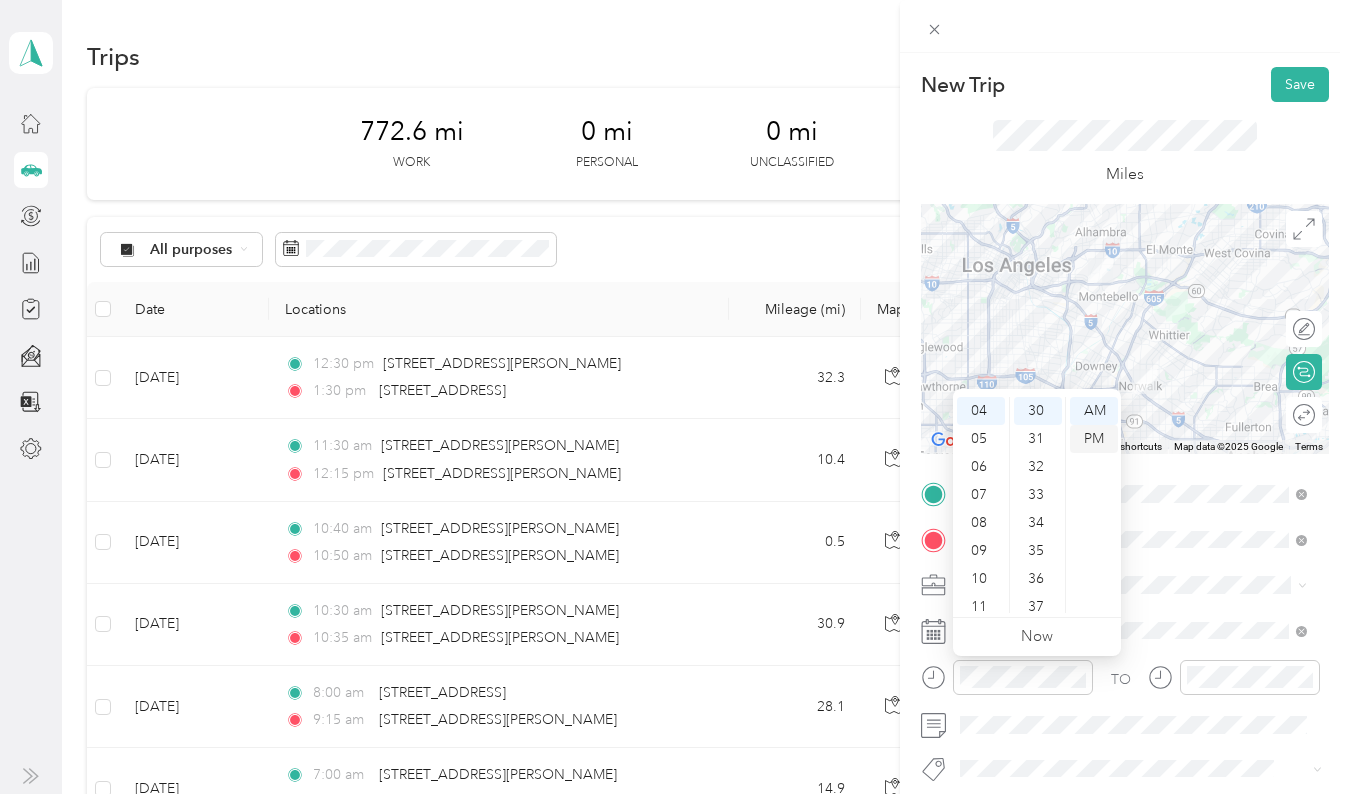 click on "PM" at bounding box center (1094, 439) 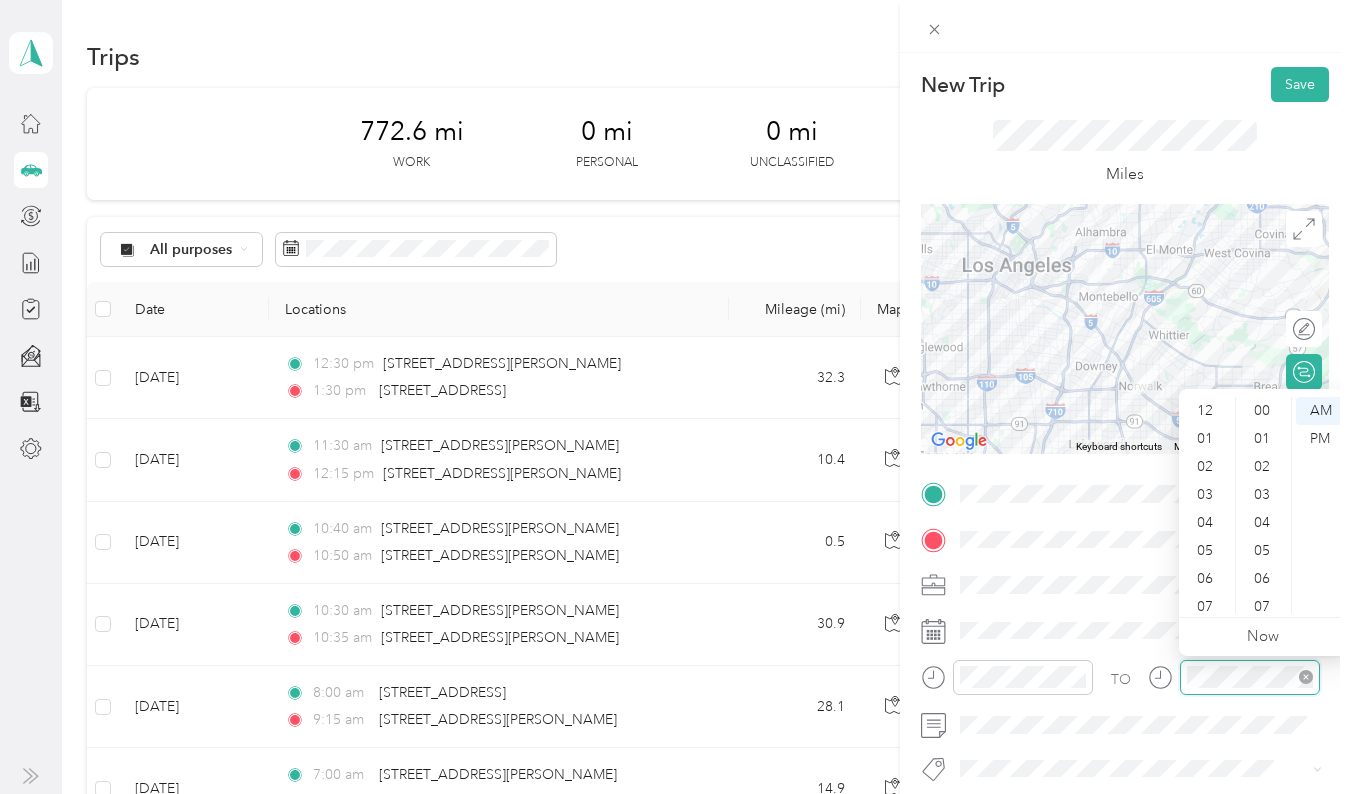 scroll, scrollTop: 868, scrollLeft: 0, axis: vertical 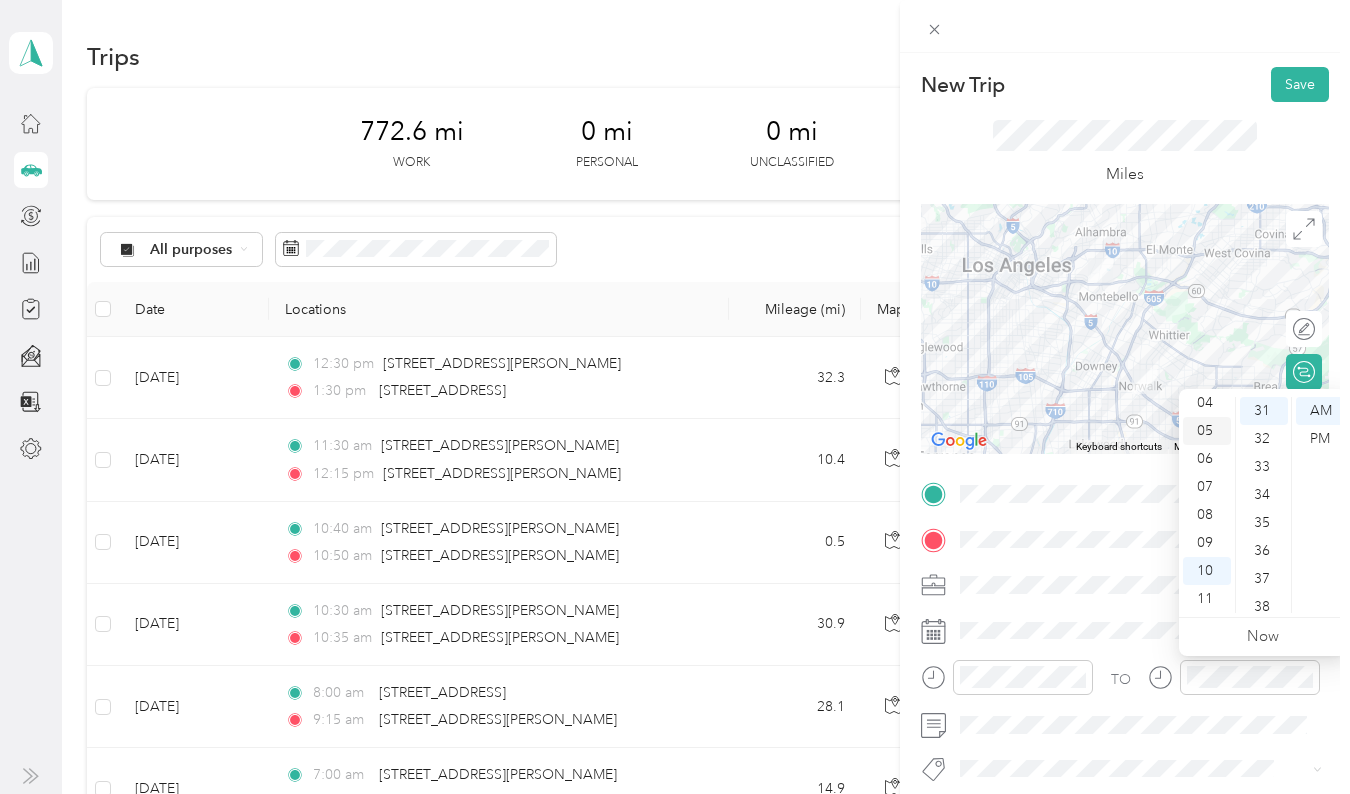 click on "05" at bounding box center (1207, 431) 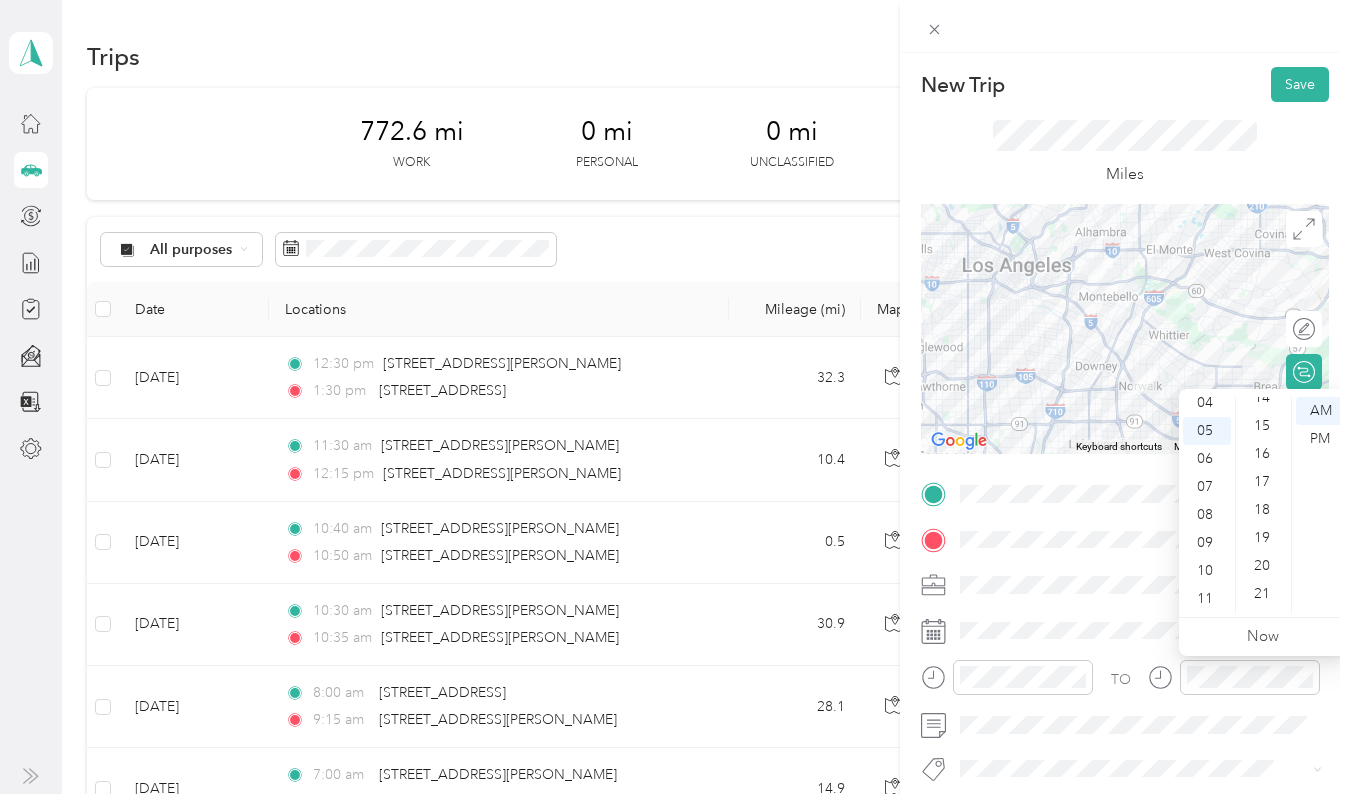 scroll, scrollTop: 401, scrollLeft: 0, axis: vertical 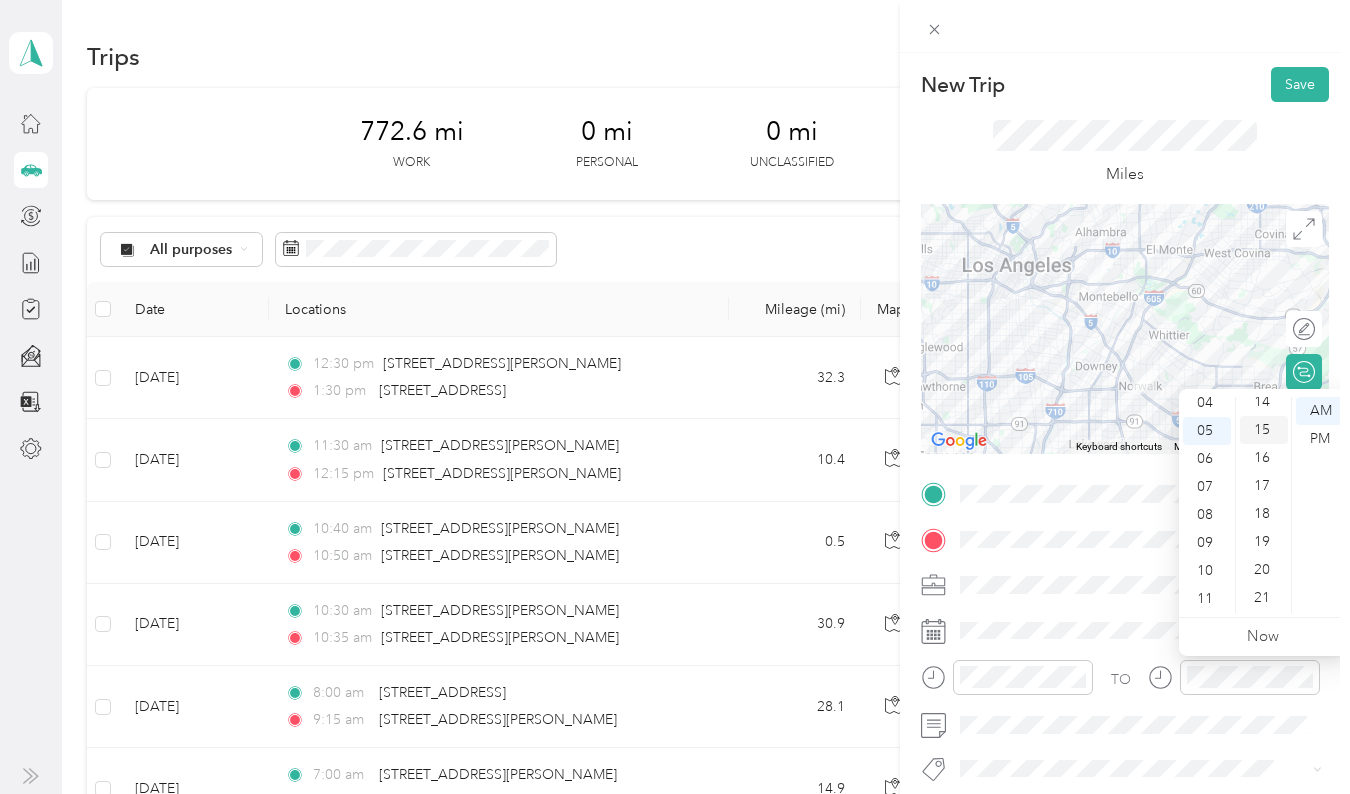 click on "15" at bounding box center [1264, 430] 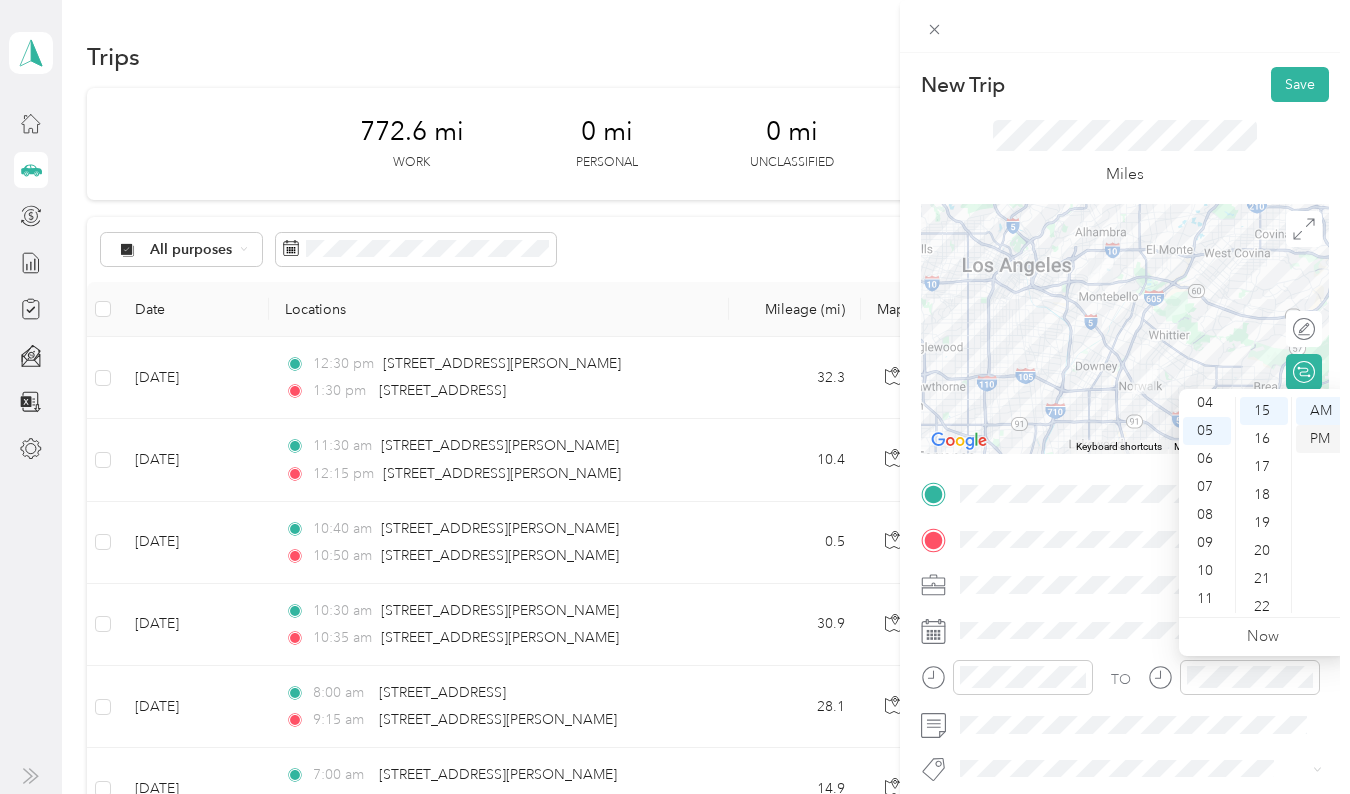 click on "PM" at bounding box center (1320, 439) 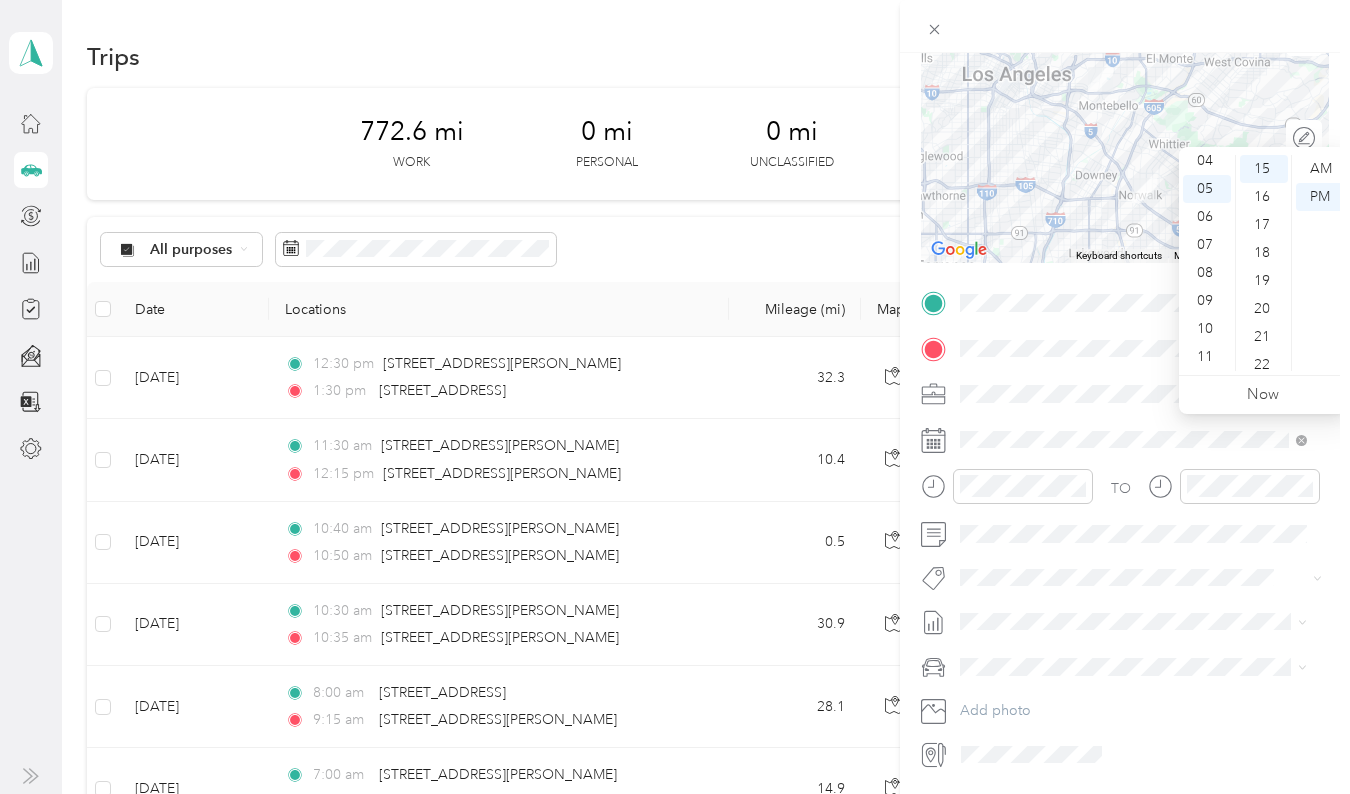 scroll, scrollTop: 244, scrollLeft: 0, axis: vertical 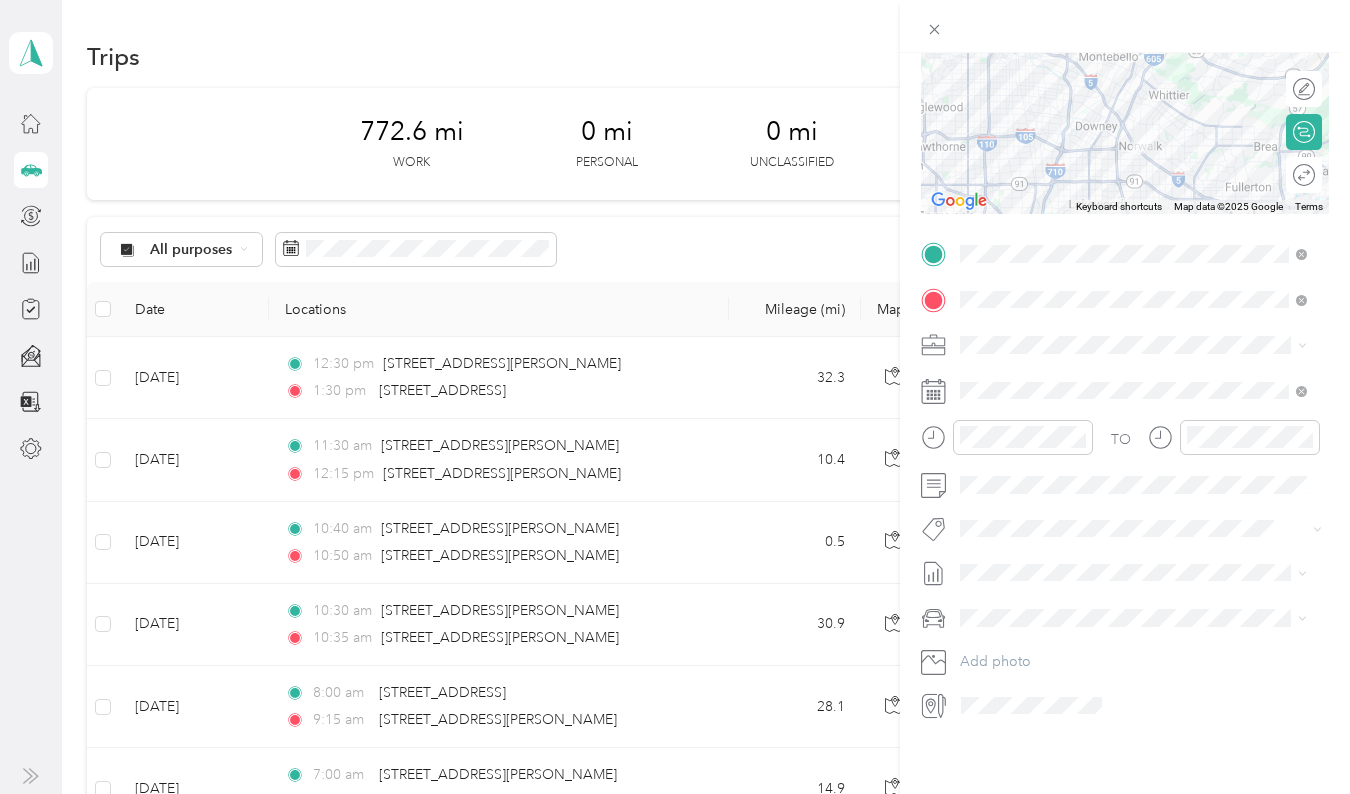 click on "[DATE] - [DATE]" at bounding box center [1010, 623] 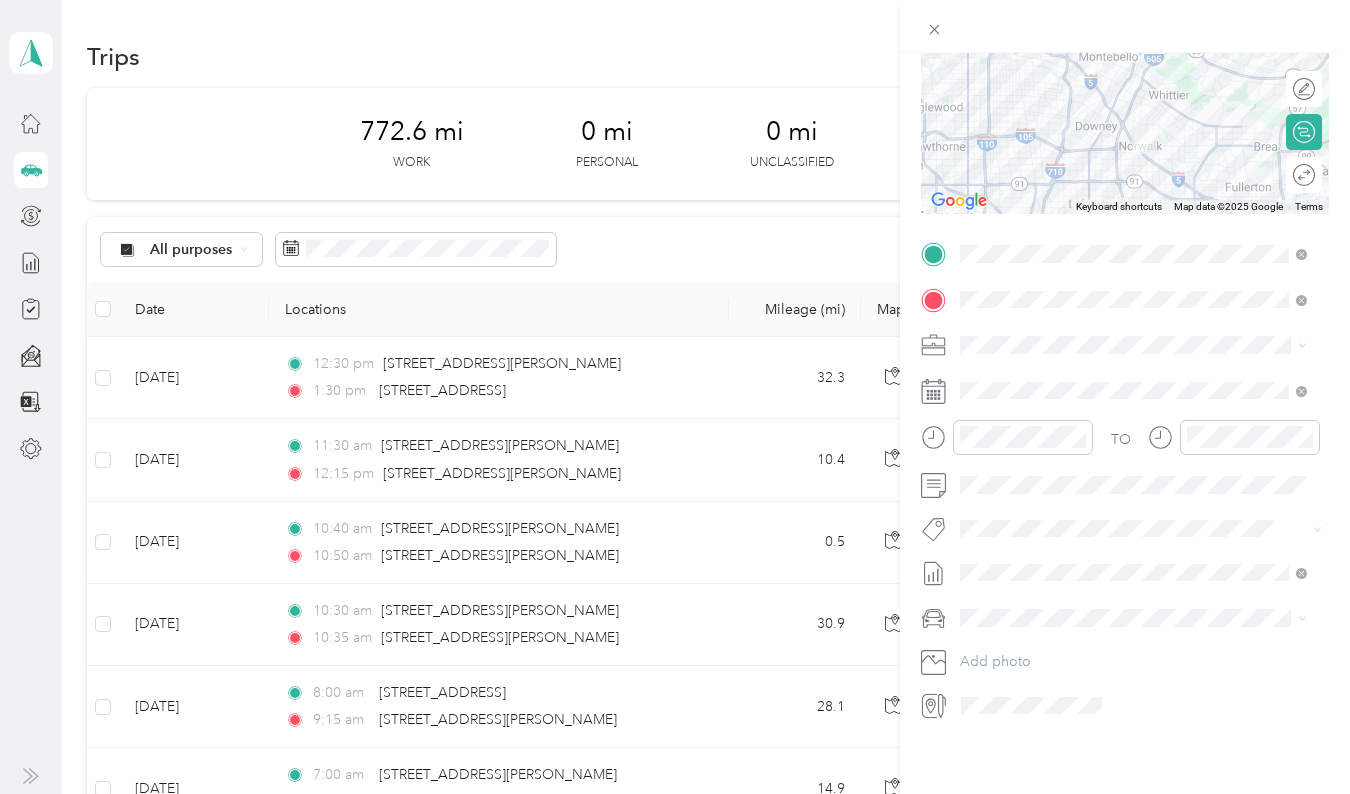 click on "TO Add photo" at bounding box center (1125, 479) 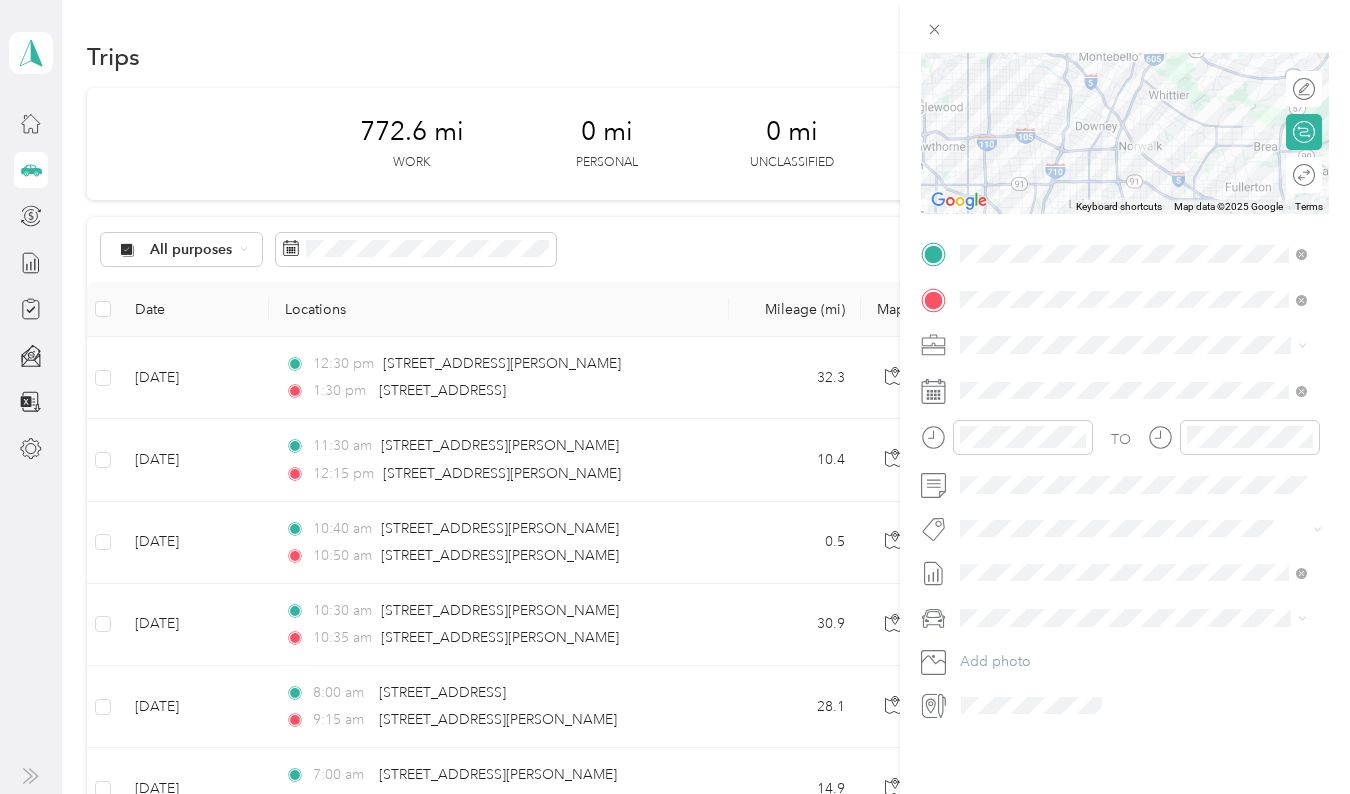 click on "Mercedes-Benz GLK Class" at bounding box center [1133, 638] 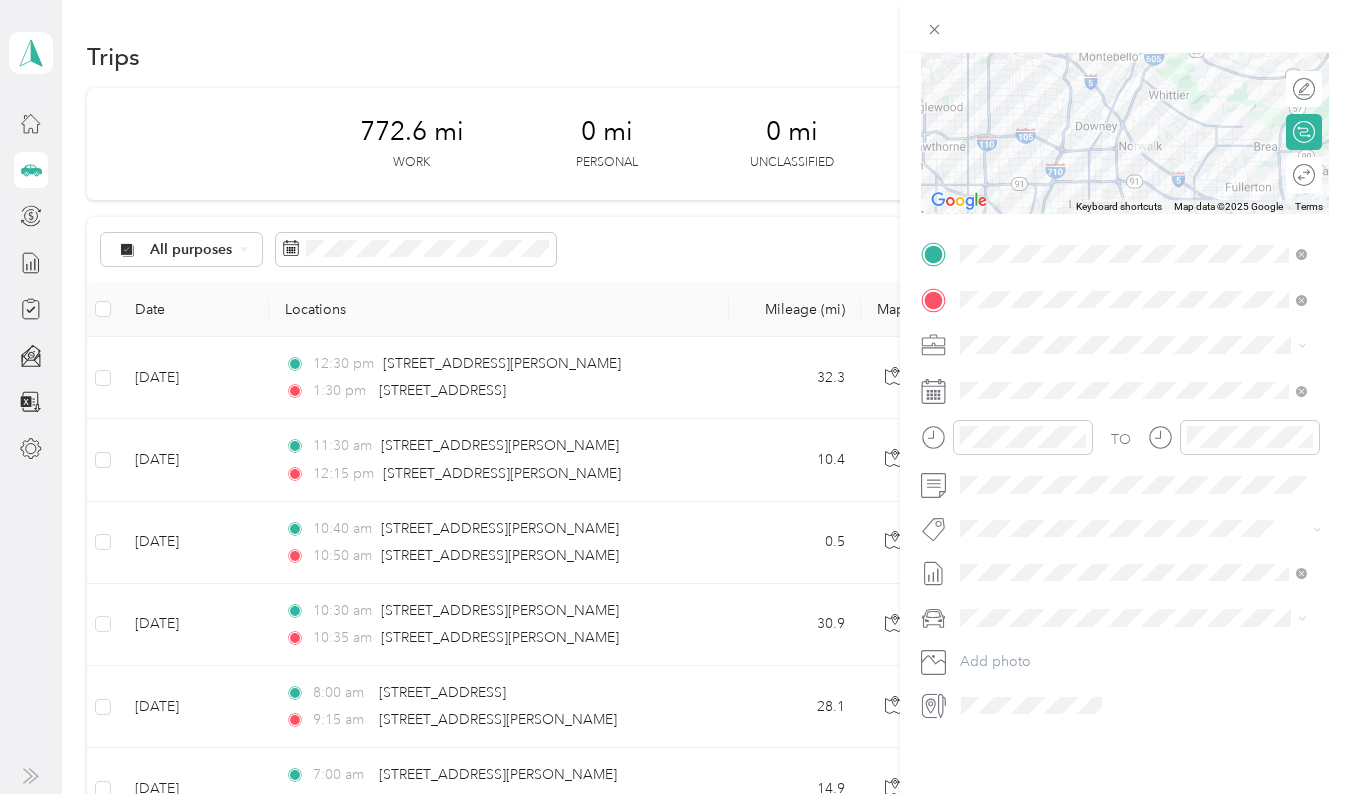 scroll, scrollTop: 0, scrollLeft: 0, axis: both 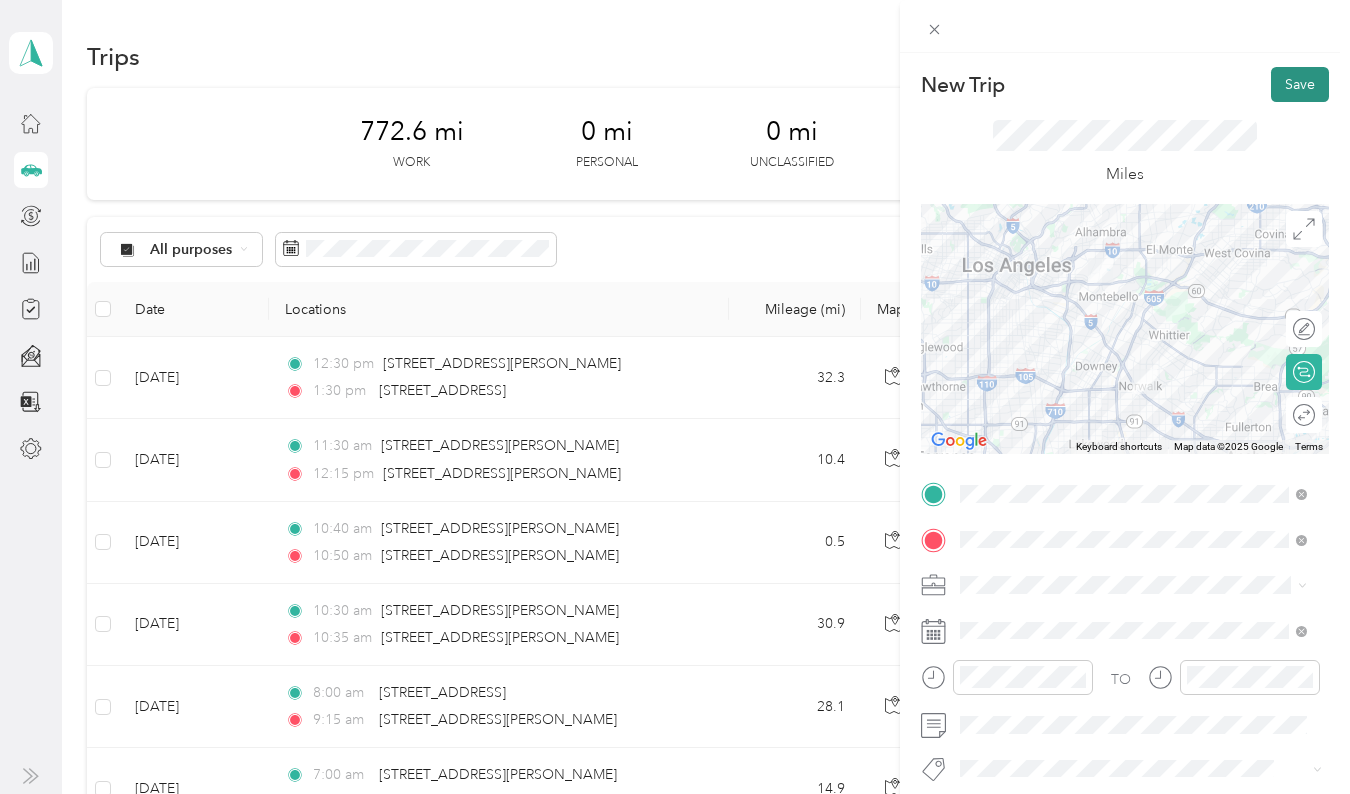 click on "Save" at bounding box center (1300, 84) 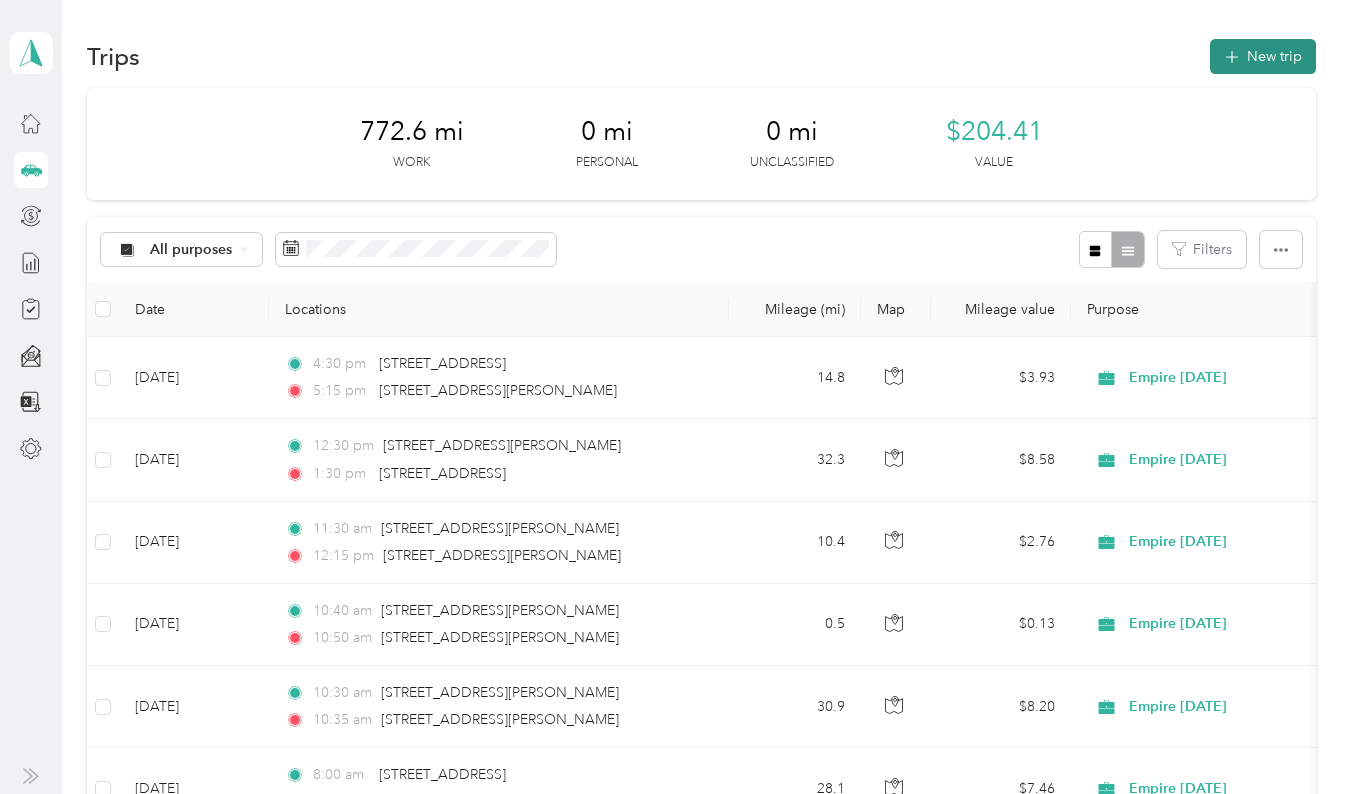 click on "New trip" at bounding box center [1263, 56] 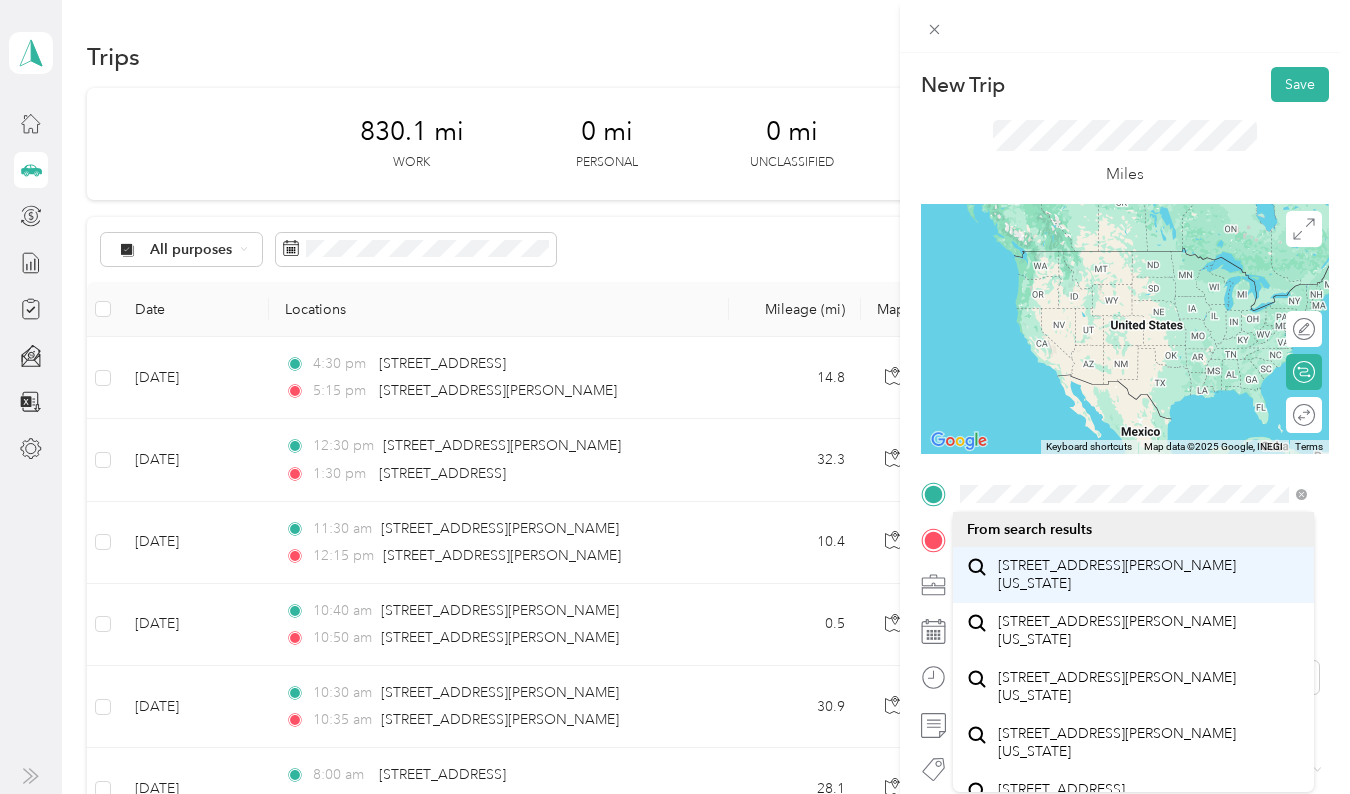 click on "[STREET_ADDRESS][PERSON_NAME][US_STATE]" at bounding box center (1133, 575) 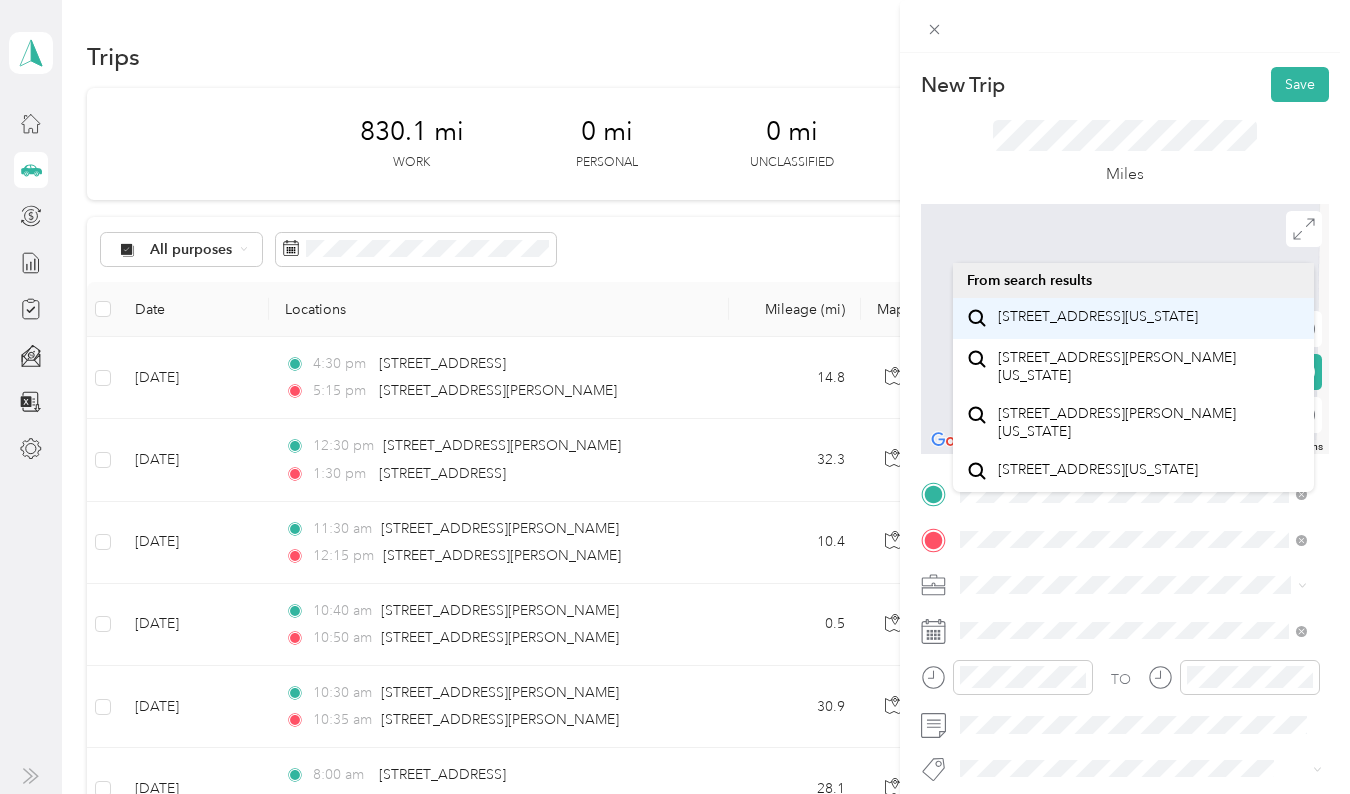 click on "[STREET_ADDRESS][US_STATE]" at bounding box center [1098, 317] 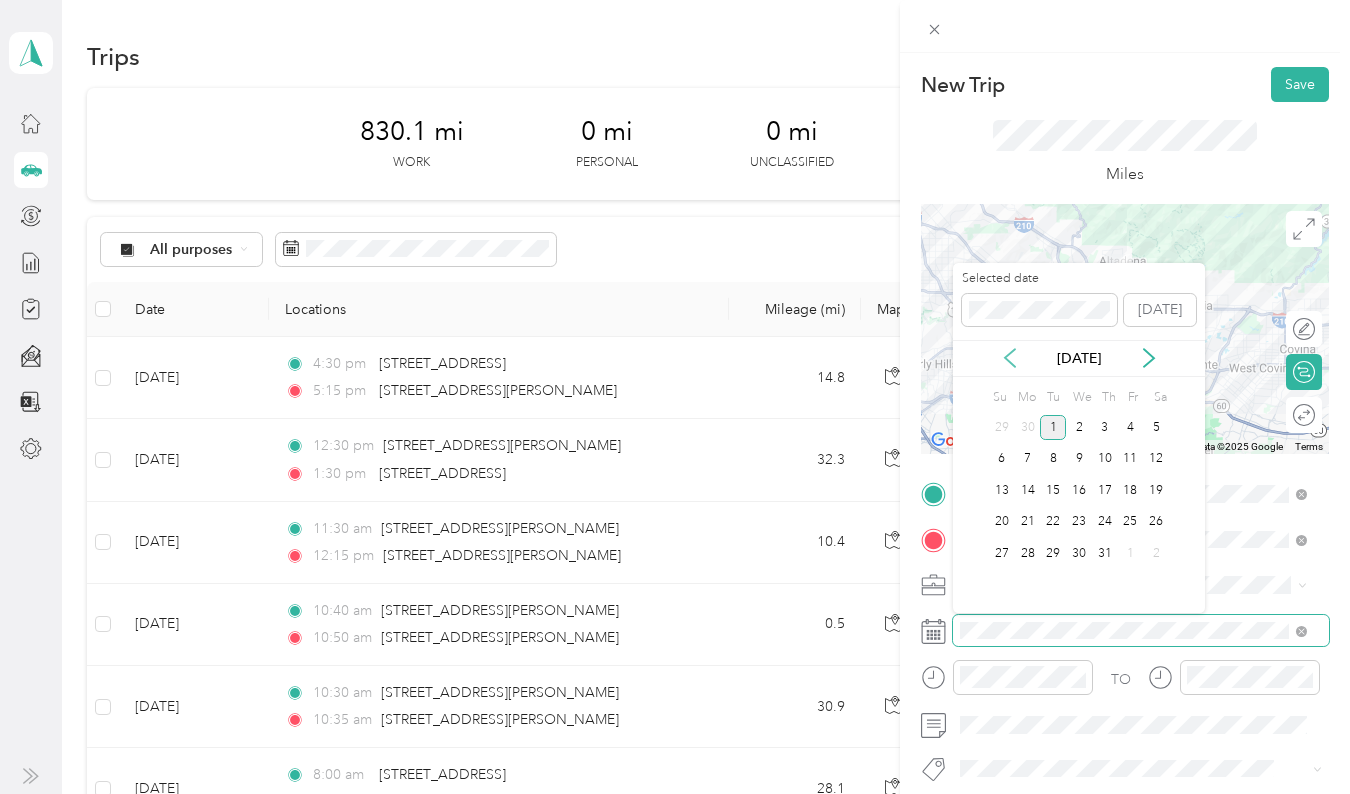 click 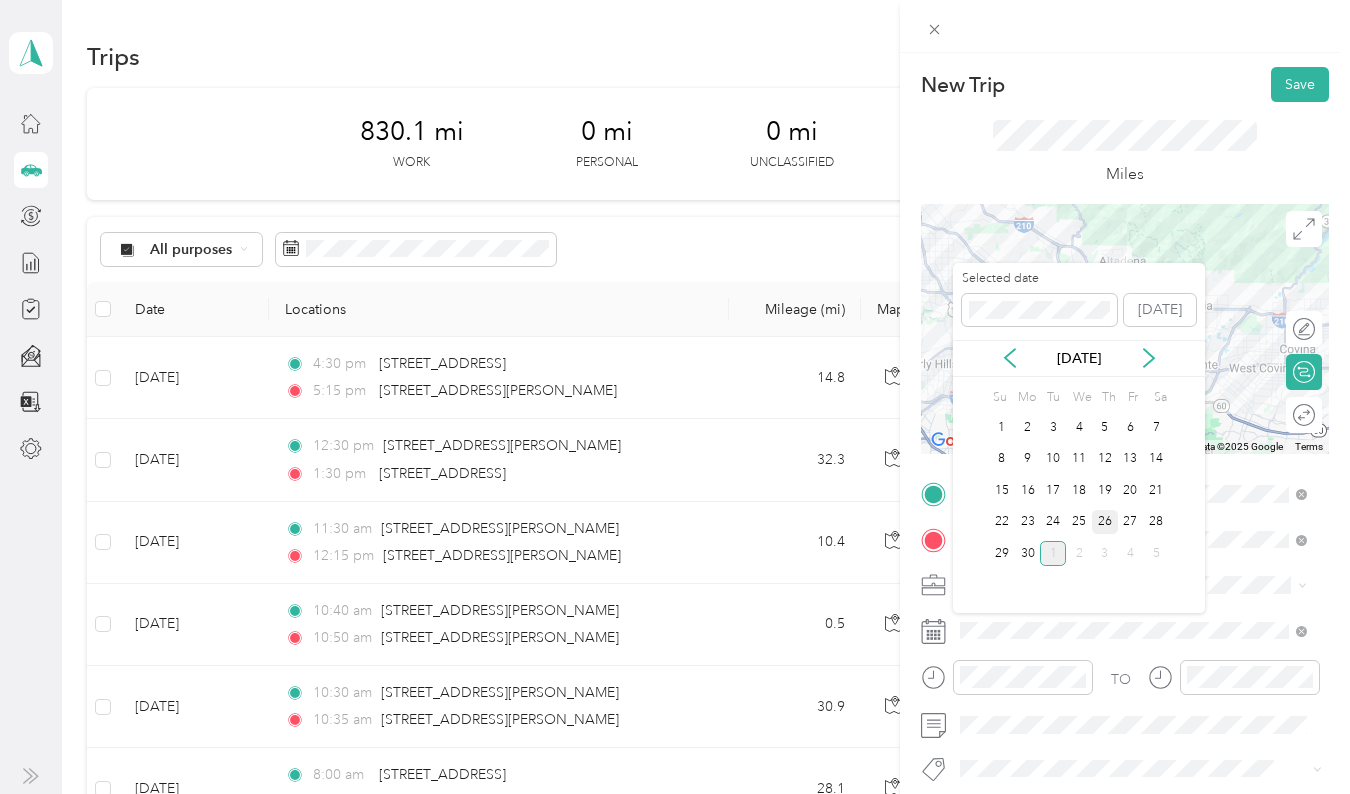 click on "26" at bounding box center (1105, 522) 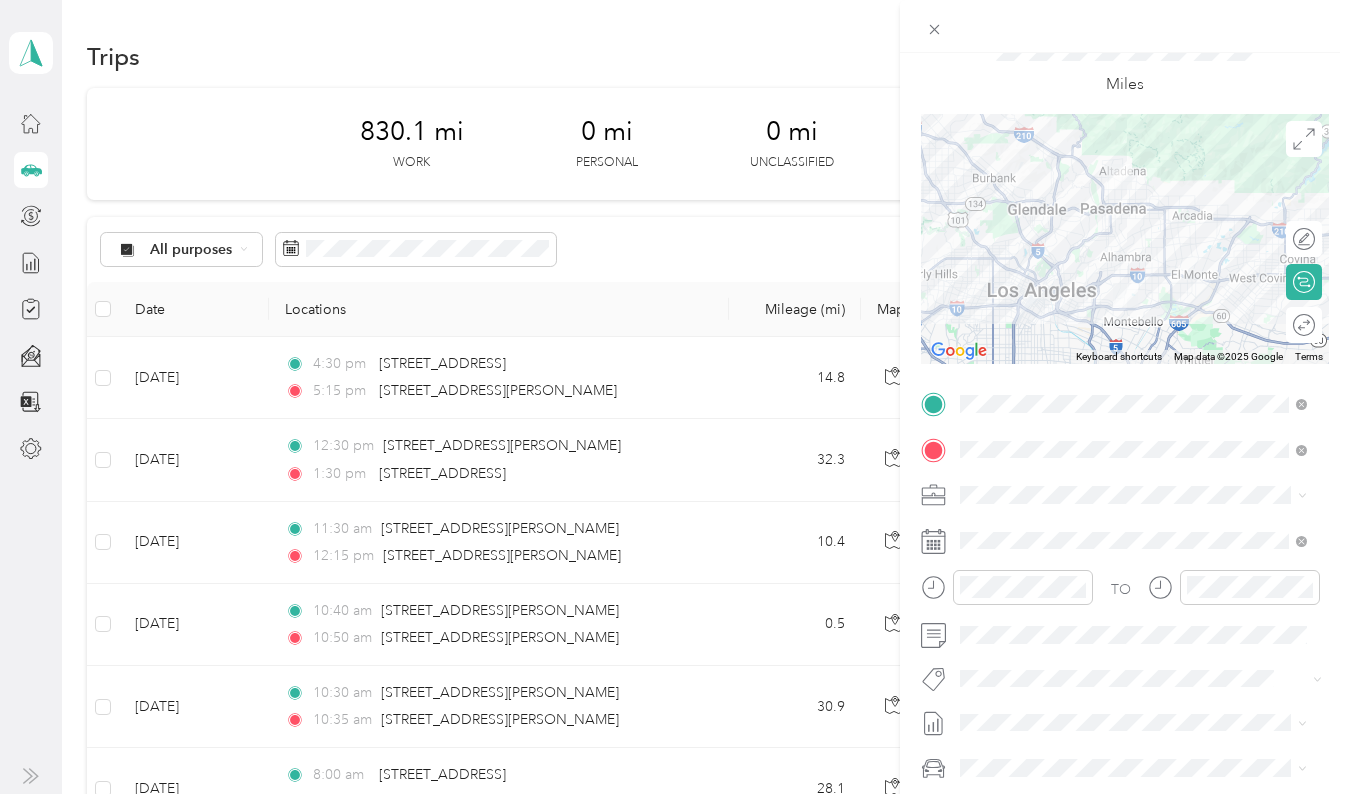 scroll, scrollTop: 102, scrollLeft: 0, axis: vertical 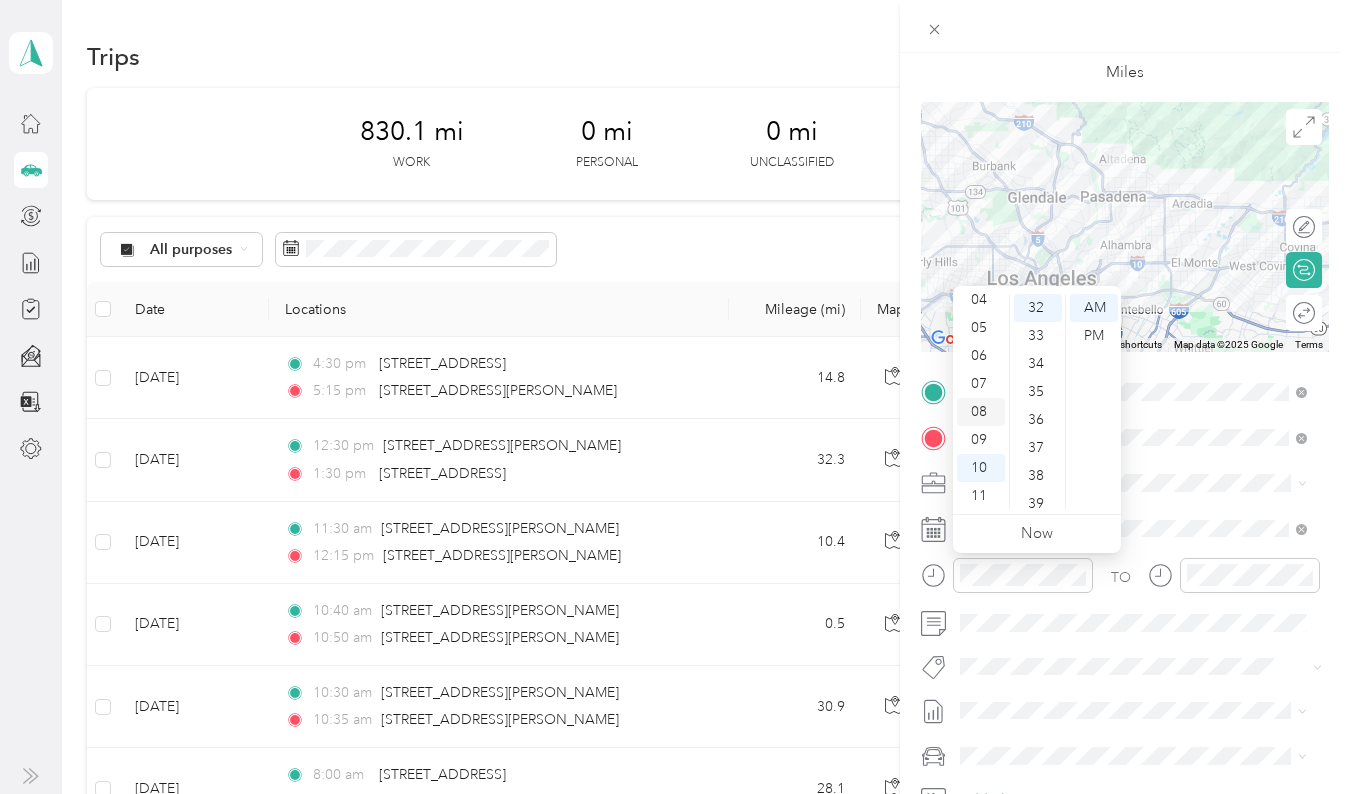 click on "08" at bounding box center [981, 412] 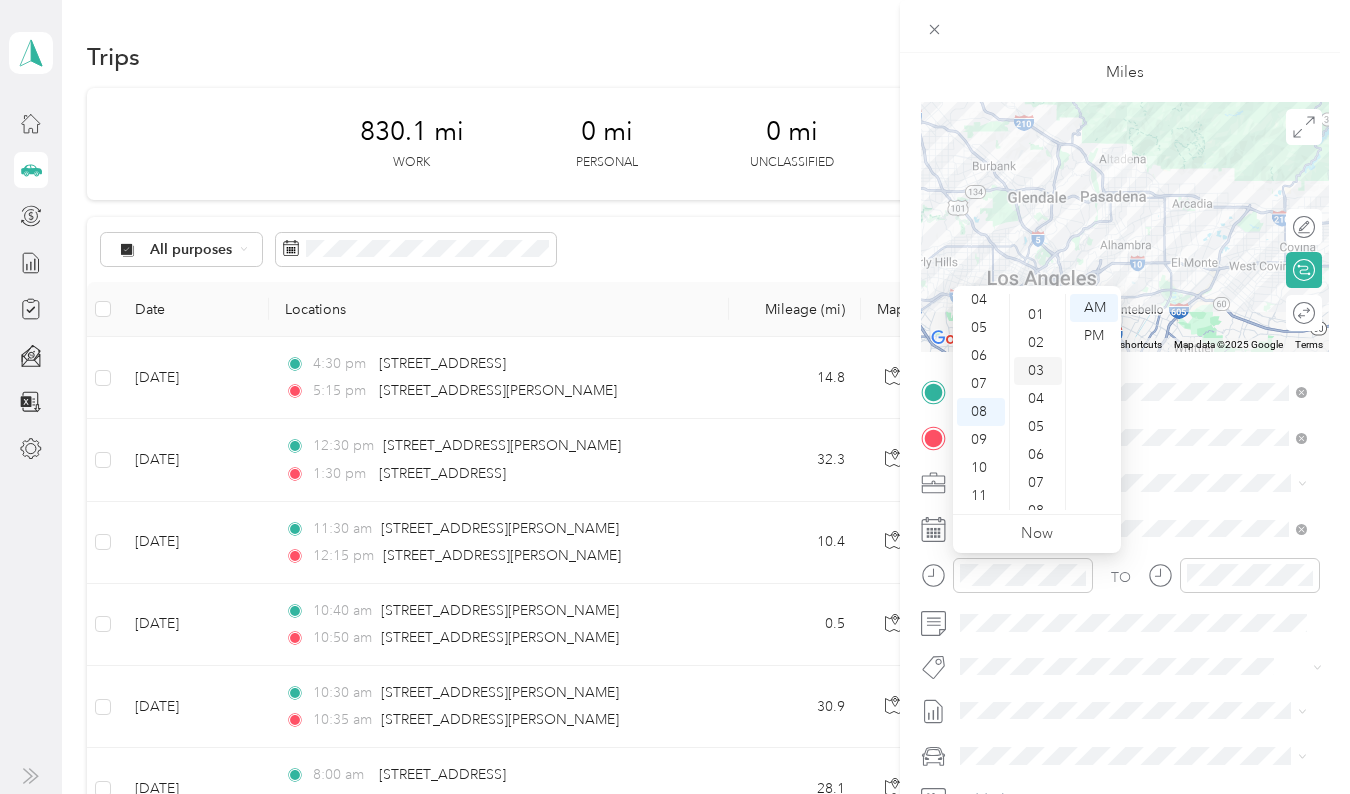 scroll, scrollTop: 0, scrollLeft: 0, axis: both 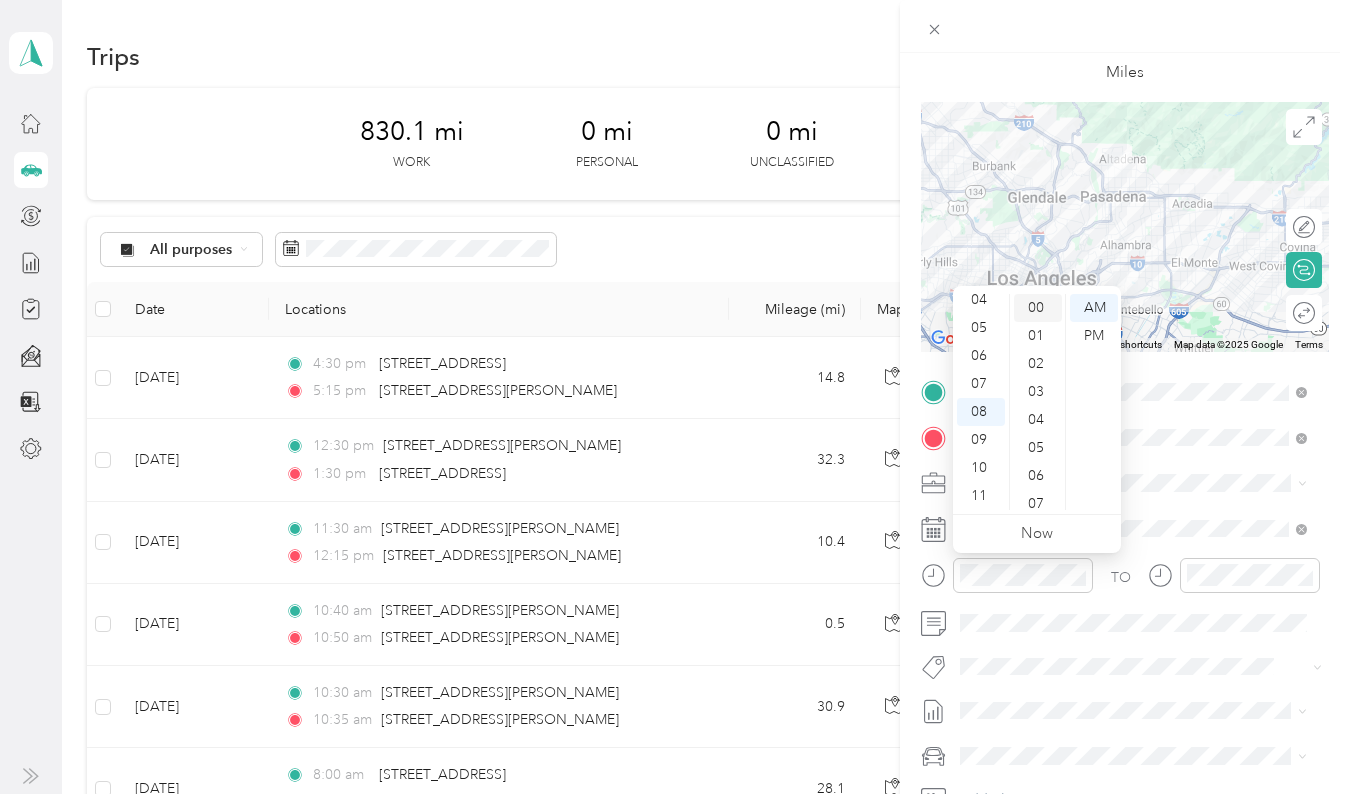 drag, startPoint x: 1041, startPoint y: 292, endPoint x: 1049, endPoint y: 302, distance: 12.806249 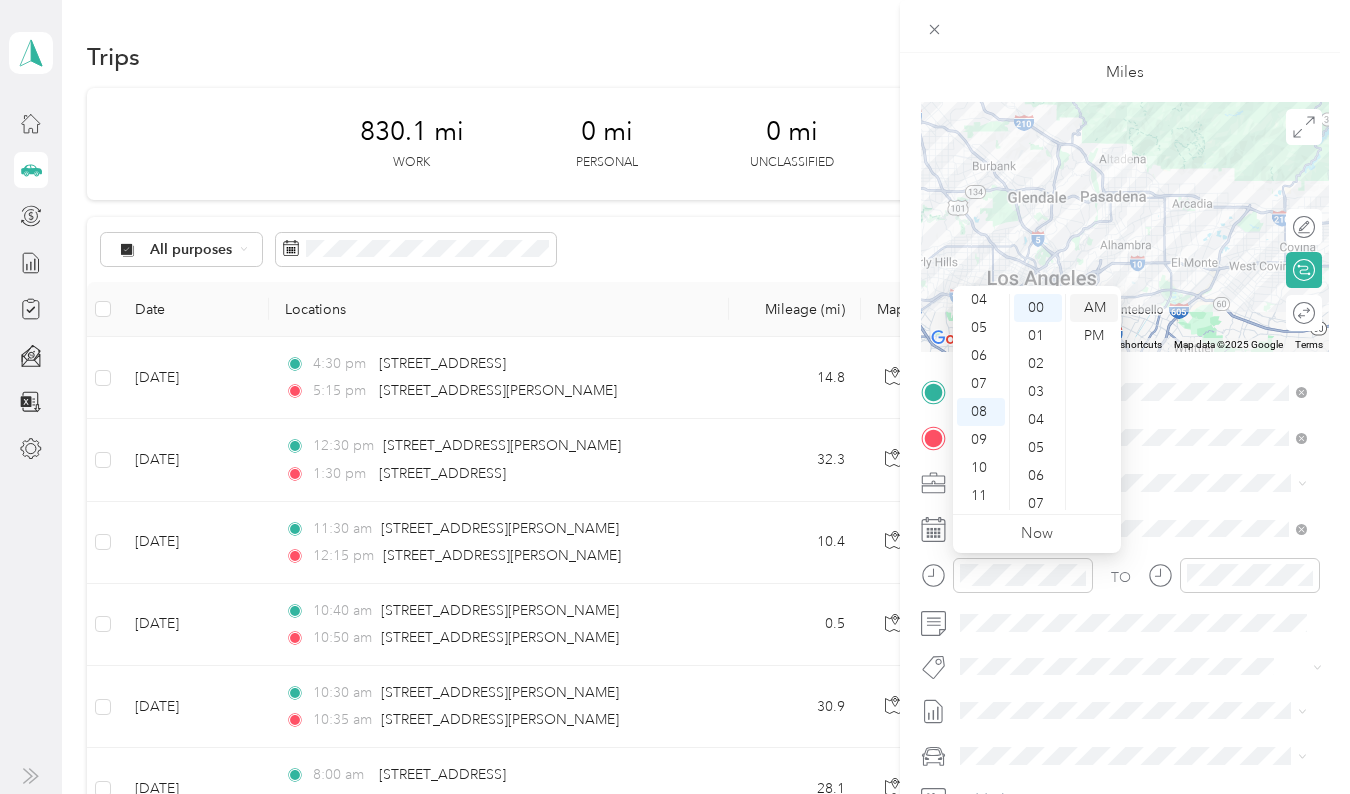 click on "AM" at bounding box center [1094, 308] 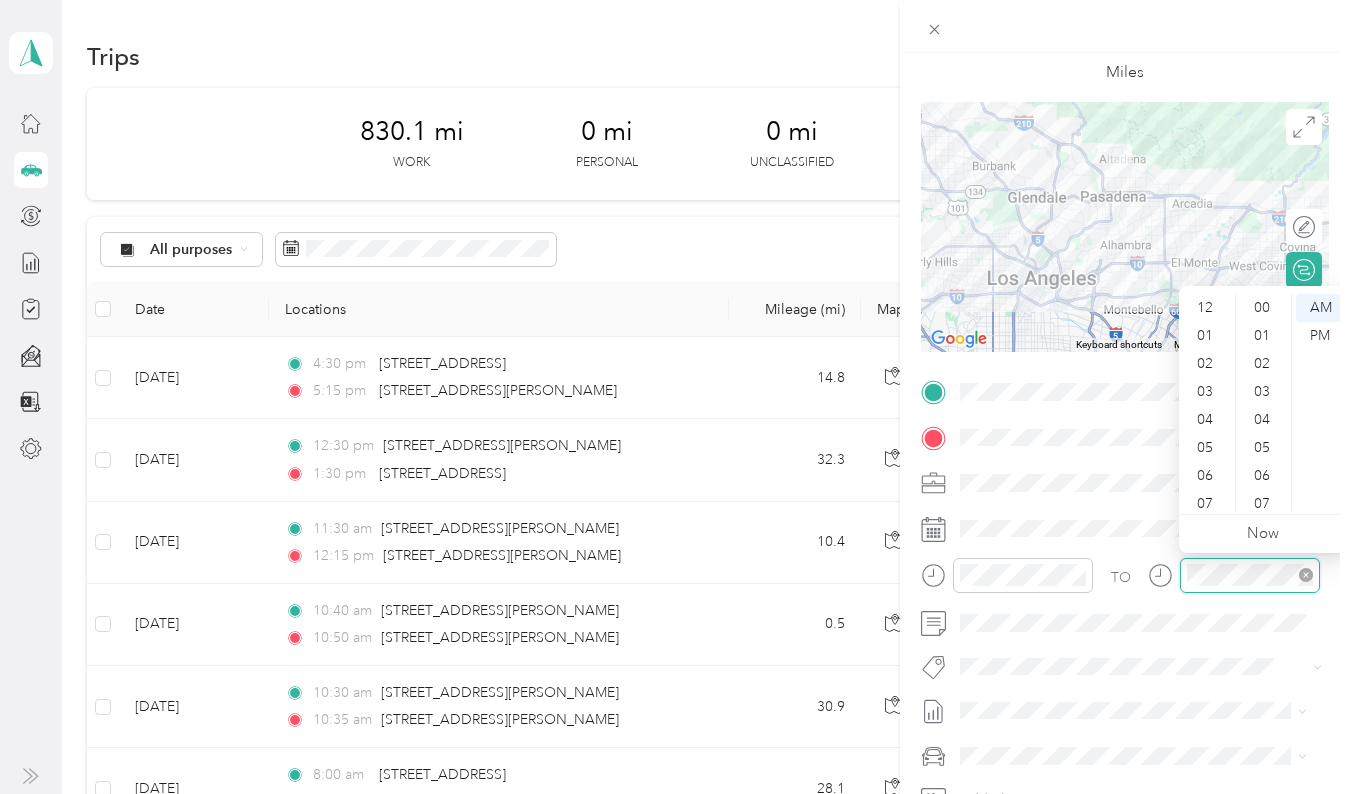 scroll, scrollTop: 896, scrollLeft: 0, axis: vertical 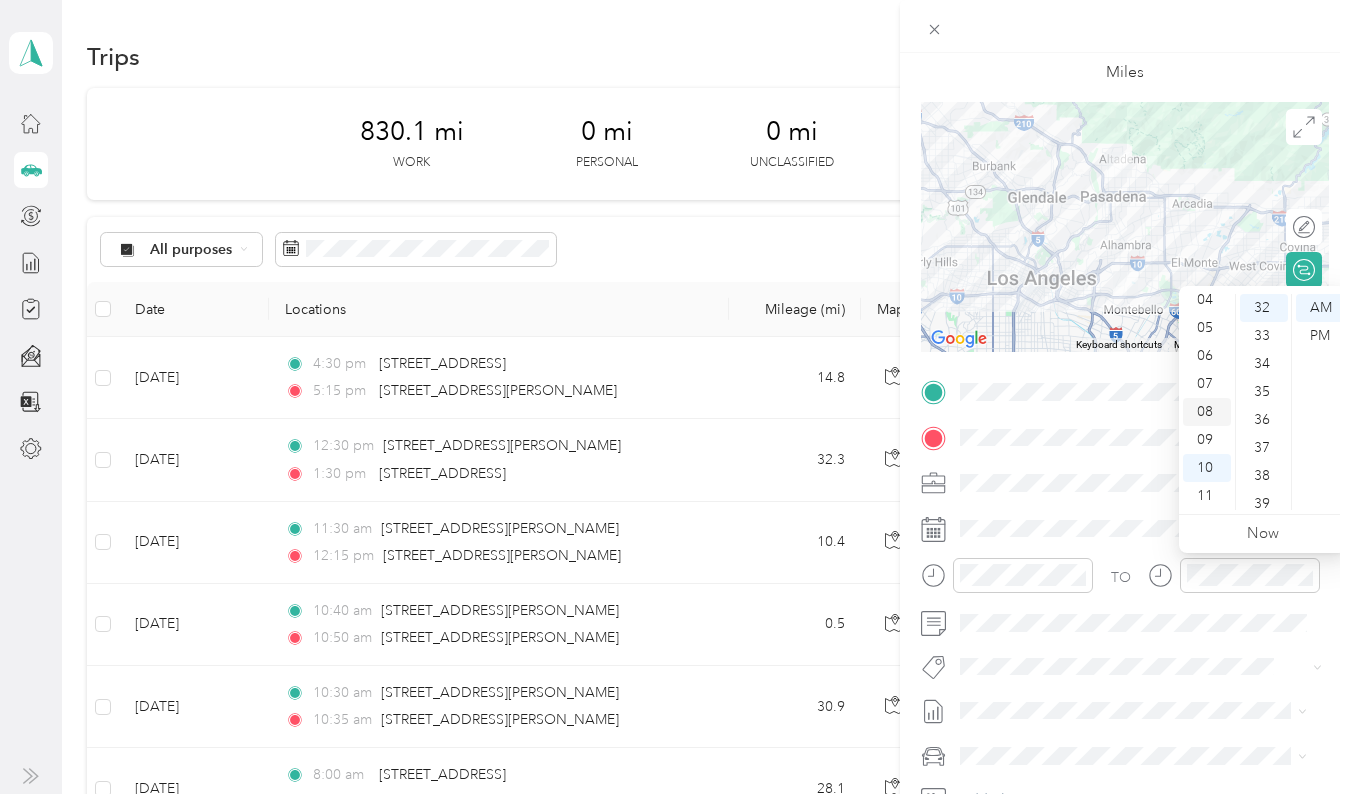 click on "08" at bounding box center (1207, 412) 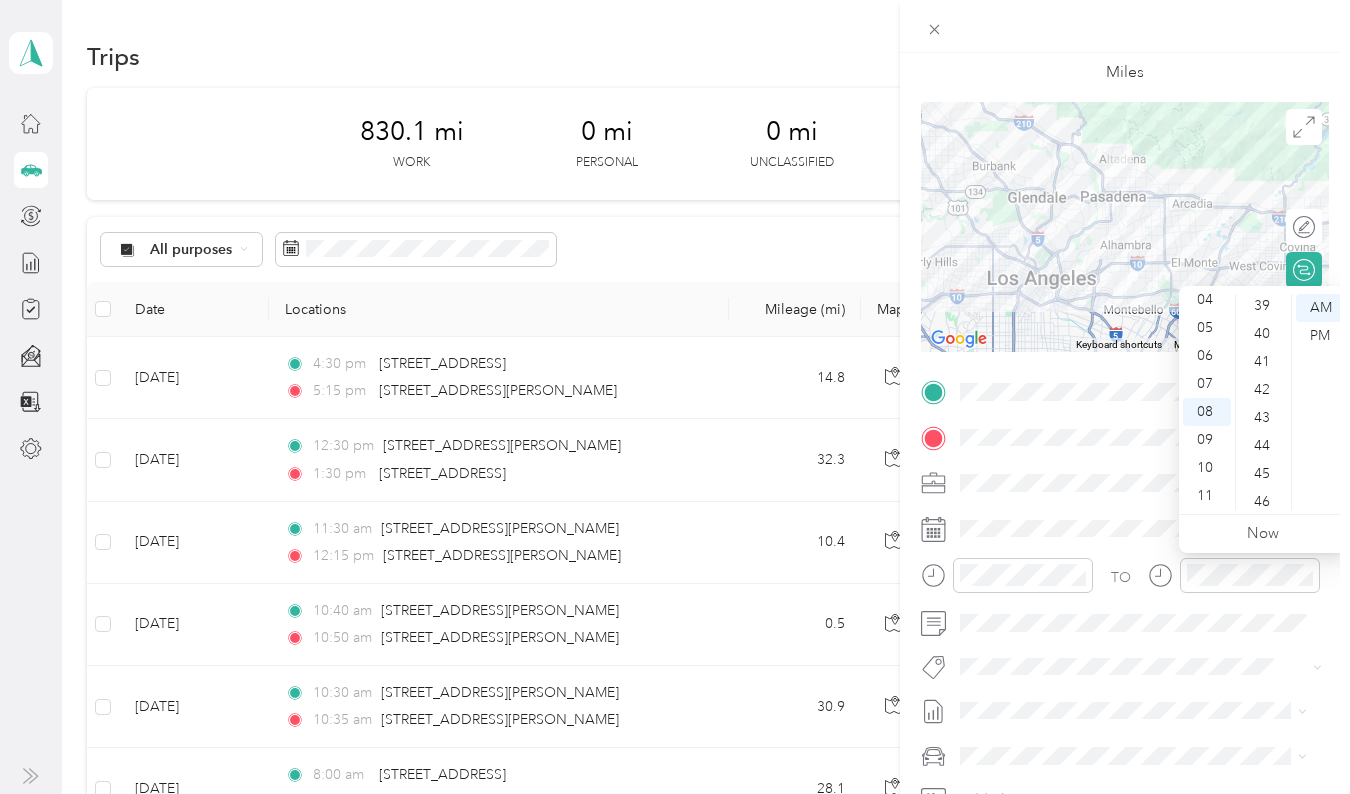 click on "44" at bounding box center [1264, 446] 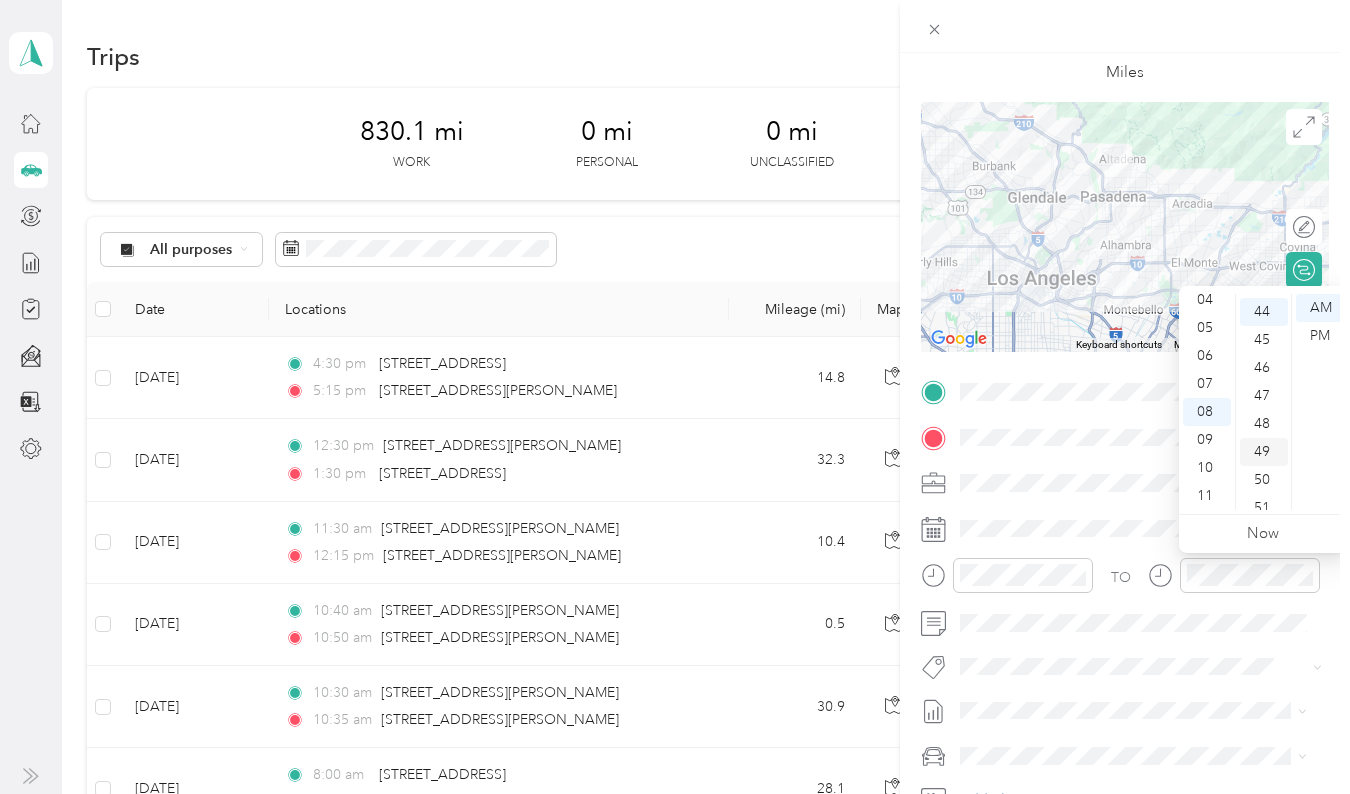 scroll, scrollTop: 1232, scrollLeft: 0, axis: vertical 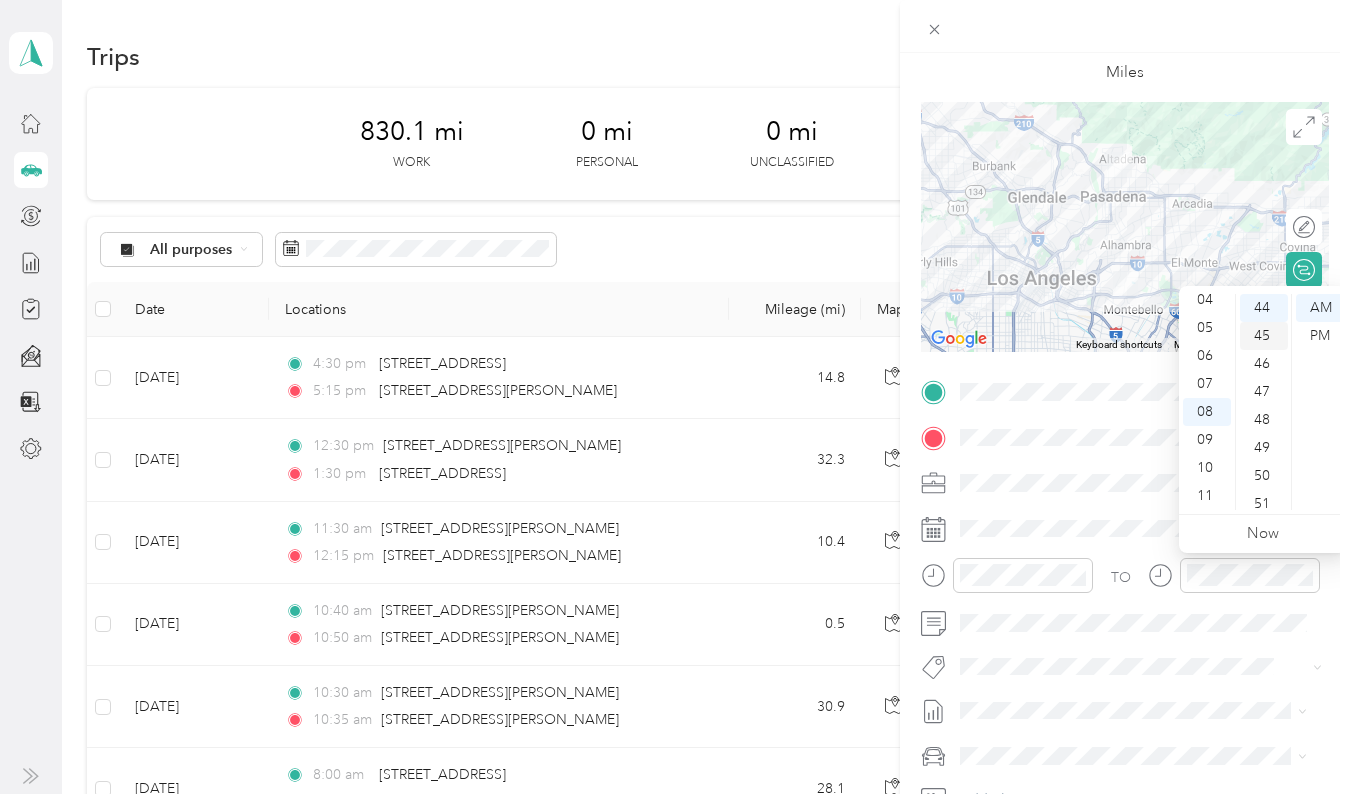 click on "45" at bounding box center [1264, 336] 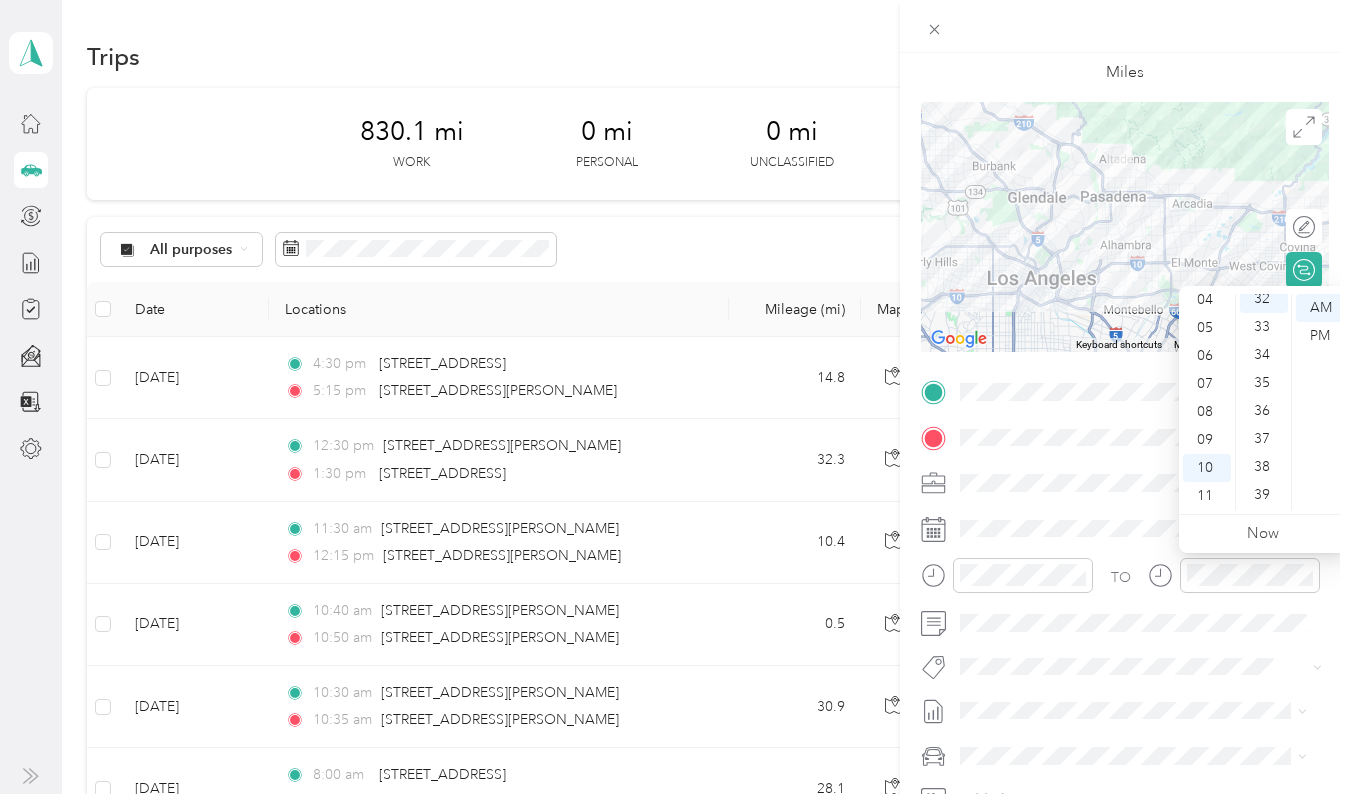 scroll, scrollTop: 896, scrollLeft: 0, axis: vertical 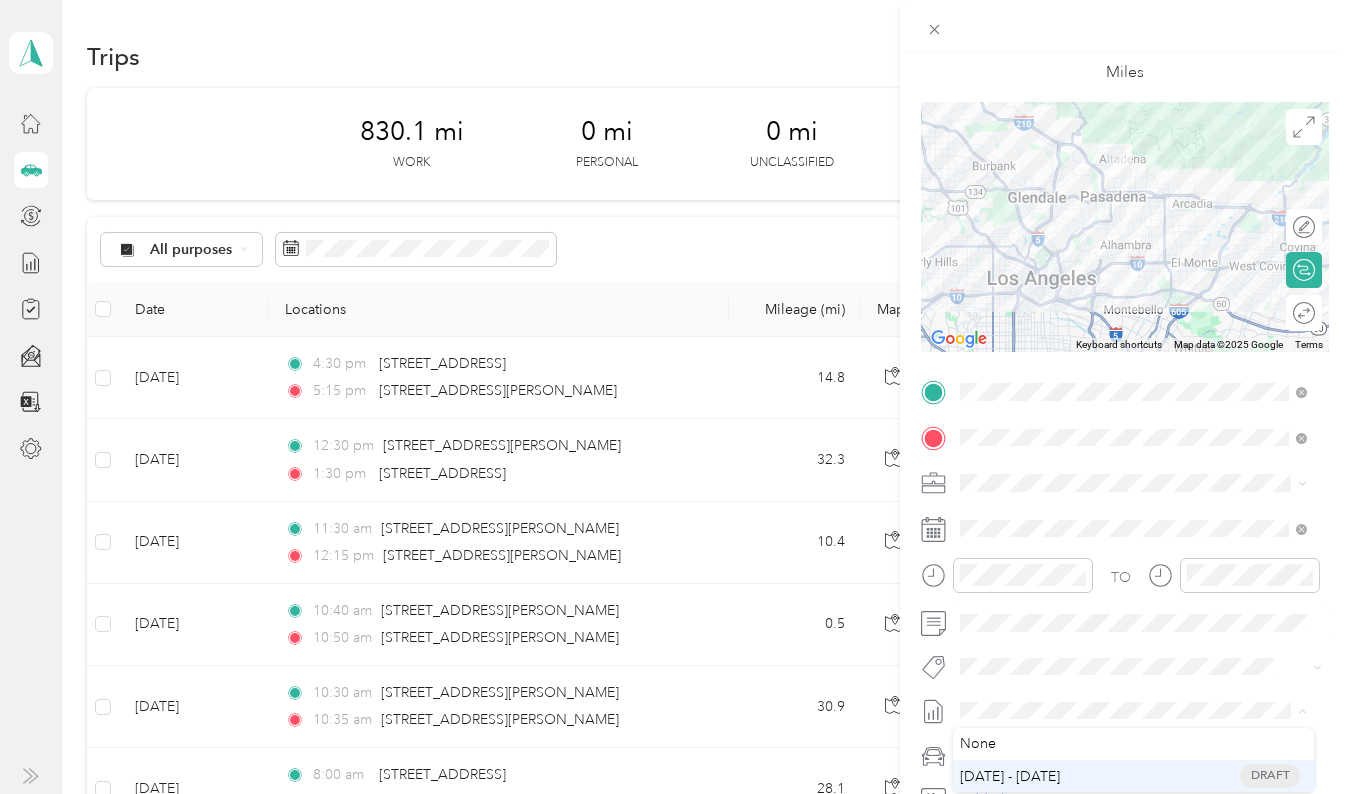 click on "[DATE] - [DATE]" at bounding box center [1010, 776] 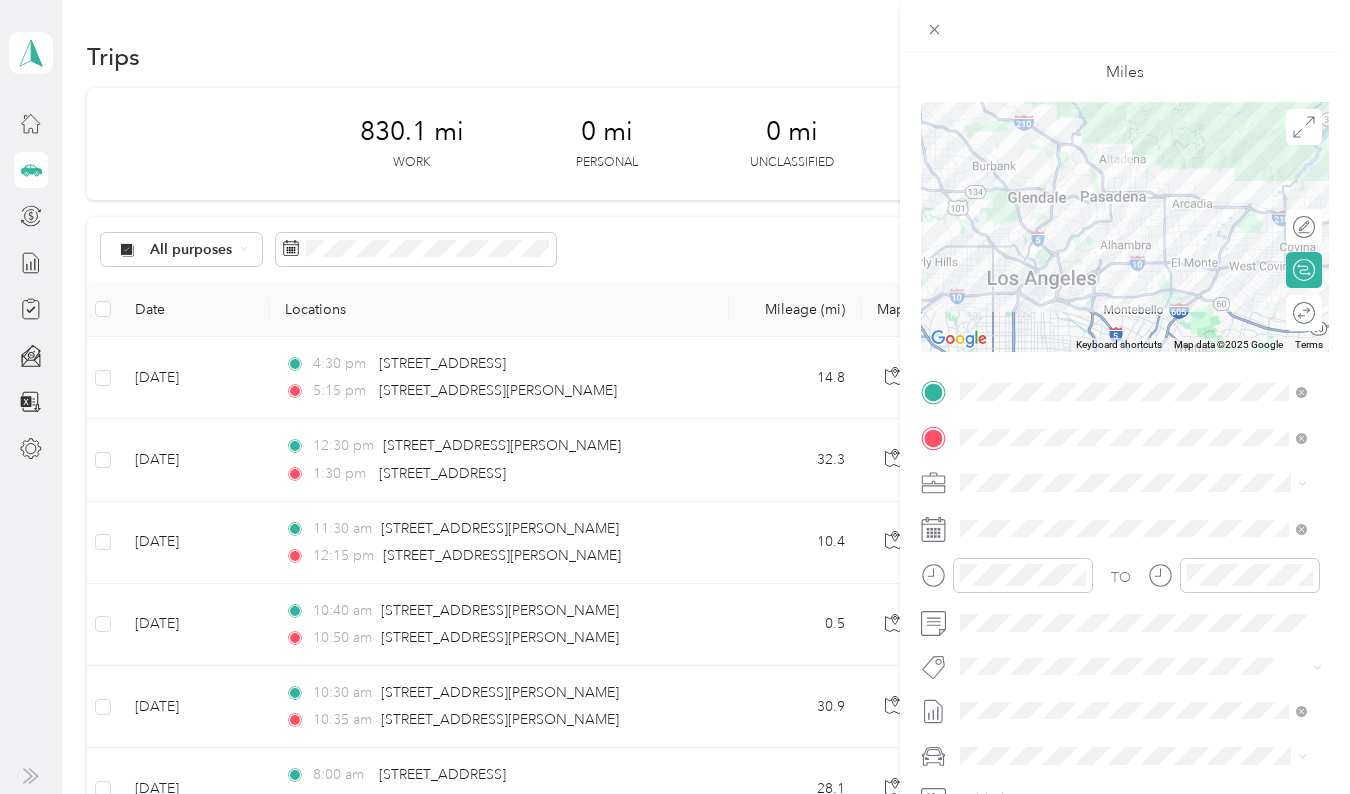 click on "[DATE] - [DATE]" at bounding box center [1010, 765] 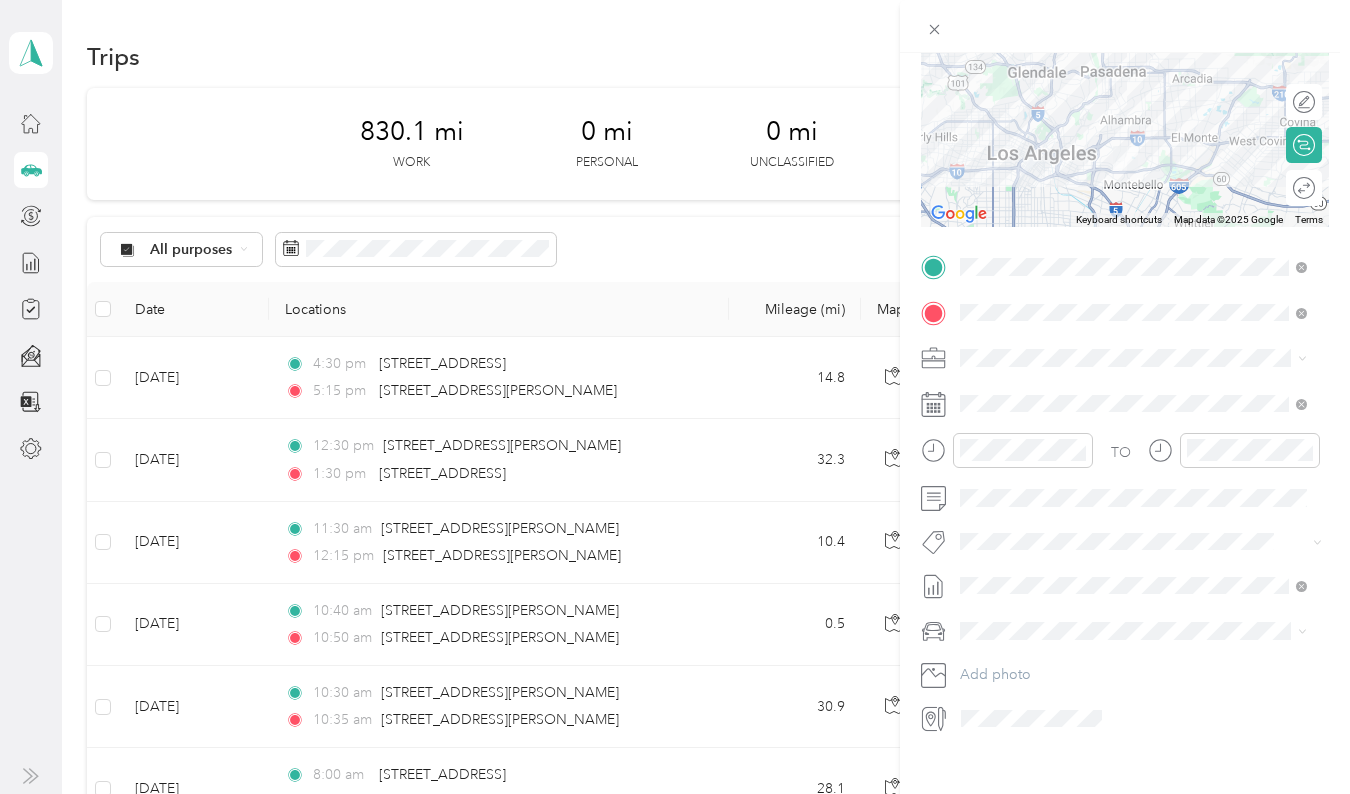 scroll, scrollTop: 240, scrollLeft: 0, axis: vertical 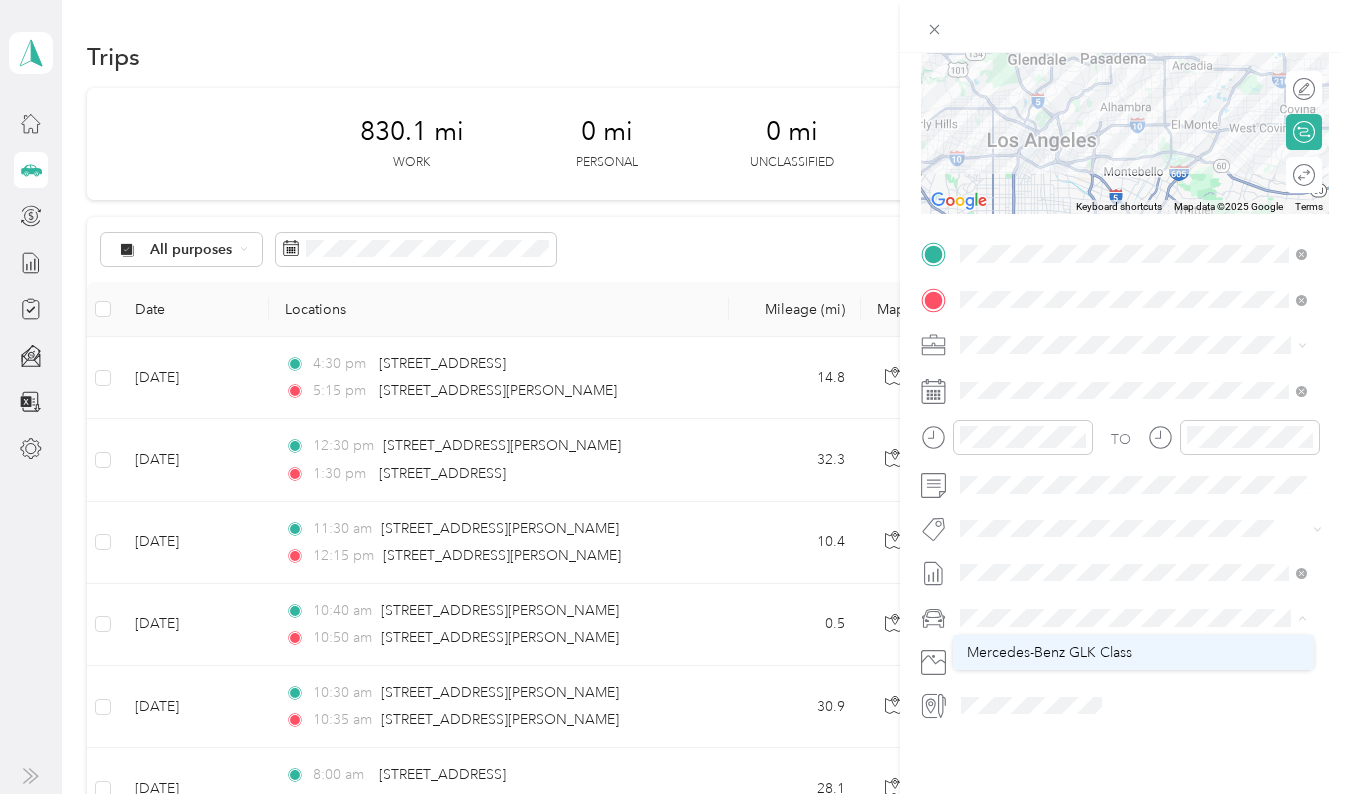 click on "Mercedes-Benz GLK Class" at bounding box center (1049, 652) 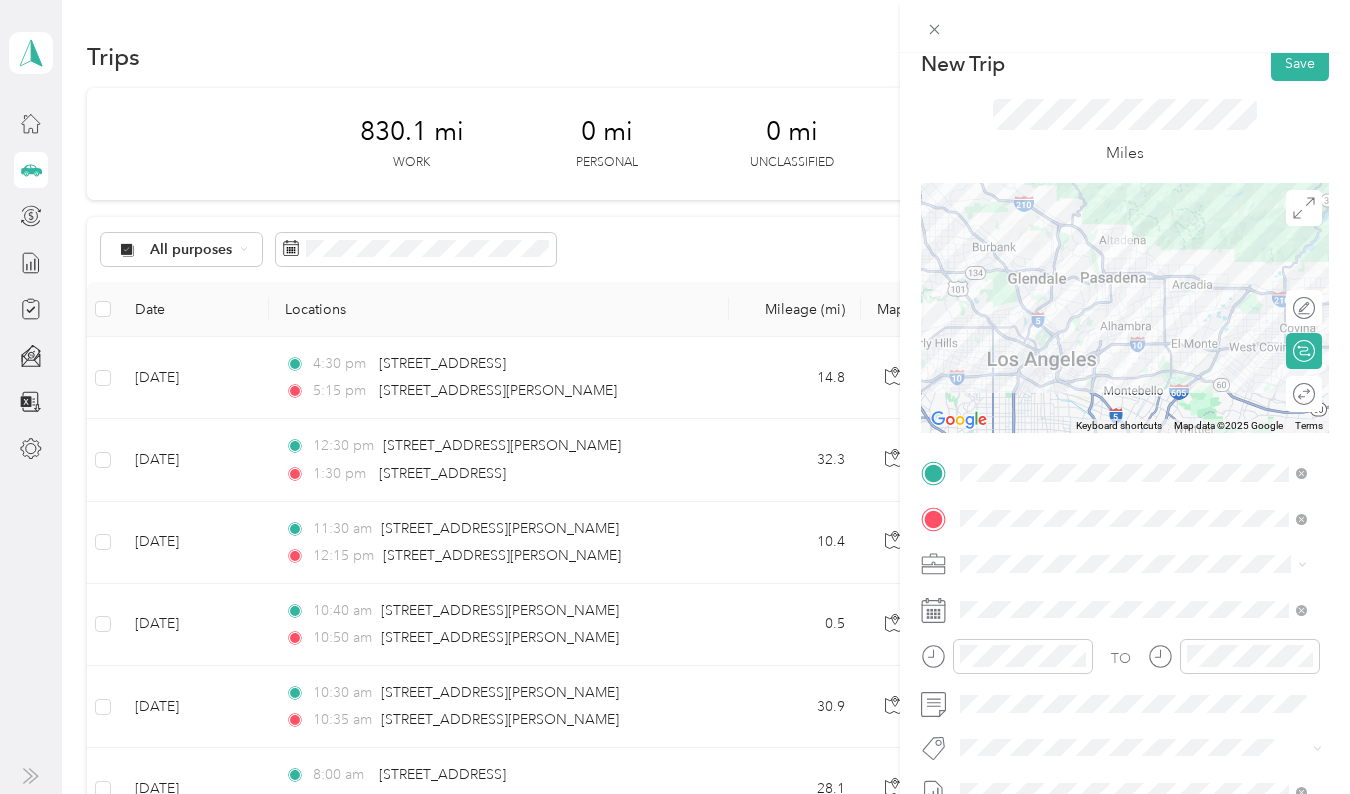 scroll, scrollTop: 21, scrollLeft: 0, axis: vertical 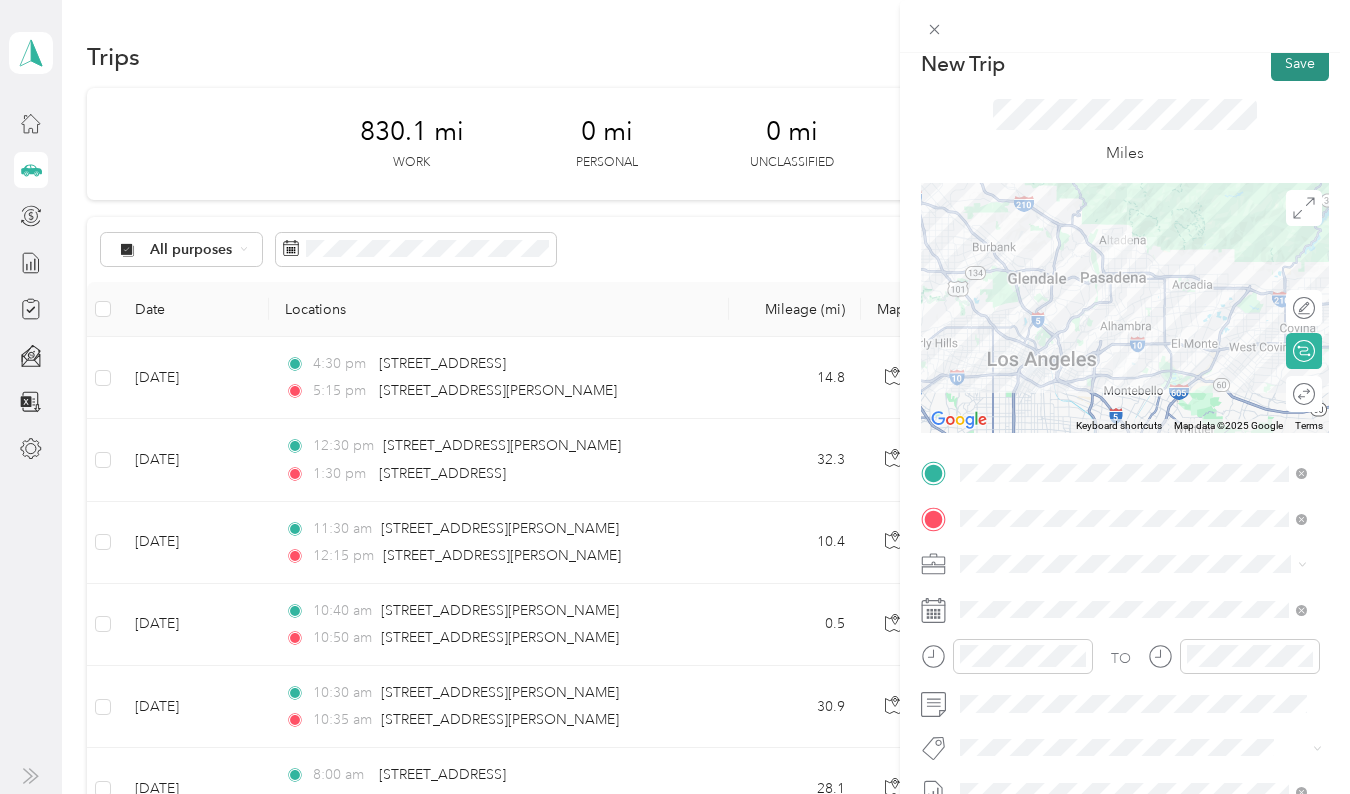 click on "Save" at bounding box center (1300, 63) 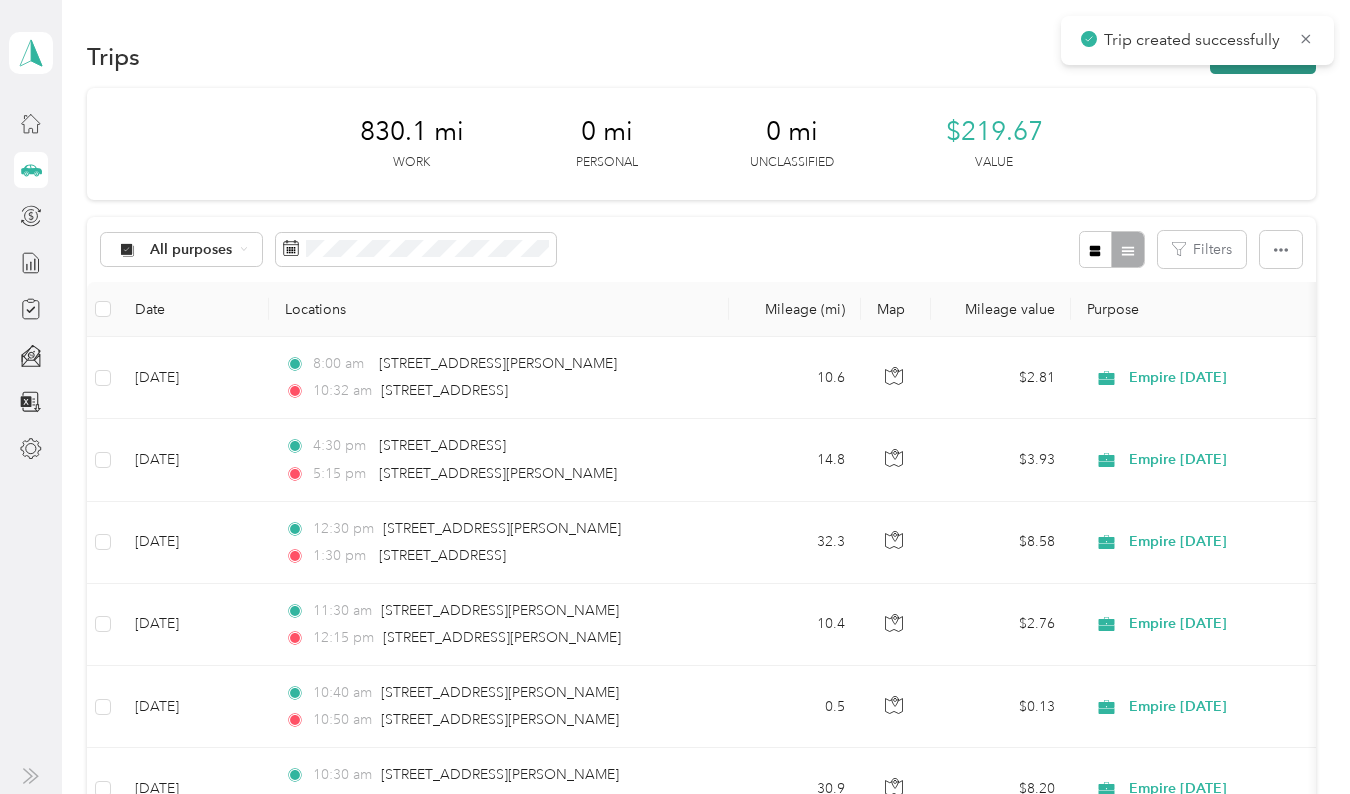 click on "New trip" at bounding box center (1263, 56) 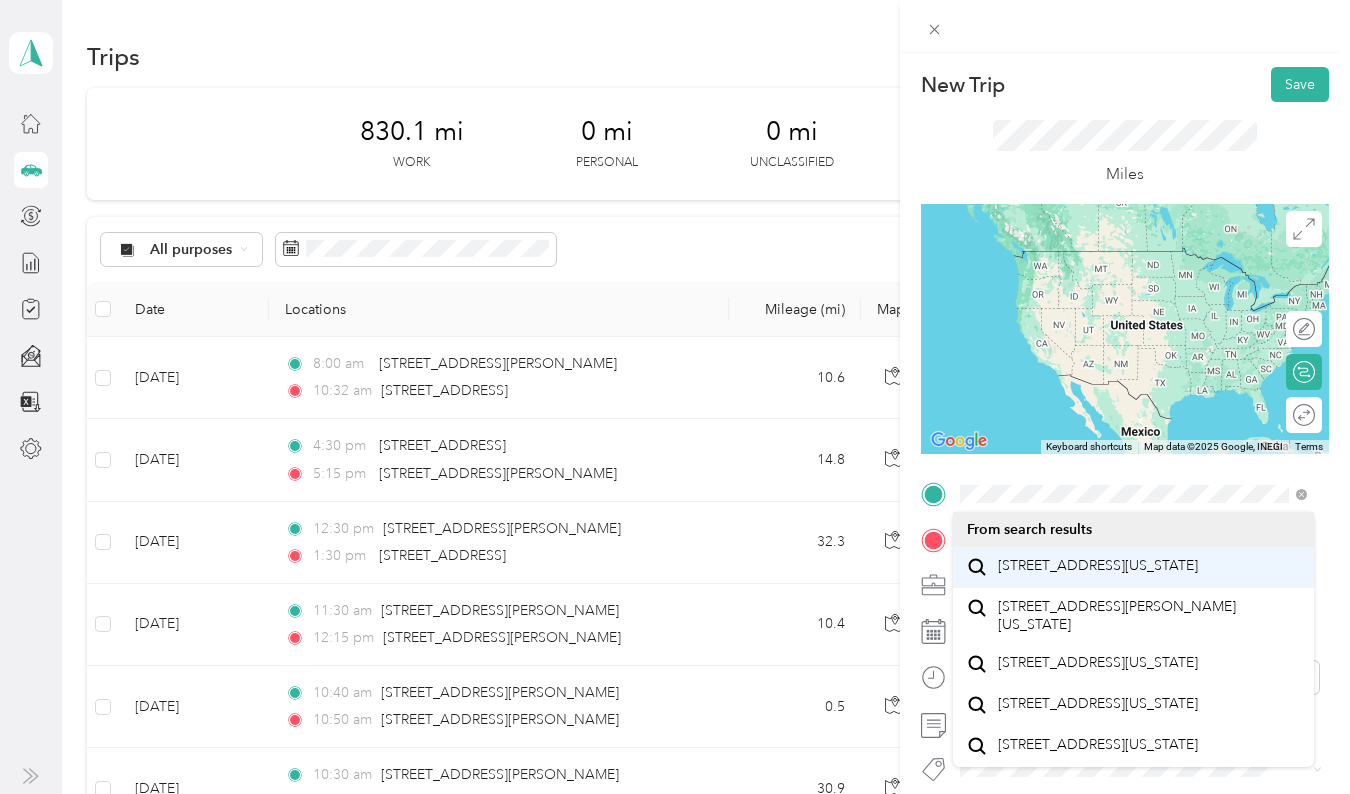 click on "[STREET_ADDRESS][US_STATE]" at bounding box center [1098, 566] 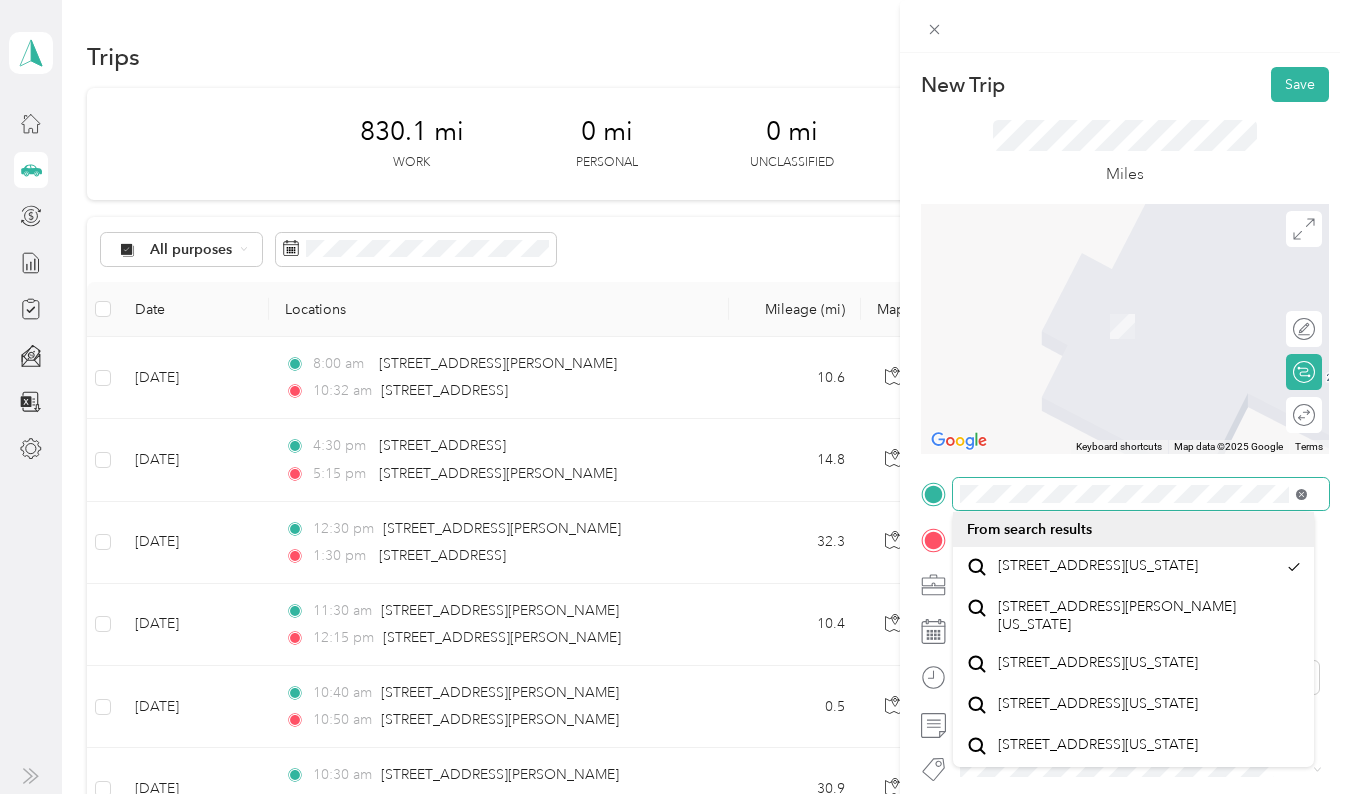 click 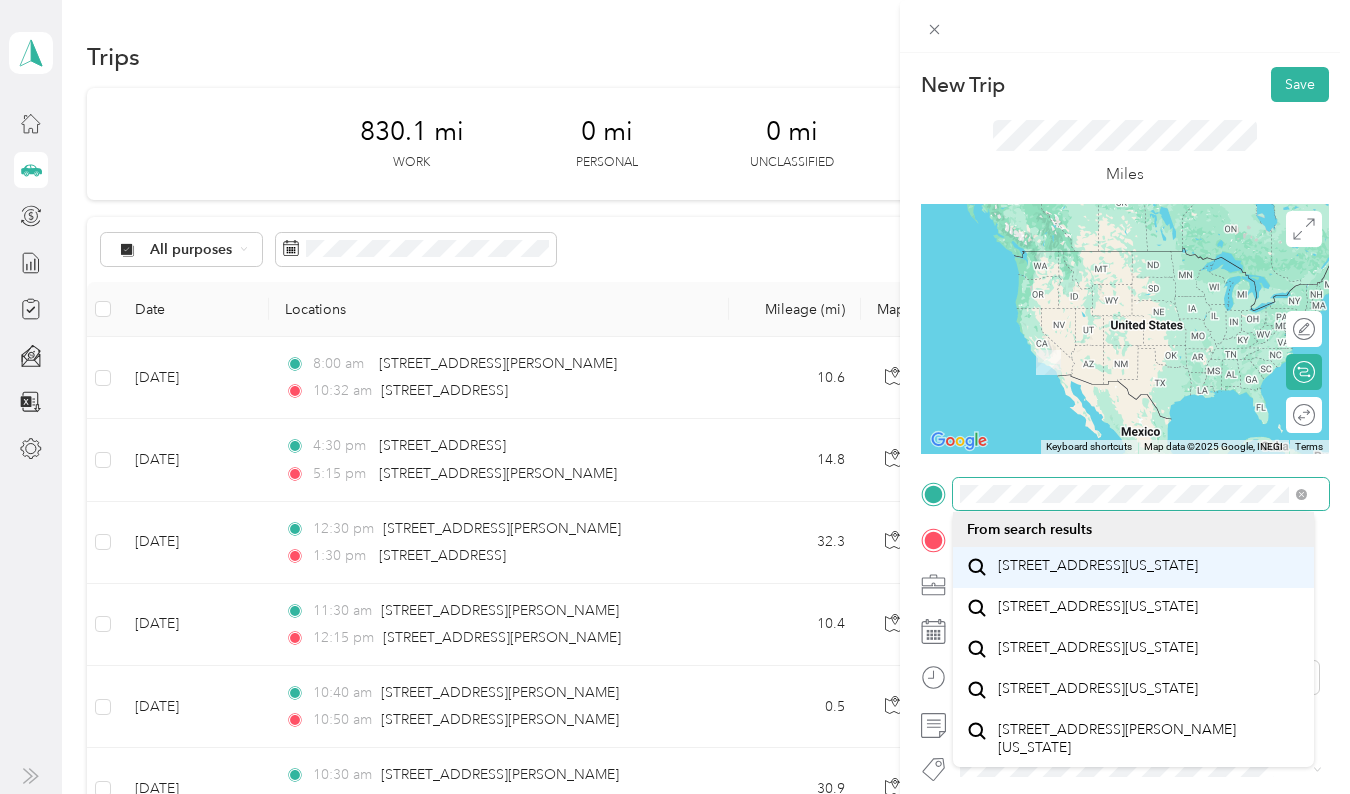 click on "[STREET_ADDRESS][US_STATE]" at bounding box center [1098, 566] 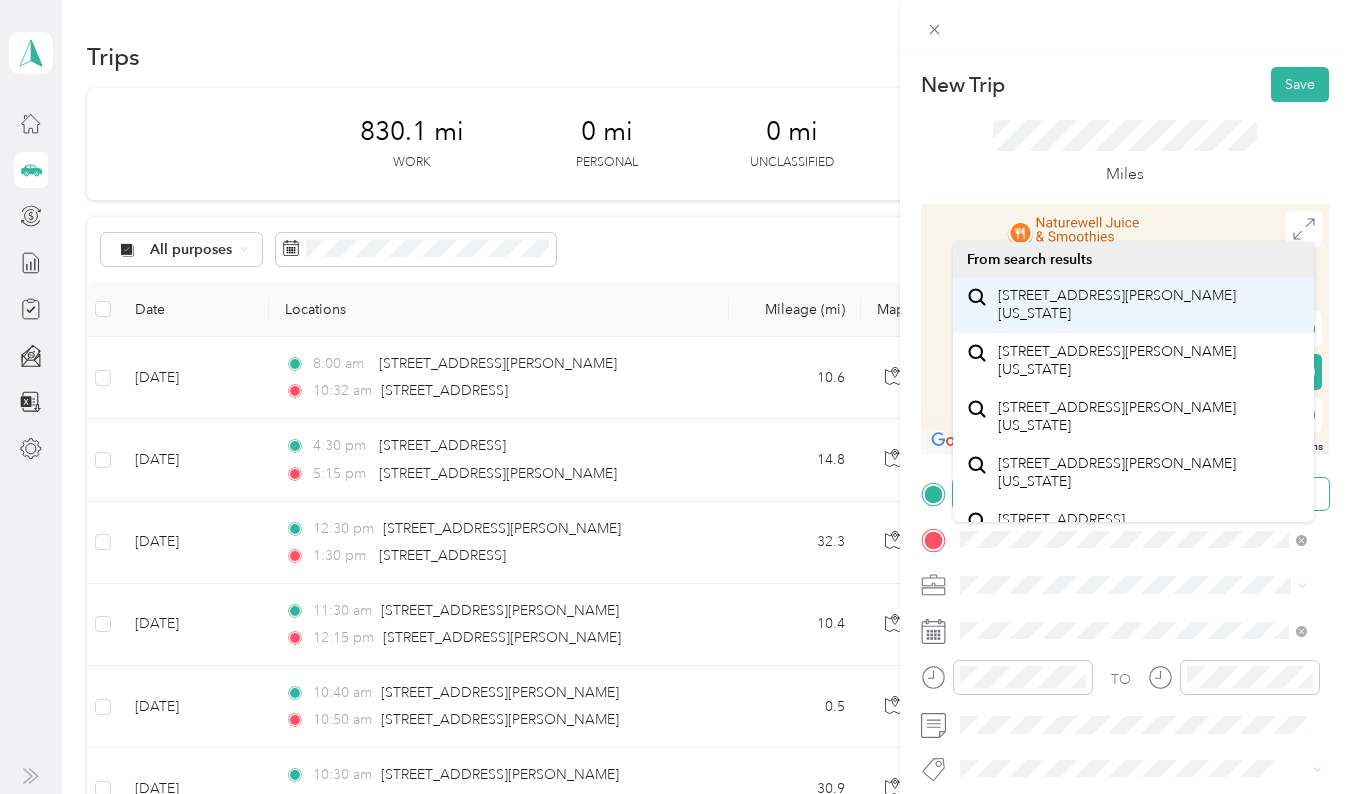 click on "[STREET_ADDRESS][PERSON_NAME][US_STATE]" at bounding box center [1149, 304] 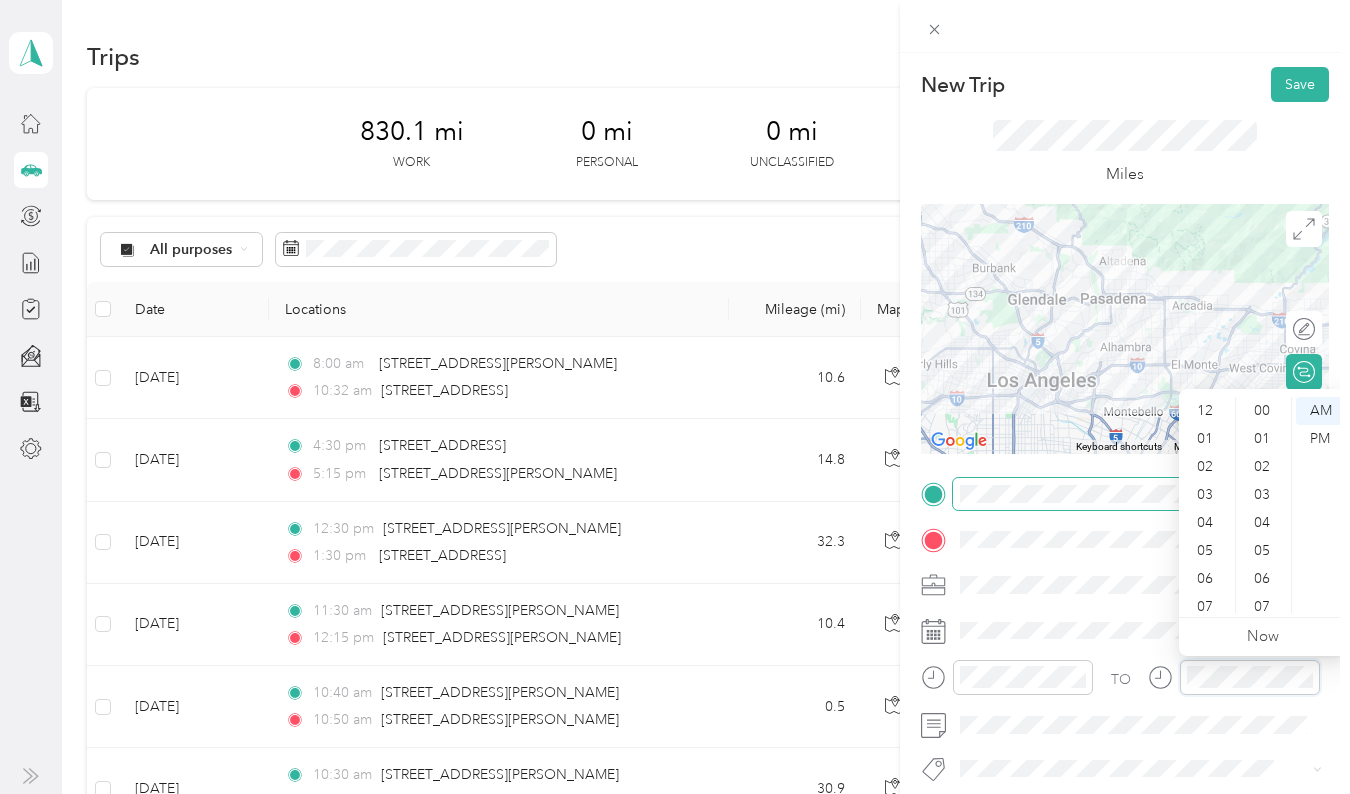 scroll, scrollTop: 924, scrollLeft: 0, axis: vertical 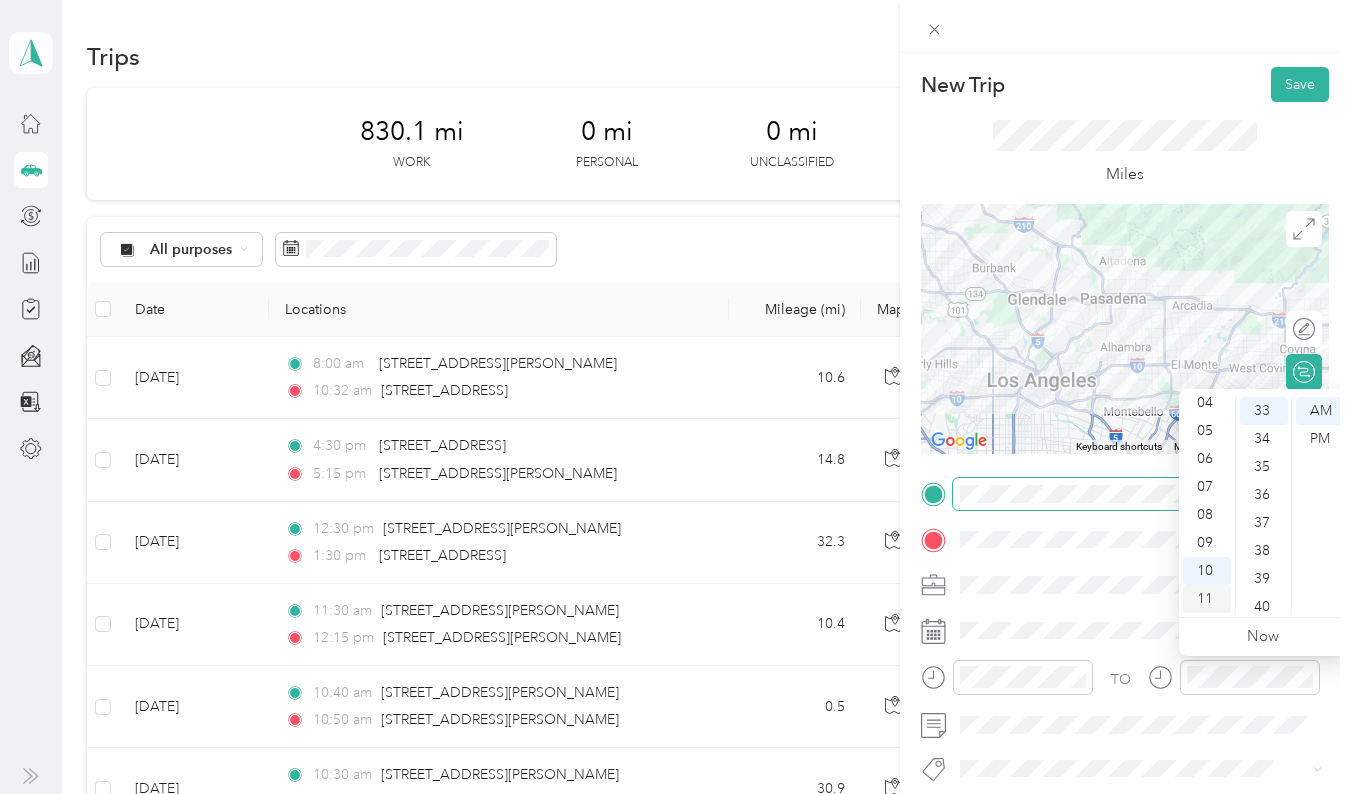 click on "11" at bounding box center [1207, 599] 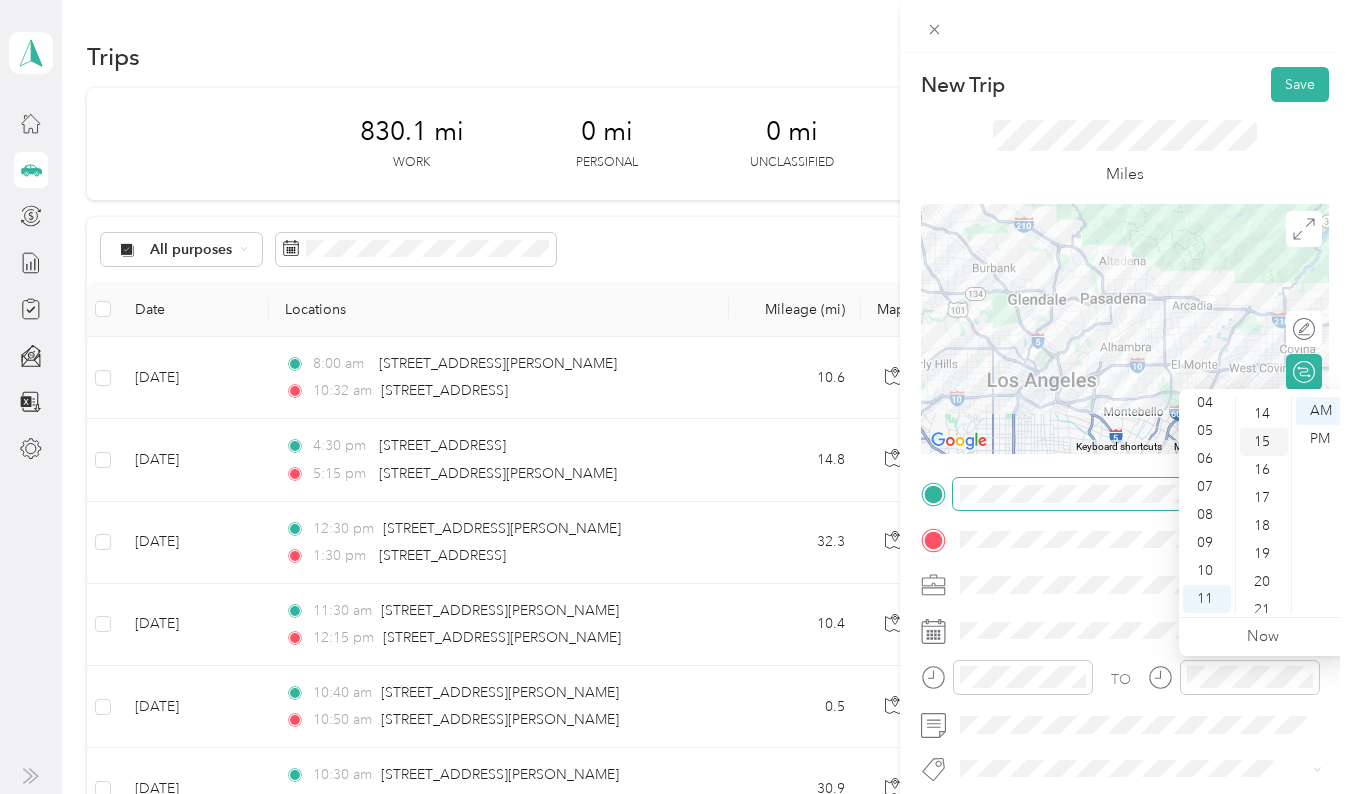 click on "15" at bounding box center [1264, 442] 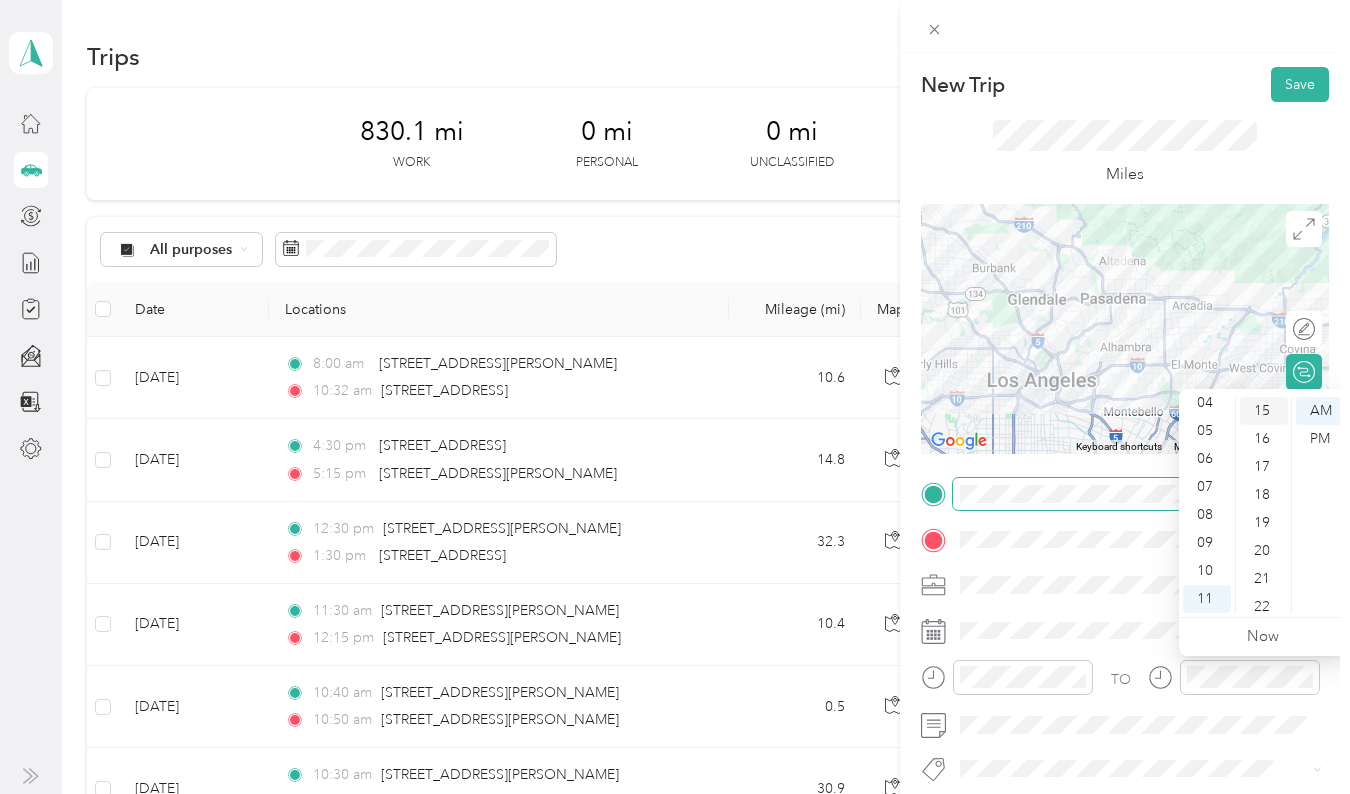 scroll, scrollTop: 420, scrollLeft: 0, axis: vertical 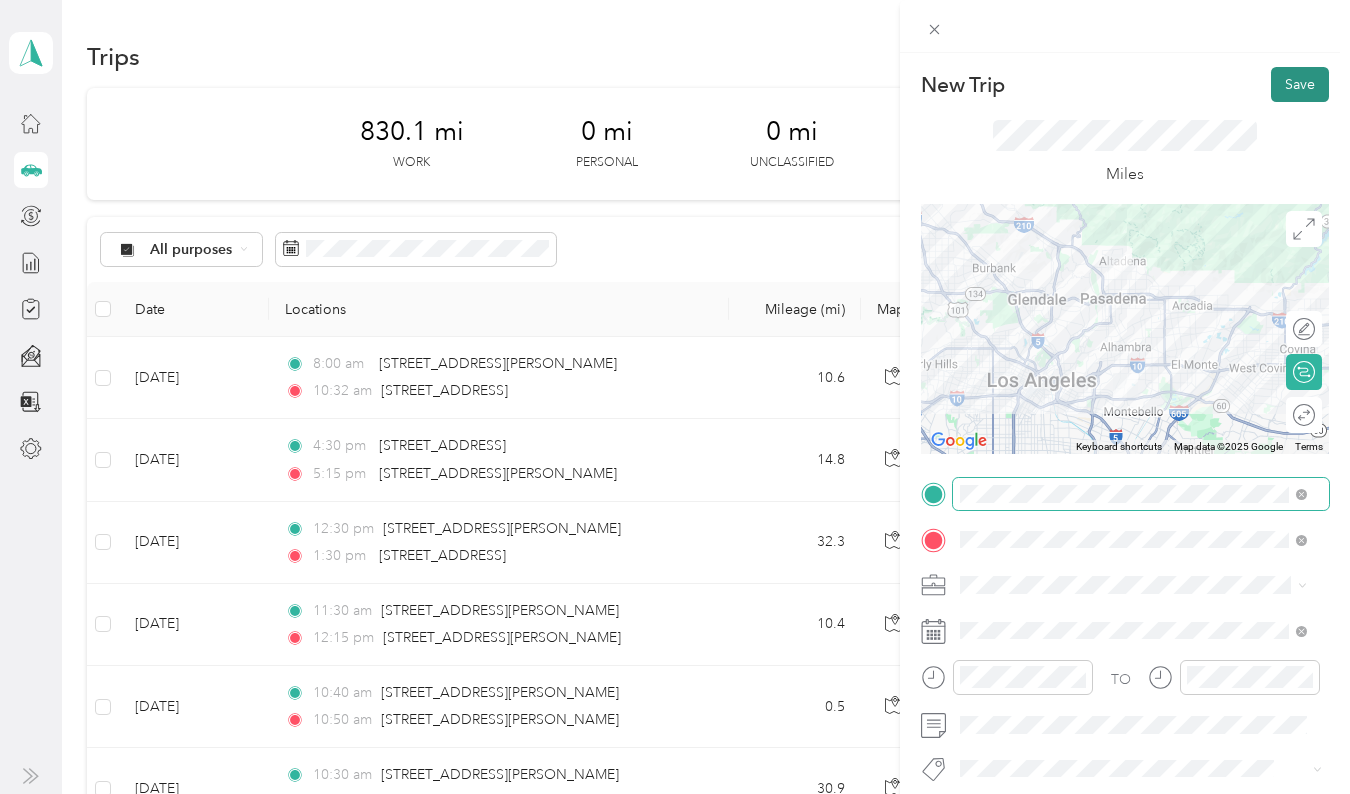 click on "Save" at bounding box center [1300, 84] 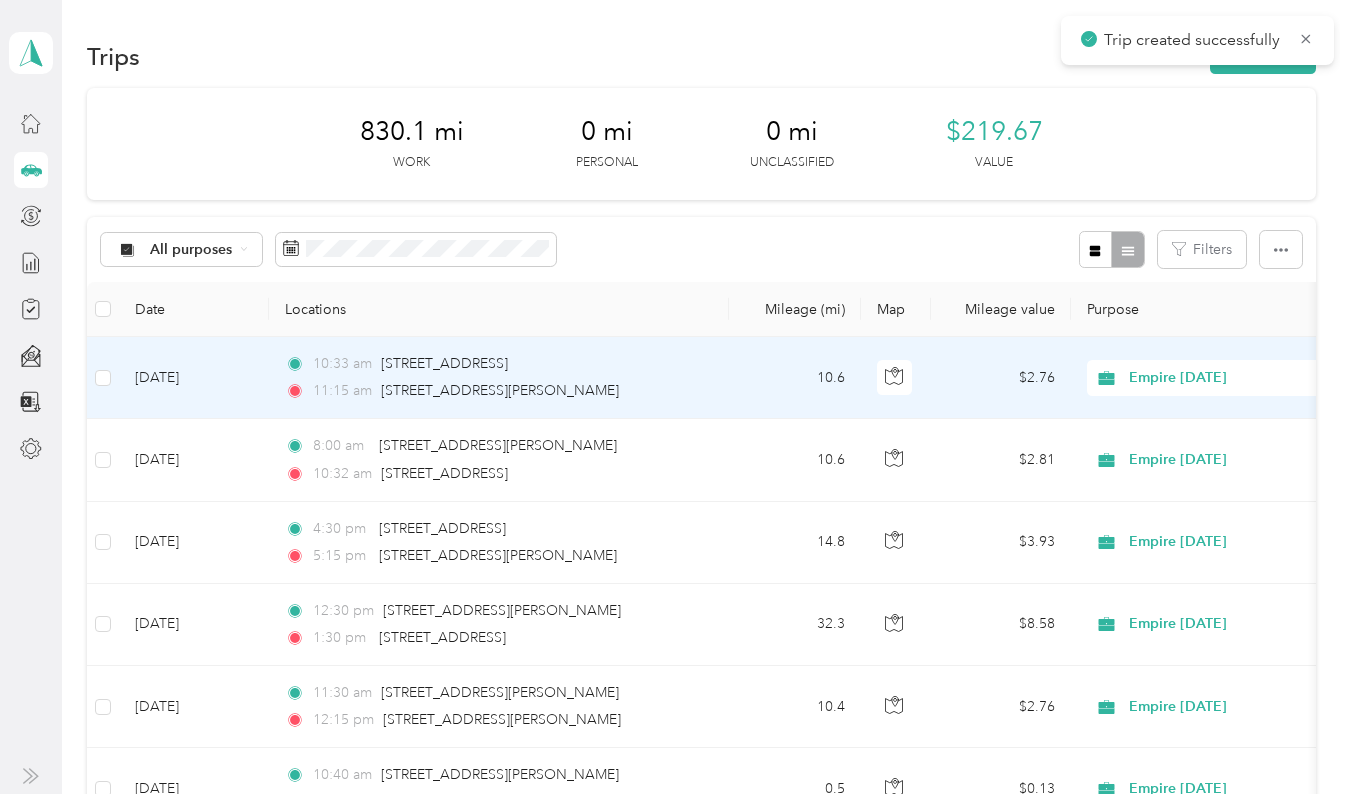 click on "10:33 am [STREET_ADDRESS]" at bounding box center (495, 364) 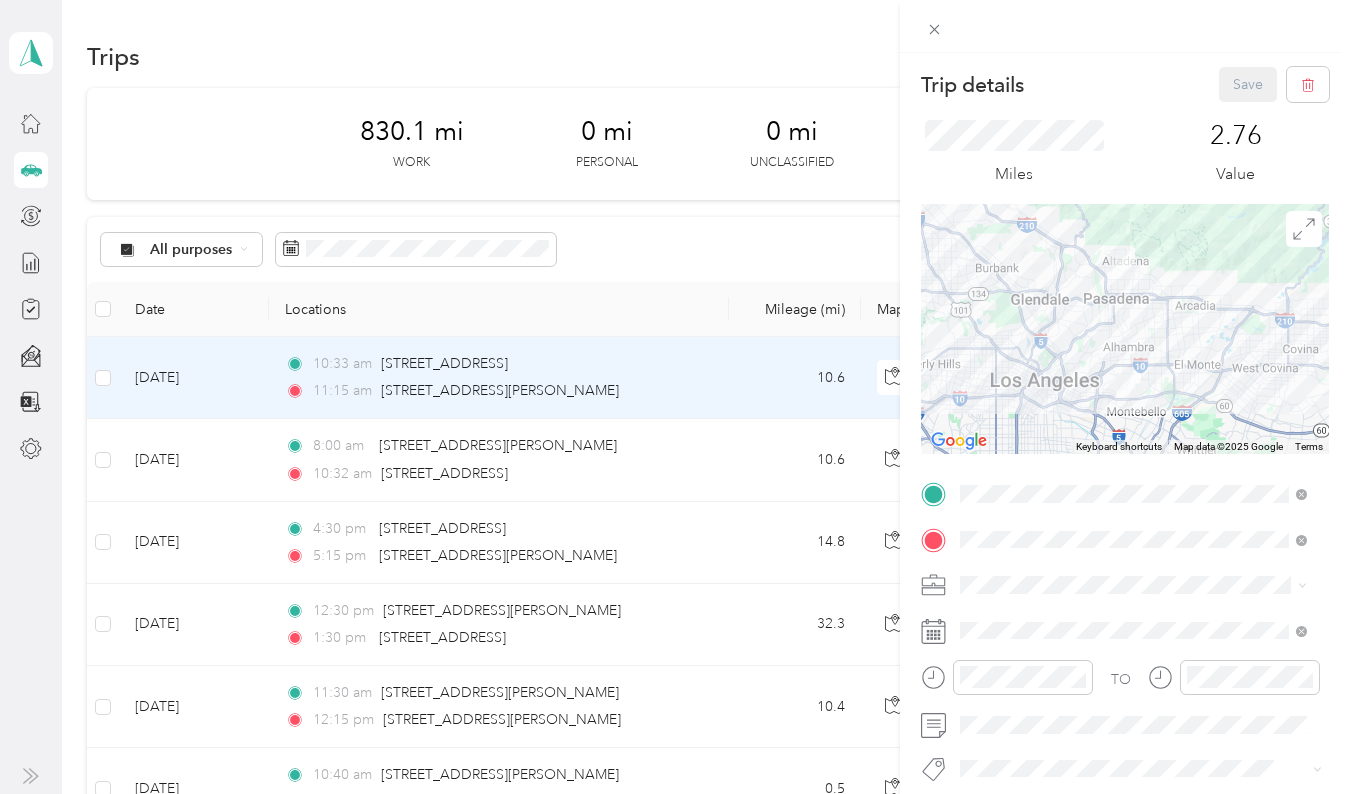 click on "Trip details Save This trip cannot be edited because it is either under review, approved, or paid. Contact your Team Manager to edit it. Miles 2.76 Value  To navigate the map with touch gestures double-tap and hold your finger on the map, then drag the map. ← Move left → Move right ↑ Move up ↓ Move down + Zoom in - Zoom out Home Jump left by 75% End Jump right by 75% Page Up Jump up by 75% Page Down Jump down by 75% To navigate, press the arrow keys. Keyboard shortcuts Map Data Map data ©2025 Google Map data ©2025 Google 10 km  Click to toggle between metric and imperial units Terms Report a map error TO Add photo" at bounding box center (675, 397) 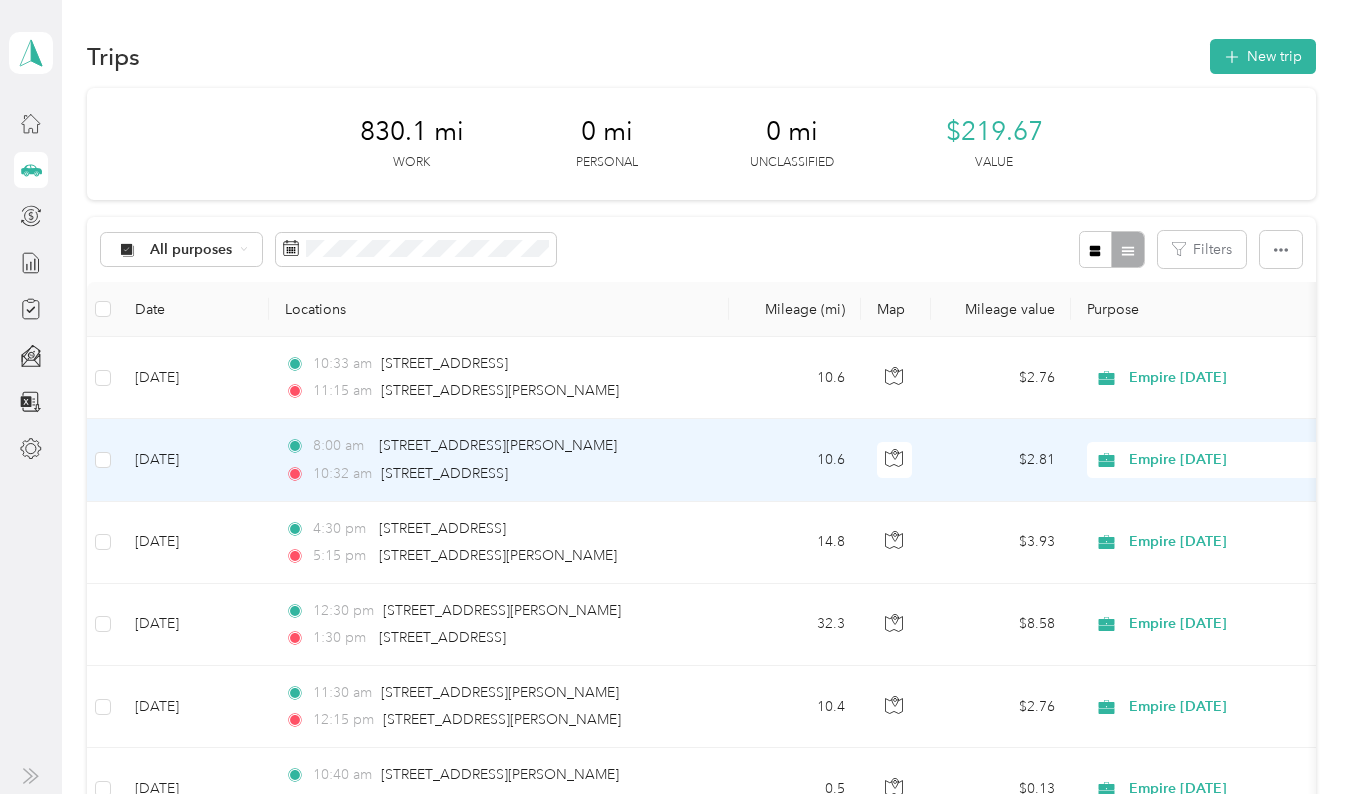 click on "8:00 am [STREET_ADDRESS][PERSON_NAME] 10:32 am [STREET_ADDRESS]" at bounding box center (499, 460) 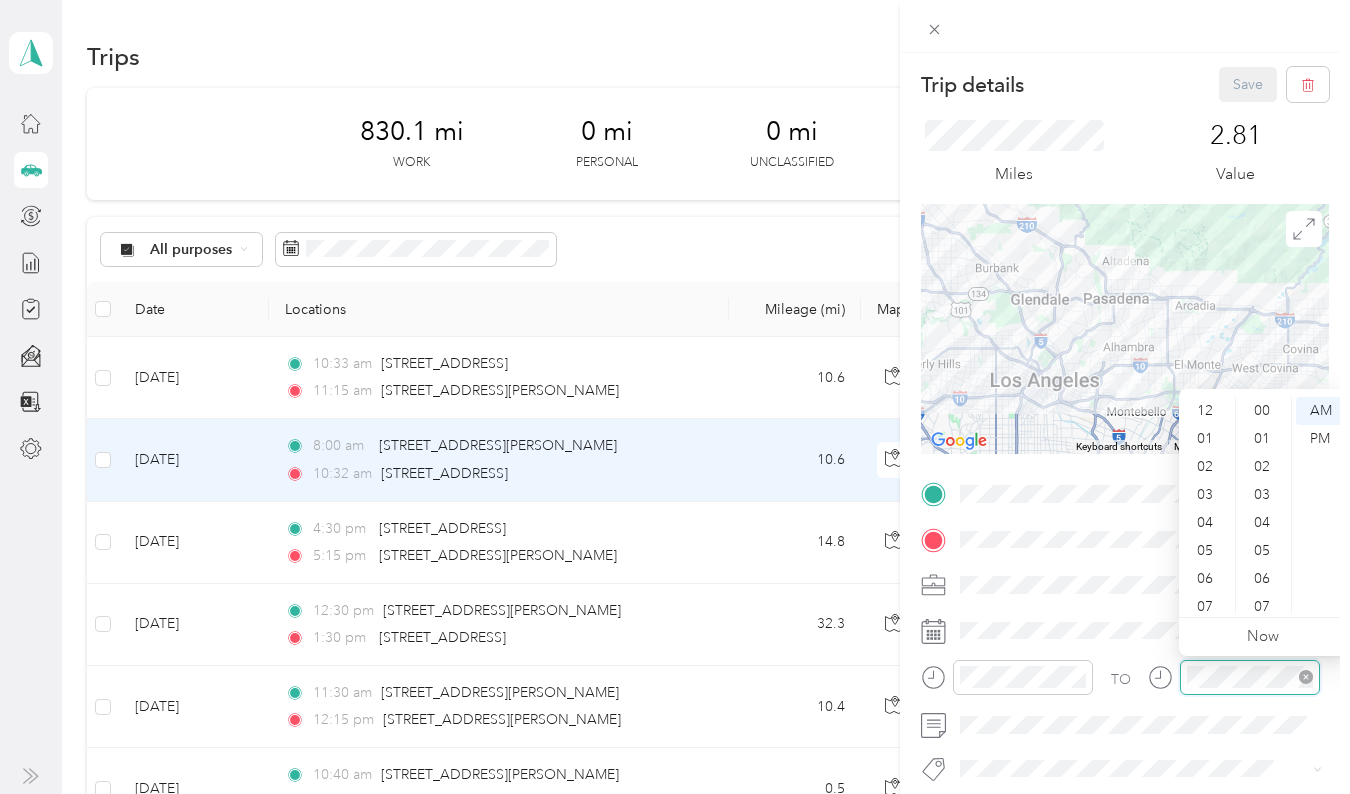 scroll, scrollTop: 896, scrollLeft: 0, axis: vertical 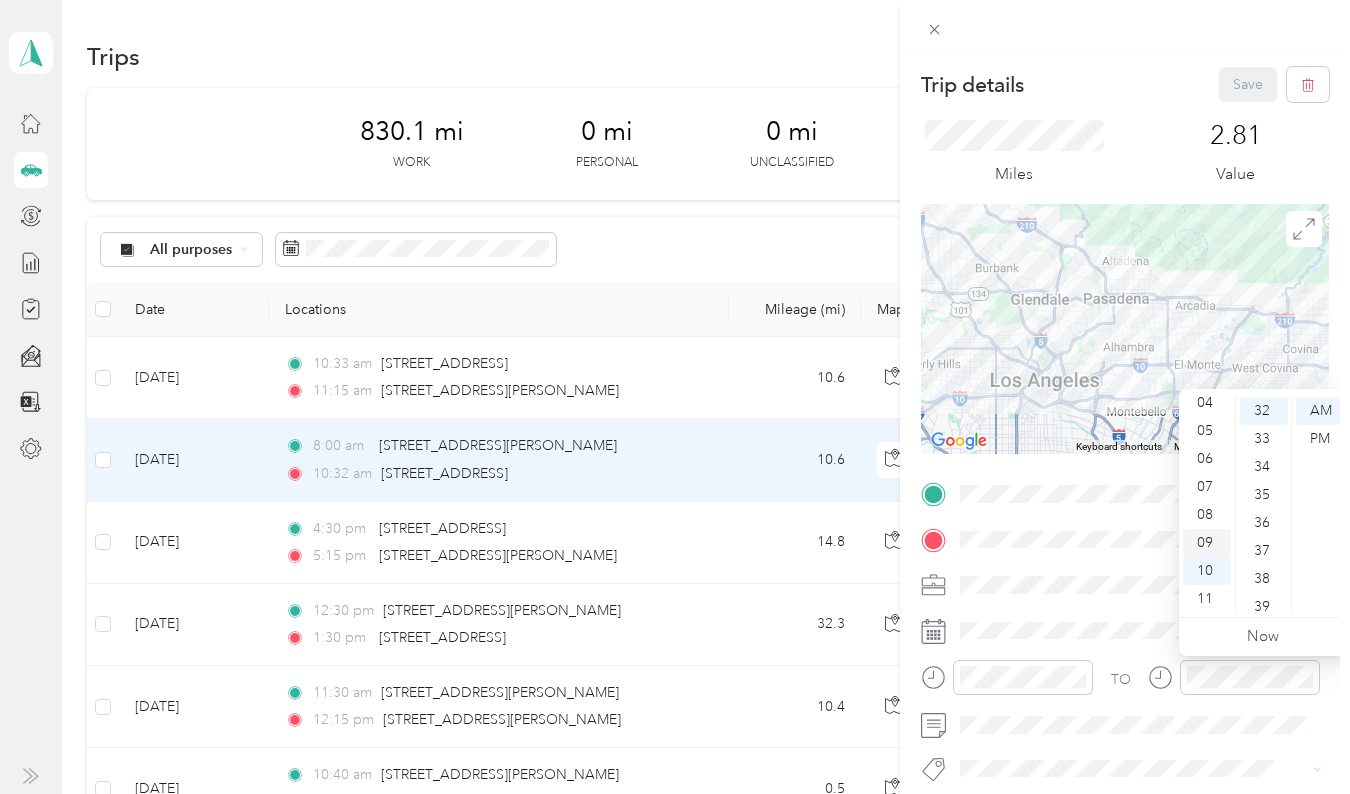 click on "09" at bounding box center [1207, 543] 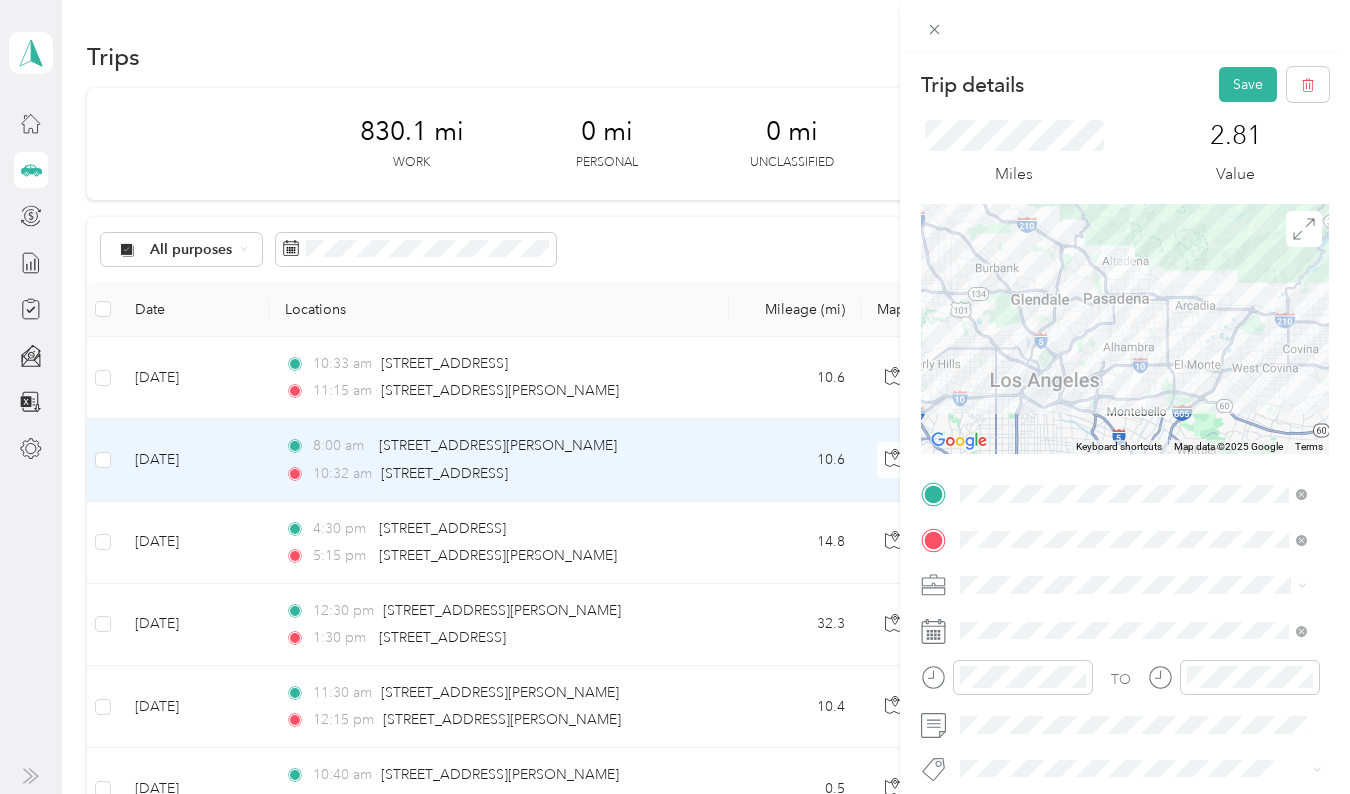 click on "2.81 Value" at bounding box center [1236, 153] 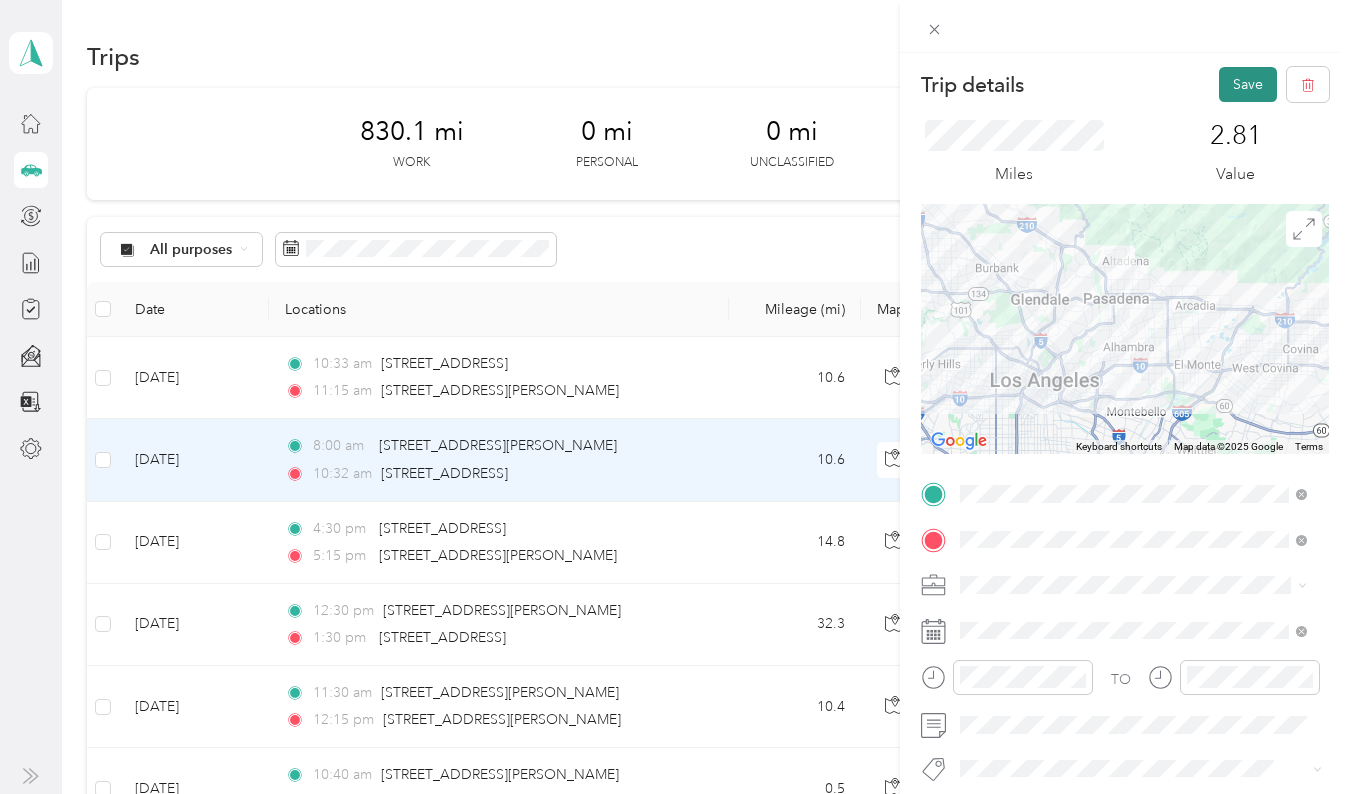 click on "Save" at bounding box center [1248, 84] 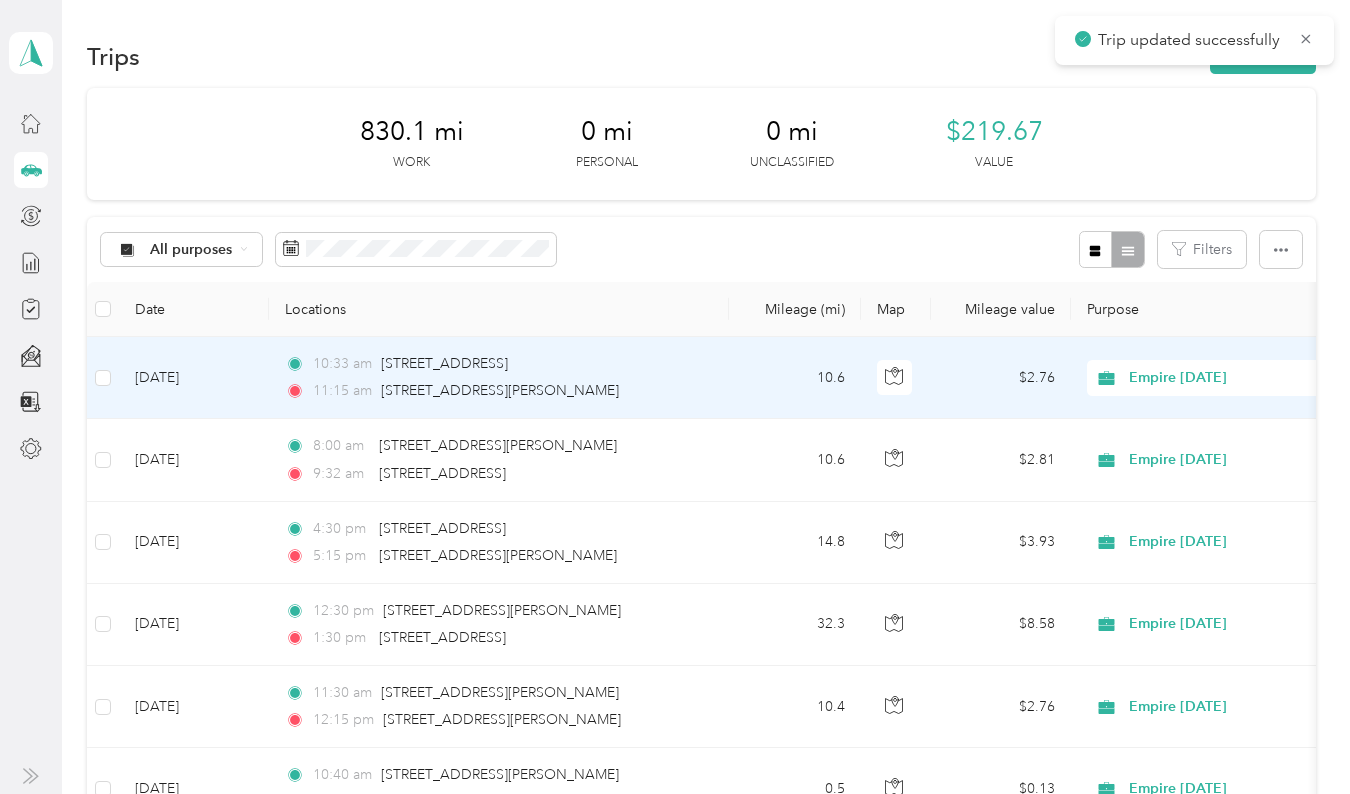 click on "[DATE]" at bounding box center [194, 378] 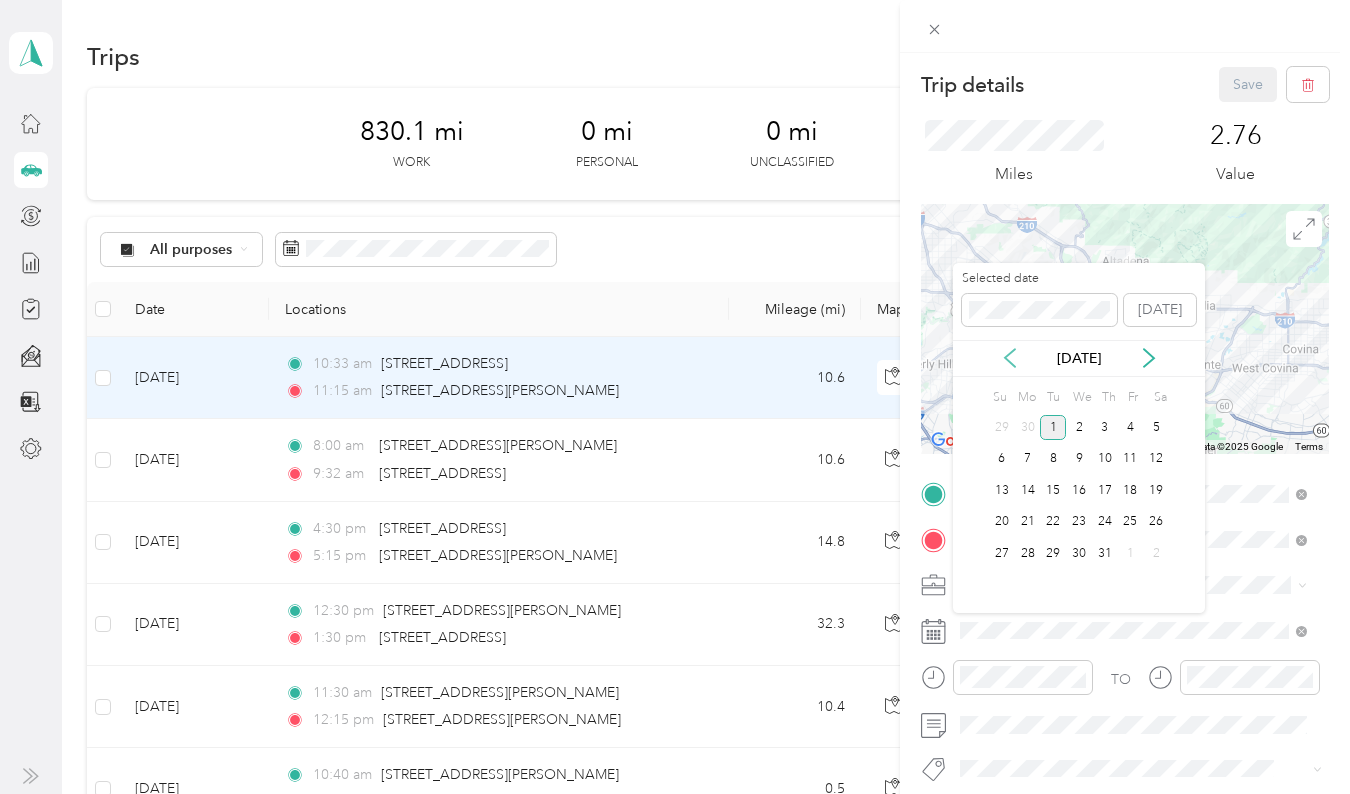 click 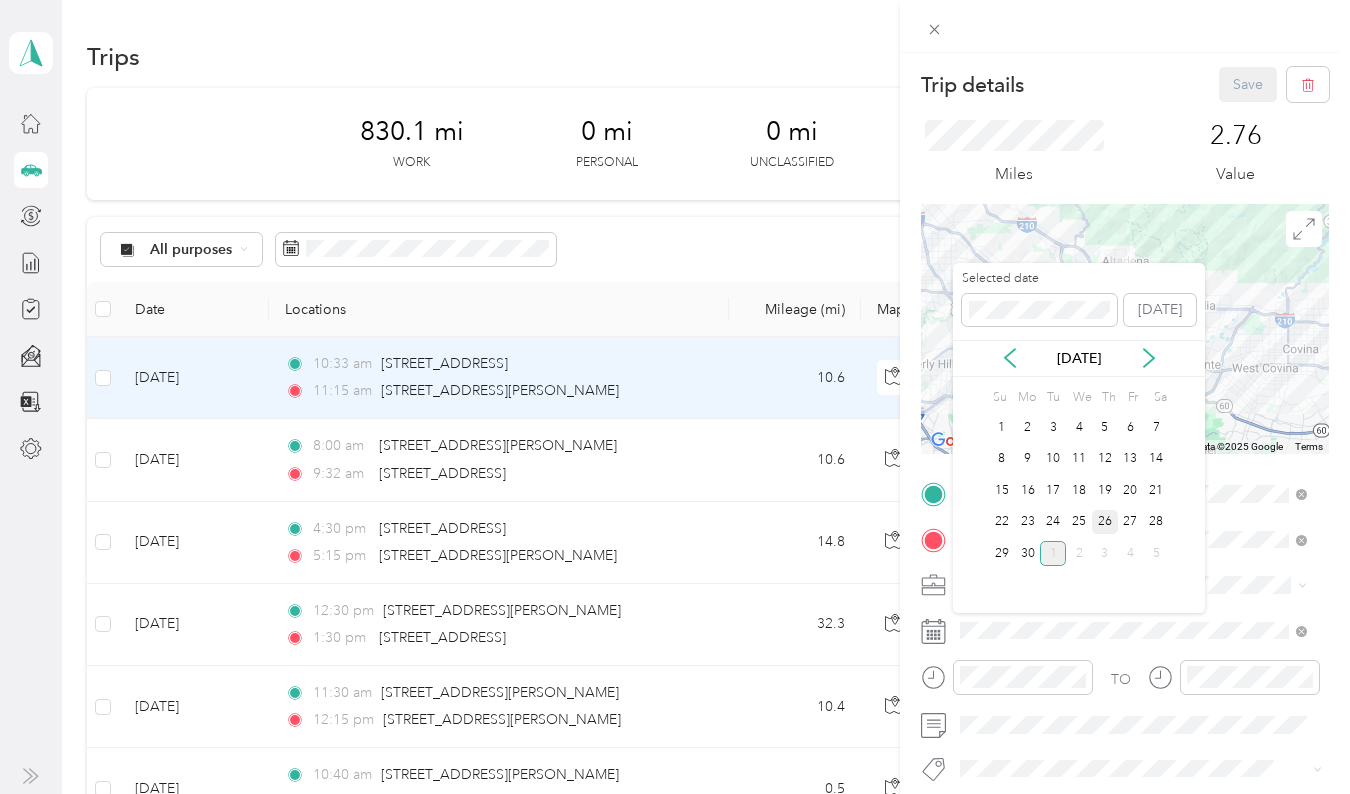 click on "26" at bounding box center (1105, 522) 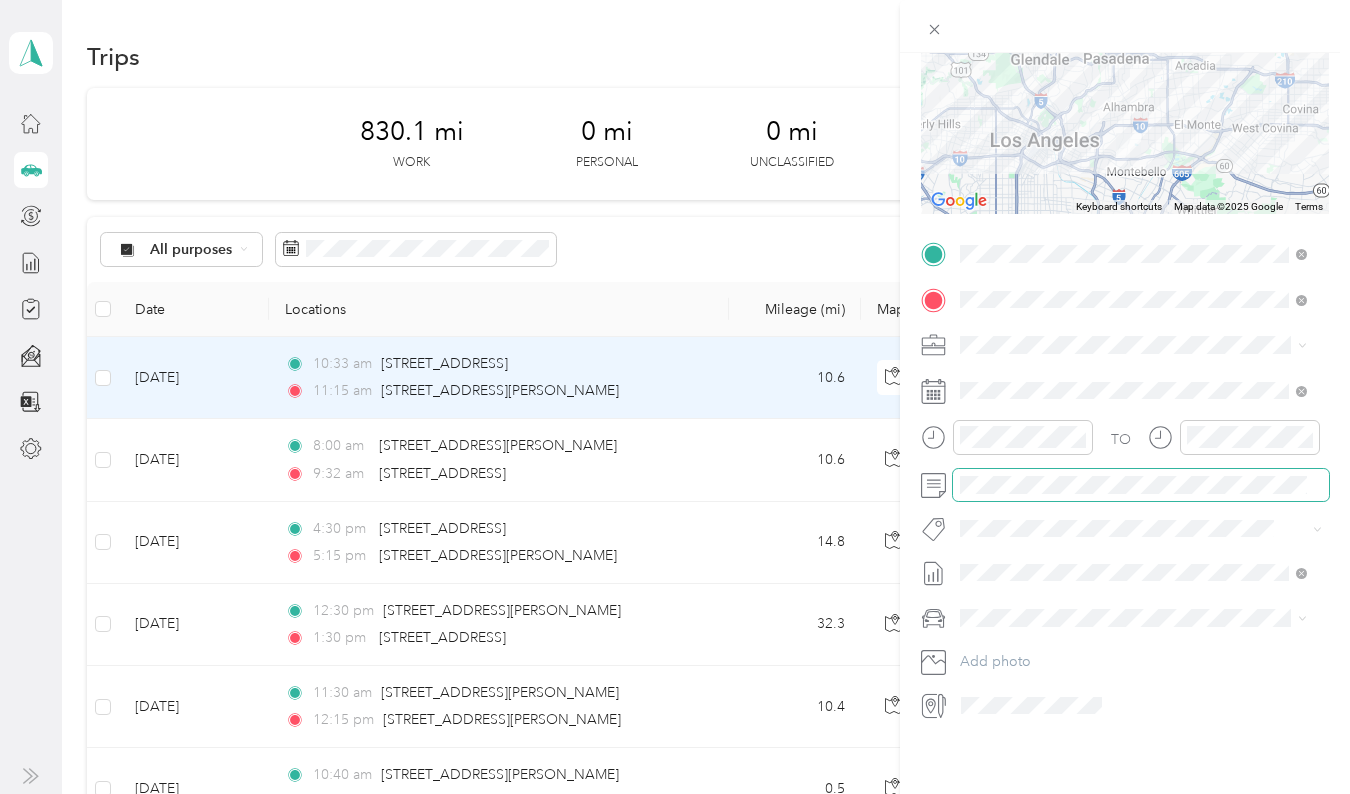 scroll, scrollTop: 254, scrollLeft: 0, axis: vertical 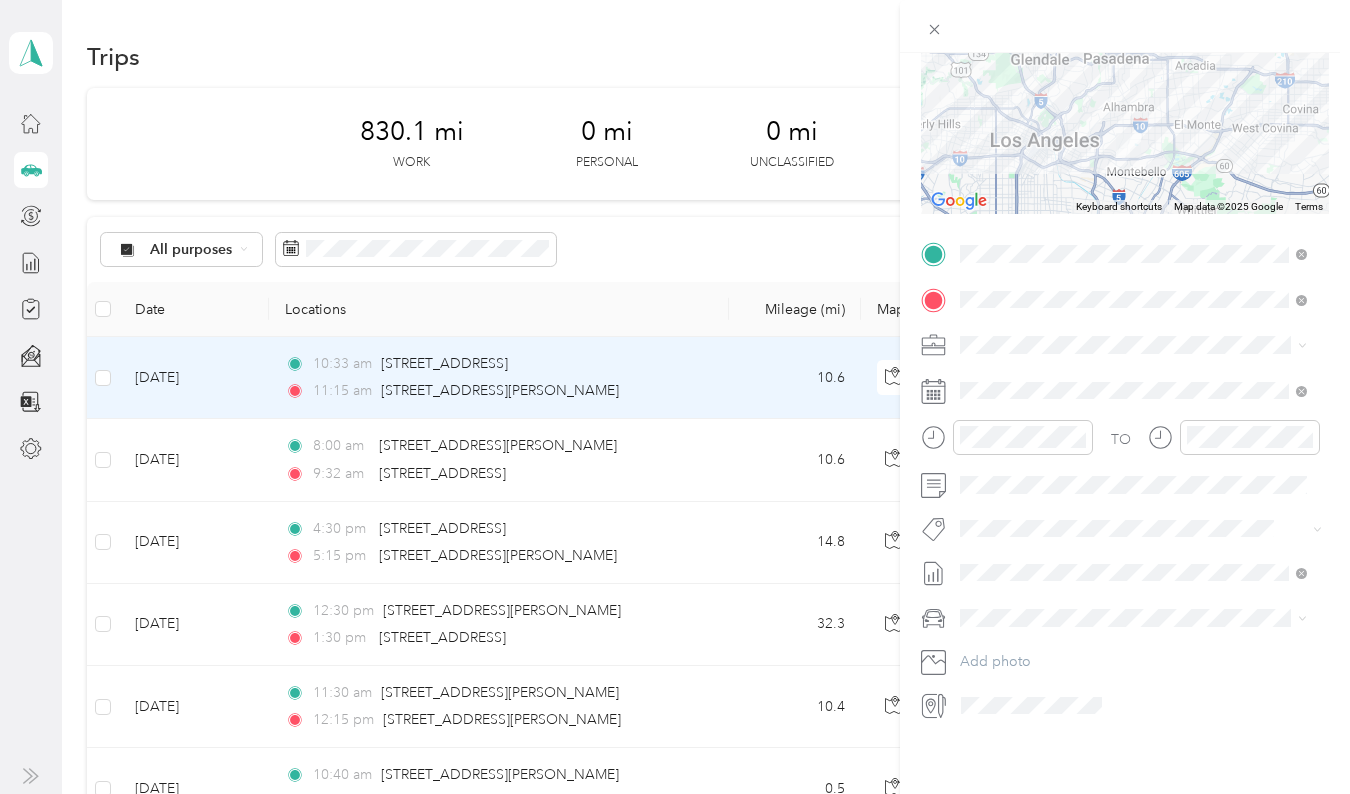 click on "[DATE] - [DATE] Draft" at bounding box center (1133, 656) 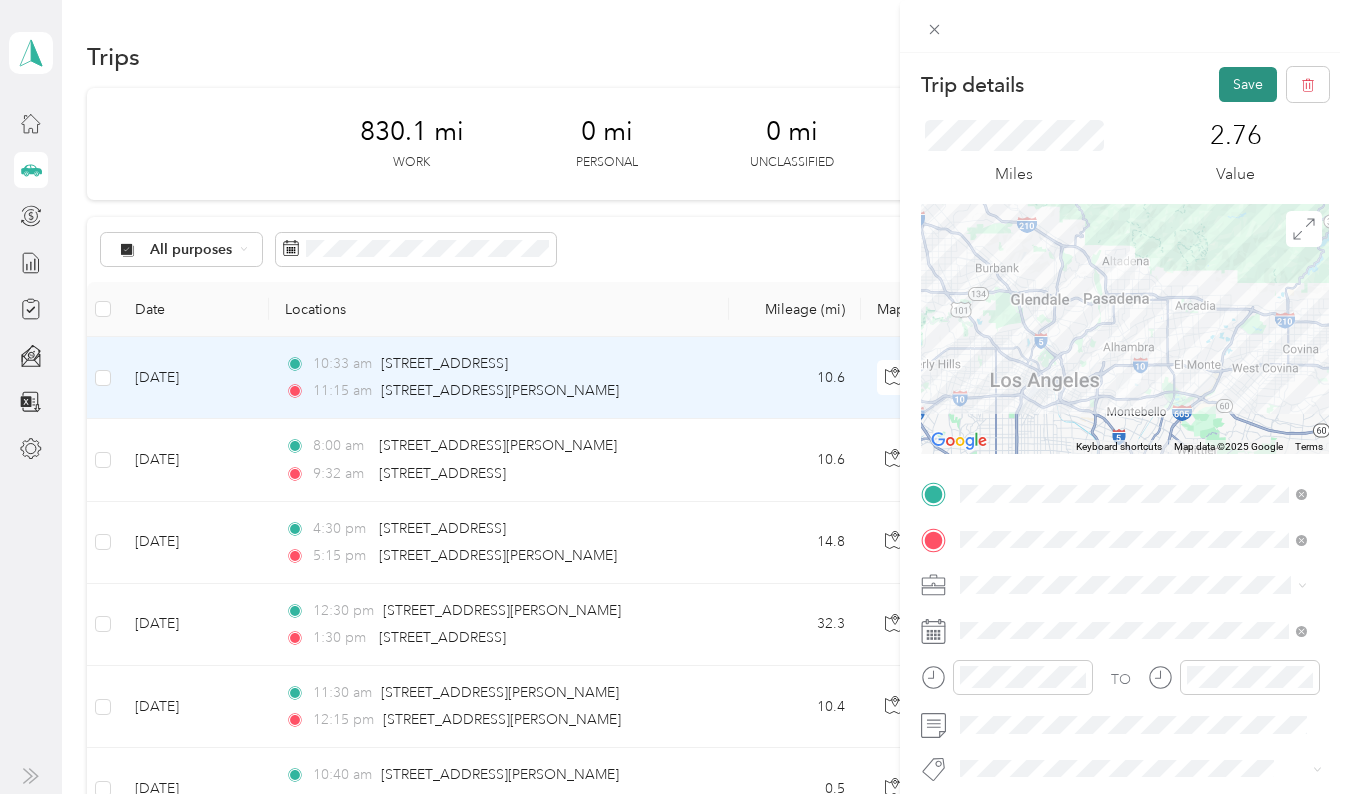 click on "Save" at bounding box center (1248, 84) 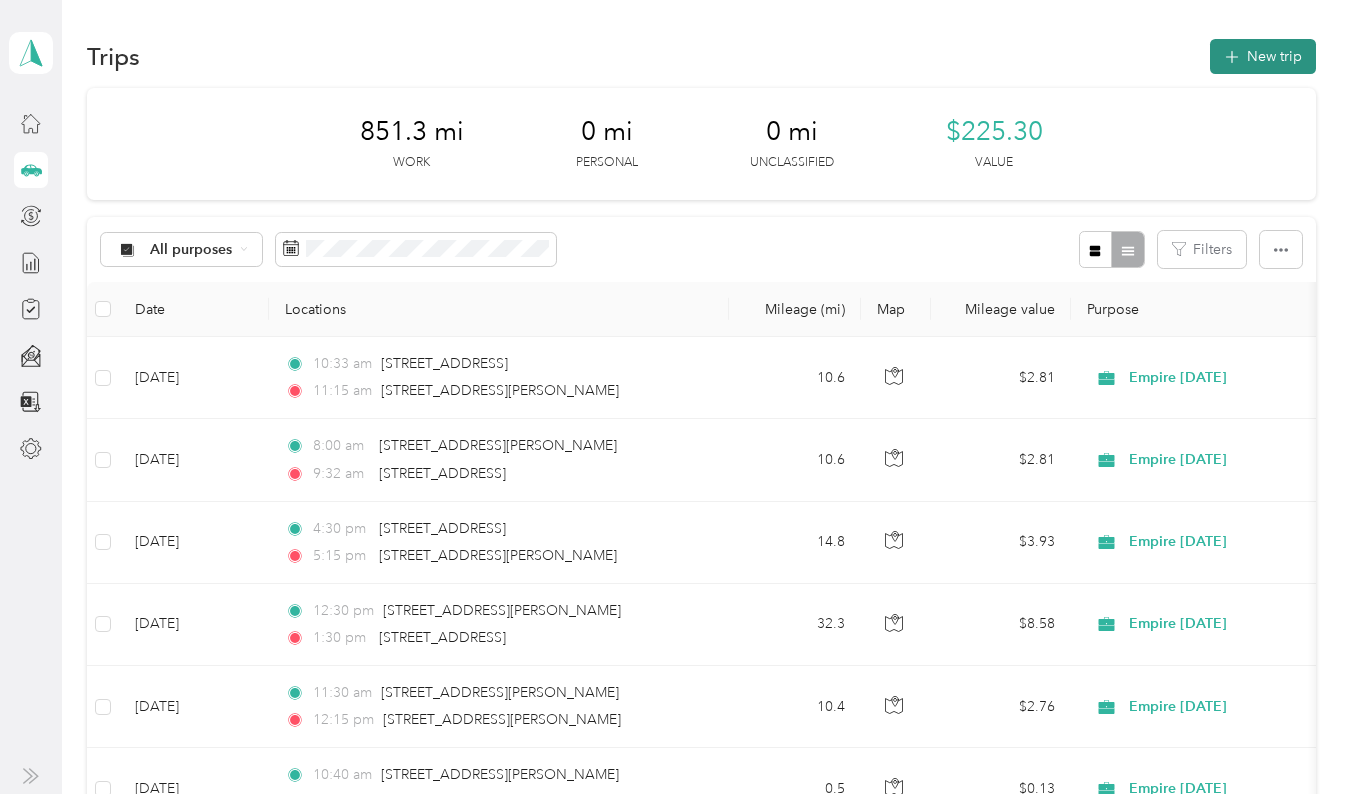 click on "New trip" at bounding box center [1263, 56] 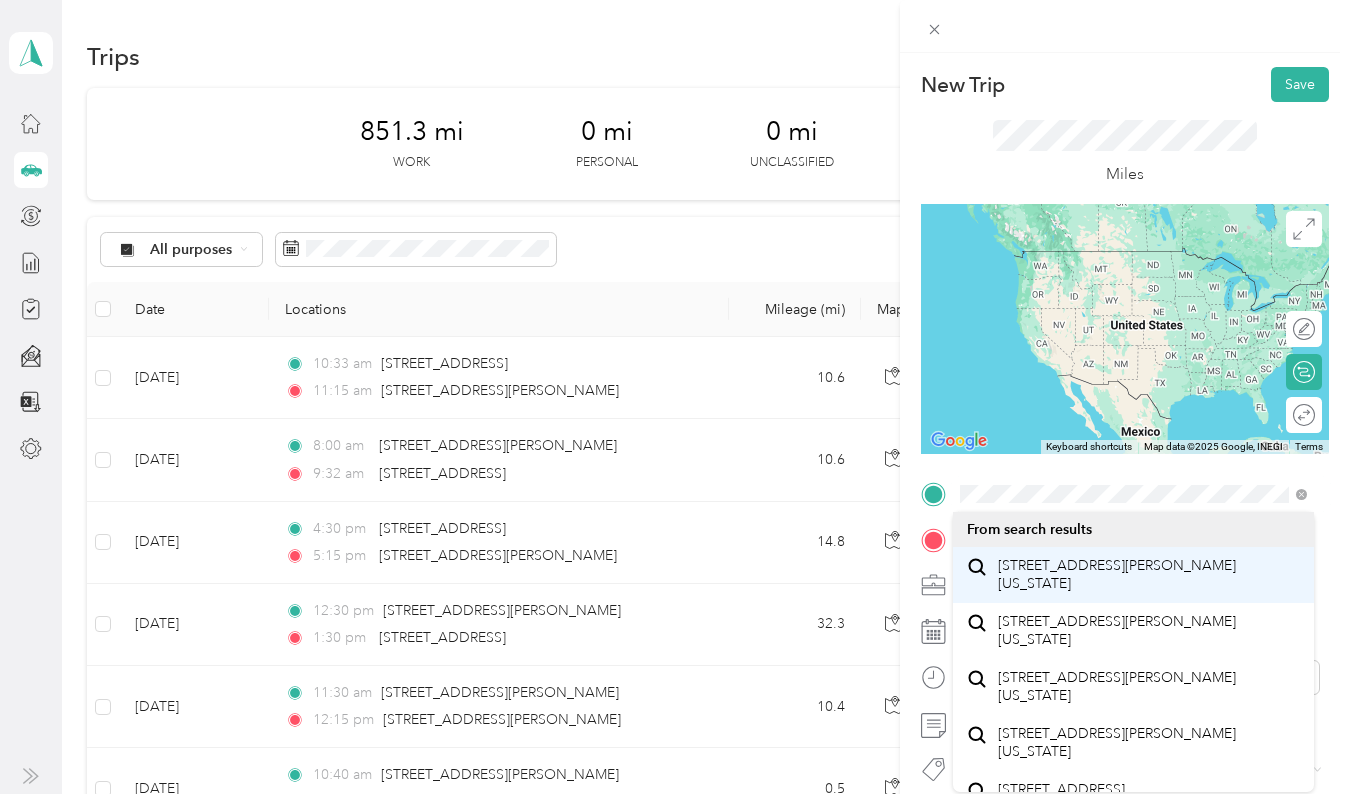 click on "[STREET_ADDRESS][PERSON_NAME][US_STATE]" at bounding box center (1149, 574) 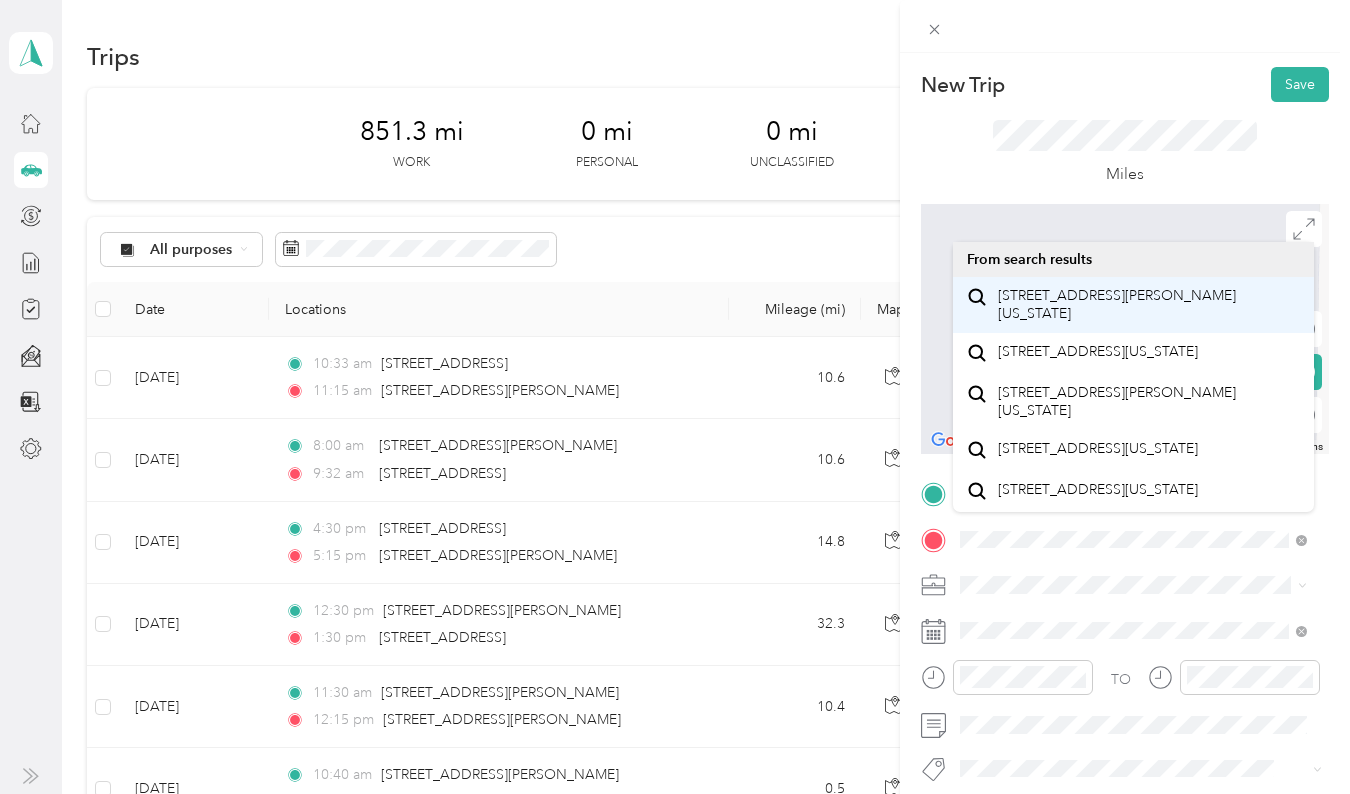 click on "[STREET_ADDRESS][PERSON_NAME][US_STATE]" at bounding box center [1149, 304] 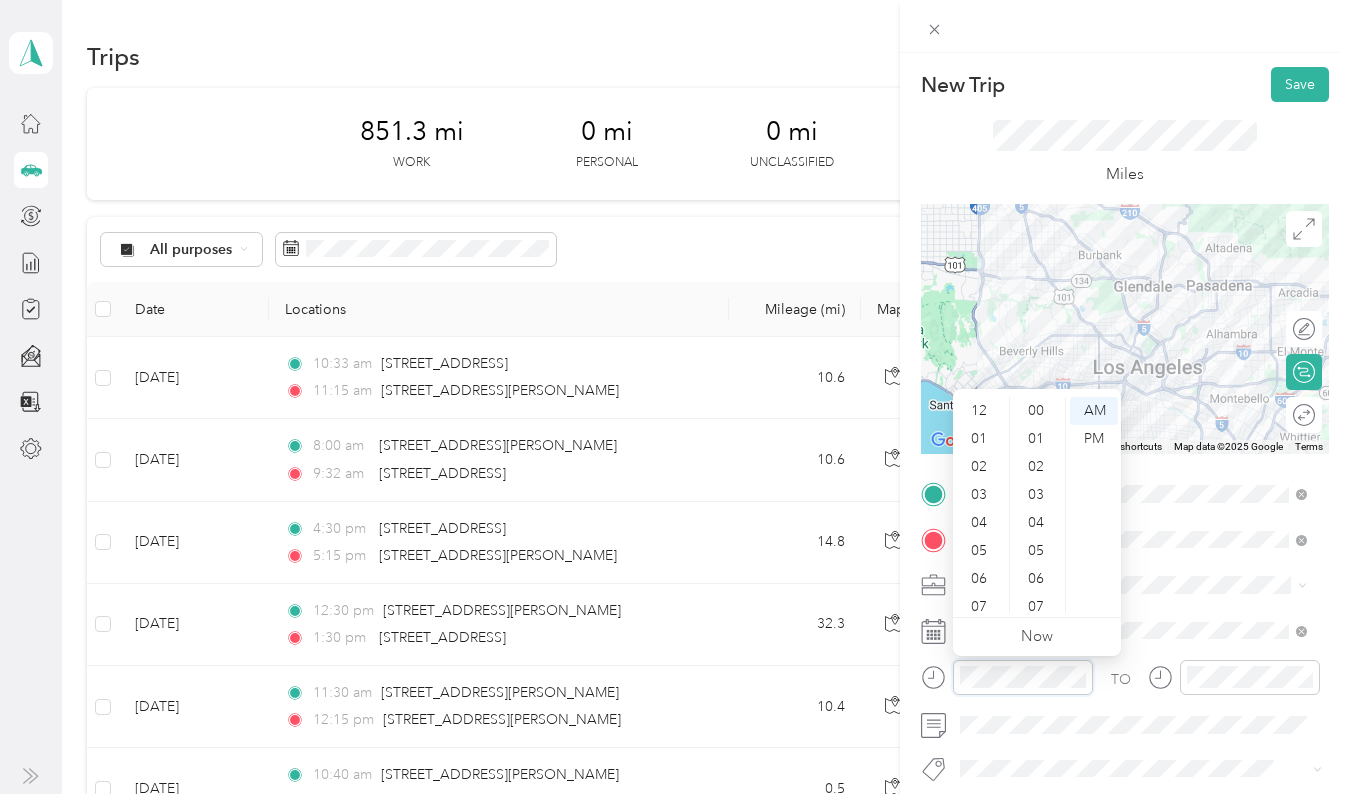 scroll, scrollTop: 952, scrollLeft: 0, axis: vertical 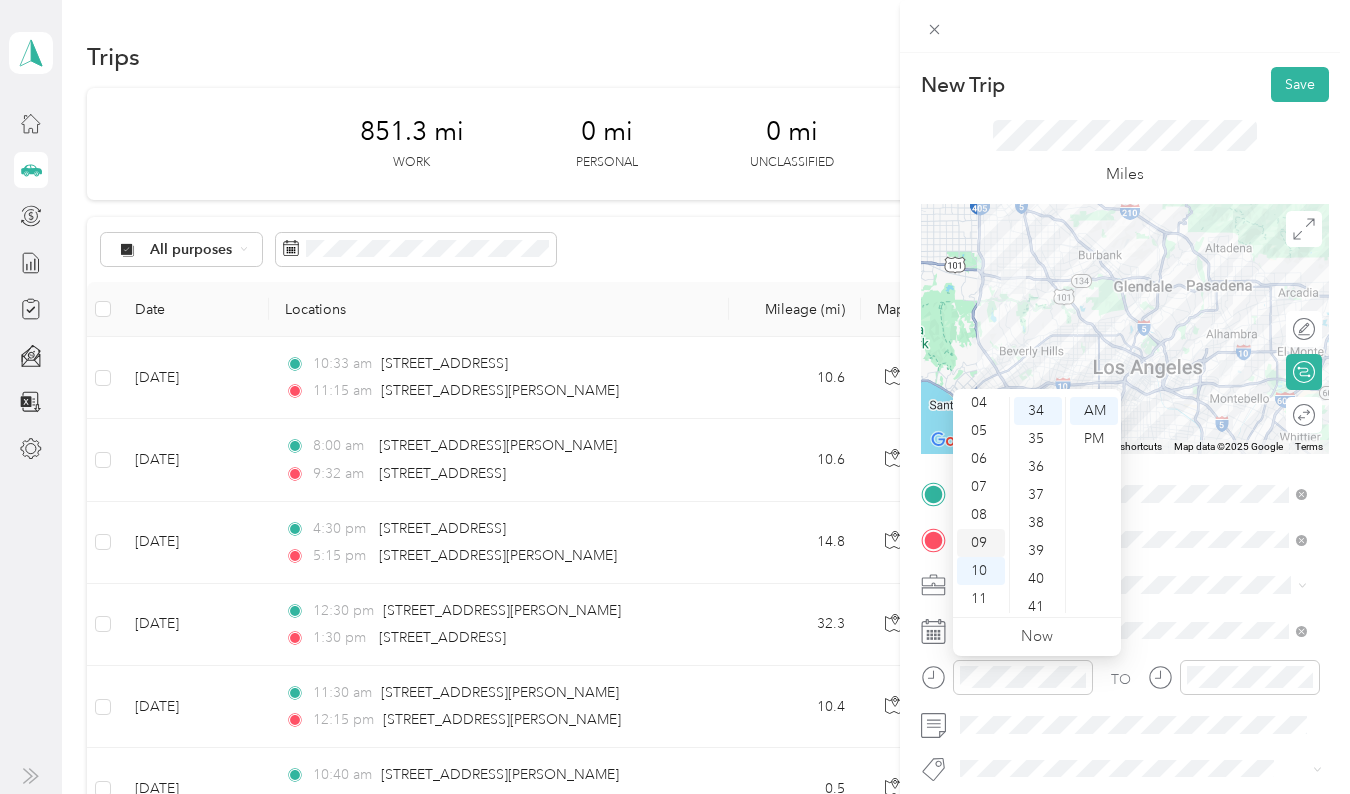 click on "09" at bounding box center (981, 543) 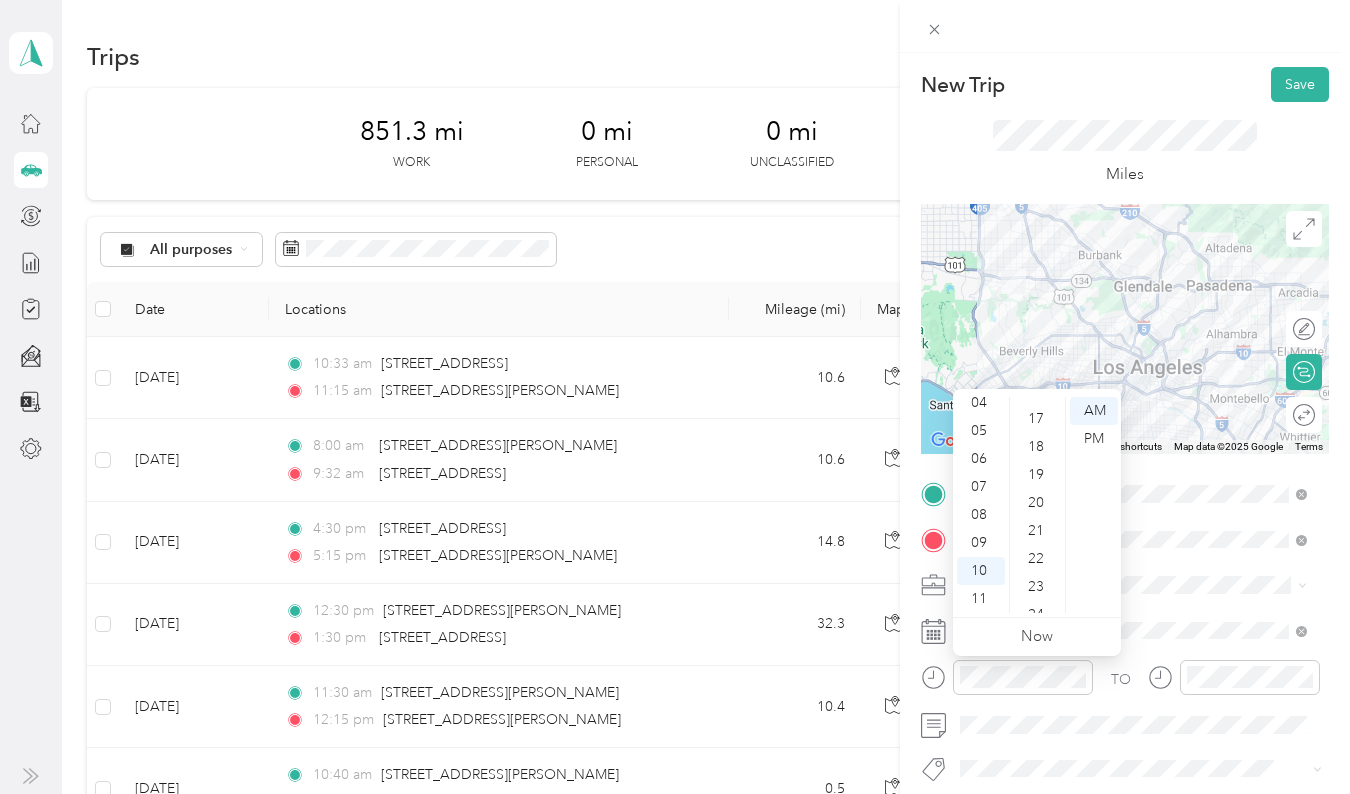 scroll, scrollTop: 0, scrollLeft: 0, axis: both 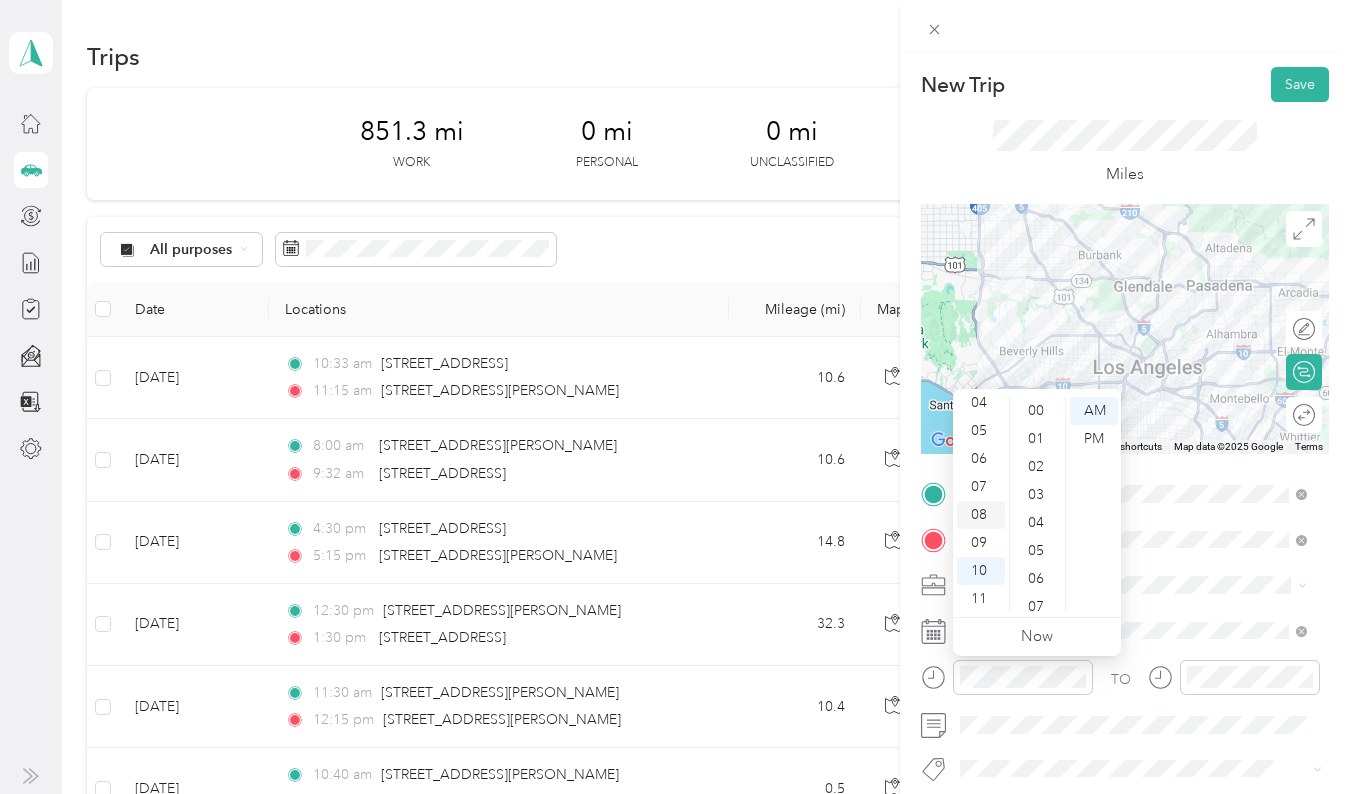 click on "08" at bounding box center [981, 515] 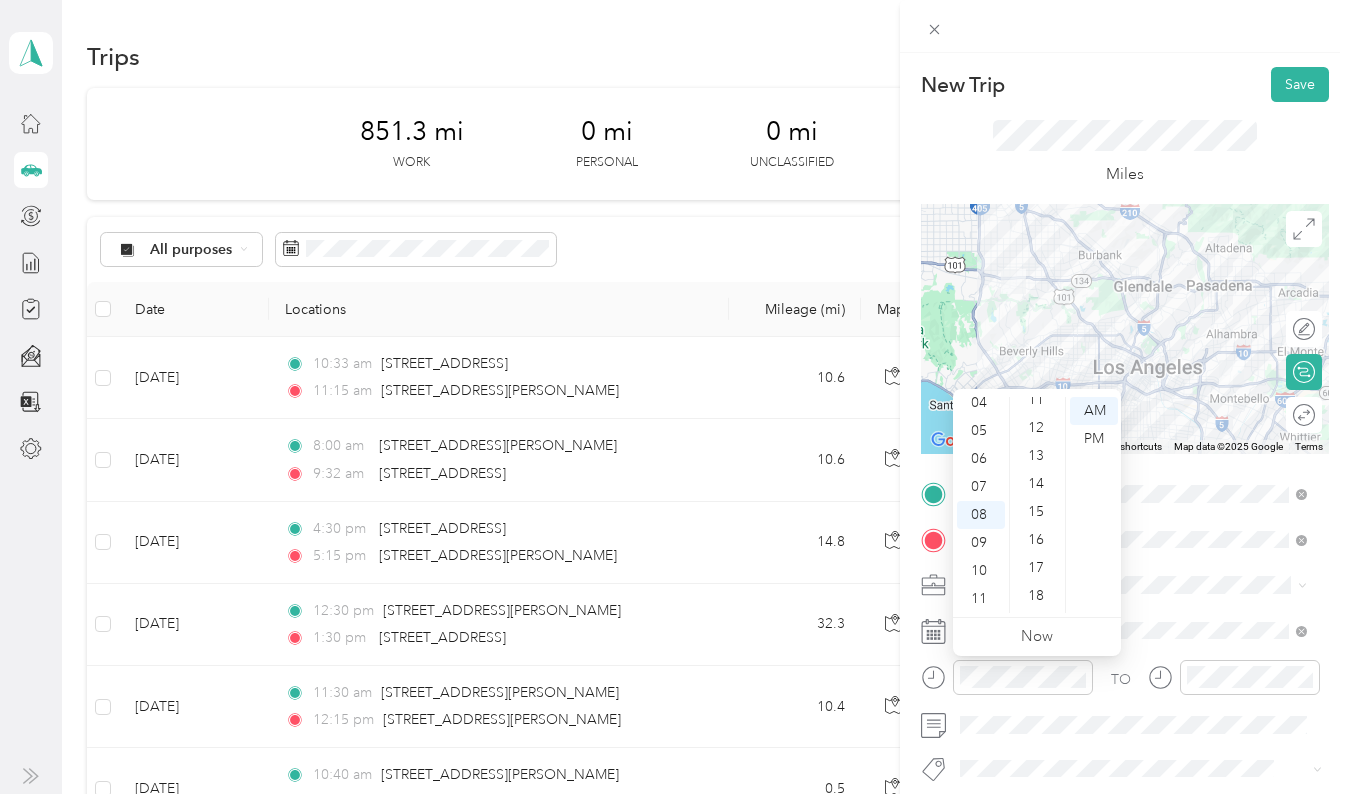 scroll, scrollTop: 319, scrollLeft: 0, axis: vertical 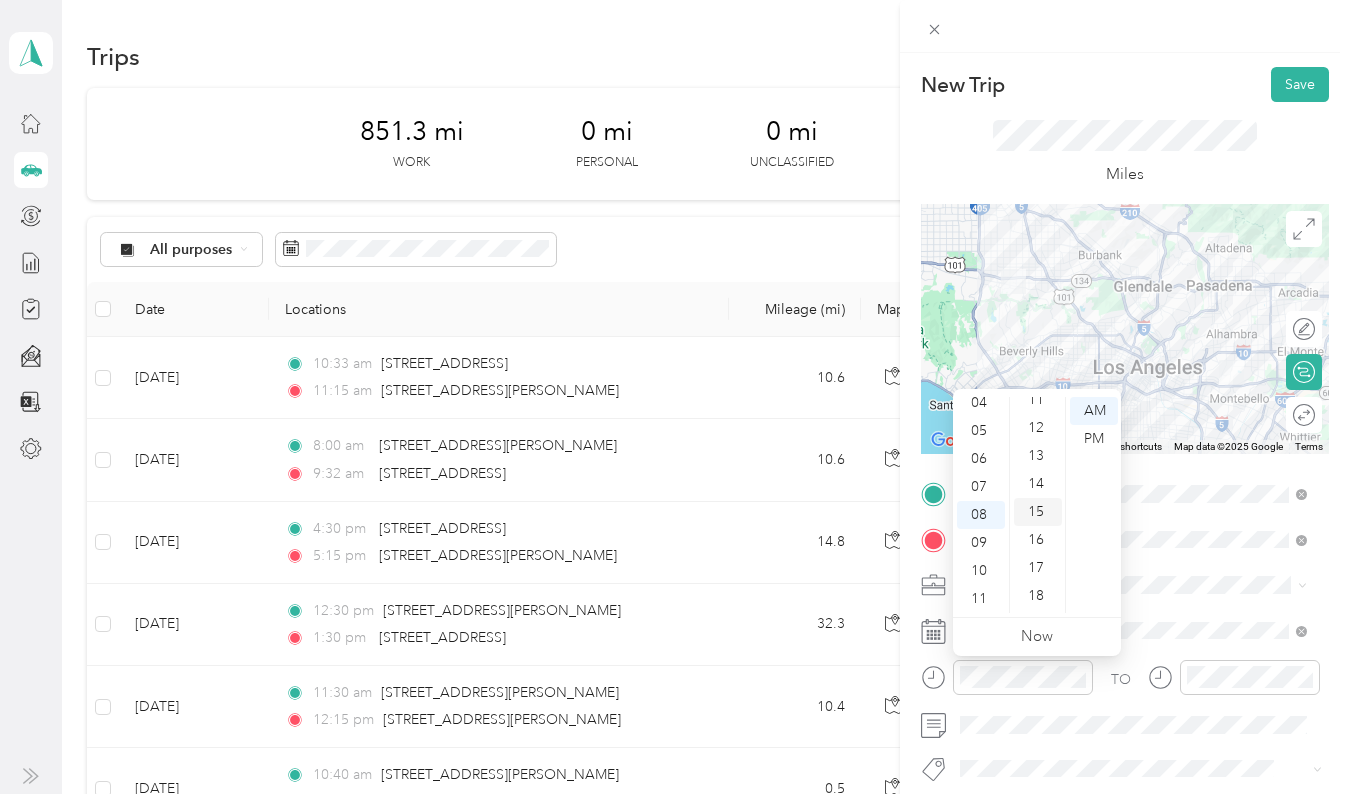 click on "15" at bounding box center (1038, 512) 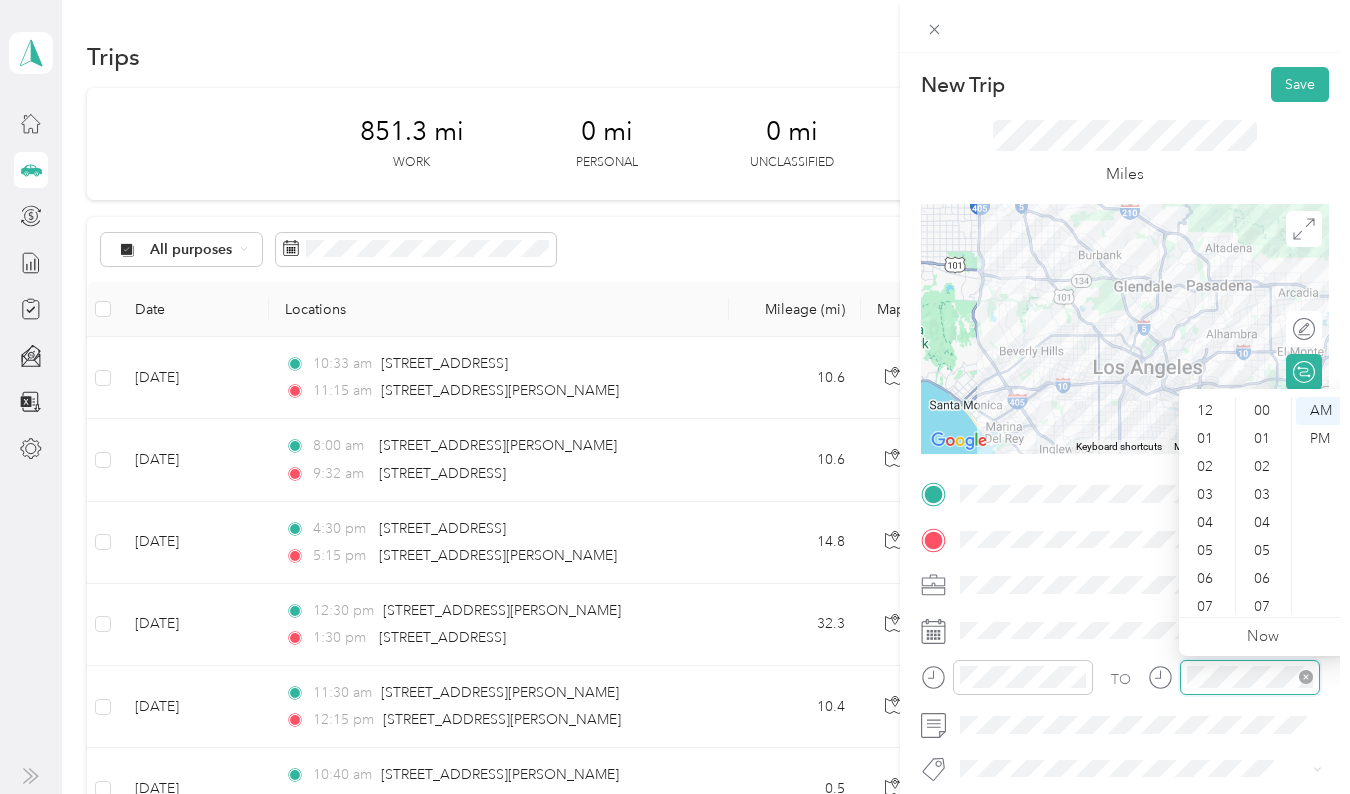 scroll, scrollTop: 952, scrollLeft: 0, axis: vertical 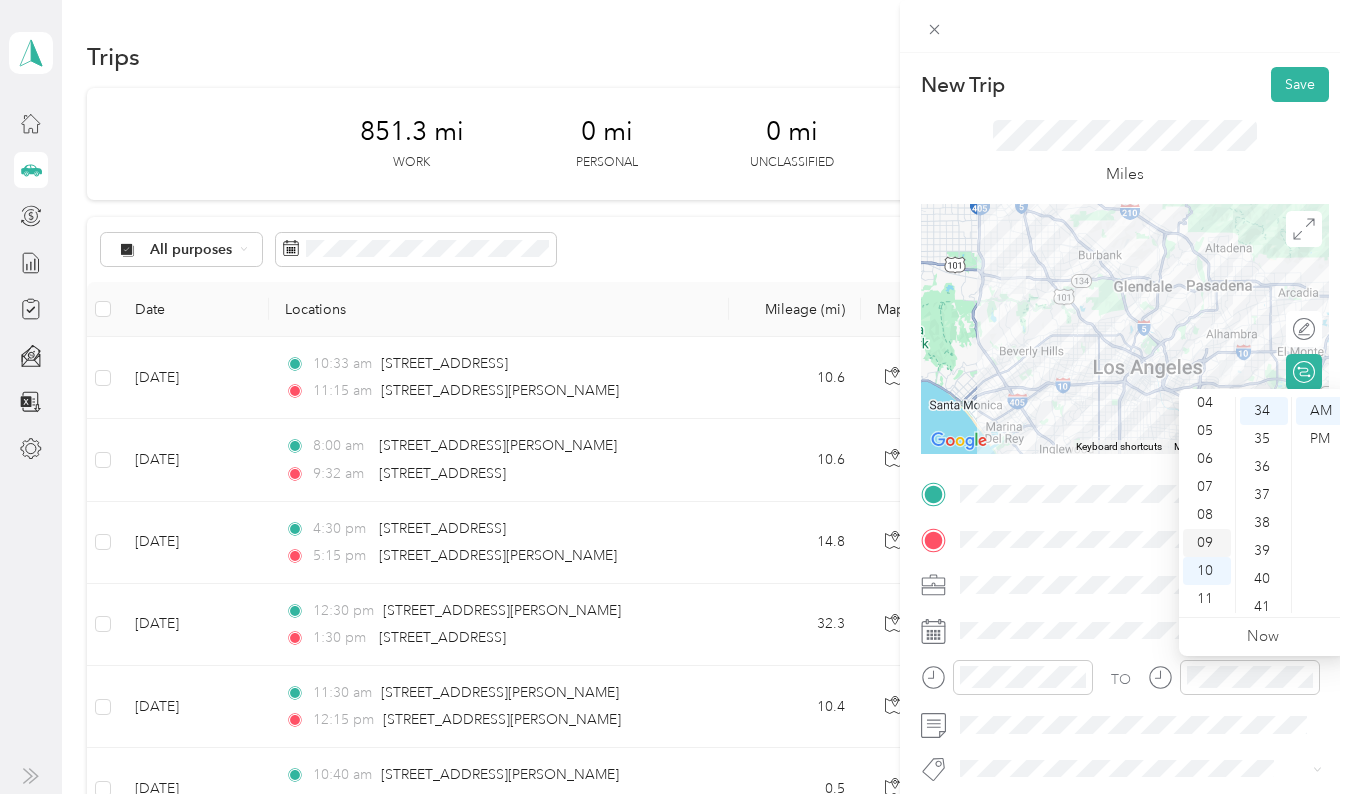 click on "09" at bounding box center [1207, 543] 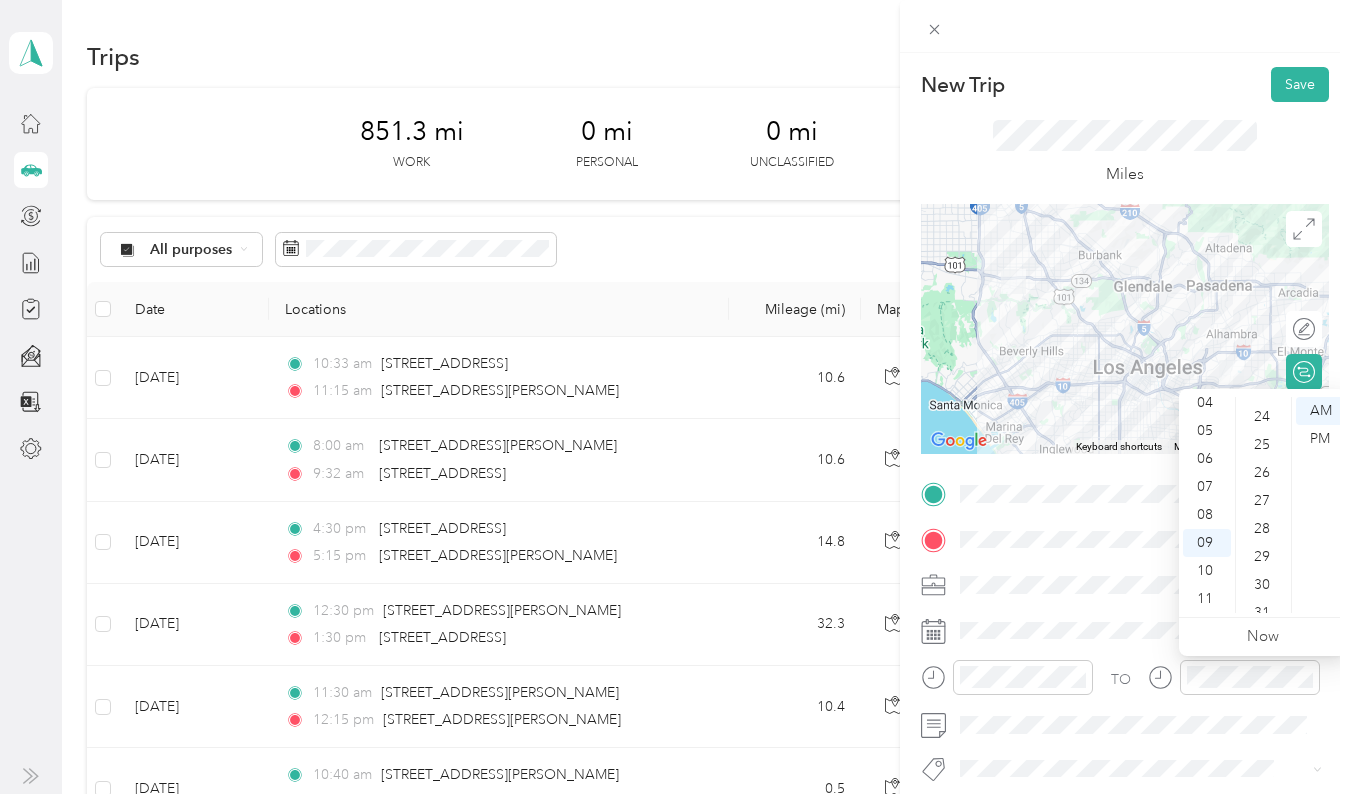 scroll, scrollTop: 665, scrollLeft: 0, axis: vertical 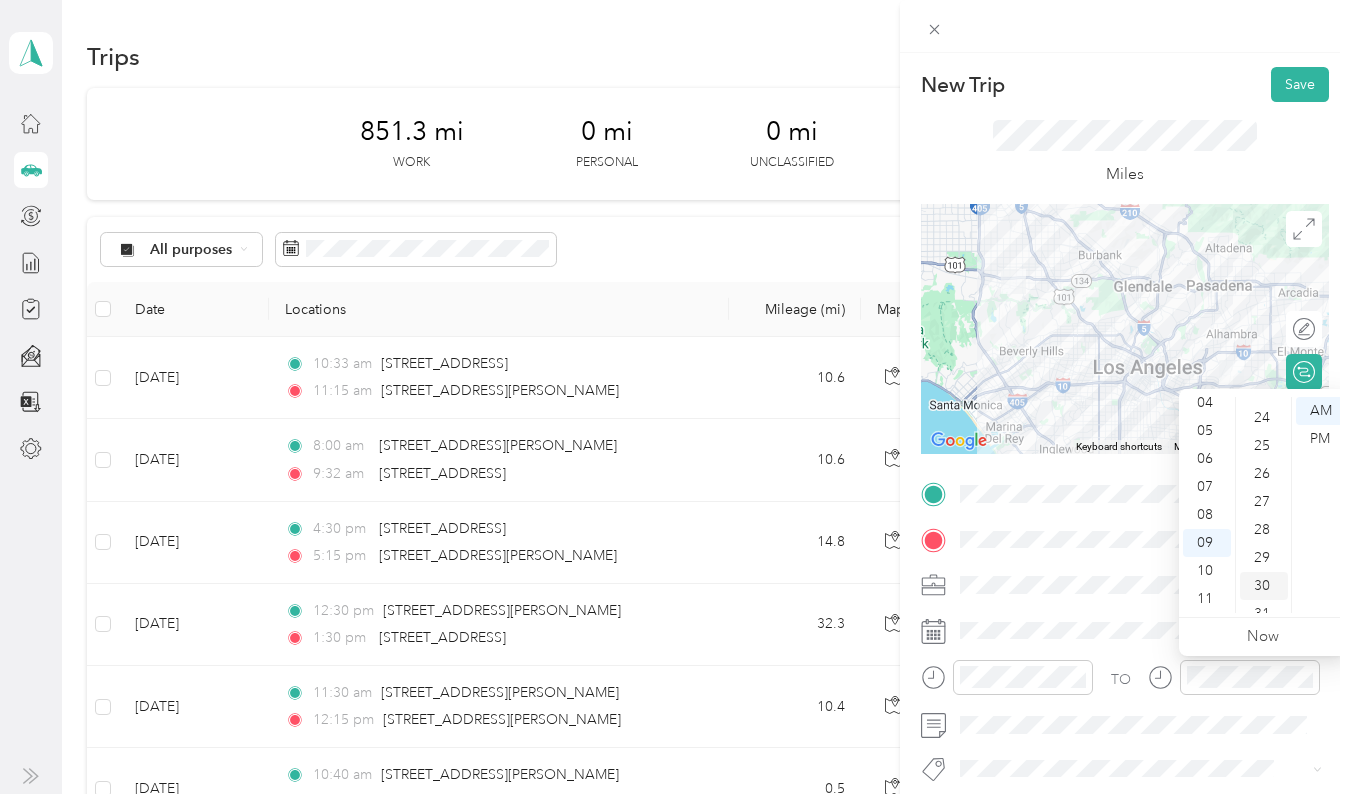 click on "30" at bounding box center (1264, 586) 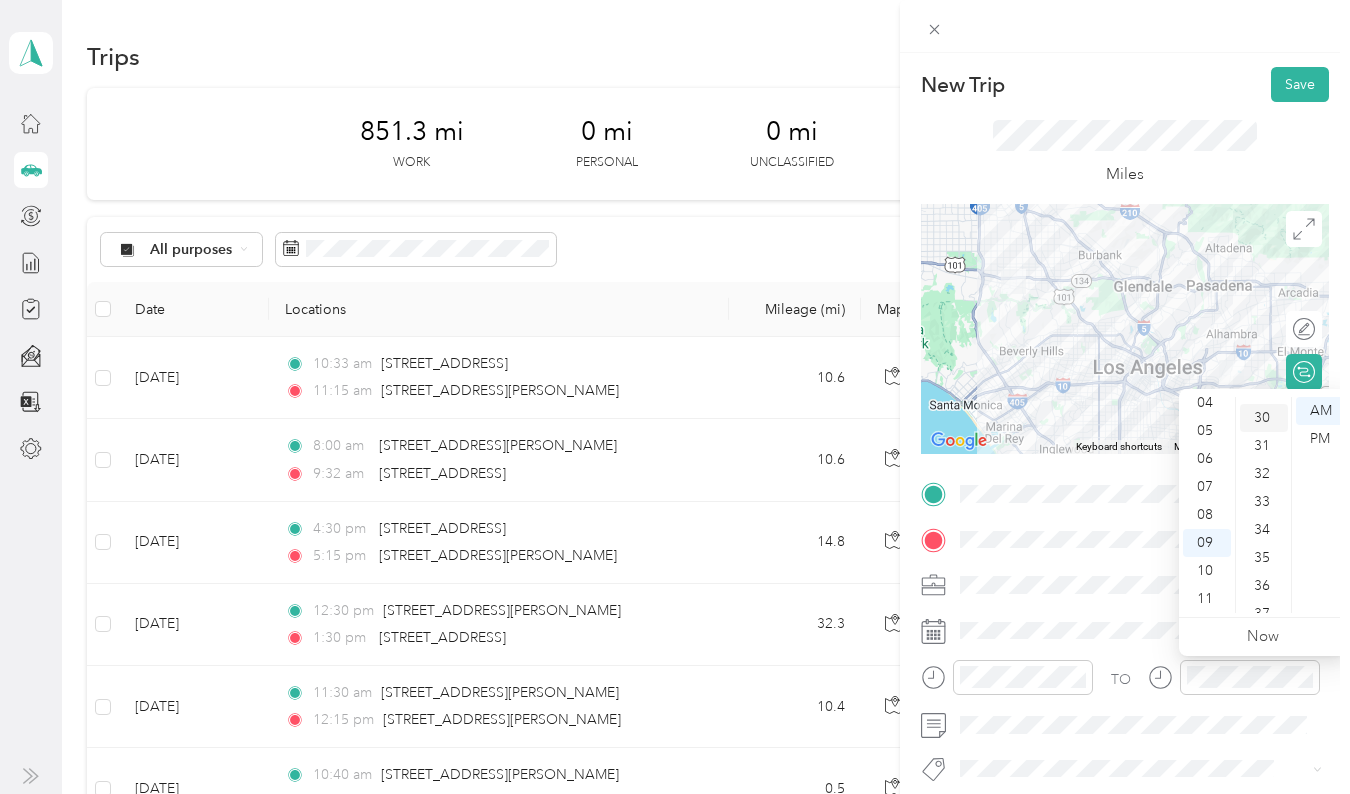 scroll, scrollTop: 840, scrollLeft: 0, axis: vertical 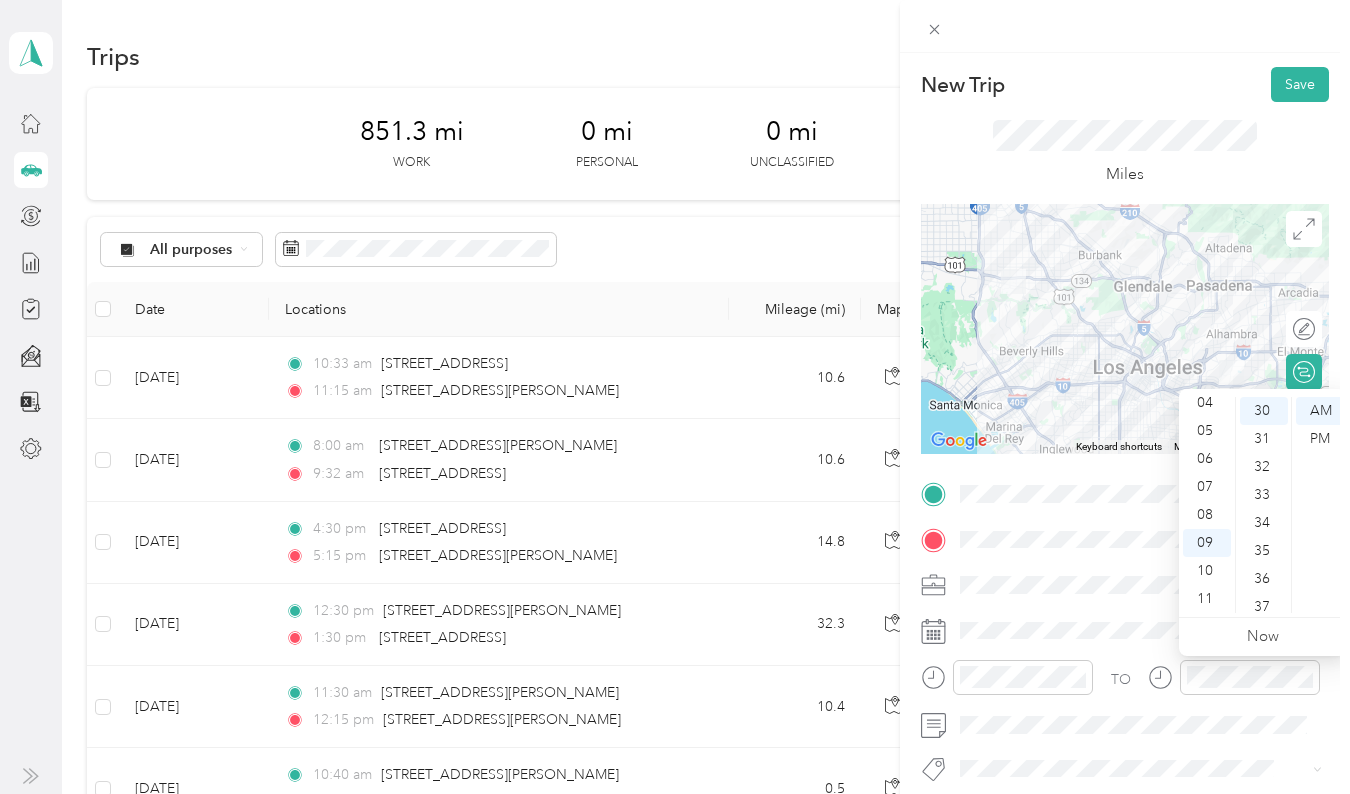 click on "TO Add photo" at bounding box center [1125, 719] 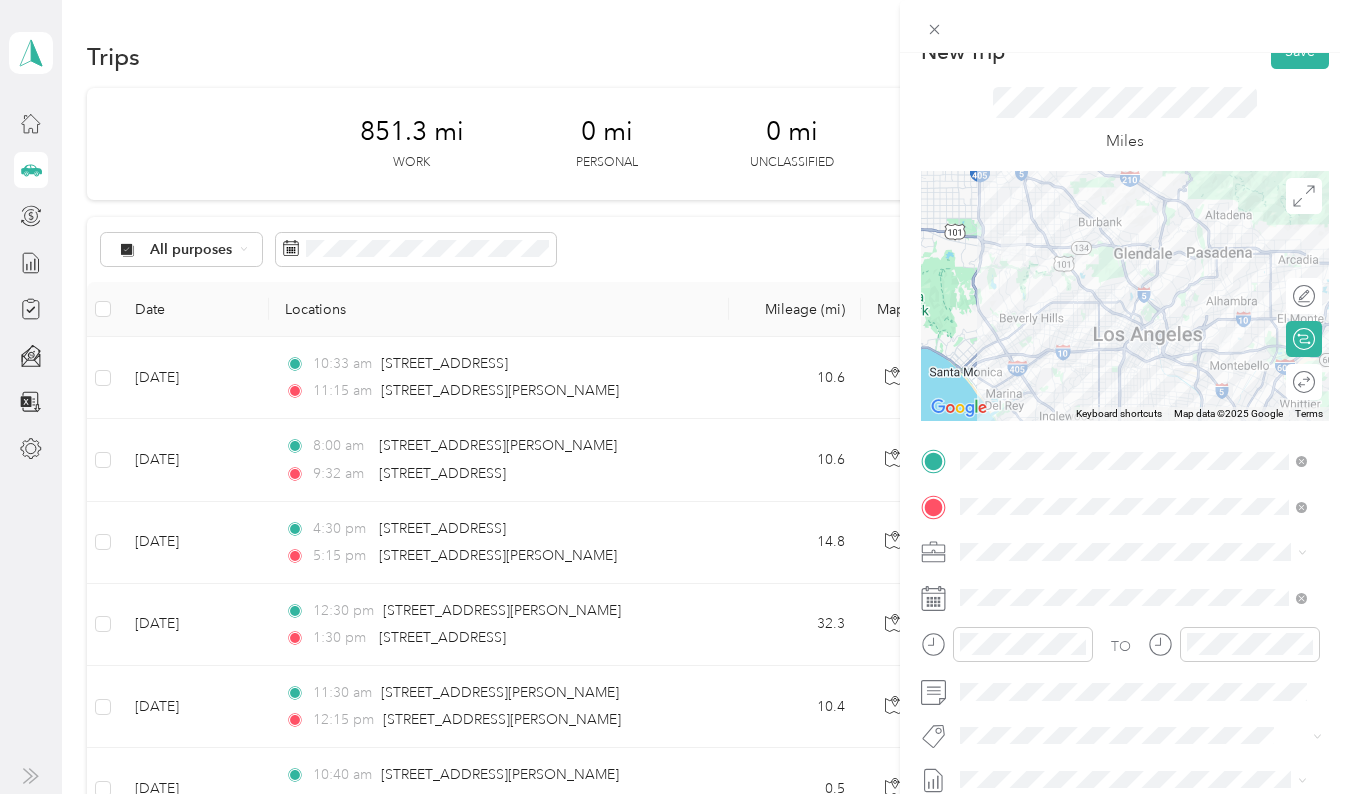scroll, scrollTop: 34, scrollLeft: 0, axis: vertical 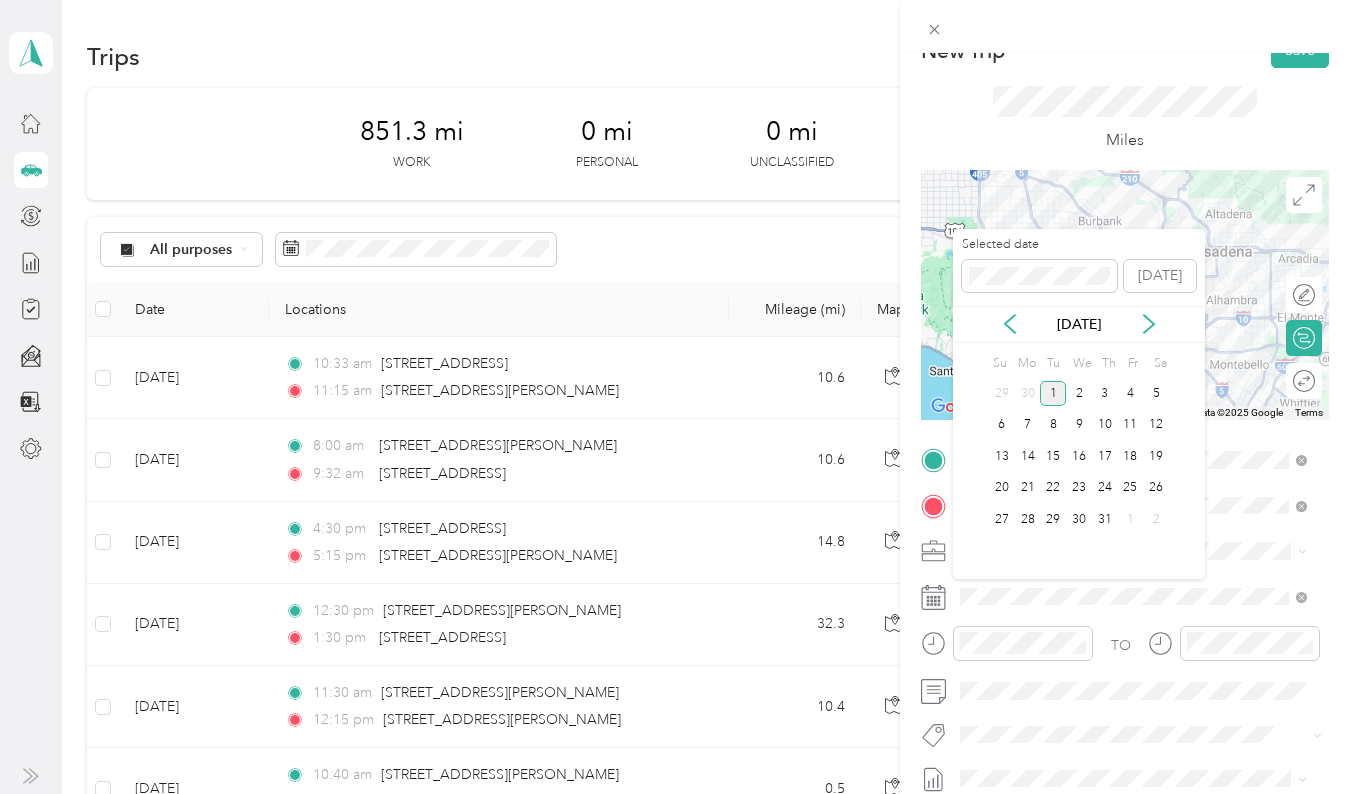 click on "[DATE]" at bounding box center [1079, 324] 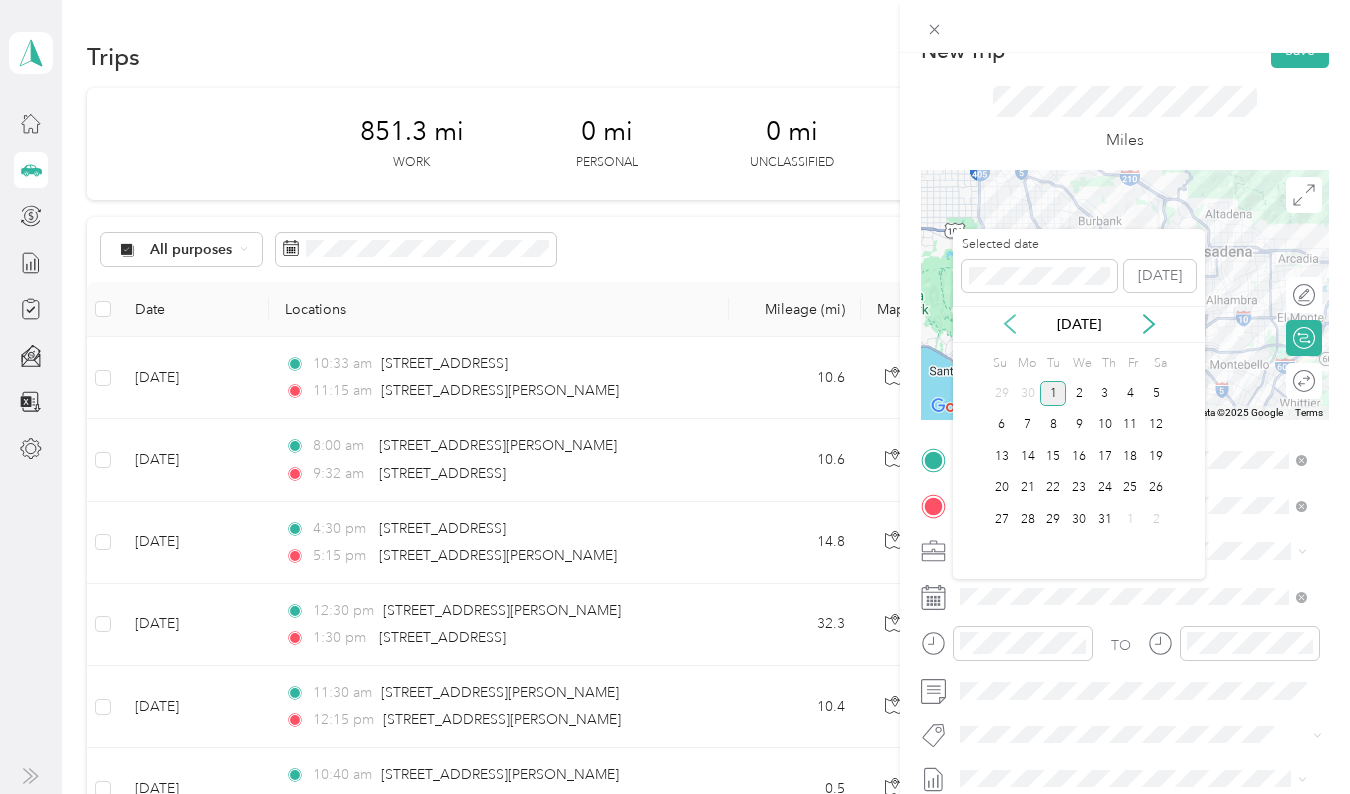 click 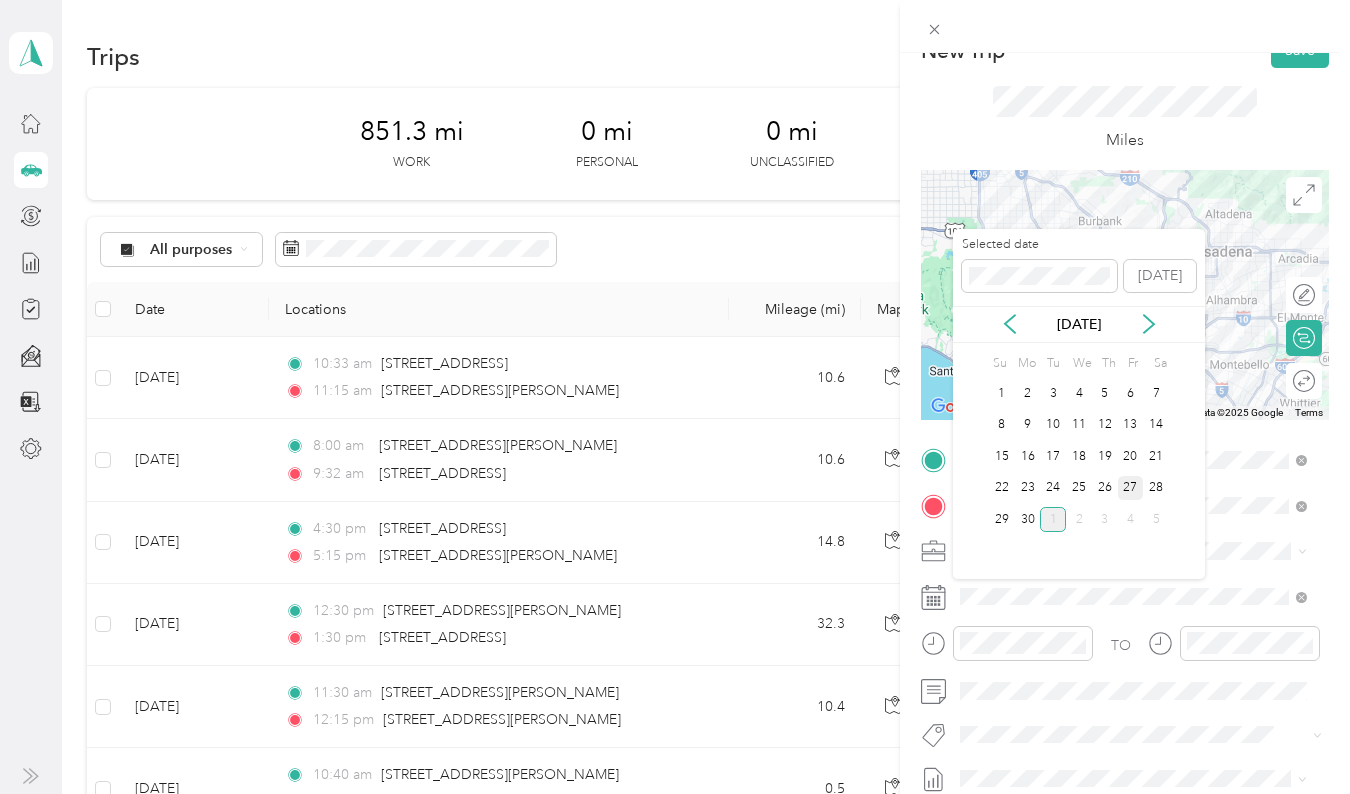 click on "27" at bounding box center (1131, 488) 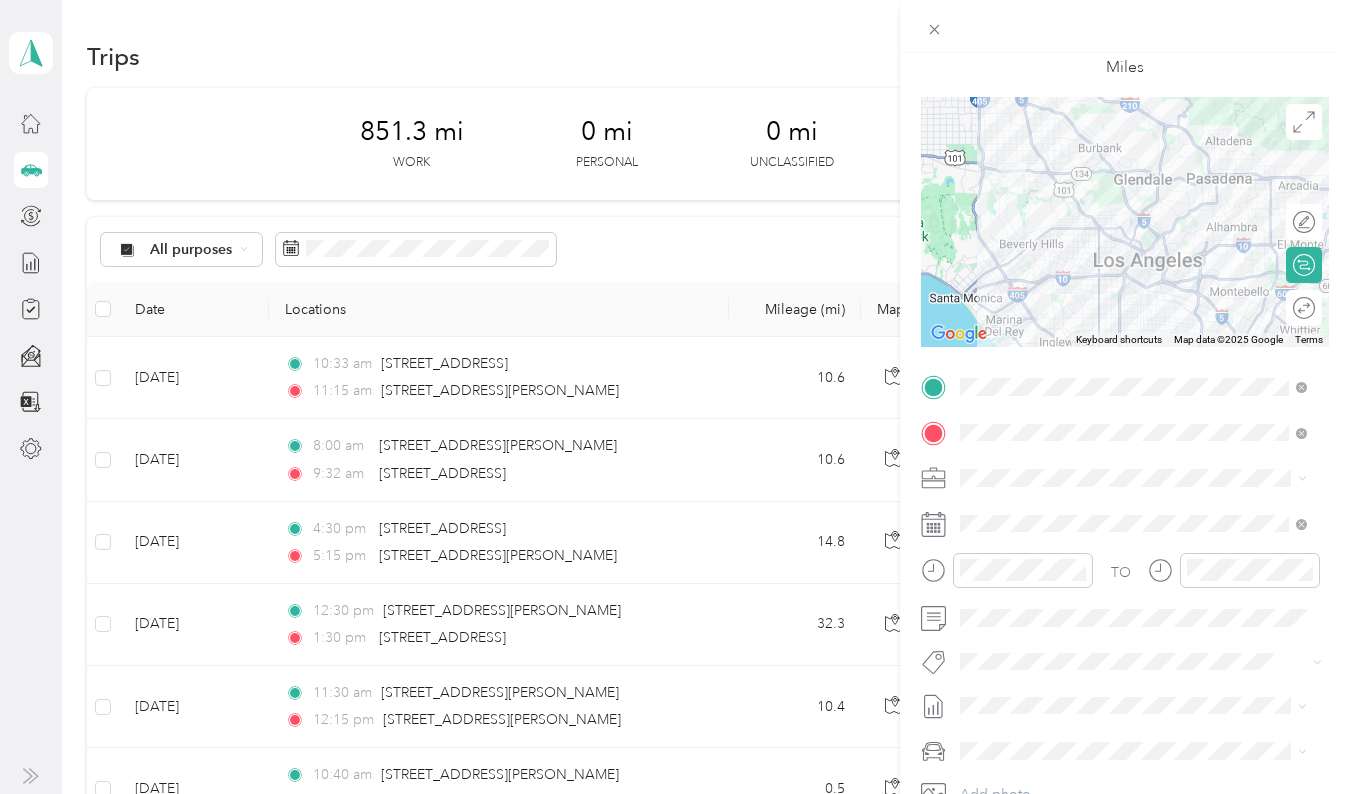 scroll, scrollTop: 107, scrollLeft: 0, axis: vertical 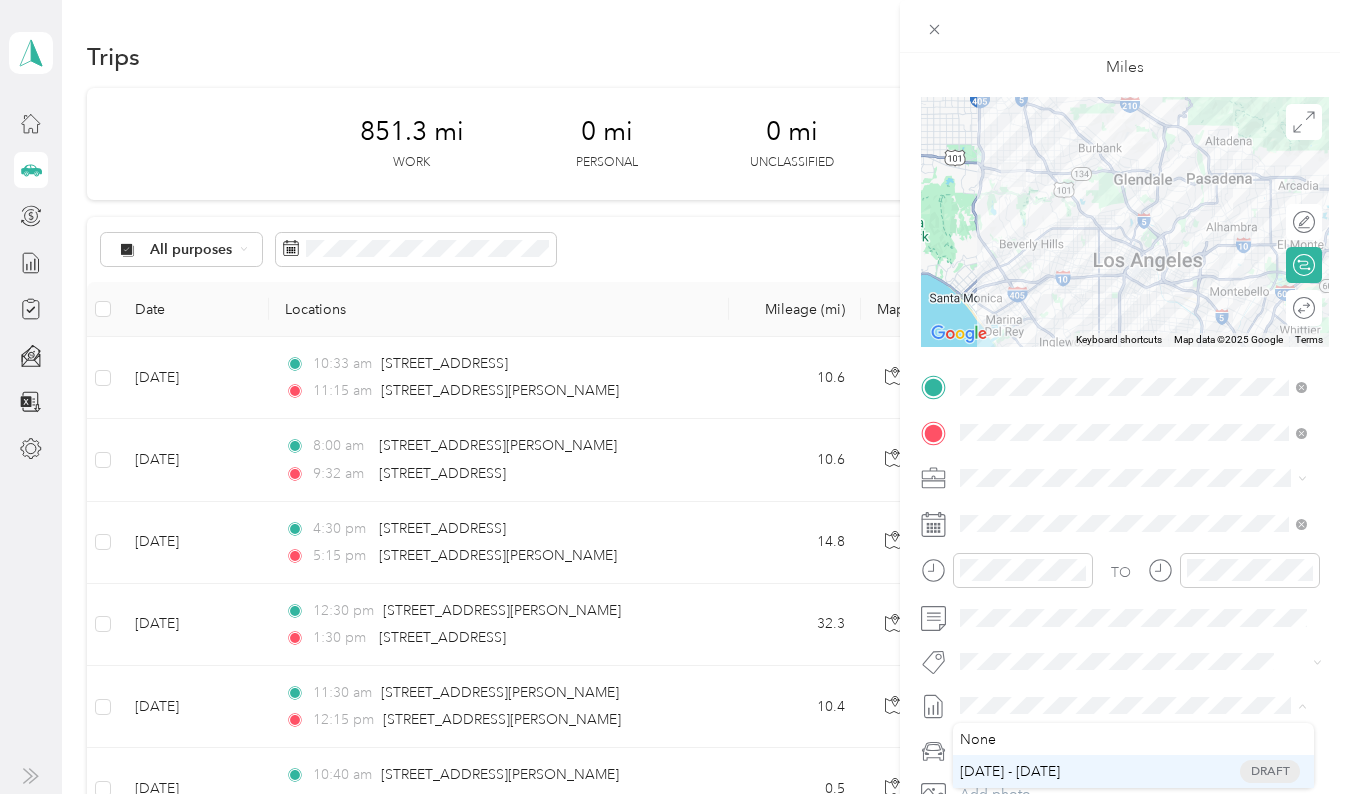 click on "[DATE] - [DATE]" at bounding box center [1010, 771] 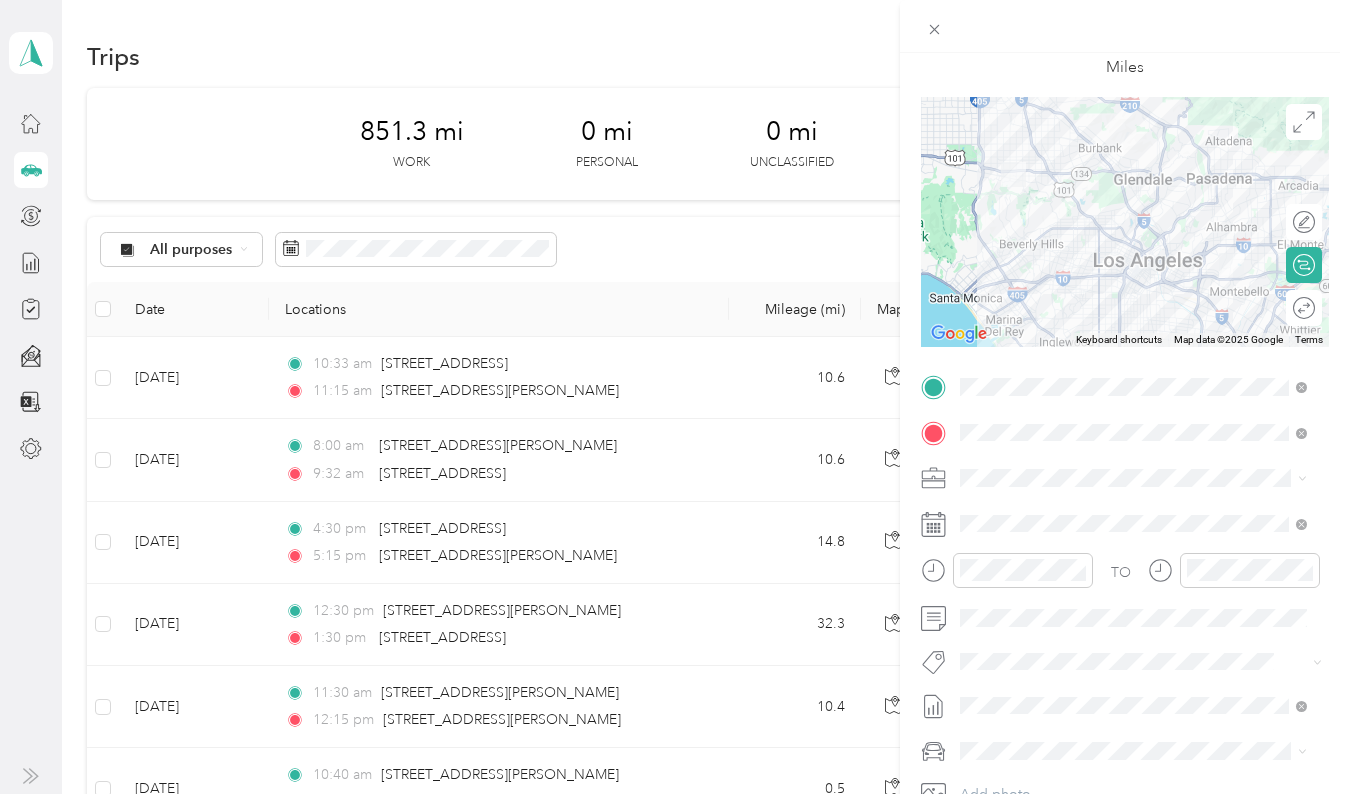 scroll, scrollTop: 254, scrollLeft: 0, axis: vertical 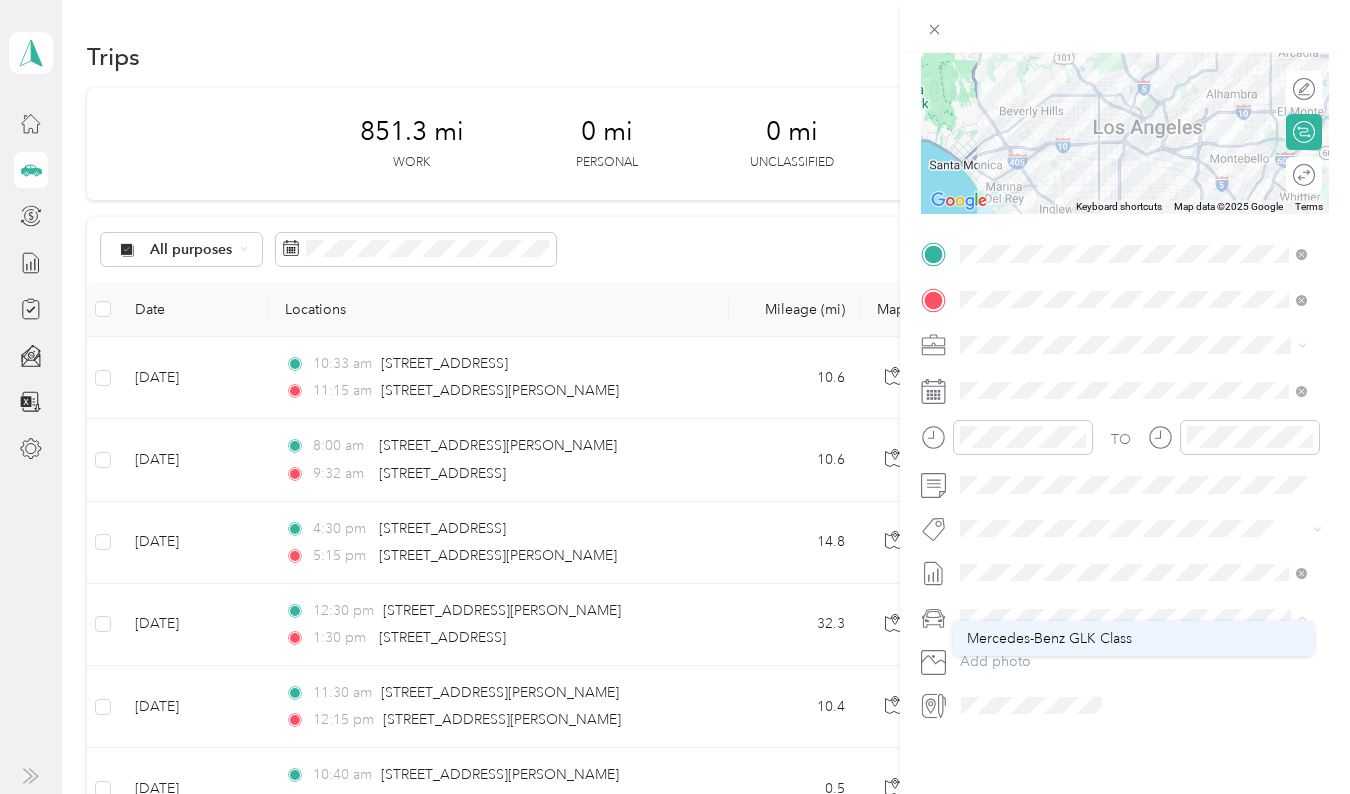 click on "Mercedes-Benz GLK Class" at bounding box center (1049, 638) 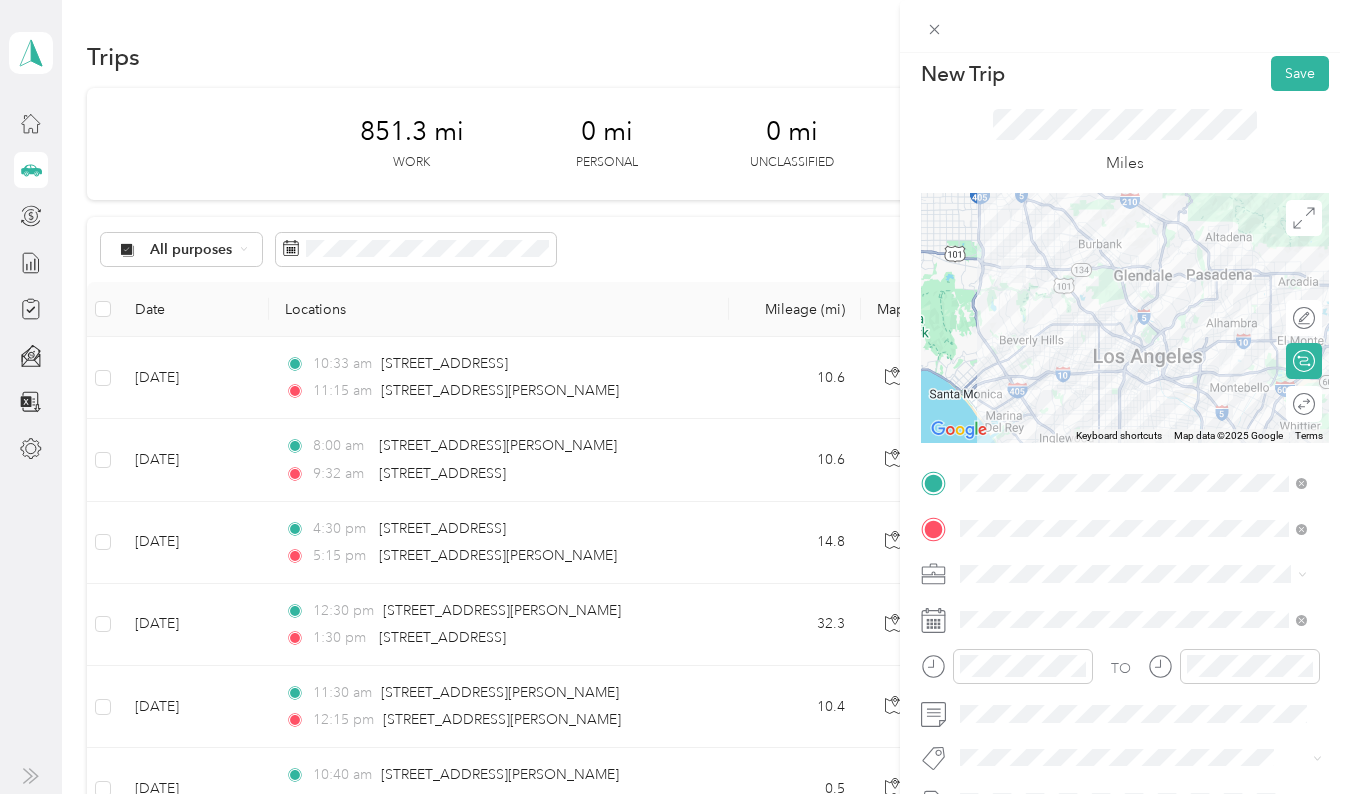 scroll, scrollTop: 11, scrollLeft: 0, axis: vertical 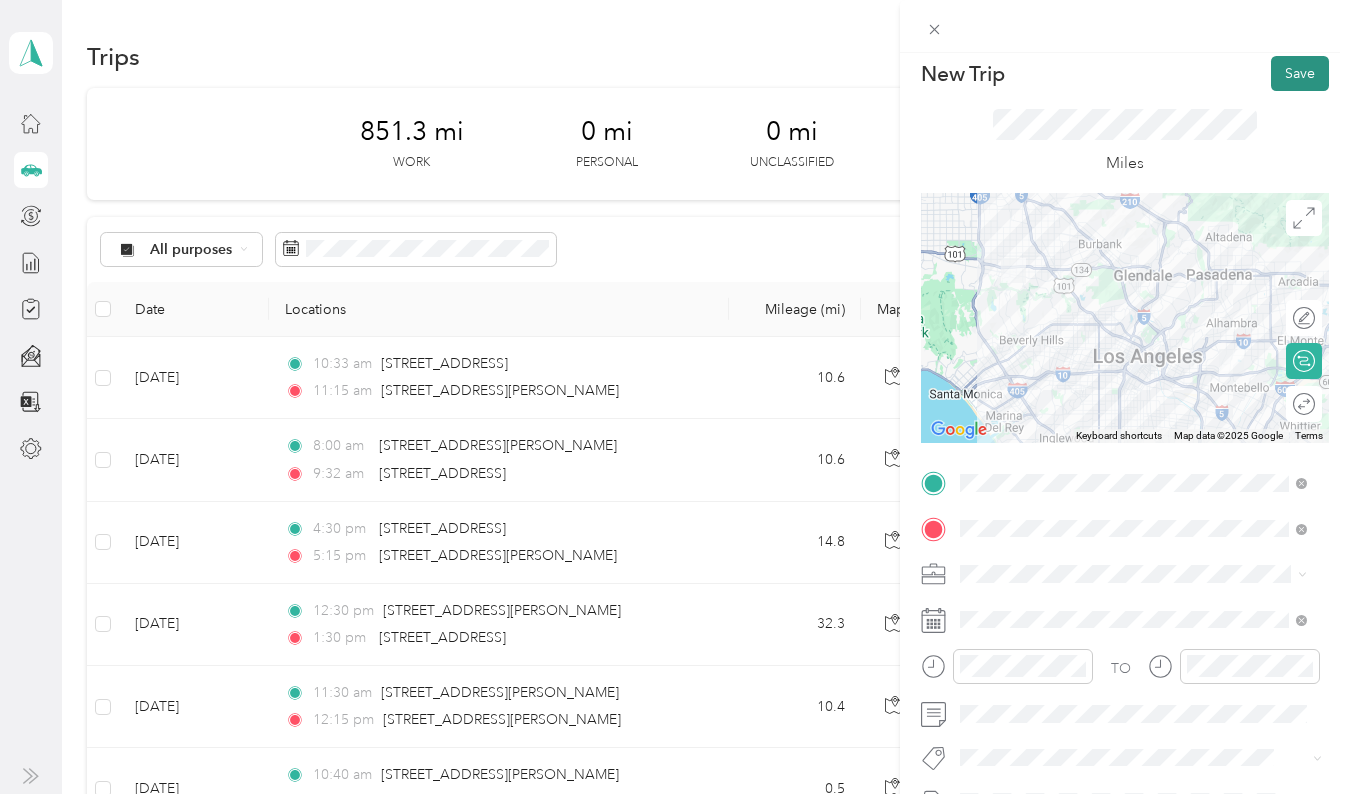 click on "Save" at bounding box center [1300, 73] 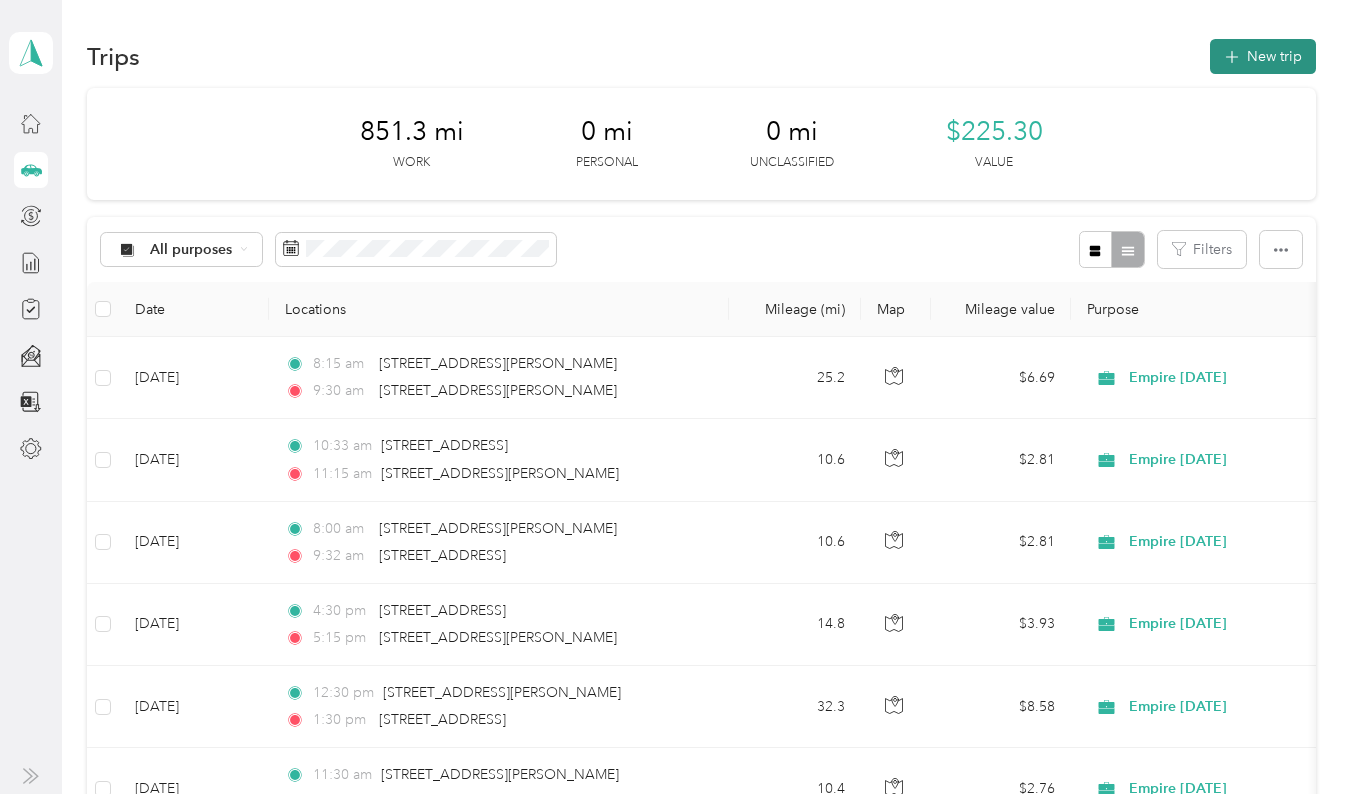 click on "New trip" at bounding box center [1263, 56] 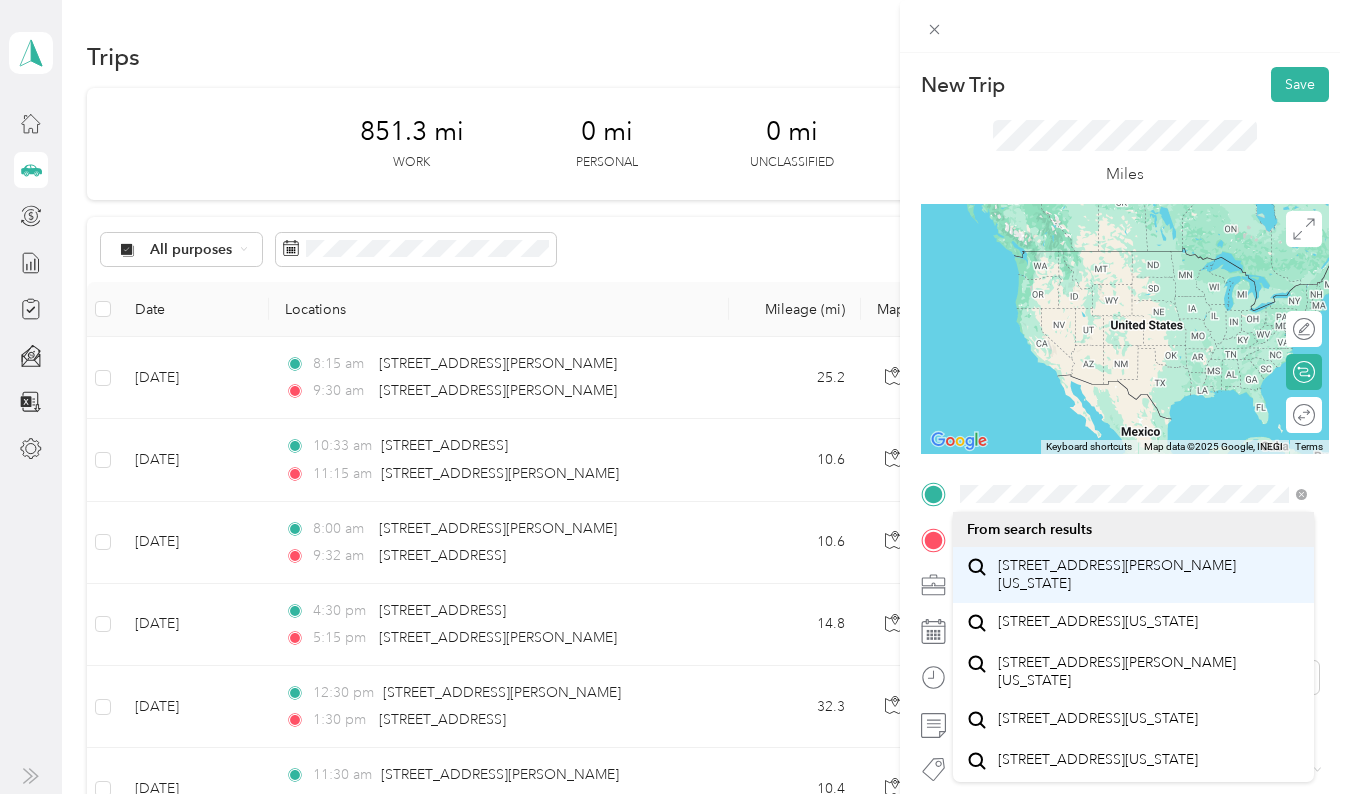 click on "[STREET_ADDRESS][PERSON_NAME][US_STATE]" at bounding box center (1149, 574) 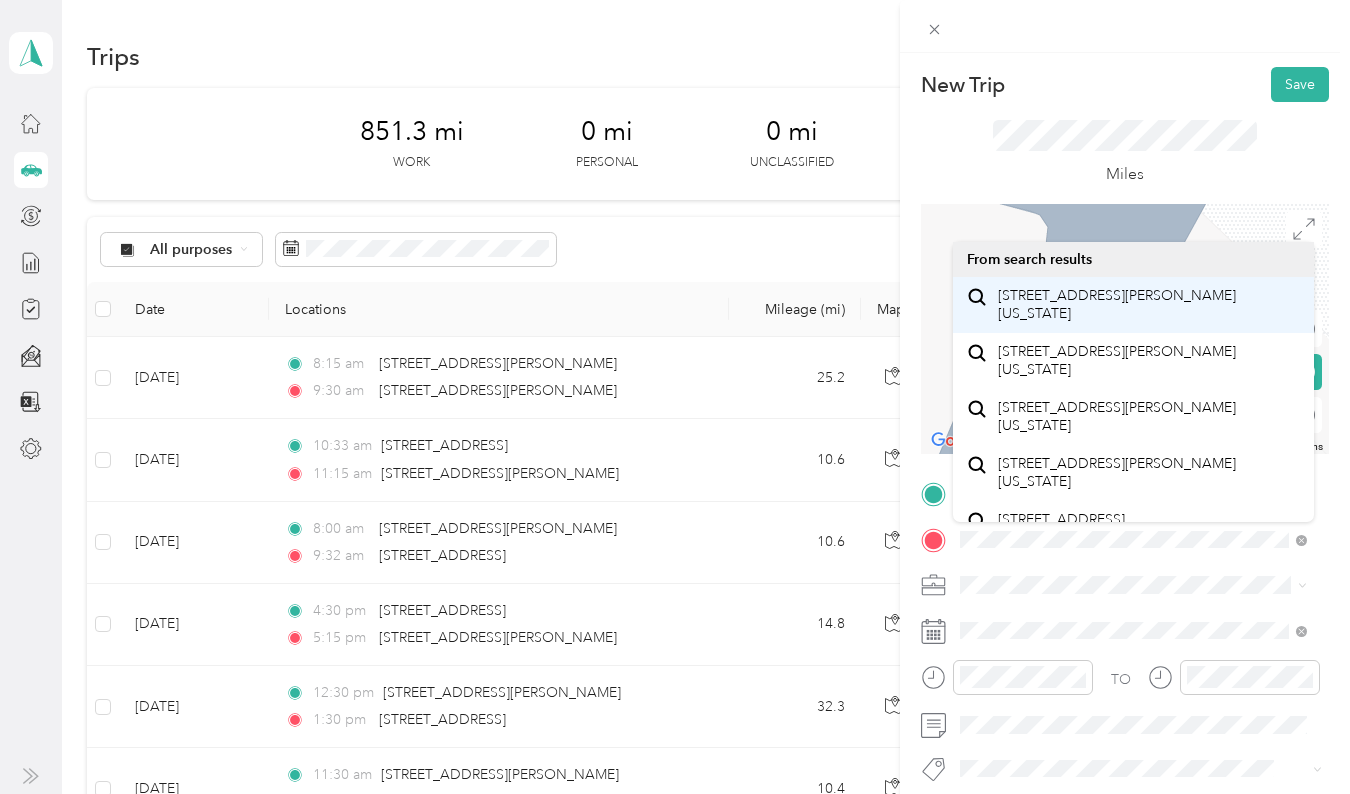 click on "[STREET_ADDRESS][PERSON_NAME][US_STATE]" at bounding box center (1149, 304) 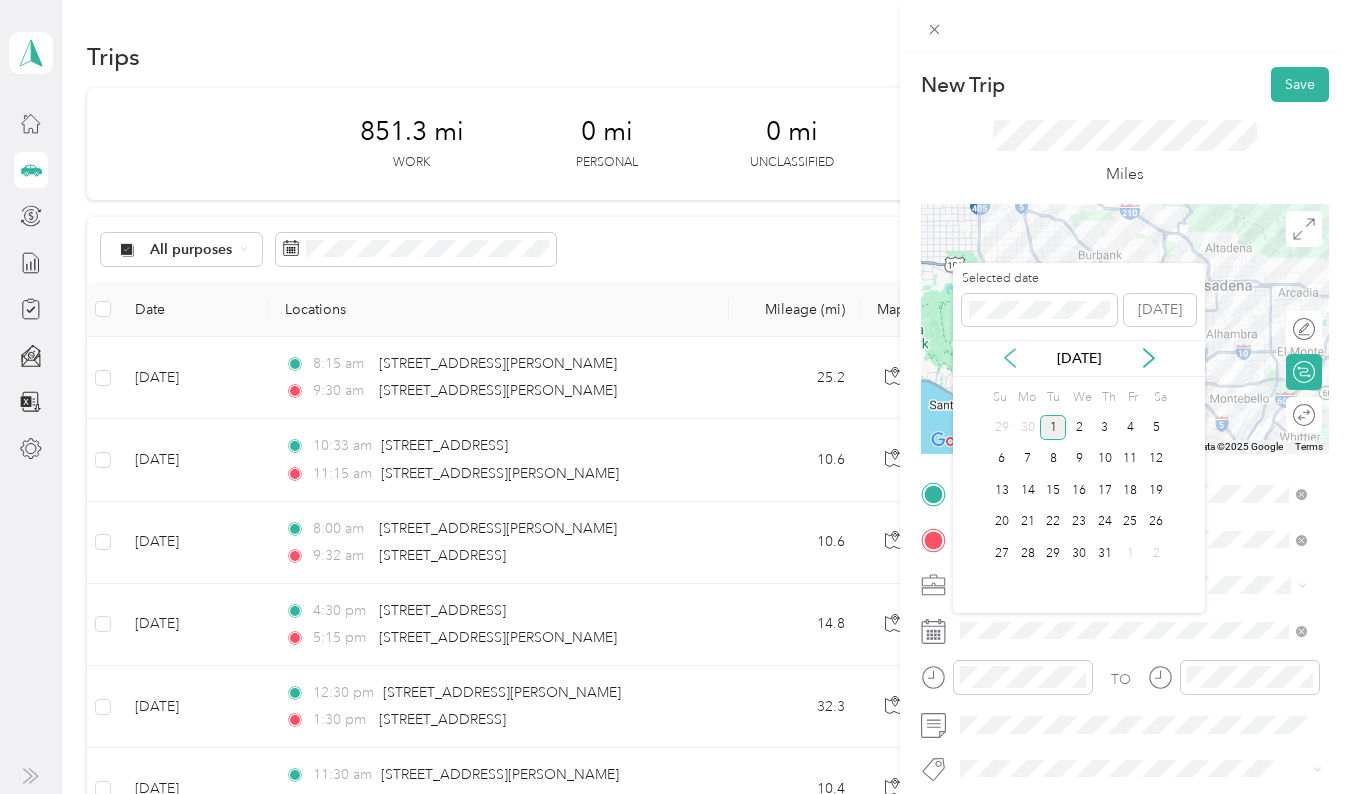 click 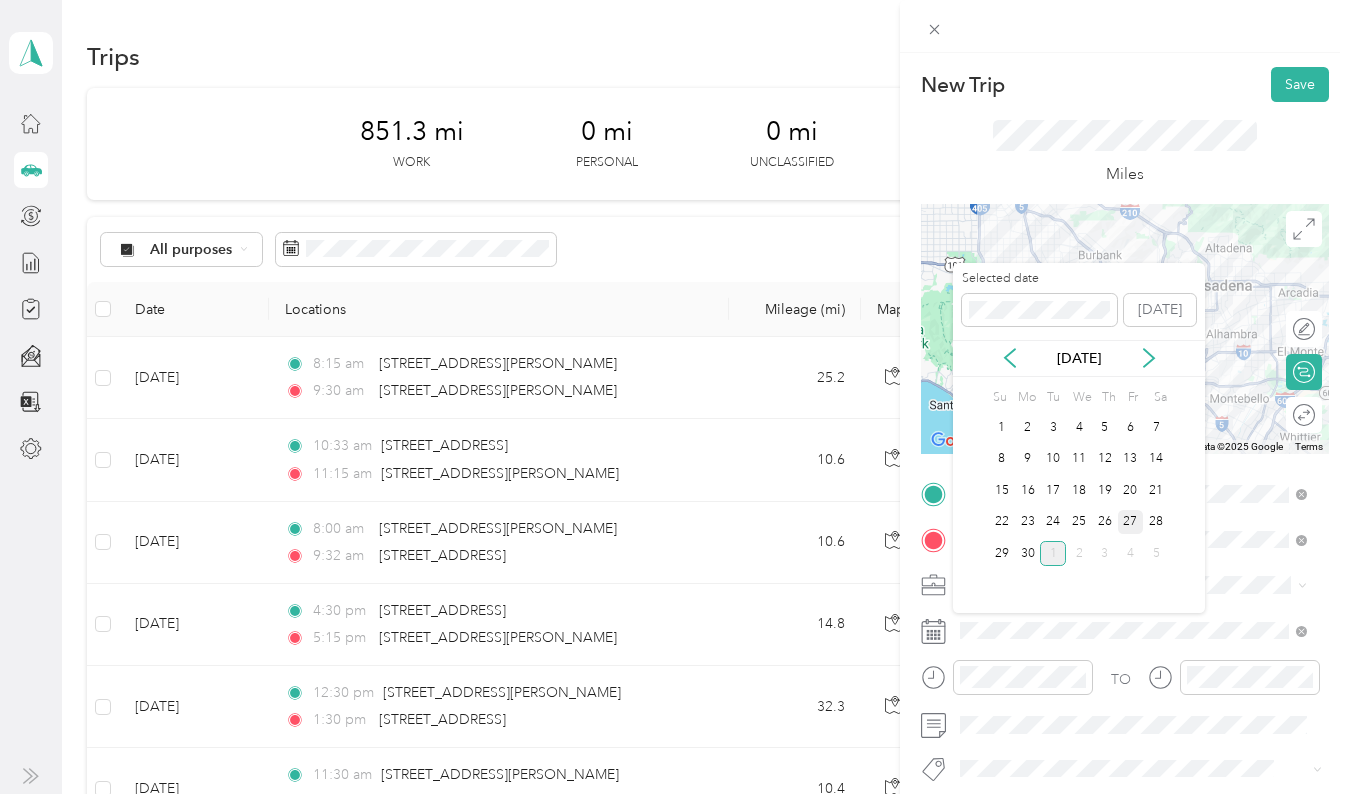 click on "27" at bounding box center [1131, 522] 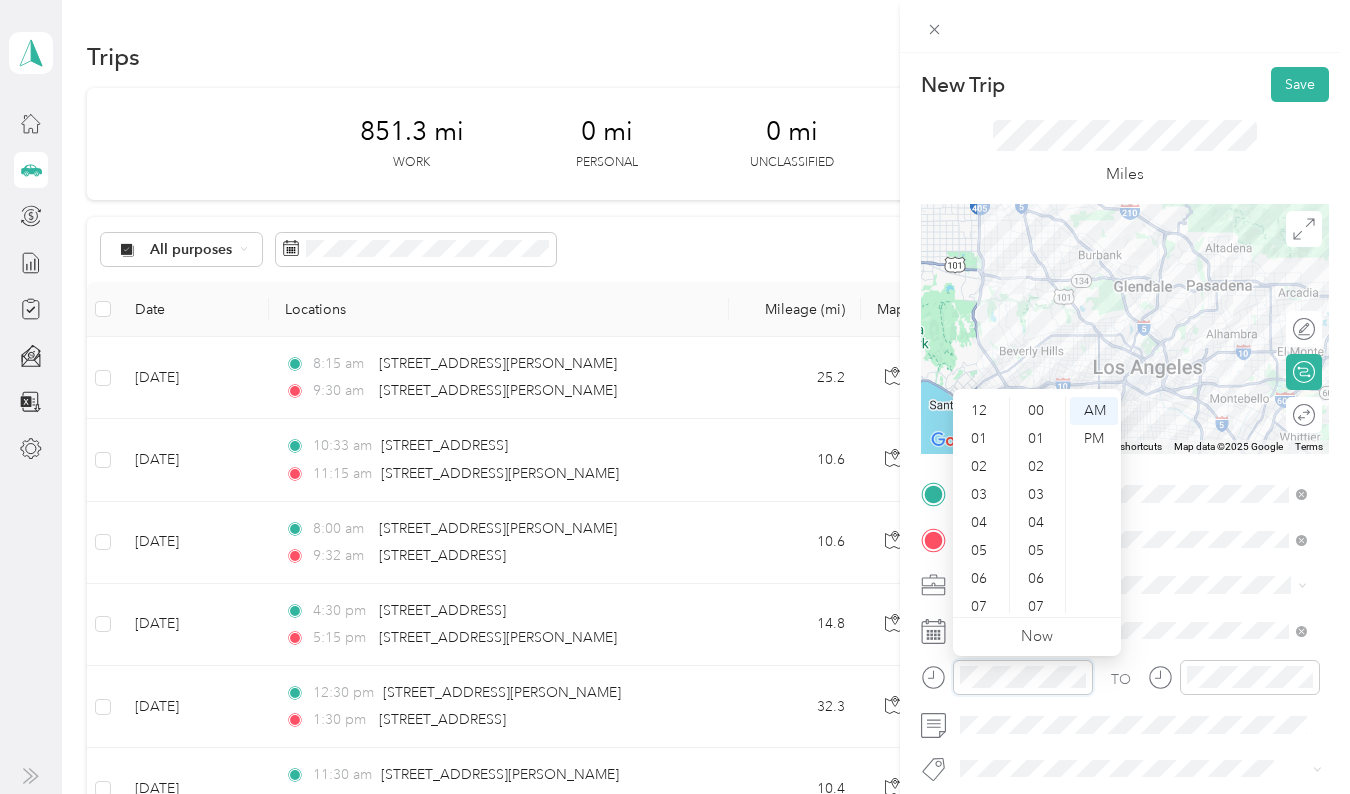 scroll, scrollTop: 1008, scrollLeft: 0, axis: vertical 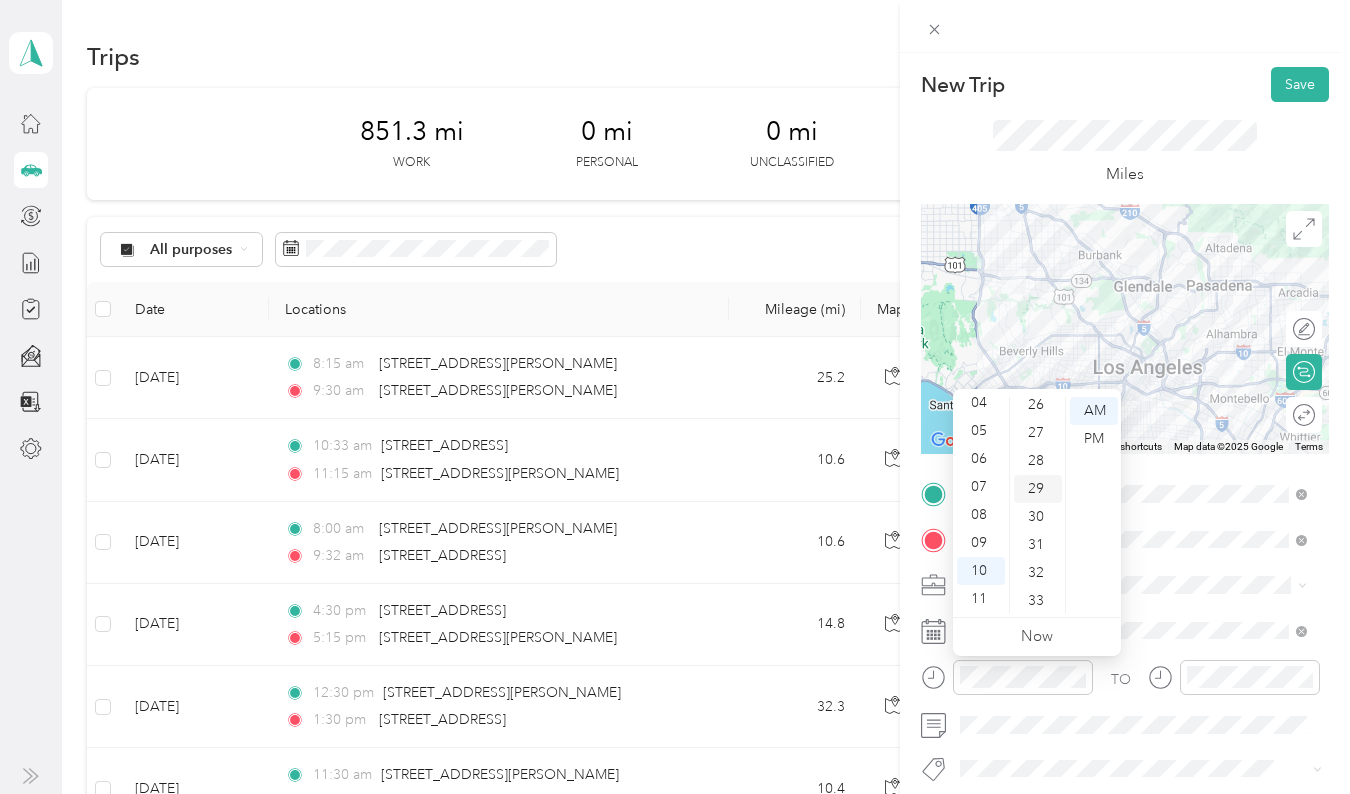 click on "29" at bounding box center (1038, 489) 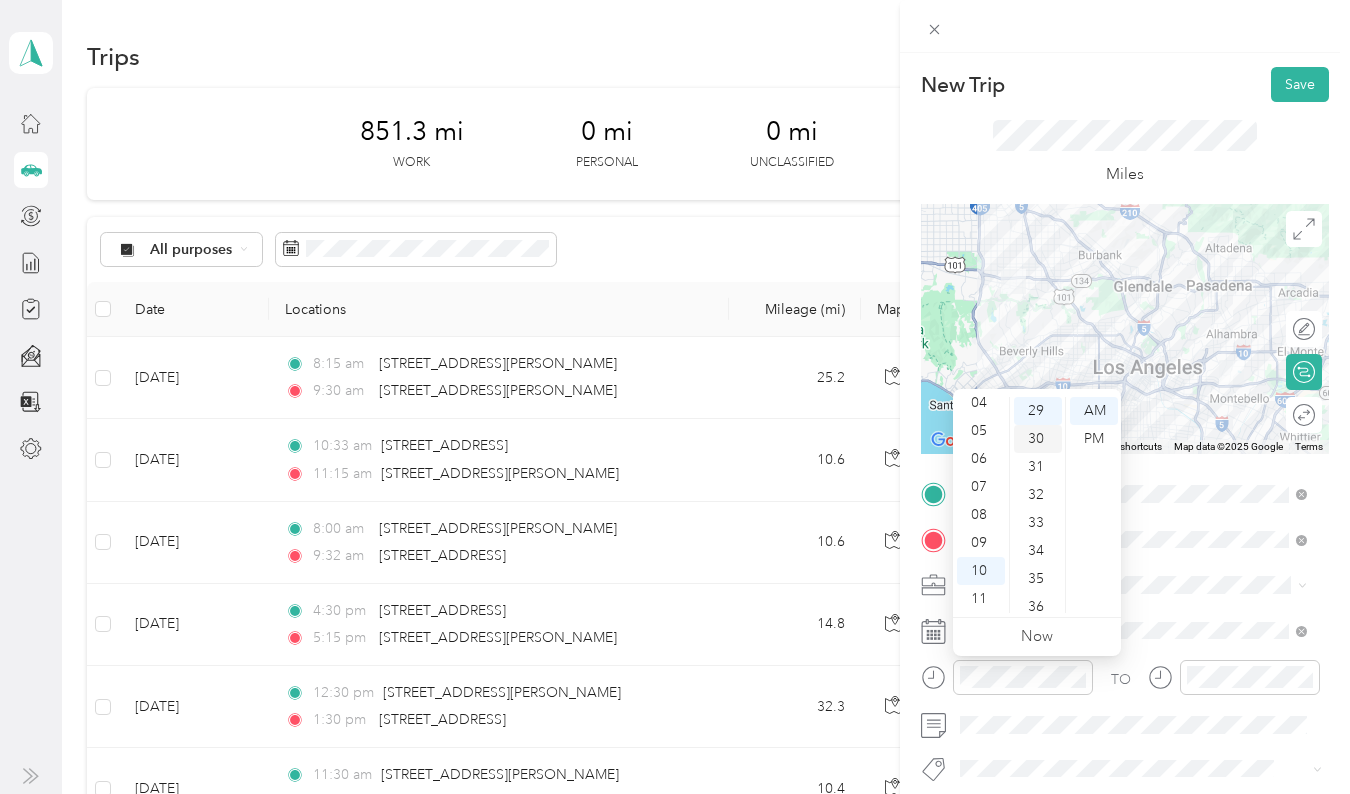 click on "30" at bounding box center [1038, 439] 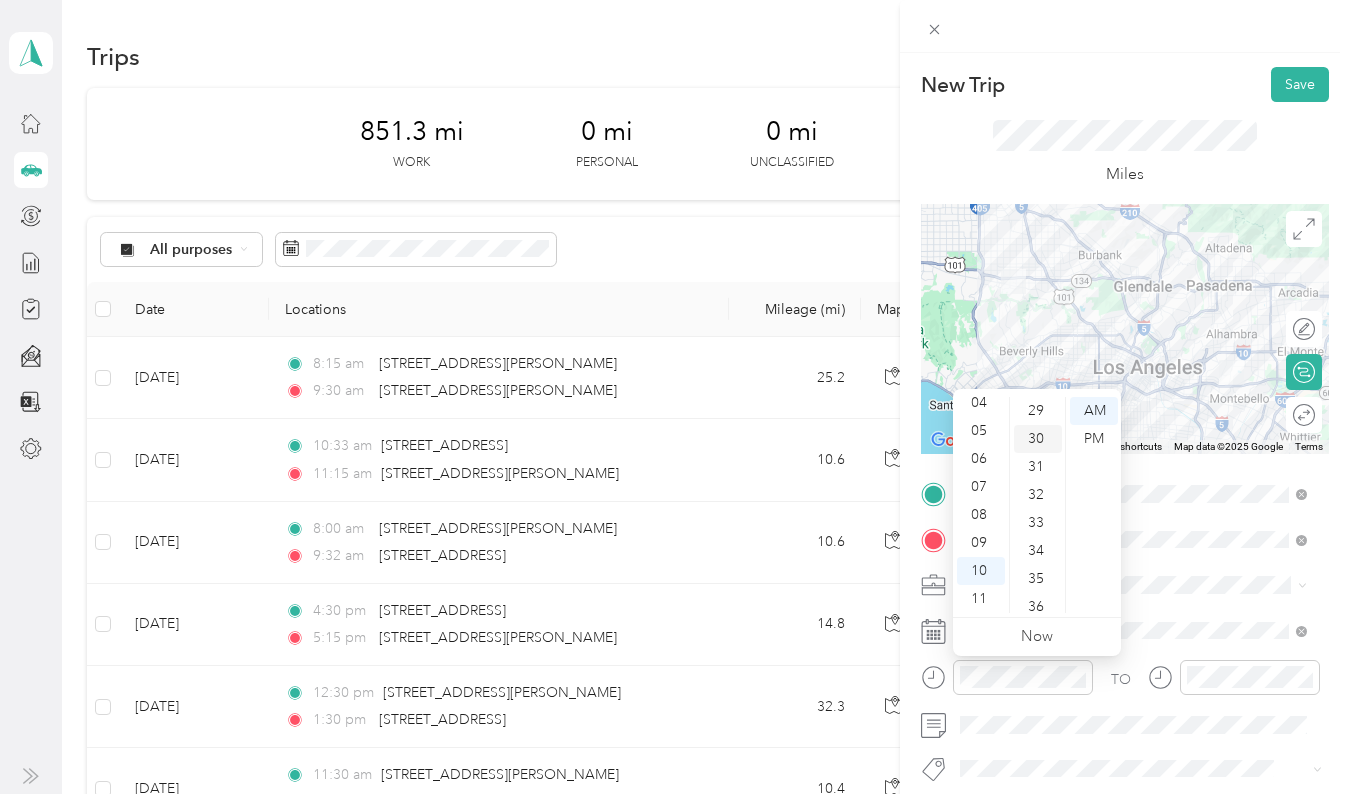 scroll, scrollTop: 840, scrollLeft: 0, axis: vertical 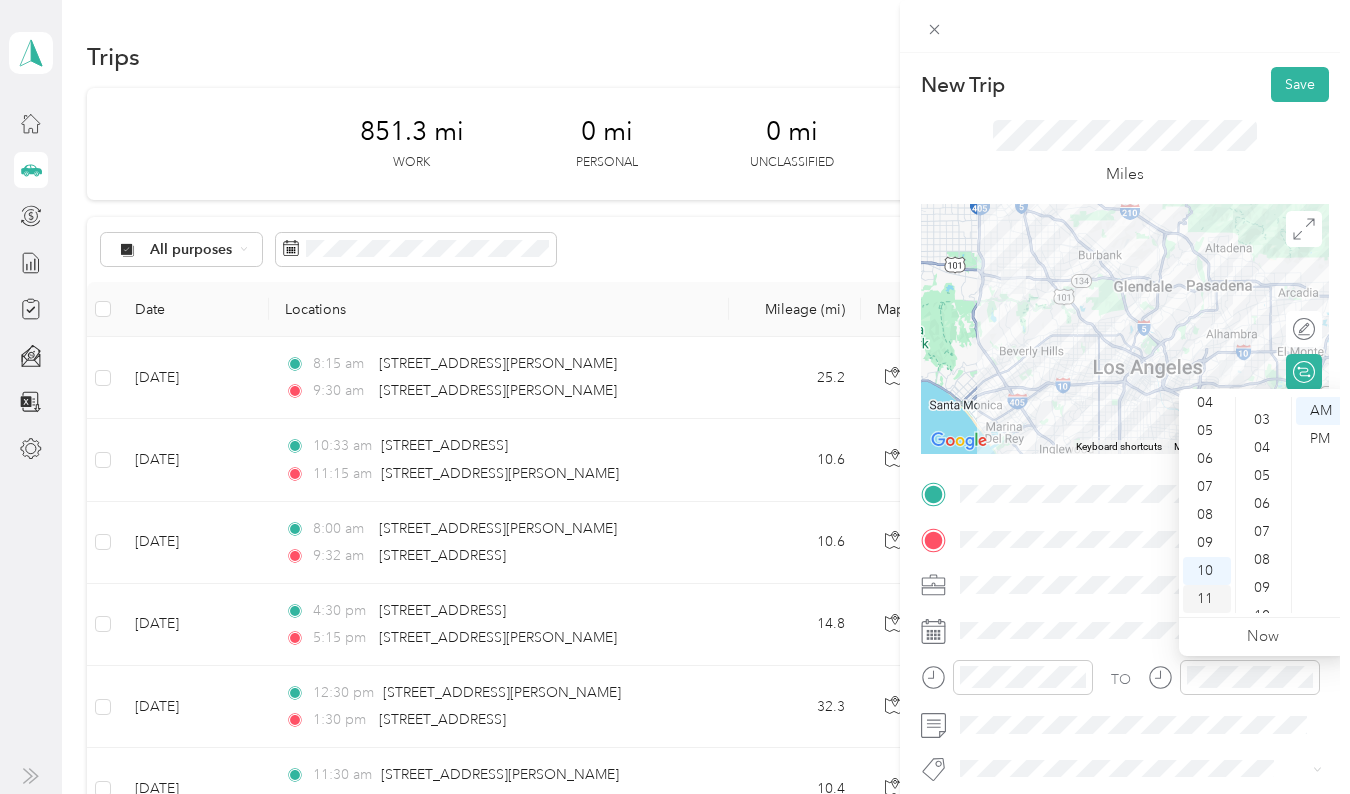 click on "11" at bounding box center (1207, 599) 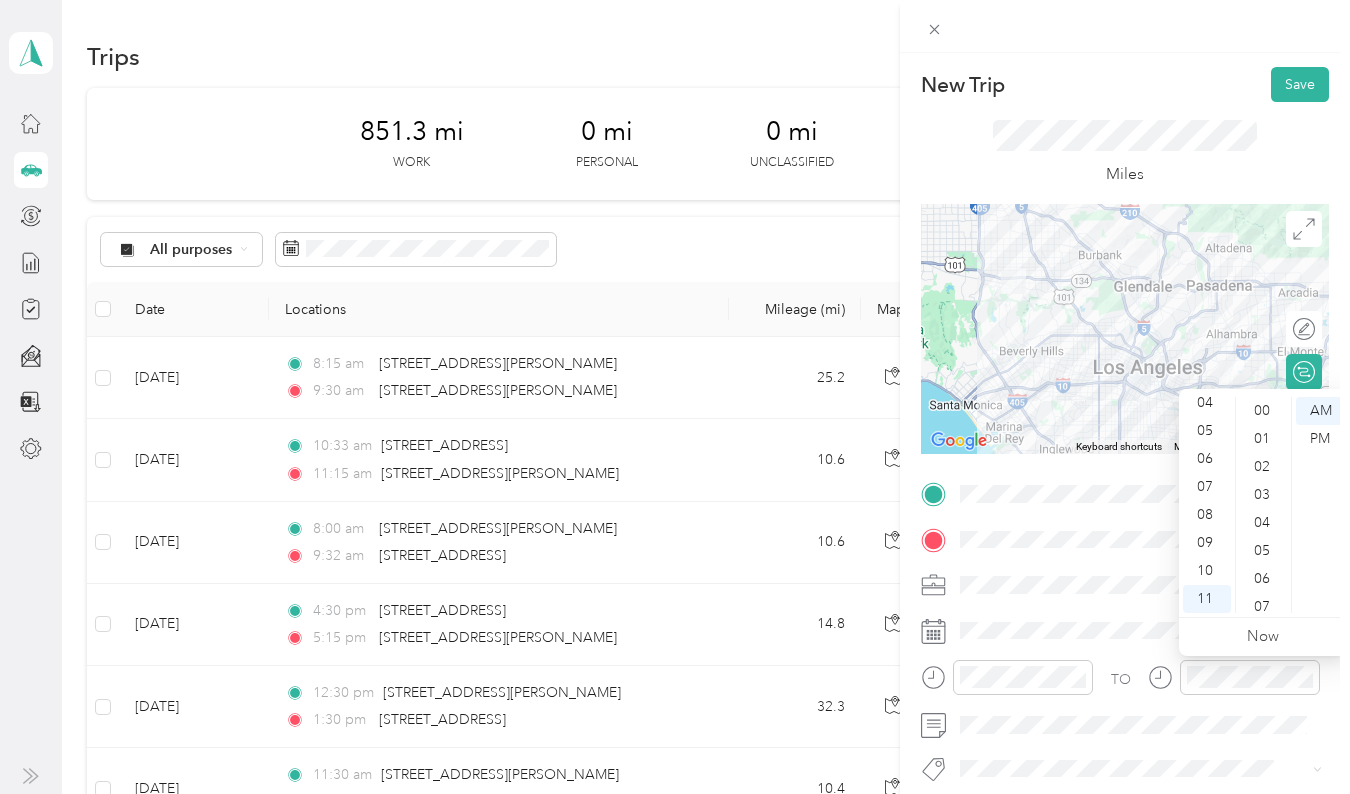 scroll, scrollTop: 0, scrollLeft: 0, axis: both 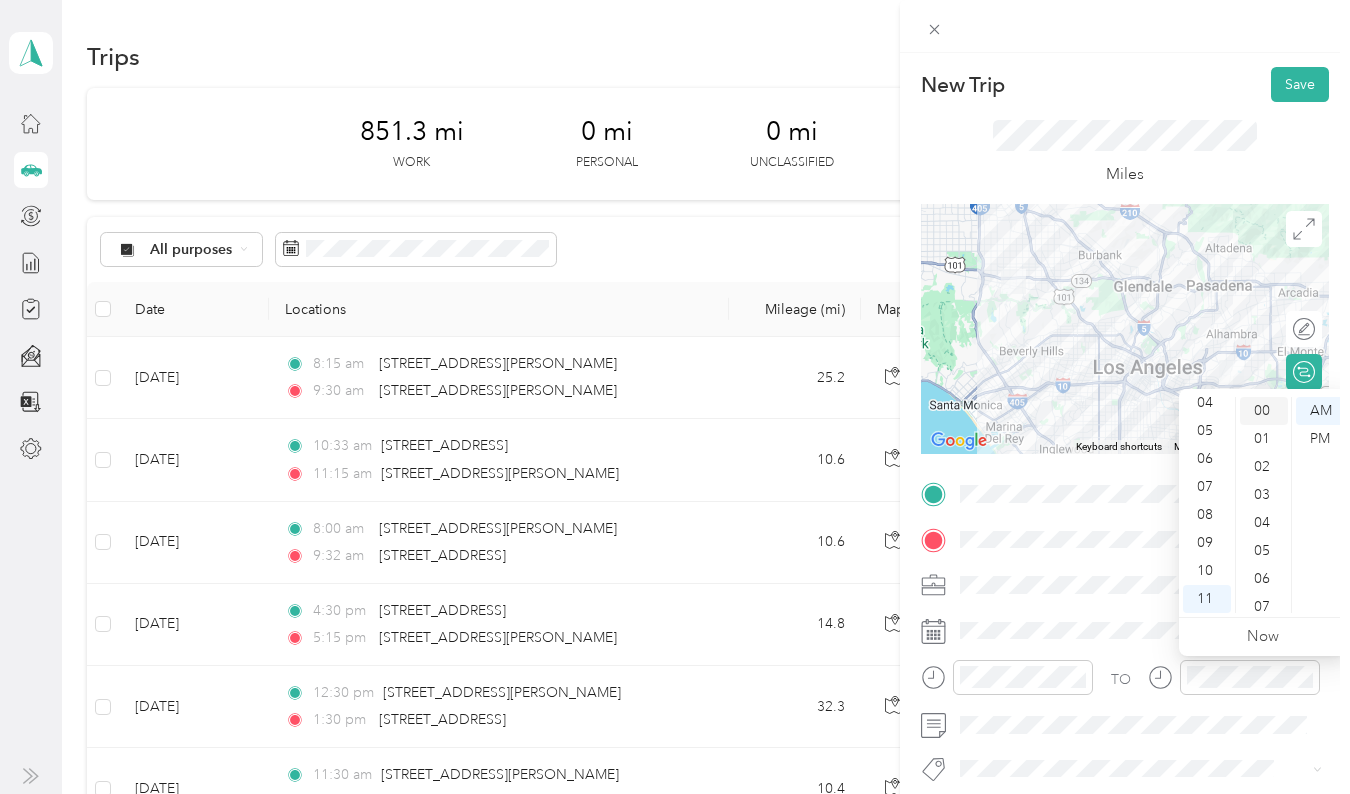click on "00" at bounding box center (1264, 411) 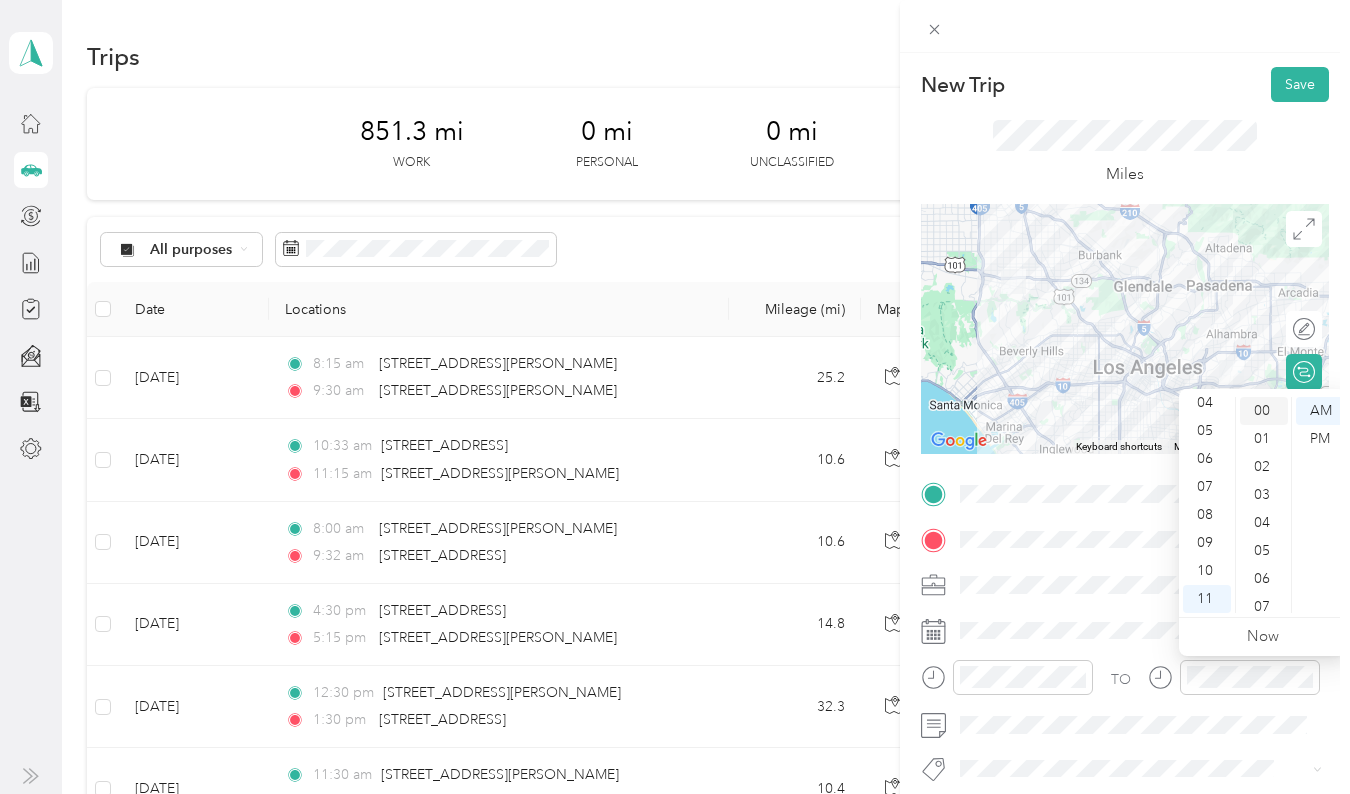 click on "00" at bounding box center [1264, 411] 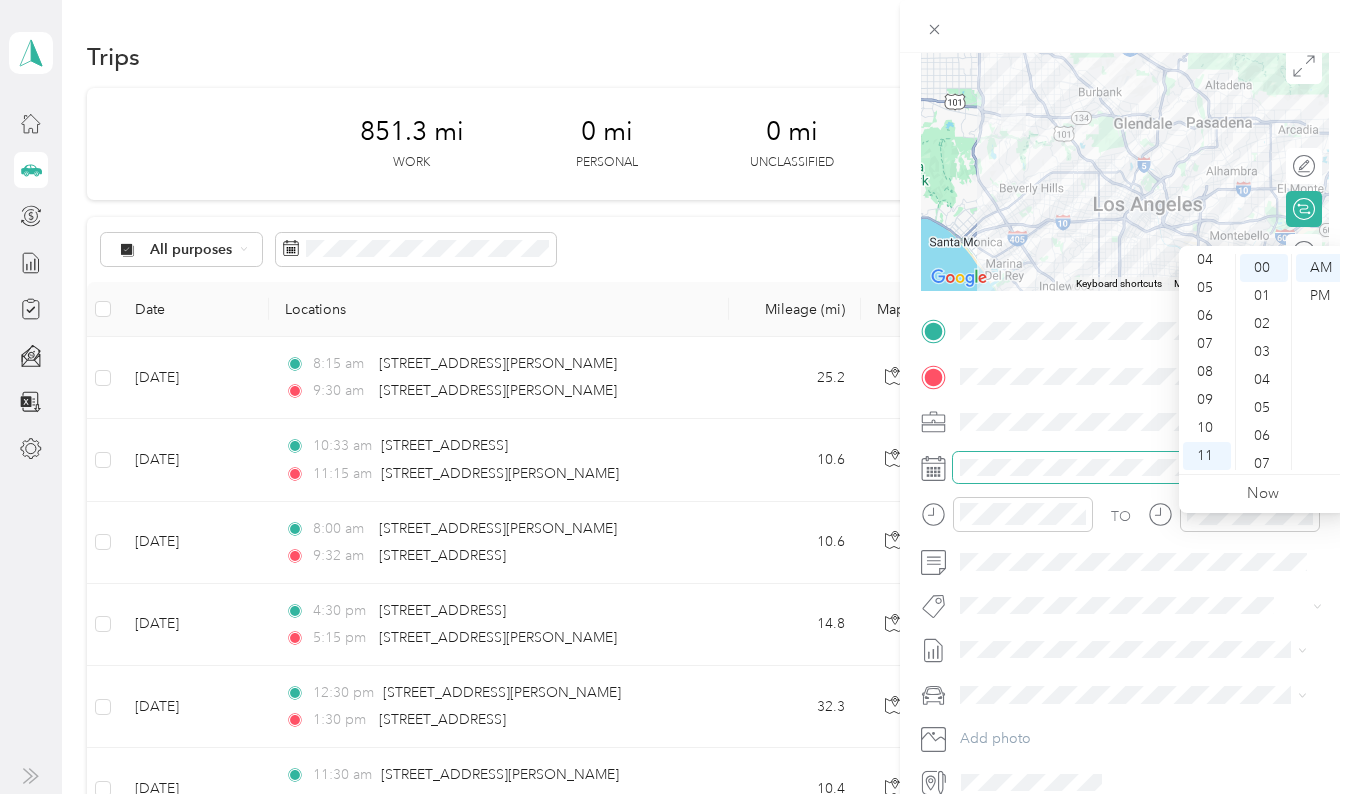 scroll, scrollTop: 166, scrollLeft: 0, axis: vertical 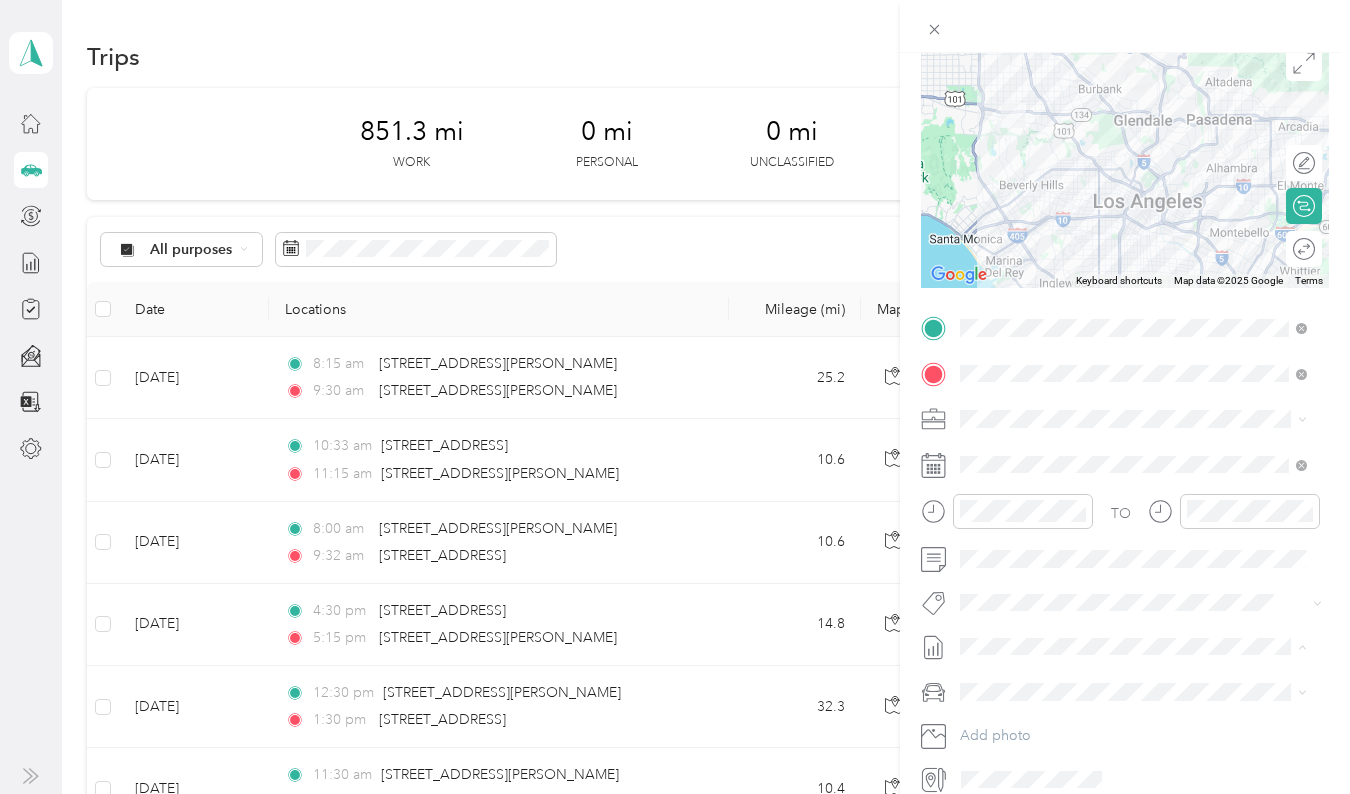 click on "[DATE] - [DATE] Draft" at bounding box center [1133, 712] 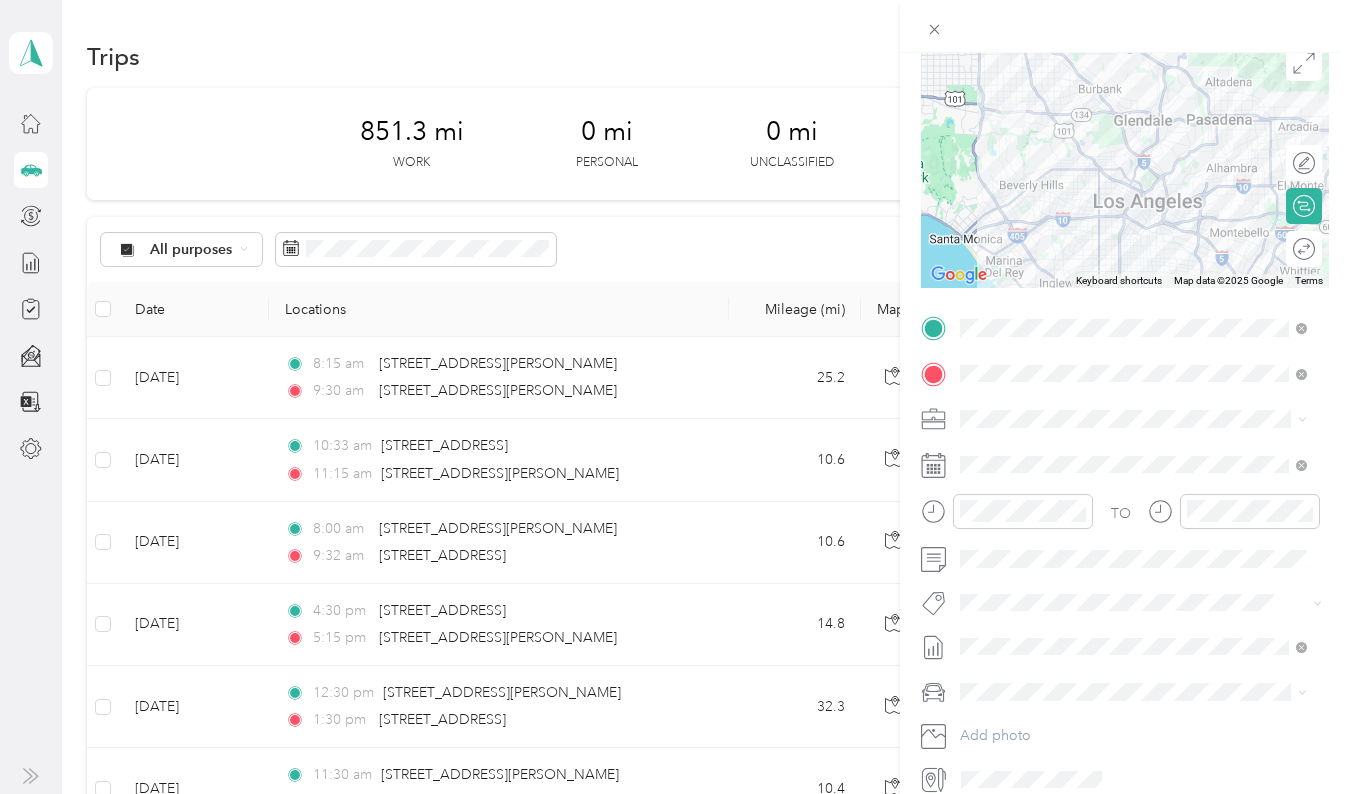 click on "Mercedes-Benz GLK Class" at bounding box center [1049, 716] 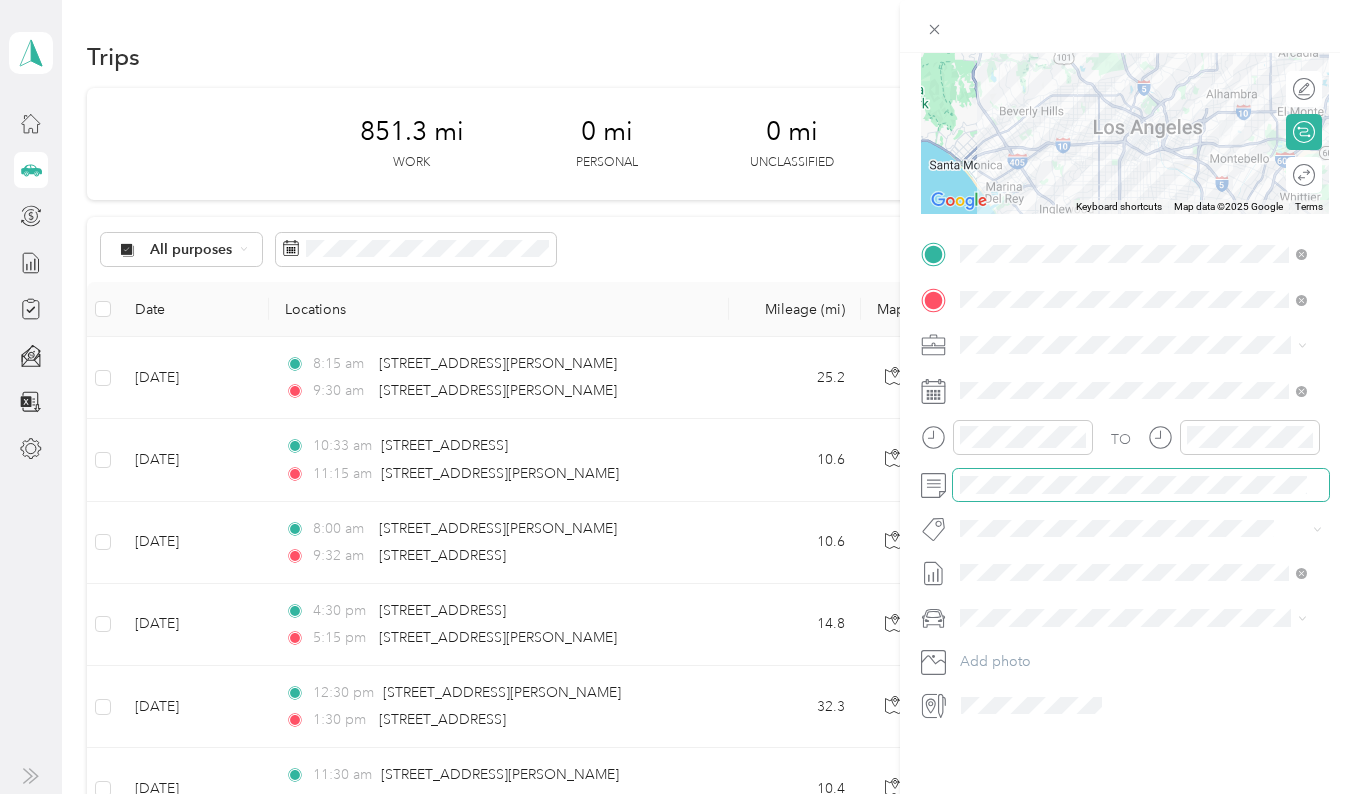 scroll, scrollTop: 0, scrollLeft: 0, axis: both 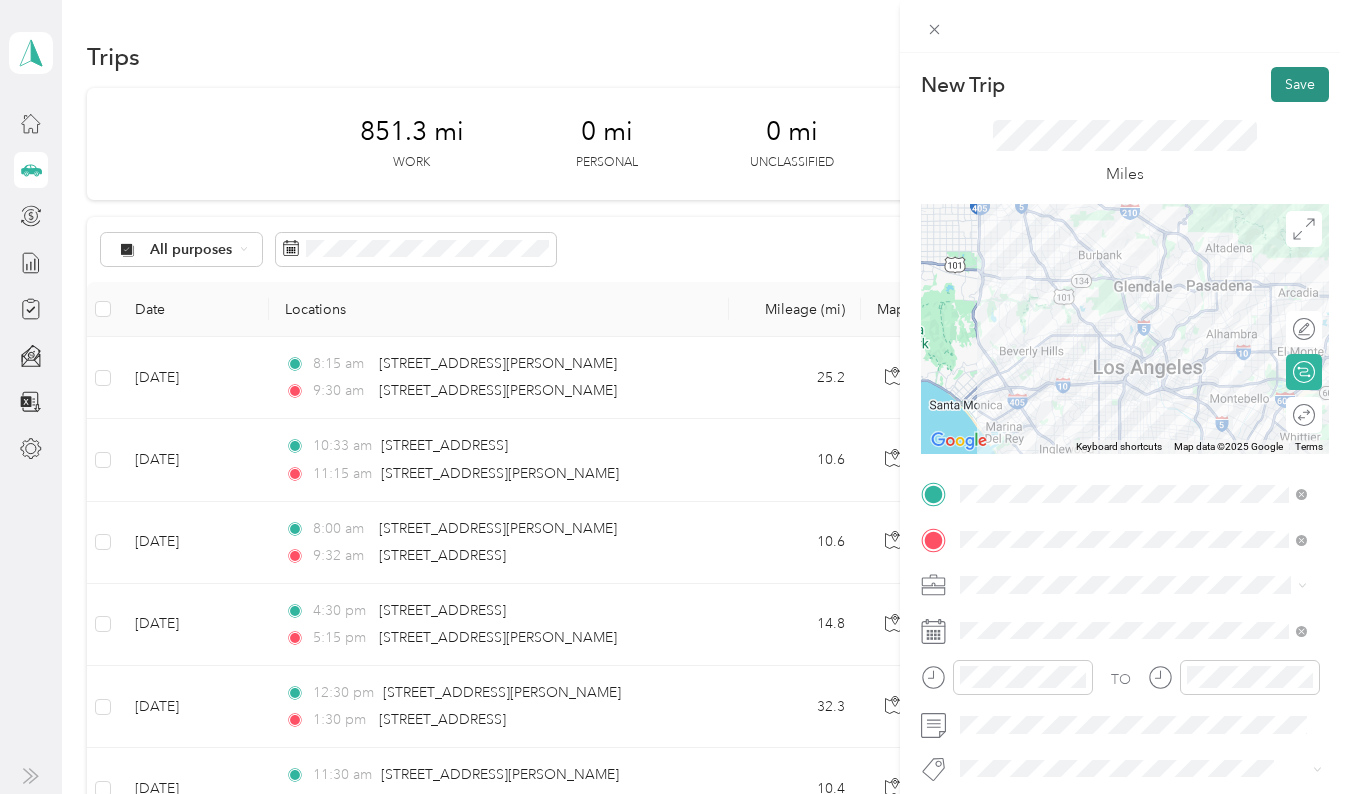 click on "Save" at bounding box center [1300, 84] 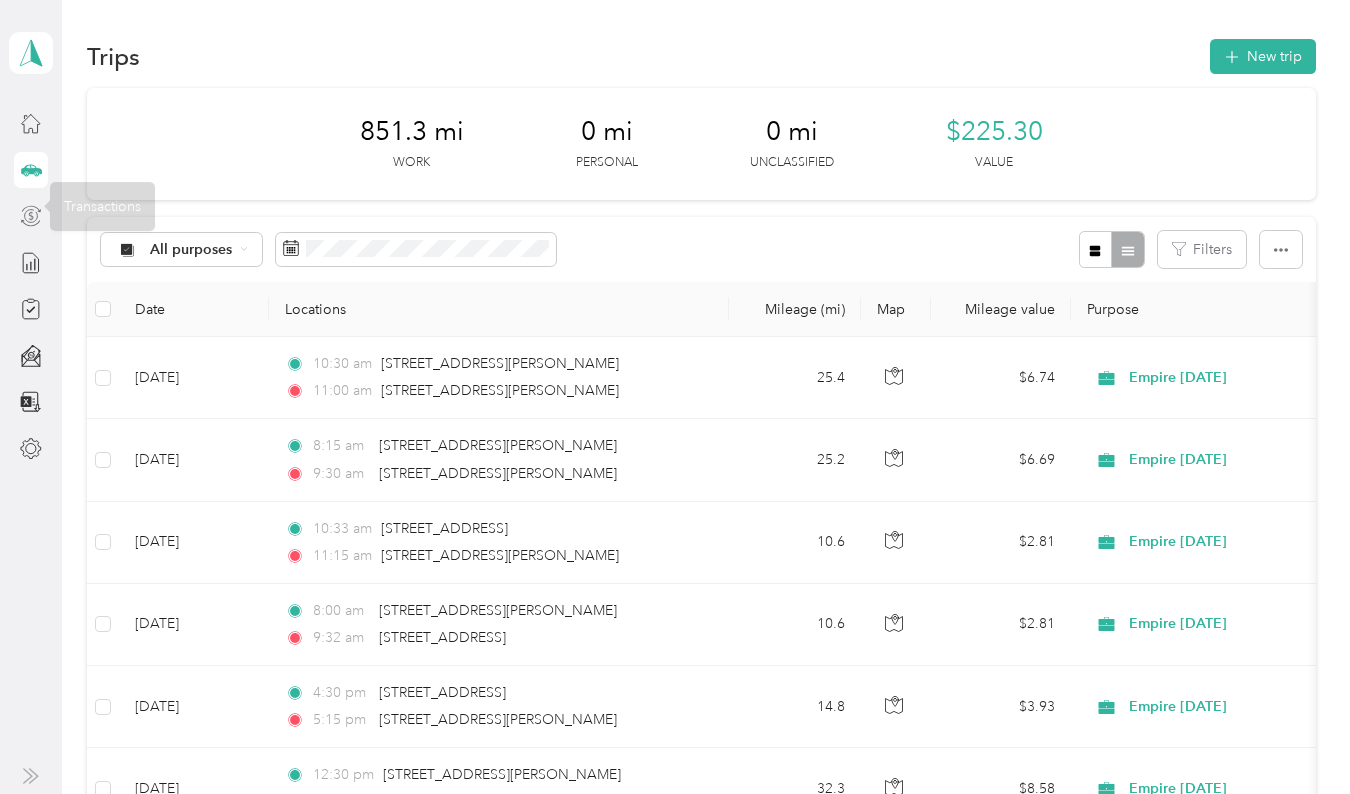 click at bounding box center [31, 216] 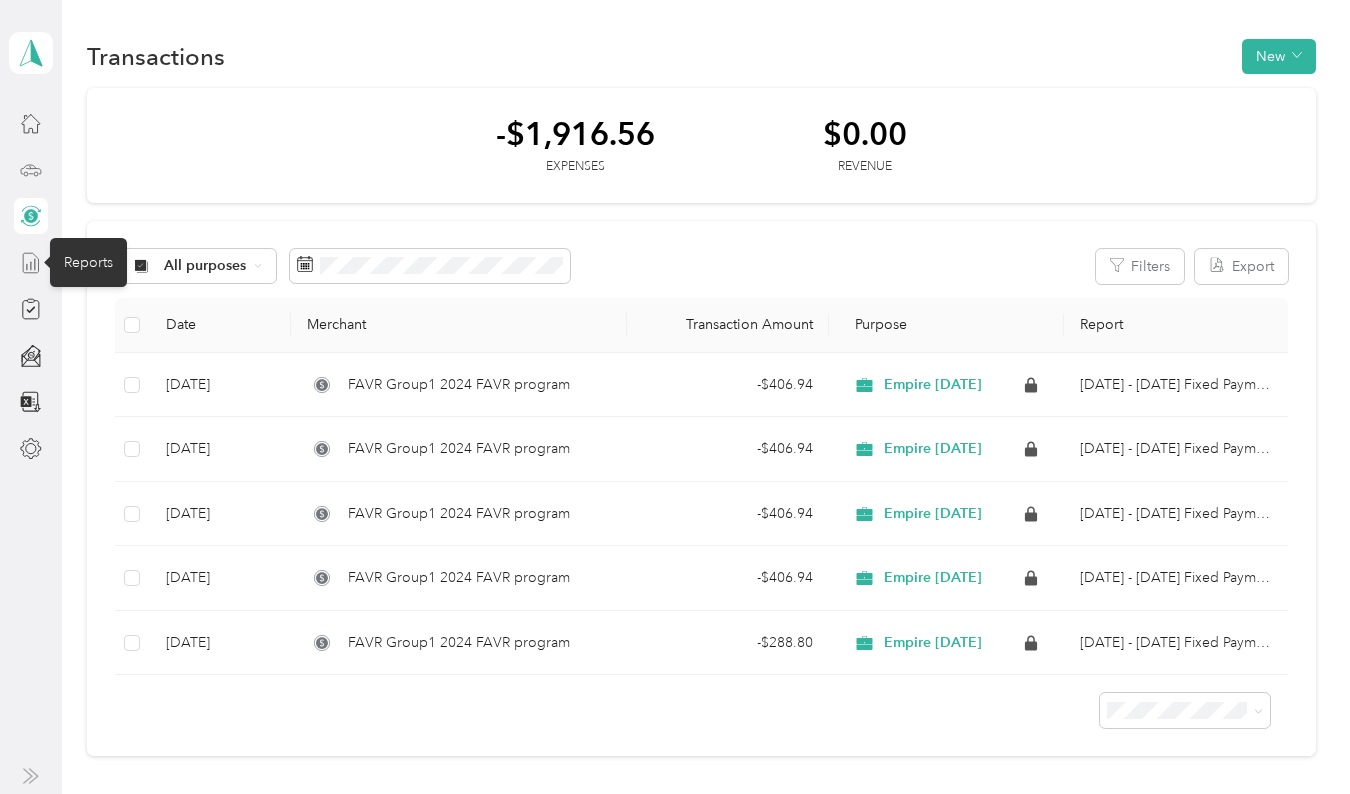 click 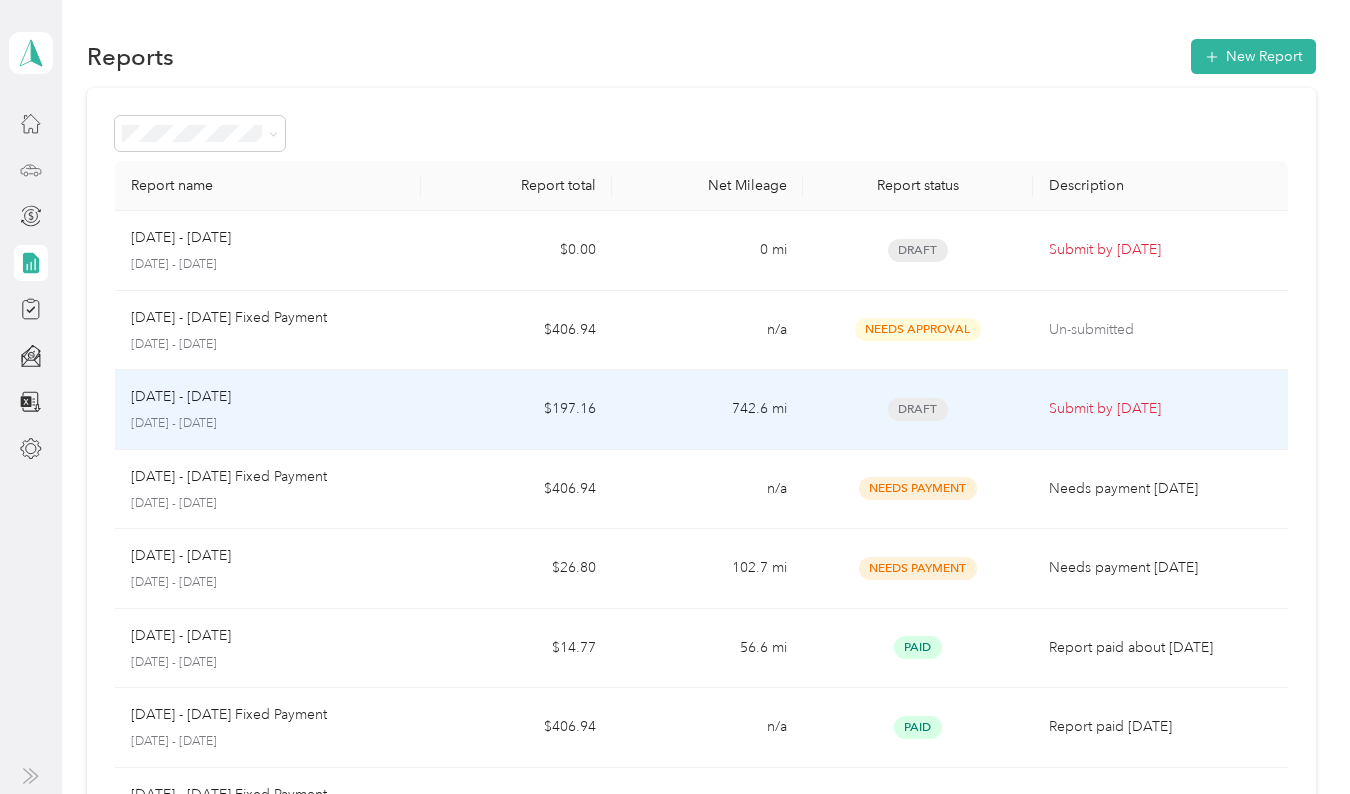 click on "$197.16" at bounding box center [516, 410] 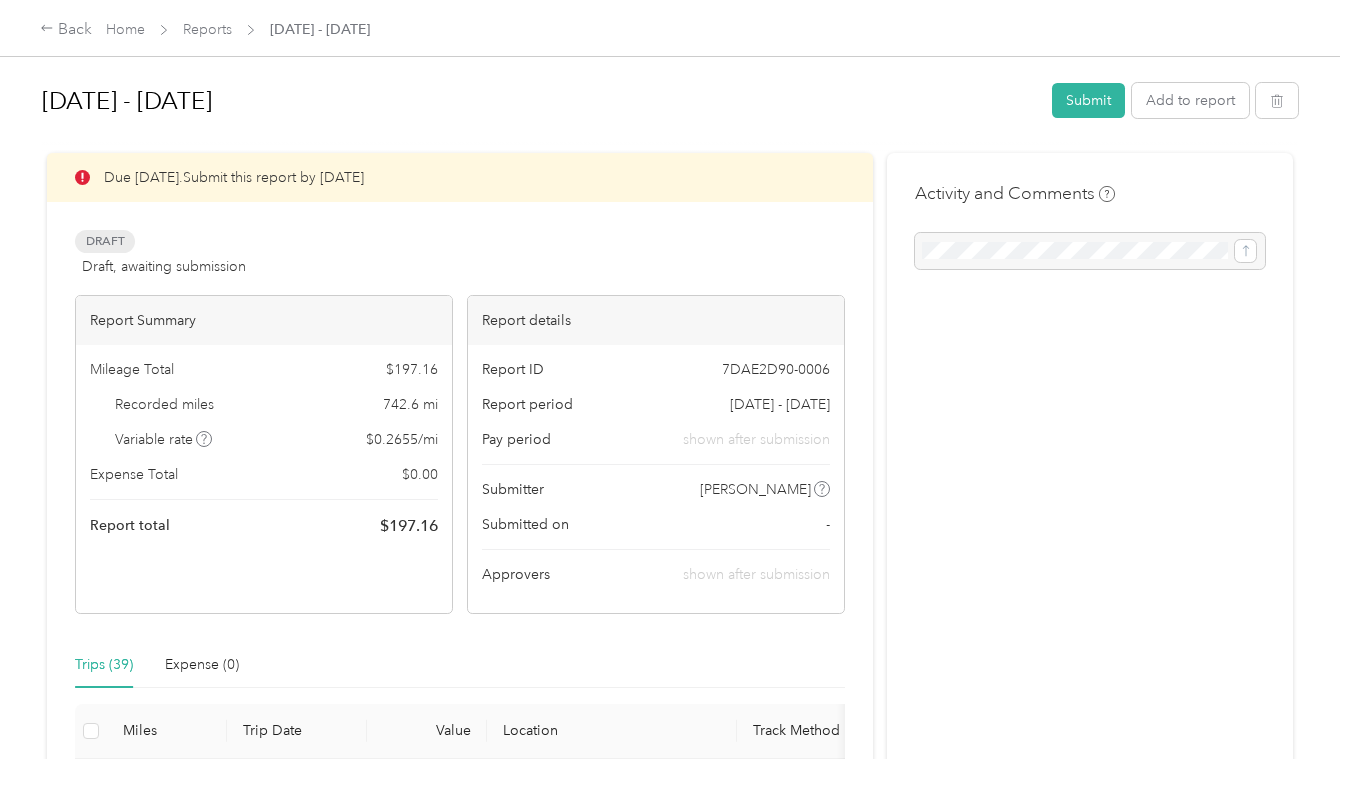 scroll, scrollTop: 1, scrollLeft: 0, axis: vertical 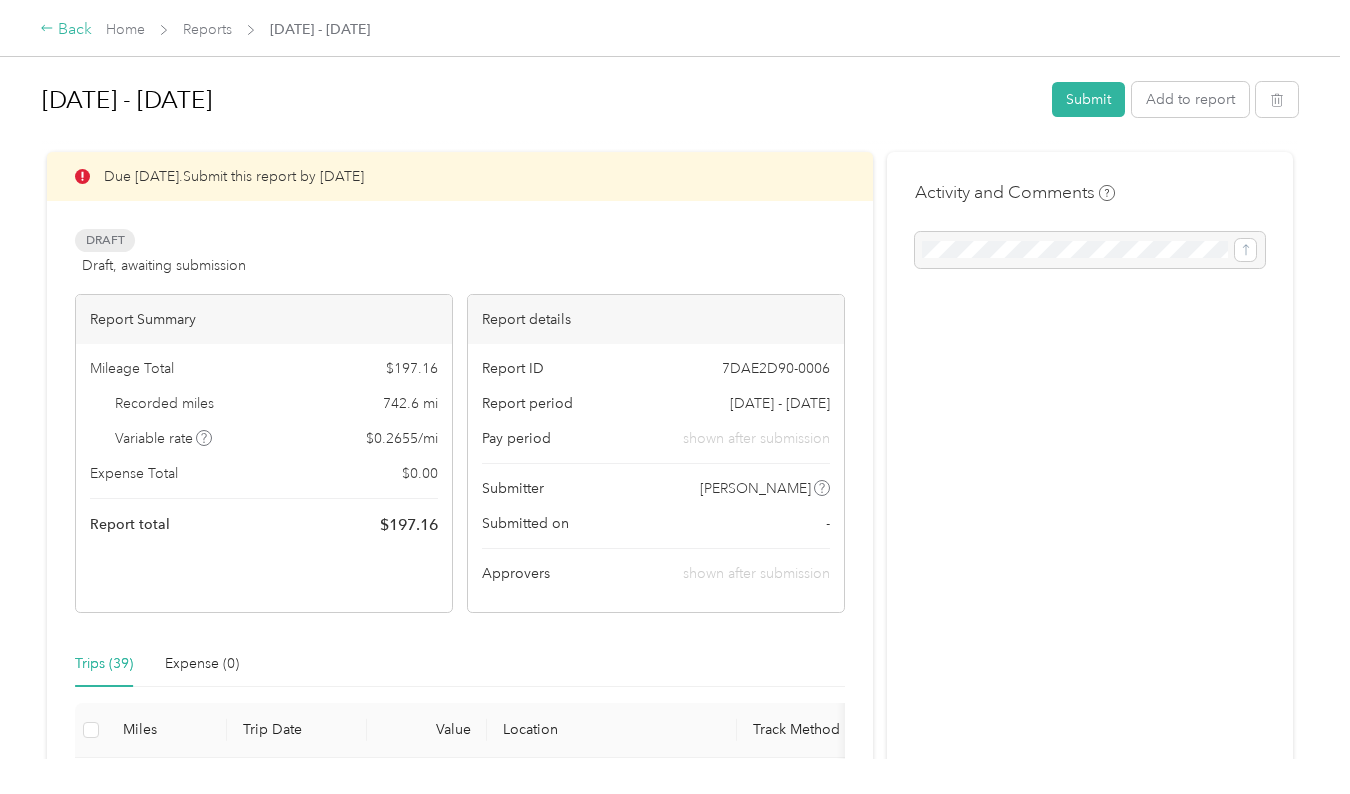 click on "Back" at bounding box center (66, 30) 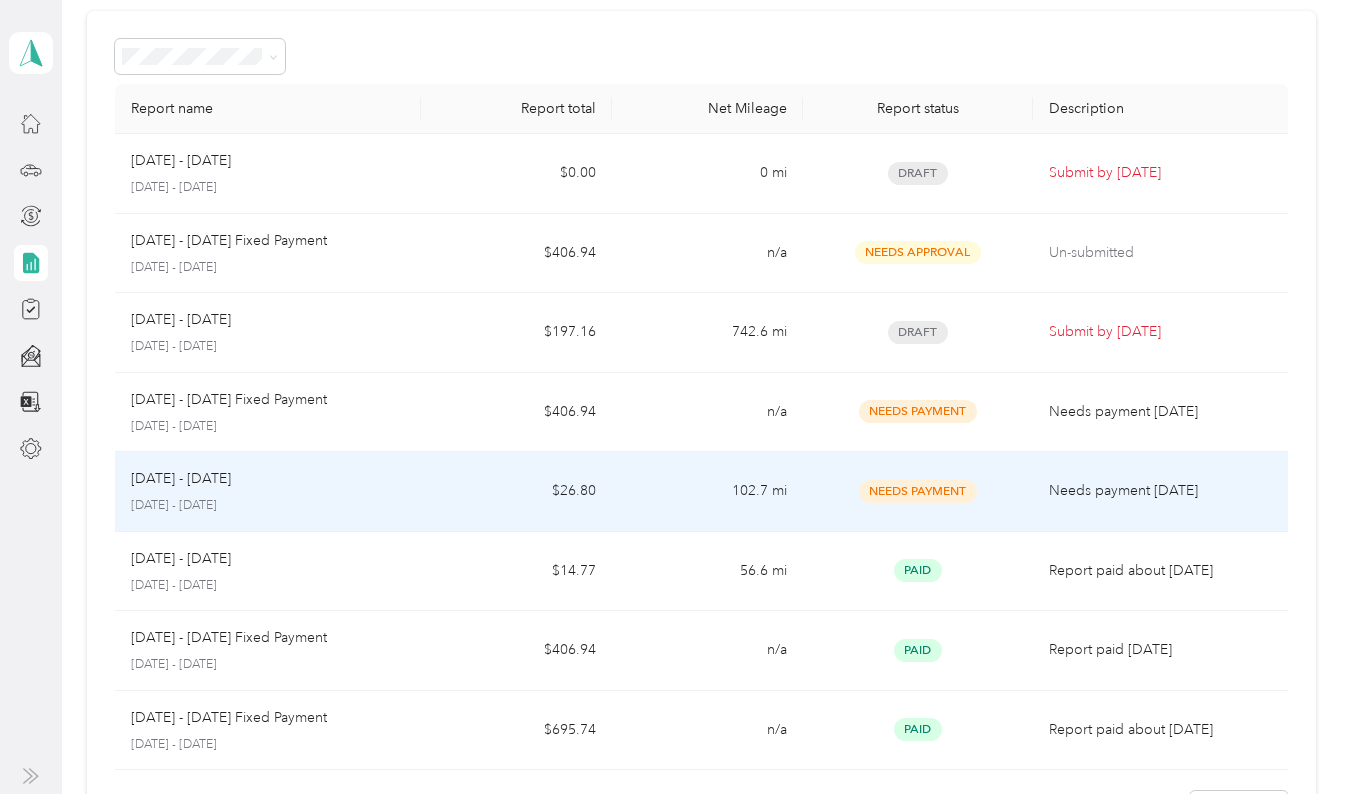 scroll, scrollTop: 125, scrollLeft: 0, axis: vertical 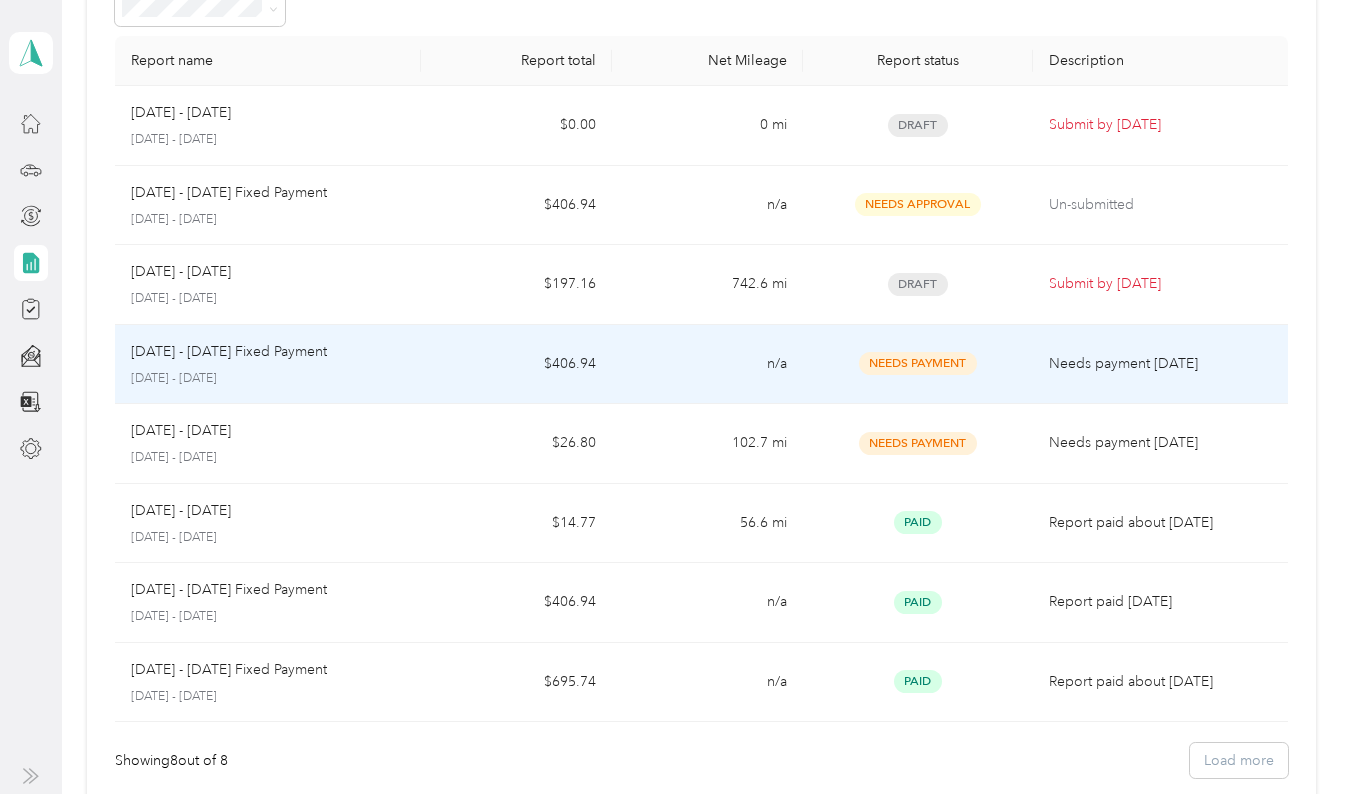 click on "[DATE] - [DATE] Fixed Payment" at bounding box center (268, 352) 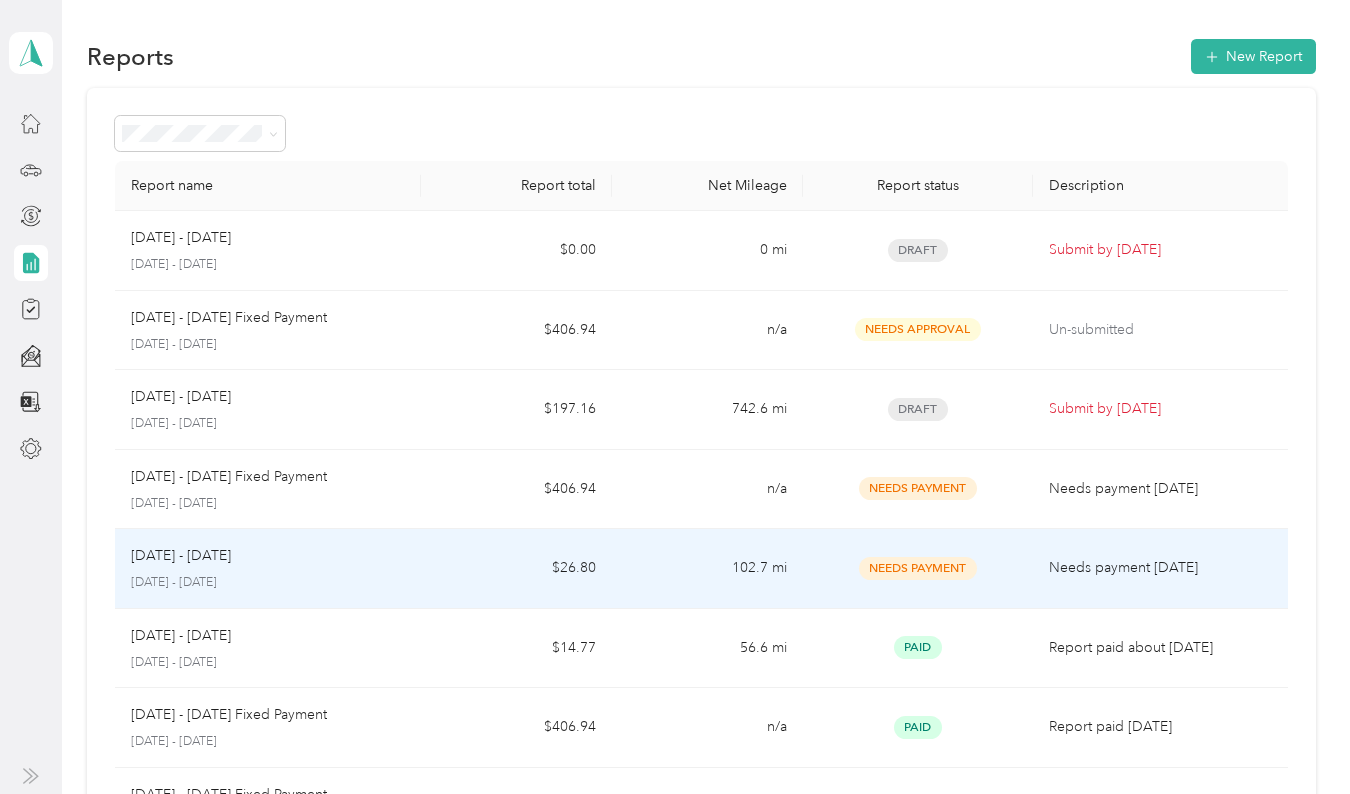 click on "[DATE] - [DATE] [DATE] - [DATE]" at bounding box center [268, 568] 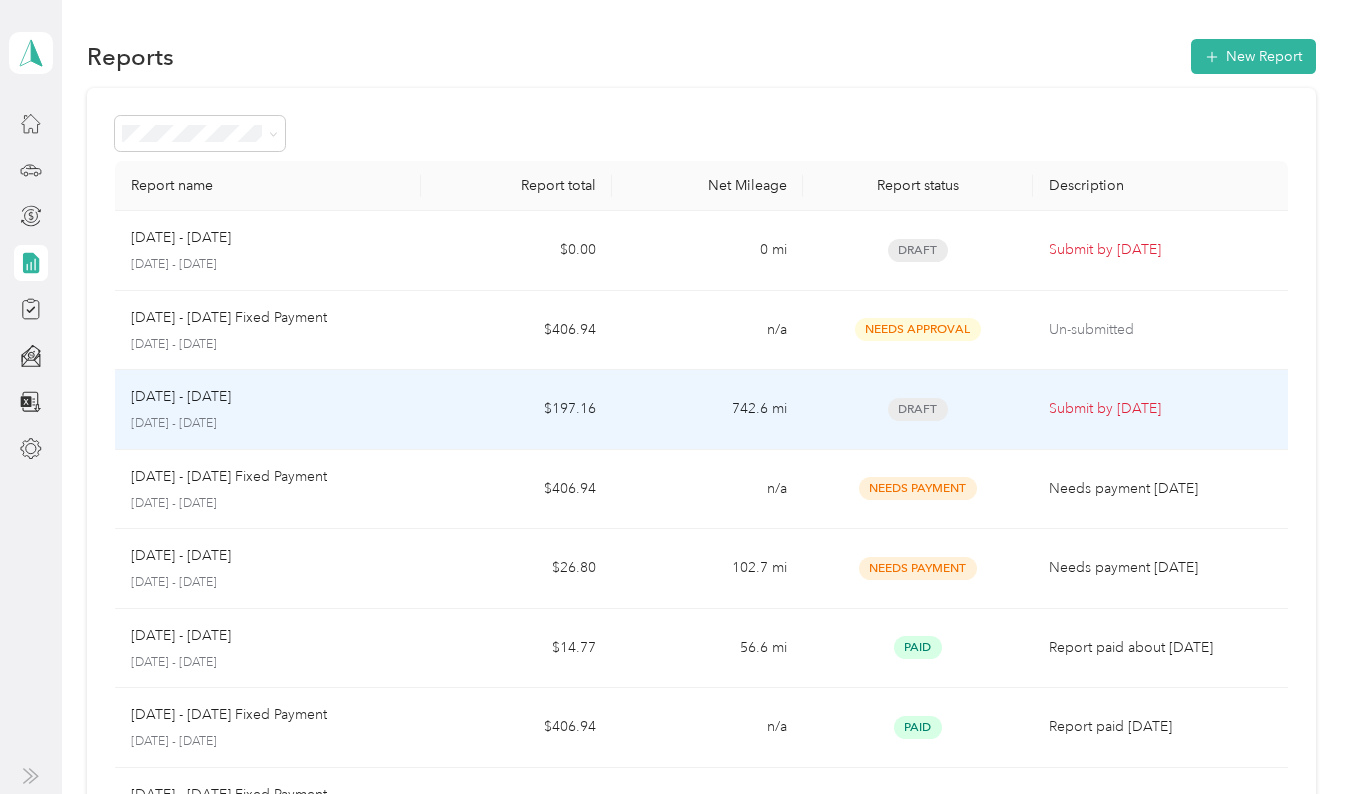 click on "[DATE] - [DATE]" at bounding box center (268, 424) 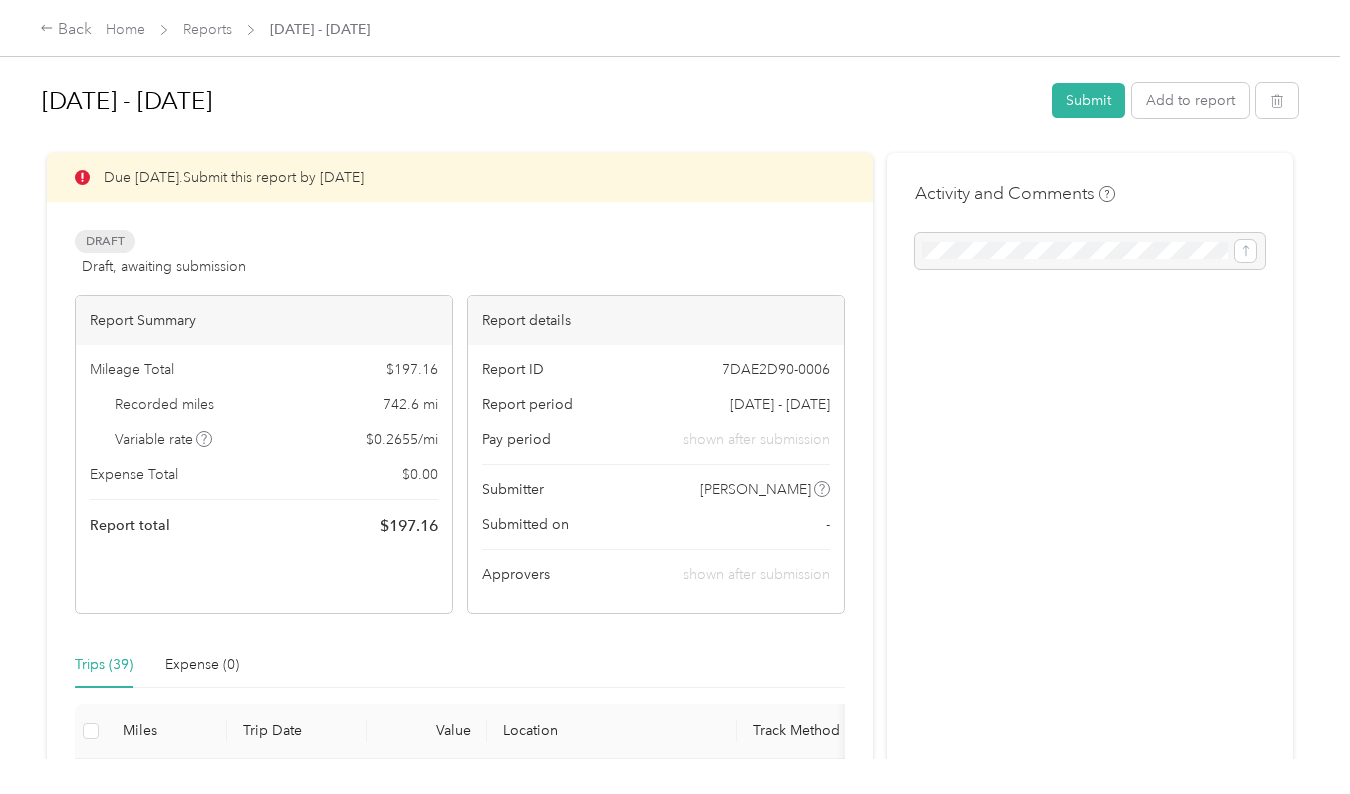 click on "Back Home Reports [DATE] - [DATE]" at bounding box center (675, 28) 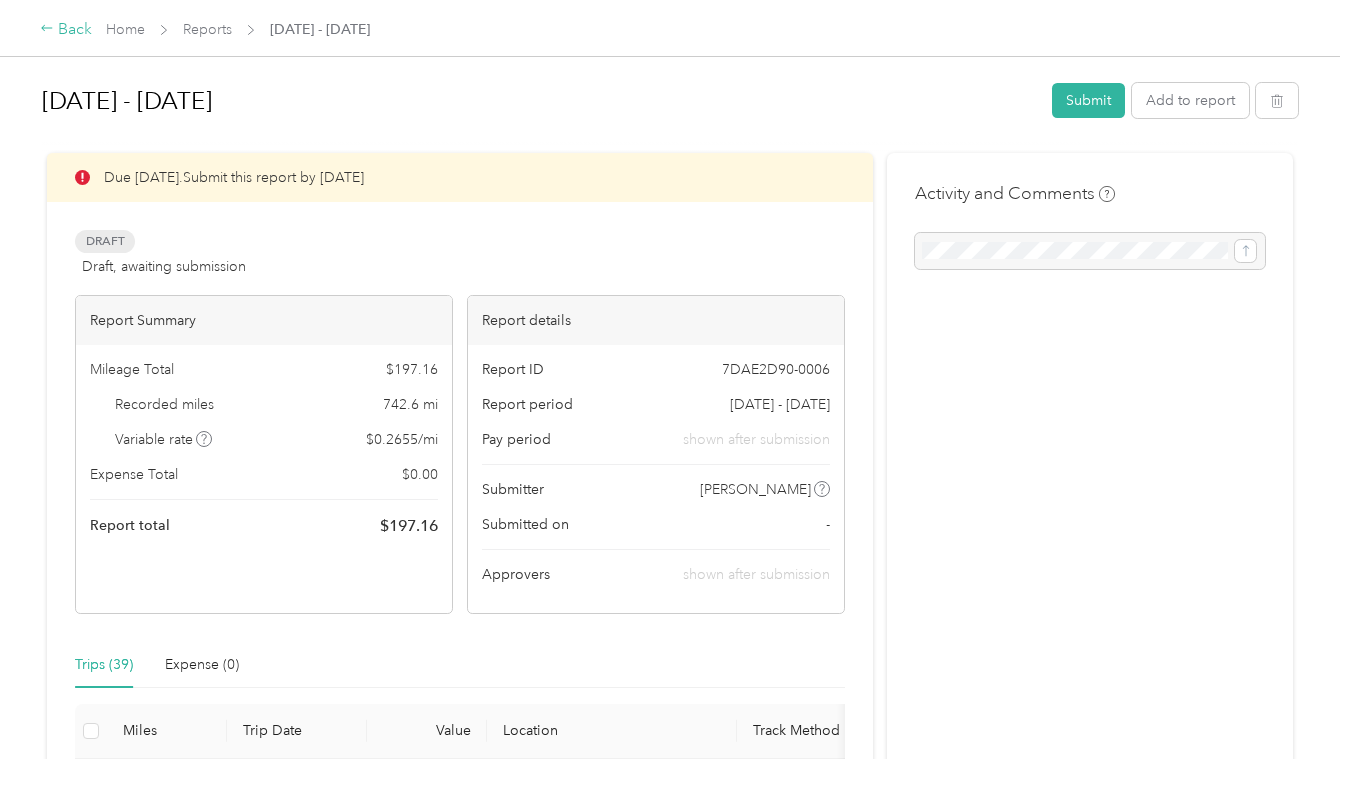 click on "Back" at bounding box center (66, 30) 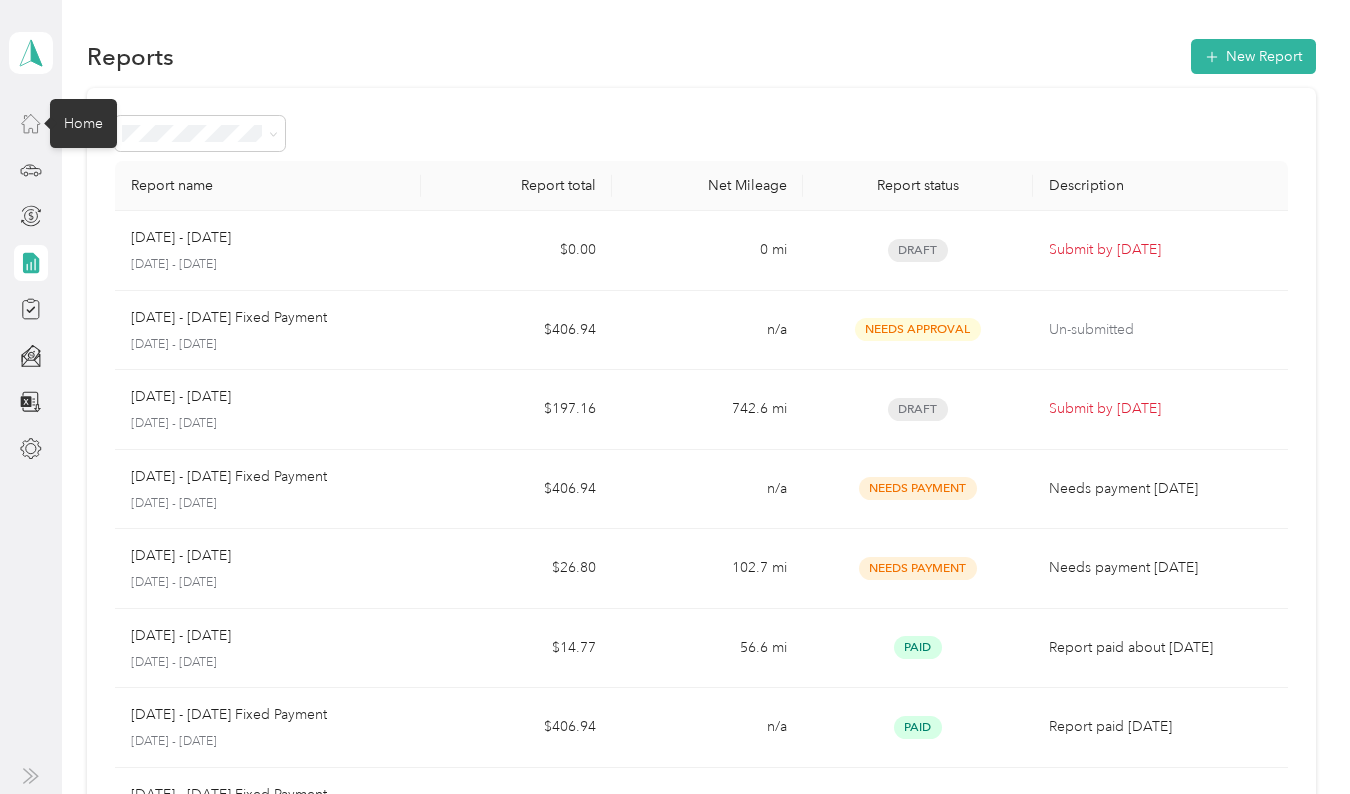 click 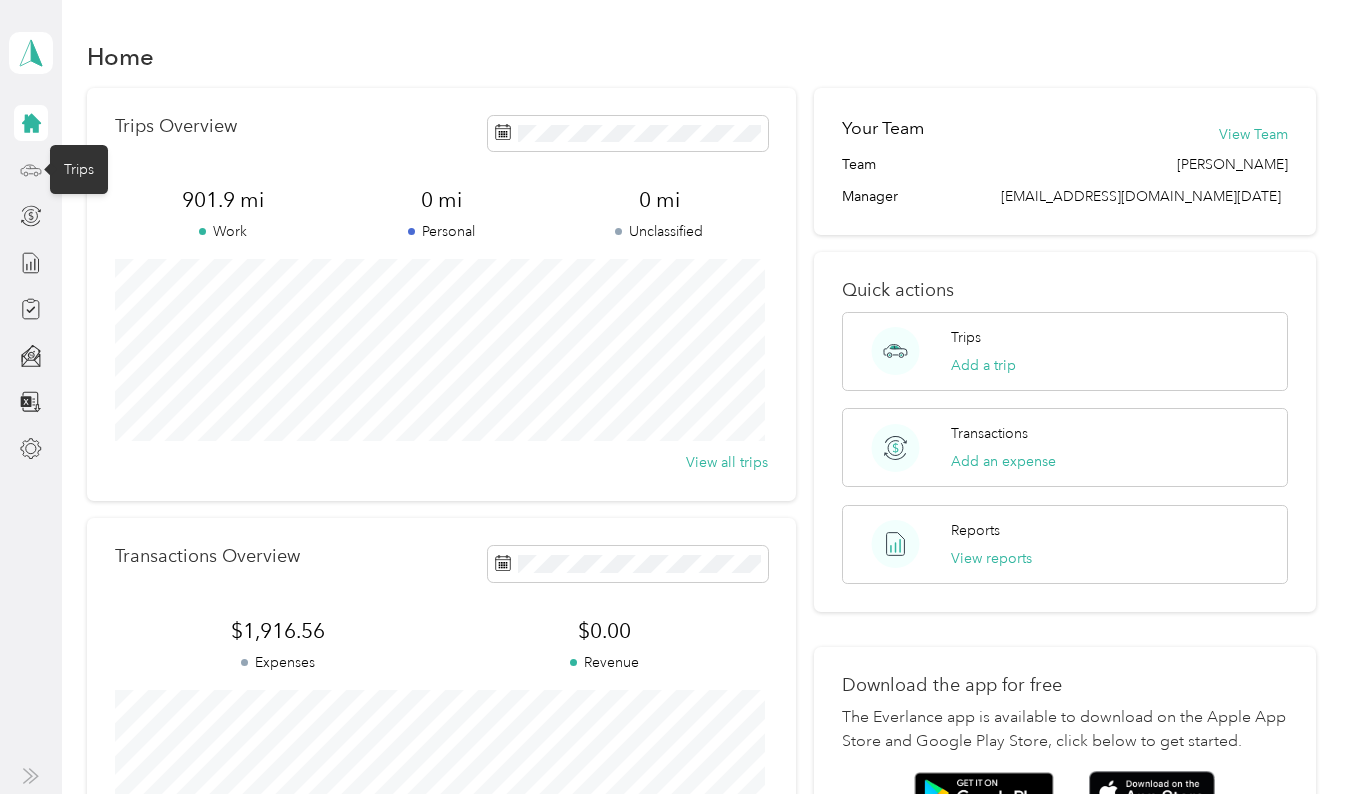 click 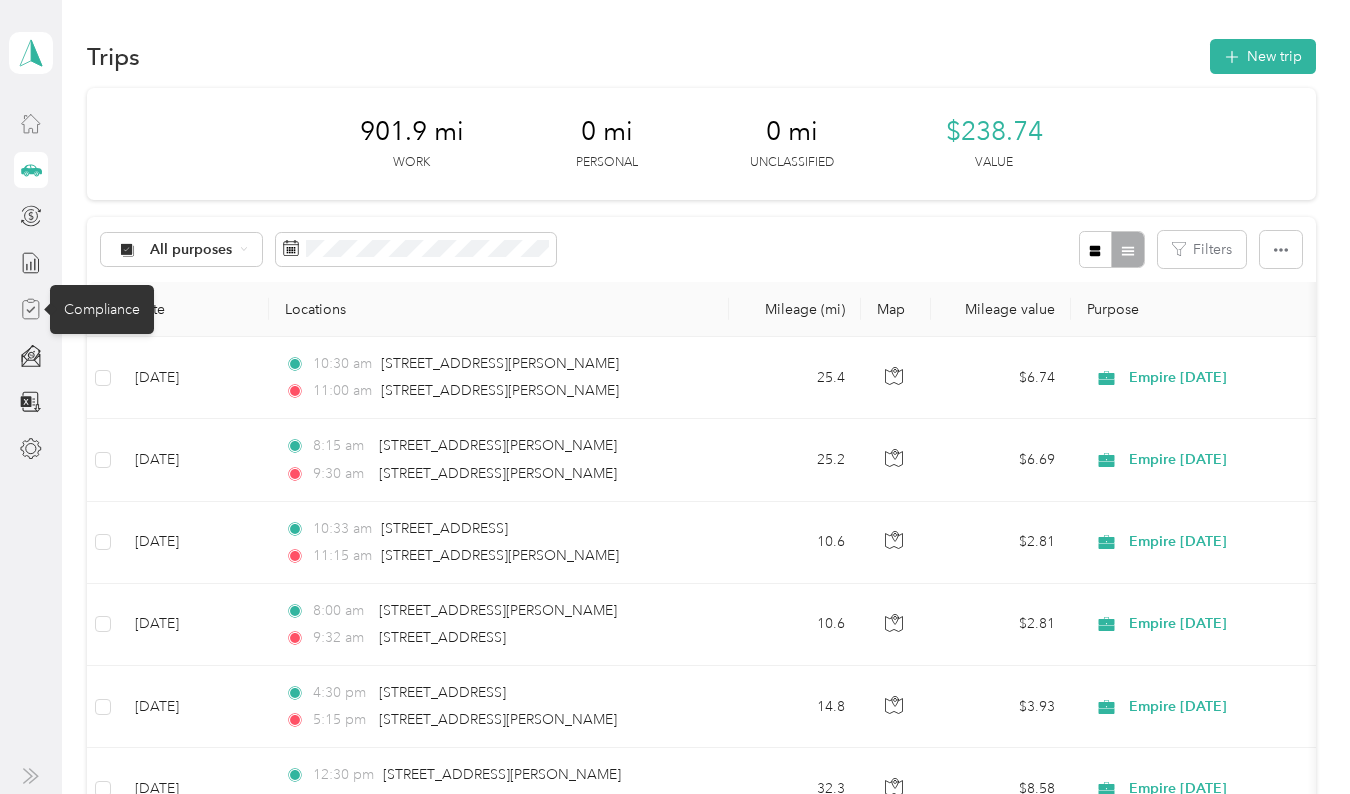 click 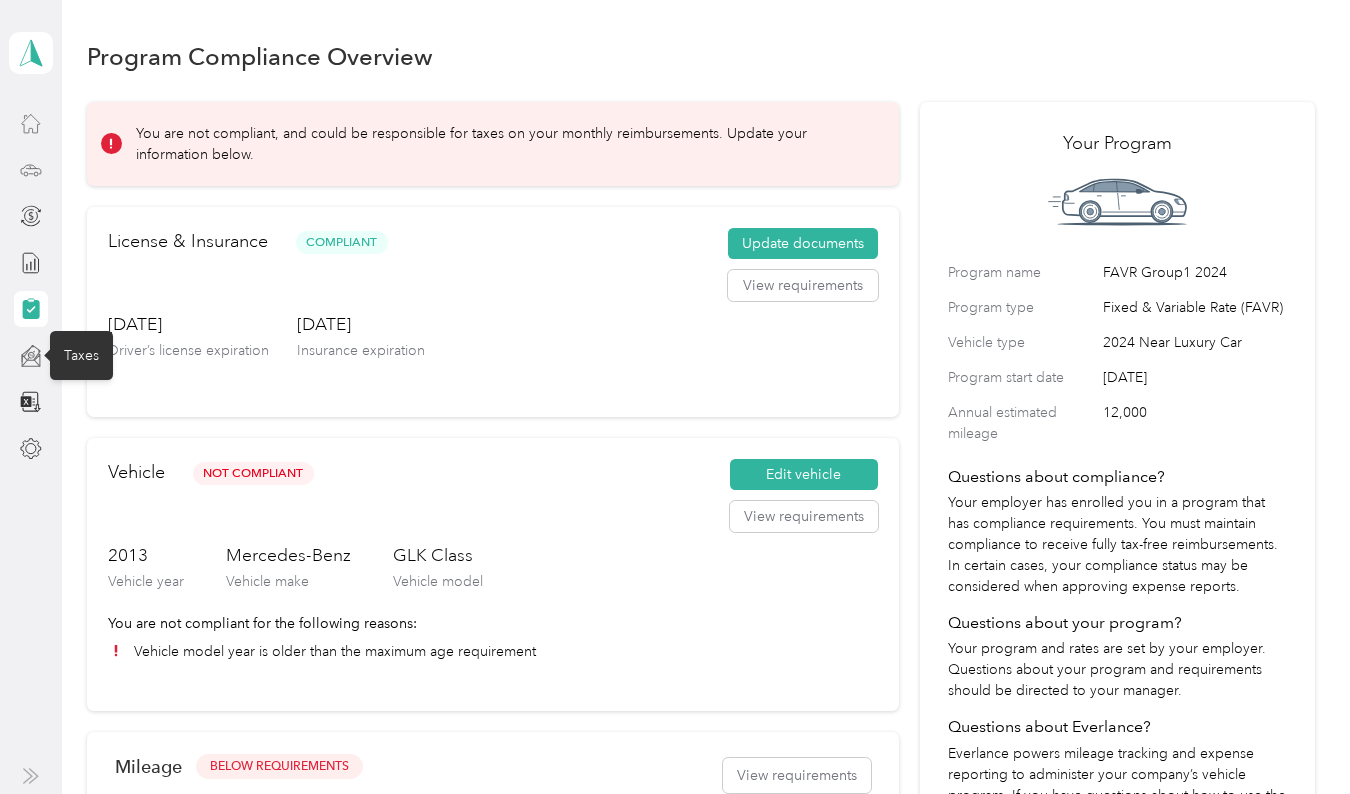 click 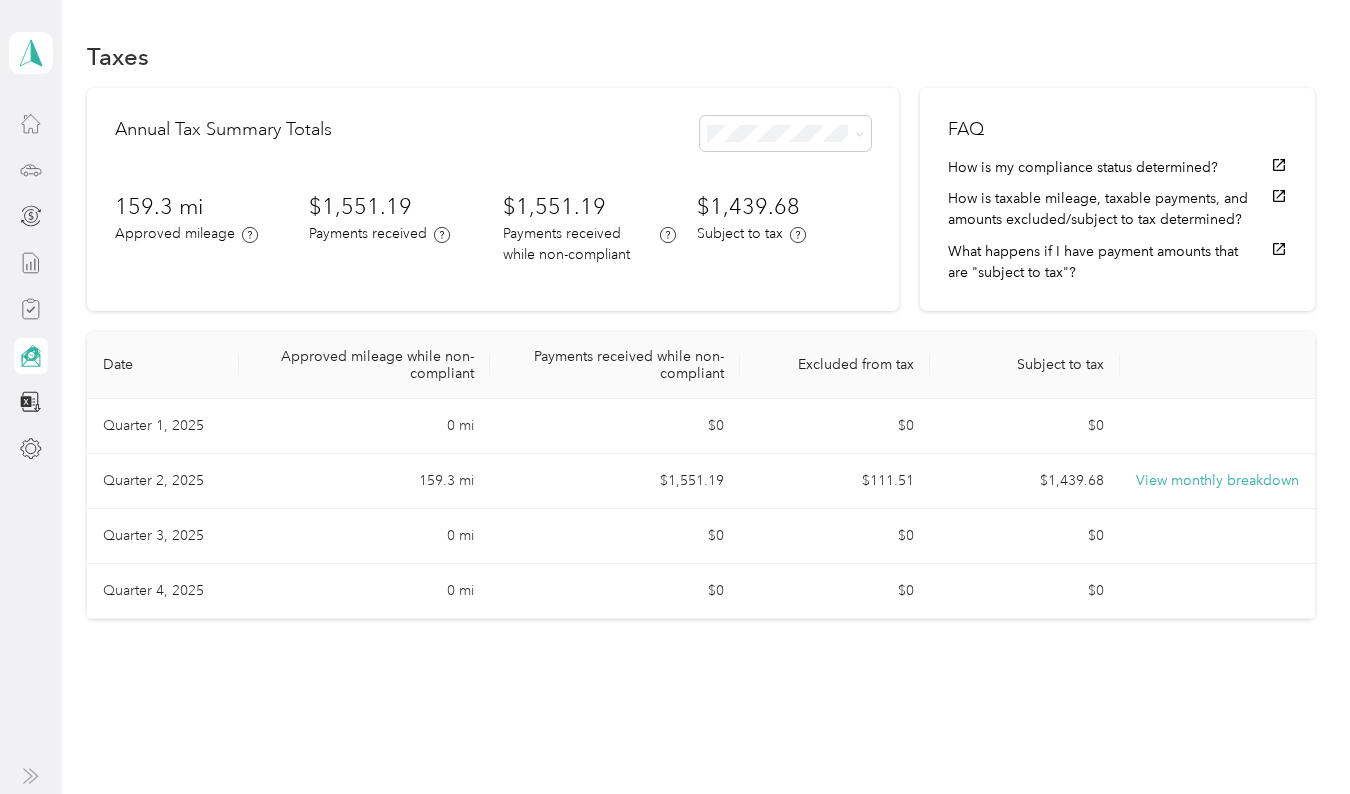 click at bounding box center (31, 263) 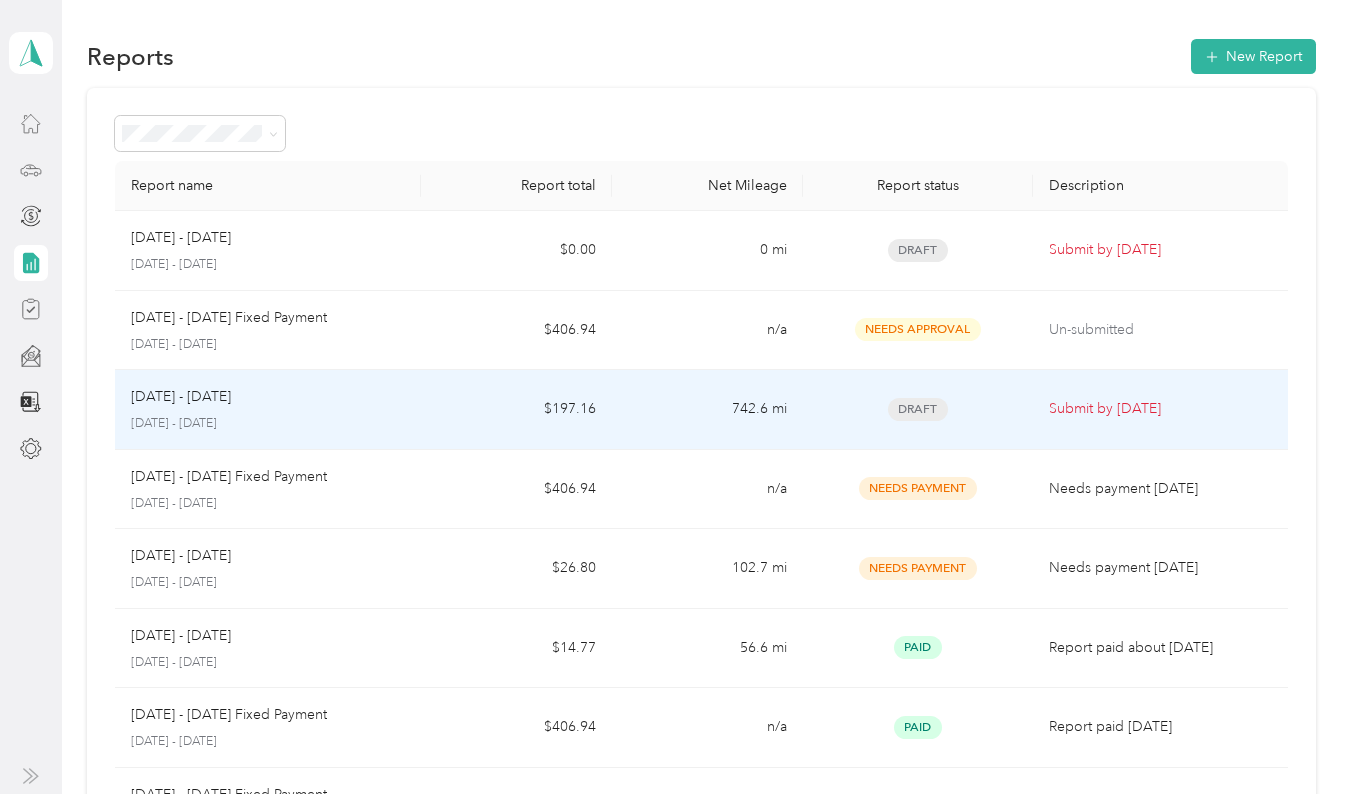 click on "[DATE] - [DATE] [DATE] - [DATE]" at bounding box center (268, 409) 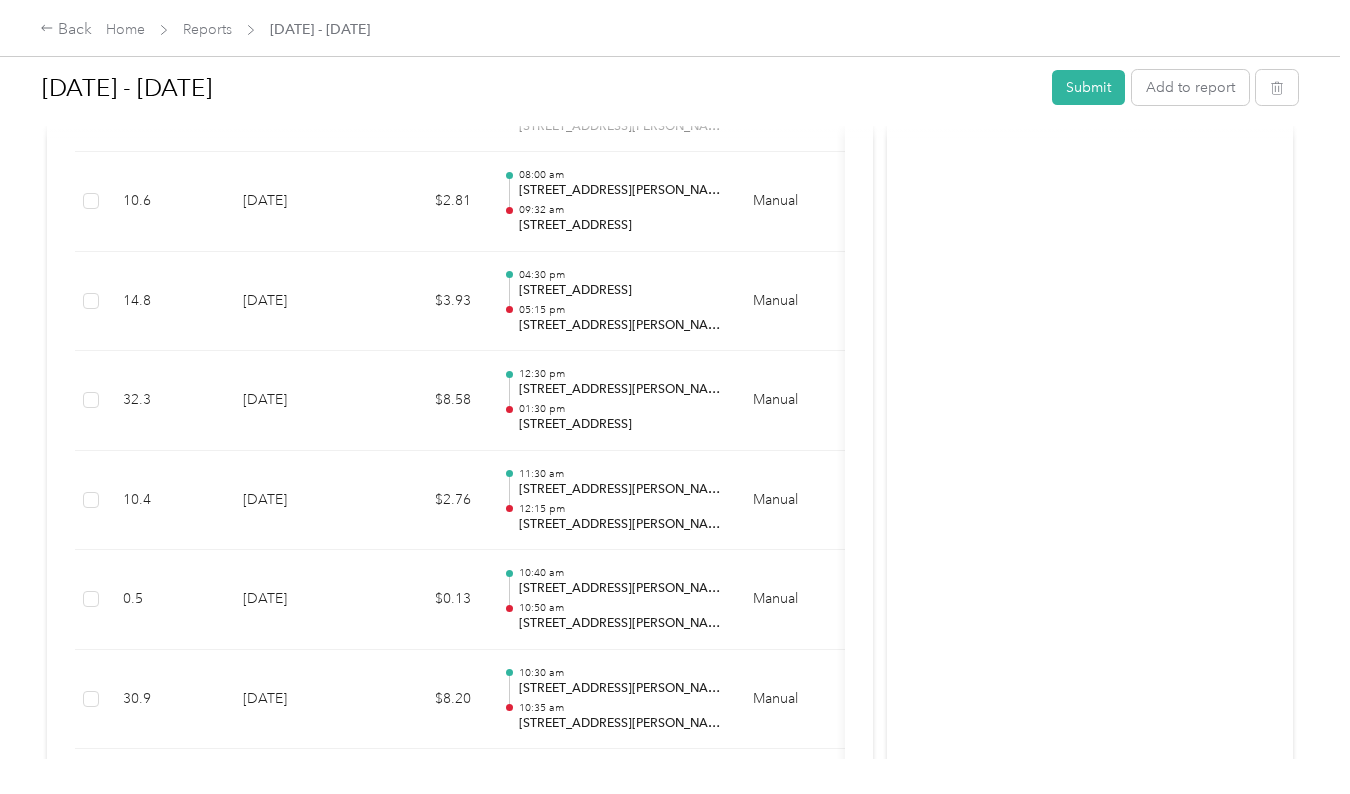 scroll, scrollTop: 906, scrollLeft: 0, axis: vertical 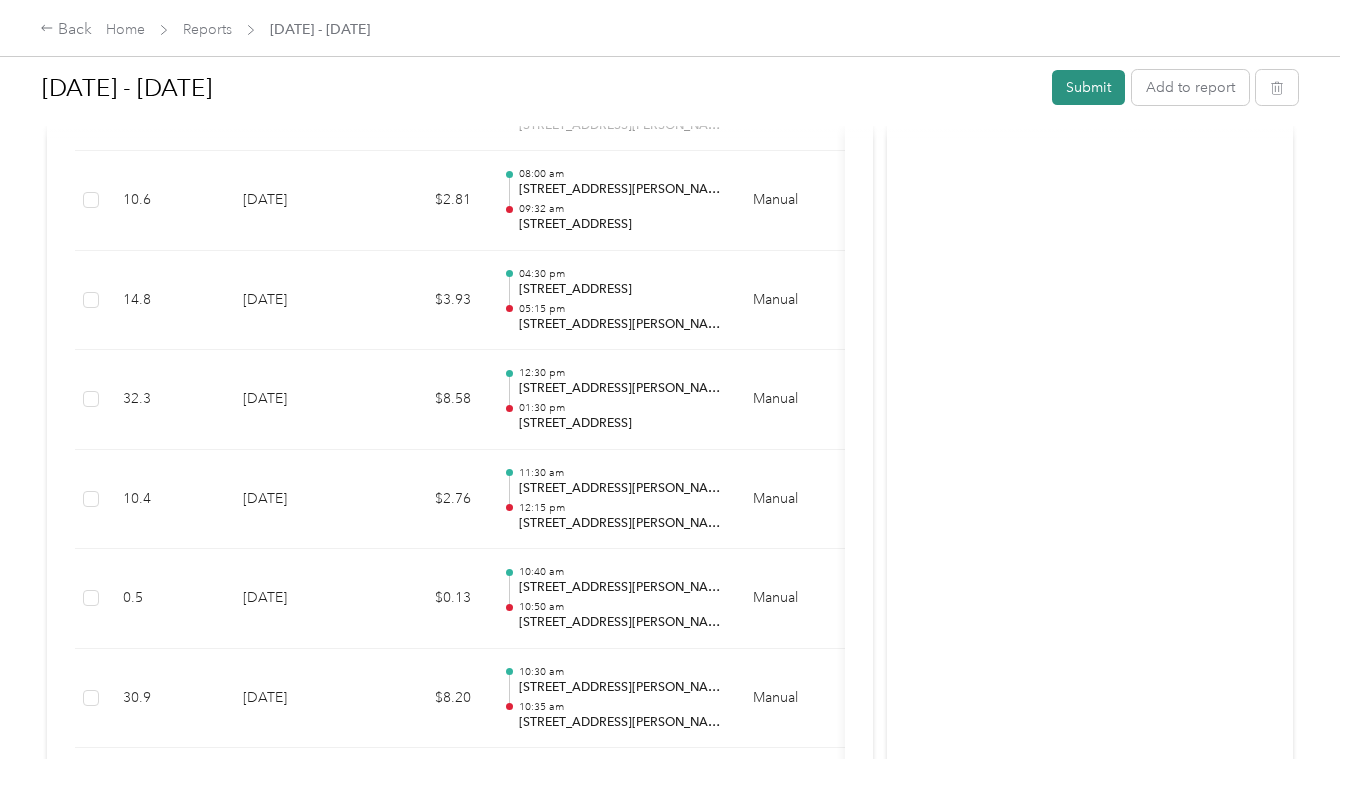 click on "Submit" at bounding box center (1088, 87) 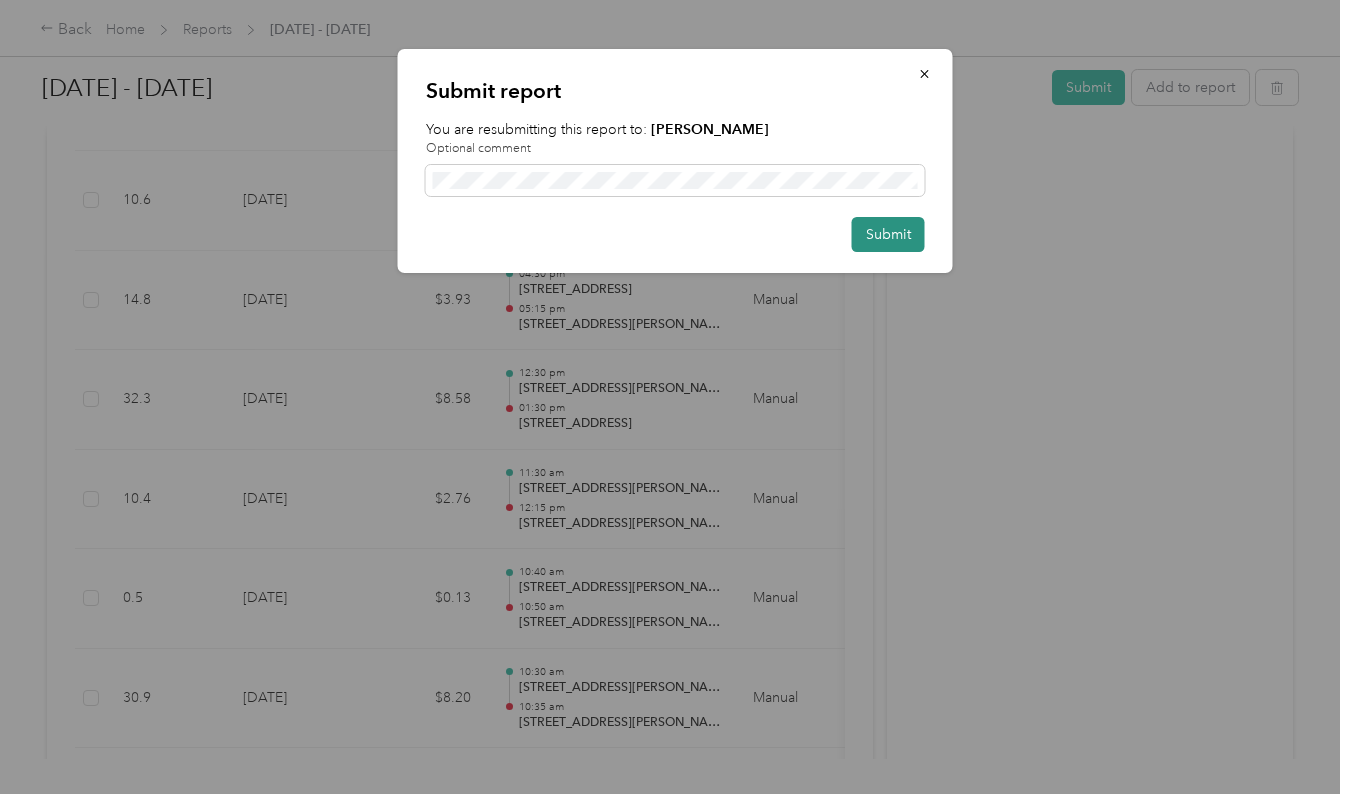 click on "Submit" at bounding box center (888, 234) 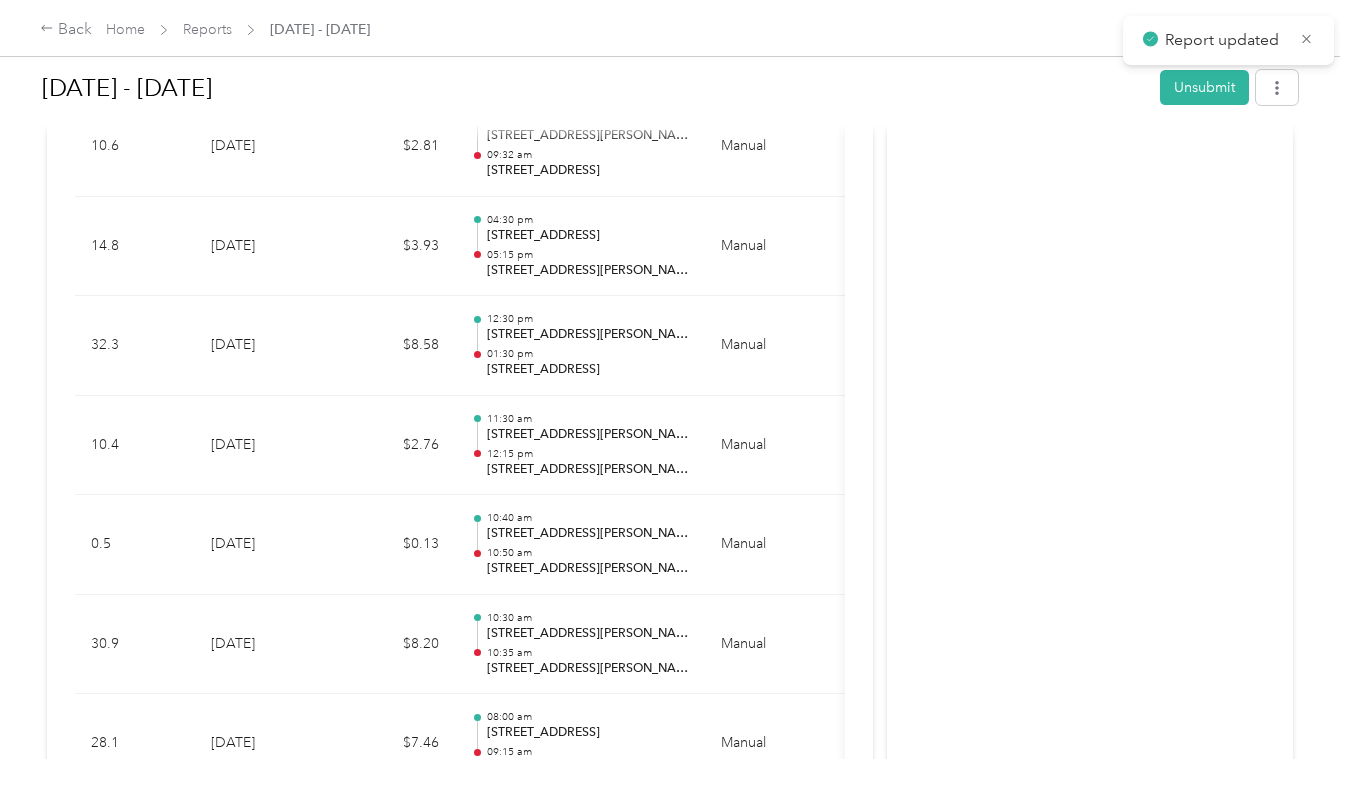 scroll, scrollTop: 857, scrollLeft: 0, axis: vertical 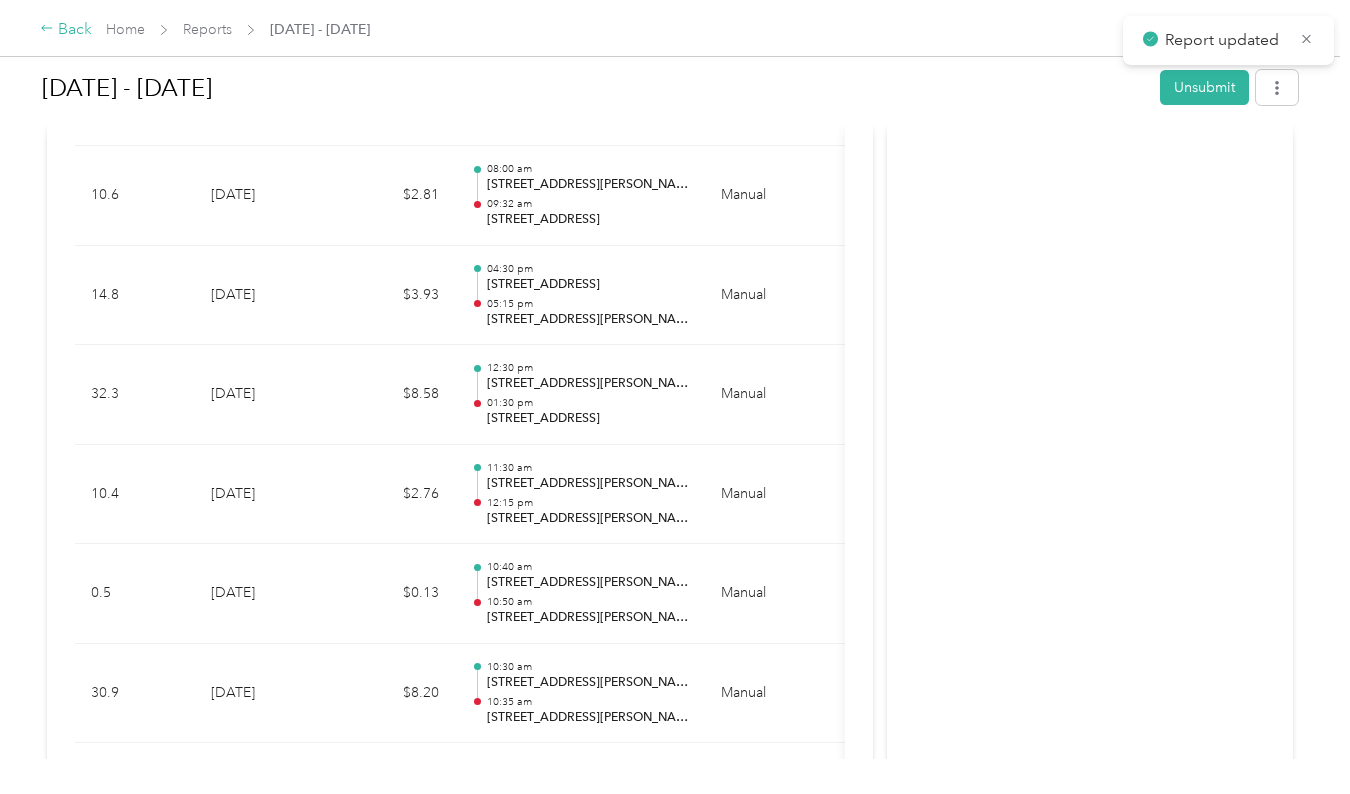 click on "Back" at bounding box center [66, 30] 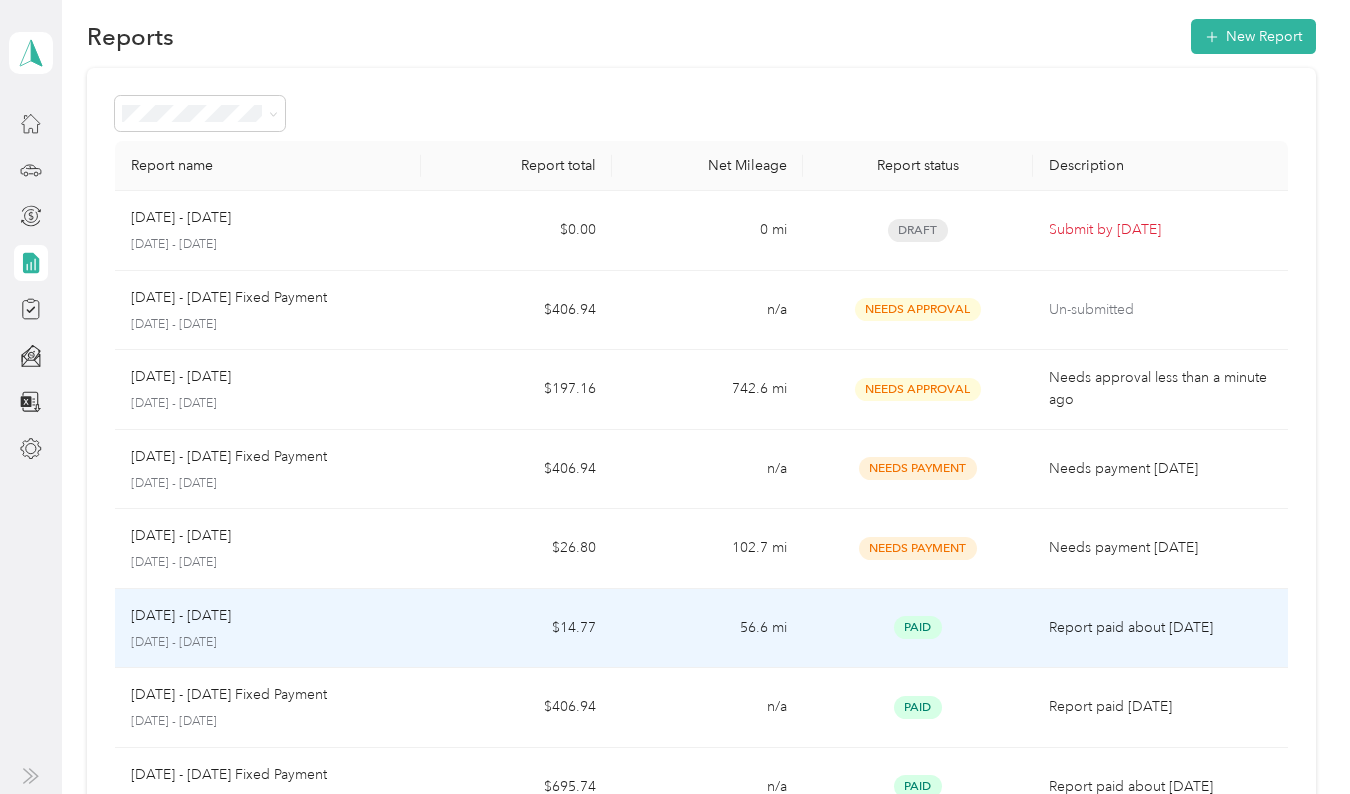 scroll, scrollTop: 19, scrollLeft: 0, axis: vertical 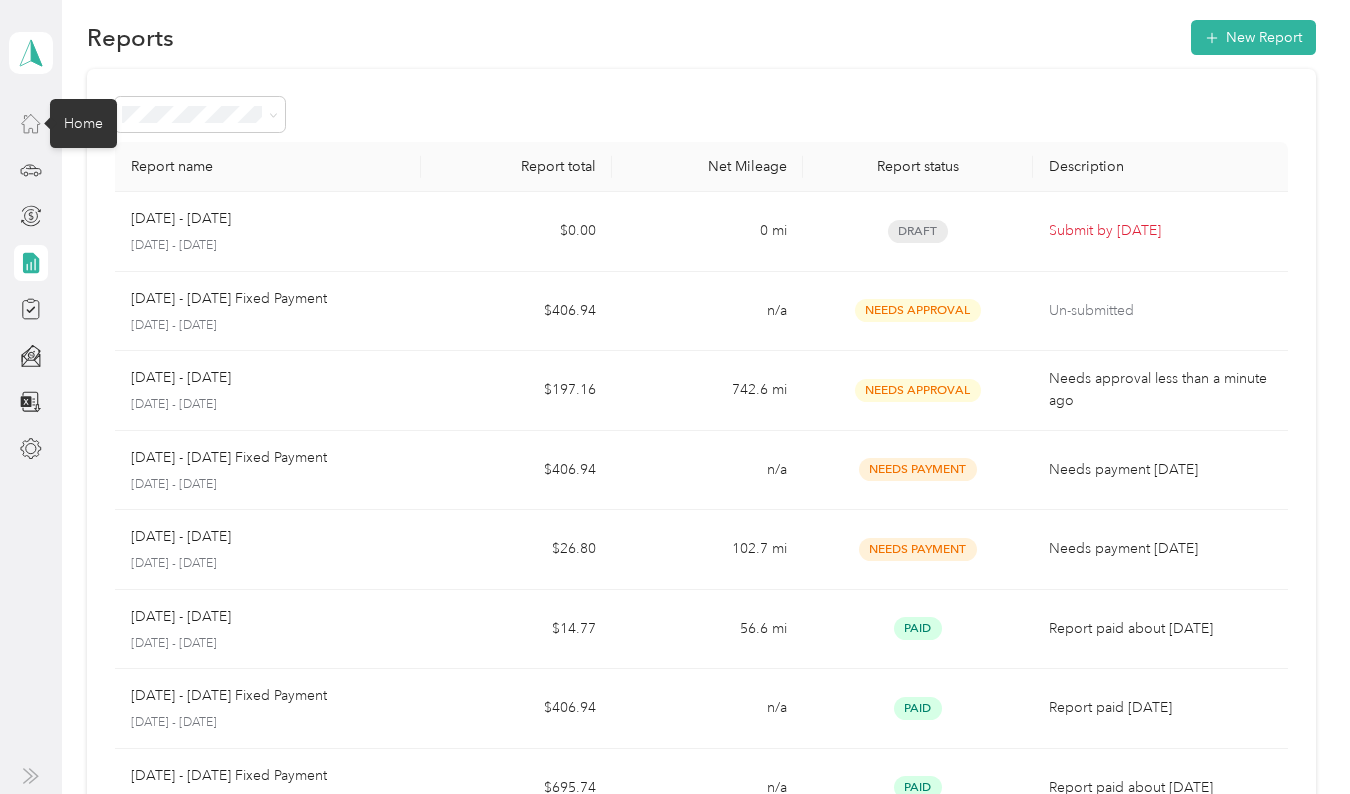 click 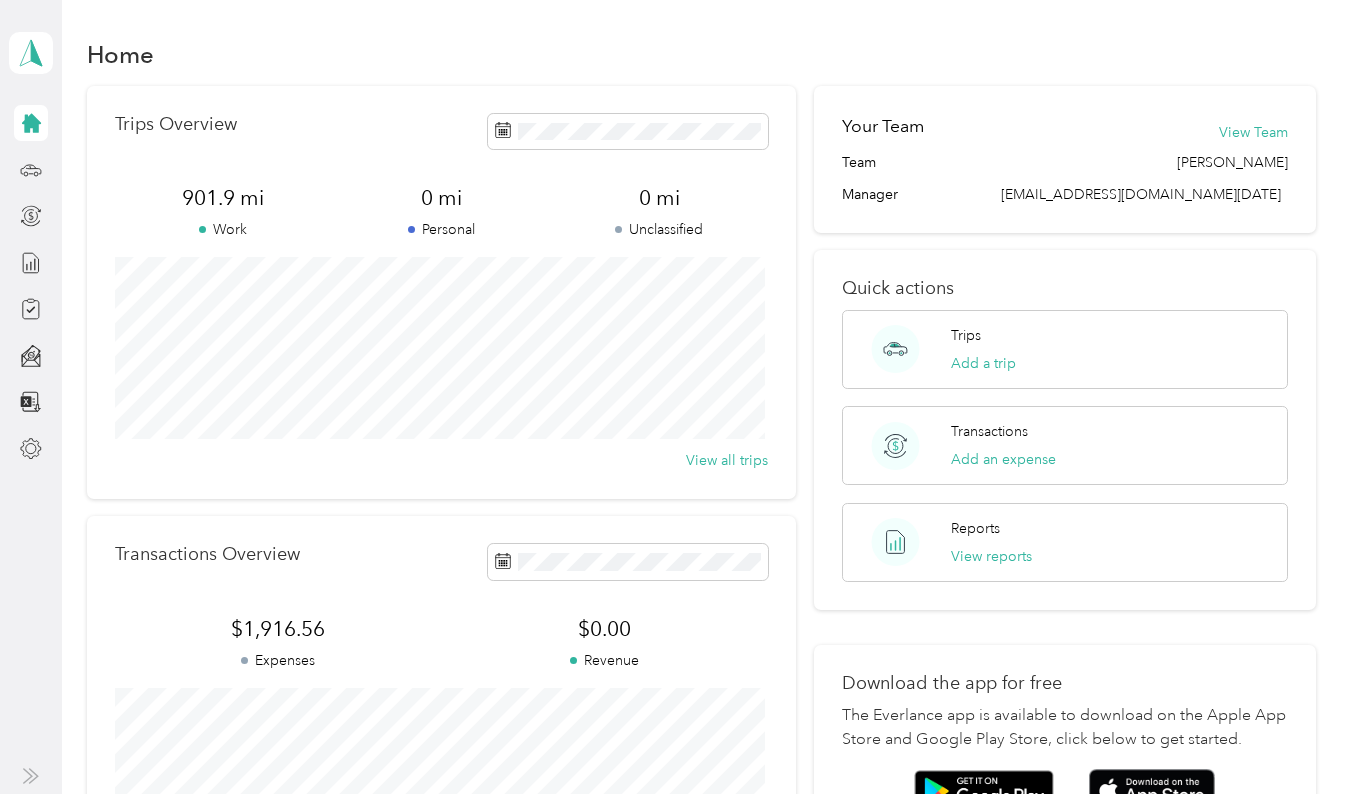 scroll, scrollTop: 4, scrollLeft: 0, axis: vertical 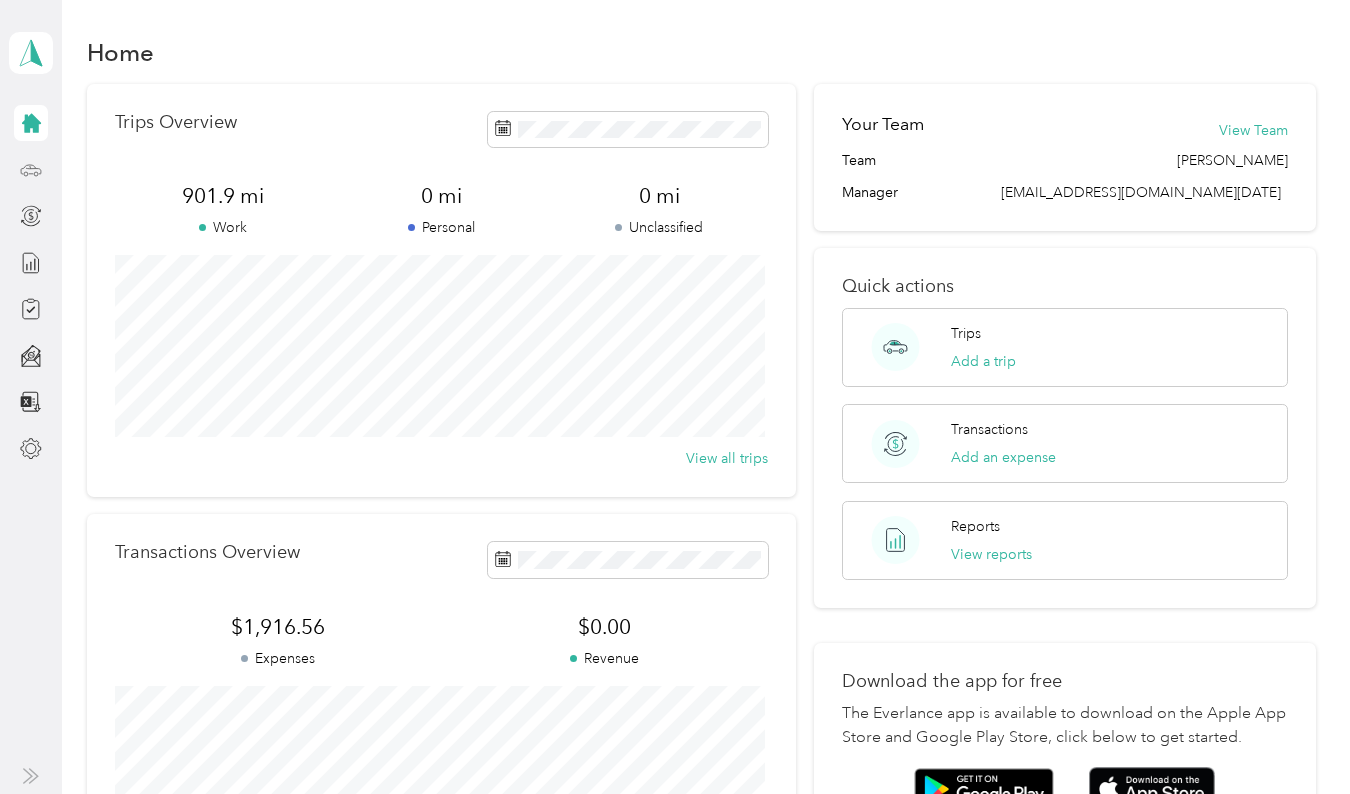 click 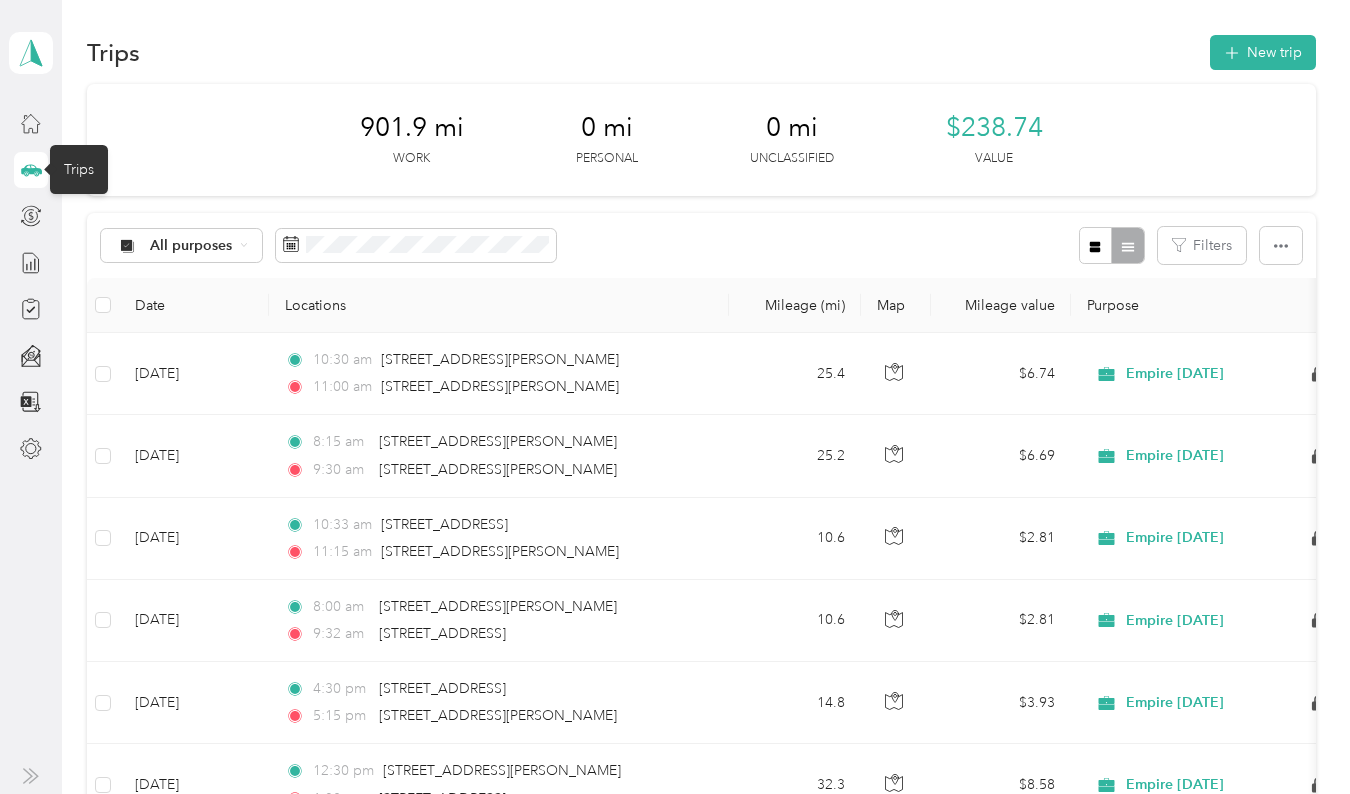 scroll, scrollTop: 0, scrollLeft: 0, axis: both 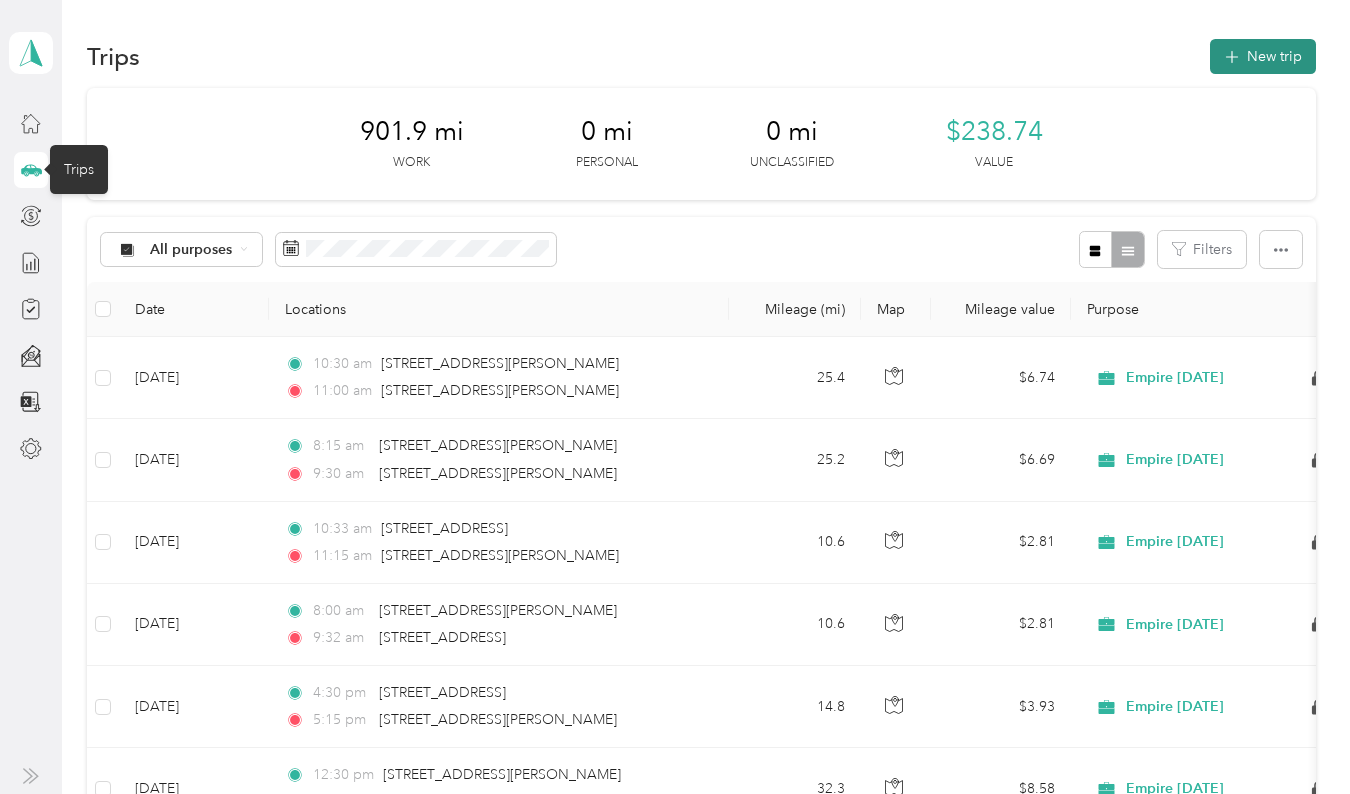 click on "New trip" at bounding box center [1263, 56] 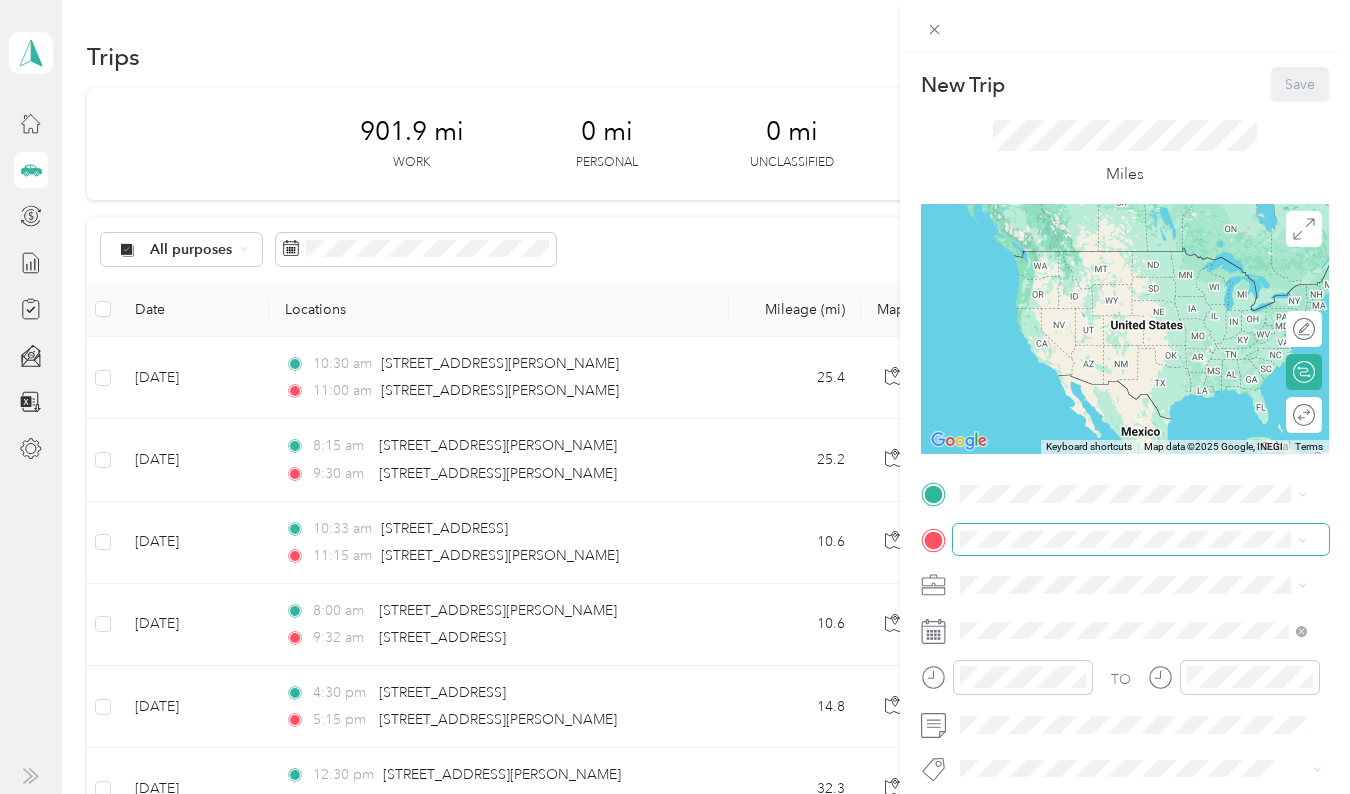click at bounding box center [1141, 540] 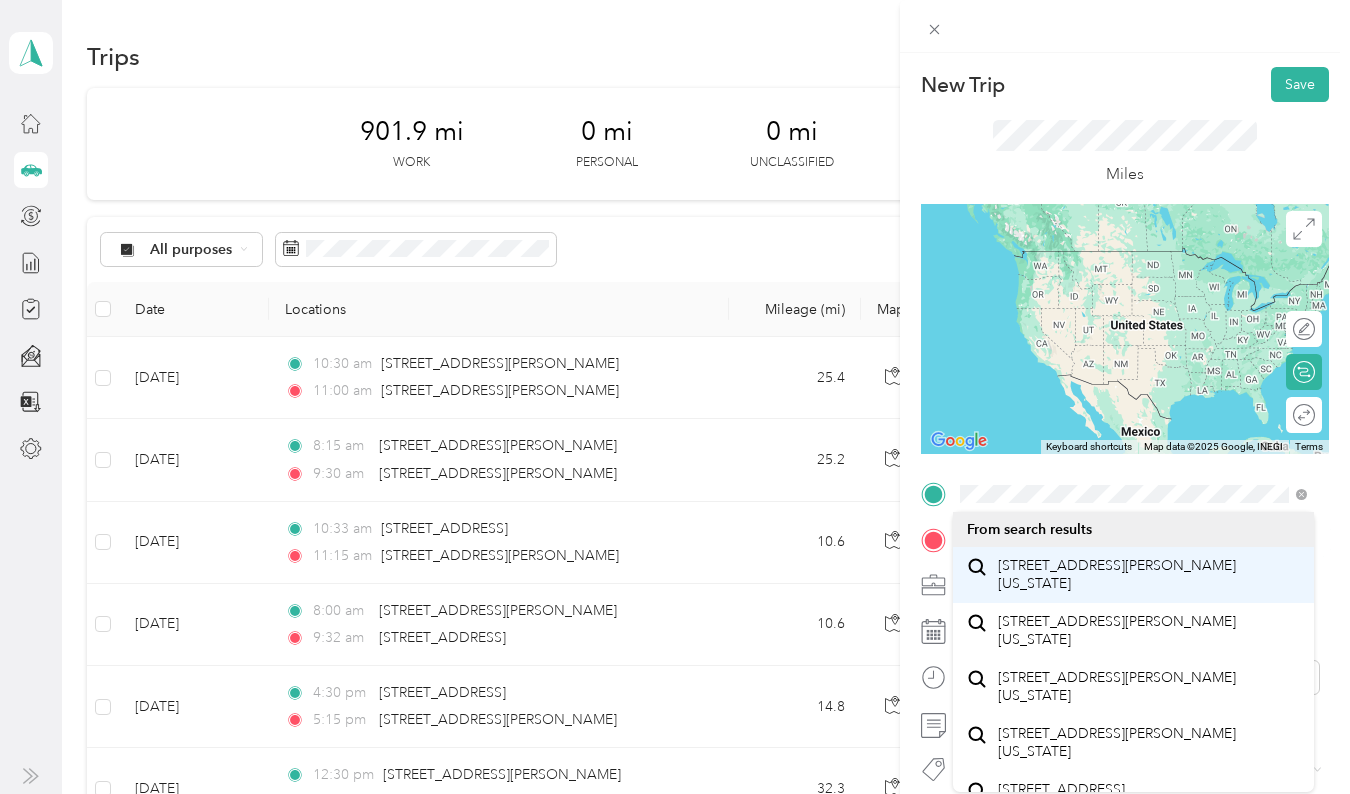 click on "[STREET_ADDRESS][PERSON_NAME][US_STATE]" at bounding box center [1149, 574] 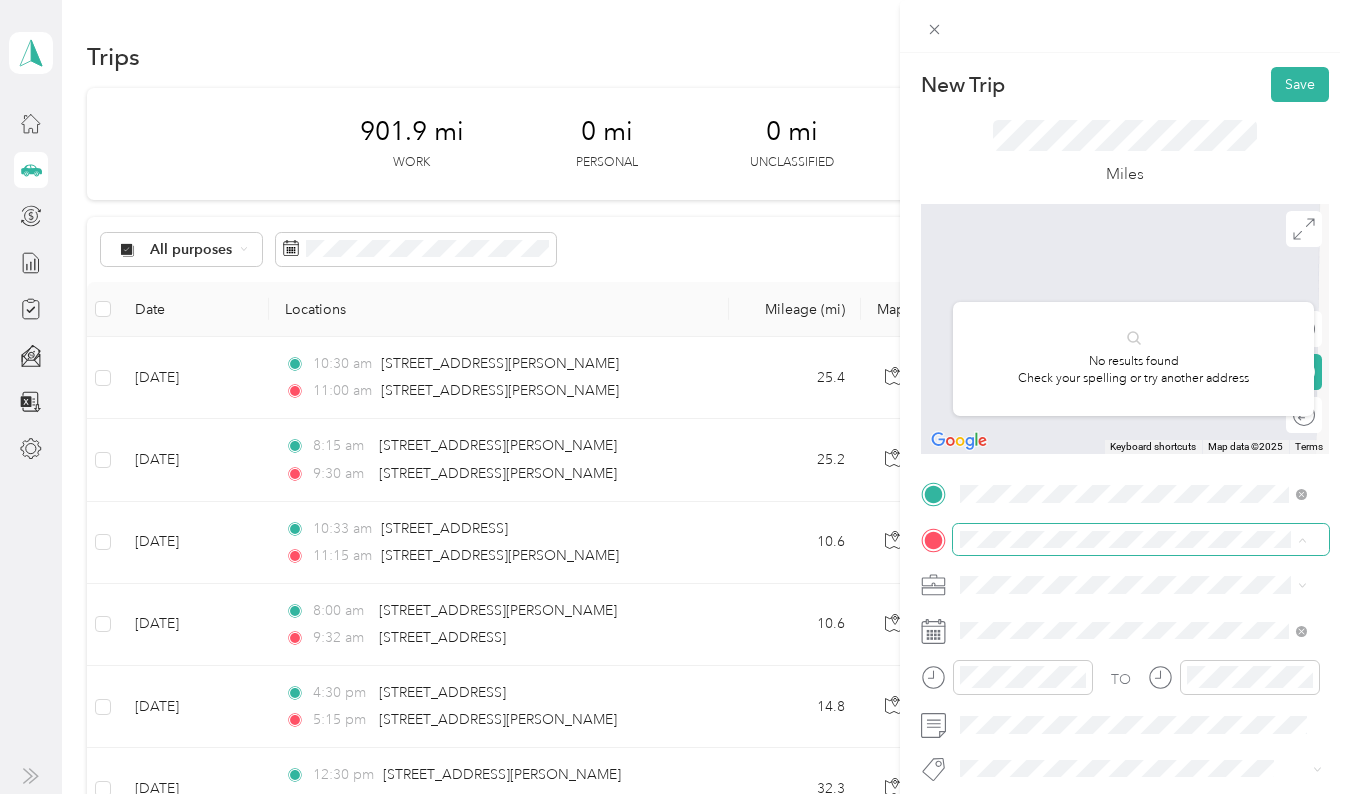 scroll, scrollTop: 255, scrollLeft: 0, axis: vertical 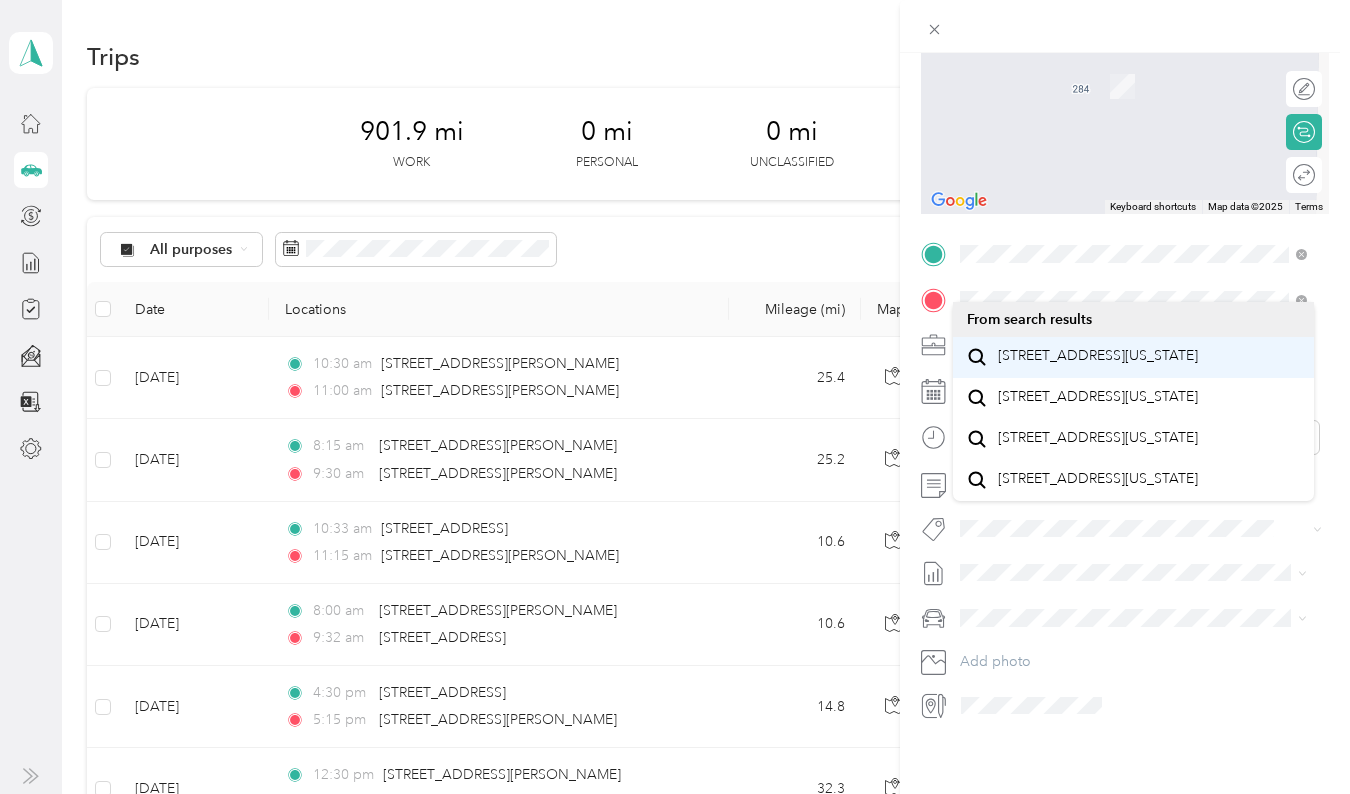 click on "[STREET_ADDRESS][US_STATE]" at bounding box center (1098, 356) 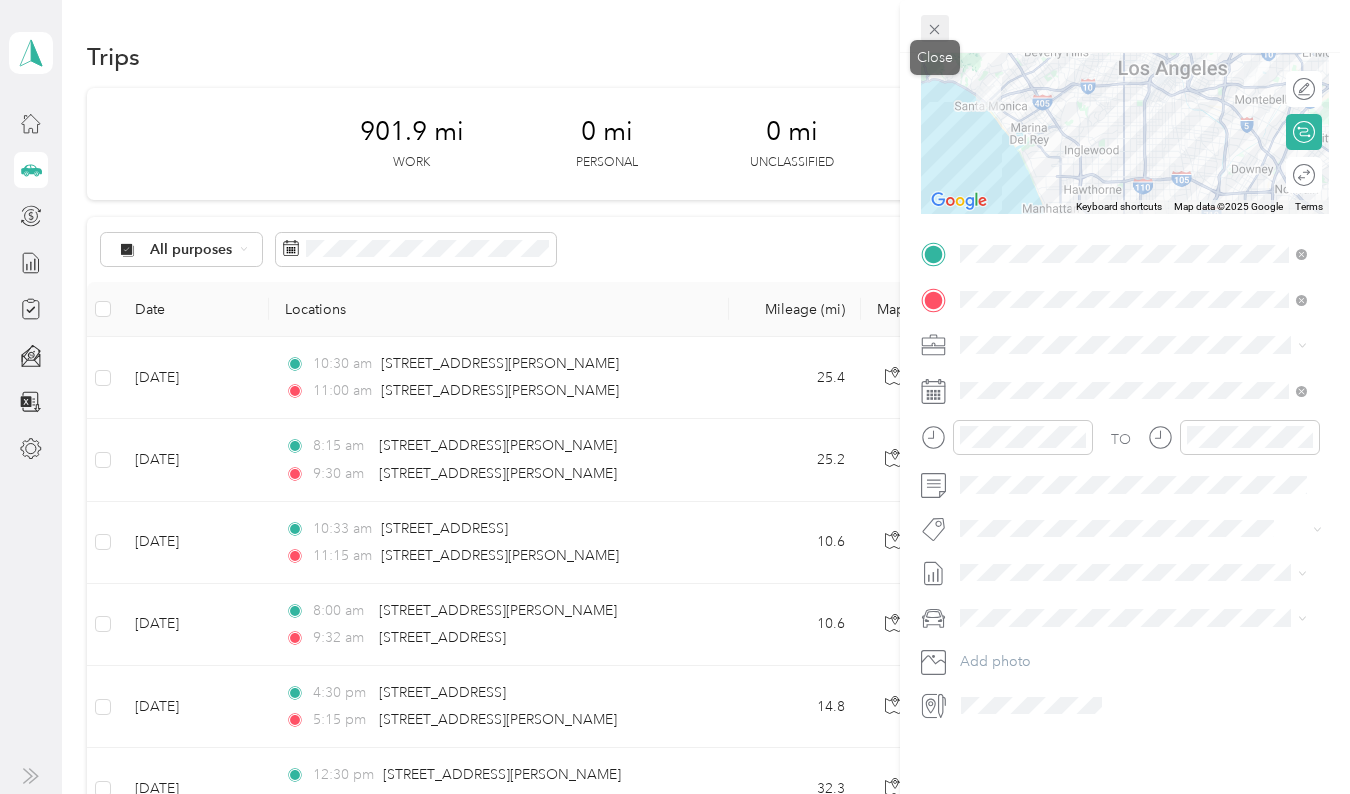 click 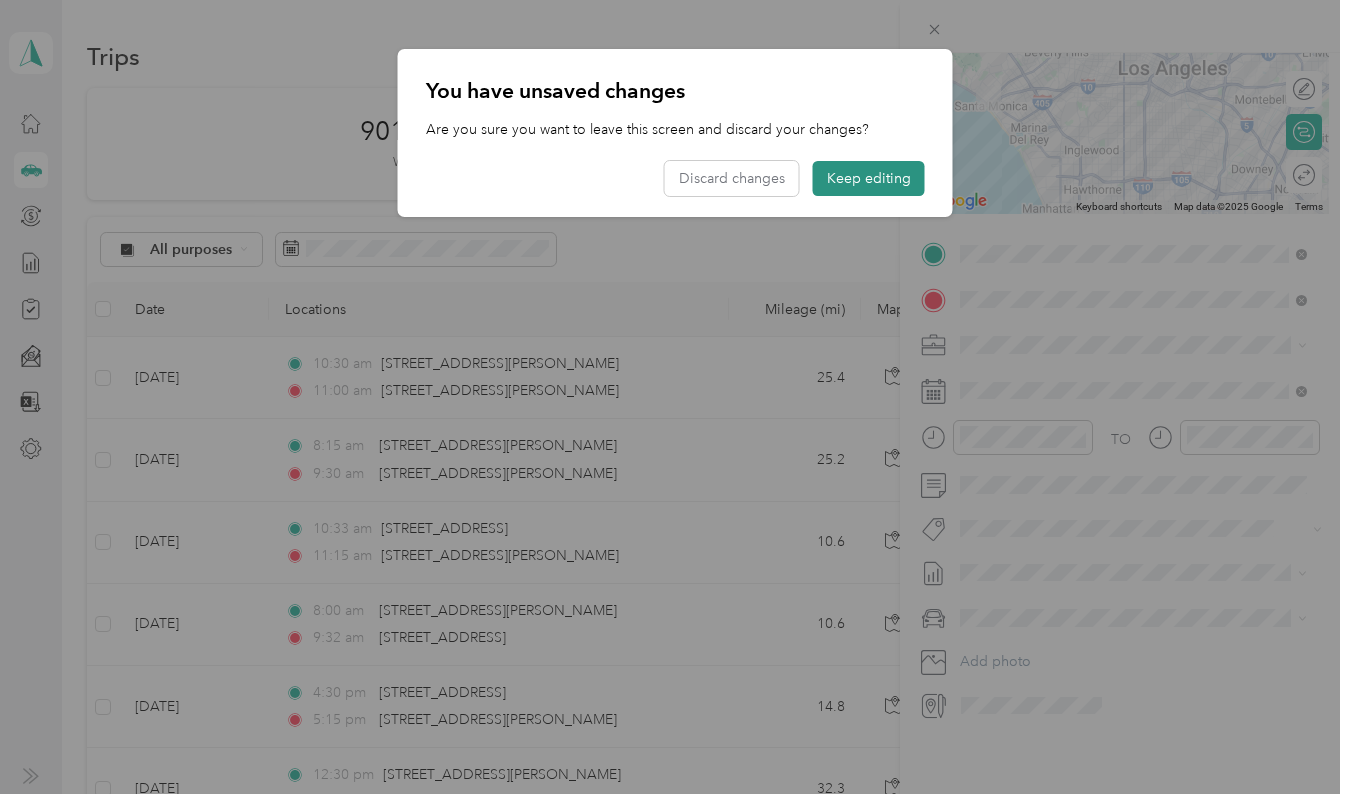 click on "Keep editing" at bounding box center [869, 178] 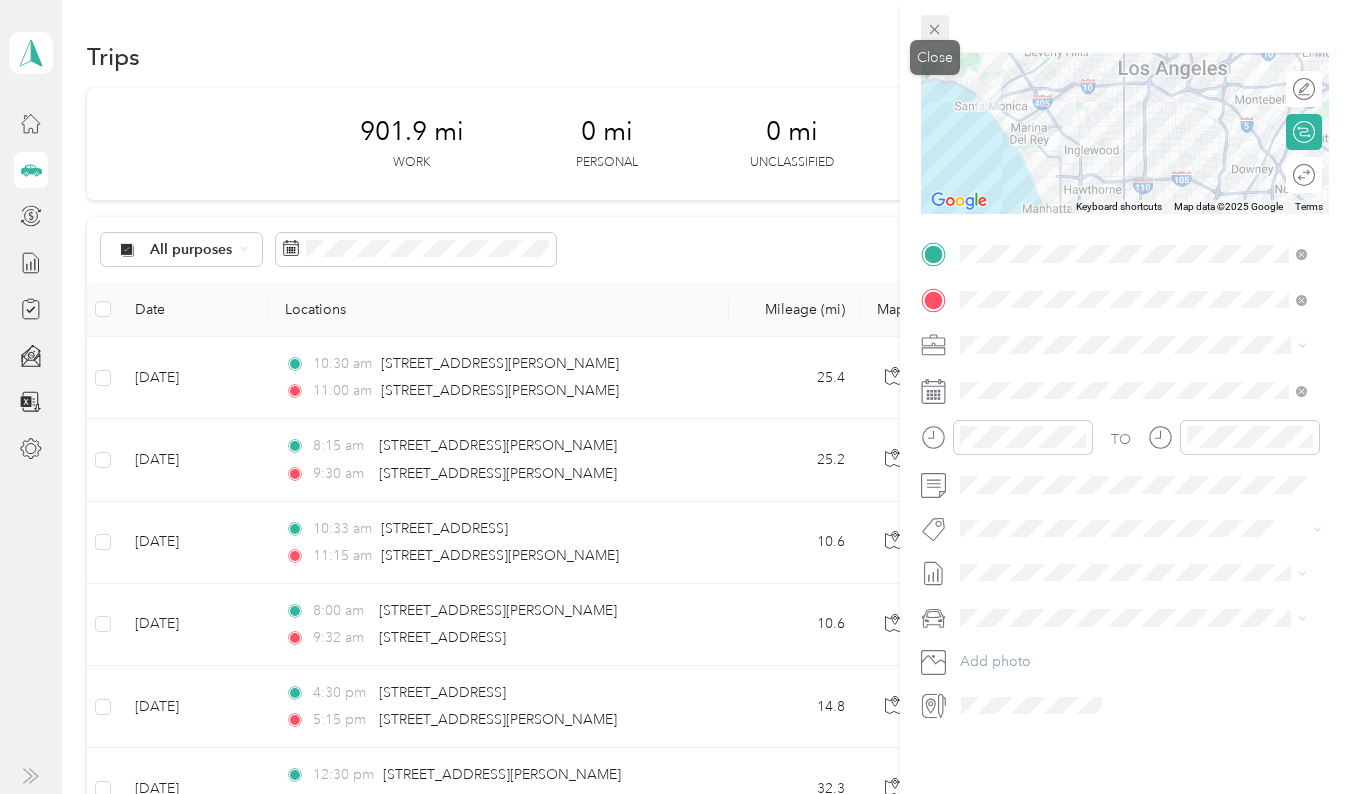 click at bounding box center [935, 29] 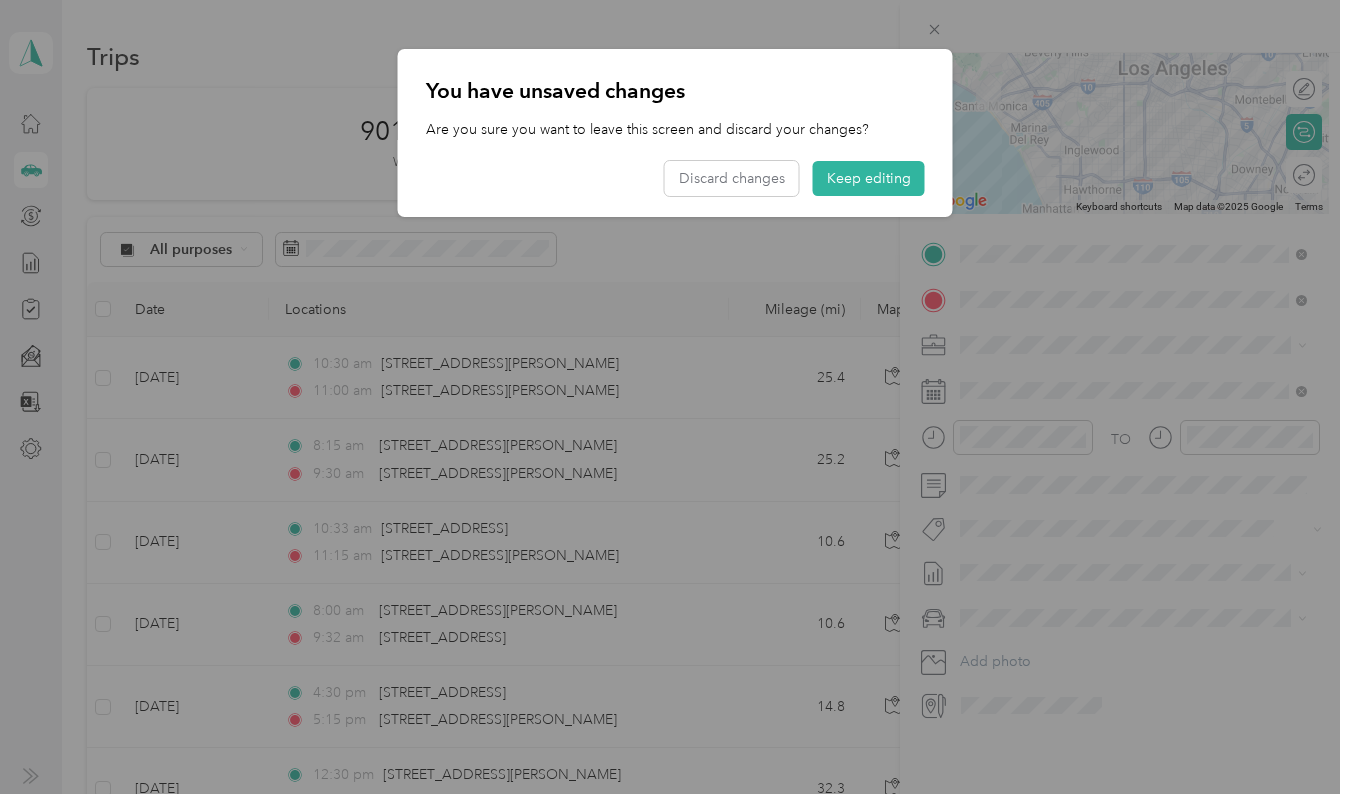 click at bounding box center [675, 397] 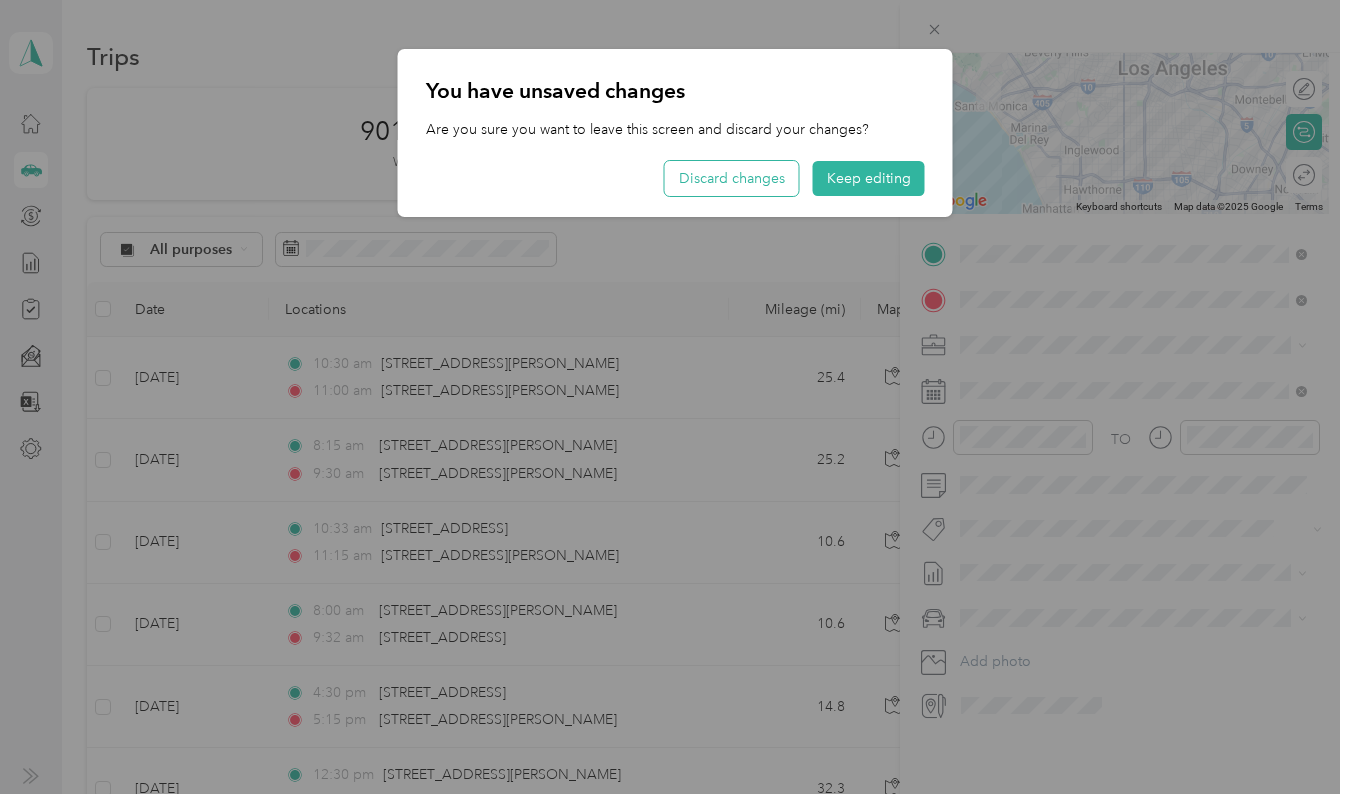 click on "Discard changes" at bounding box center (732, 178) 